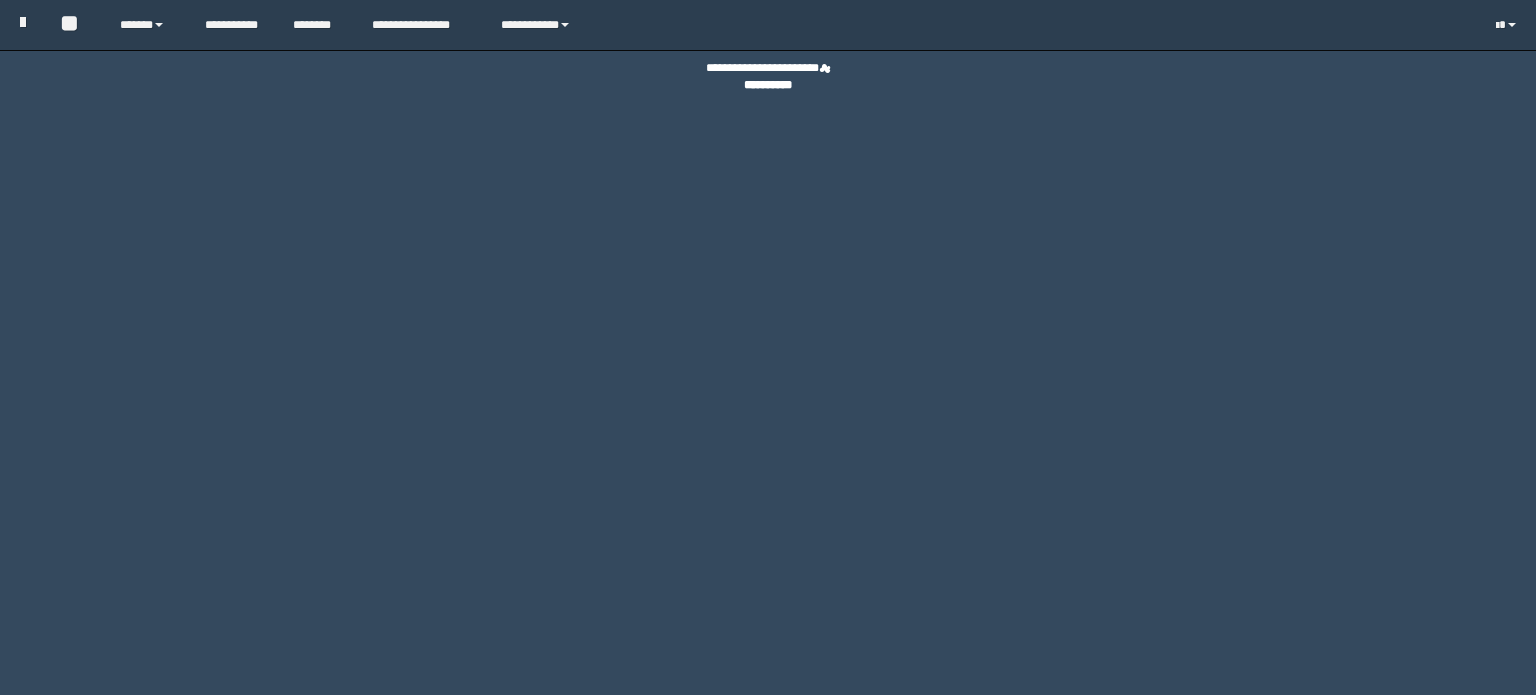 scroll, scrollTop: 0, scrollLeft: 0, axis: both 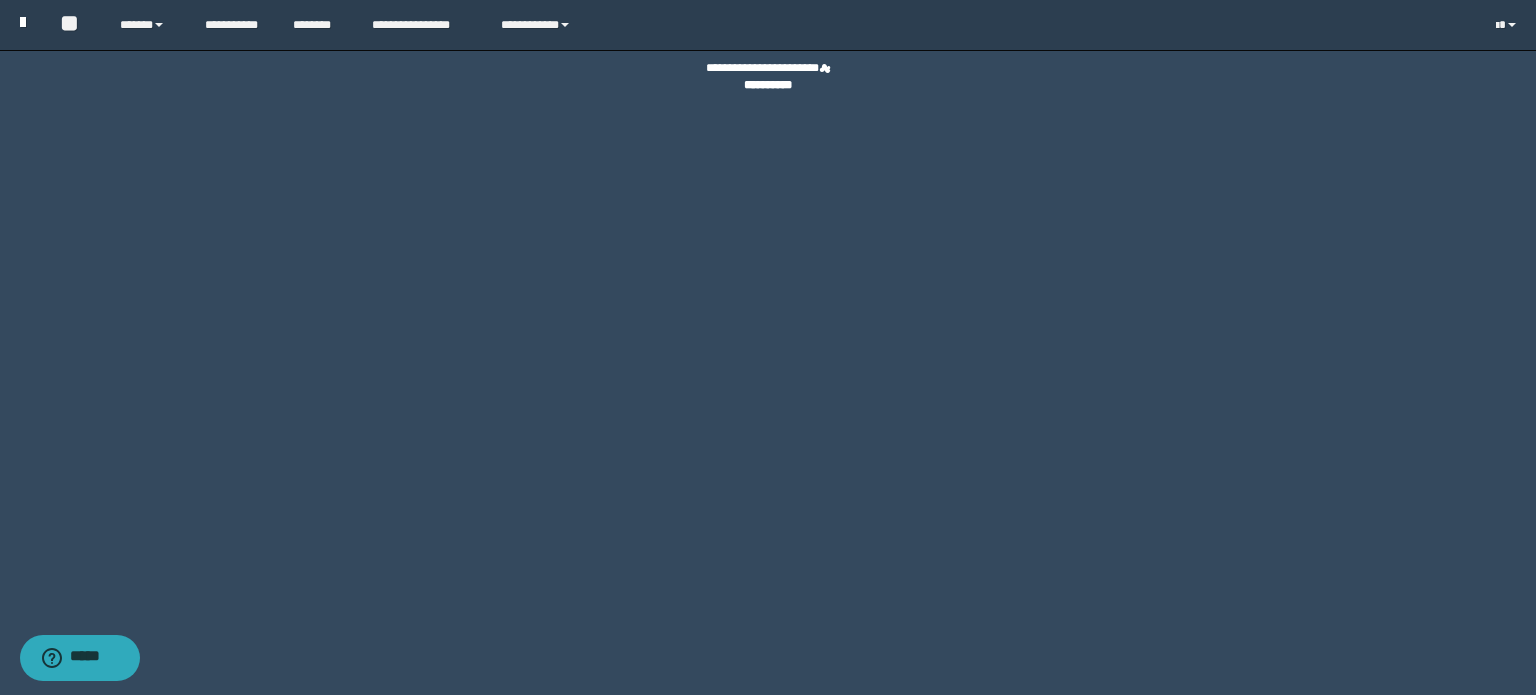 click at bounding box center (23, 22) 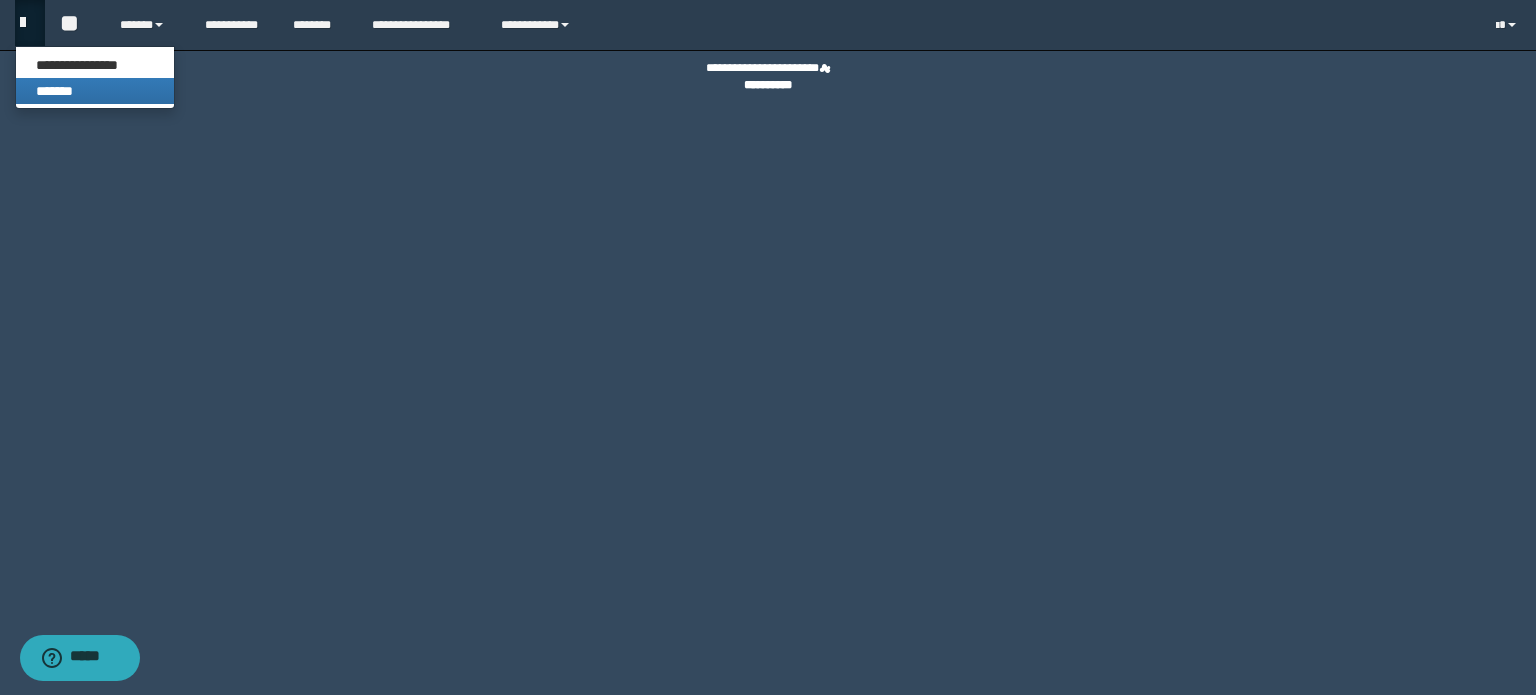 click on "*******" at bounding box center (95, 91) 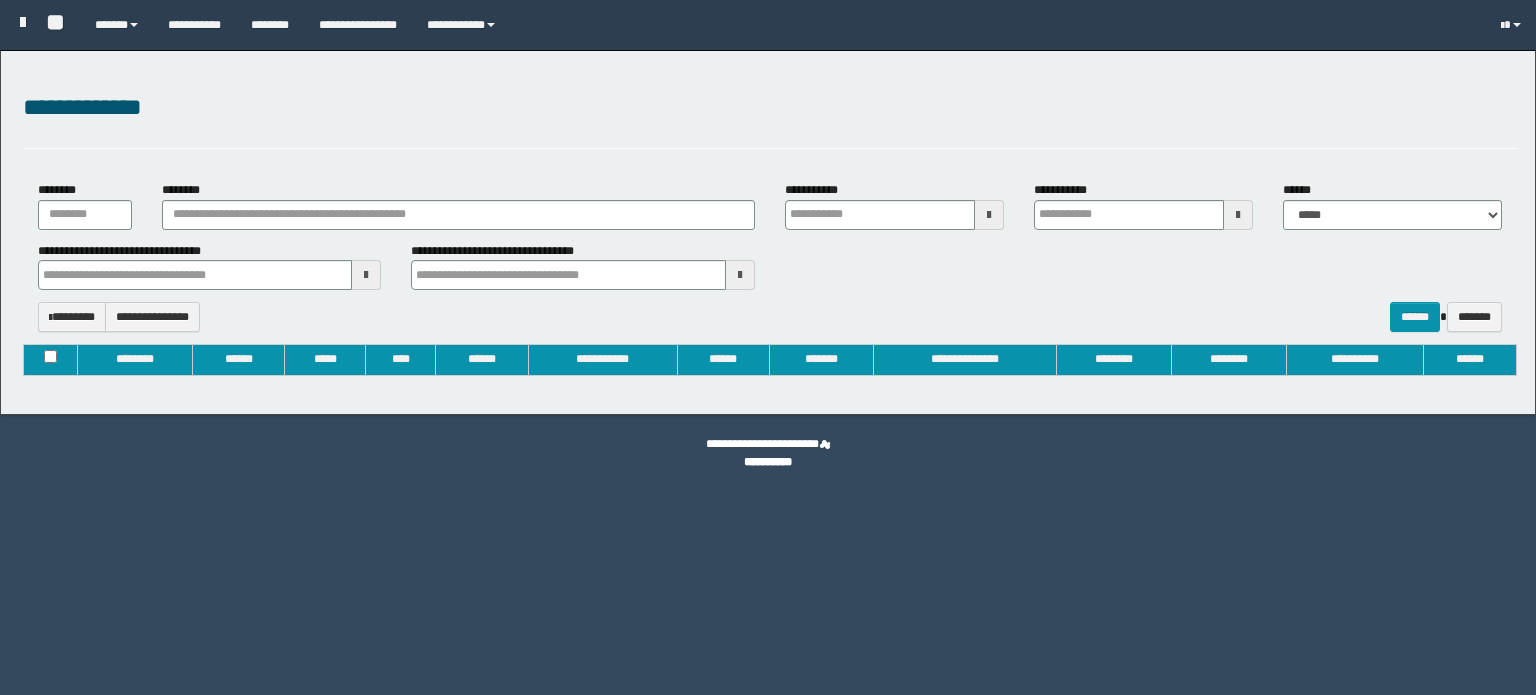 type on "**********" 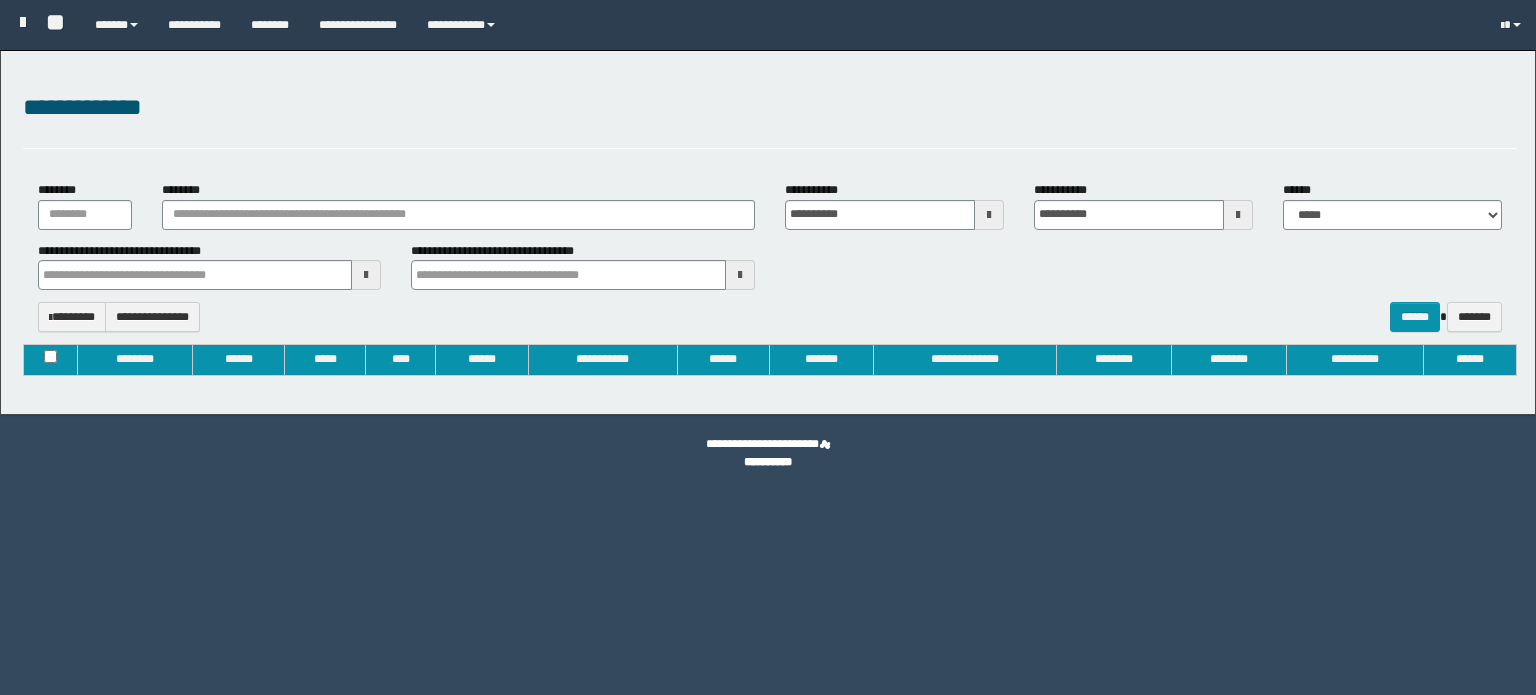 type 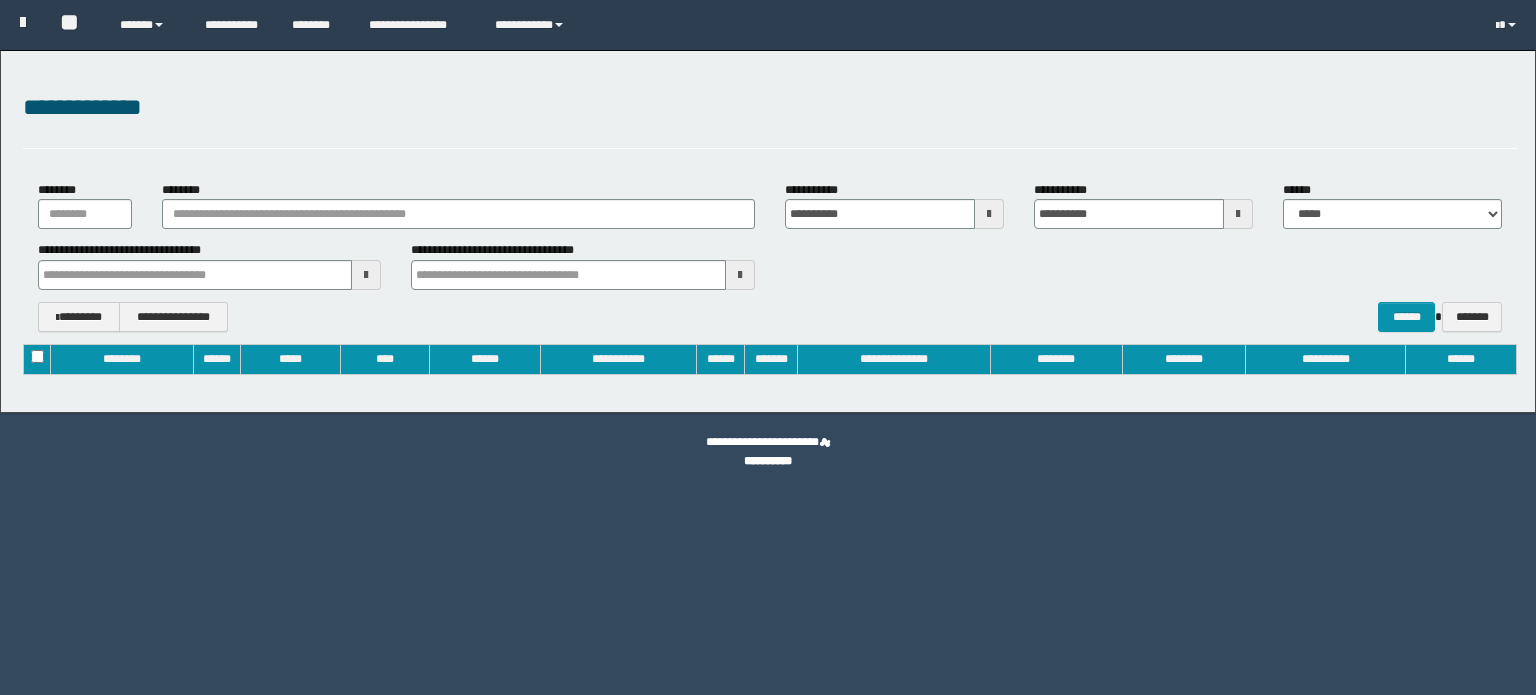 scroll, scrollTop: 0, scrollLeft: 0, axis: both 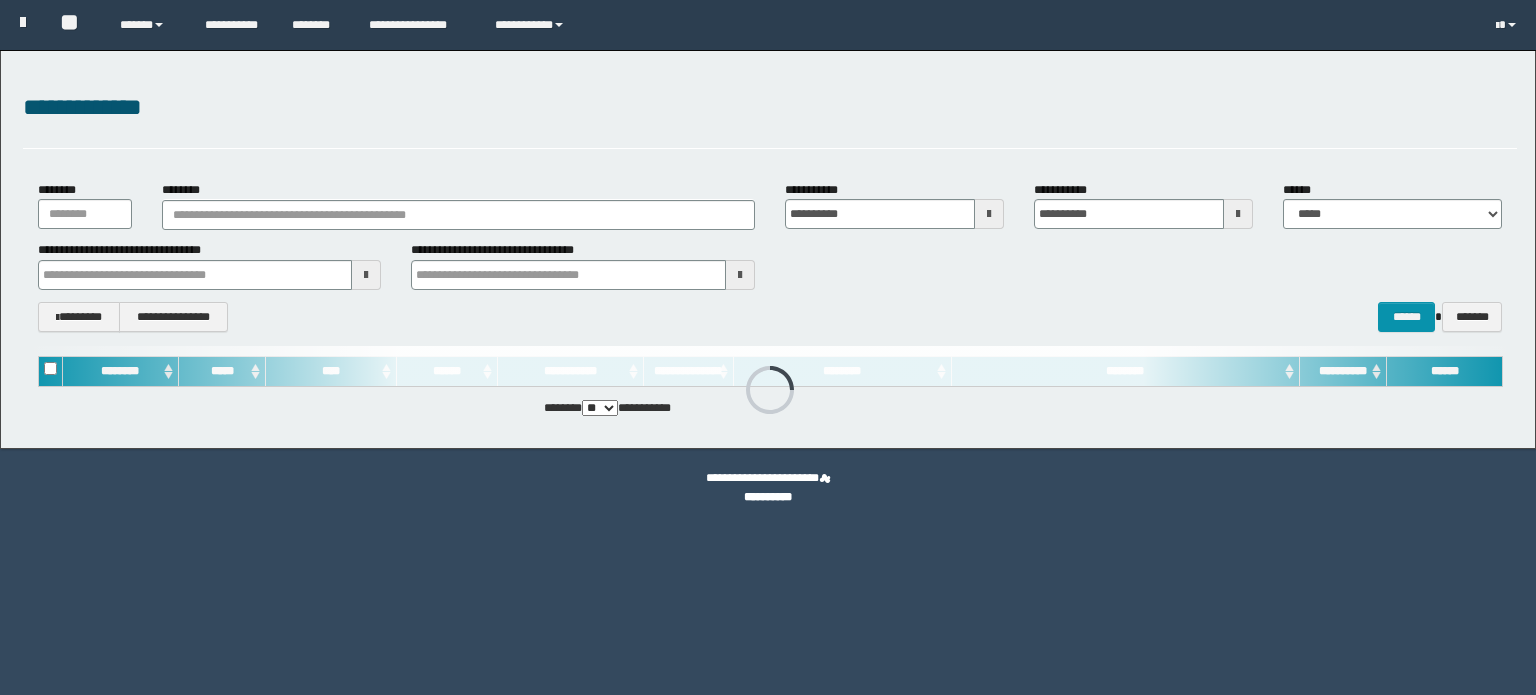type 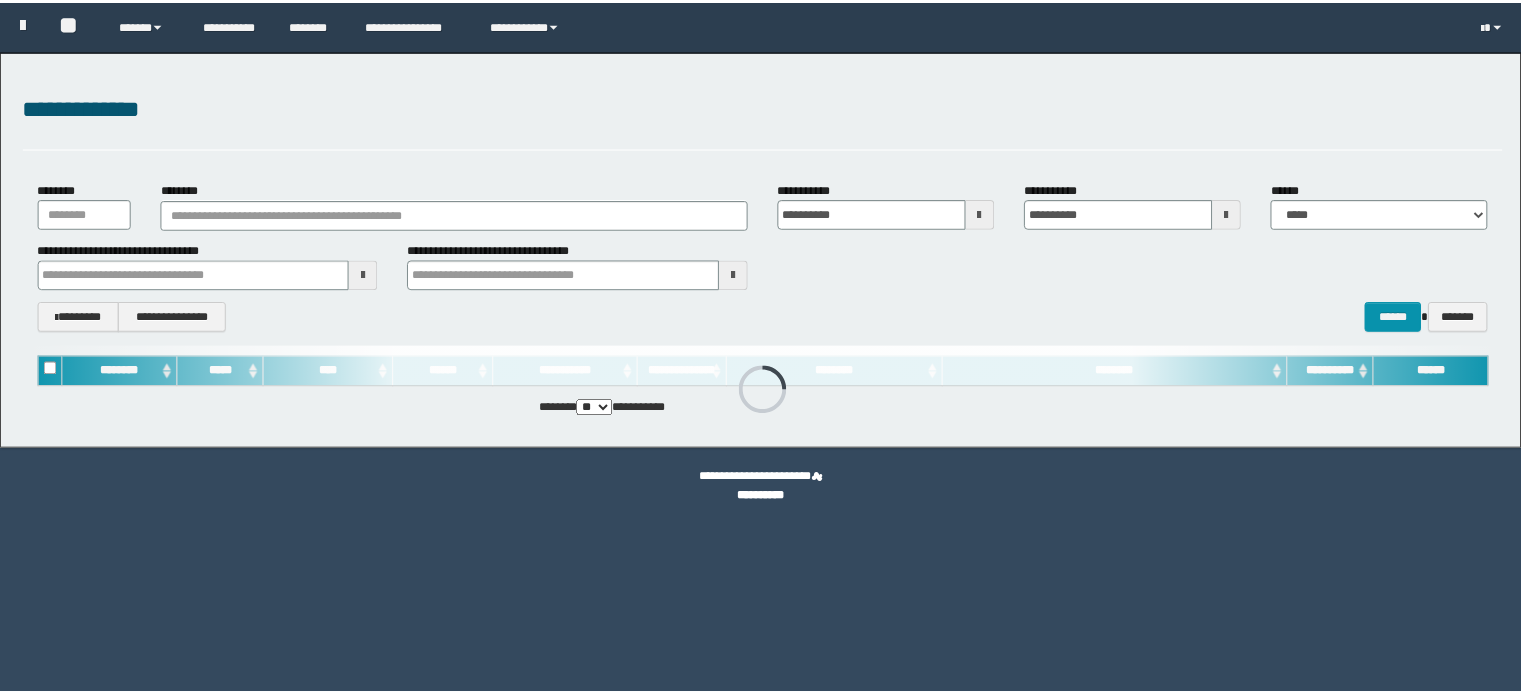 scroll, scrollTop: 0, scrollLeft: 0, axis: both 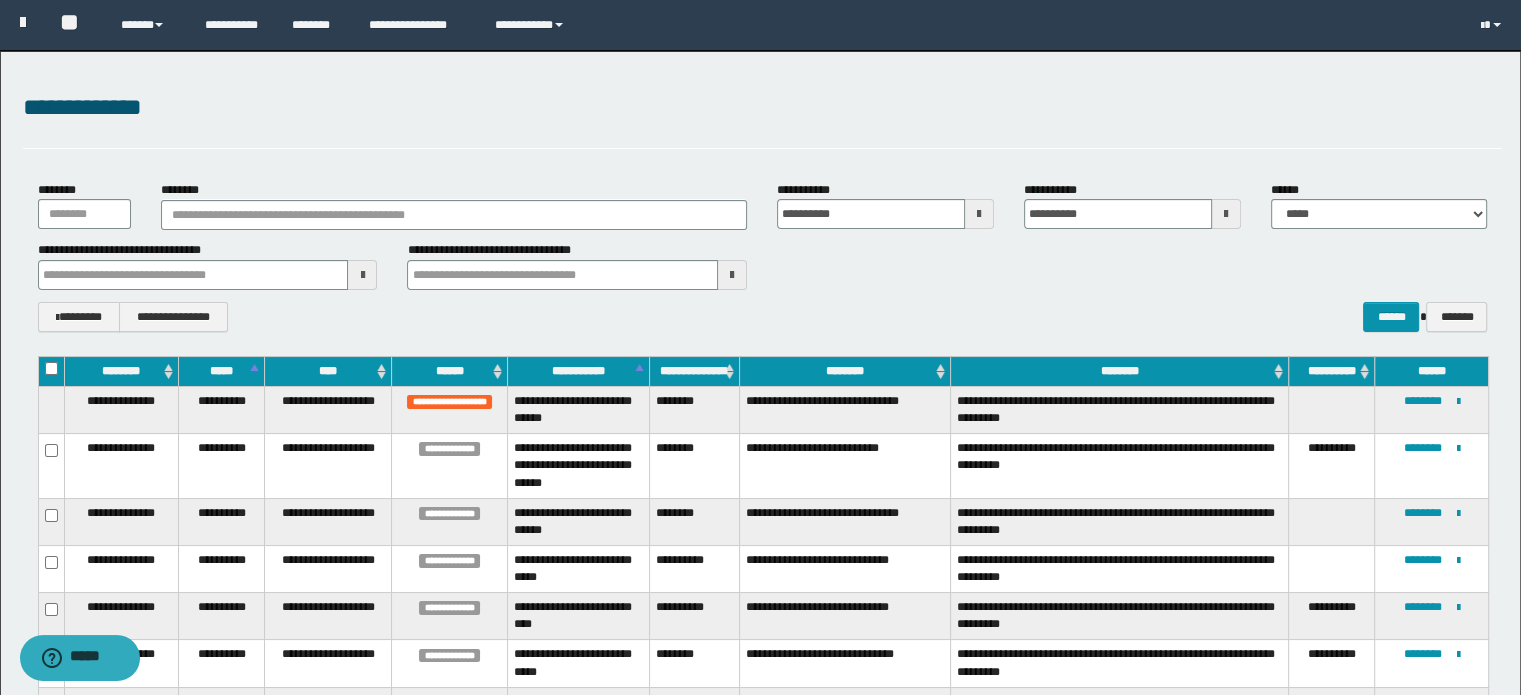 type 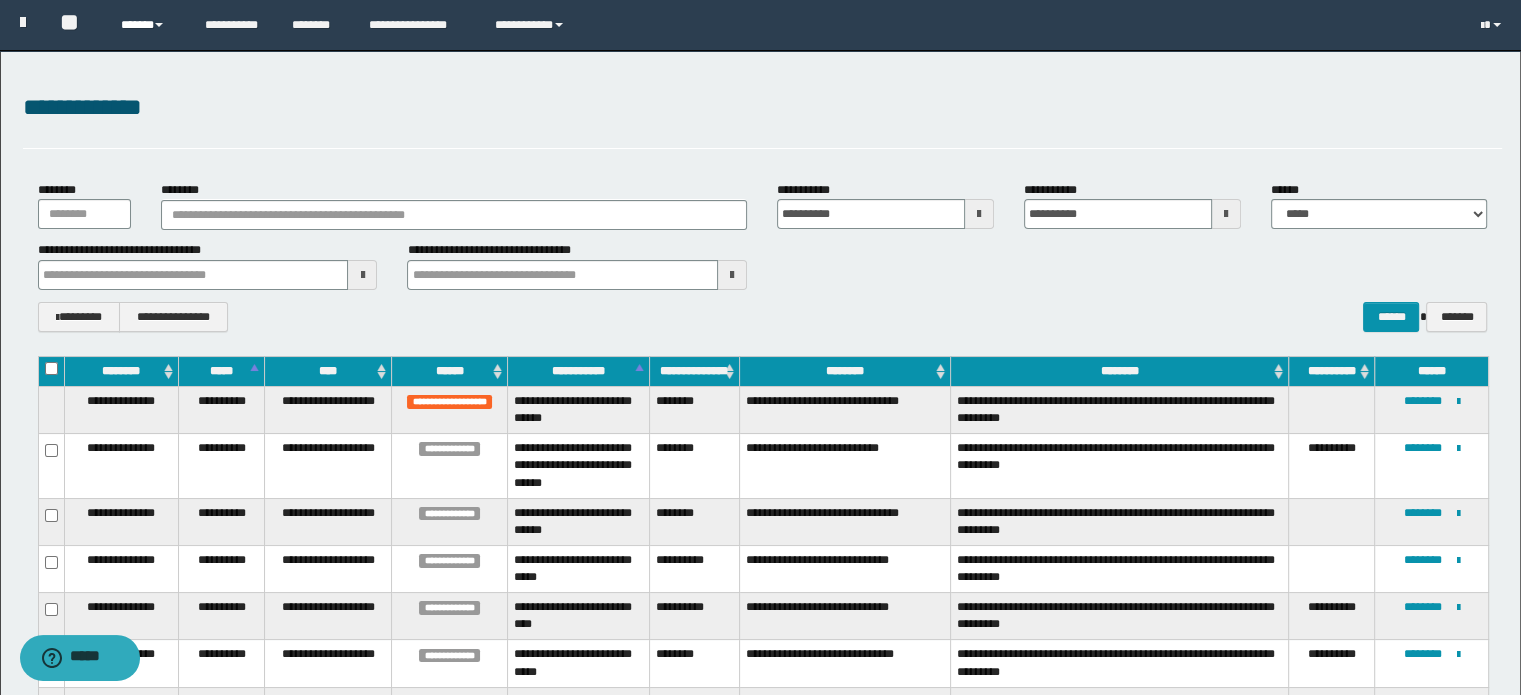 type 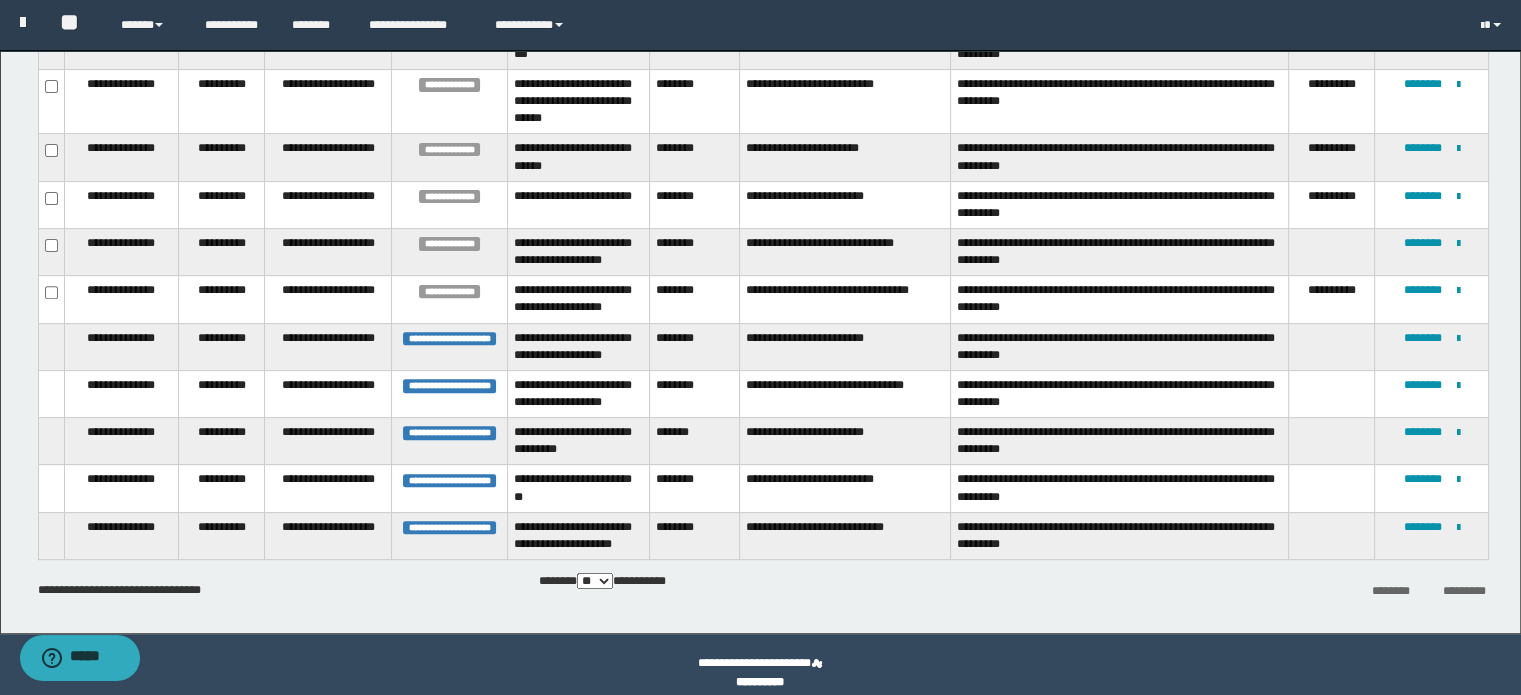 scroll, scrollTop: 681, scrollLeft: 0, axis: vertical 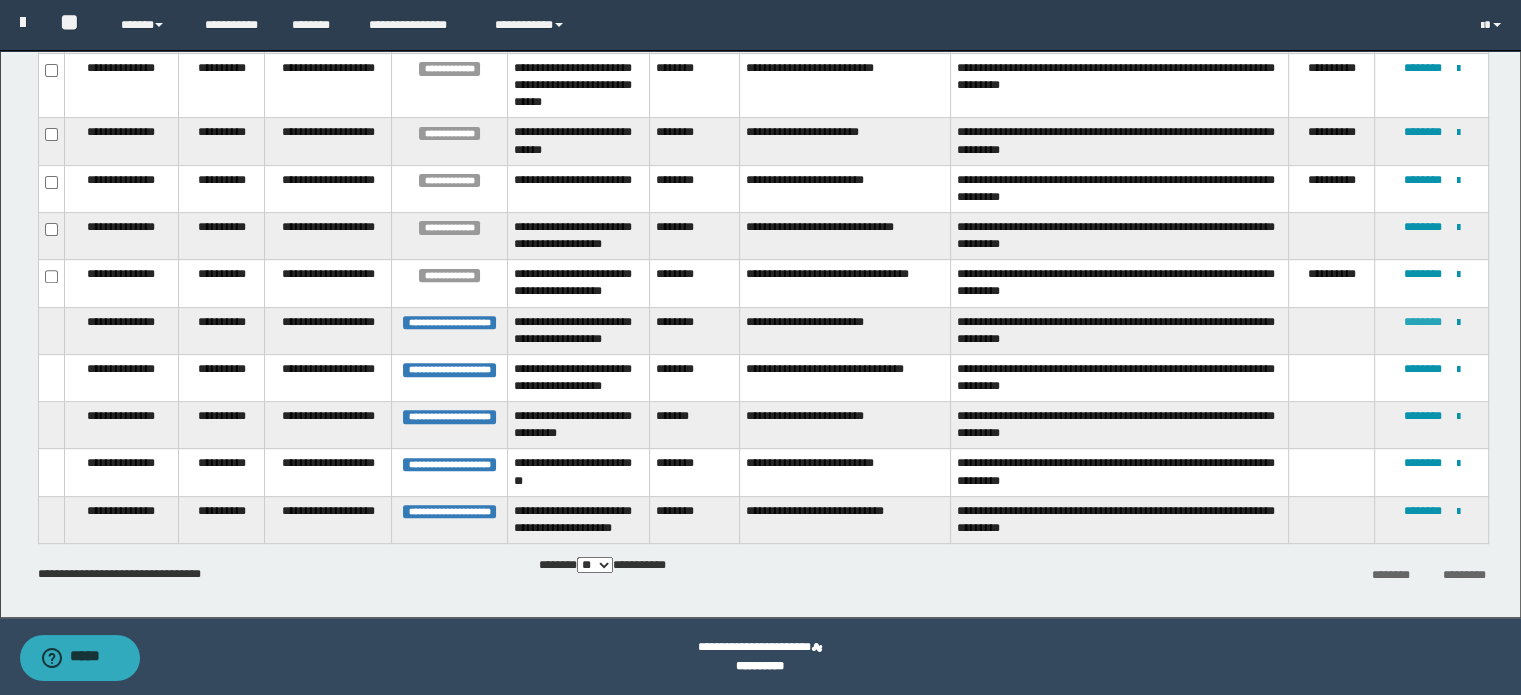 click on "********" at bounding box center [1422, 322] 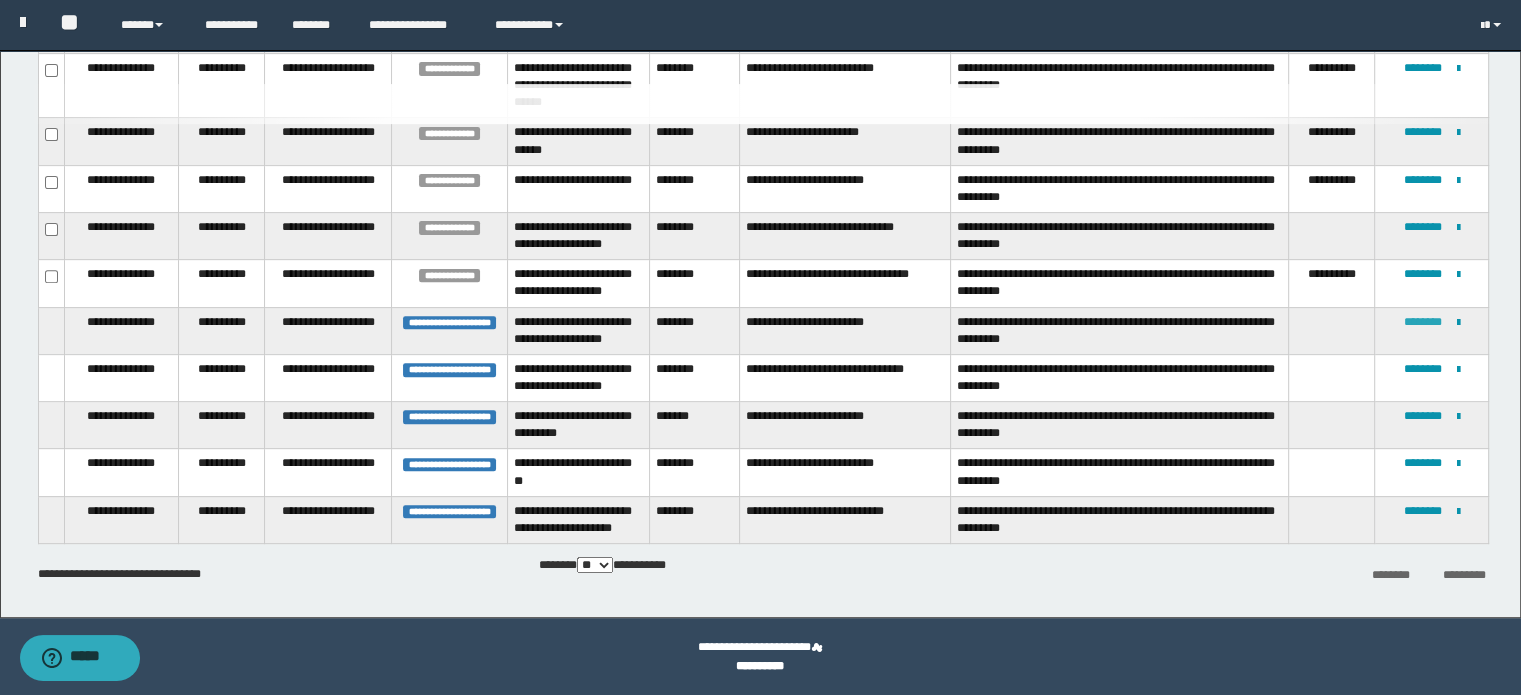 type 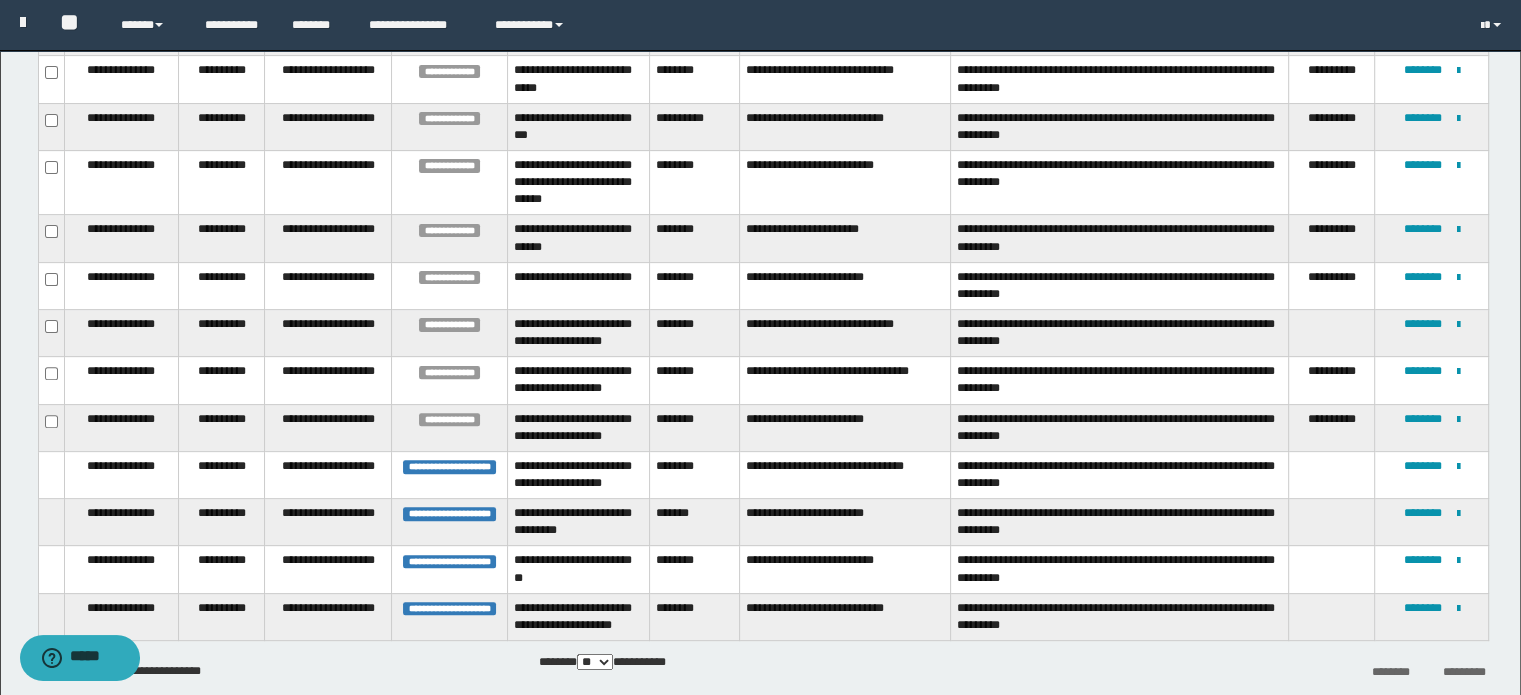 scroll, scrollTop: 681, scrollLeft: 0, axis: vertical 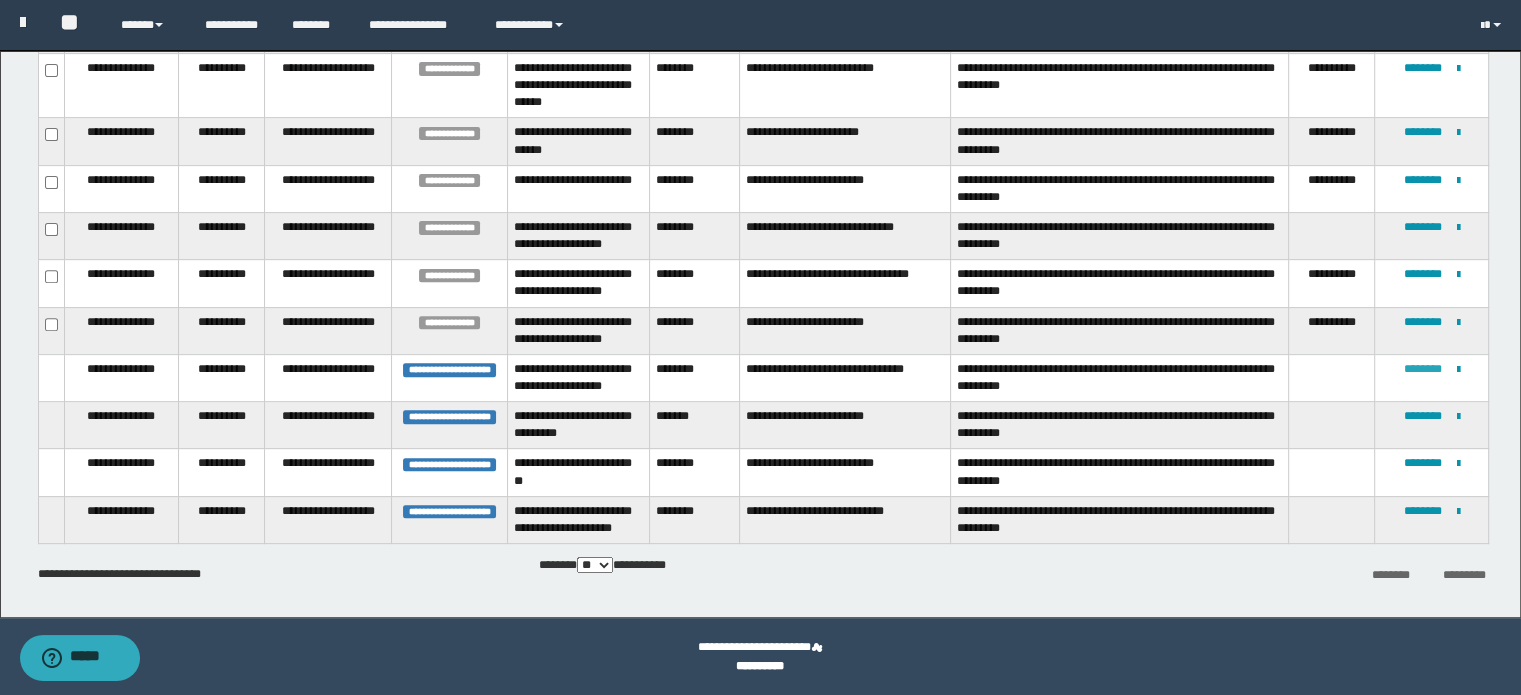 click on "********" at bounding box center (1422, 369) 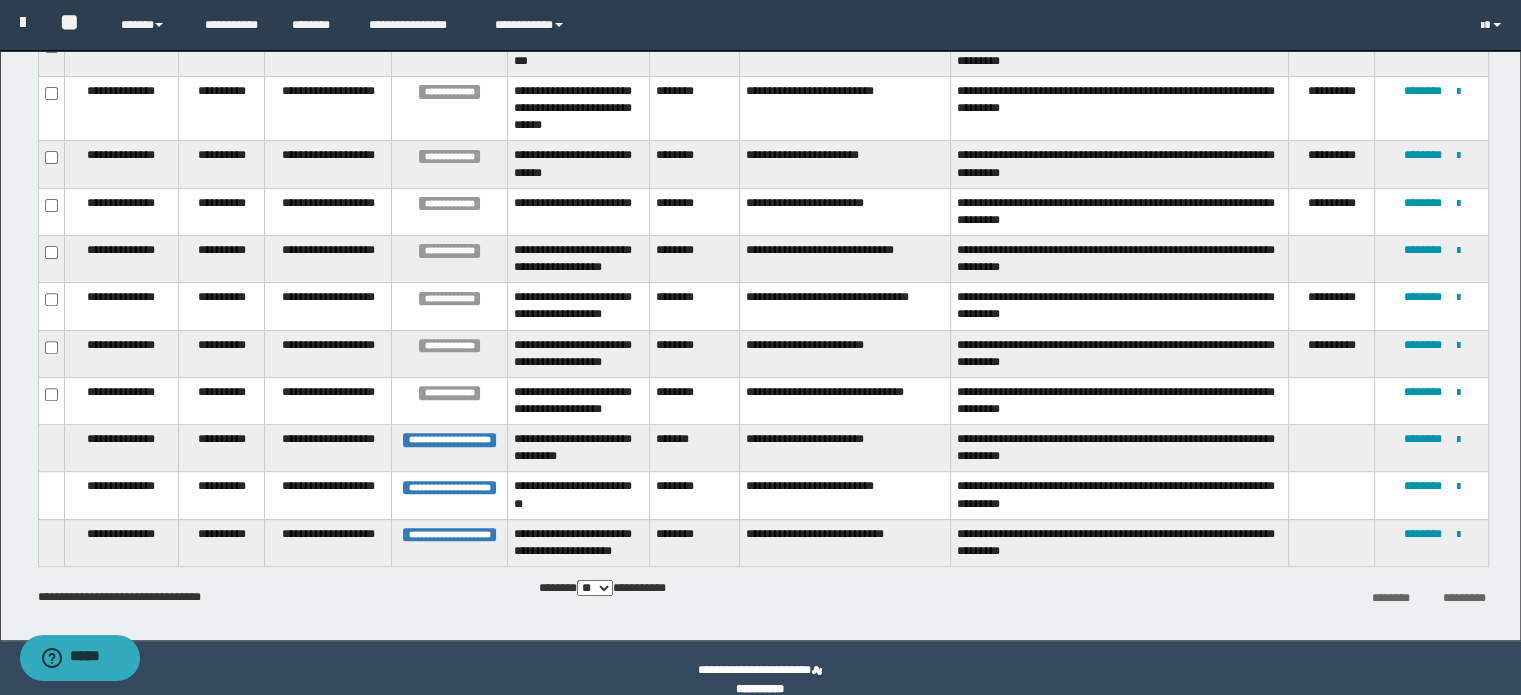 scroll, scrollTop: 681, scrollLeft: 0, axis: vertical 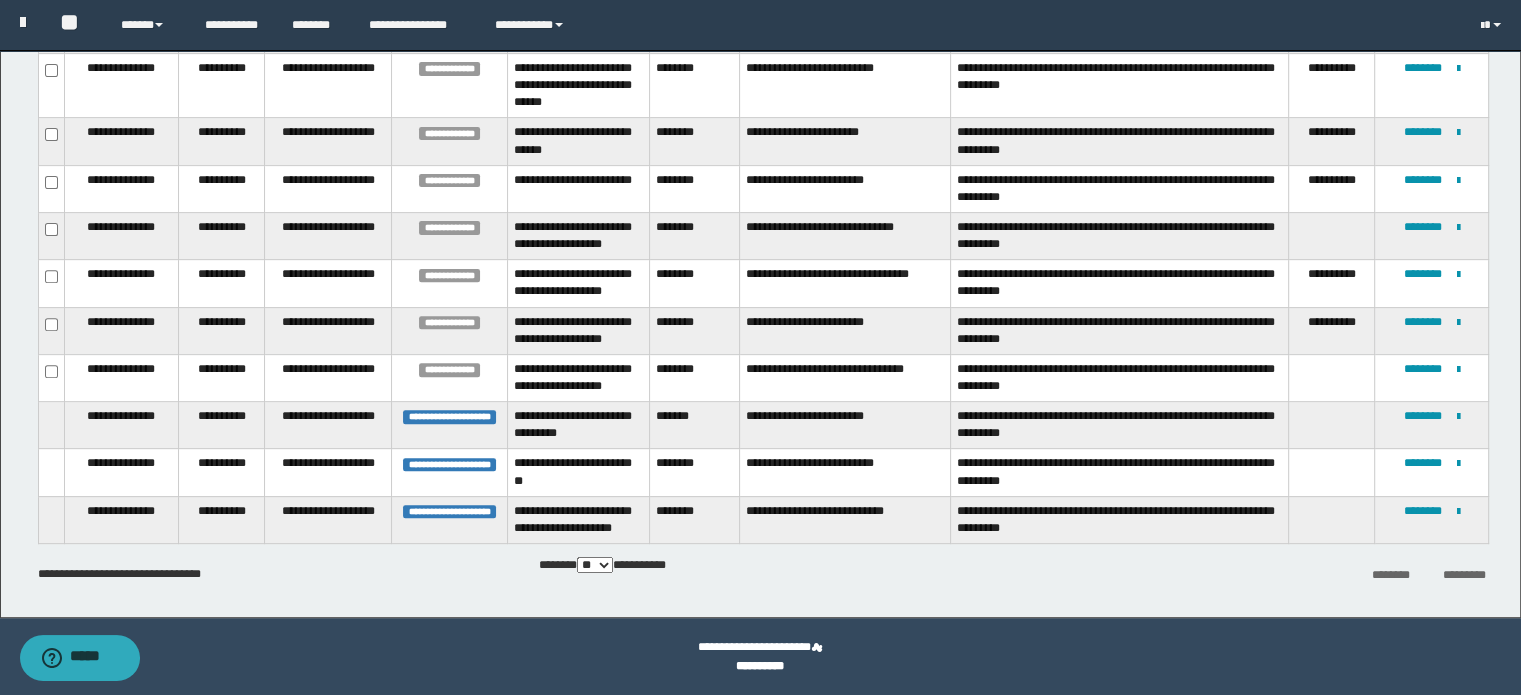 click on "**********" at bounding box center [844, 377] 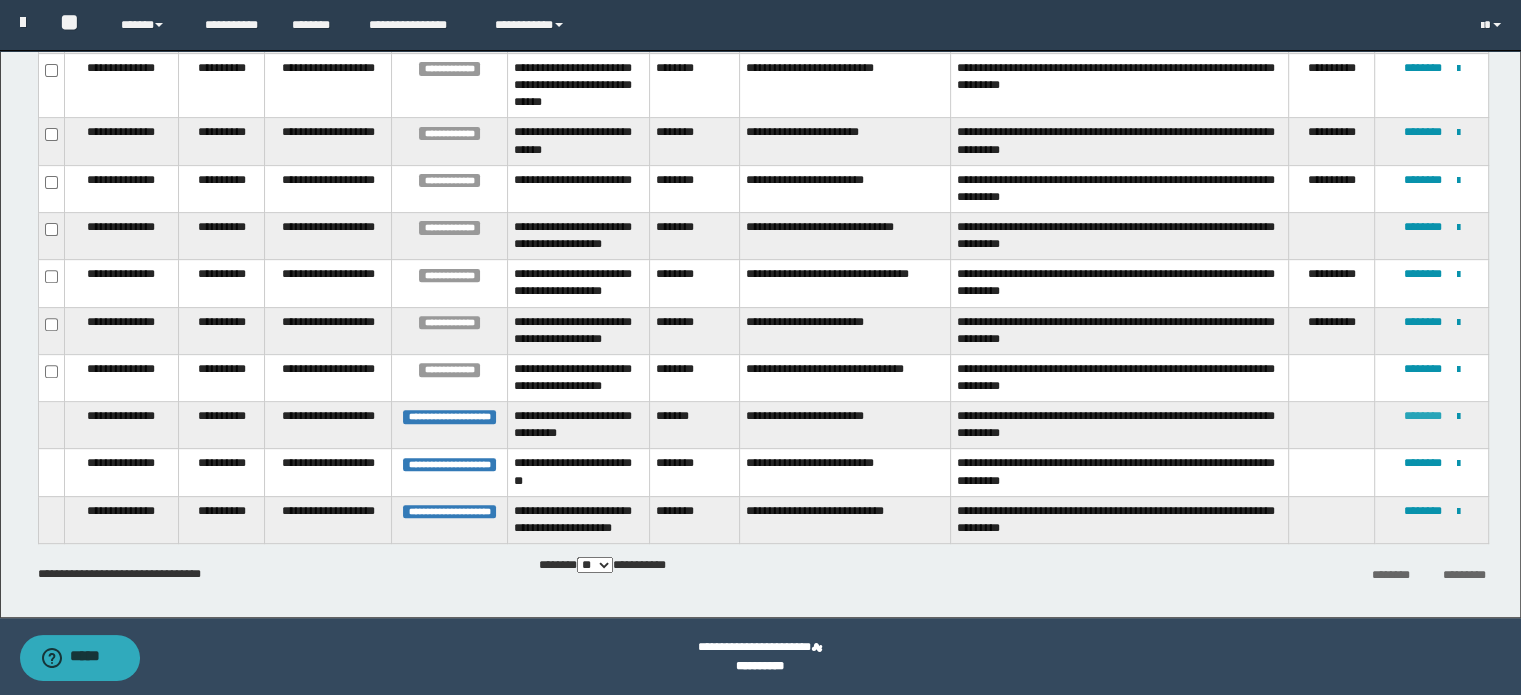 click on "********" at bounding box center (1422, 416) 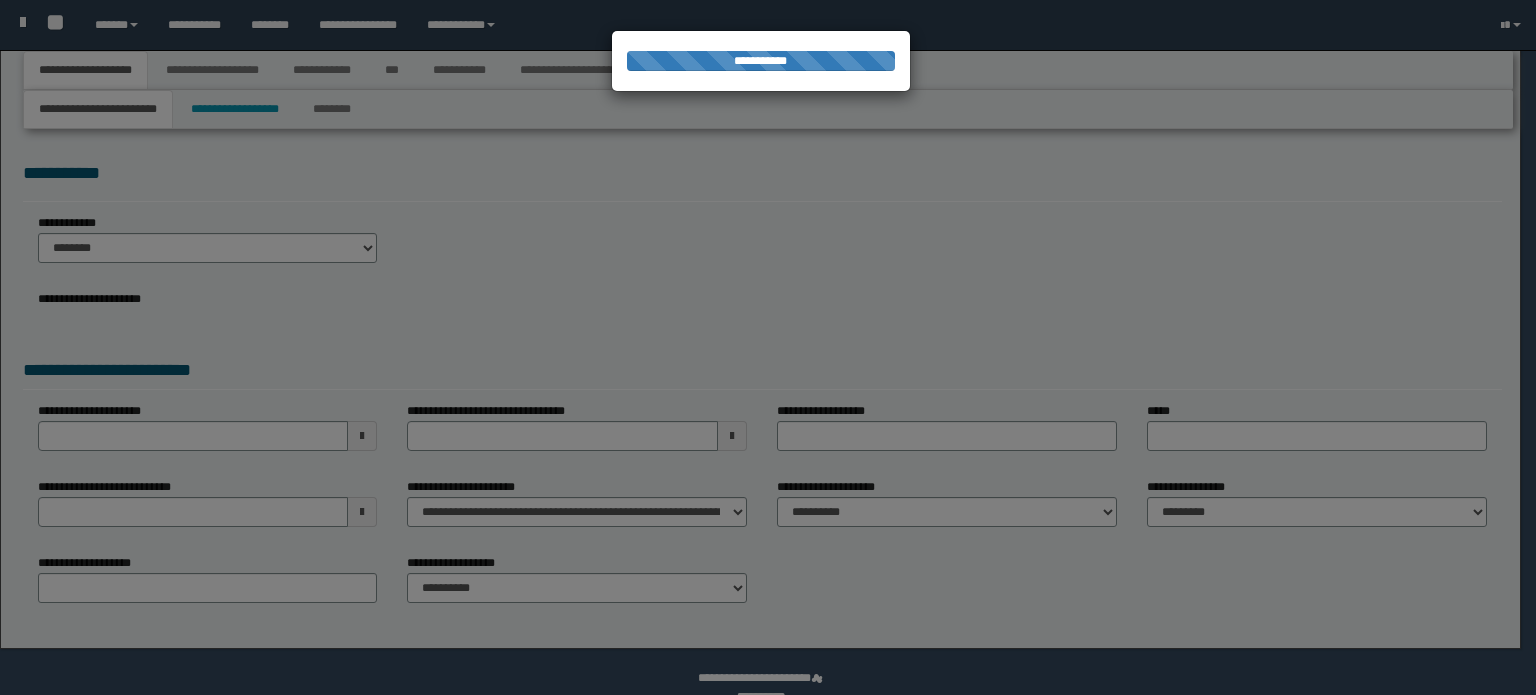 scroll, scrollTop: 0, scrollLeft: 0, axis: both 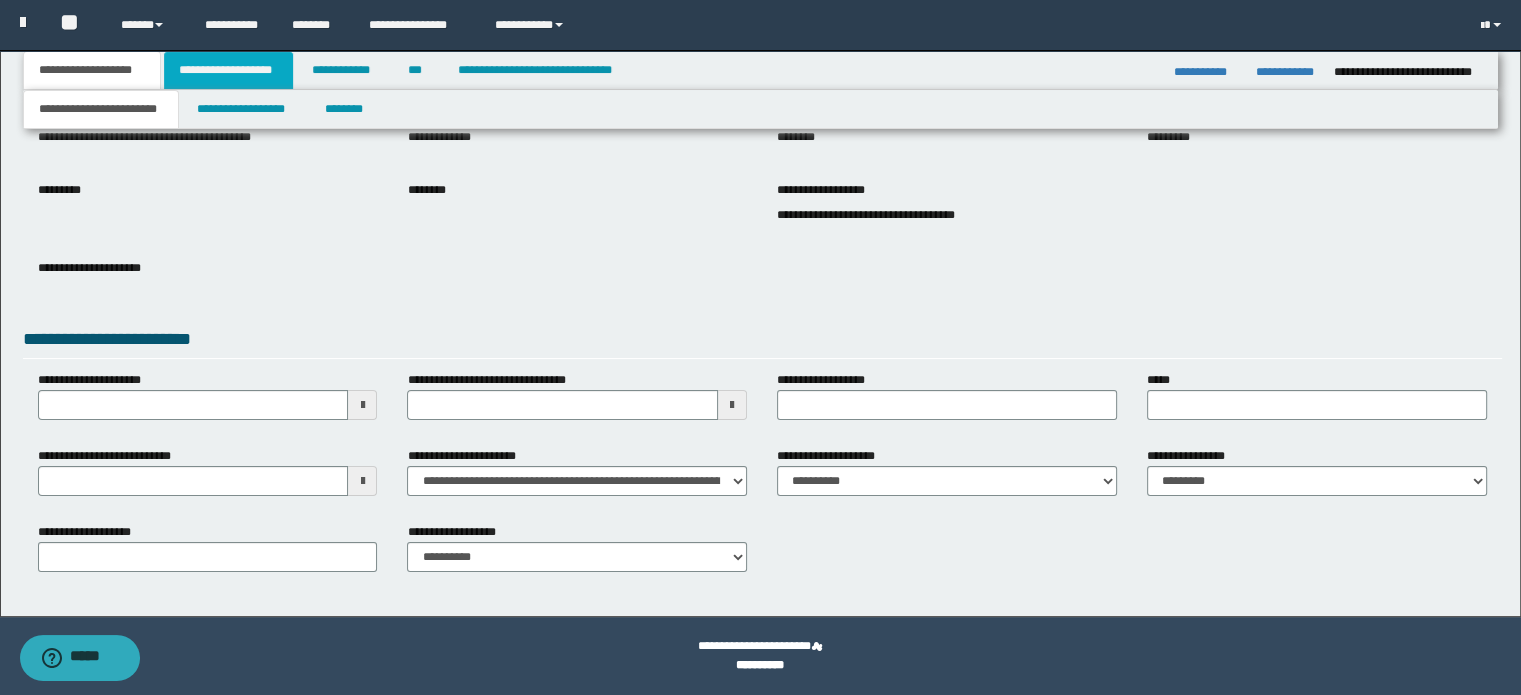 click on "**********" at bounding box center [228, 70] 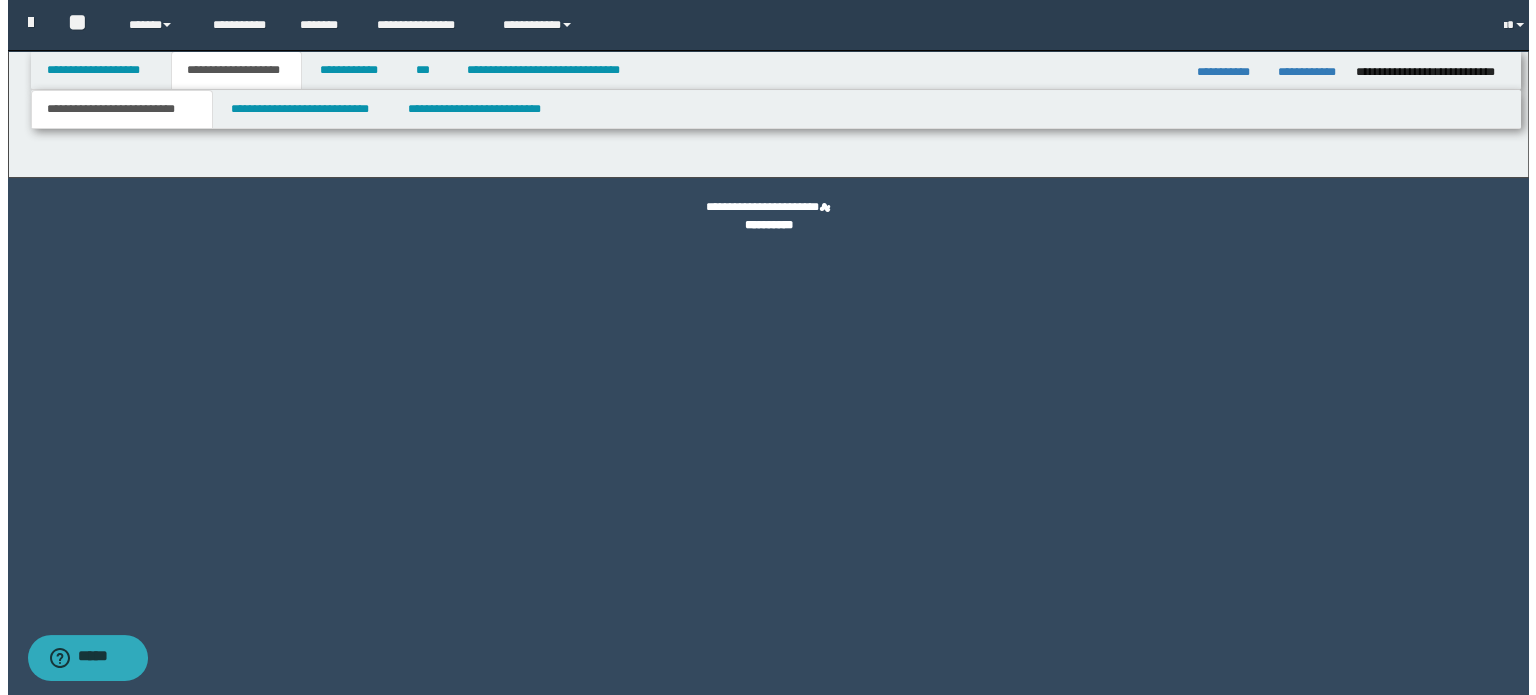 scroll, scrollTop: 0, scrollLeft: 0, axis: both 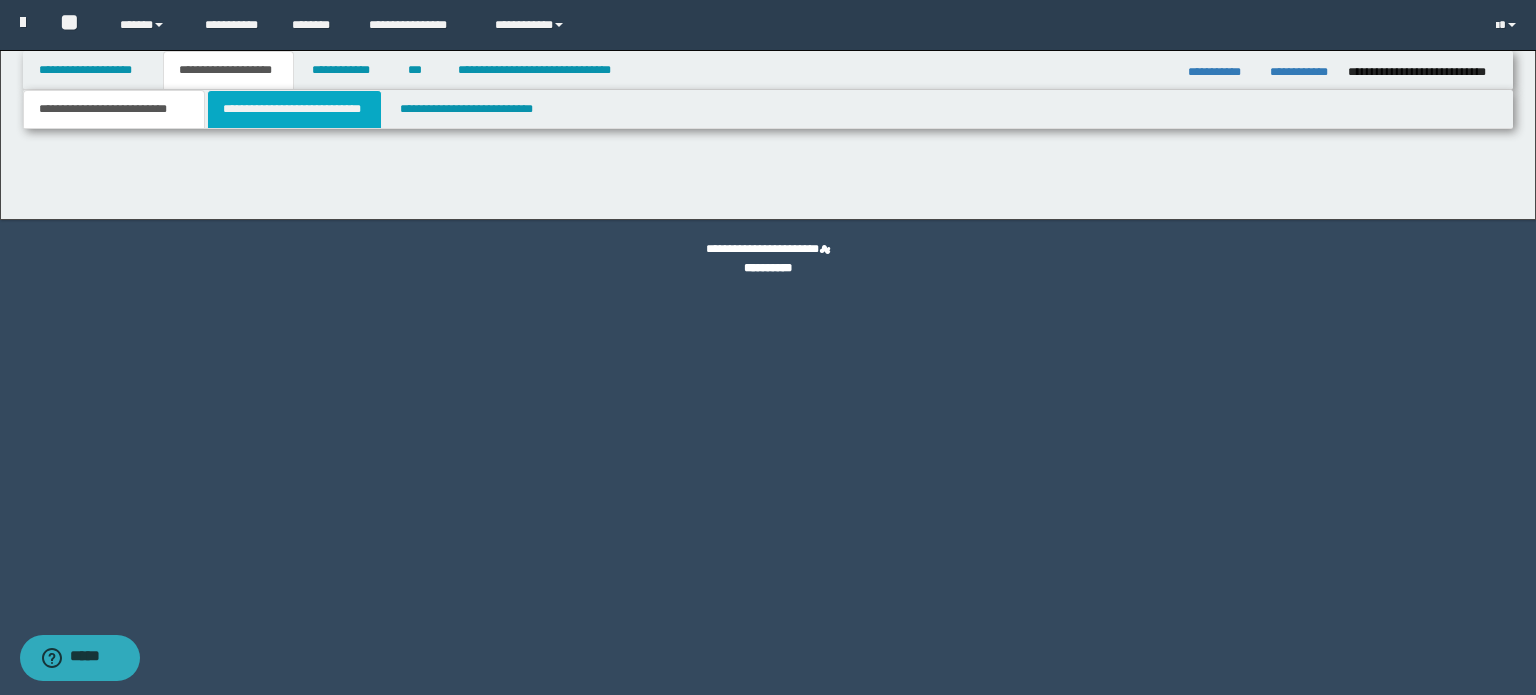 click on "**********" at bounding box center (294, 109) 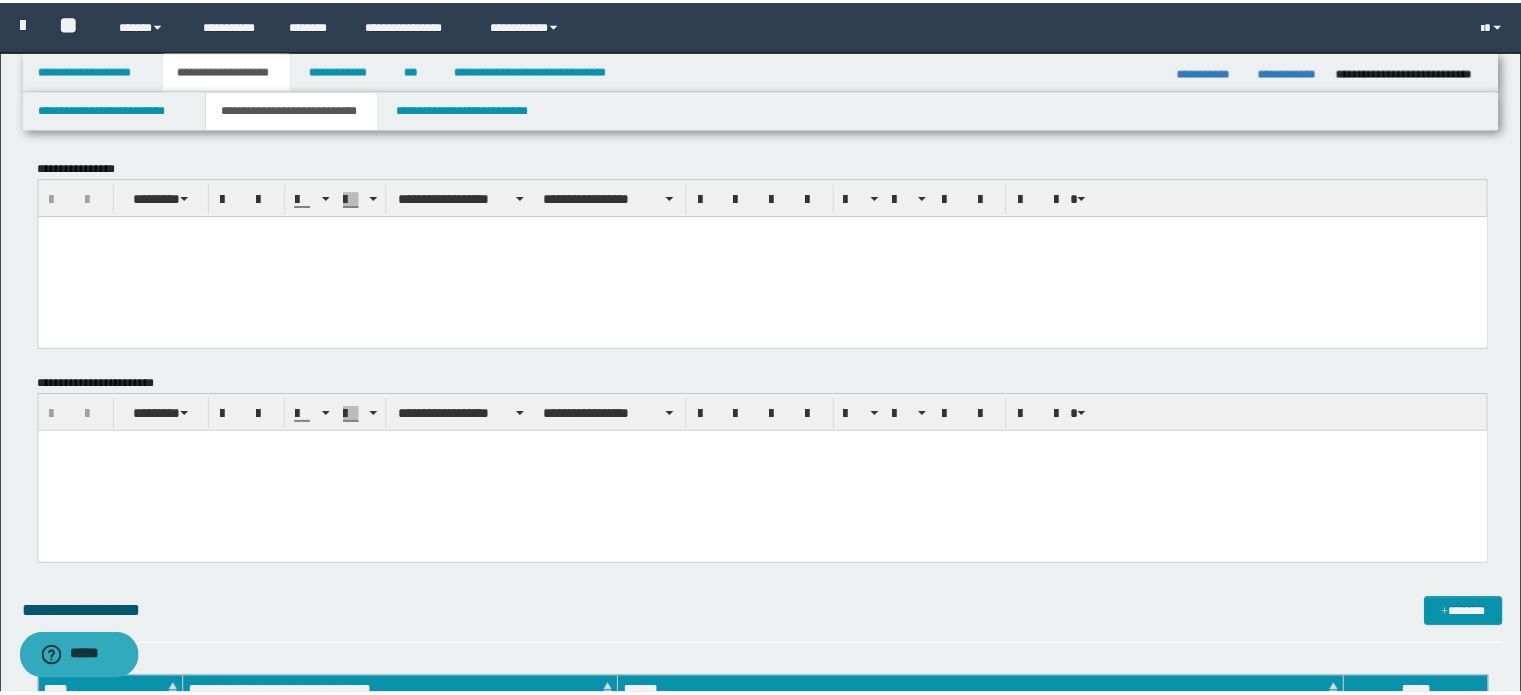scroll, scrollTop: 0, scrollLeft: 0, axis: both 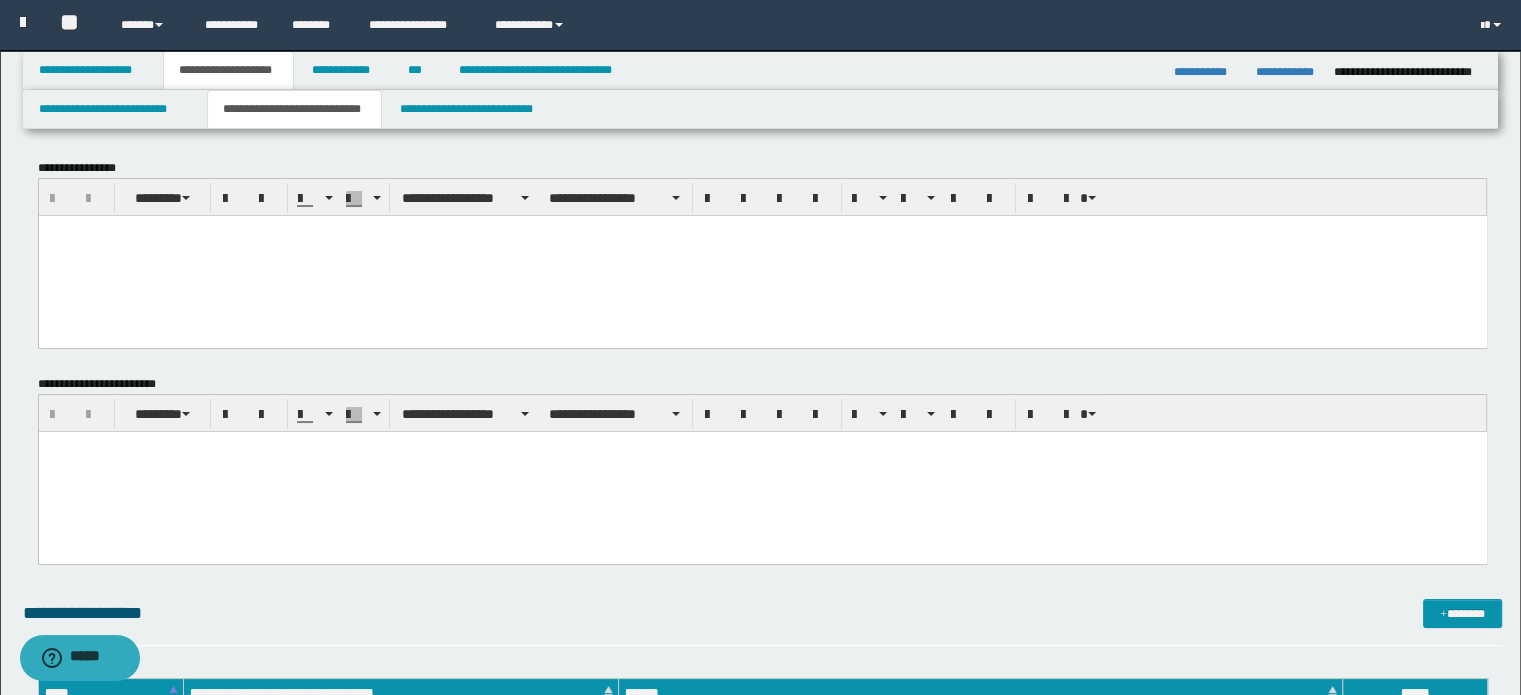 click at bounding box center (762, 255) 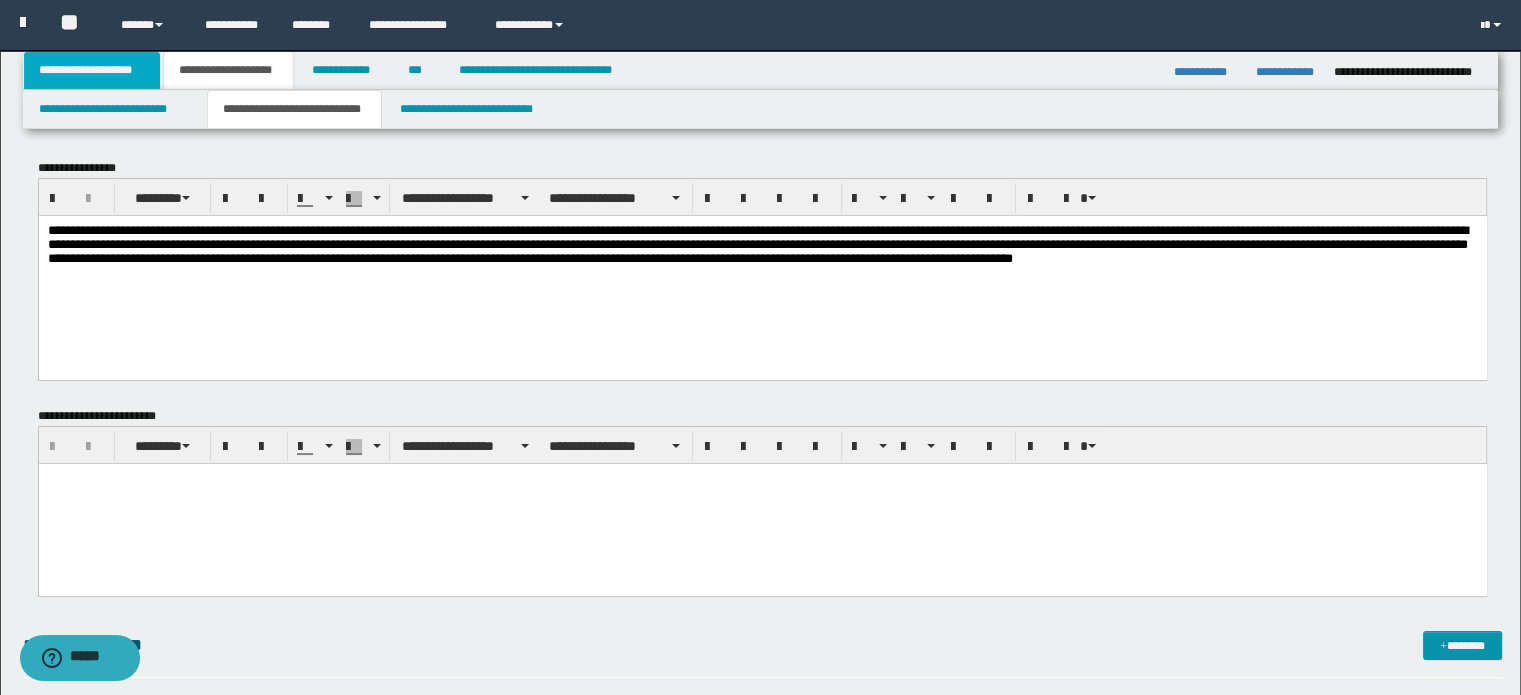 click on "**********" at bounding box center [92, 70] 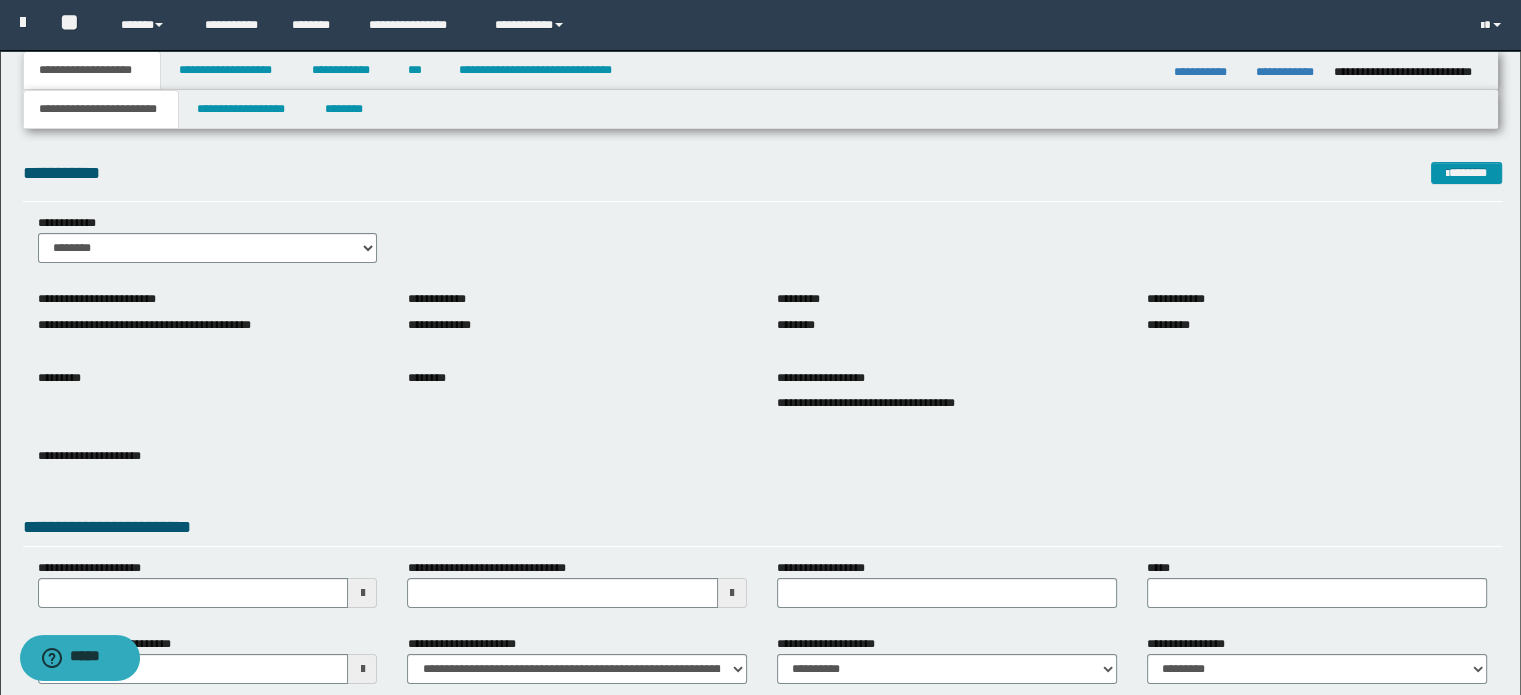 click on "**********" at bounding box center [101, 109] 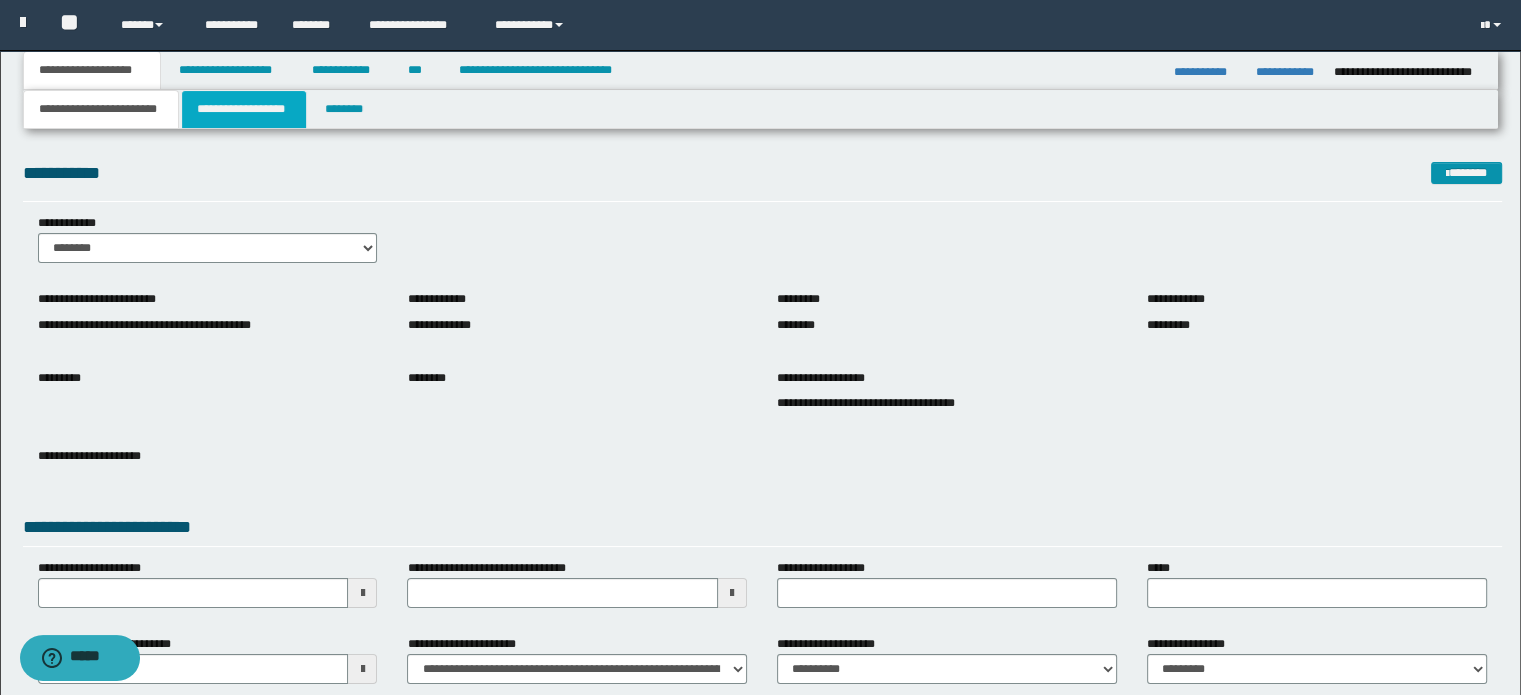 click on "**********" at bounding box center [244, 109] 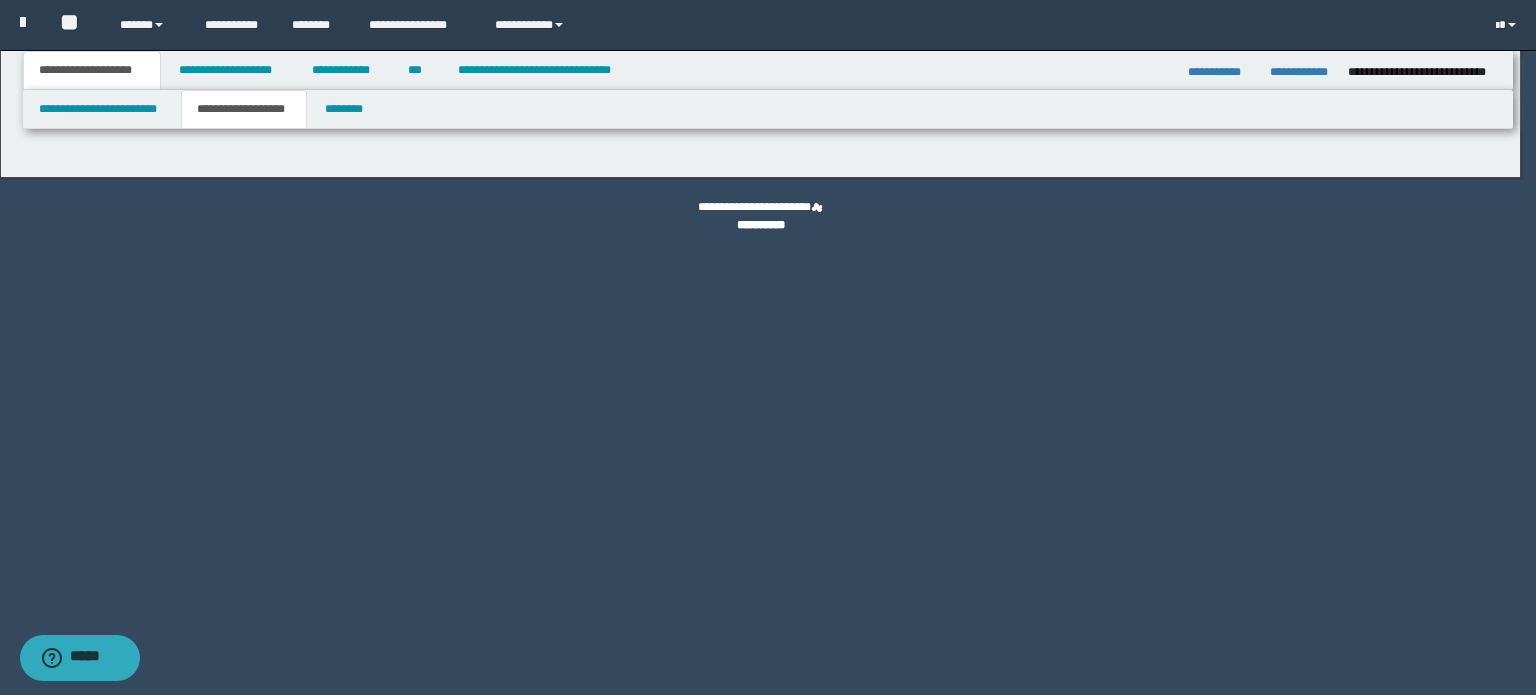 type on "********" 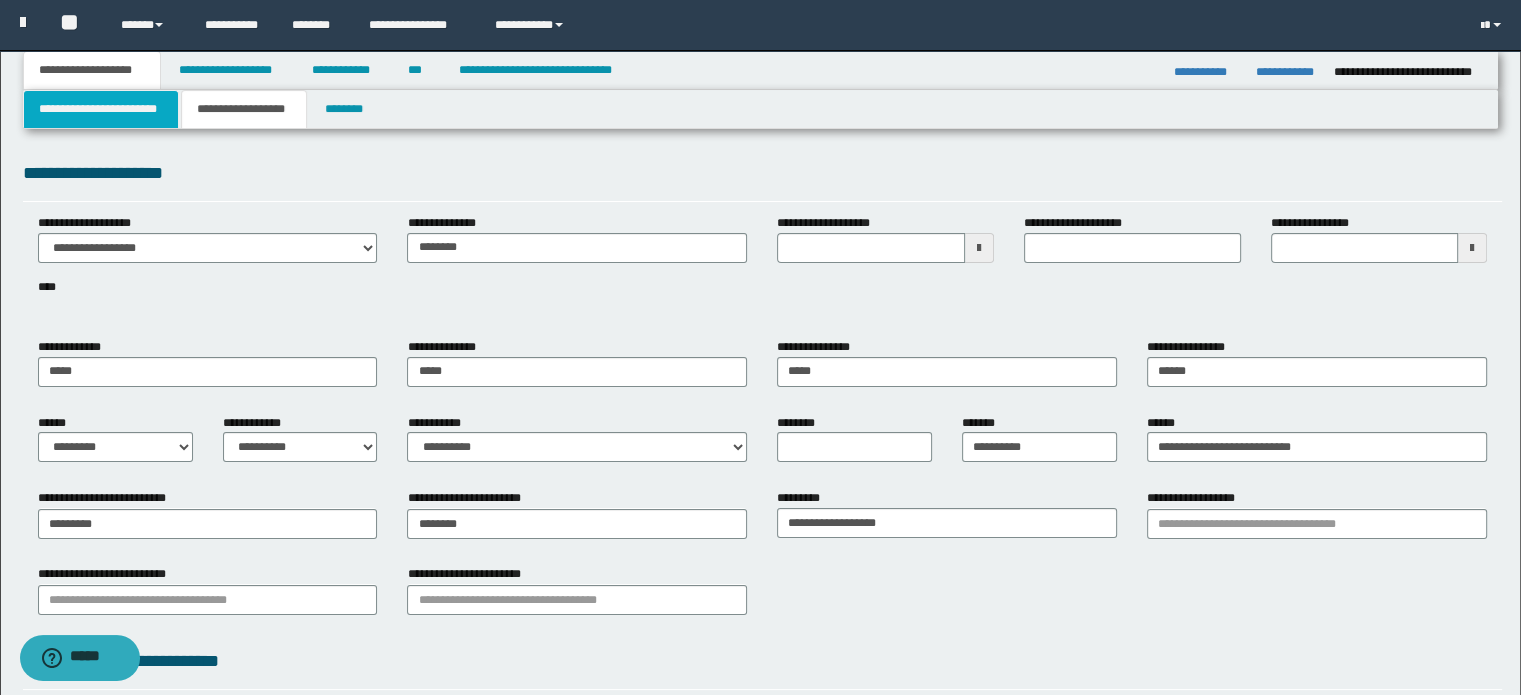 click on "**********" at bounding box center [101, 109] 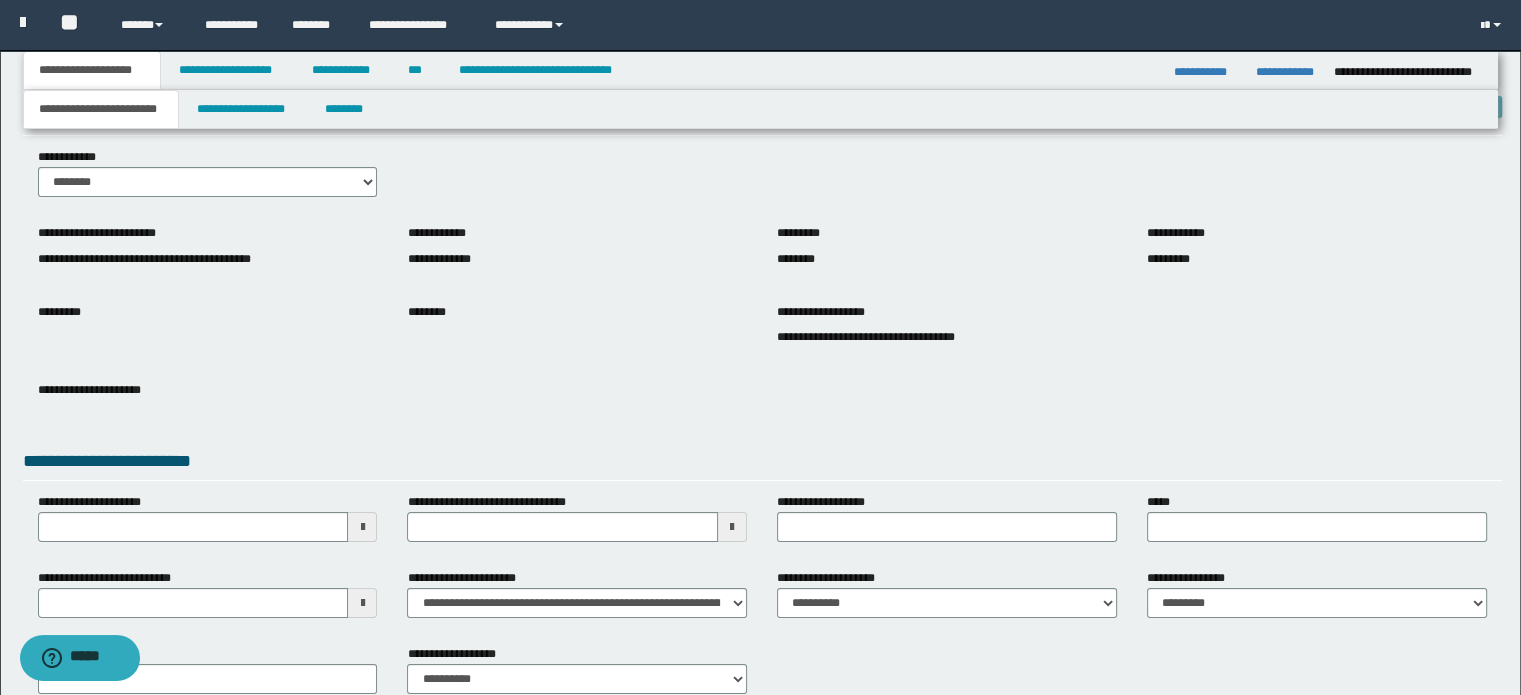 scroll, scrollTop: 100, scrollLeft: 0, axis: vertical 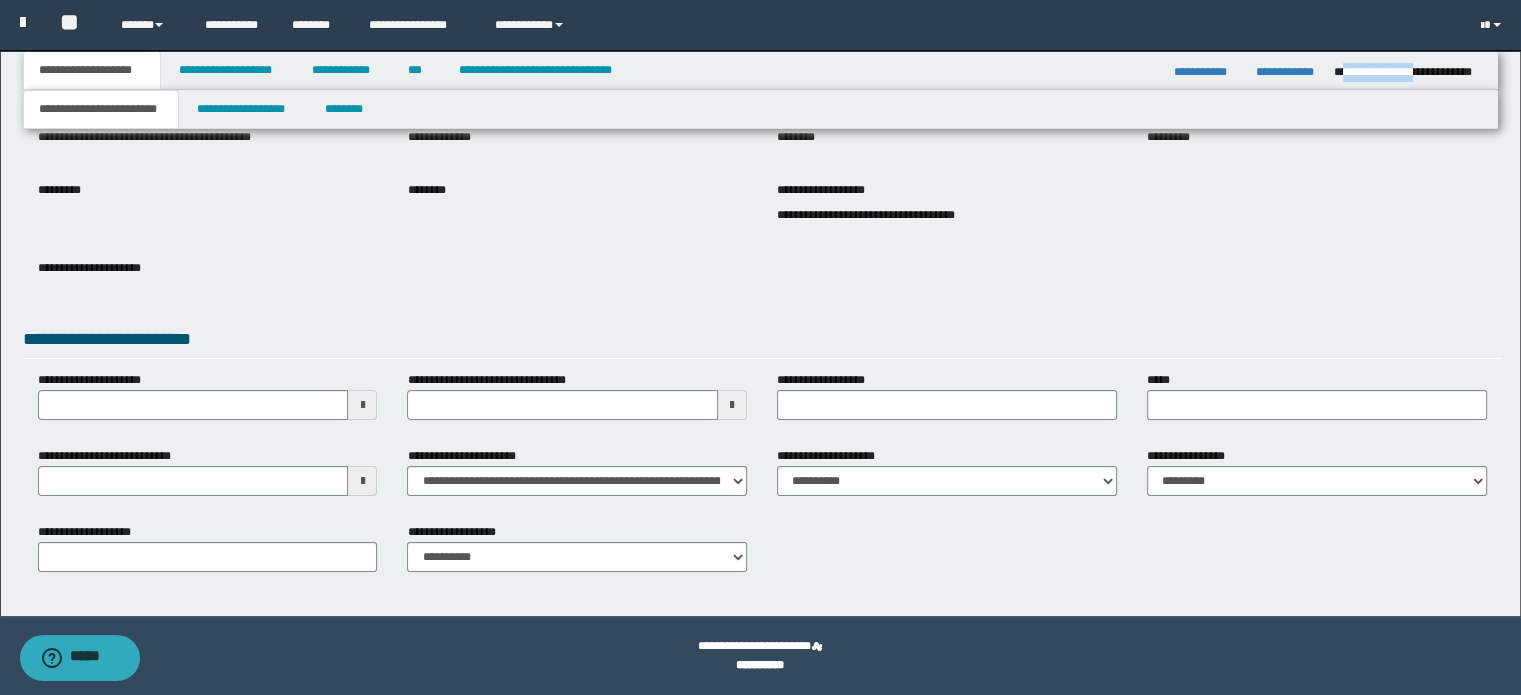 drag, startPoint x: 1340, startPoint y: 71, endPoint x: 1421, endPoint y: 65, distance: 81.22192 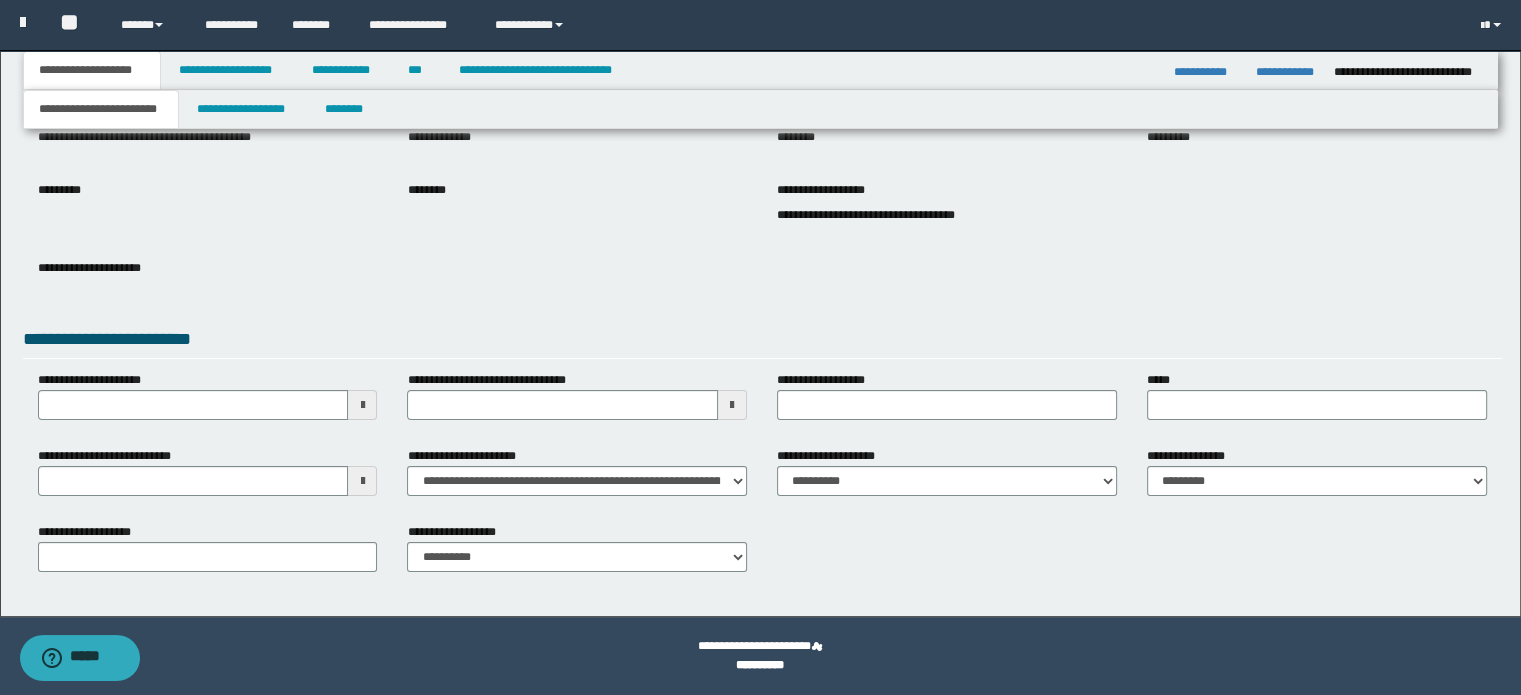 drag, startPoint x: 759, startPoint y: 276, endPoint x: 554, endPoint y: 255, distance: 206.0728 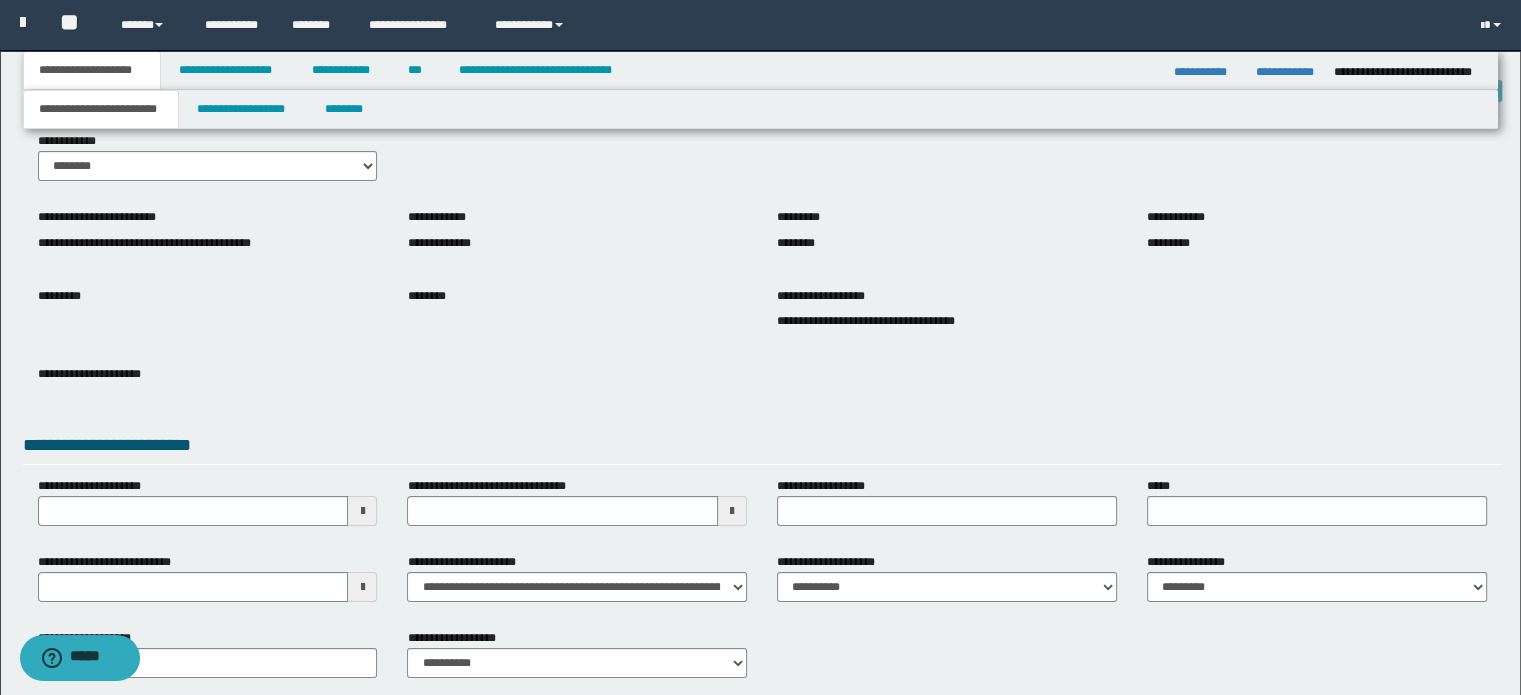 scroll, scrollTop: 0, scrollLeft: 0, axis: both 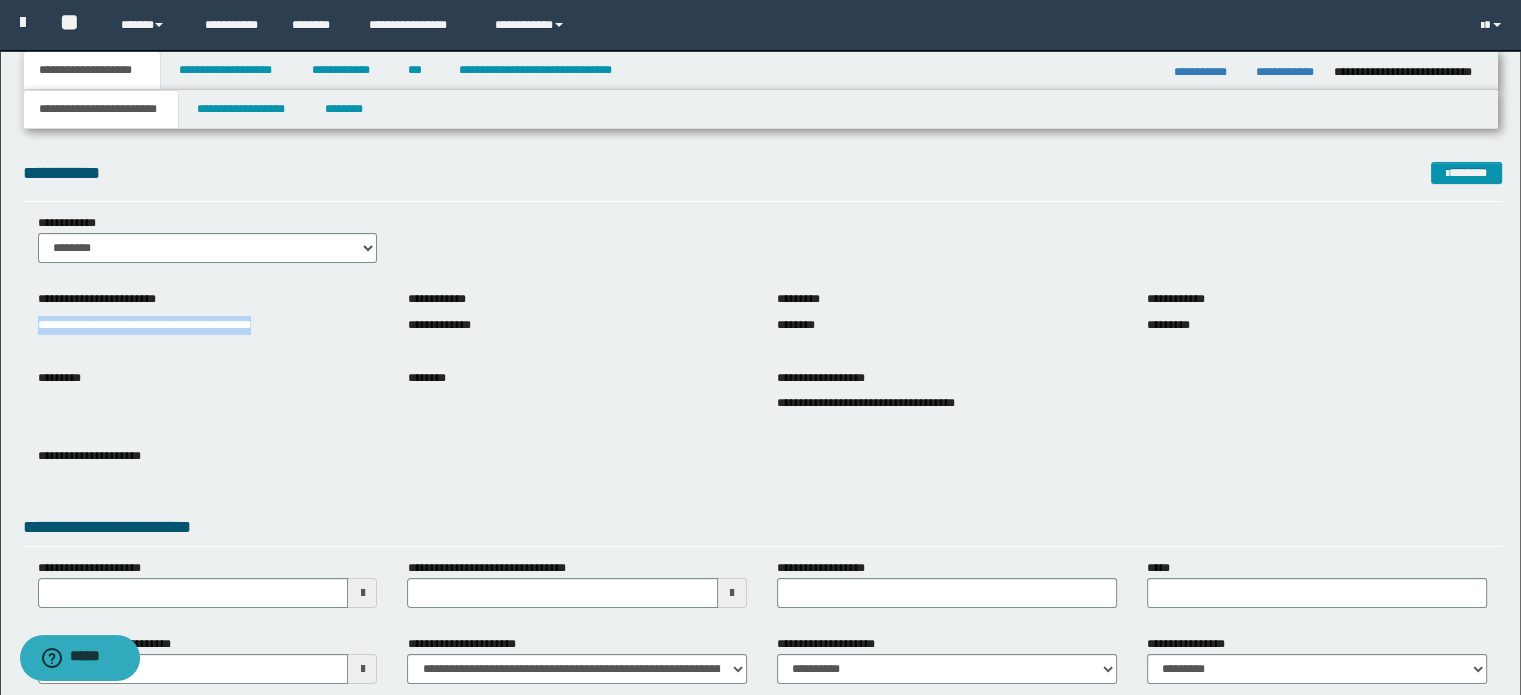drag, startPoint x: 39, startPoint y: 322, endPoint x: 275, endPoint y: 325, distance: 236.01907 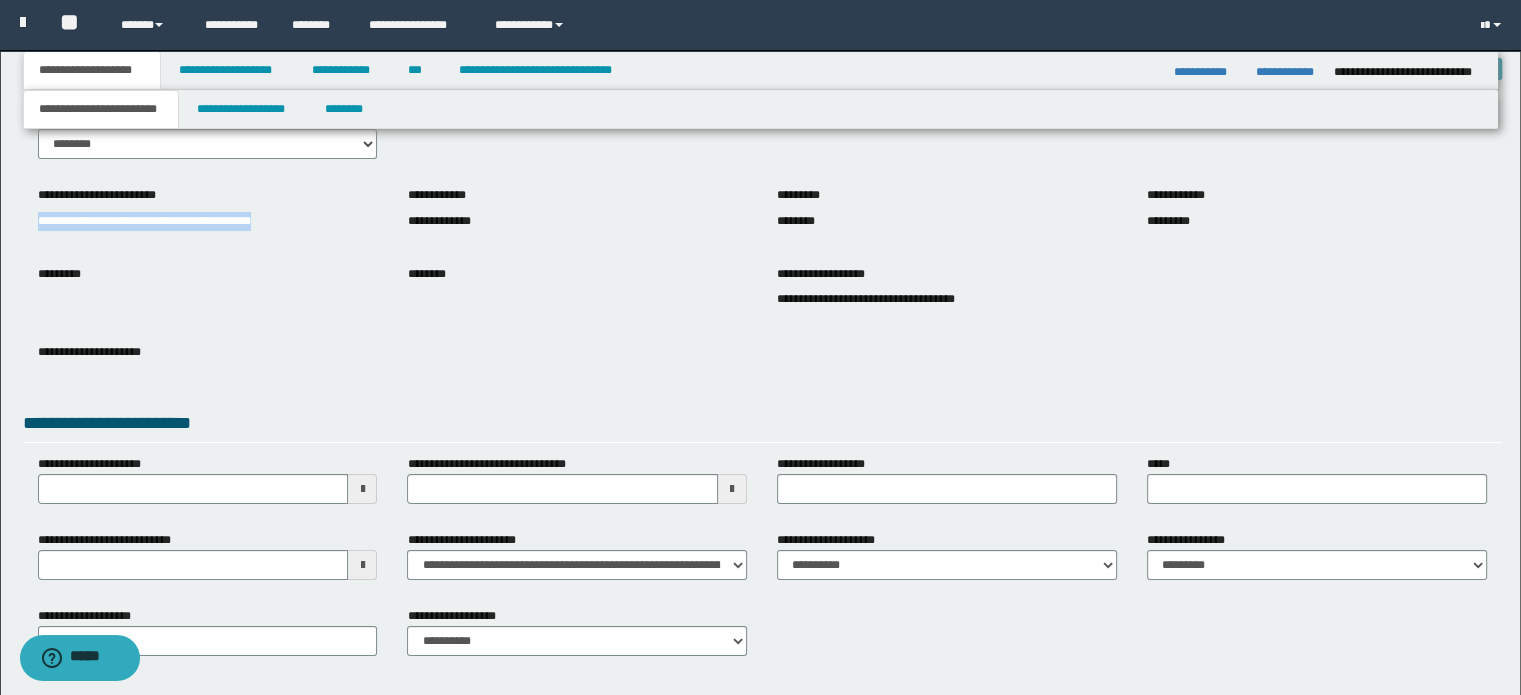 scroll, scrollTop: 188, scrollLeft: 0, axis: vertical 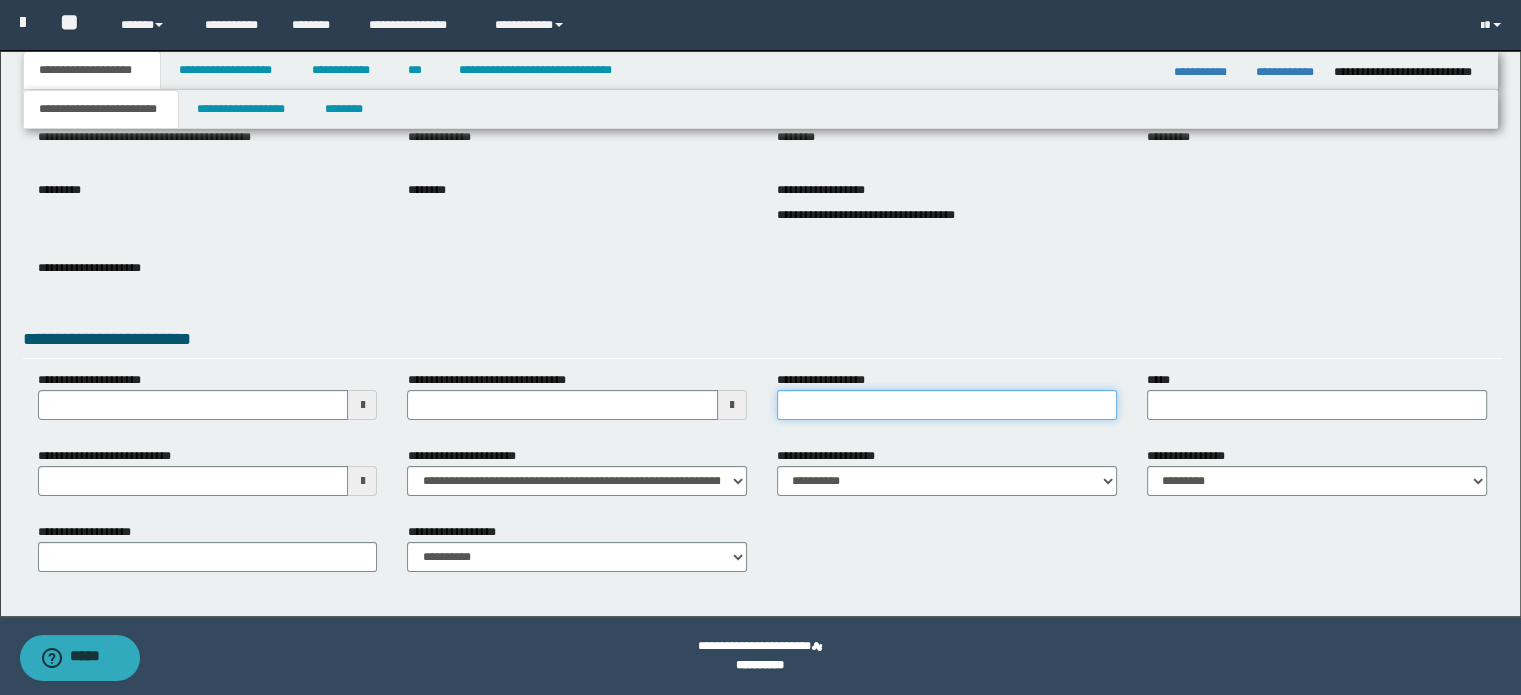 click on "**********" at bounding box center (947, 405) 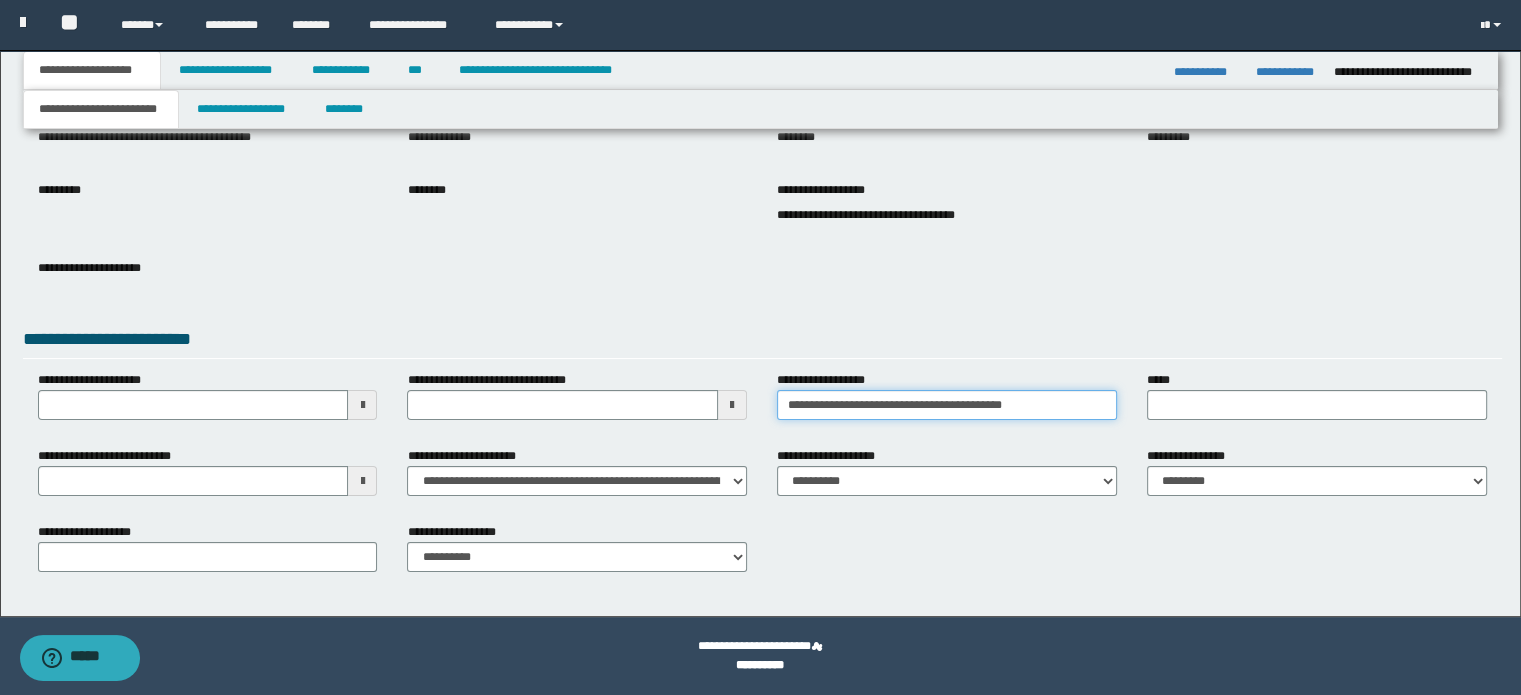 type on "**********" 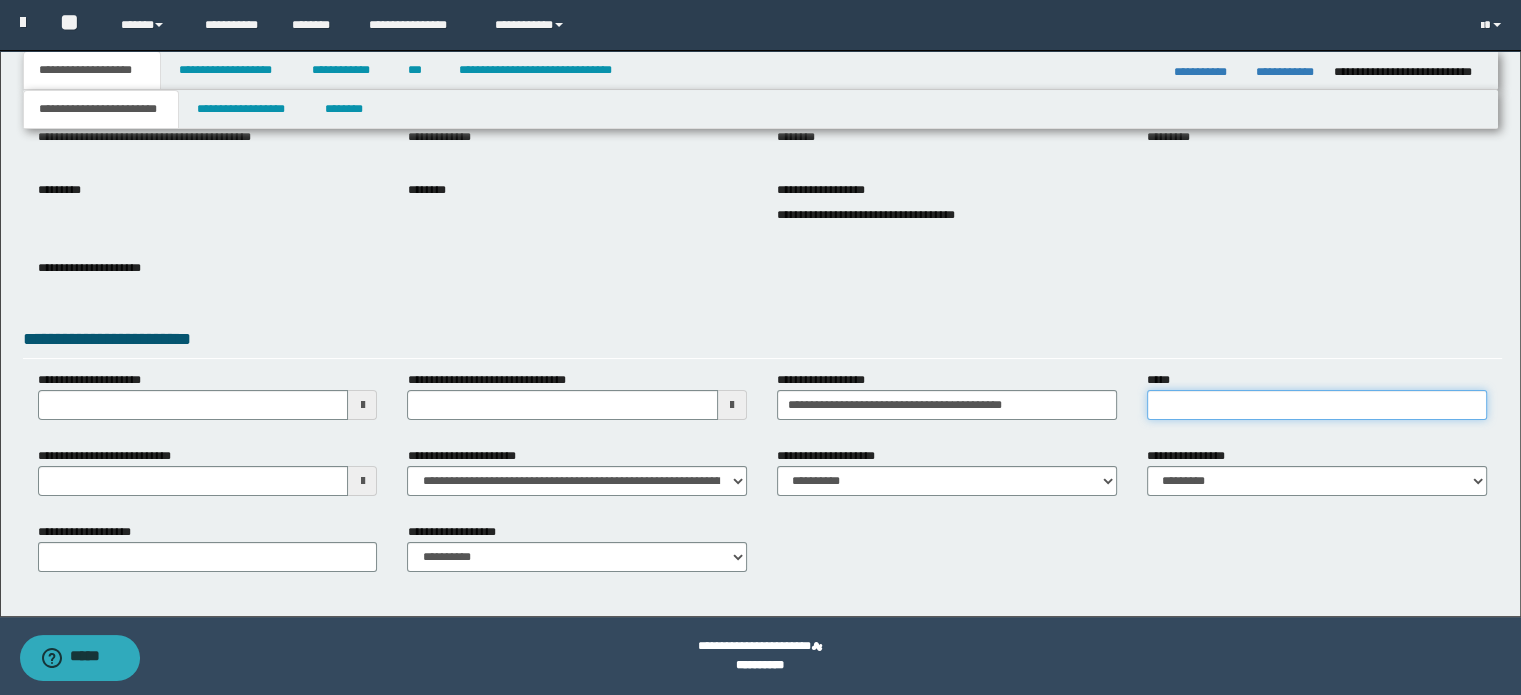 click on "*****" at bounding box center (1317, 405) 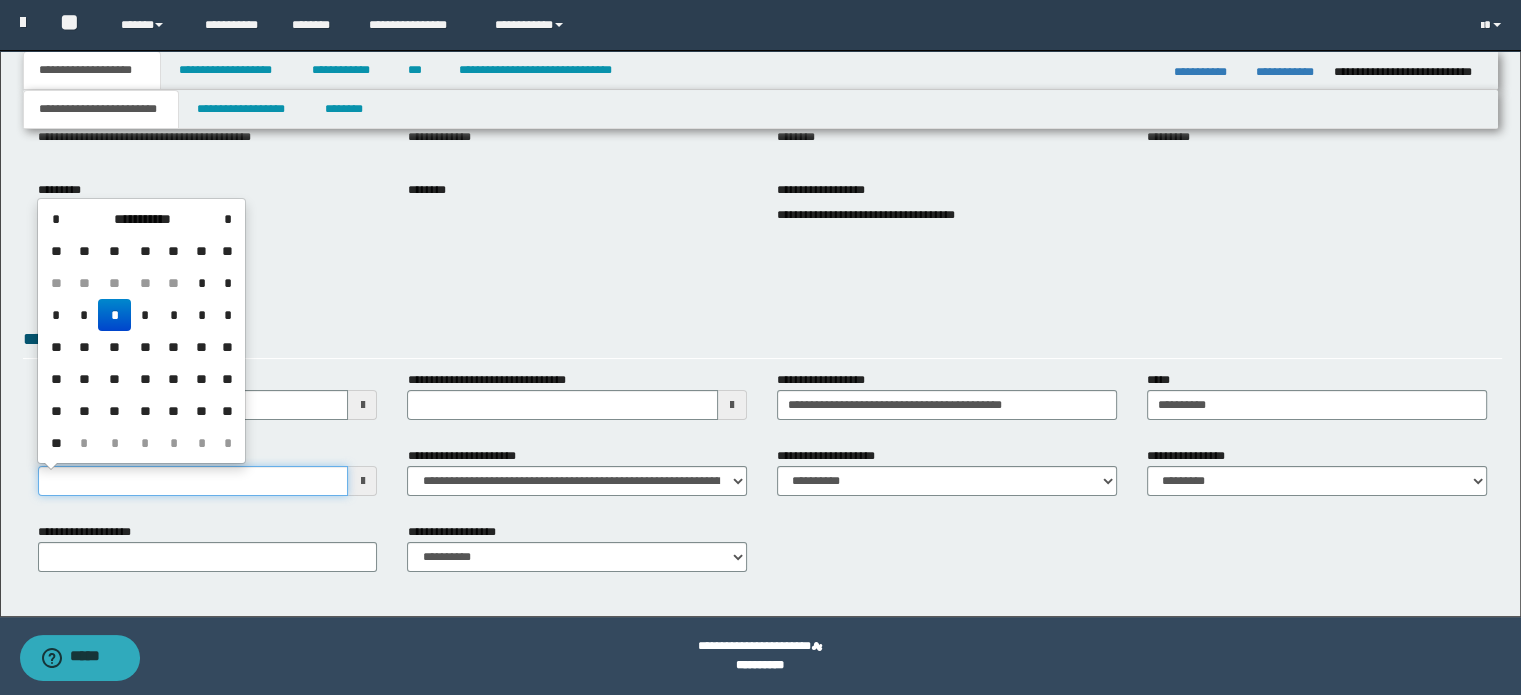 click on "**********" at bounding box center (193, 481) 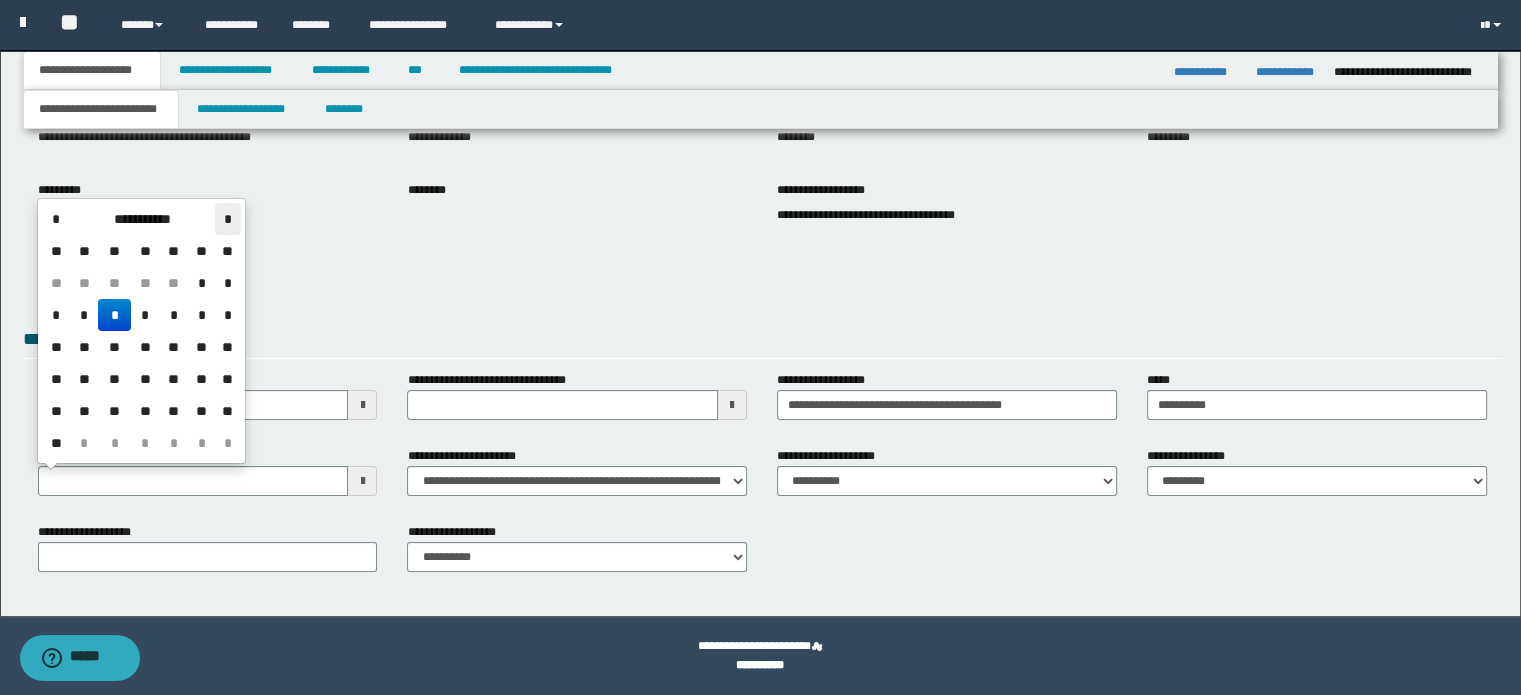 click on "*" at bounding box center (227, 219) 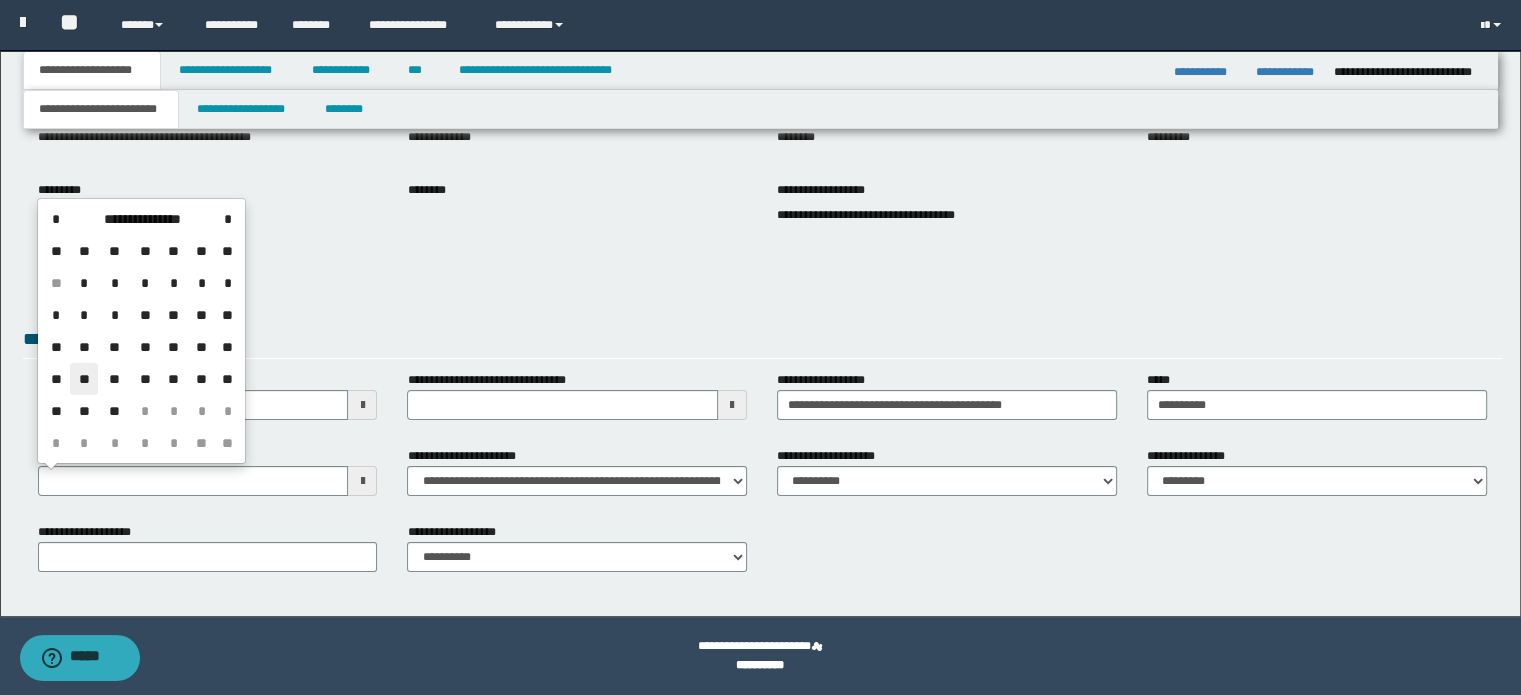 click on "**" at bounding box center [84, 379] 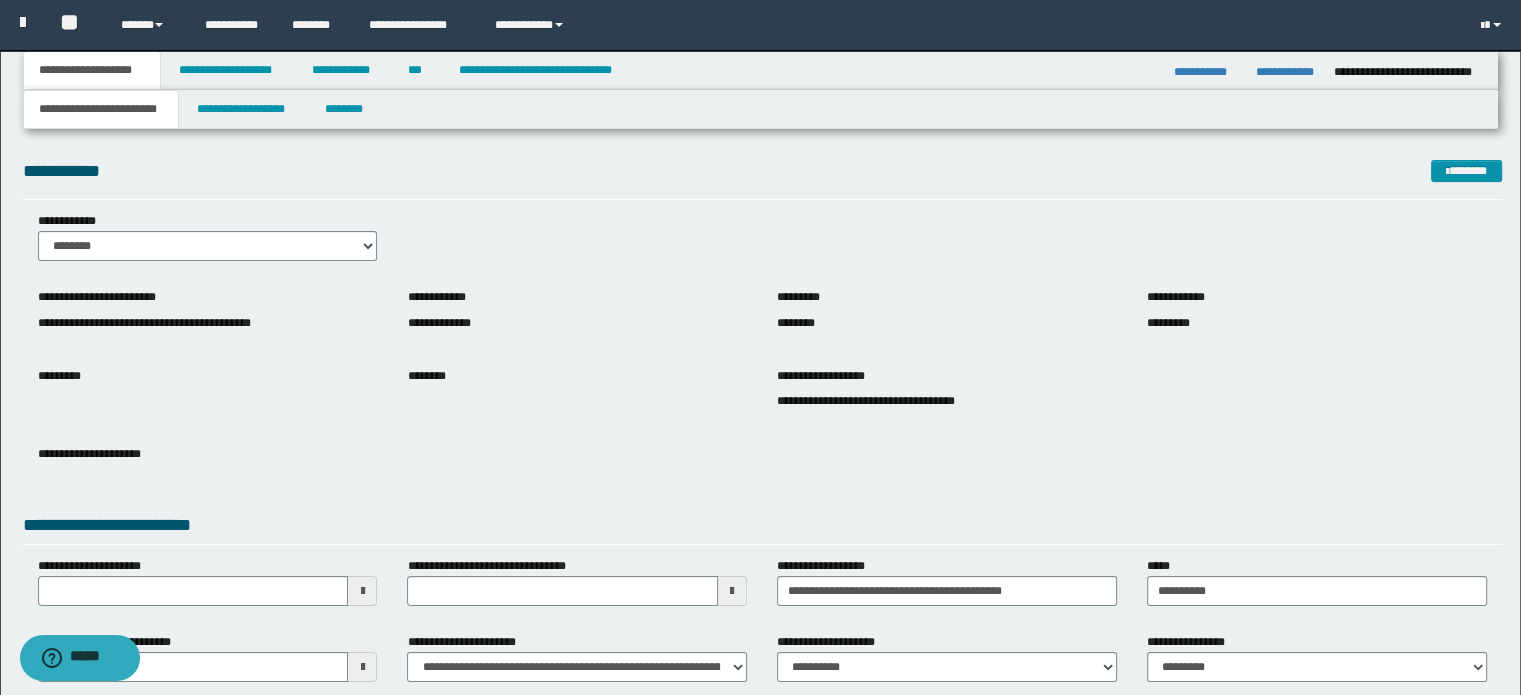 scroll, scrollTop: 0, scrollLeft: 0, axis: both 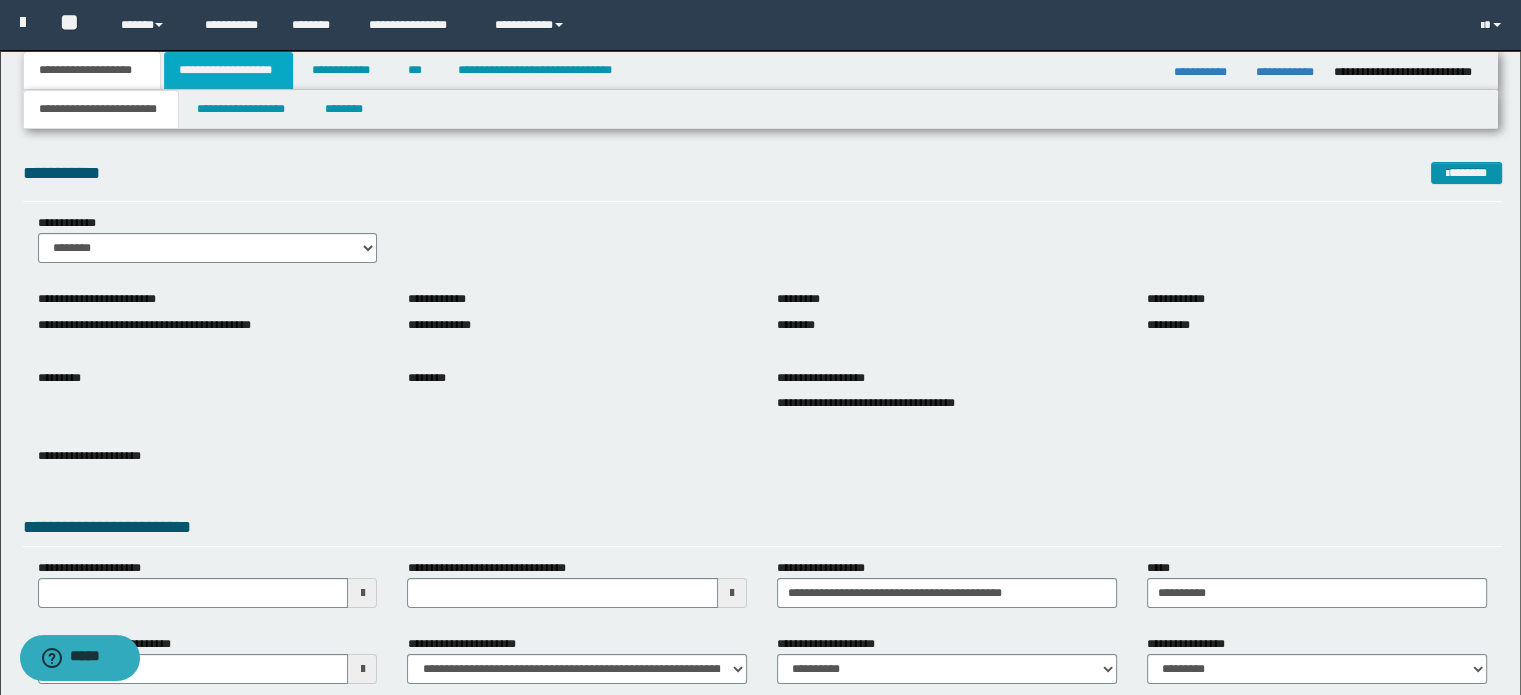 click on "**********" at bounding box center [228, 70] 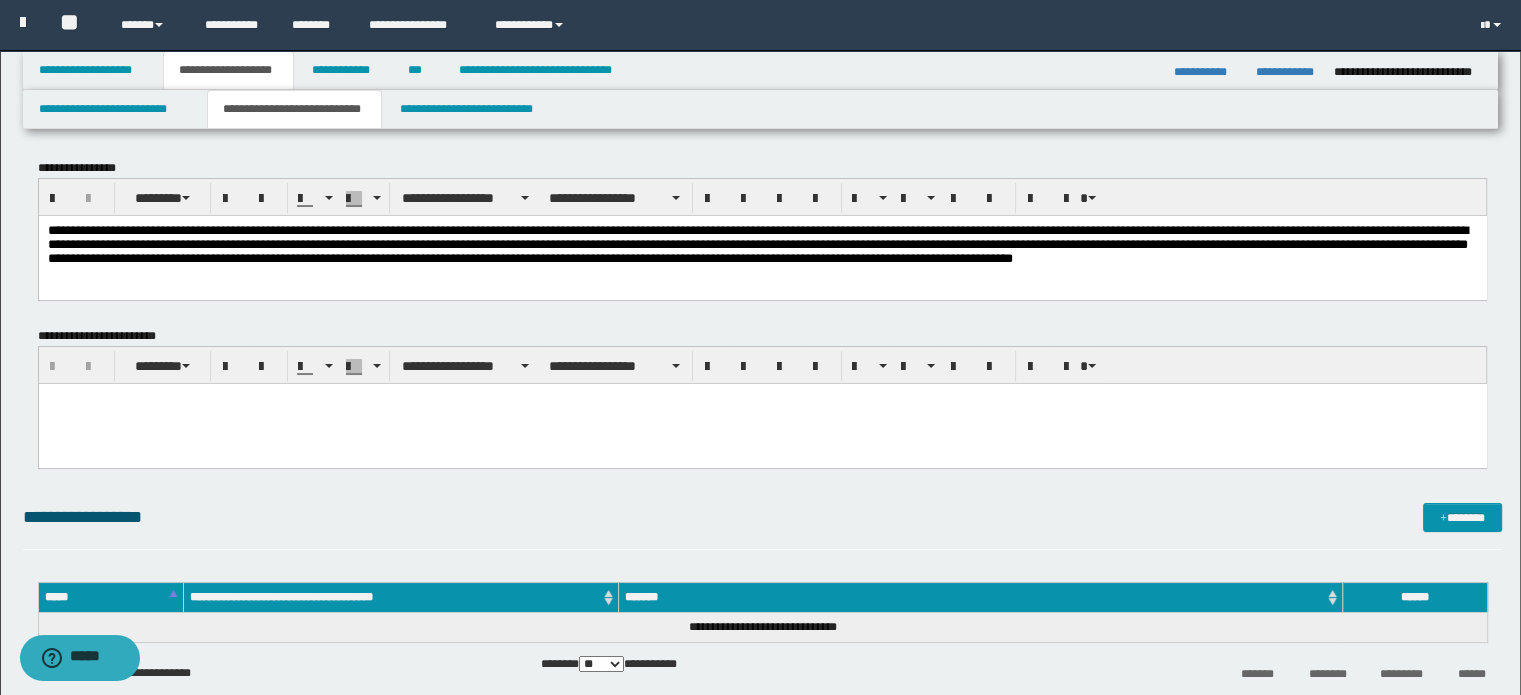 click on "**********" at bounding box center (762, 247) 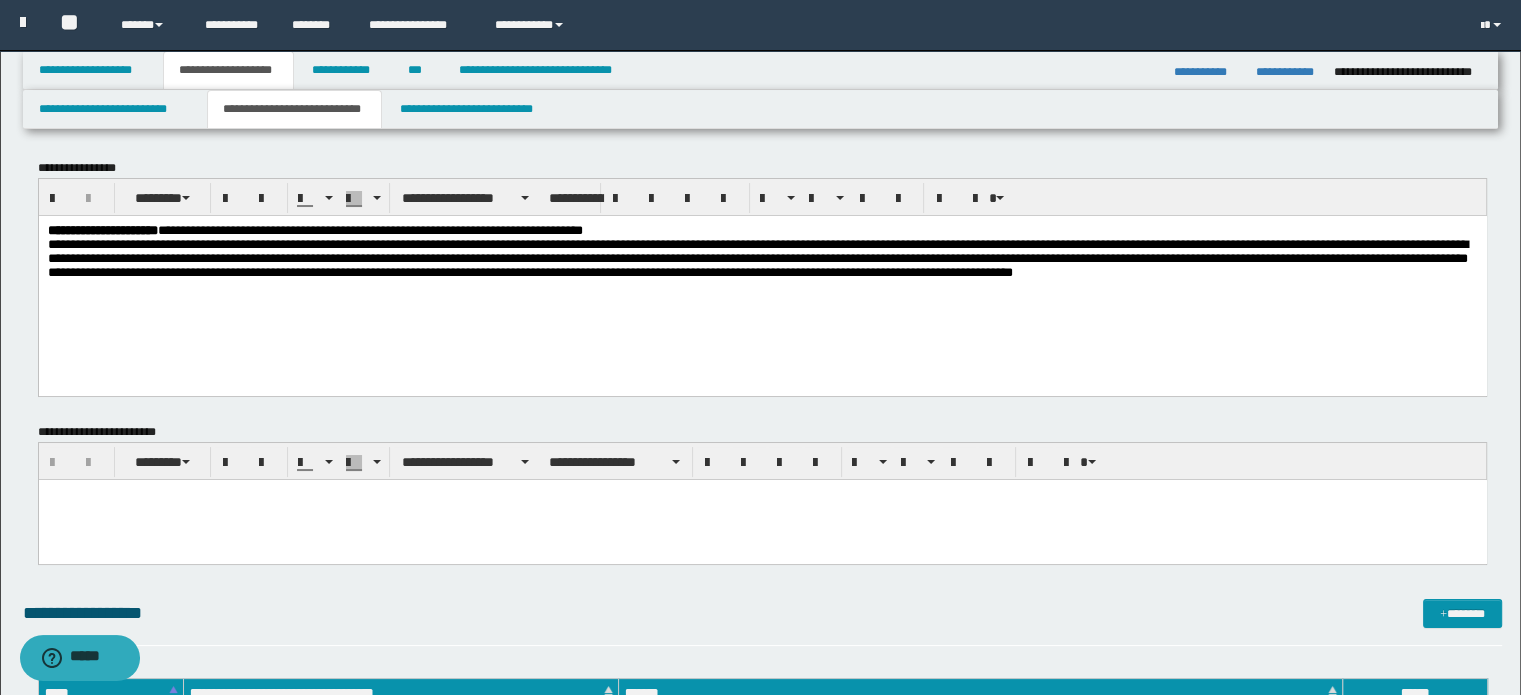 click on "**********" at bounding box center [762, 279] 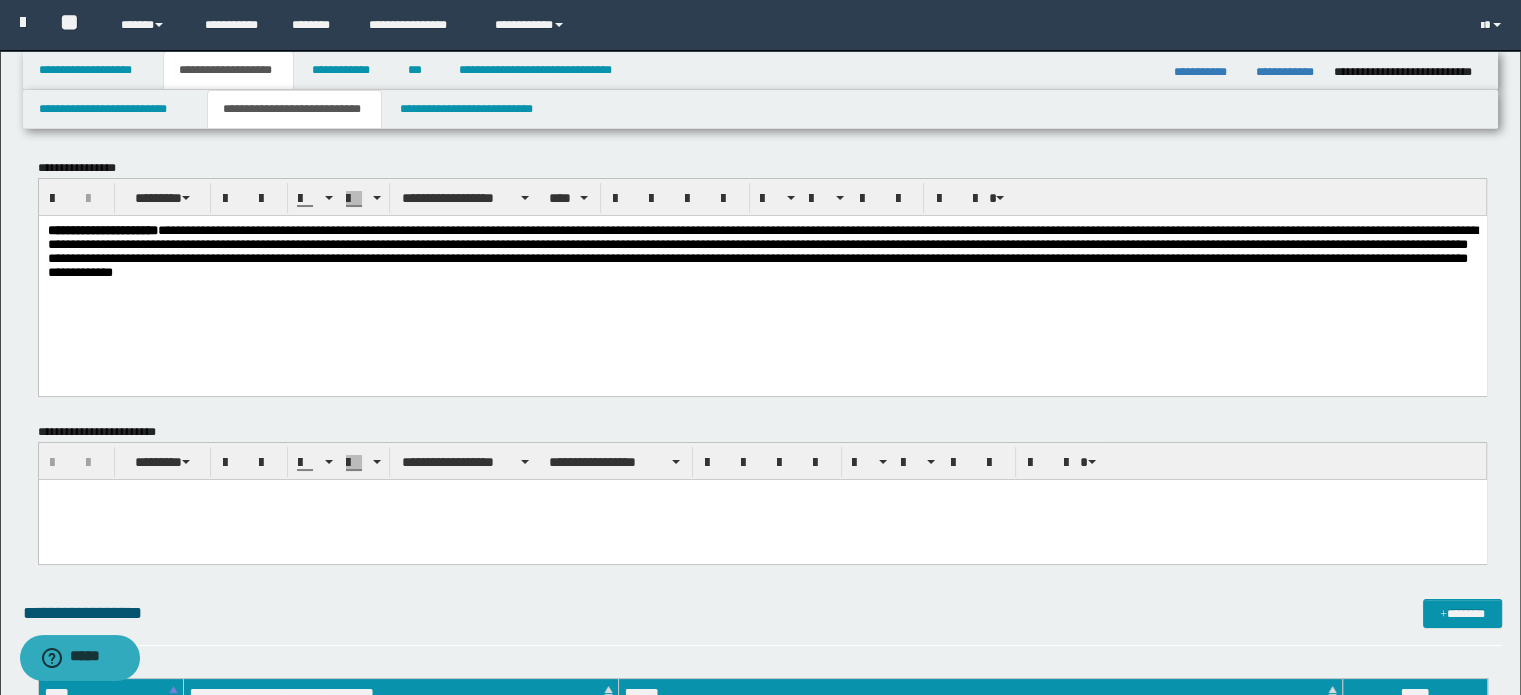 type 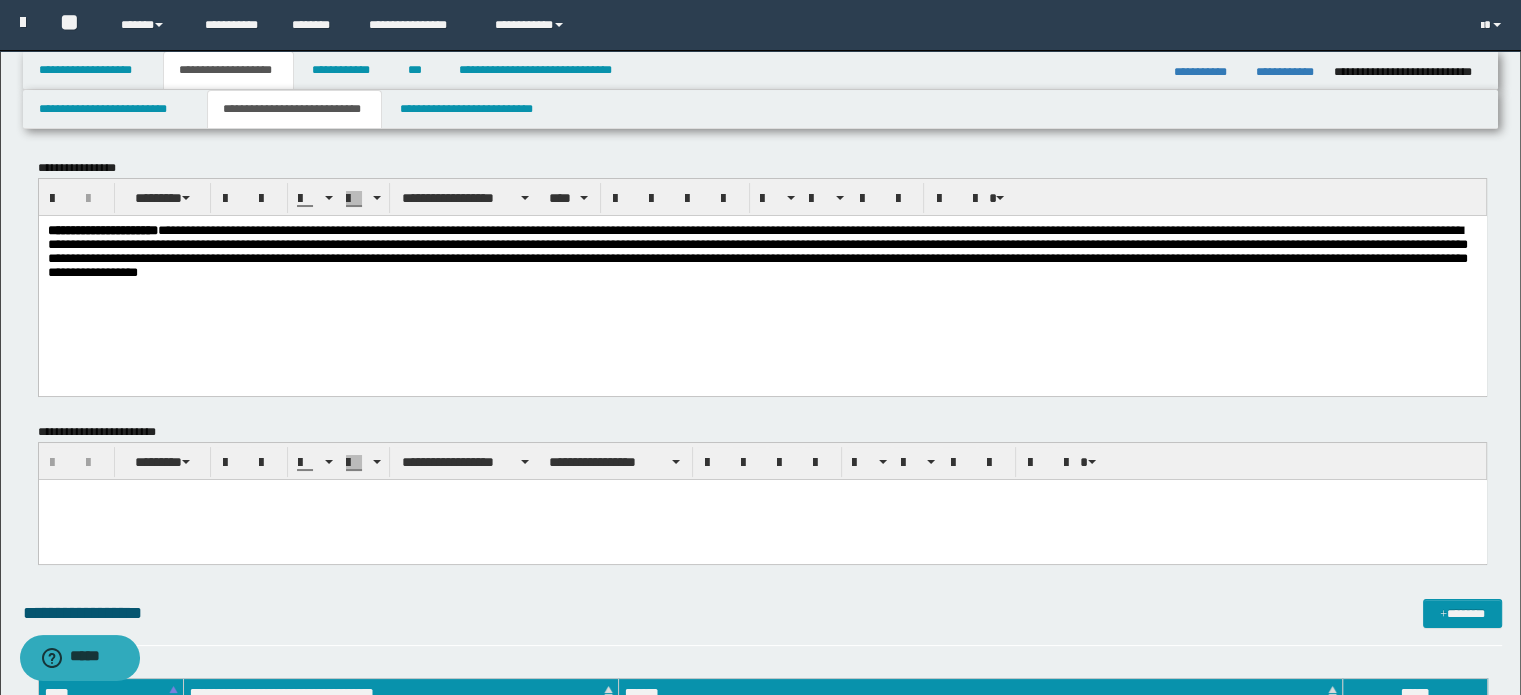 click on "**********" at bounding box center (762, 255) 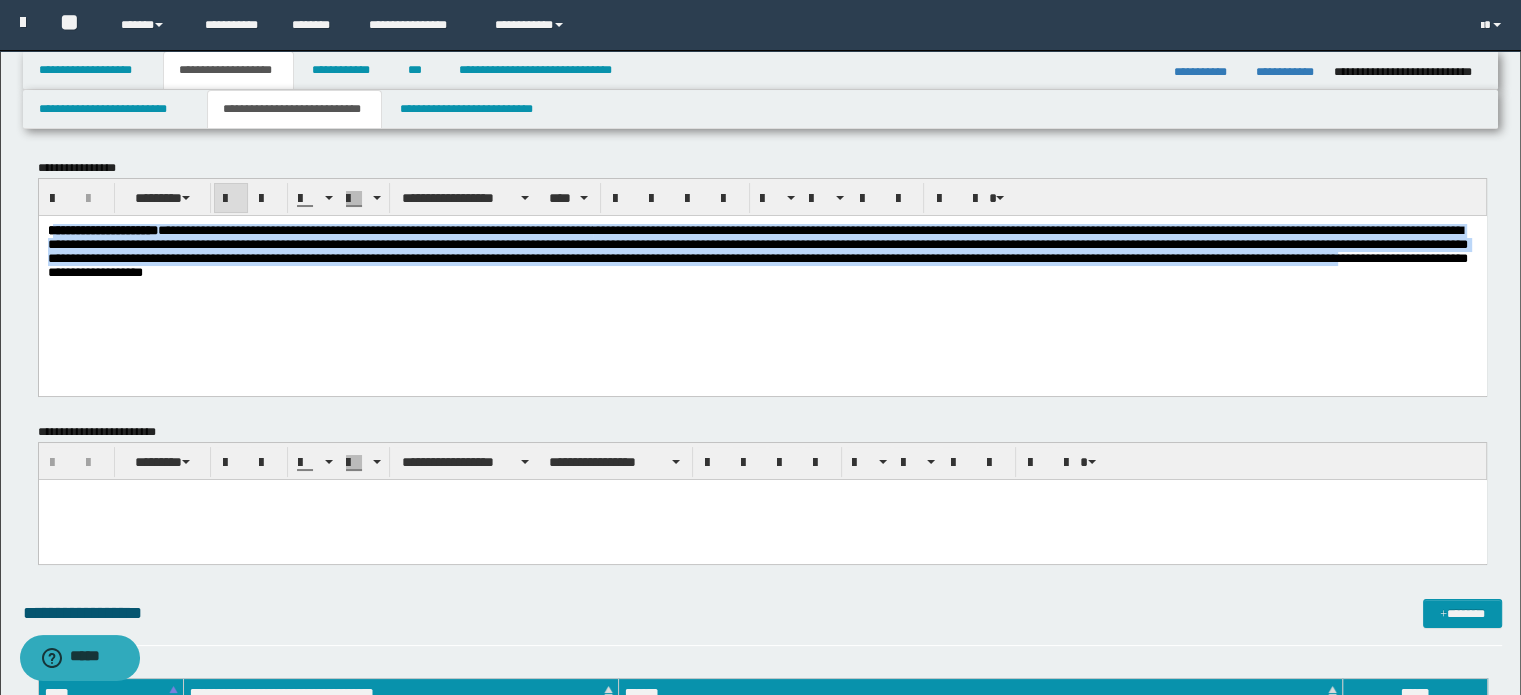 drag, startPoint x: 95, startPoint y: 229, endPoint x: 547, endPoint y: 362, distance: 471.16135 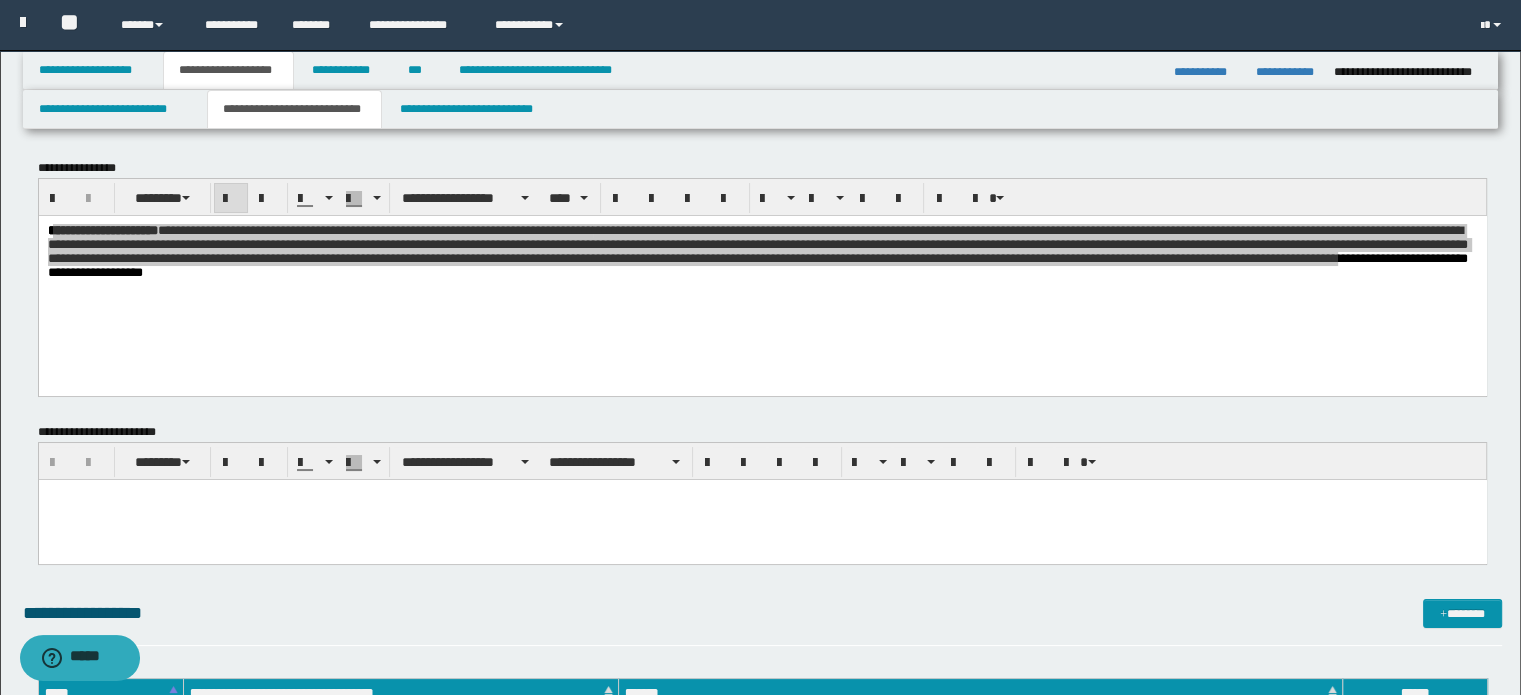 click on "**********" at bounding box center (763, 285) 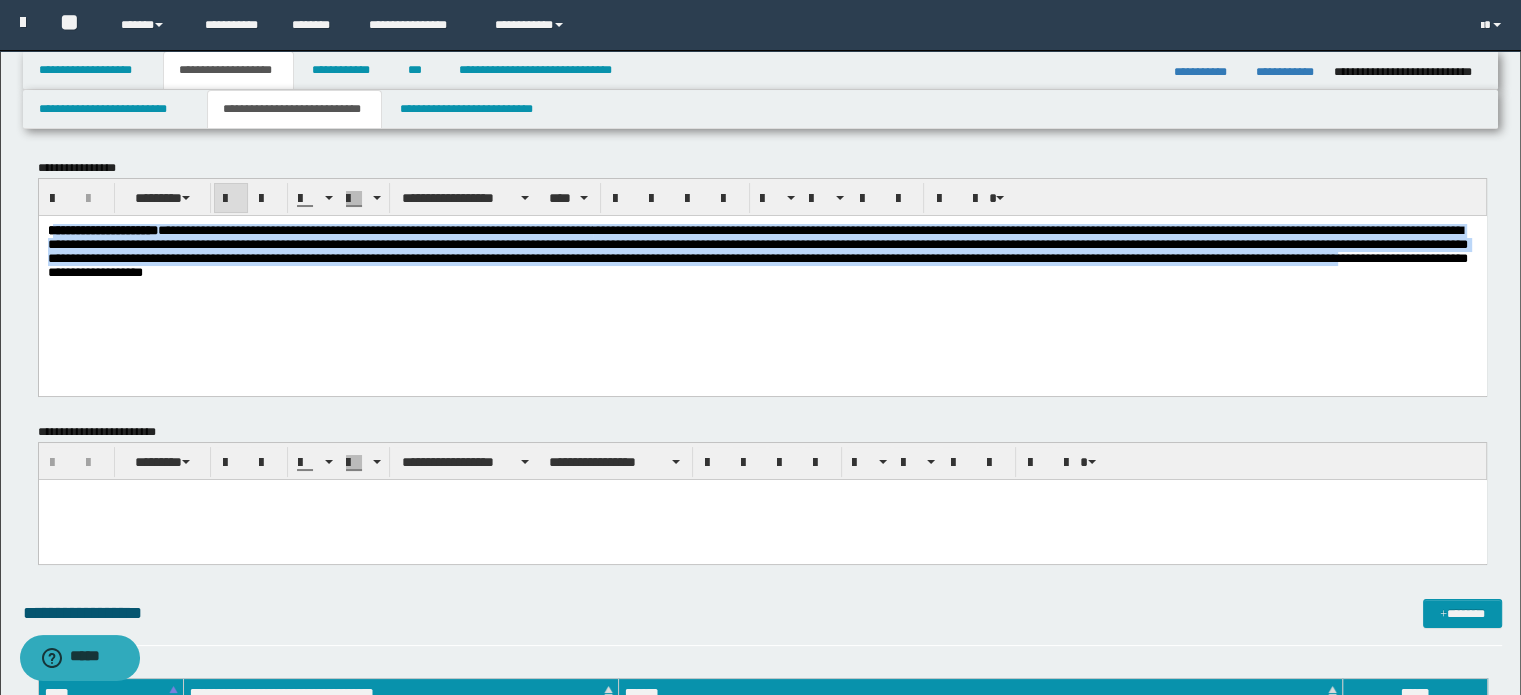 click on "**********" at bounding box center (102, 229) 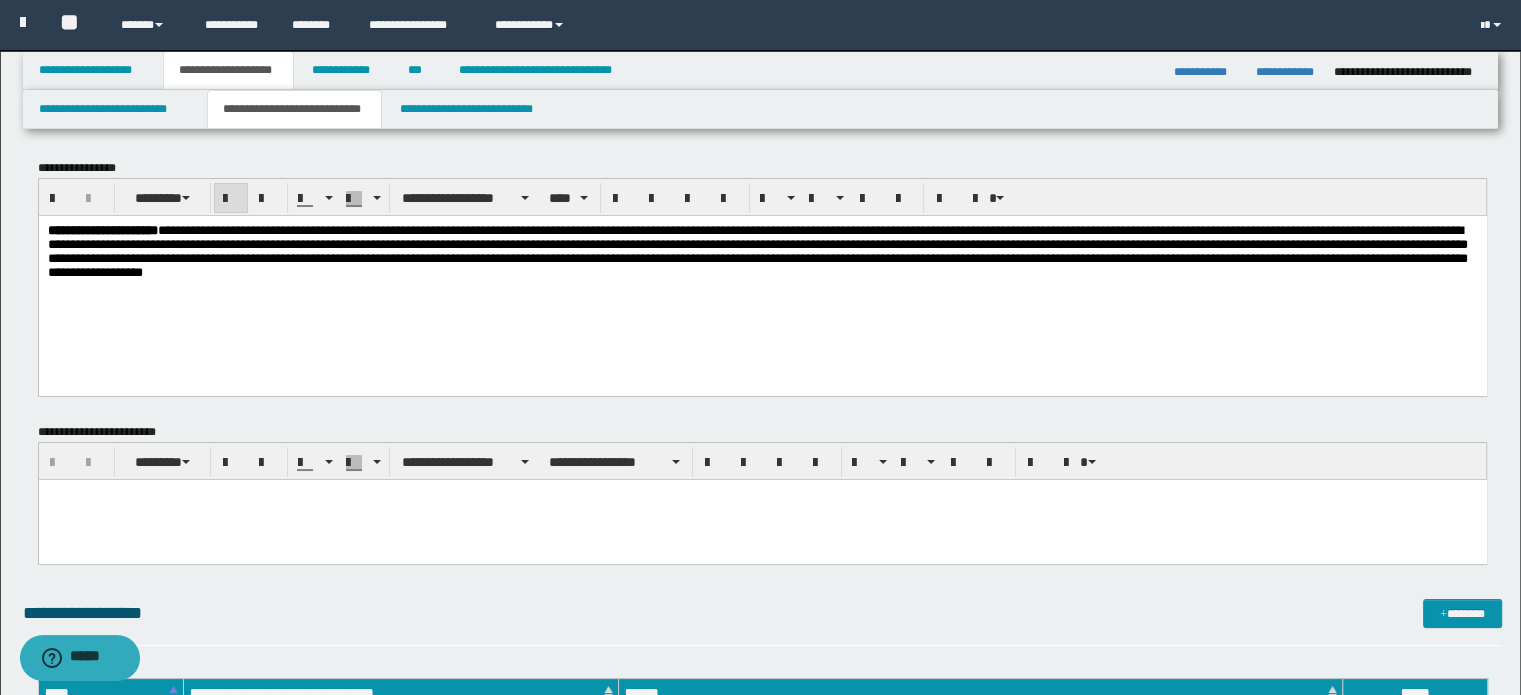 drag, startPoint x: 43, startPoint y: 216, endPoint x: 87, endPoint y: 244, distance: 52.153618 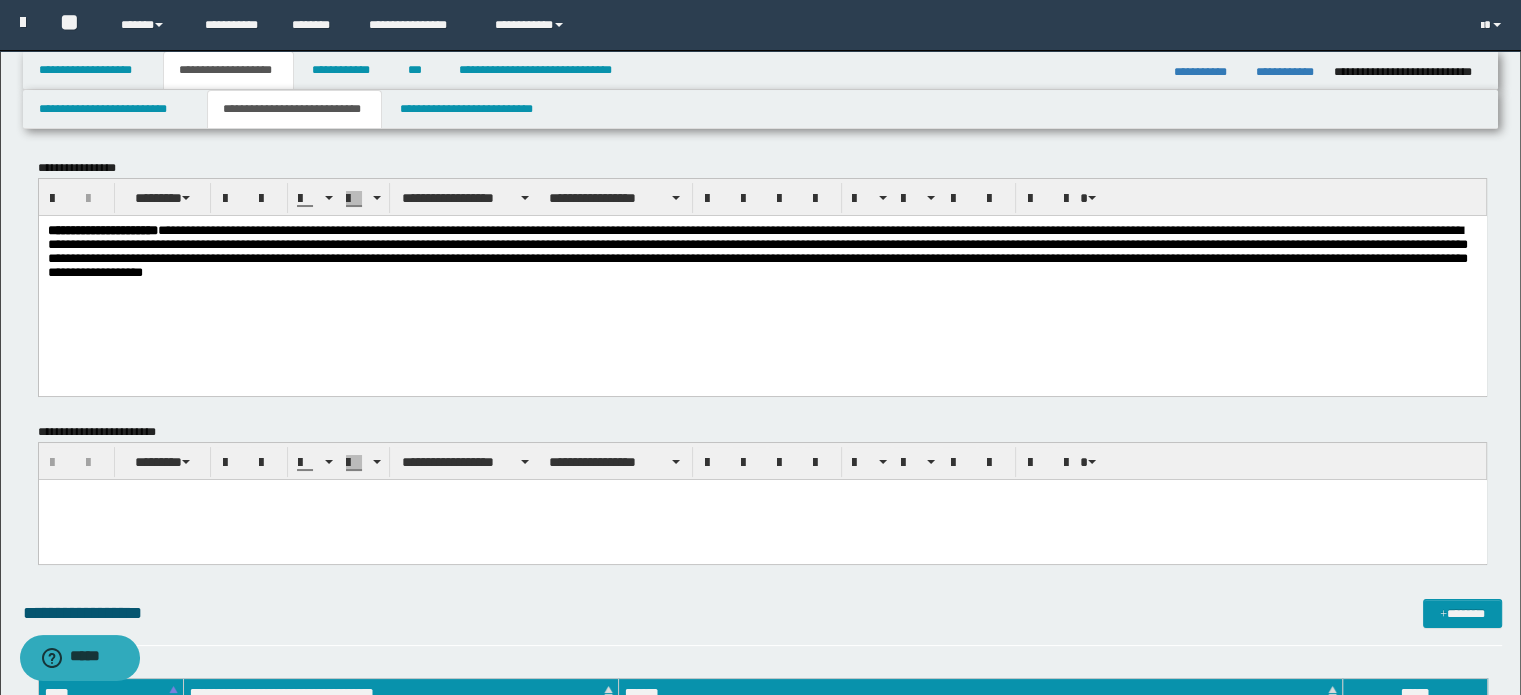drag, startPoint x: 52, startPoint y: 234, endPoint x: 227, endPoint y: 269, distance: 178.46568 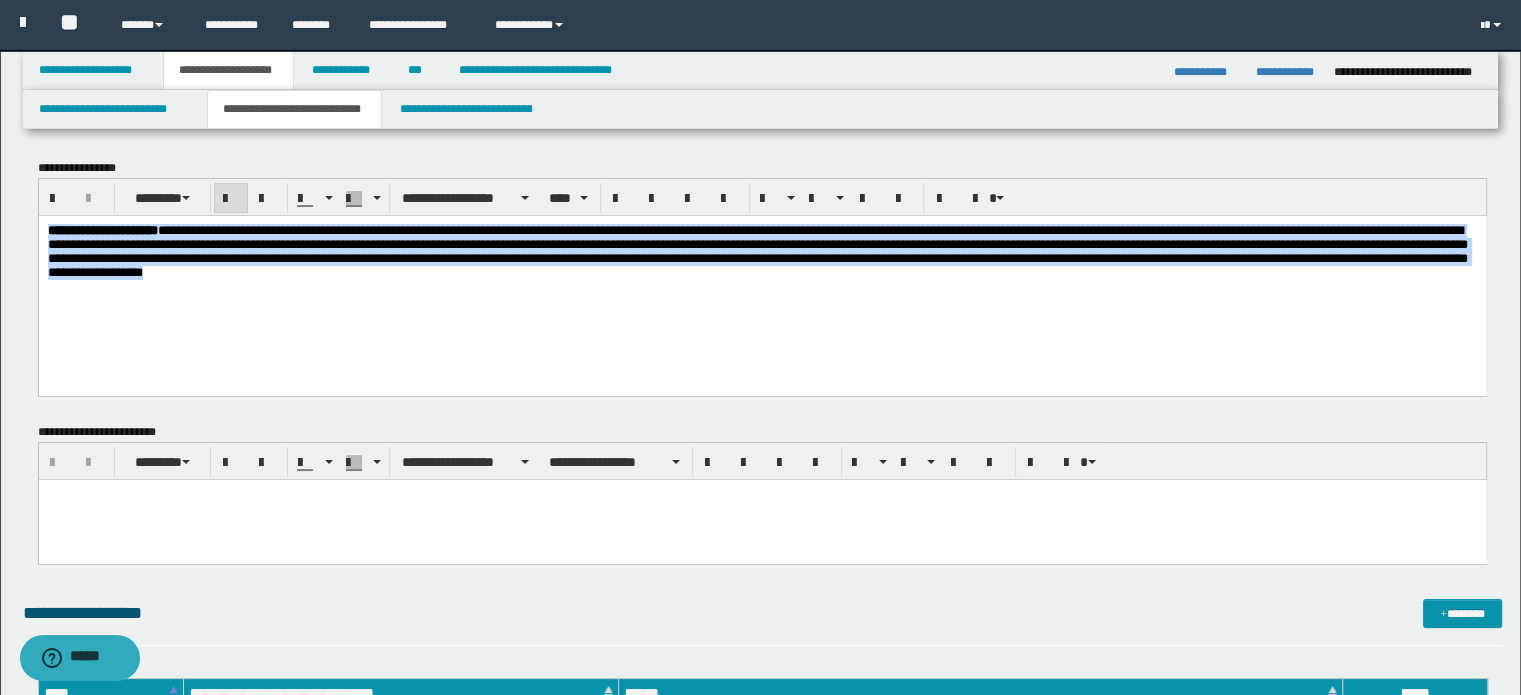 drag, startPoint x: 48, startPoint y: 234, endPoint x: 860, endPoint y: 290, distance: 813.9288 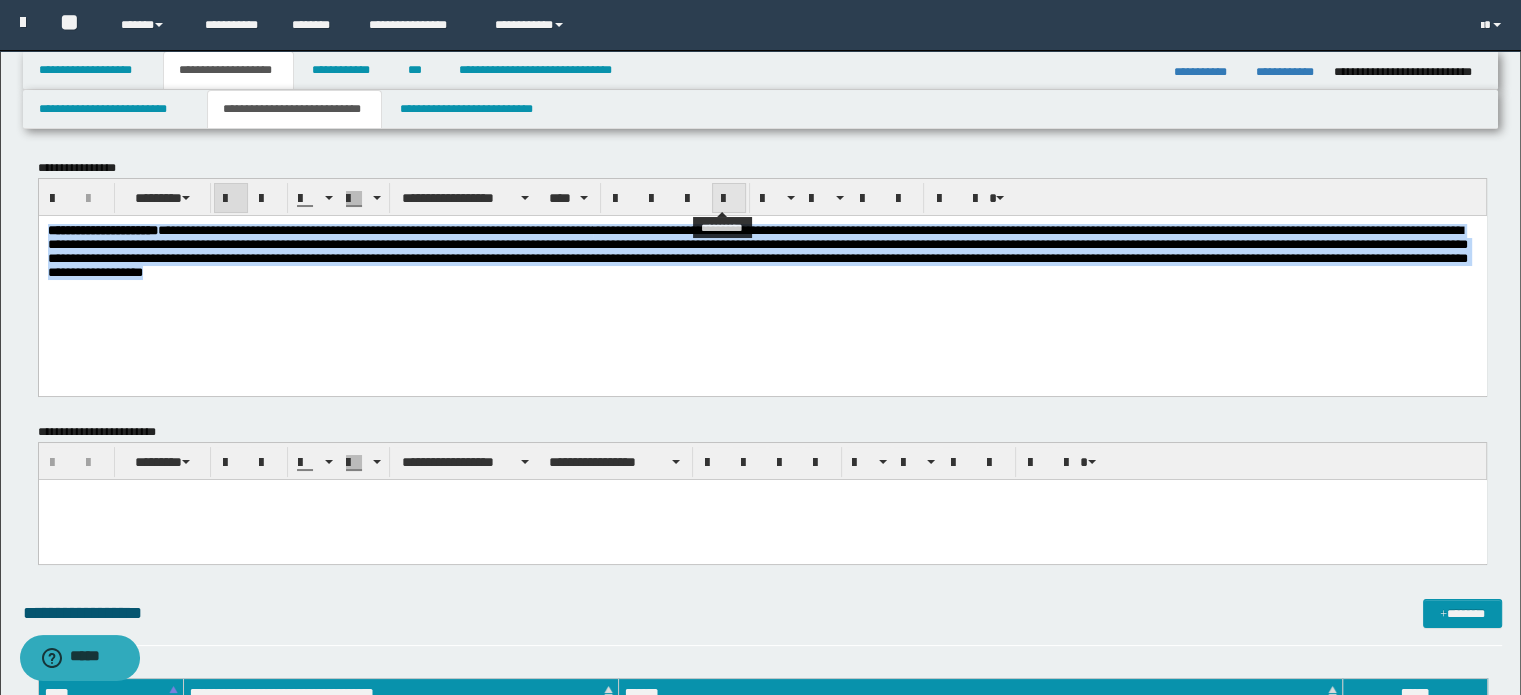 click at bounding box center [729, 198] 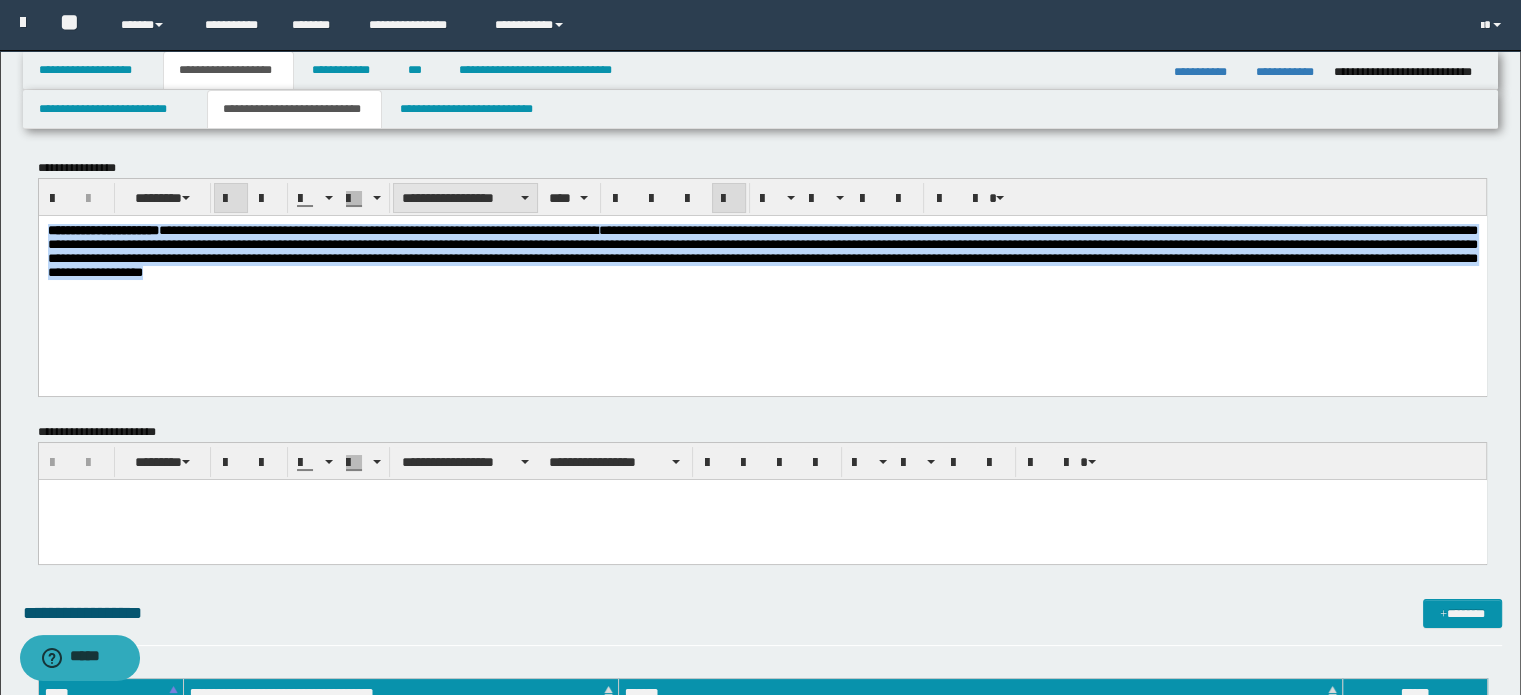 click on "**********" at bounding box center [465, 198] 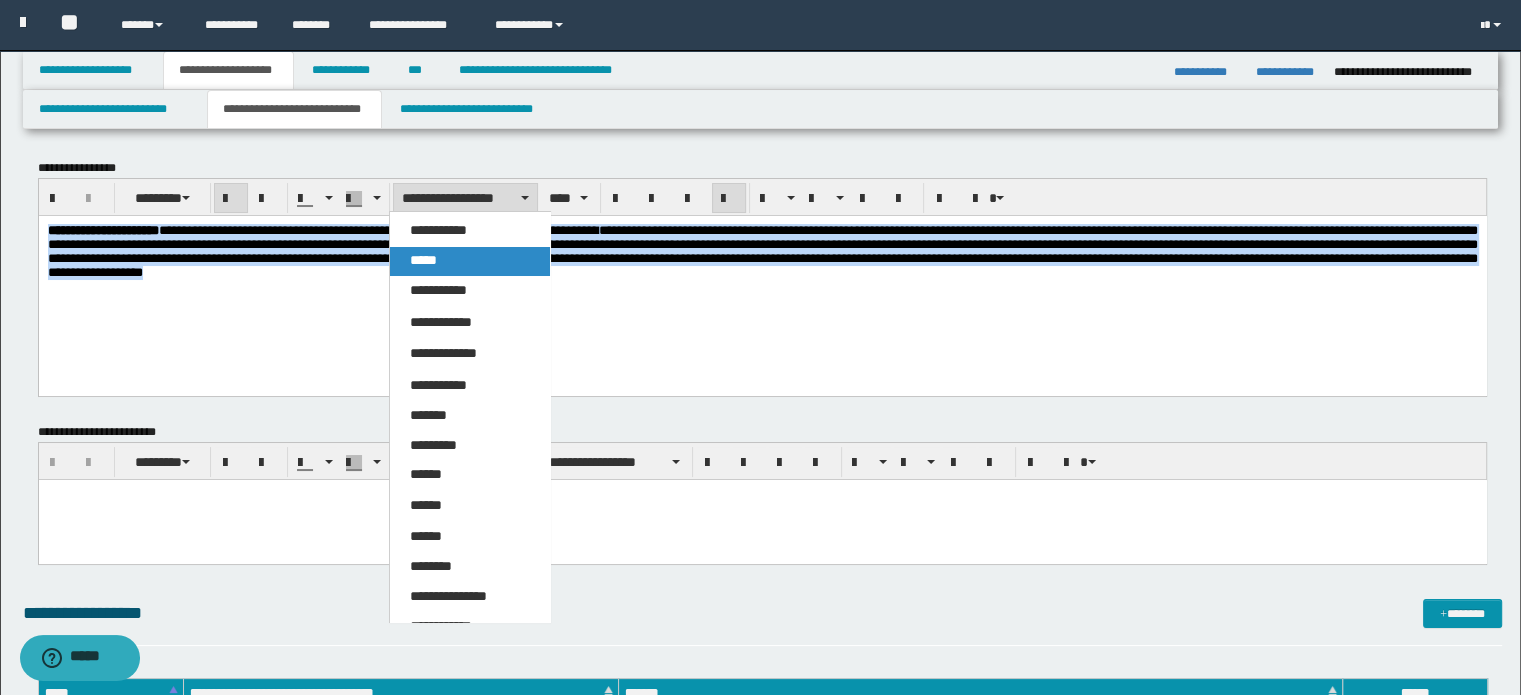 click on "*****" at bounding box center (423, 260) 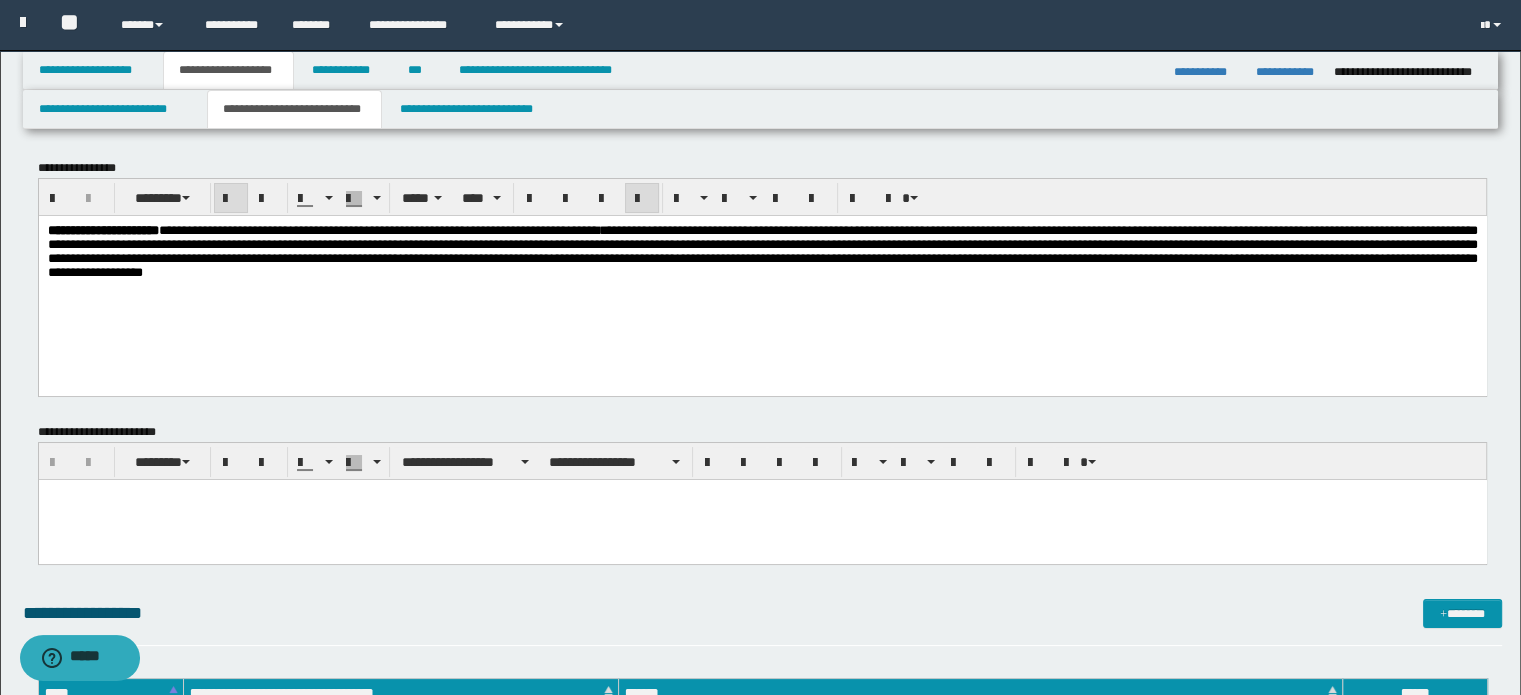 click on "**********" at bounding box center (762, 280) 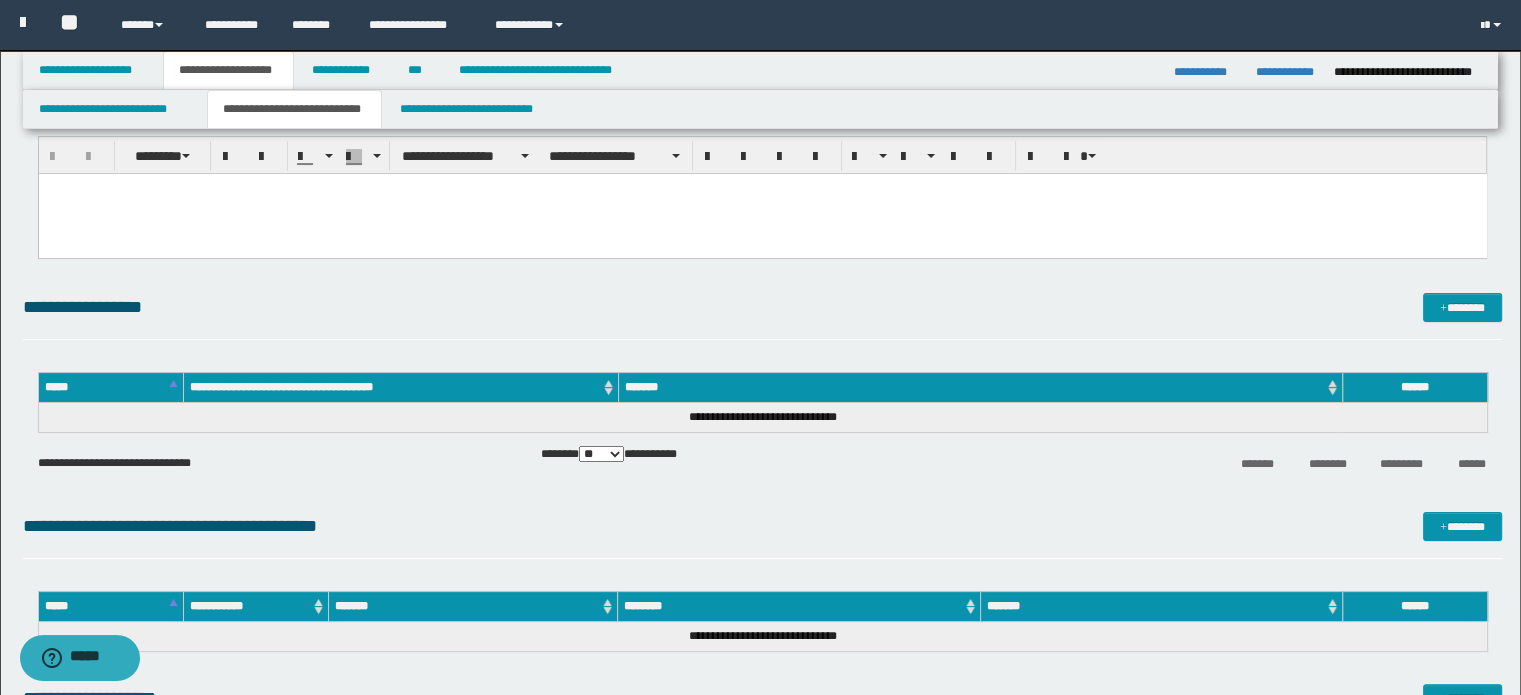 scroll, scrollTop: 300, scrollLeft: 0, axis: vertical 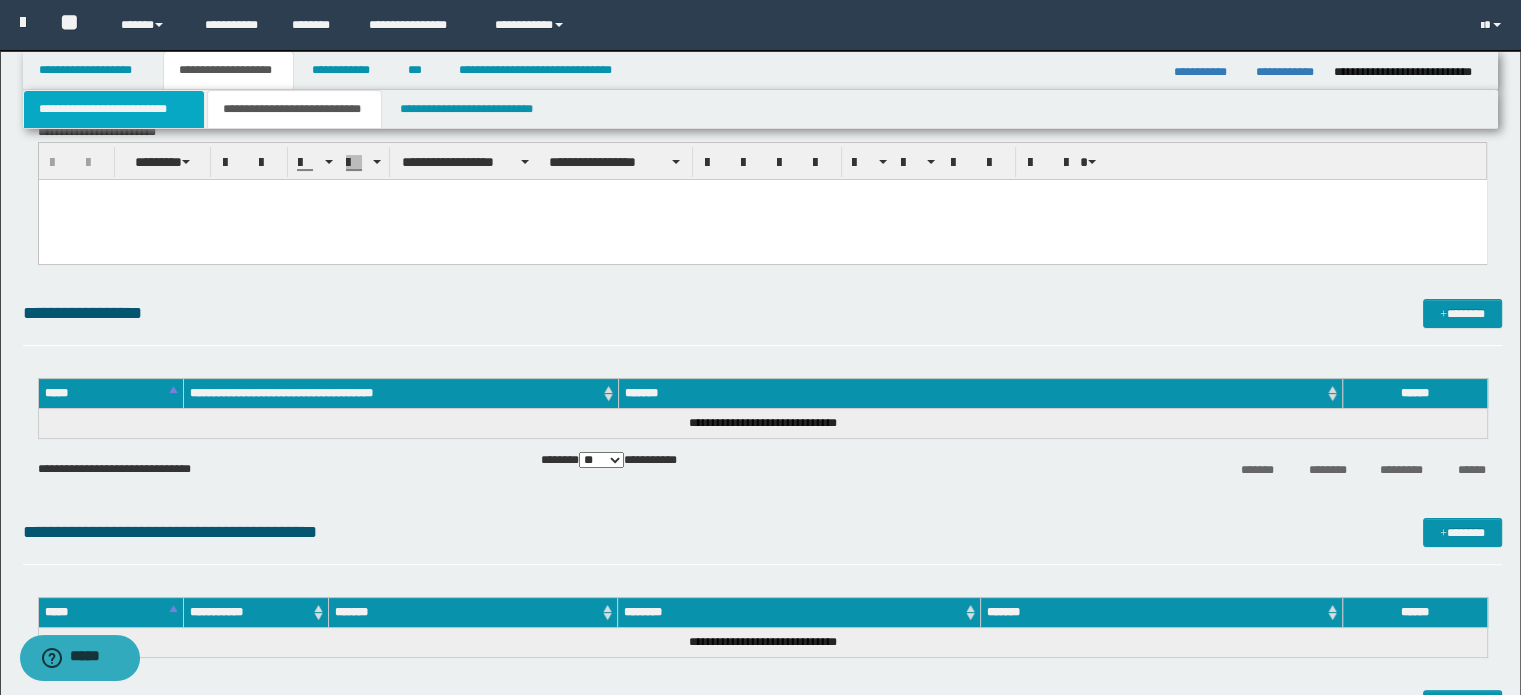 click on "**********" at bounding box center (114, 109) 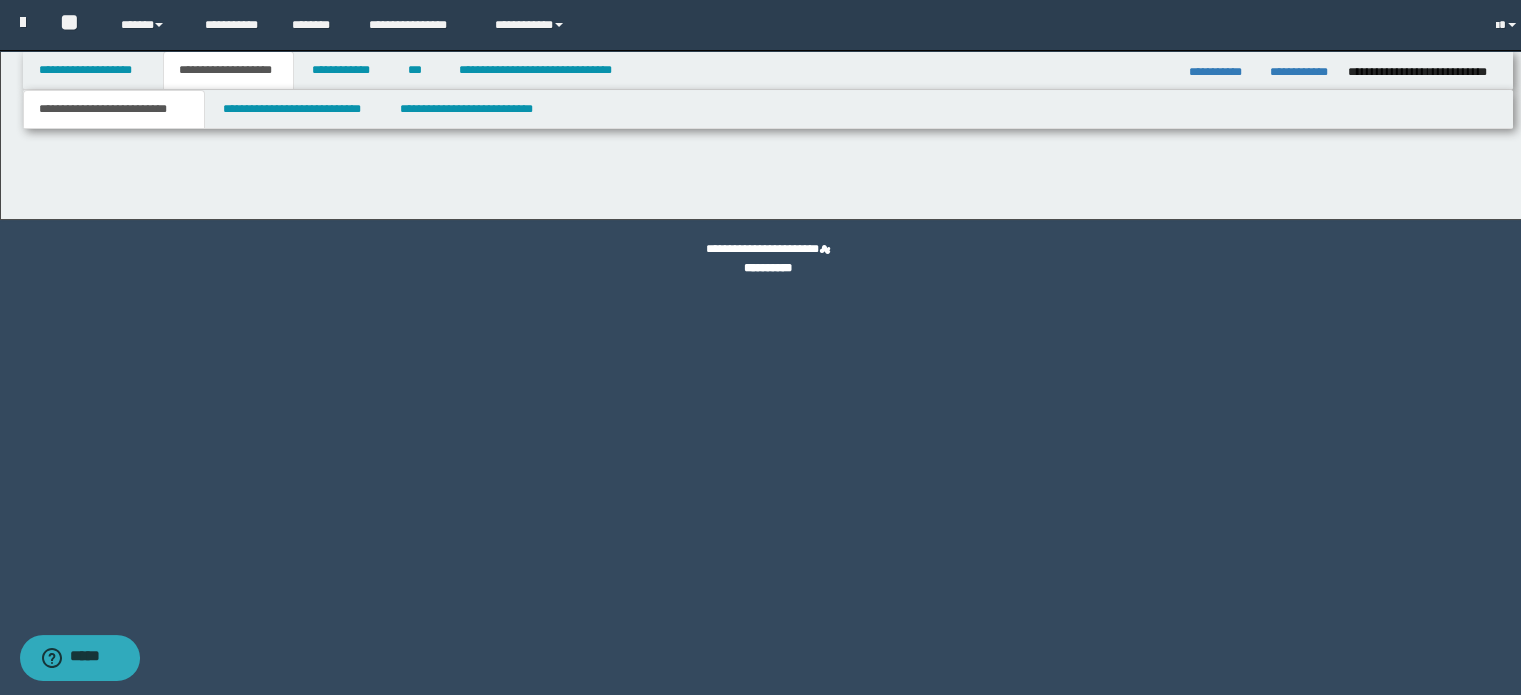 scroll, scrollTop: 0, scrollLeft: 0, axis: both 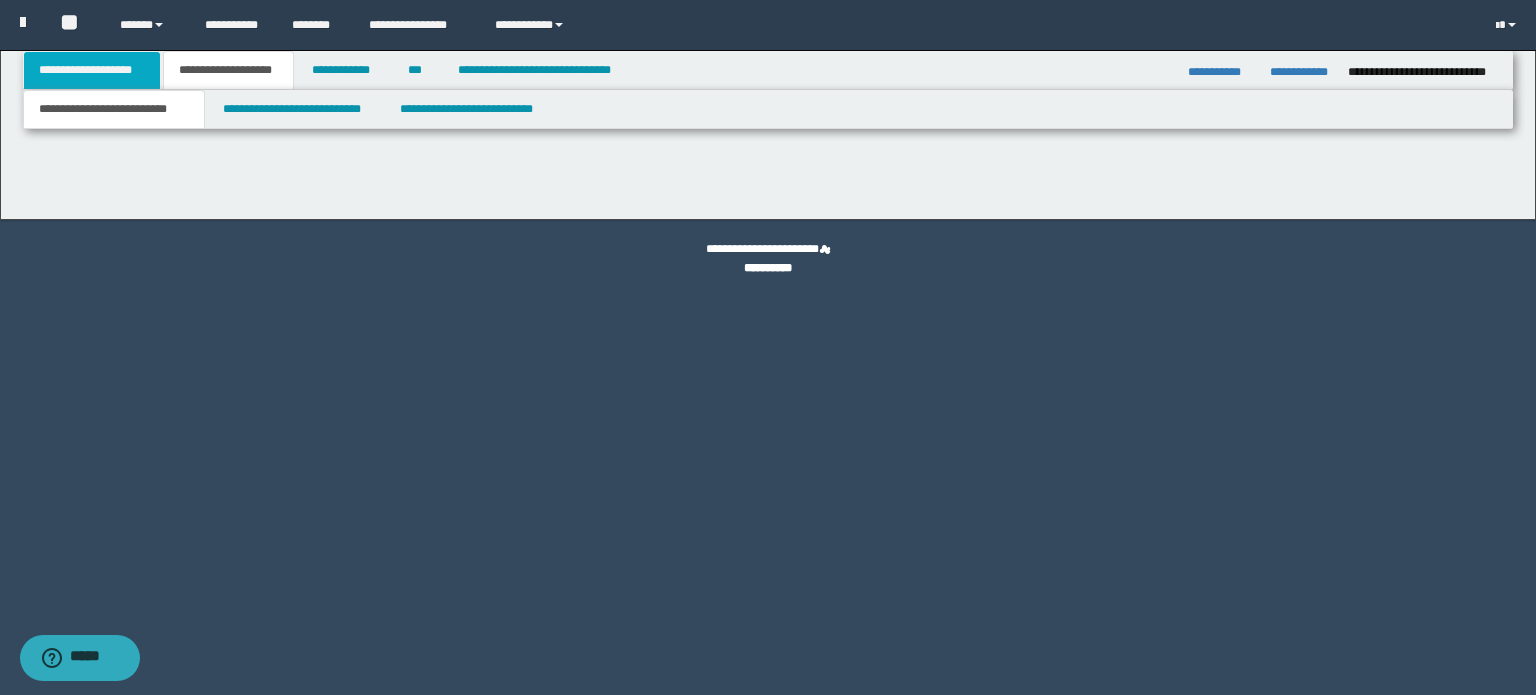 click on "**********" at bounding box center (92, 70) 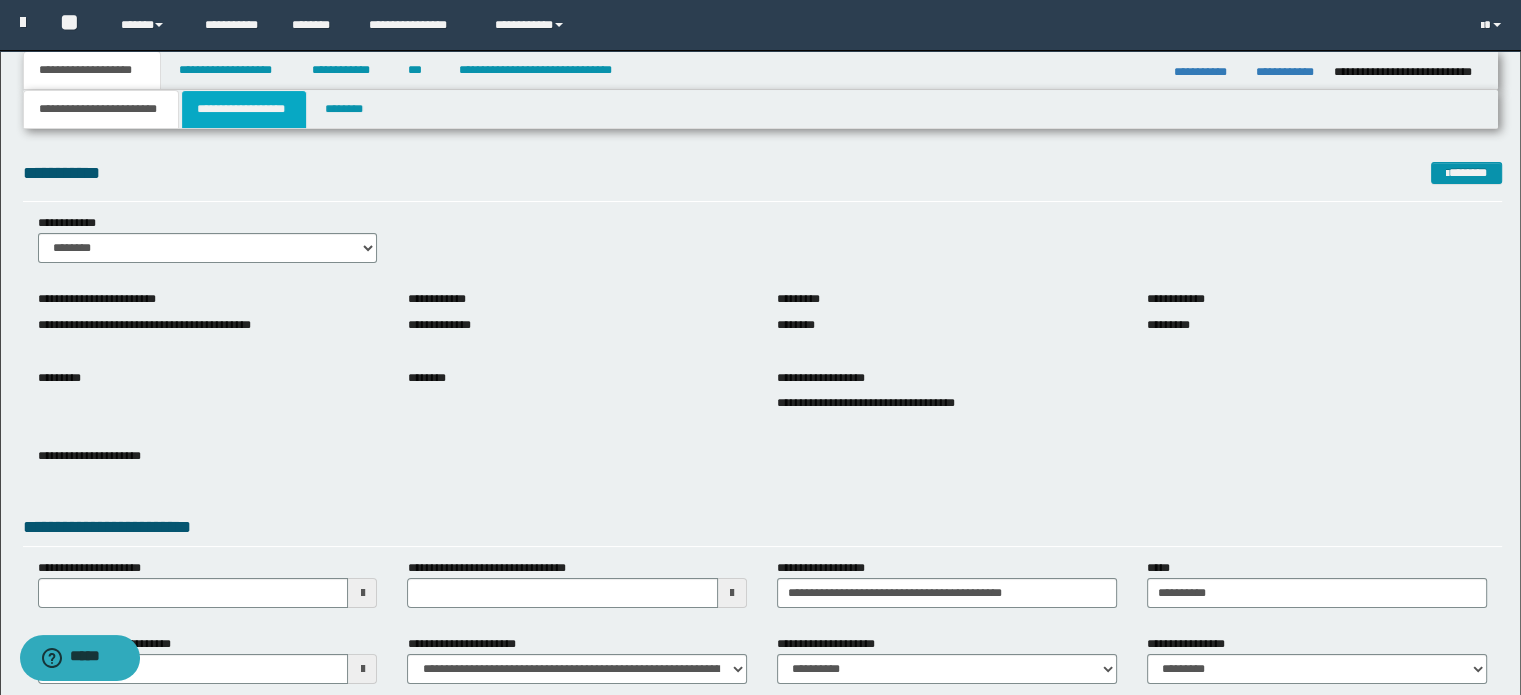 click on "**********" at bounding box center (244, 109) 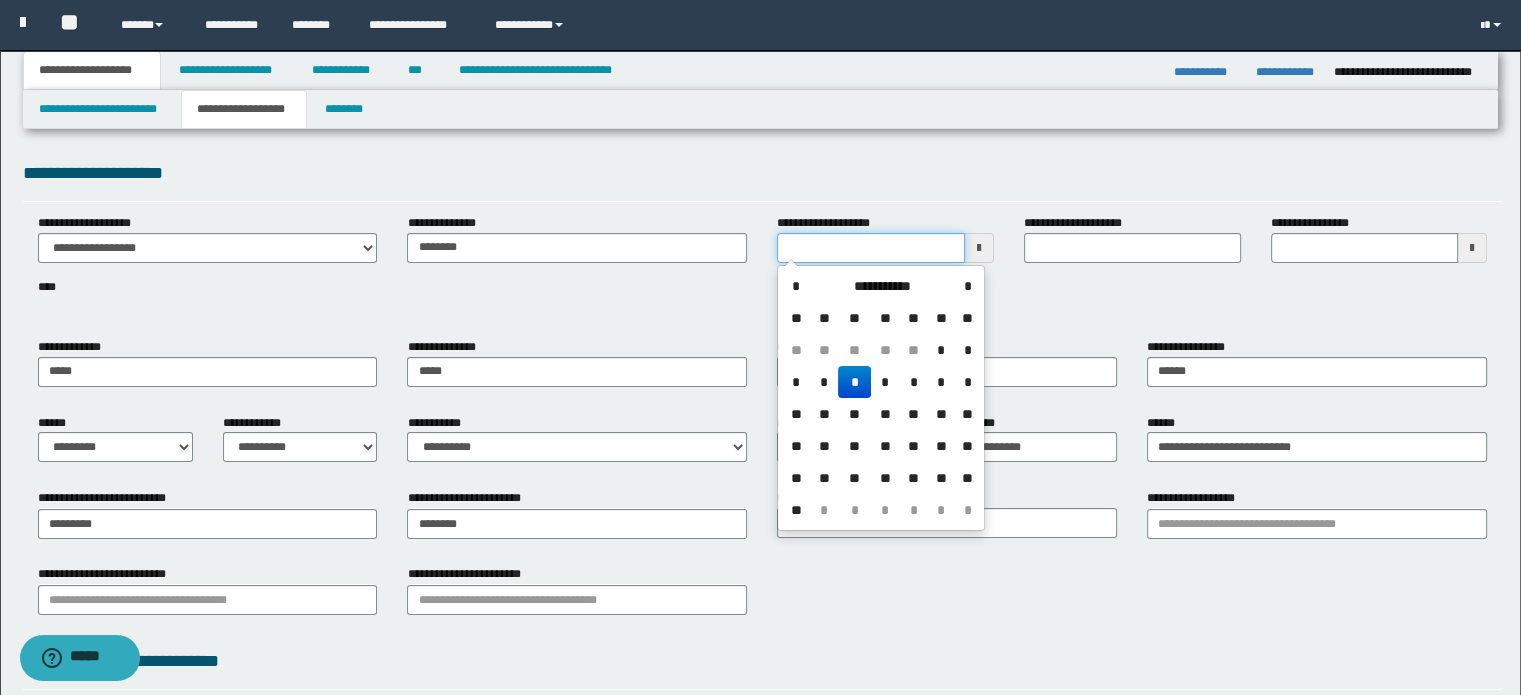 click on "**********" at bounding box center [871, 248] 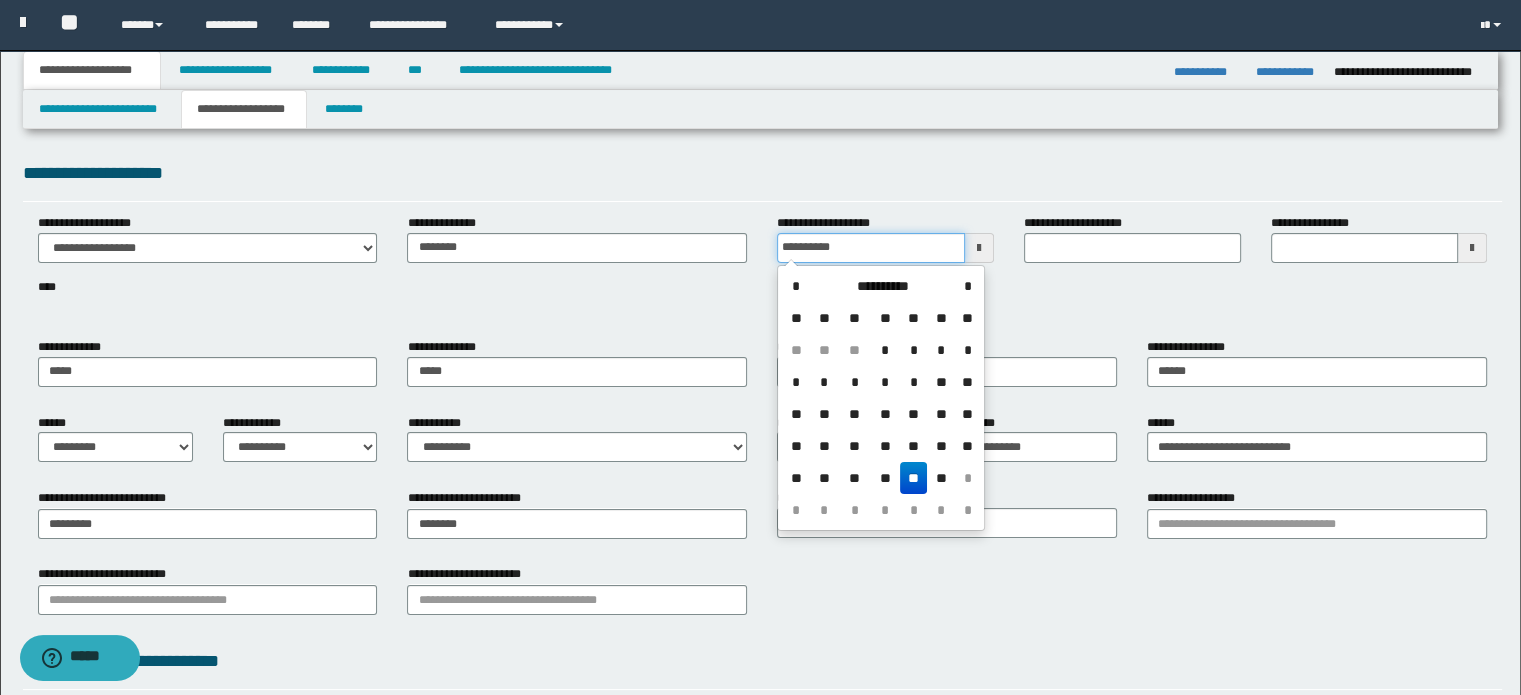 click on "**********" at bounding box center [871, 248] 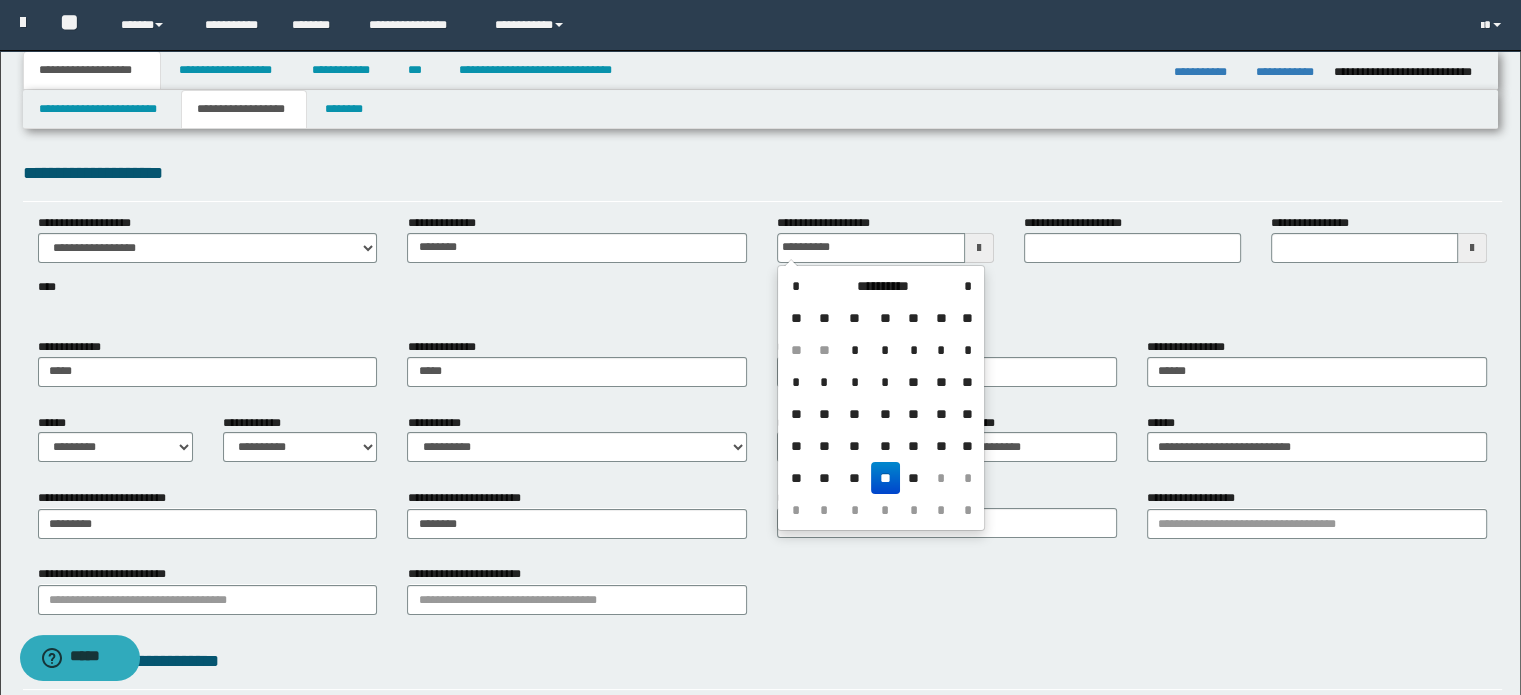 click on "**" at bounding box center [885, 478] 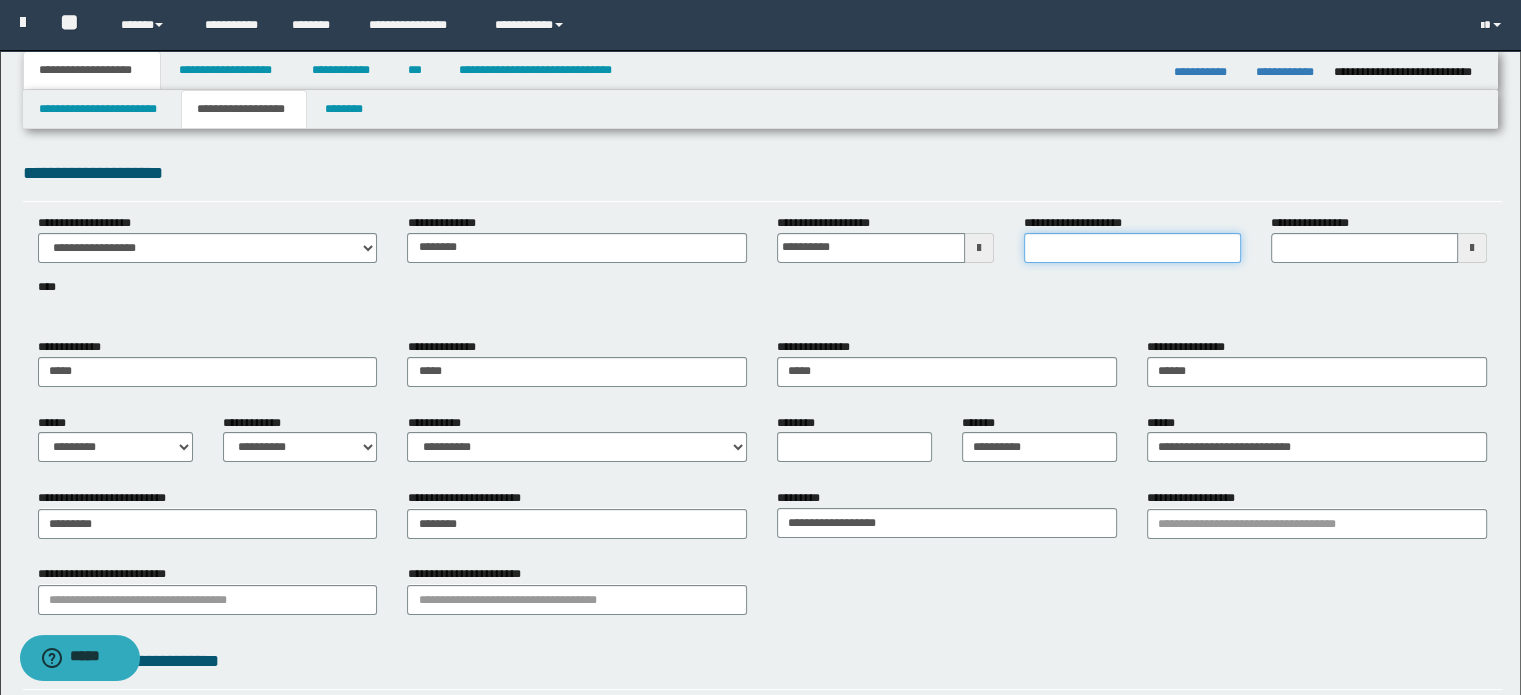 click on "**********" at bounding box center (1132, 248) 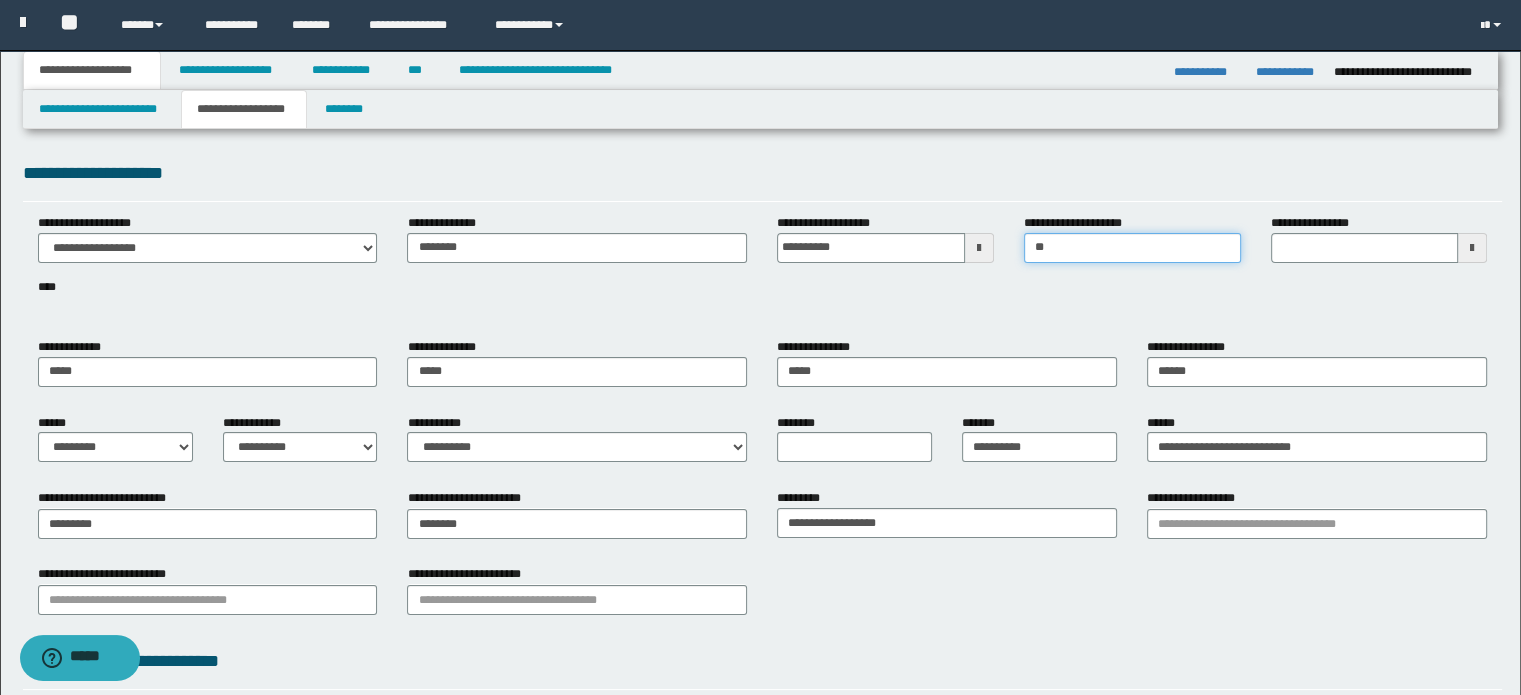 type on "*" 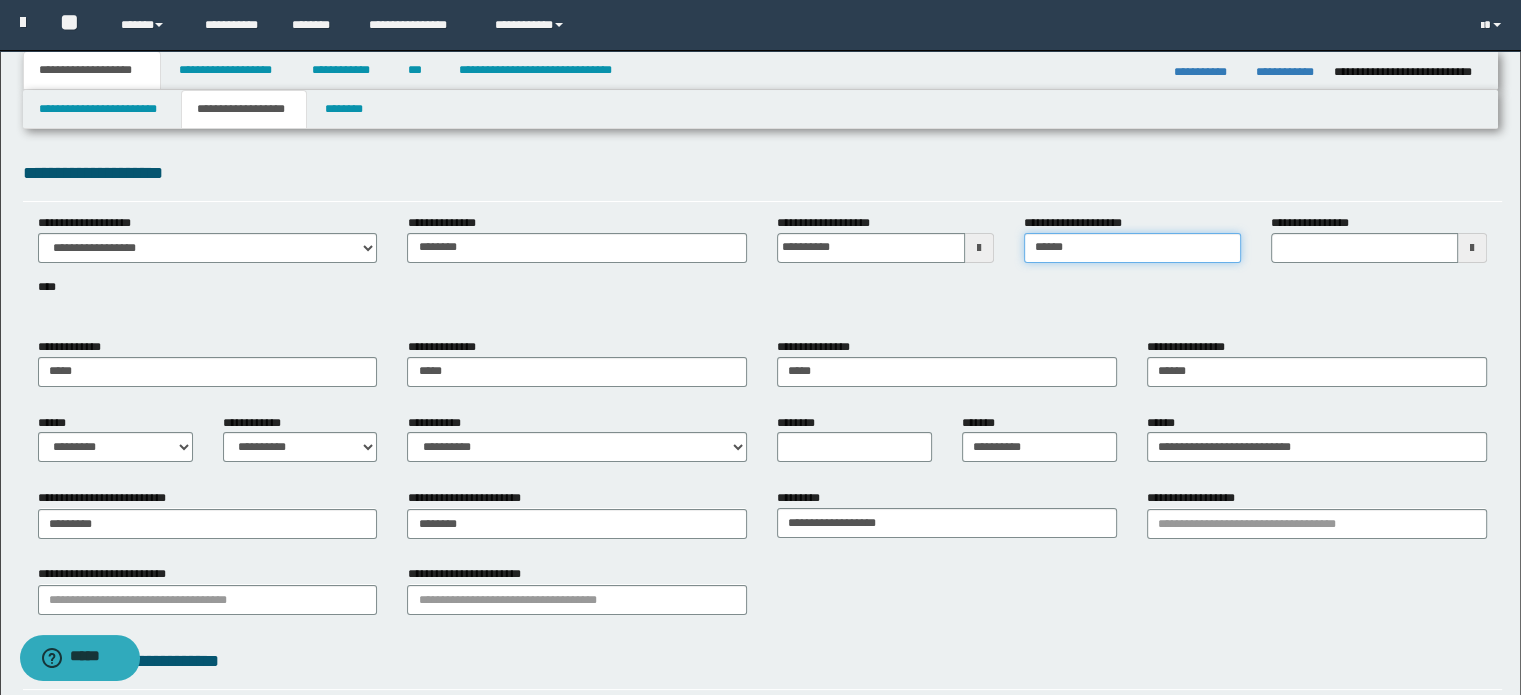 type on "*******" 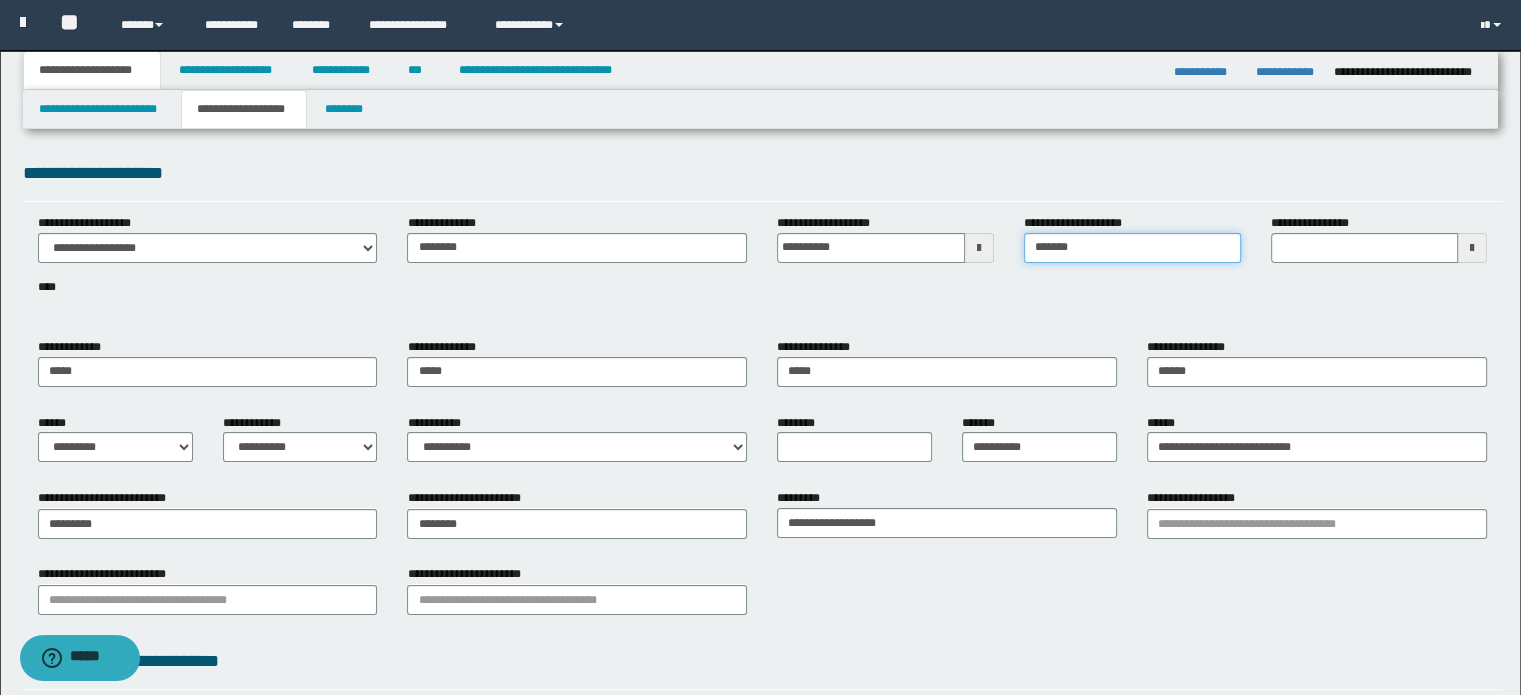type 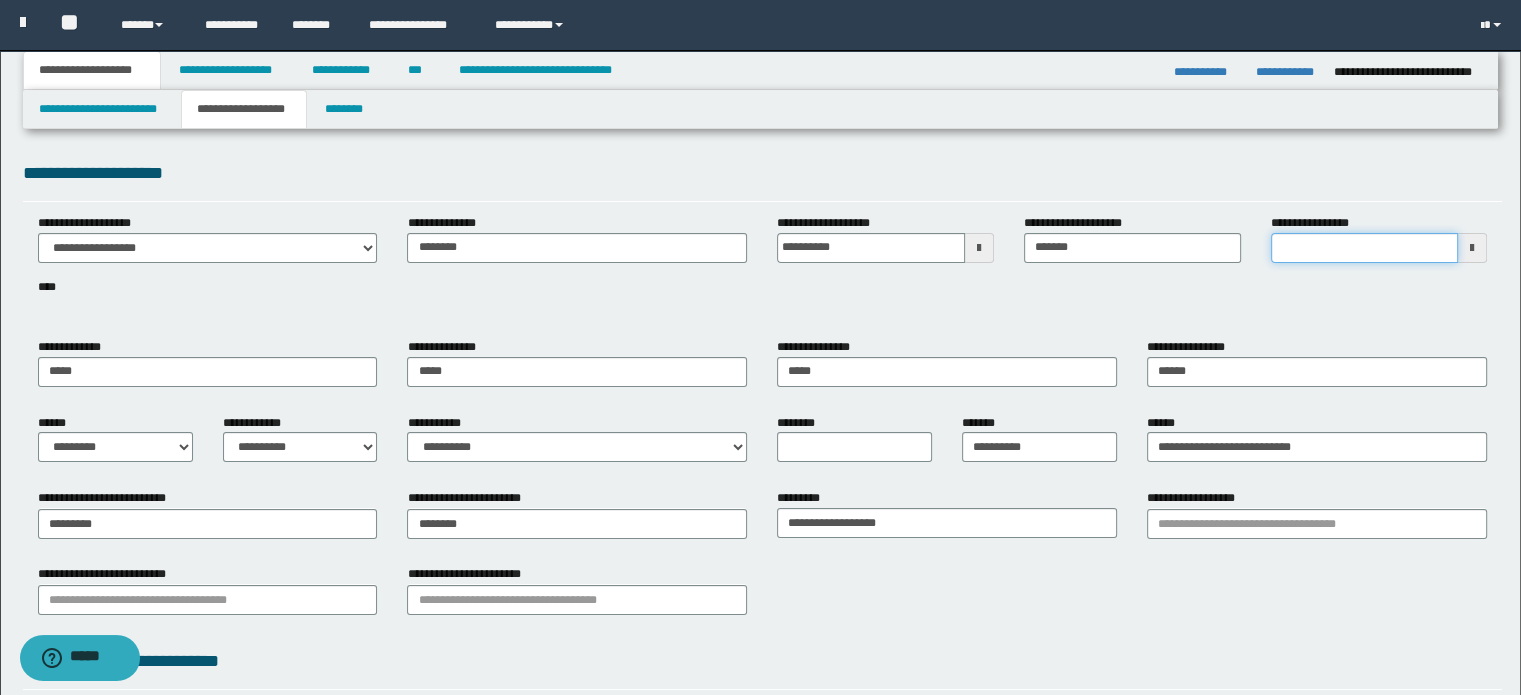 click on "**********" at bounding box center (1365, 248) 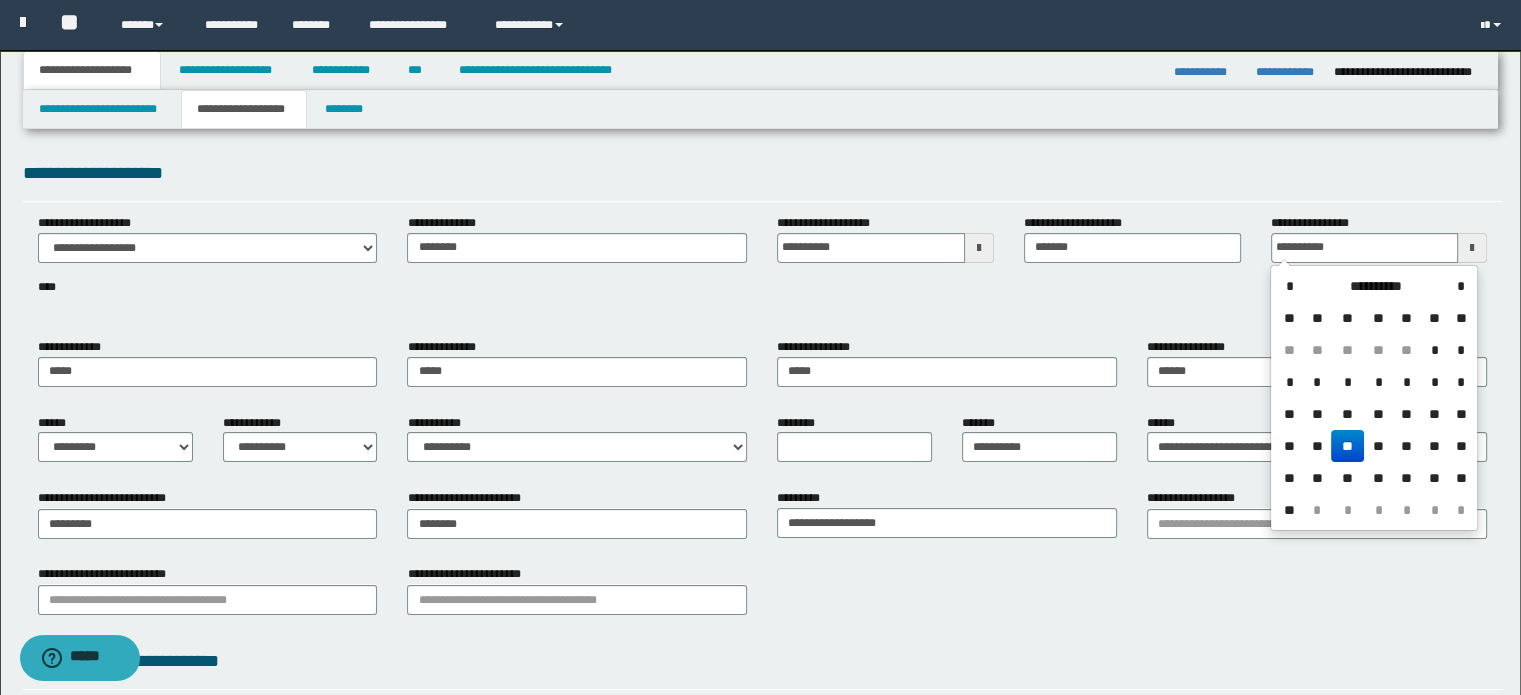 click on "**" at bounding box center (1347, 446) 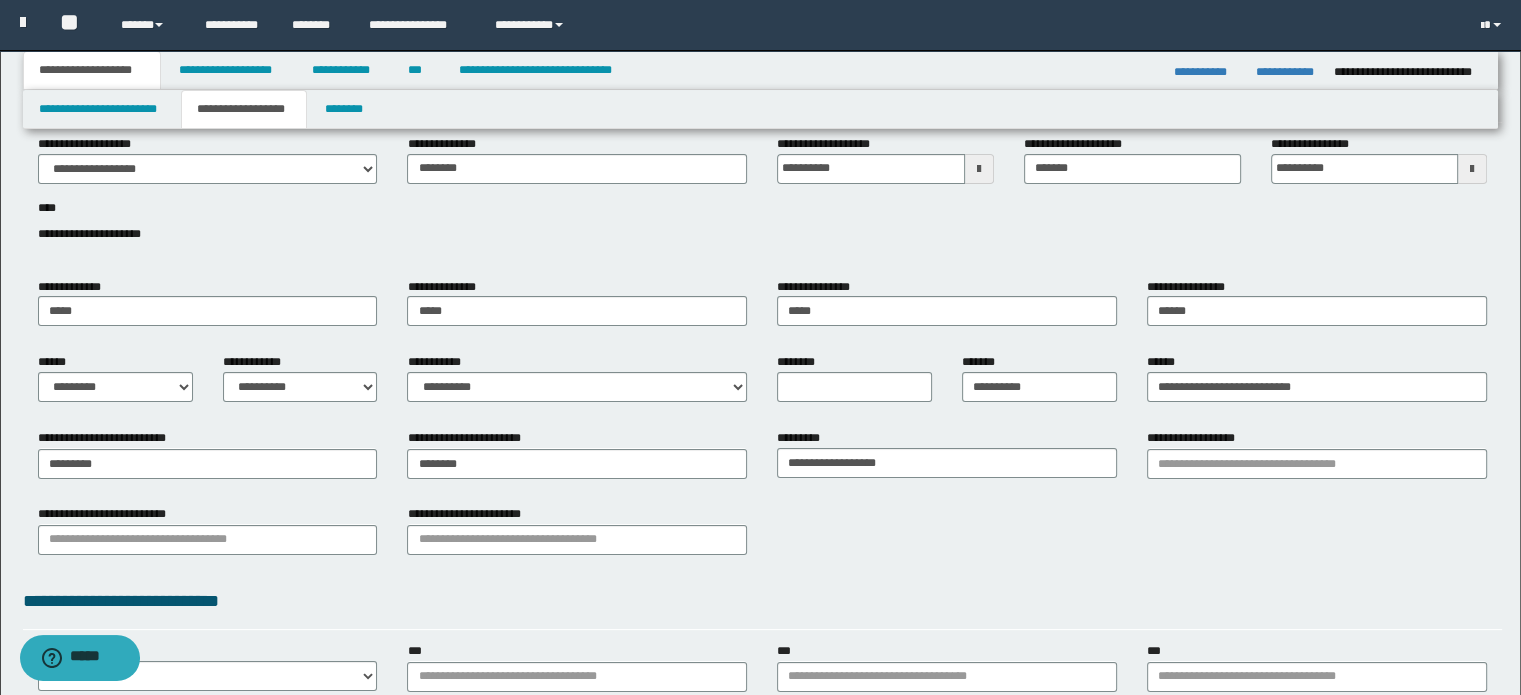 scroll, scrollTop: 200, scrollLeft: 0, axis: vertical 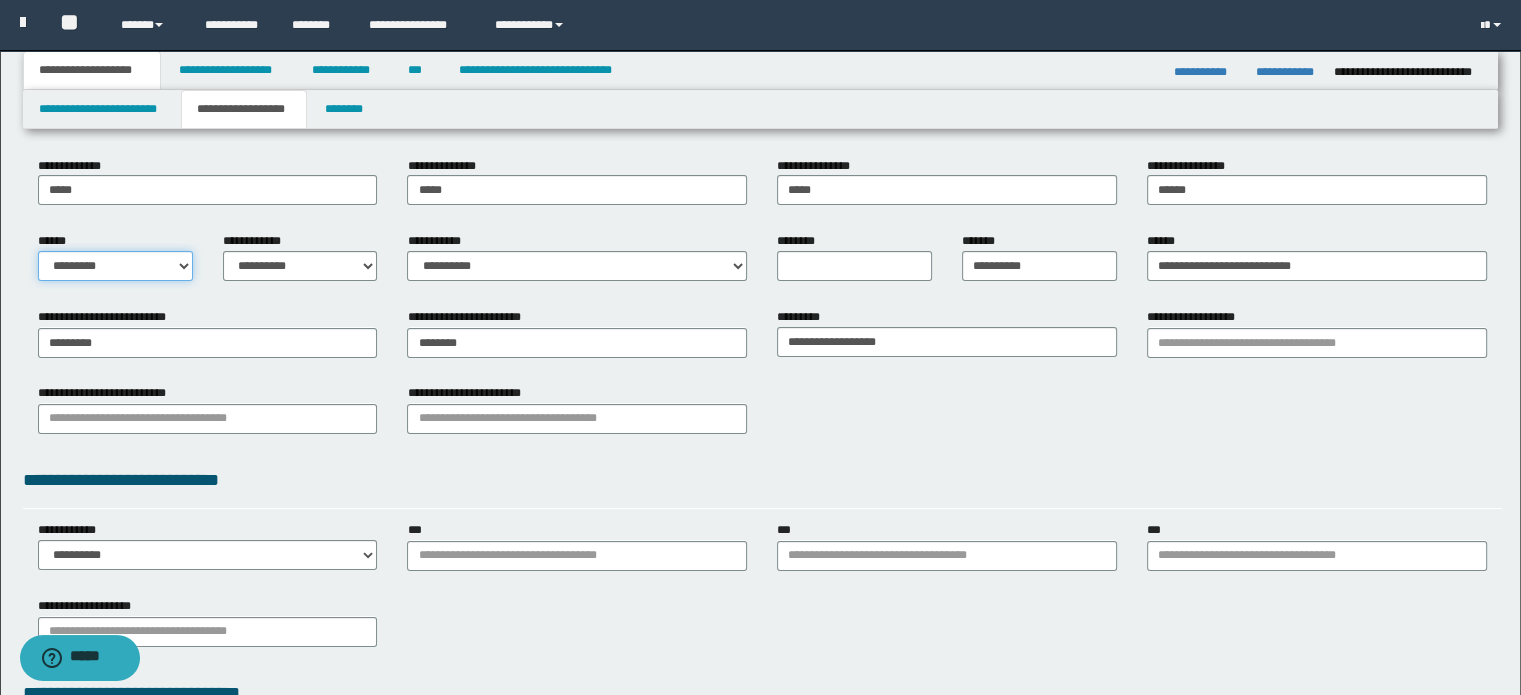 click on "**********" at bounding box center [115, 266] 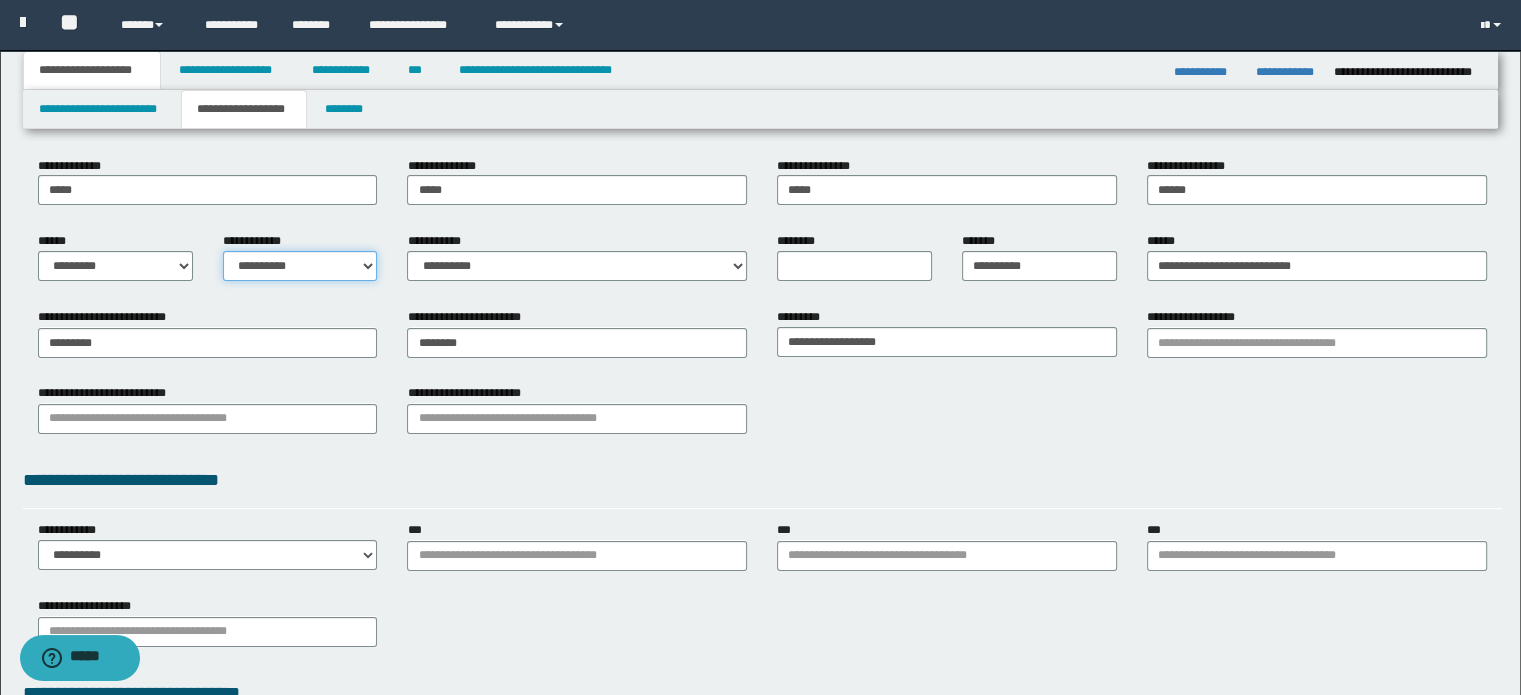 click on "**********" at bounding box center (300, 266) 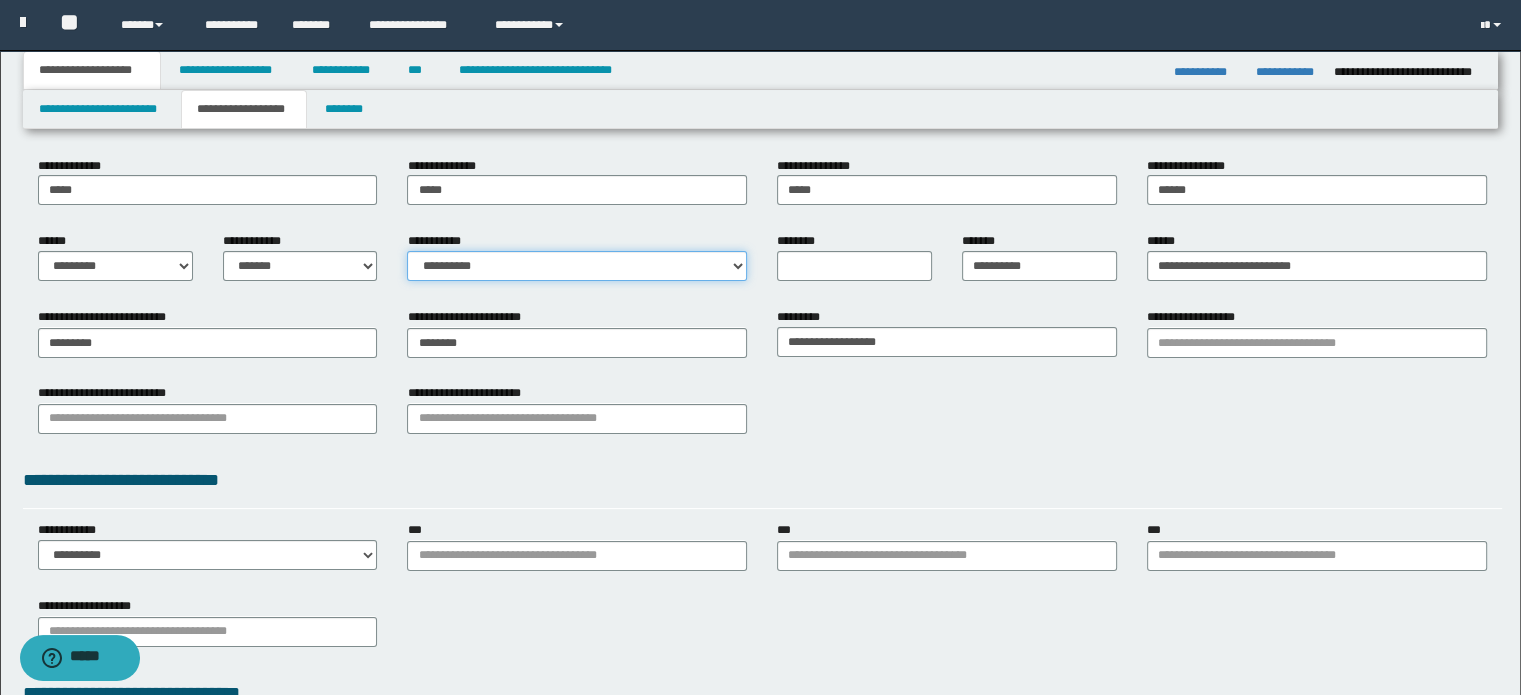 click on "**********" at bounding box center (577, 266) 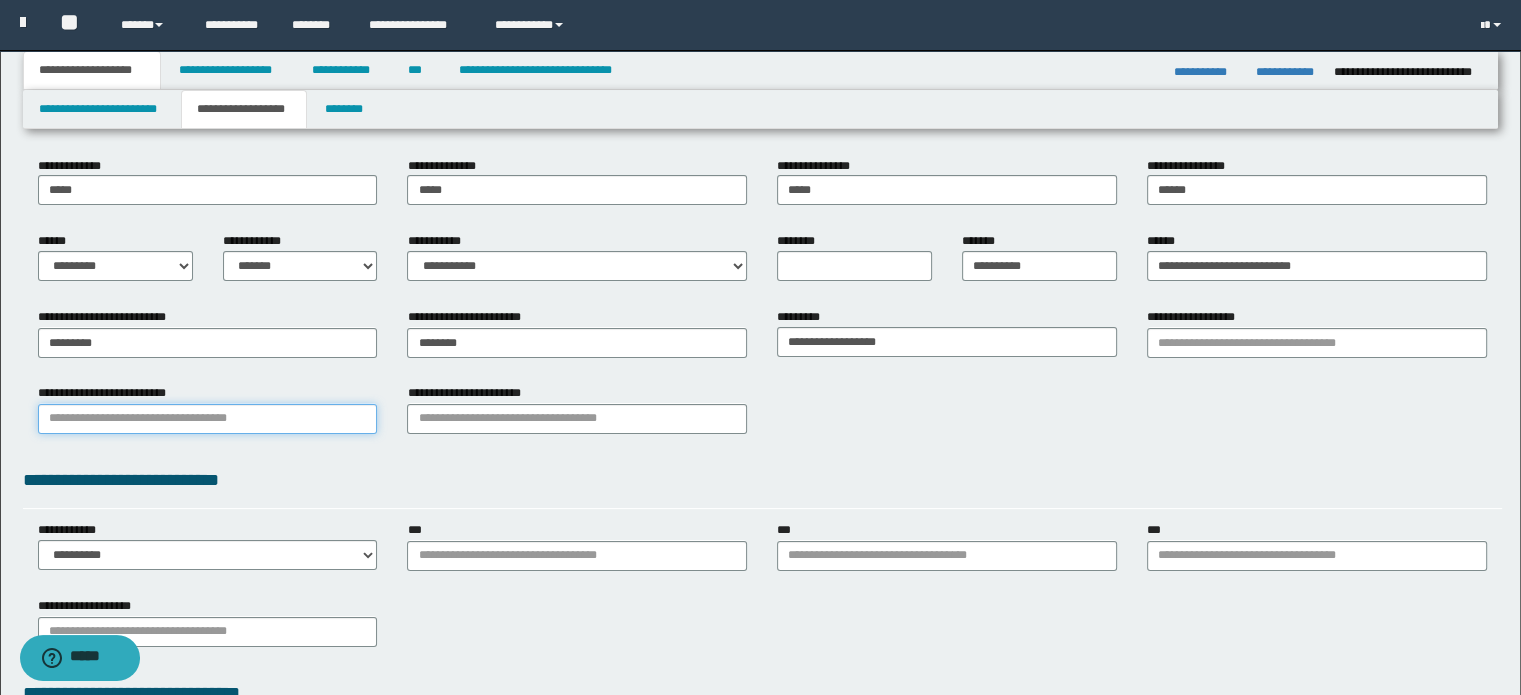 click on "**********" at bounding box center [208, 419] 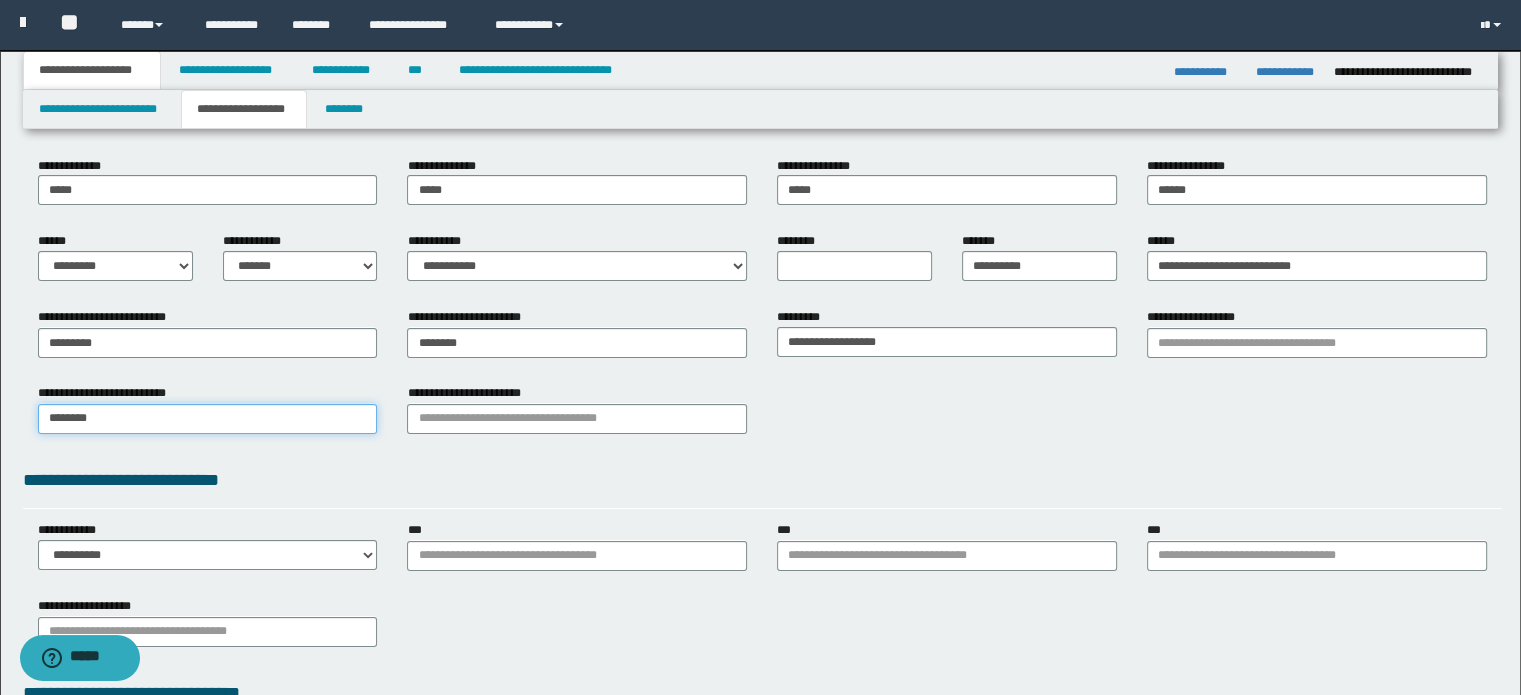 type on "*********" 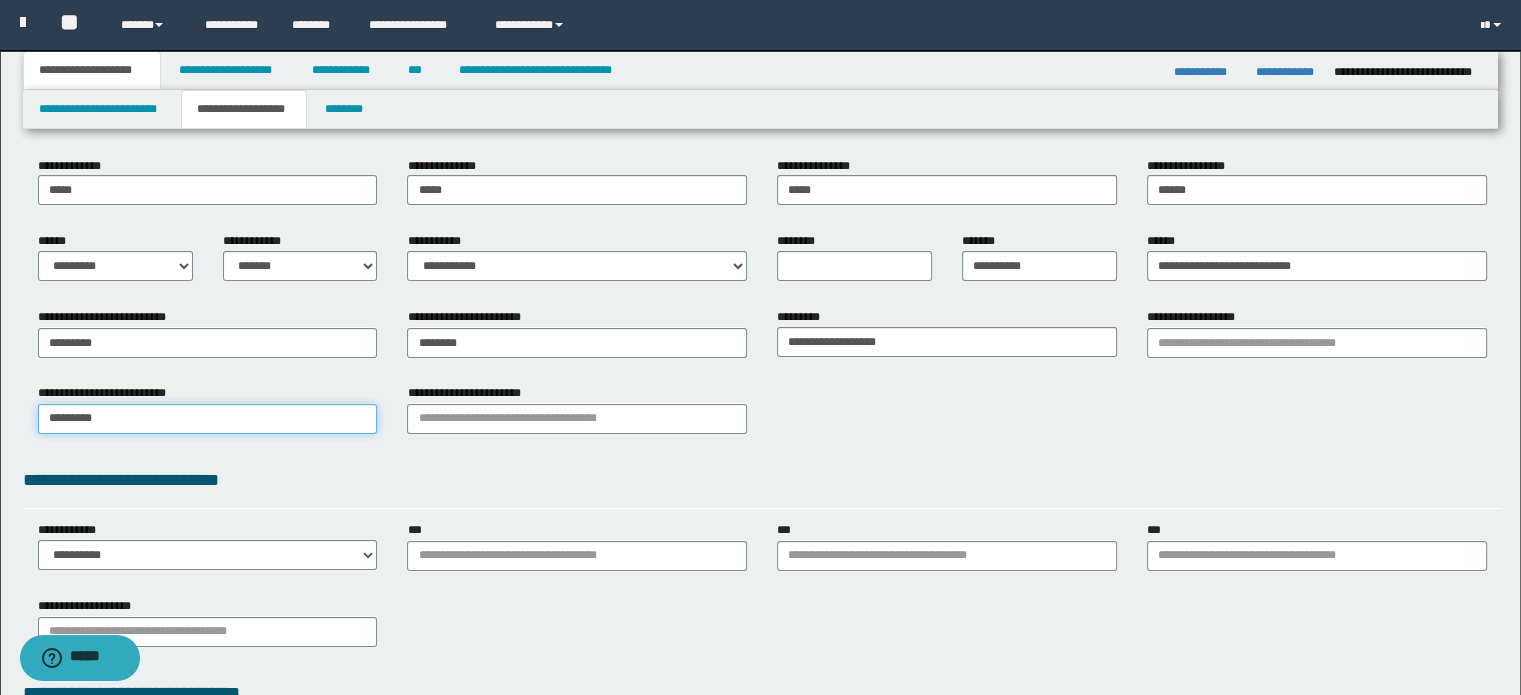 type on "*********" 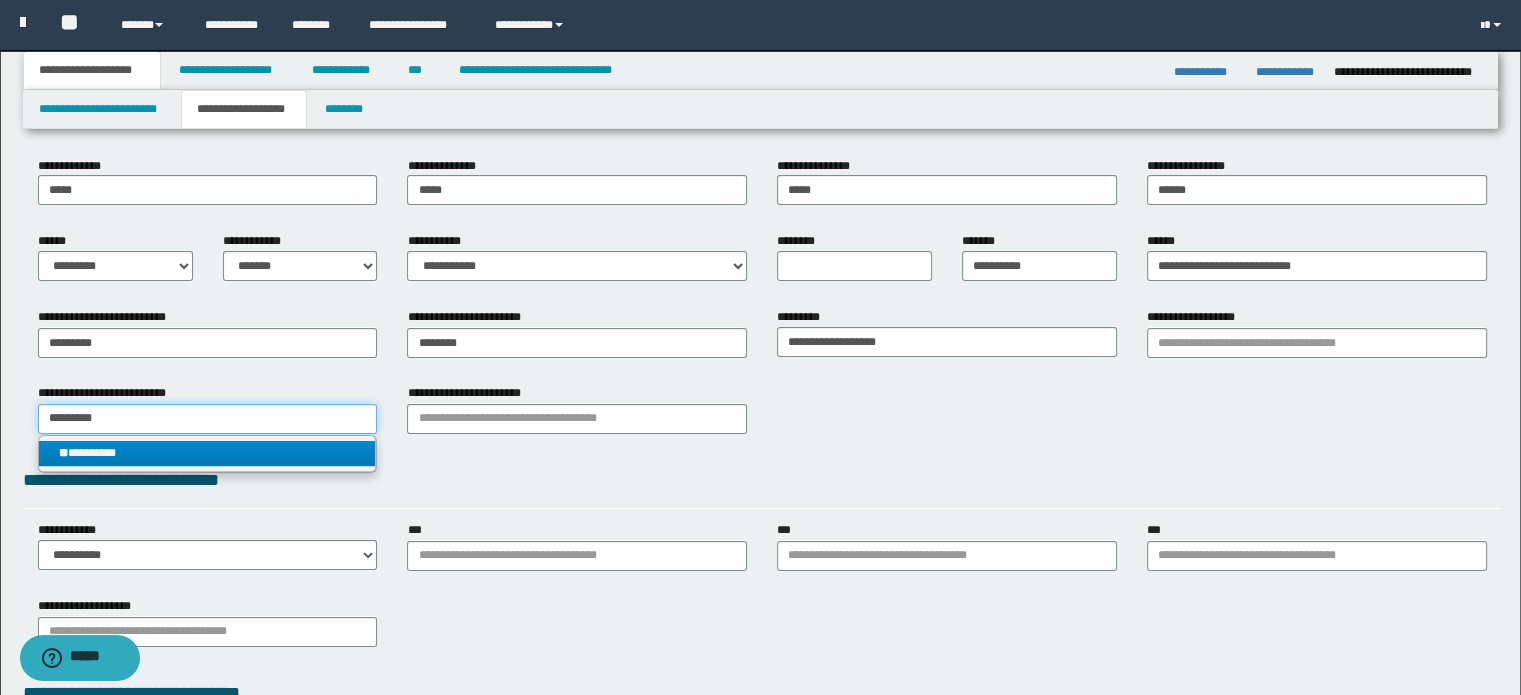 type on "*********" 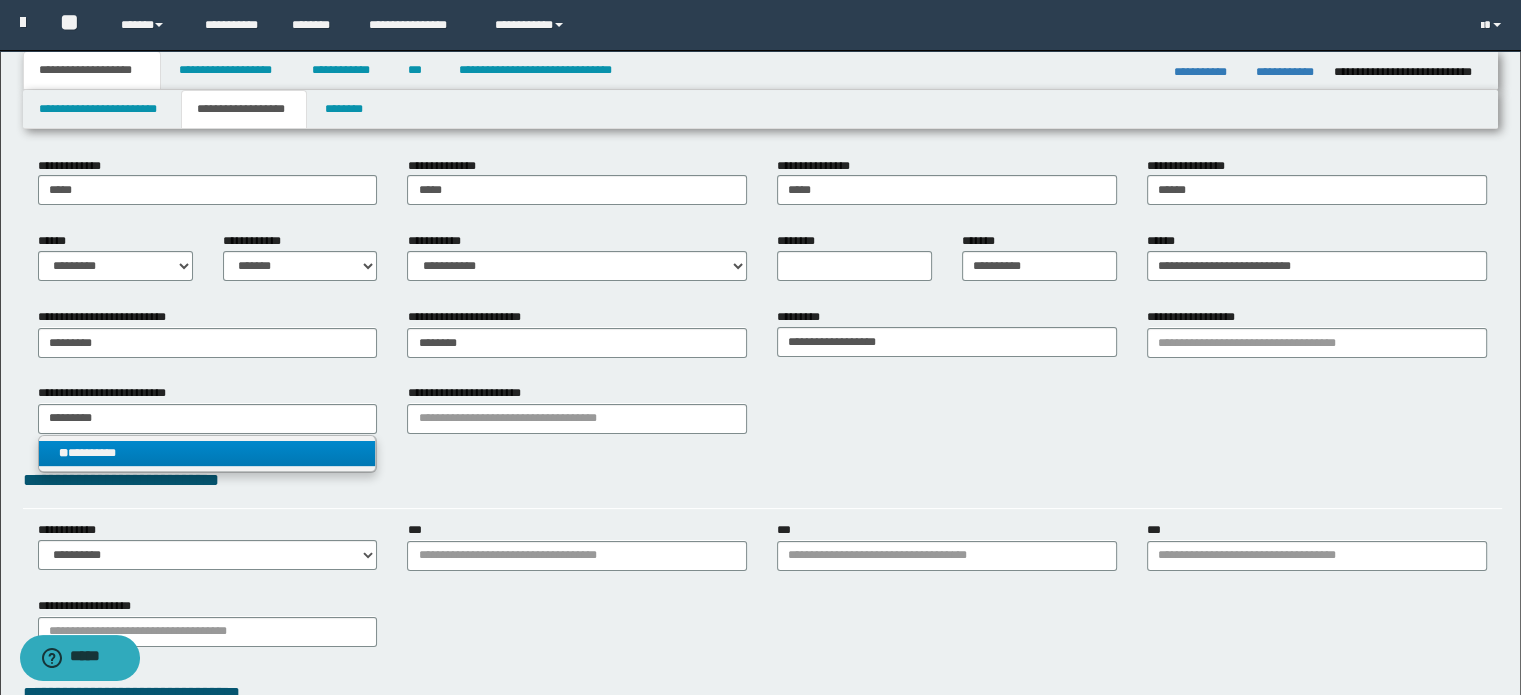 type 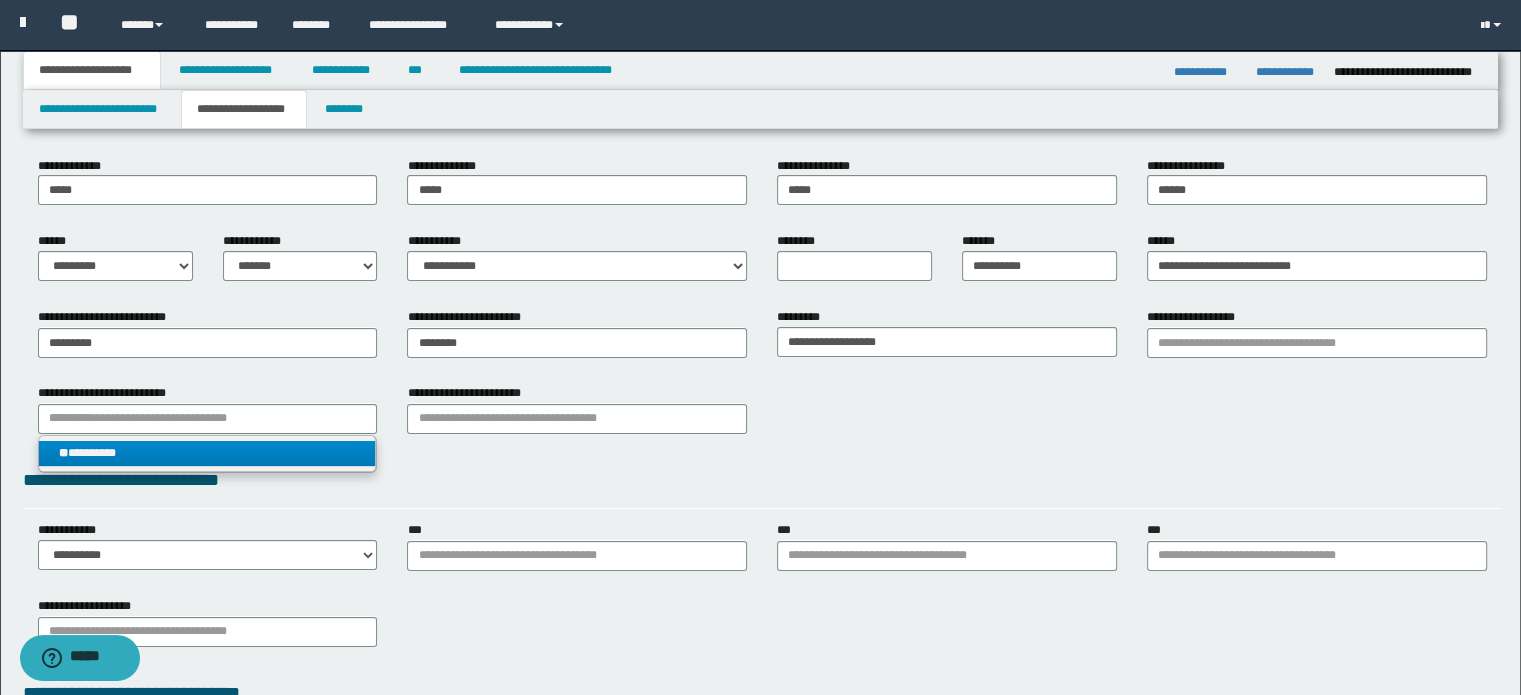 click on "** *********" at bounding box center [207, 453] 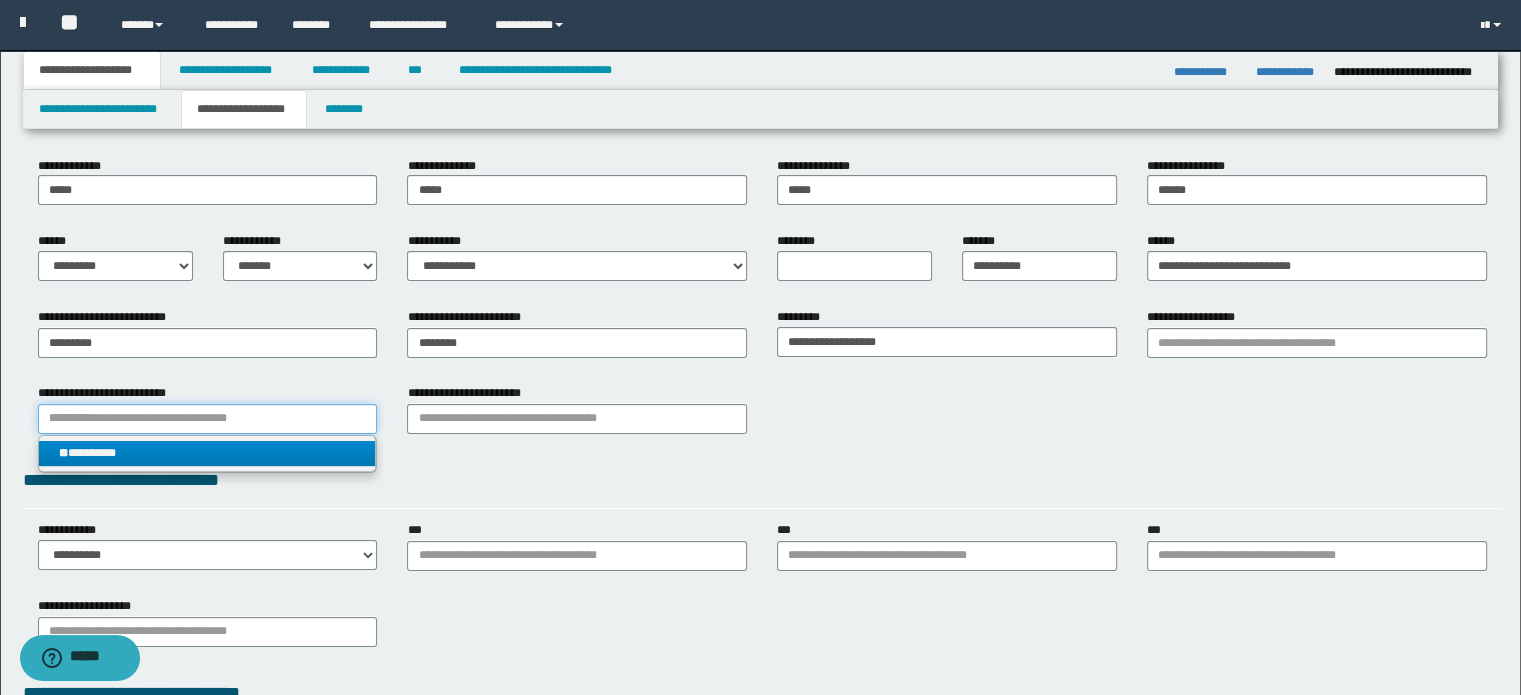 type 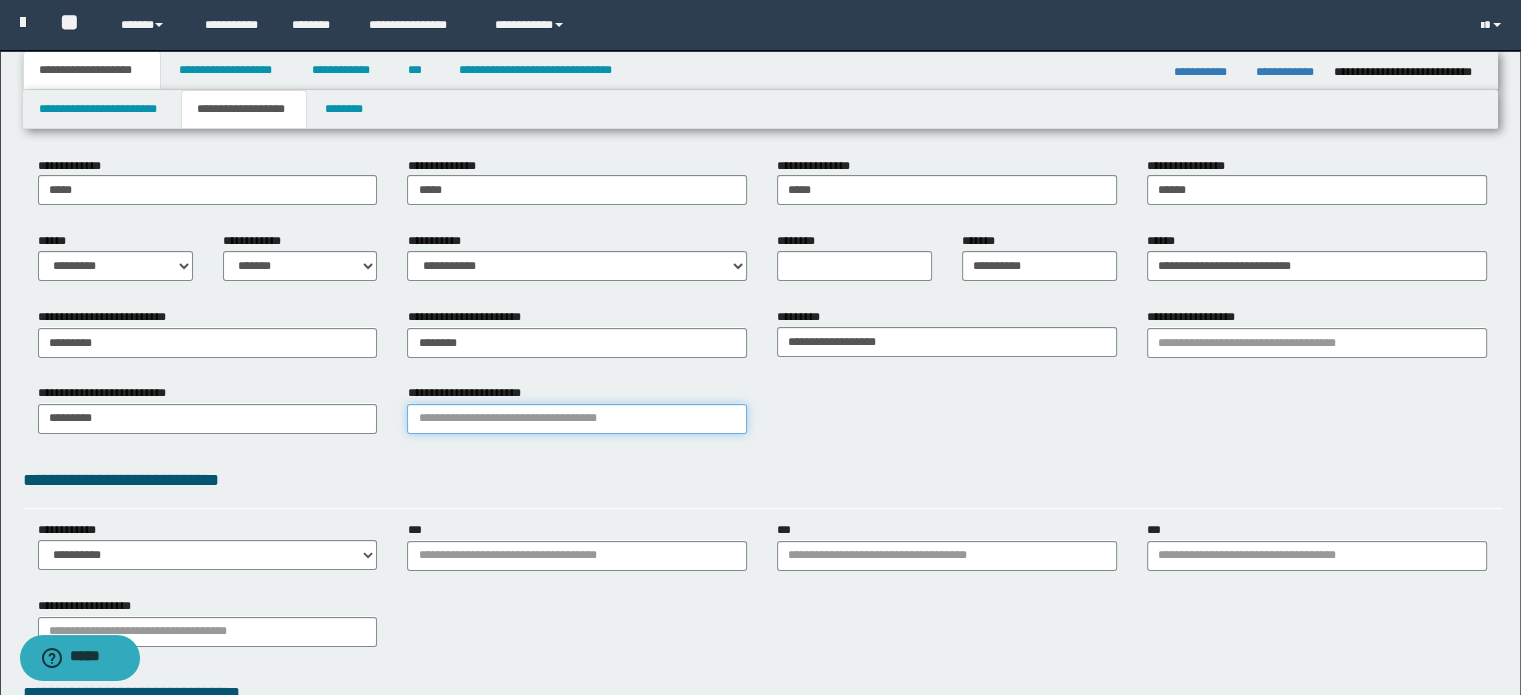 click on "**********" at bounding box center (577, 419) 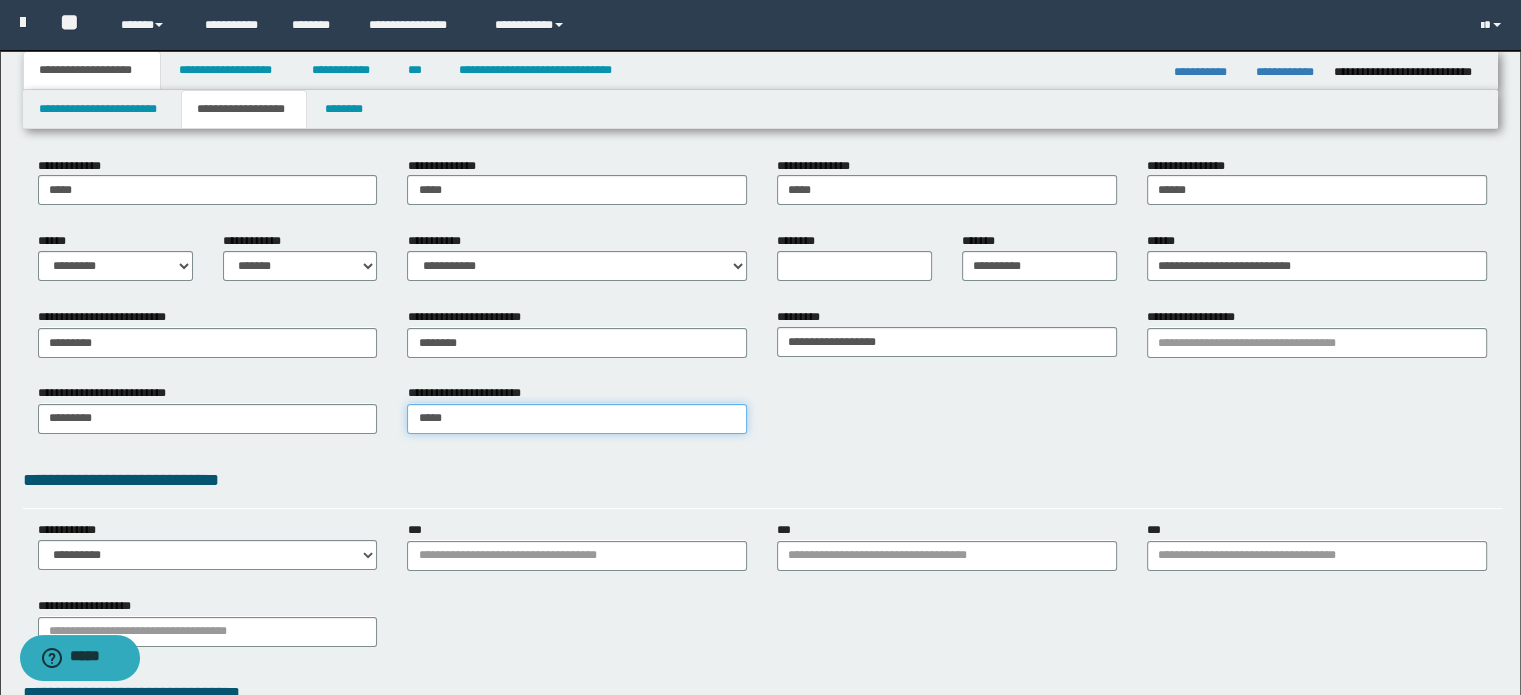 type on "******" 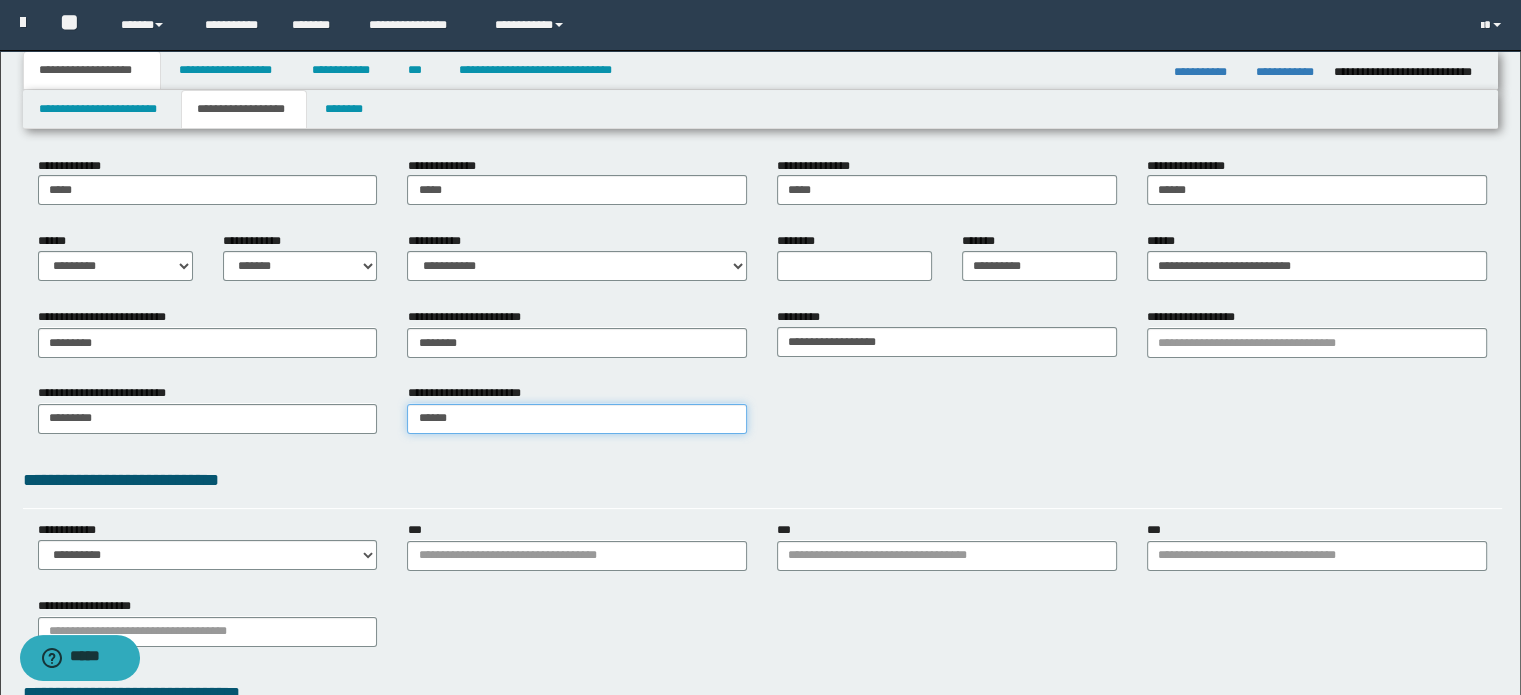 type on "******" 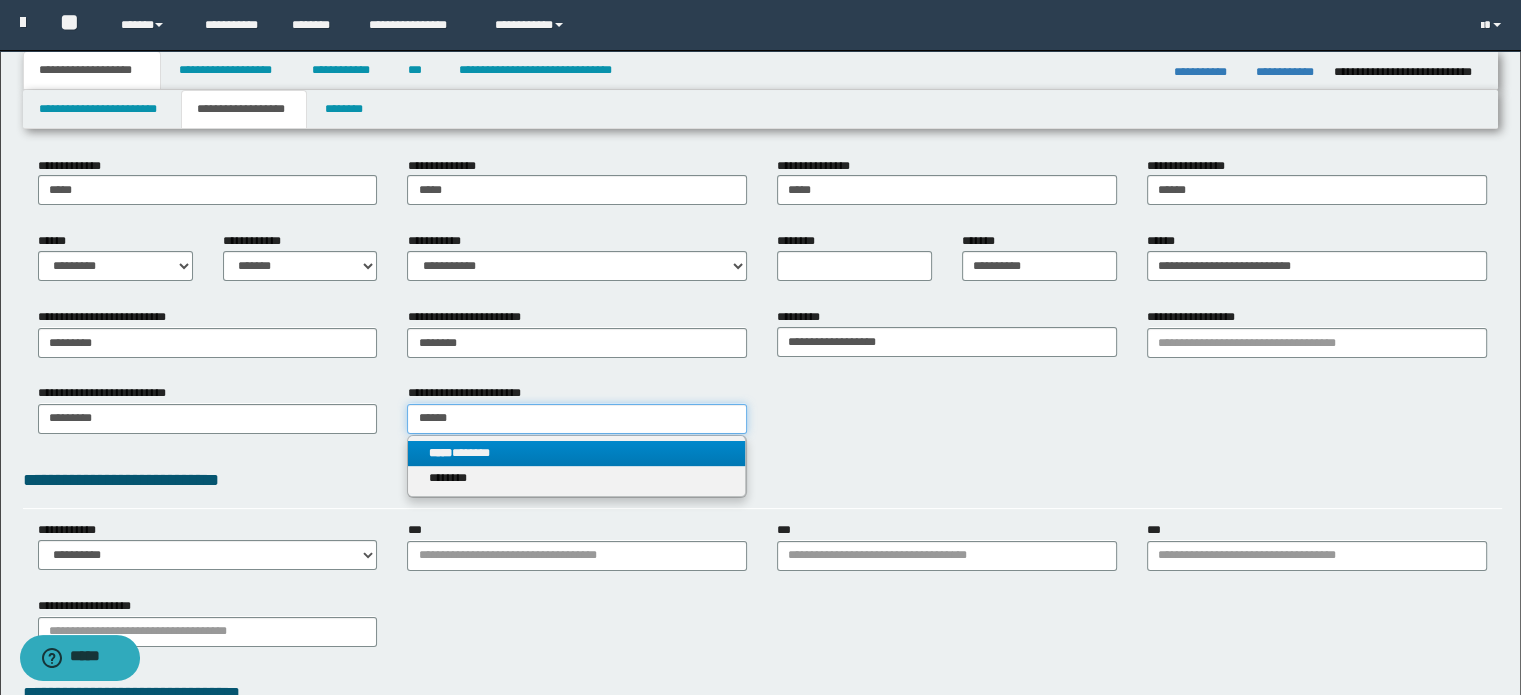 type on "******" 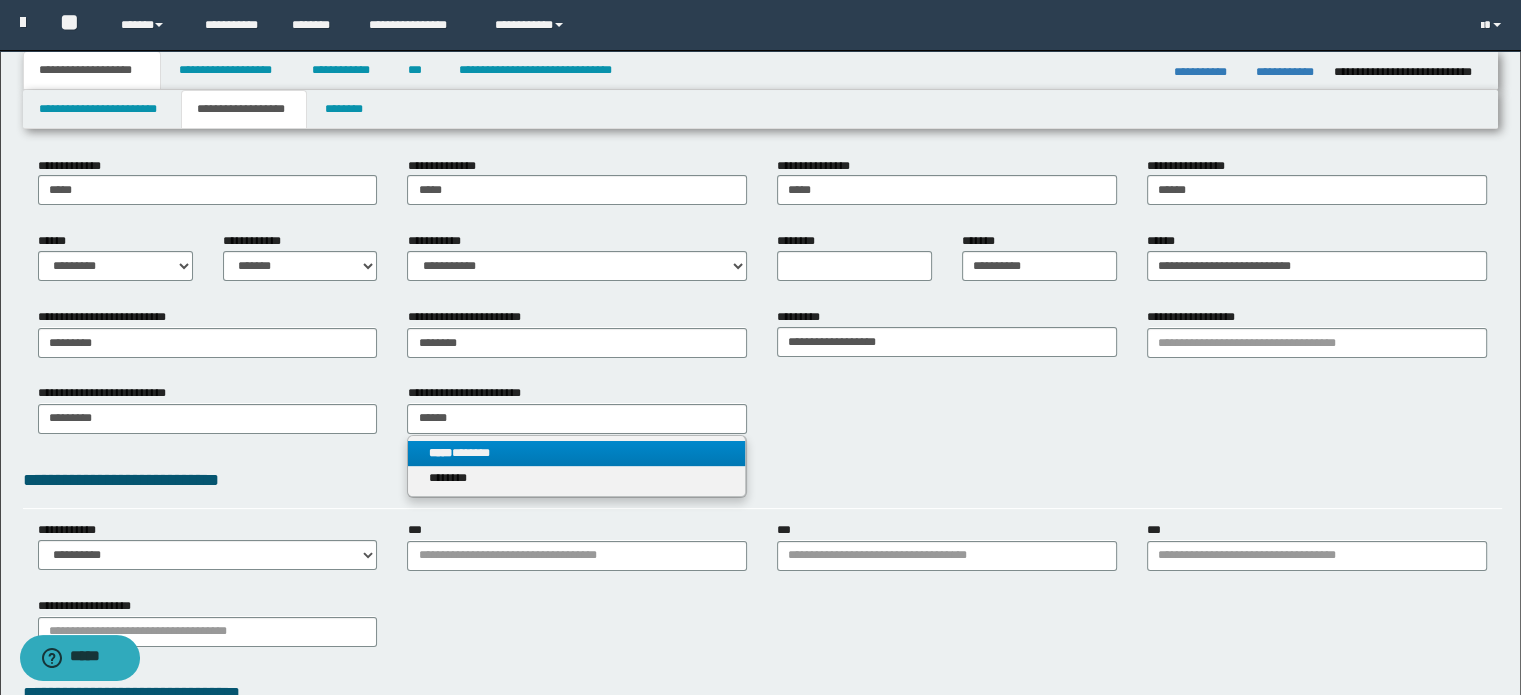 type 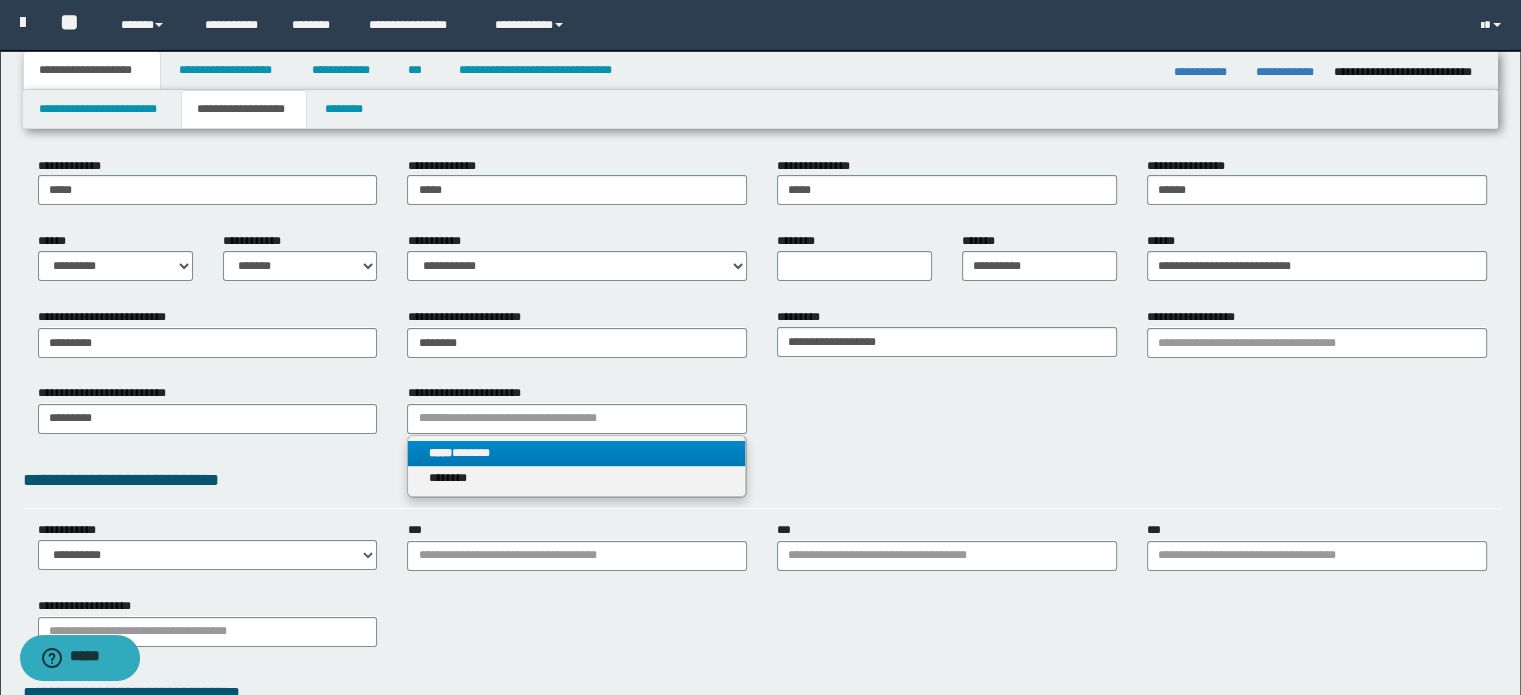 click on "***** *******" at bounding box center [577, 453] 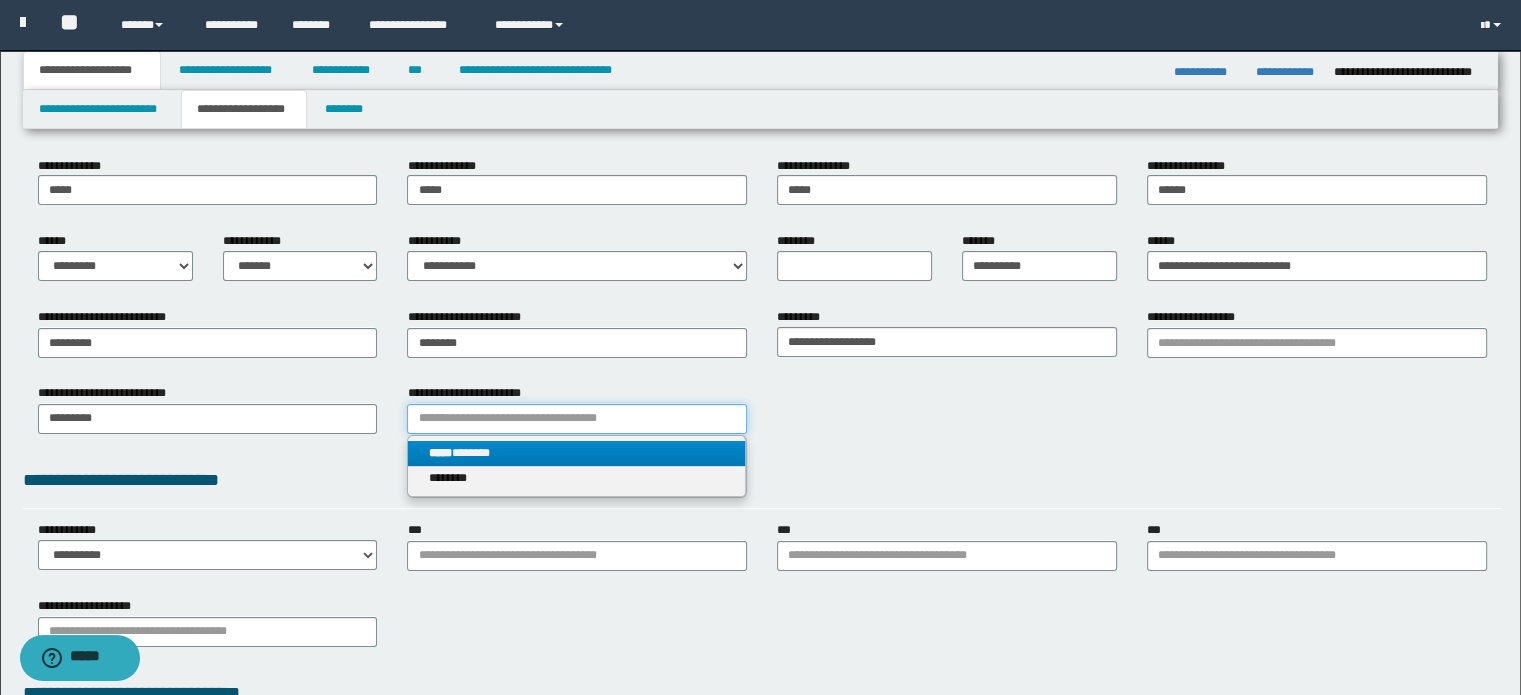 type 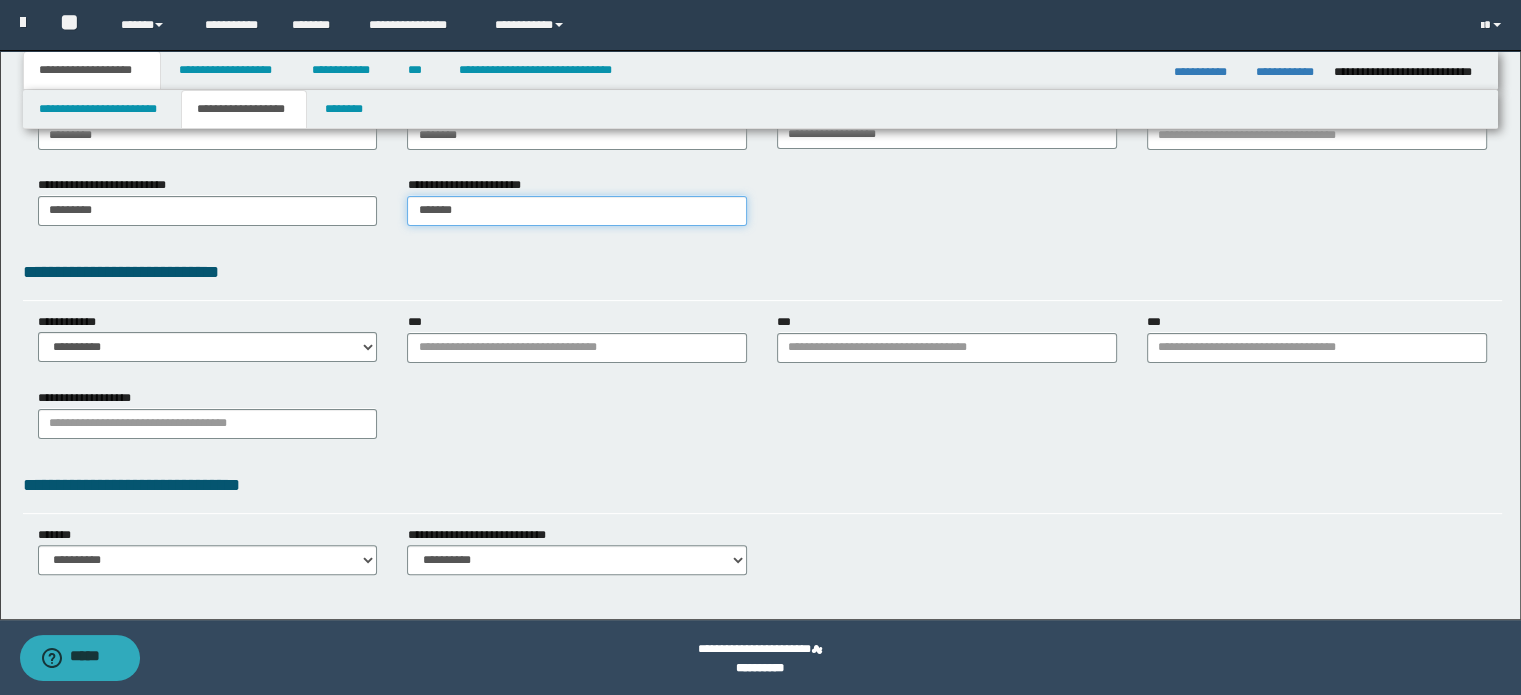 scroll, scrollTop: 411, scrollLeft: 0, axis: vertical 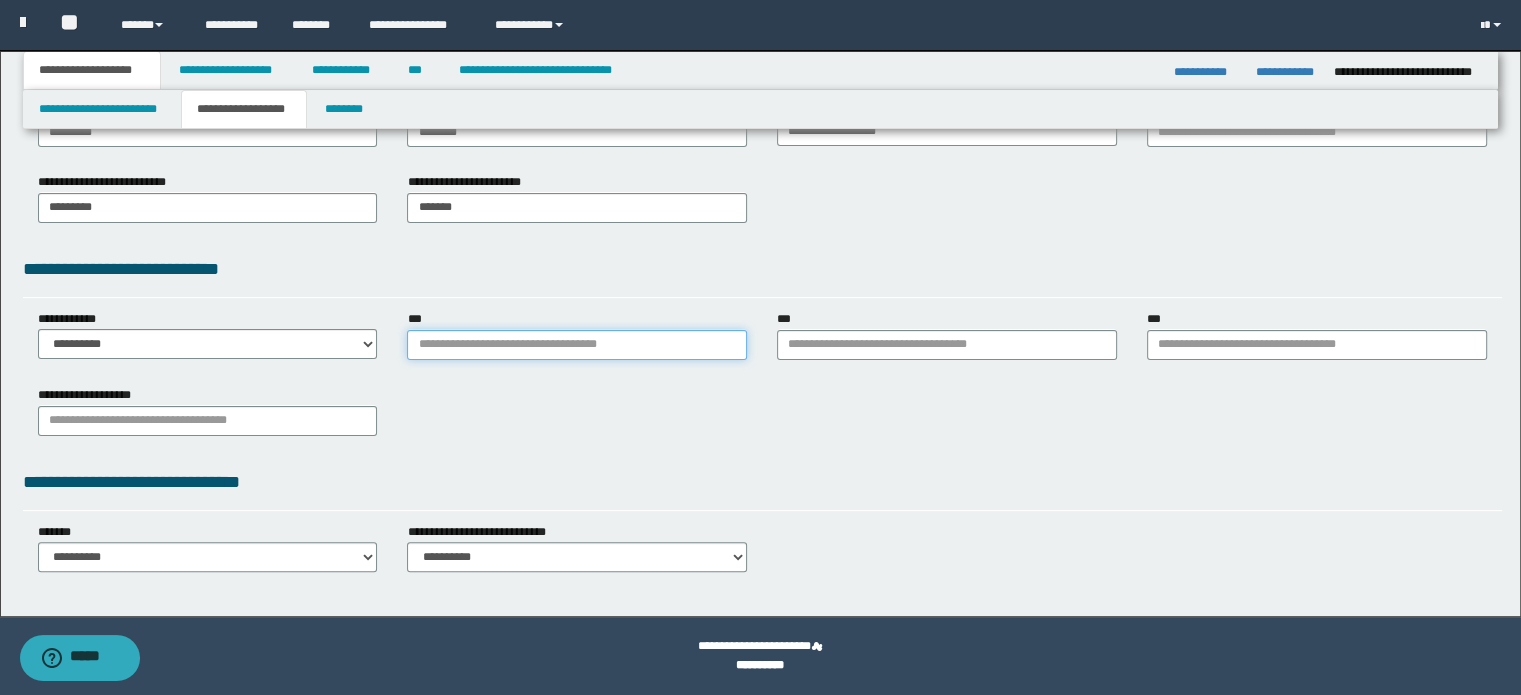 click on "***" at bounding box center [577, 345] 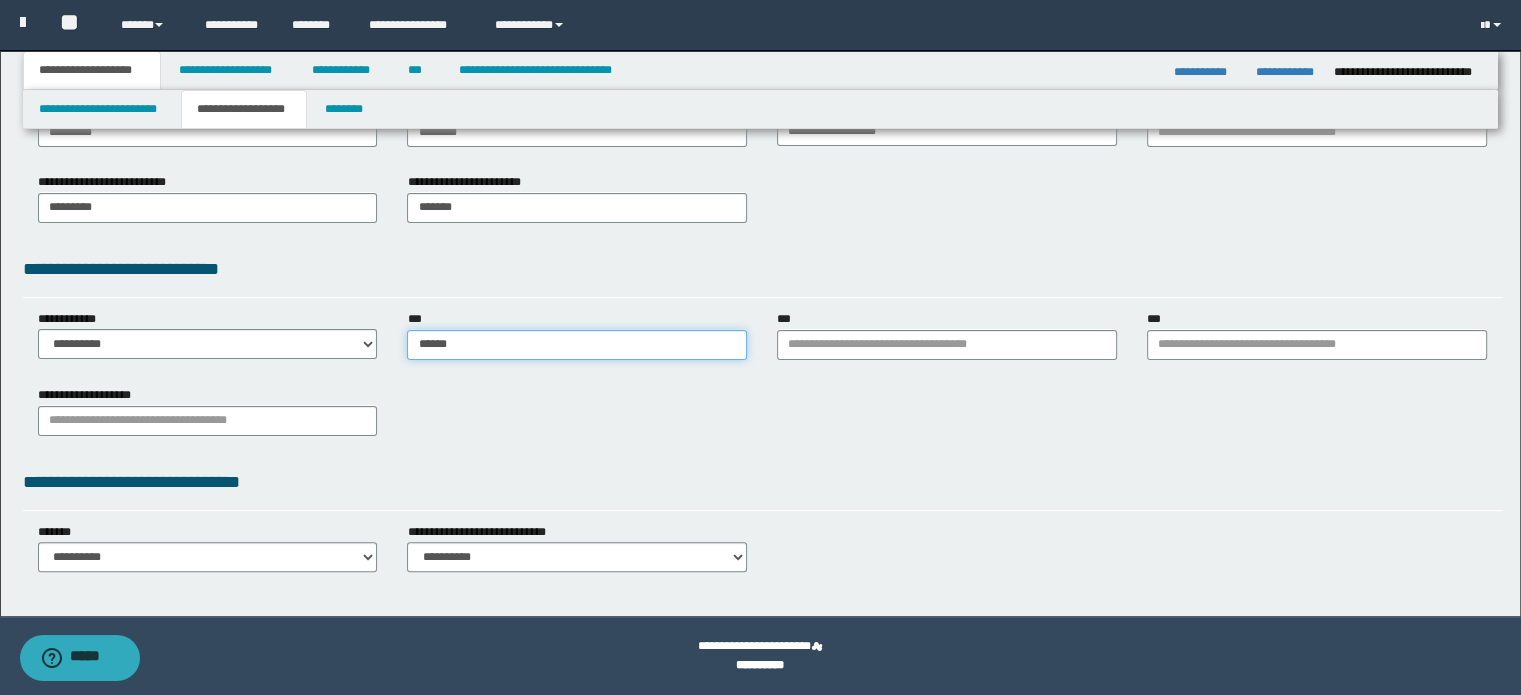 type on "*******" 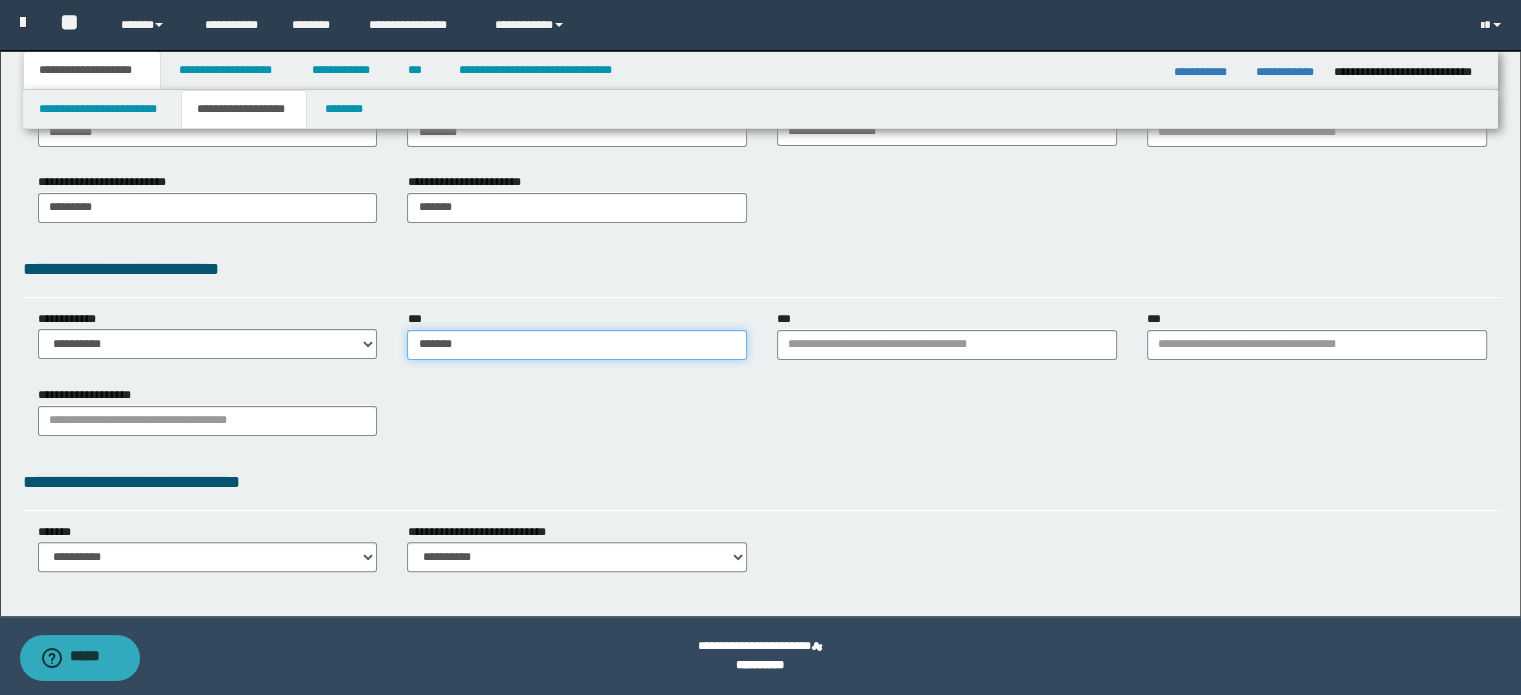 type on "*******" 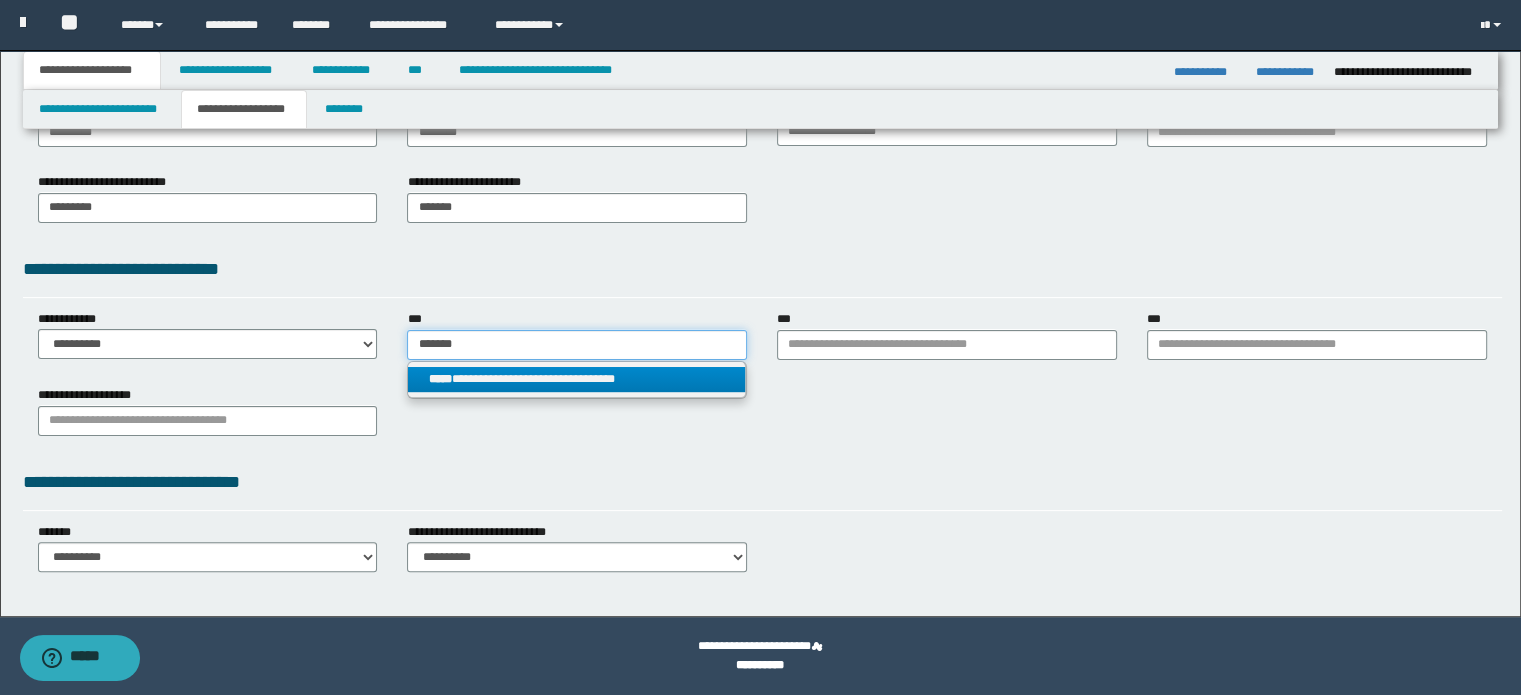 type on "*******" 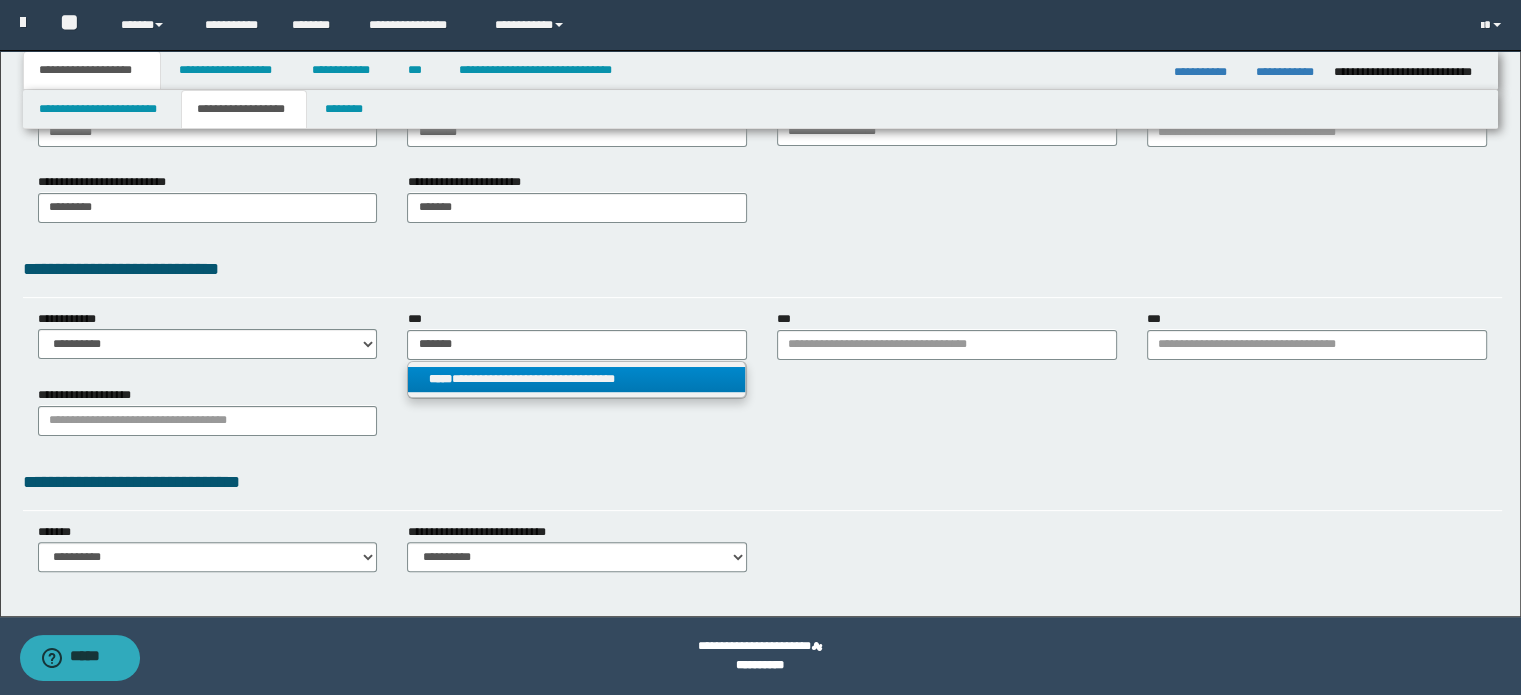 type 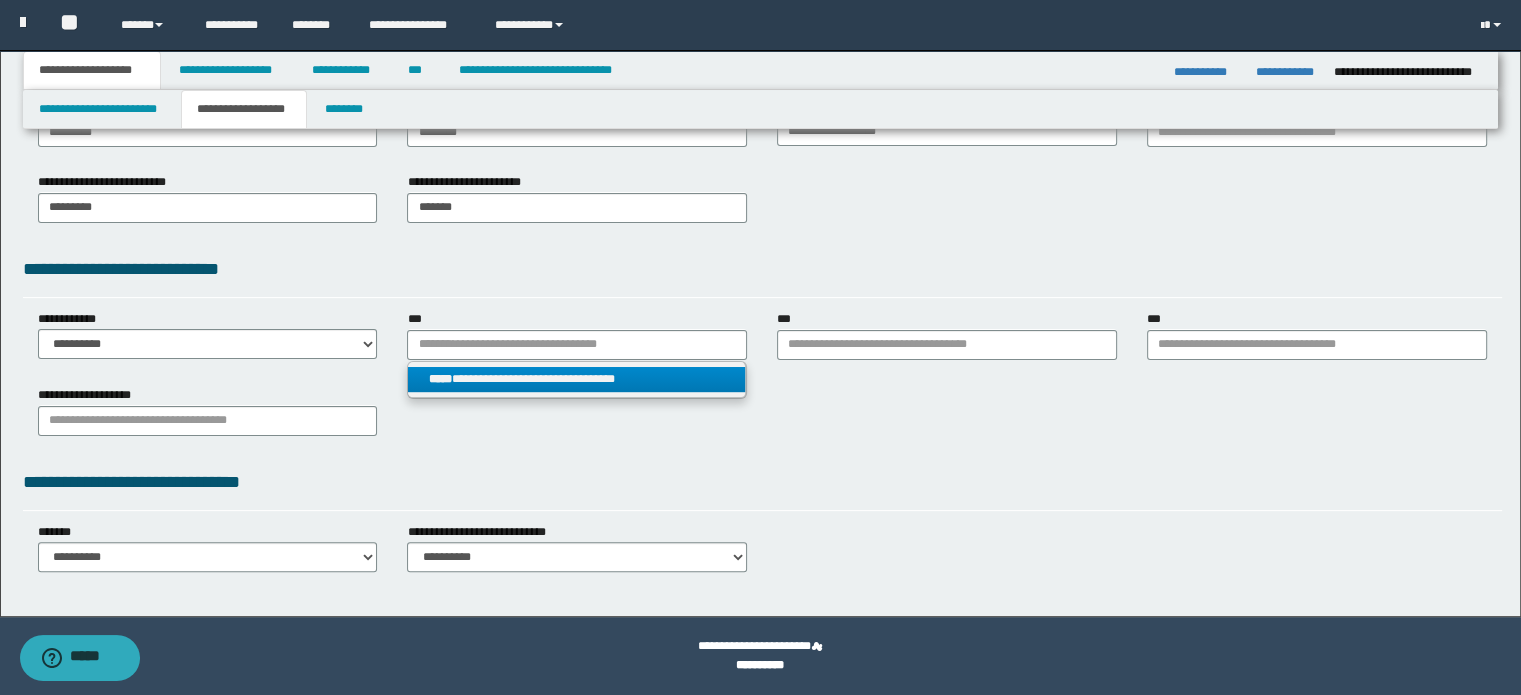 click on "**********" at bounding box center (577, 379) 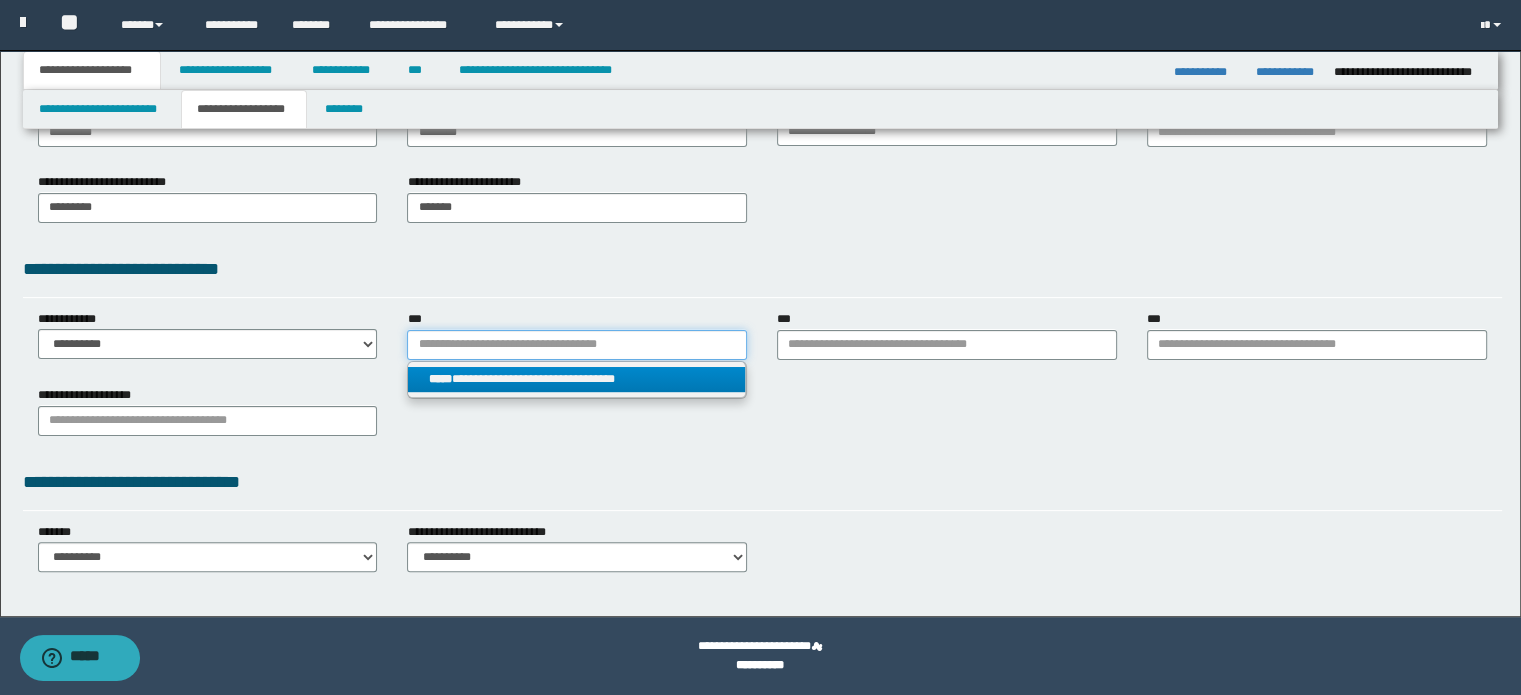 type 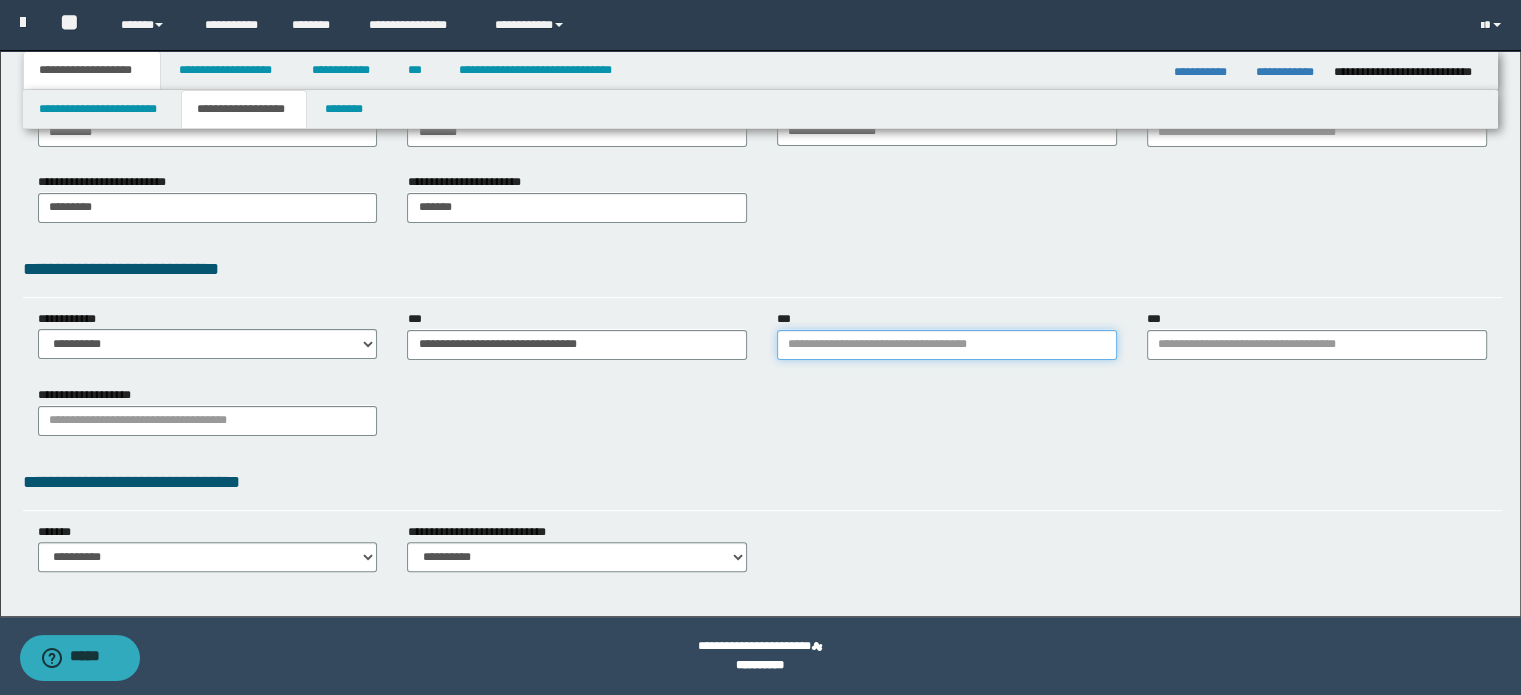 click on "***" at bounding box center (947, 345) 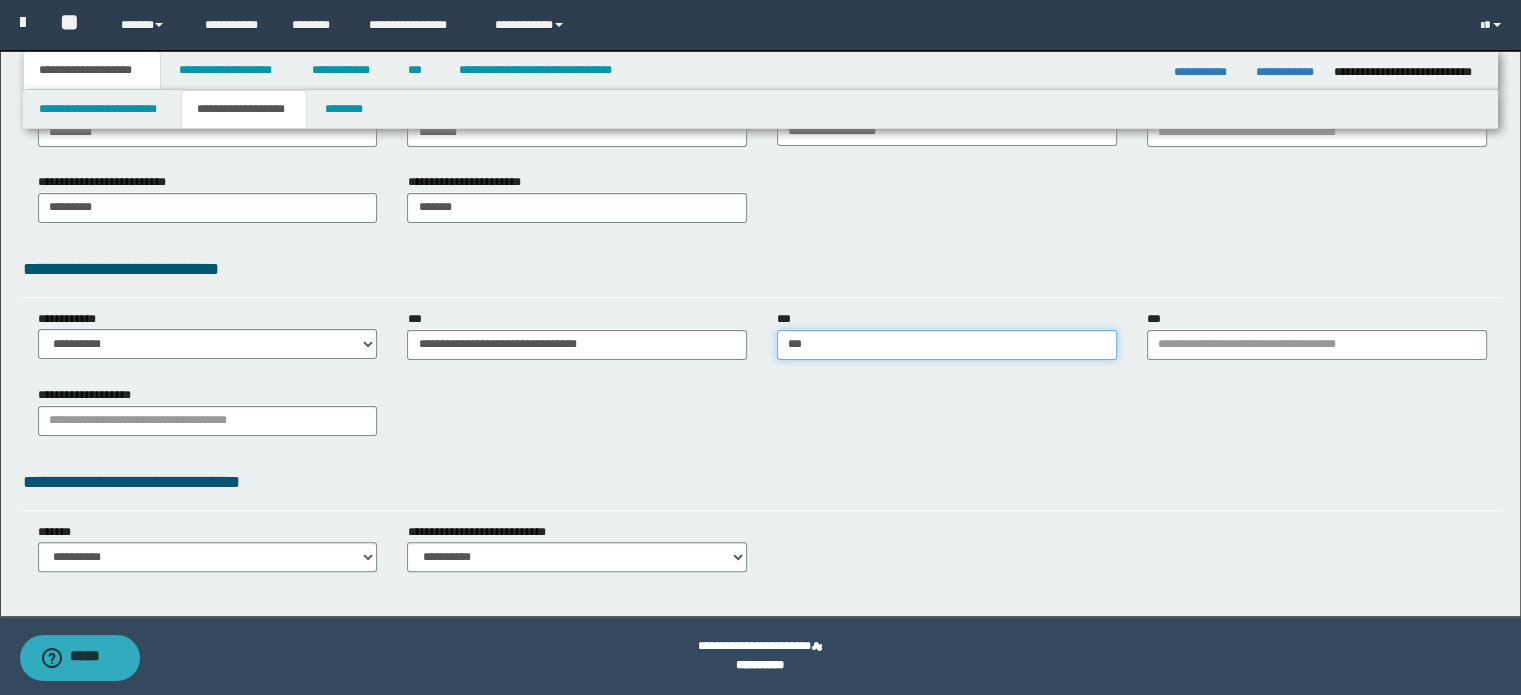 type on "****" 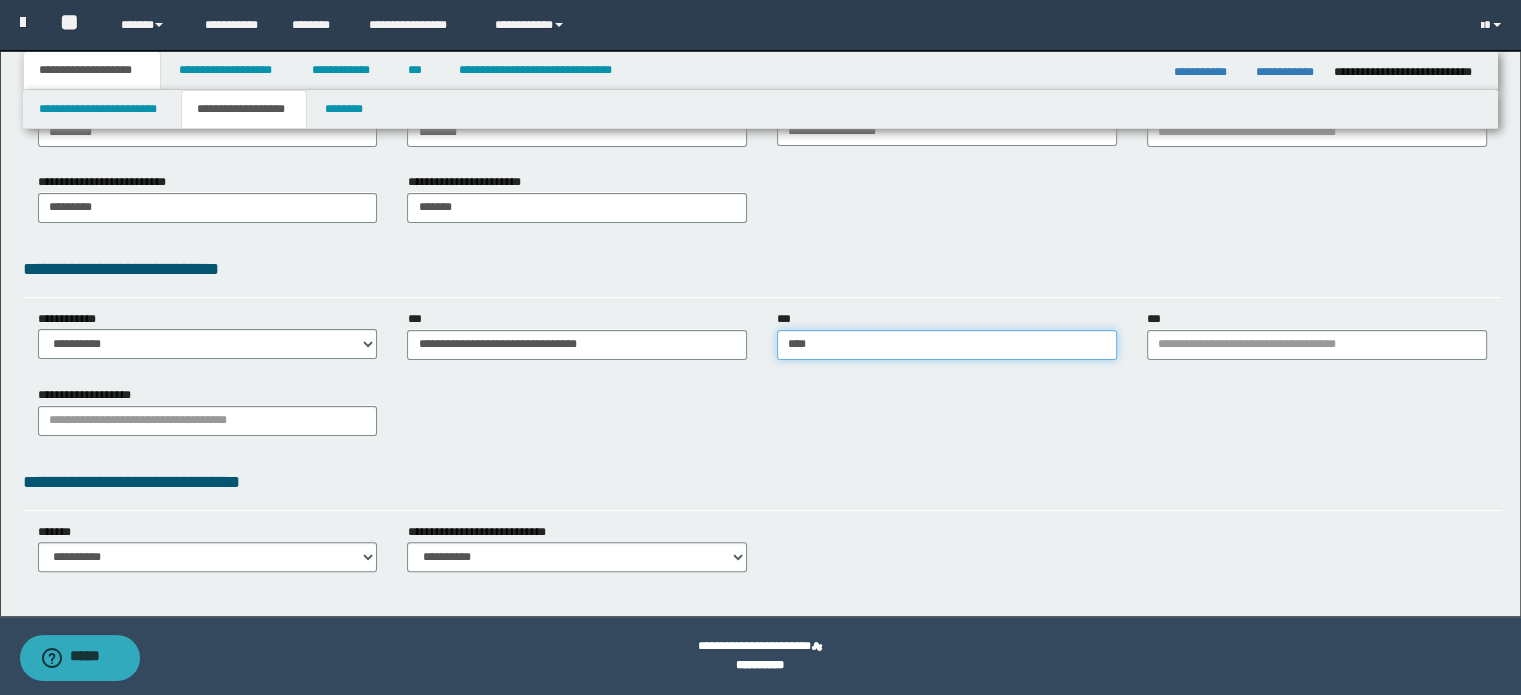 type on "**********" 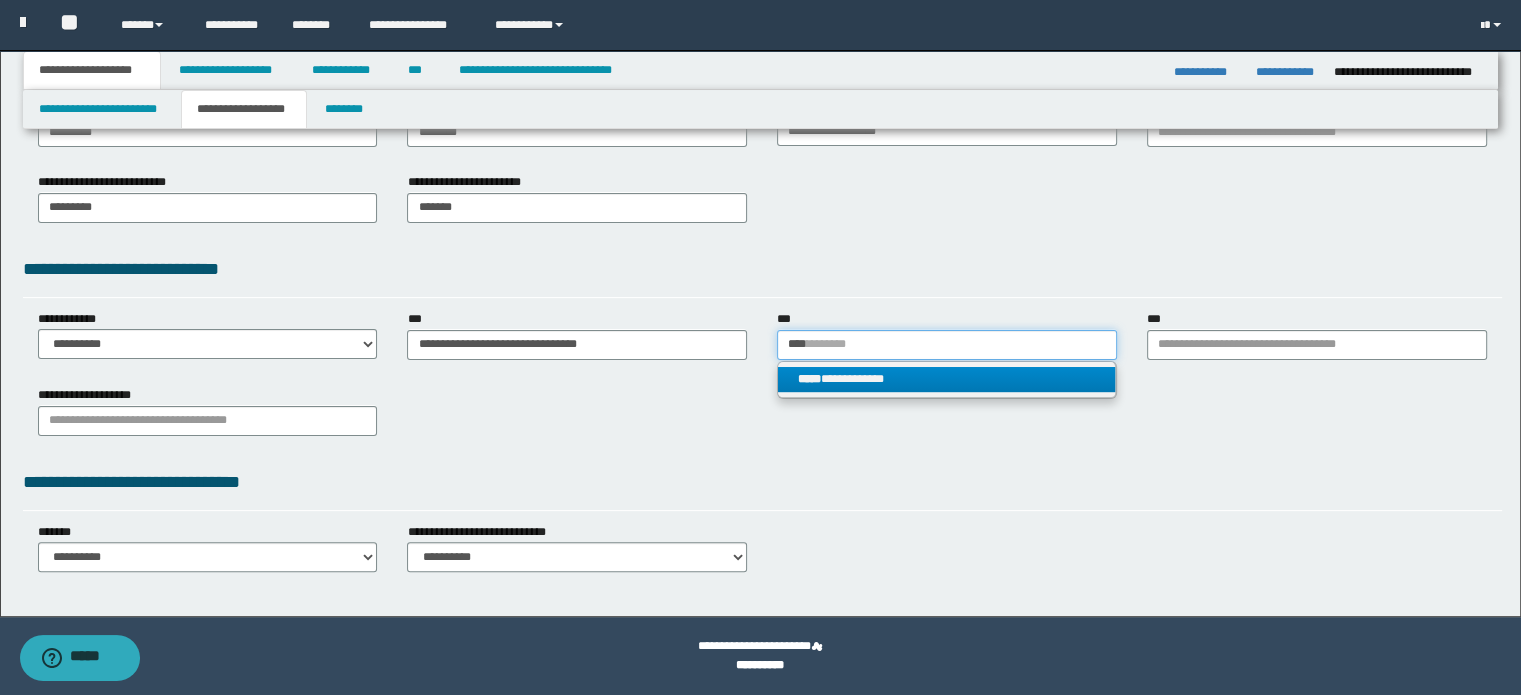 type on "****" 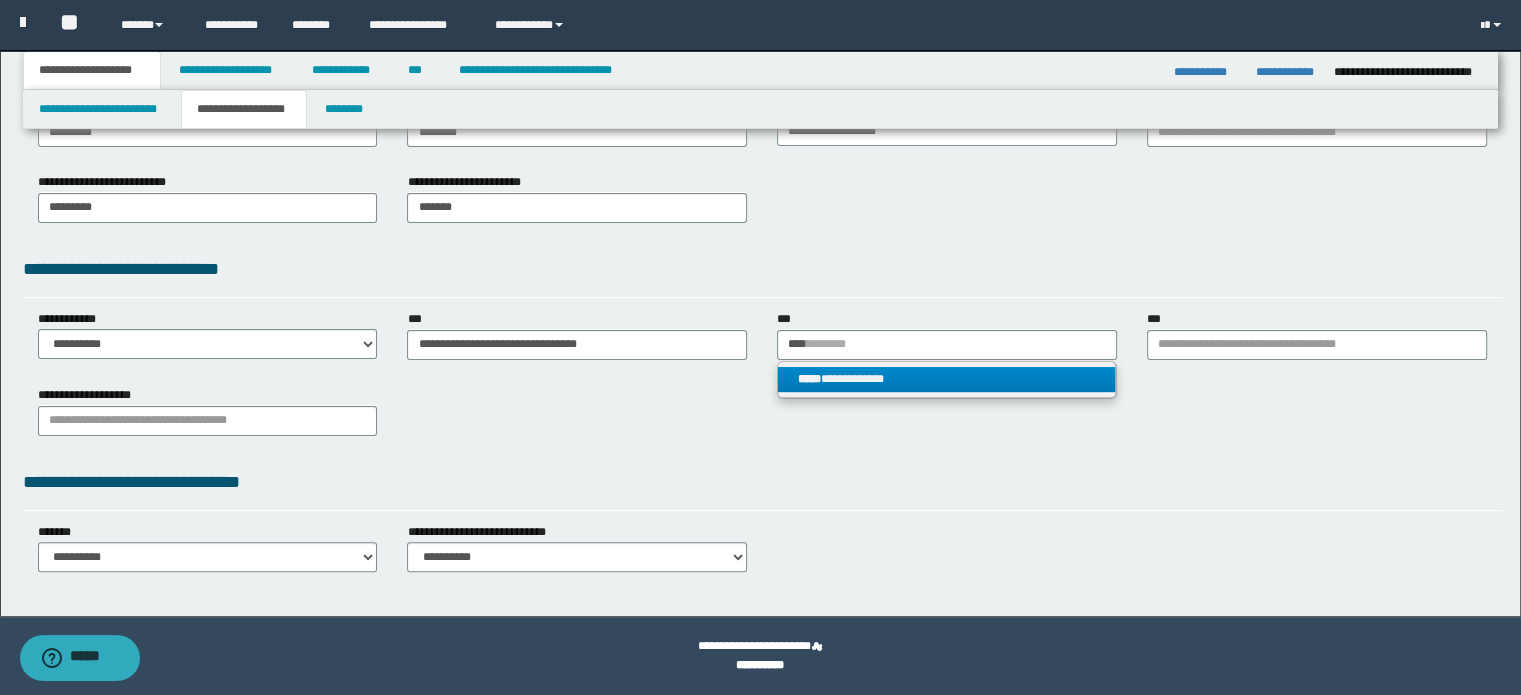 type 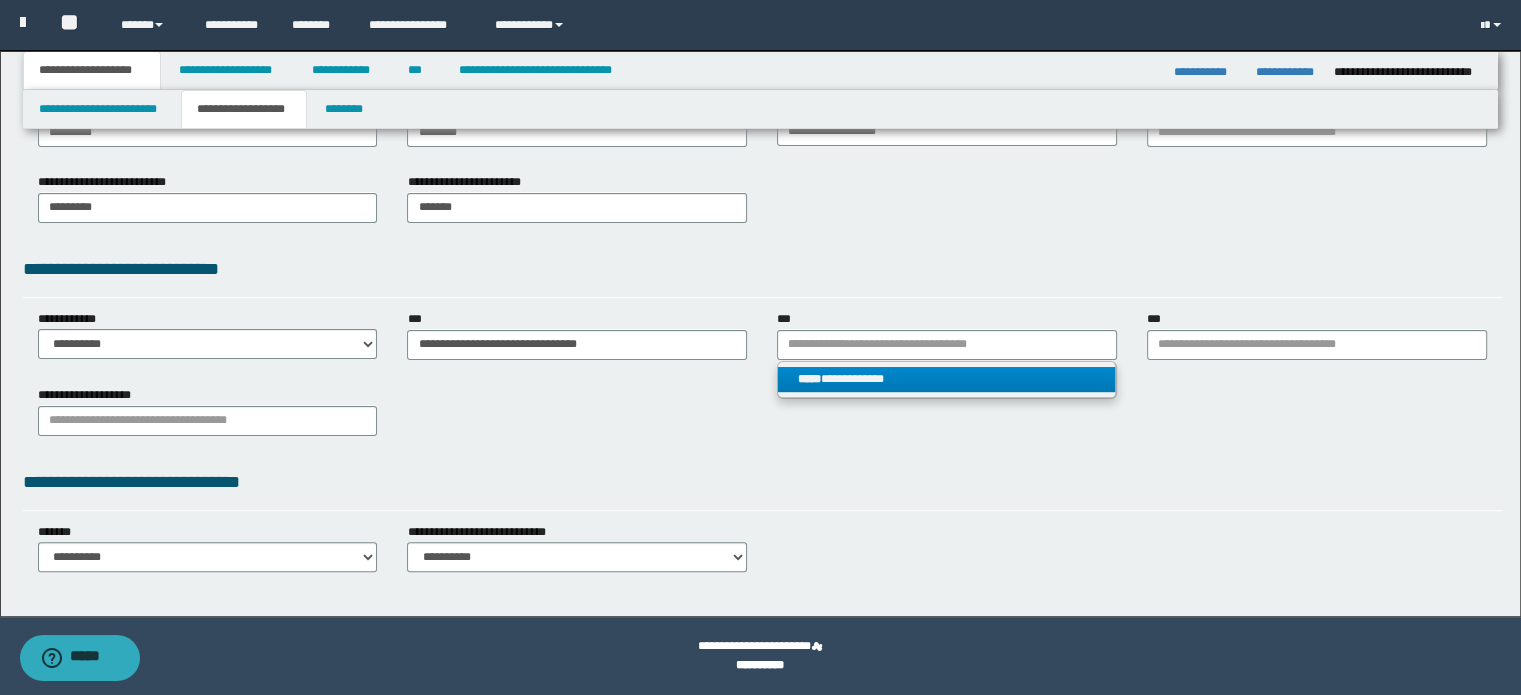click on "**********" at bounding box center [946, 379] 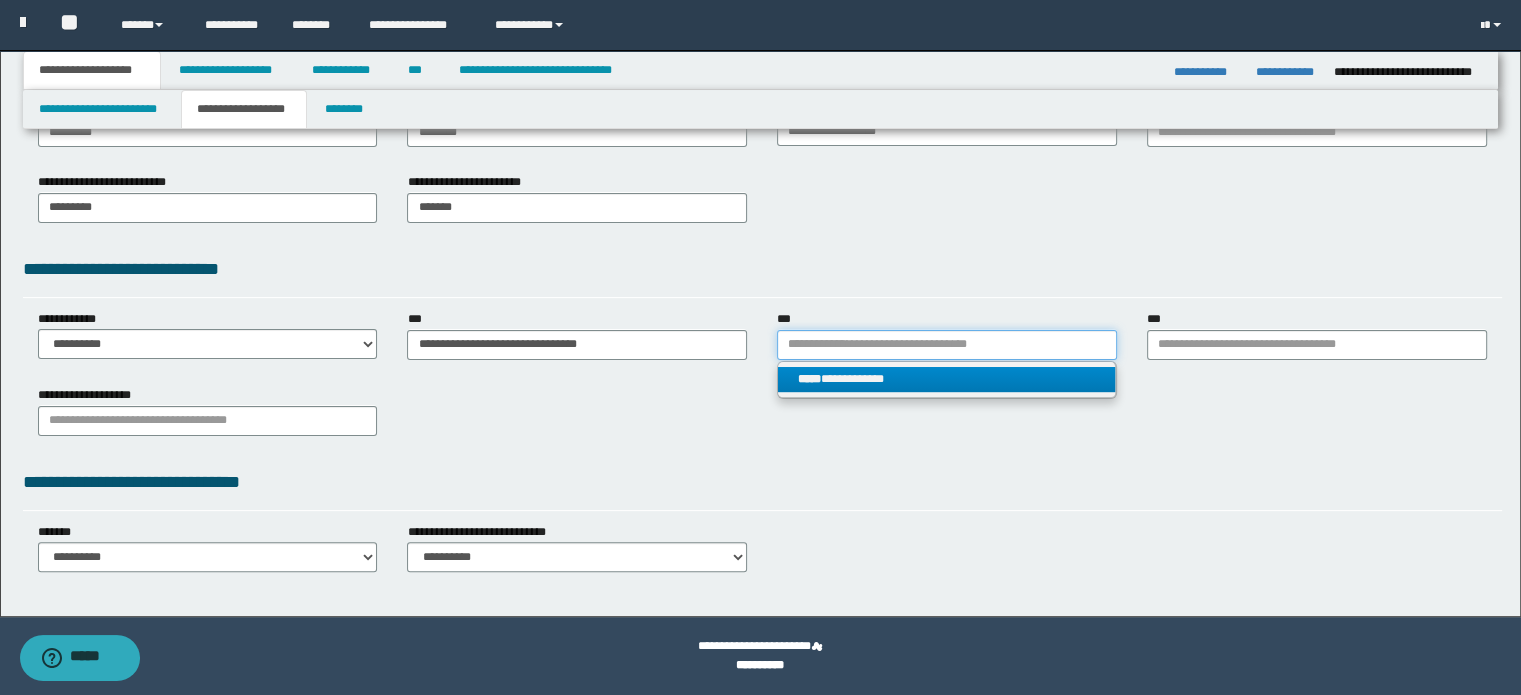 type 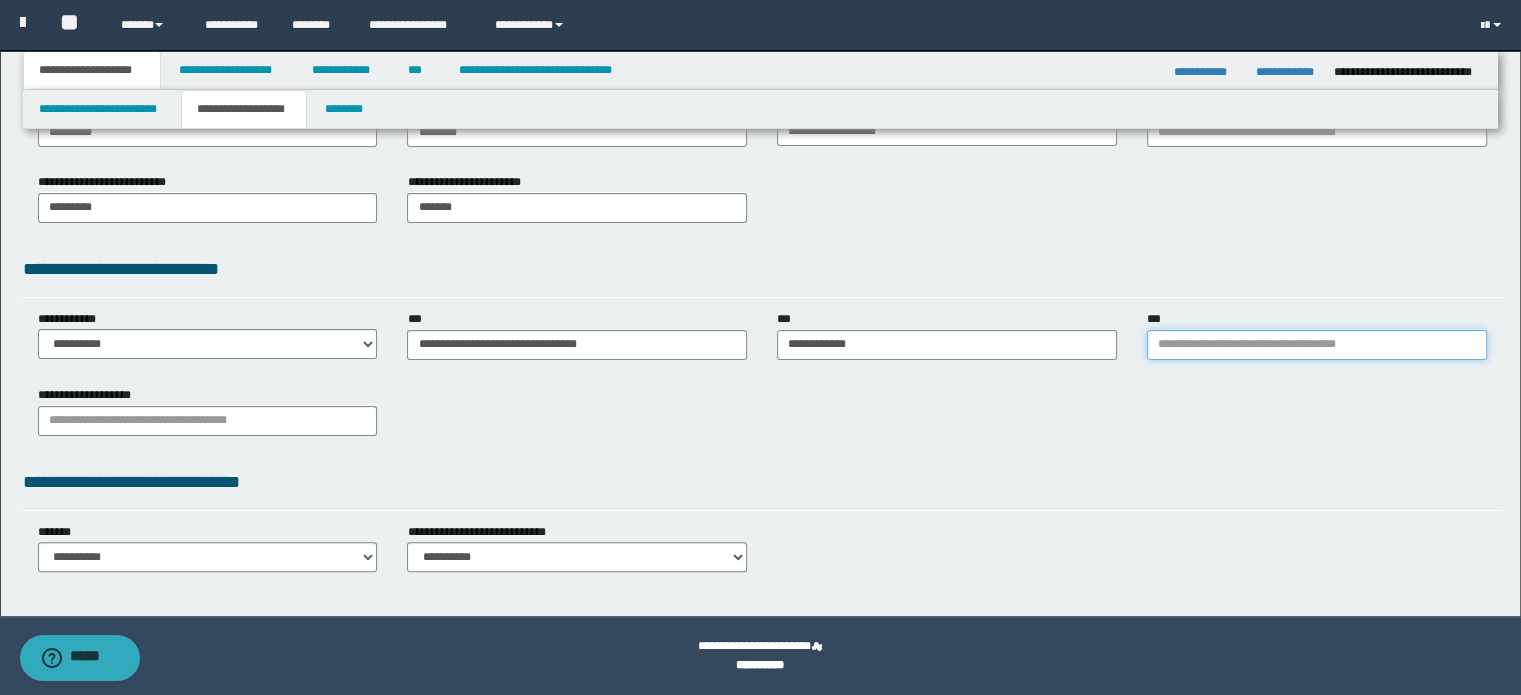 click on "***" at bounding box center [1317, 345] 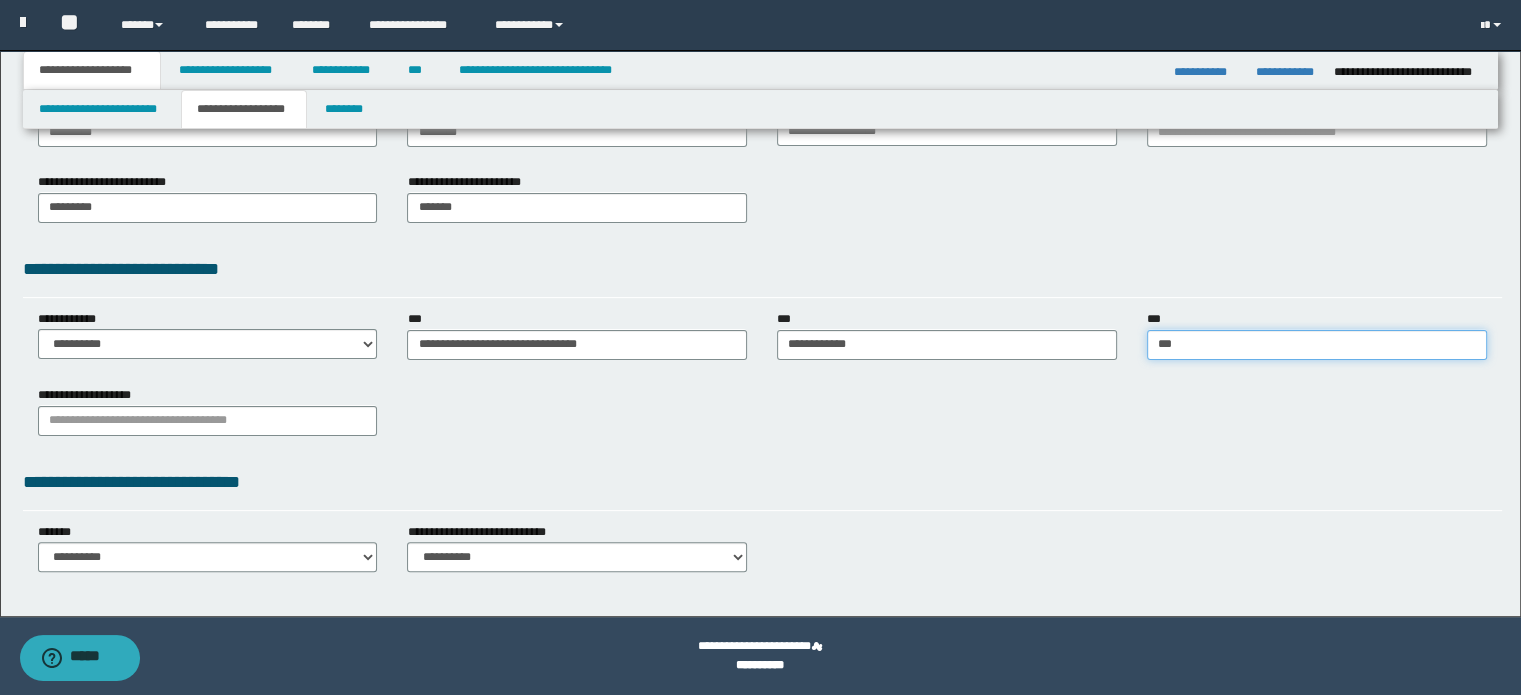 type on "****" 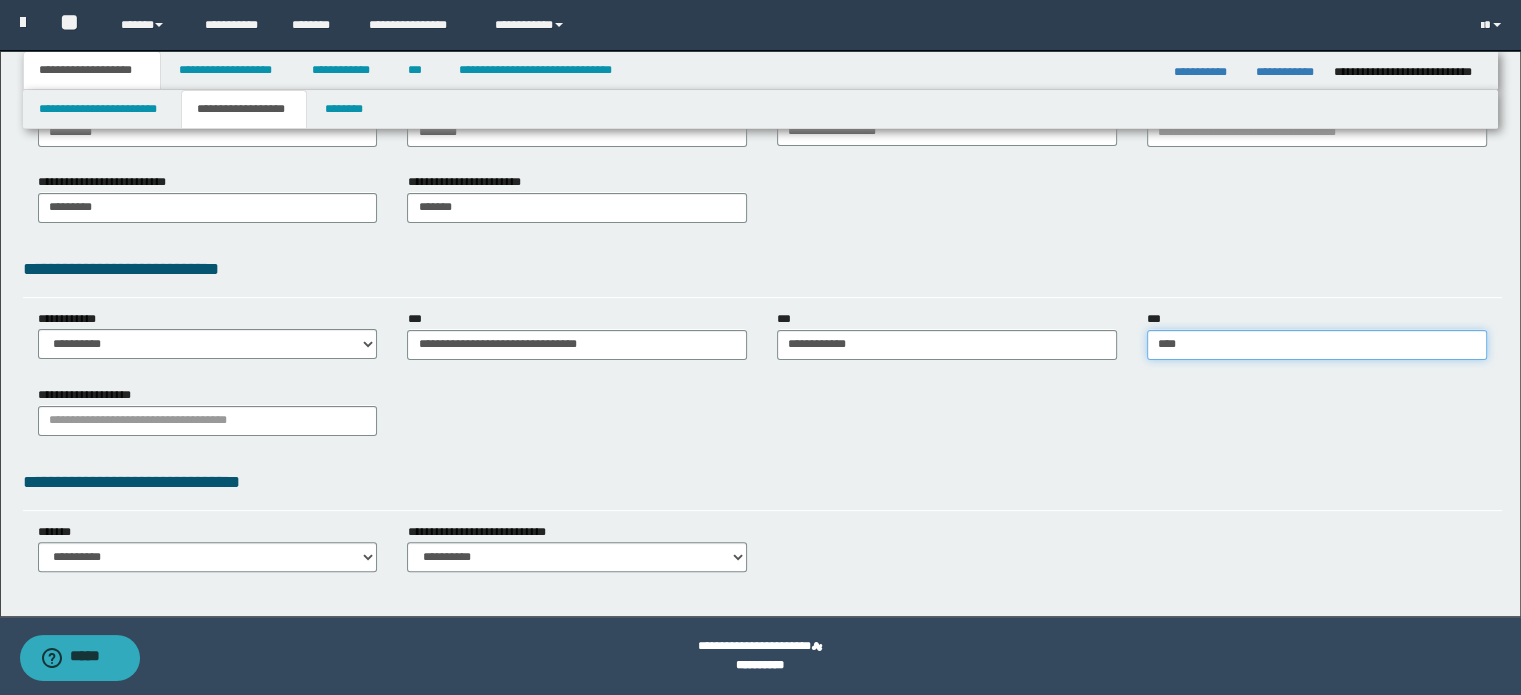 type on "****" 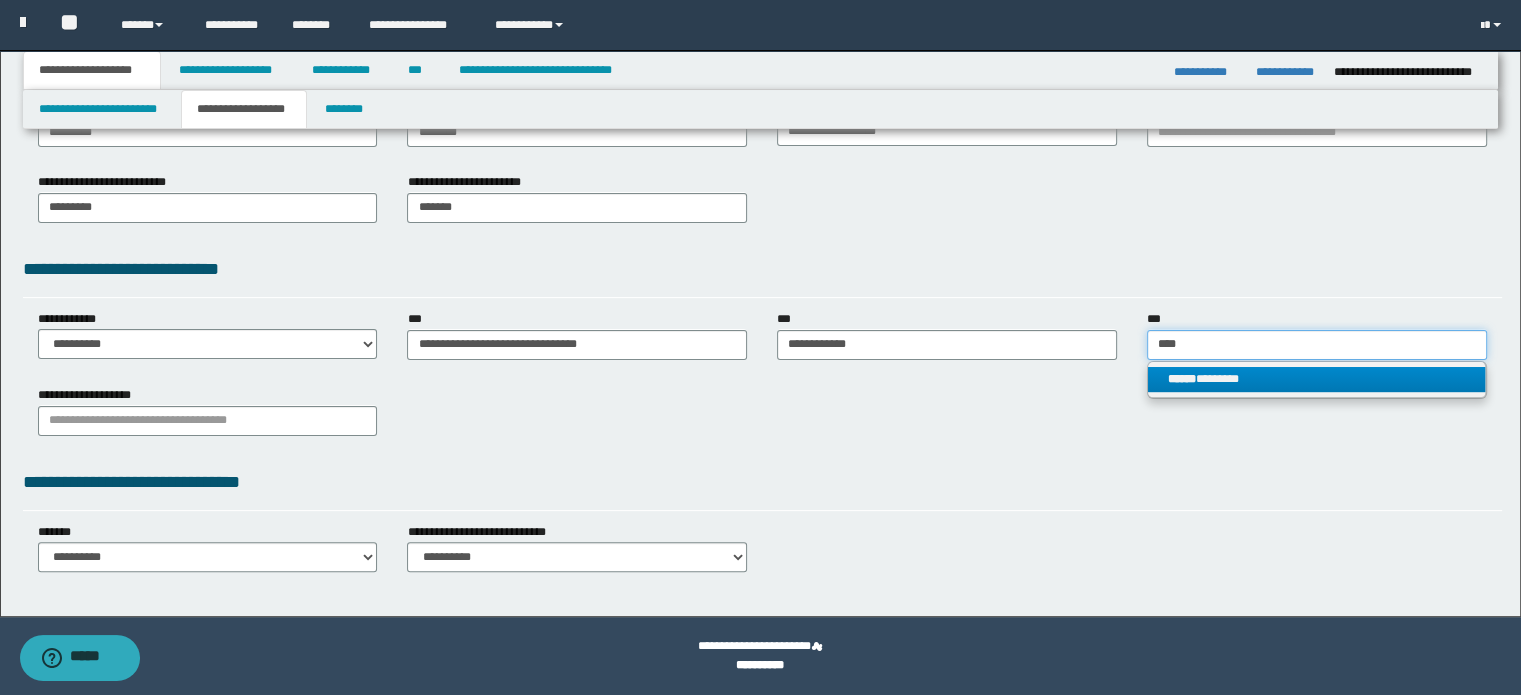 type on "****" 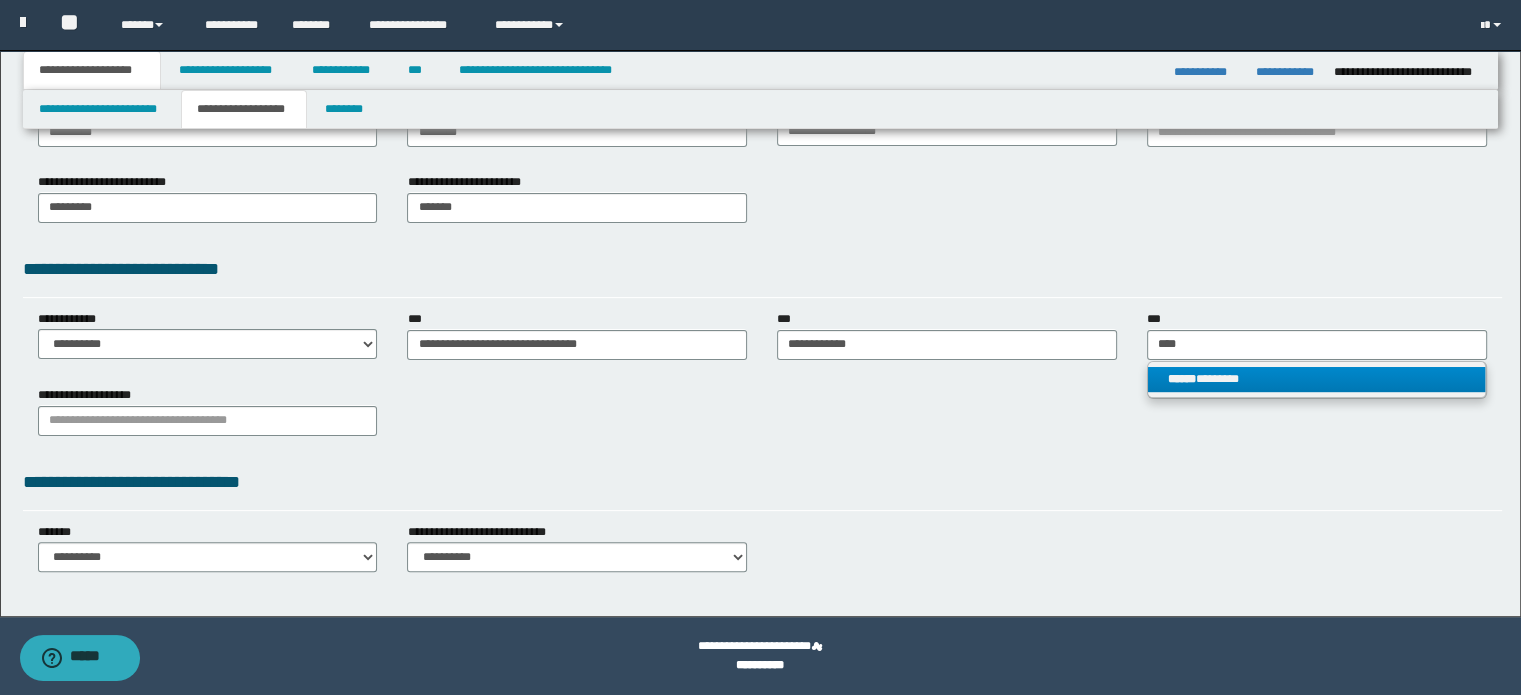 type 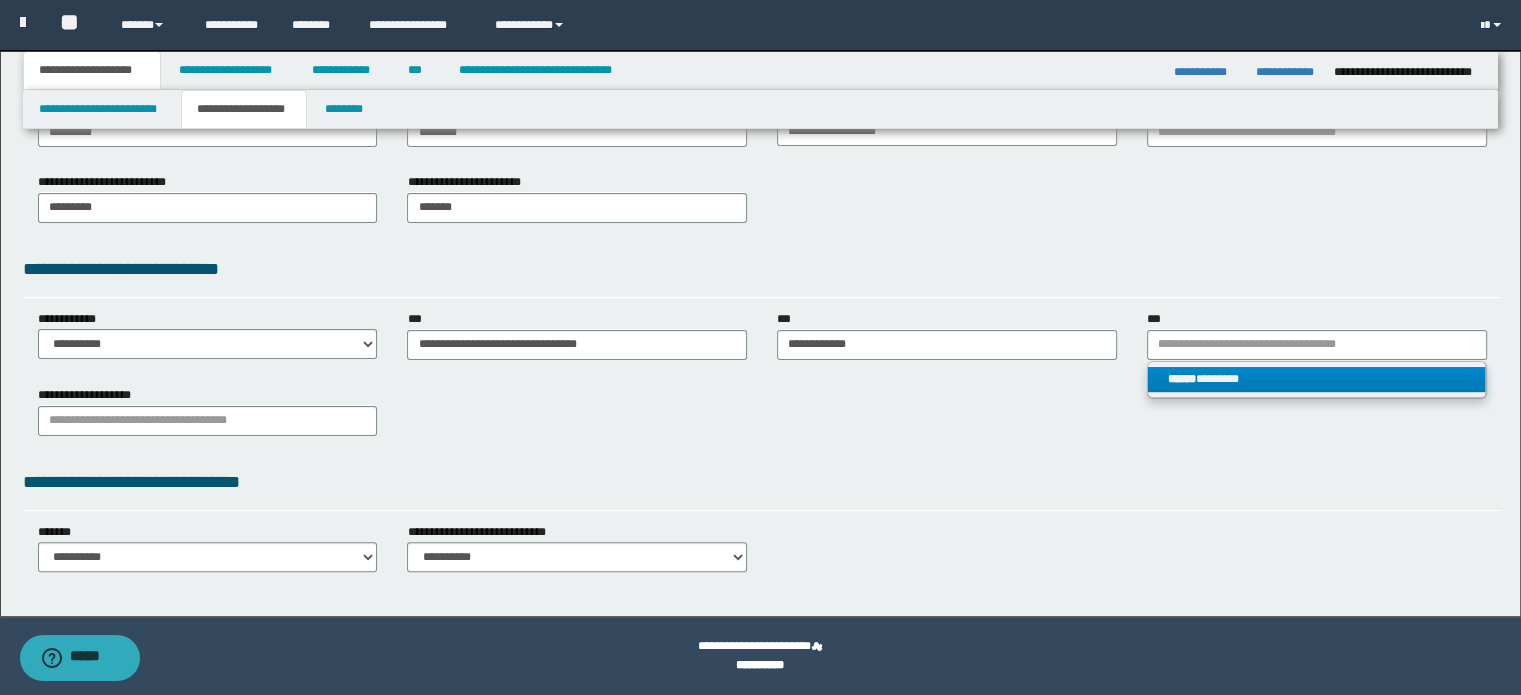 click on "******" at bounding box center (1182, 379) 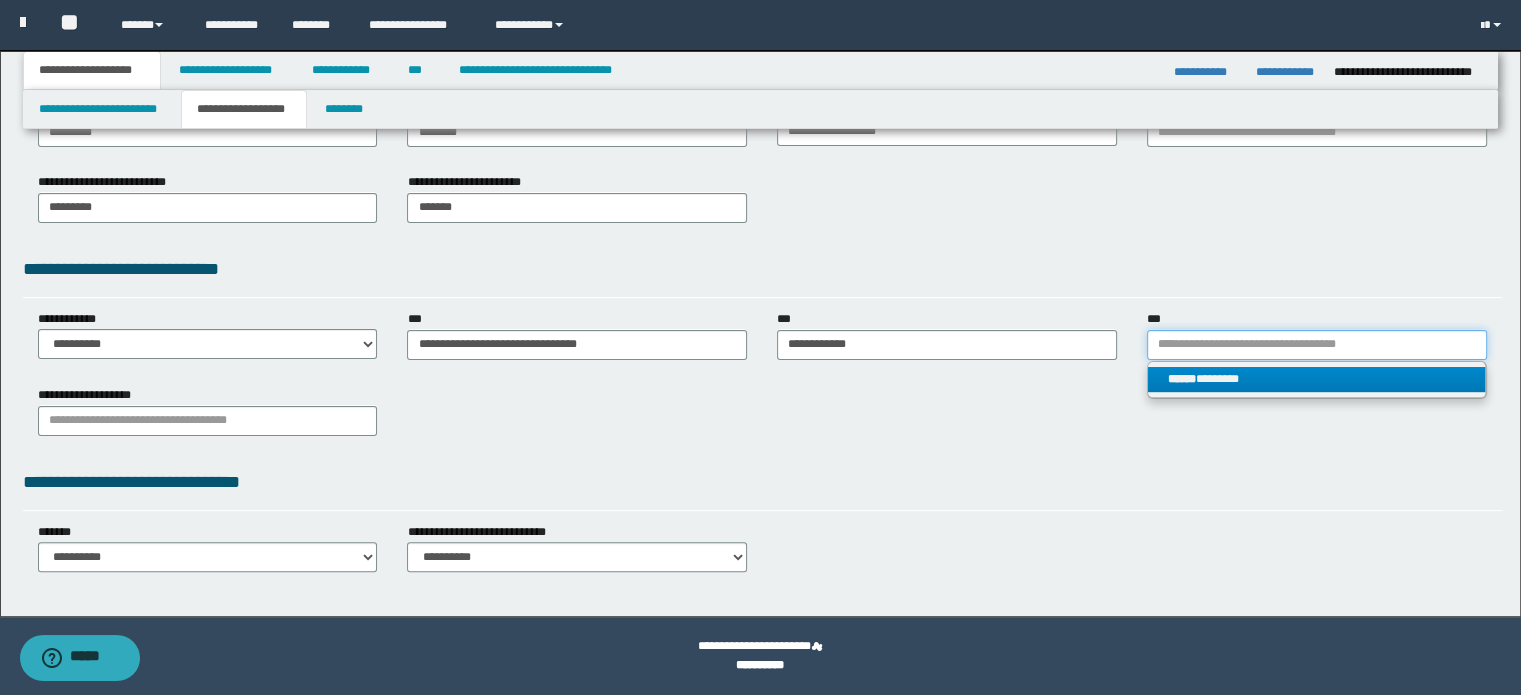 type 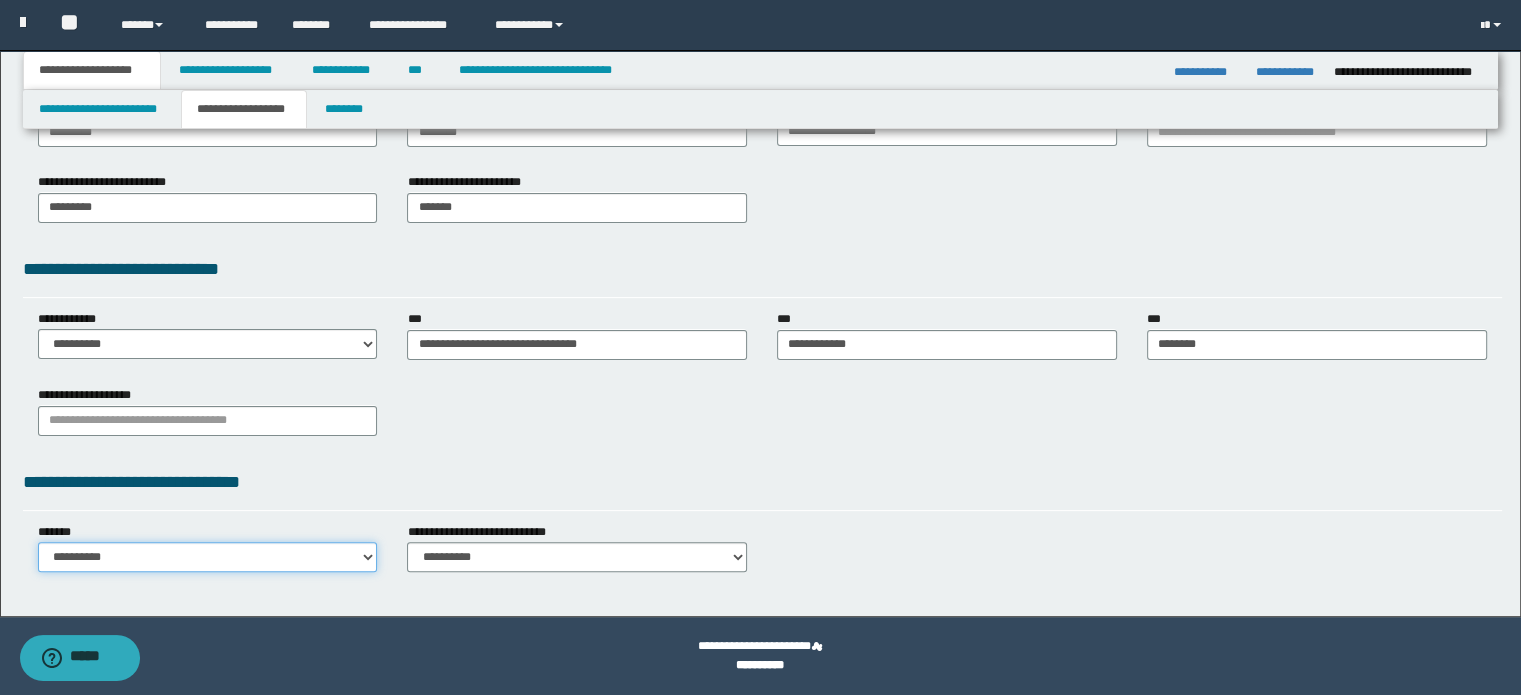 click on "**********" at bounding box center [208, 557] 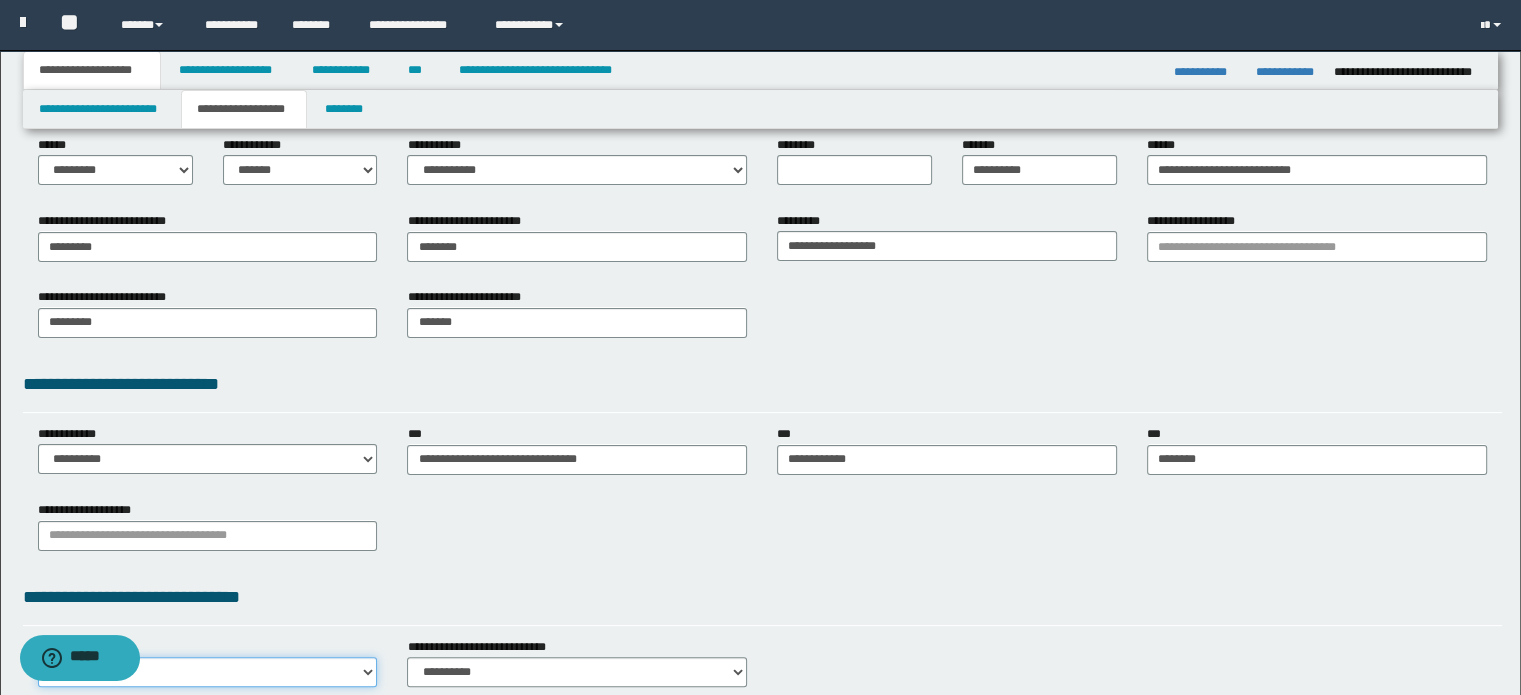 scroll, scrollTop: 211, scrollLeft: 0, axis: vertical 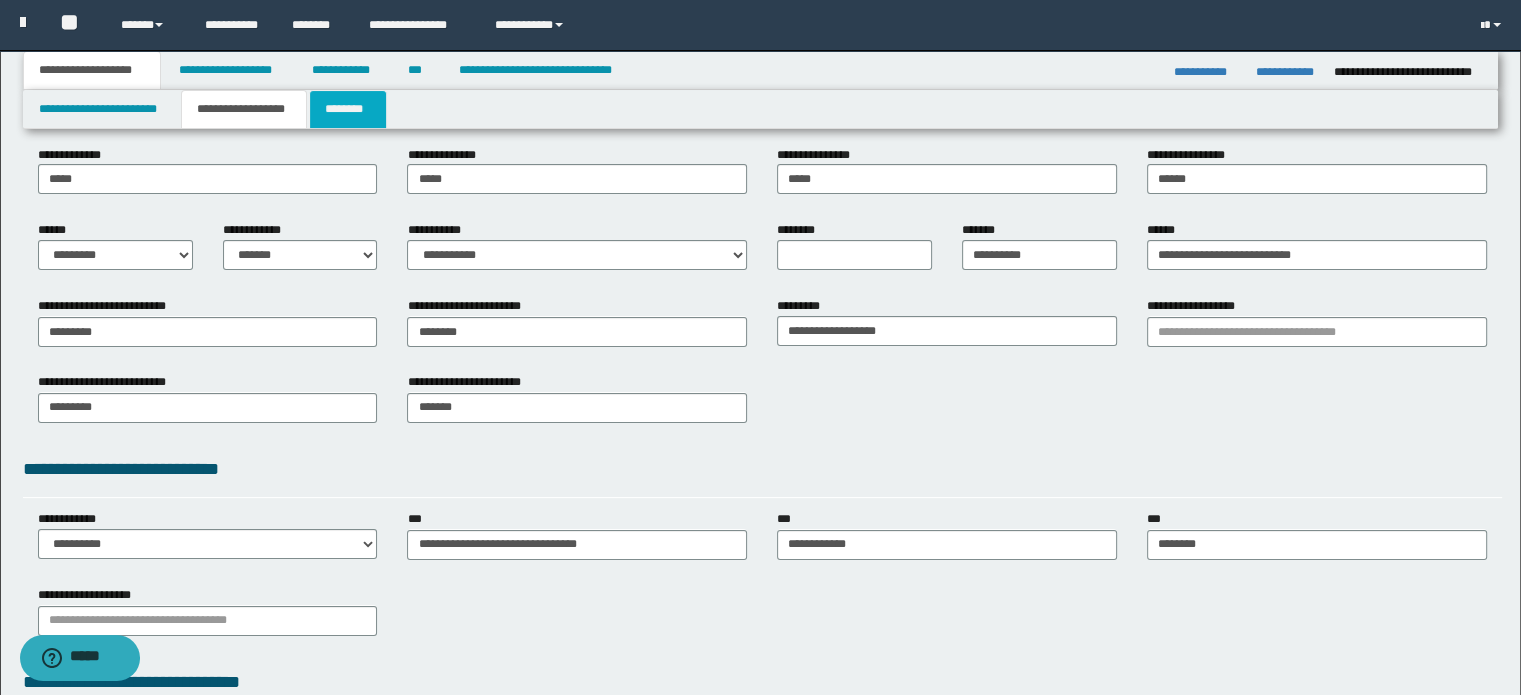 click on "********" at bounding box center (348, 109) 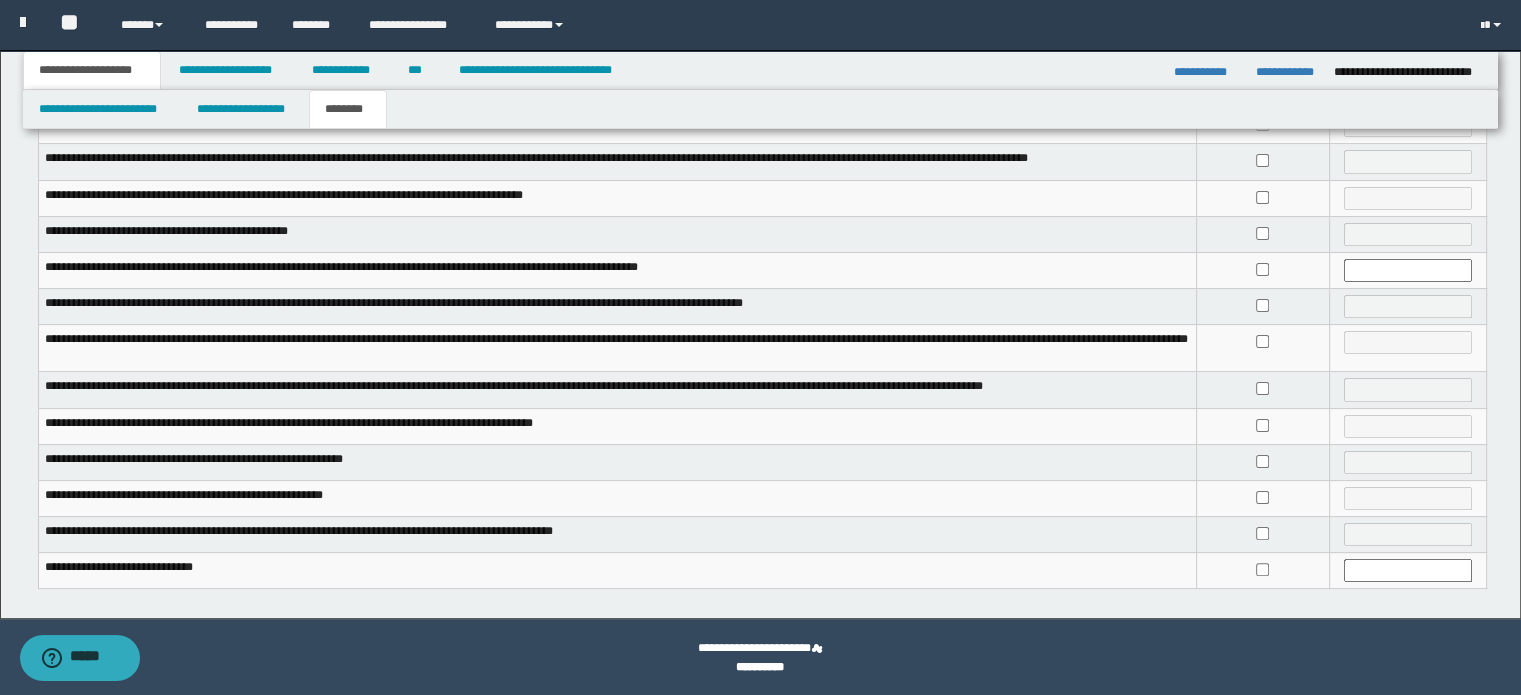 scroll, scrollTop: 414, scrollLeft: 0, axis: vertical 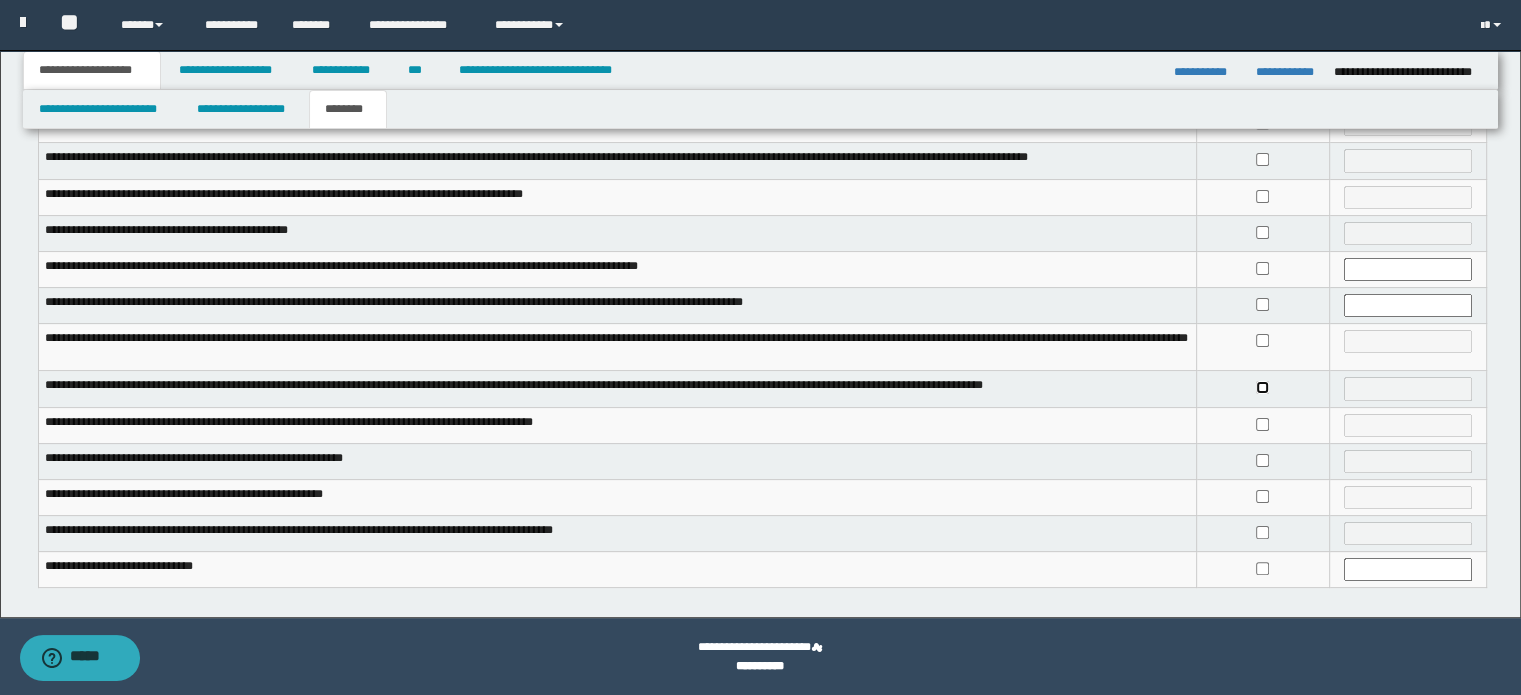 click at bounding box center [1262, 389] 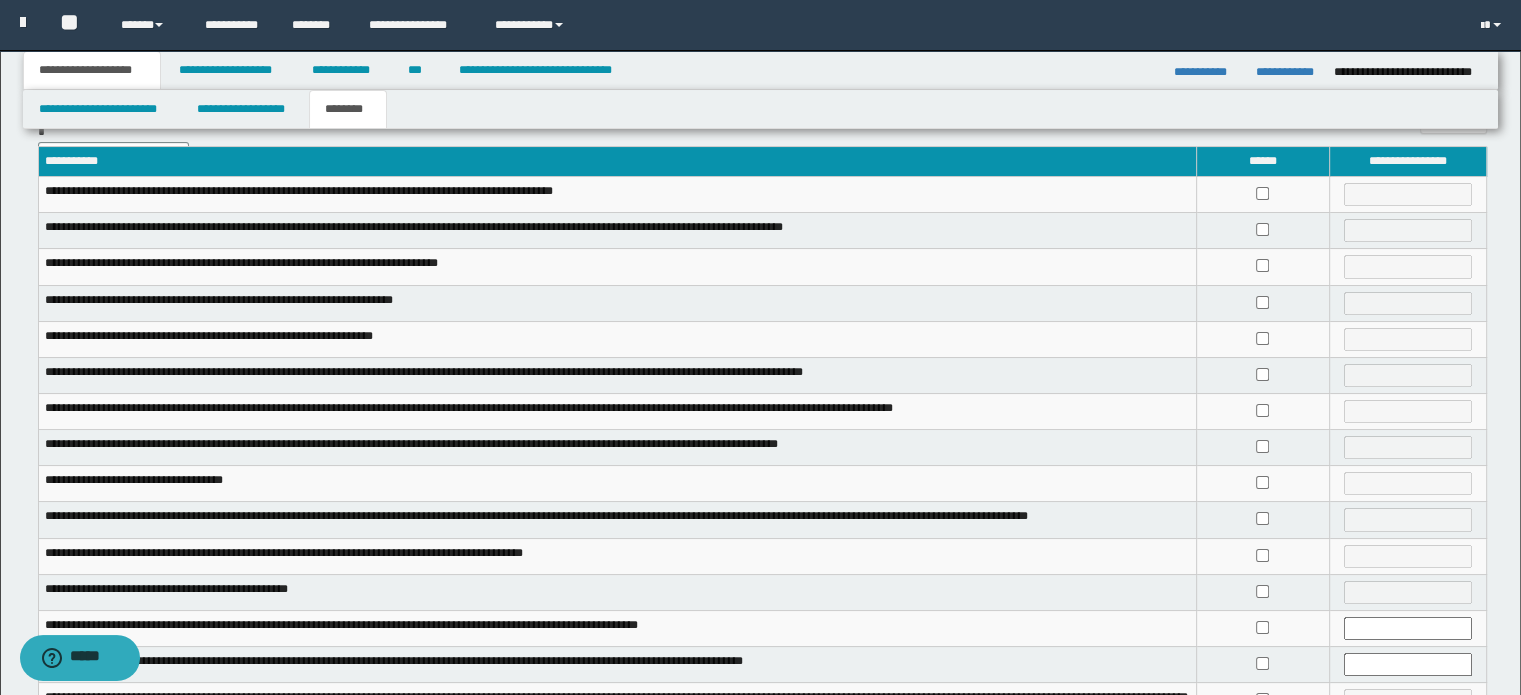 scroll, scrollTop: 0, scrollLeft: 0, axis: both 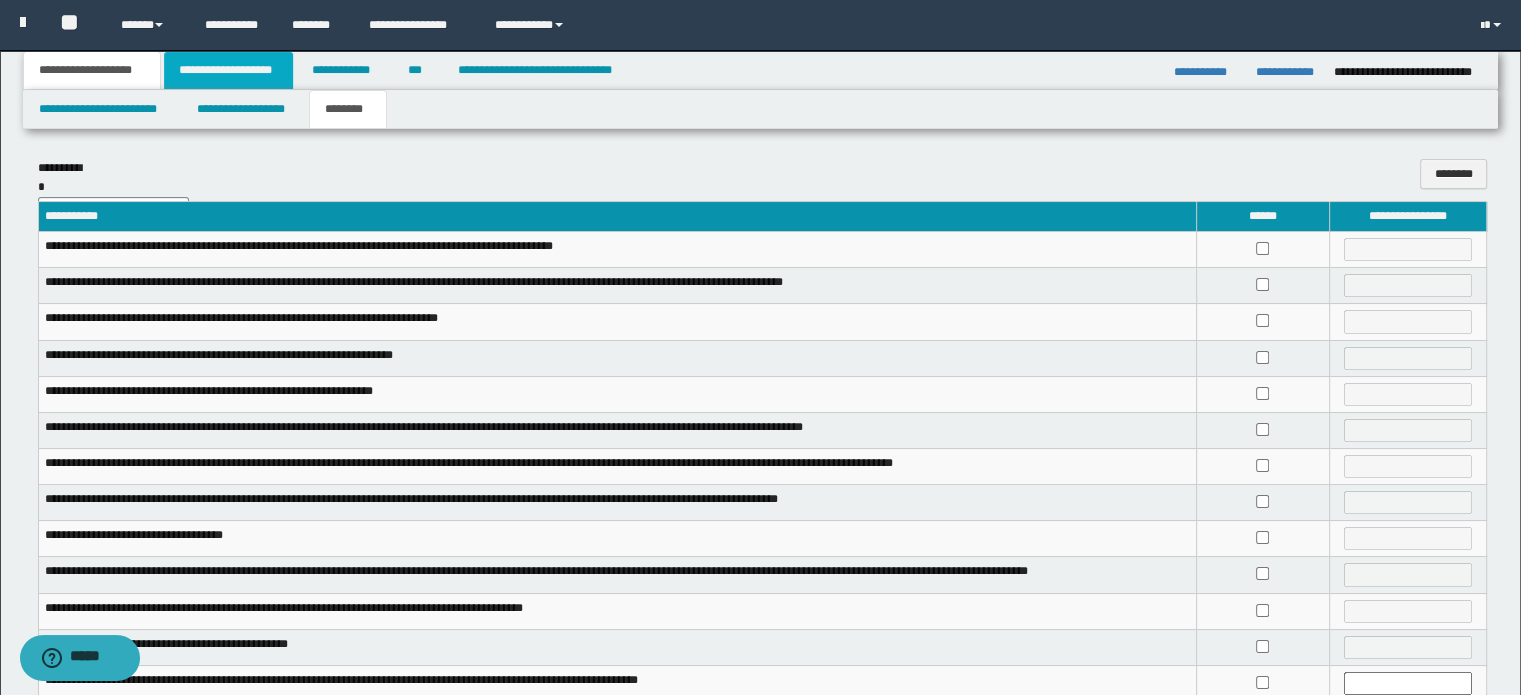 click on "**********" at bounding box center (228, 70) 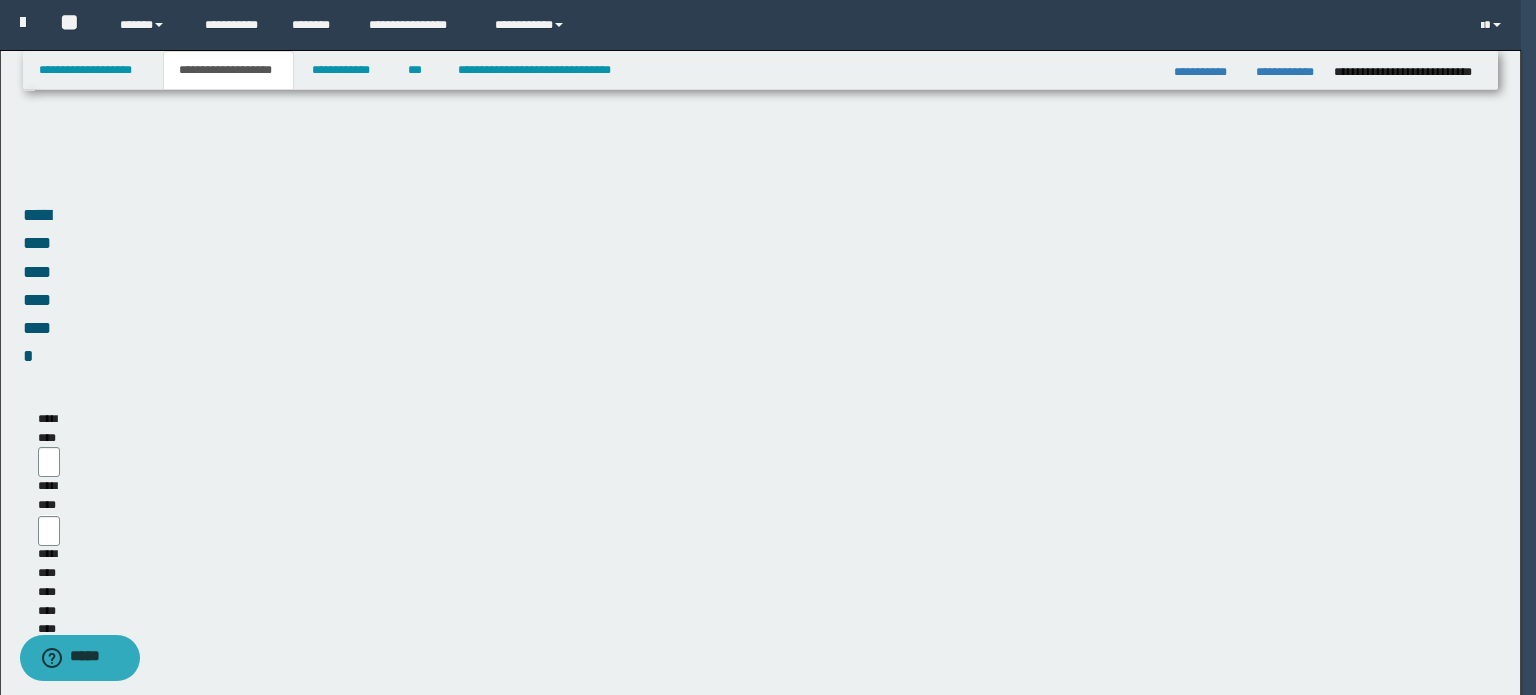 select on "*" 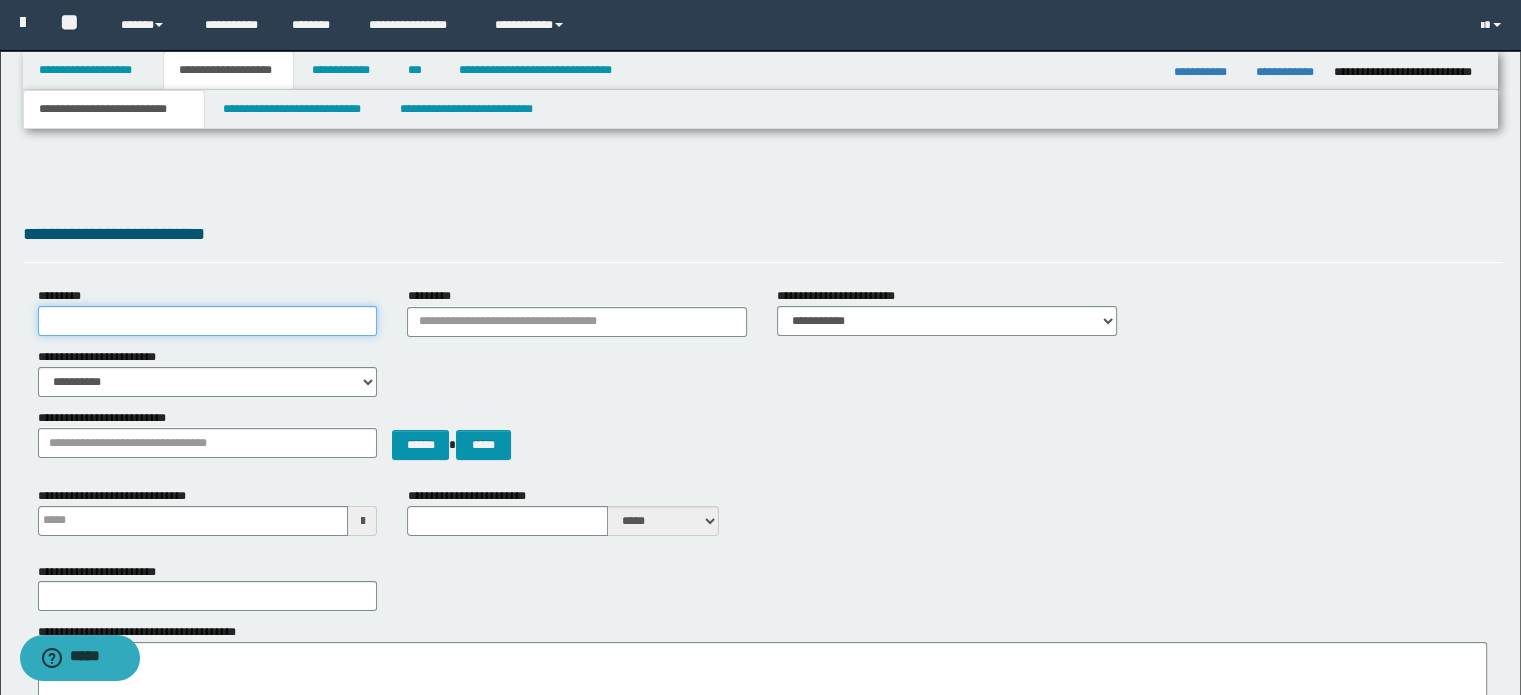click on "*********" at bounding box center (208, 321) 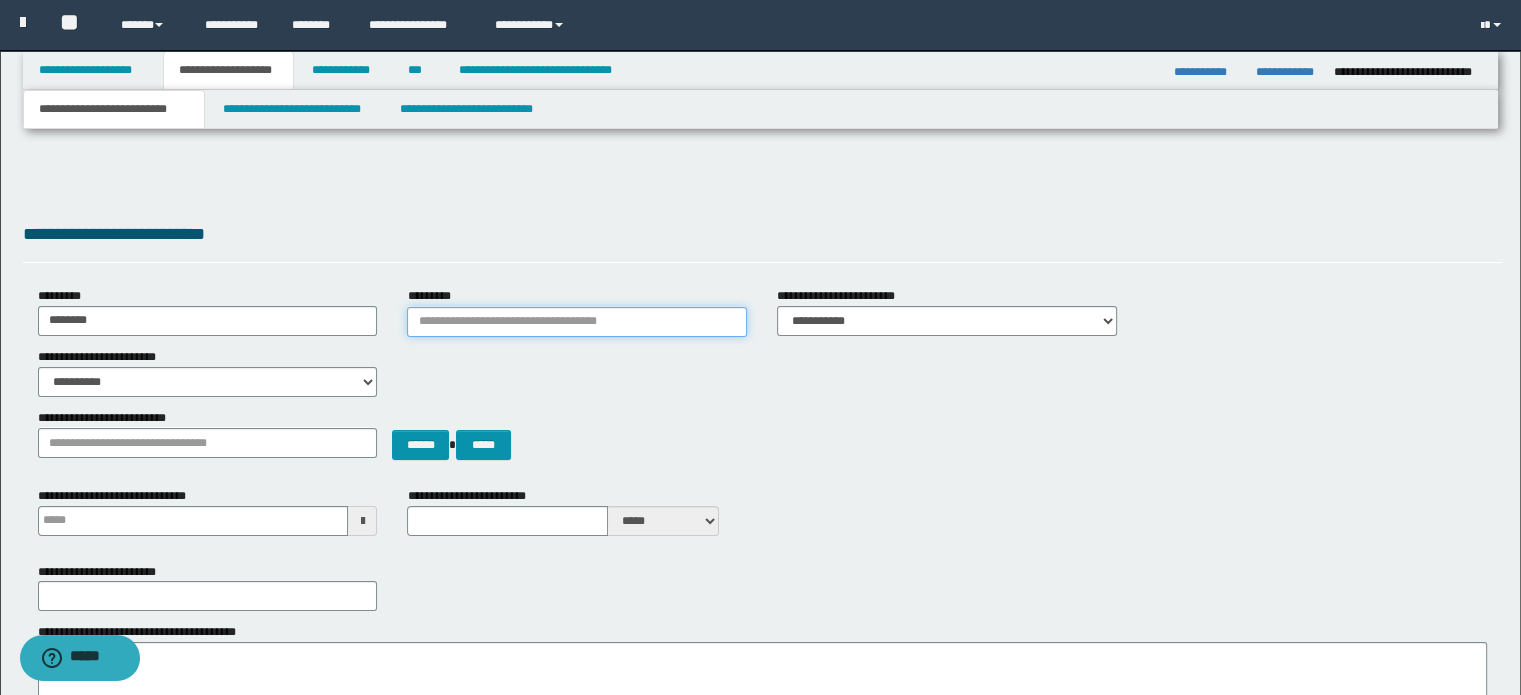click on "*********" at bounding box center [577, 322] 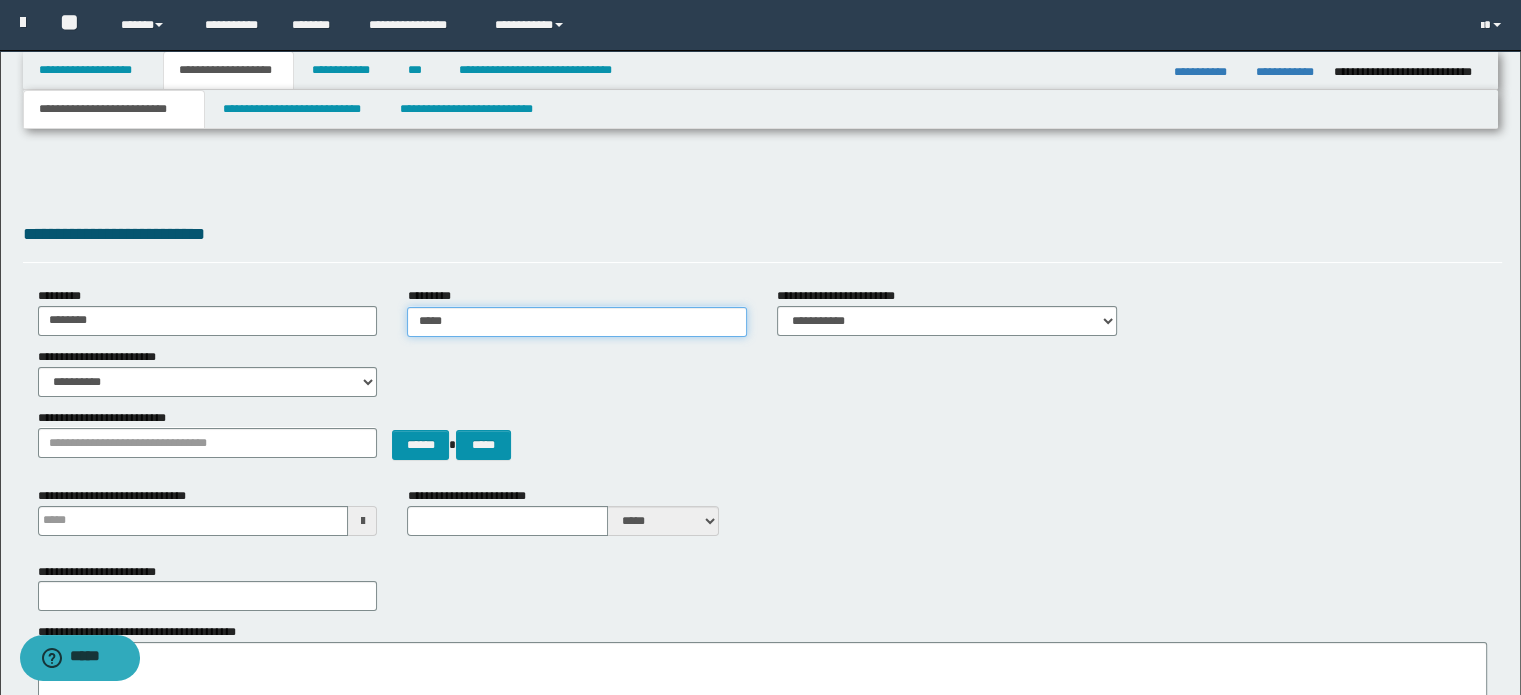 type on "****" 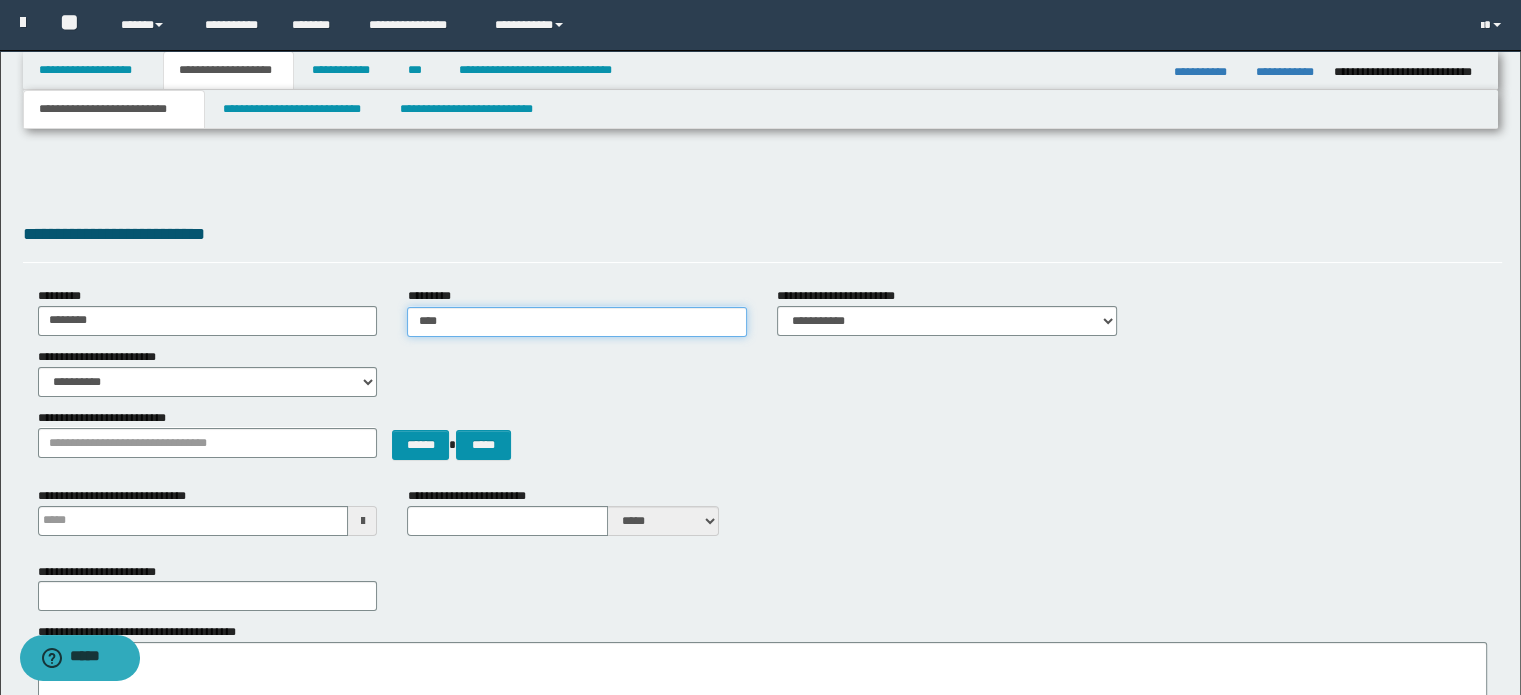 type on "****" 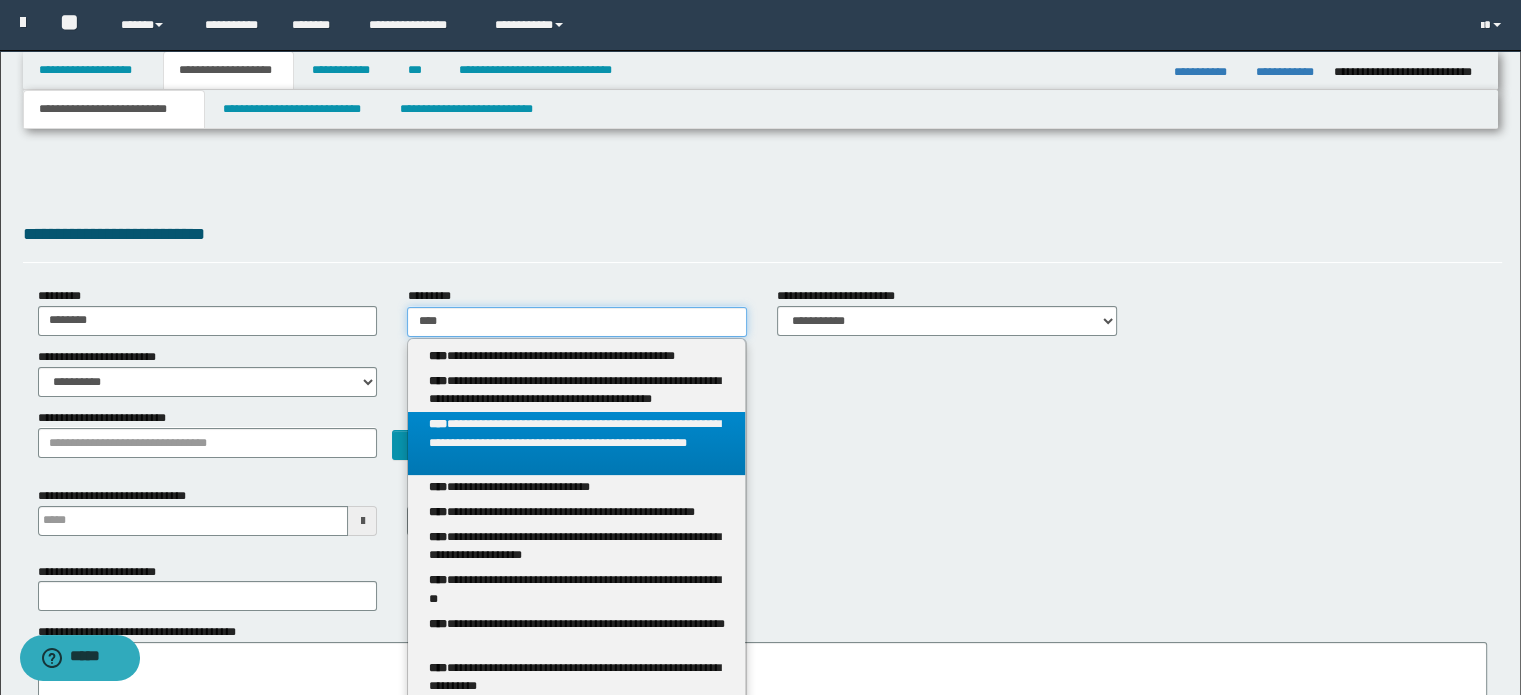 type 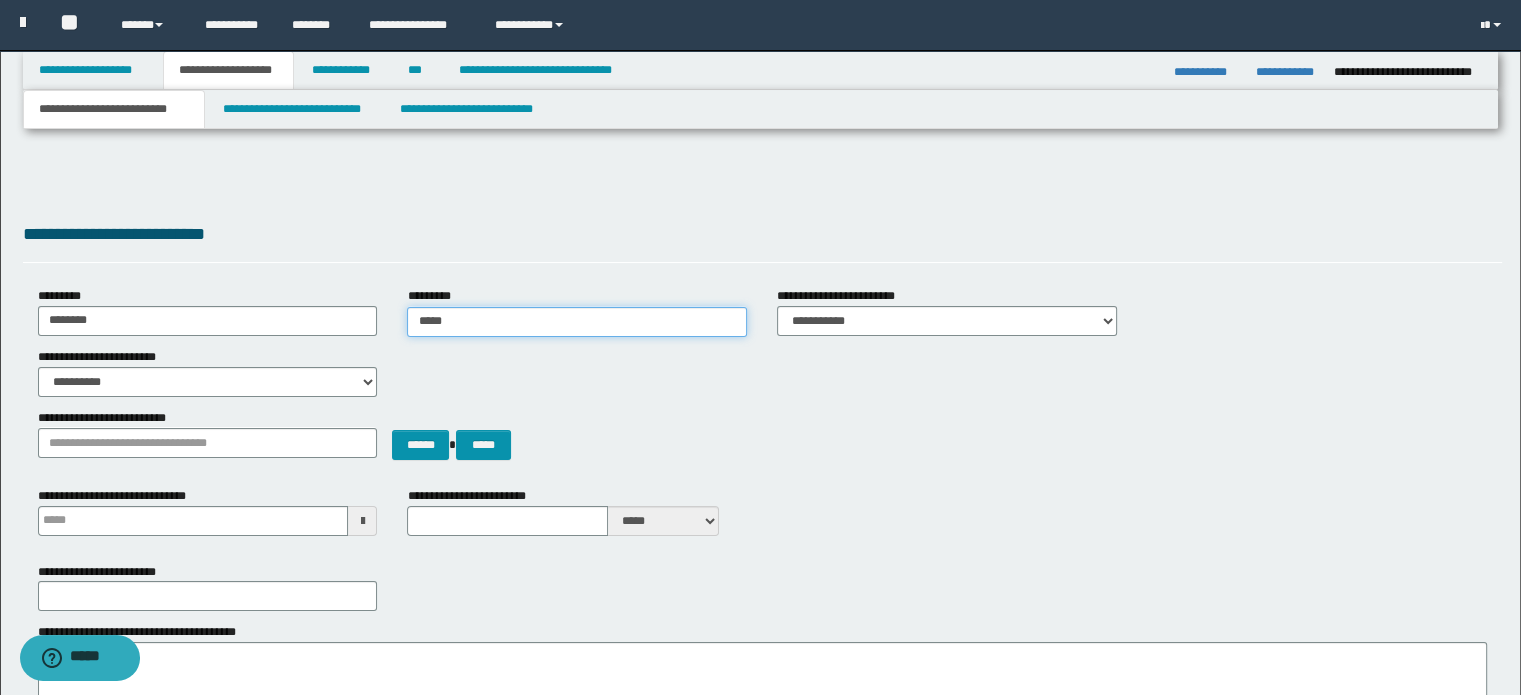 type on "******" 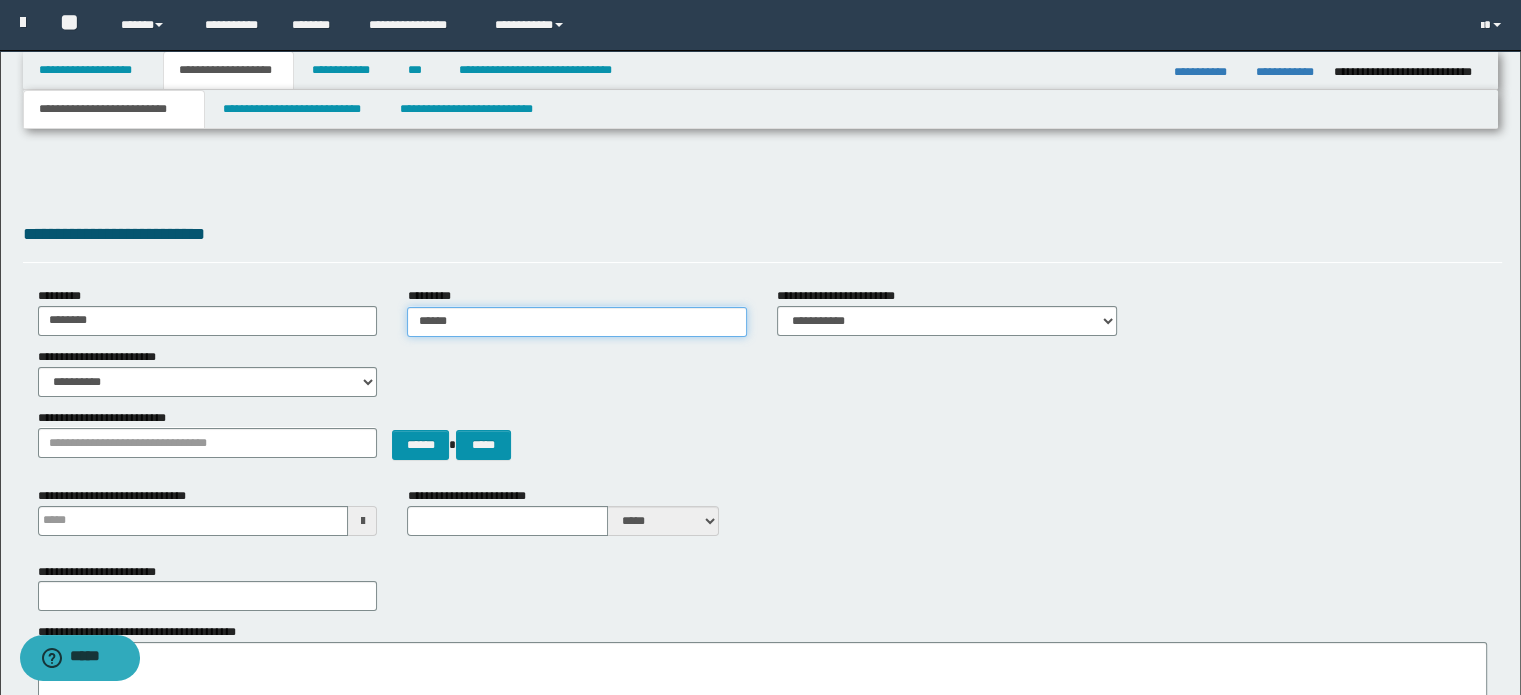 type on "******" 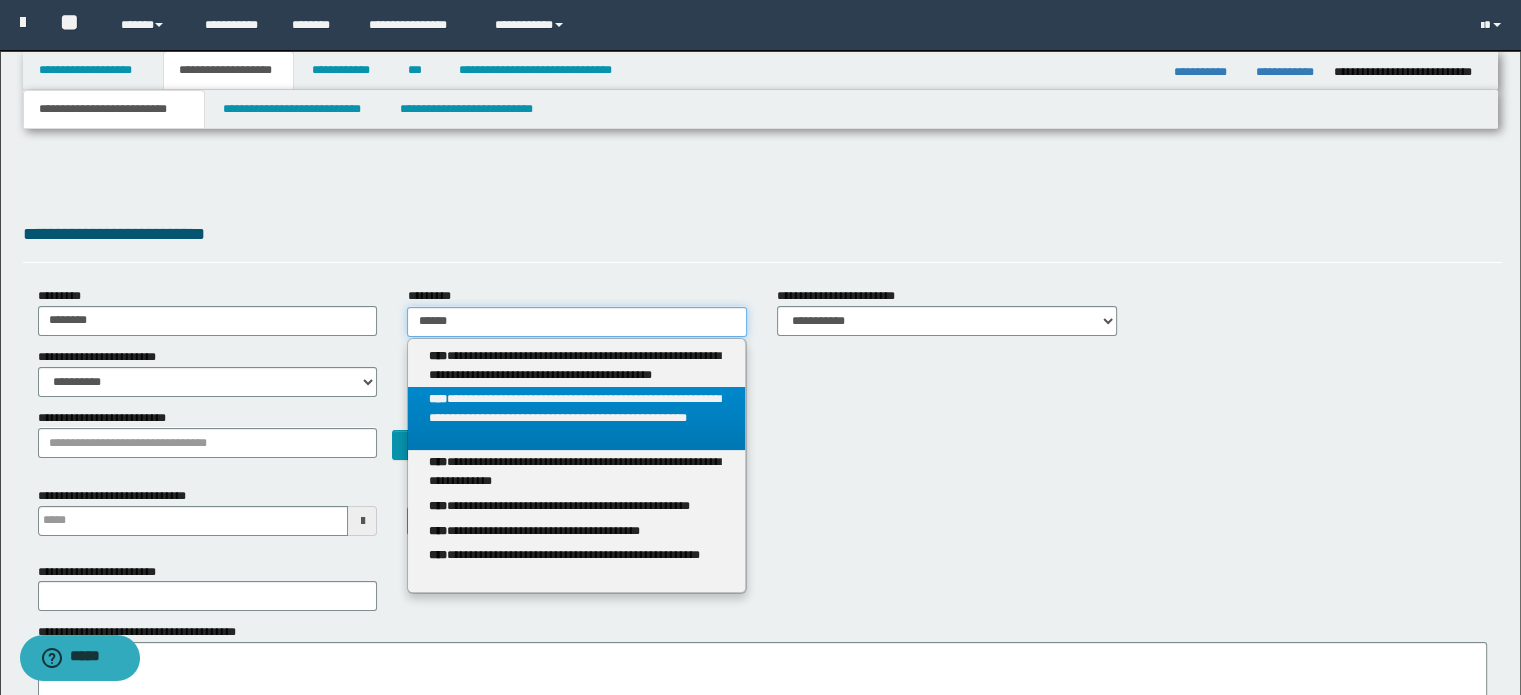 type 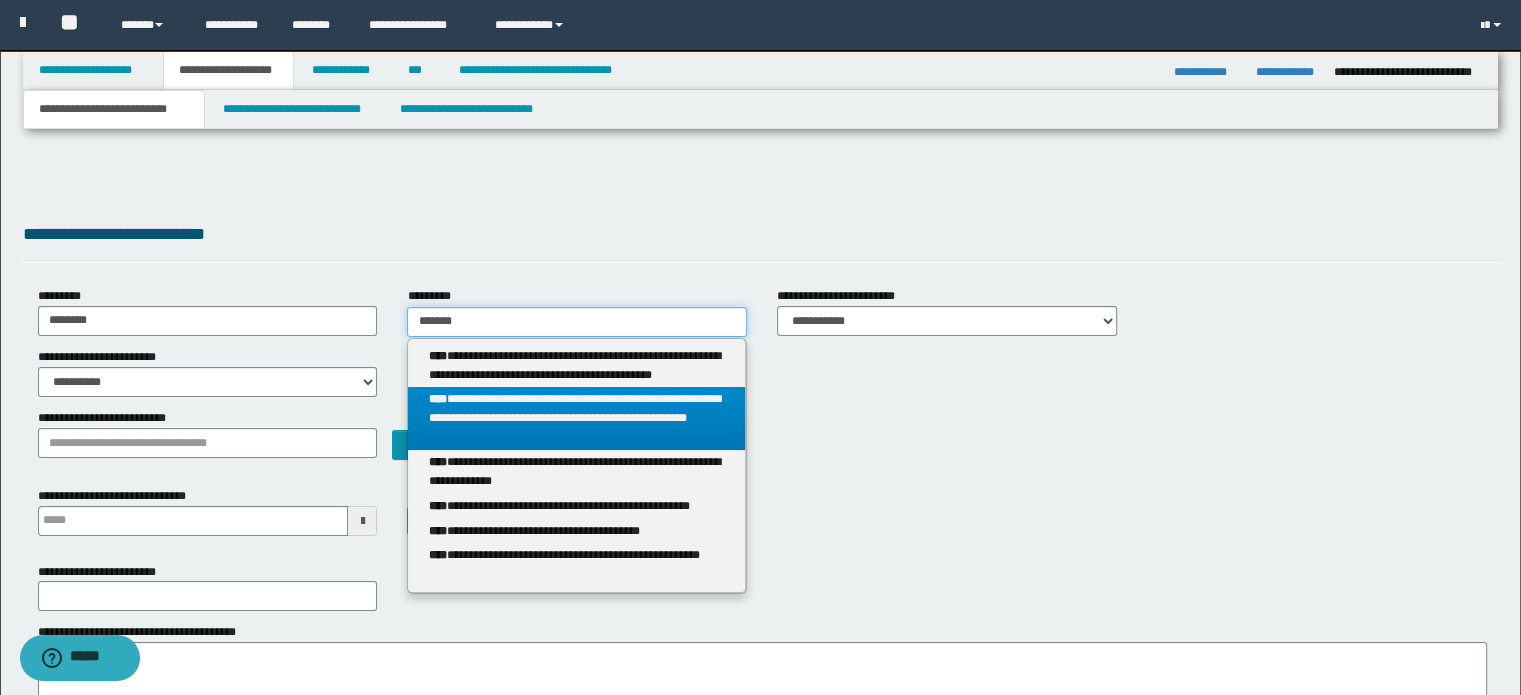 type on "********" 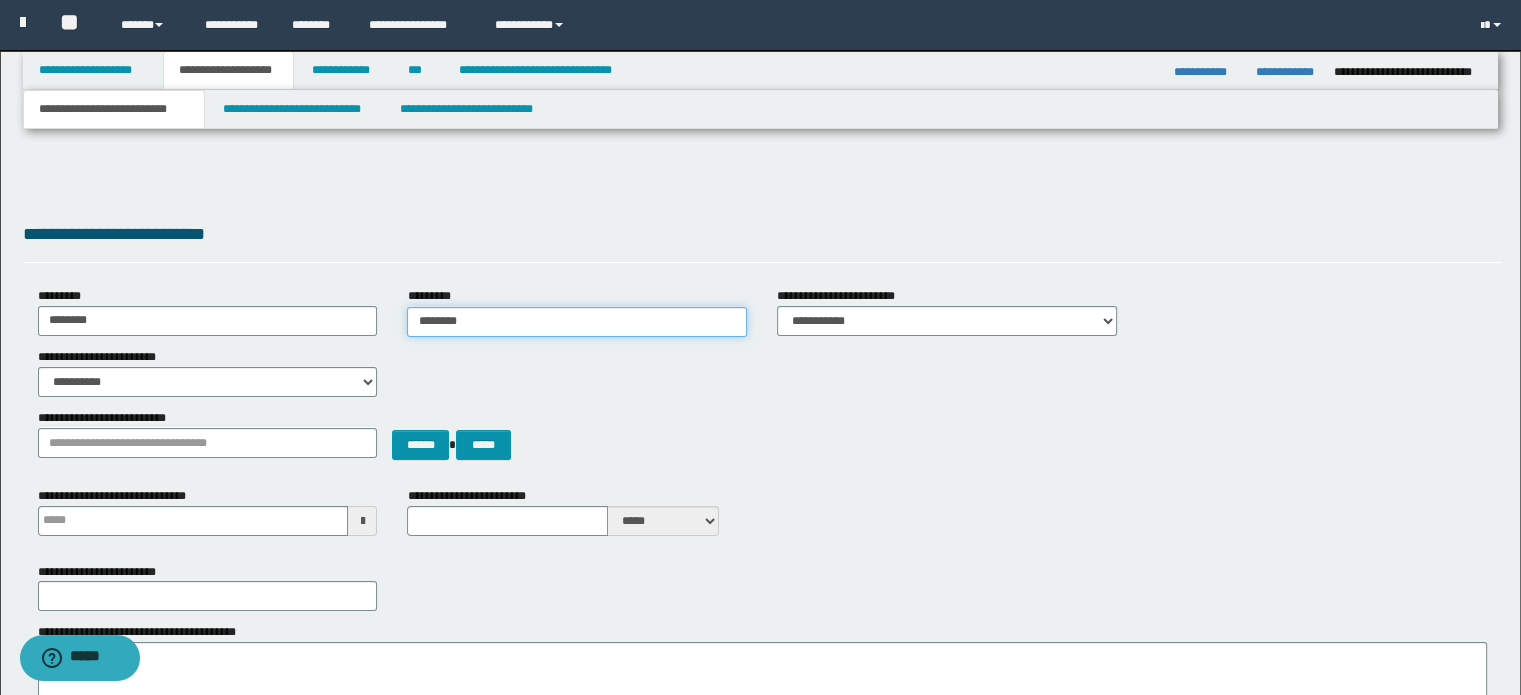 type on "********" 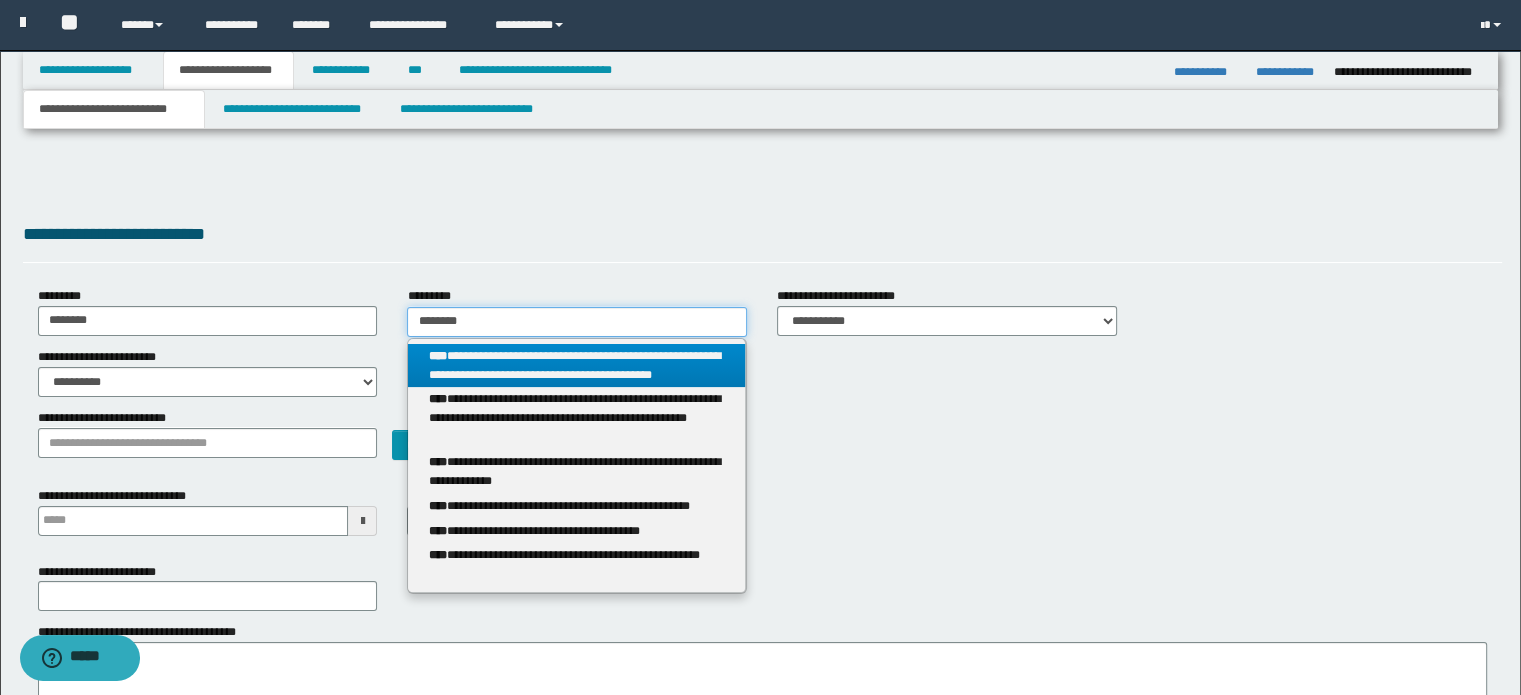 drag, startPoint x: 468, startPoint y: 319, endPoint x: 384, endPoint y: 311, distance: 84.38009 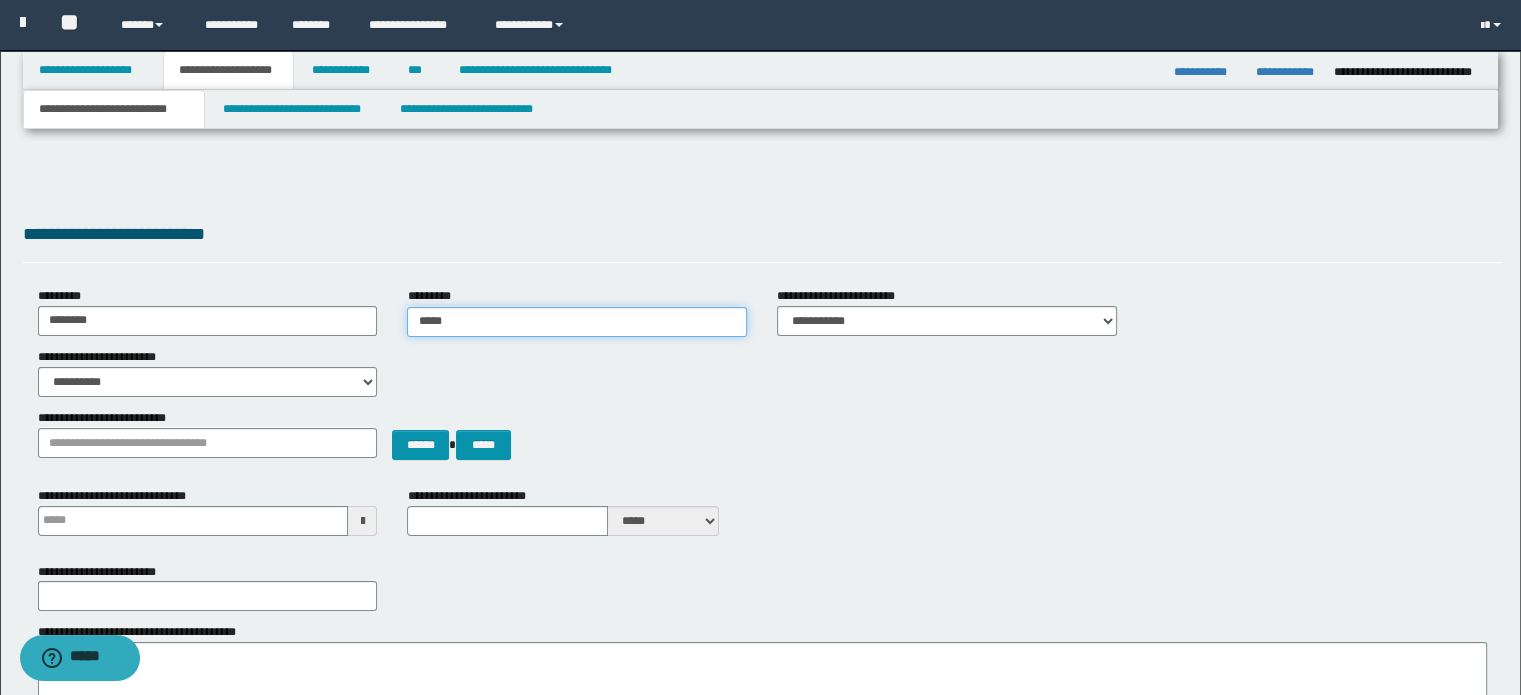 type on "****" 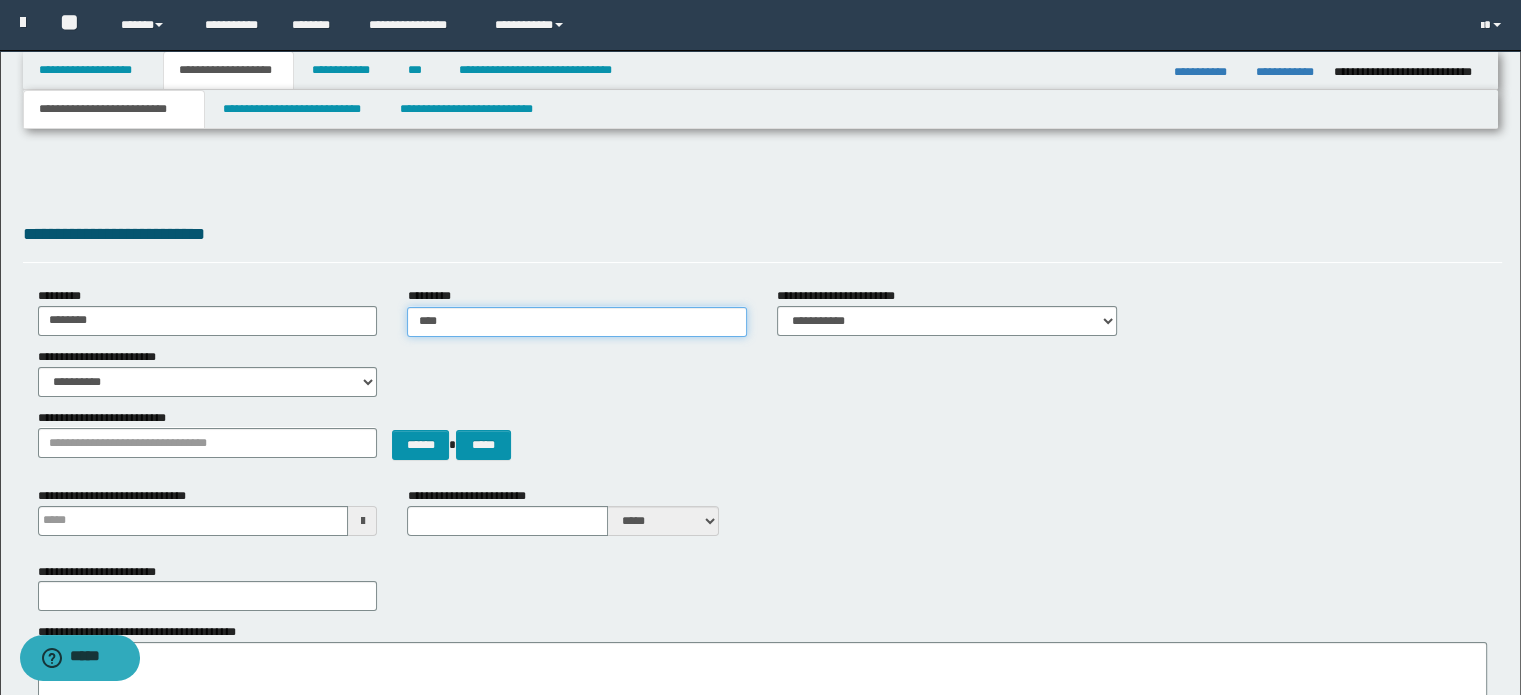 type on "**********" 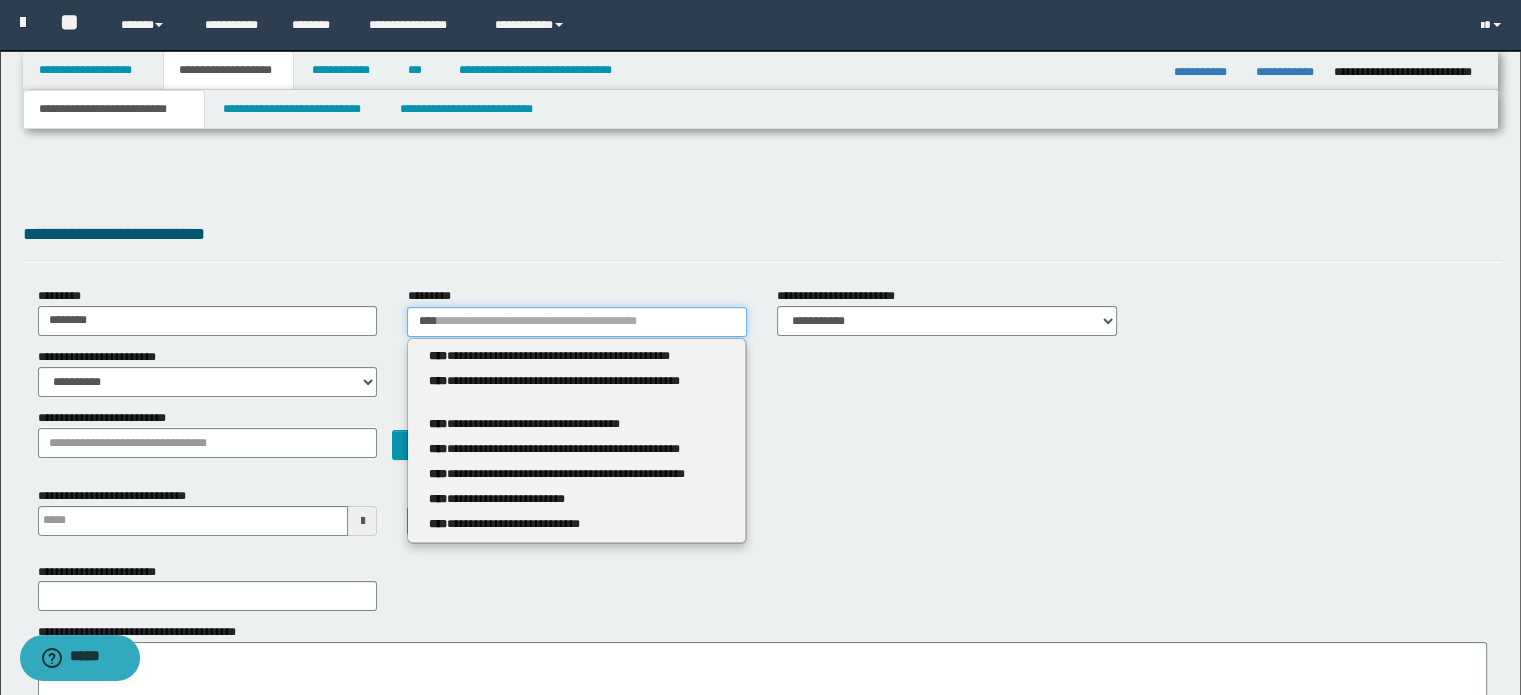 type 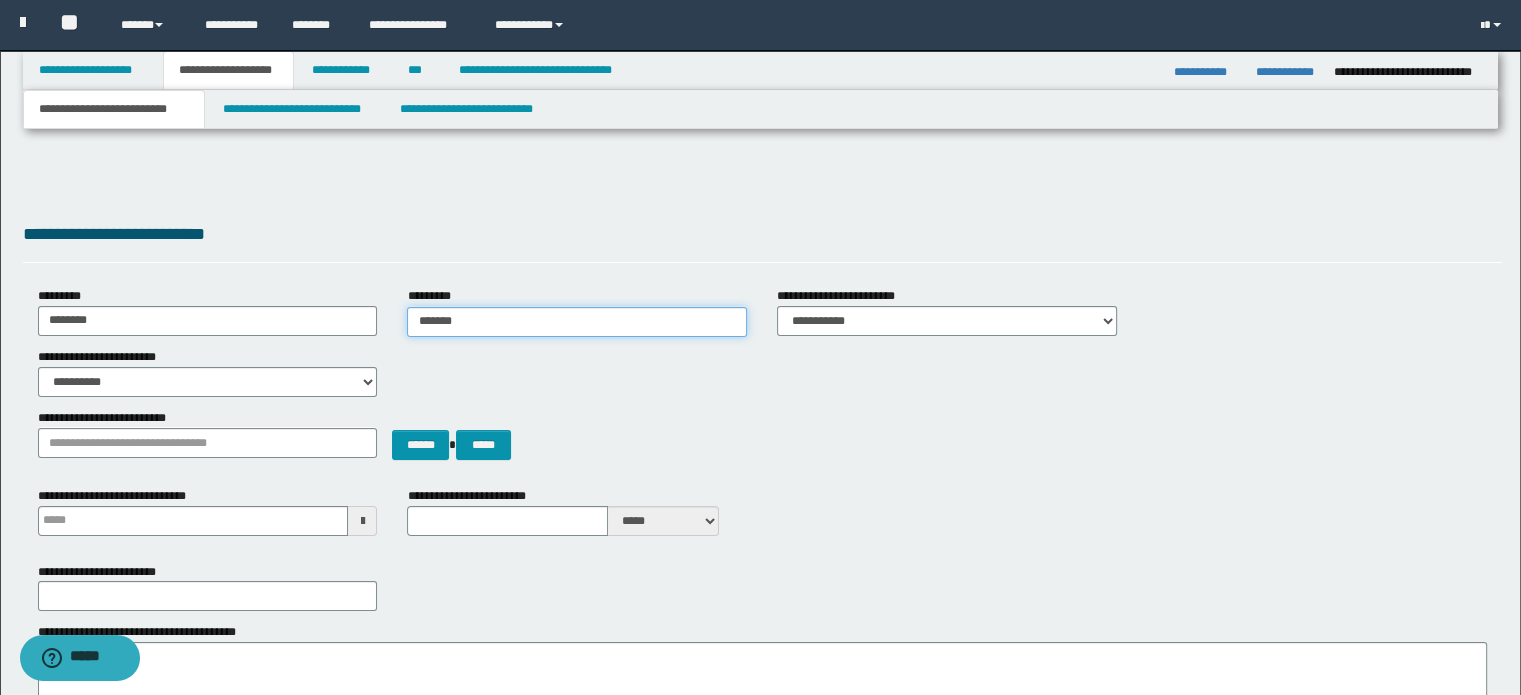 type on "********" 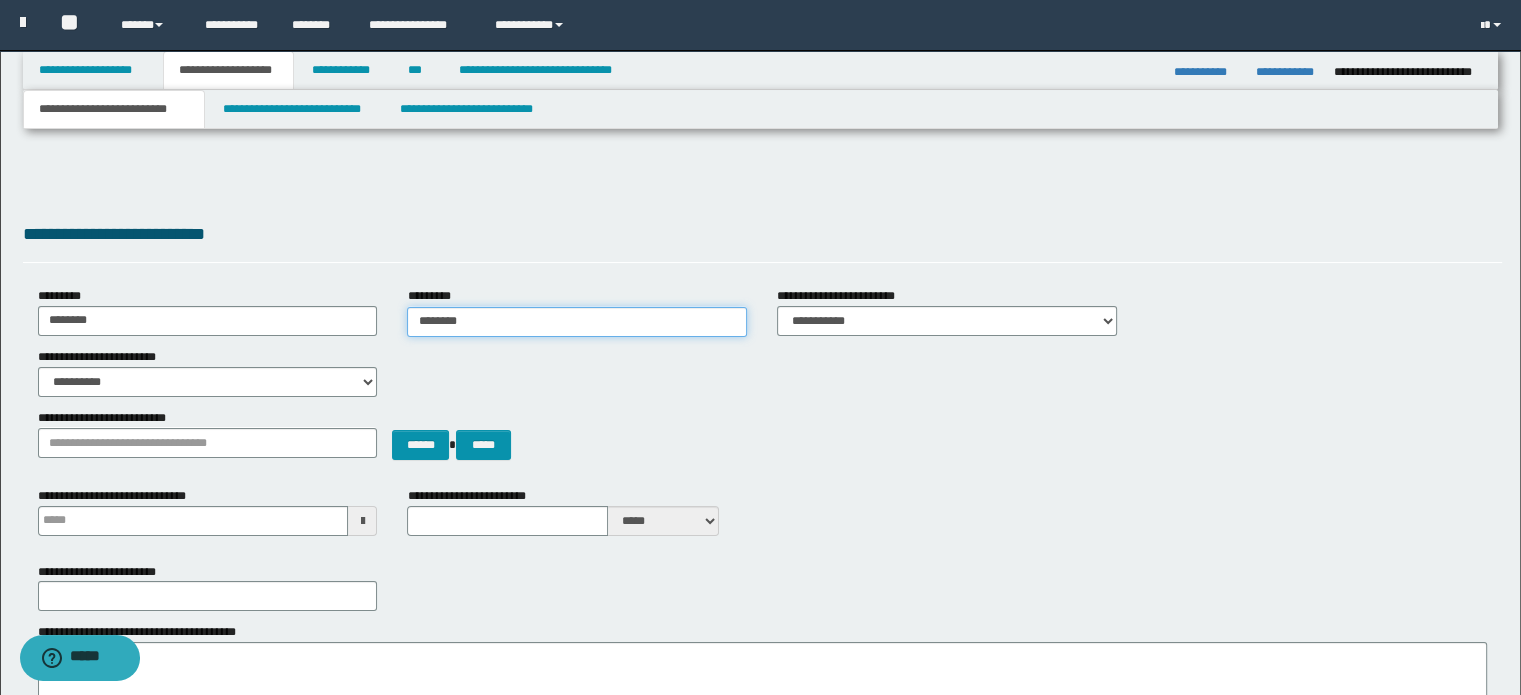 type on "**********" 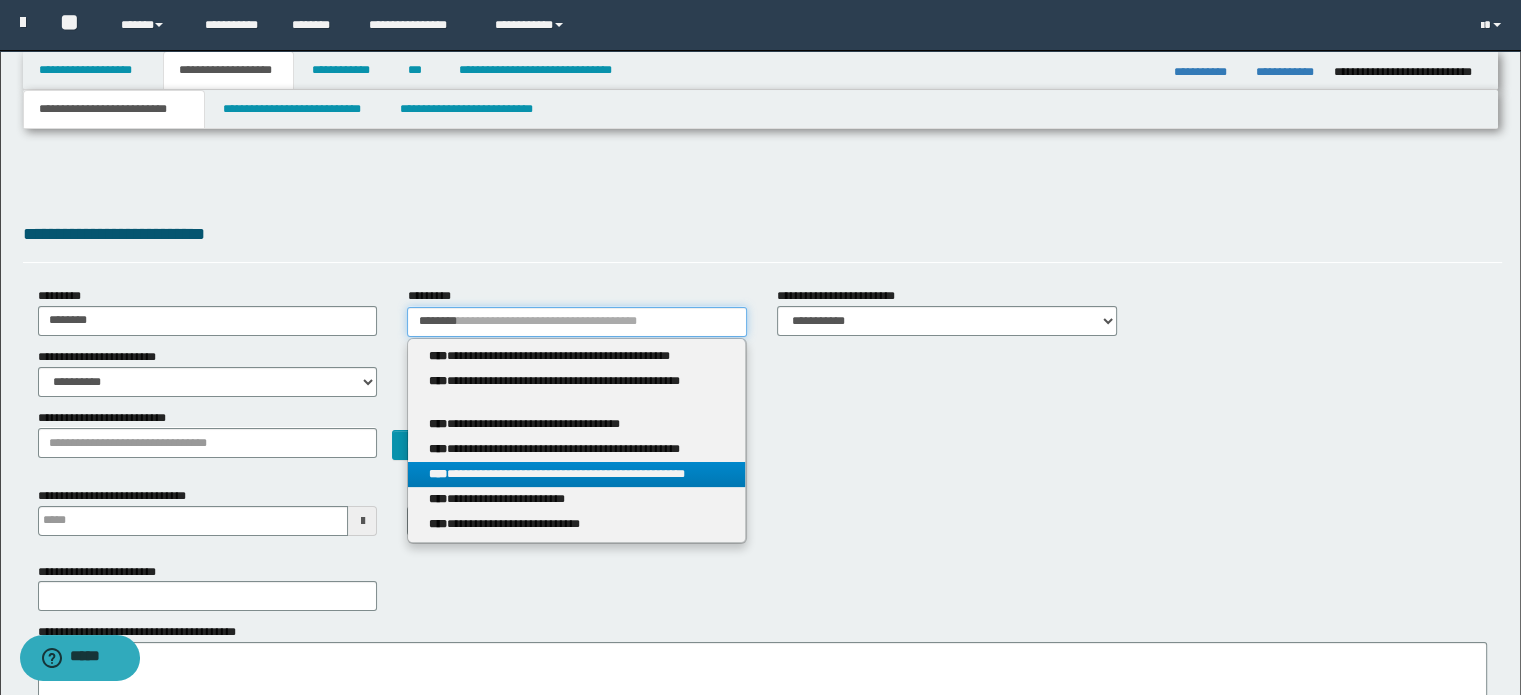 type on "********" 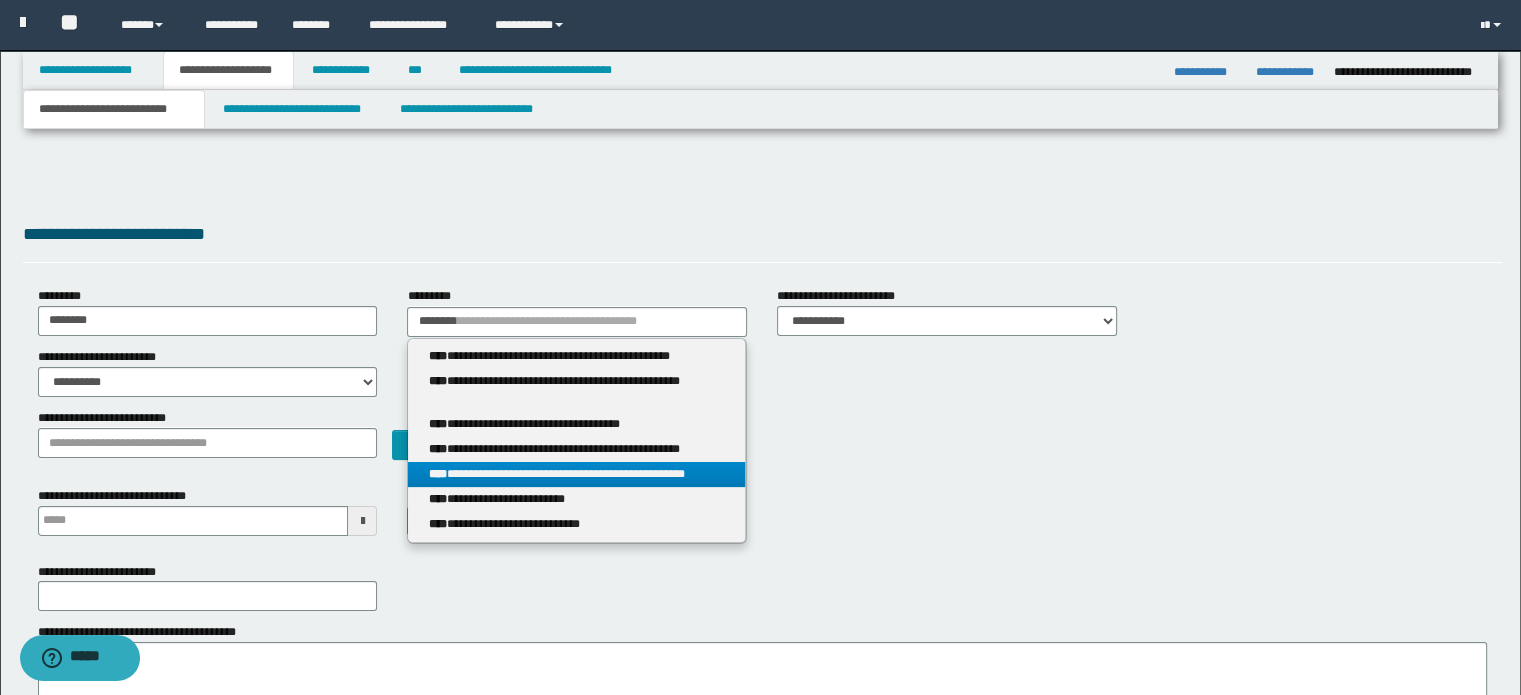 click on "**********" at bounding box center [577, 474] 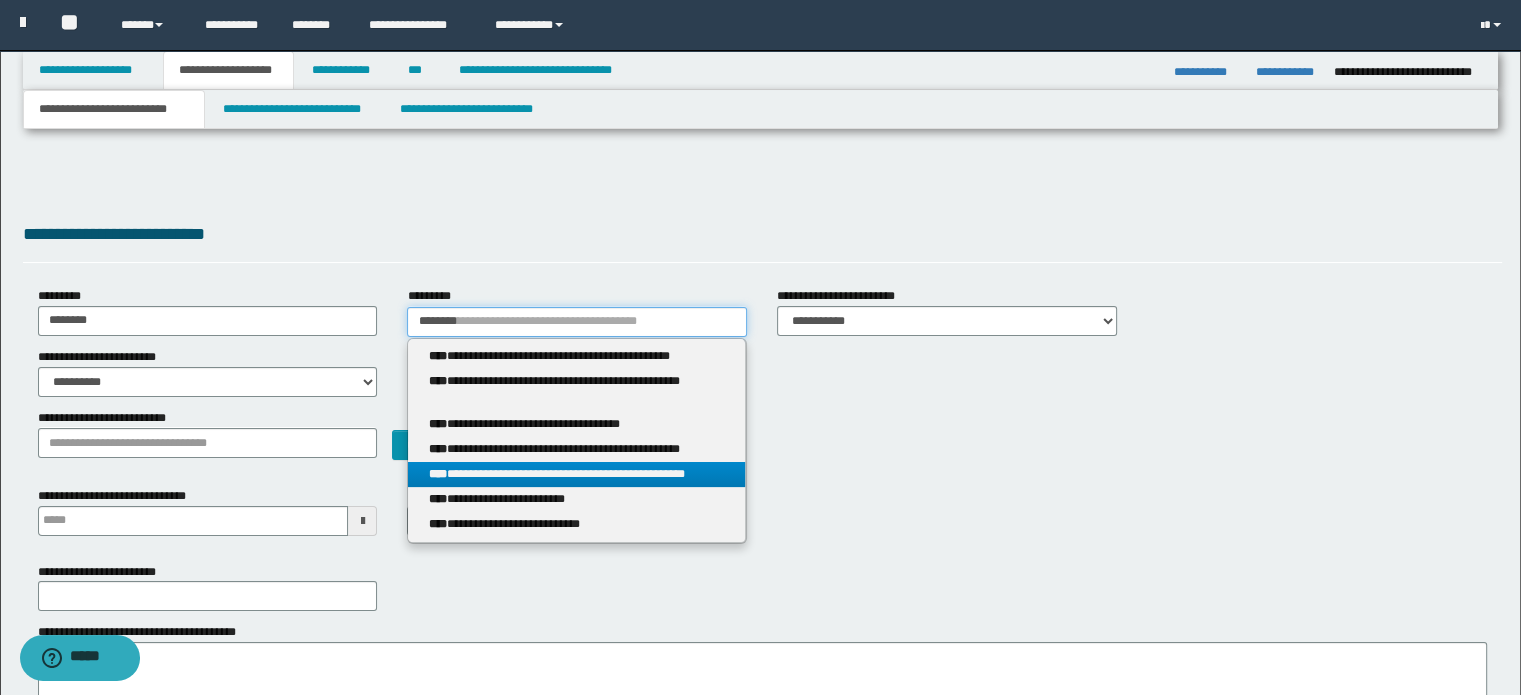 type 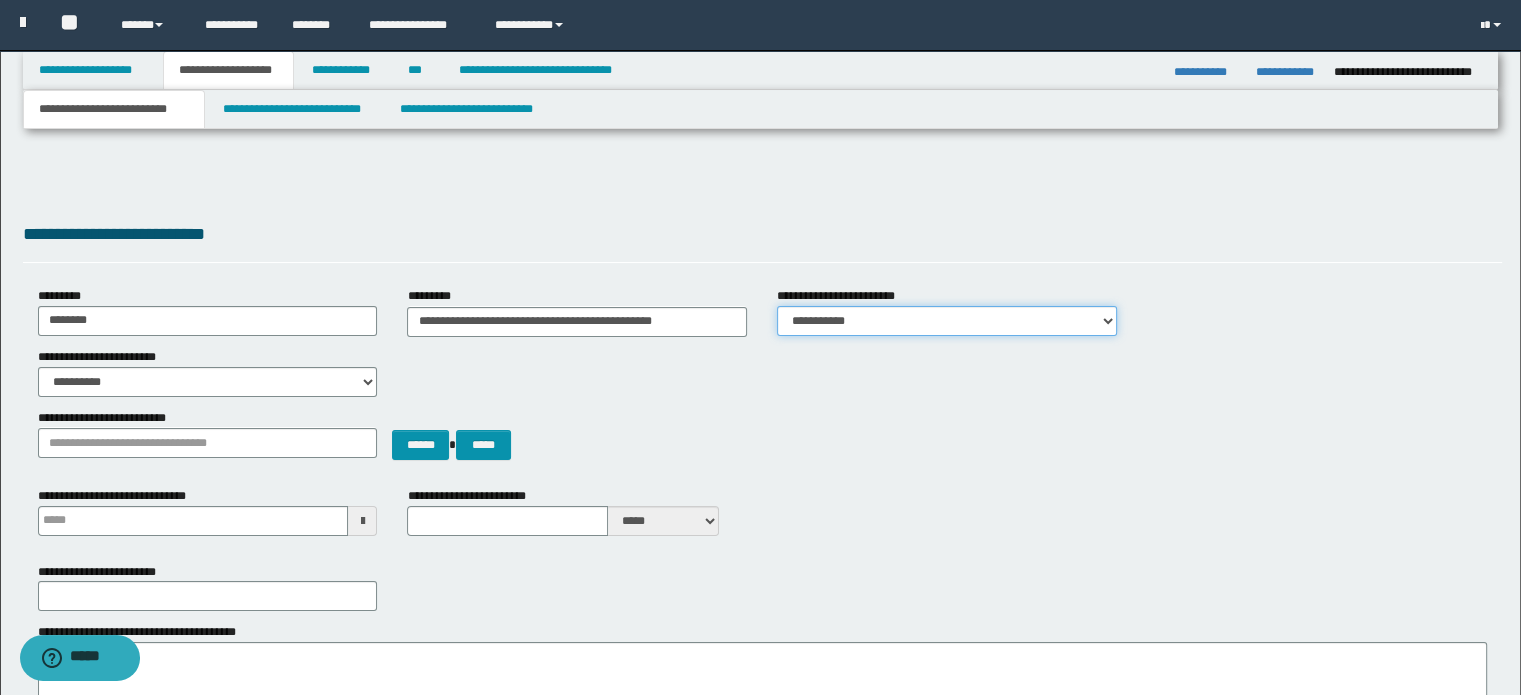 click on "**********" at bounding box center [947, 321] 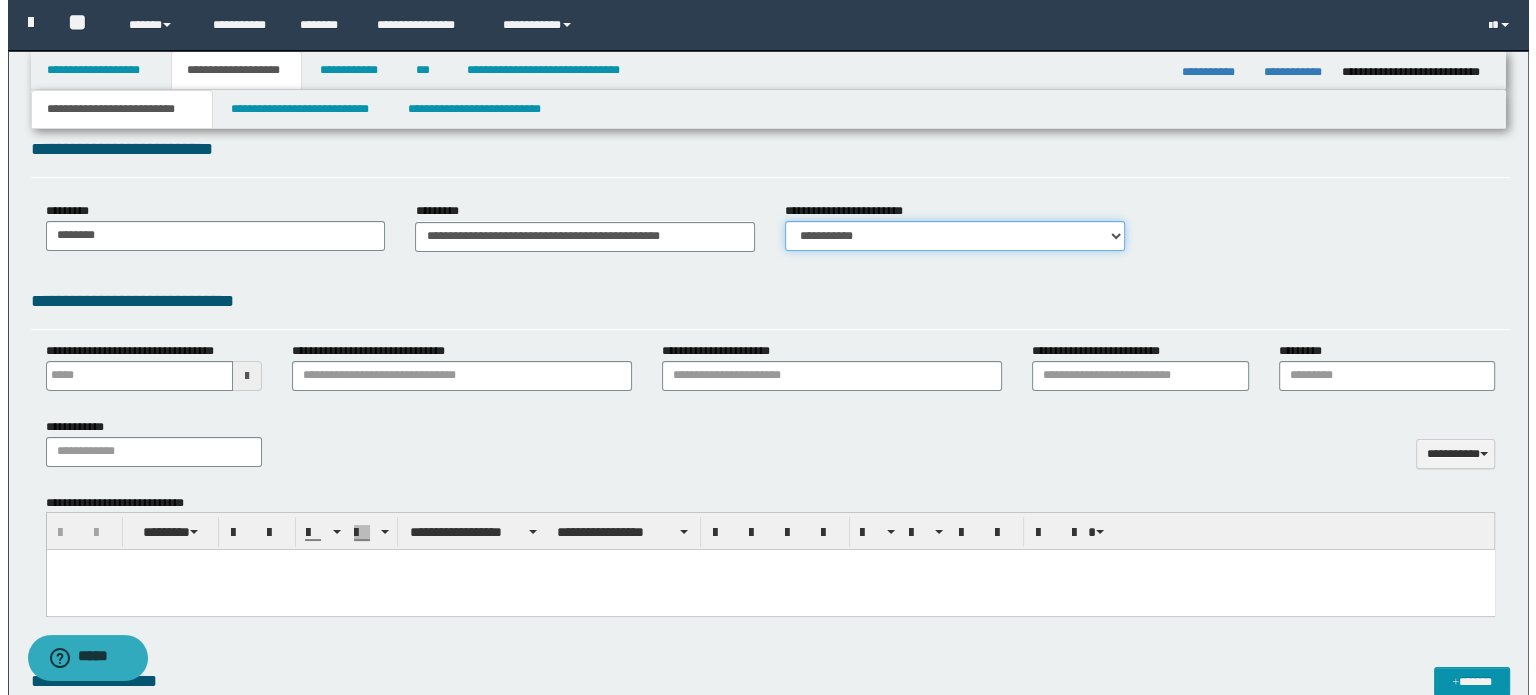 scroll, scrollTop: 0, scrollLeft: 0, axis: both 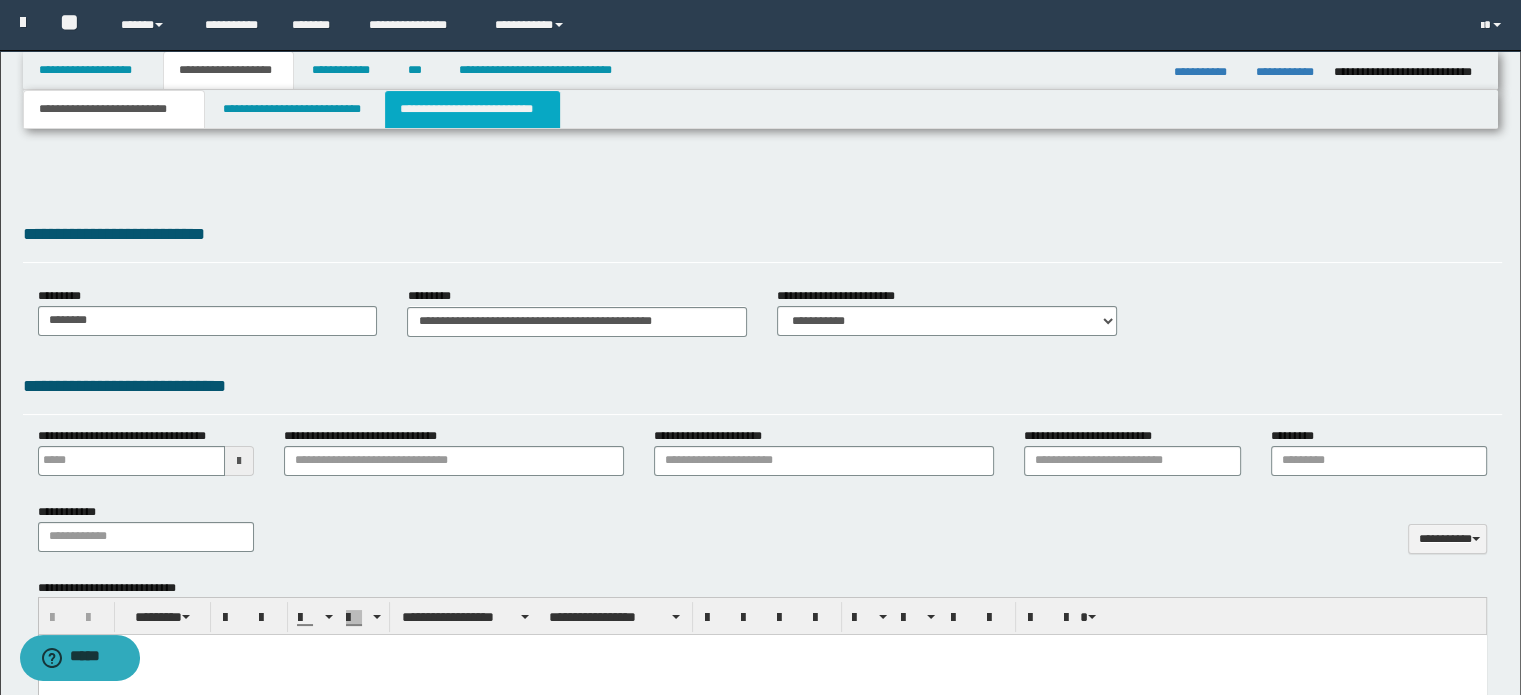 click on "**********" at bounding box center (472, 109) 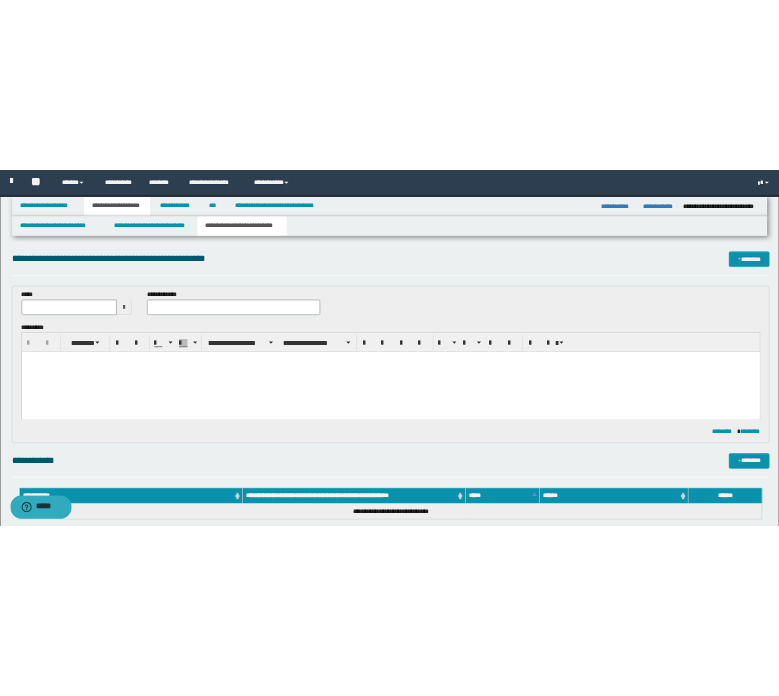 scroll, scrollTop: 0, scrollLeft: 0, axis: both 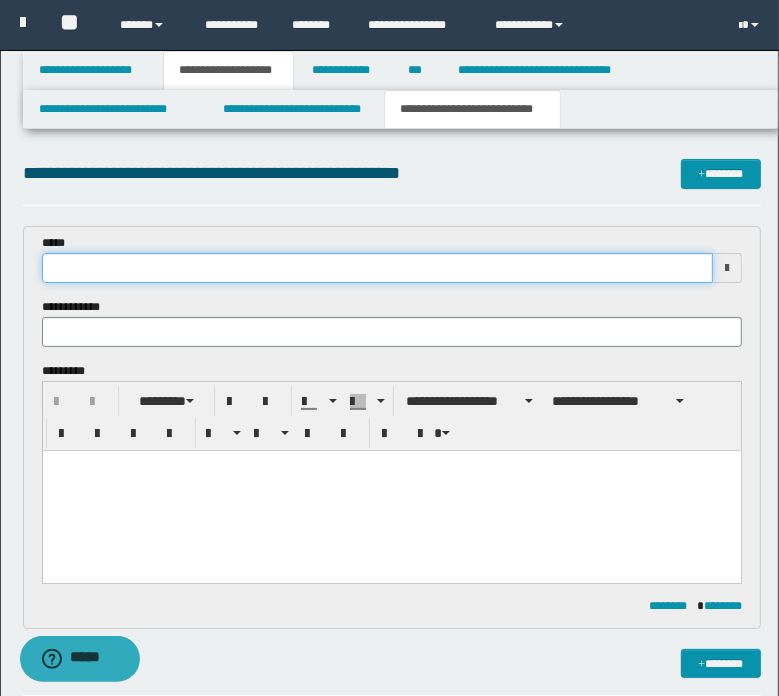click at bounding box center [377, 268] 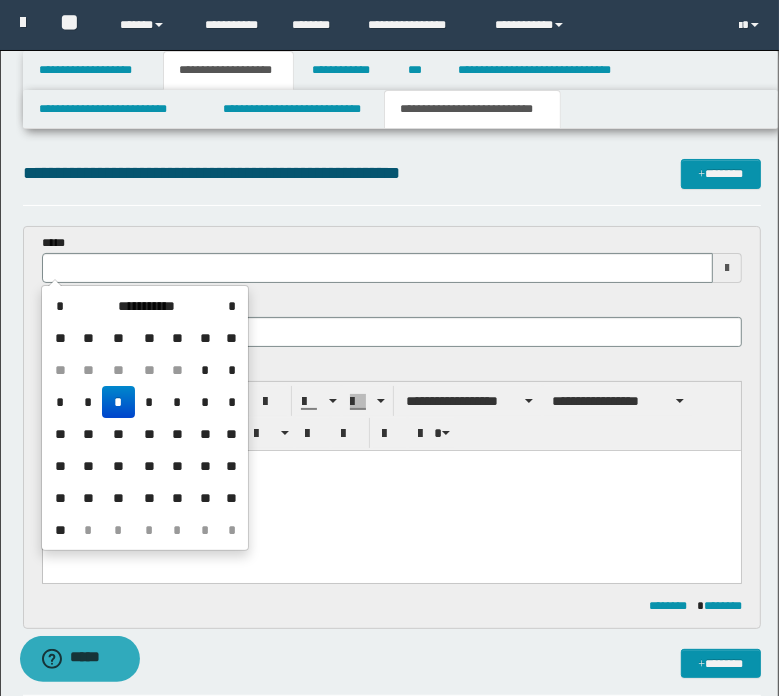click on "*" at bounding box center [118, 402] 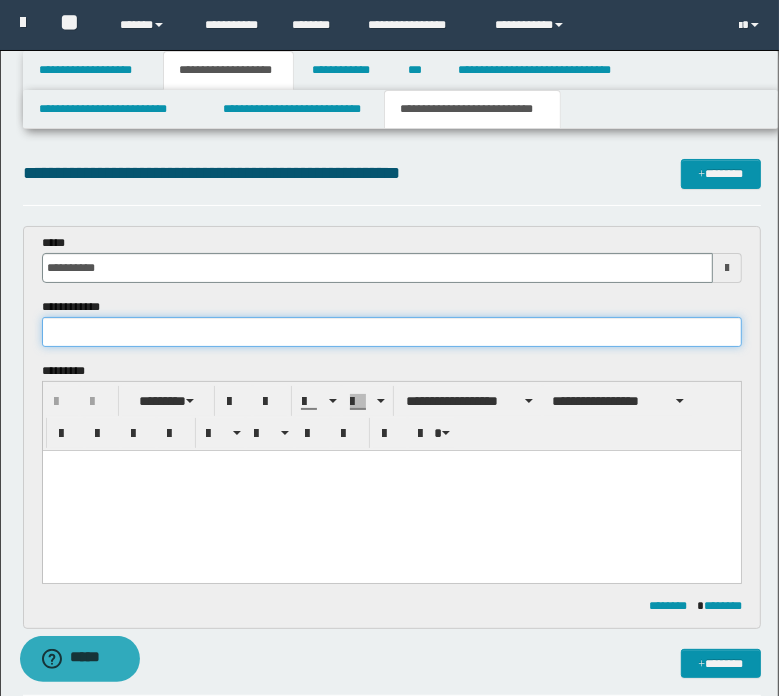 click at bounding box center [392, 332] 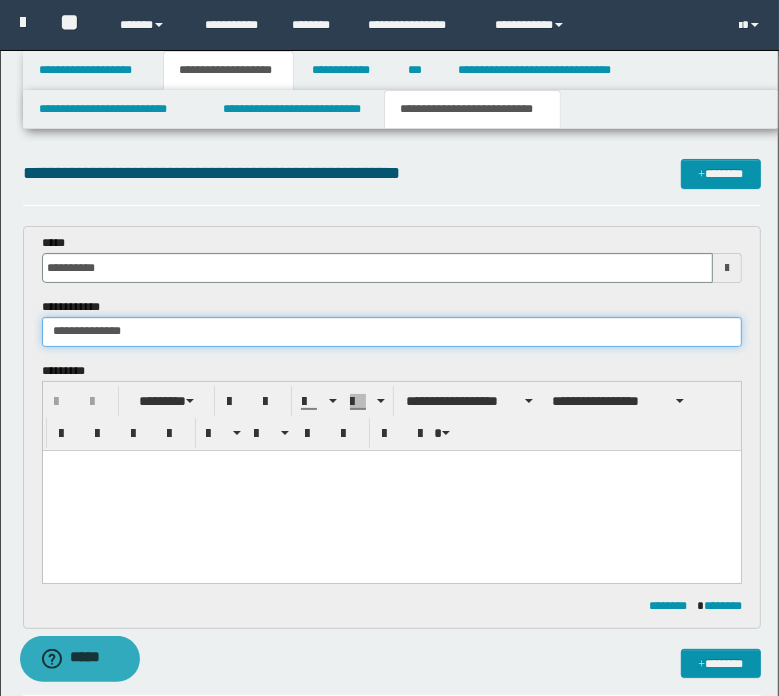 type on "**********" 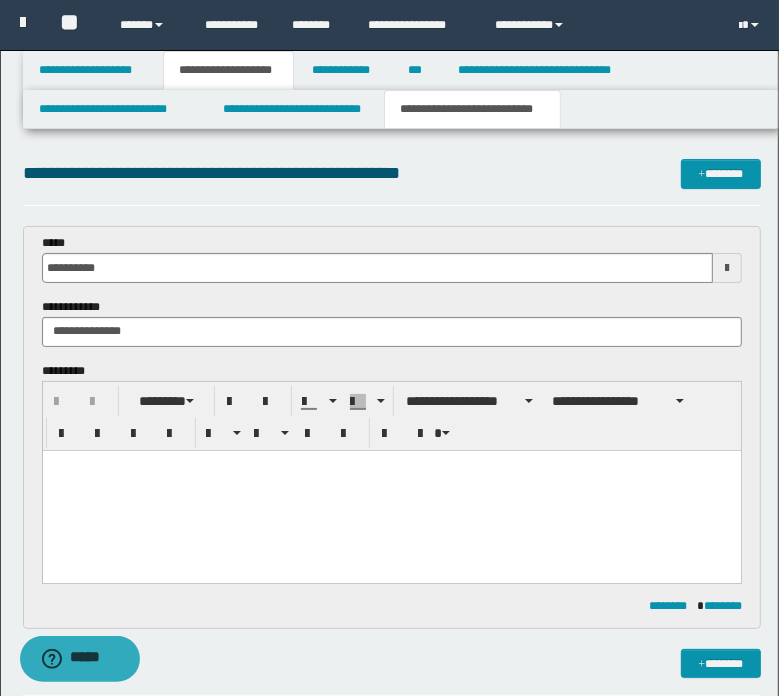click at bounding box center (391, 490) 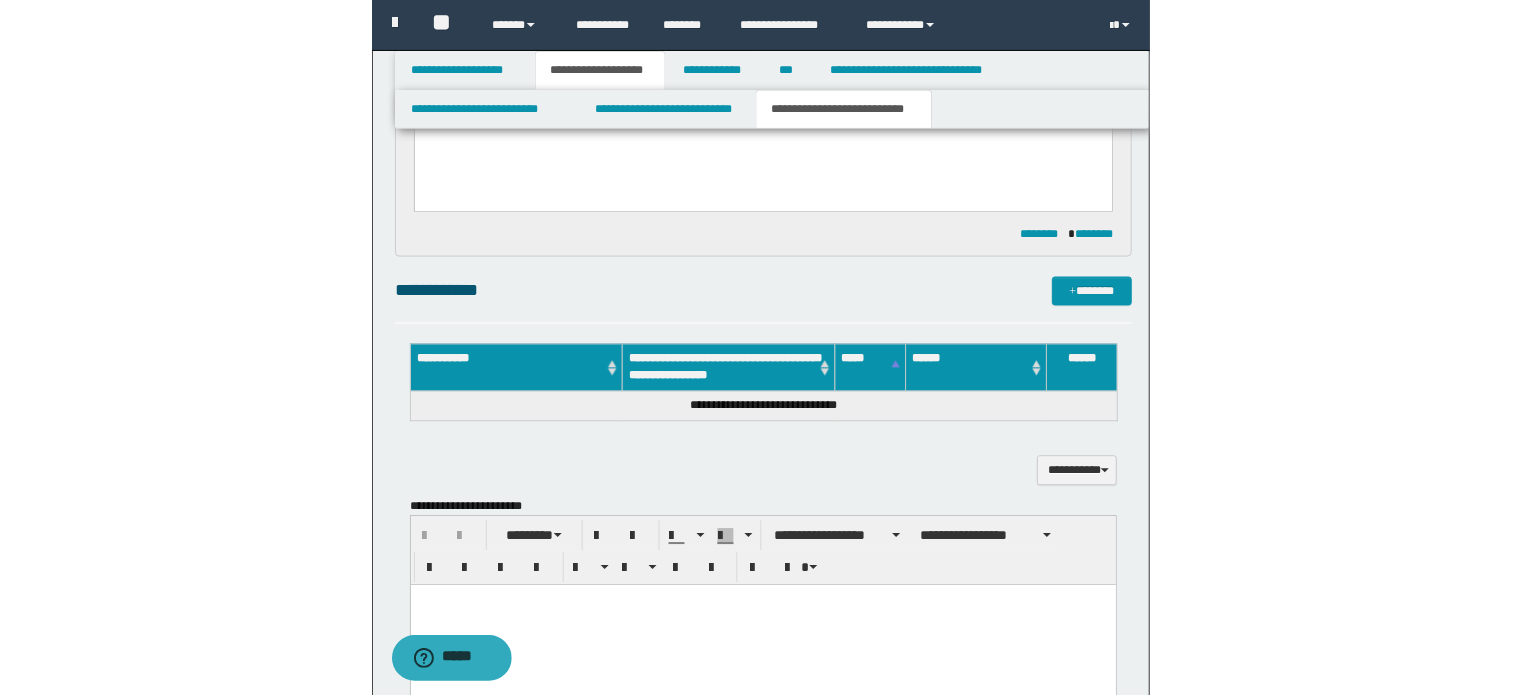 scroll, scrollTop: 400, scrollLeft: 0, axis: vertical 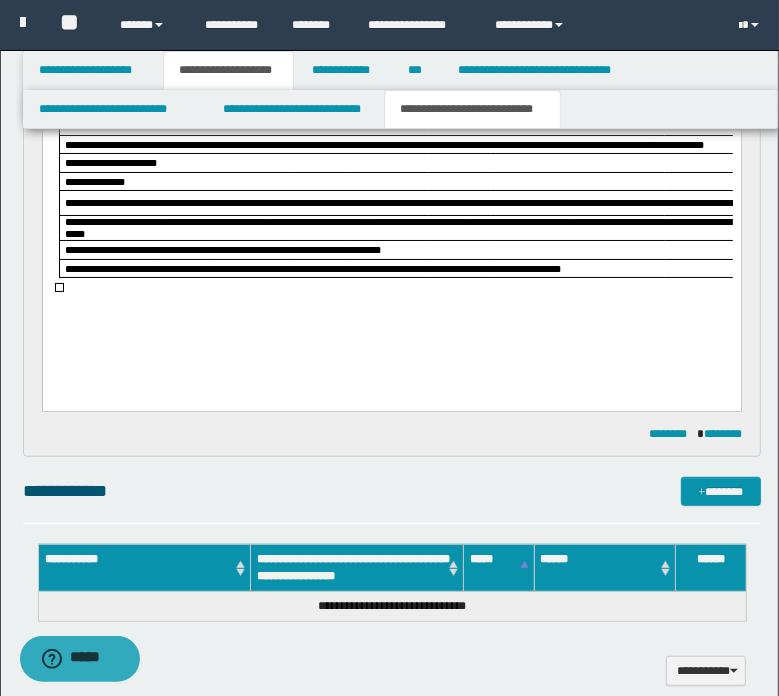click on "**********" at bounding box center (391, 192) 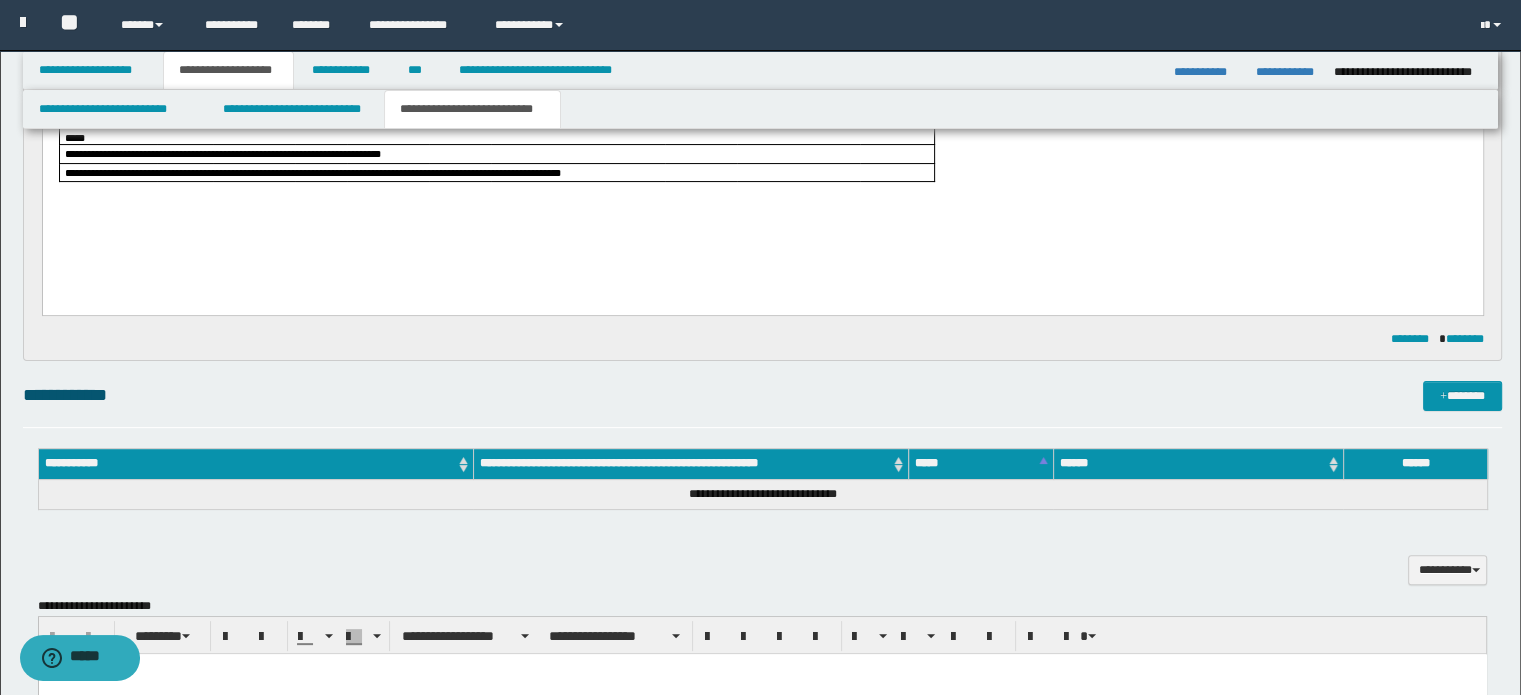 click on "**********" at bounding box center [762, 97] 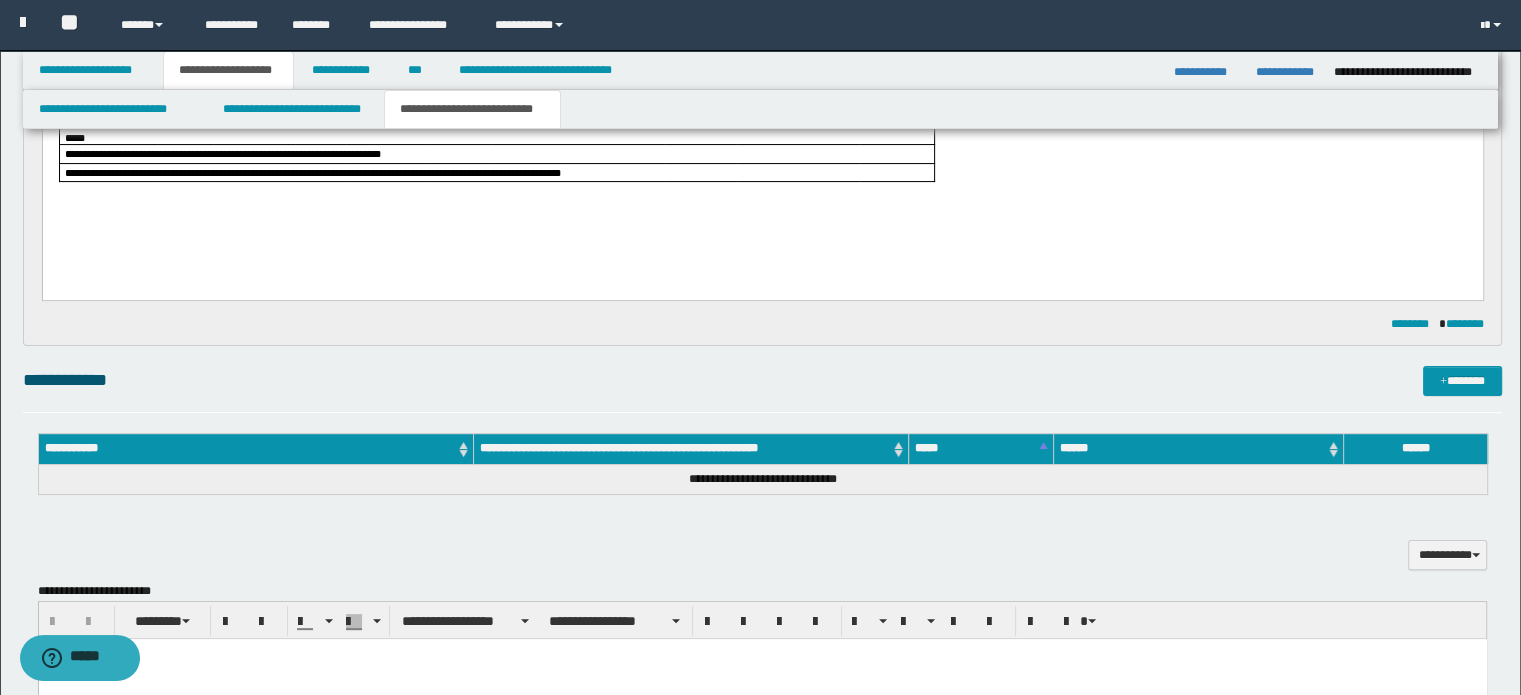 click on "**********" at bounding box center [762, 97] 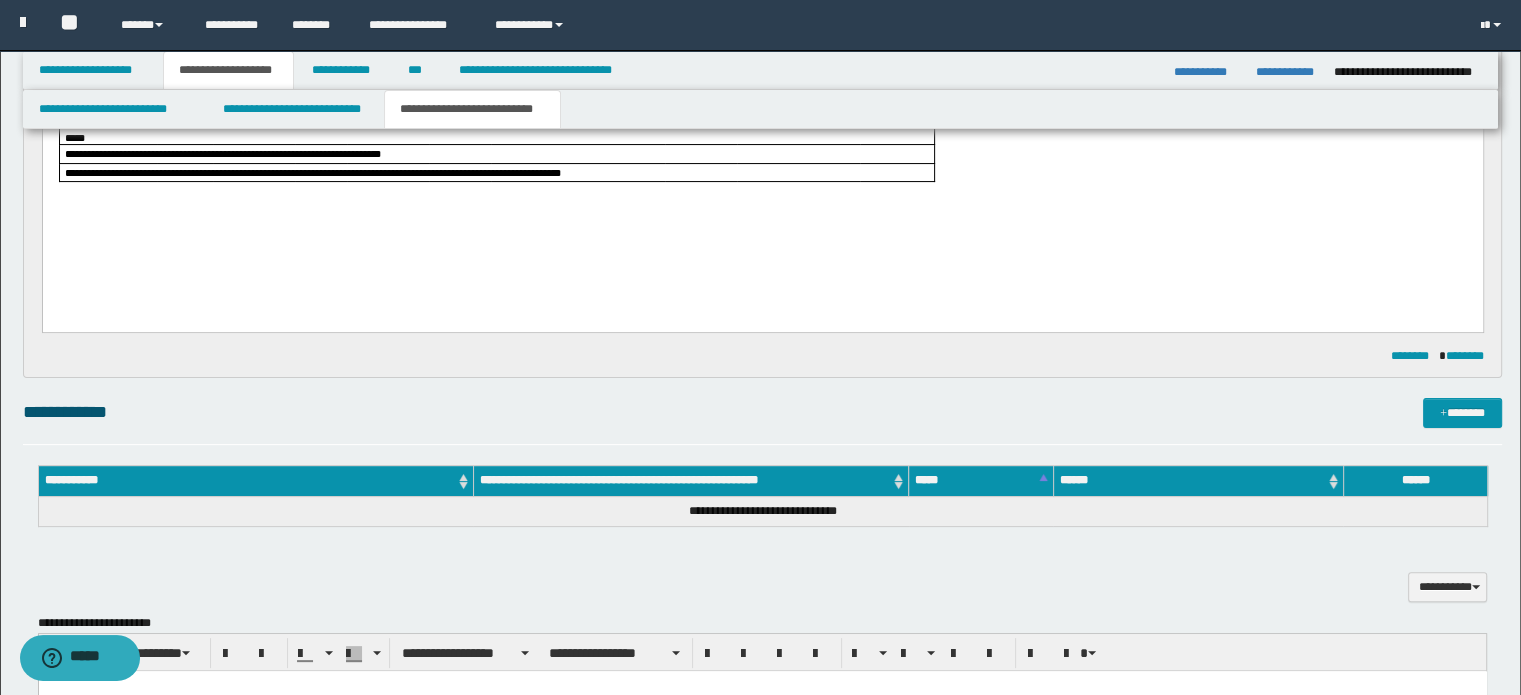 type 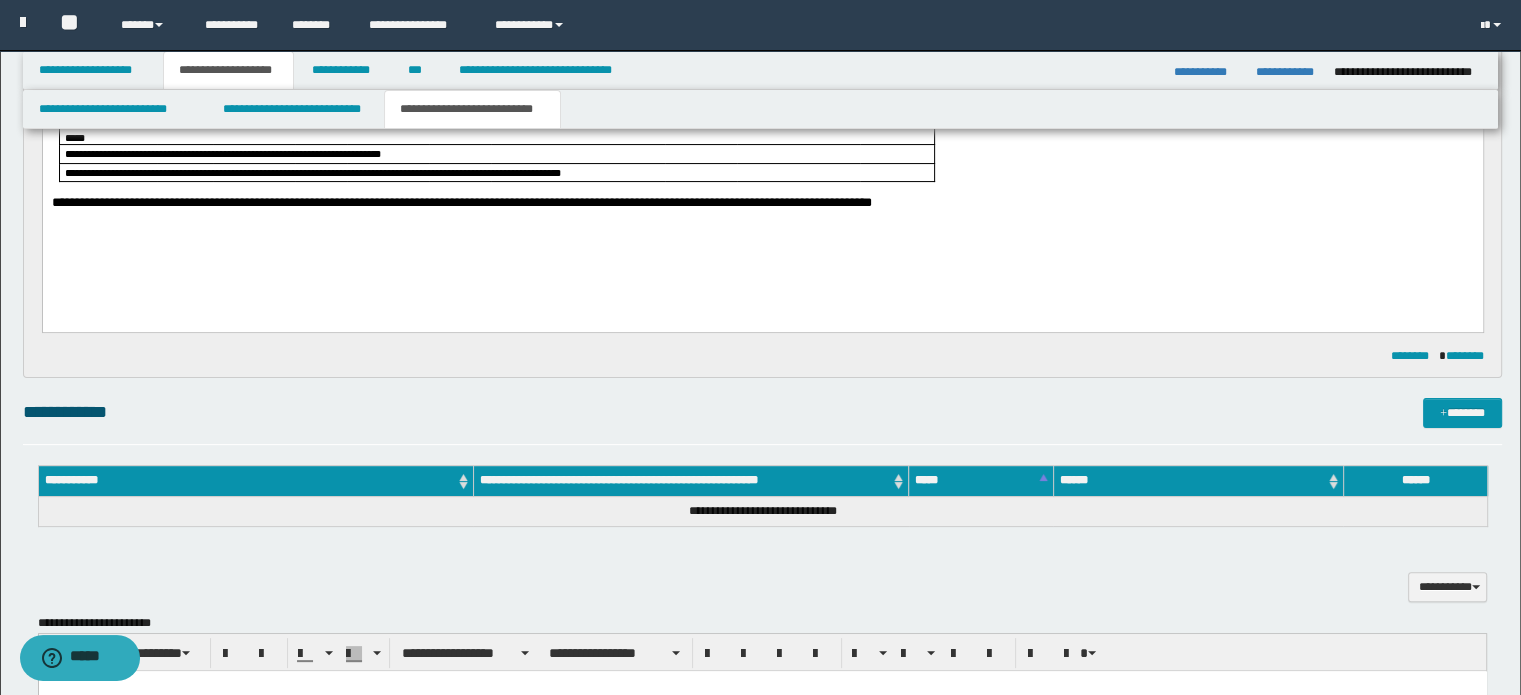 drag, startPoint x: 452, startPoint y: 221, endPoint x: 385, endPoint y: 250, distance: 73.00685 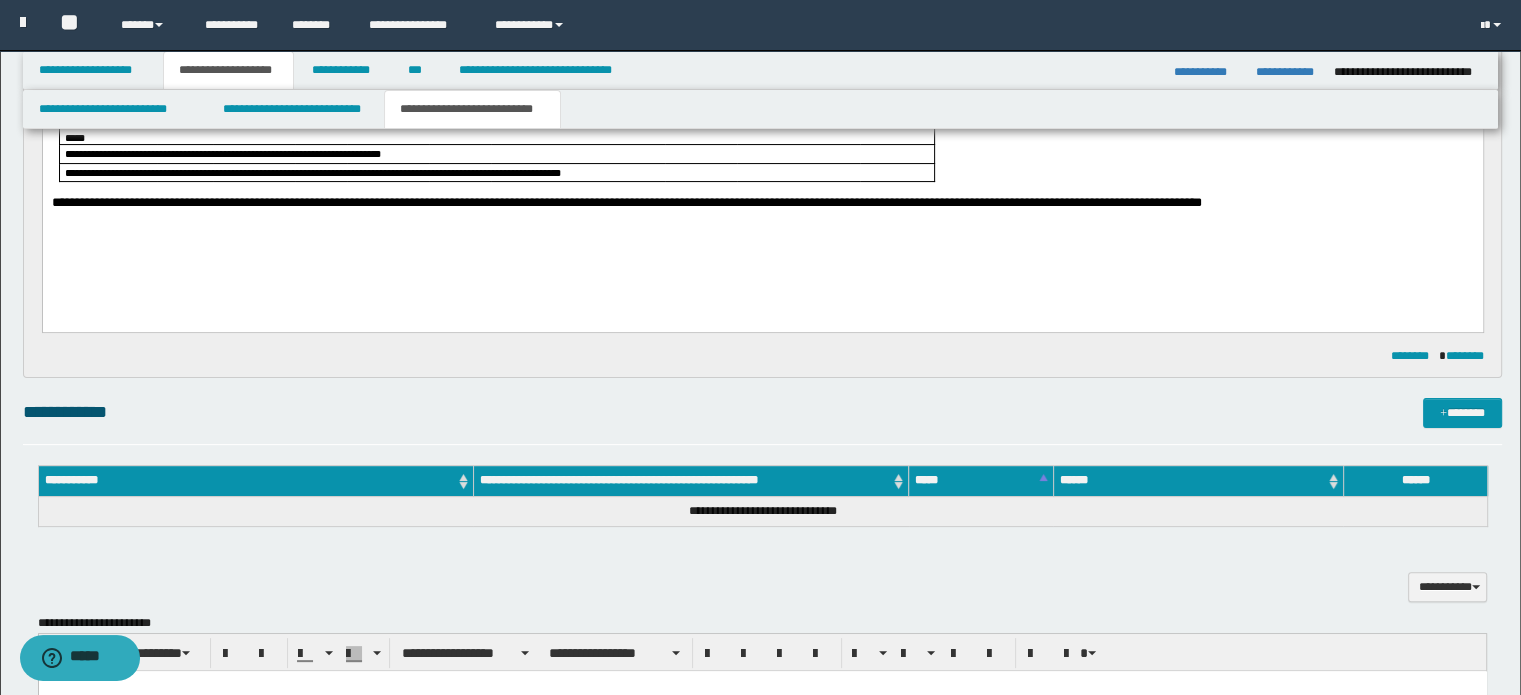 drag, startPoint x: 1190, startPoint y: 219, endPoint x: 1098, endPoint y: 278, distance: 109.29318 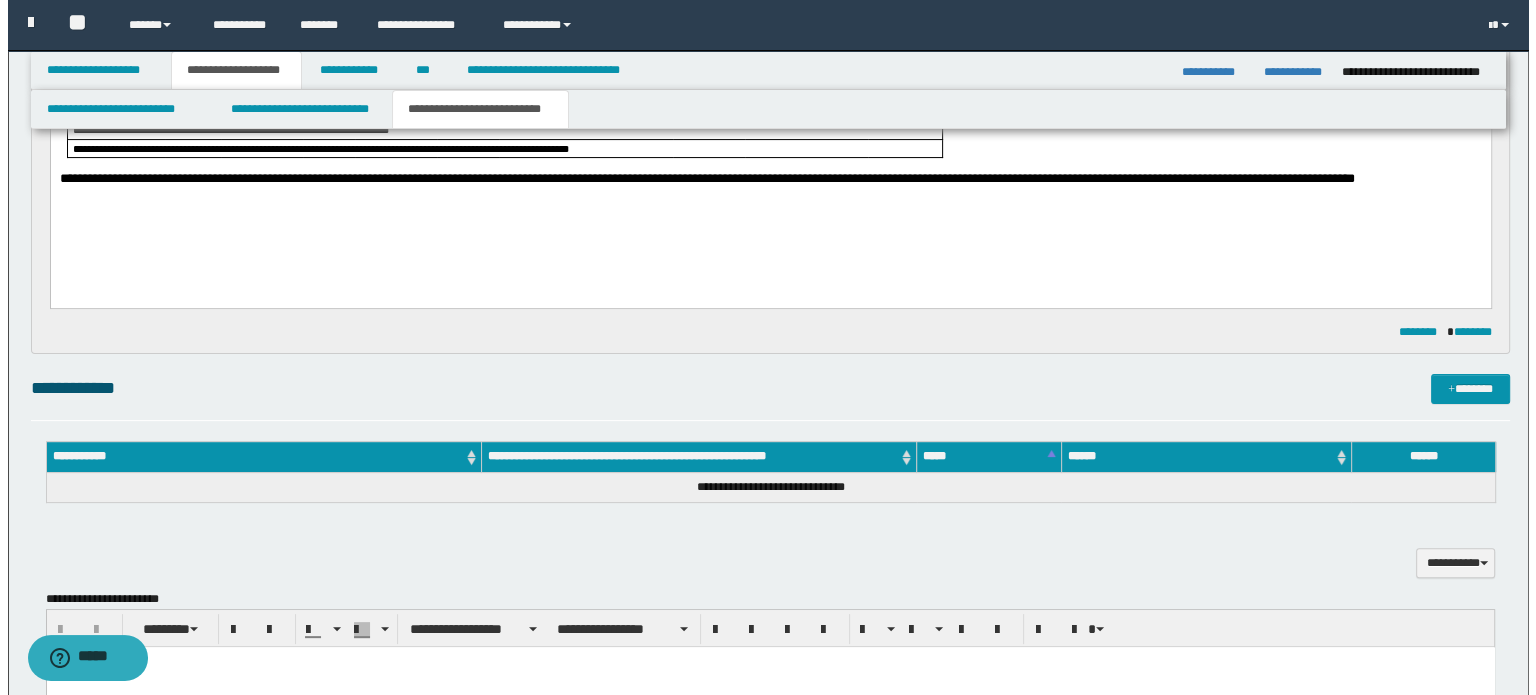 scroll, scrollTop: 500, scrollLeft: 0, axis: vertical 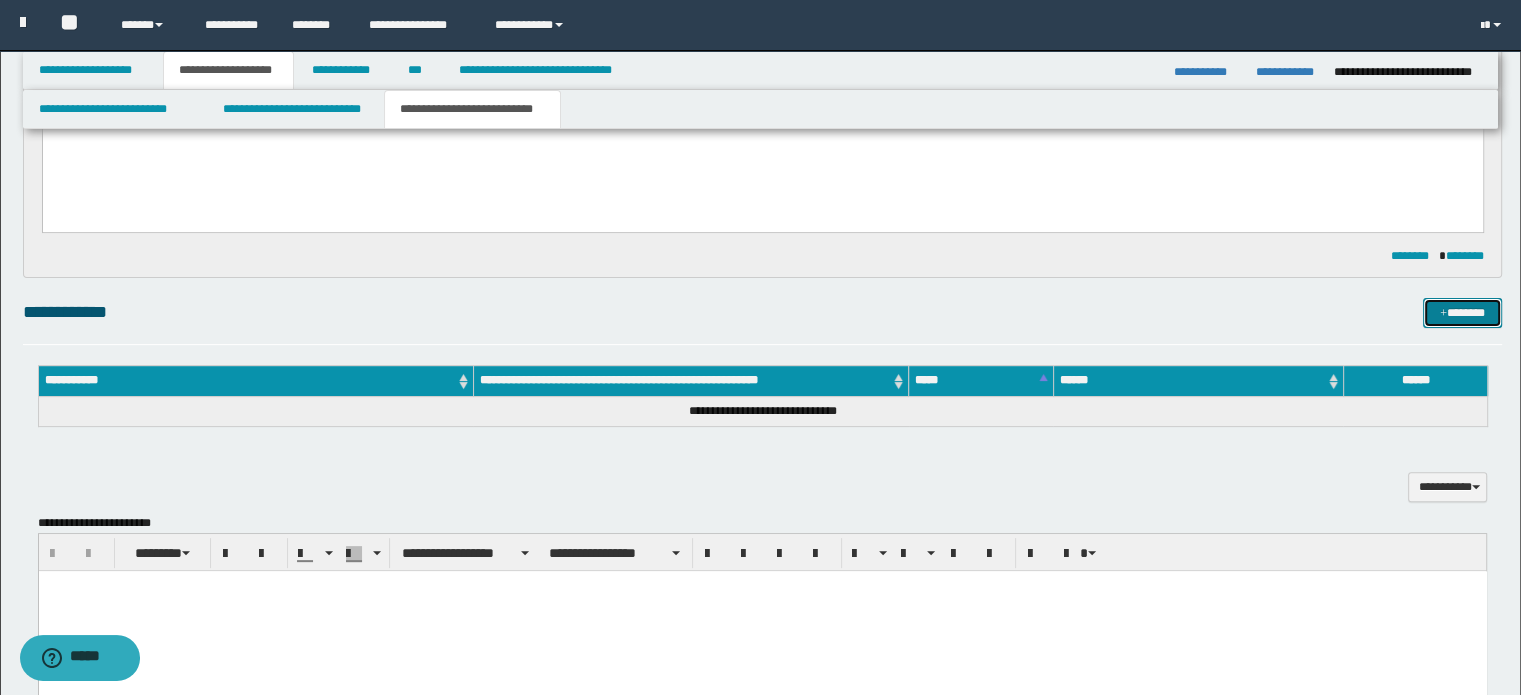 click on "*******" at bounding box center [1462, 313] 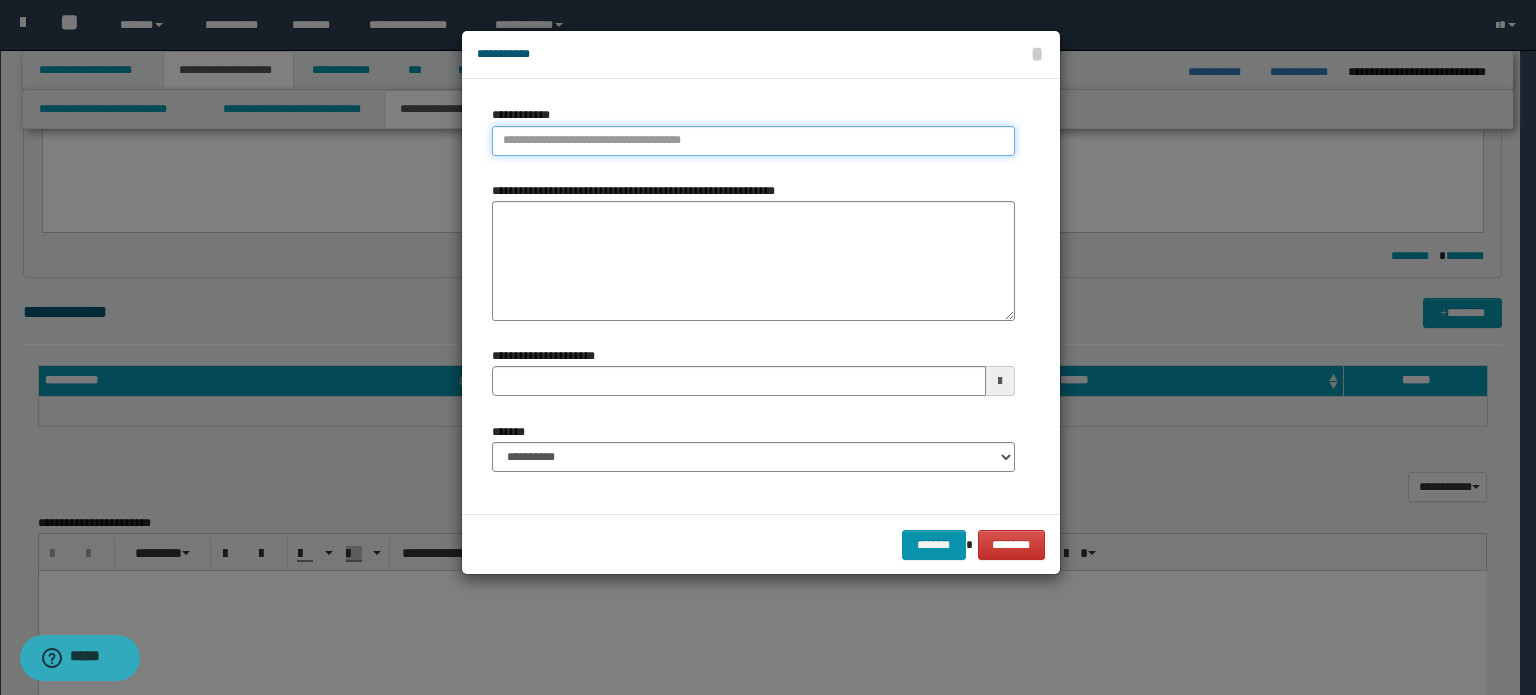 click on "**********" at bounding box center (753, 141) 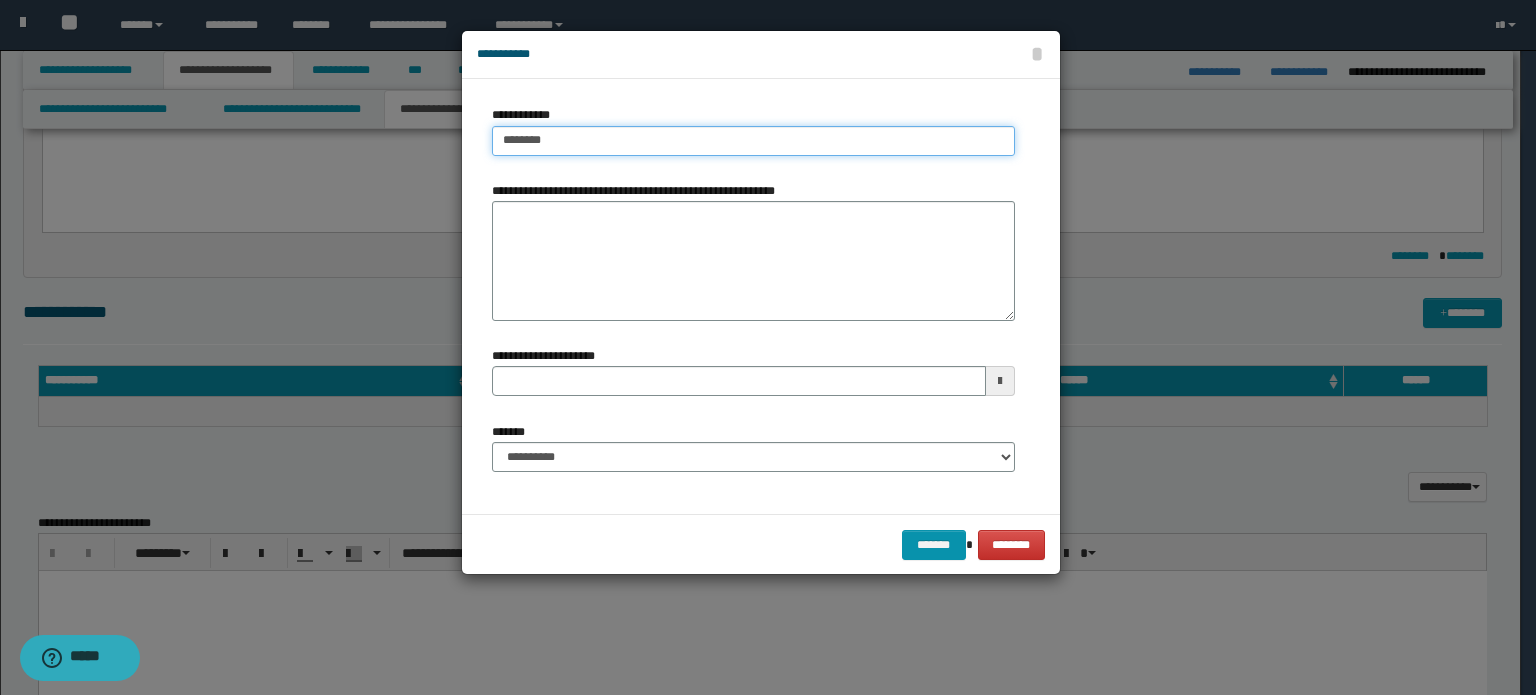 type on "*********" 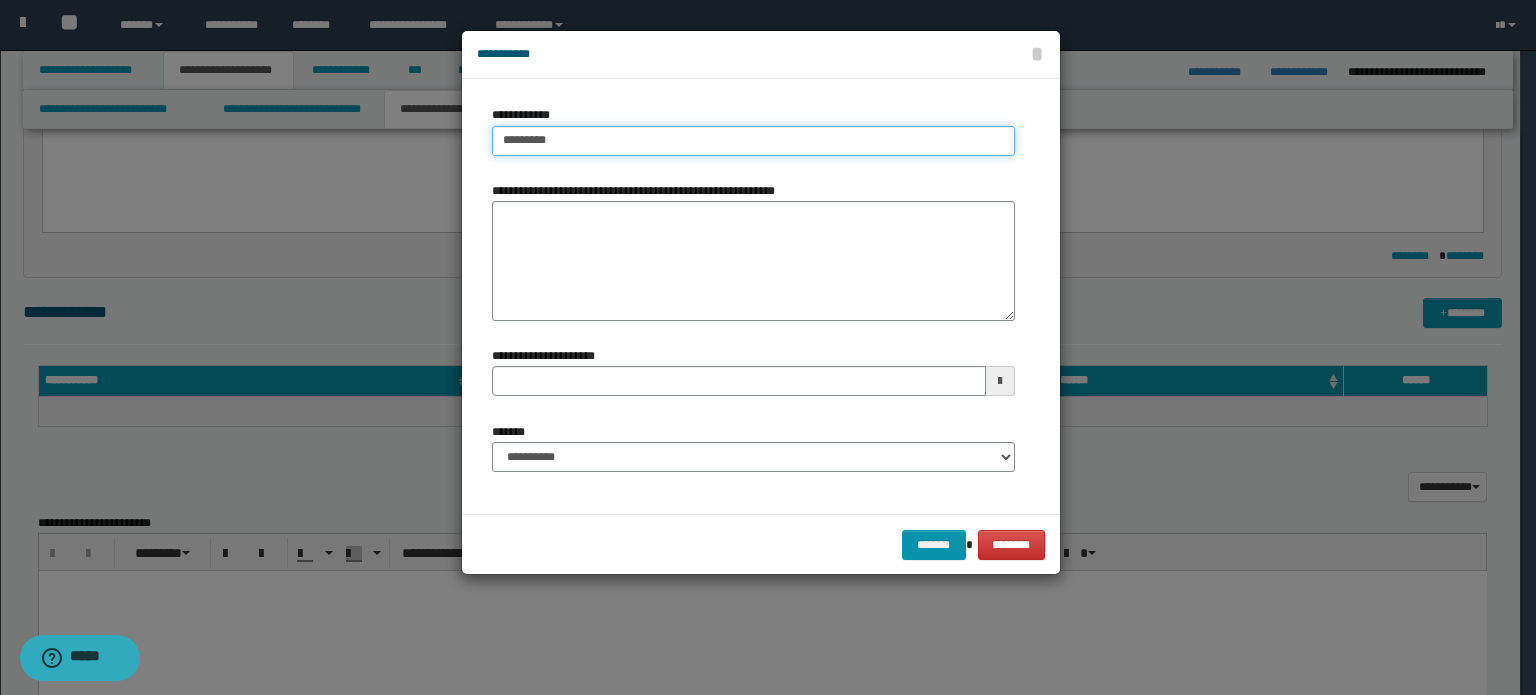 type on "*********" 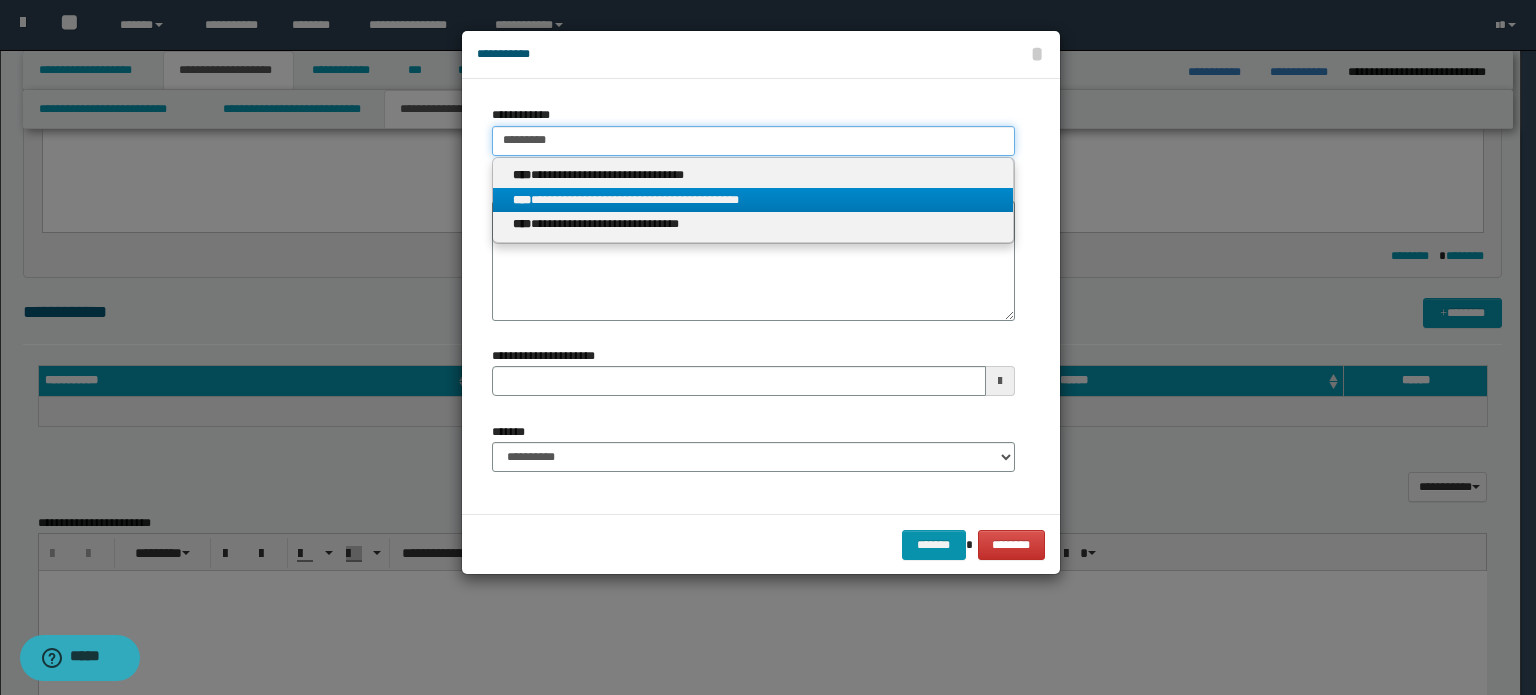 type on "*********" 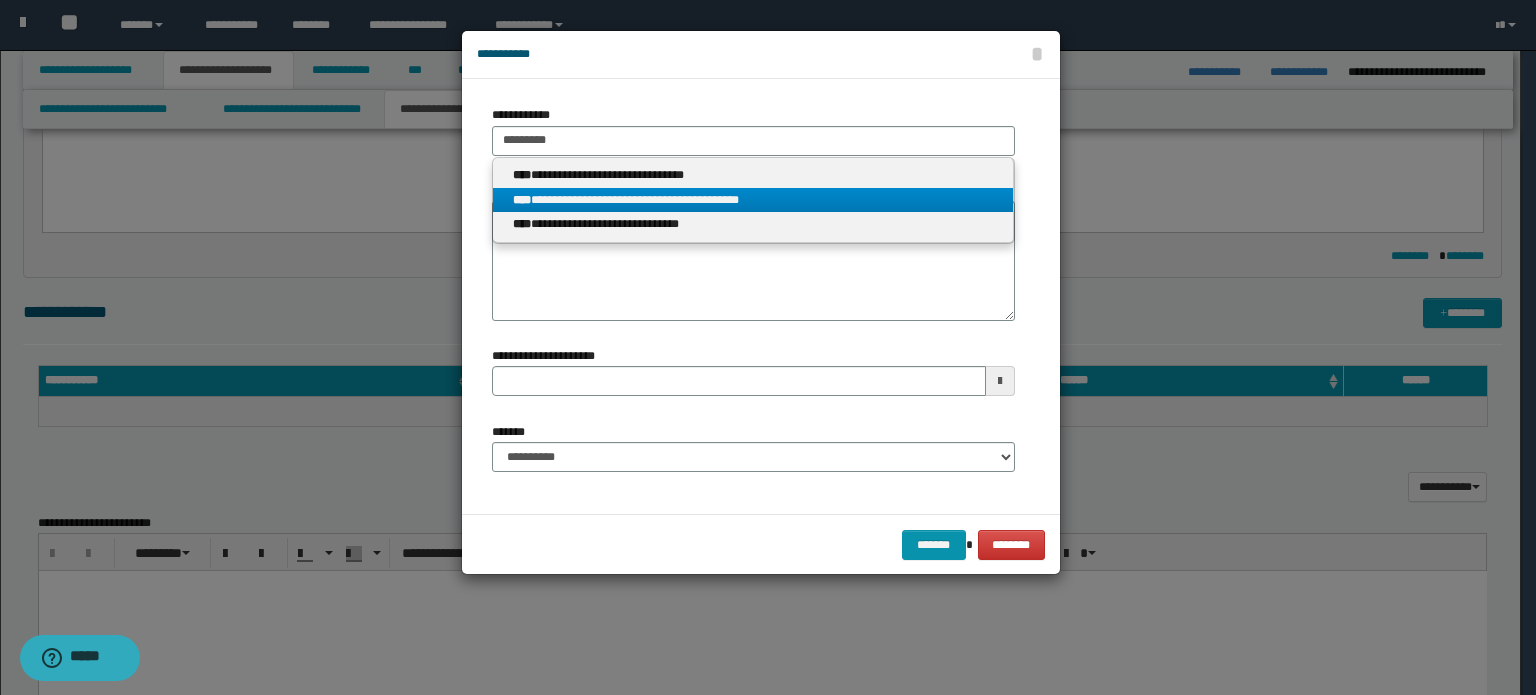 drag, startPoint x: 682, startPoint y: 203, endPoint x: 664, endPoint y: 205, distance: 18.110771 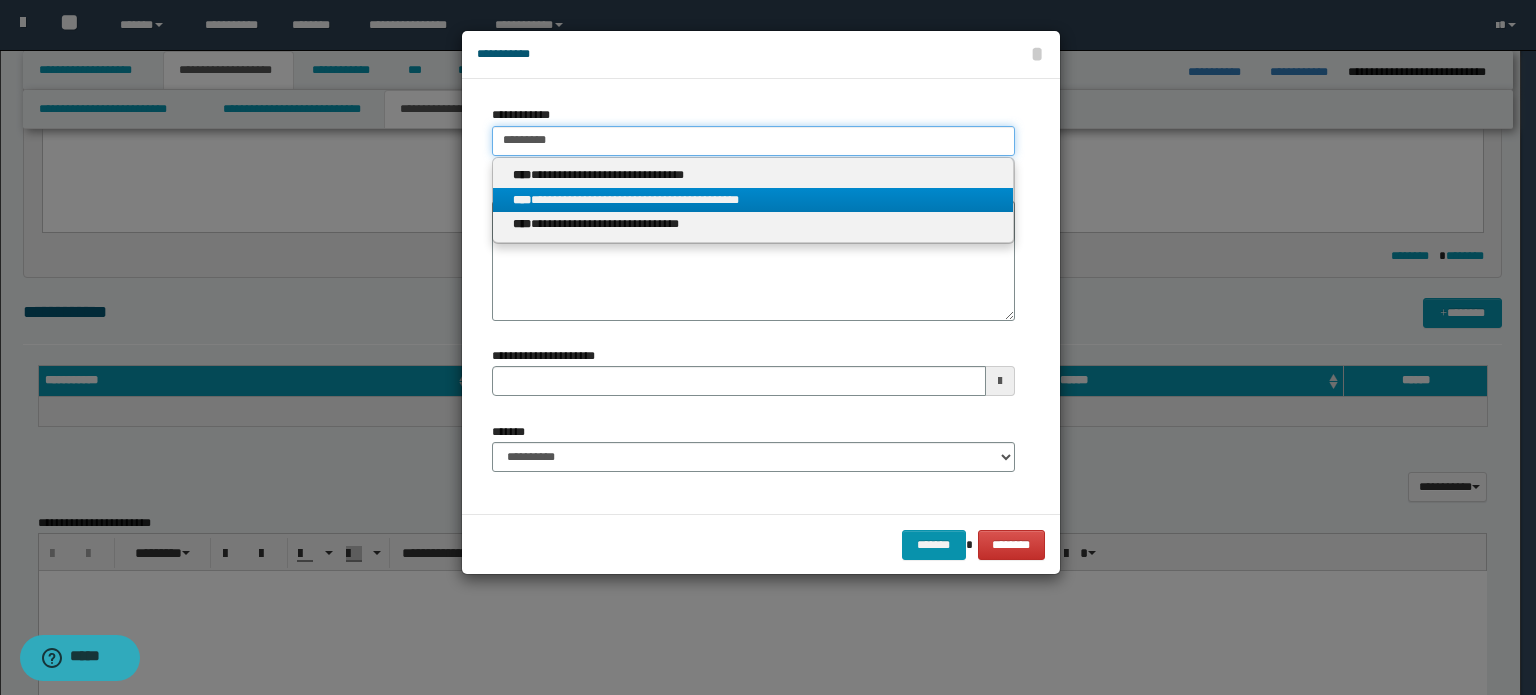 type 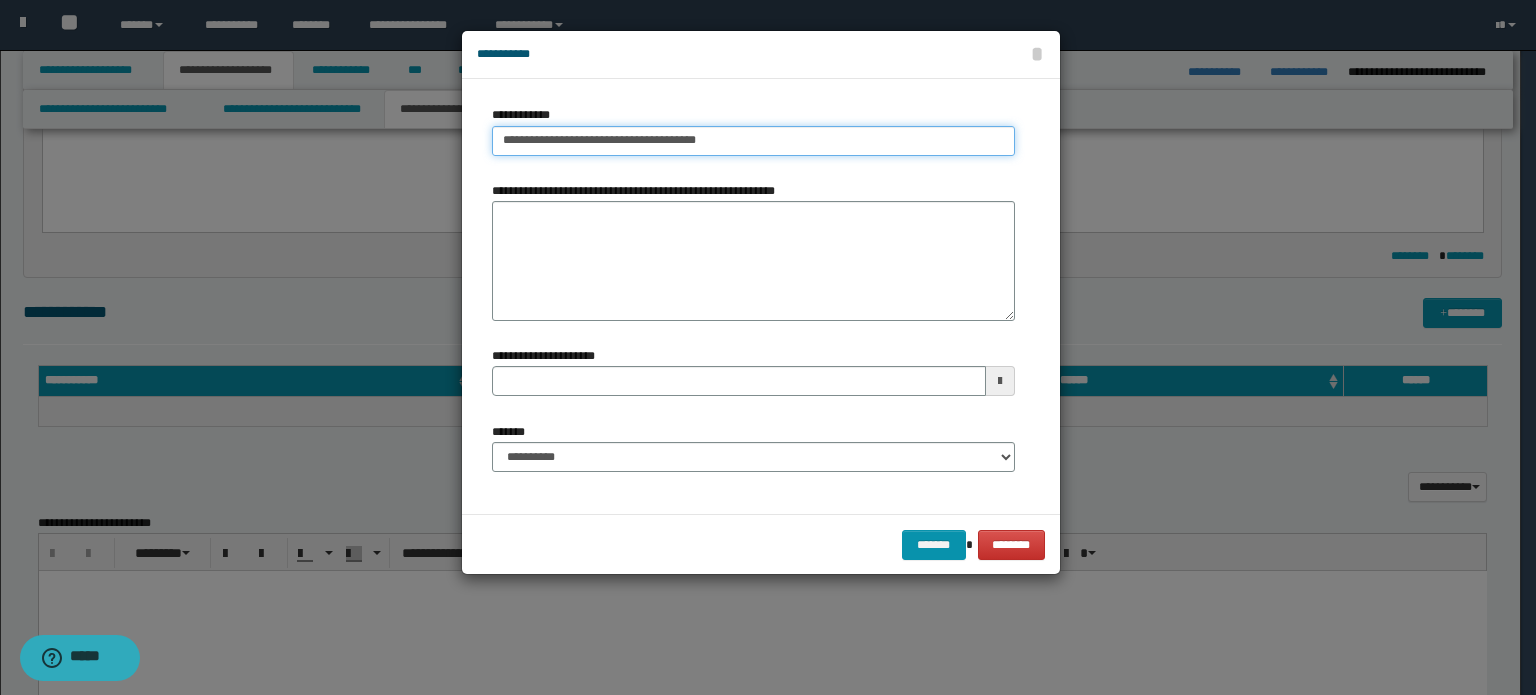 type 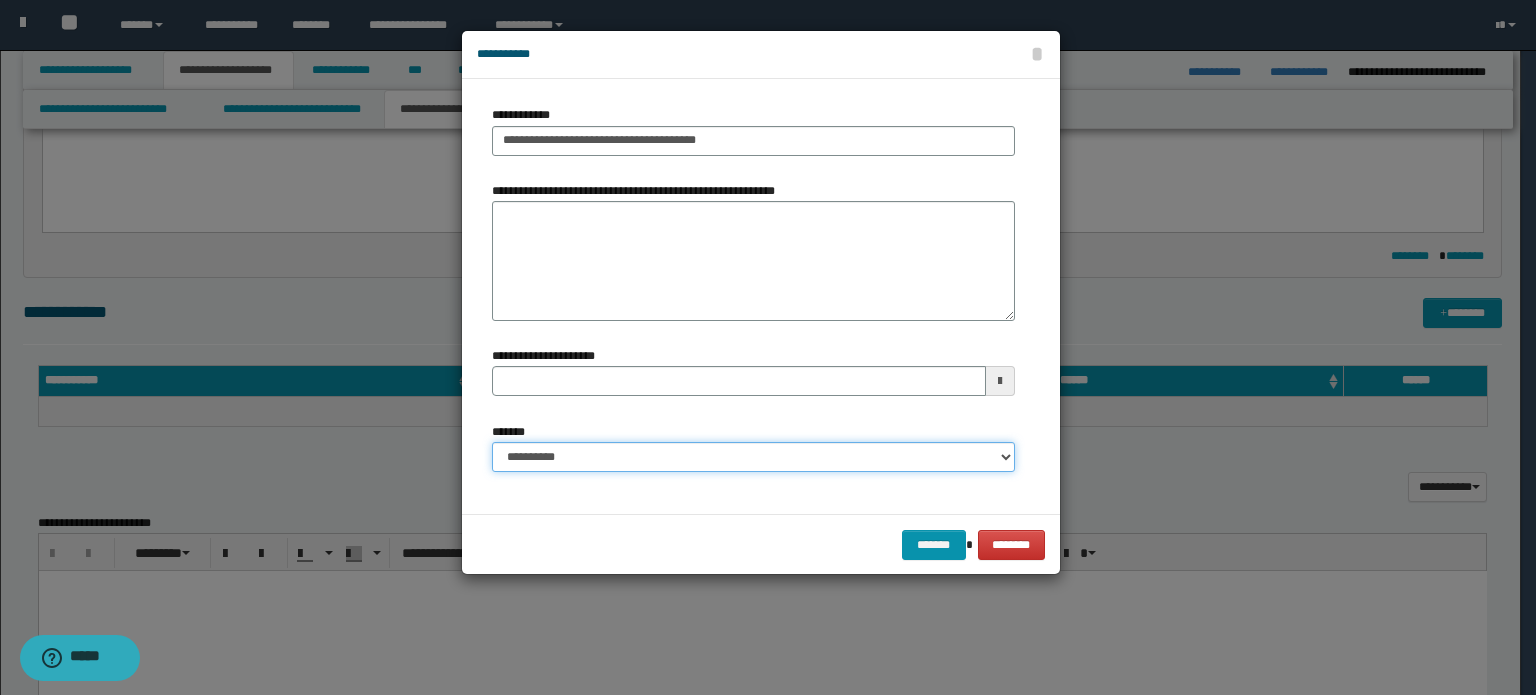 click on "**********" at bounding box center [753, 457] 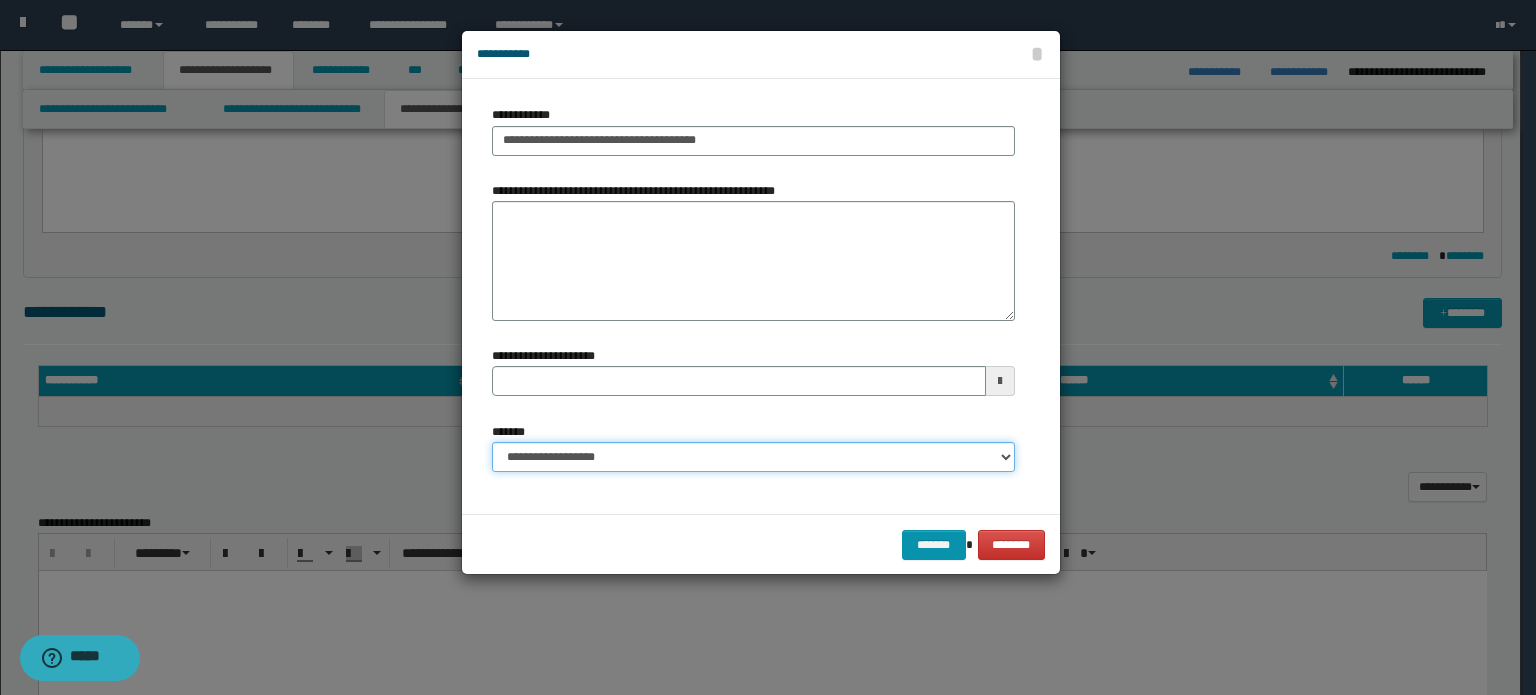 type 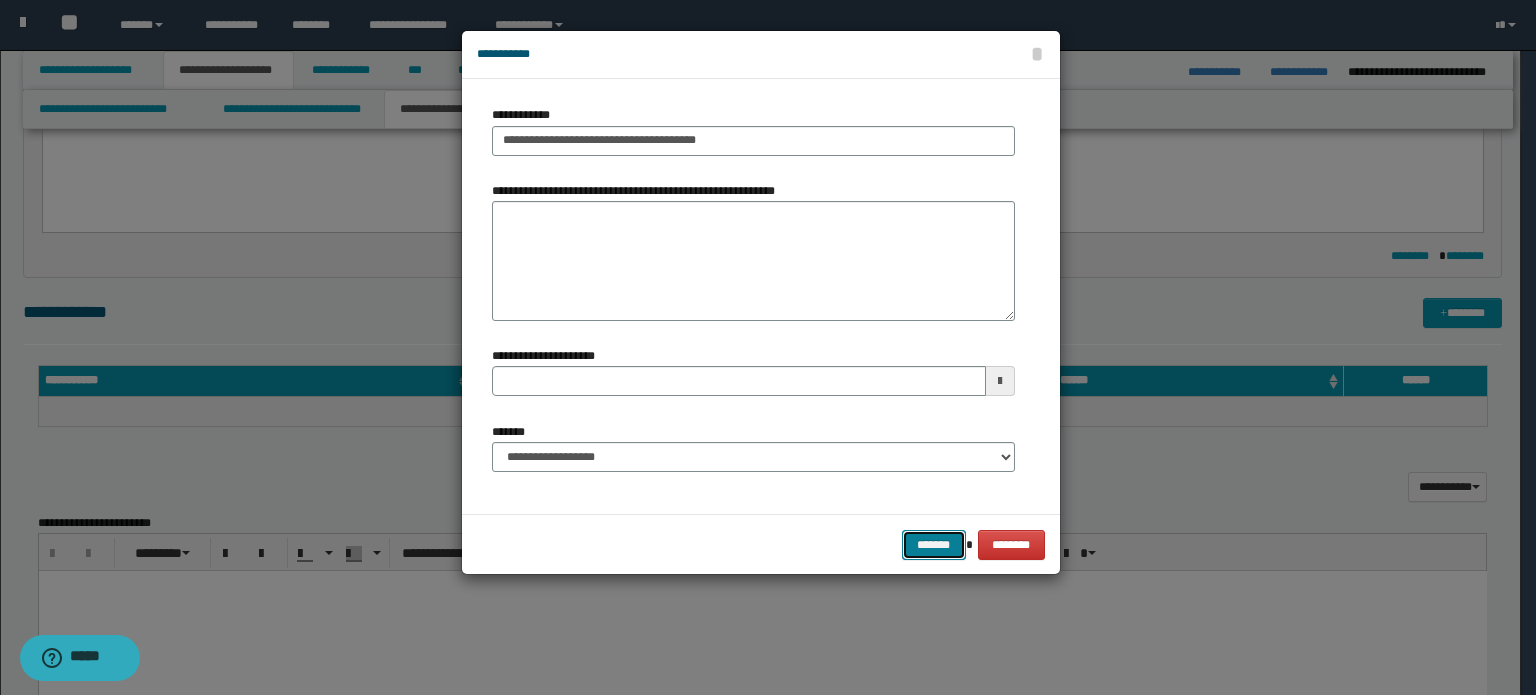 click on "*******" at bounding box center (934, 545) 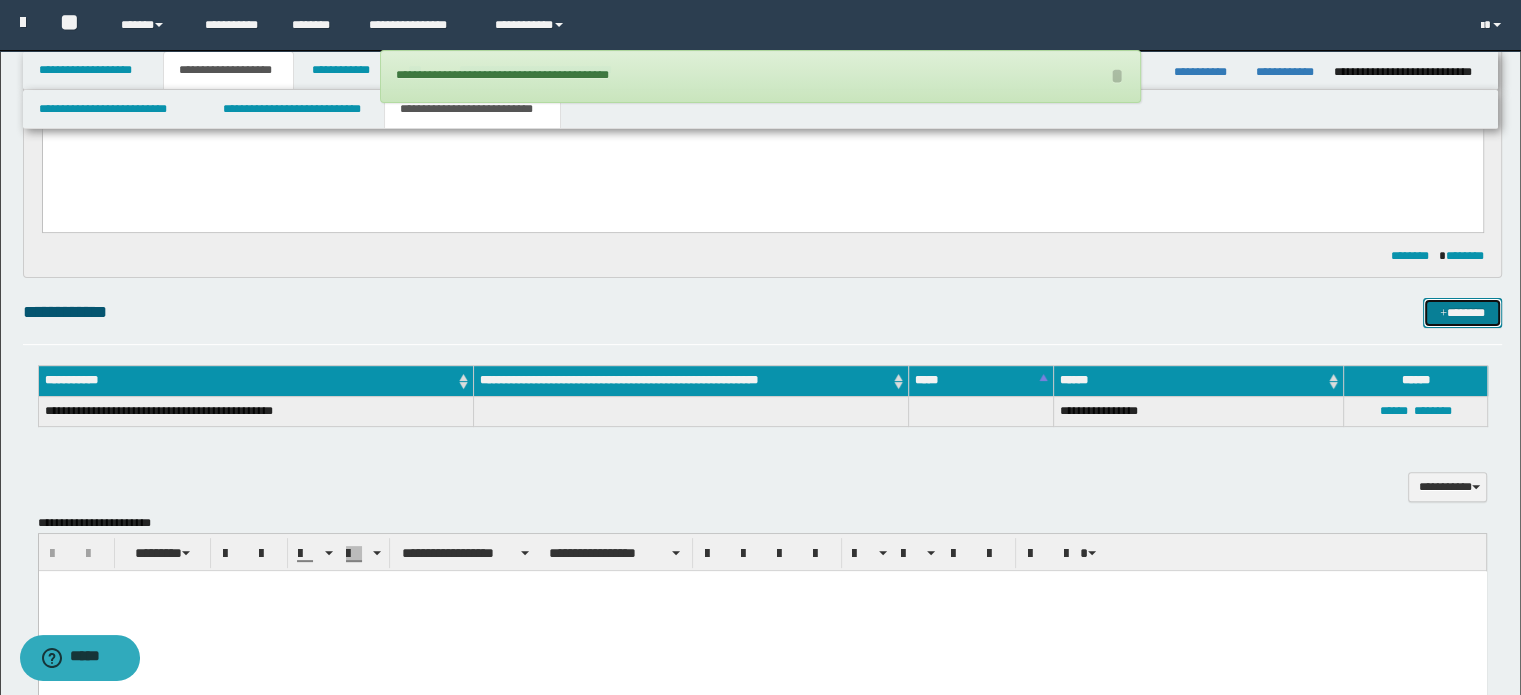 click on "*******" at bounding box center [1462, 313] 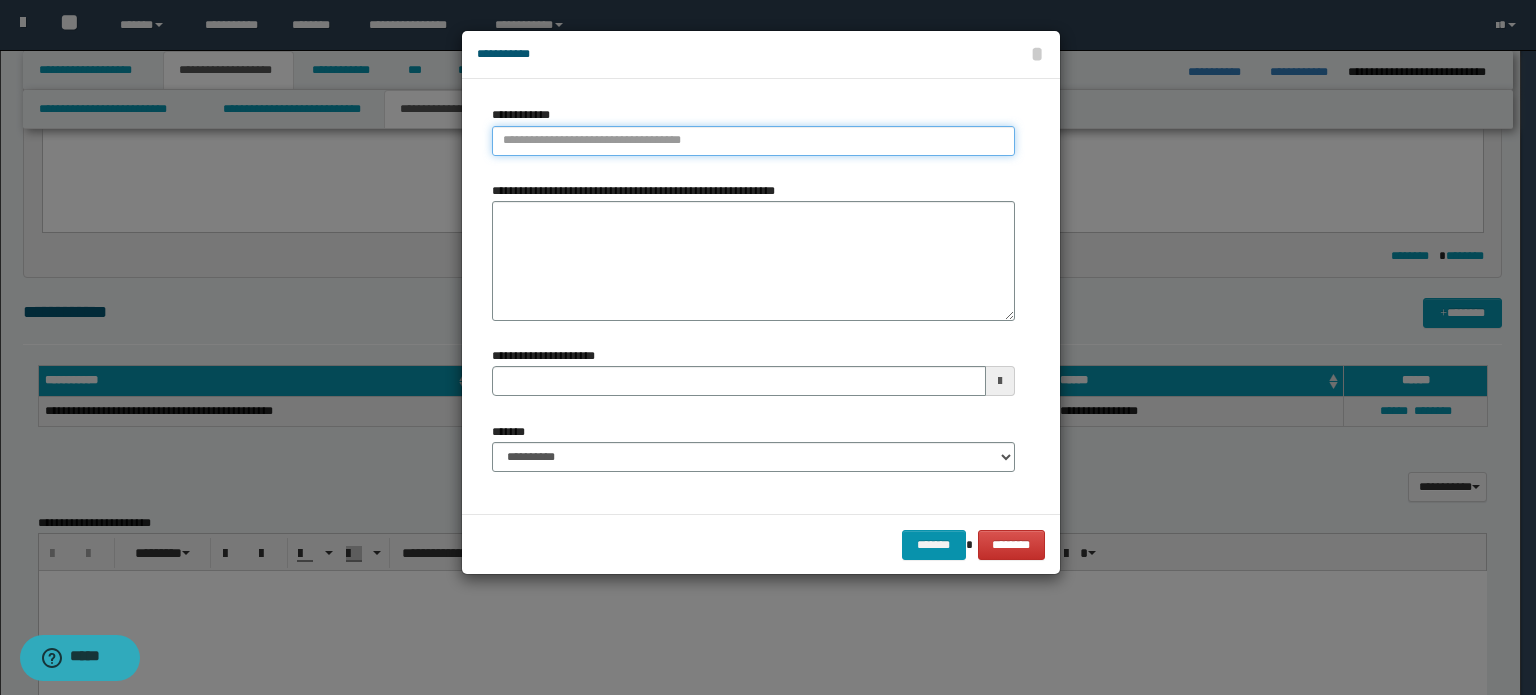 type on "**********" 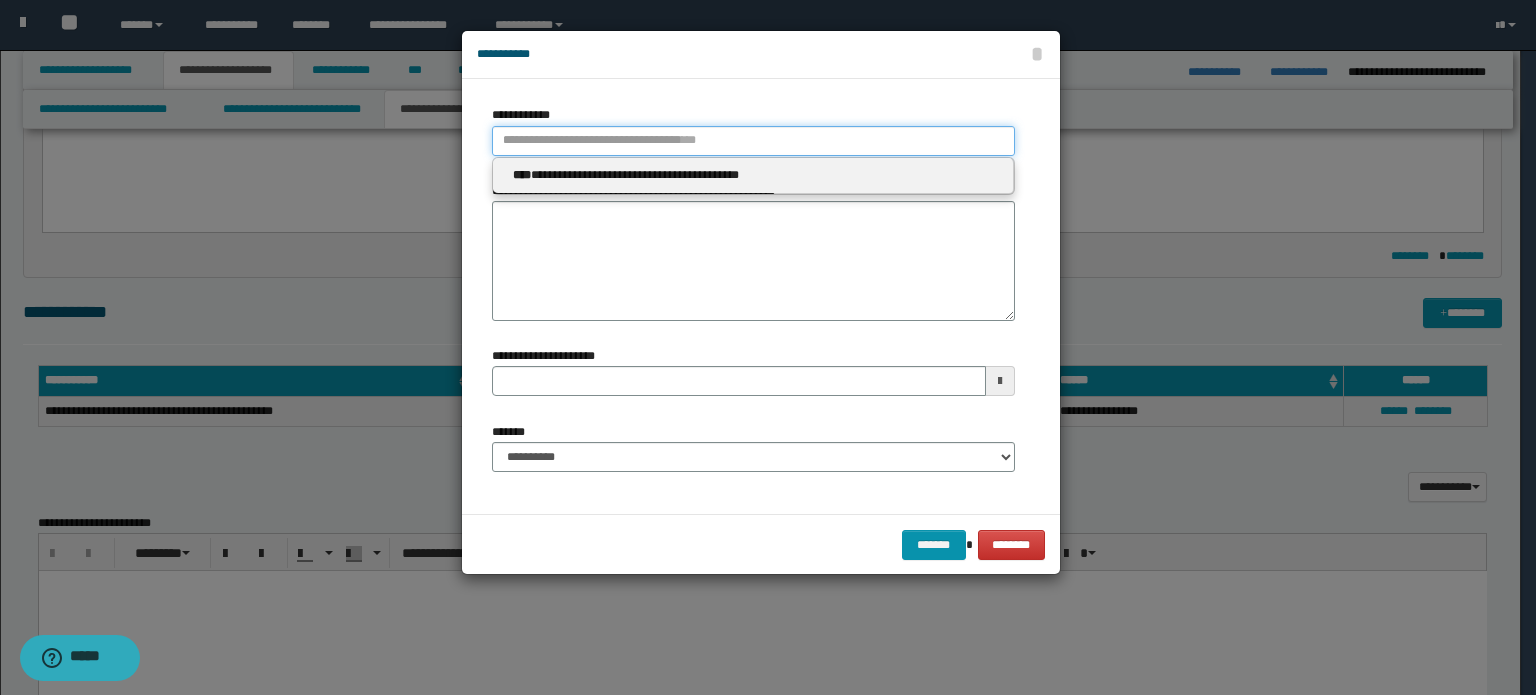 click on "**********" at bounding box center [753, 141] 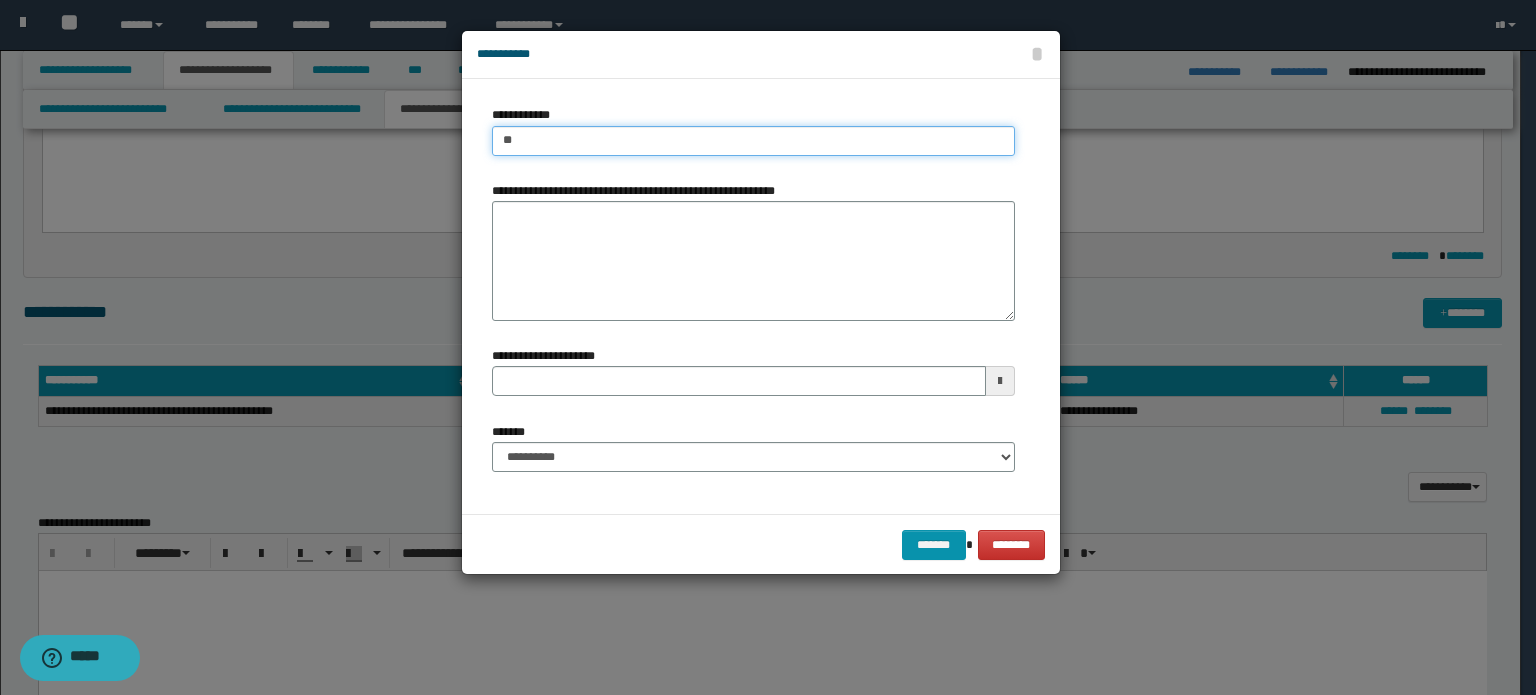 type on "***" 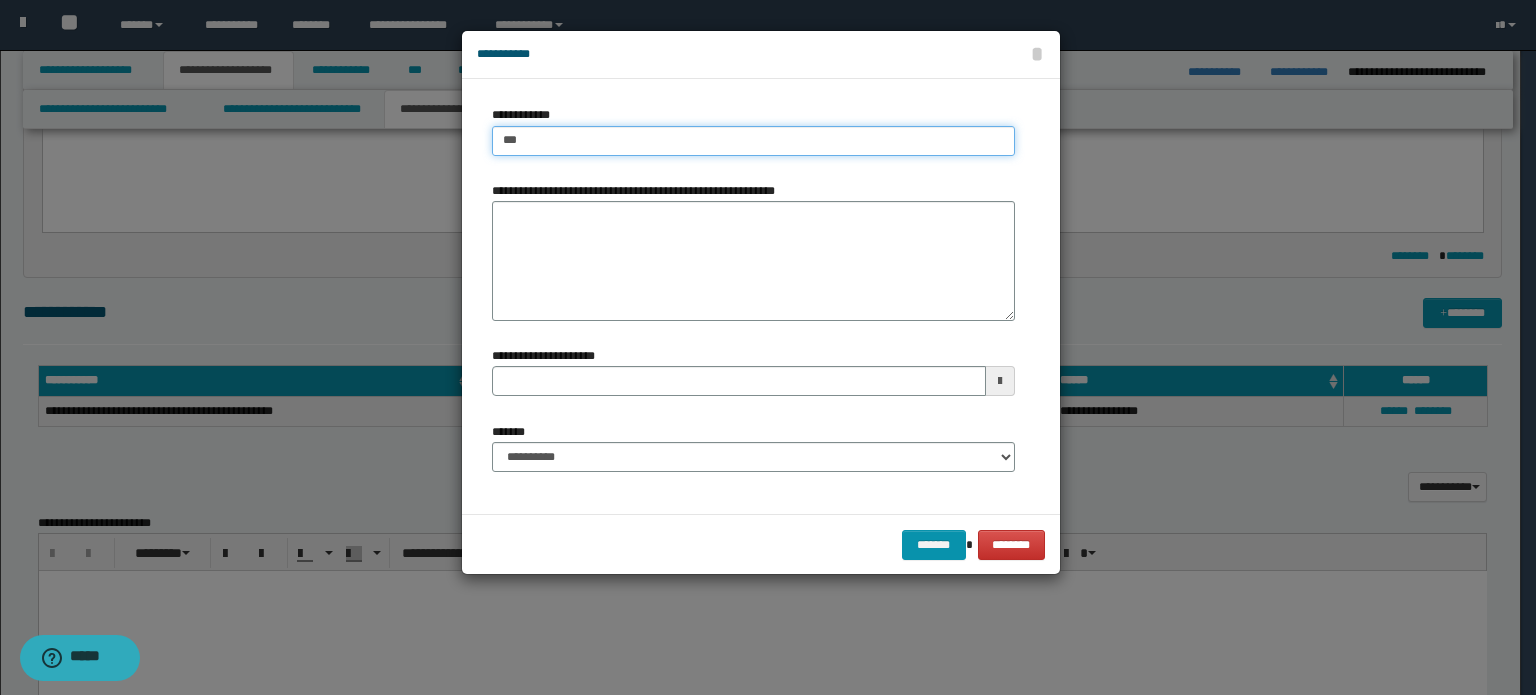 type on "***" 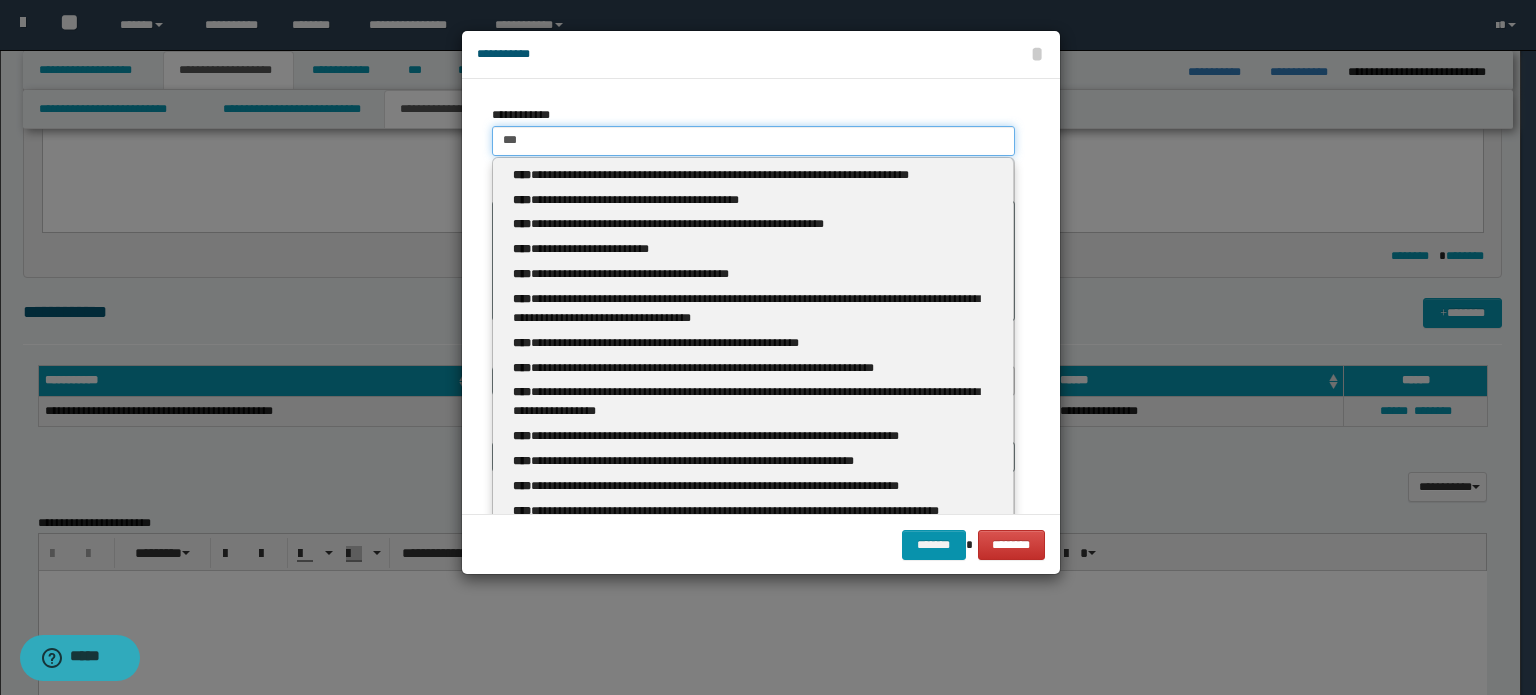 type 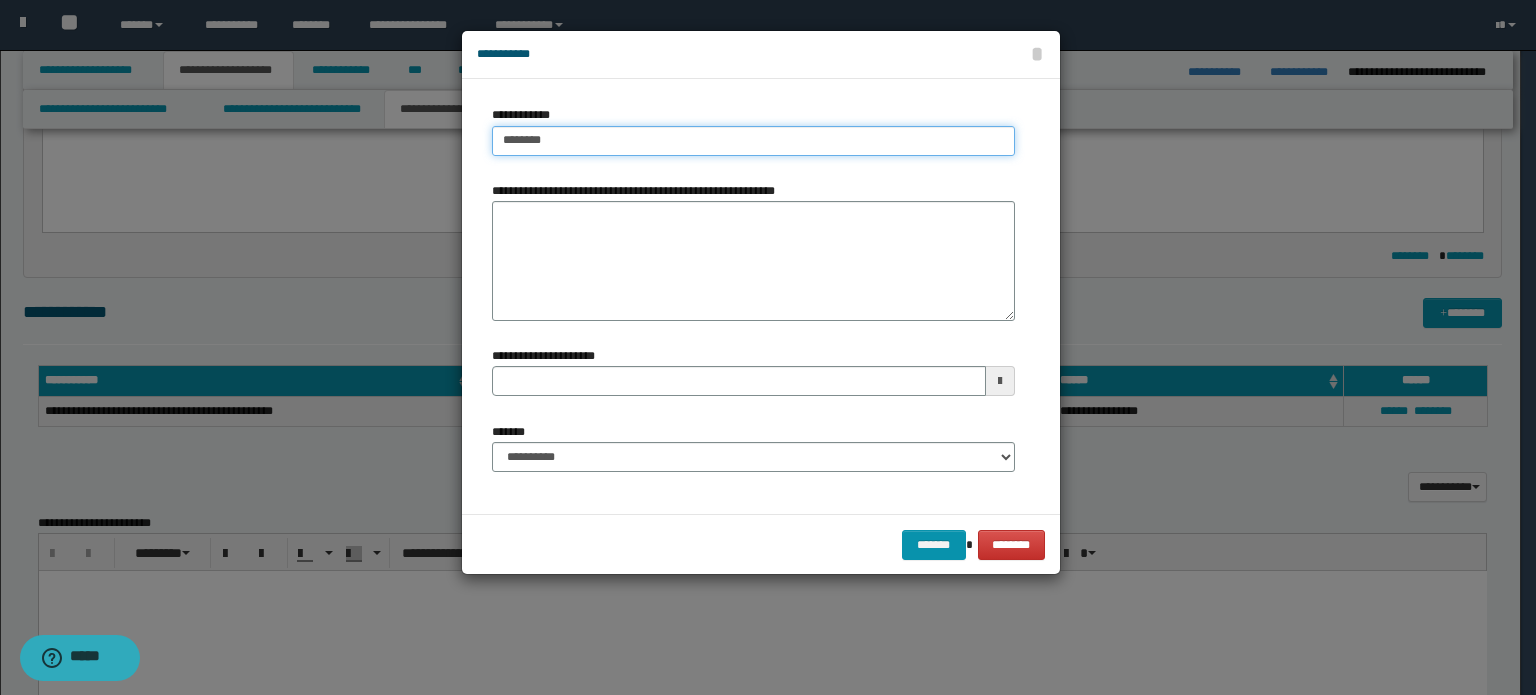 type on "*********" 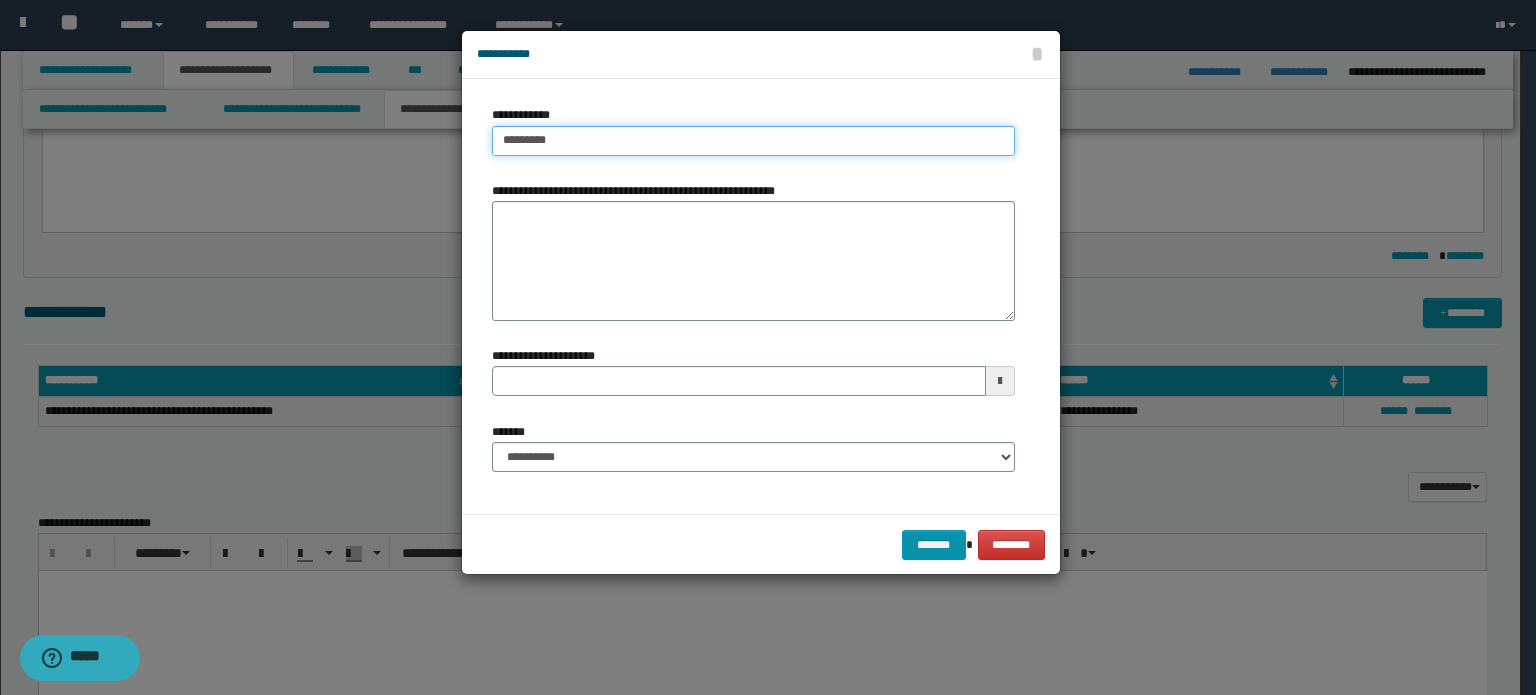 type on "**********" 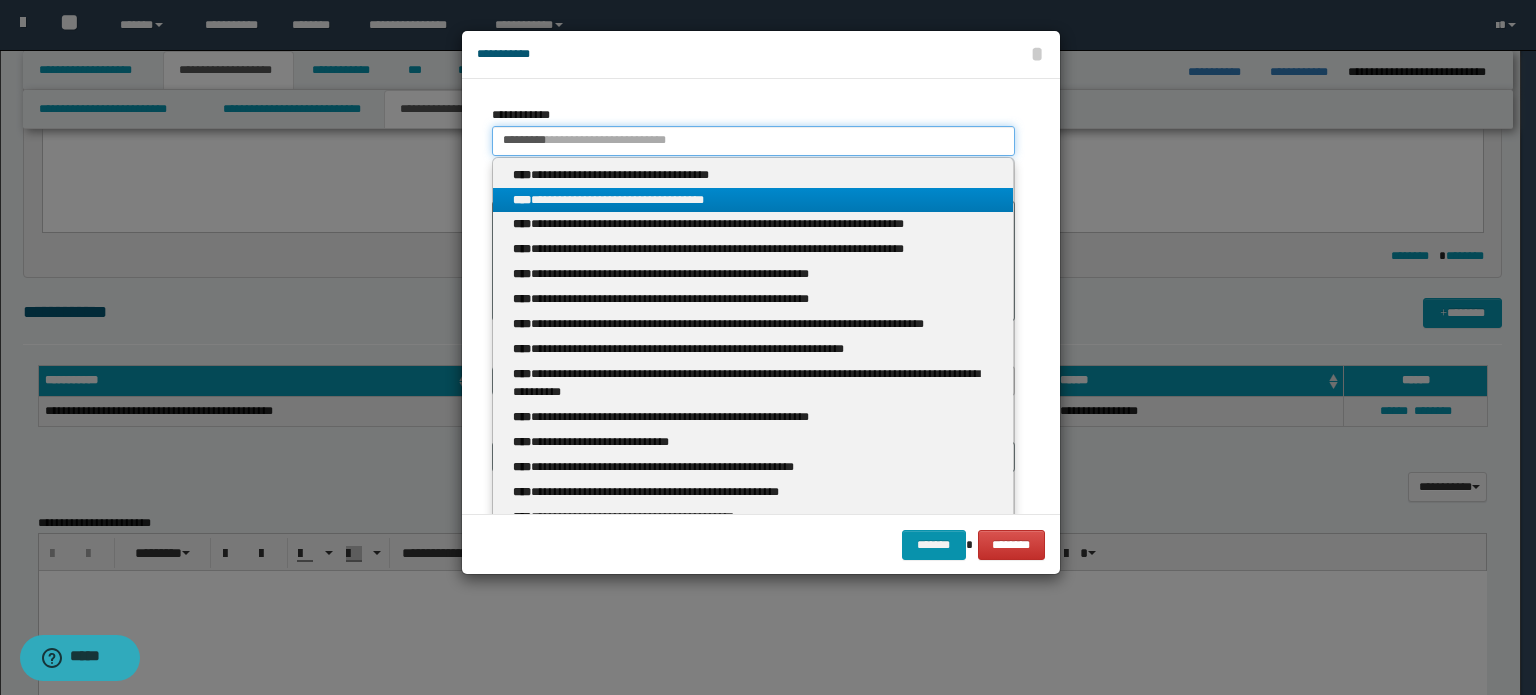type on "*********" 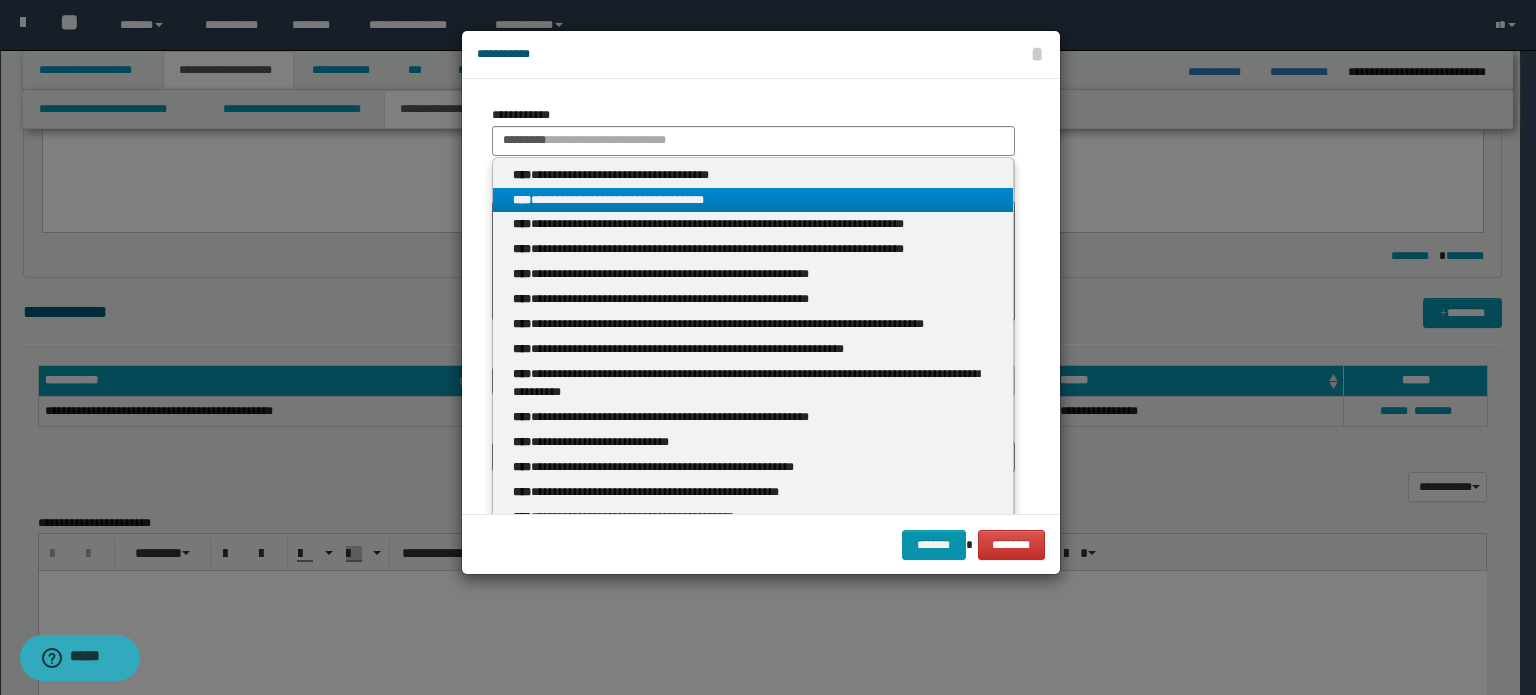 click on "**********" at bounding box center [753, 200] 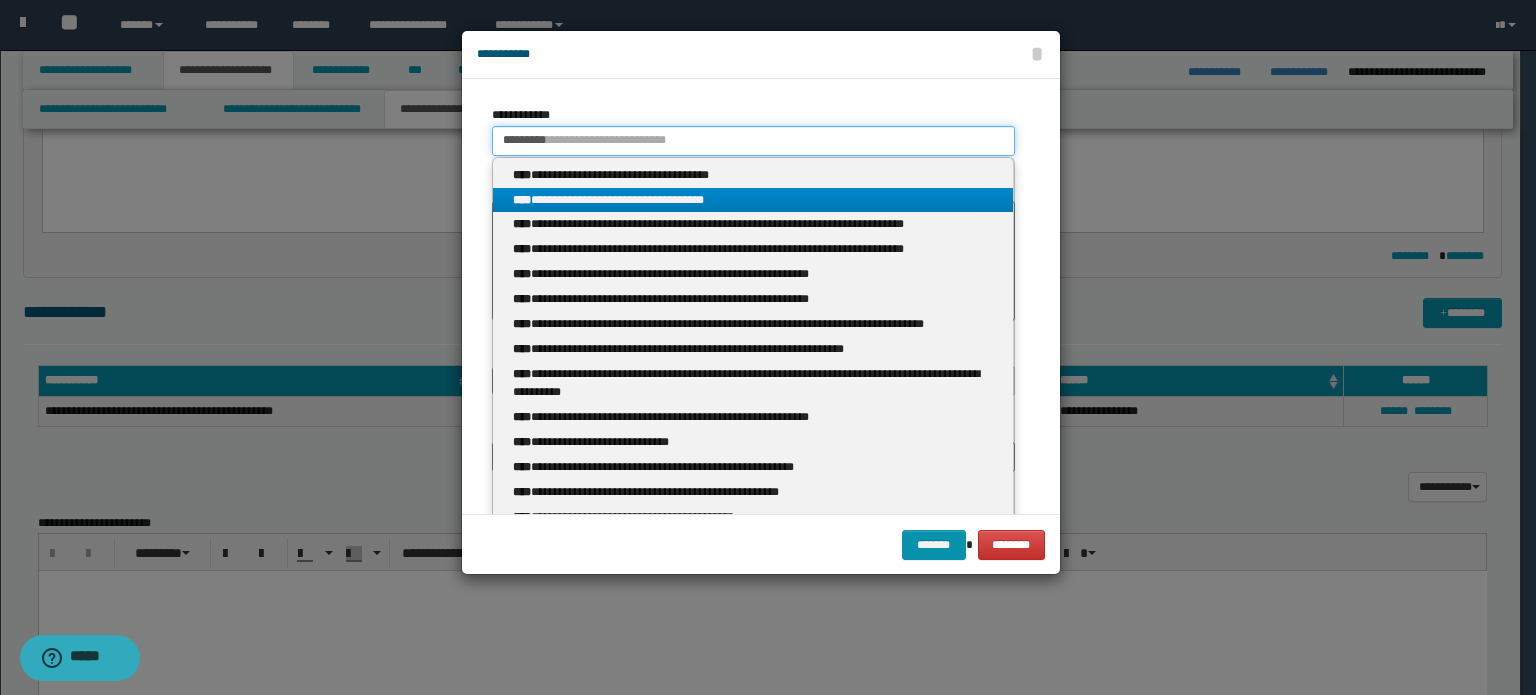type 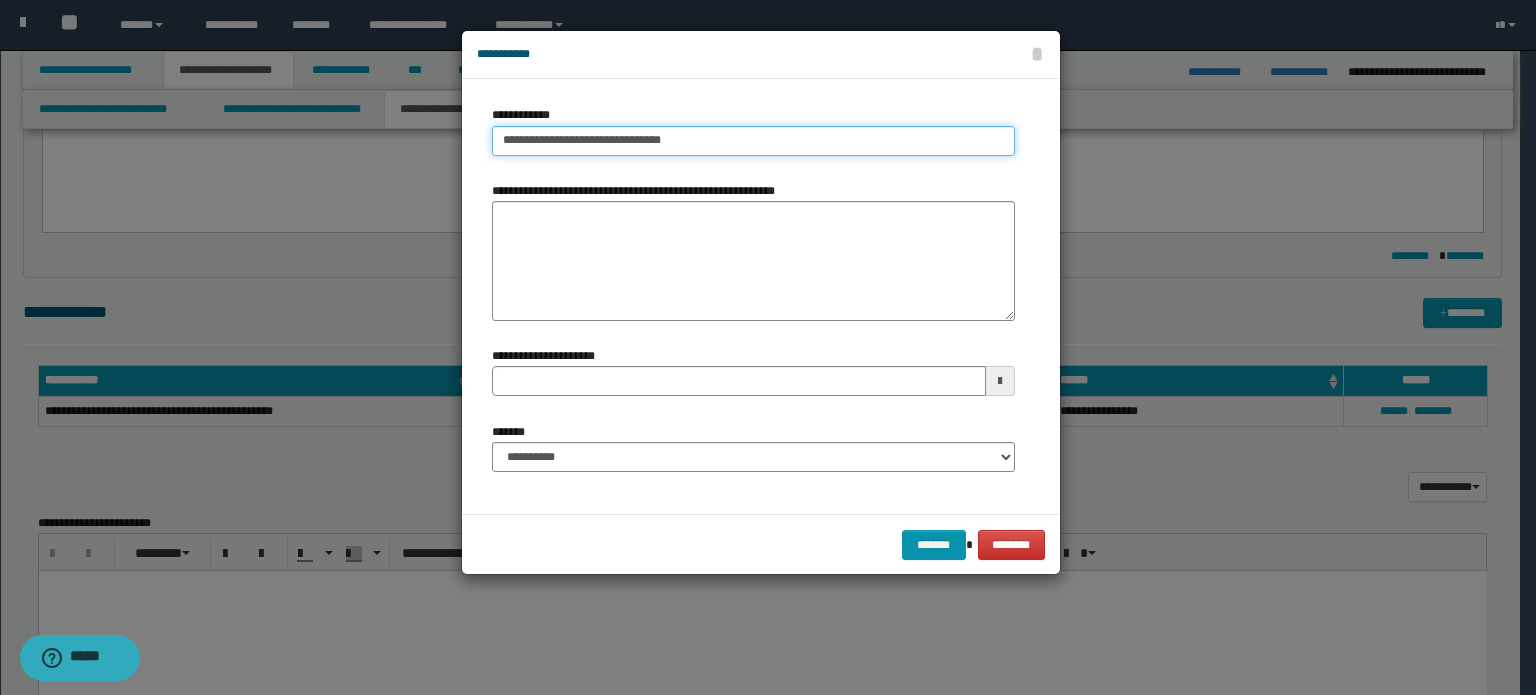 type 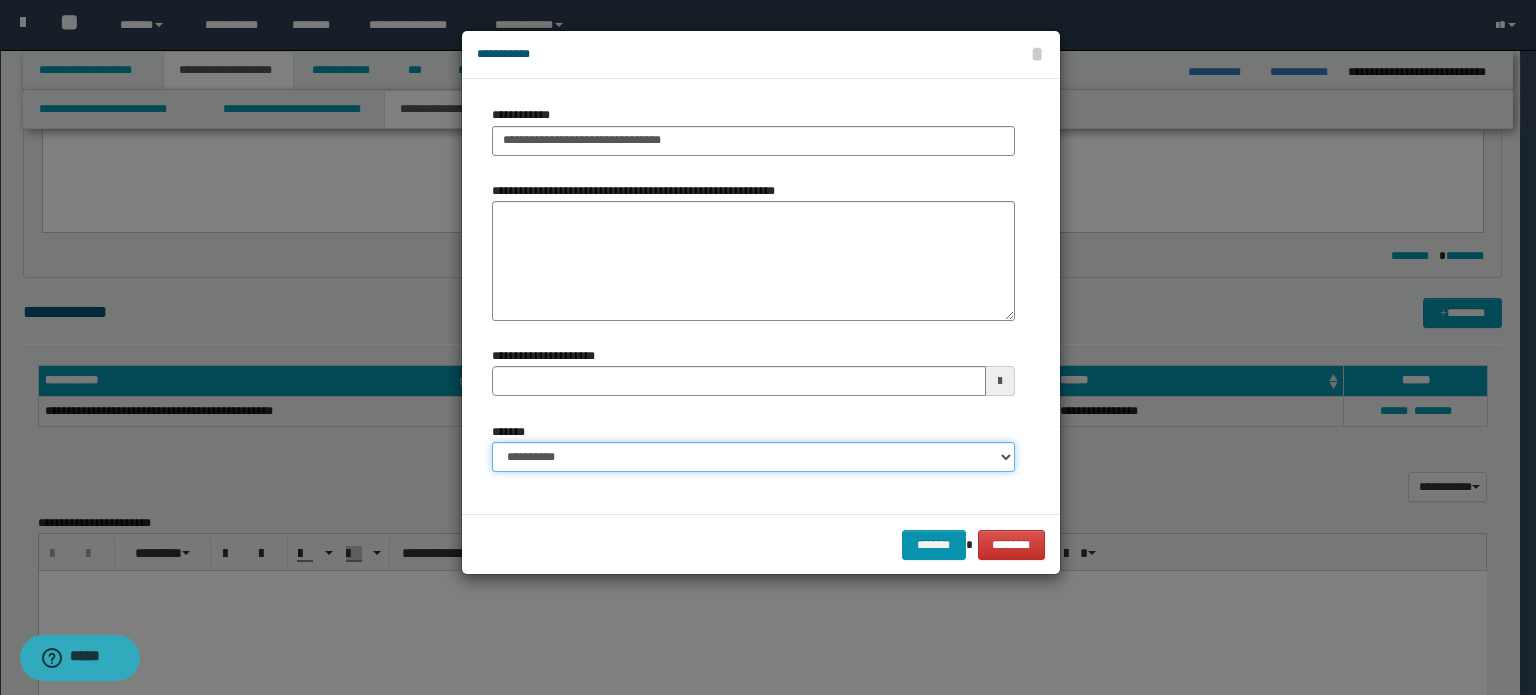click on "**********" at bounding box center (753, 457) 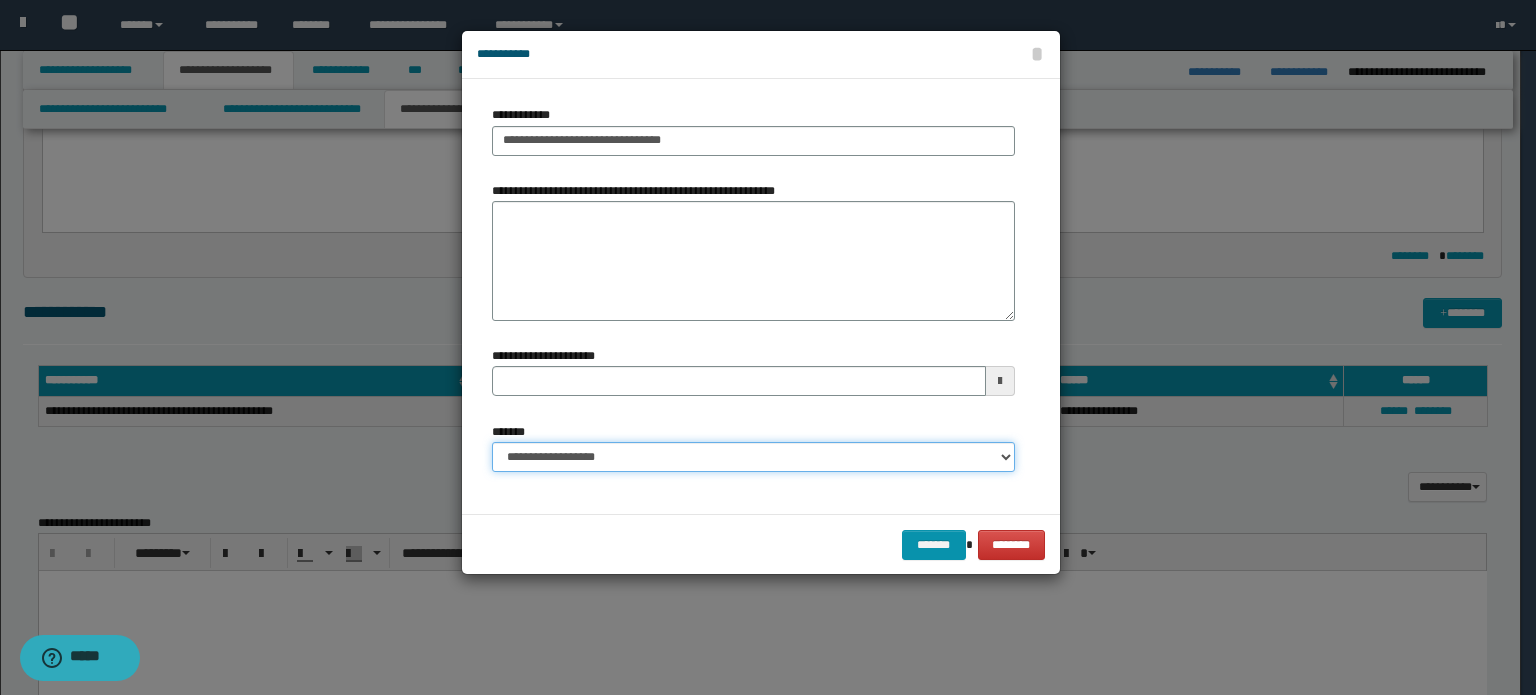 type 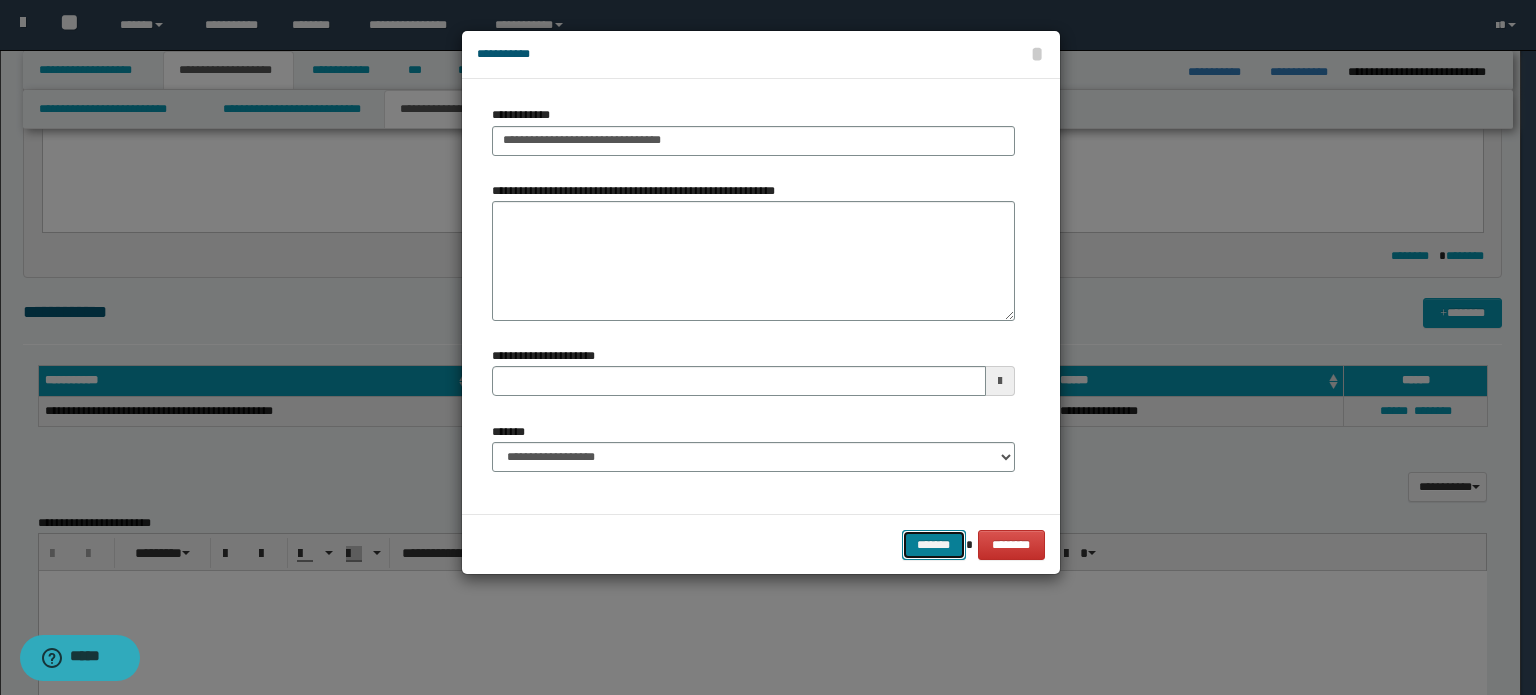 click on "*******" at bounding box center (934, 545) 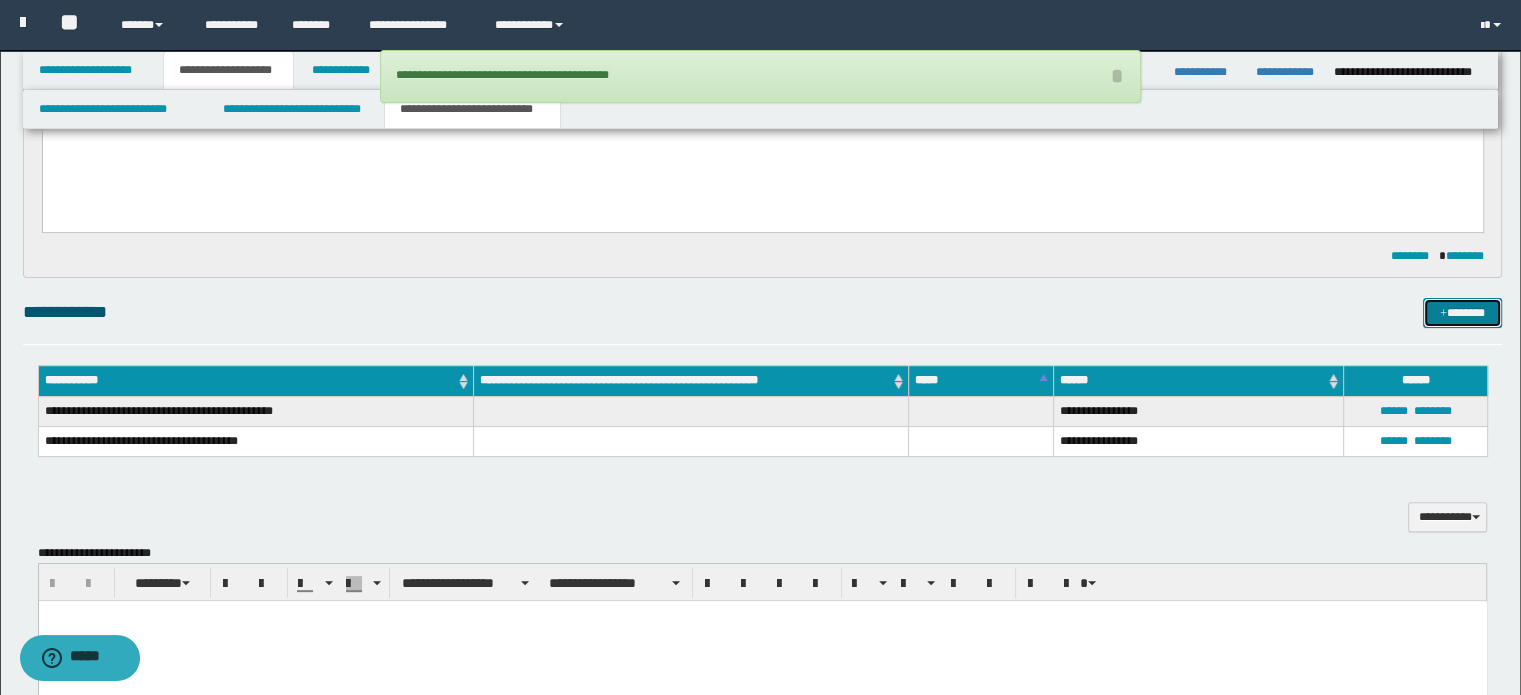click at bounding box center (1443, 314) 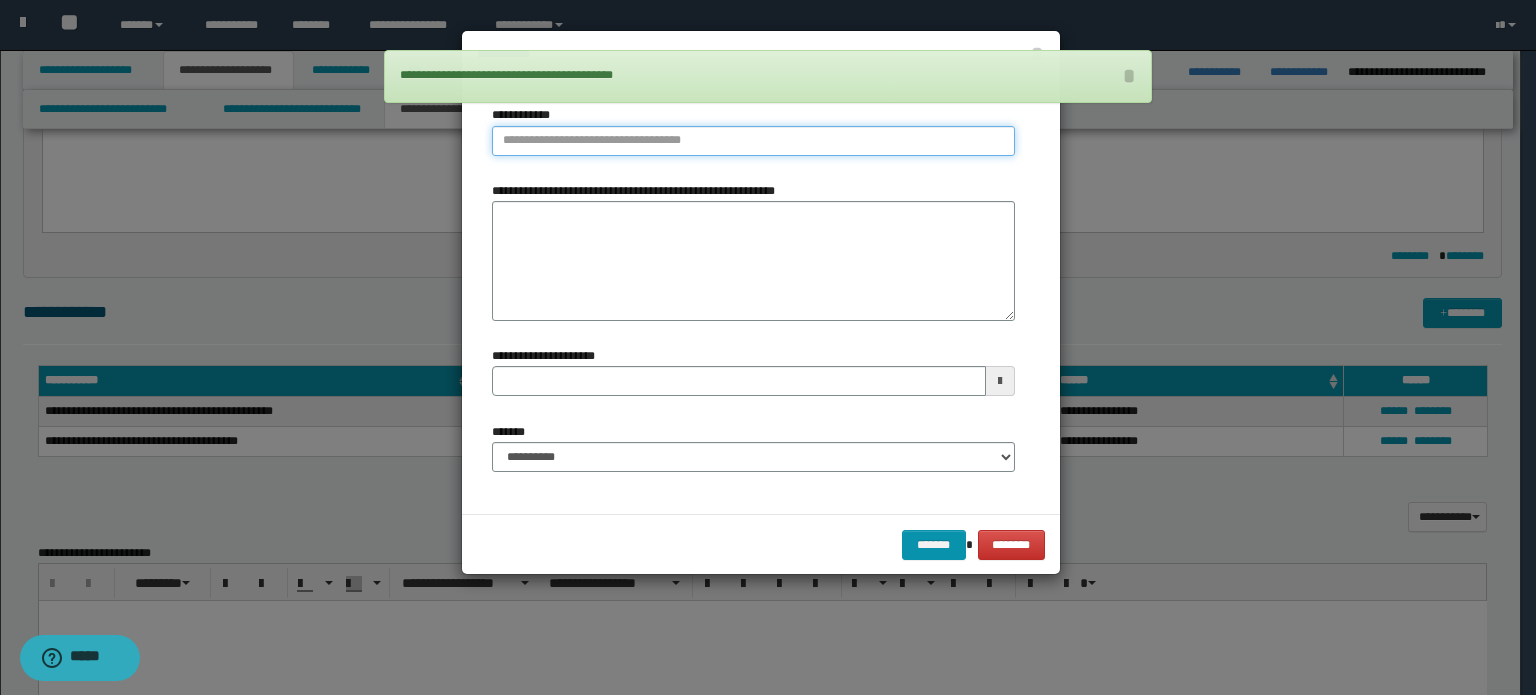 type on "**********" 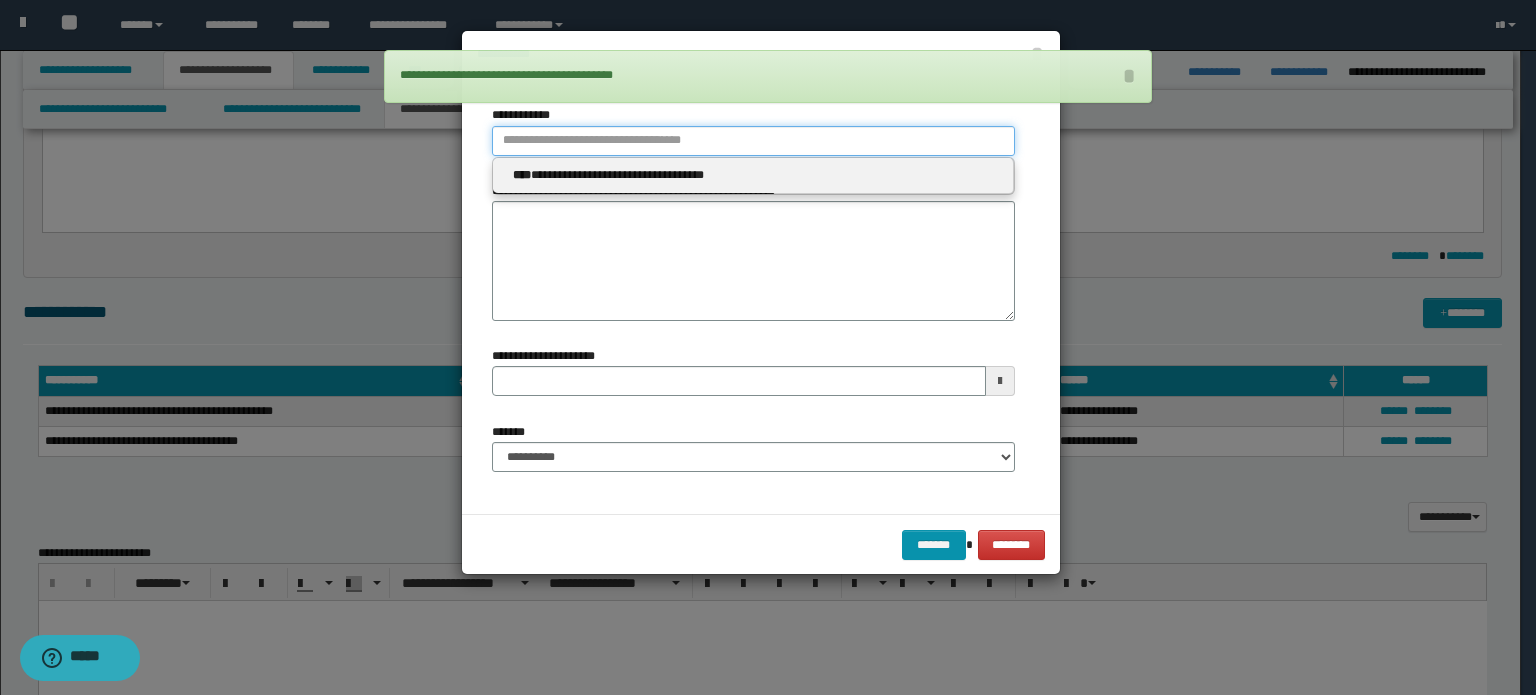 click on "**********" at bounding box center [753, 141] 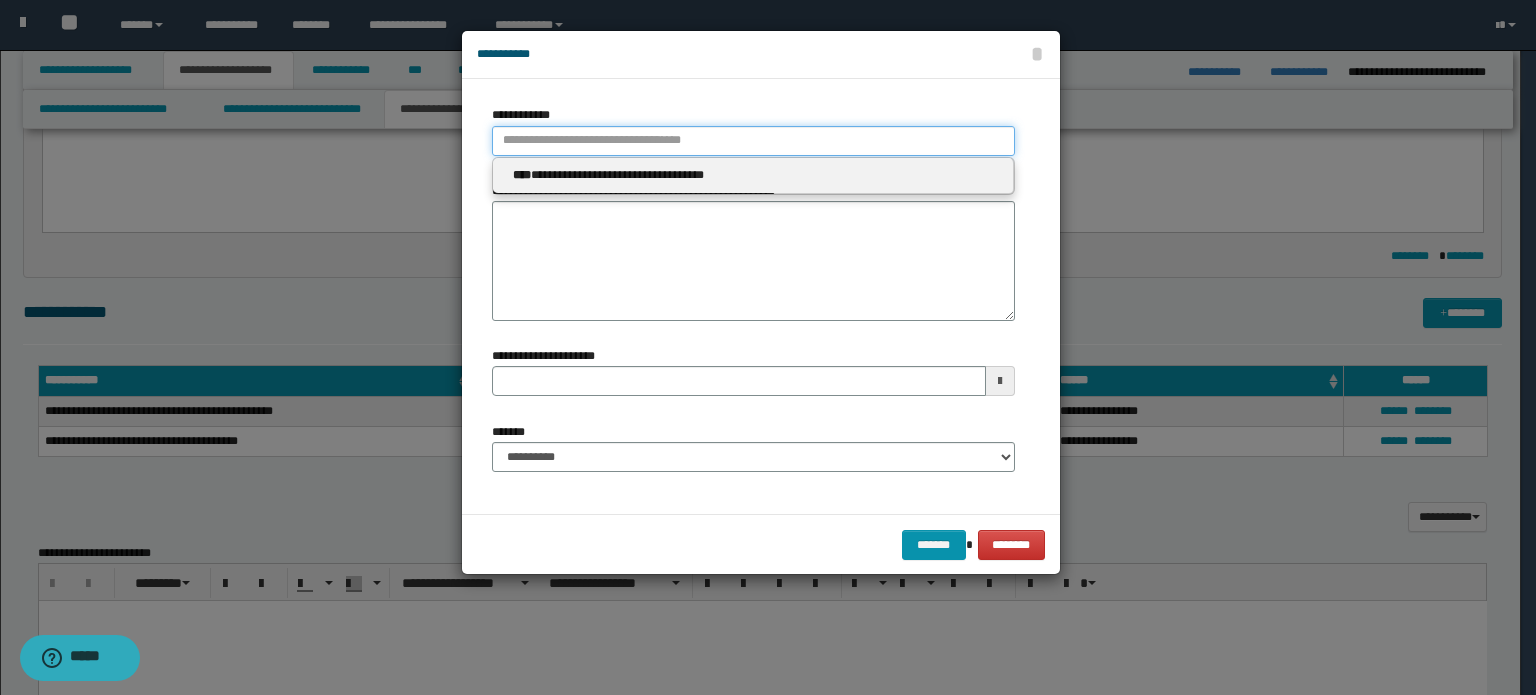 type 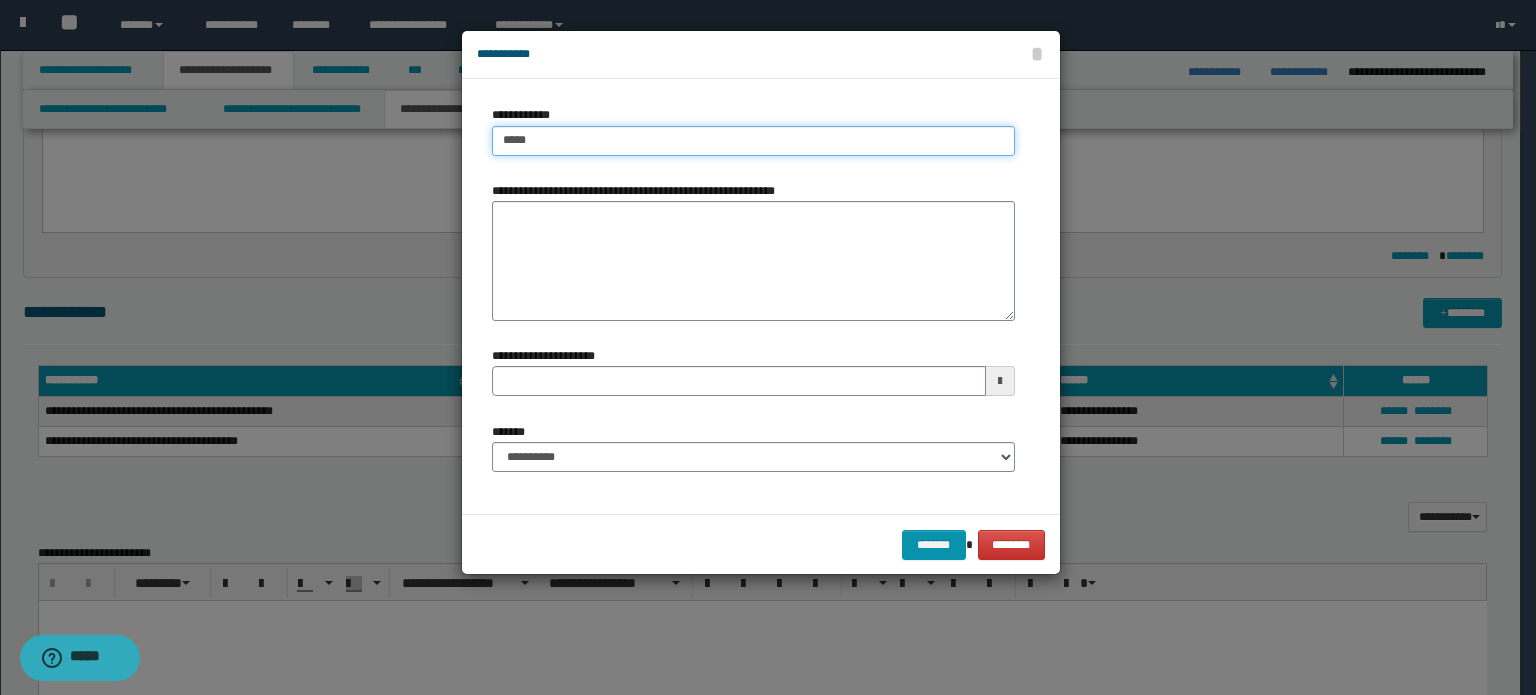 type on "*****" 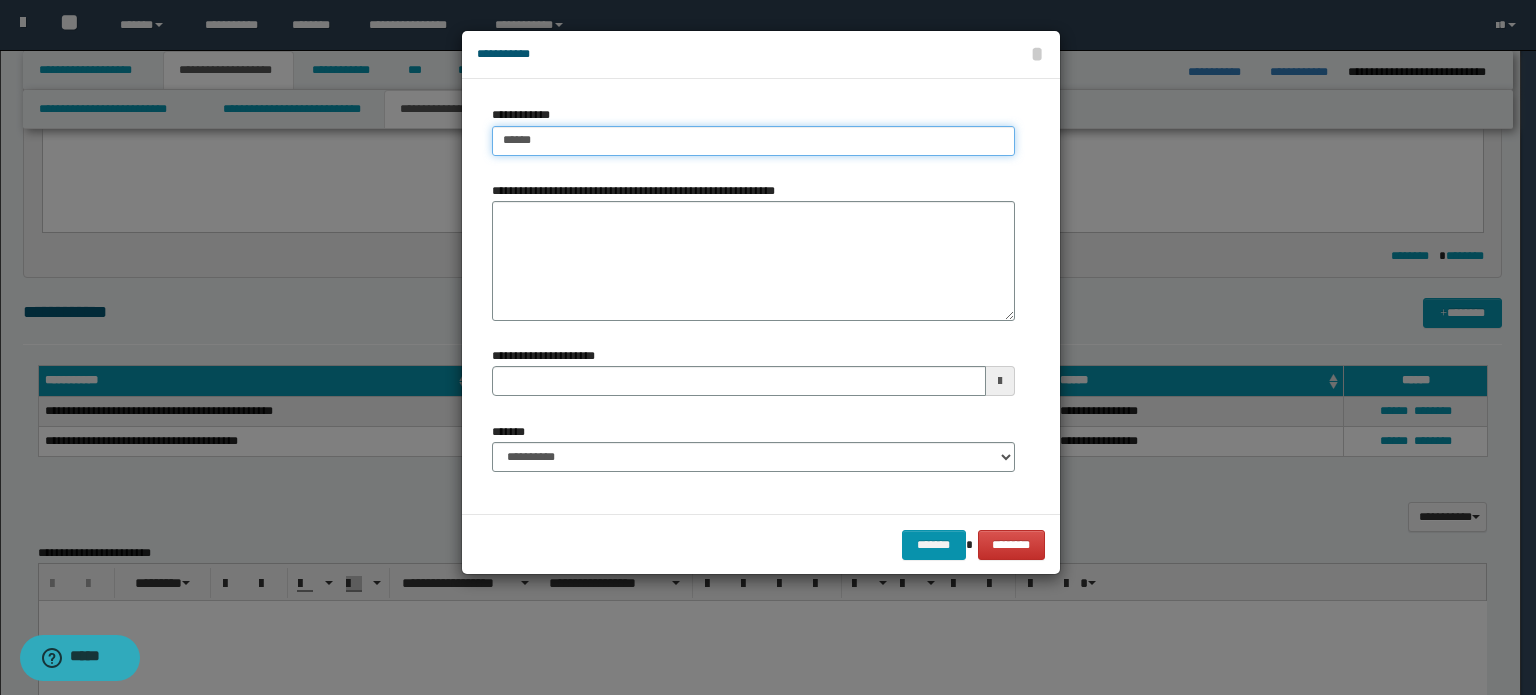 type on "*****" 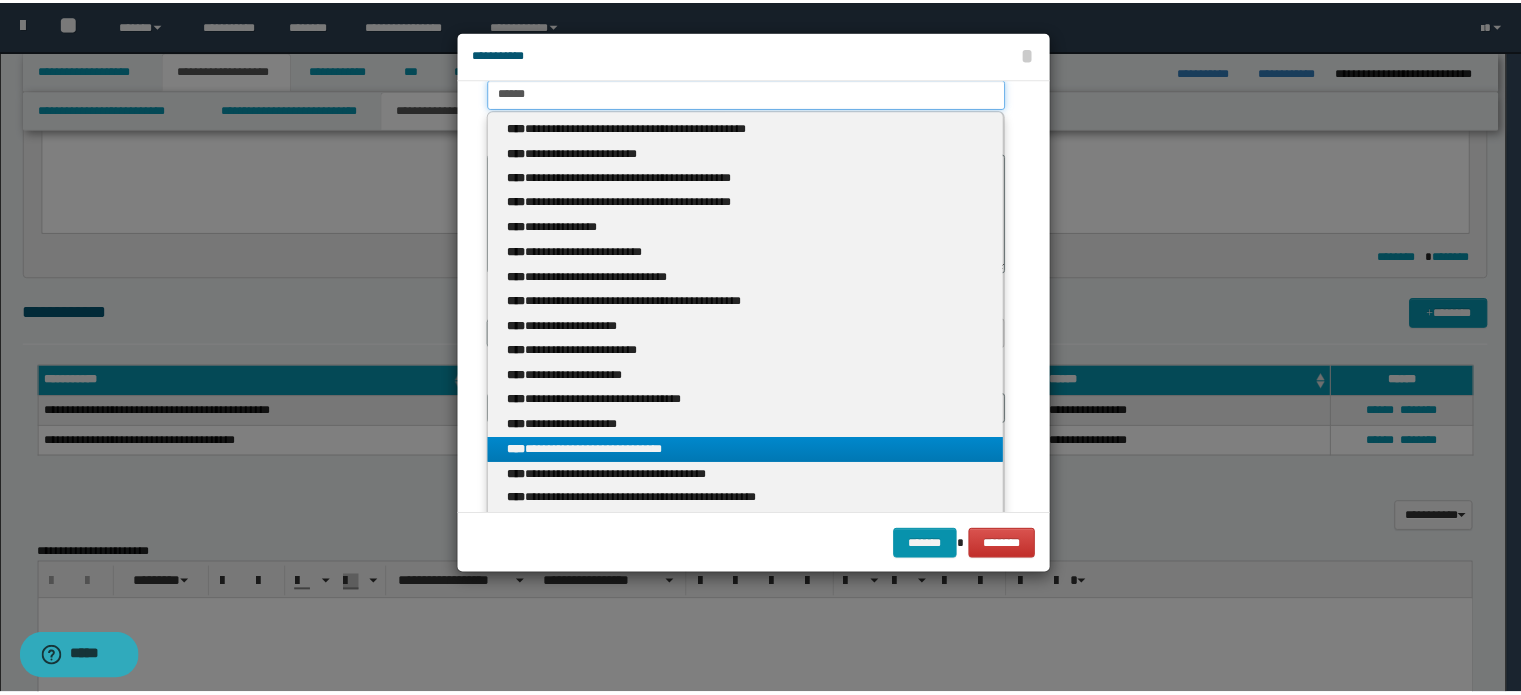 scroll, scrollTop: 0, scrollLeft: 0, axis: both 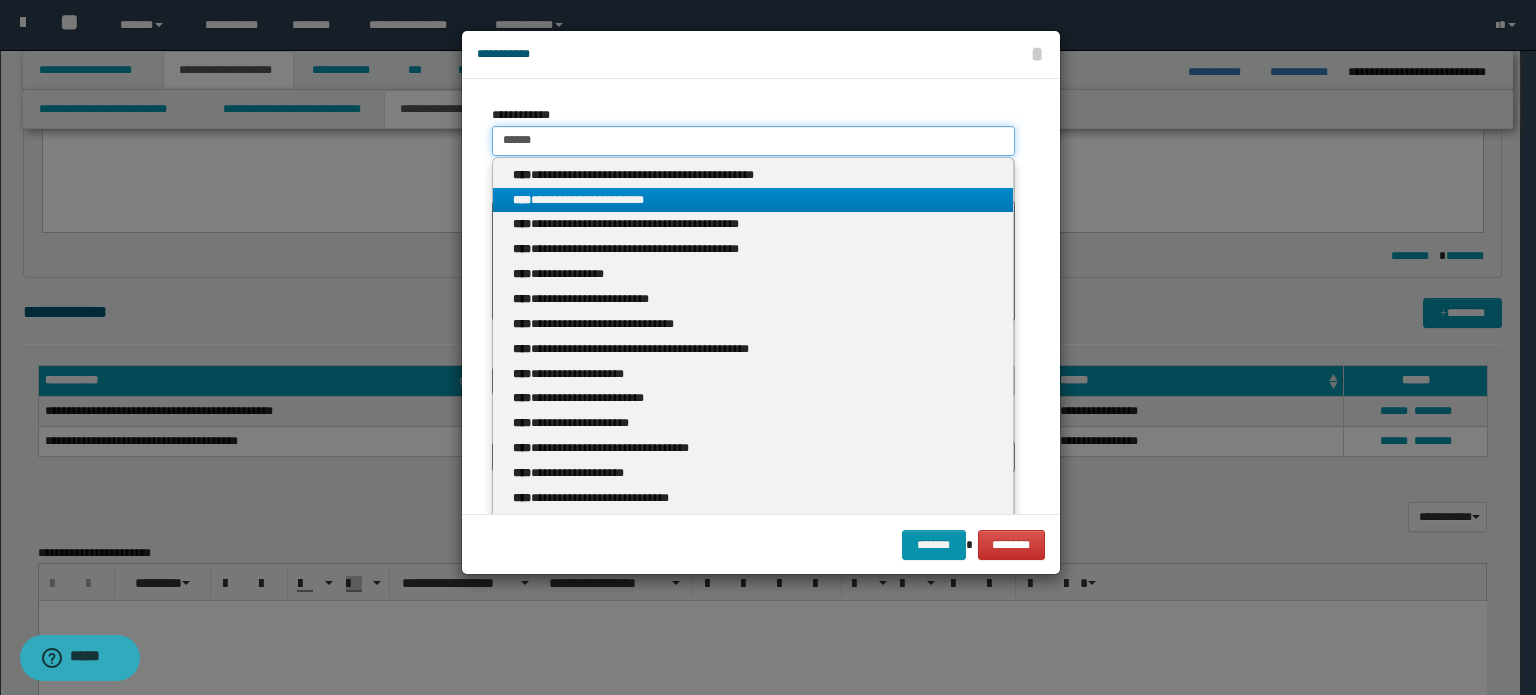type 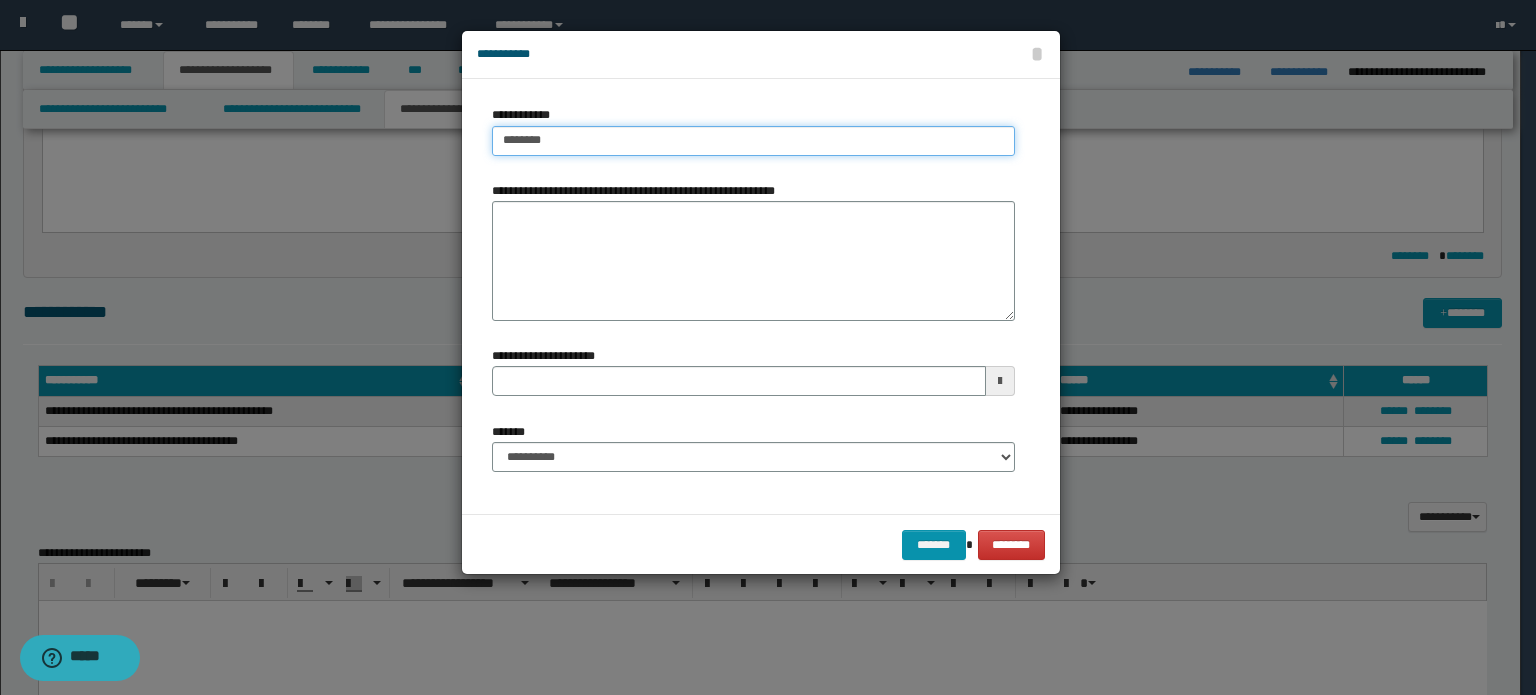 type on "*********" 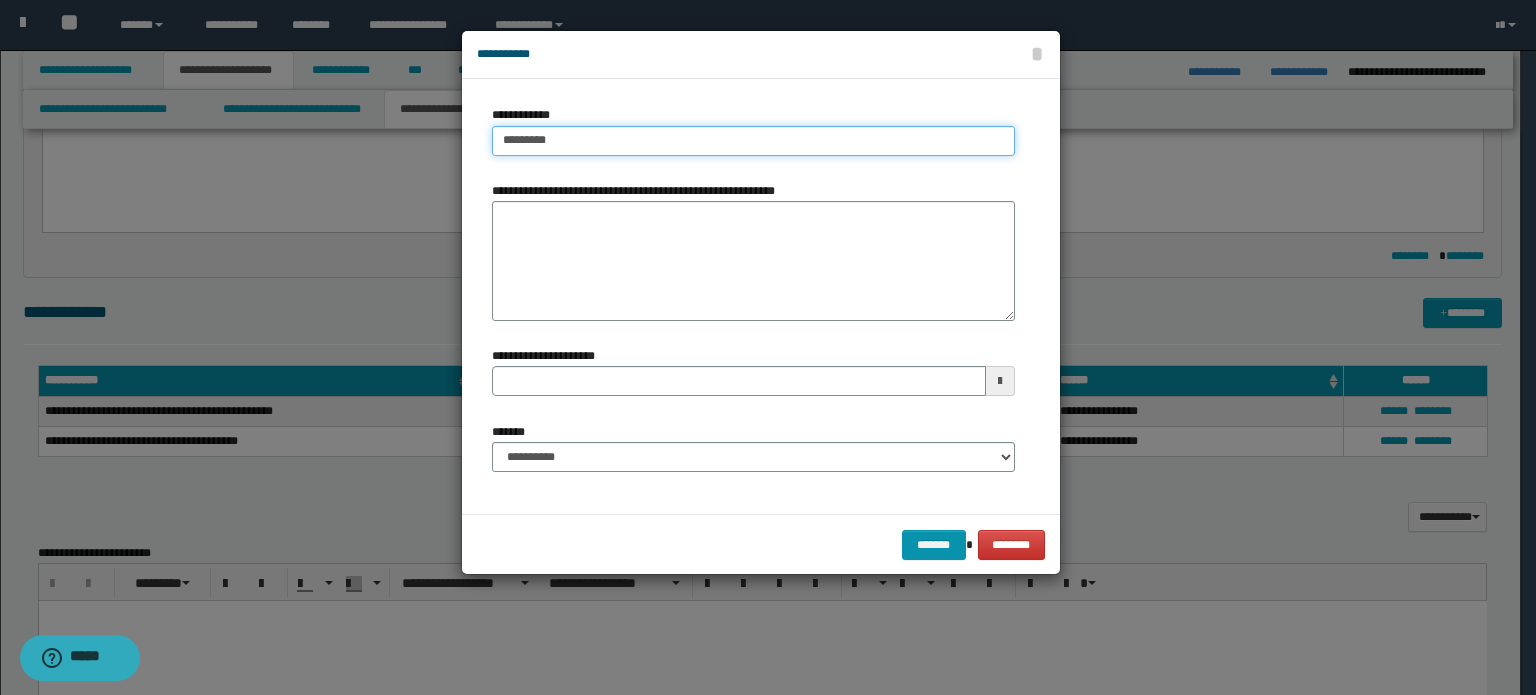 type on "*********" 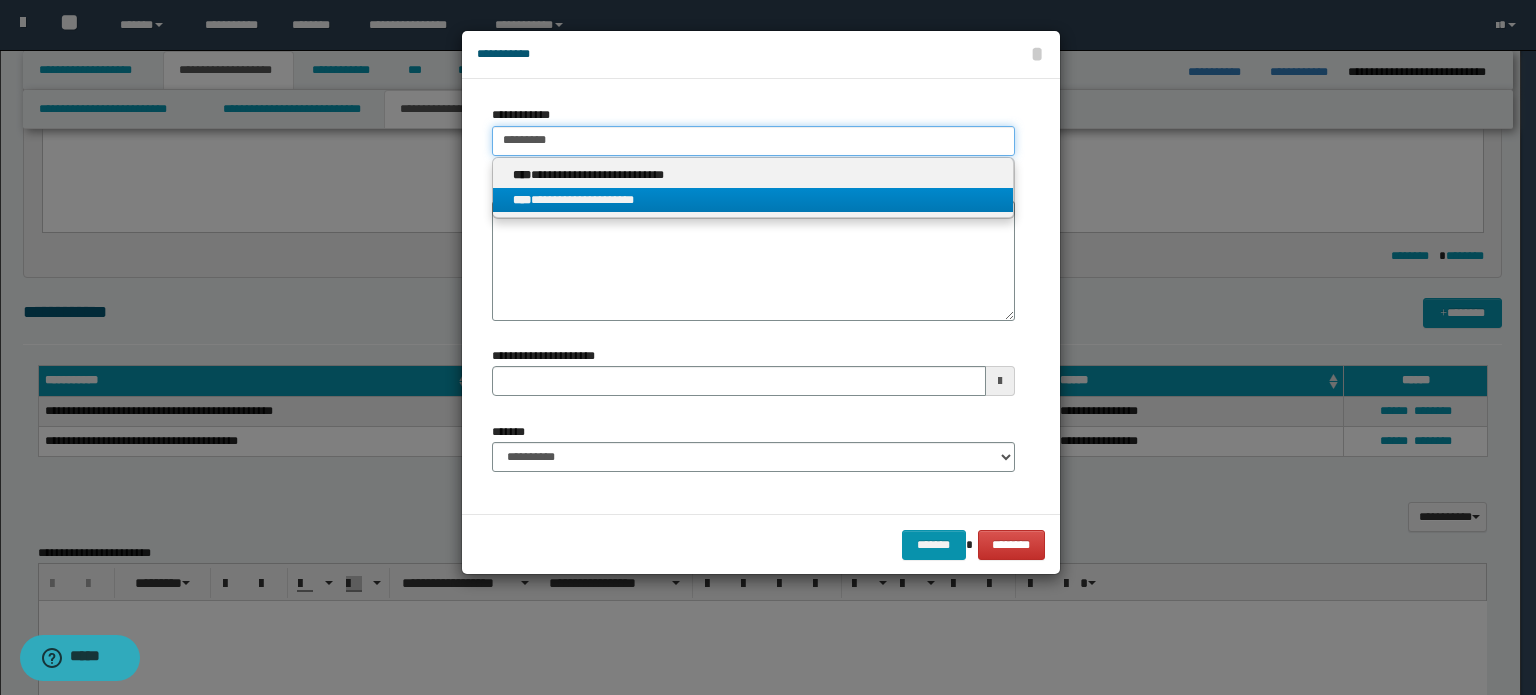 type on "*********" 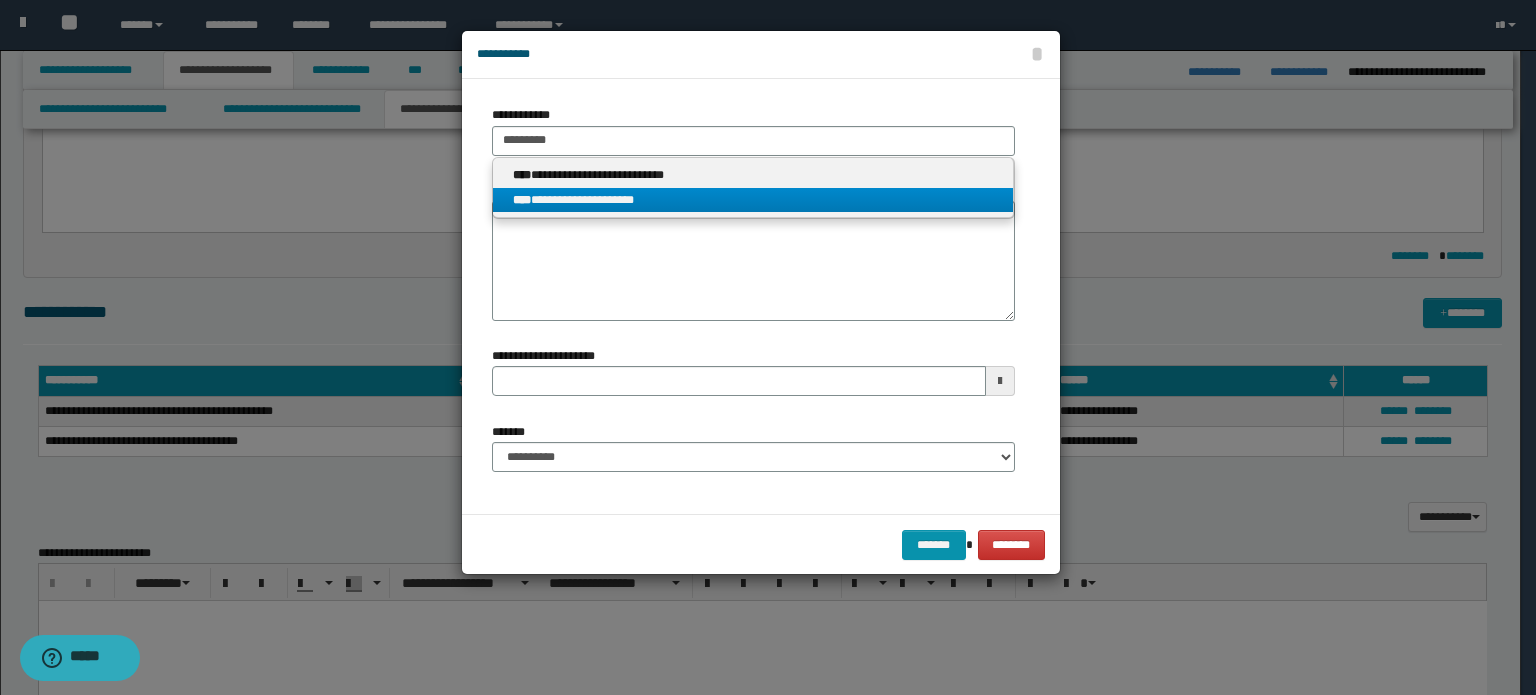 click on "**********" at bounding box center [753, 200] 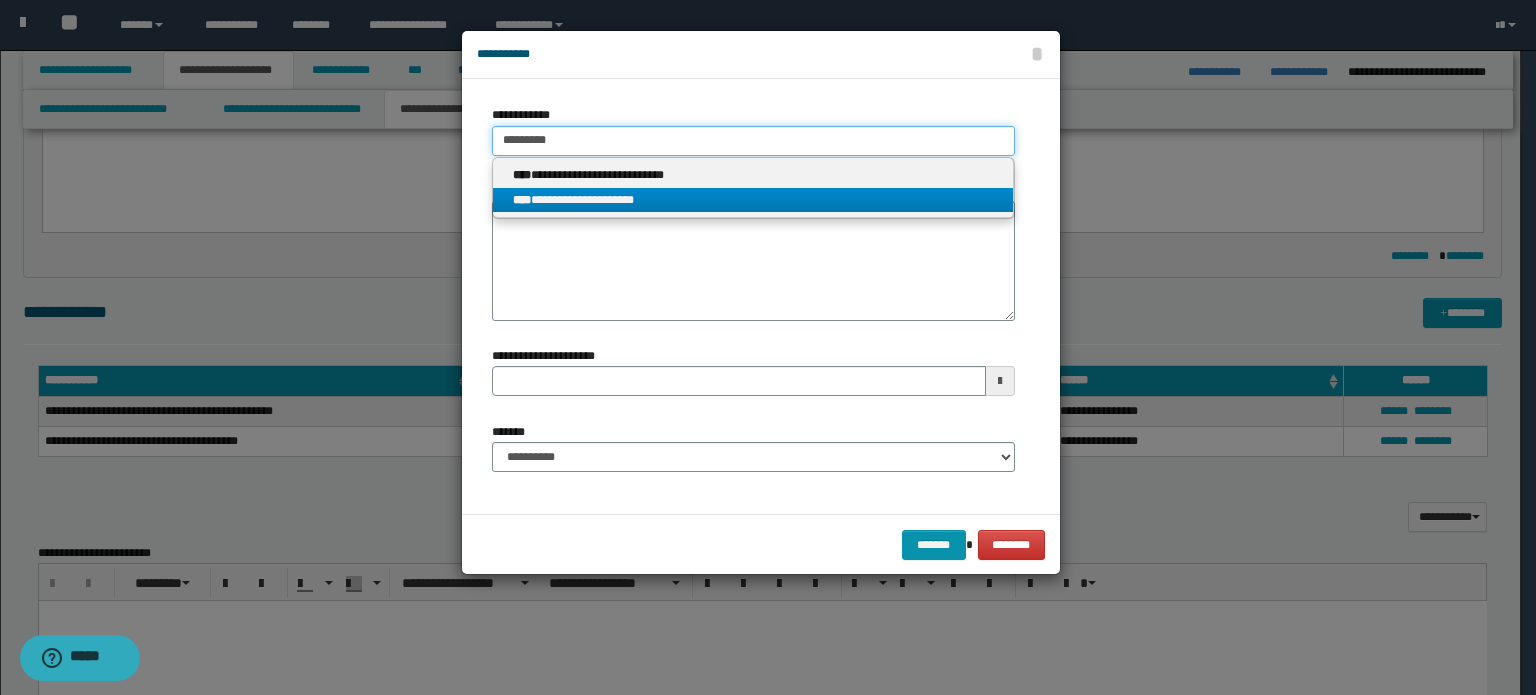 type 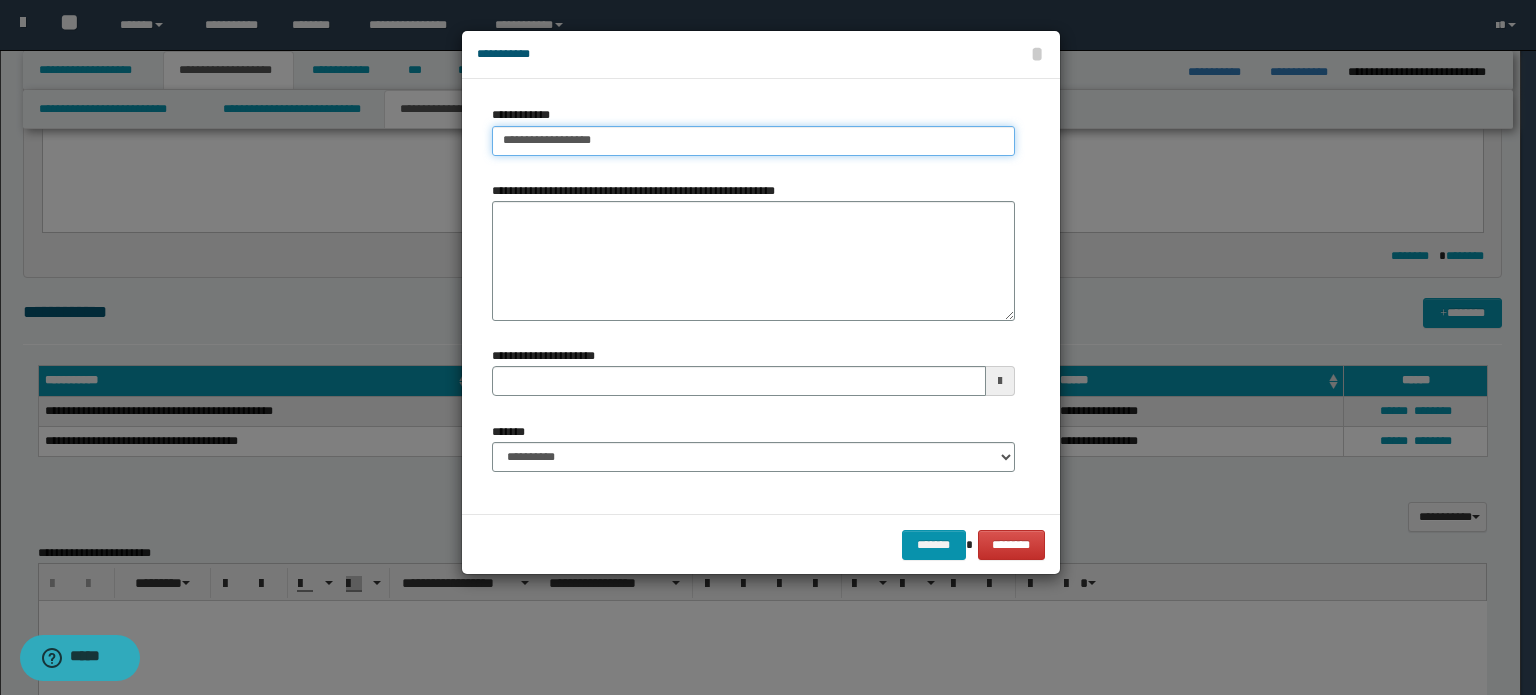 type 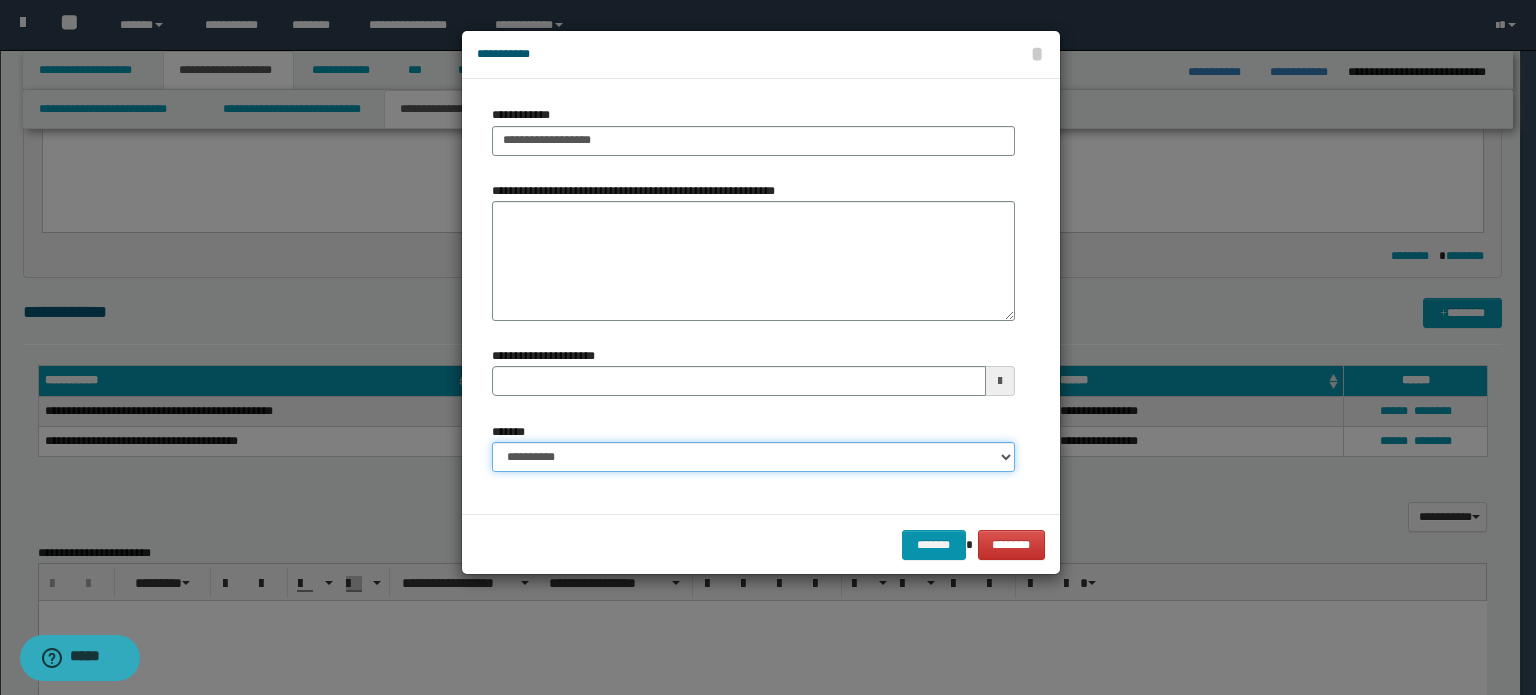 click on "**********" at bounding box center [753, 457] 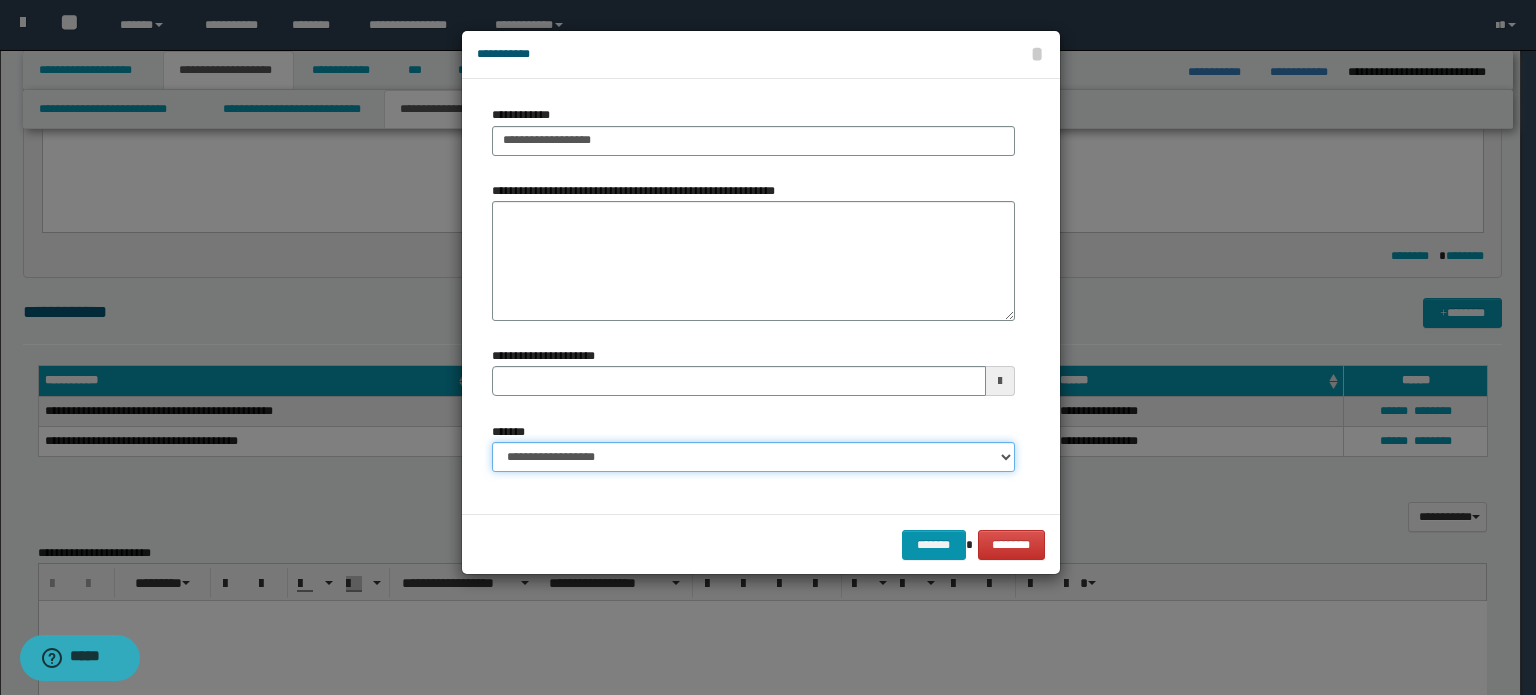 type 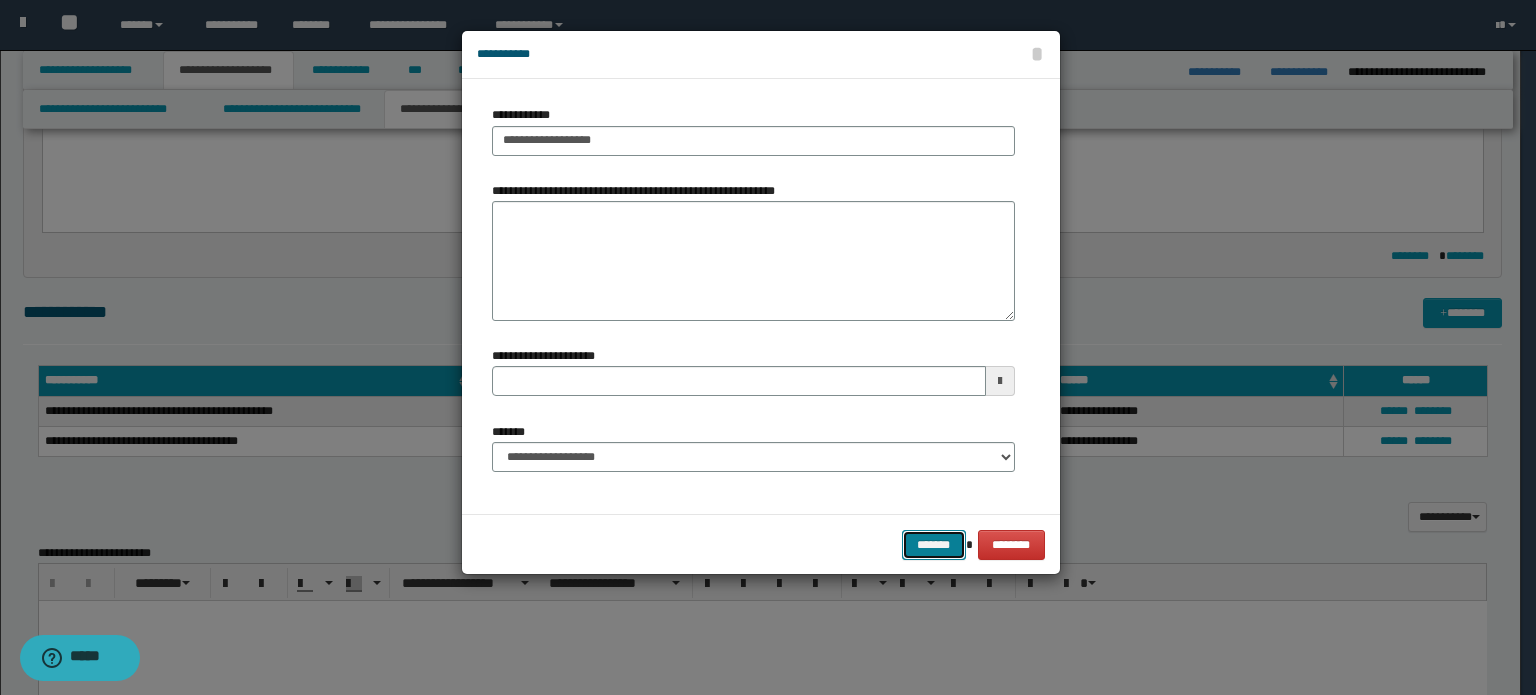 click on "*******" at bounding box center (934, 545) 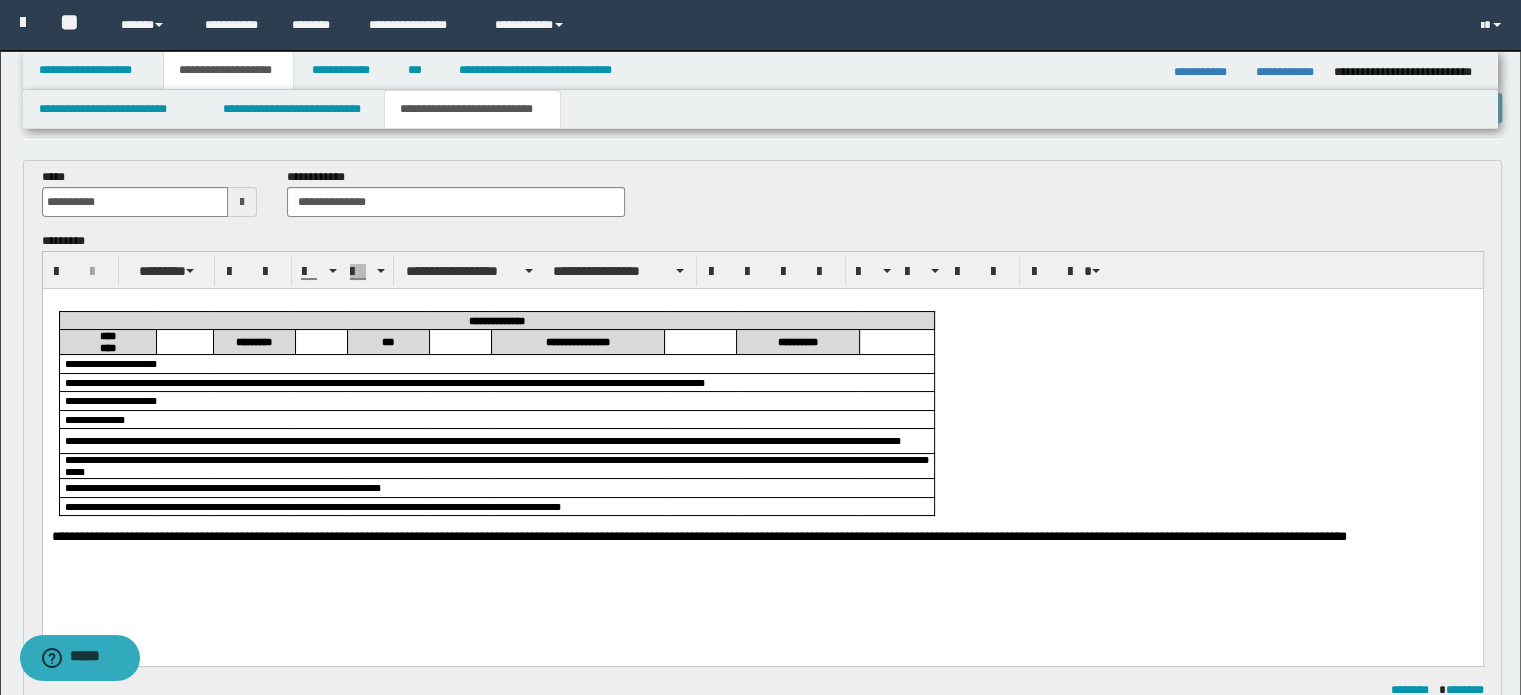 scroll, scrollTop: 100, scrollLeft: 0, axis: vertical 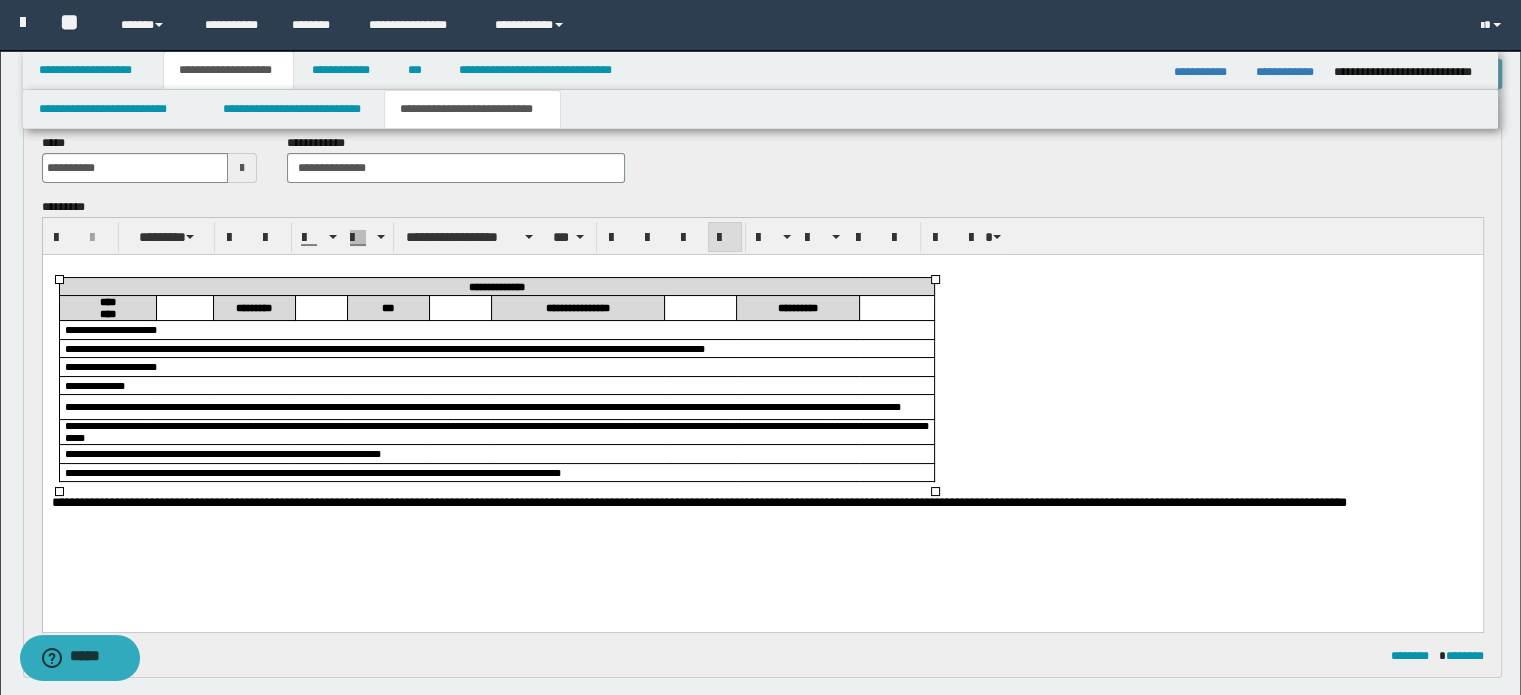 drag, startPoint x: 902, startPoint y: 476, endPoint x: 818, endPoint y: 492, distance: 85.51023 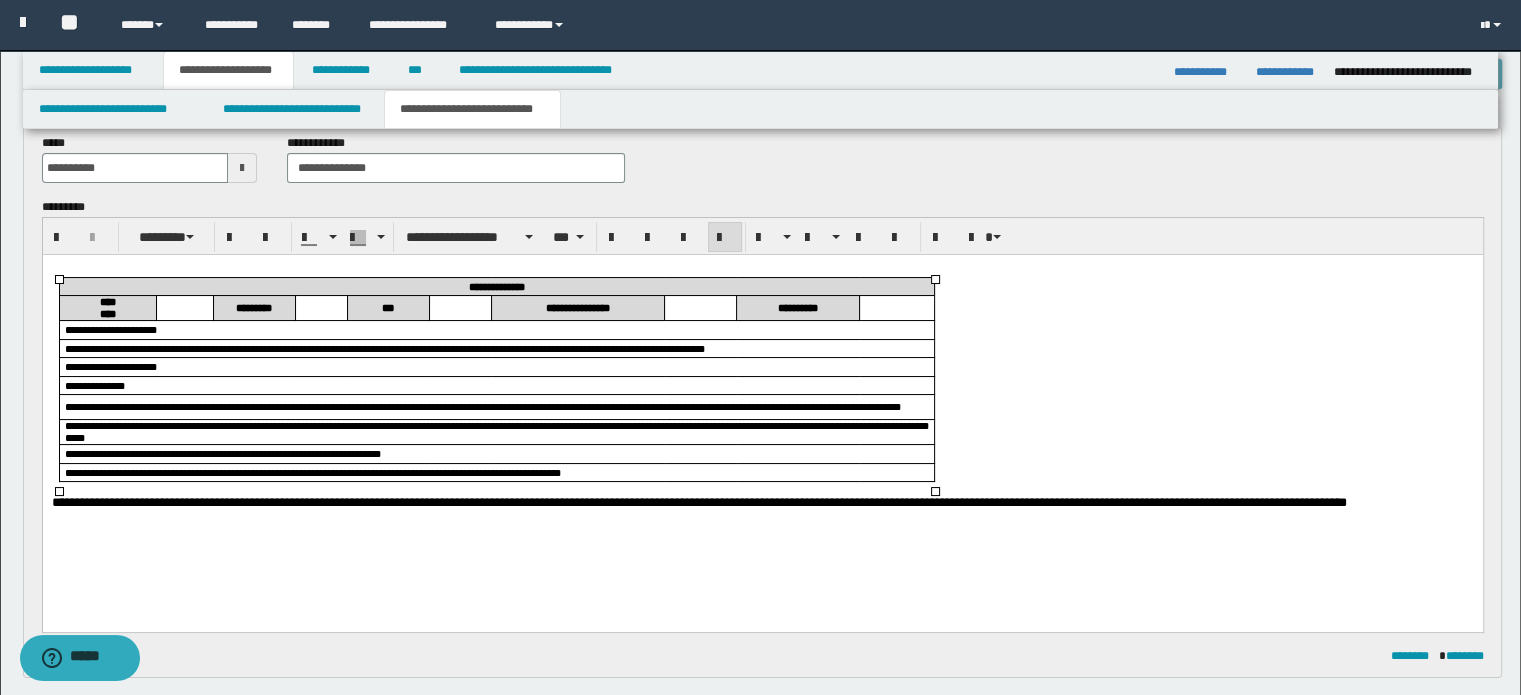 click on "**********" at bounding box center (762, 411) 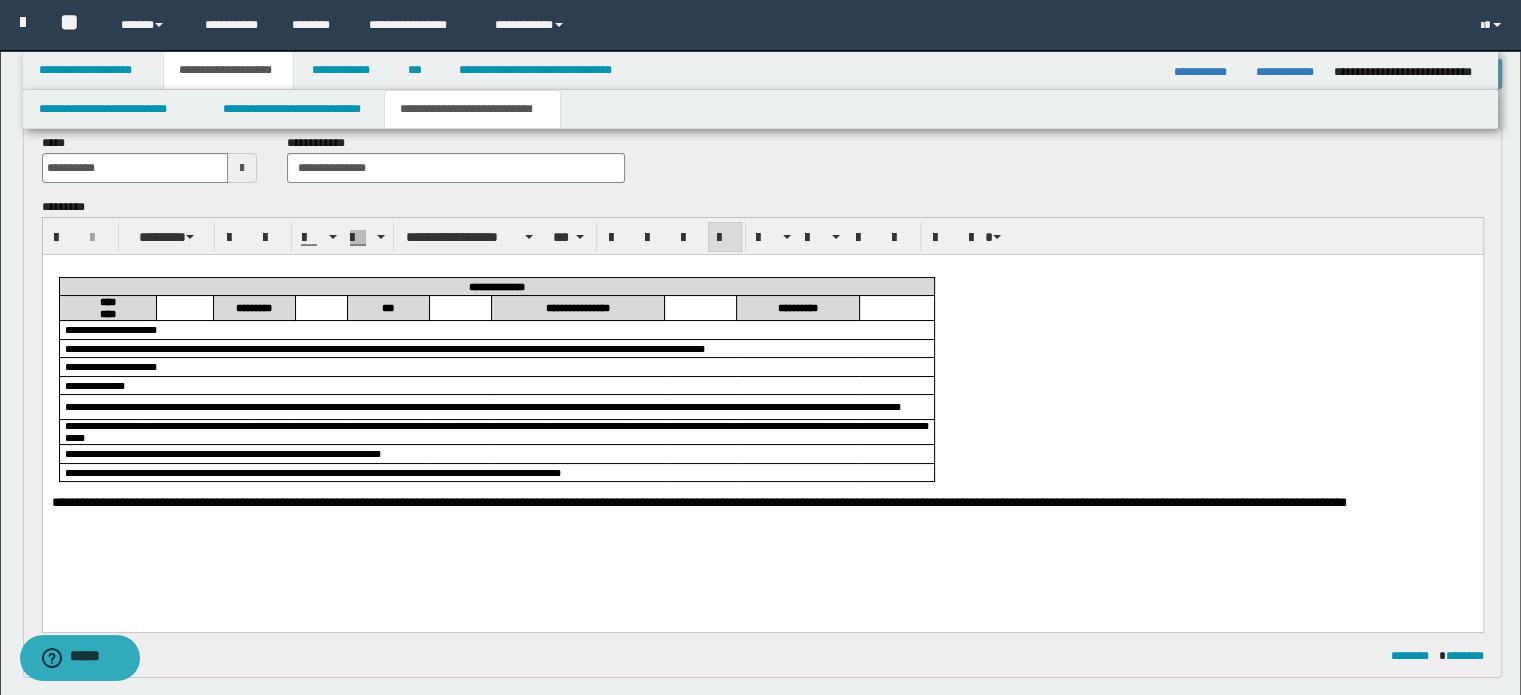 click on "**********" at bounding box center [762, 411] 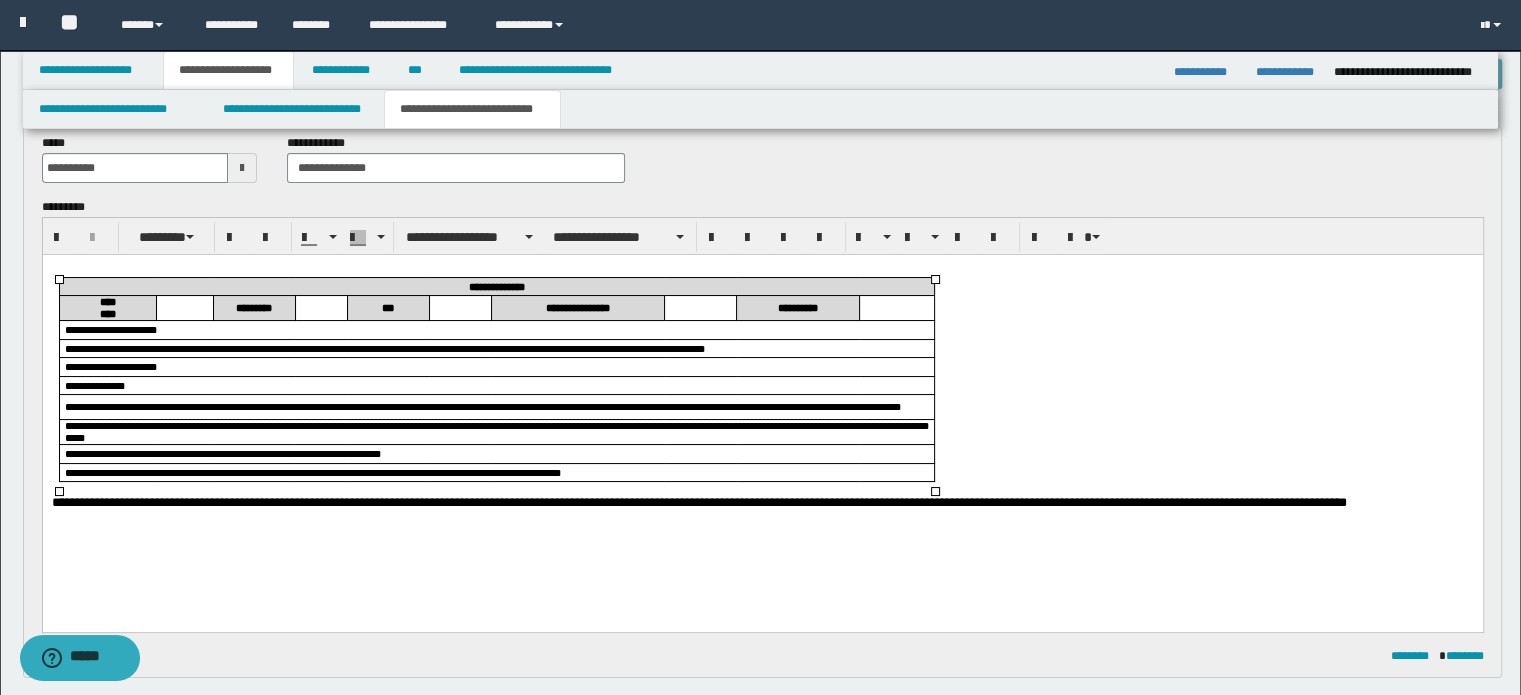click on "**********" at bounding box center [496, 431] 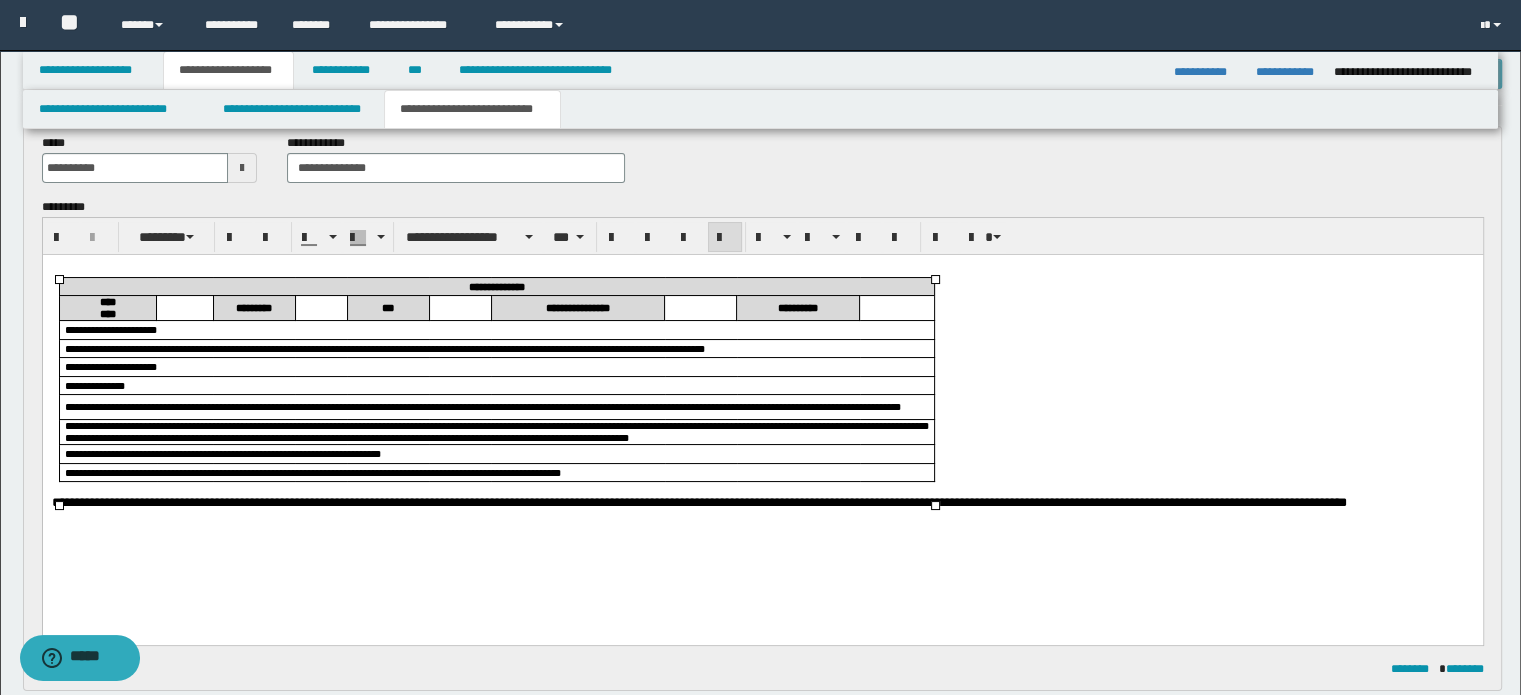 click on "**********" at bounding box center (496, 431) 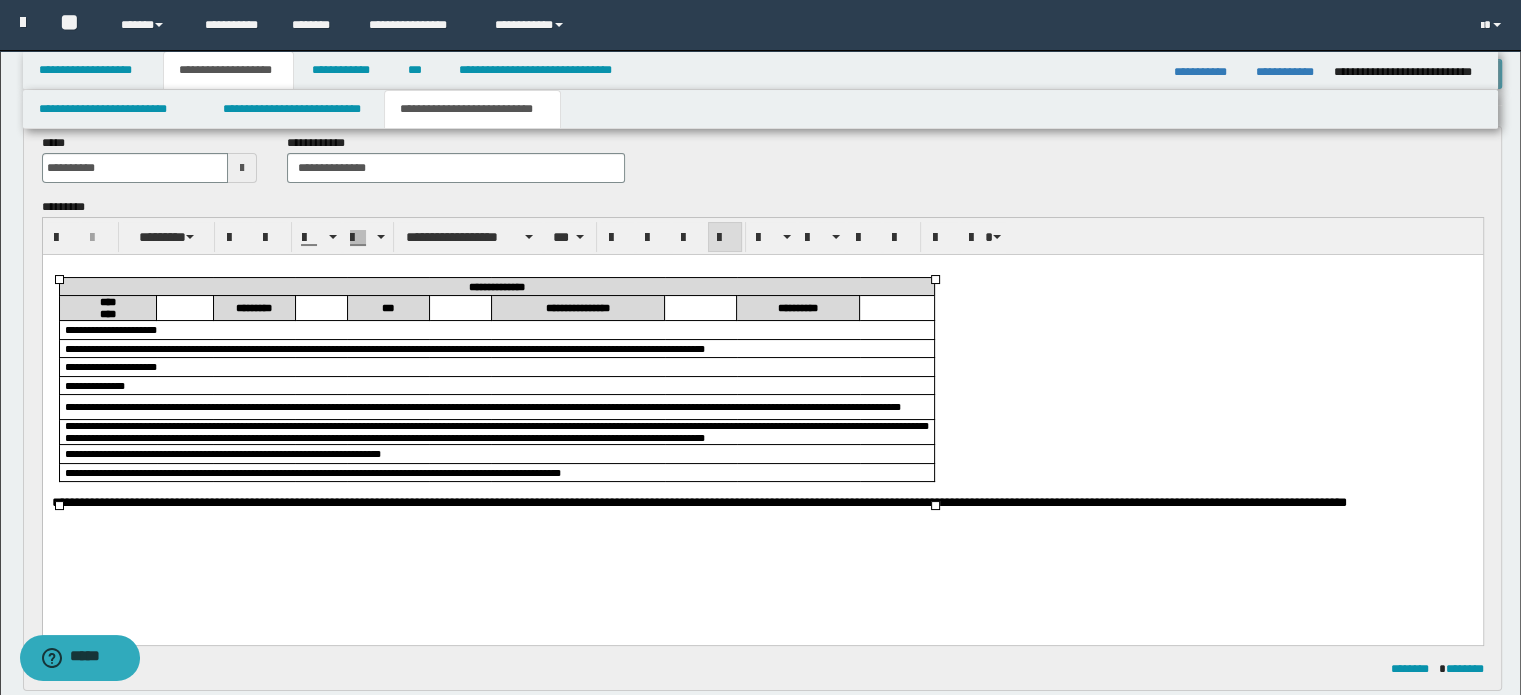 click on "**********" at bounding box center (496, 431) 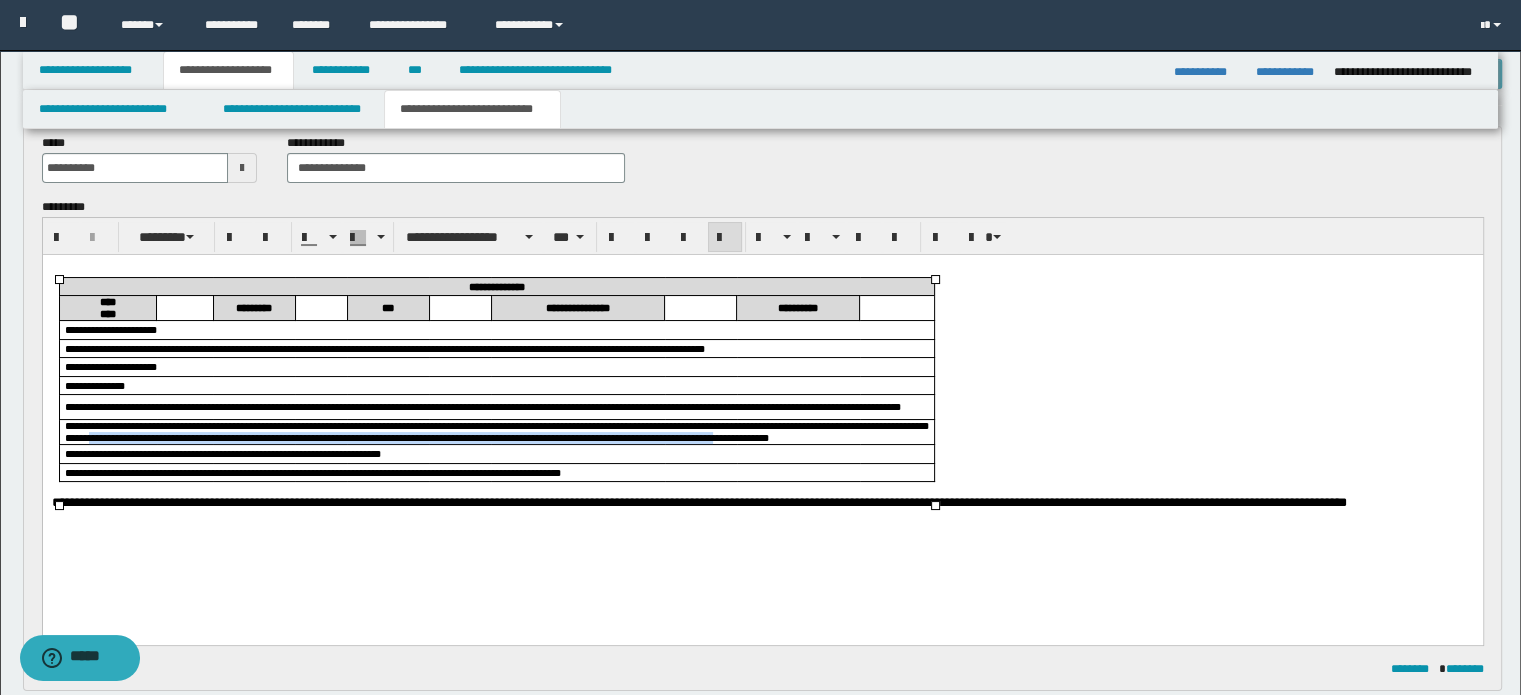 drag, startPoint x: 604, startPoint y: 447, endPoint x: 460, endPoint y: 456, distance: 144.28098 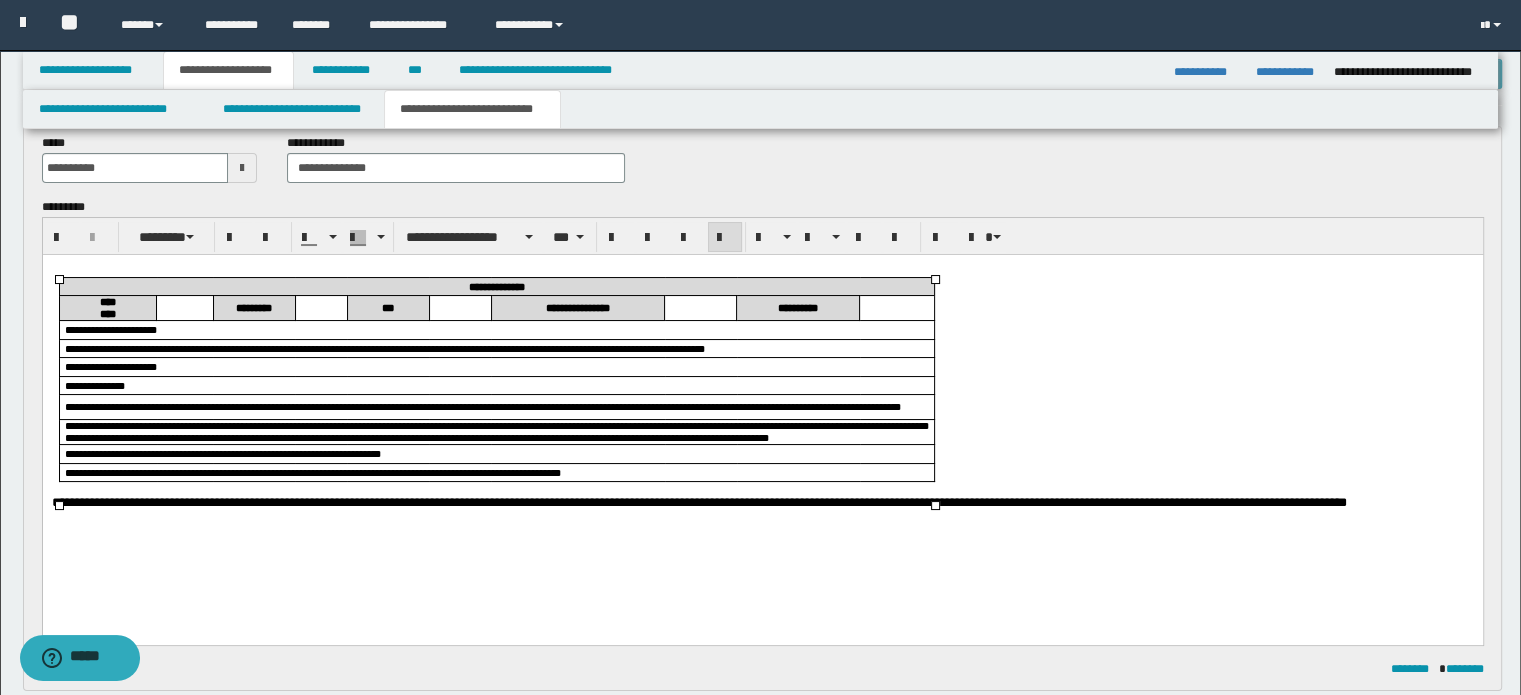 click on "**********" at bounding box center [496, 431] 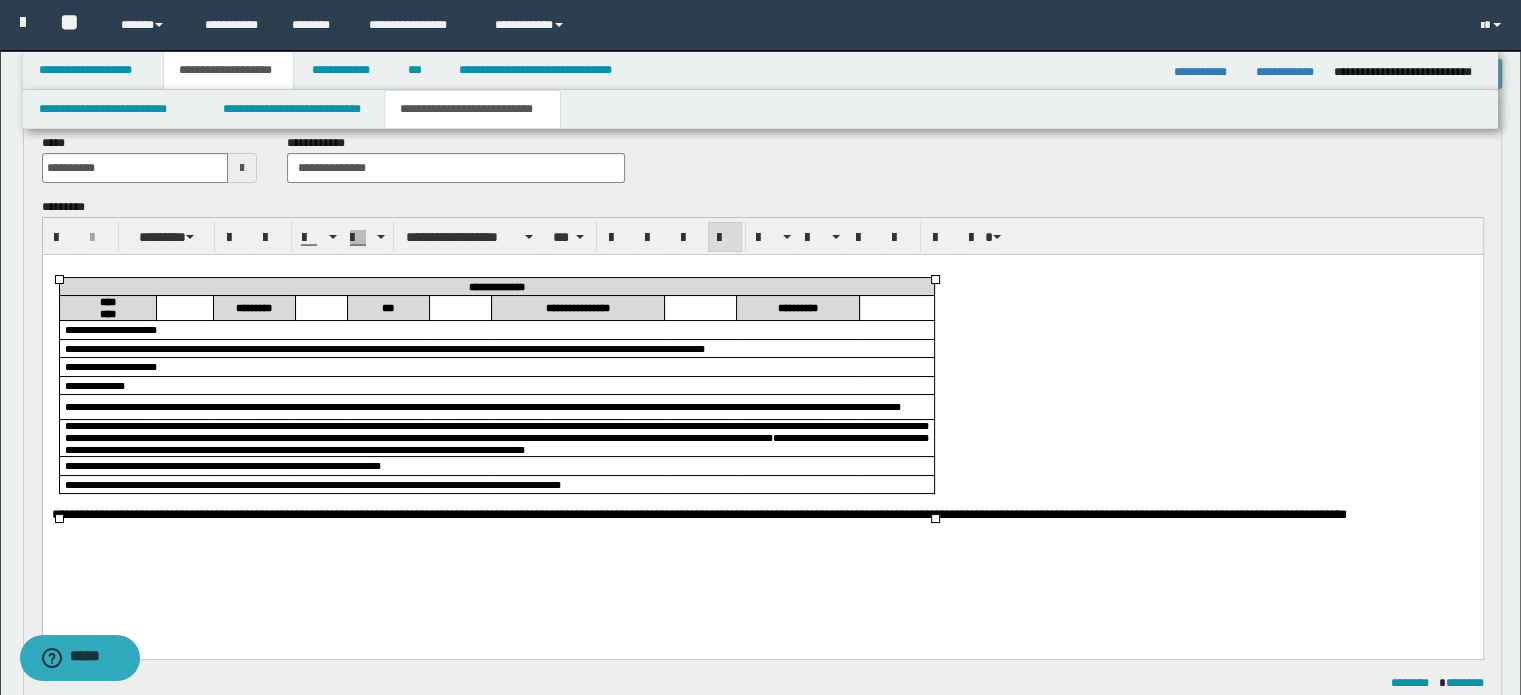 click on "**********" at bounding box center [496, 443] 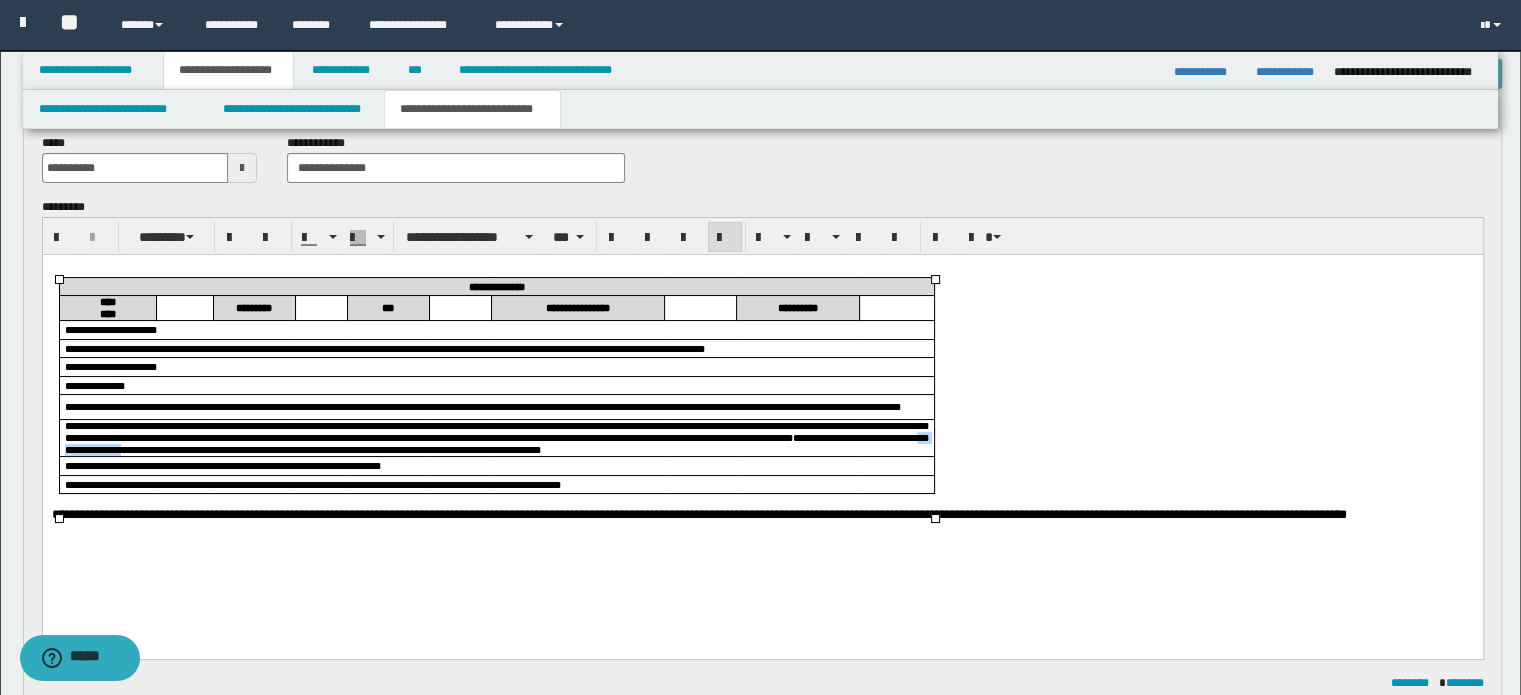 drag, startPoint x: 733, startPoint y: 463, endPoint x: 820, endPoint y: 461, distance: 87.02299 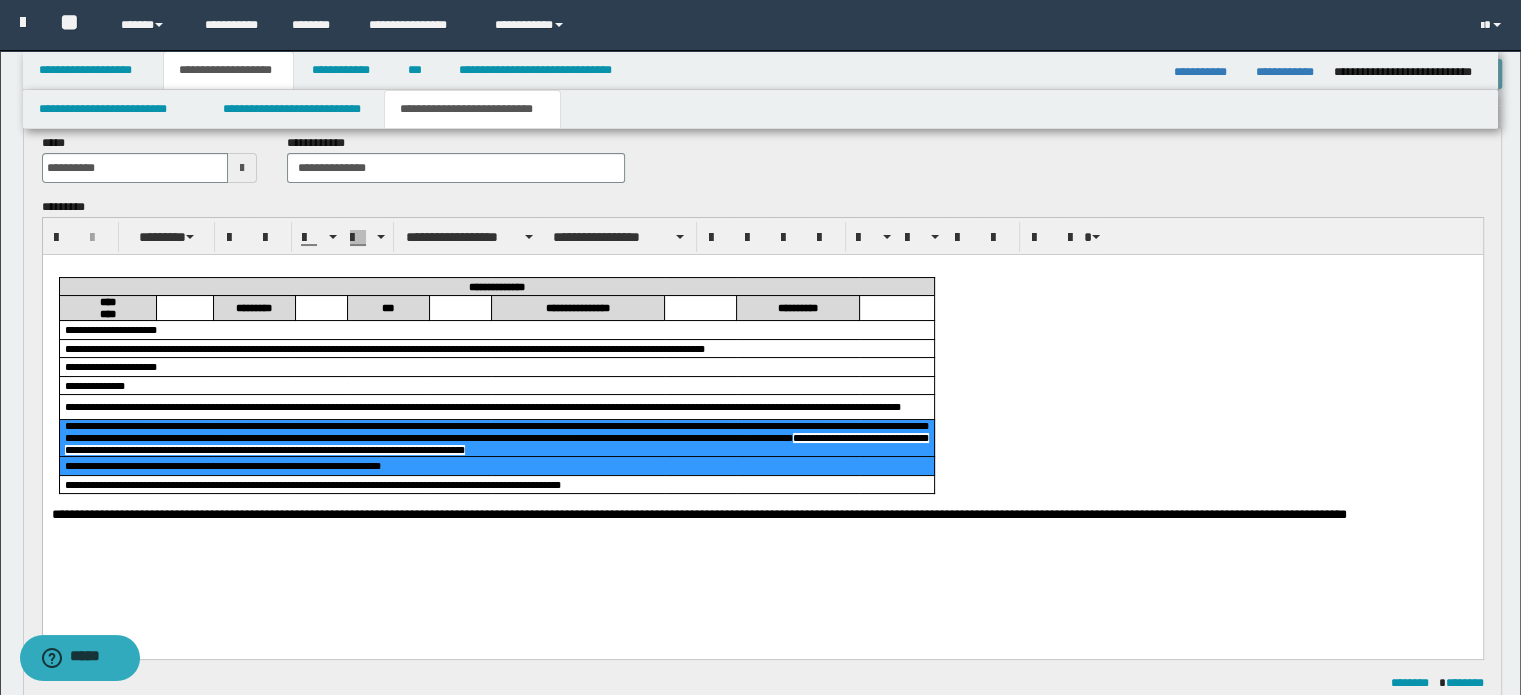 drag, startPoint x: 845, startPoint y: 465, endPoint x: 290, endPoint y: 472, distance: 555.0441 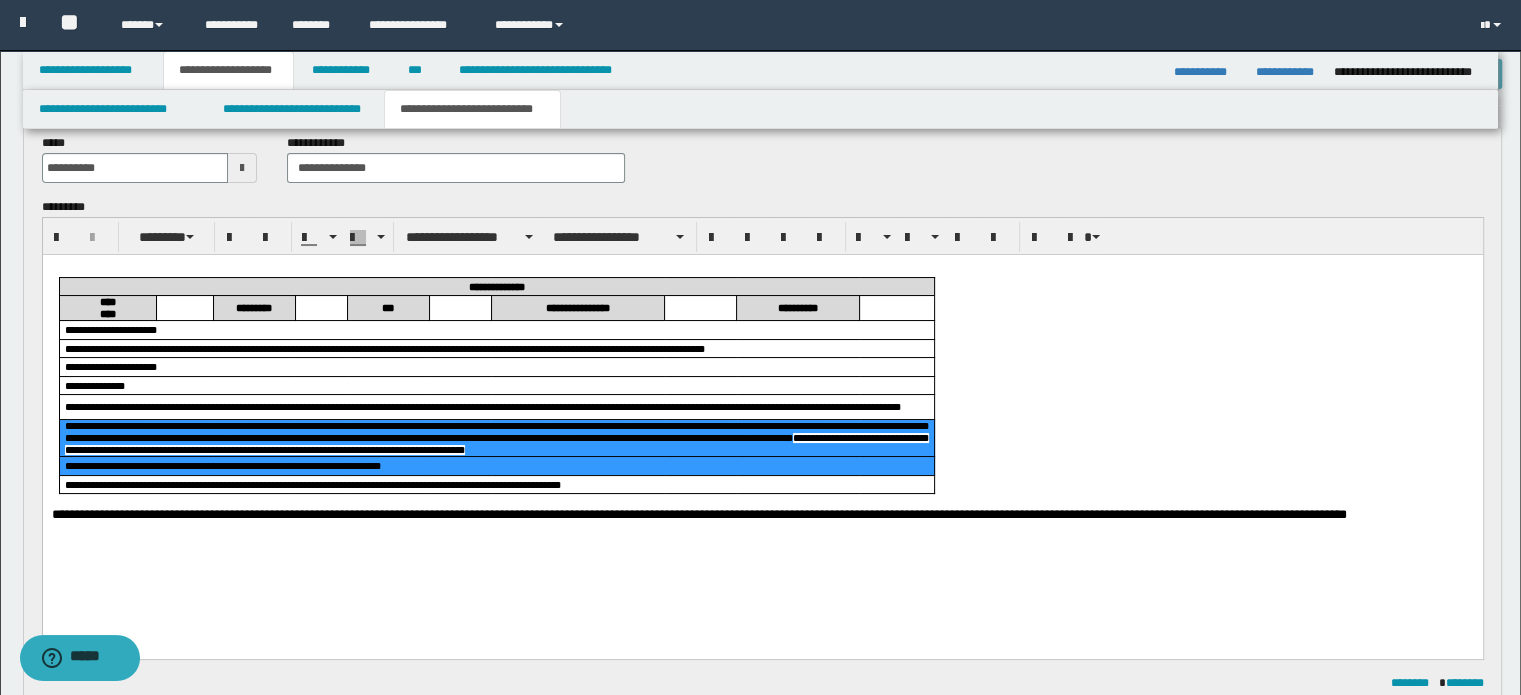 click on "**********" at bounding box center (496, 443) 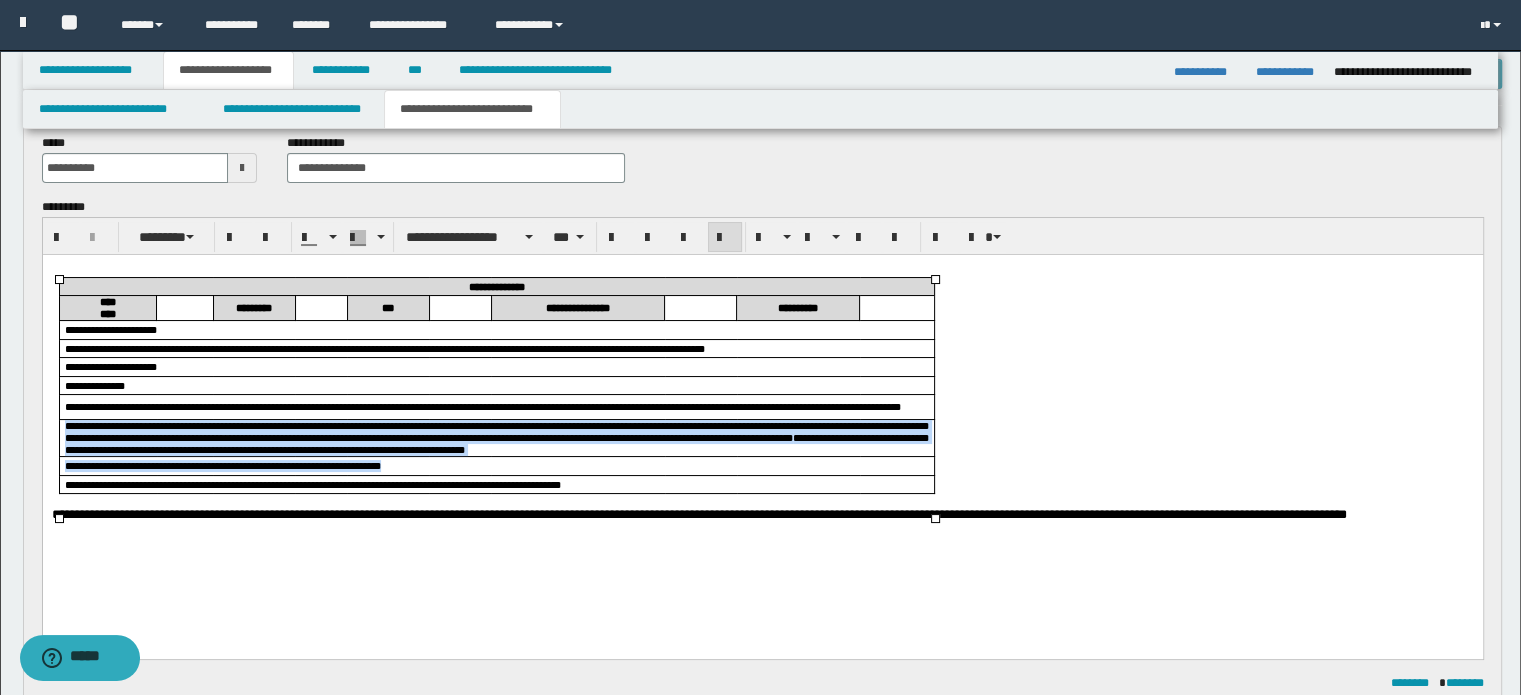 click on "**********" at bounding box center [496, 437] 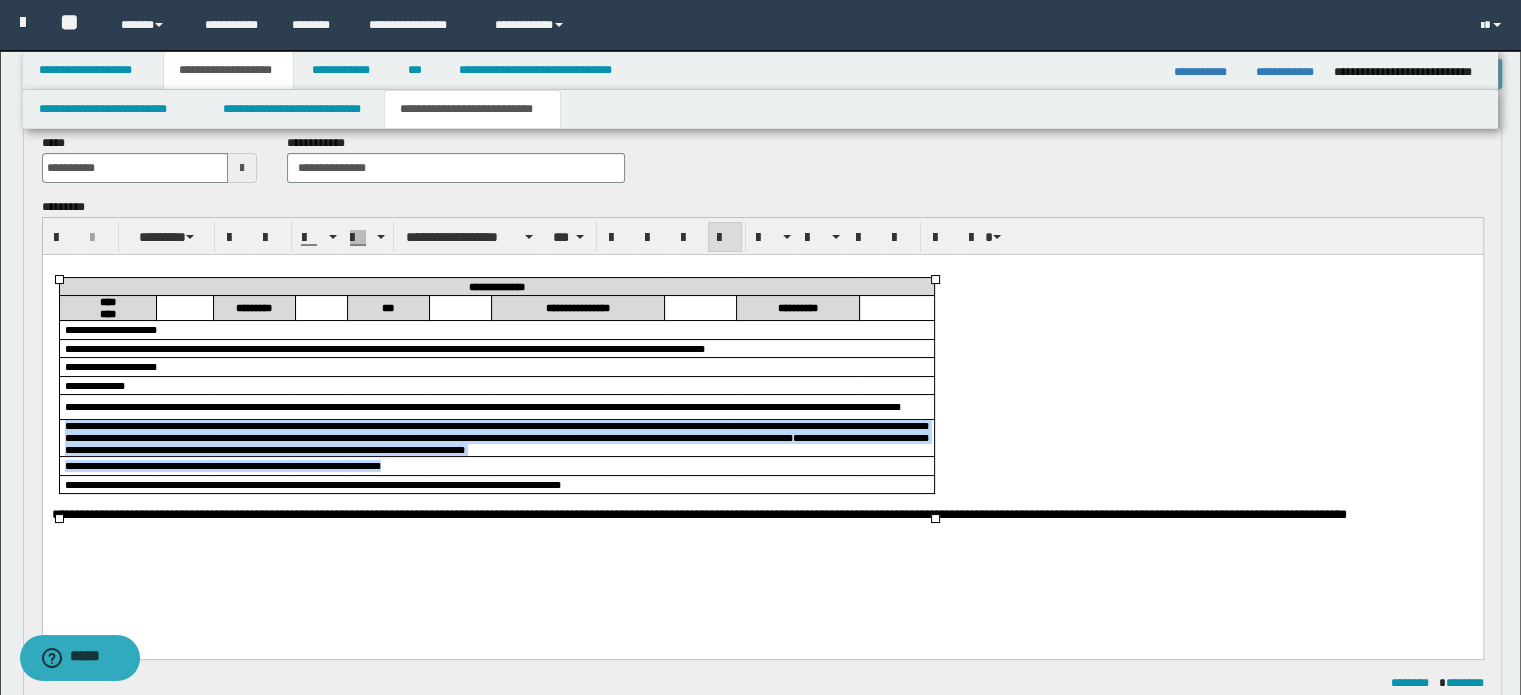 click on "**********" at bounding box center (496, 443) 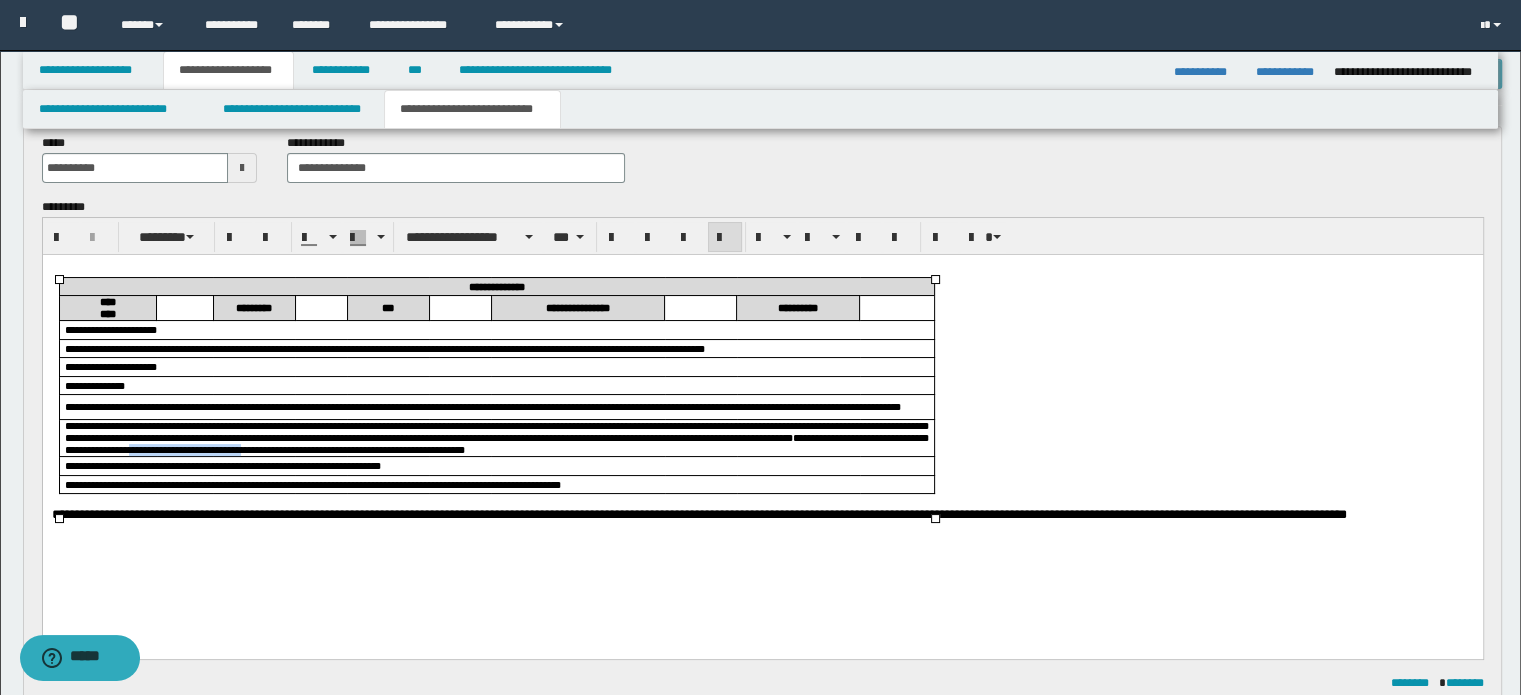 drag, startPoint x: 848, startPoint y: 462, endPoint x: 116, endPoint y: 472, distance: 732.0683 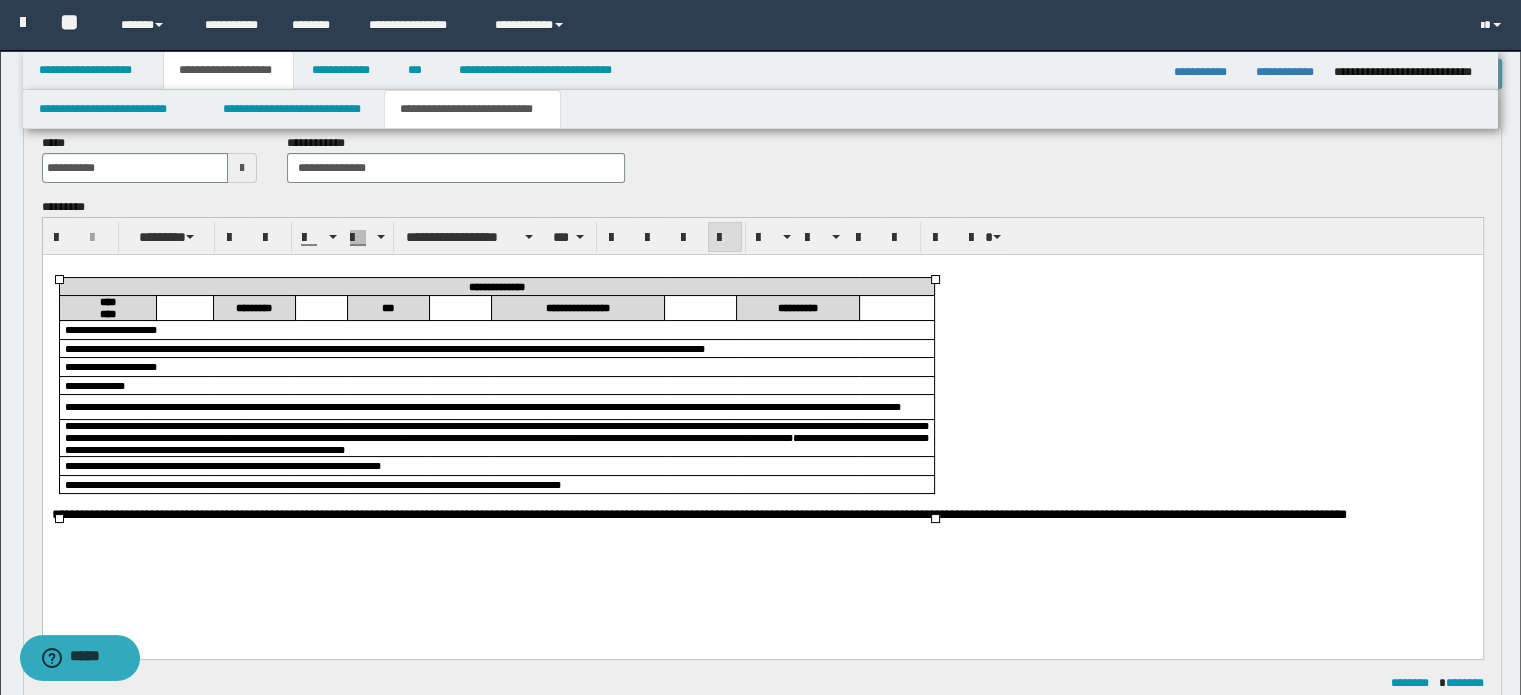 click on "**********" at bounding box center [496, 437] 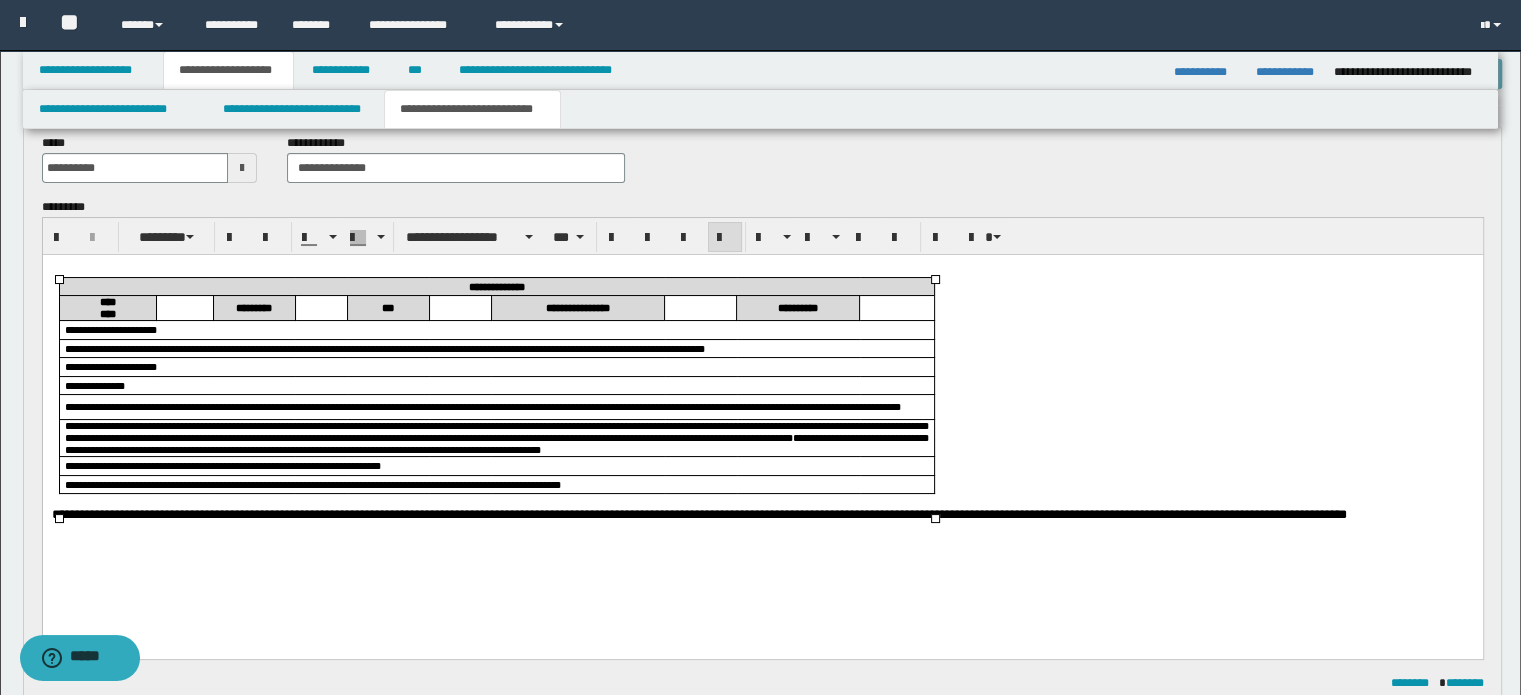 click on "**********" at bounding box center (496, 443) 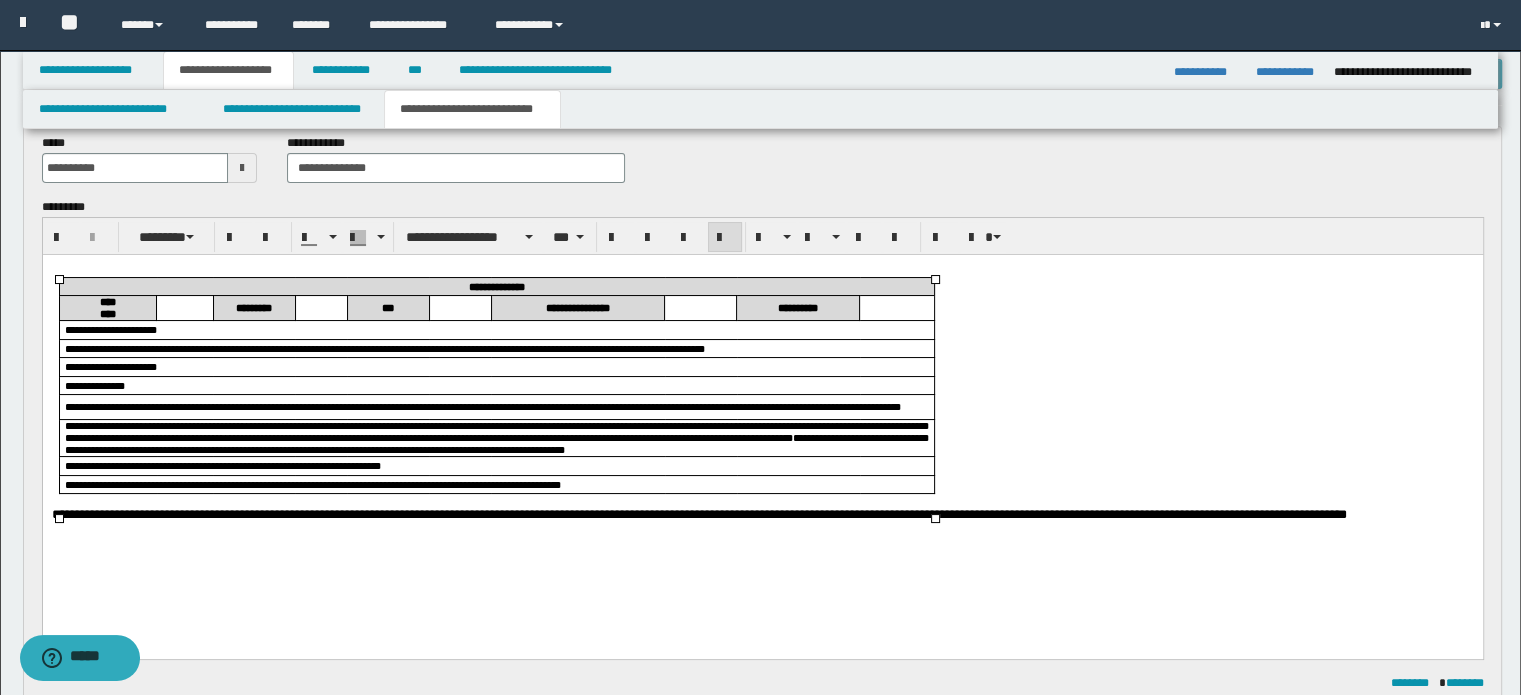 click at bounding box center (184, 307) 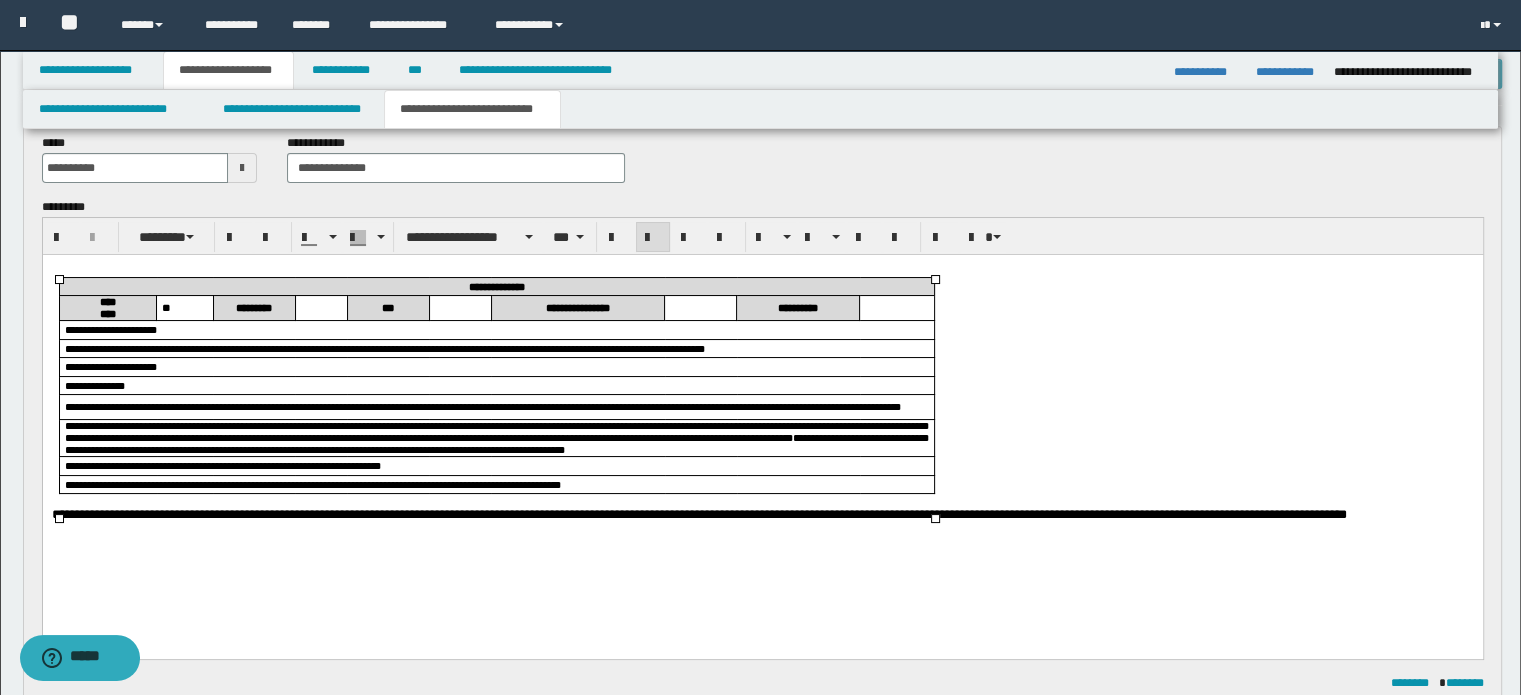 click at bounding box center [320, 307] 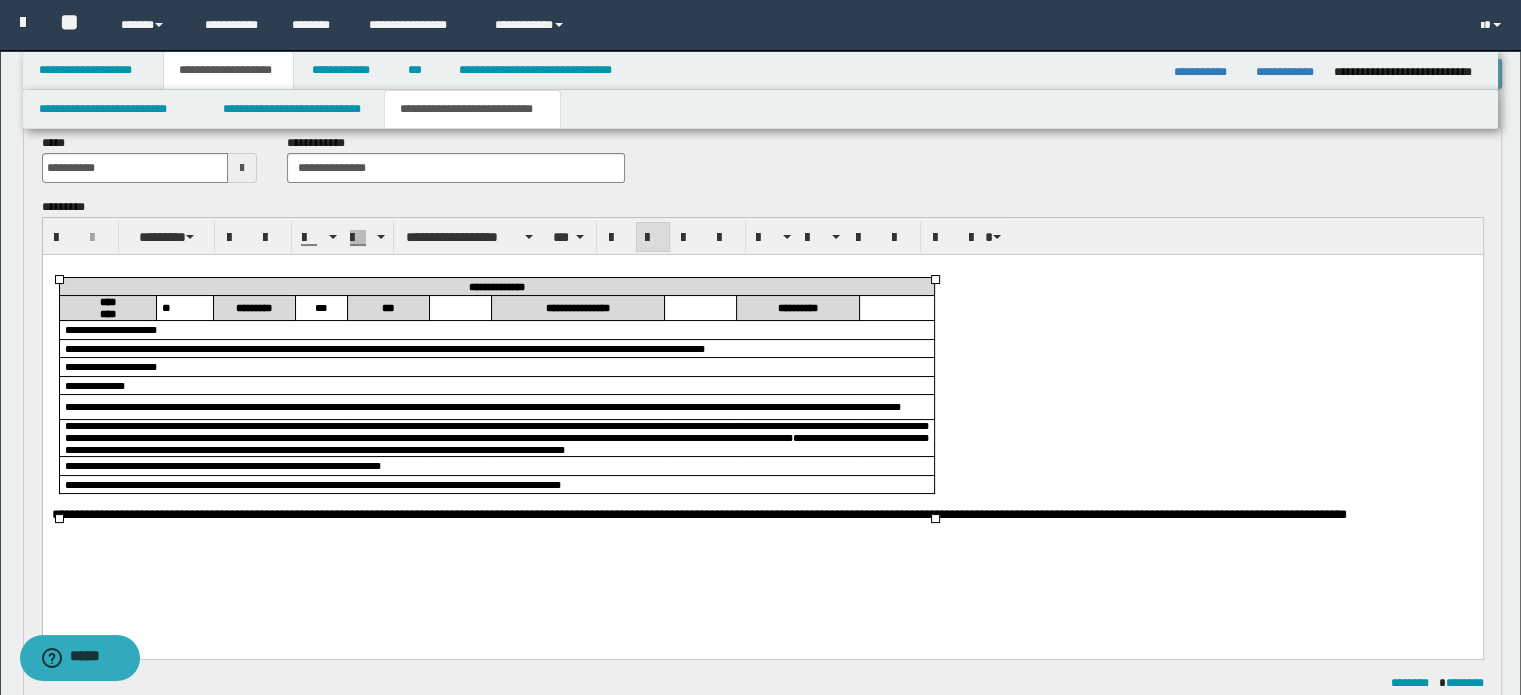 click at bounding box center (700, 307) 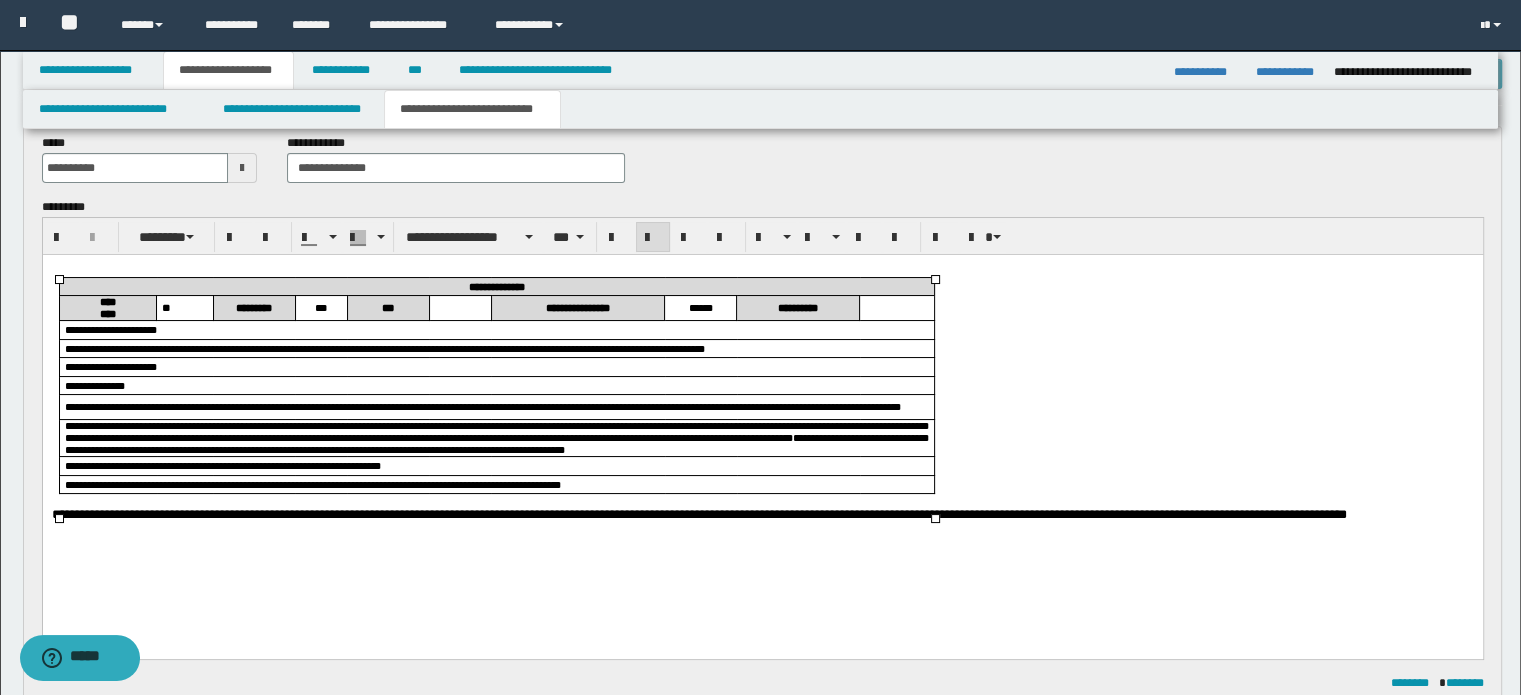 click on "******" at bounding box center [700, 307] 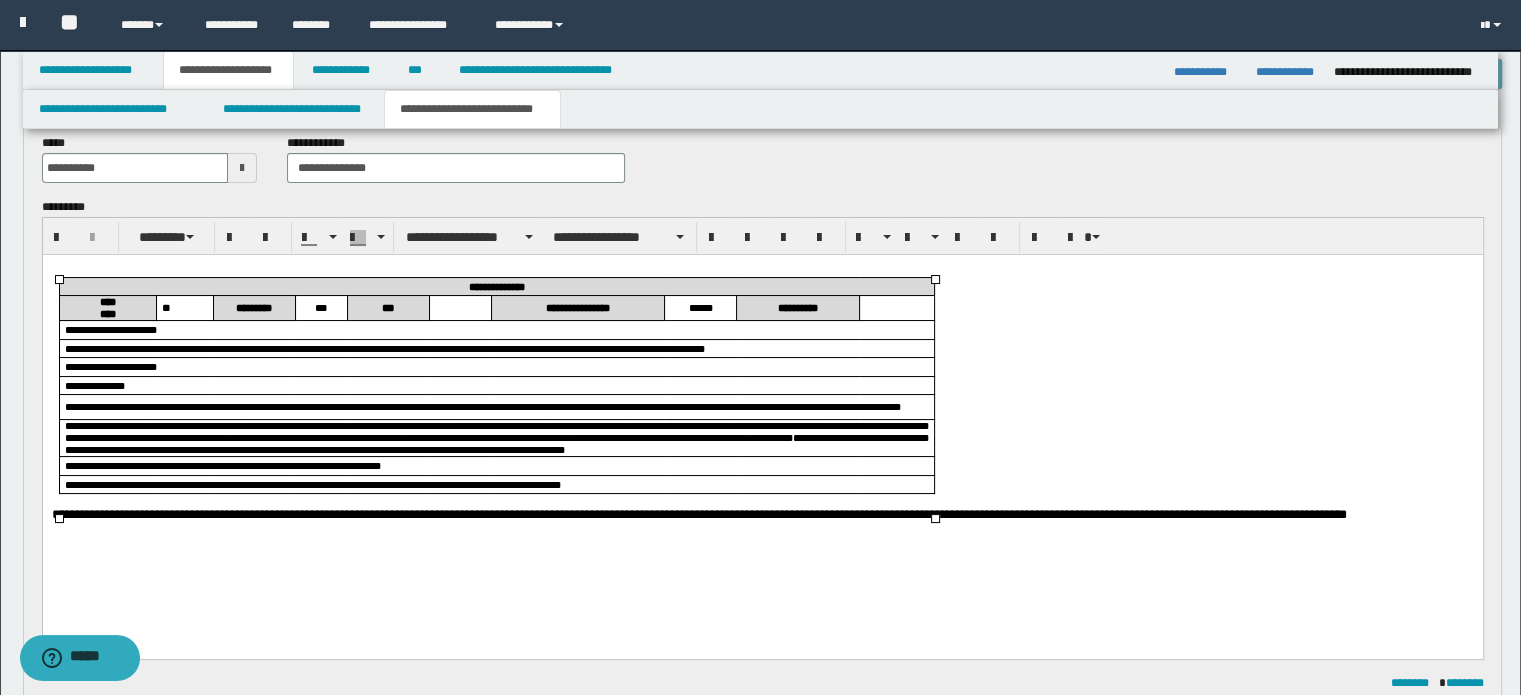 click at bounding box center (896, 307) 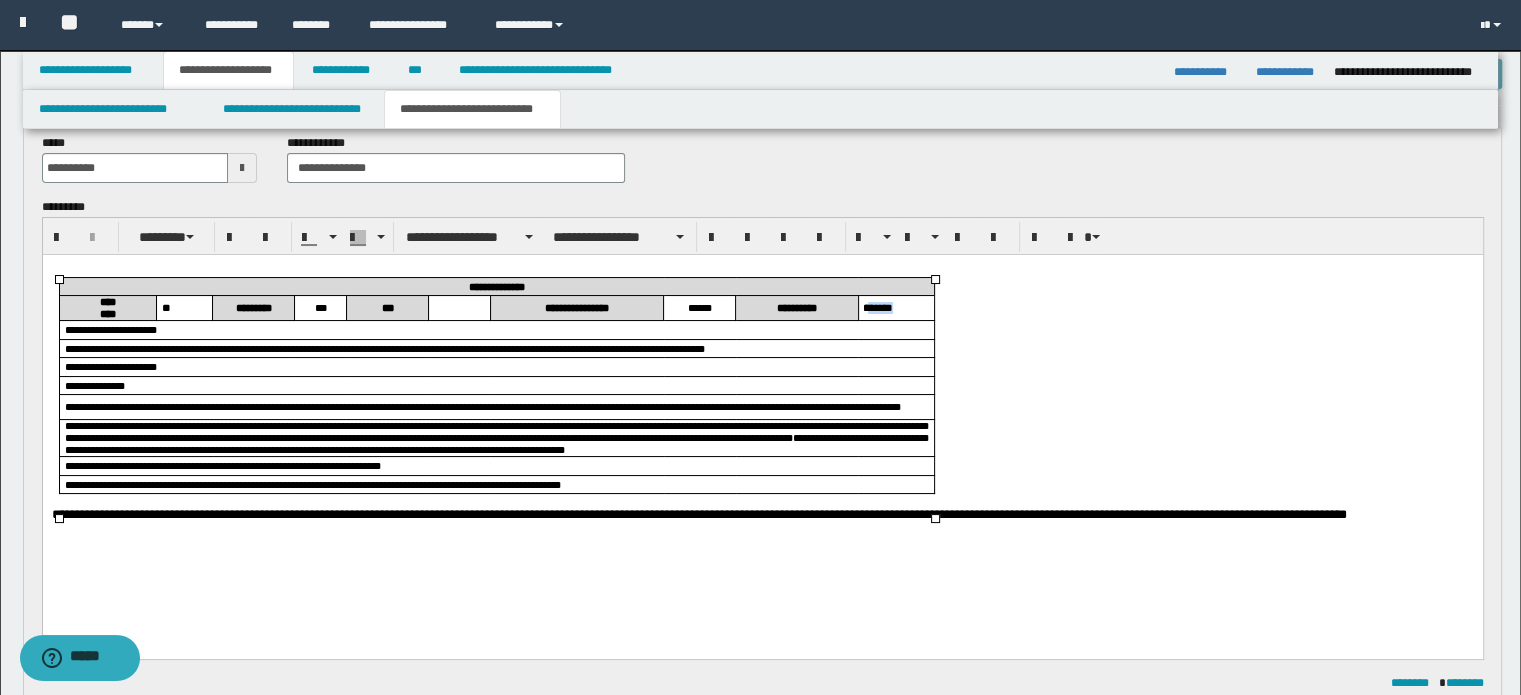 drag, startPoint x: 880, startPoint y: 315, endPoint x: 928, endPoint y: 304, distance: 49.24429 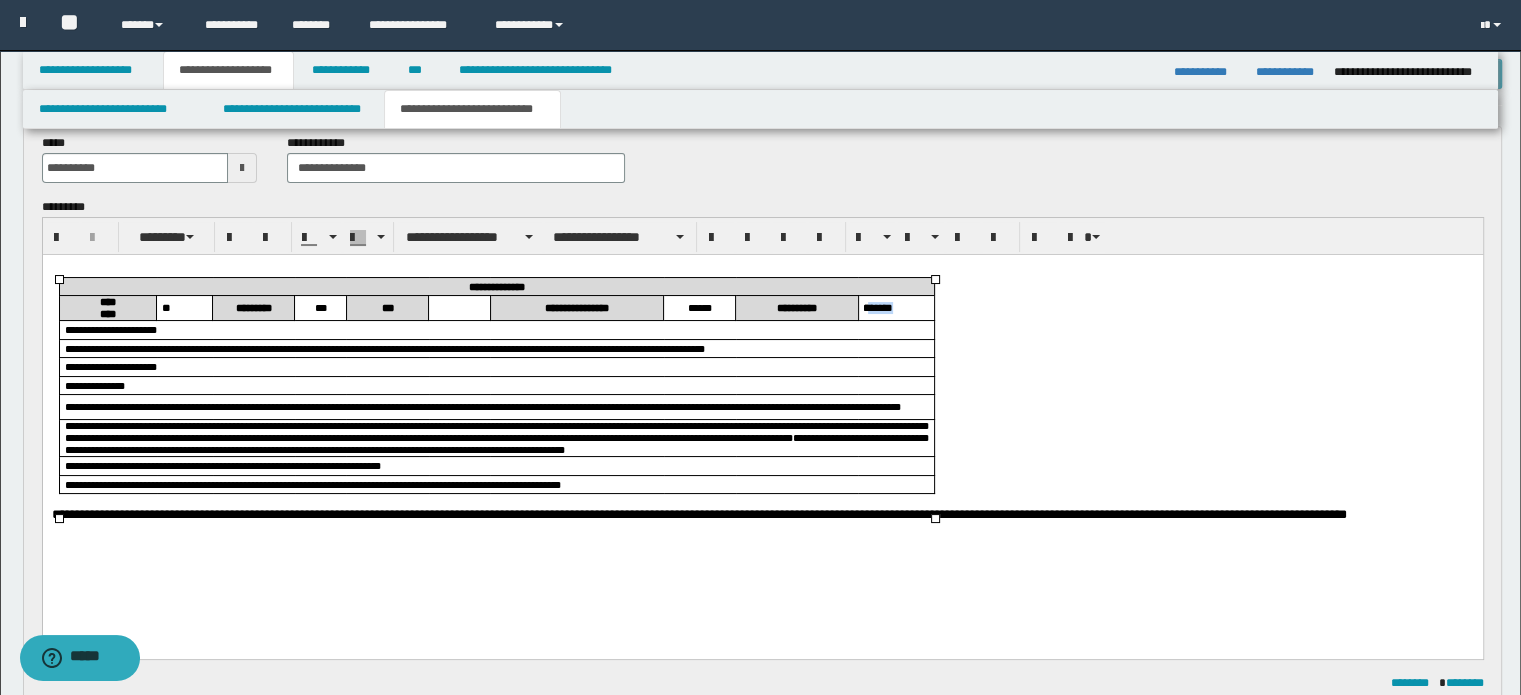 click on "*******" at bounding box center (895, 307) 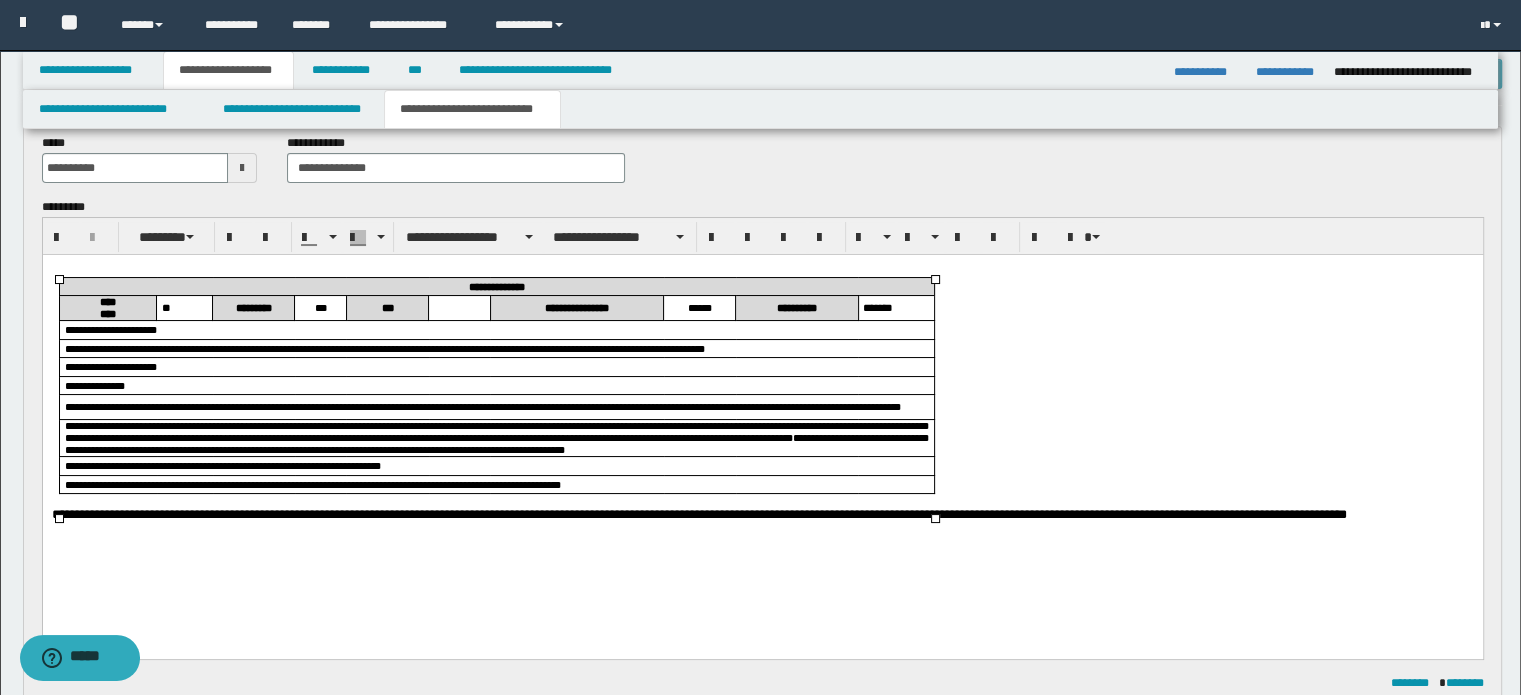 click on "**********" at bounding box center (762, 417) 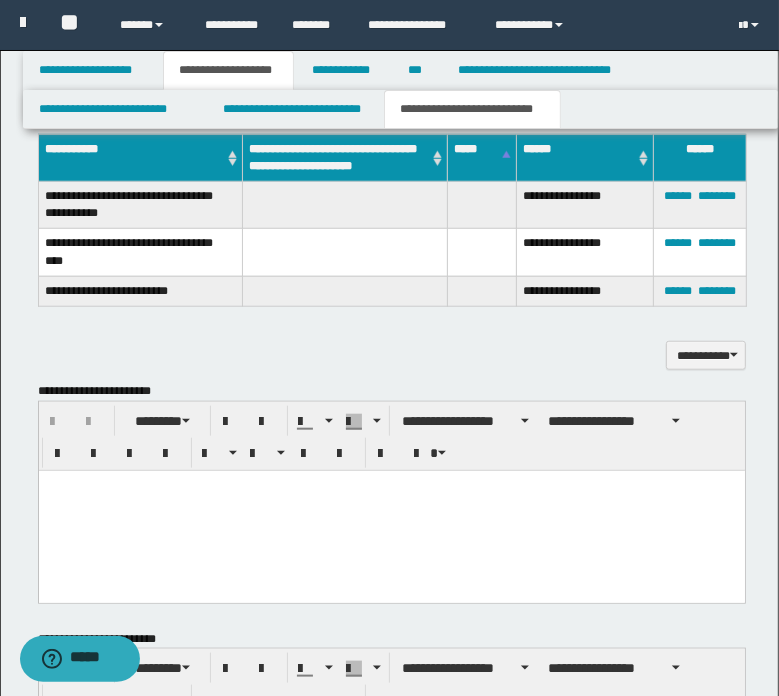 scroll, scrollTop: 1000, scrollLeft: 0, axis: vertical 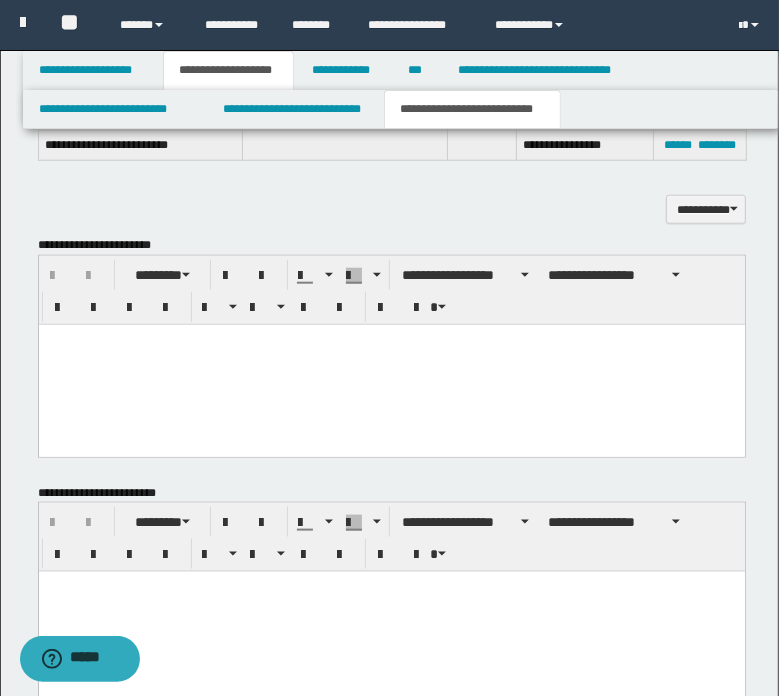click at bounding box center [391, 364] 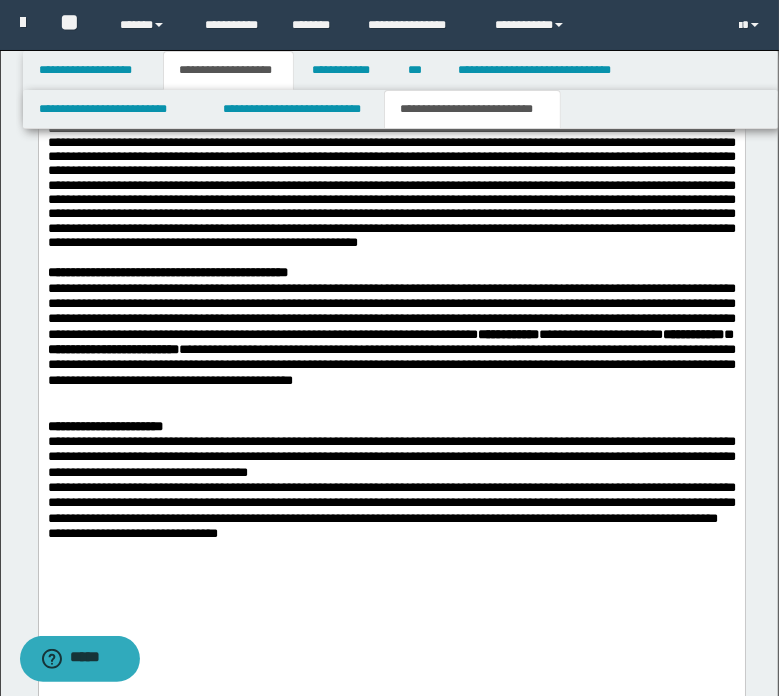 scroll, scrollTop: 1500, scrollLeft: 0, axis: vertical 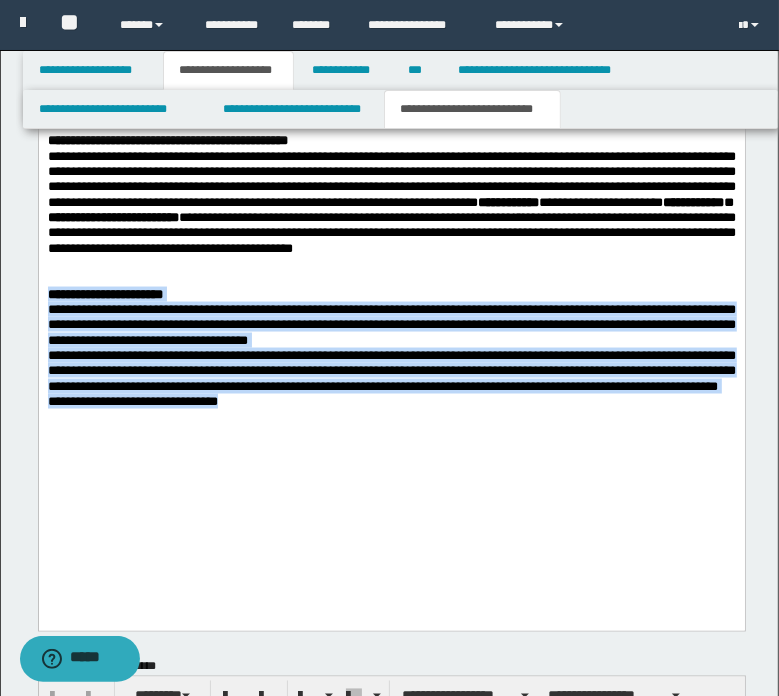 drag, startPoint x: 48, startPoint y: 391, endPoint x: 267, endPoint y: 517, distance: 252.65985 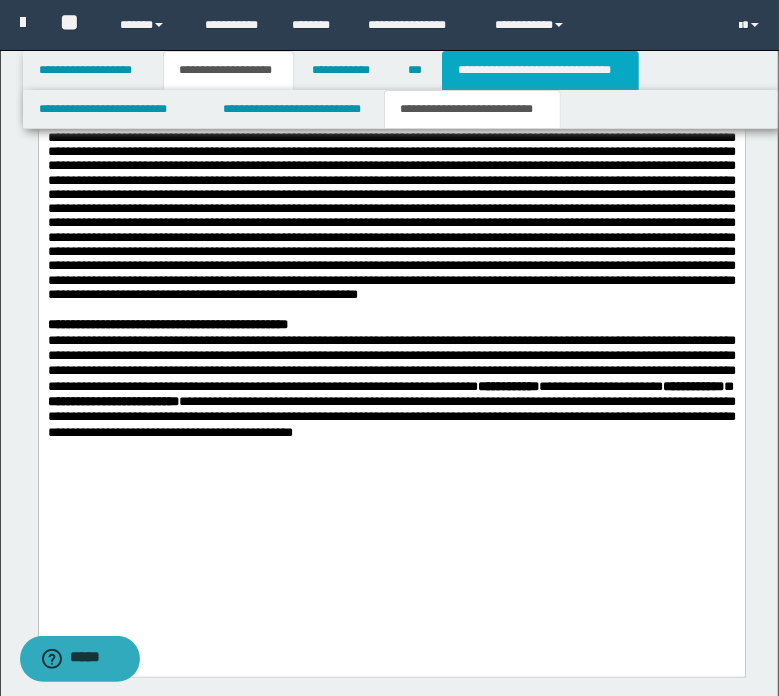 scroll, scrollTop: 1313, scrollLeft: 0, axis: vertical 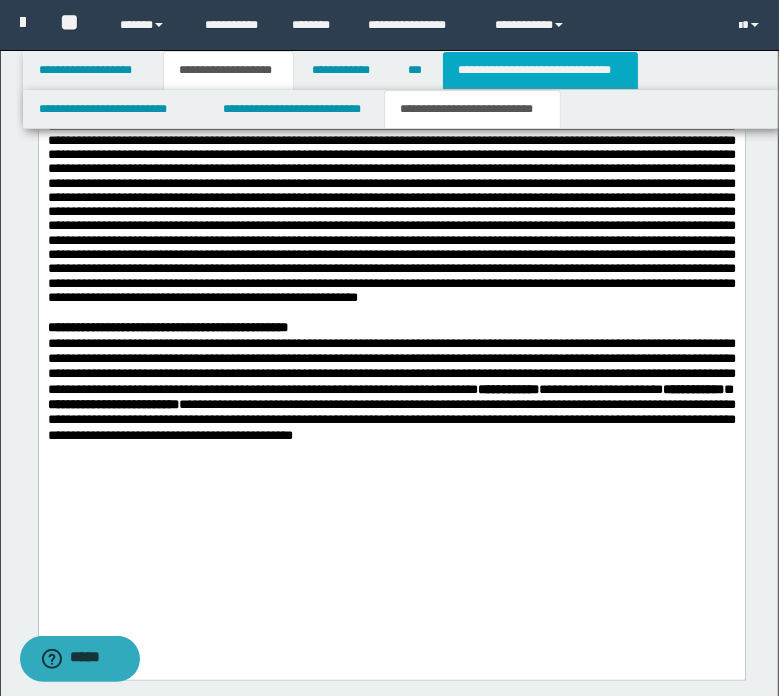 click on "**********" at bounding box center [540, 70] 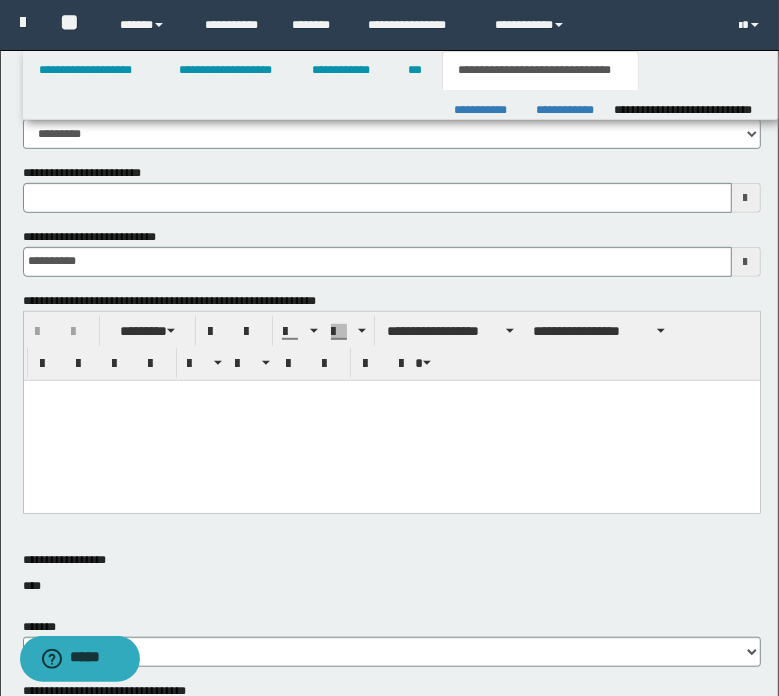 scroll, scrollTop: 500, scrollLeft: 0, axis: vertical 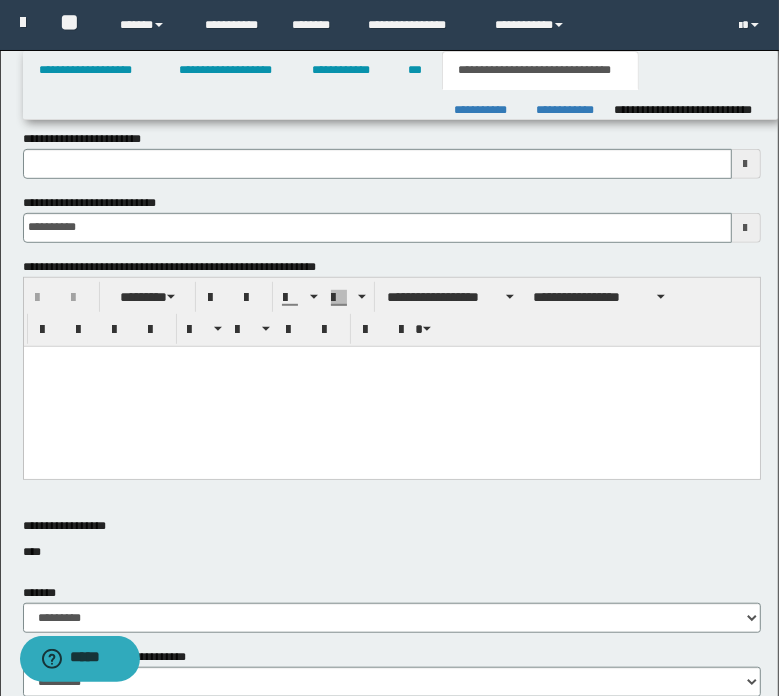 click at bounding box center (391, 386) 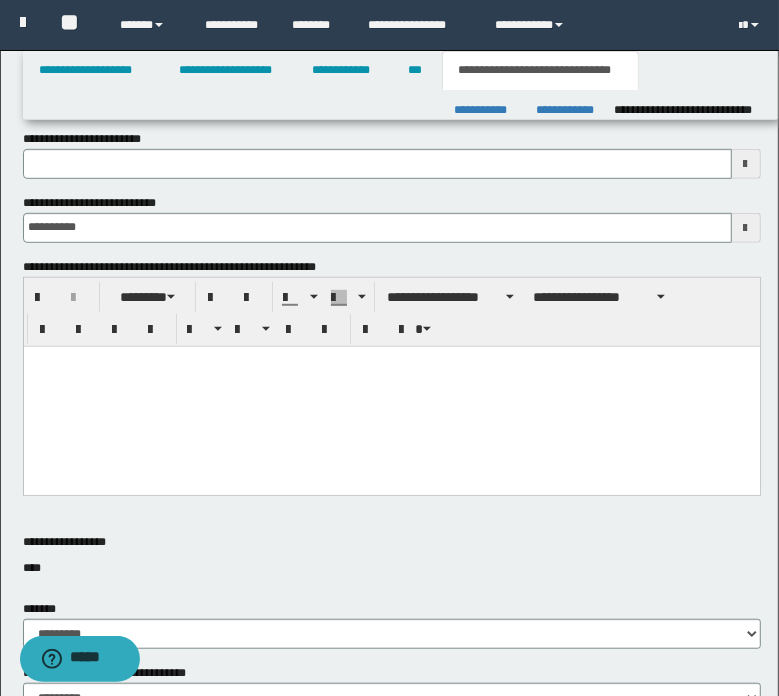 drag, startPoint x: 31, startPoint y: 364, endPoint x: 34, endPoint y: 390, distance: 26.172504 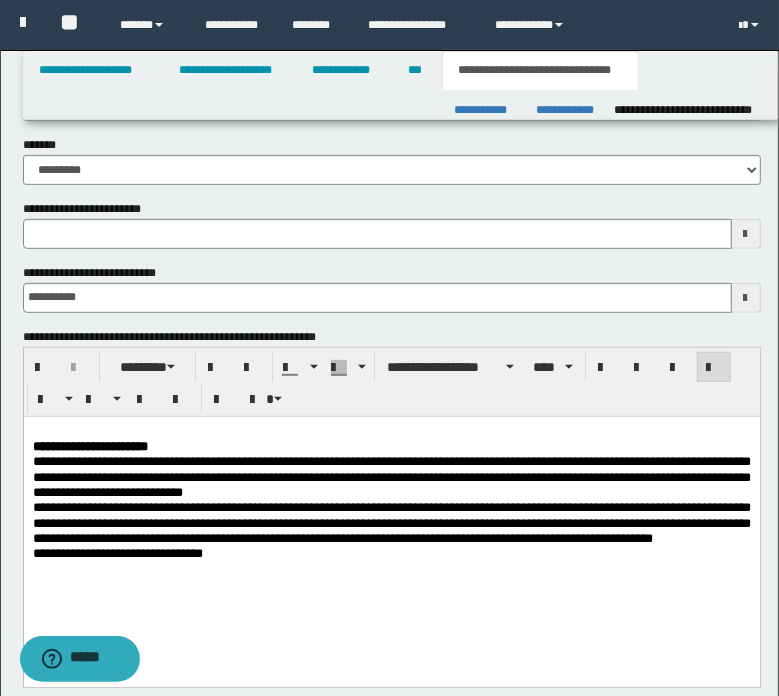 type 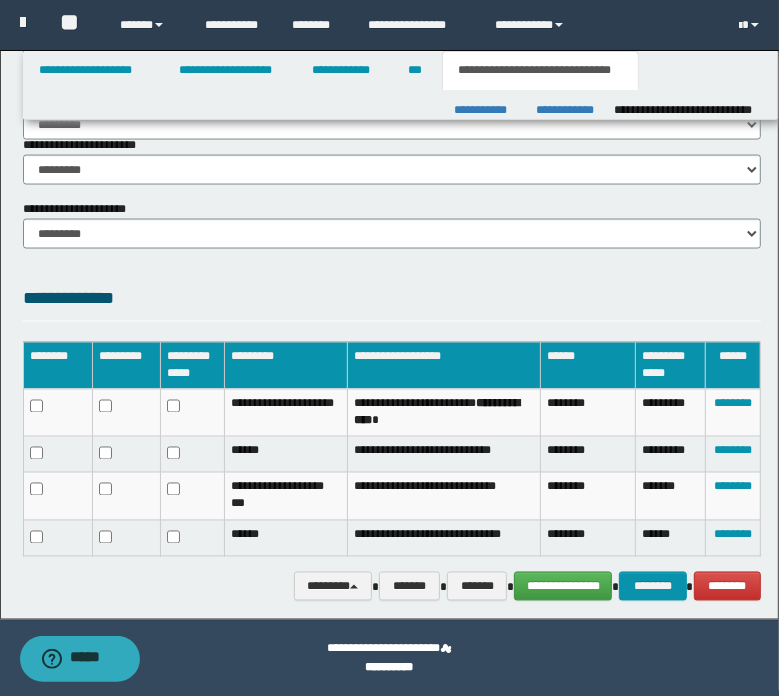 scroll, scrollTop: 1599, scrollLeft: 0, axis: vertical 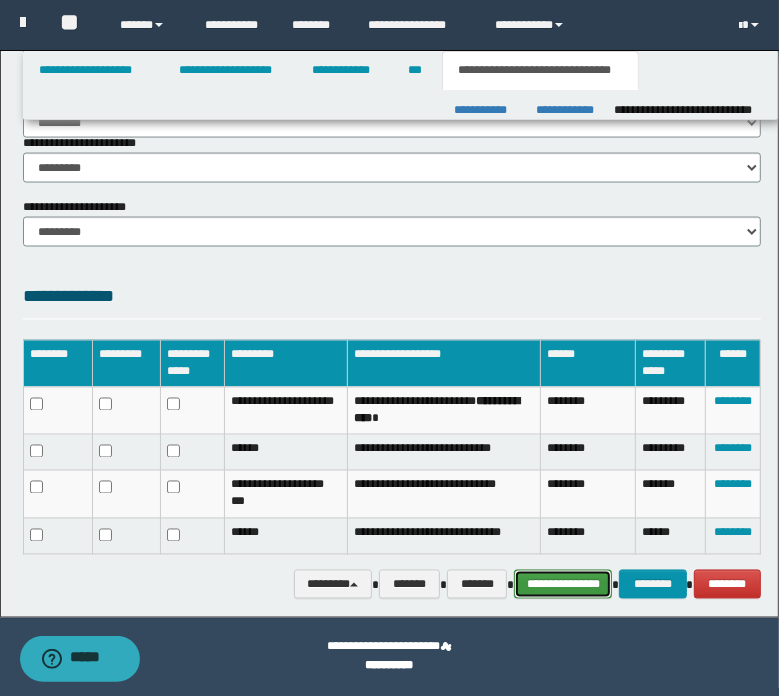 click on "**********" at bounding box center [563, 585] 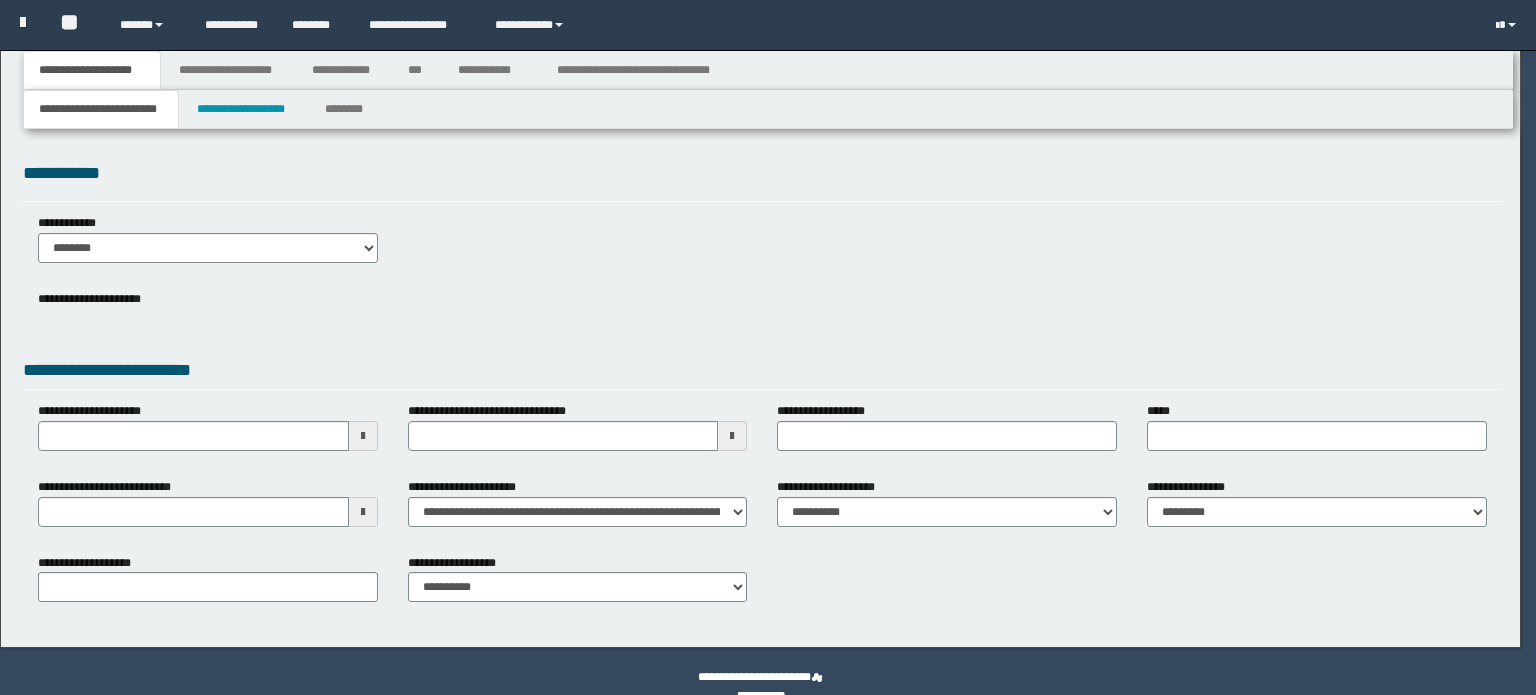 scroll, scrollTop: 0, scrollLeft: 0, axis: both 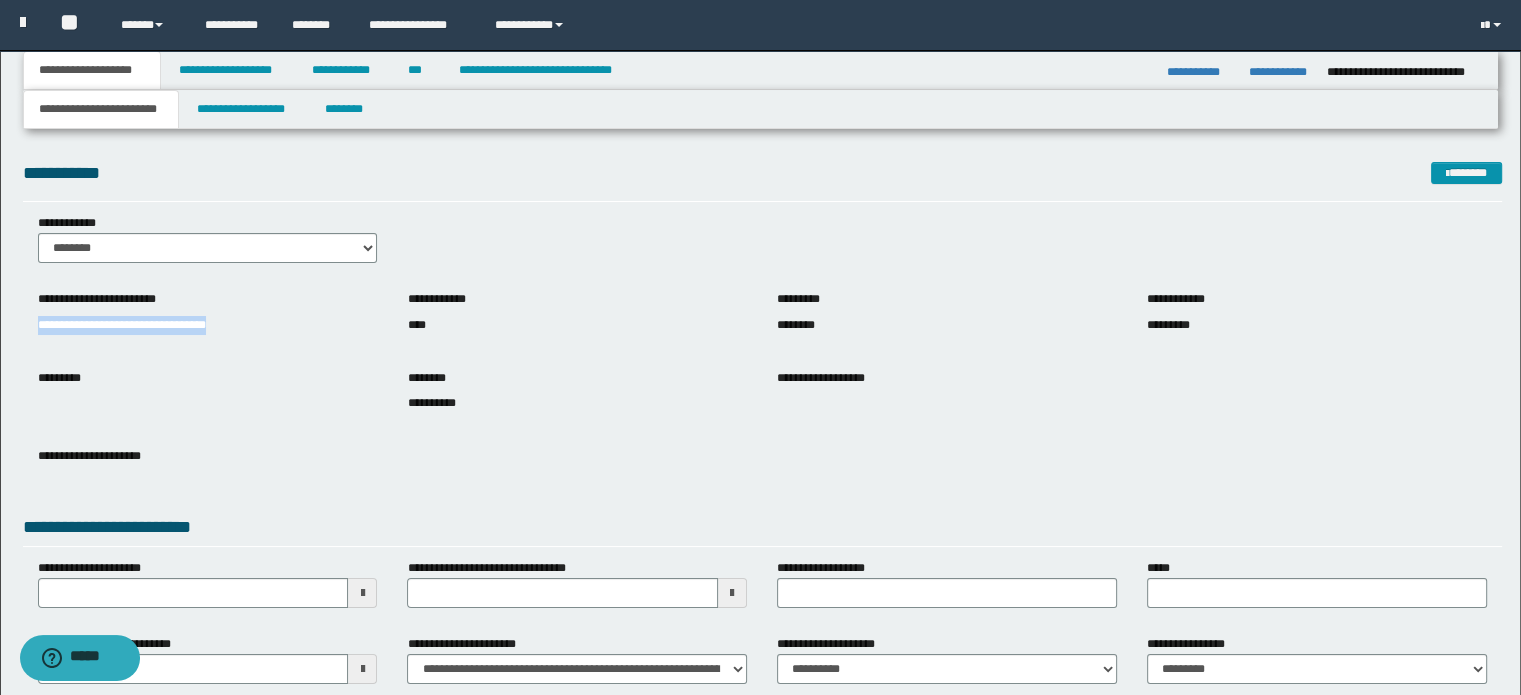 drag, startPoint x: 37, startPoint y: 319, endPoint x: 231, endPoint y: 313, distance: 194.09276 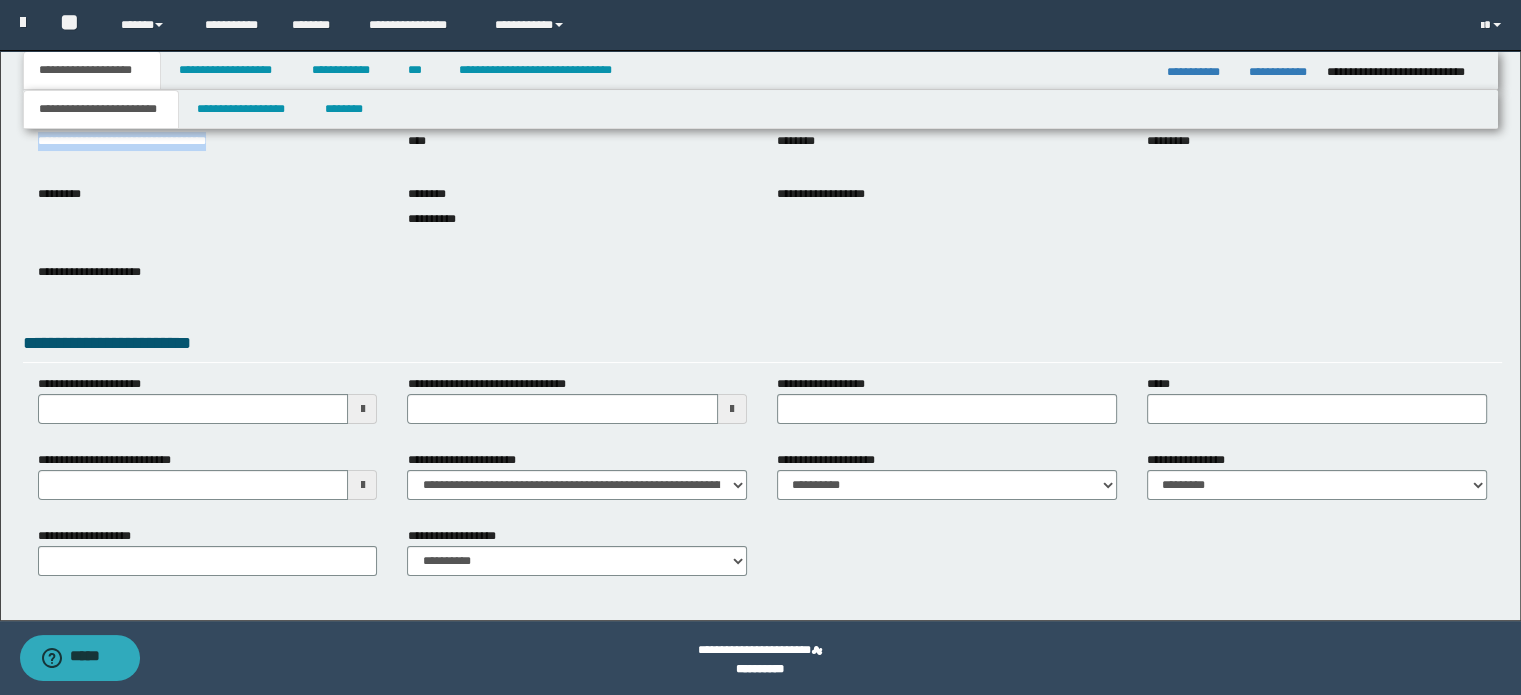 scroll, scrollTop: 188, scrollLeft: 0, axis: vertical 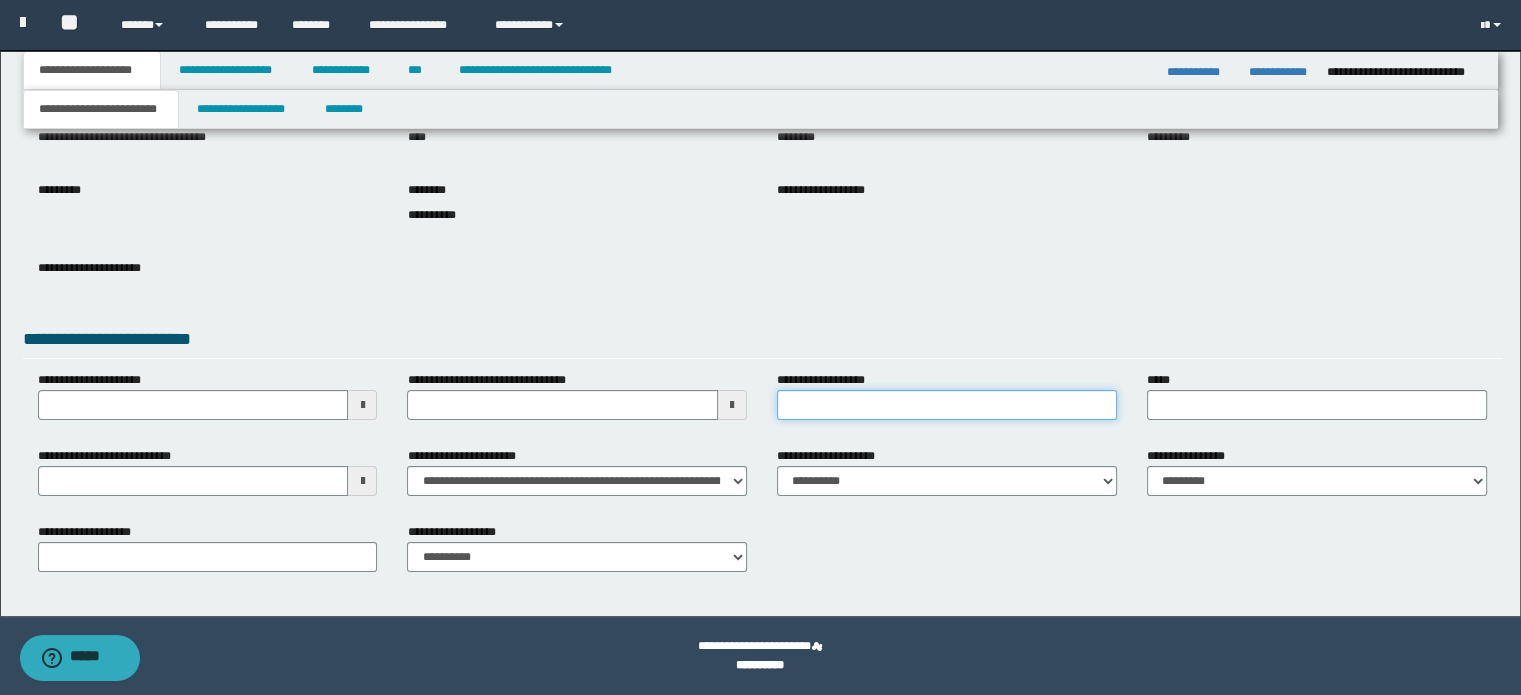 click on "**********" at bounding box center (947, 405) 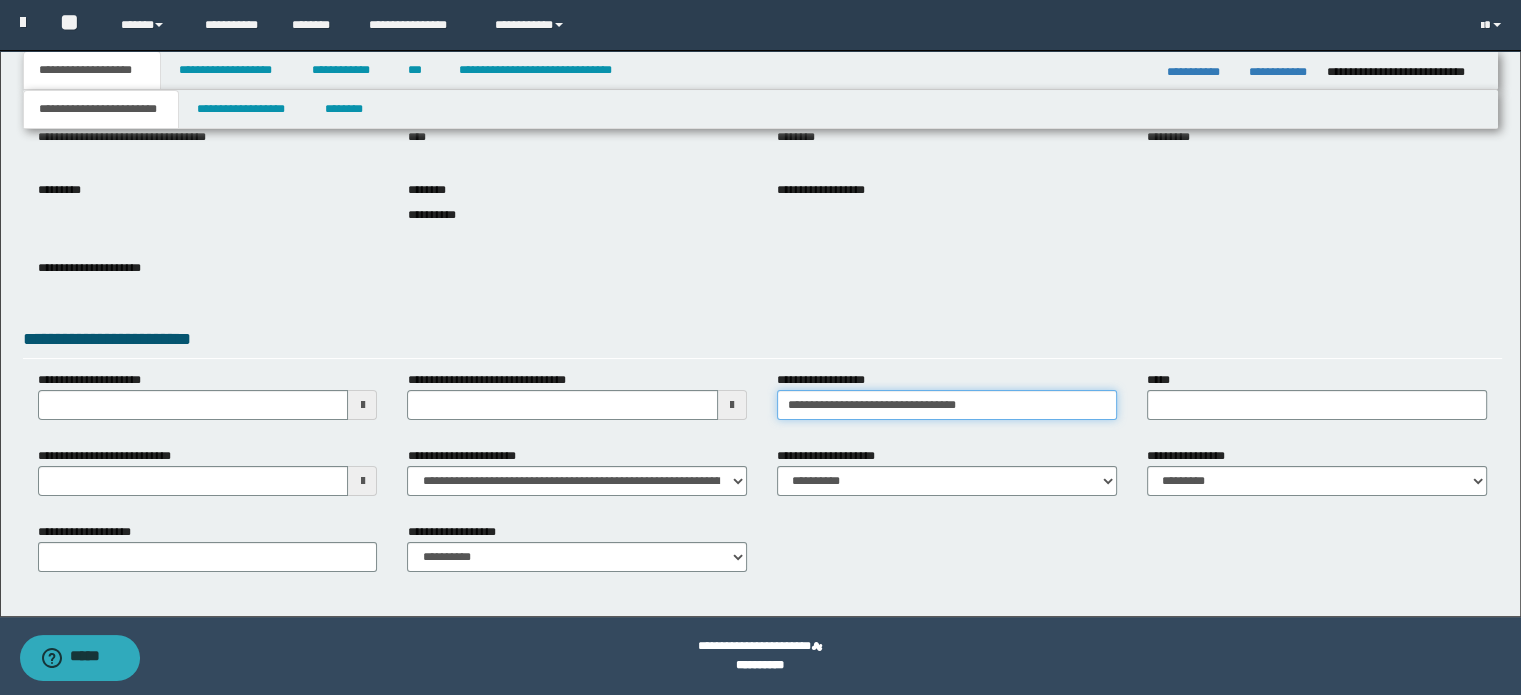 type on "**********" 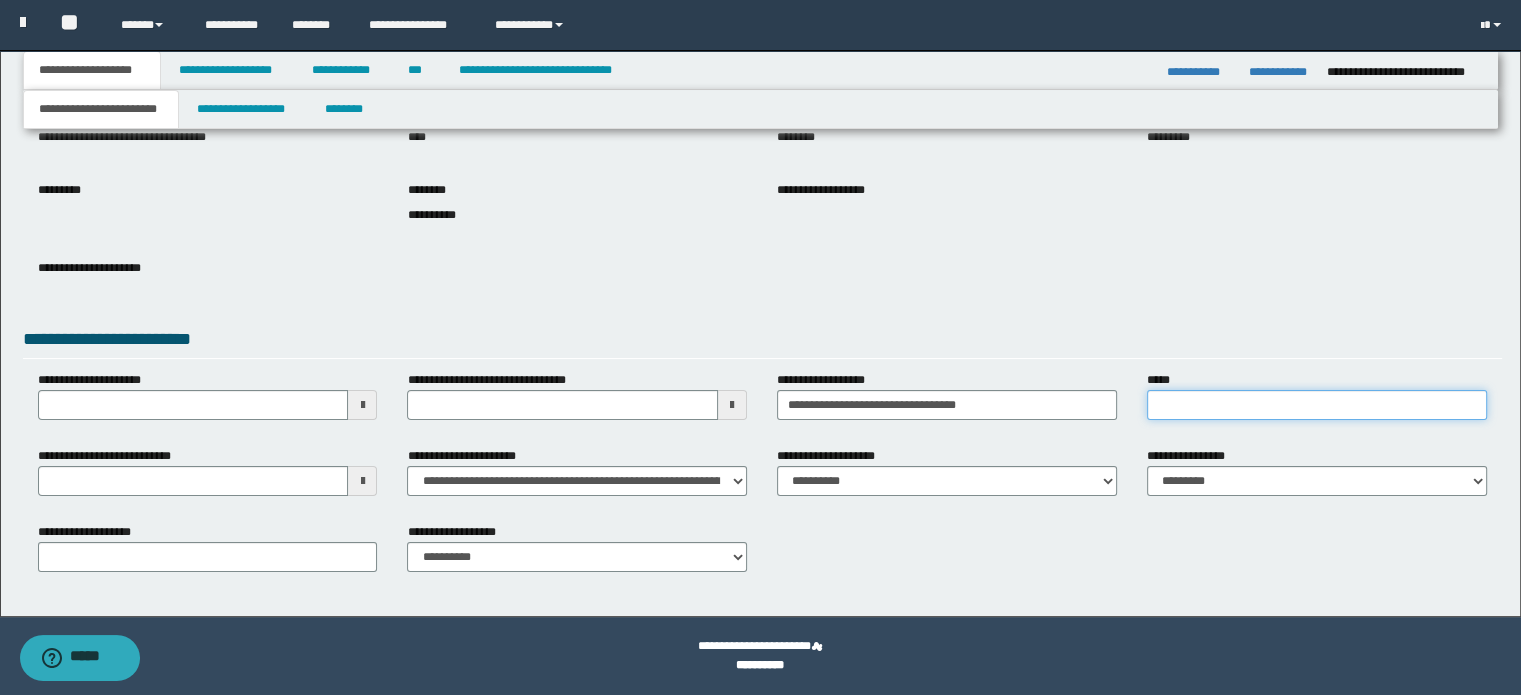 click on "*****" at bounding box center (1317, 405) 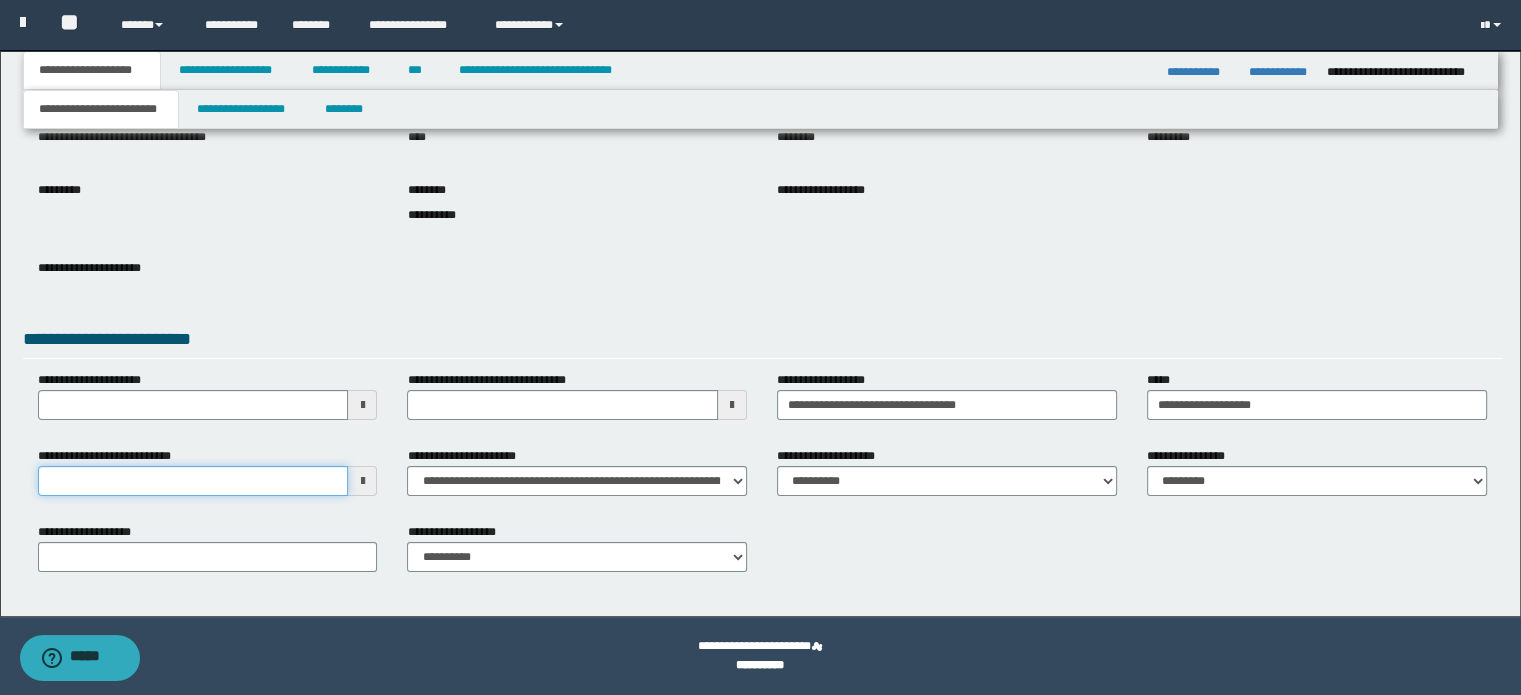 click on "**********" at bounding box center [193, 481] 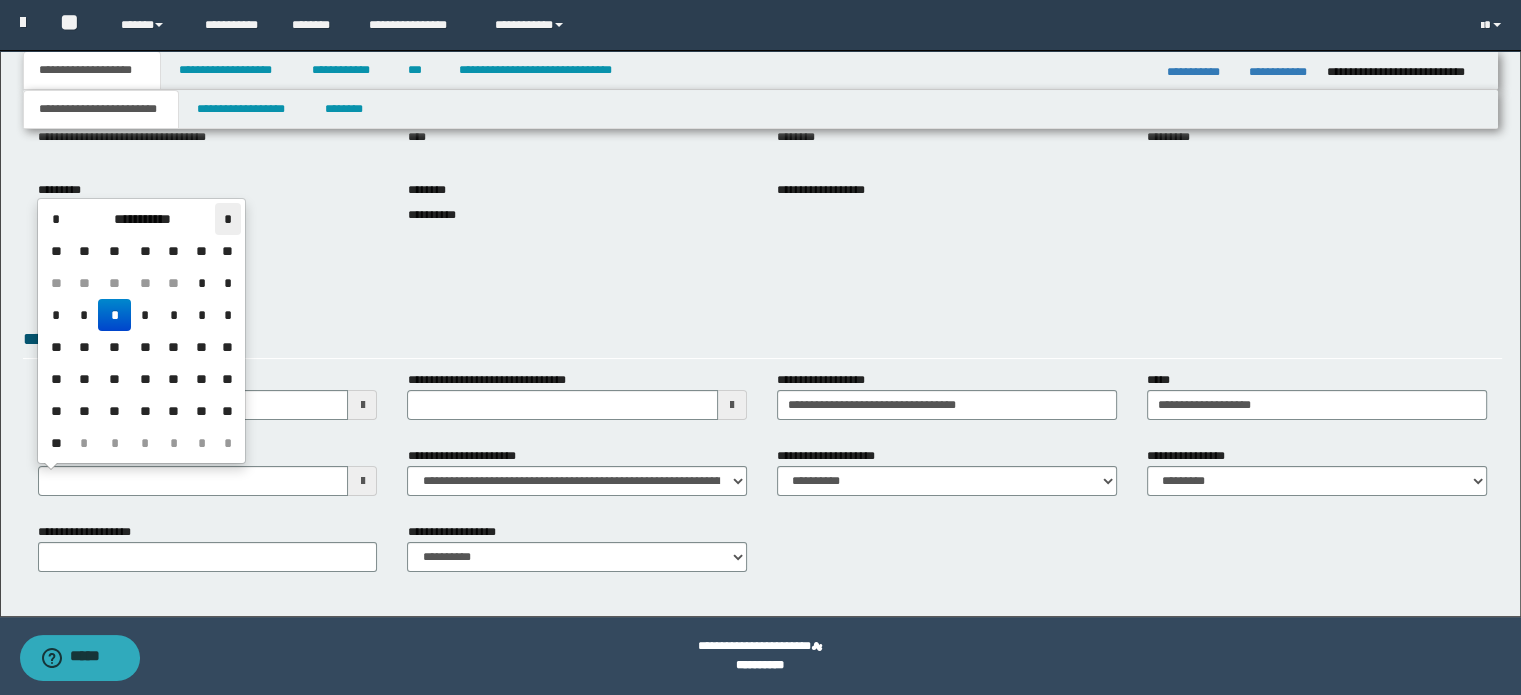 click on "*" at bounding box center [227, 219] 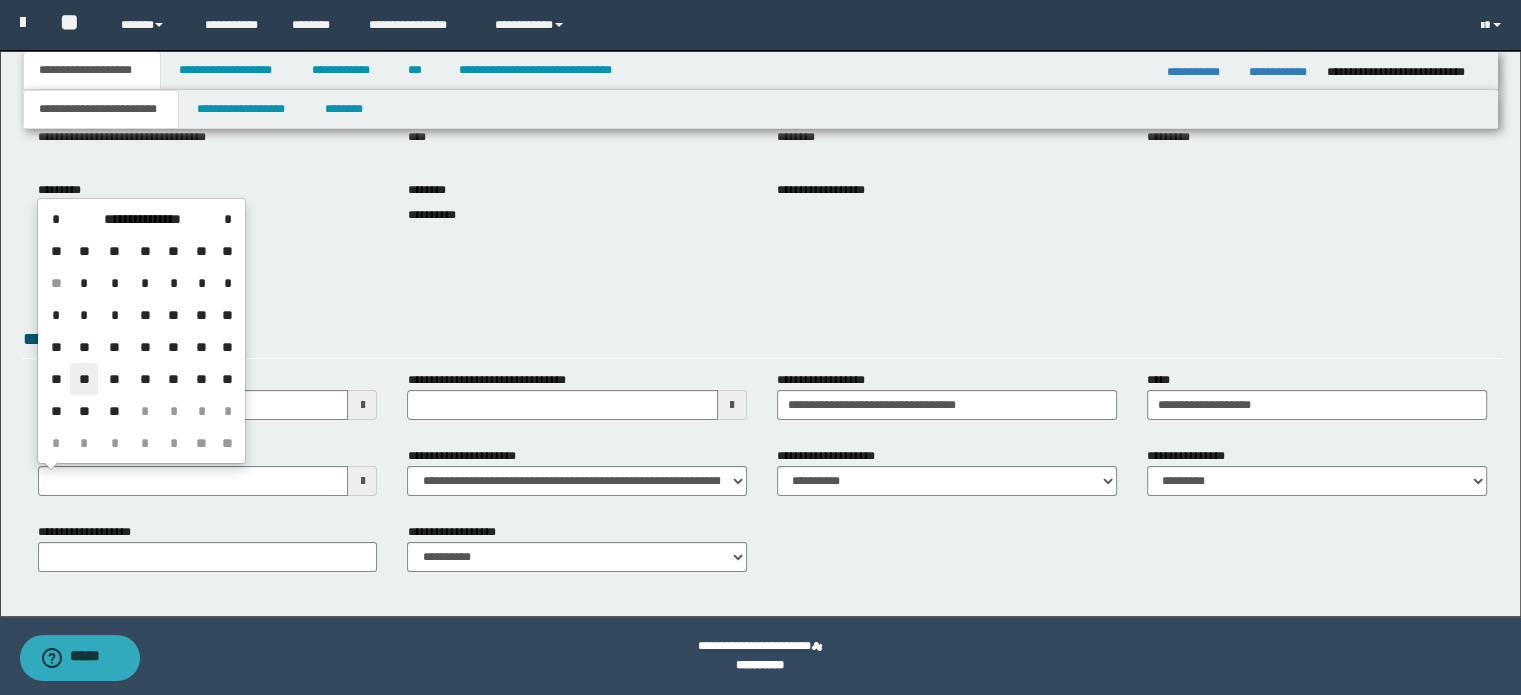 click on "**" at bounding box center (84, 379) 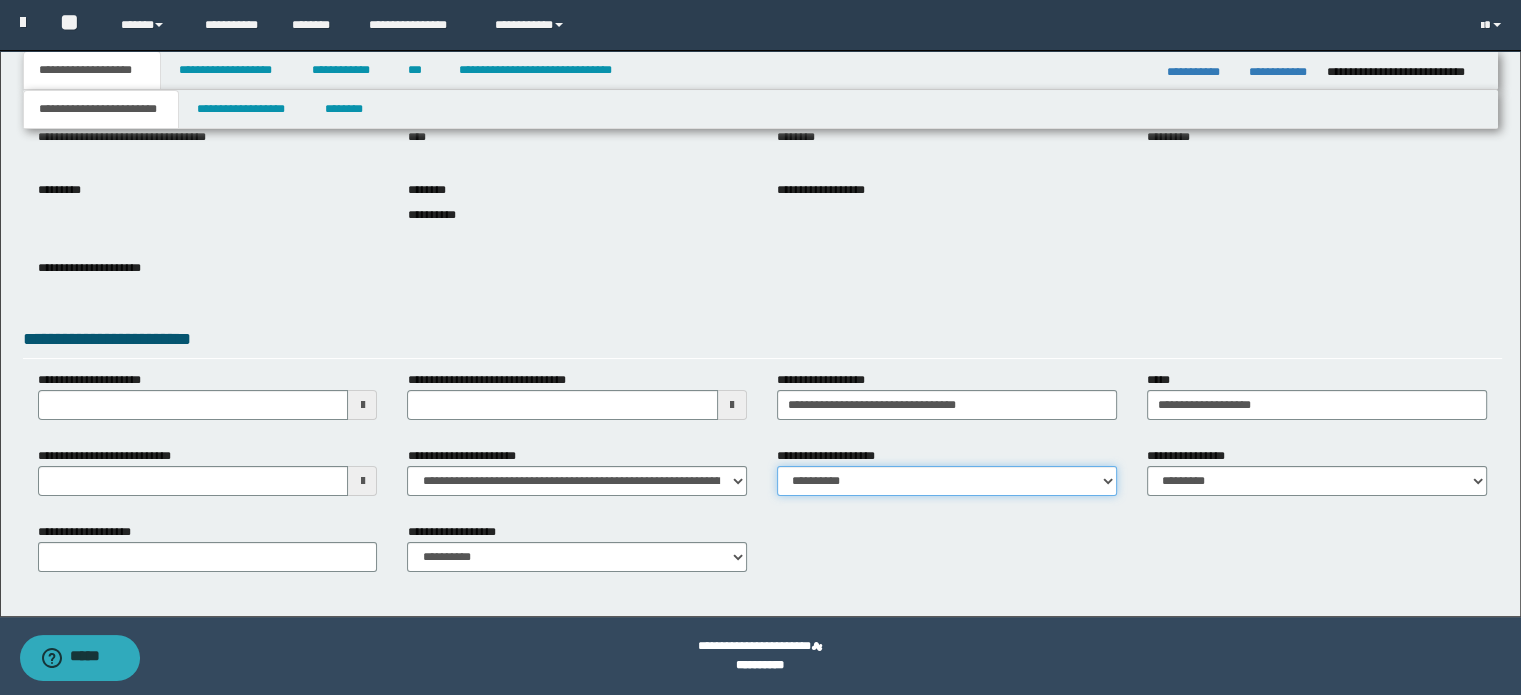 click on "**********" at bounding box center (947, 481) 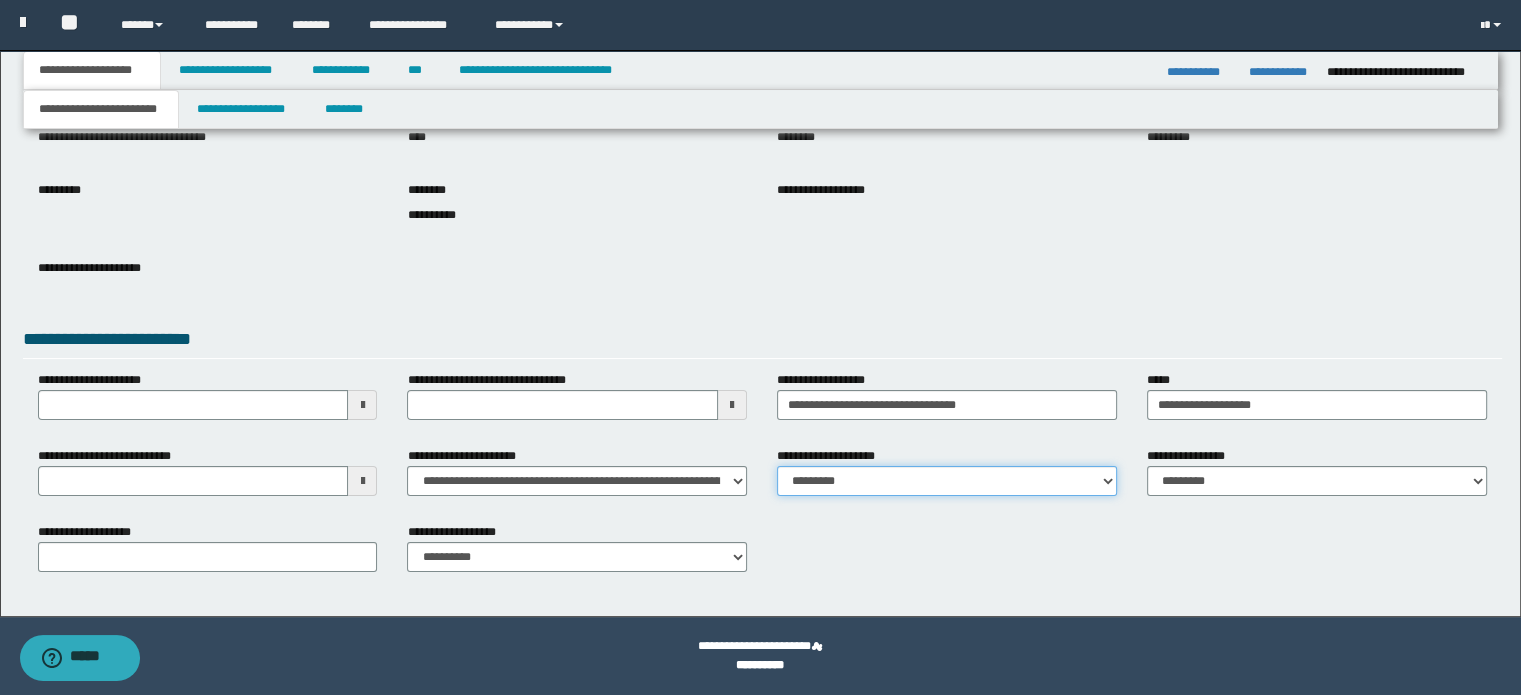click on "**********" at bounding box center (947, 481) 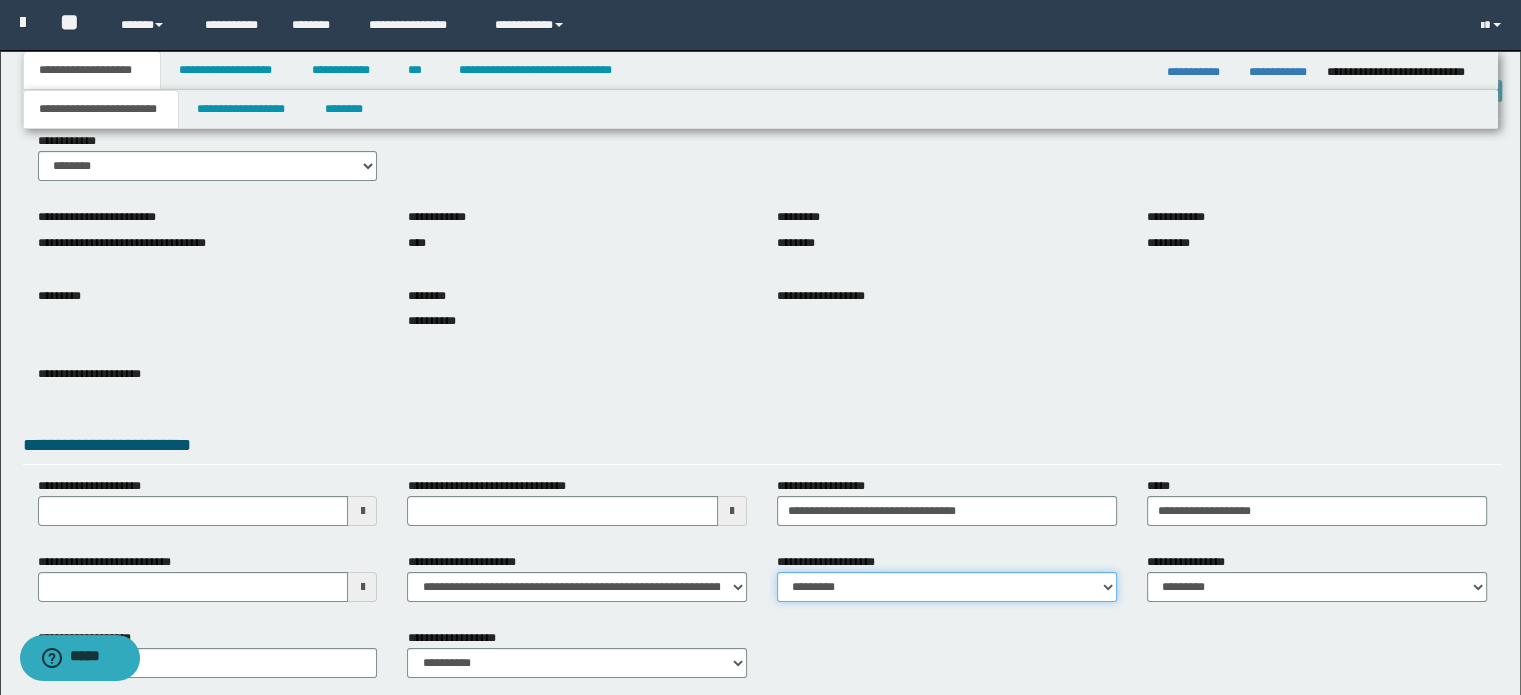 scroll, scrollTop: 0, scrollLeft: 0, axis: both 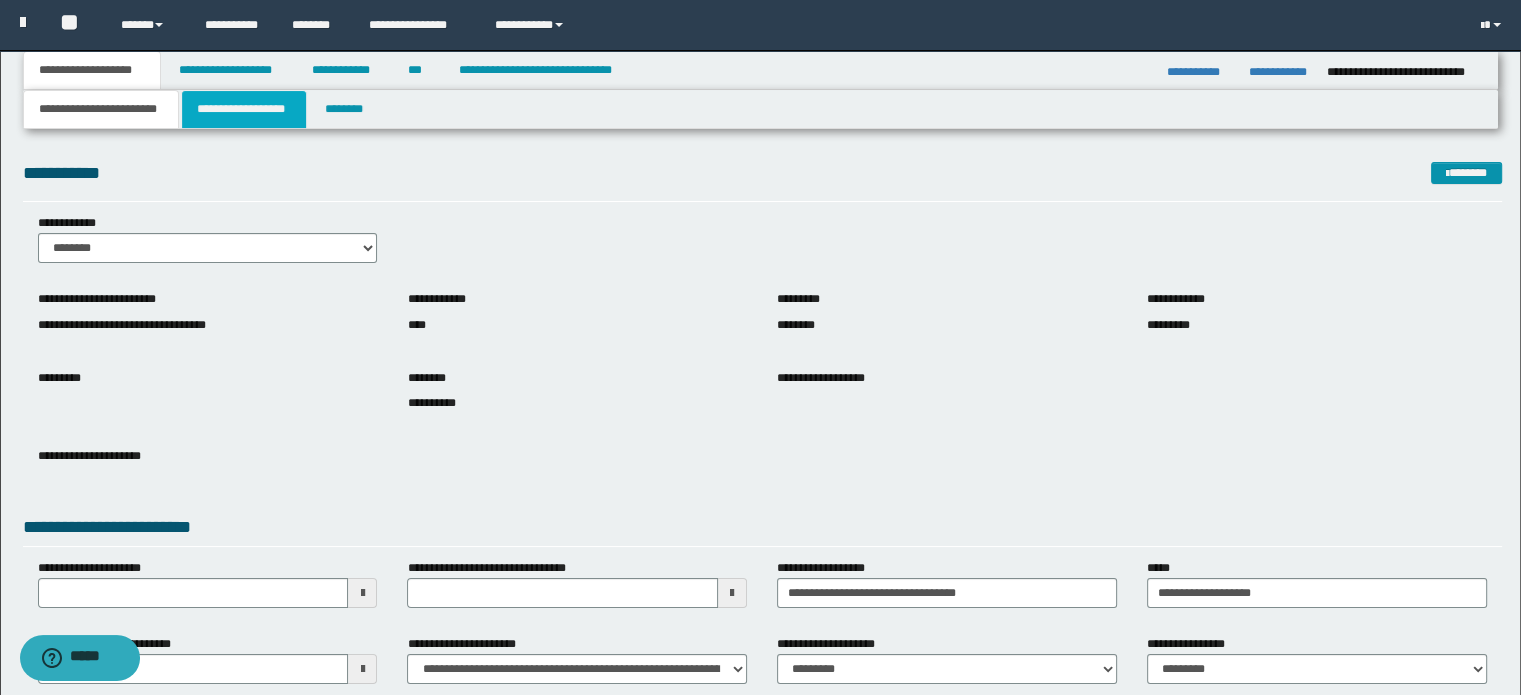 click on "**********" at bounding box center [244, 109] 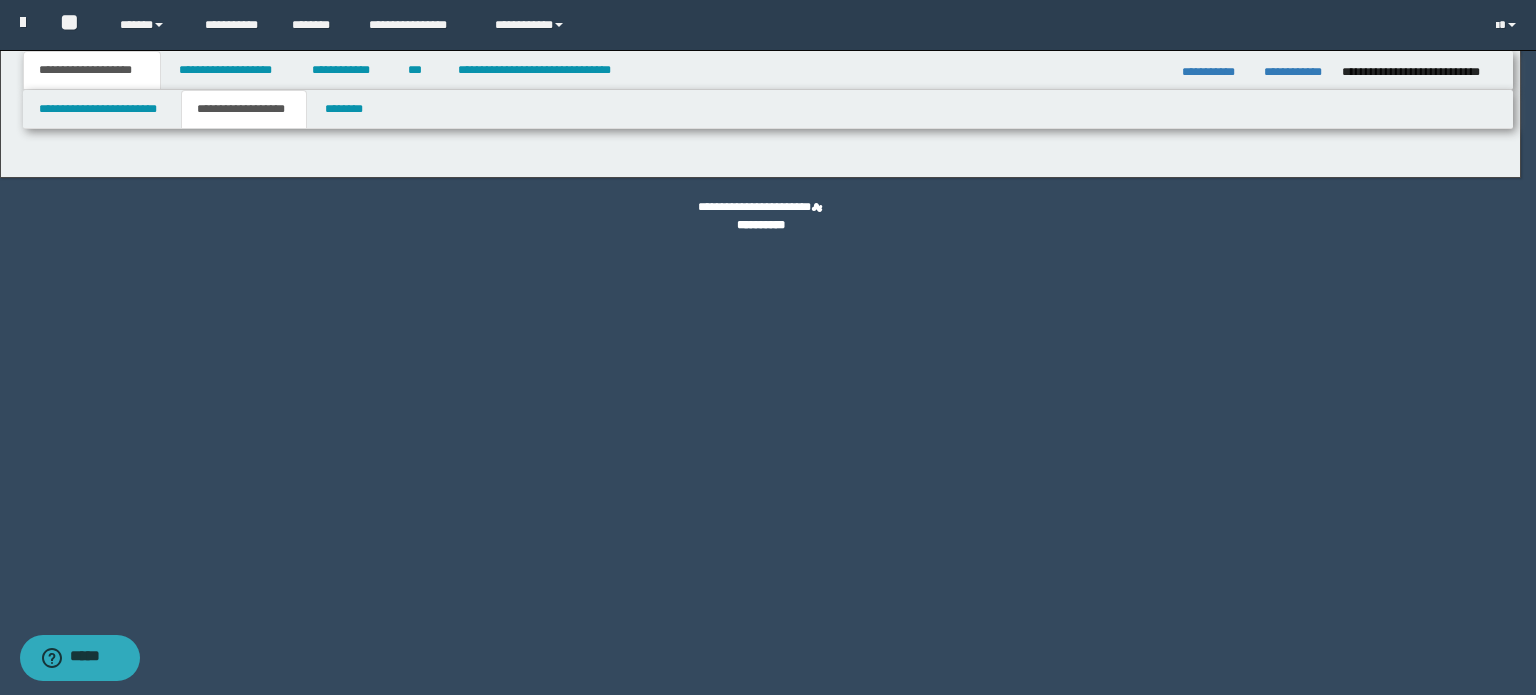 type on "*******" 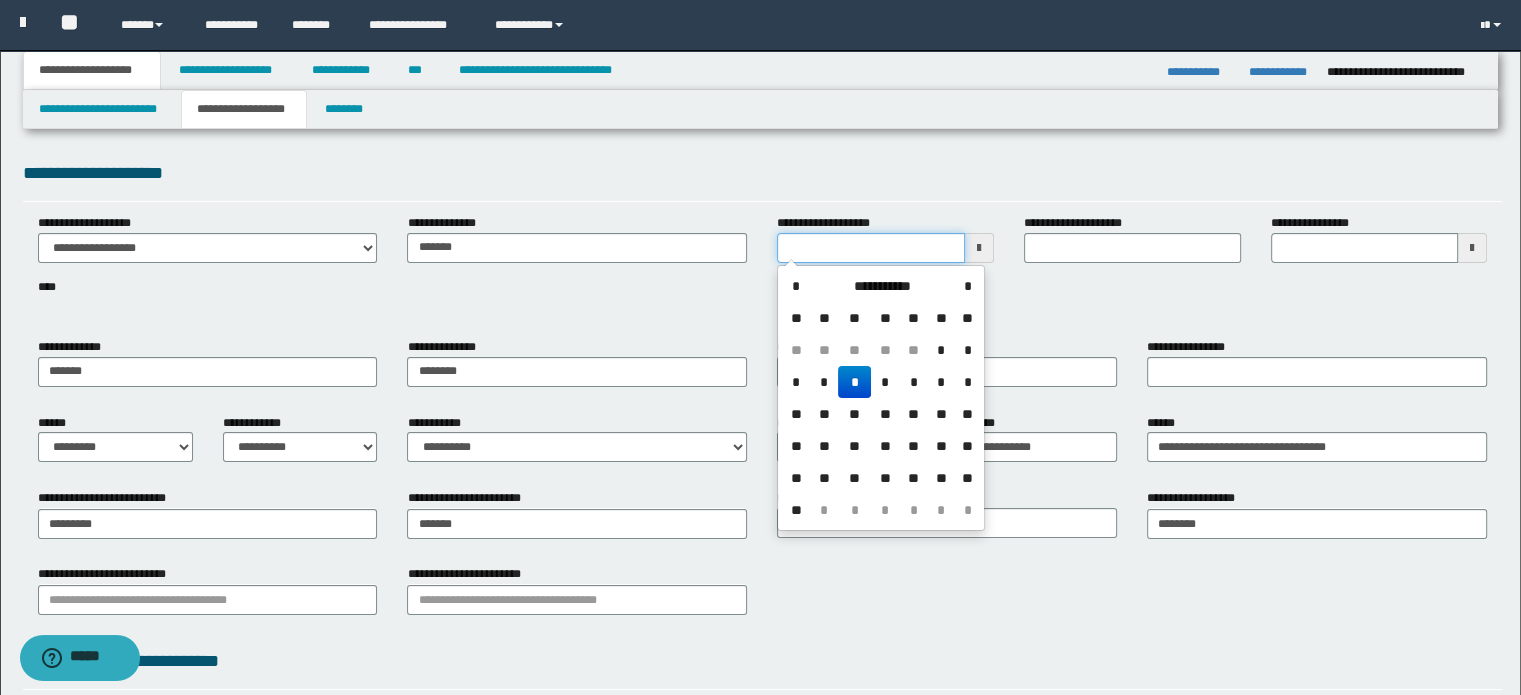 click on "**********" at bounding box center [871, 248] 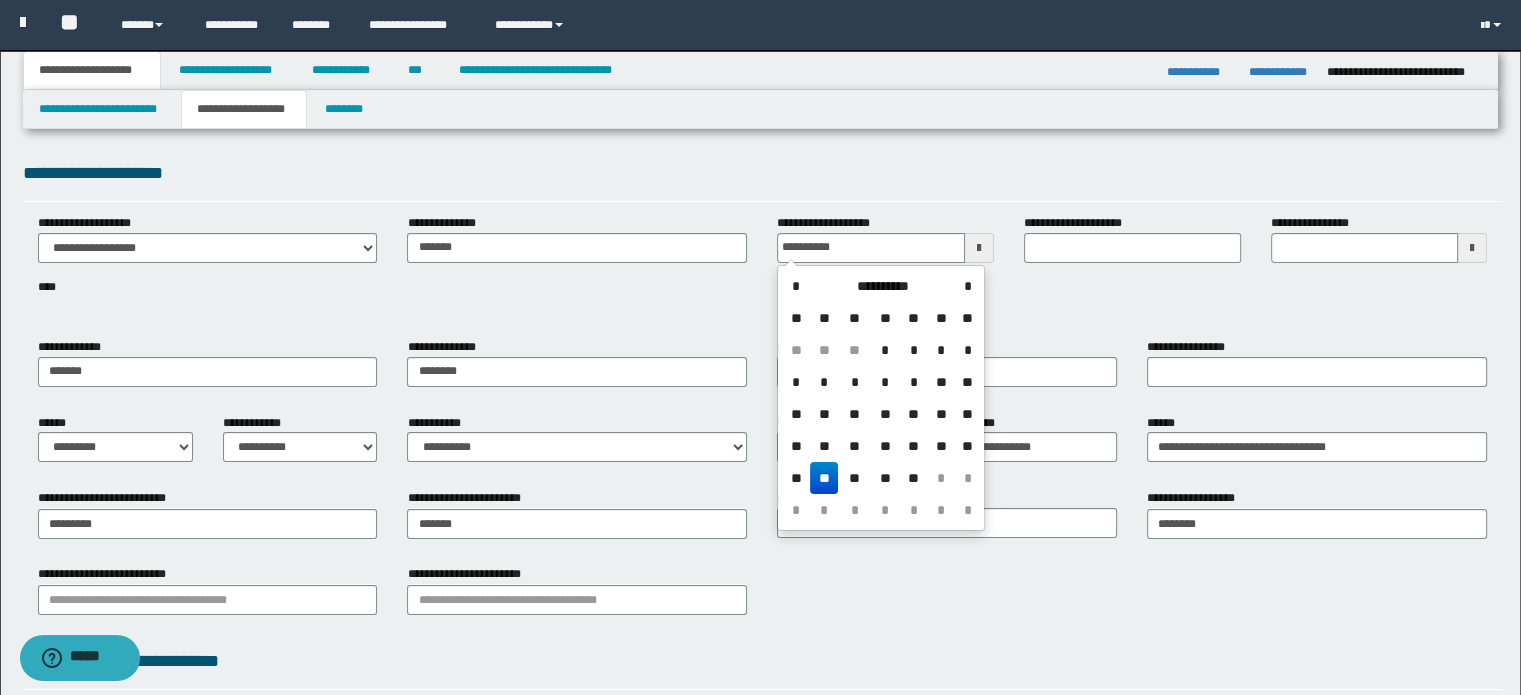click on "**" at bounding box center [824, 478] 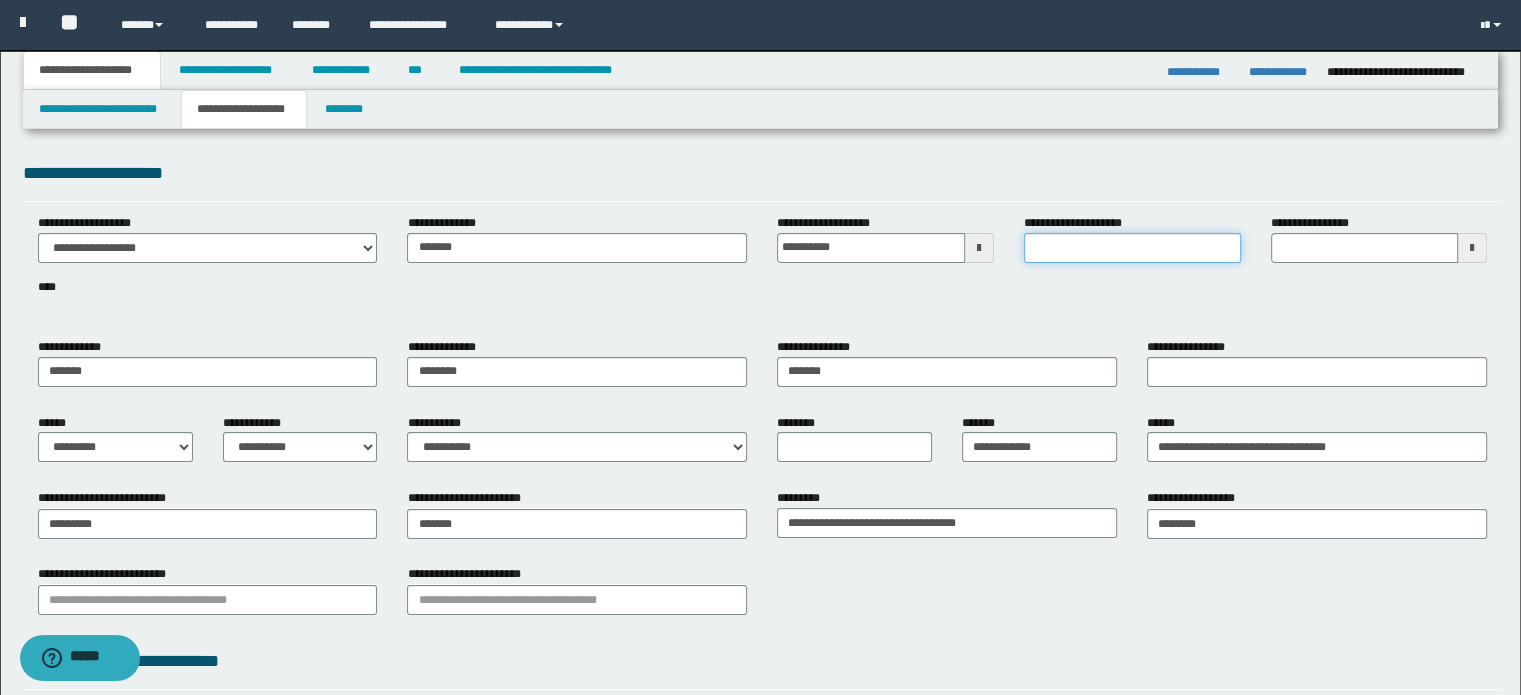 click on "**********" at bounding box center (1132, 248) 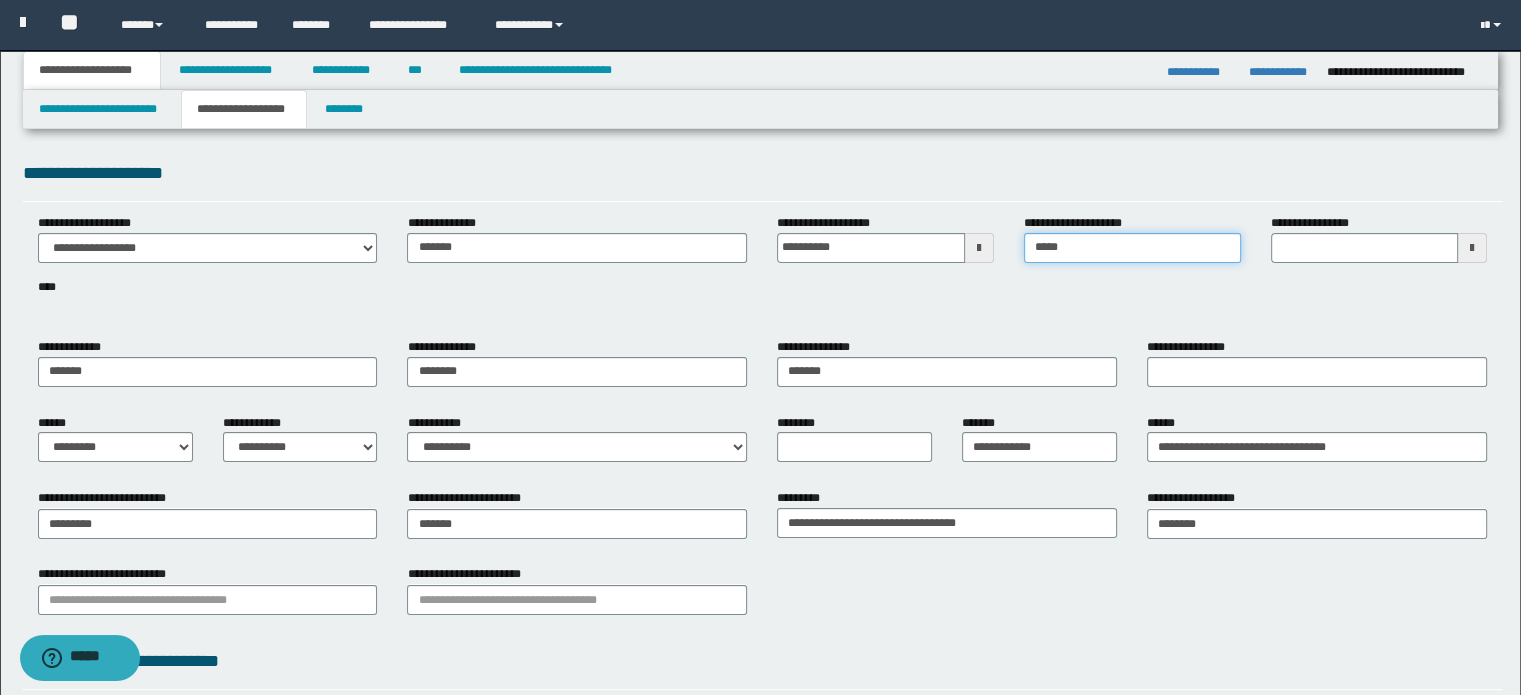 type on "******" 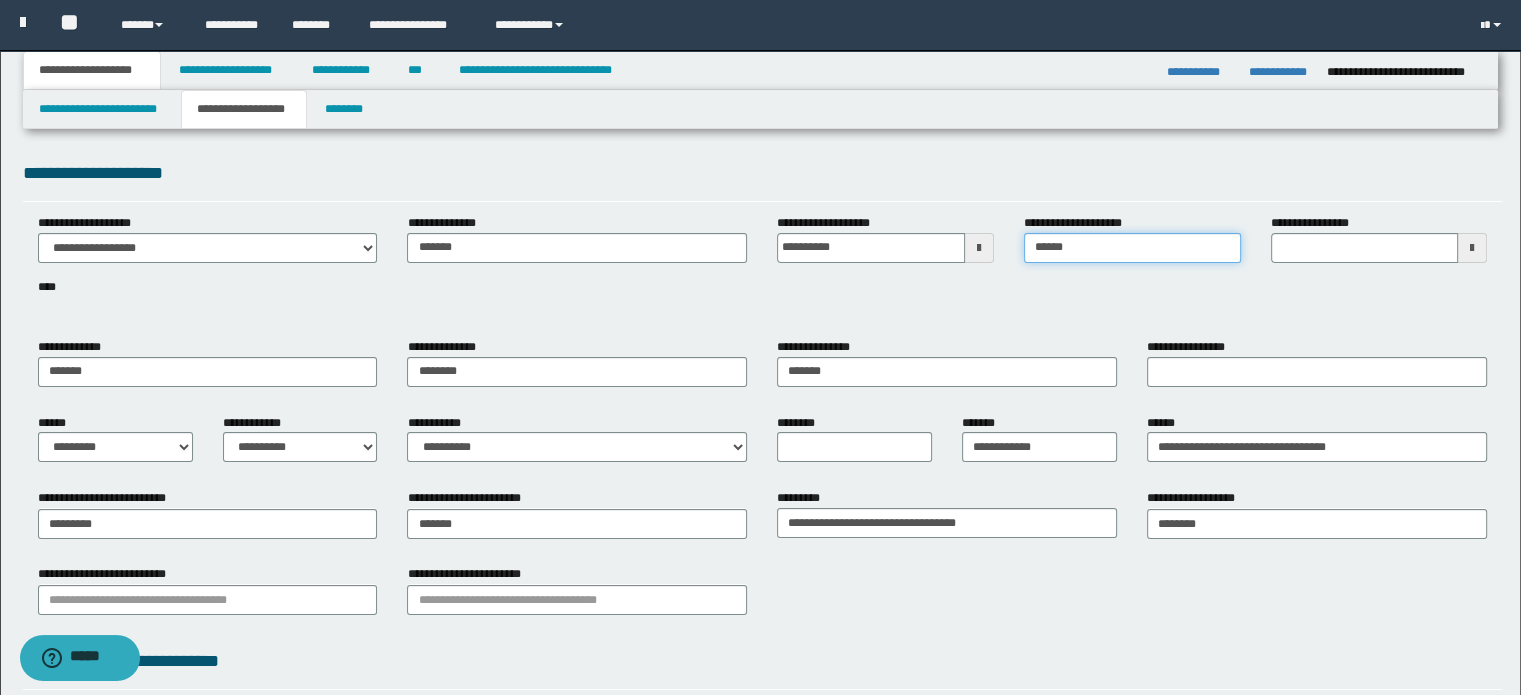 type 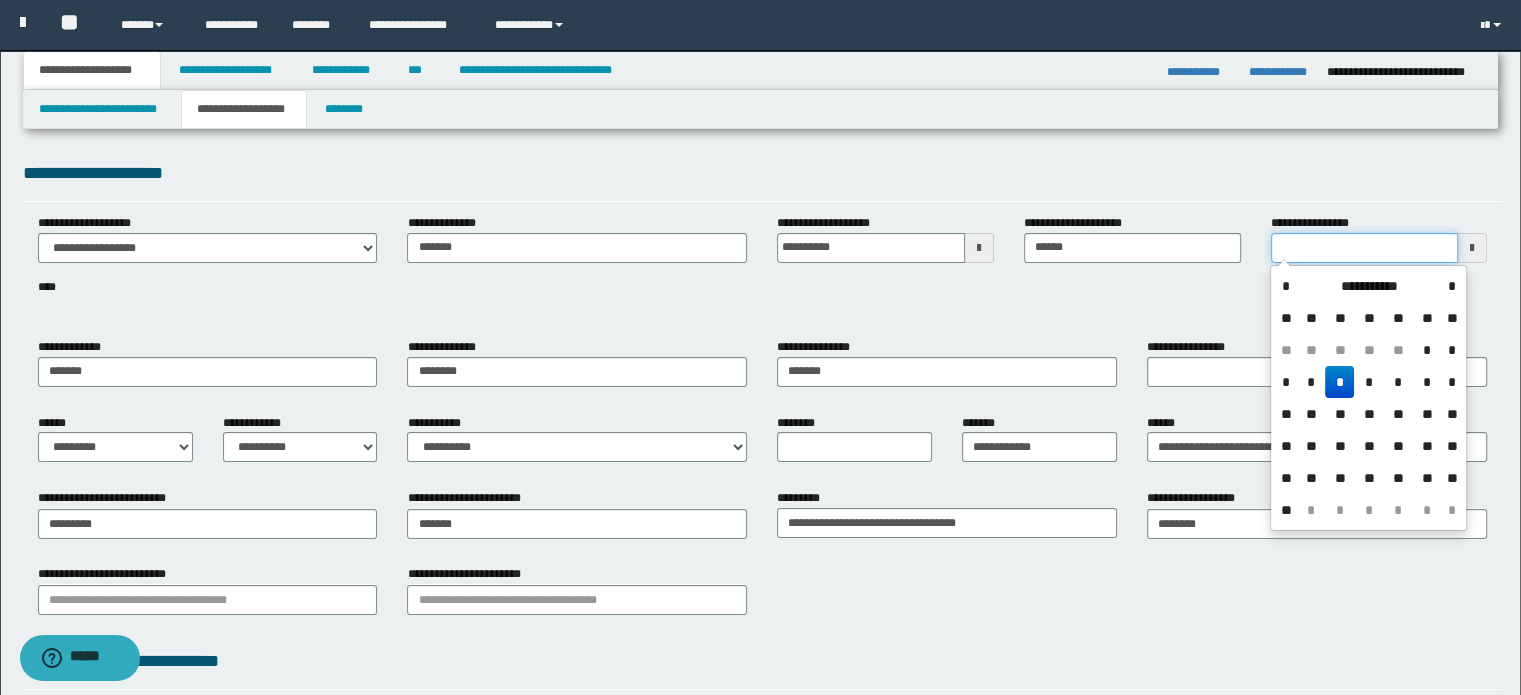 click on "**********" at bounding box center [1365, 248] 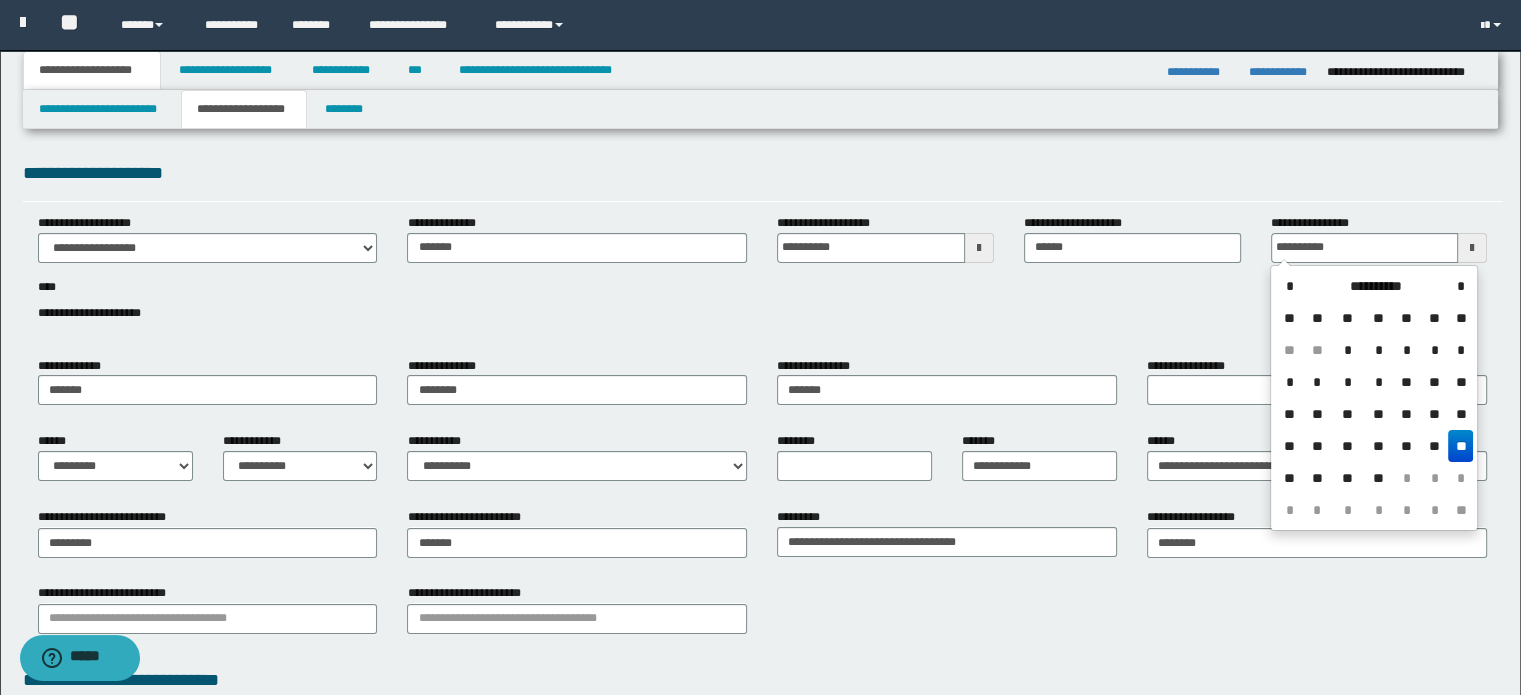 click on "**" at bounding box center [1460, 446] 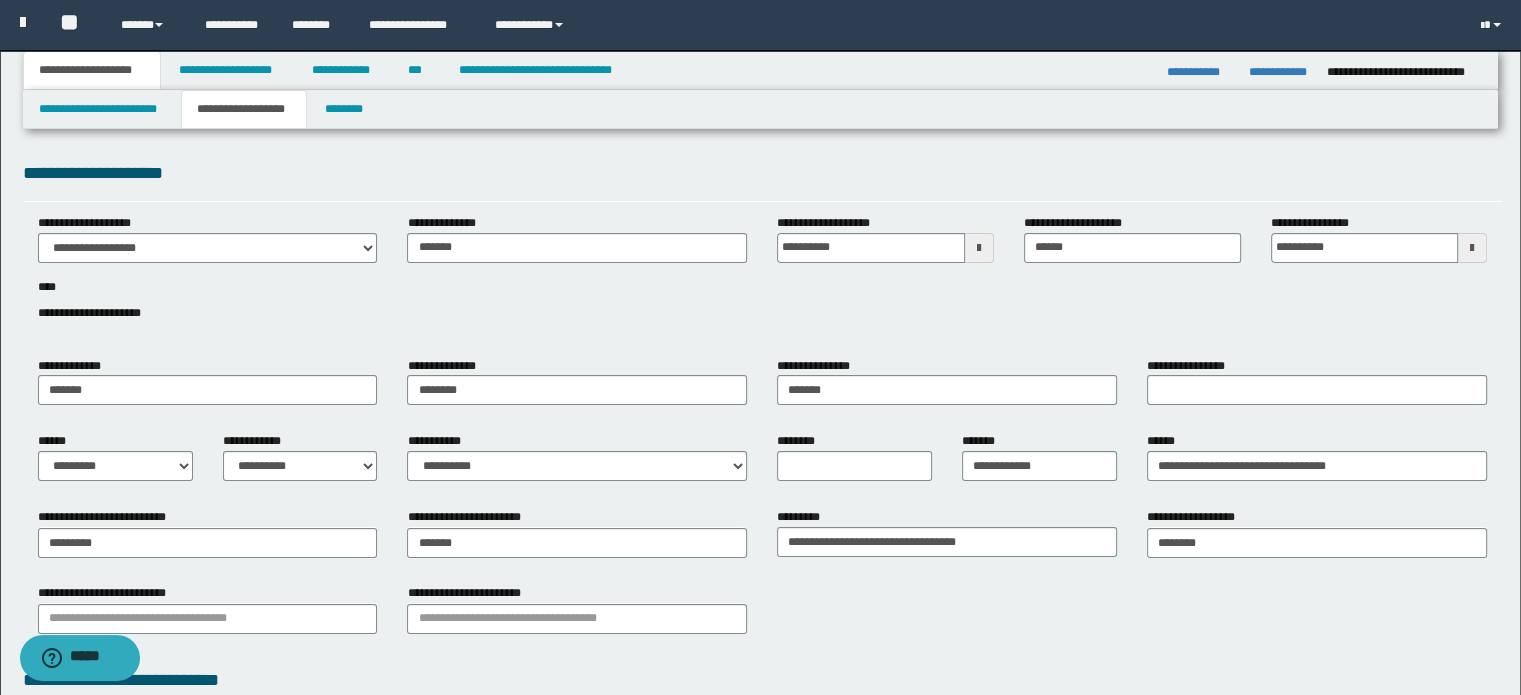 scroll, scrollTop: 200, scrollLeft: 0, axis: vertical 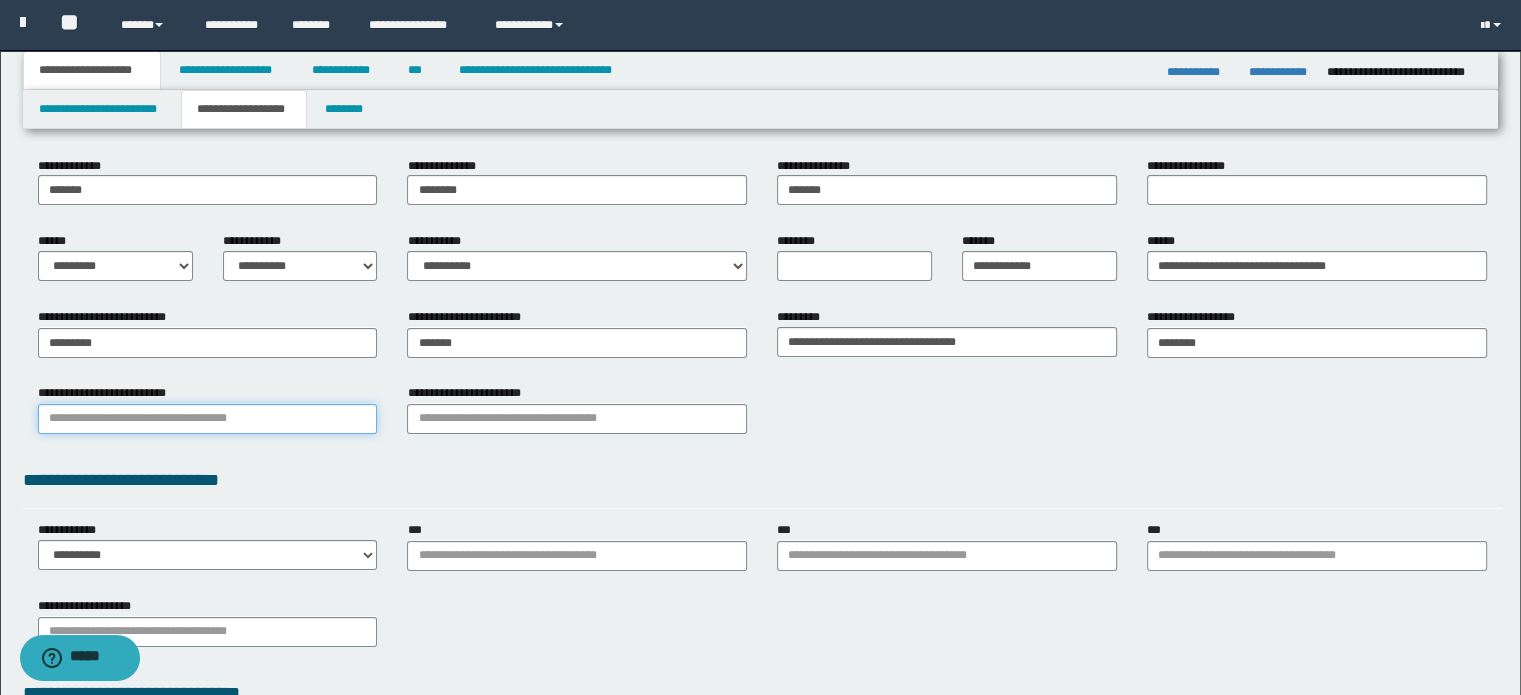 click at bounding box center [208, 418] 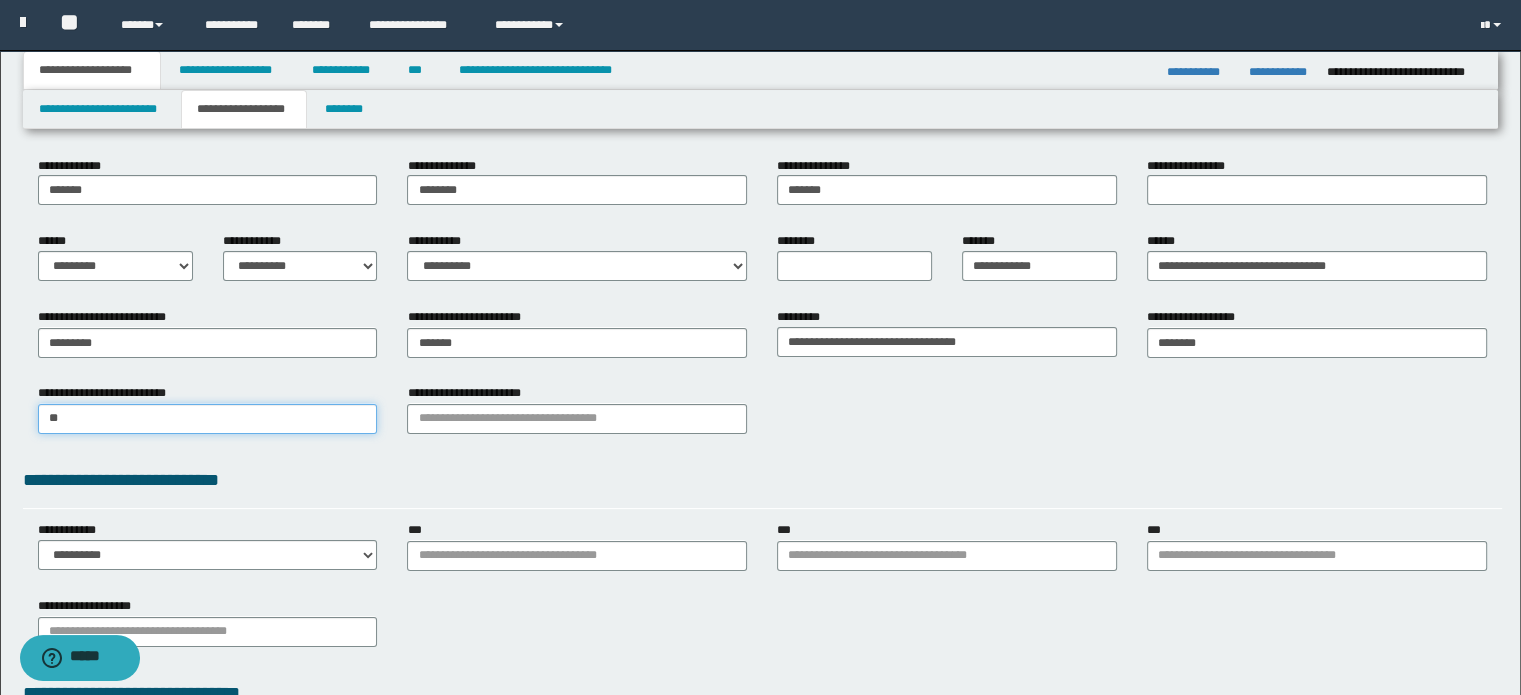 type on "***" 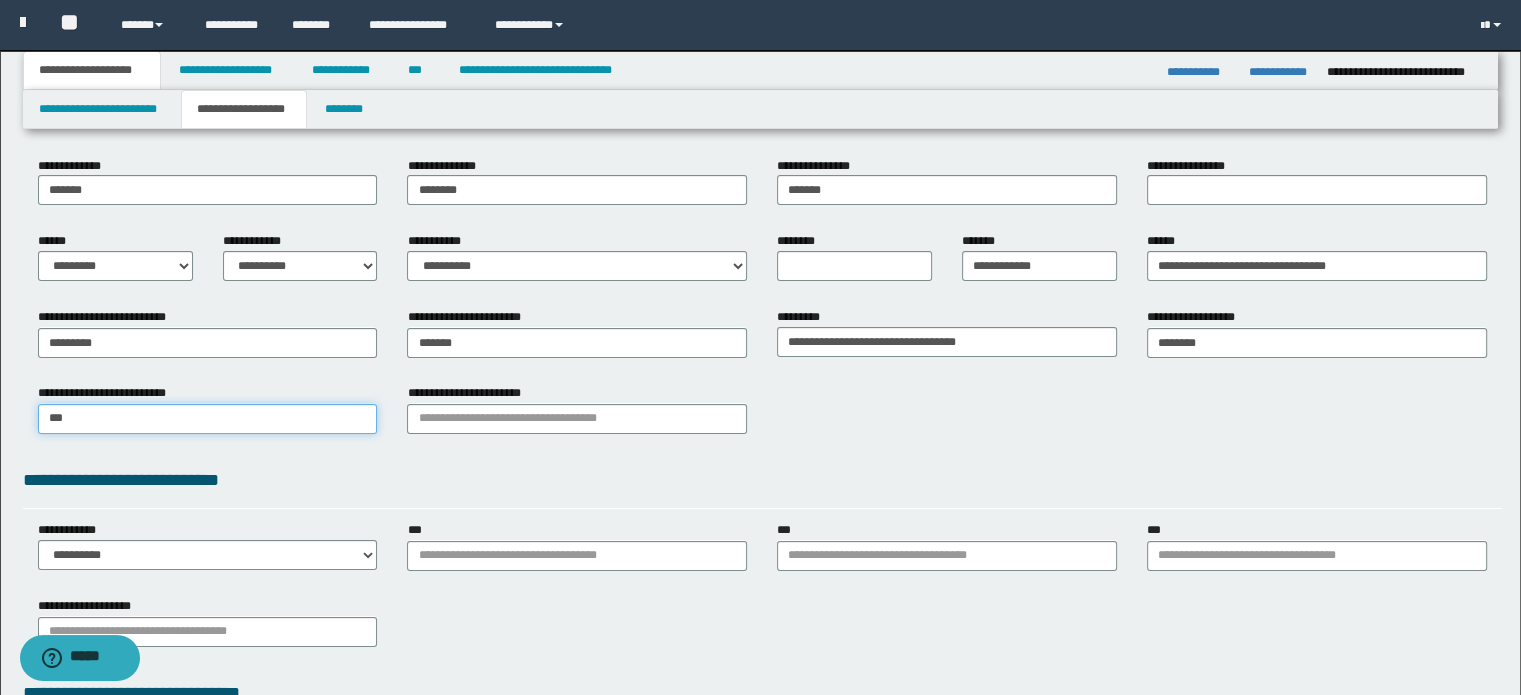 type on "*********" 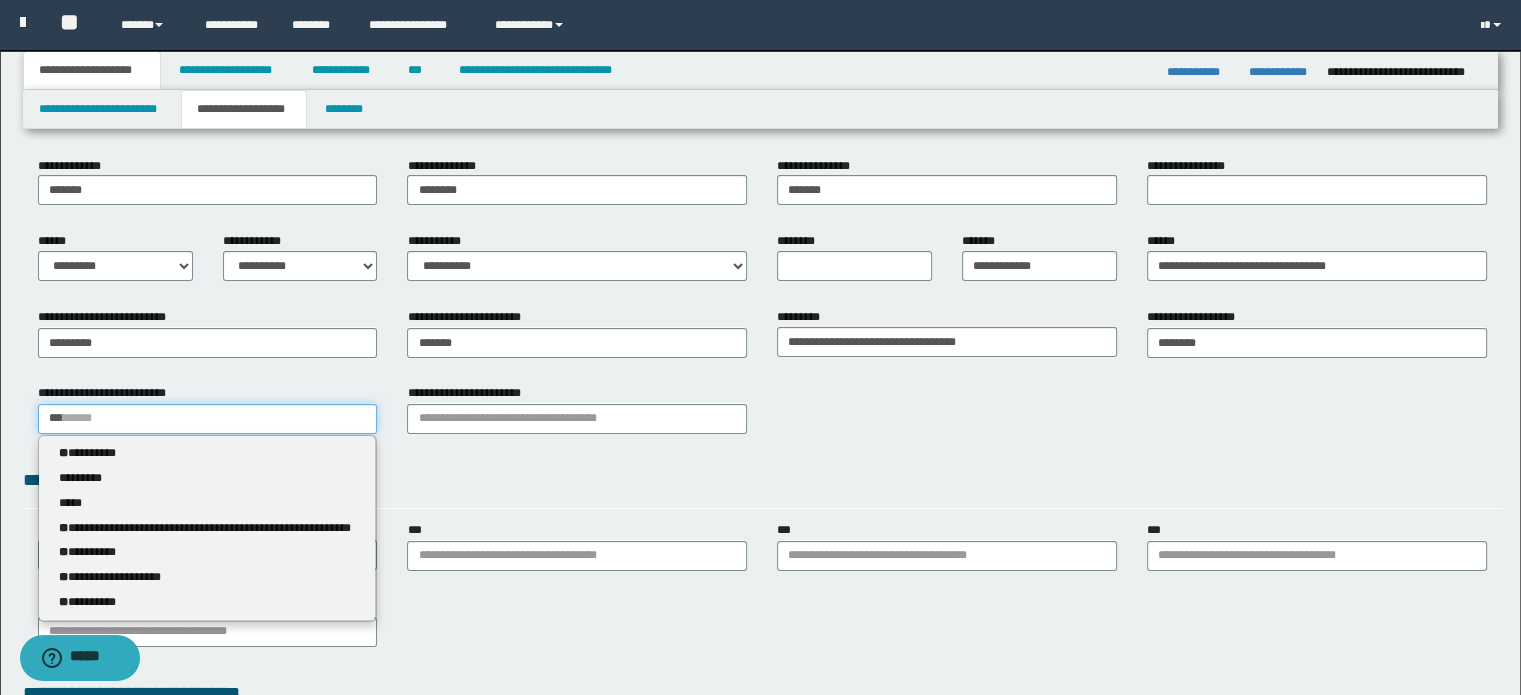 type 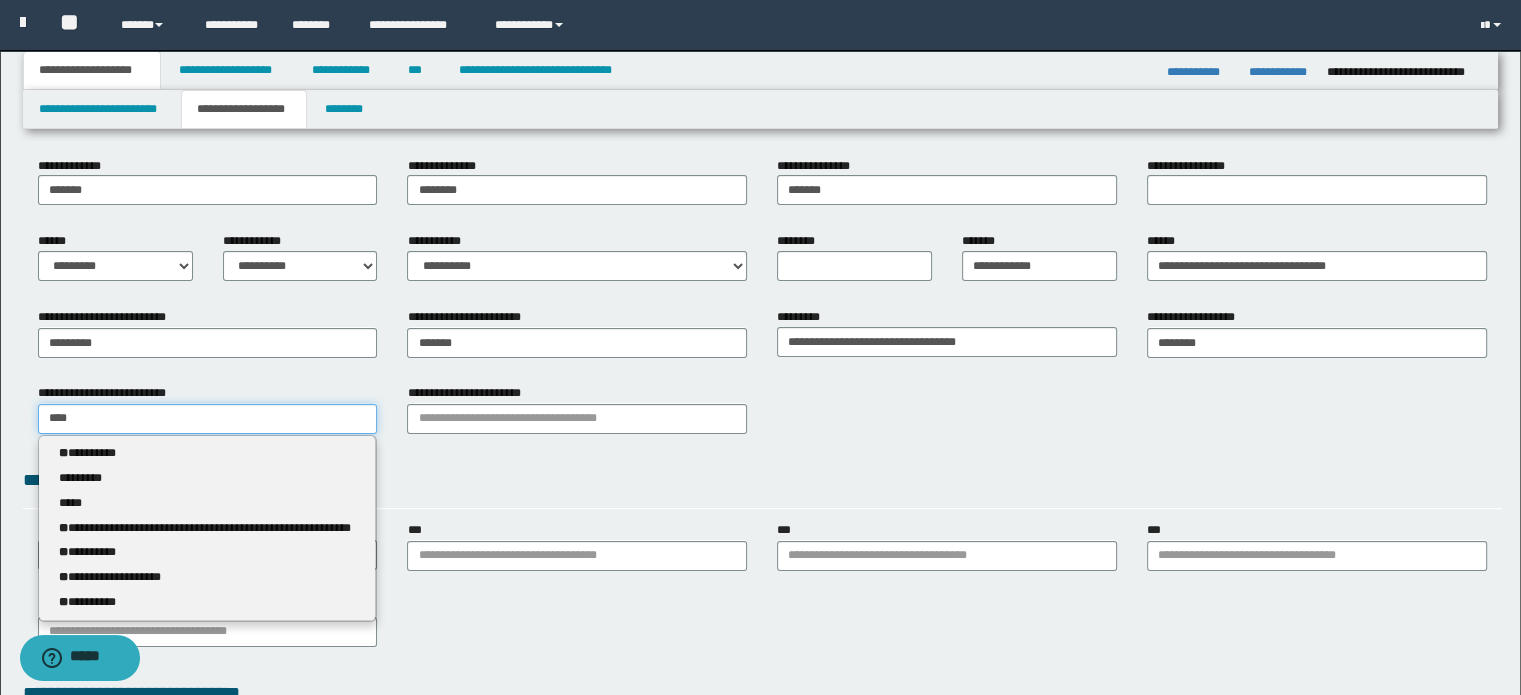 type on "*****" 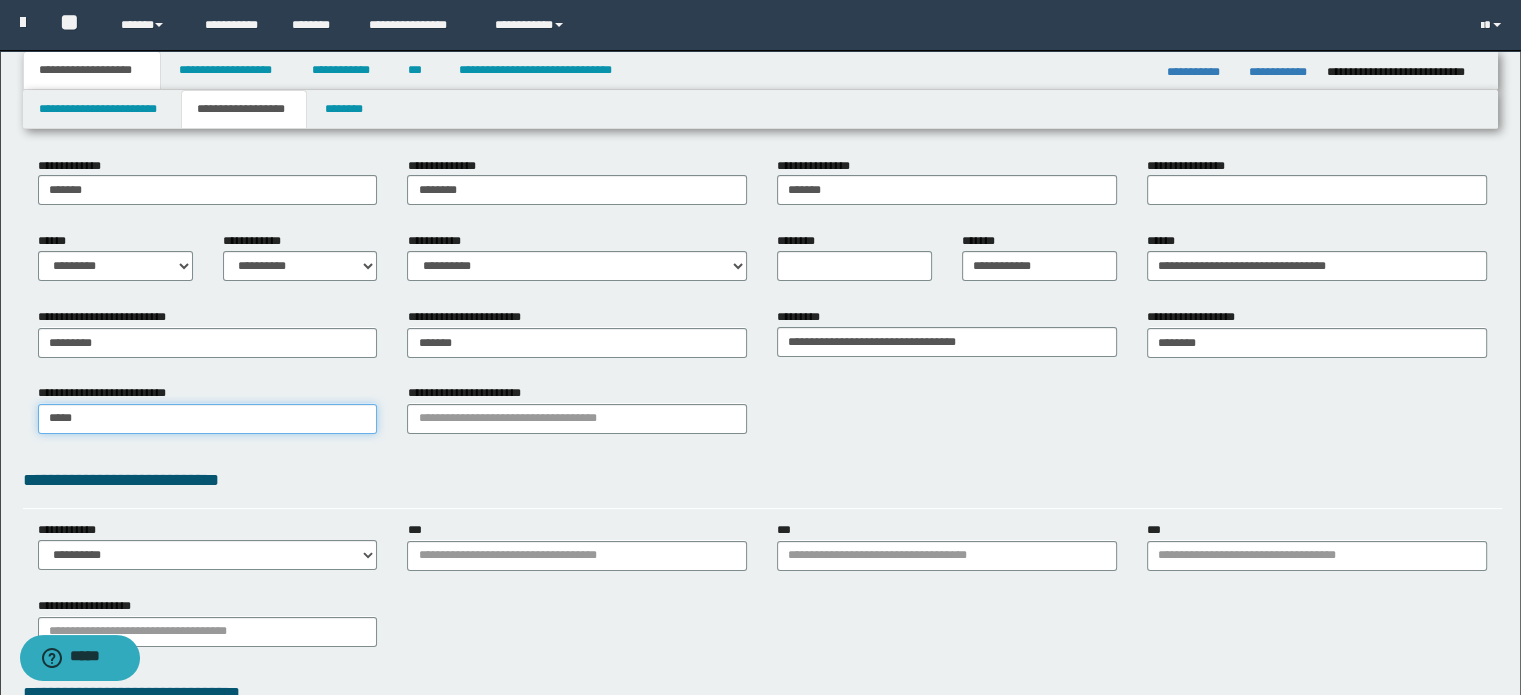 type on "*********" 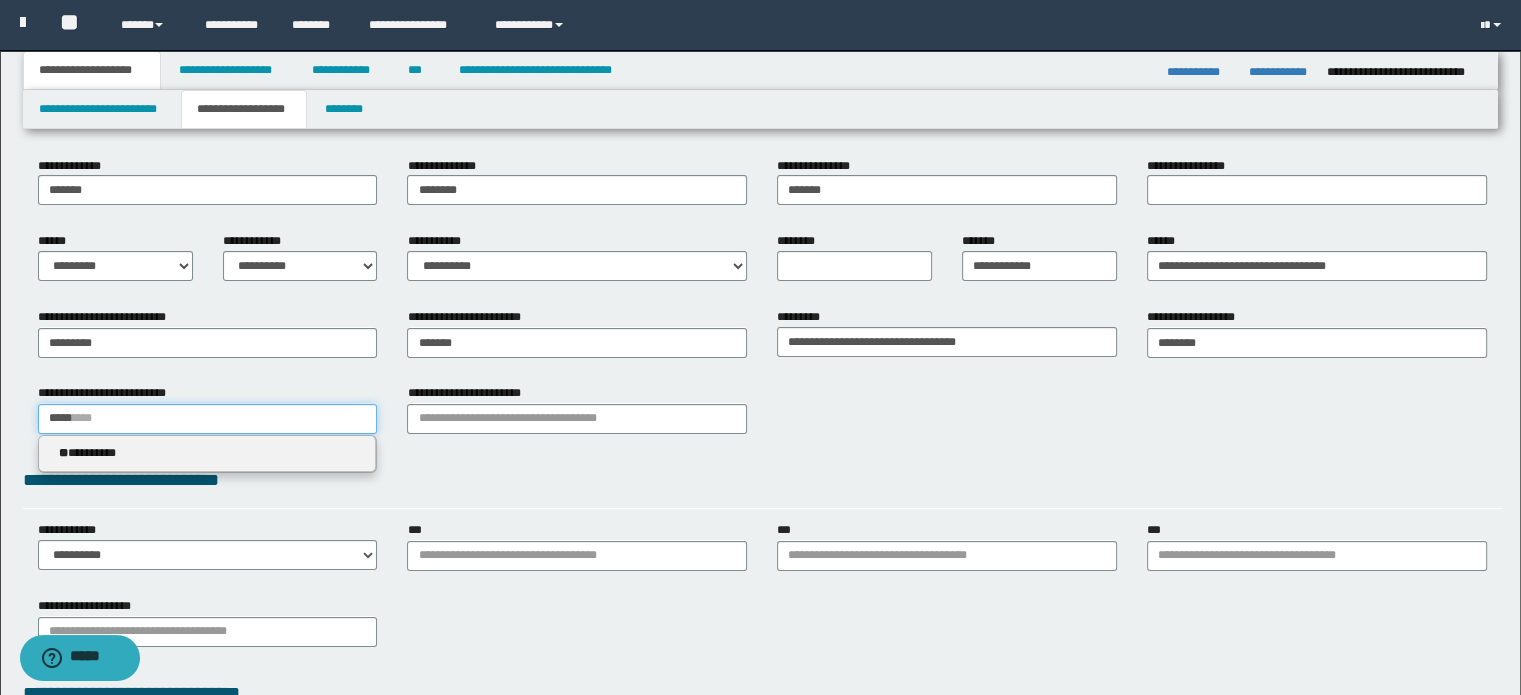 type 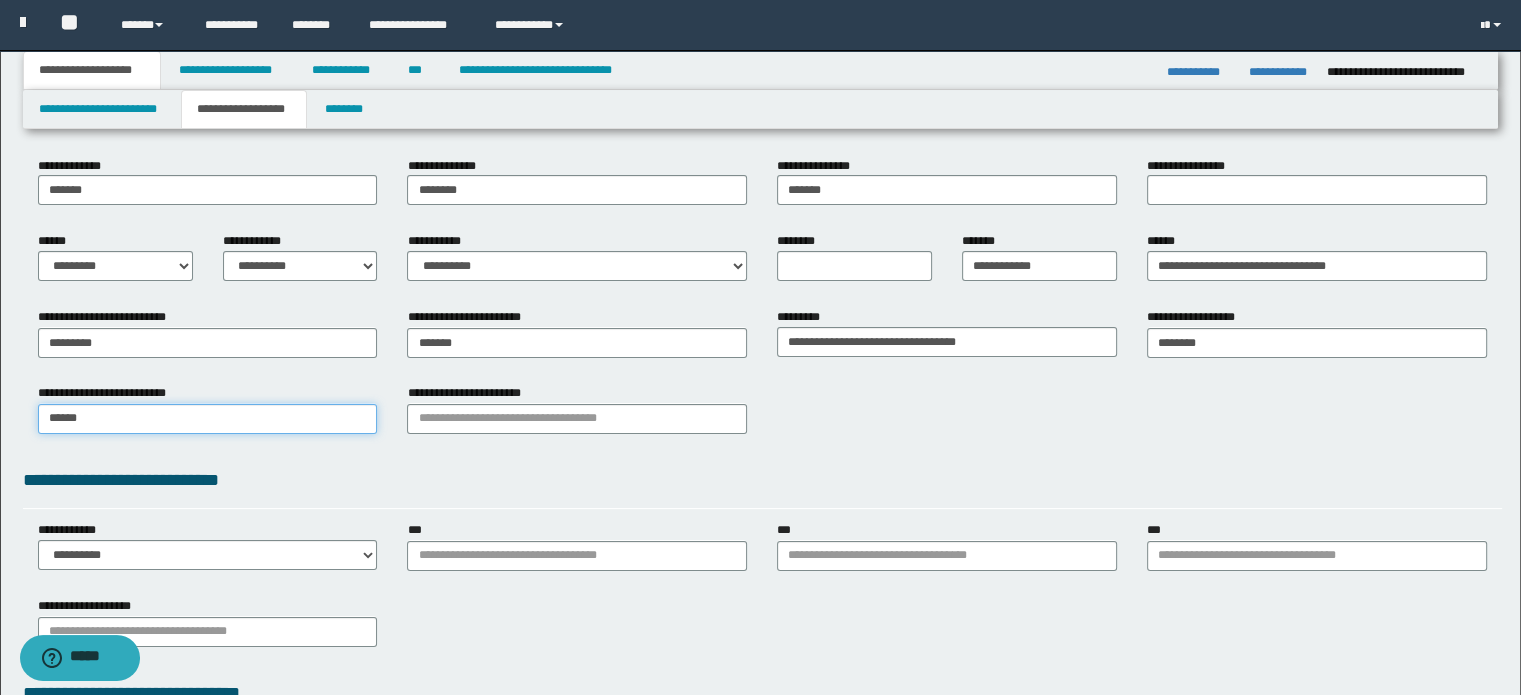 type on "*********" 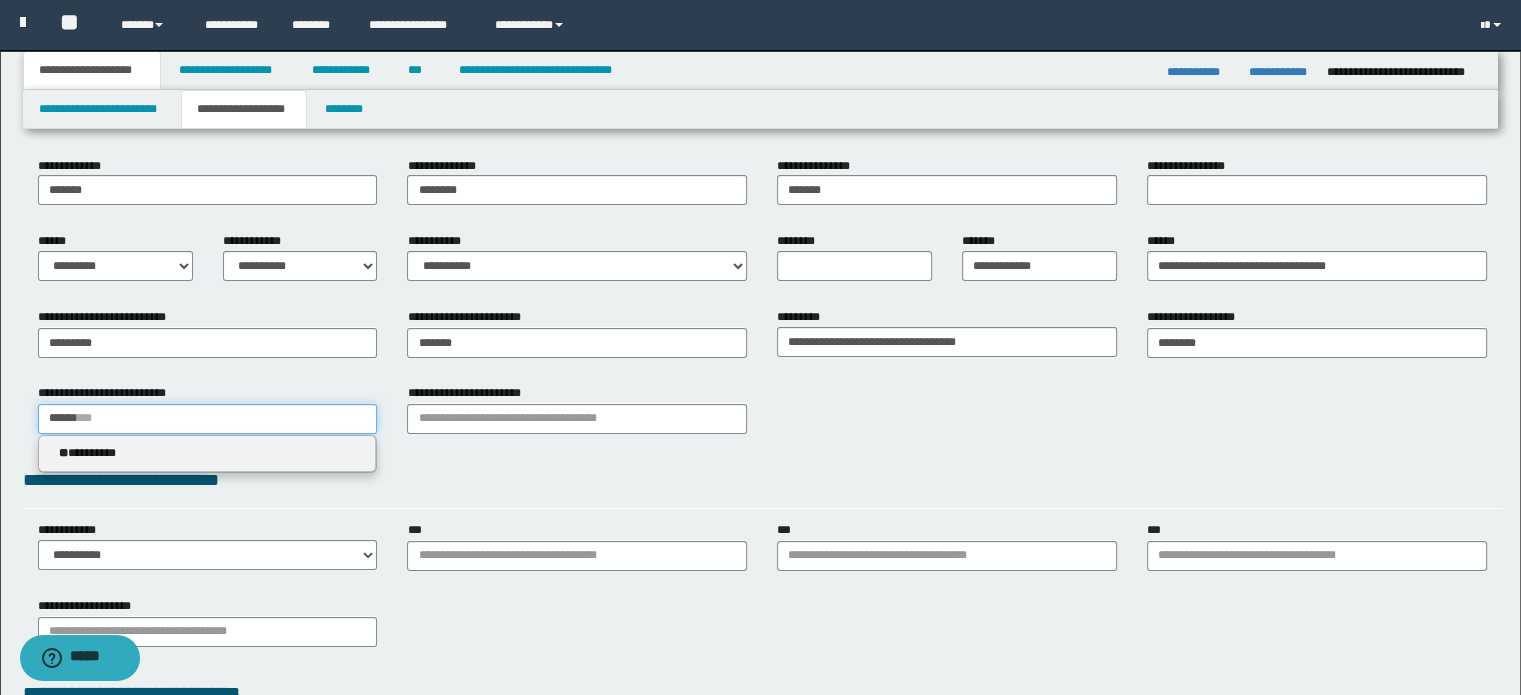 type 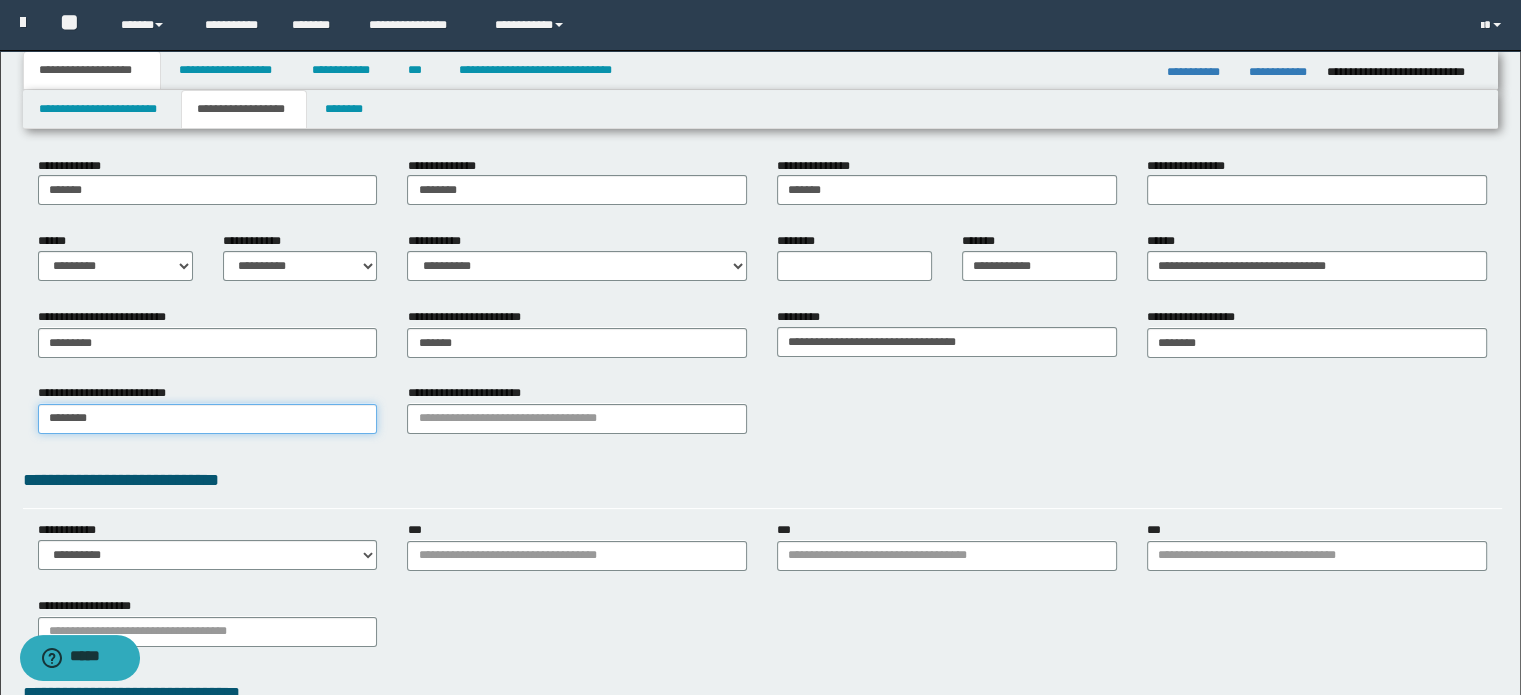 type on "*********" 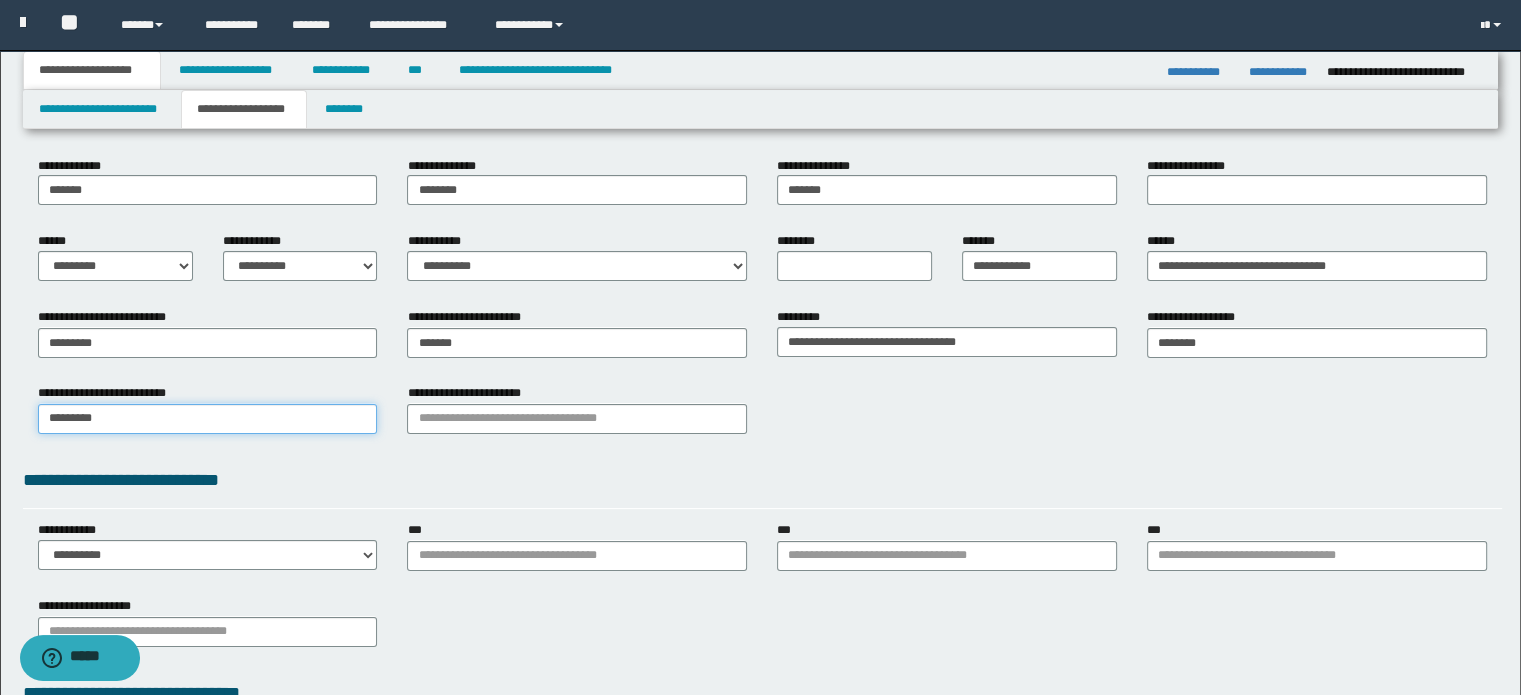 type on "*********" 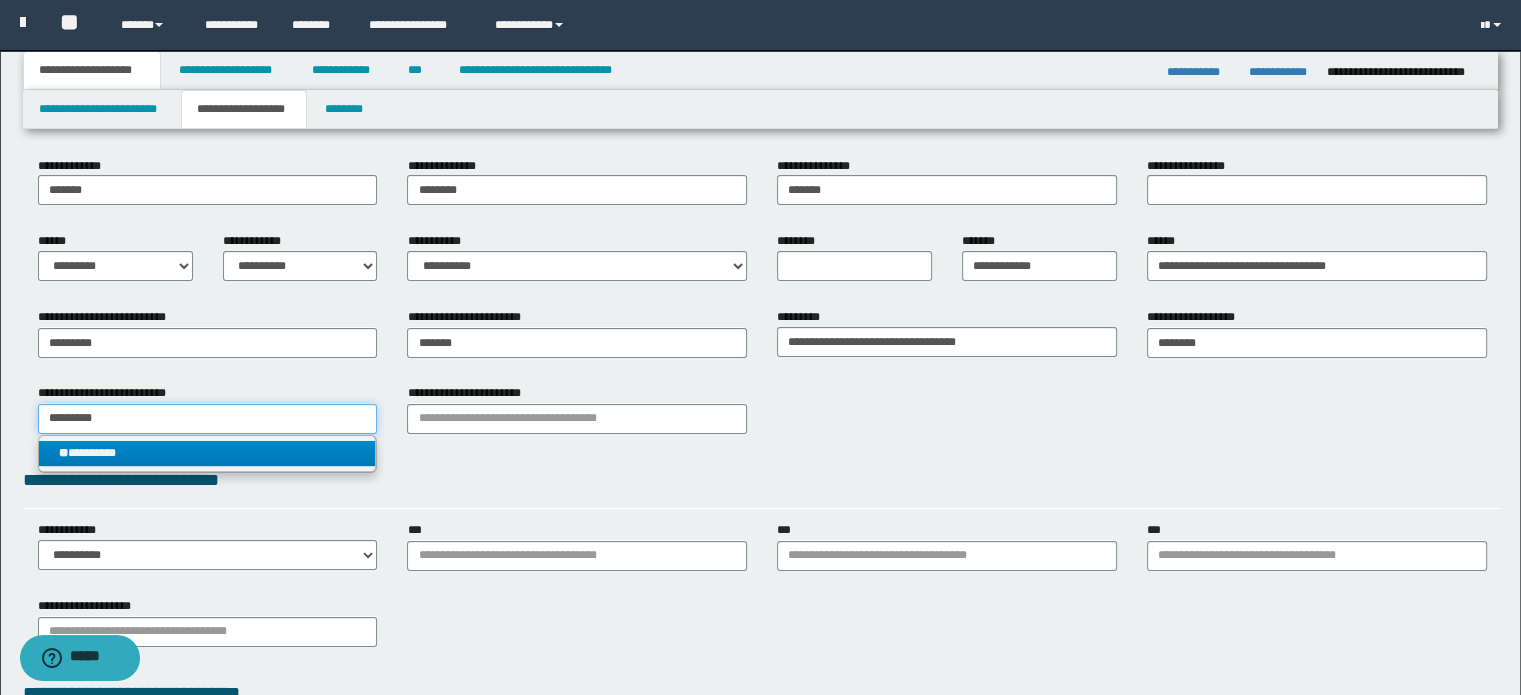 type on "*********" 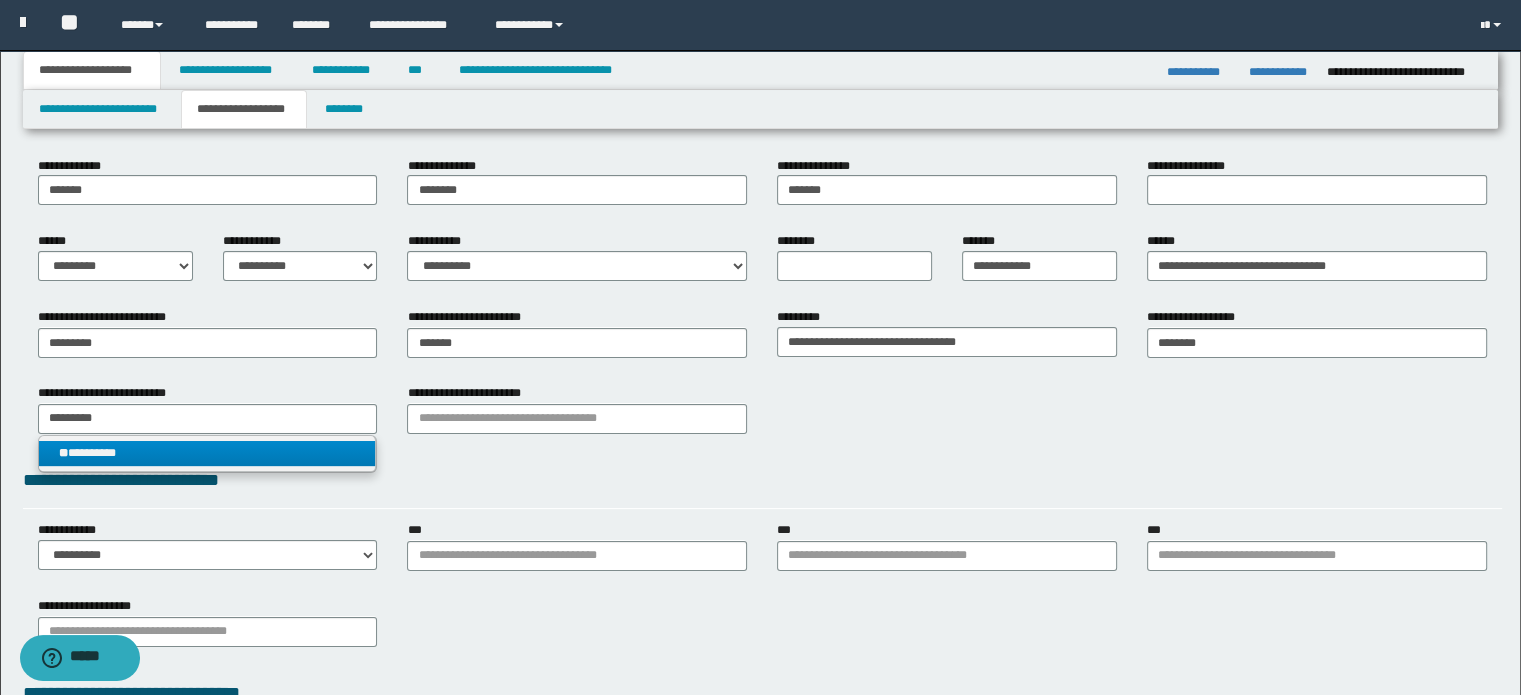 type 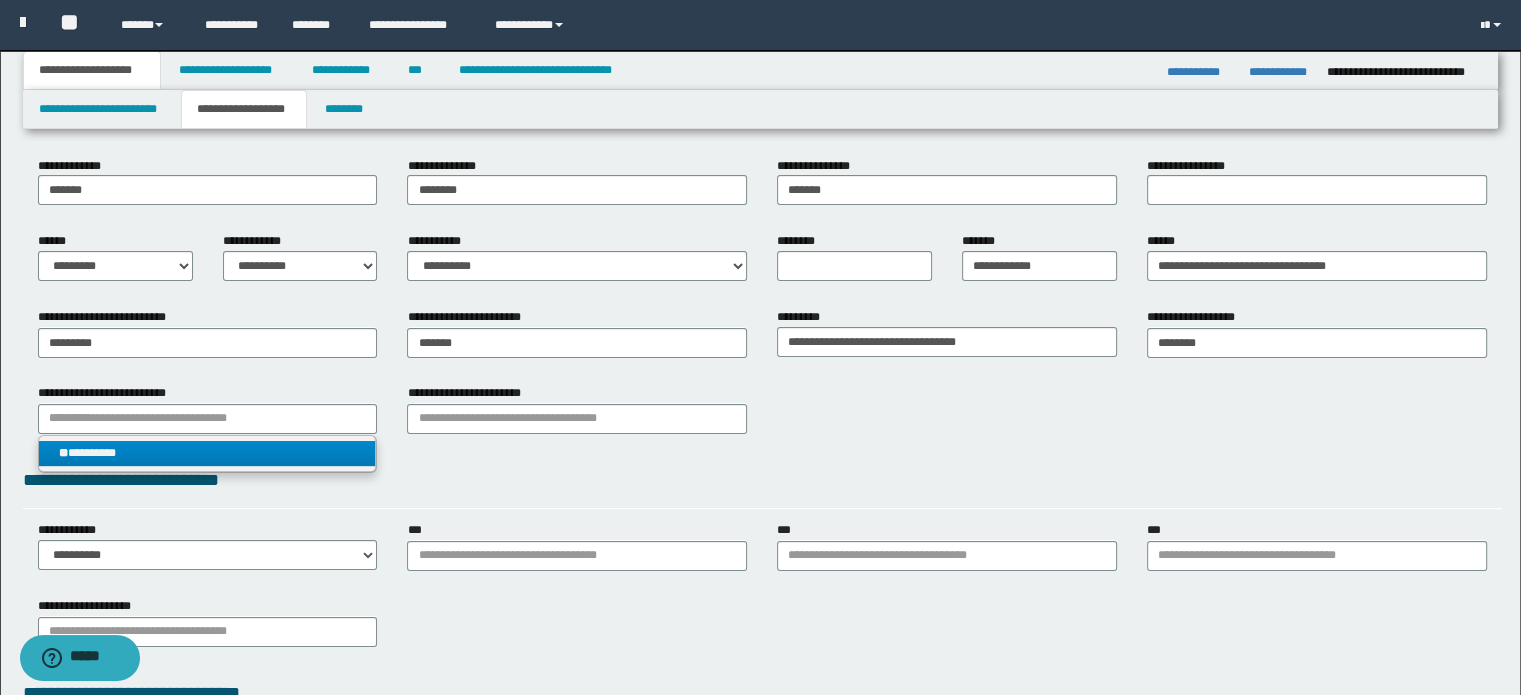 click on "** *********" at bounding box center [208, 453] 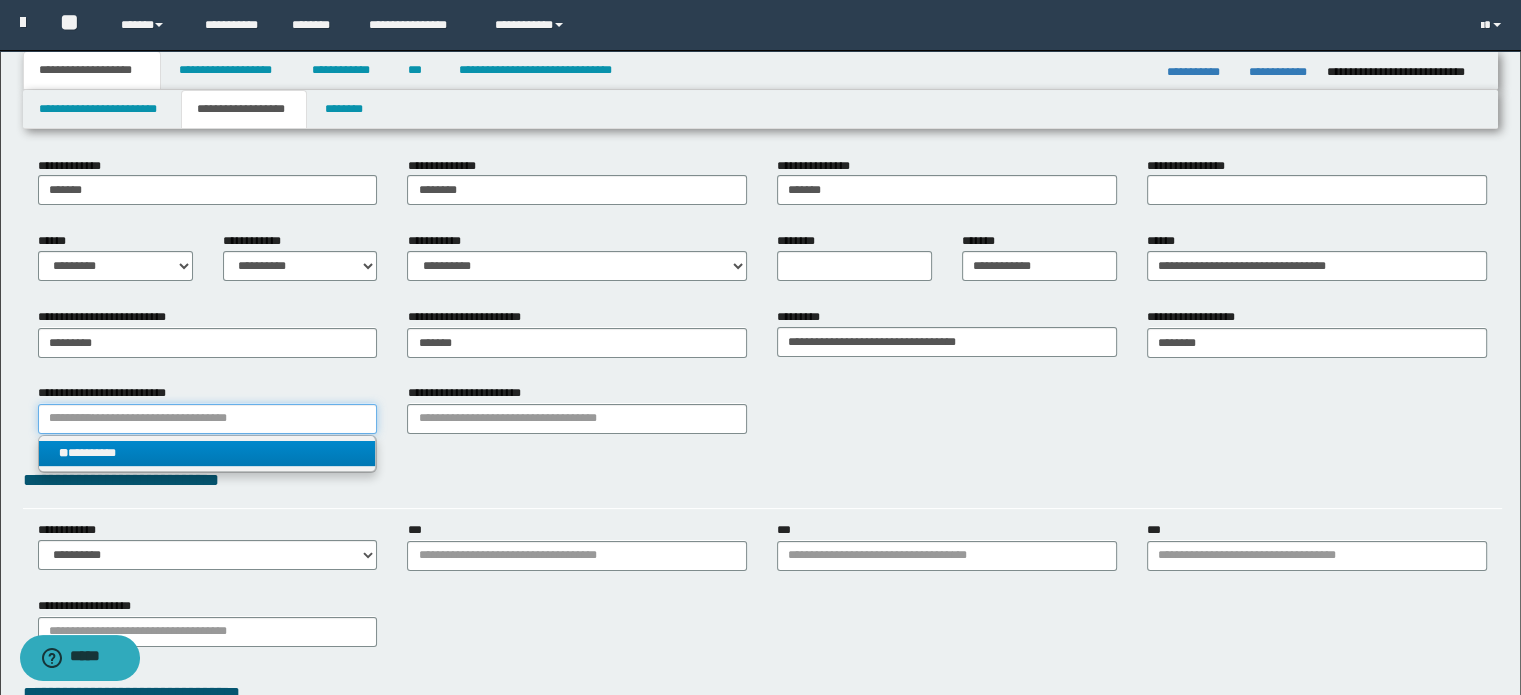 type 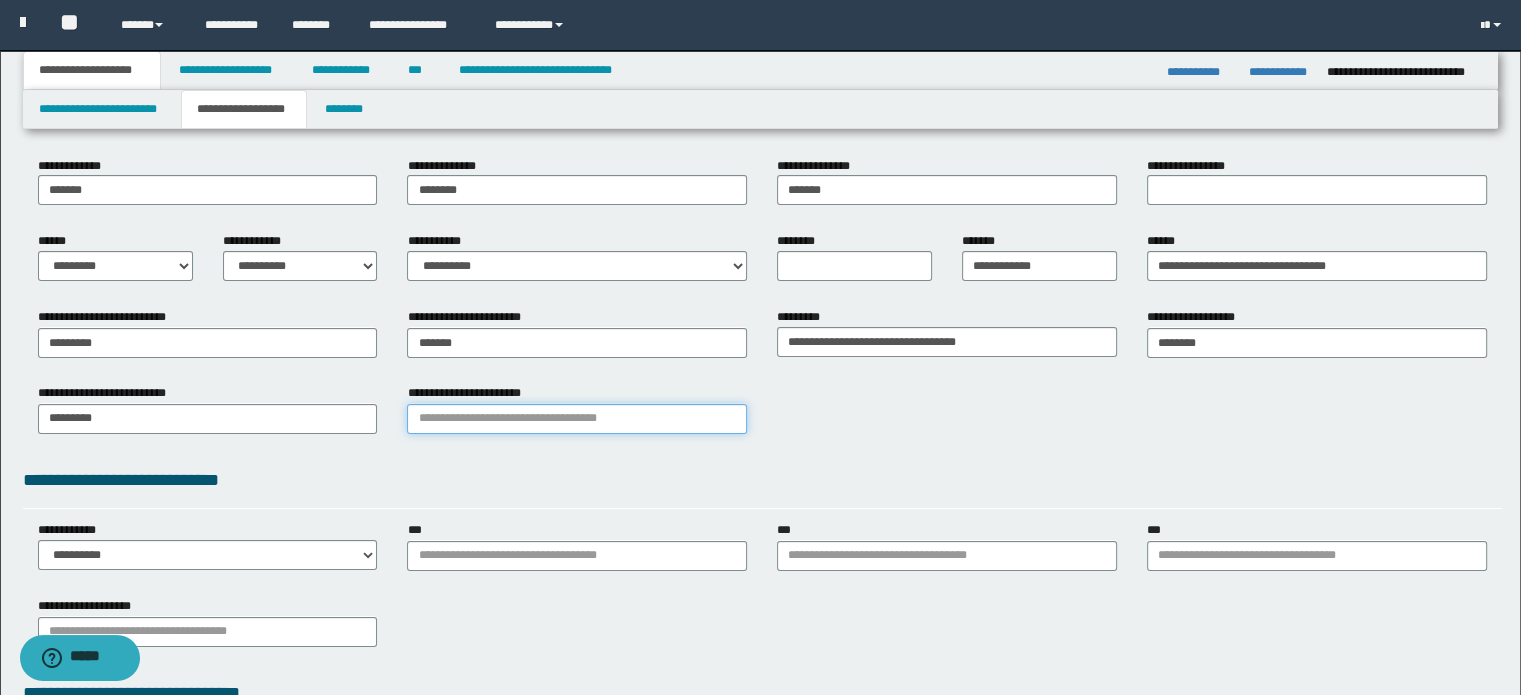 click on "**********" at bounding box center (577, 419) 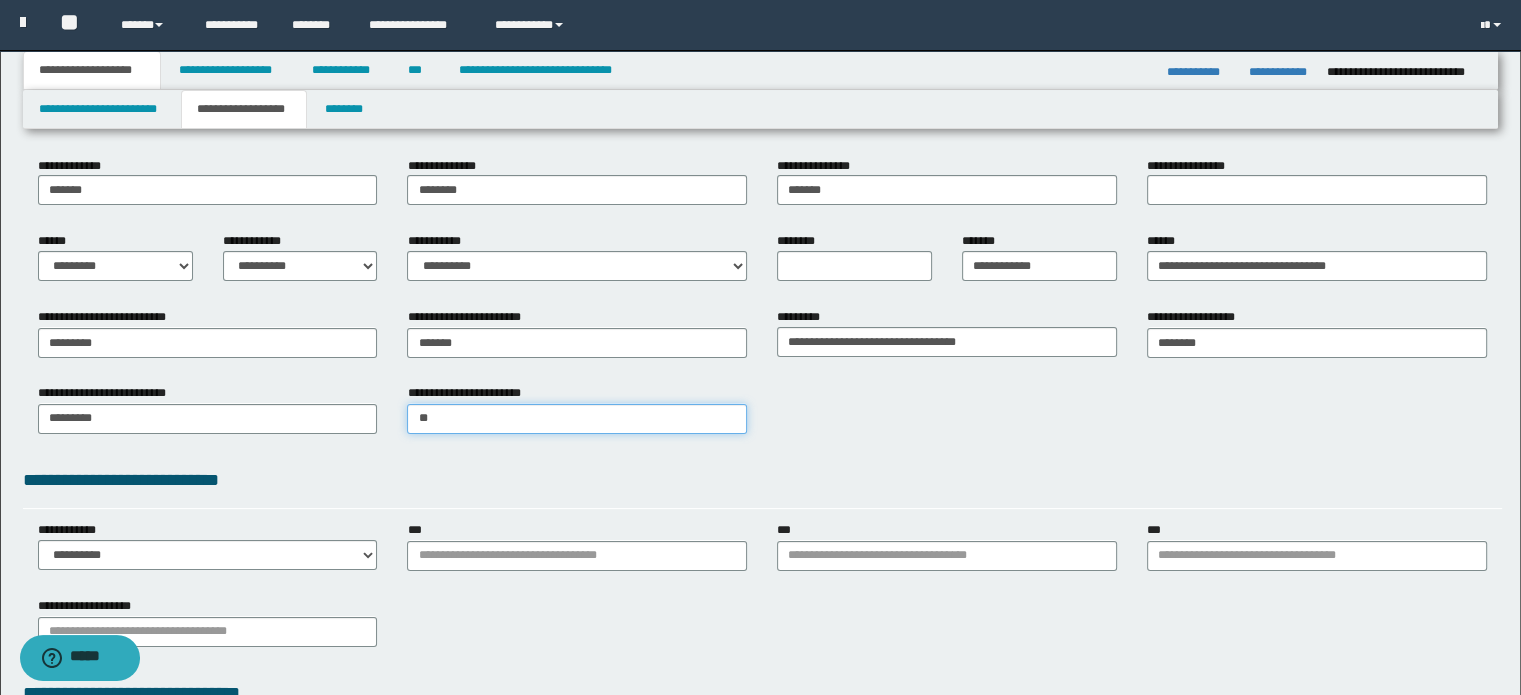 type on "***" 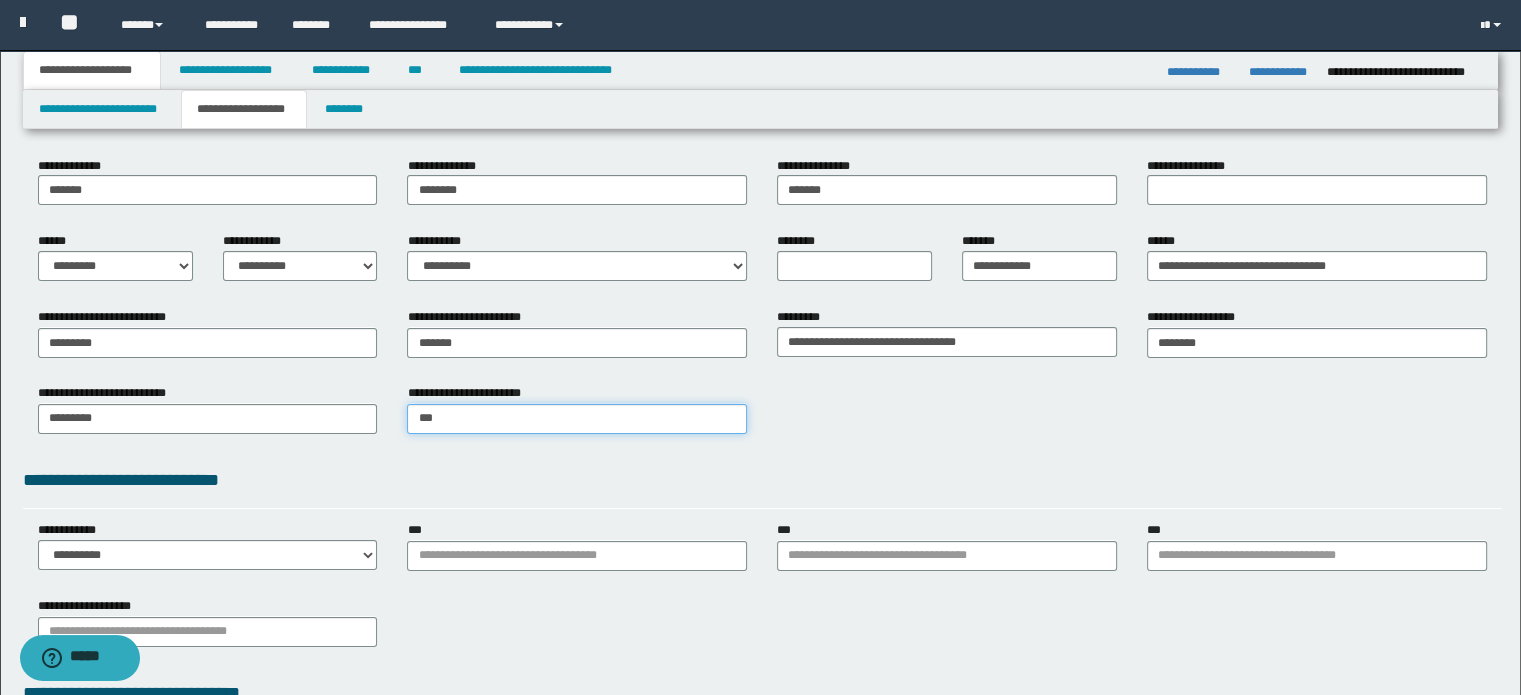 type on "***" 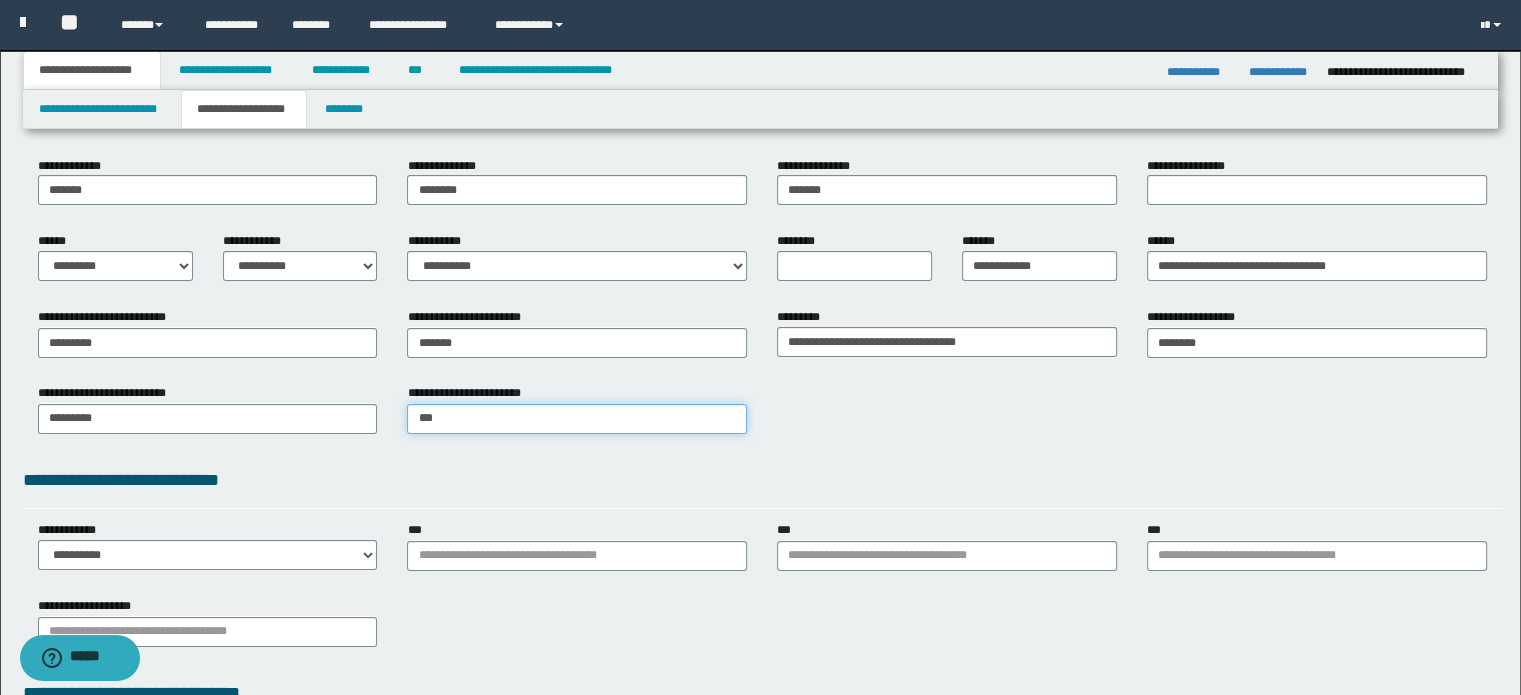 type 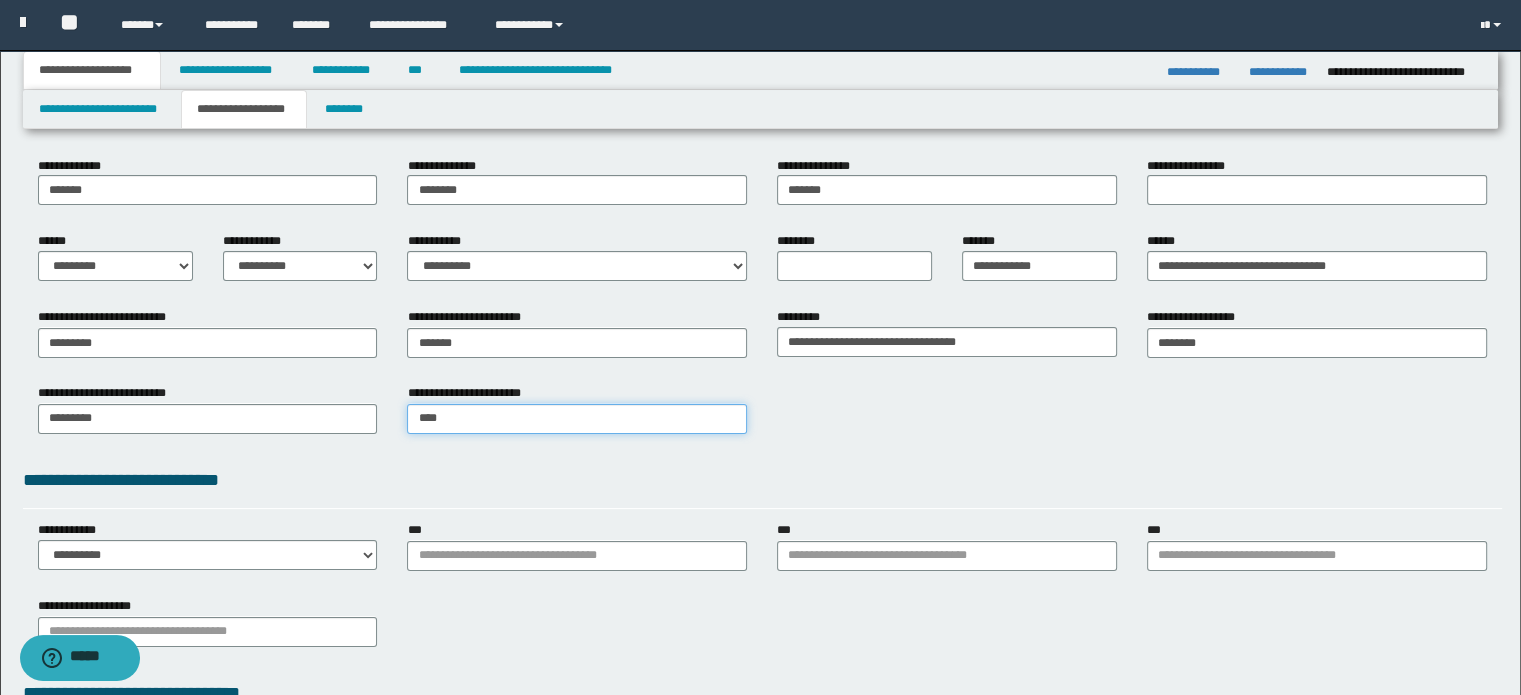 type on "*****" 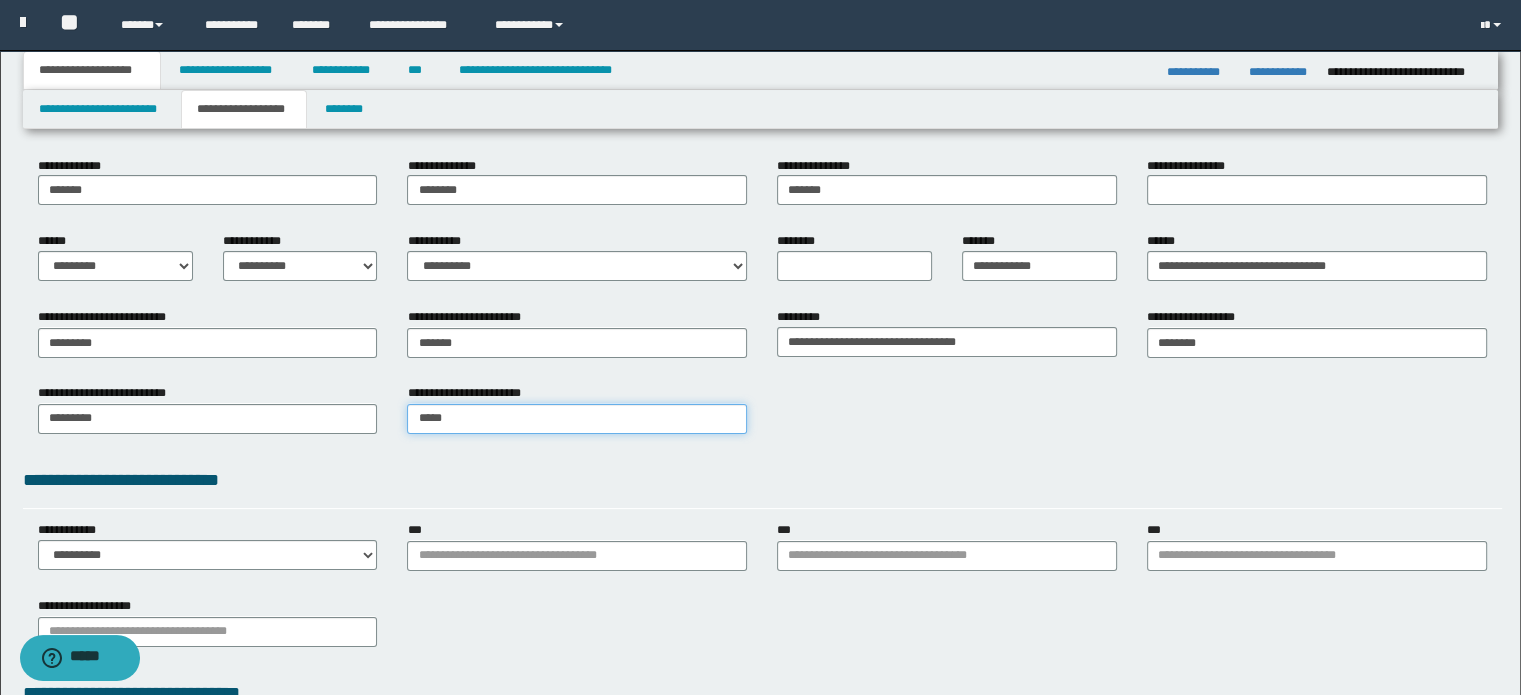 type on "******" 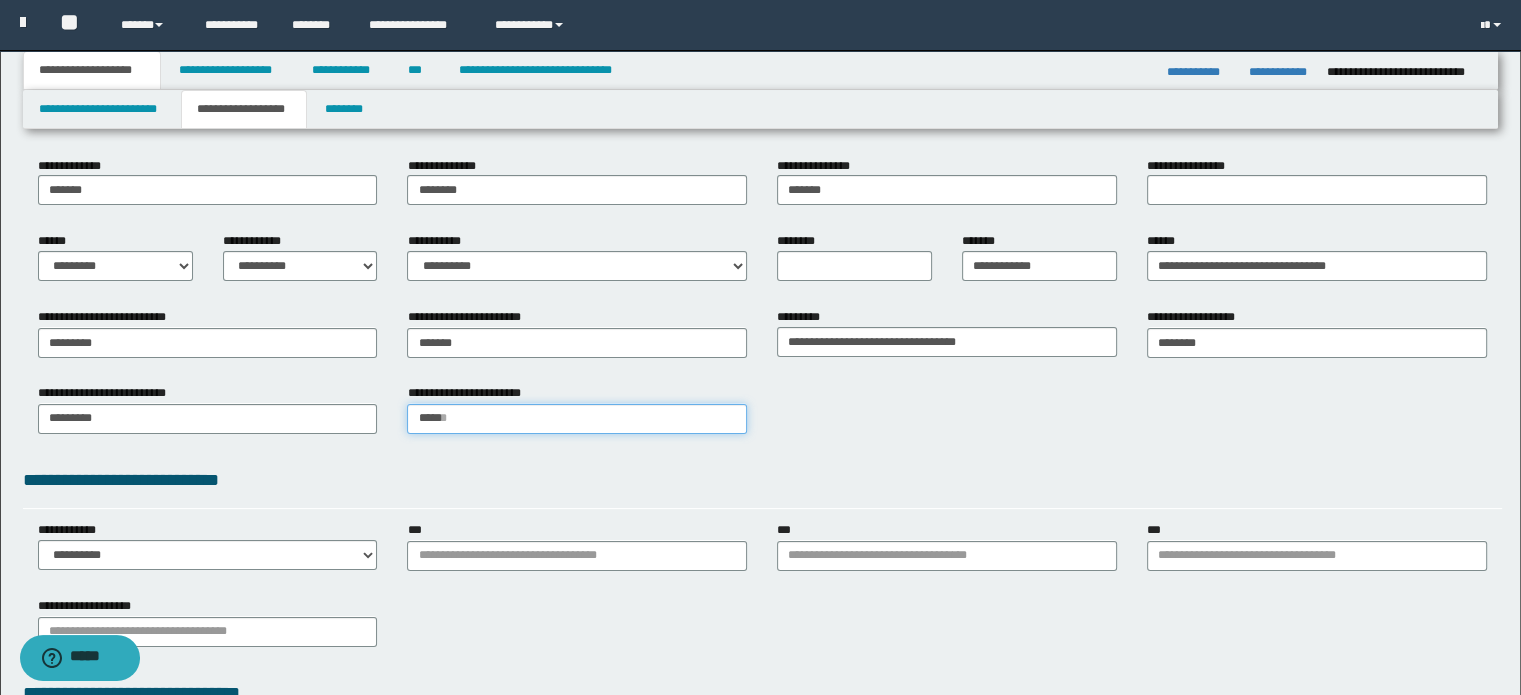 type 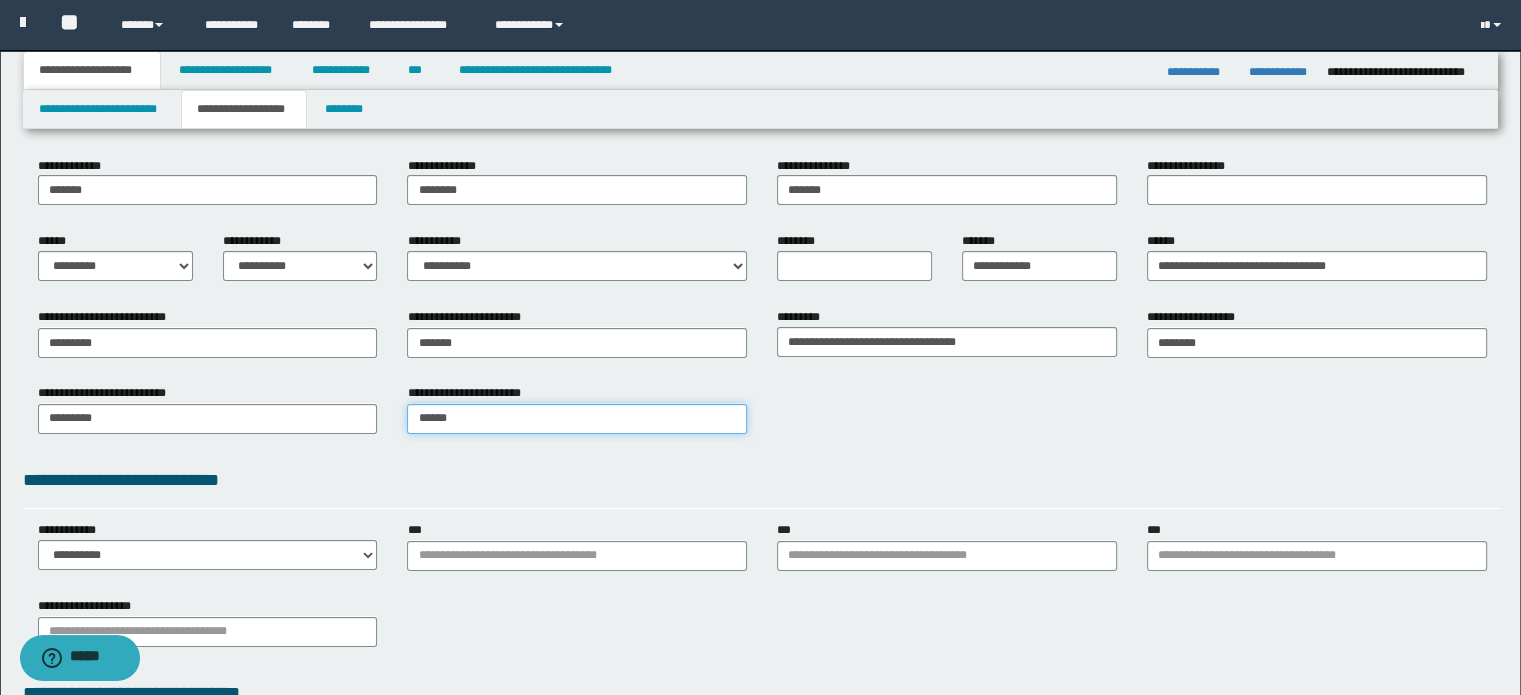 type on "******" 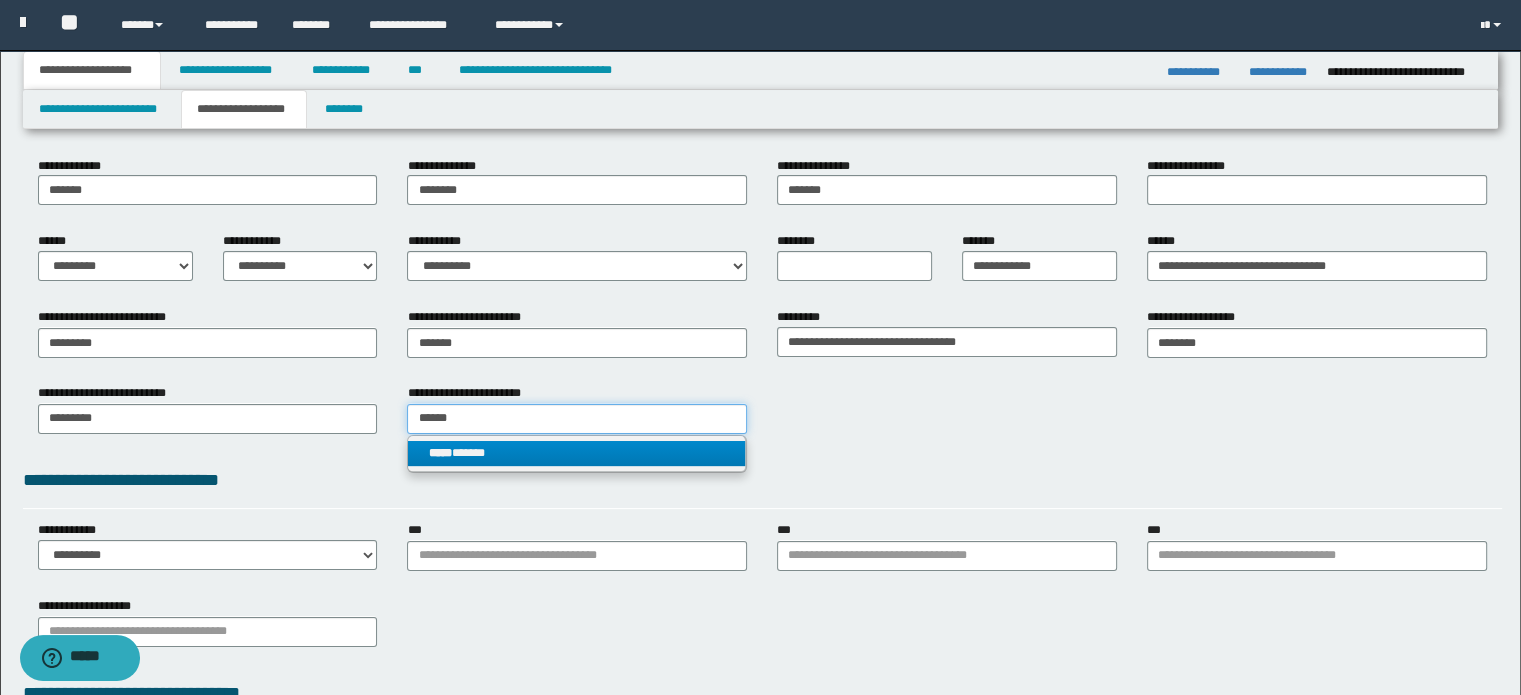 type on "******" 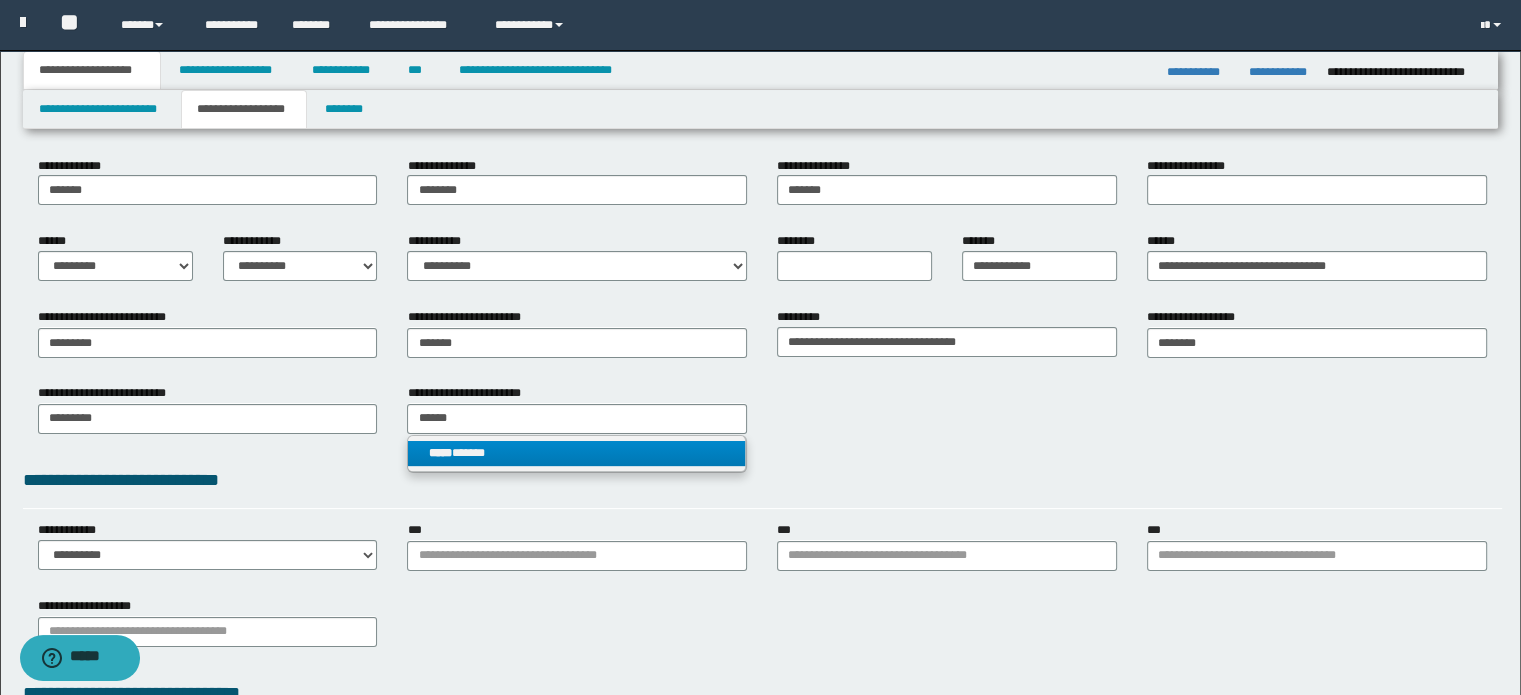 type 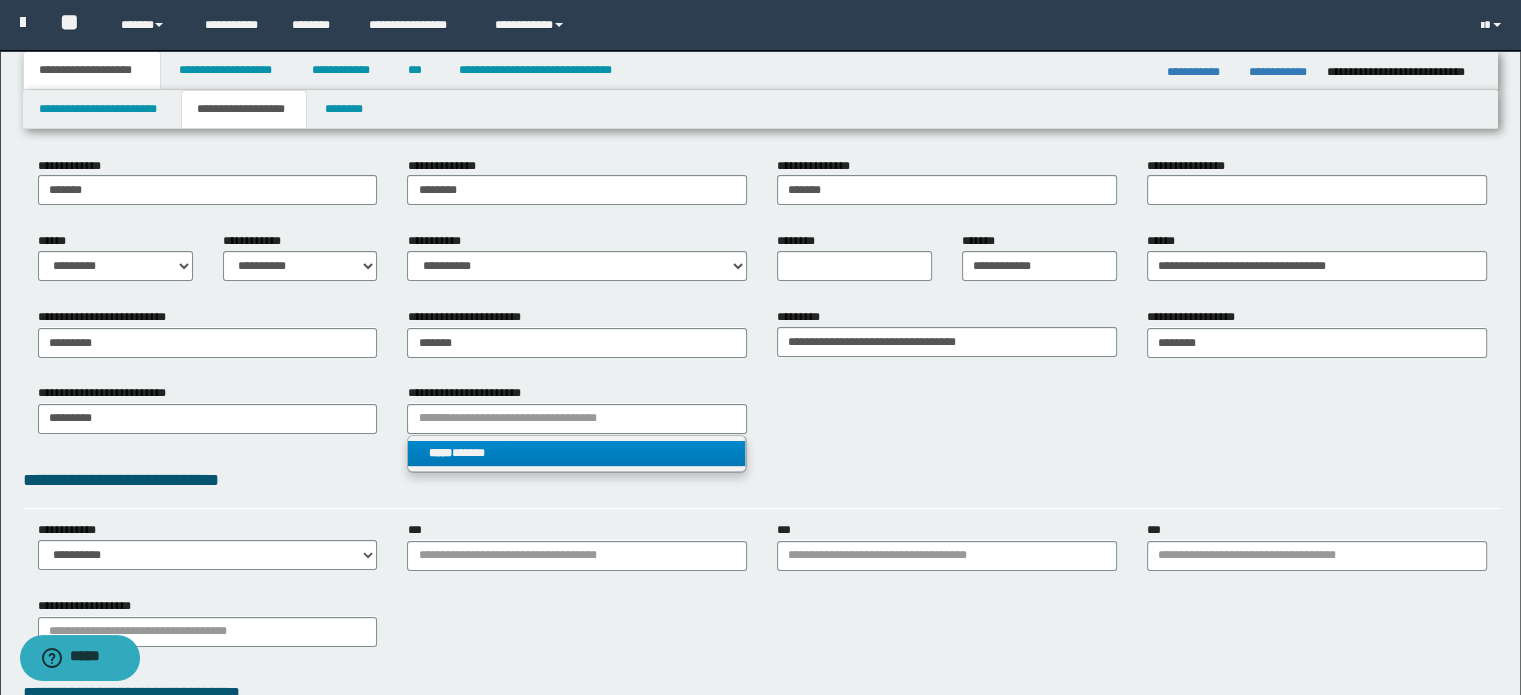 click on "***** ******" at bounding box center (576, 453) 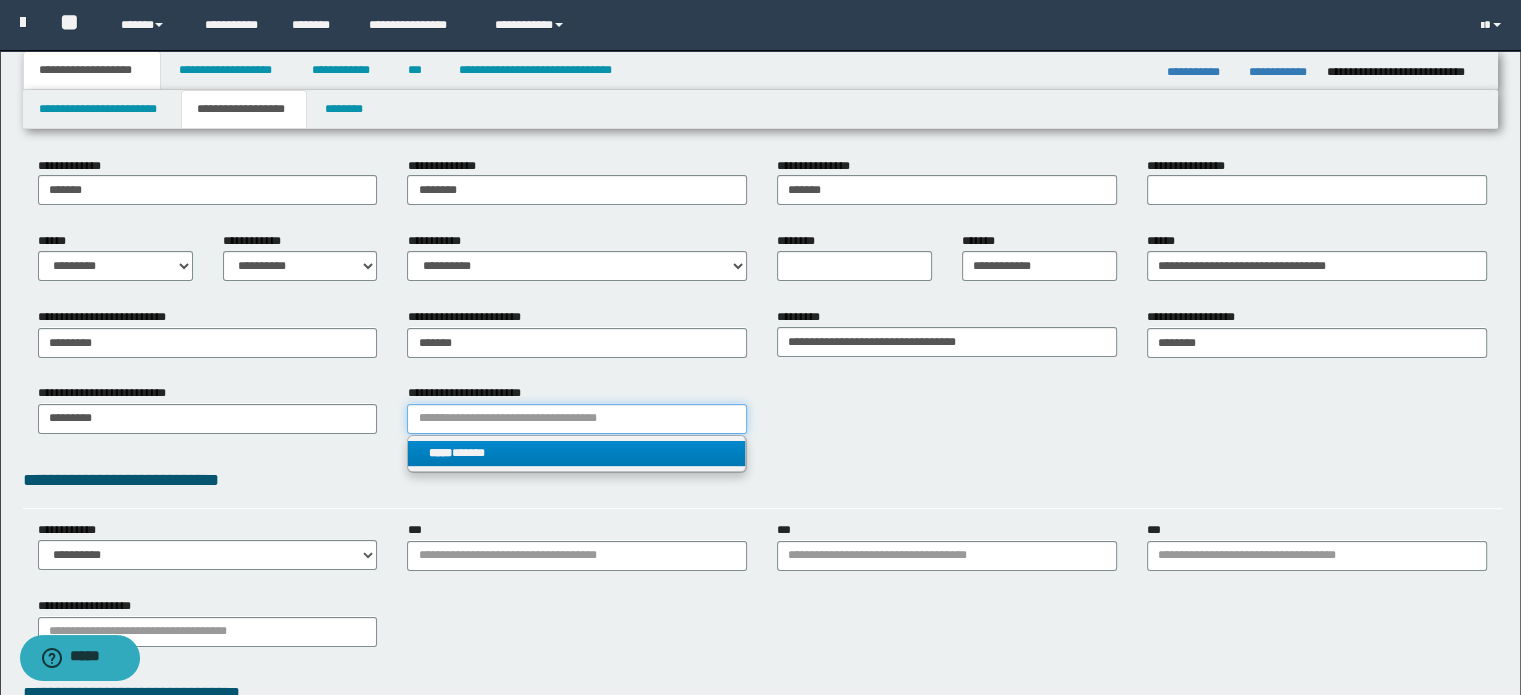 type 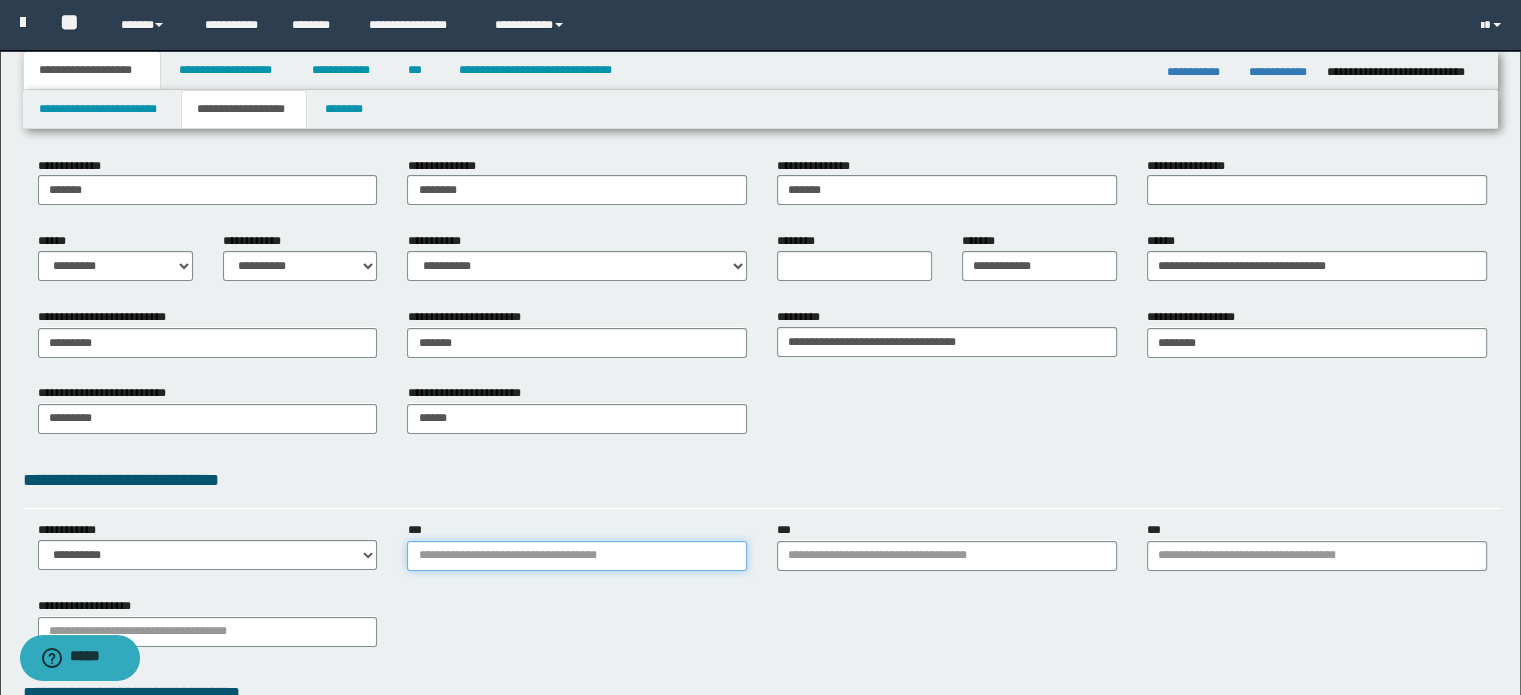 click on "***" at bounding box center [577, 556] 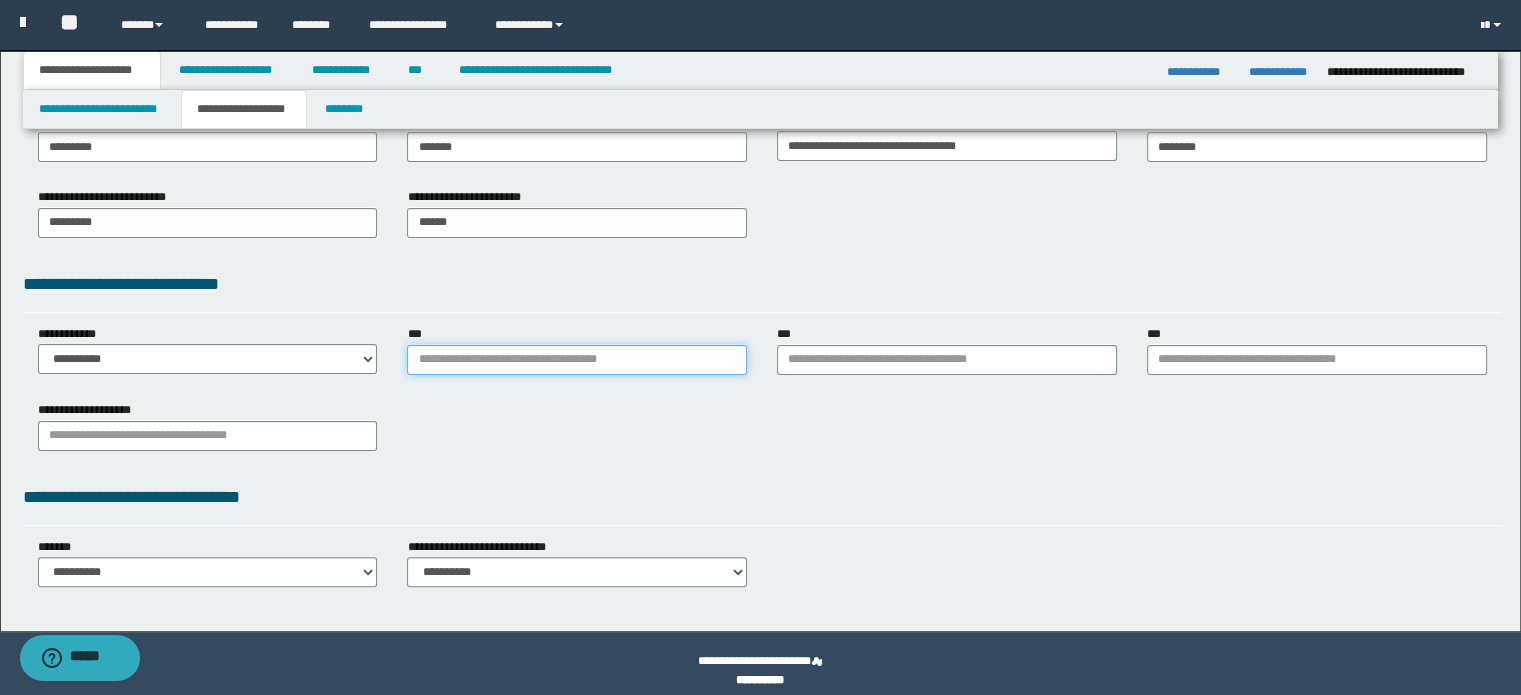 scroll, scrollTop: 400, scrollLeft: 0, axis: vertical 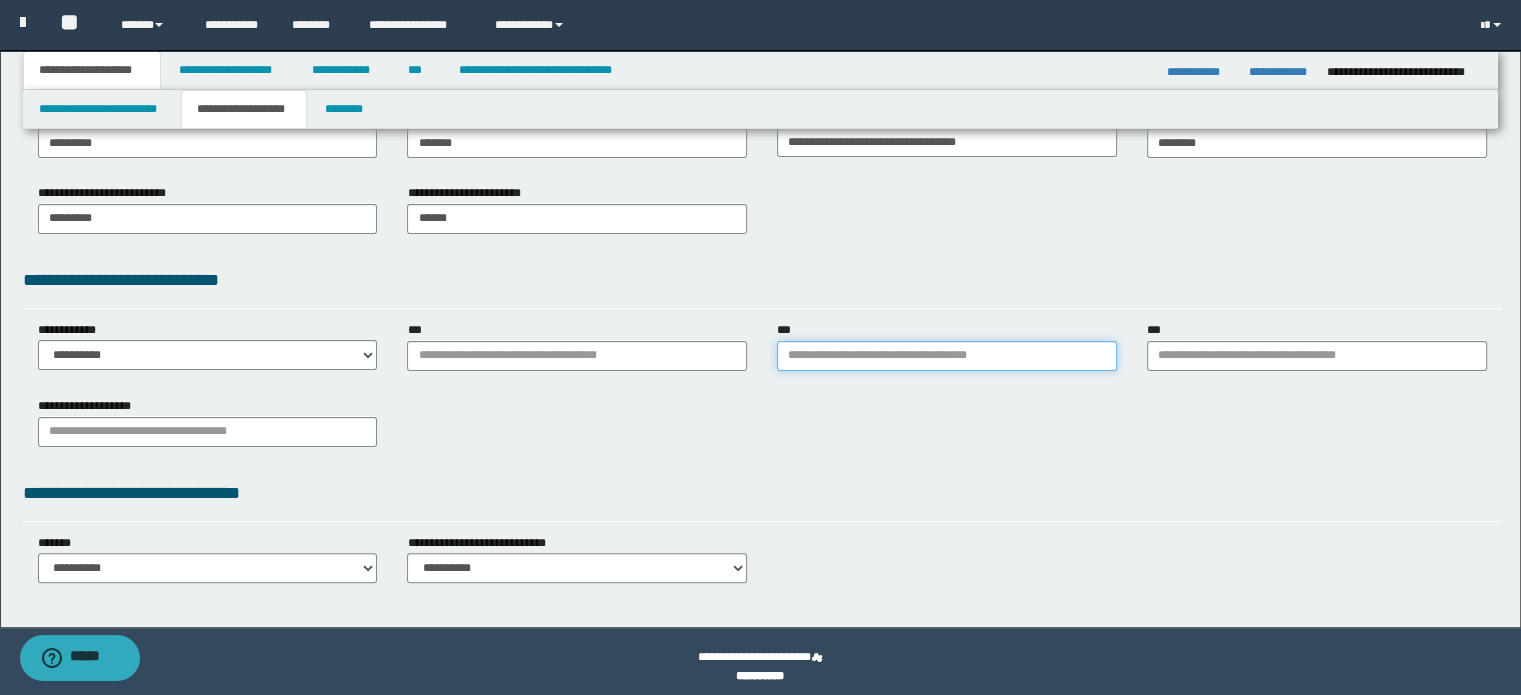click on "***" at bounding box center (947, 356) 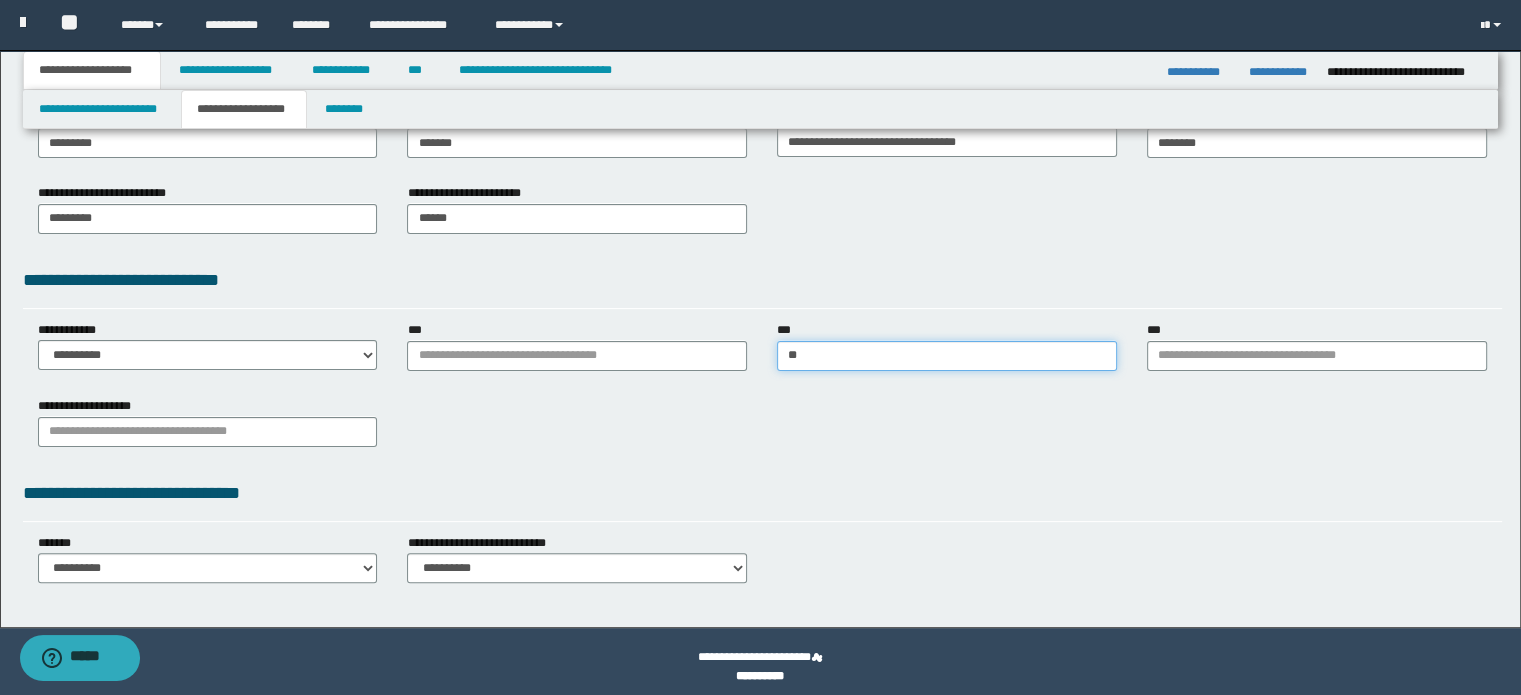 type on "***" 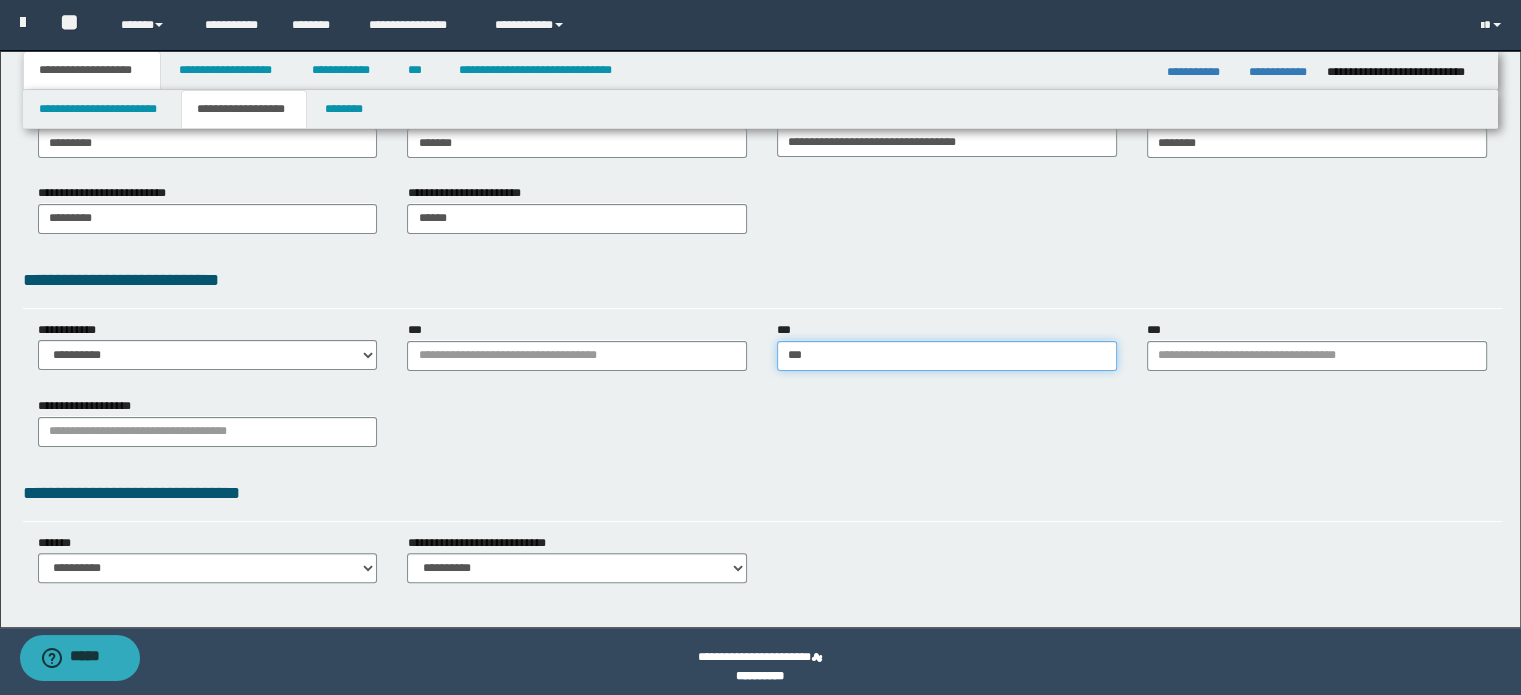 type on "********" 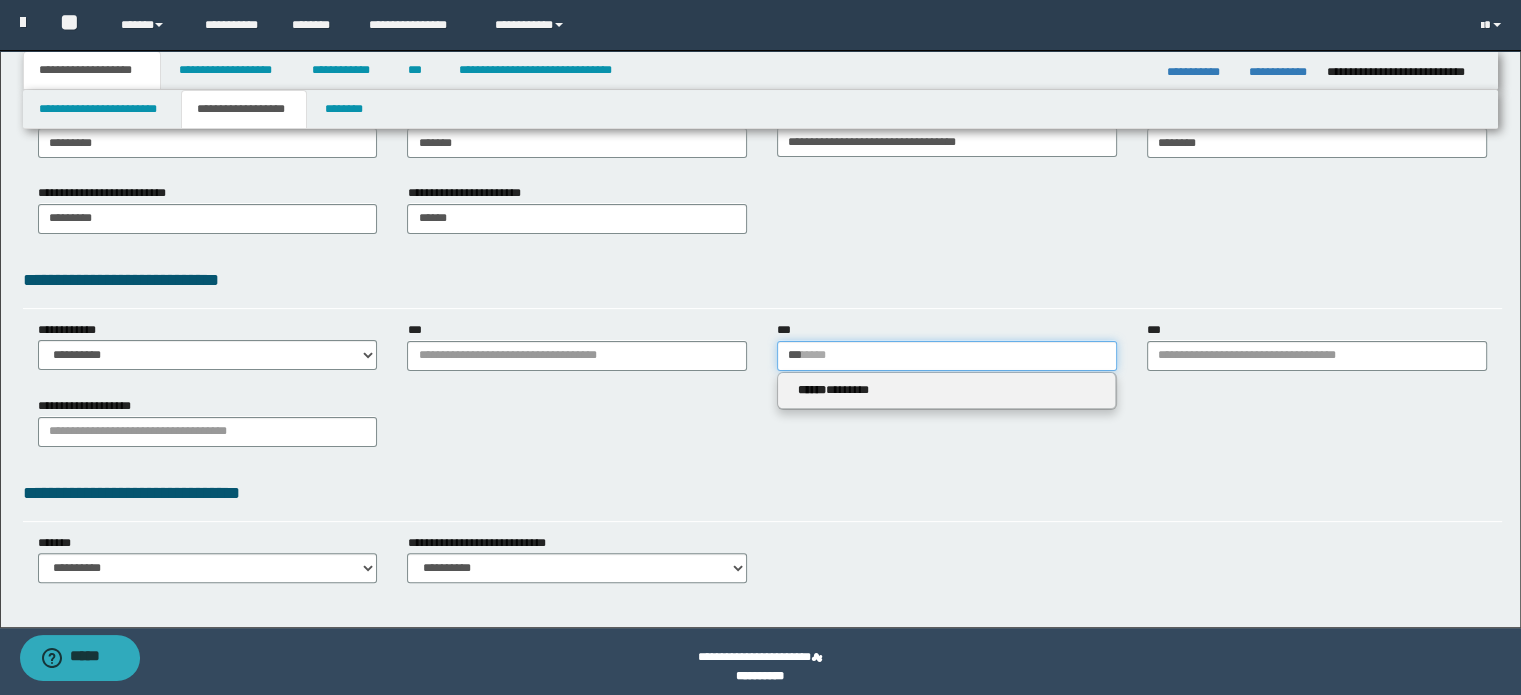 type 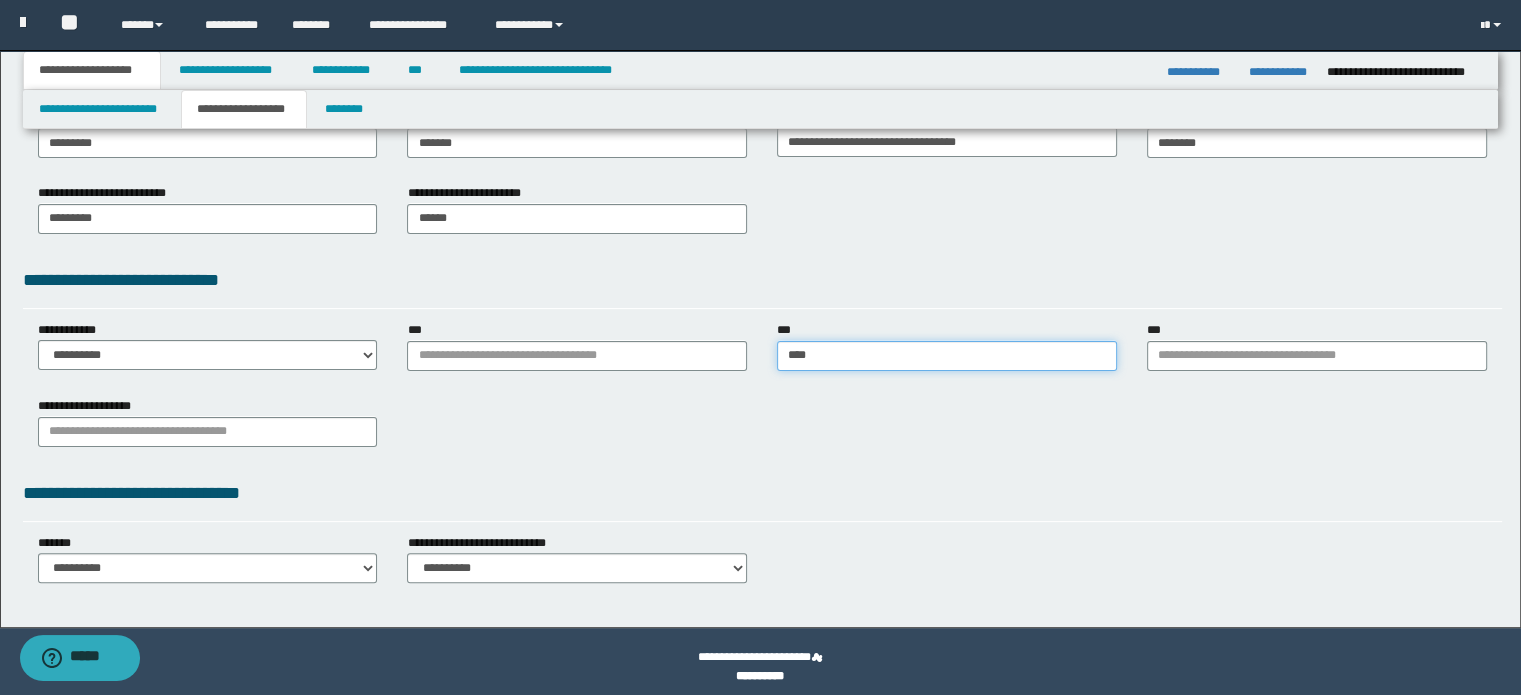 type on "*****" 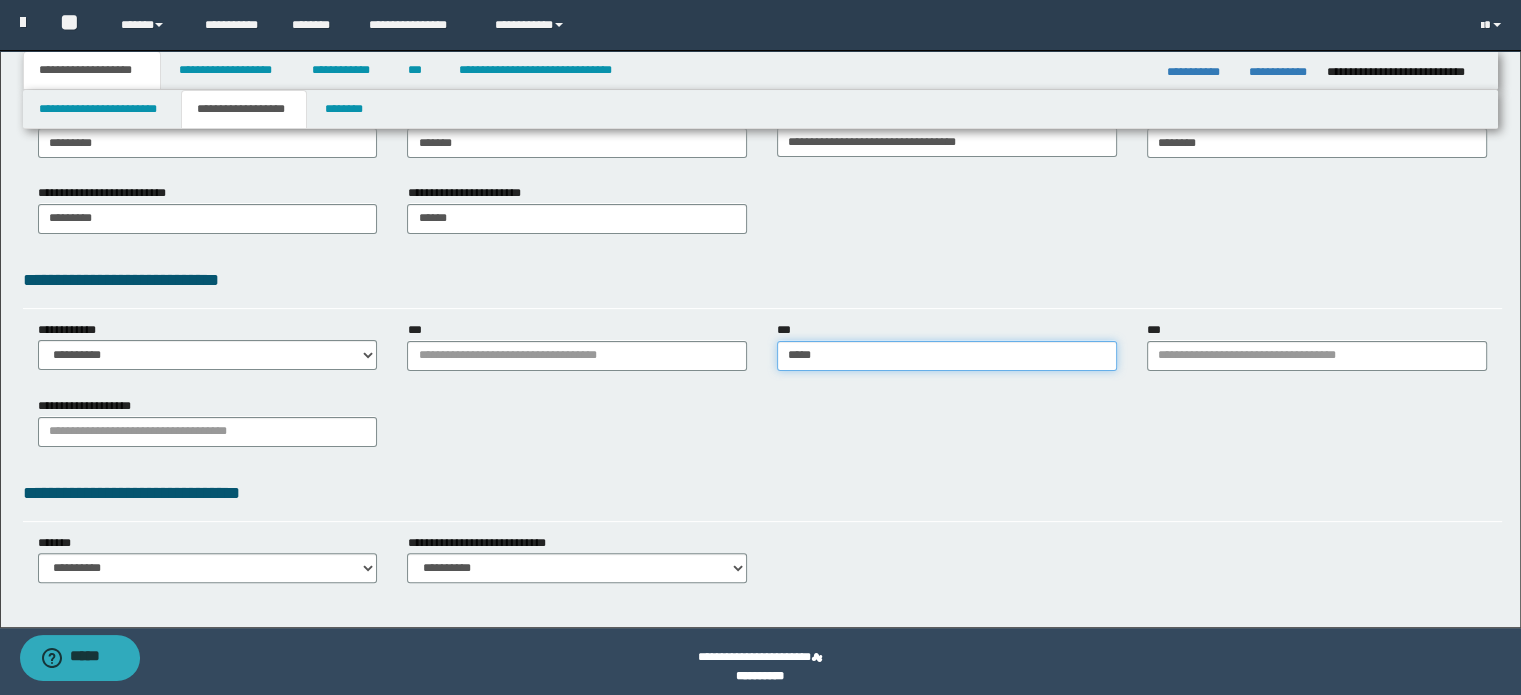 type on "********" 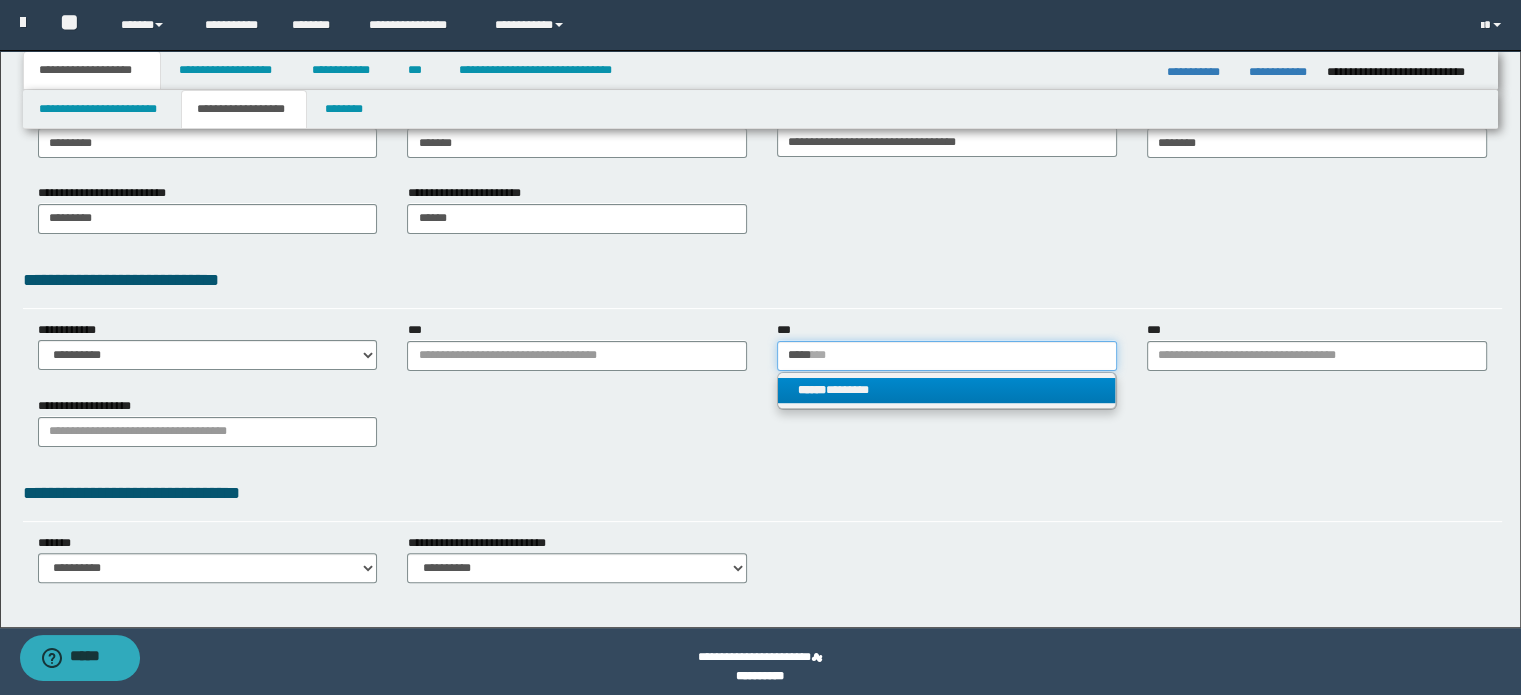 type on "*****" 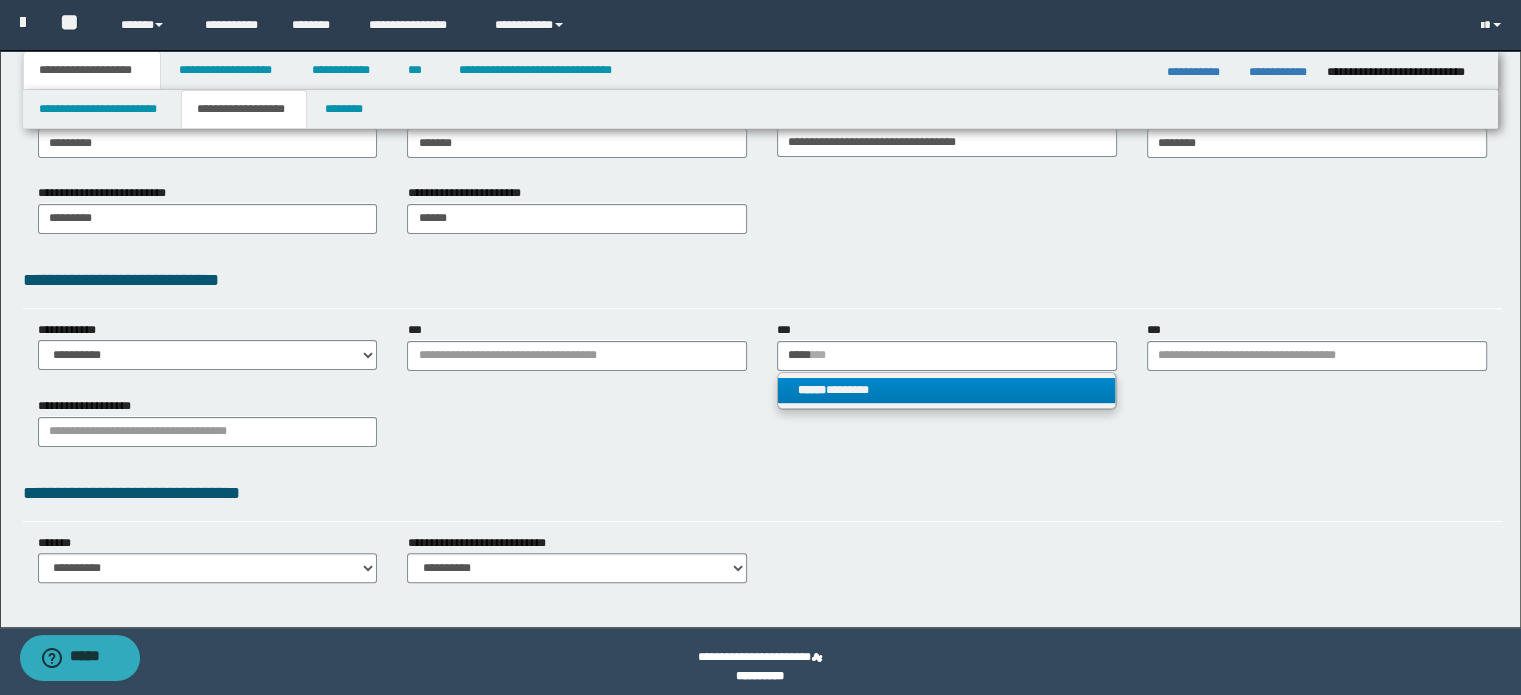 type 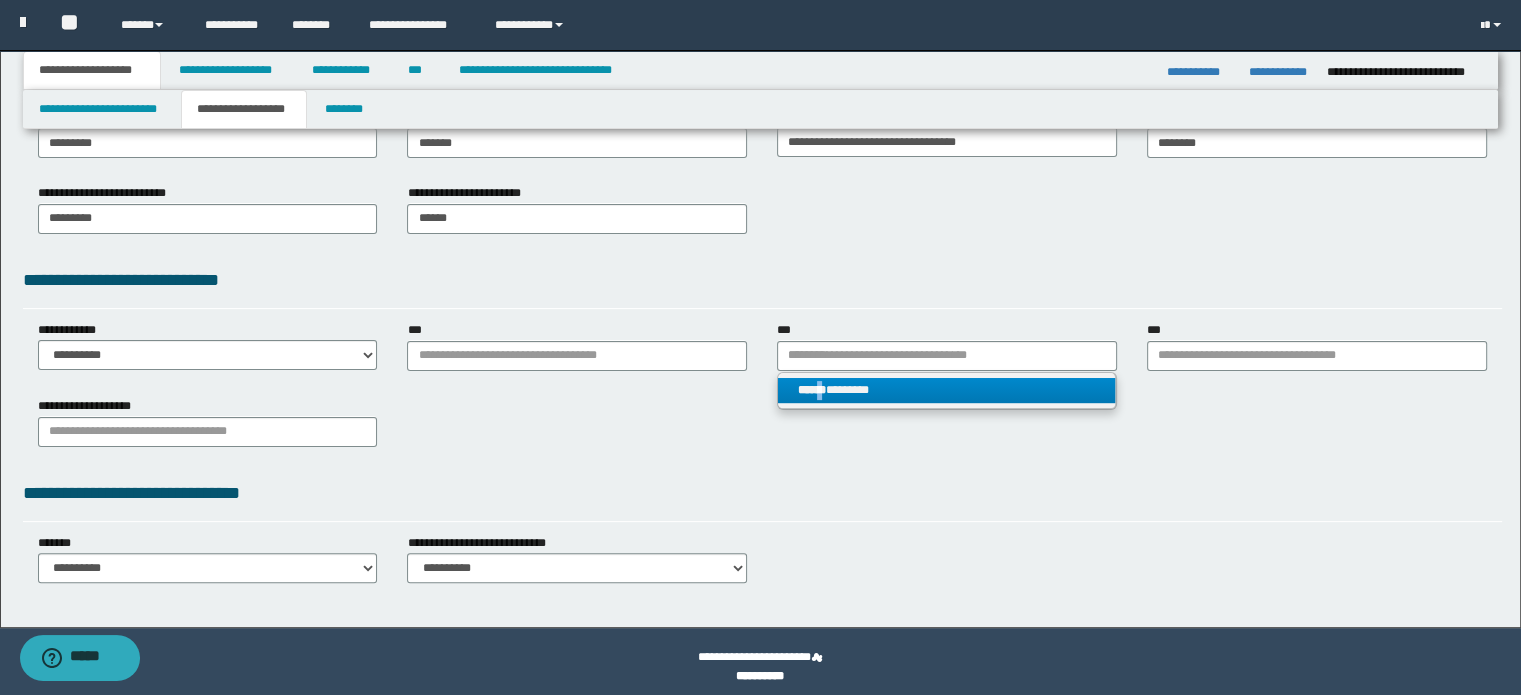 click on "******" at bounding box center [812, 390] 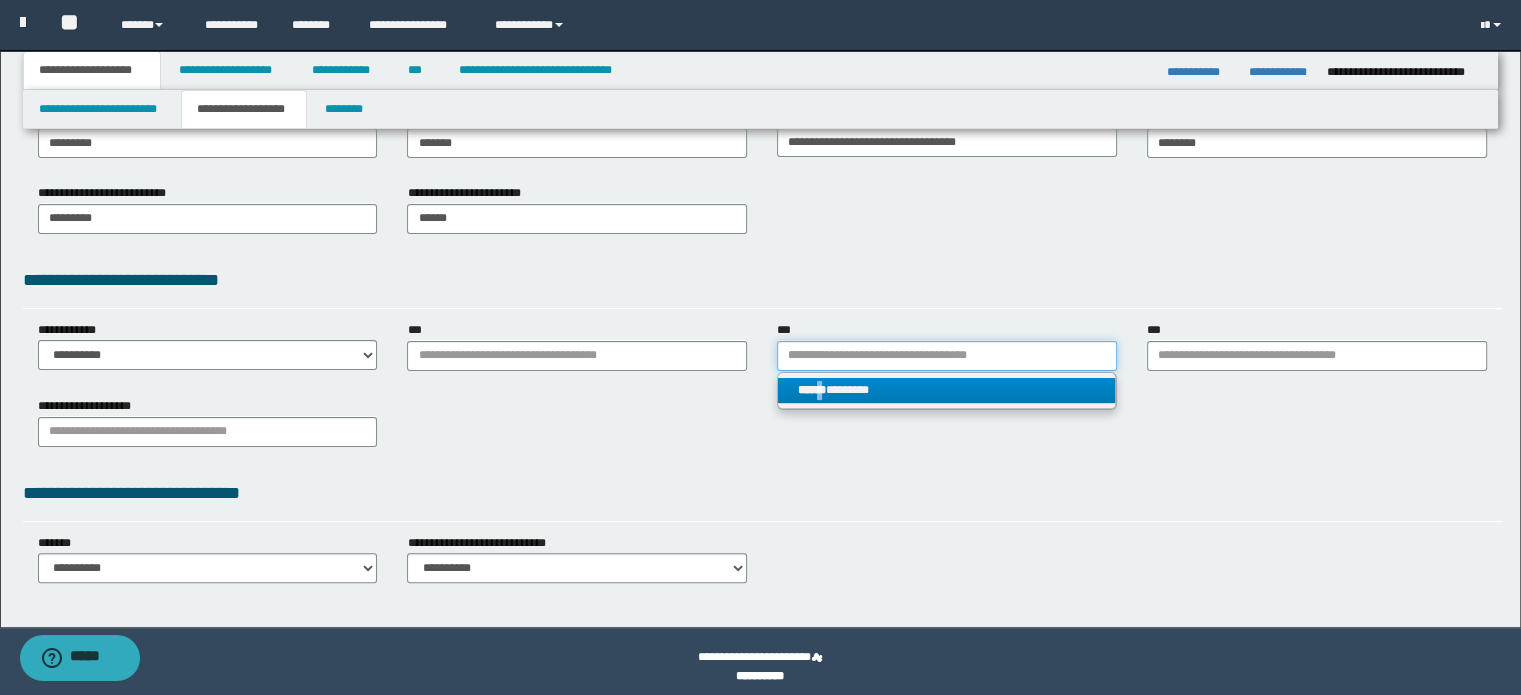type 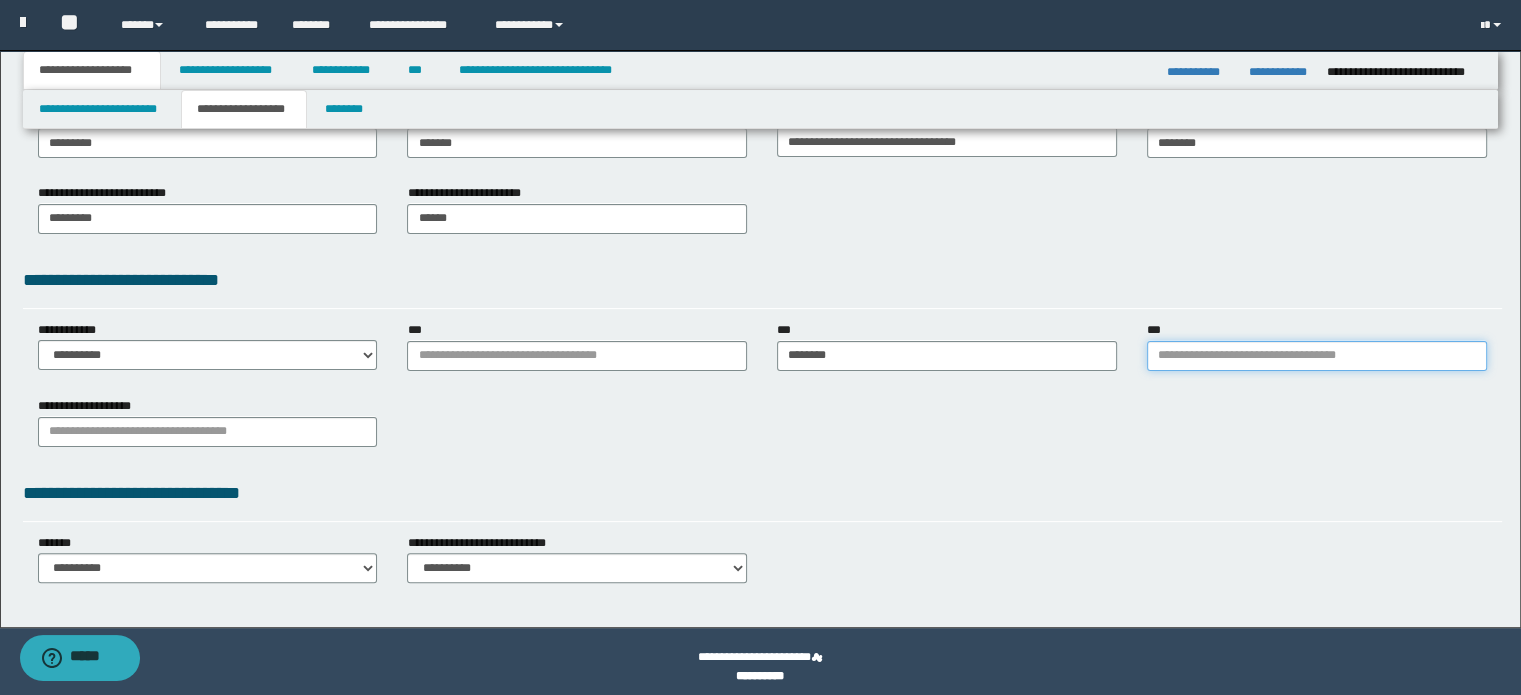 click on "***" at bounding box center (1317, 356) 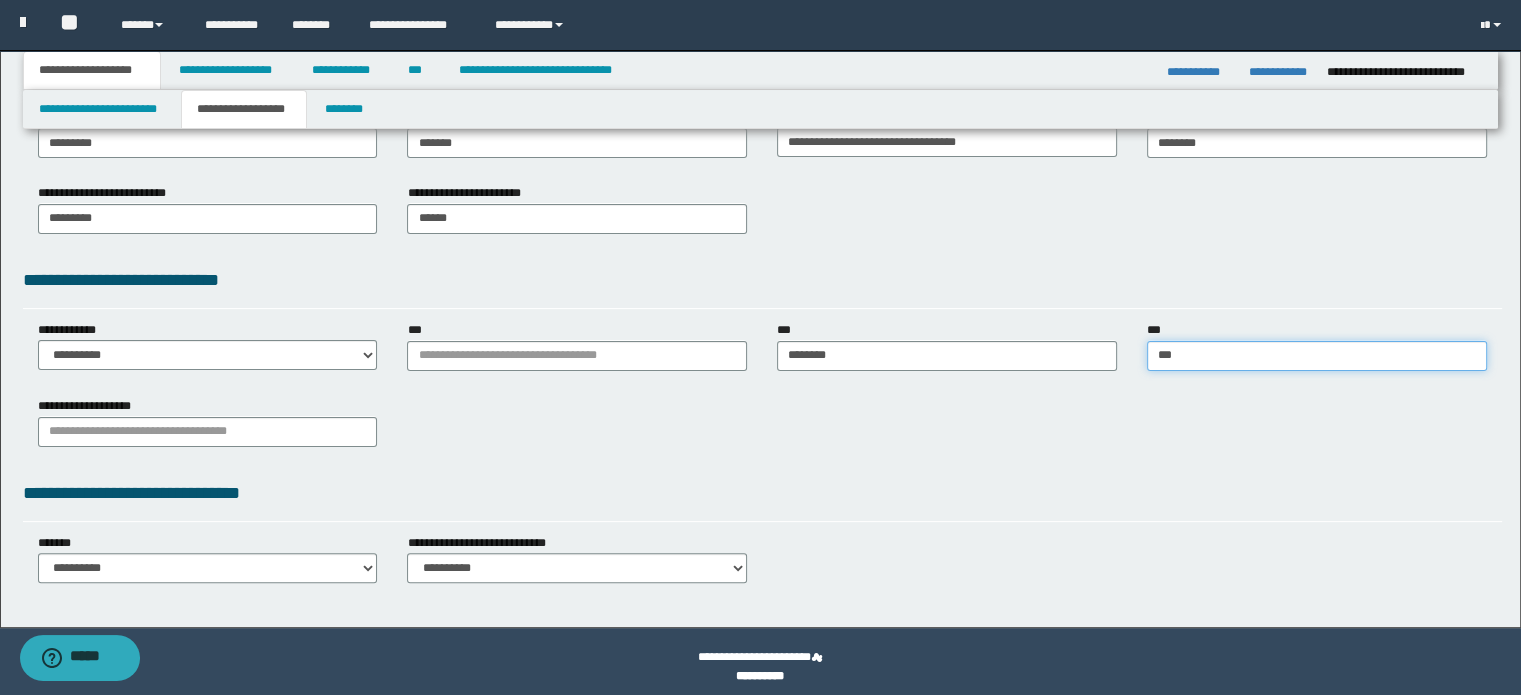 type on "****" 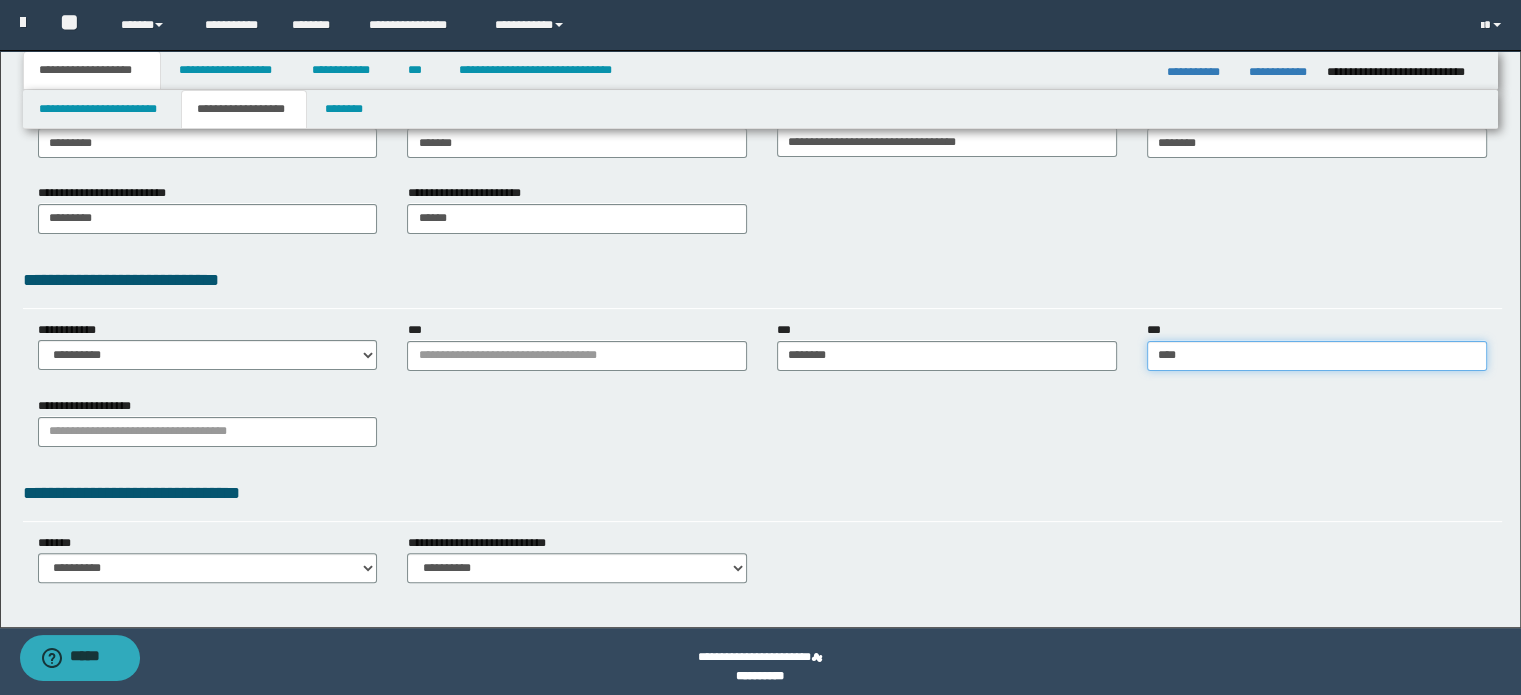 type on "****" 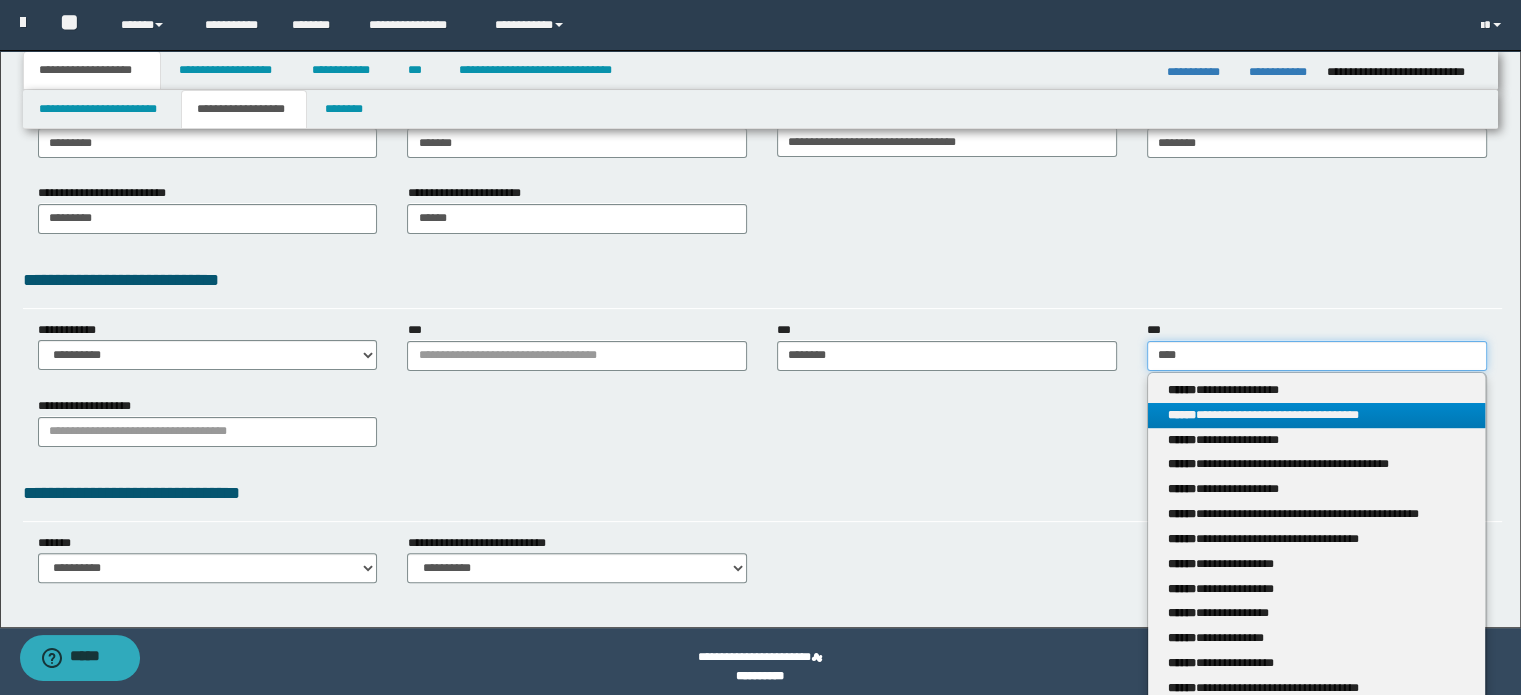 type 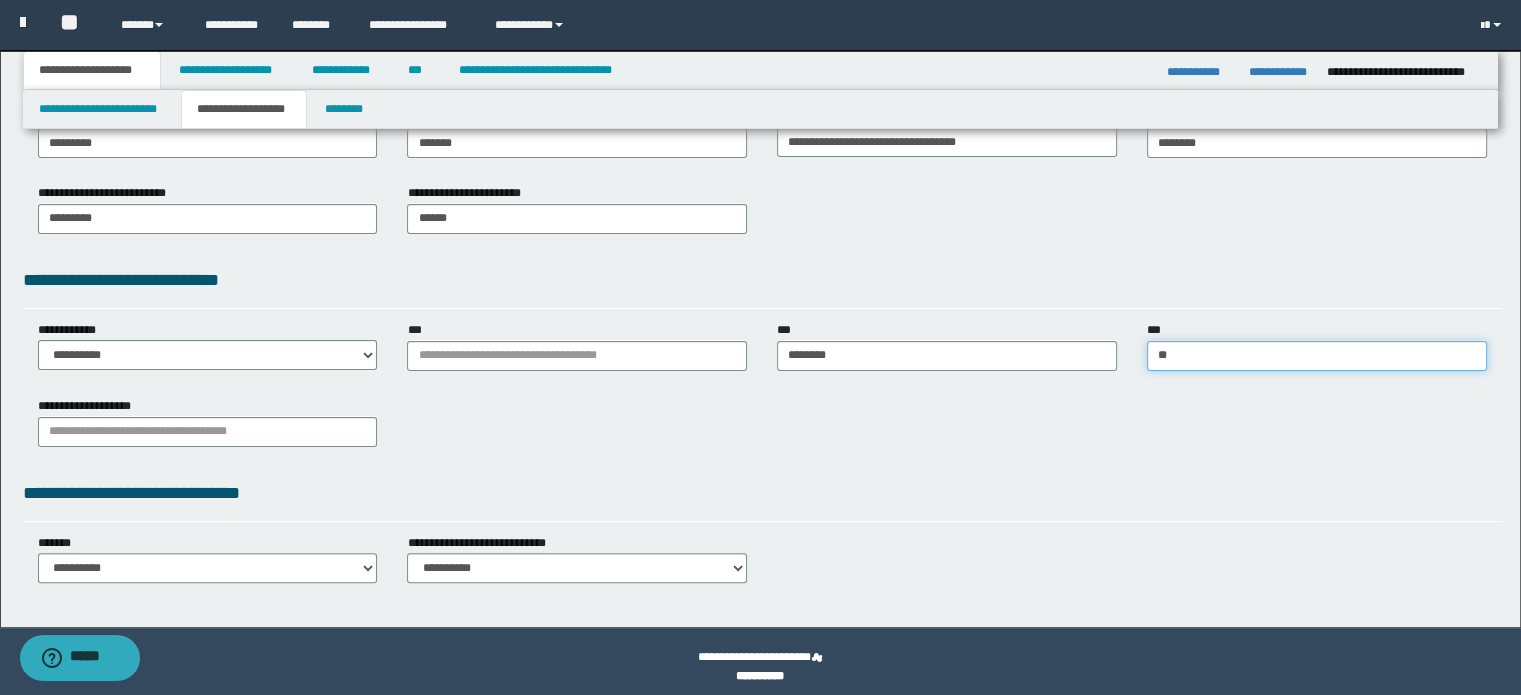 type on "*" 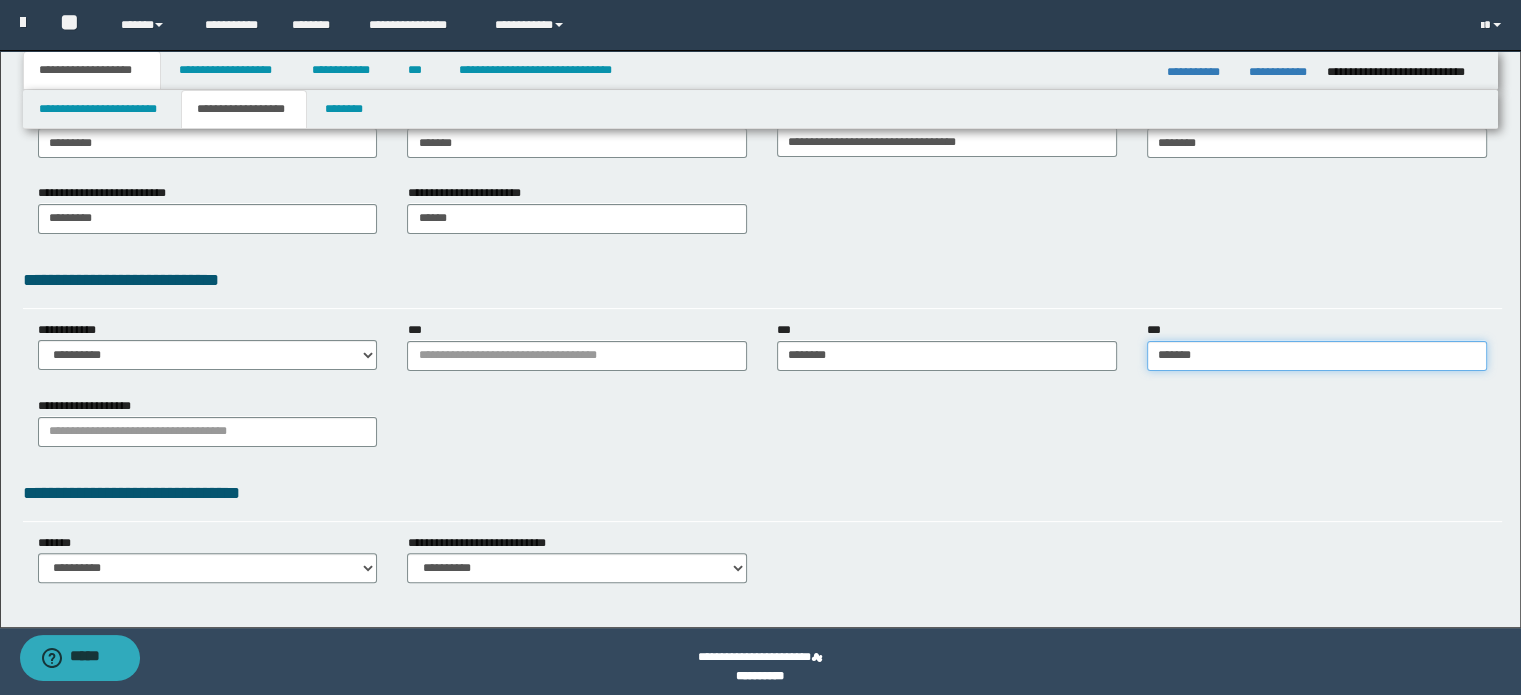 type on "******" 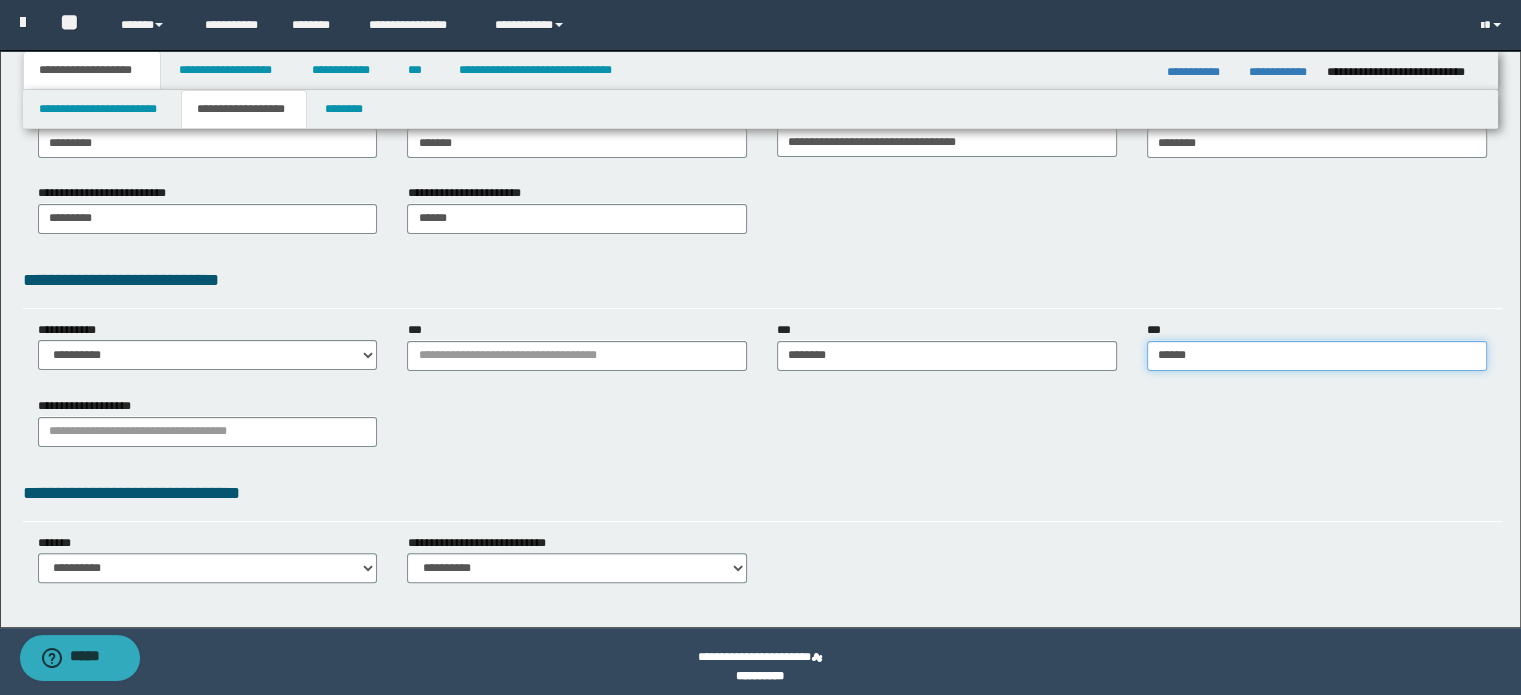 type on "******" 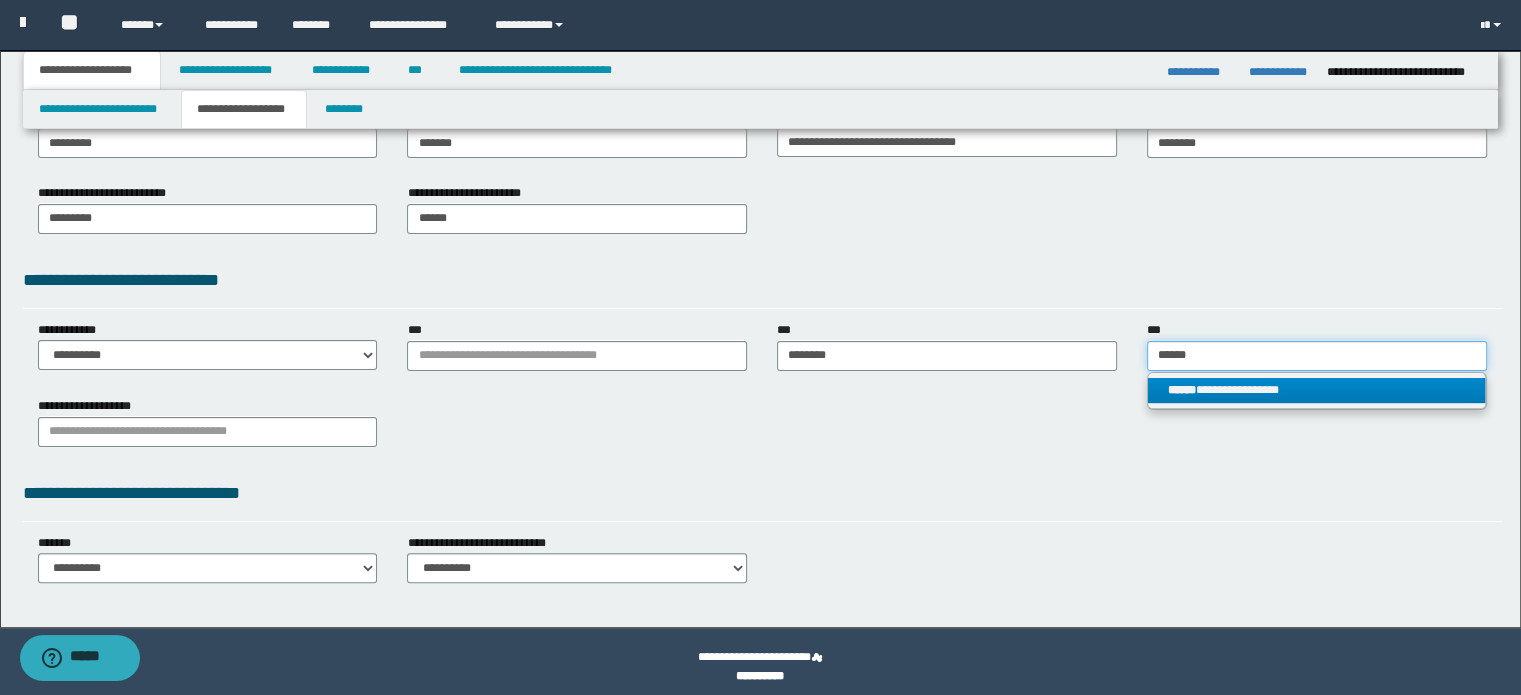 type on "******" 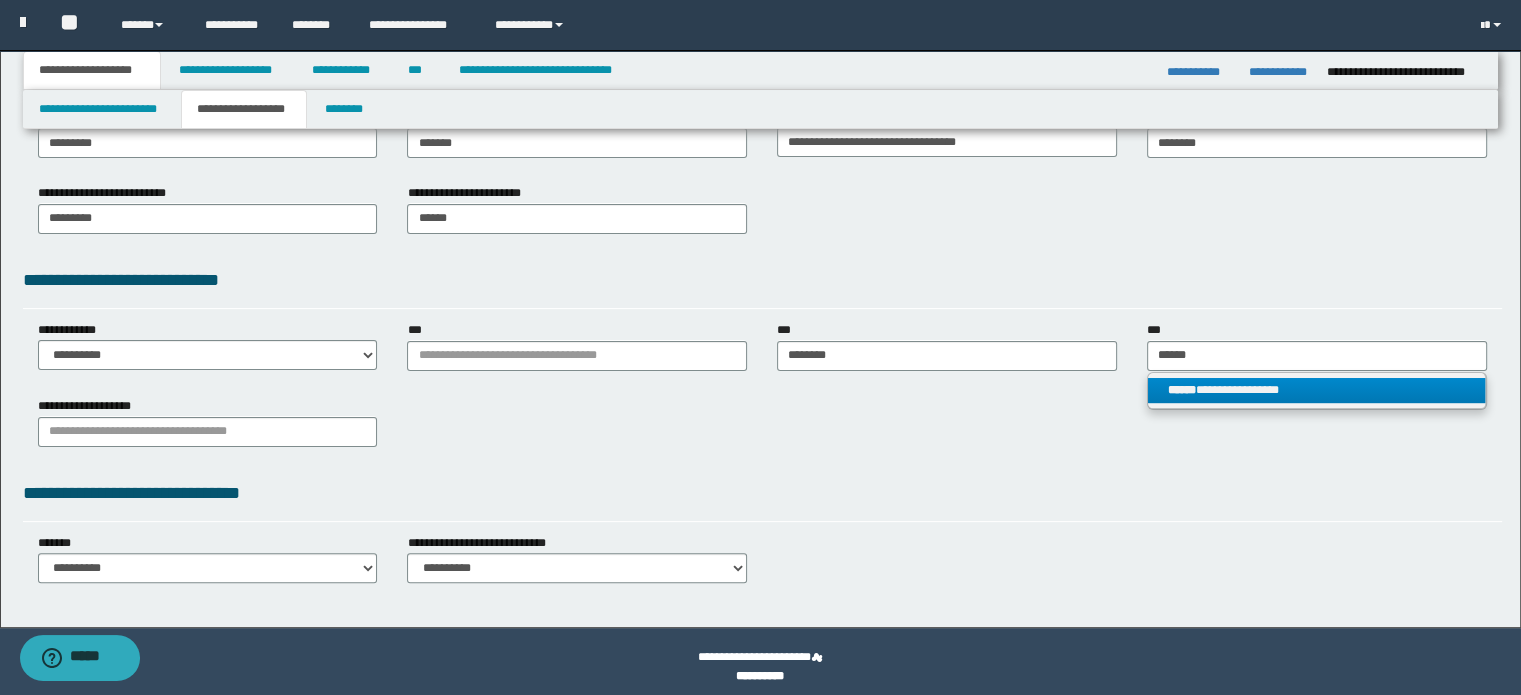 type 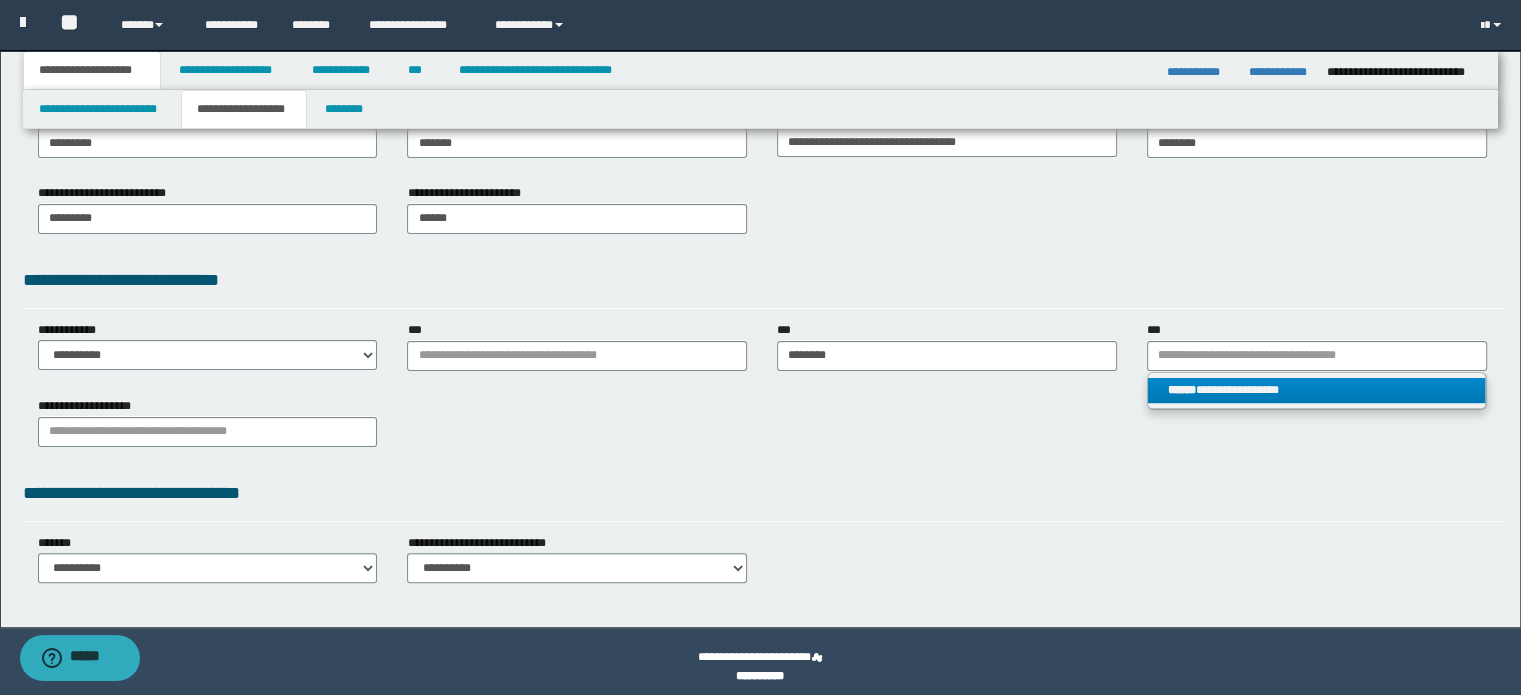 click on "**********" at bounding box center (1317, 390) 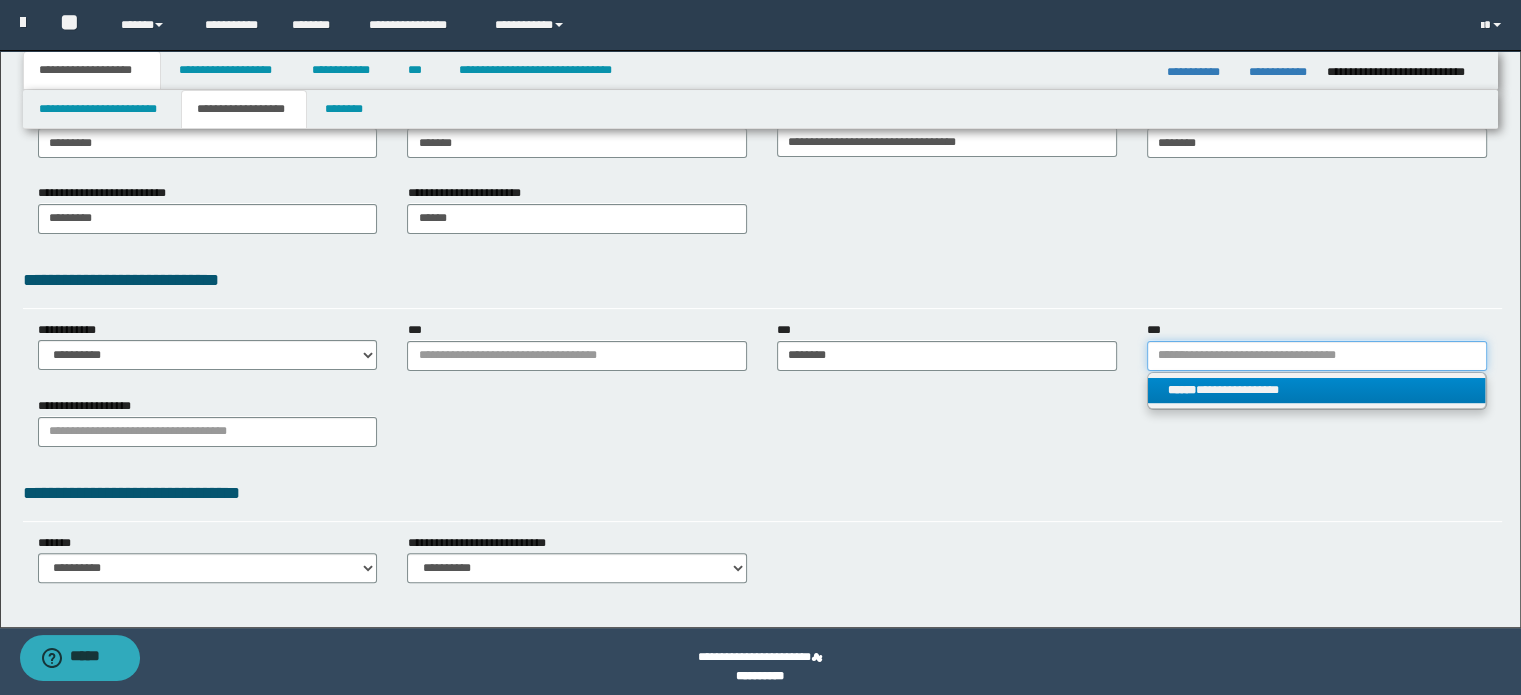 type 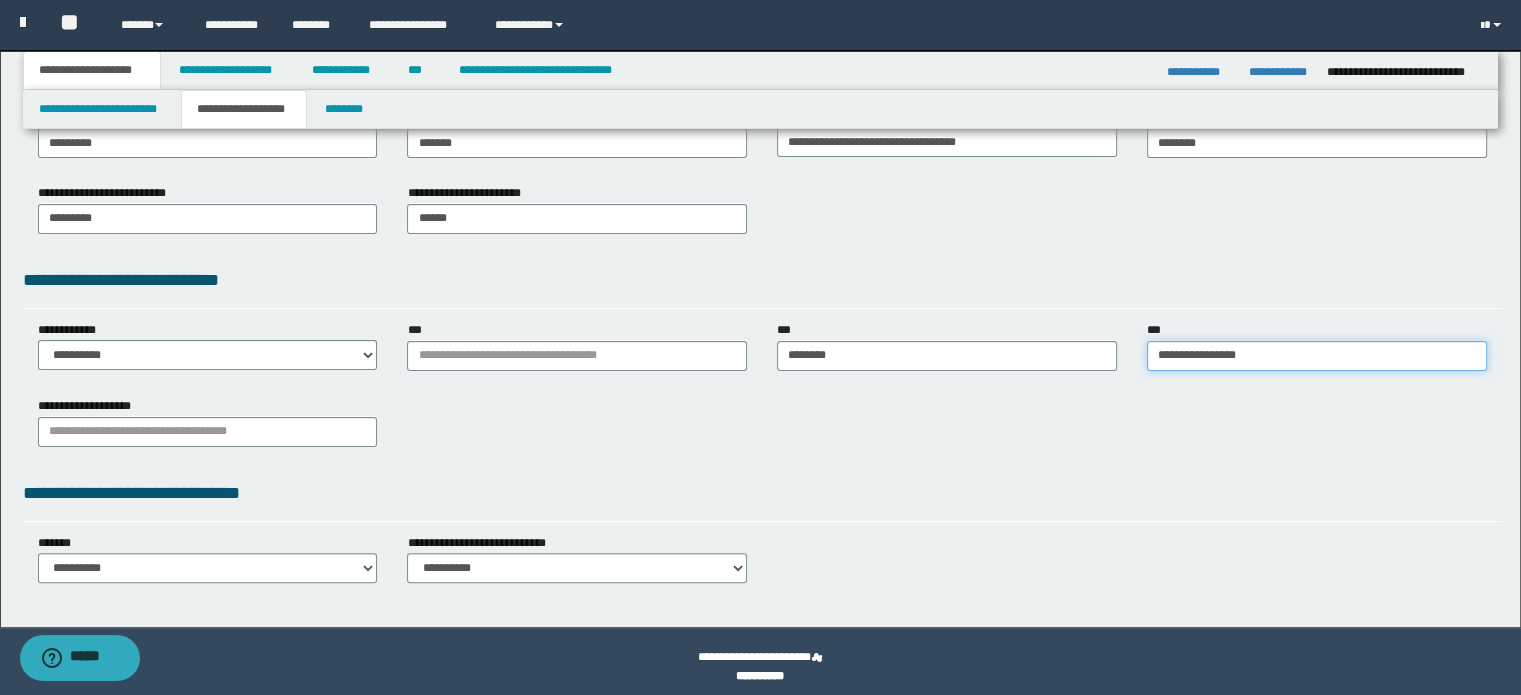 scroll, scrollTop: 411, scrollLeft: 0, axis: vertical 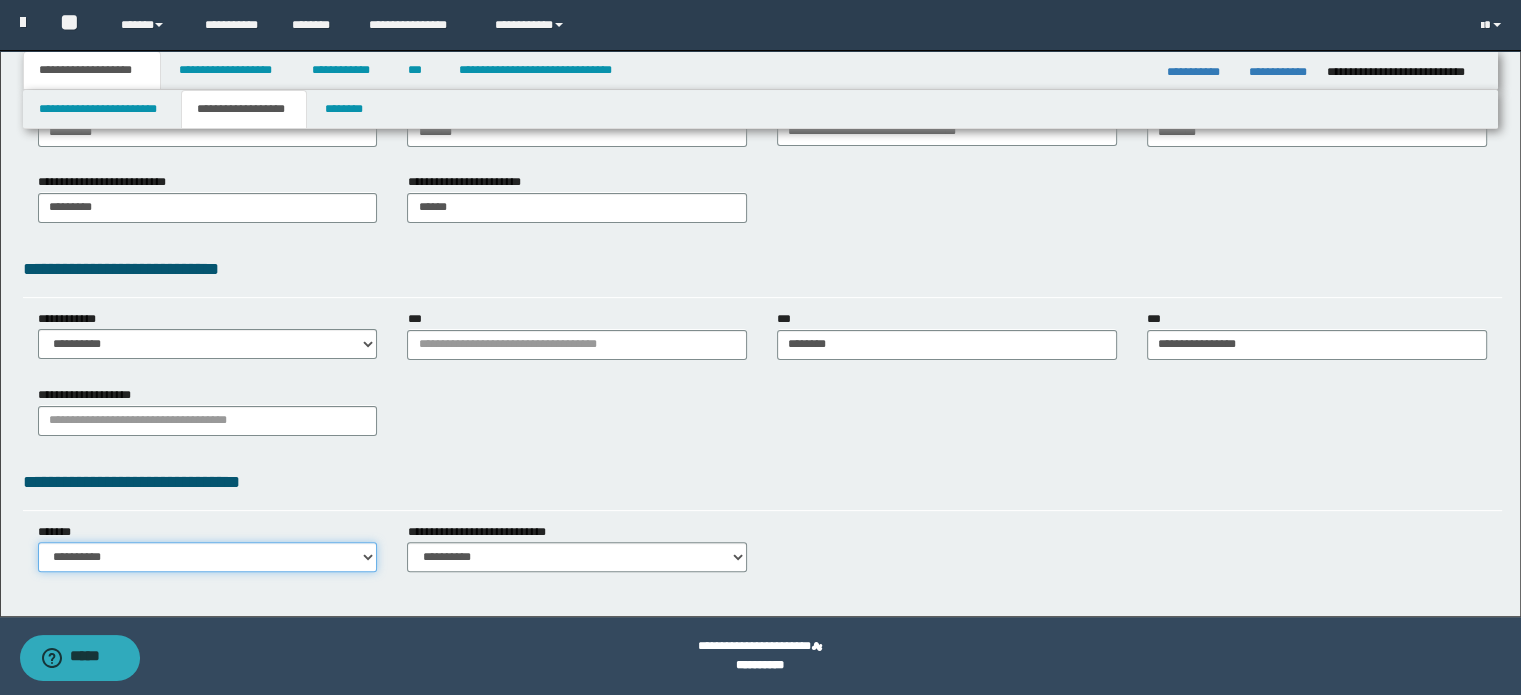 click on "**********" at bounding box center (208, 557) 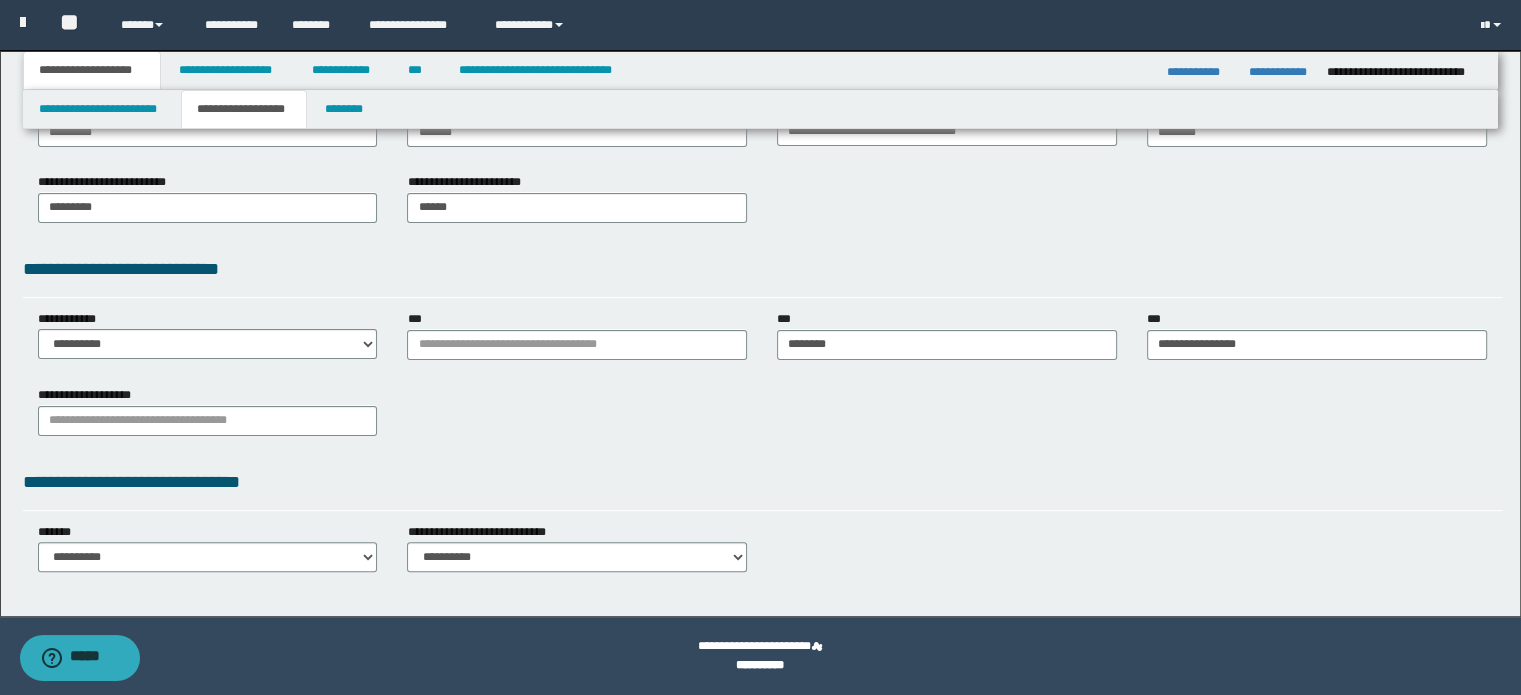 click on "**********" at bounding box center (763, 418) 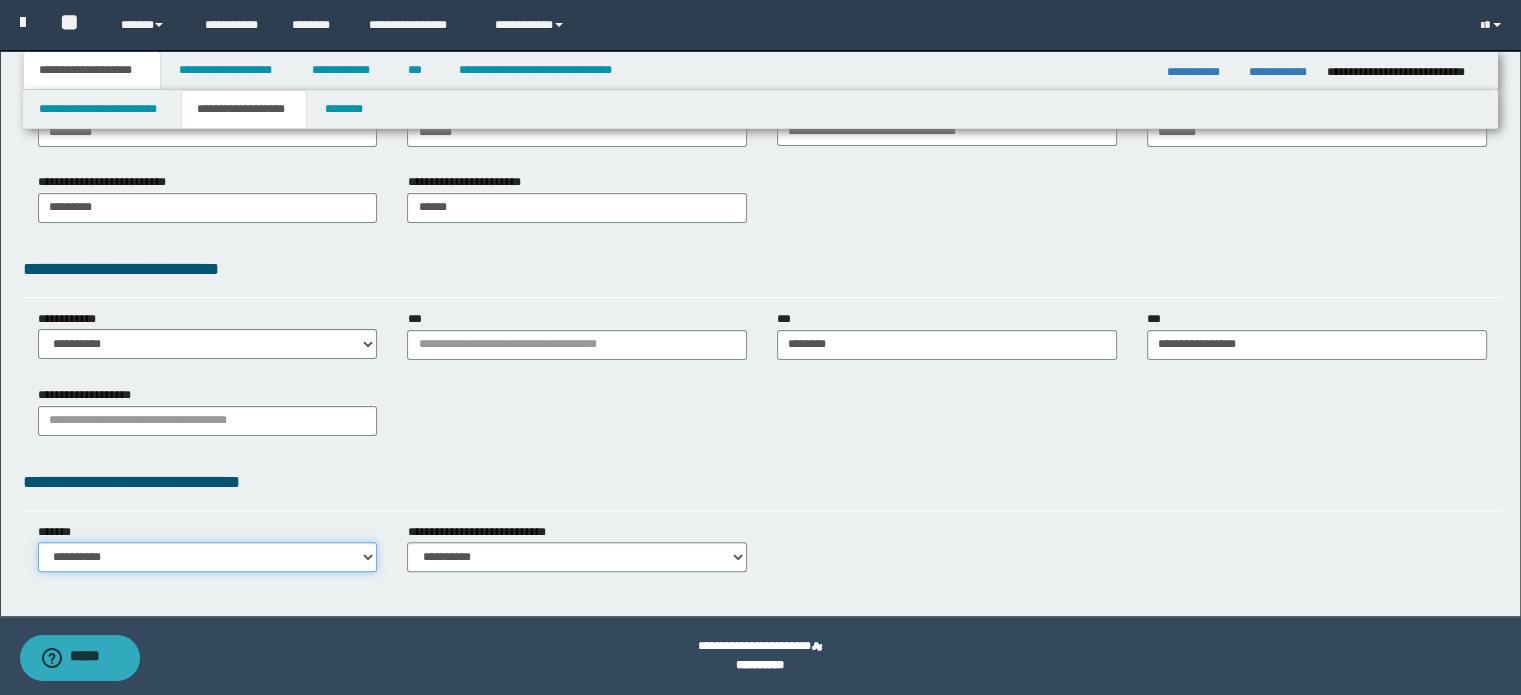 click on "**********" at bounding box center (208, 557) 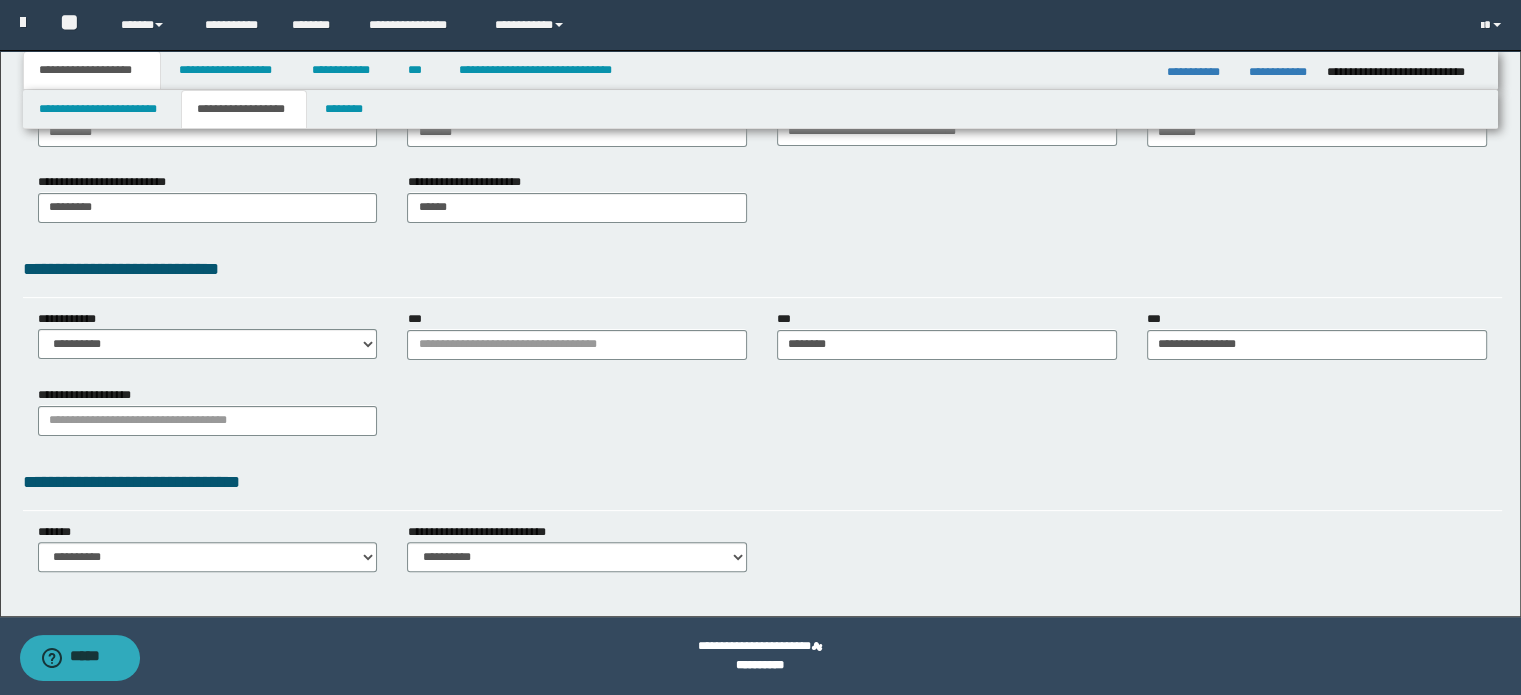 click on "**********" at bounding box center (763, 167) 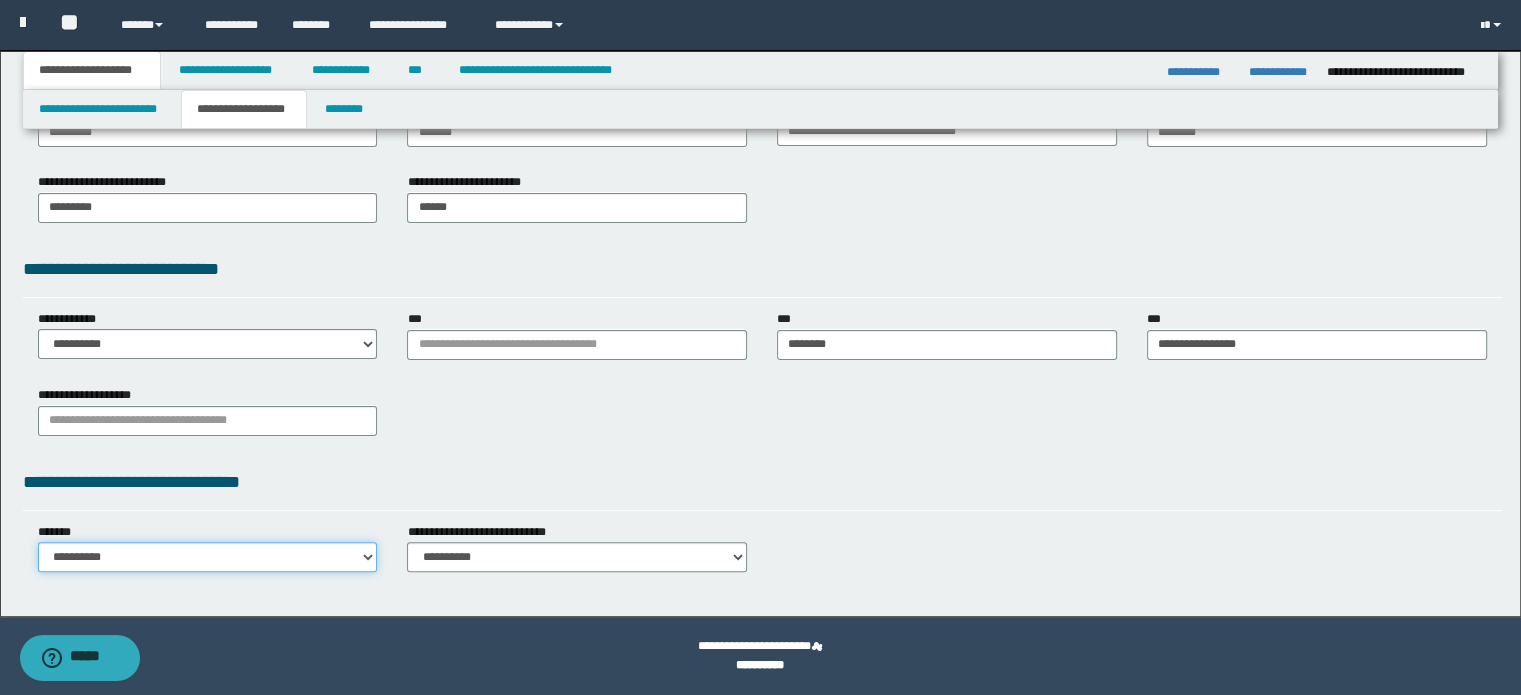 click on "**********" at bounding box center [208, 557] 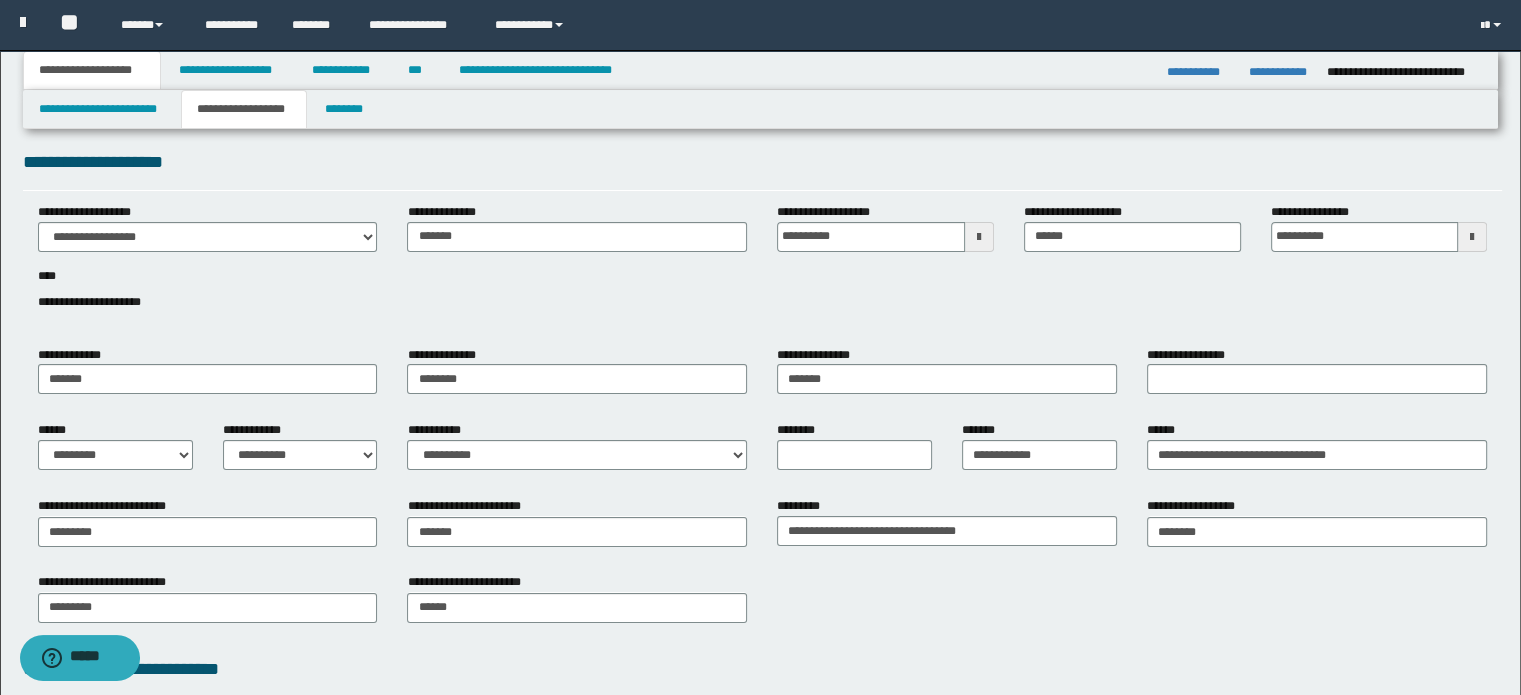 scroll, scrollTop: 0, scrollLeft: 0, axis: both 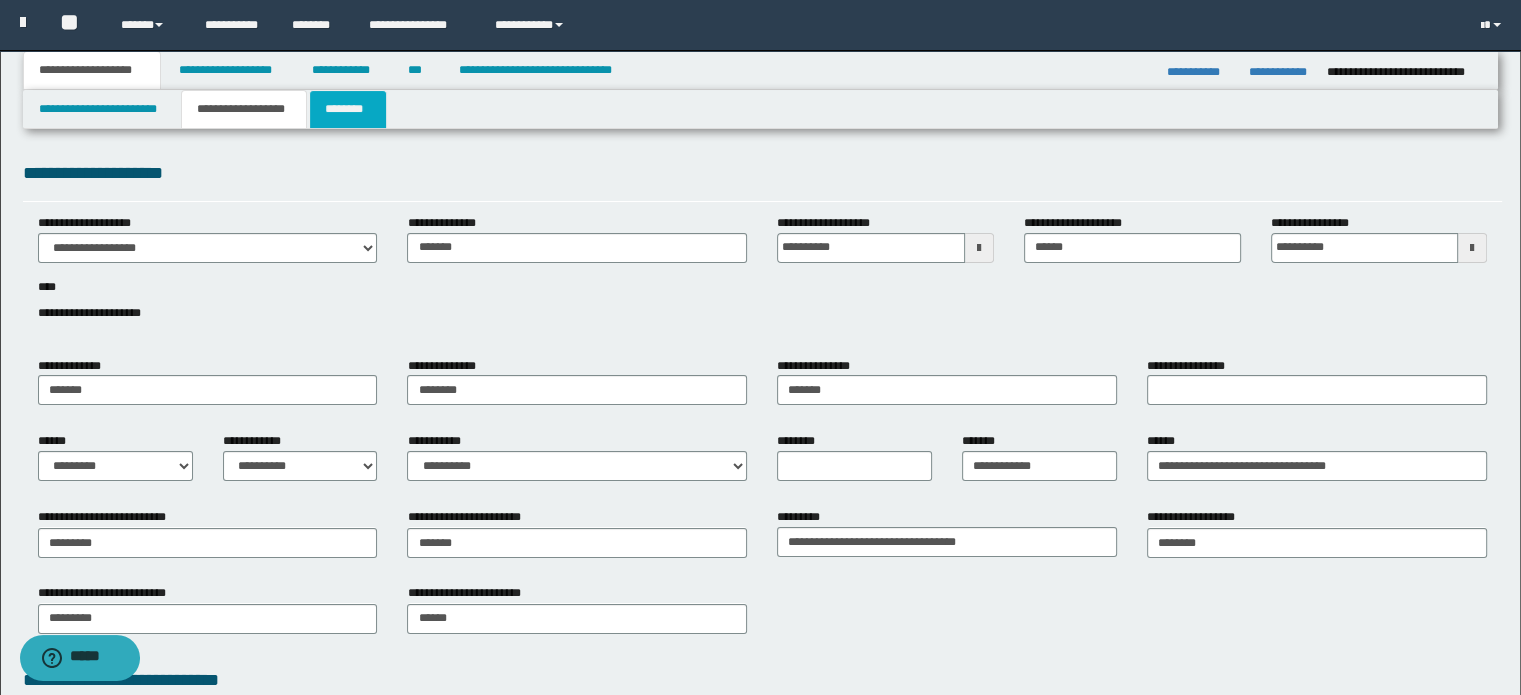 click on "********" at bounding box center [348, 109] 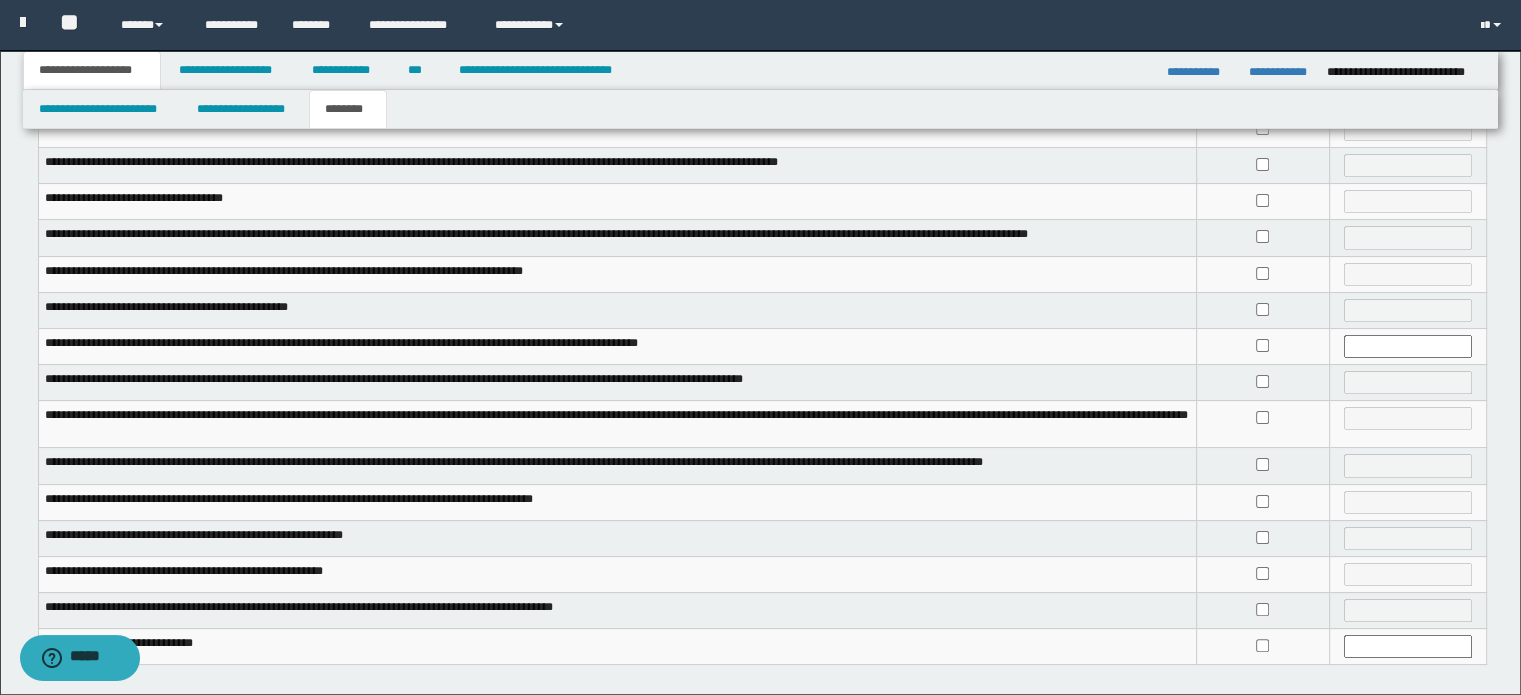 scroll, scrollTop: 400, scrollLeft: 0, axis: vertical 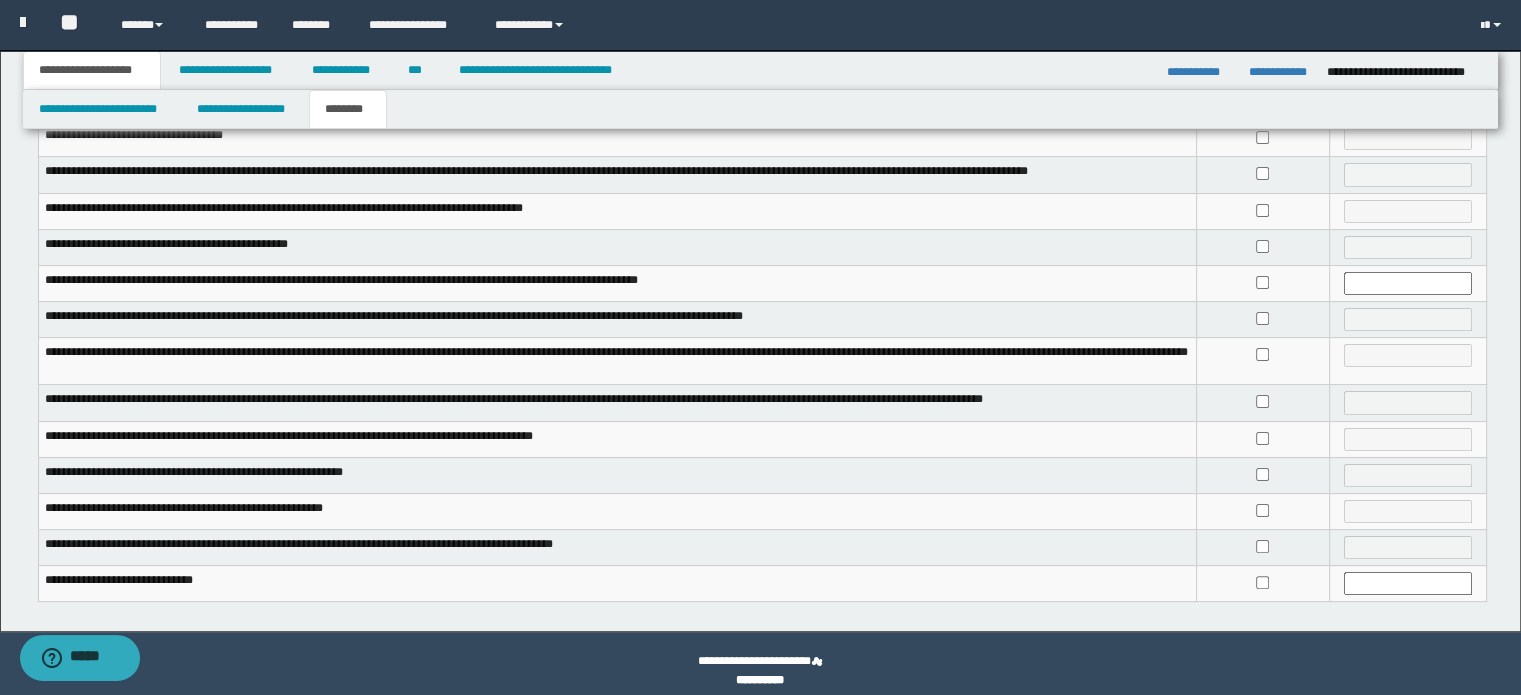 click on "**********" at bounding box center (535, 399) 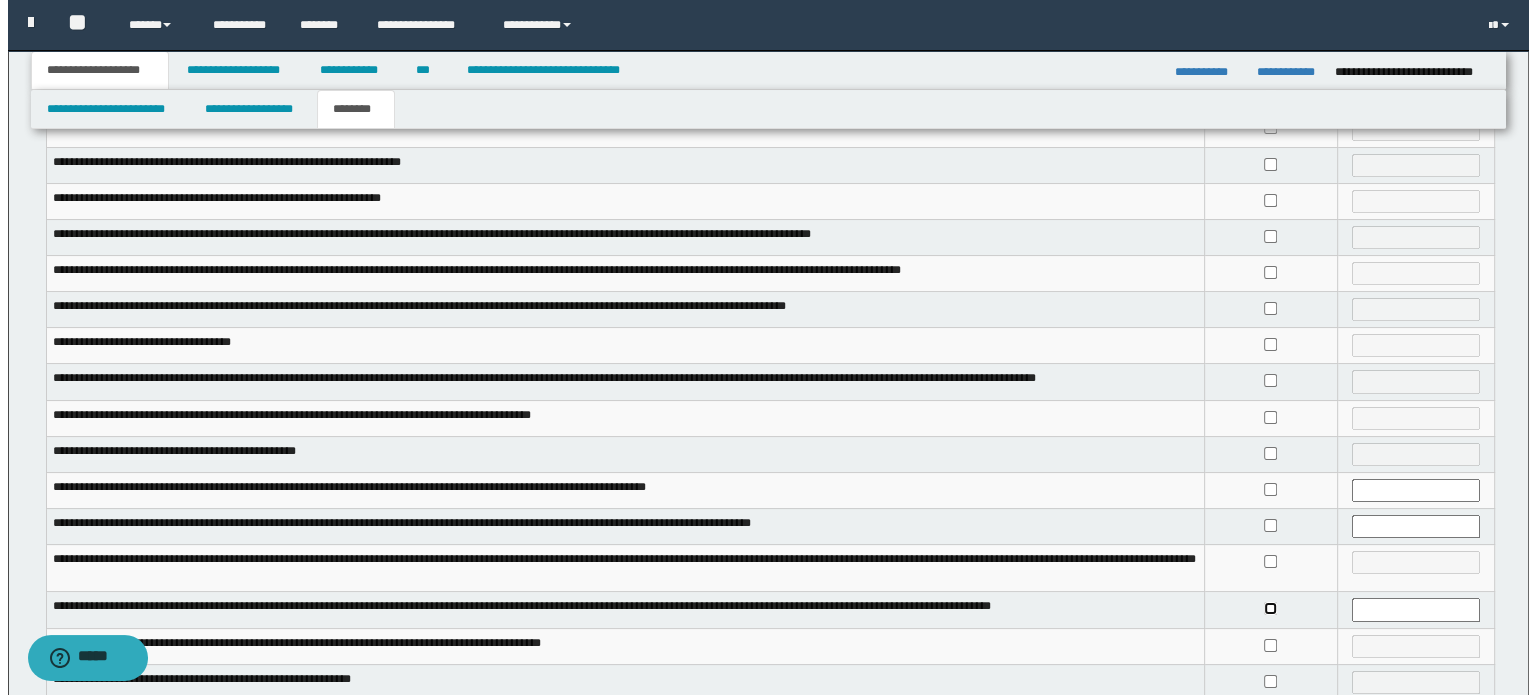 scroll, scrollTop: 0, scrollLeft: 0, axis: both 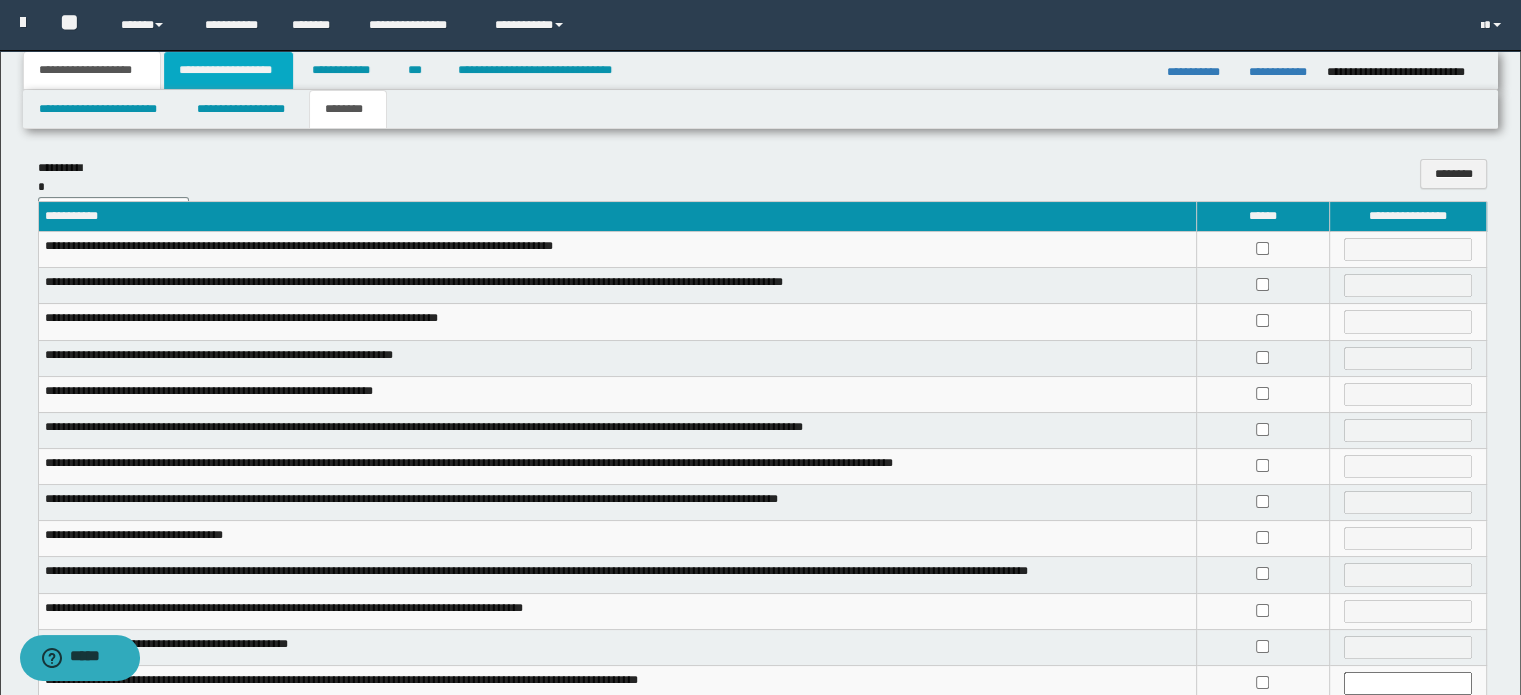 click on "**********" at bounding box center (228, 70) 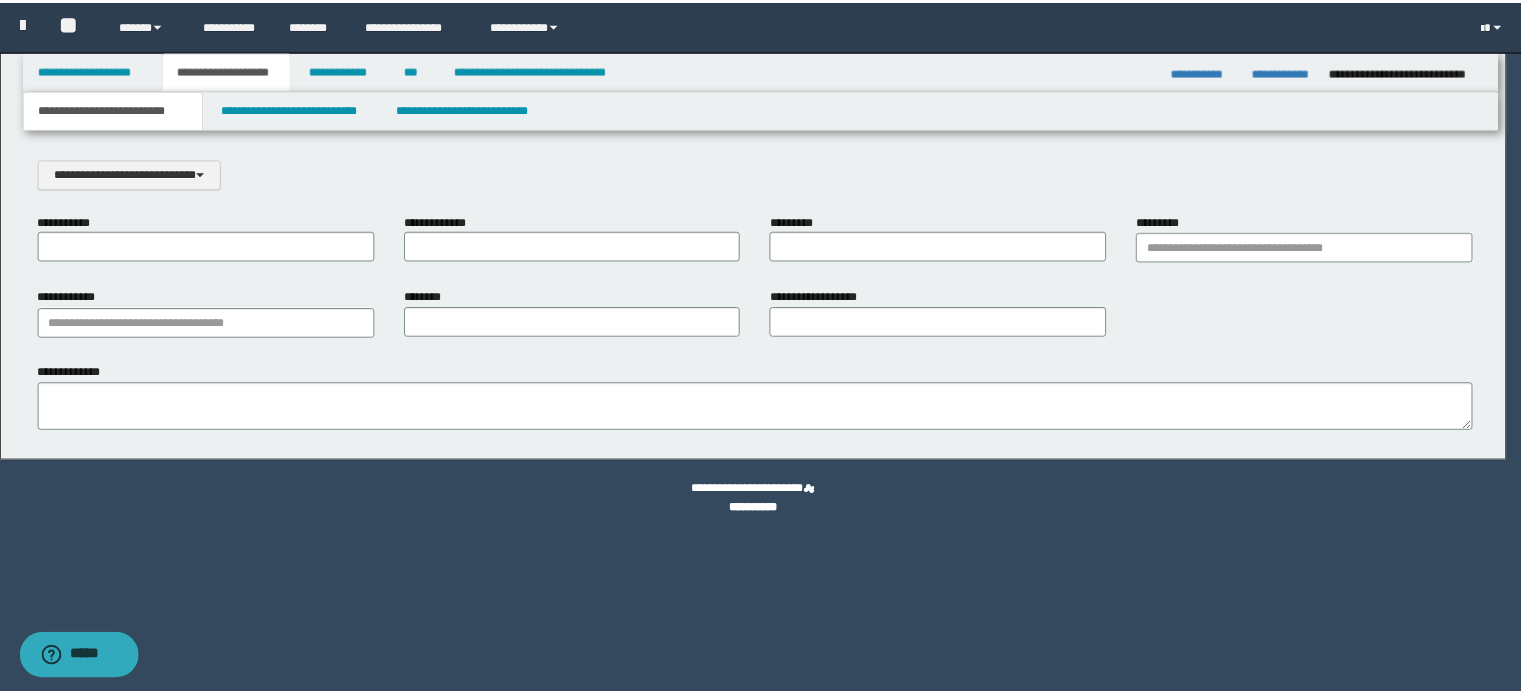 scroll, scrollTop: 0, scrollLeft: 0, axis: both 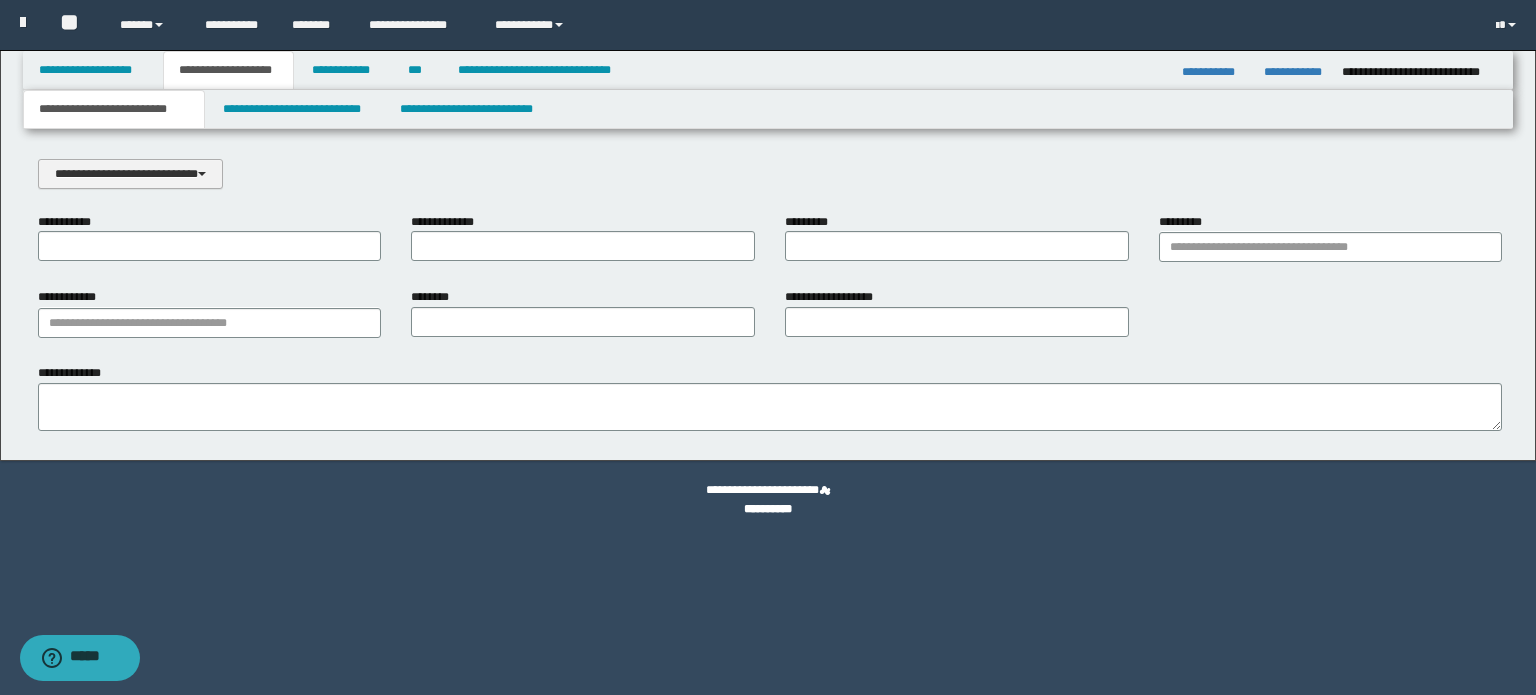 click on "**********" at bounding box center (130, 174) 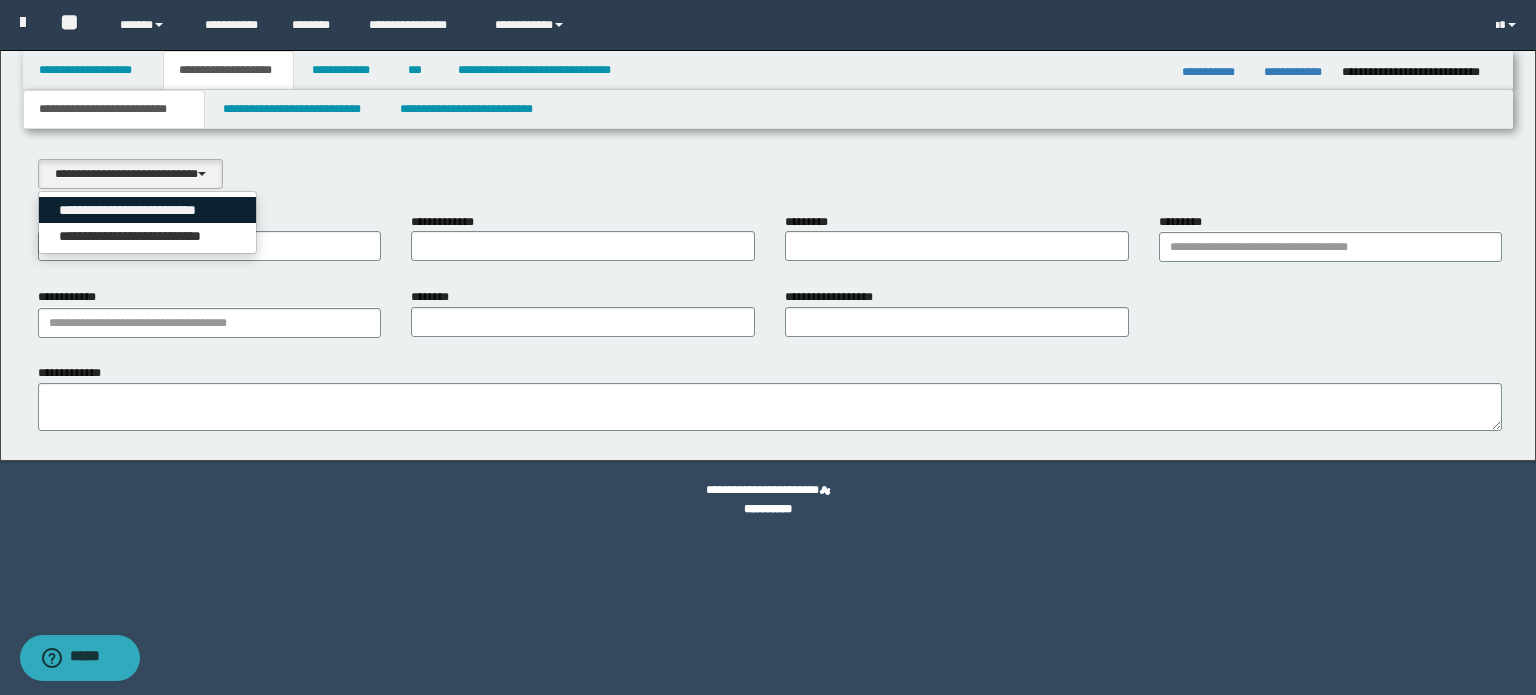 click on "**********" at bounding box center (148, 210) 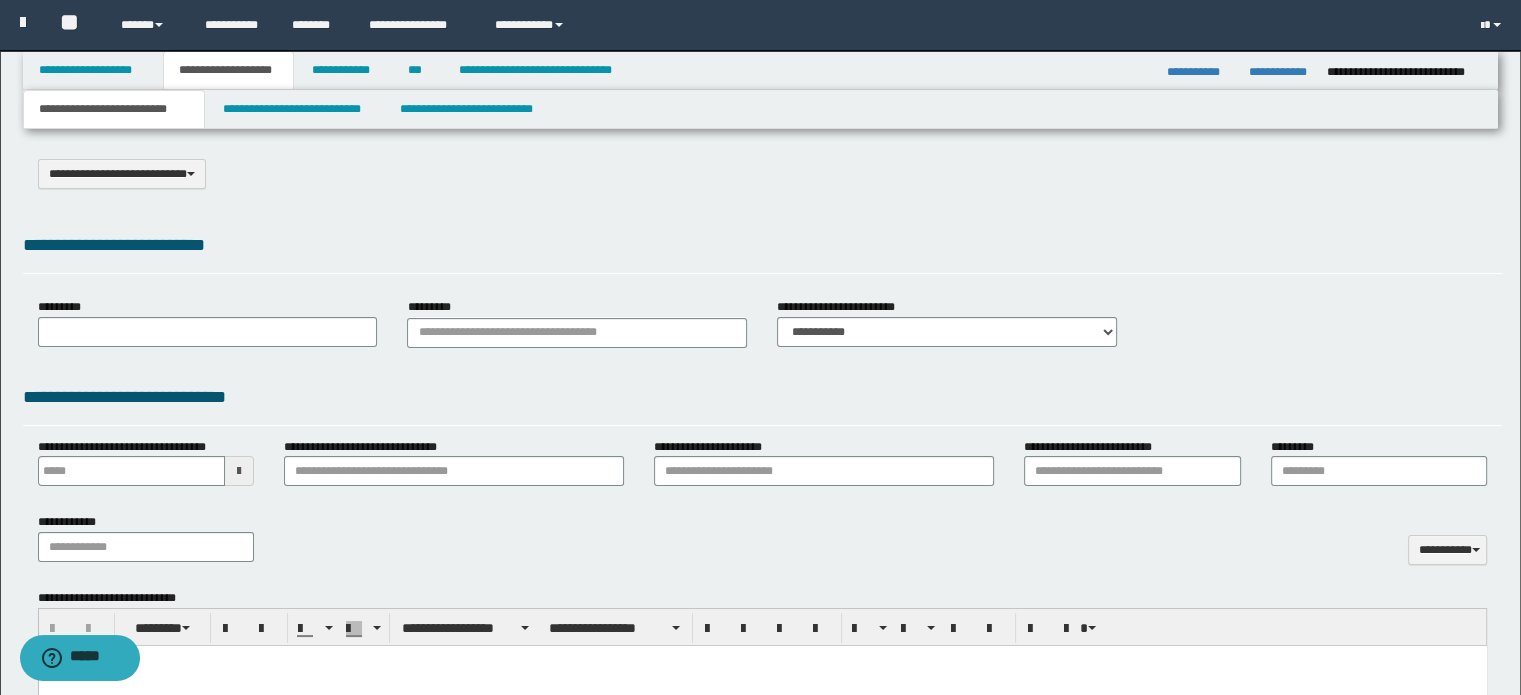 select on "*" 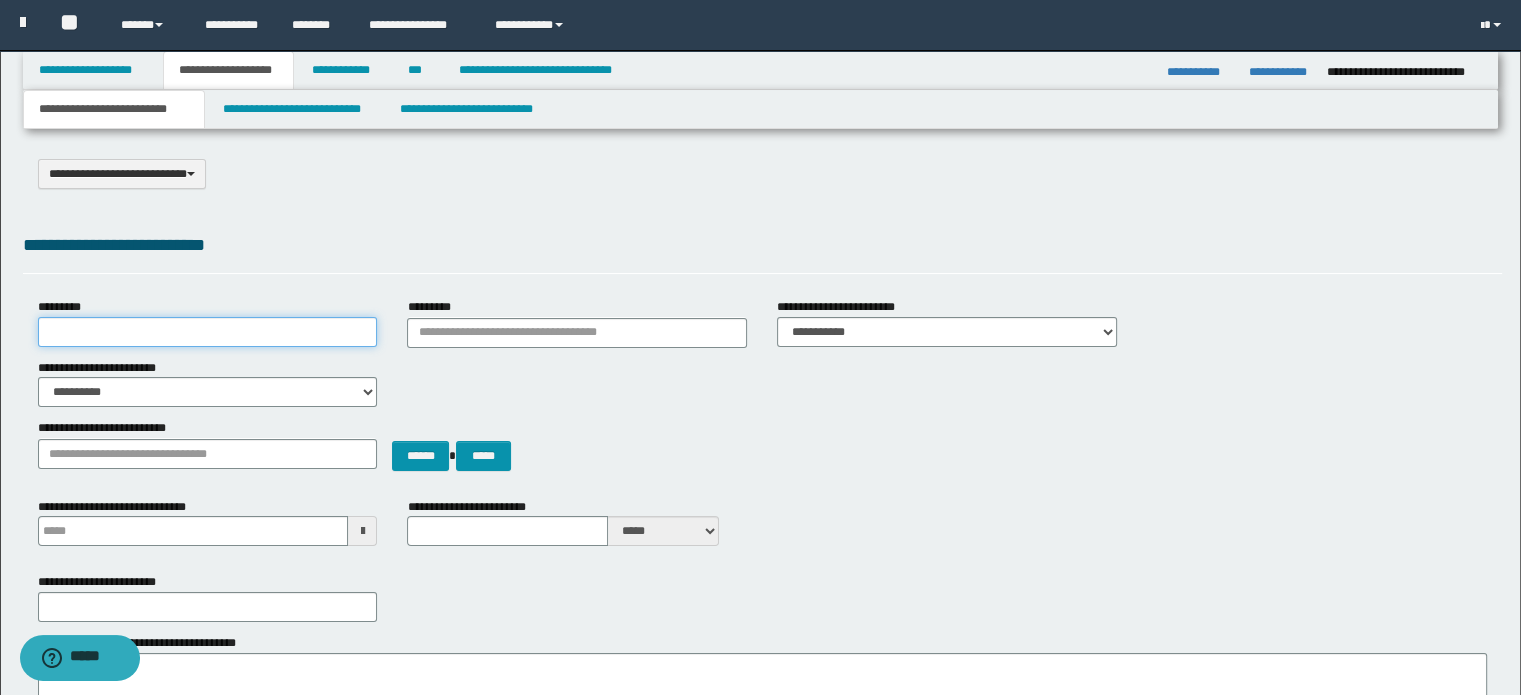 click on "*********" at bounding box center [208, 332] 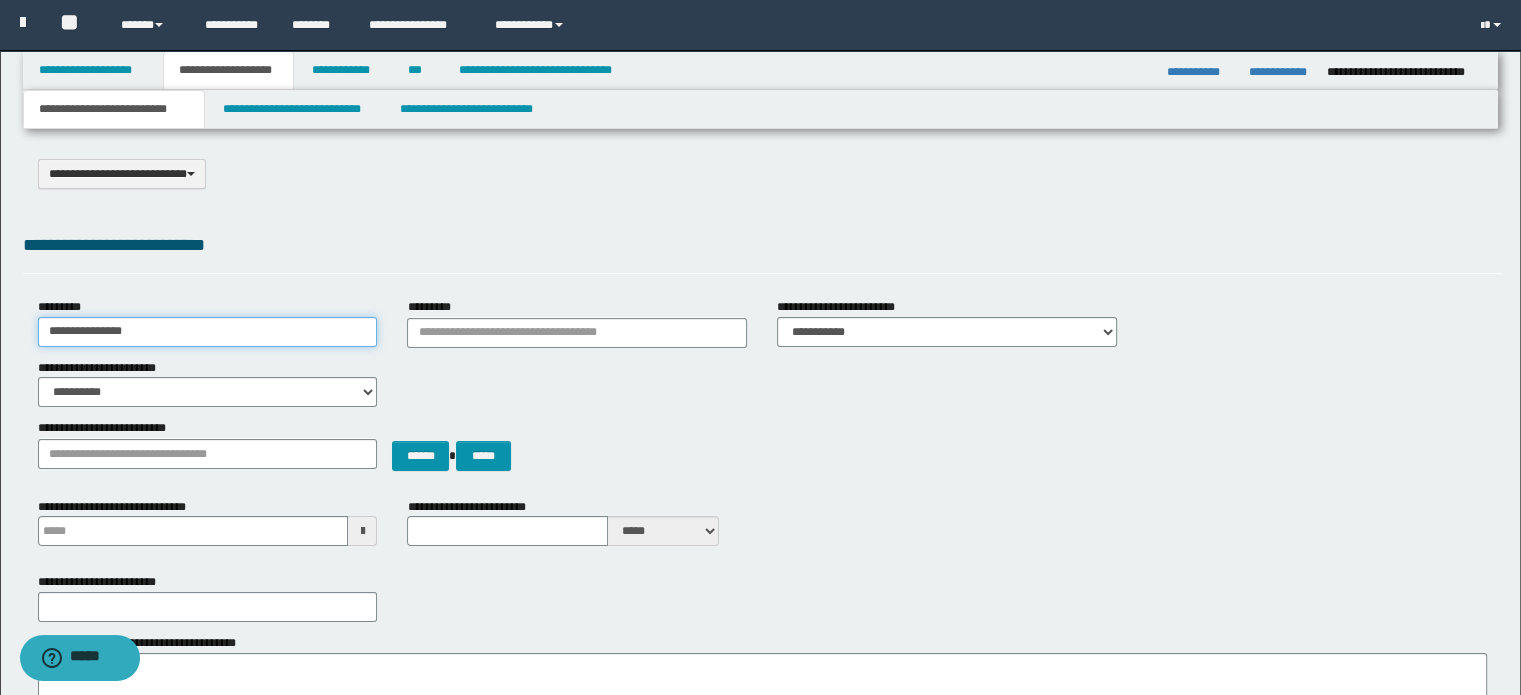 type on "**********" 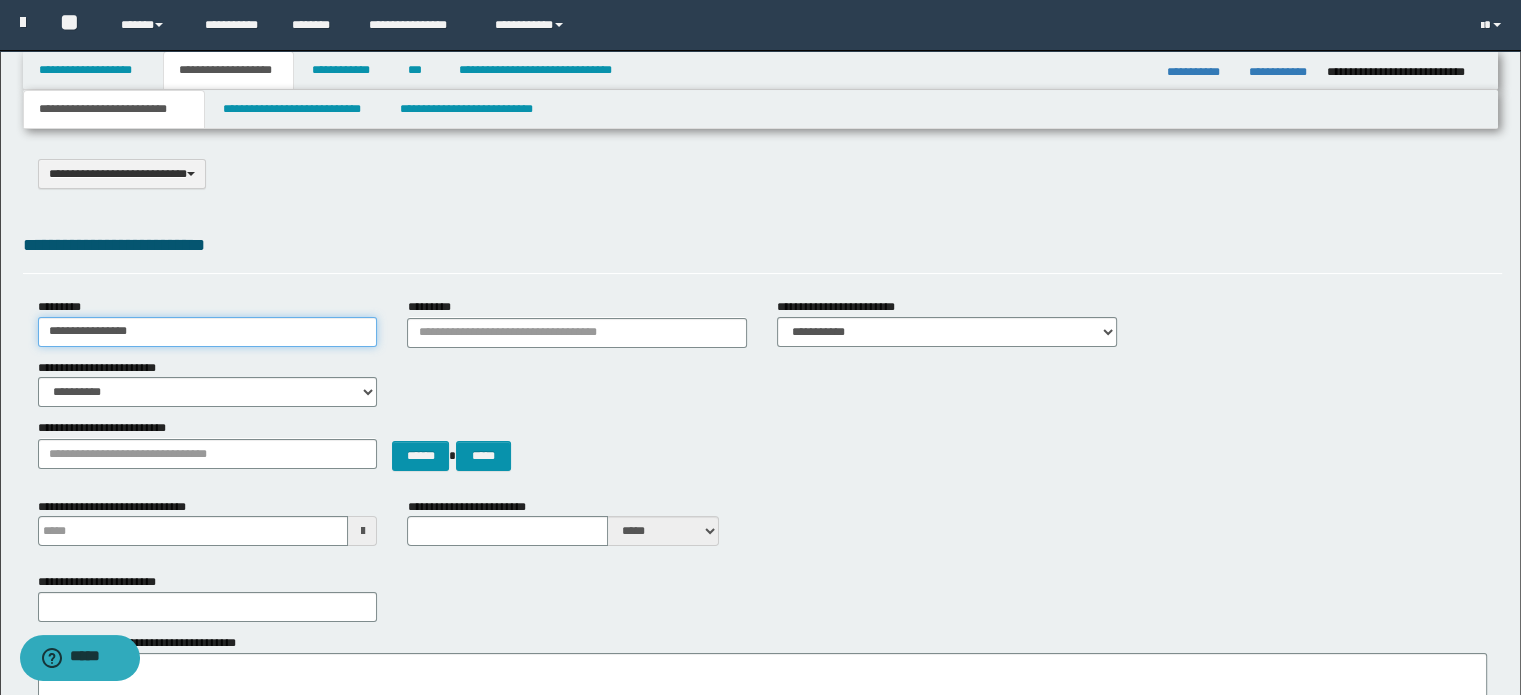 type 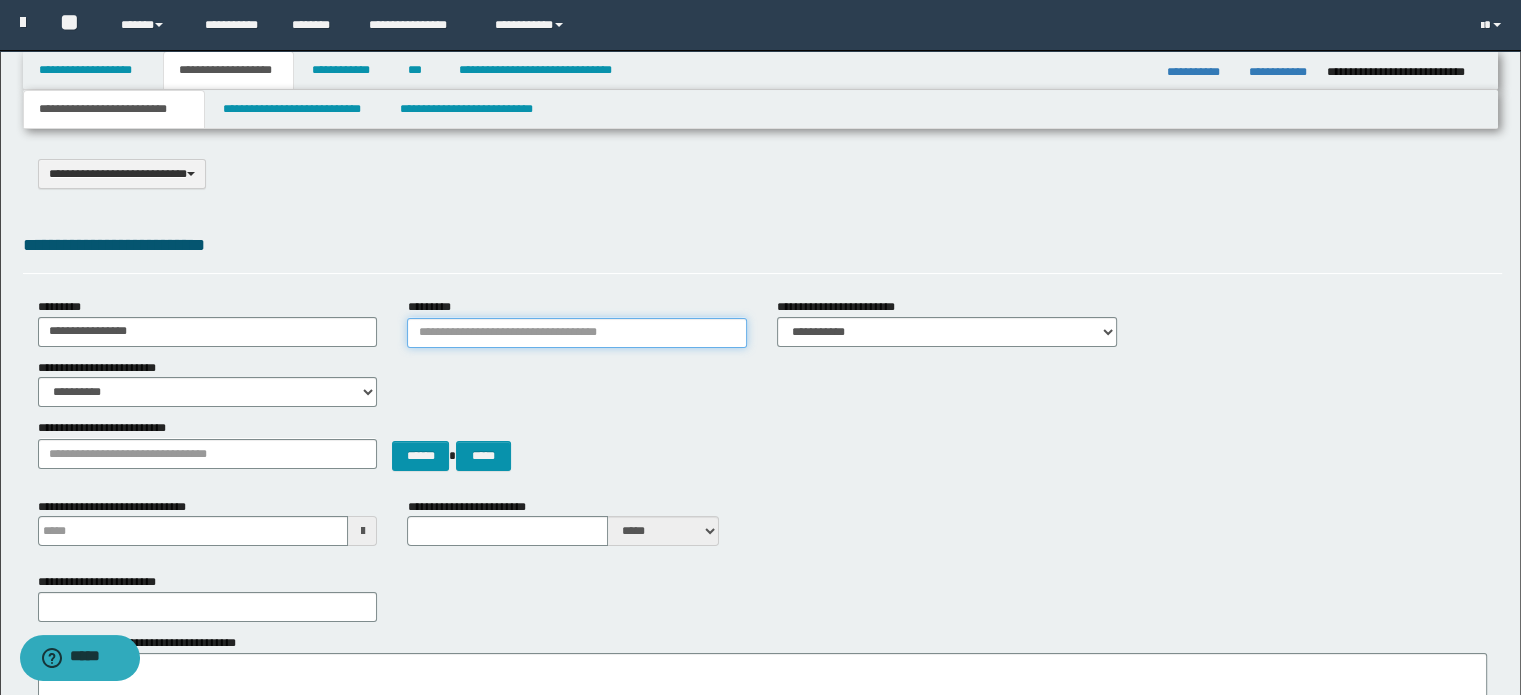 click on "*********" at bounding box center [577, 333] 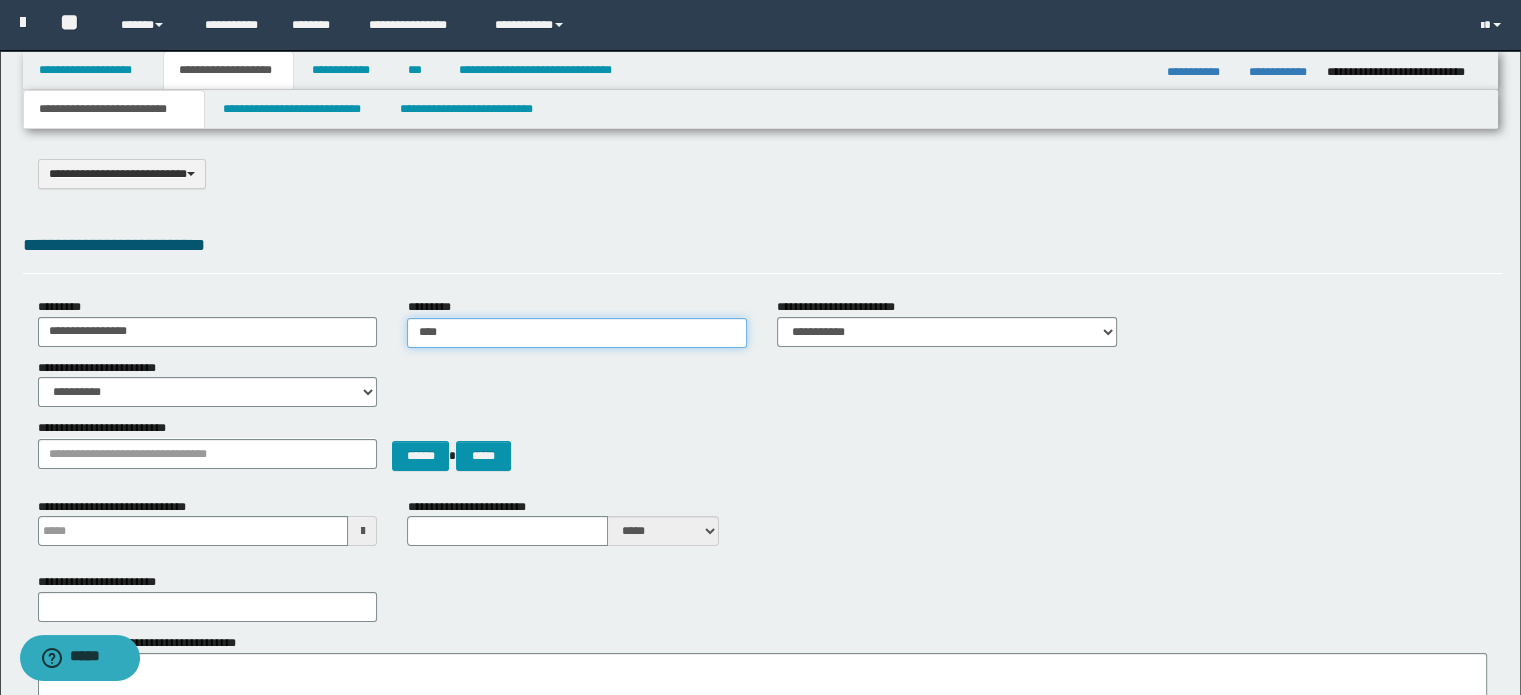 type on "*****" 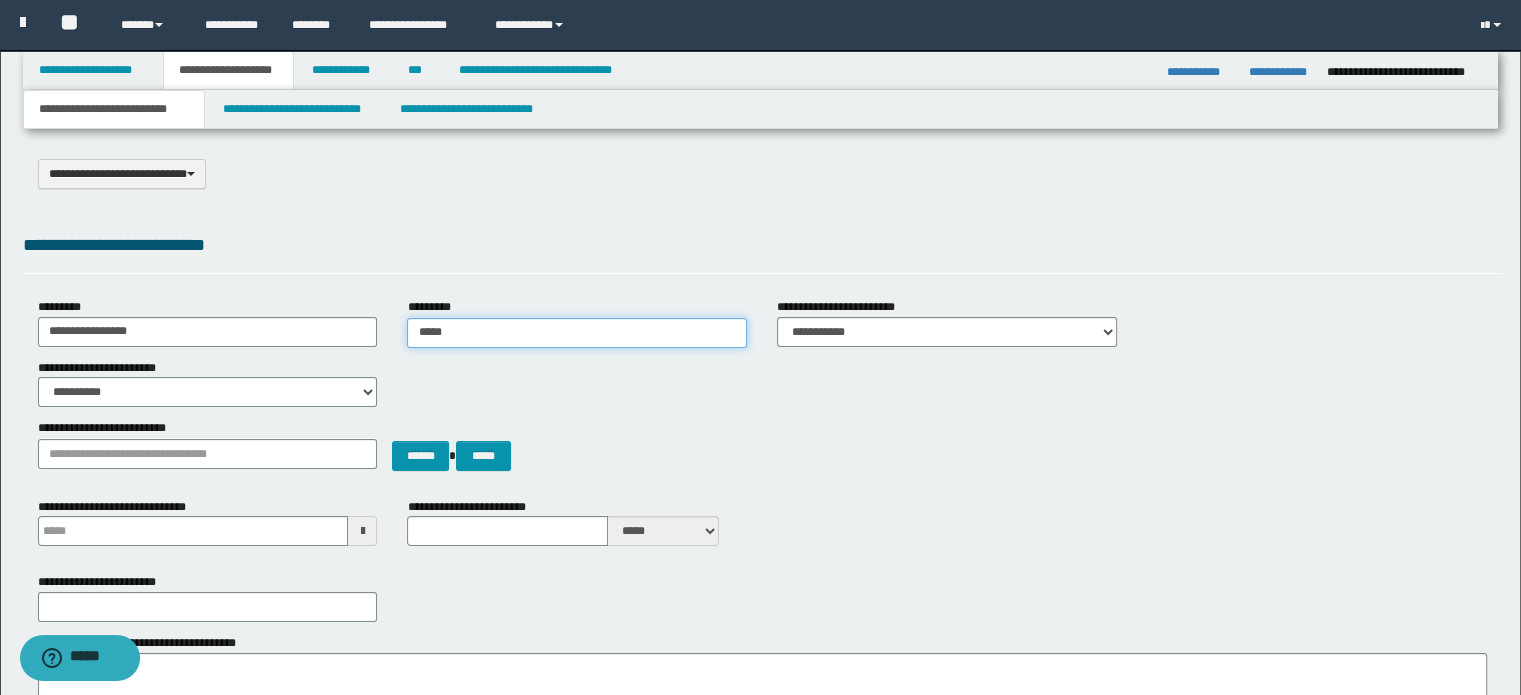 type on "*****" 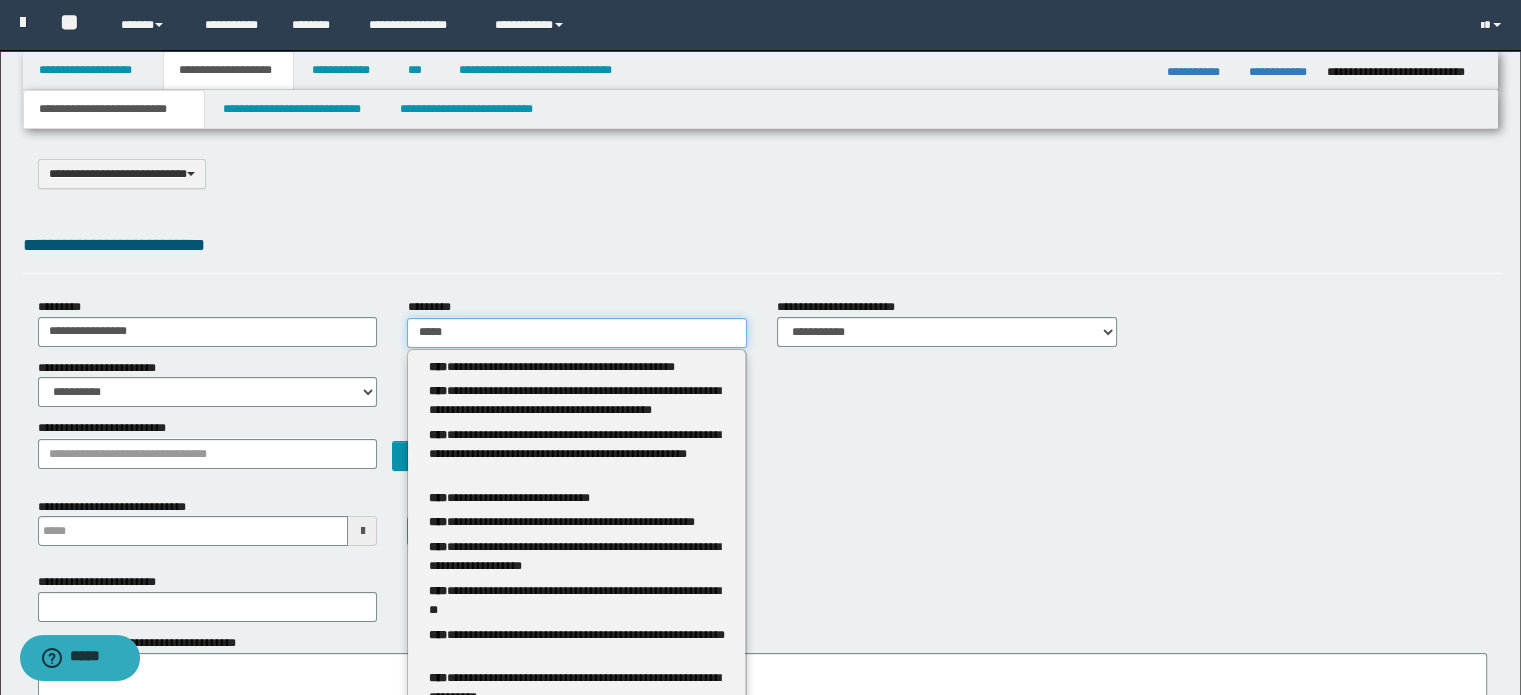 type 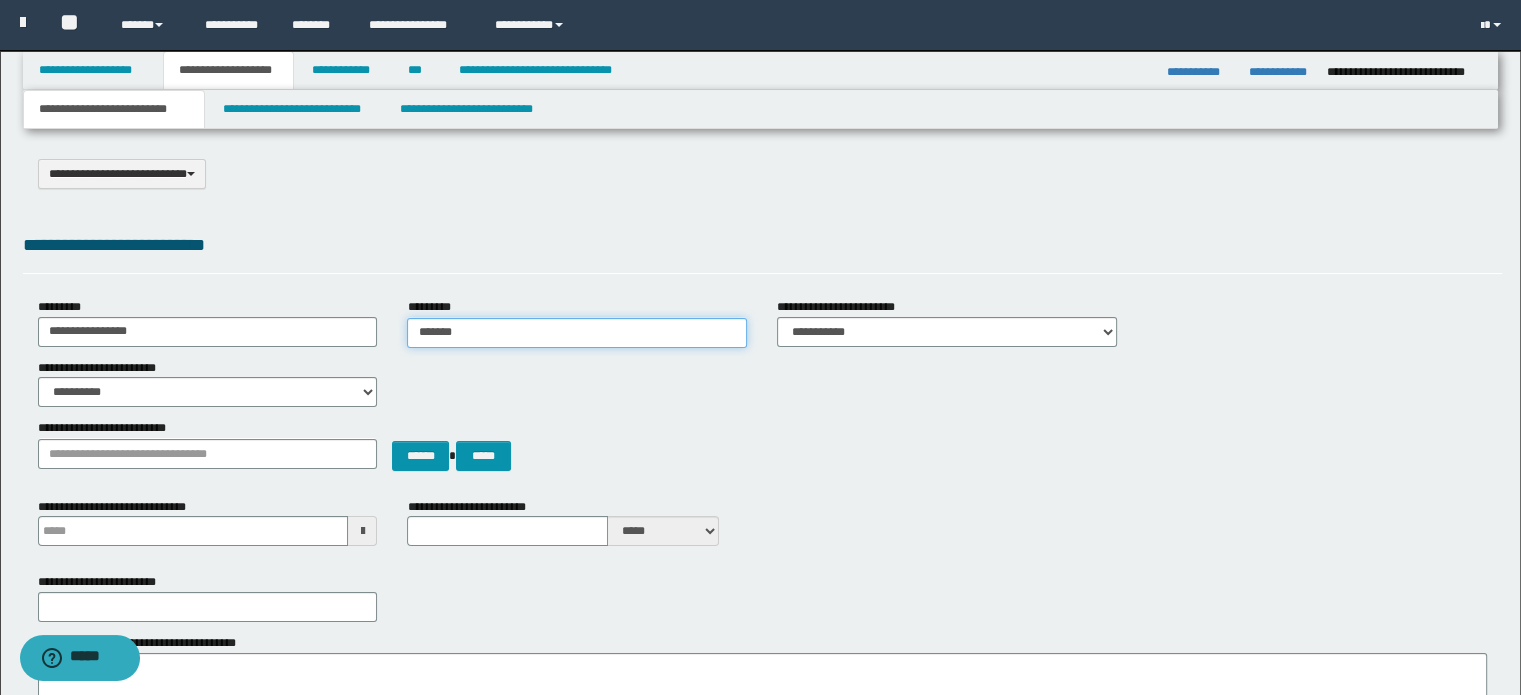 type on "********" 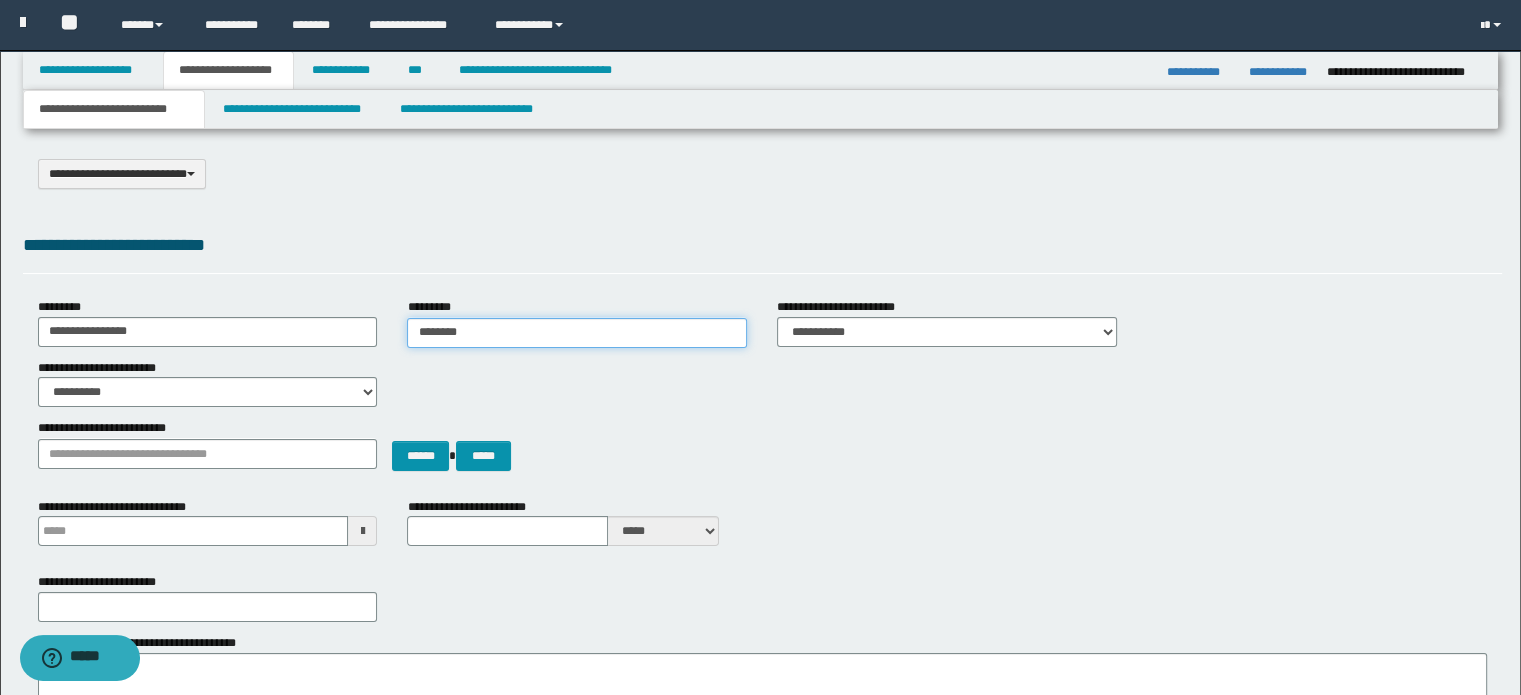 type on "********" 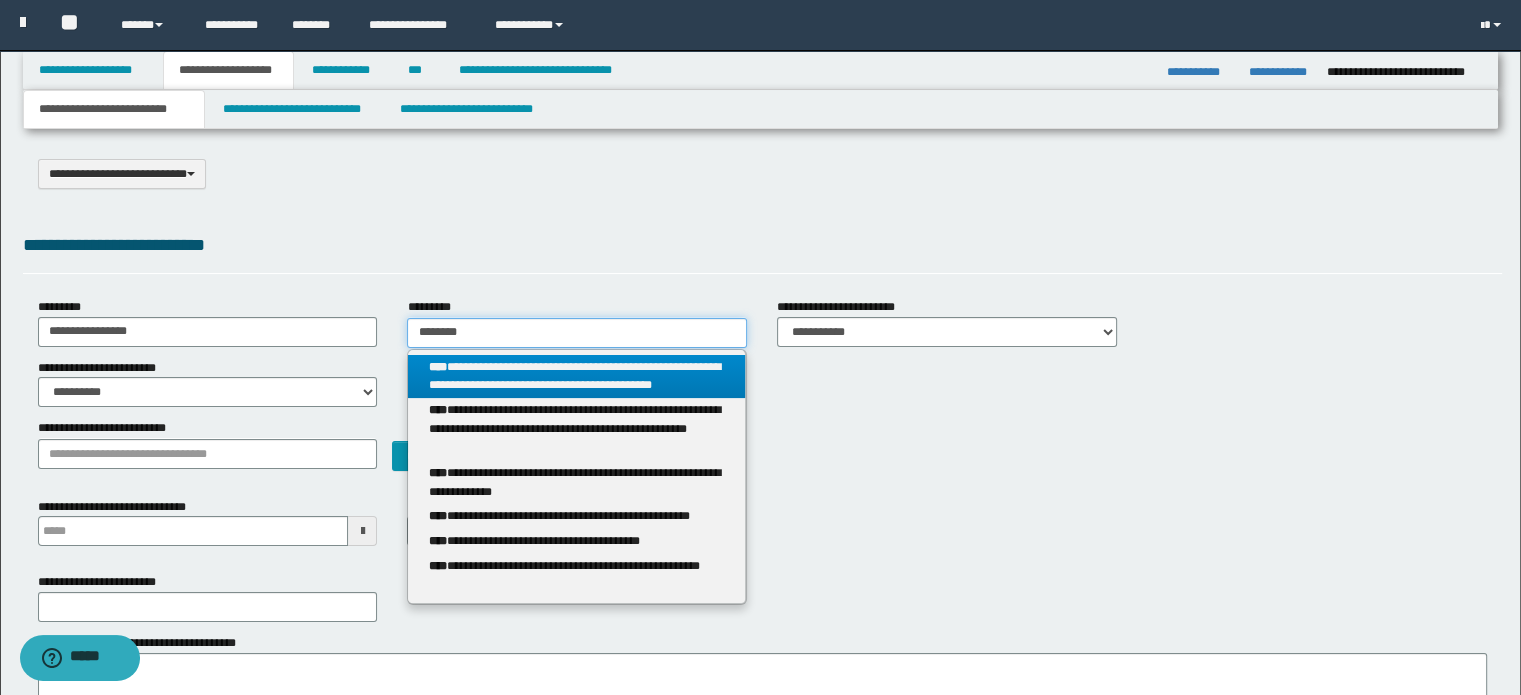 drag, startPoint x: 492, startPoint y: 330, endPoint x: 393, endPoint y: 319, distance: 99.60924 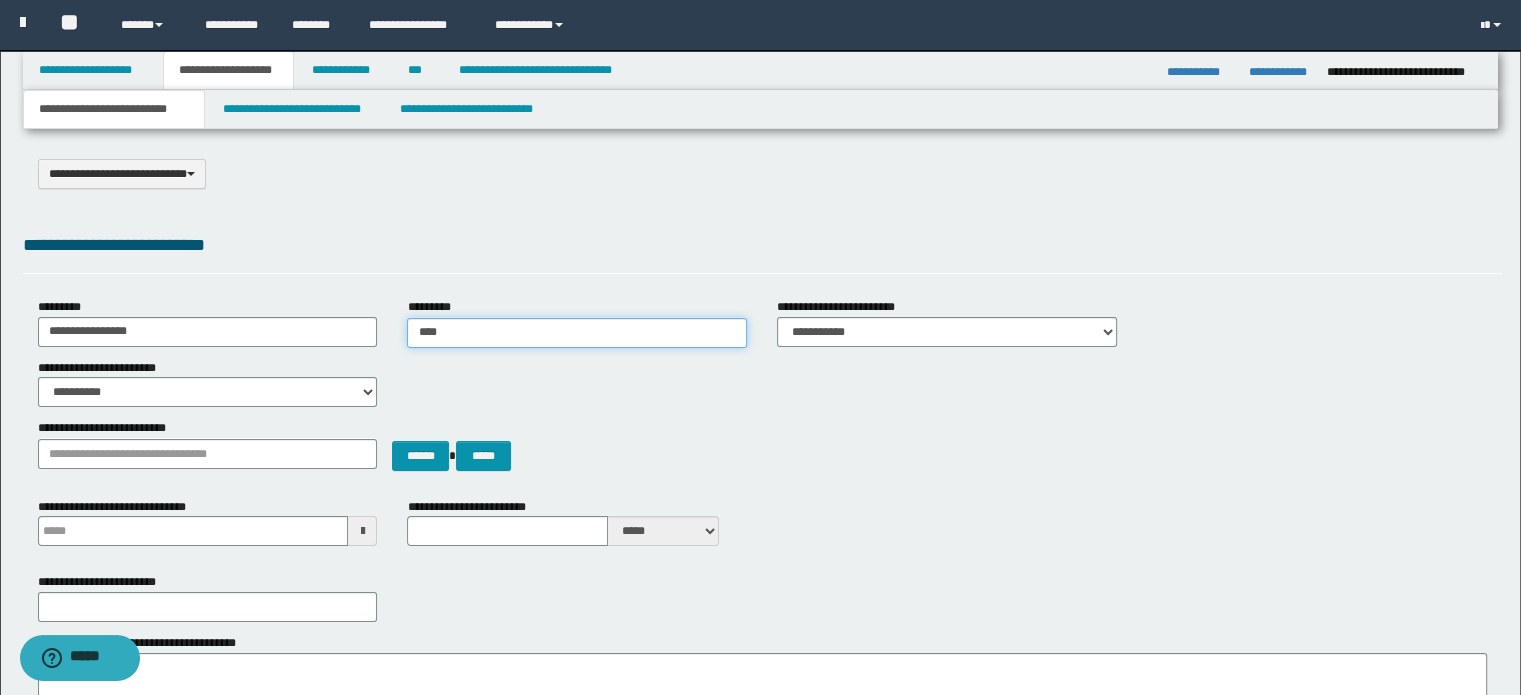 type on "*****" 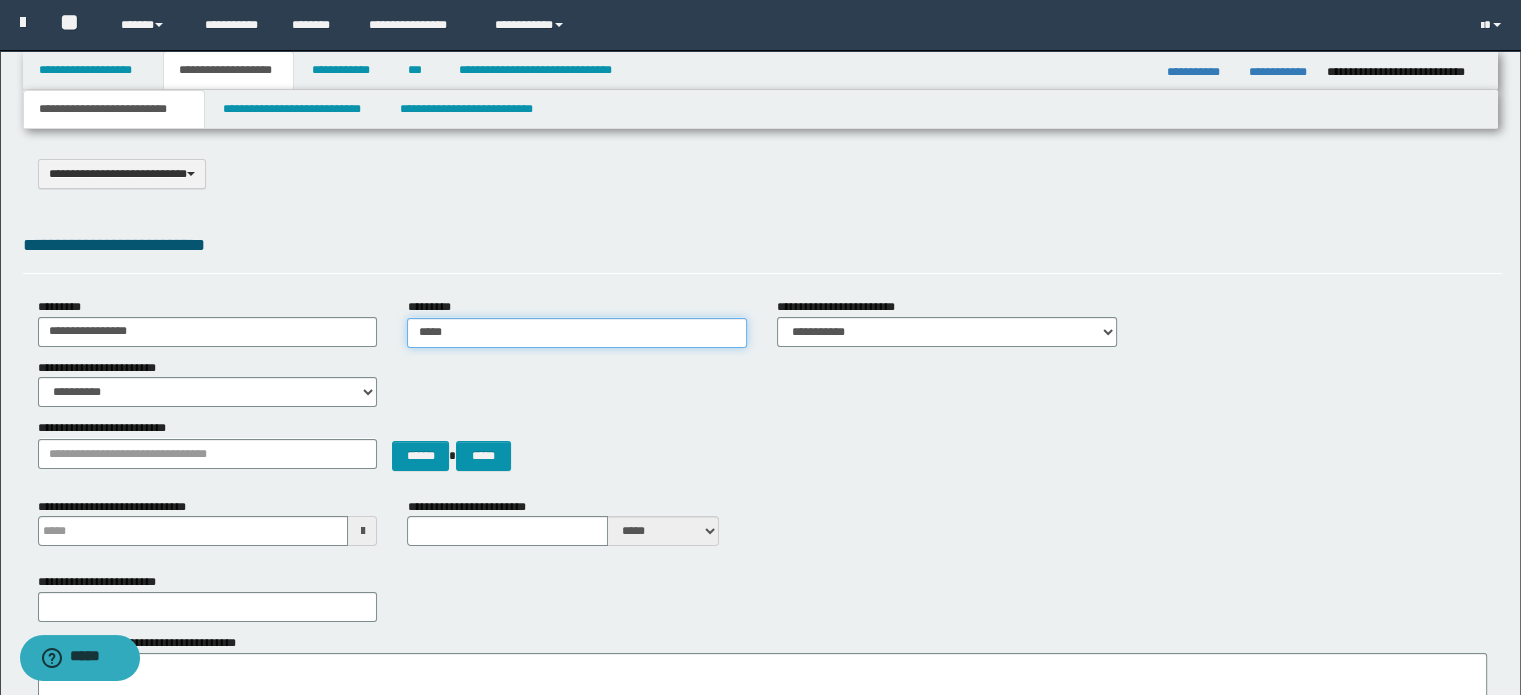 type on "*****" 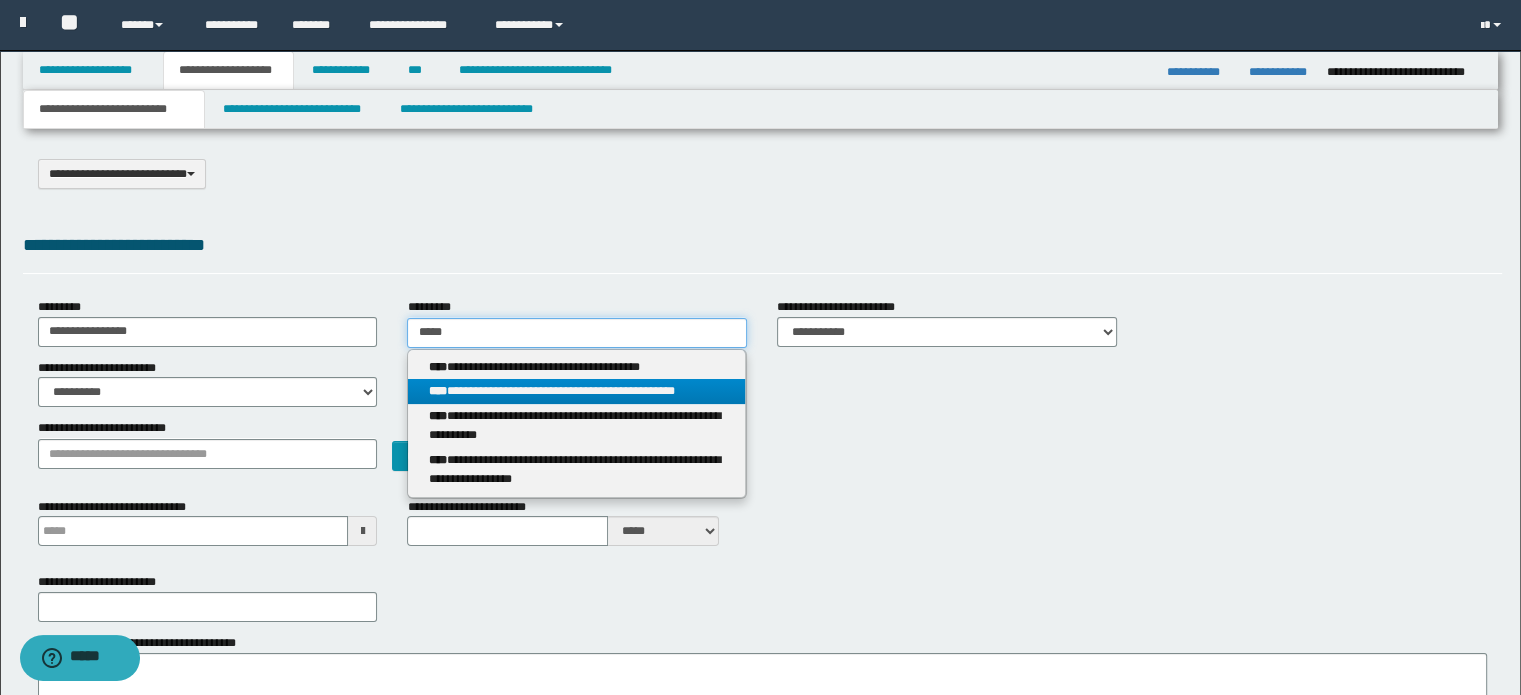 type on "*****" 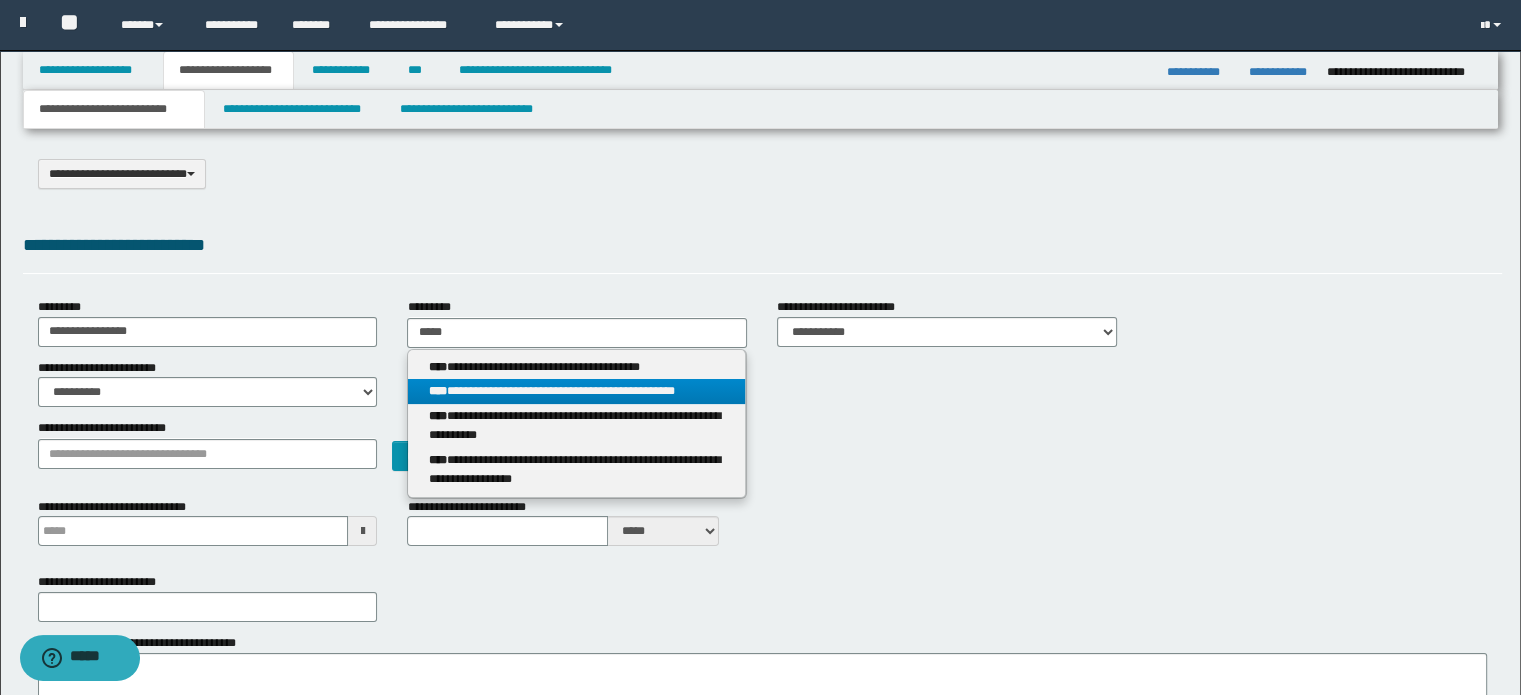 click on "**********" at bounding box center (577, 391) 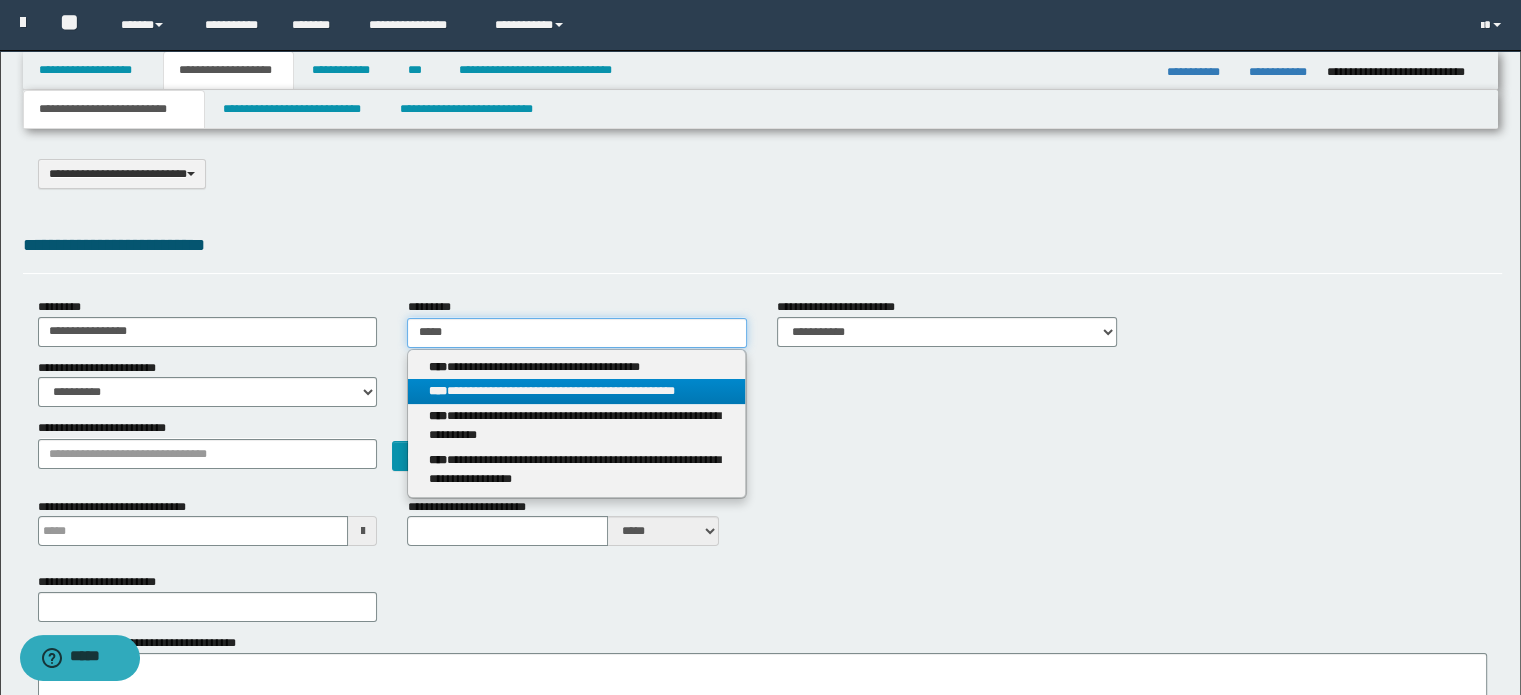 type 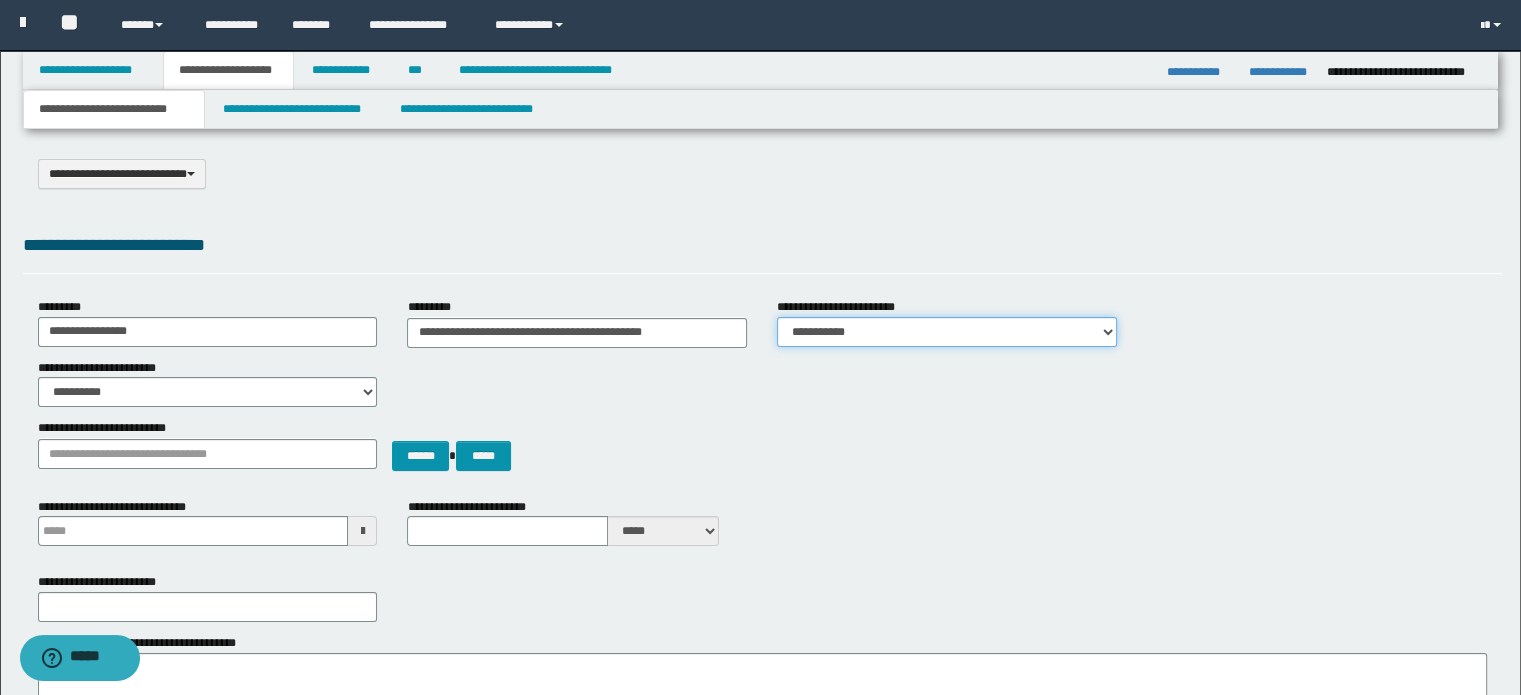 click on "**********" at bounding box center [947, 332] 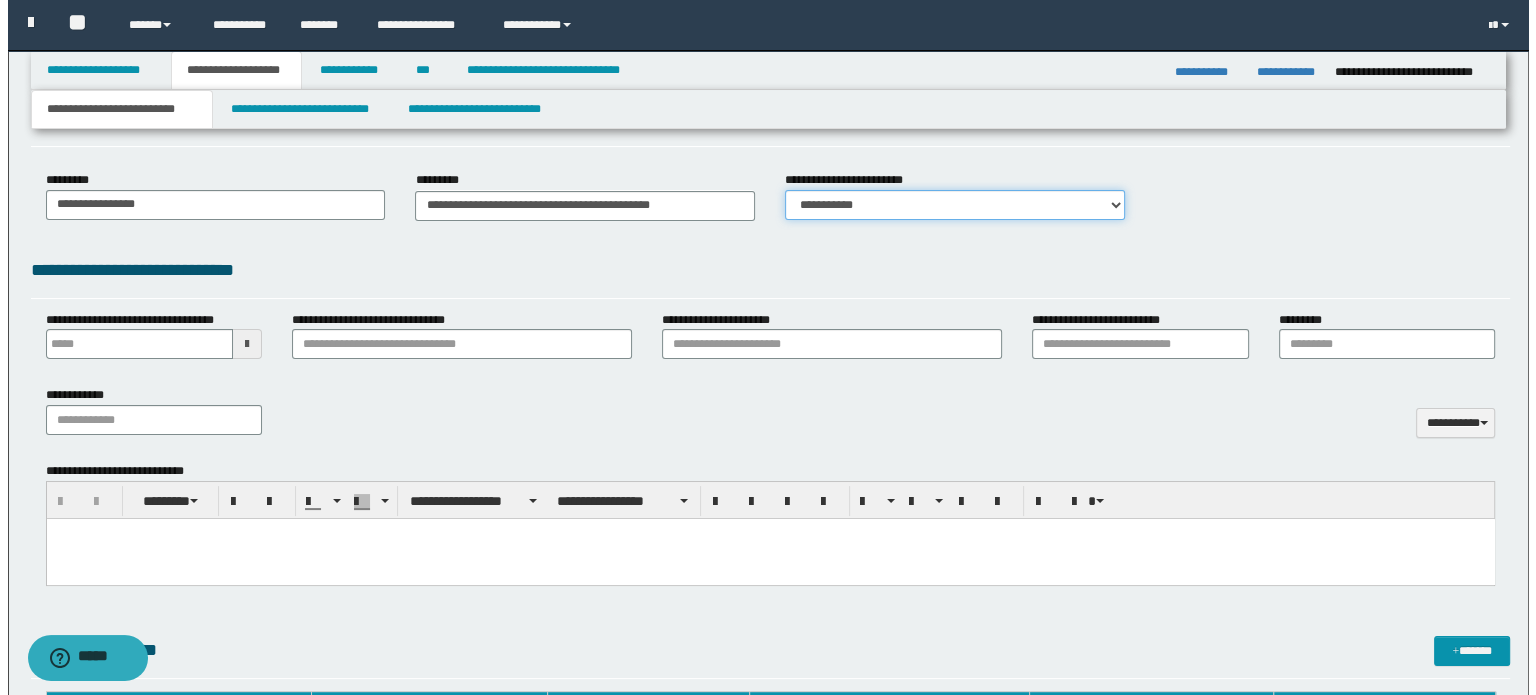 scroll, scrollTop: 0, scrollLeft: 0, axis: both 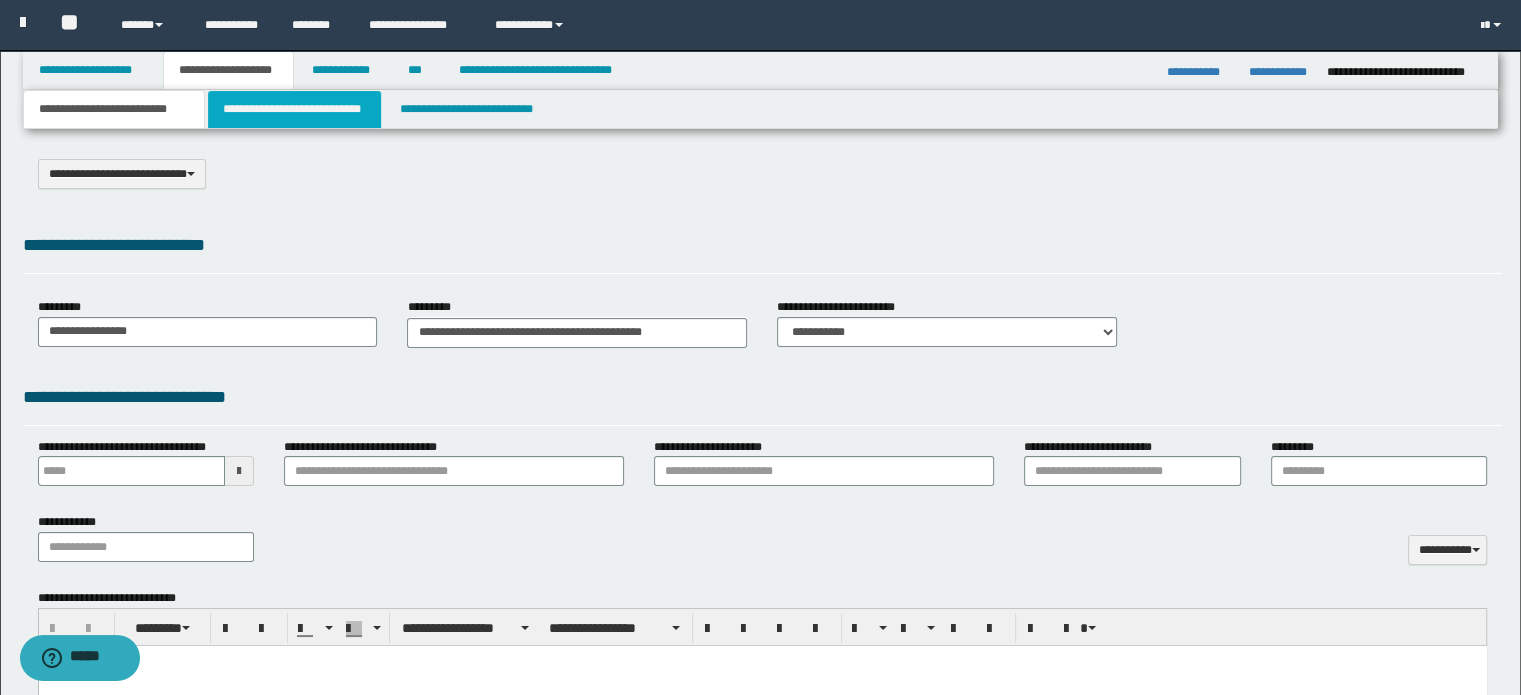 click on "**********" at bounding box center (294, 109) 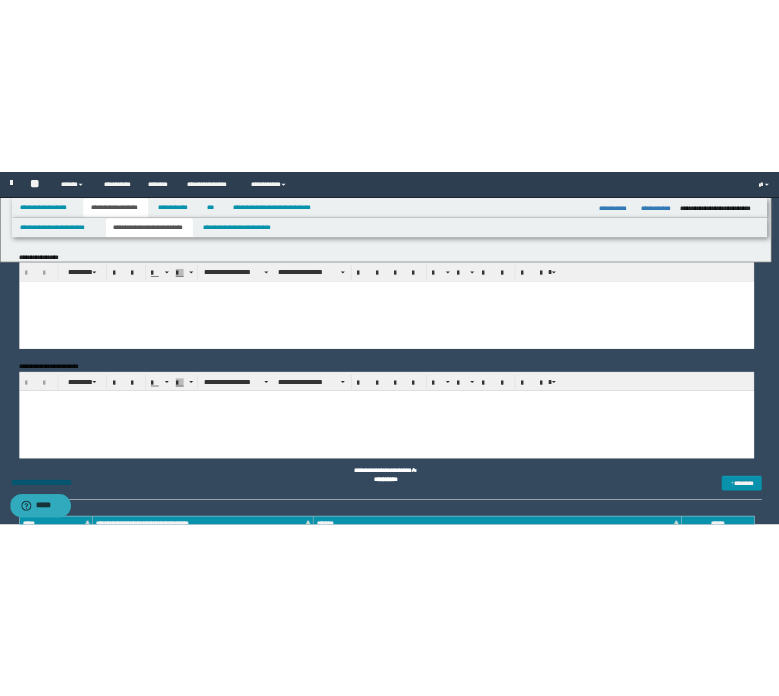 scroll, scrollTop: 0, scrollLeft: 0, axis: both 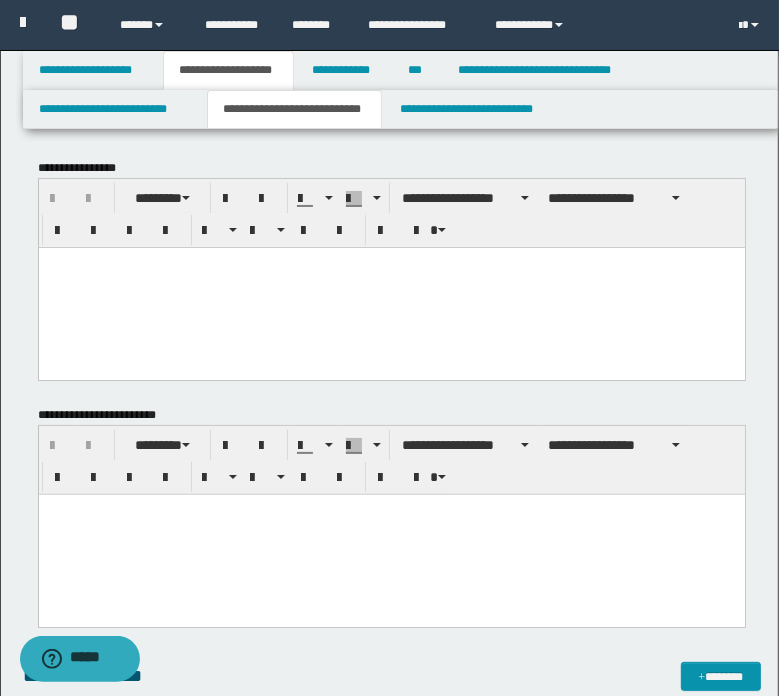 click at bounding box center (391, 287) 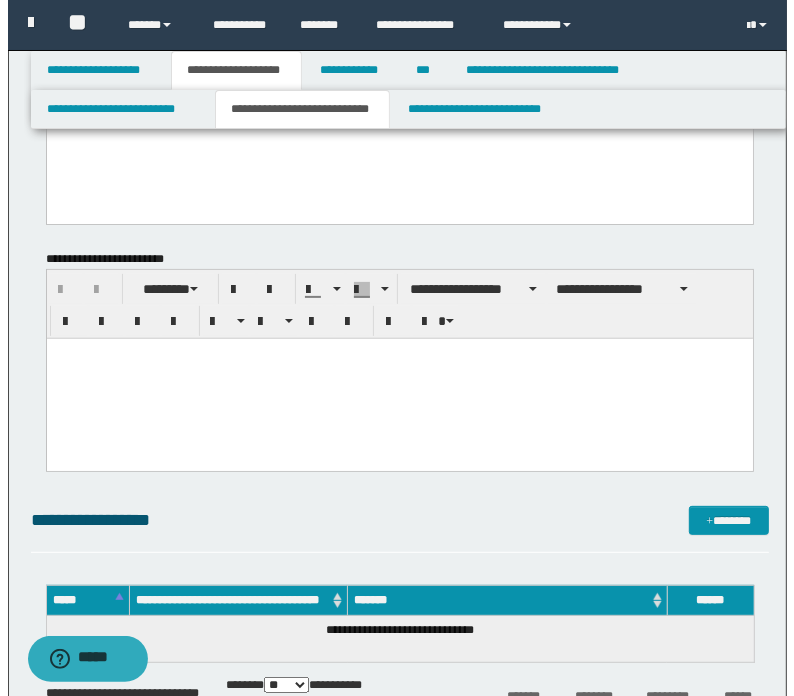 scroll, scrollTop: 0, scrollLeft: 0, axis: both 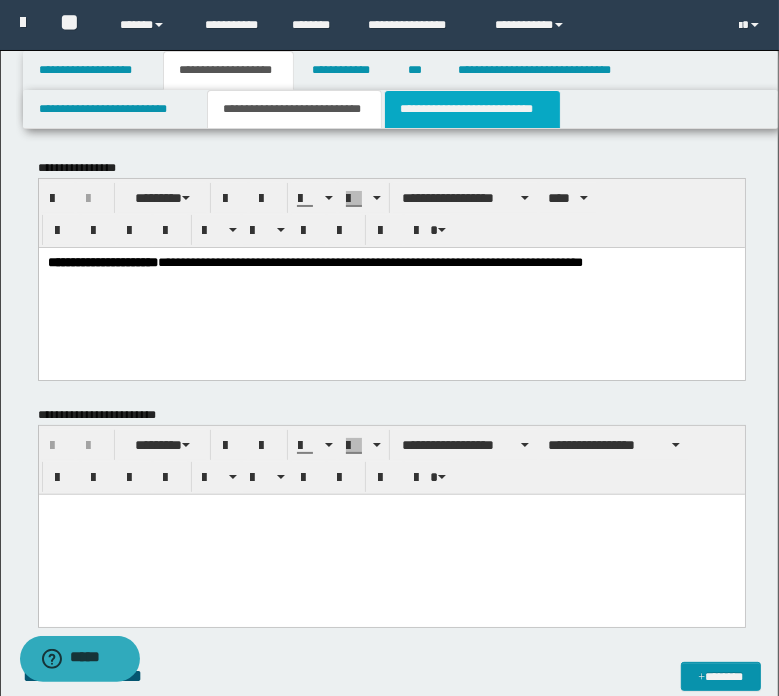 click on "**********" at bounding box center [472, 109] 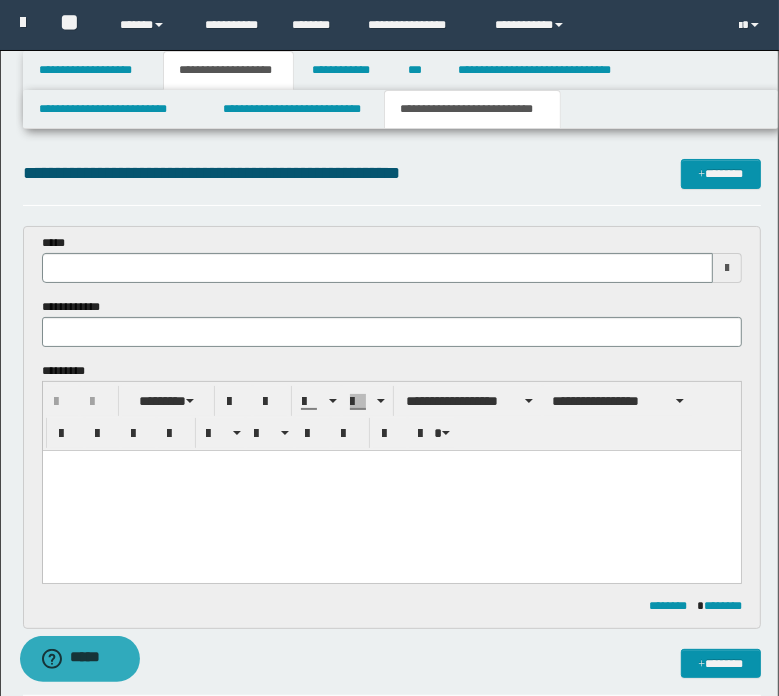 scroll, scrollTop: 0, scrollLeft: 0, axis: both 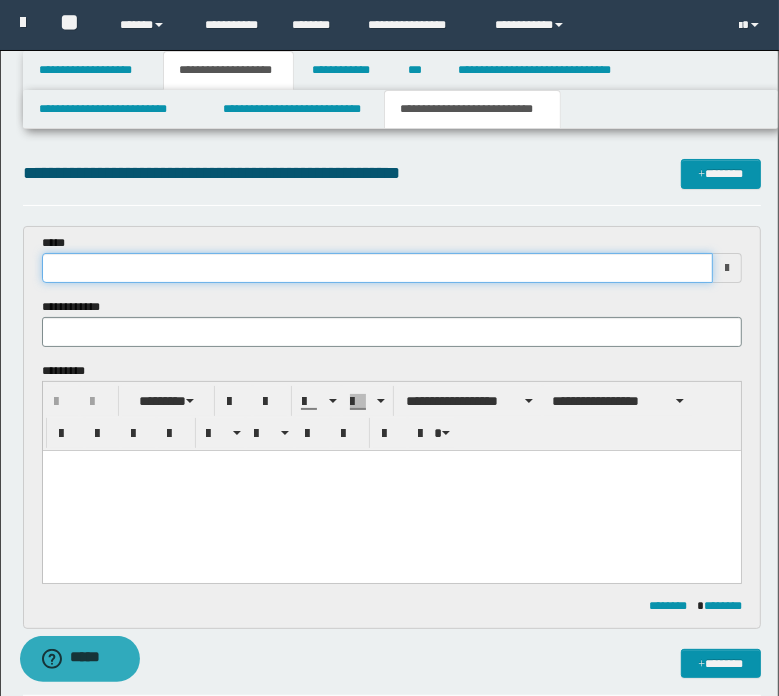 click at bounding box center (377, 268) 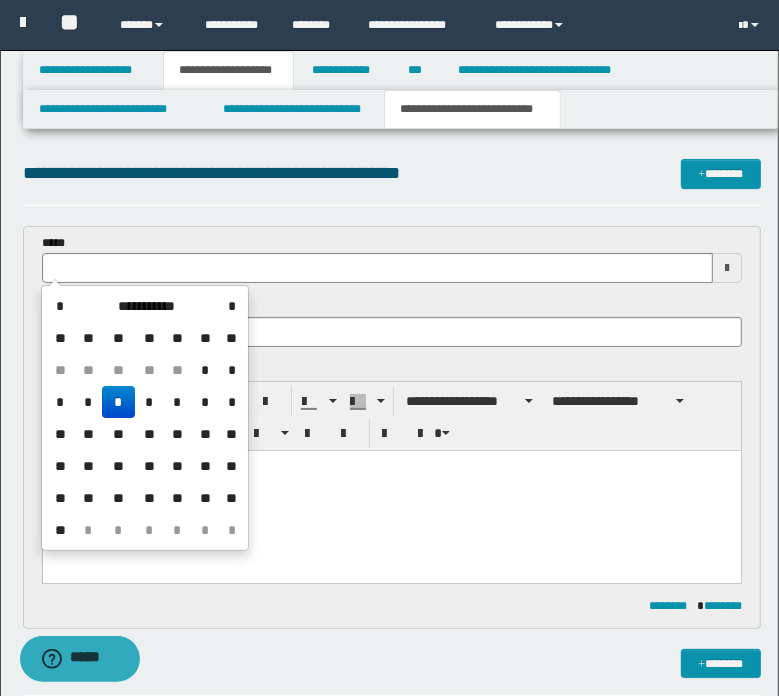 click on "*" at bounding box center (118, 402) 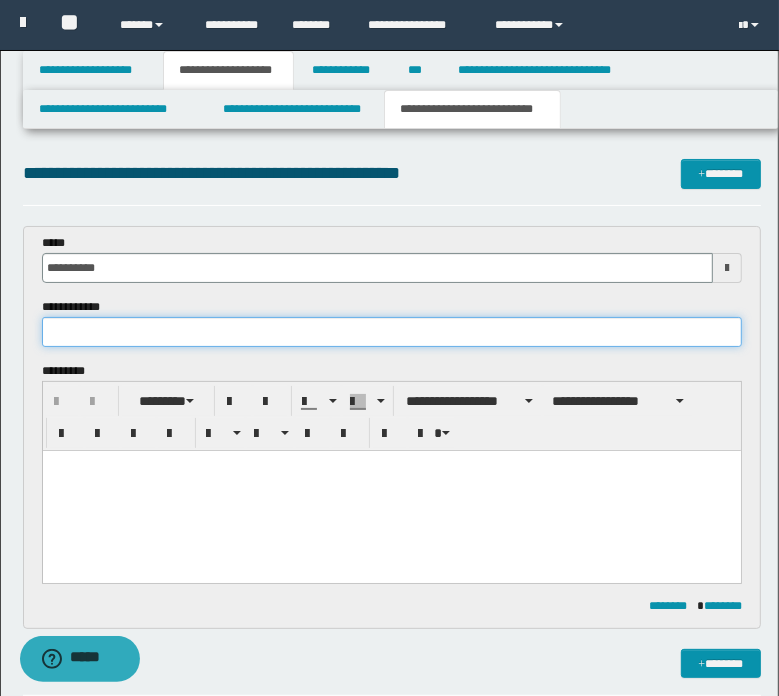 click at bounding box center (392, 332) 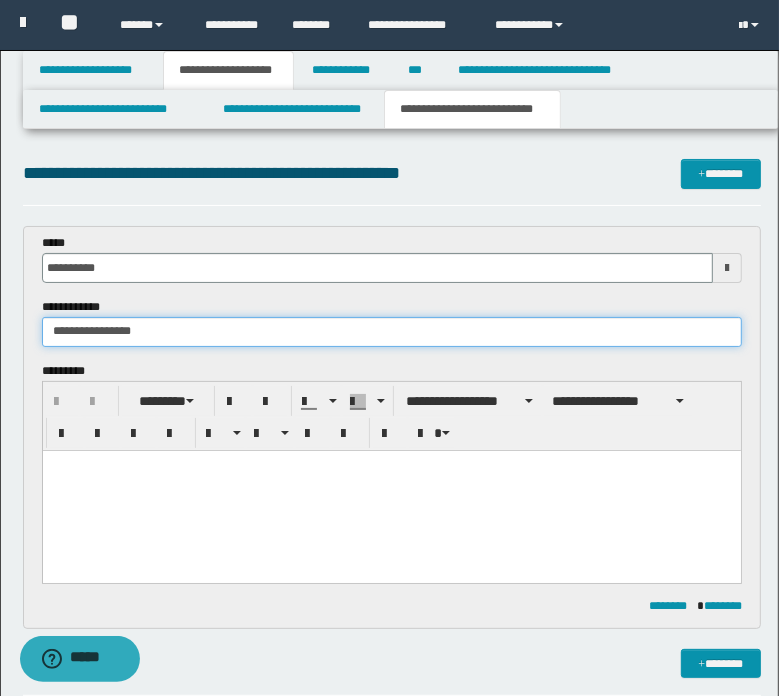 type on "**********" 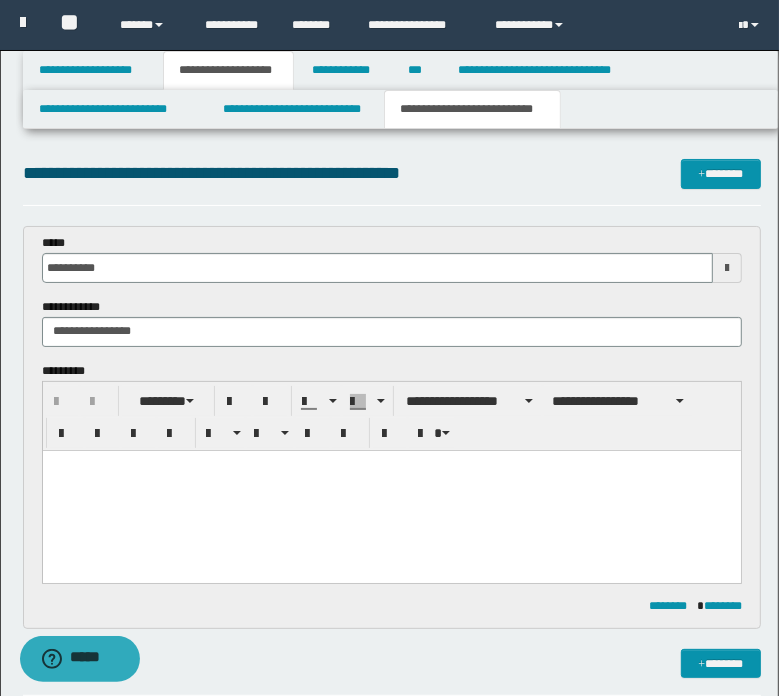 click at bounding box center [391, 490] 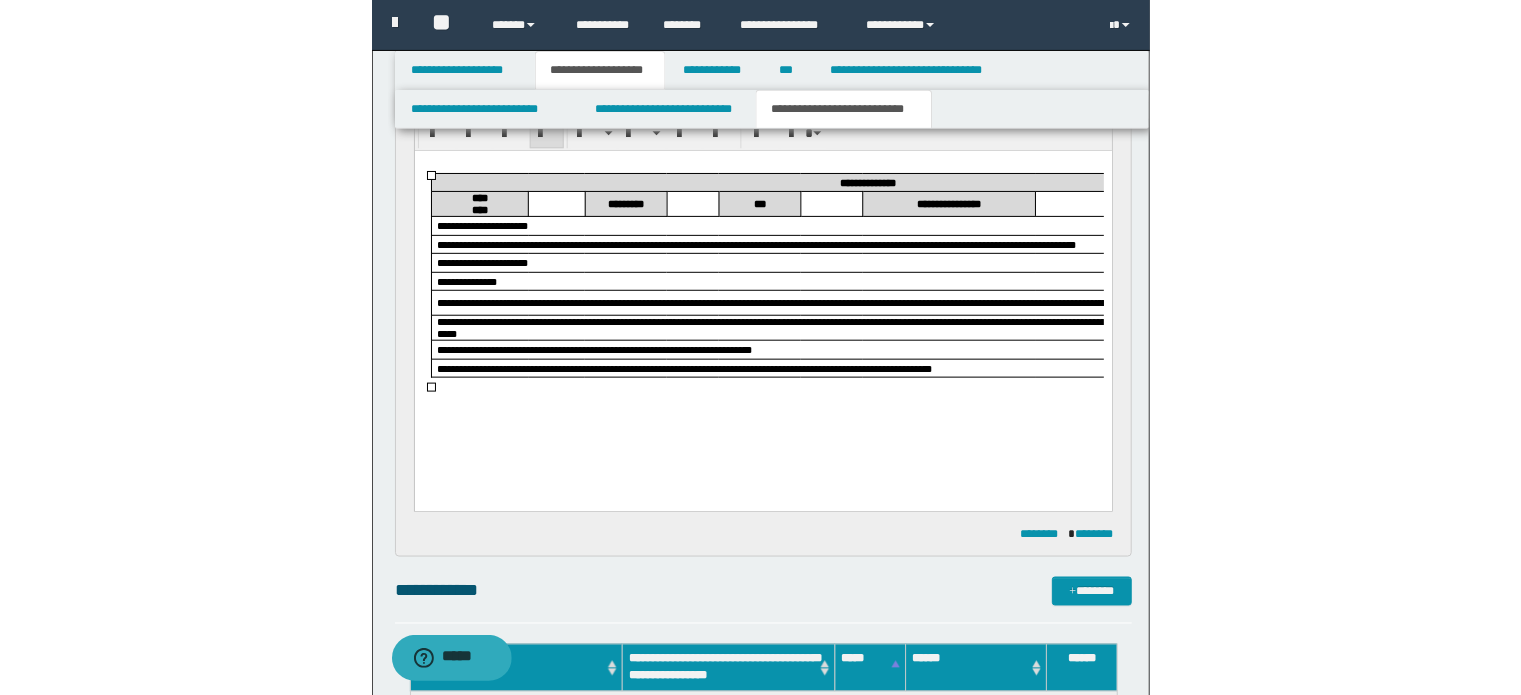 scroll, scrollTop: 200, scrollLeft: 0, axis: vertical 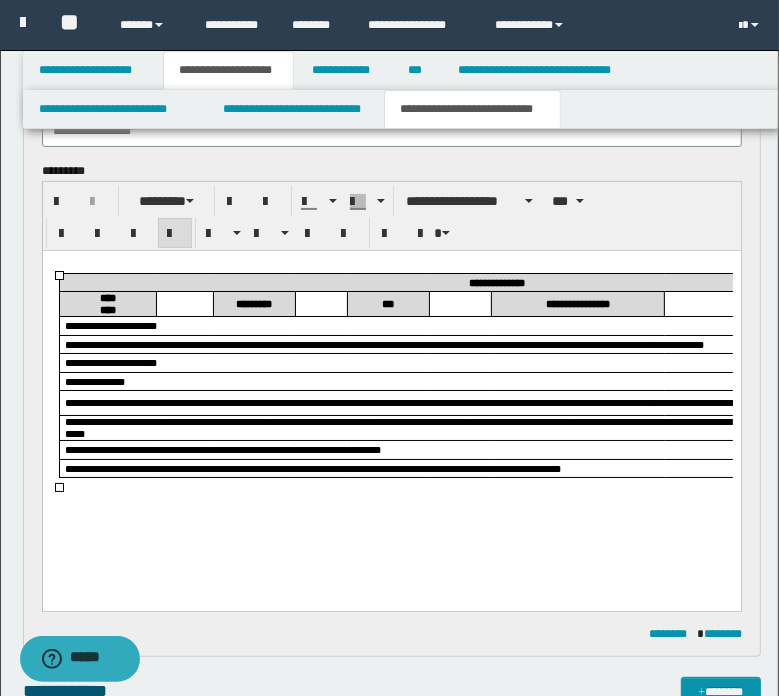 click on "**********" at bounding box center (391, 392) 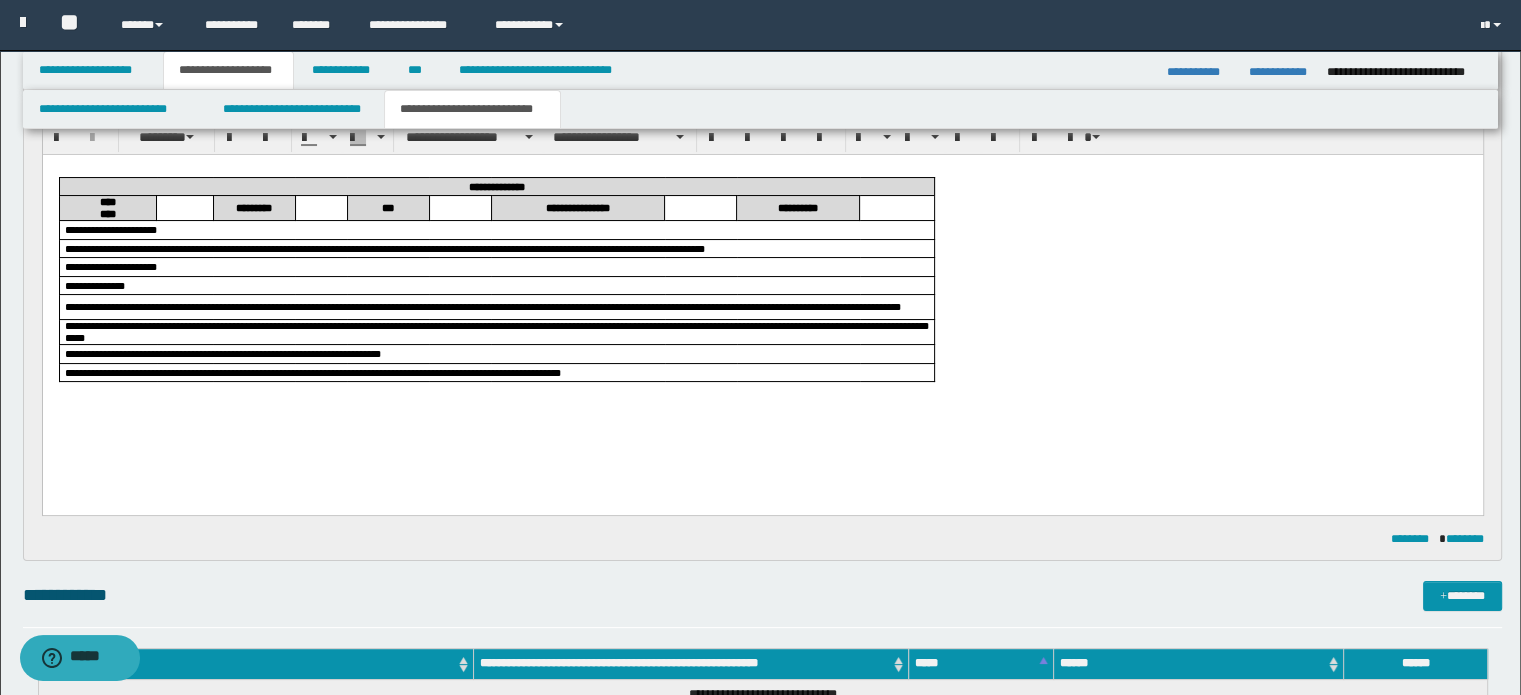 click on "**********" at bounding box center [762, 296] 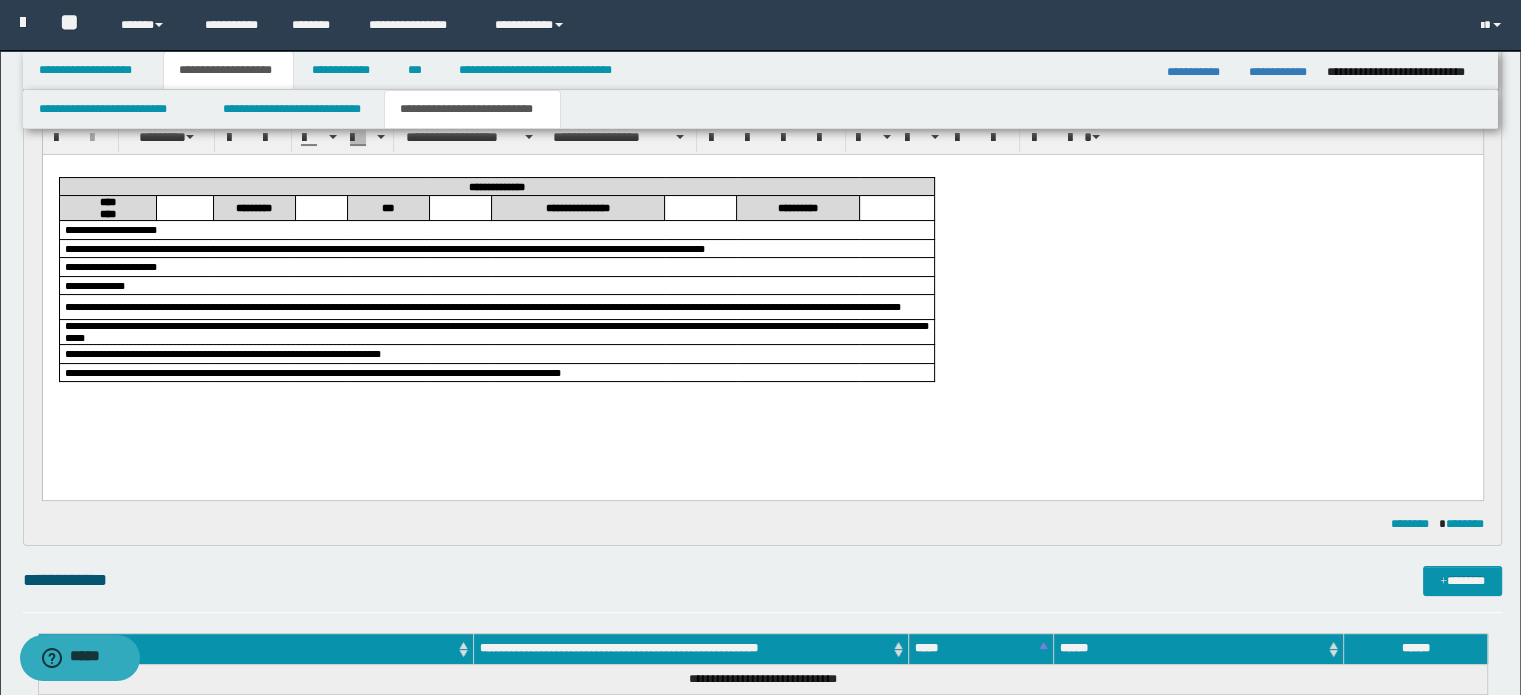 click on "**********" at bounding box center [762, 296] 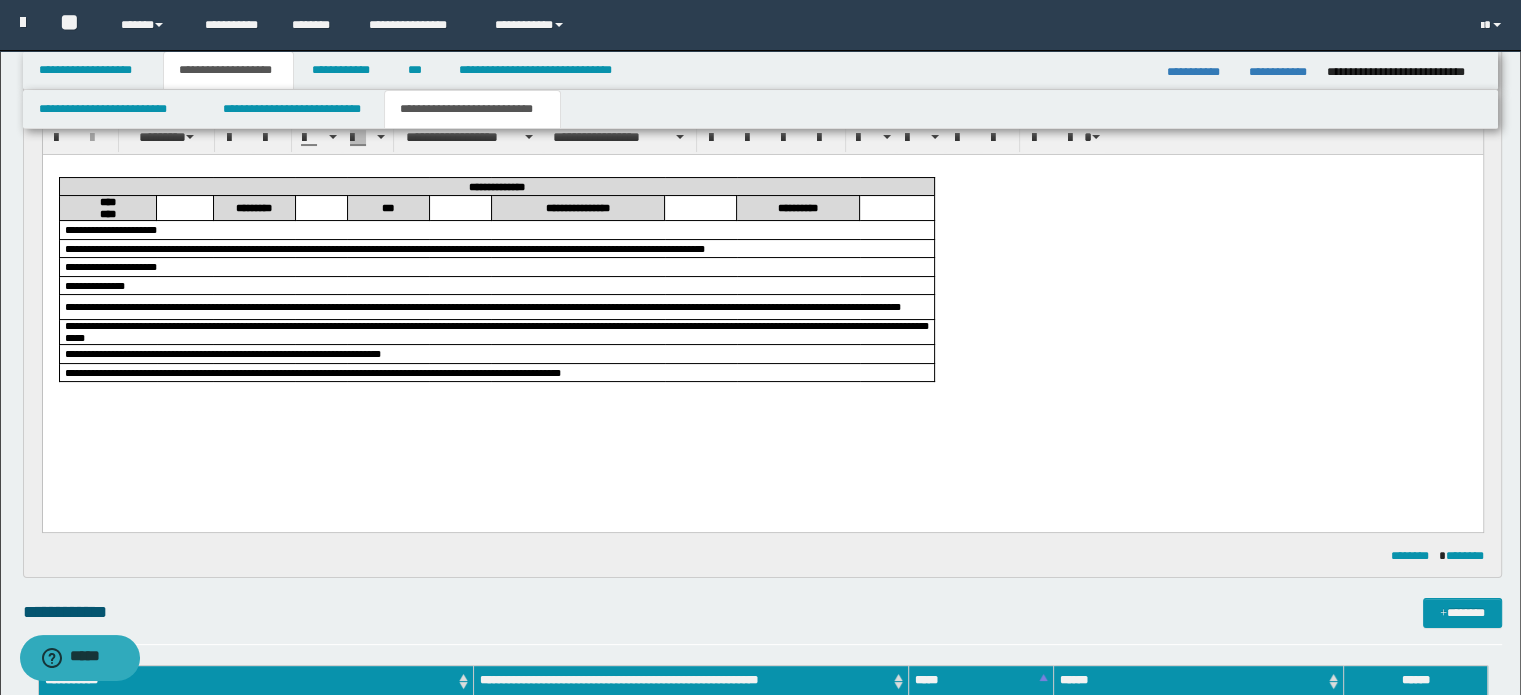 type 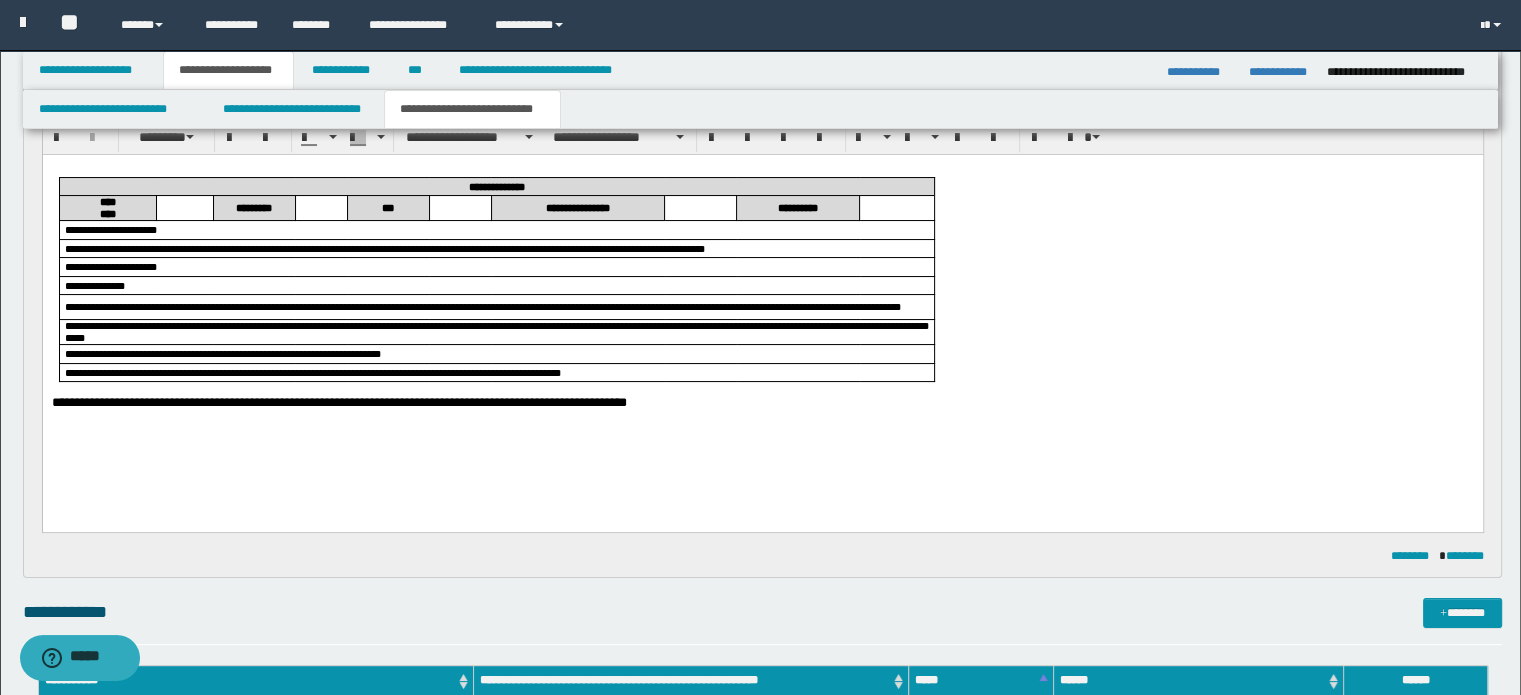 click on "**********" at bounding box center [762, 403] 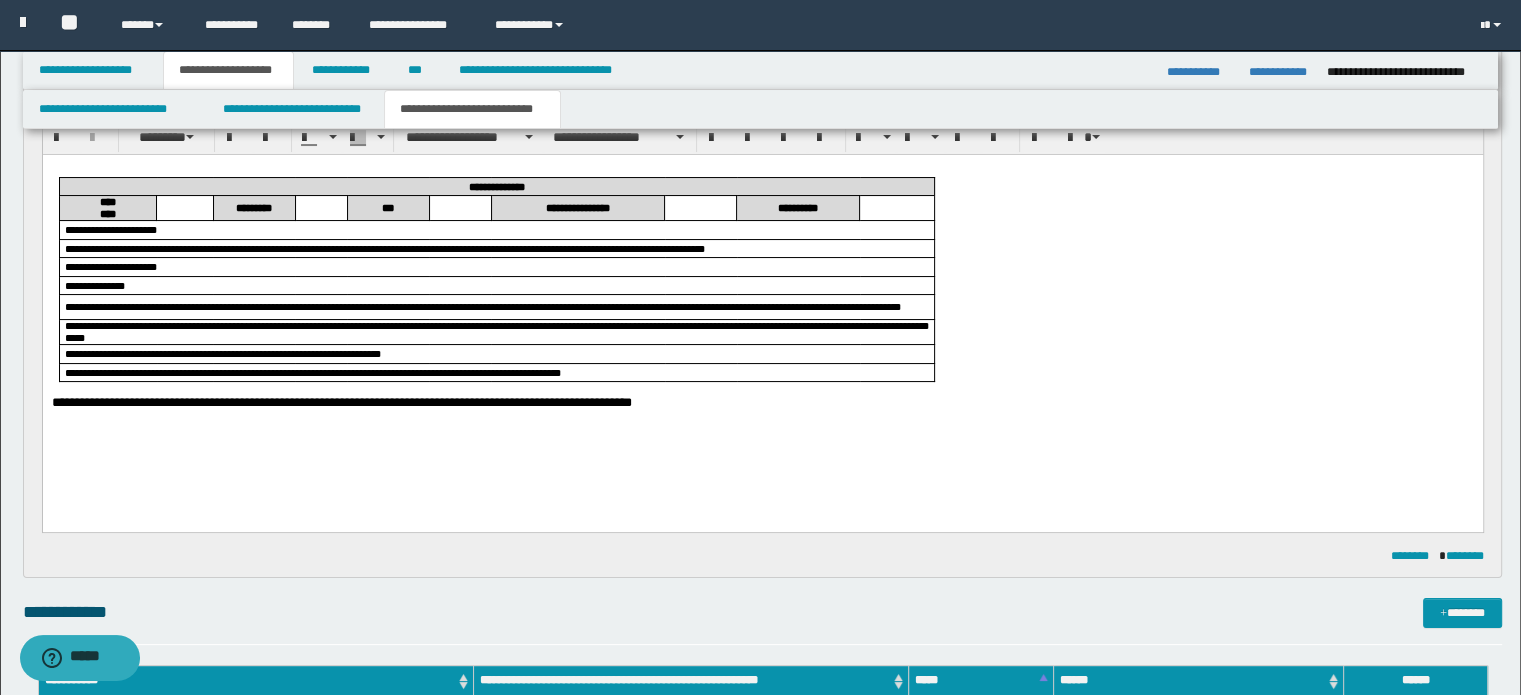 click at bounding box center [184, 207] 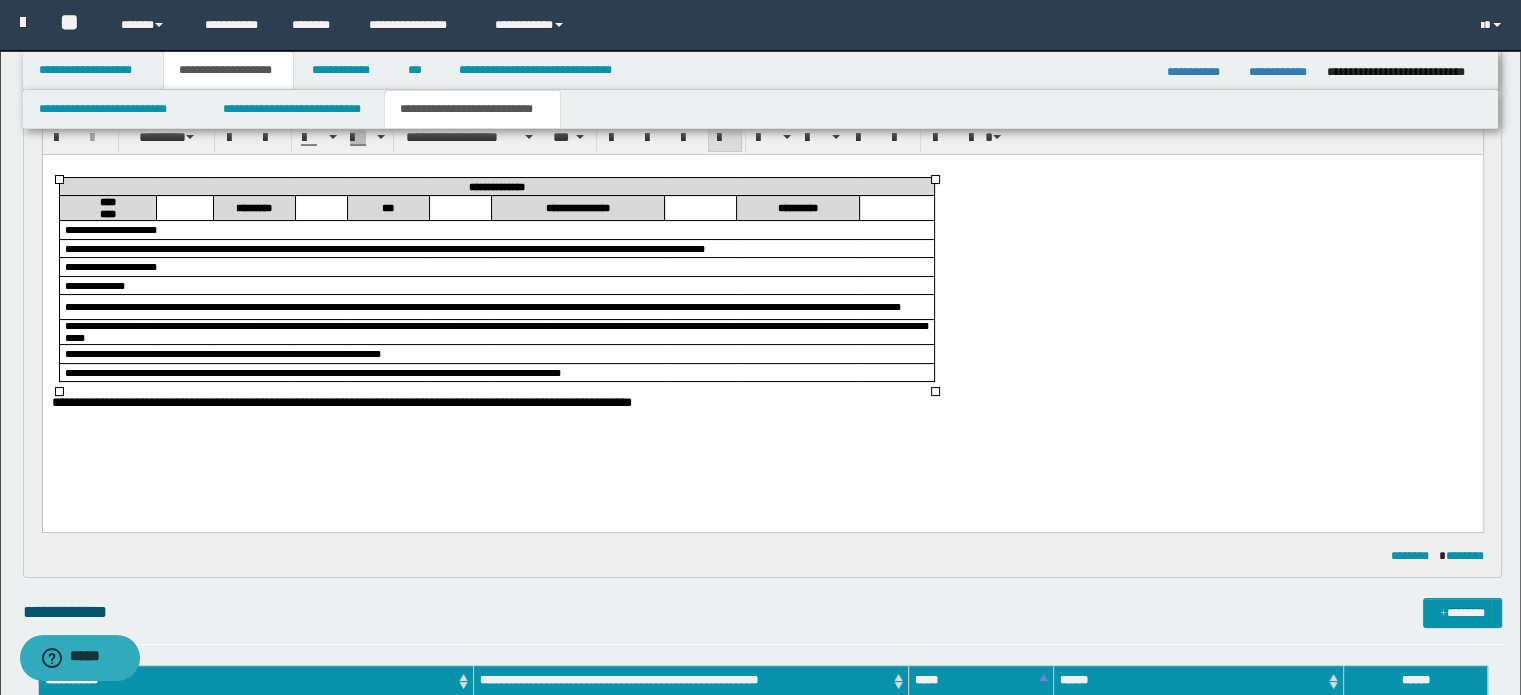 click at bounding box center [184, 207] 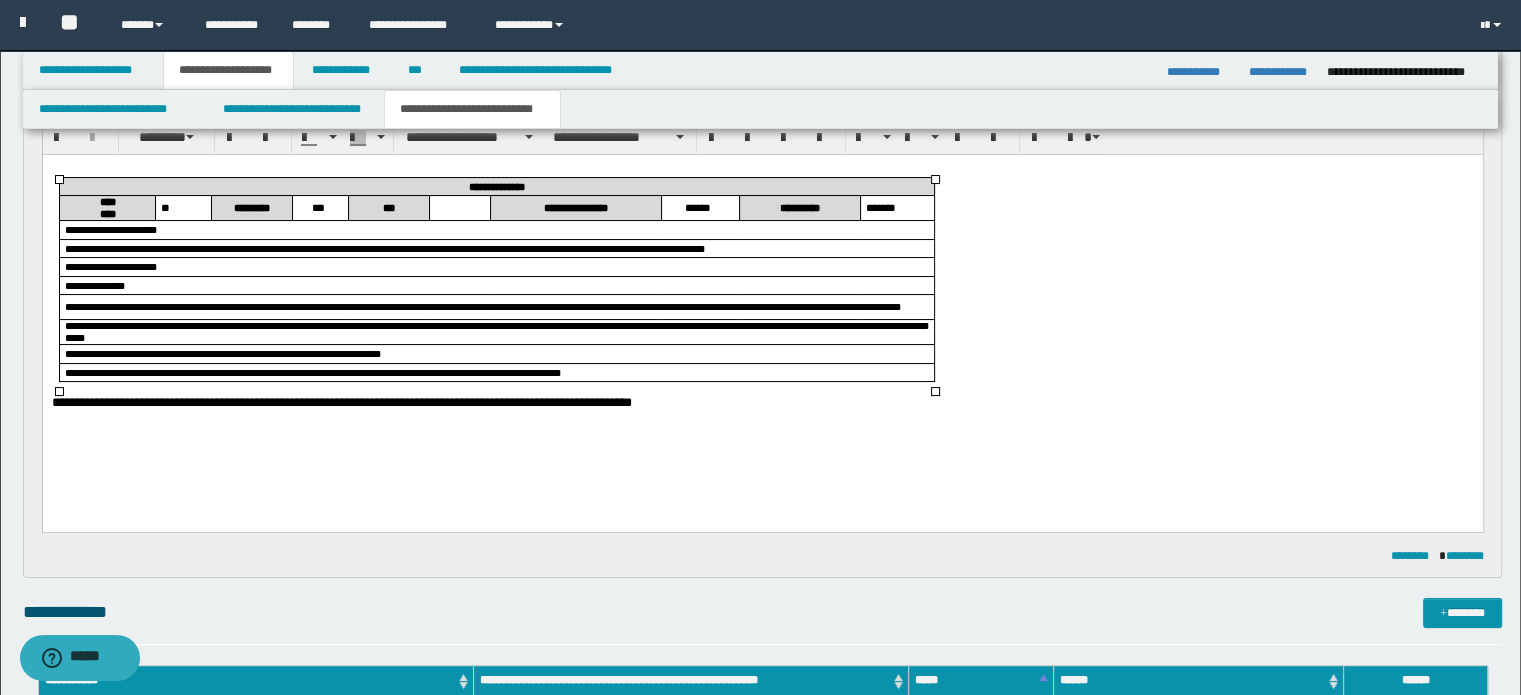 click on "**********" at bounding box center (496, 331) 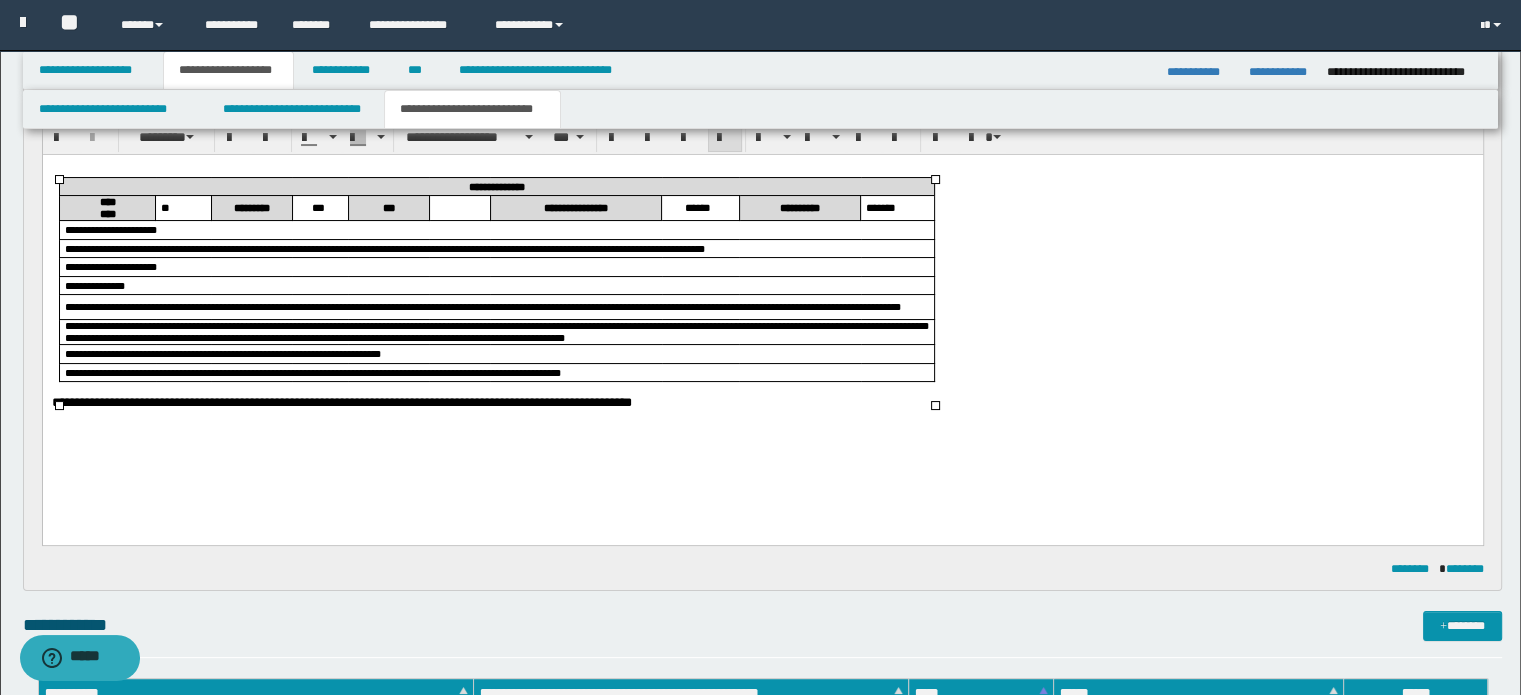 click on "**********" at bounding box center [496, 331] 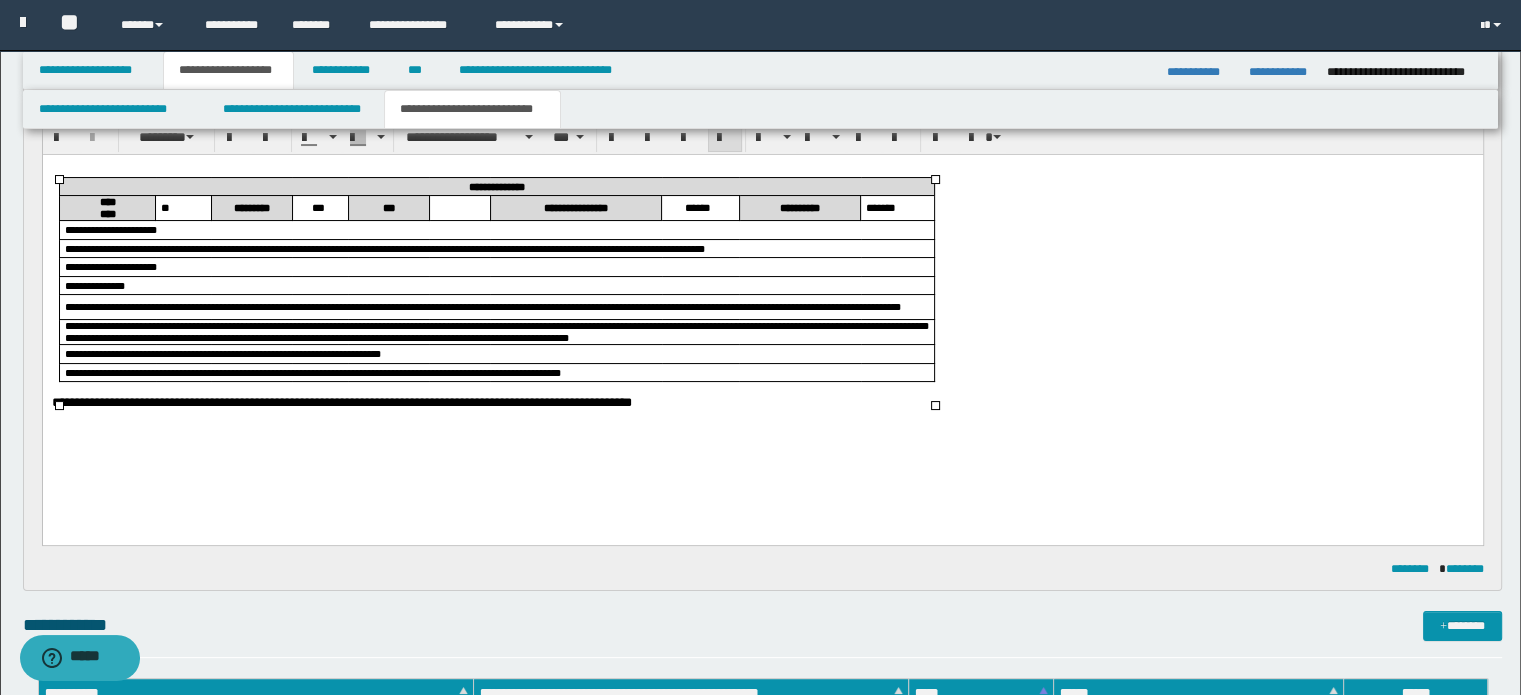 click on "**********" at bounding box center (496, 331) 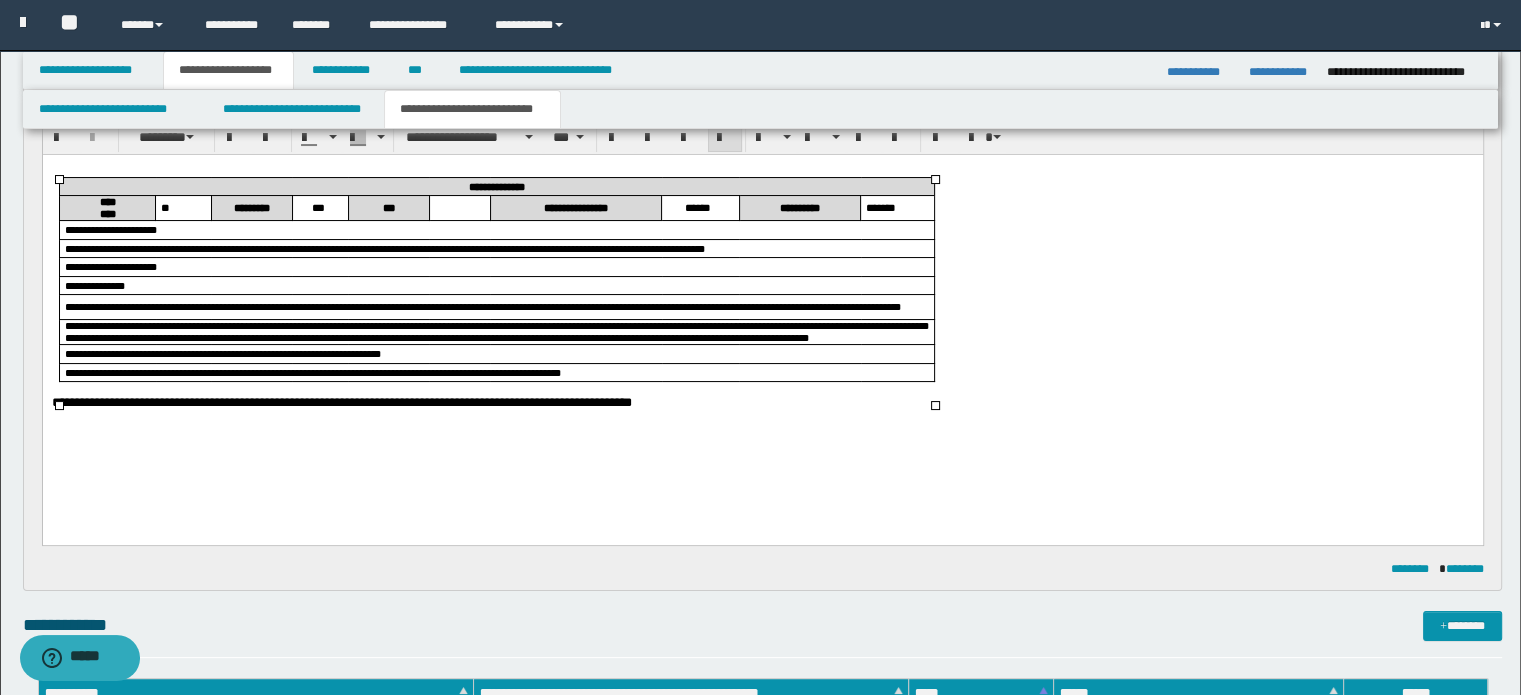 click on "**********" at bounding box center [496, 331] 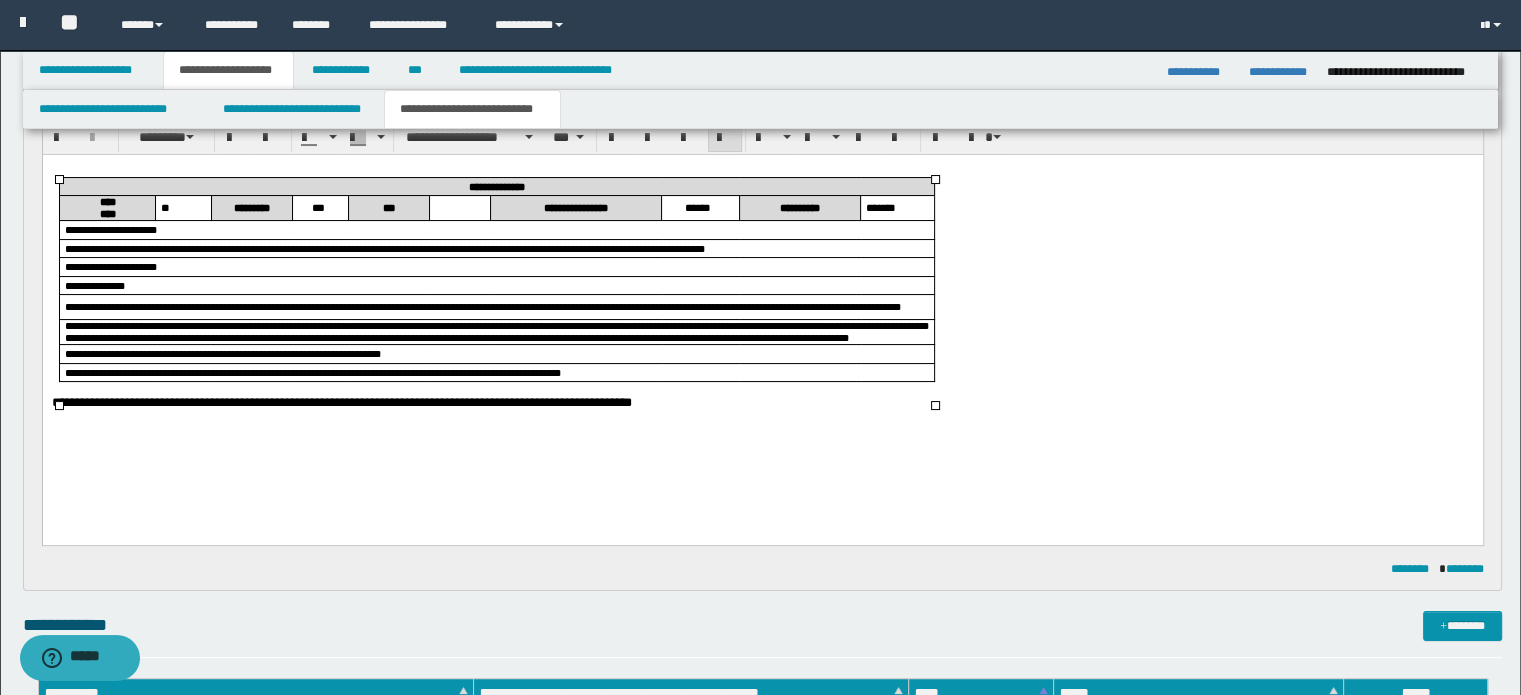 drag, startPoint x: 330, startPoint y: 368, endPoint x: 201, endPoint y: 352, distance: 129.98846 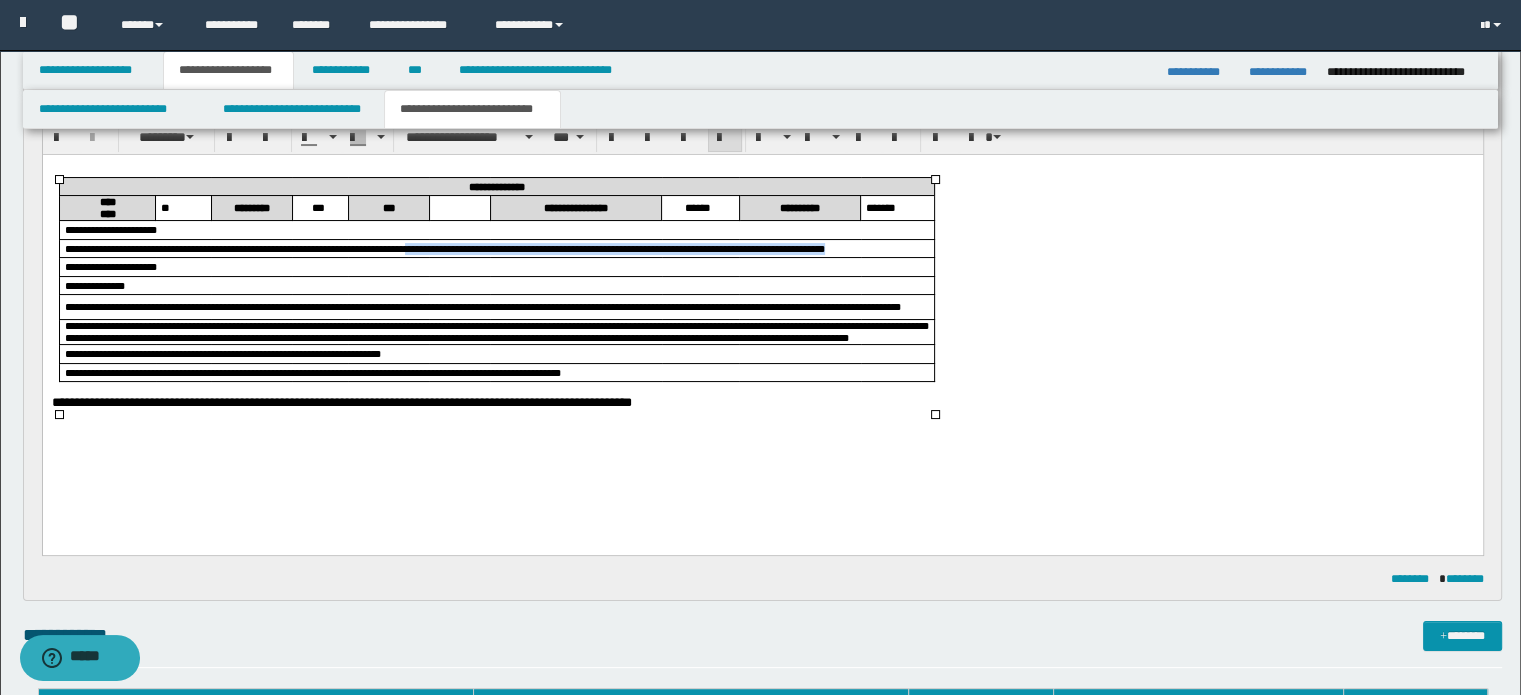 drag, startPoint x: 520, startPoint y: 246, endPoint x: 705, endPoint y: 266, distance: 186.07794 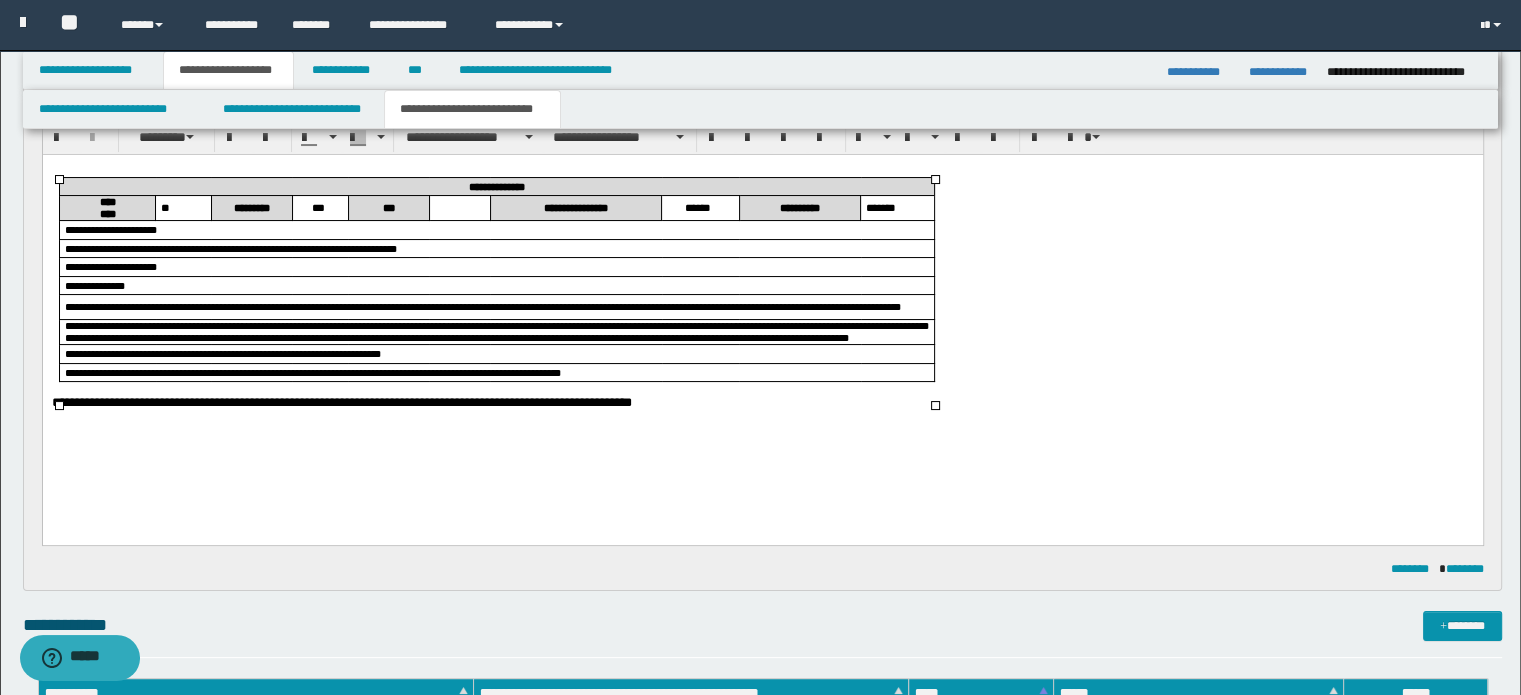 click on "**********" at bounding box center [762, 403] 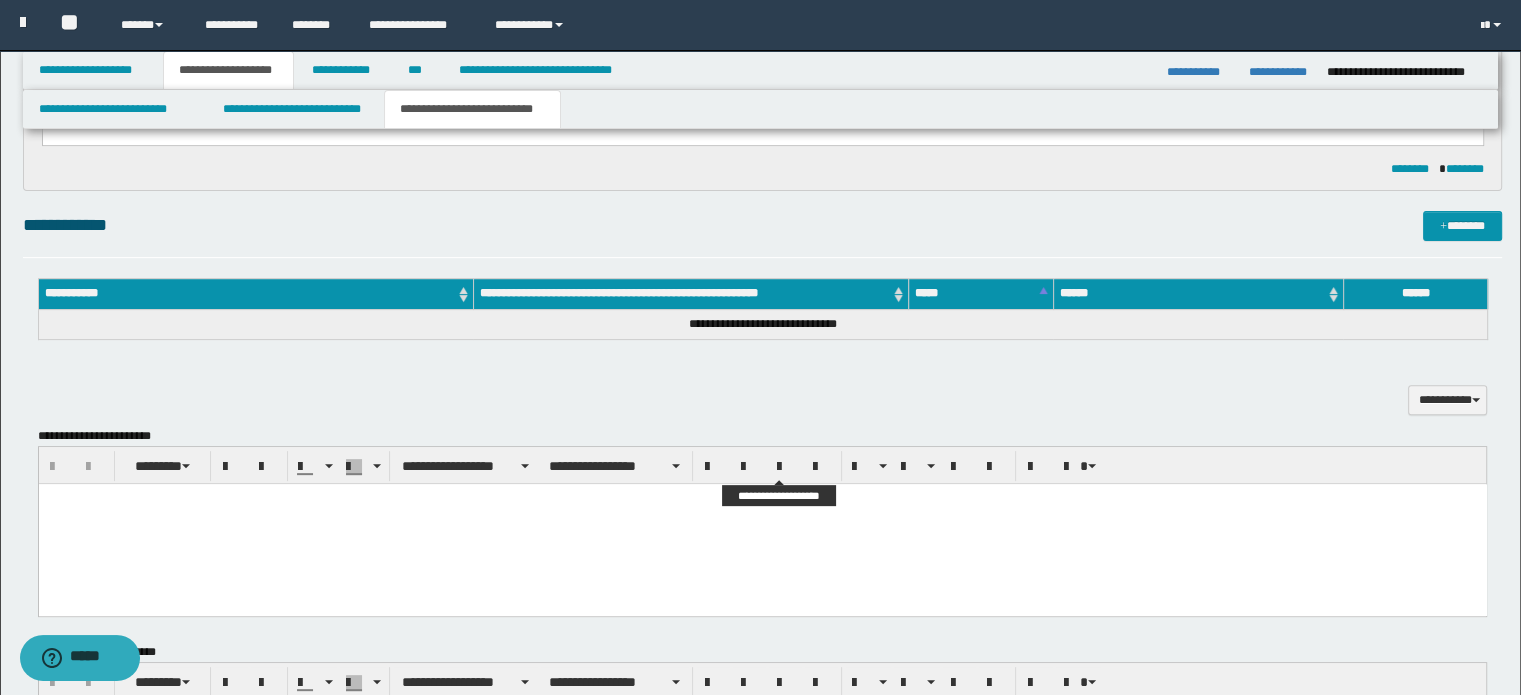 scroll, scrollTop: 500, scrollLeft: 0, axis: vertical 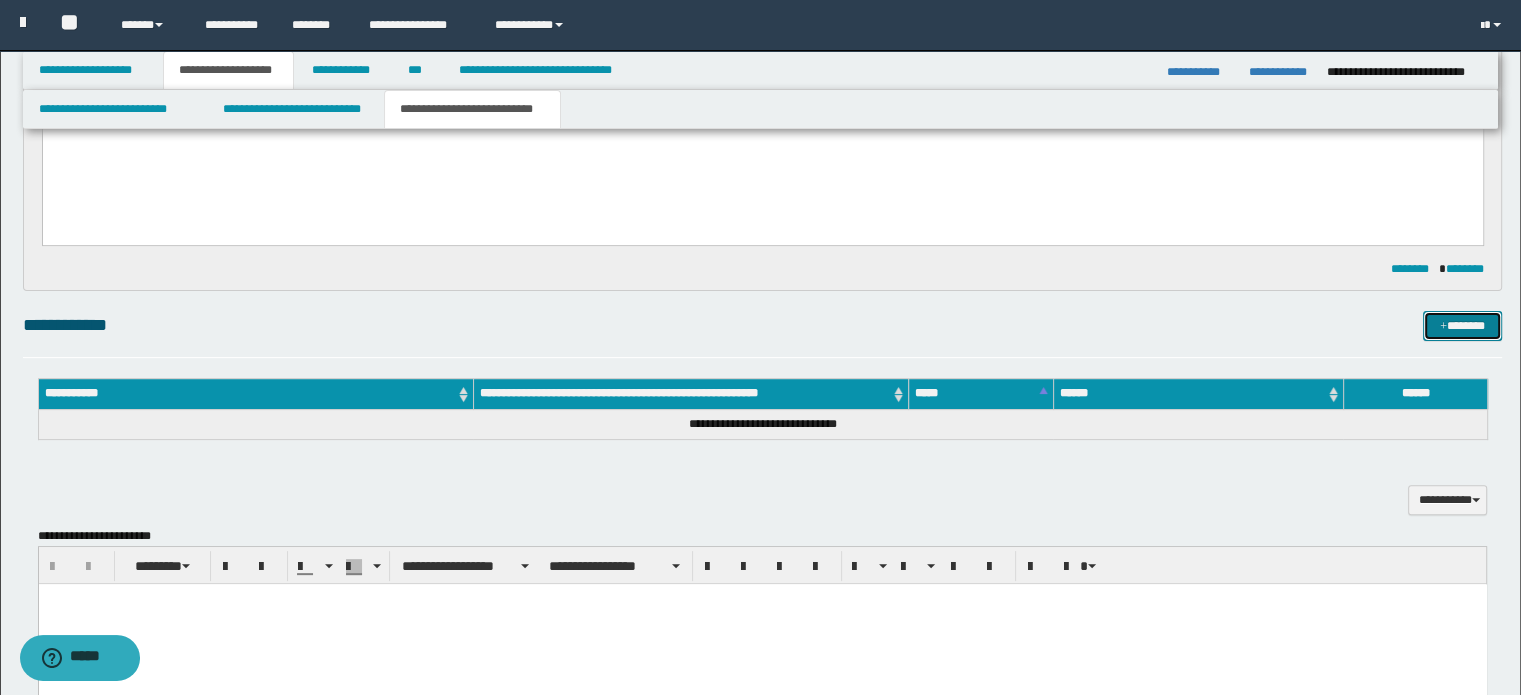 click on "*******" at bounding box center (1462, 326) 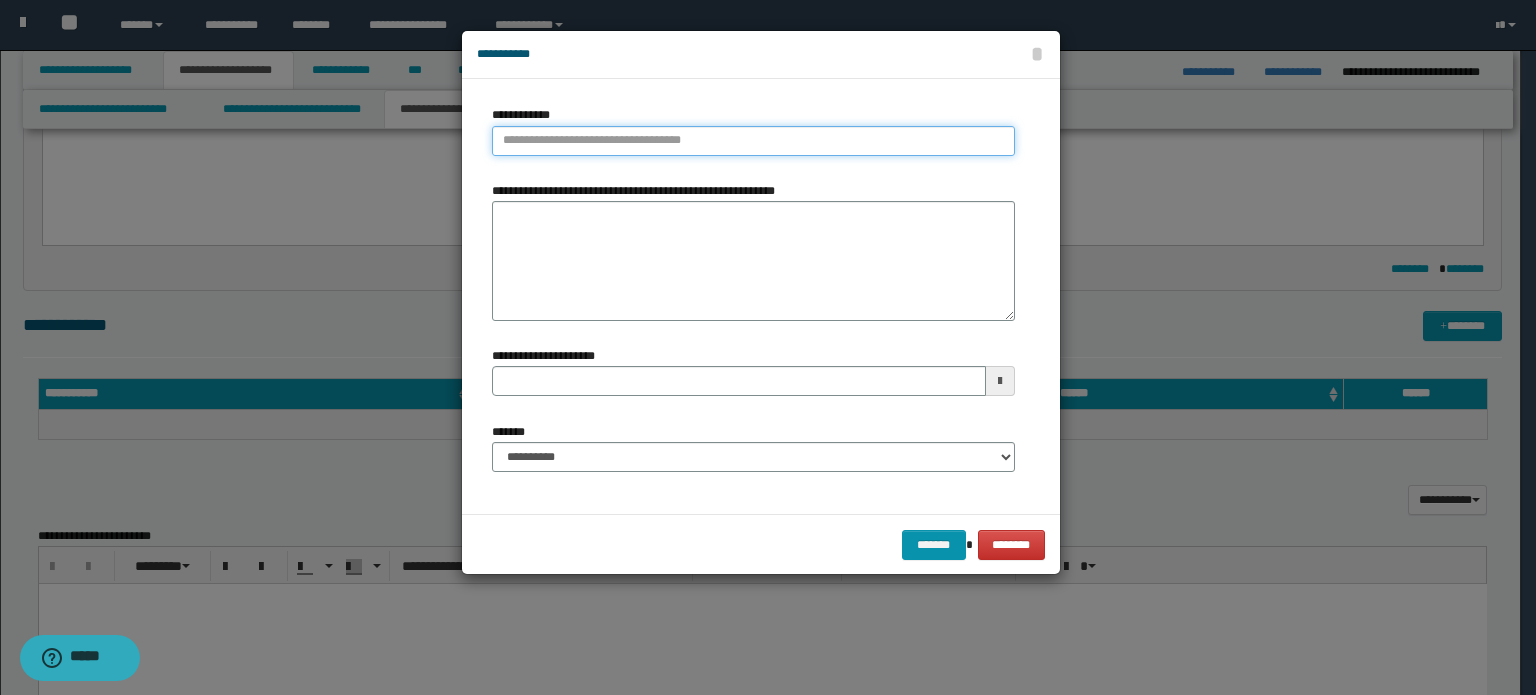 click on "**********" at bounding box center (753, 141) 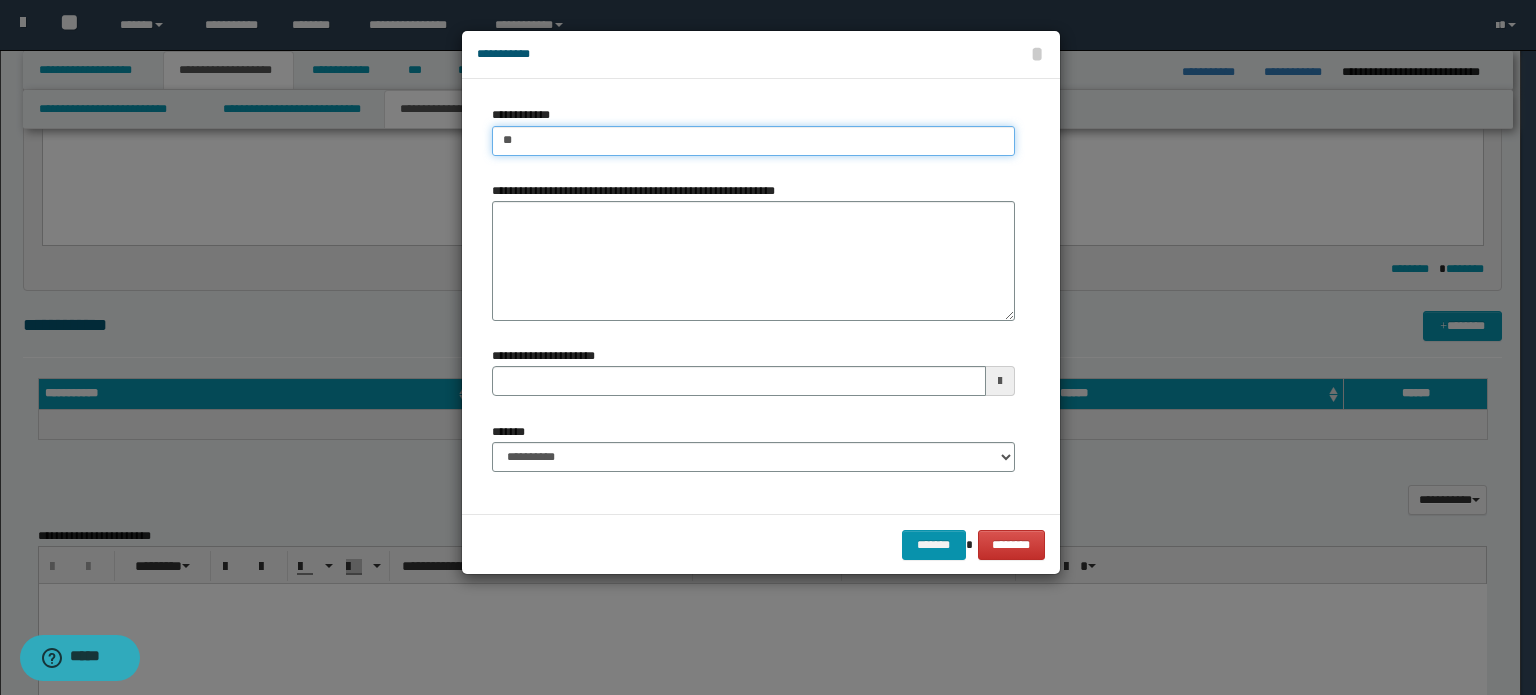 type on "***" 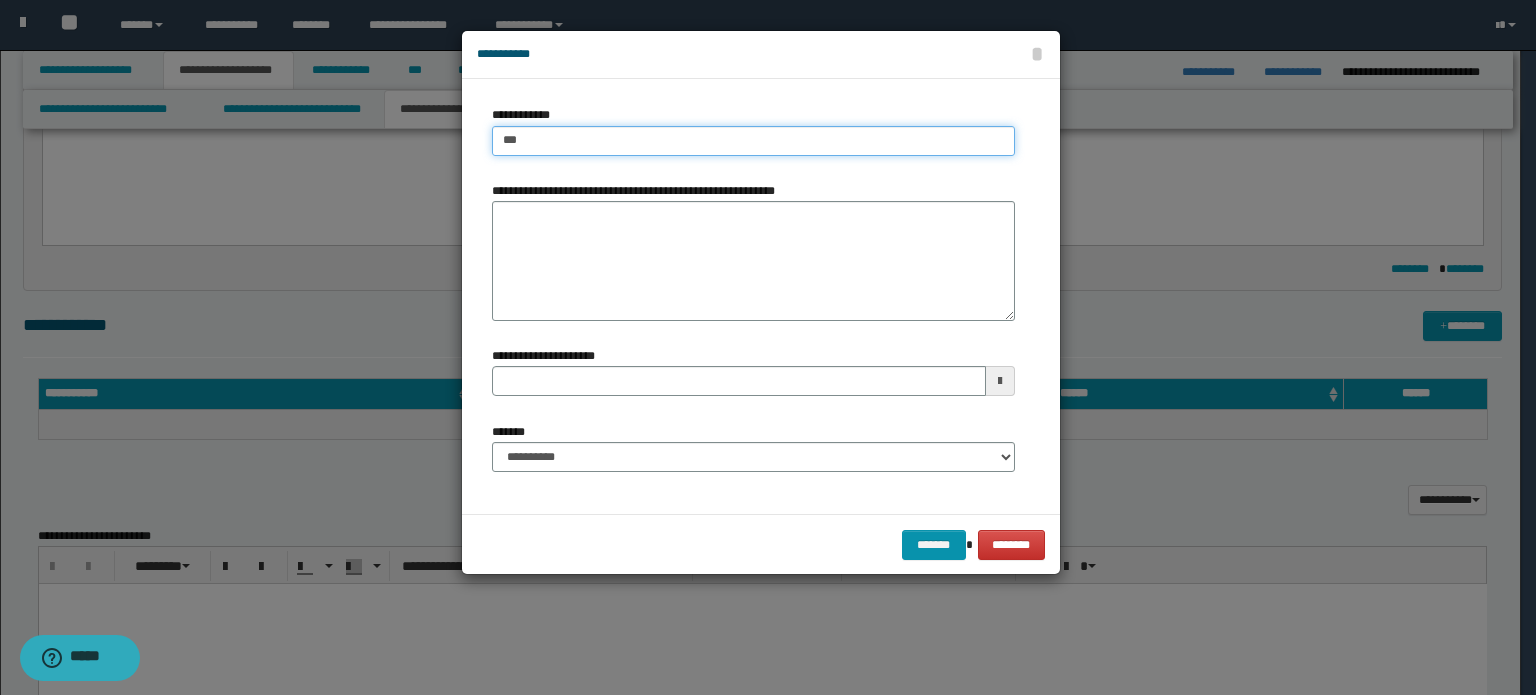 type on "***" 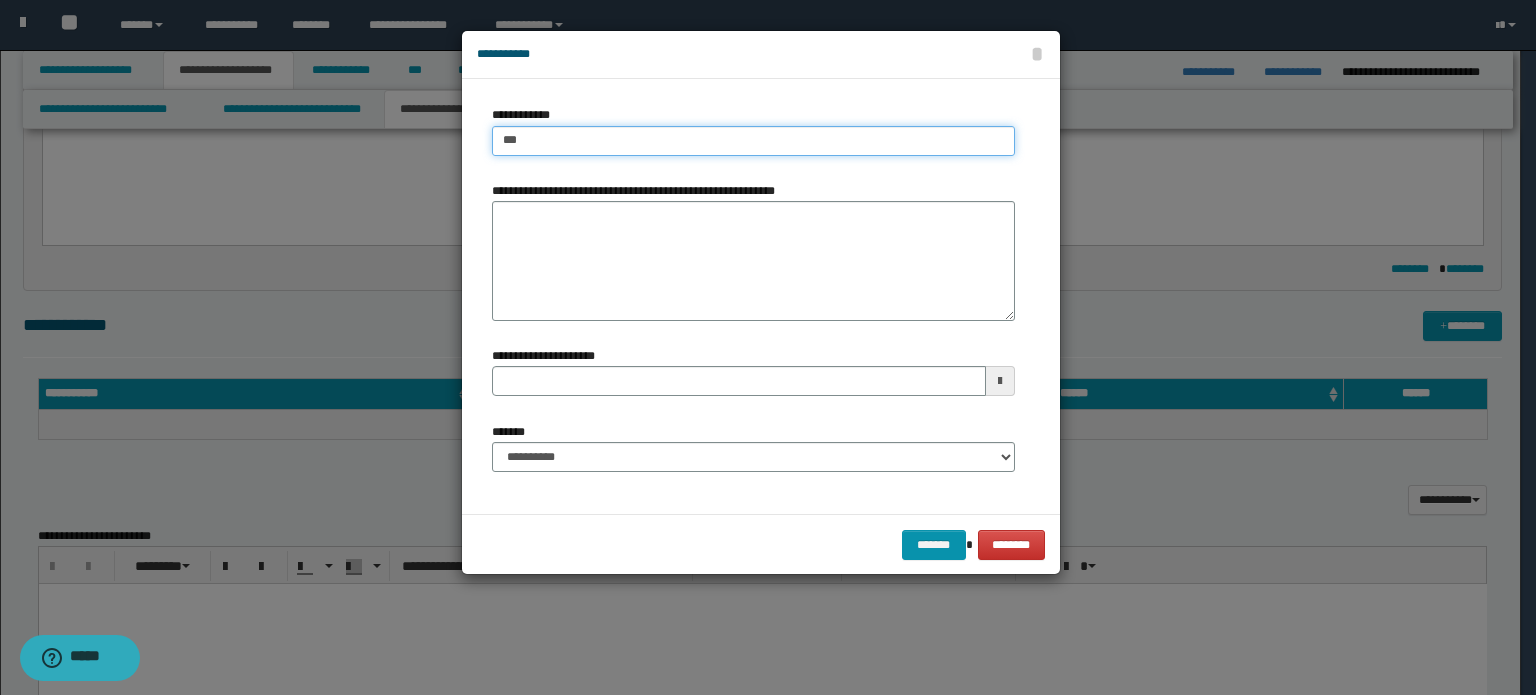 type 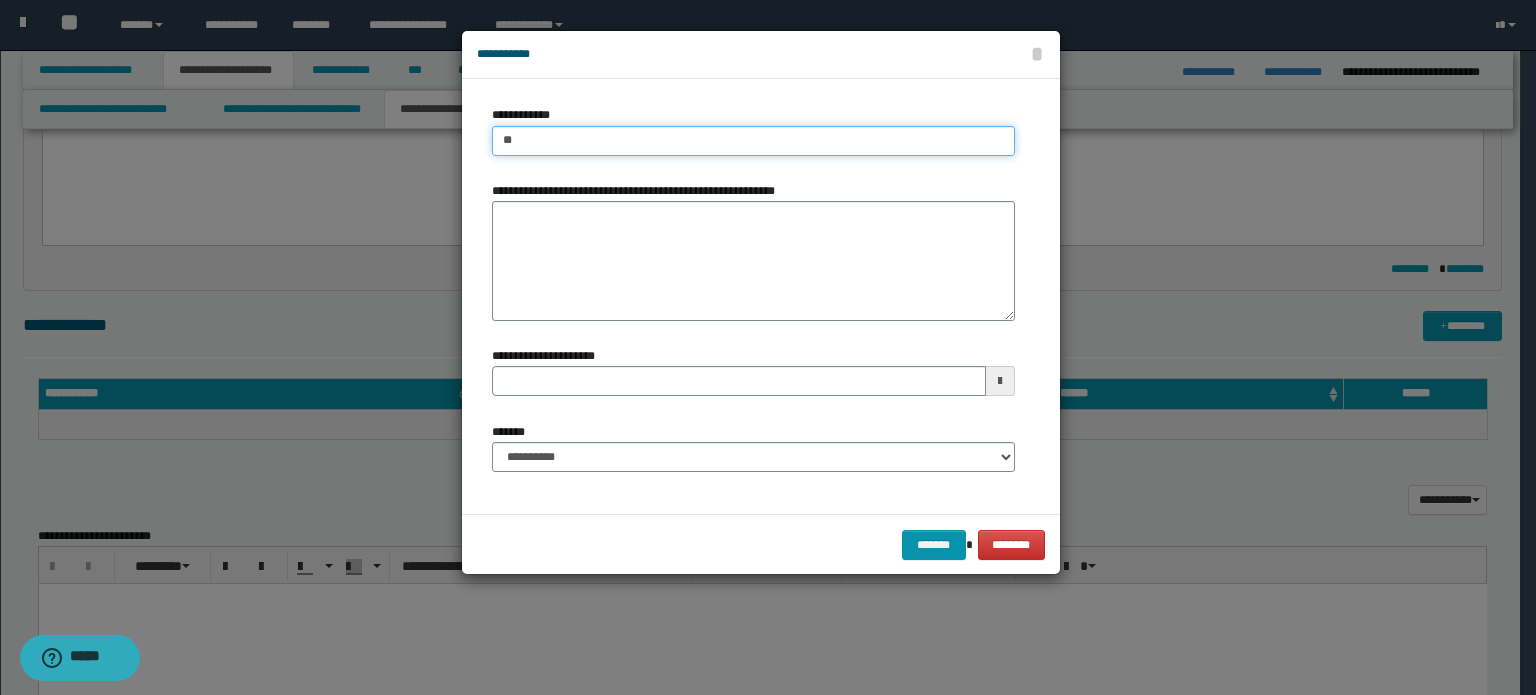 type on "***" 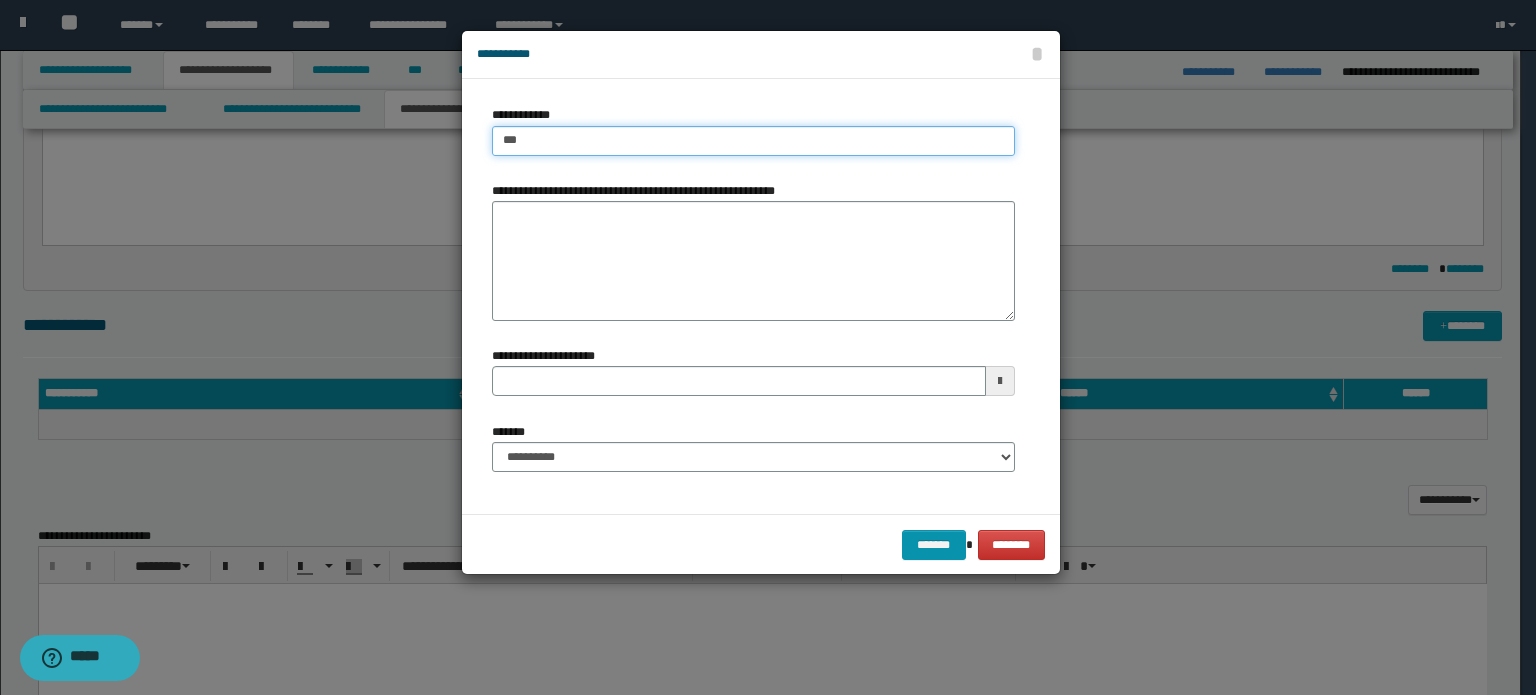 type on "***" 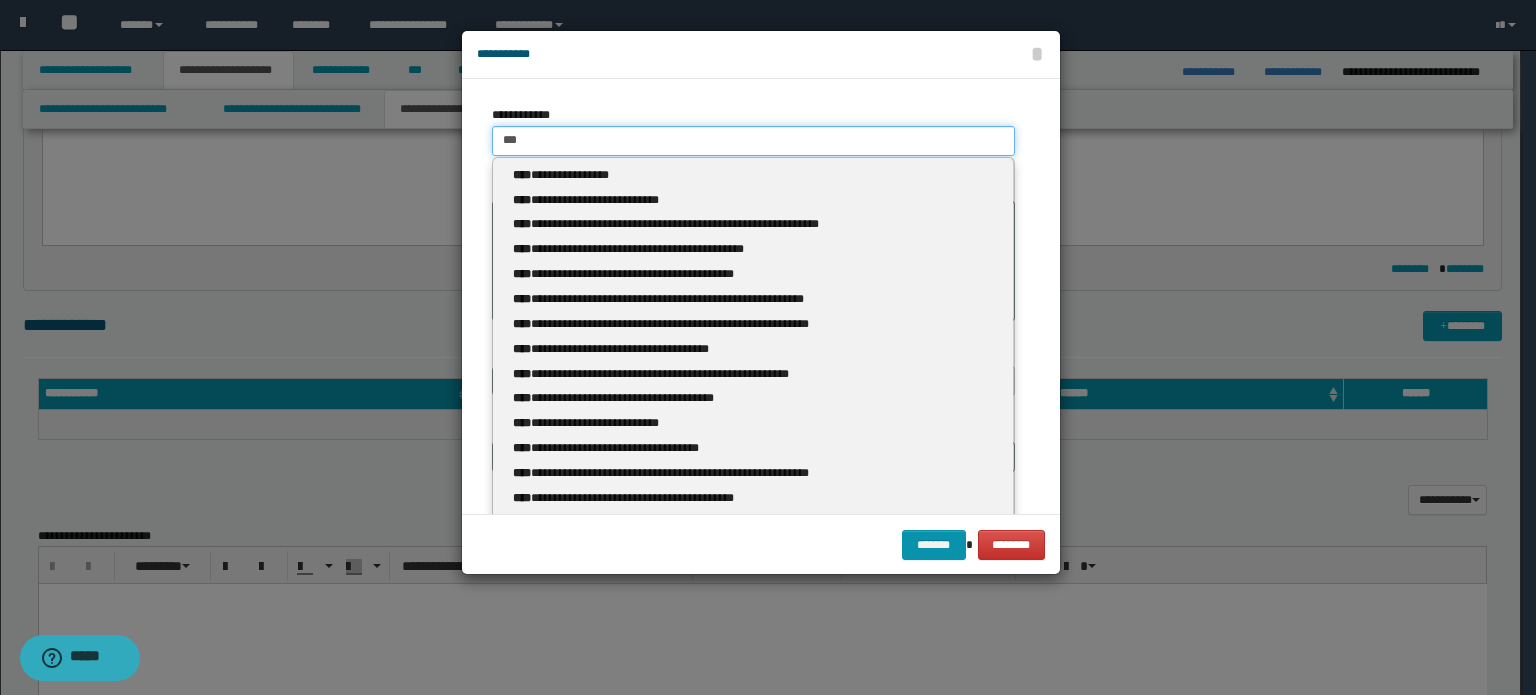 type 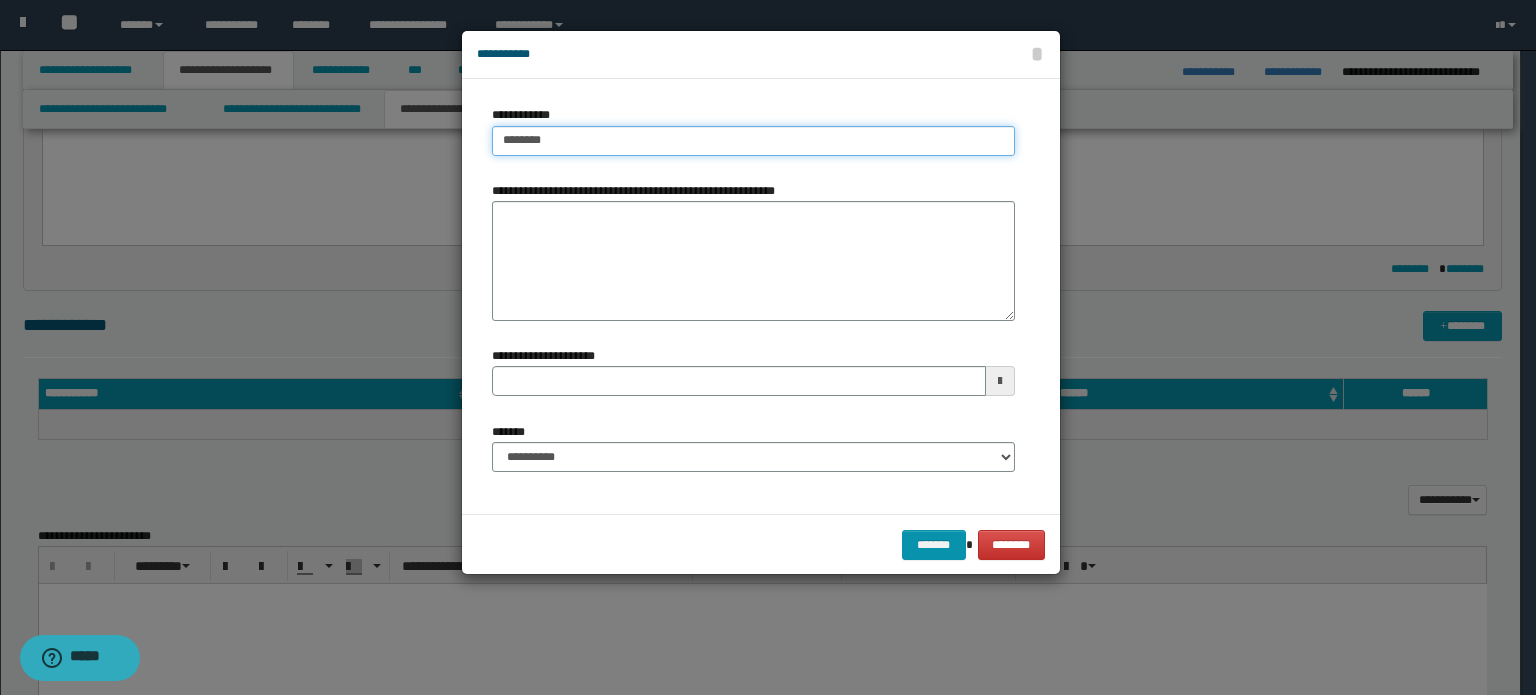 type on "********" 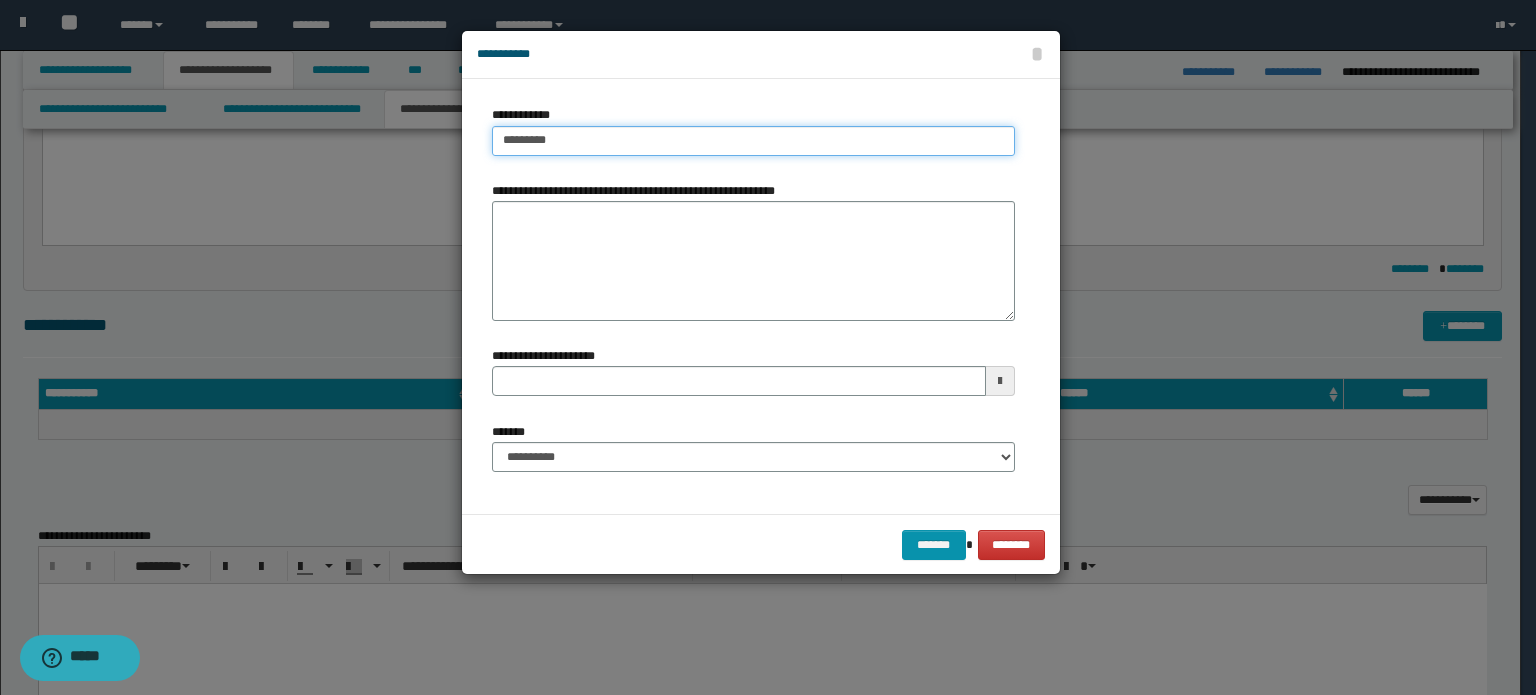 type on "**********" 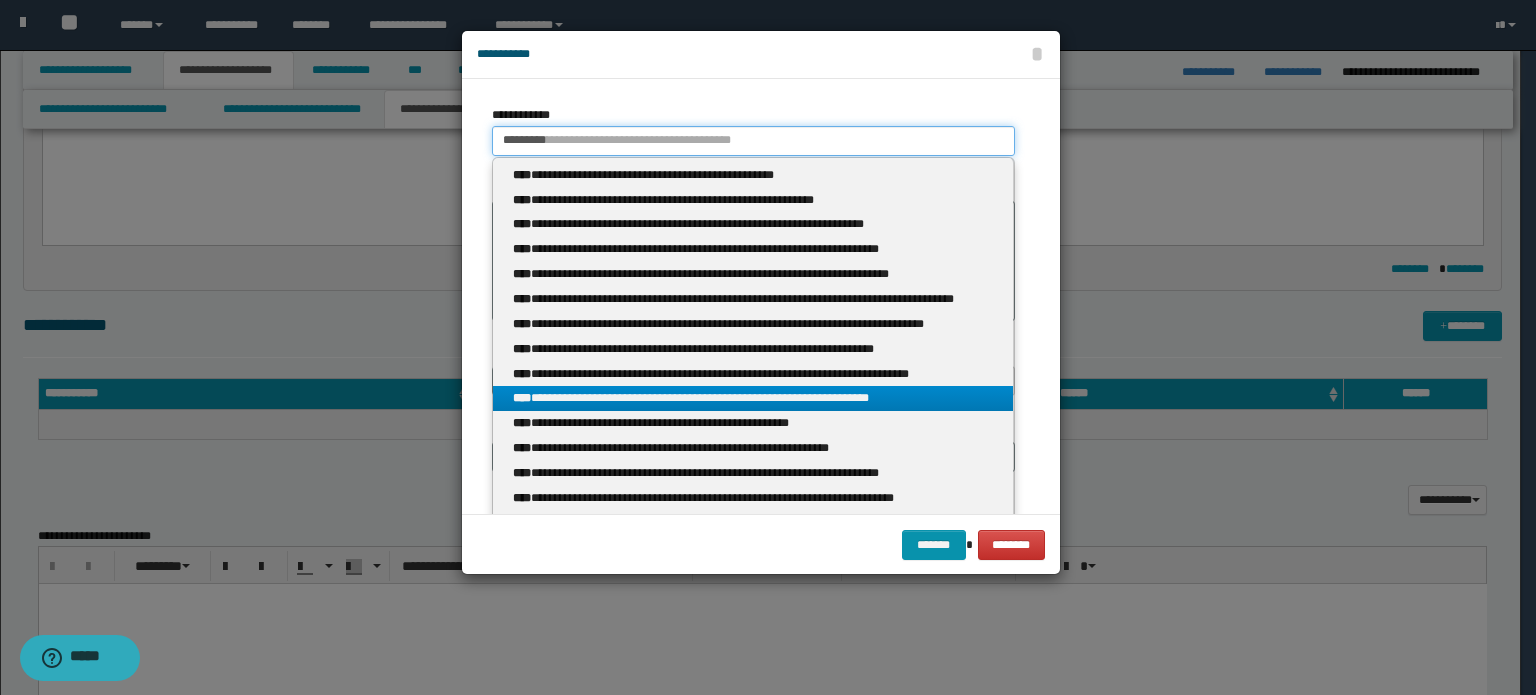 type on "********" 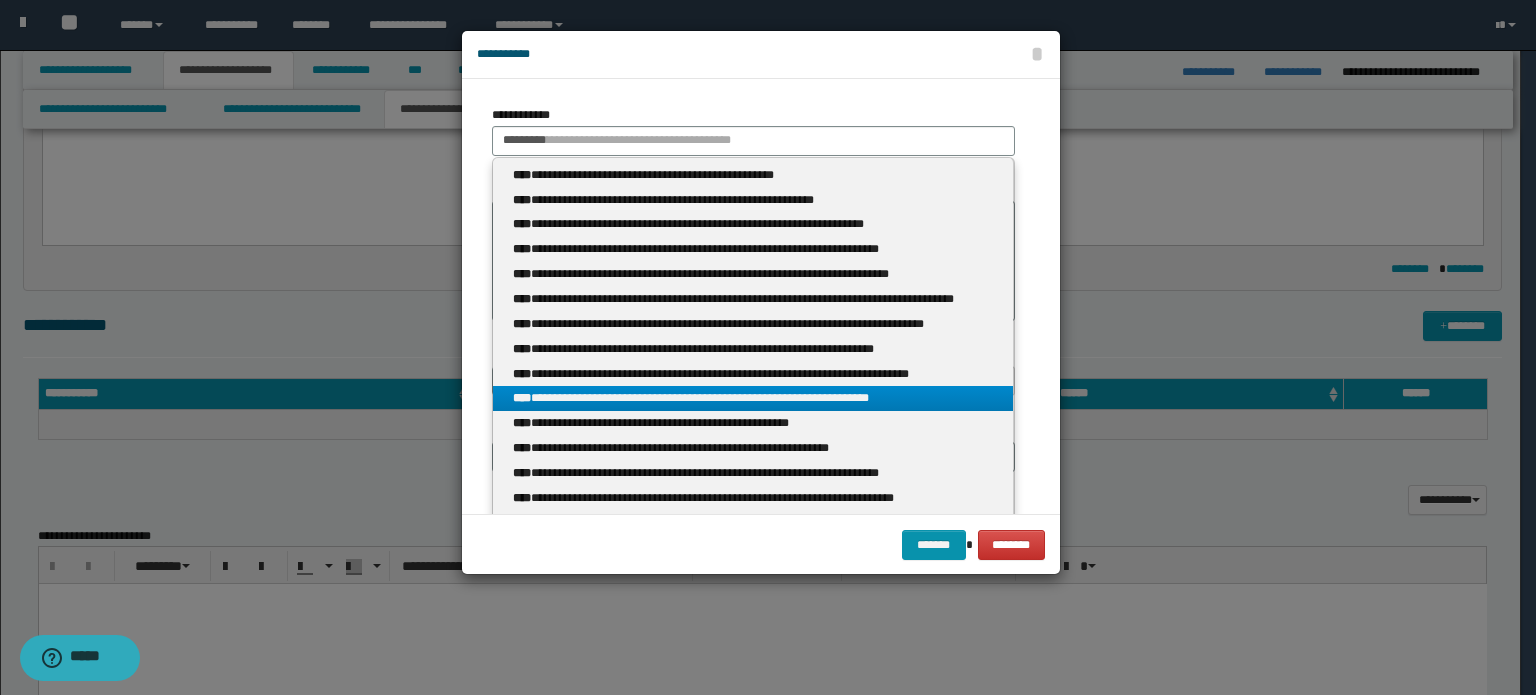 click on "**********" at bounding box center [753, 398] 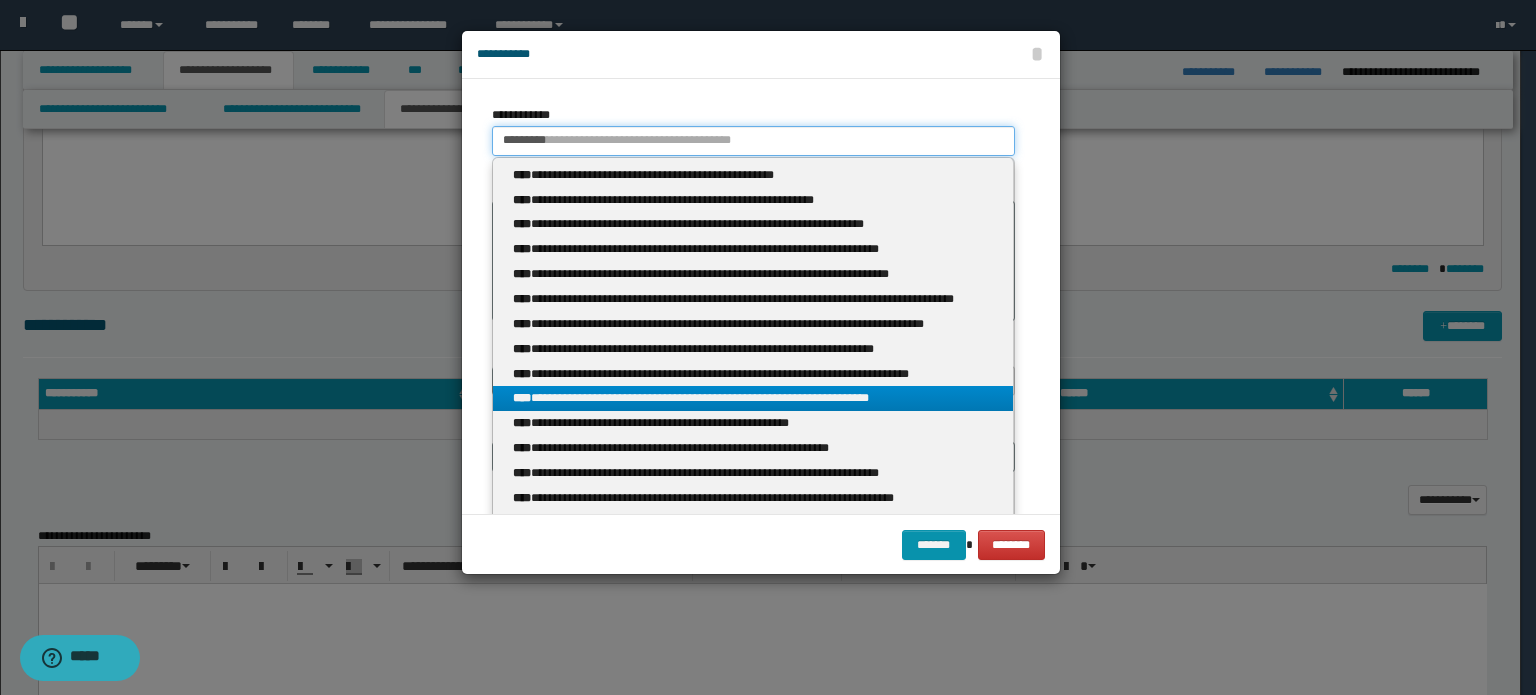 type 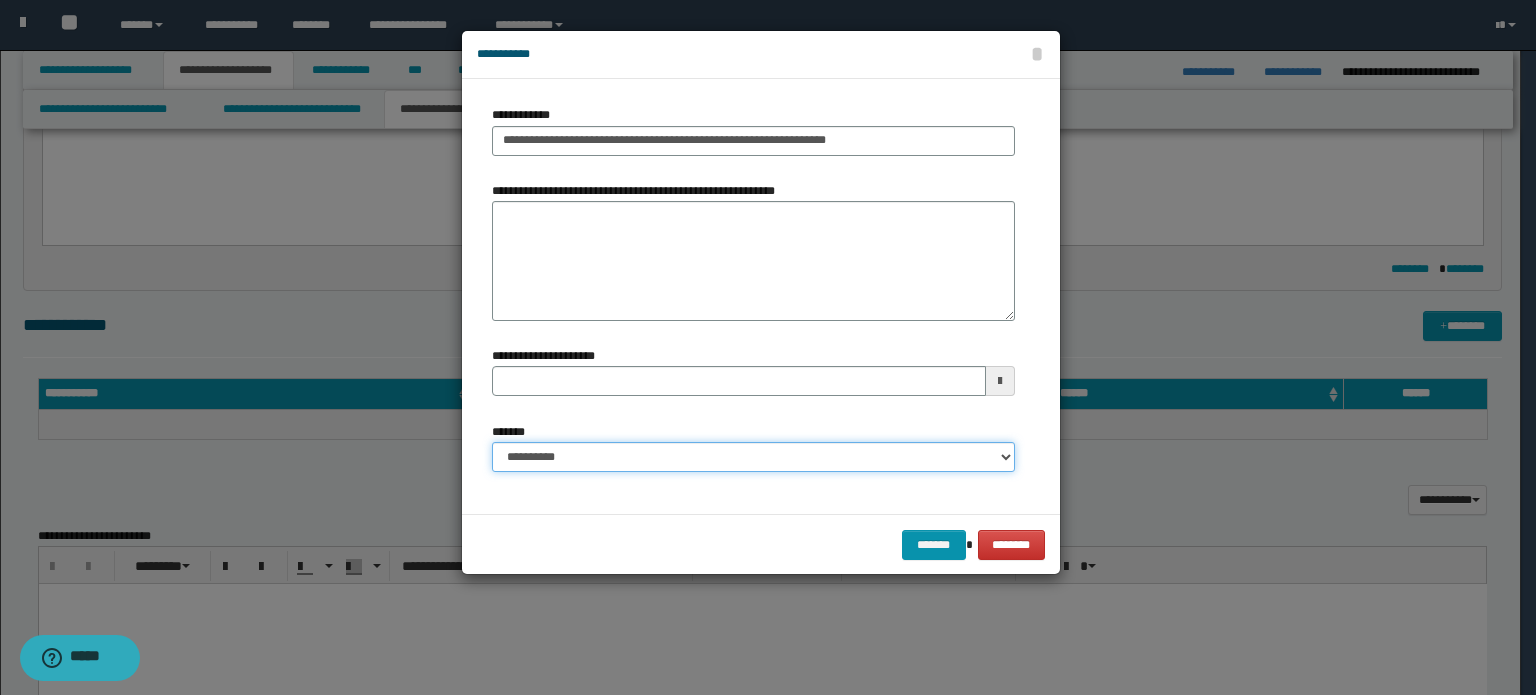 click on "**********" at bounding box center (753, 457) 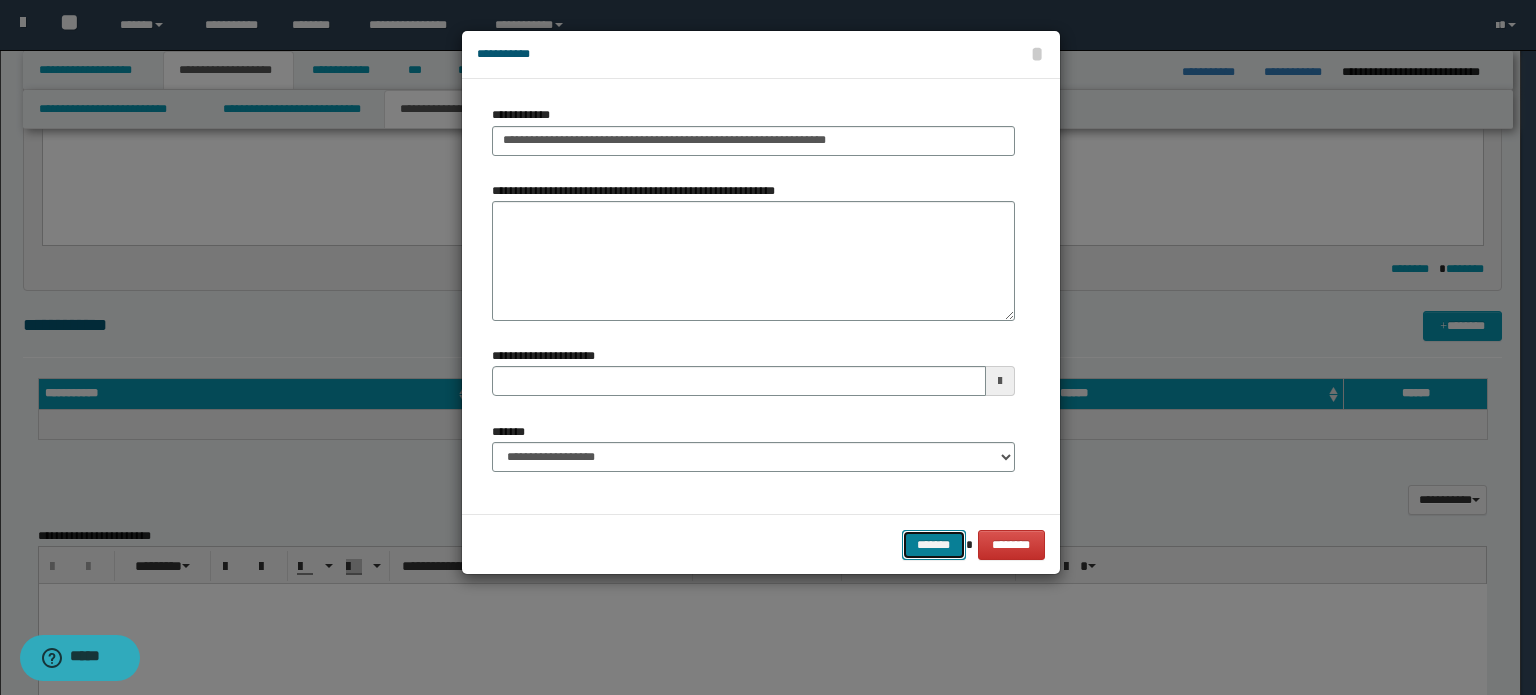 click on "*******" at bounding box center (934, 545) 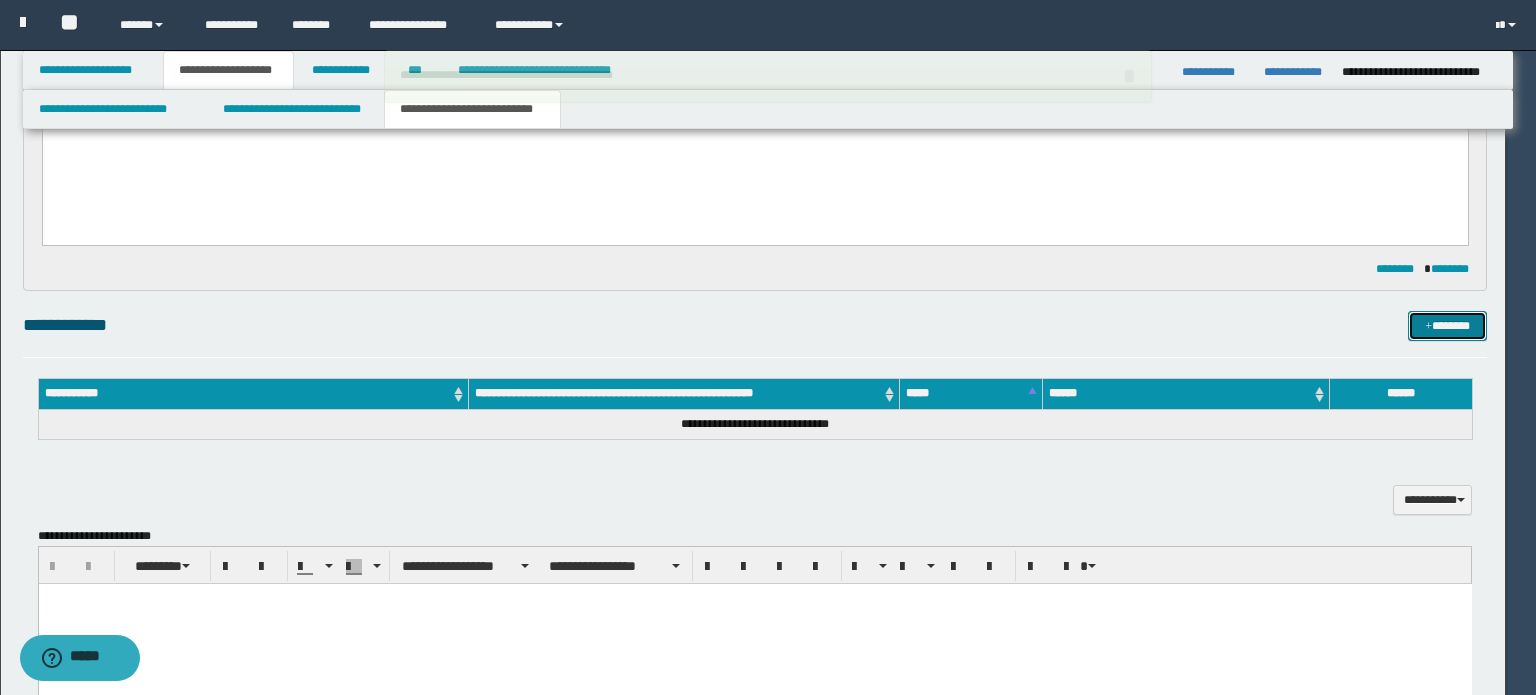 type 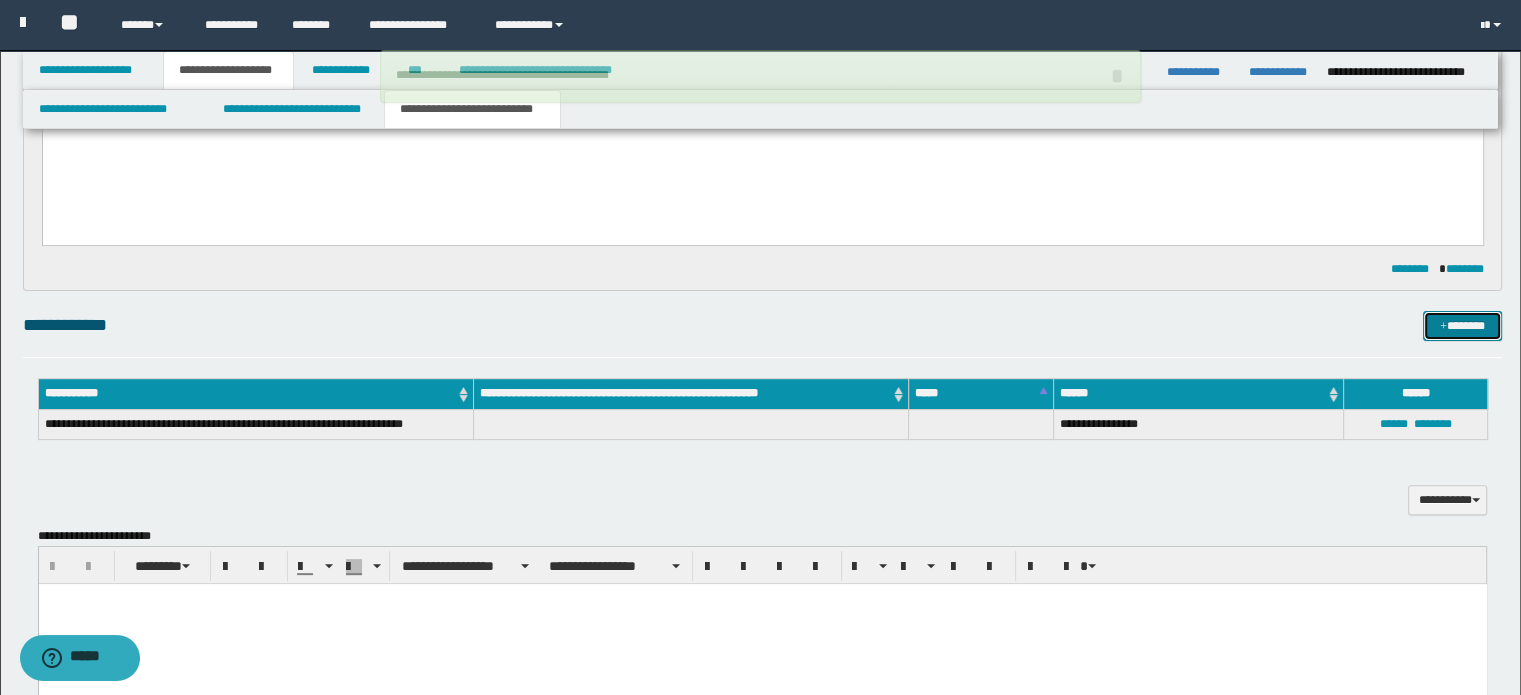 click on "*******" at bounding box center (1462, 326) 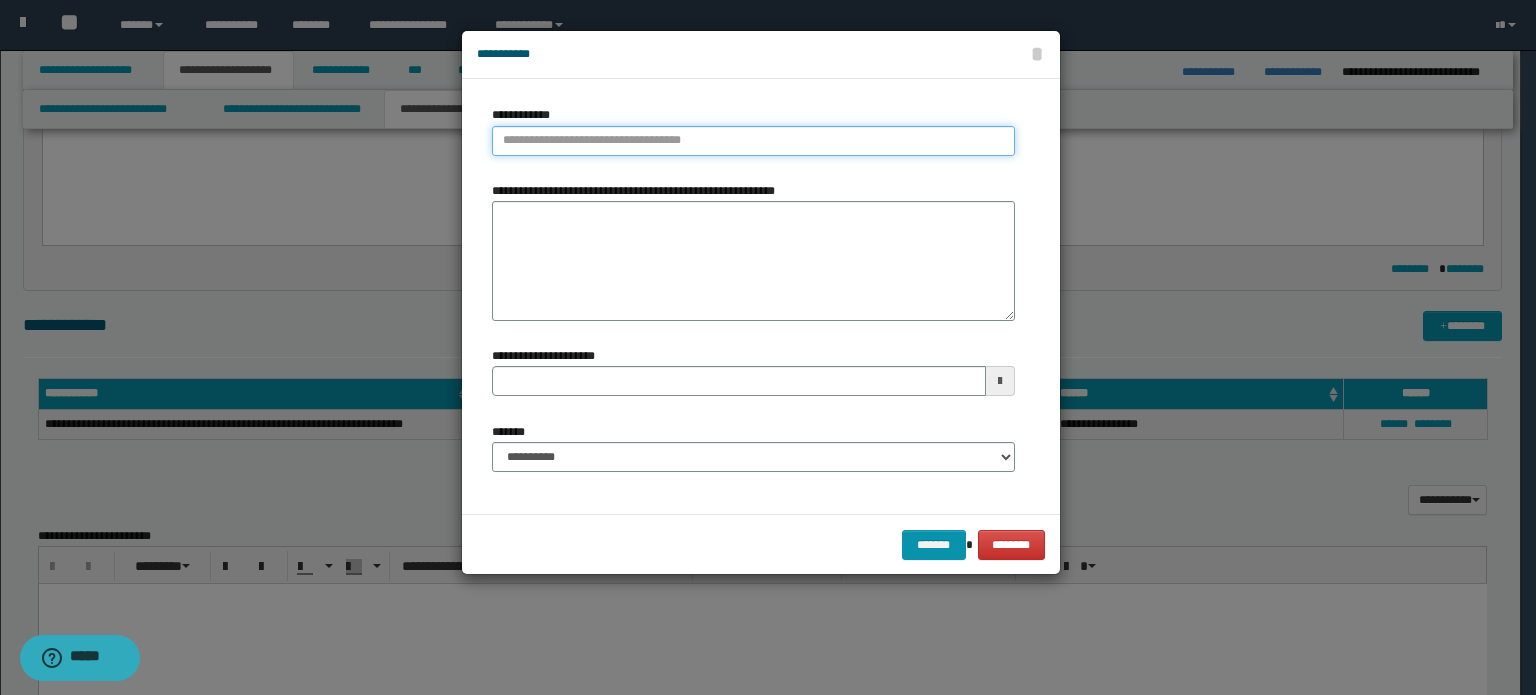 type on "**********" 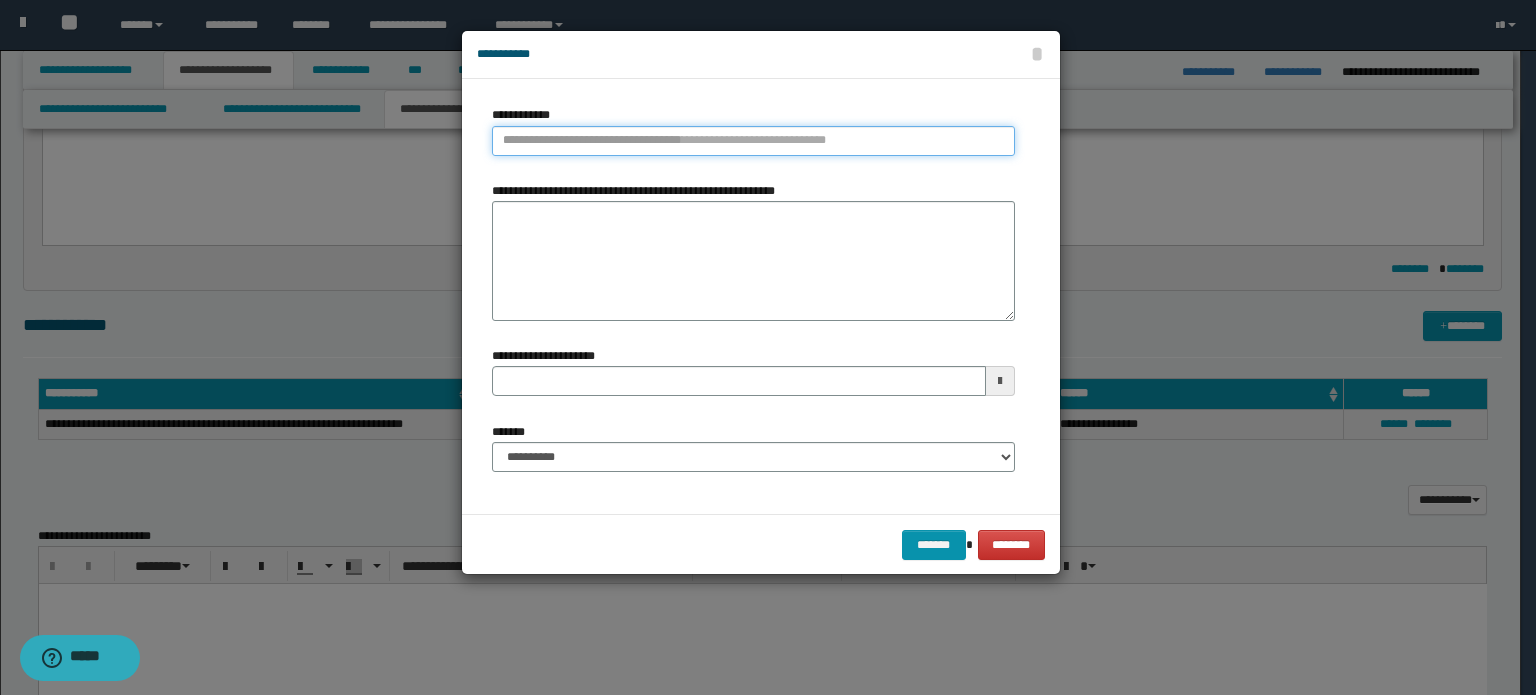 click on "**********" at bounding box center [753, 141] 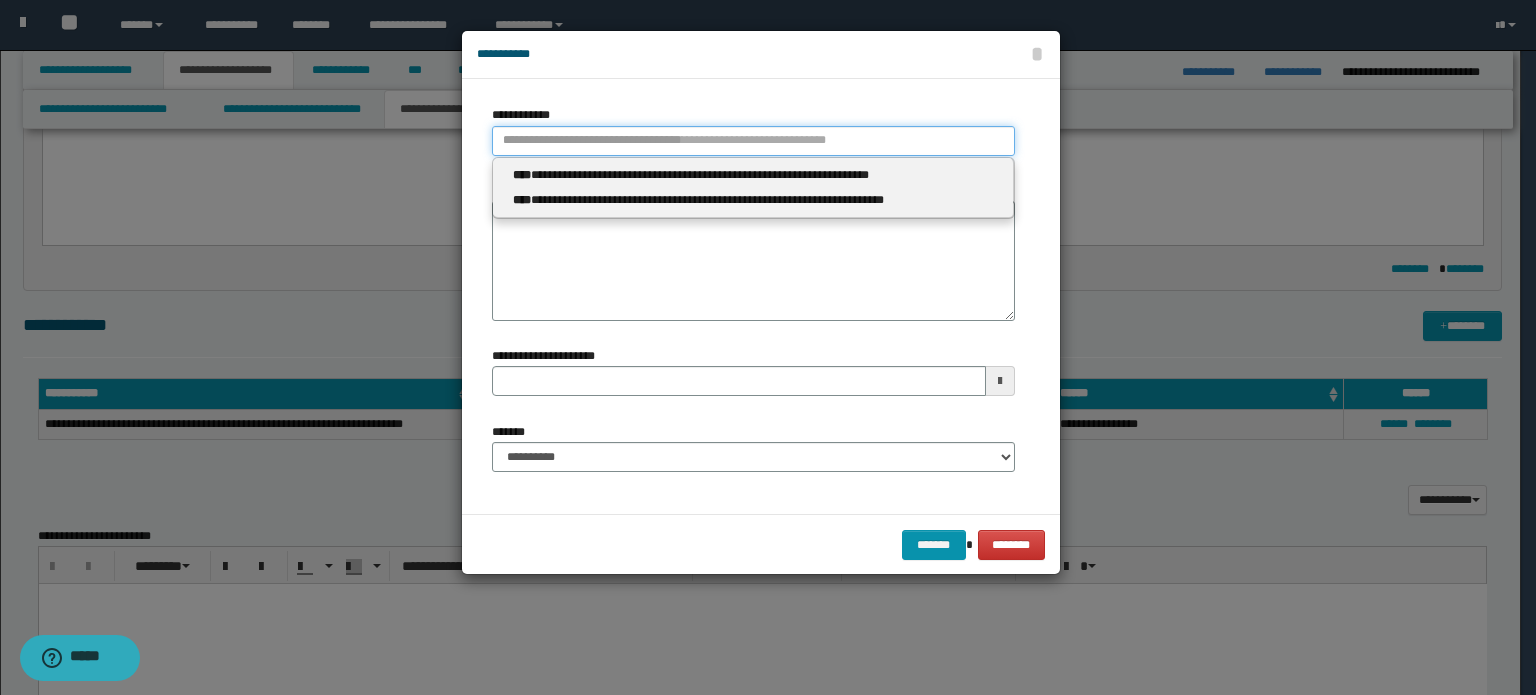 type 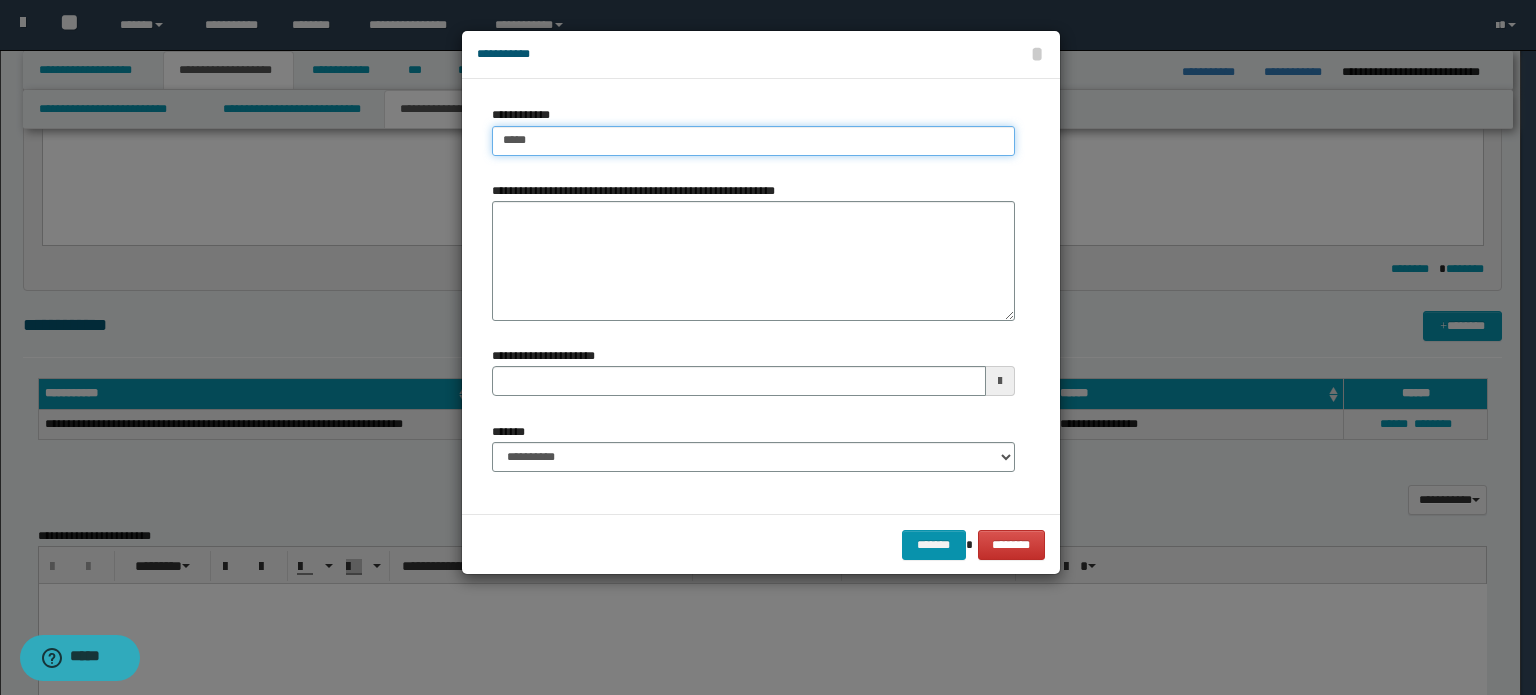 type on "****" 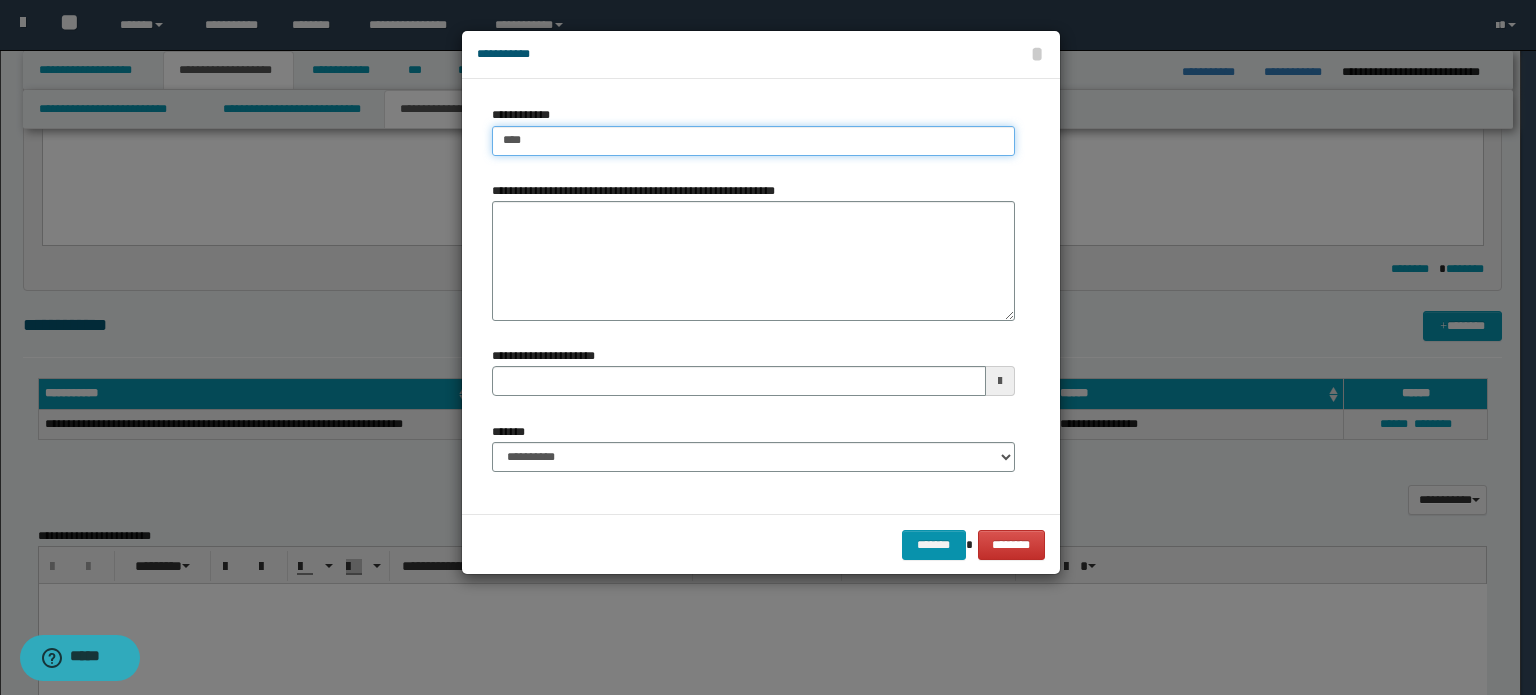 type on "**********" 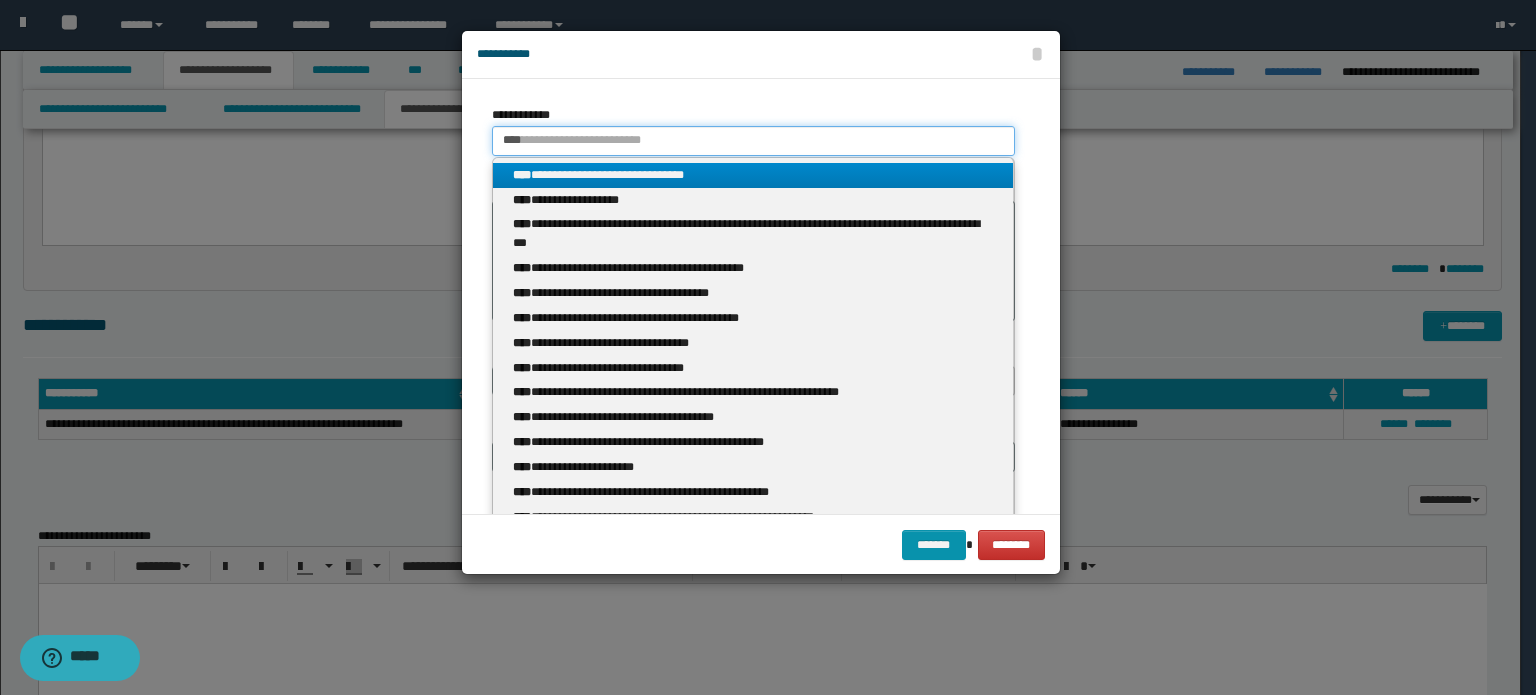 type 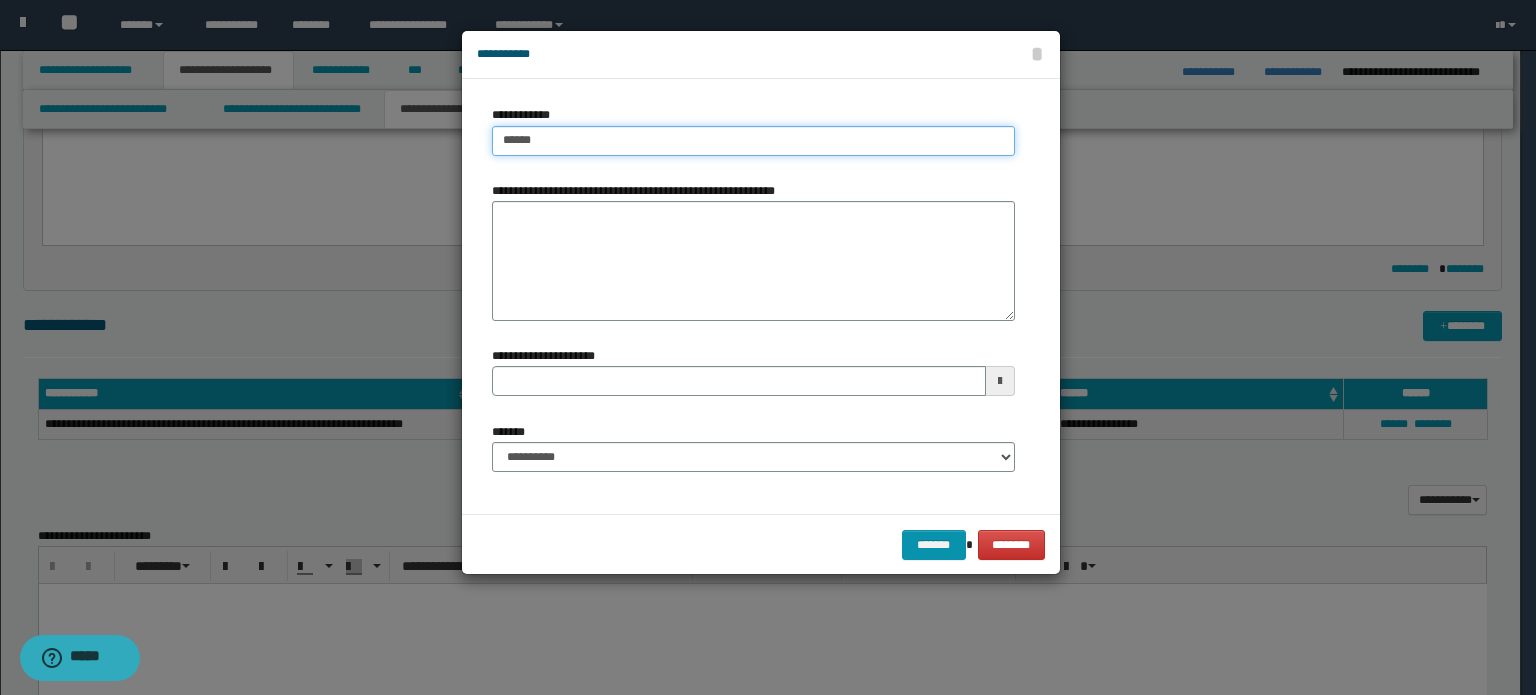 type on "*******" 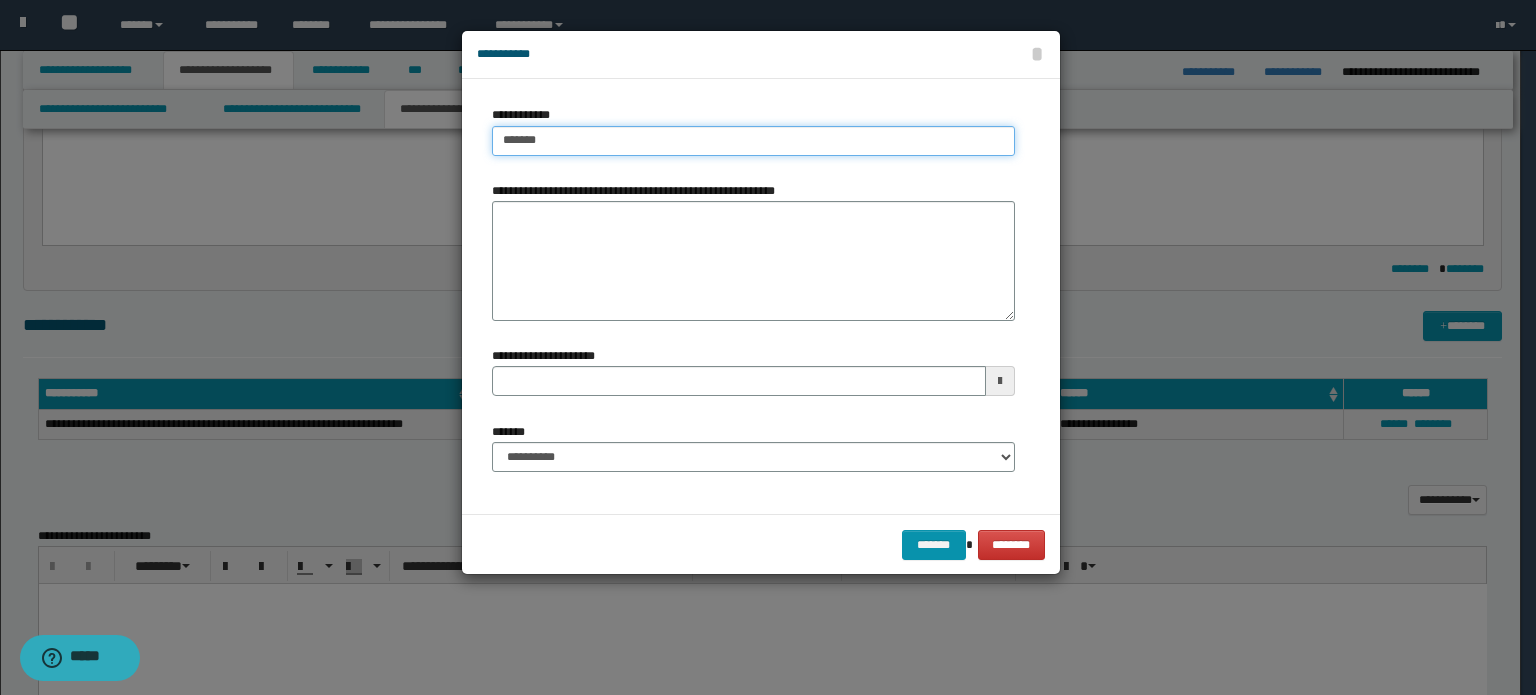 type on "**********" 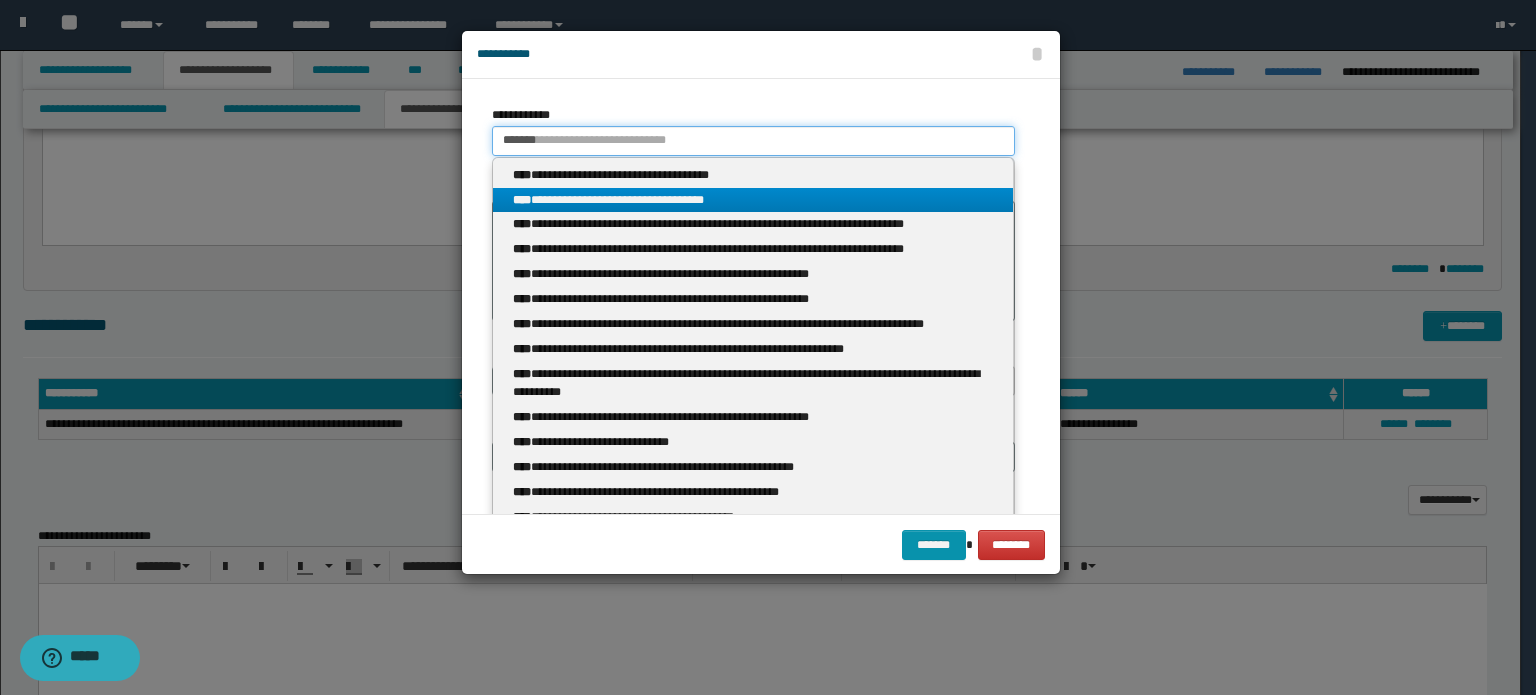 type on "*******" 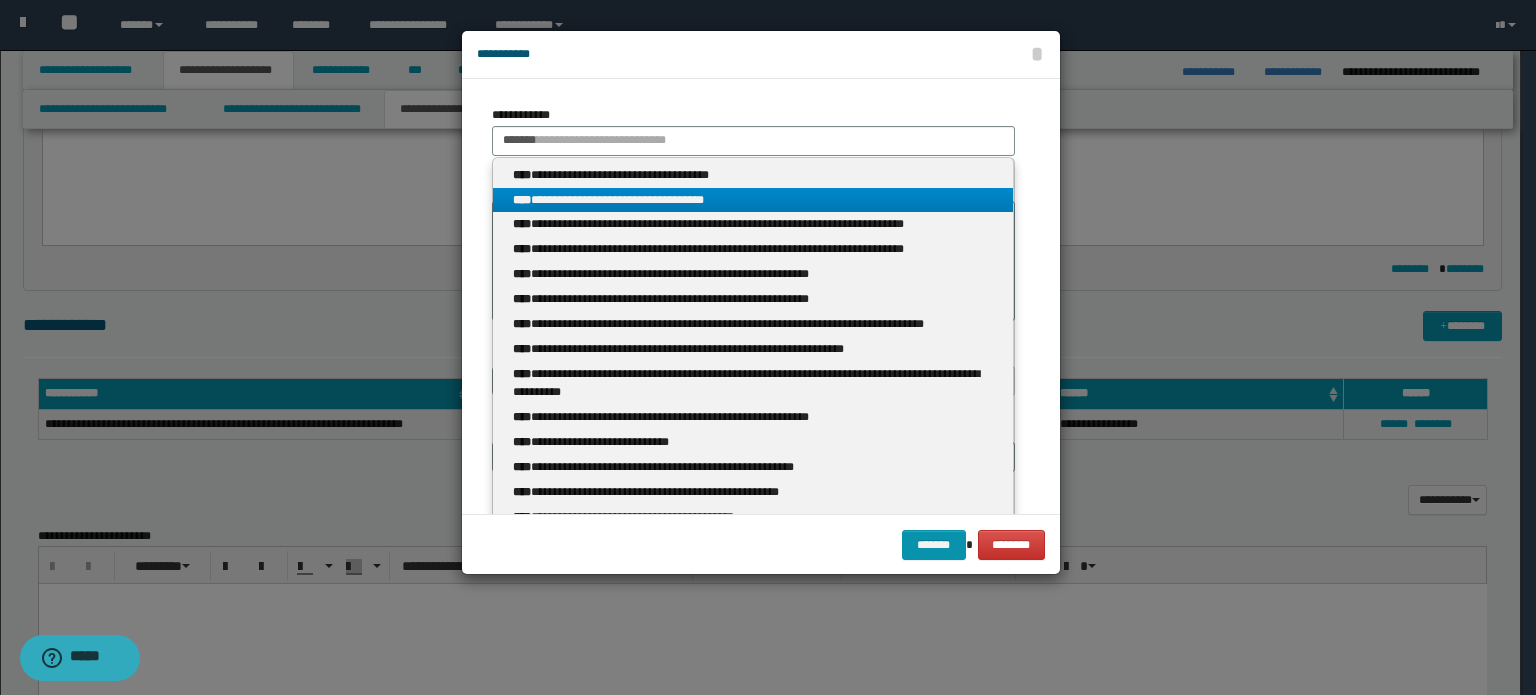 click on "**********" at bounding box center [753, 200] 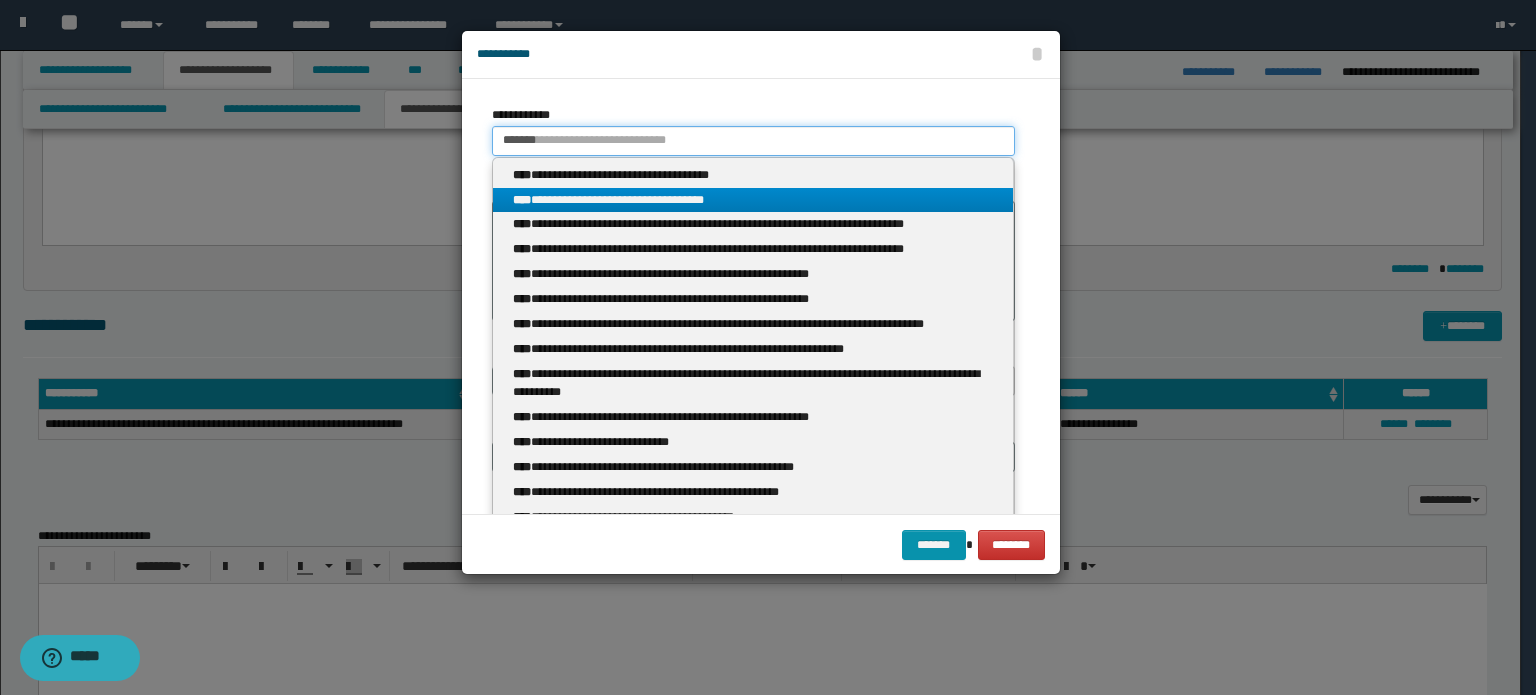 type 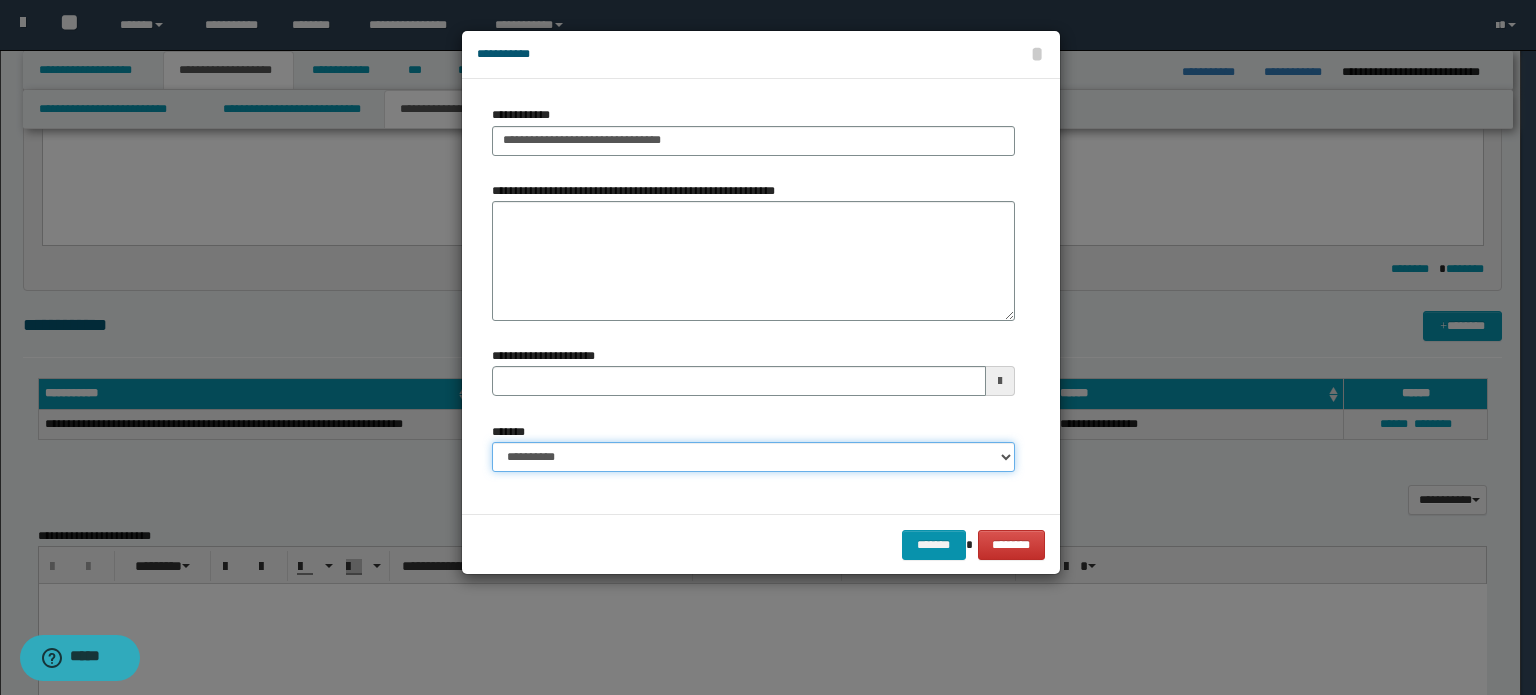 click on "**********" at bounding box center (753, 457) 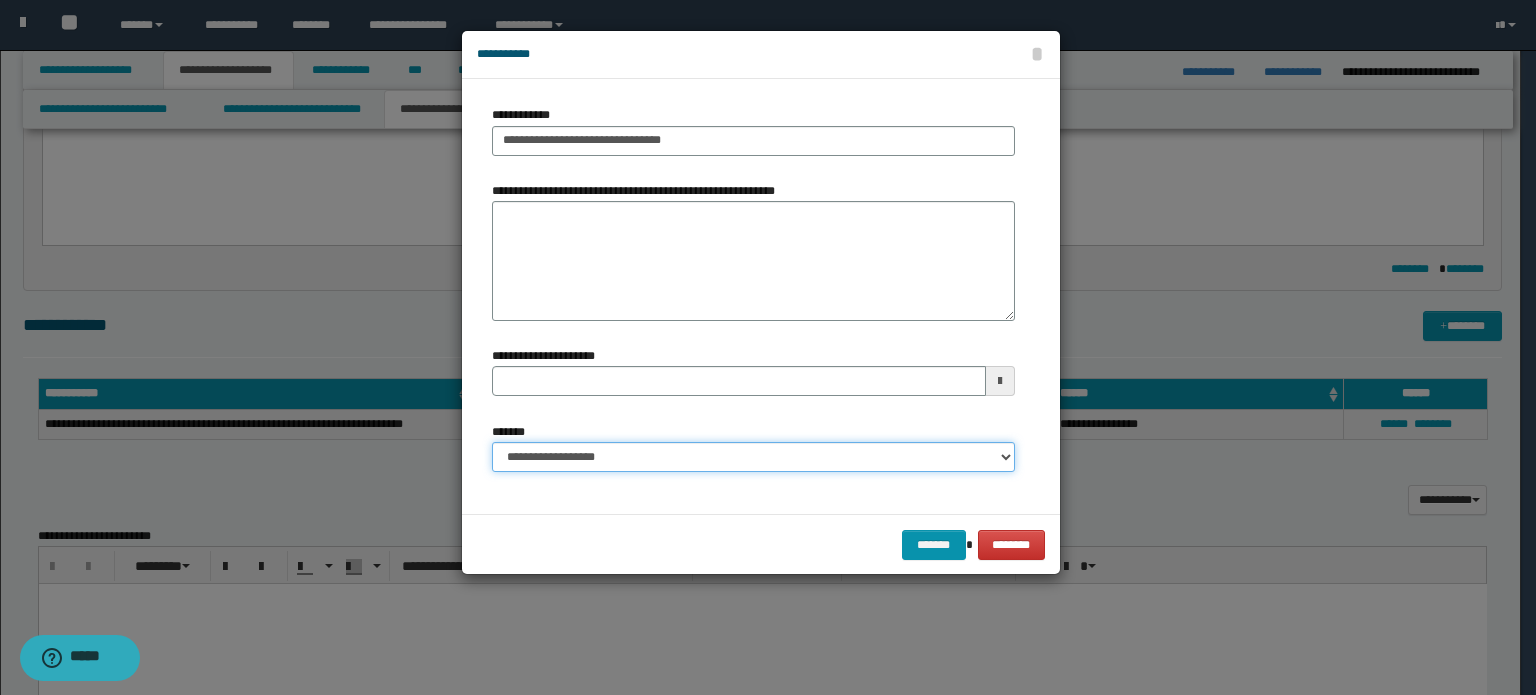 type 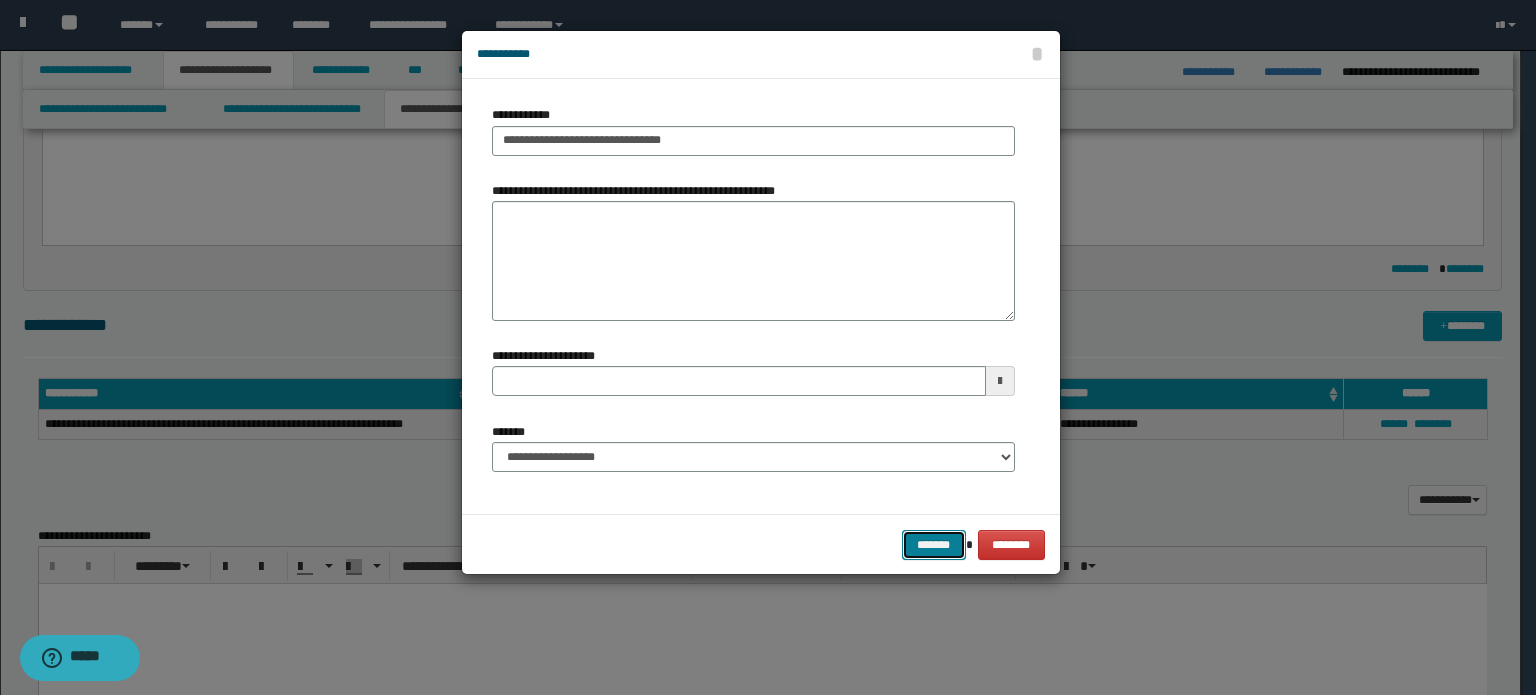 click on "*******" at bounding box center (934, 545) 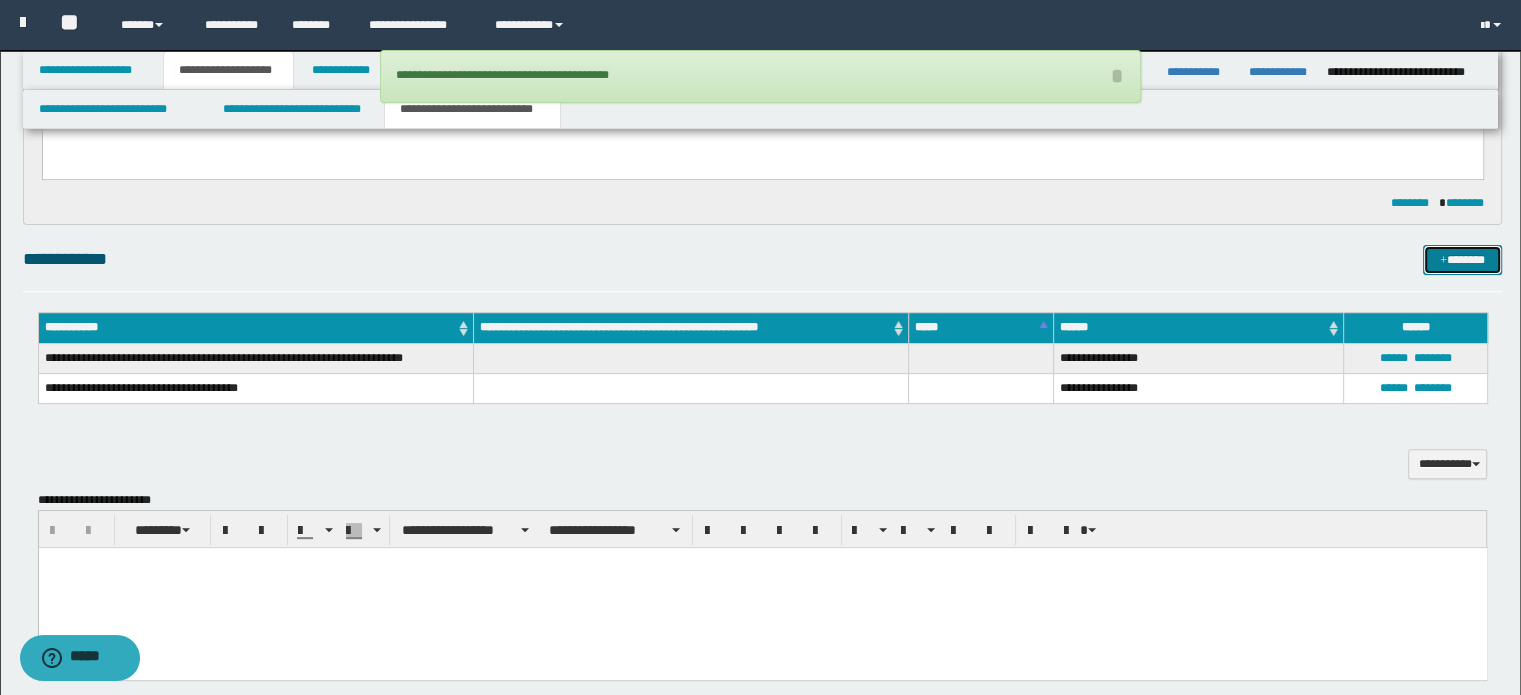 scroll, scrollTop: 600, scrollLeft: 0, axis: vertical 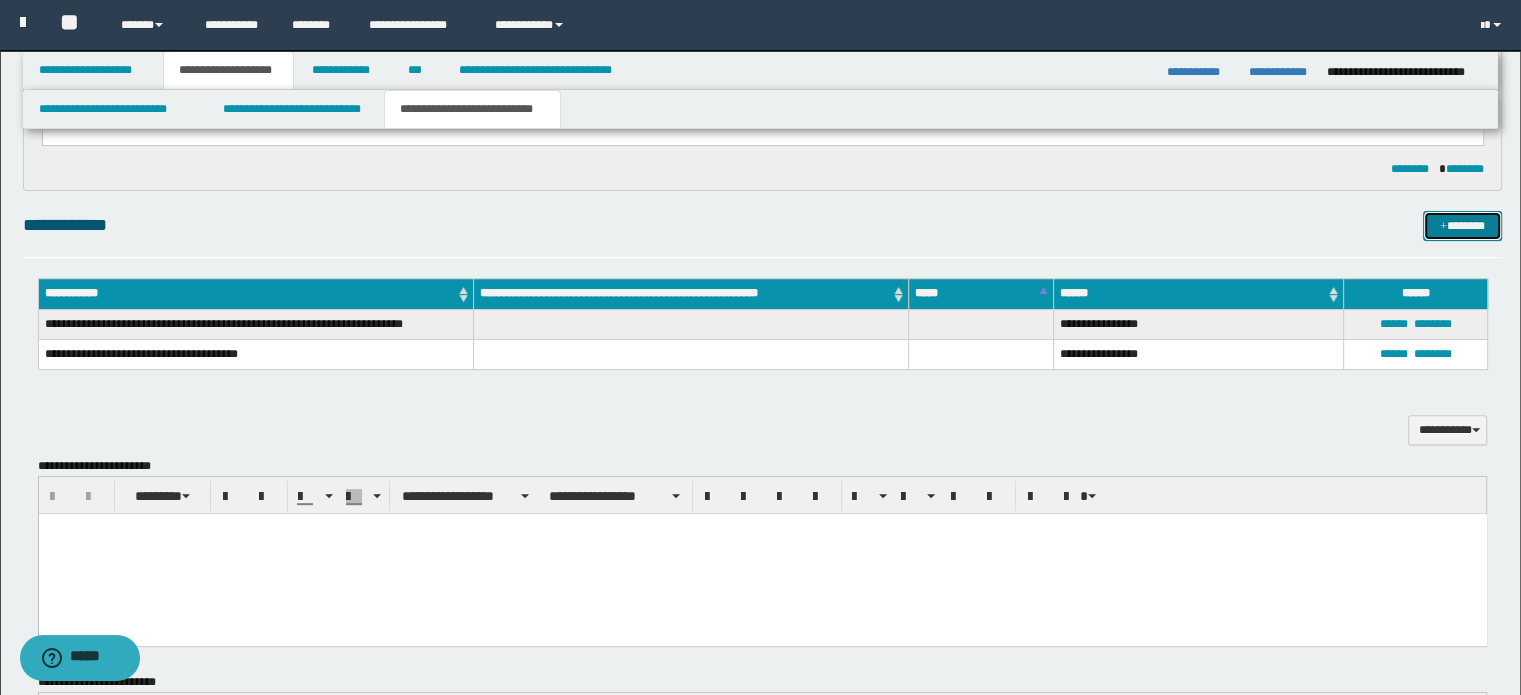 click on "*******" at bounding box center (1462, 226) 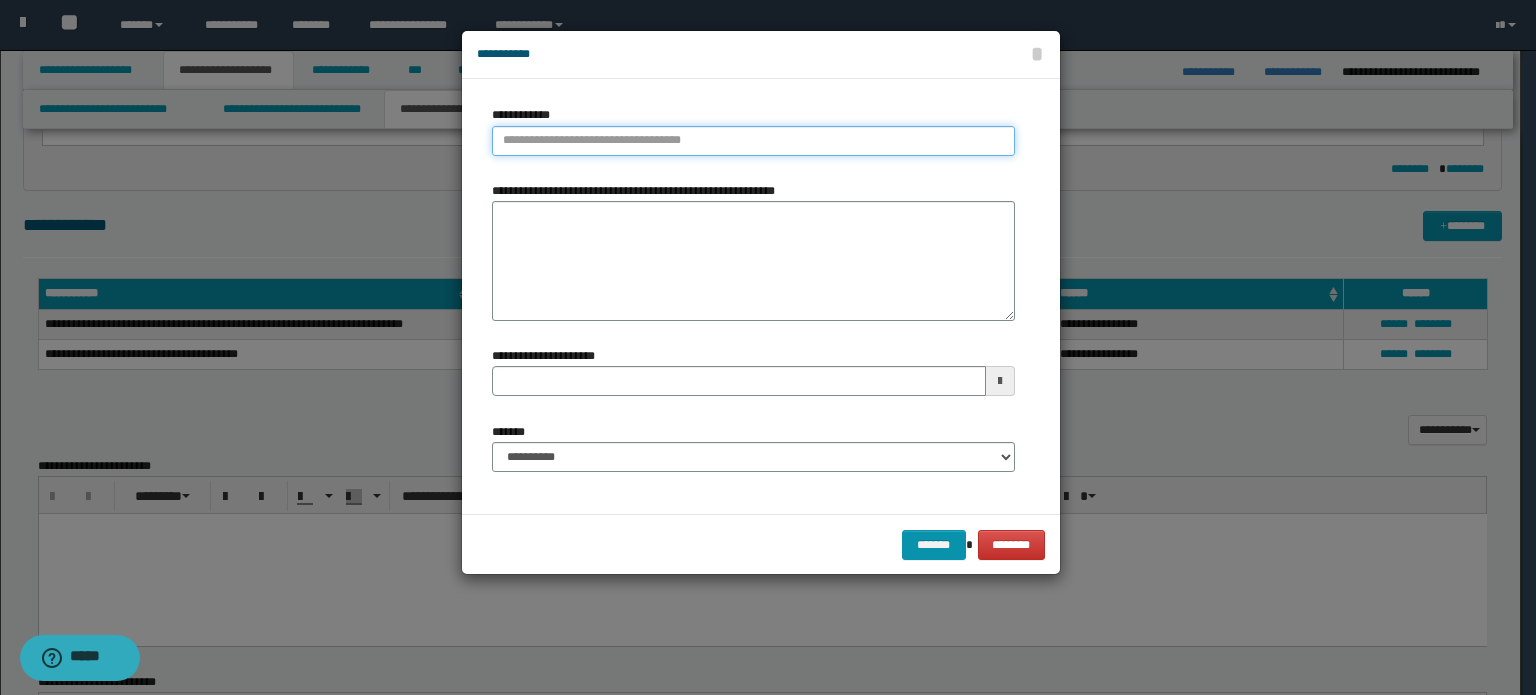 type on "**********" 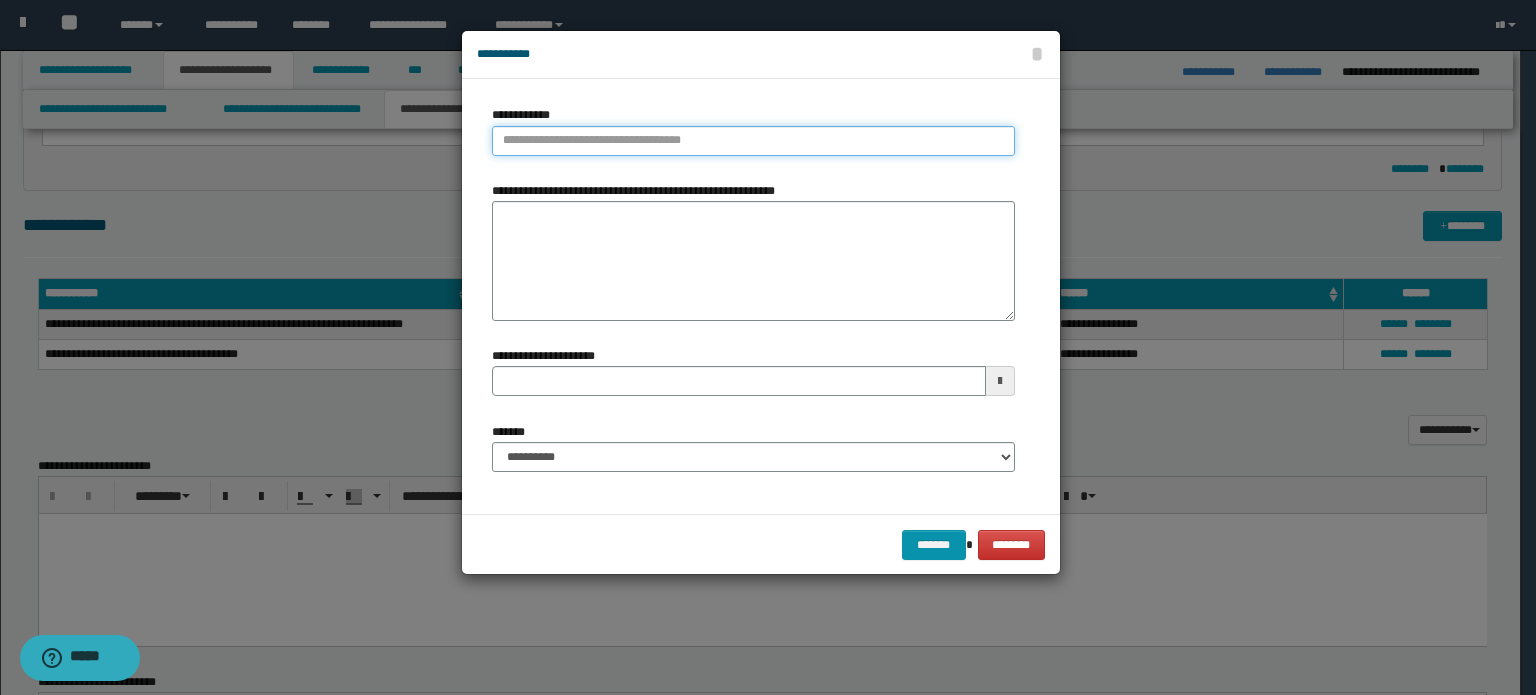 click on "**********" at bounding box center (753, 141) 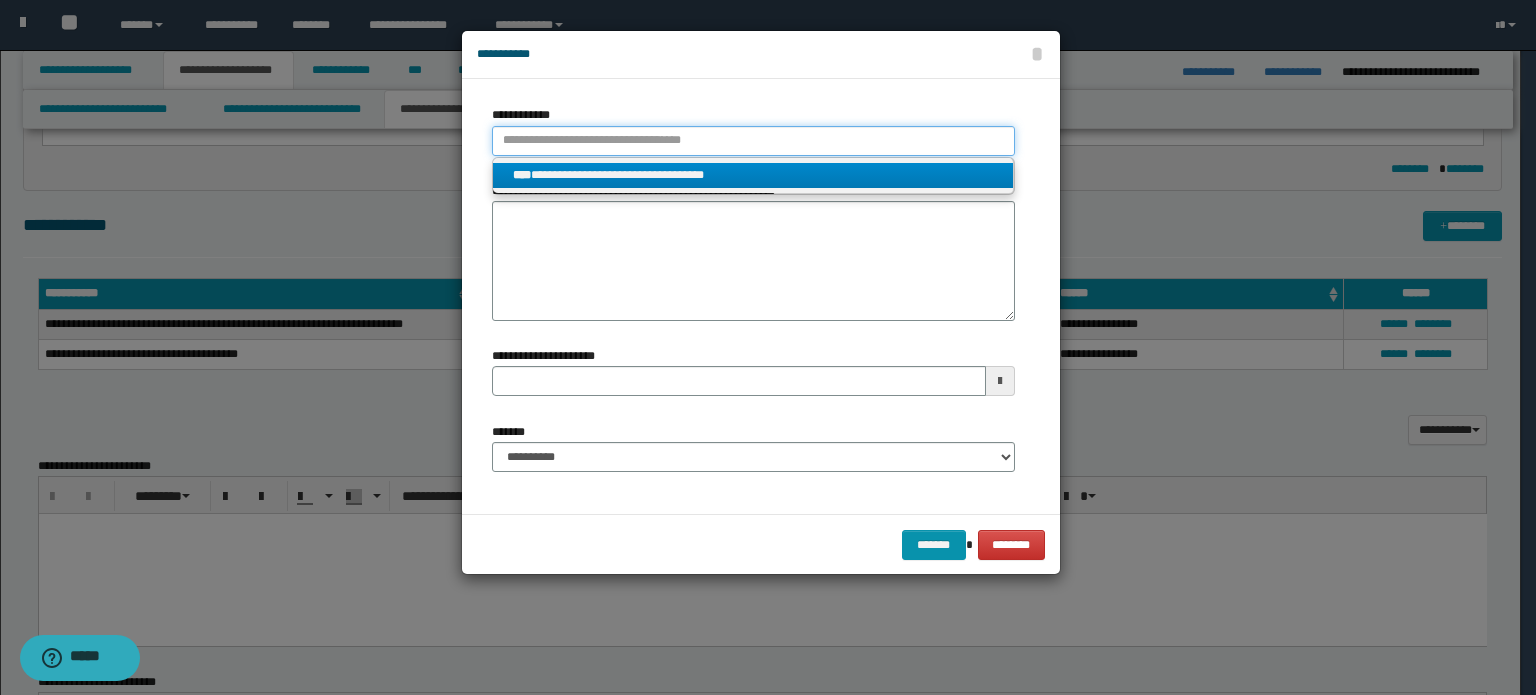 type 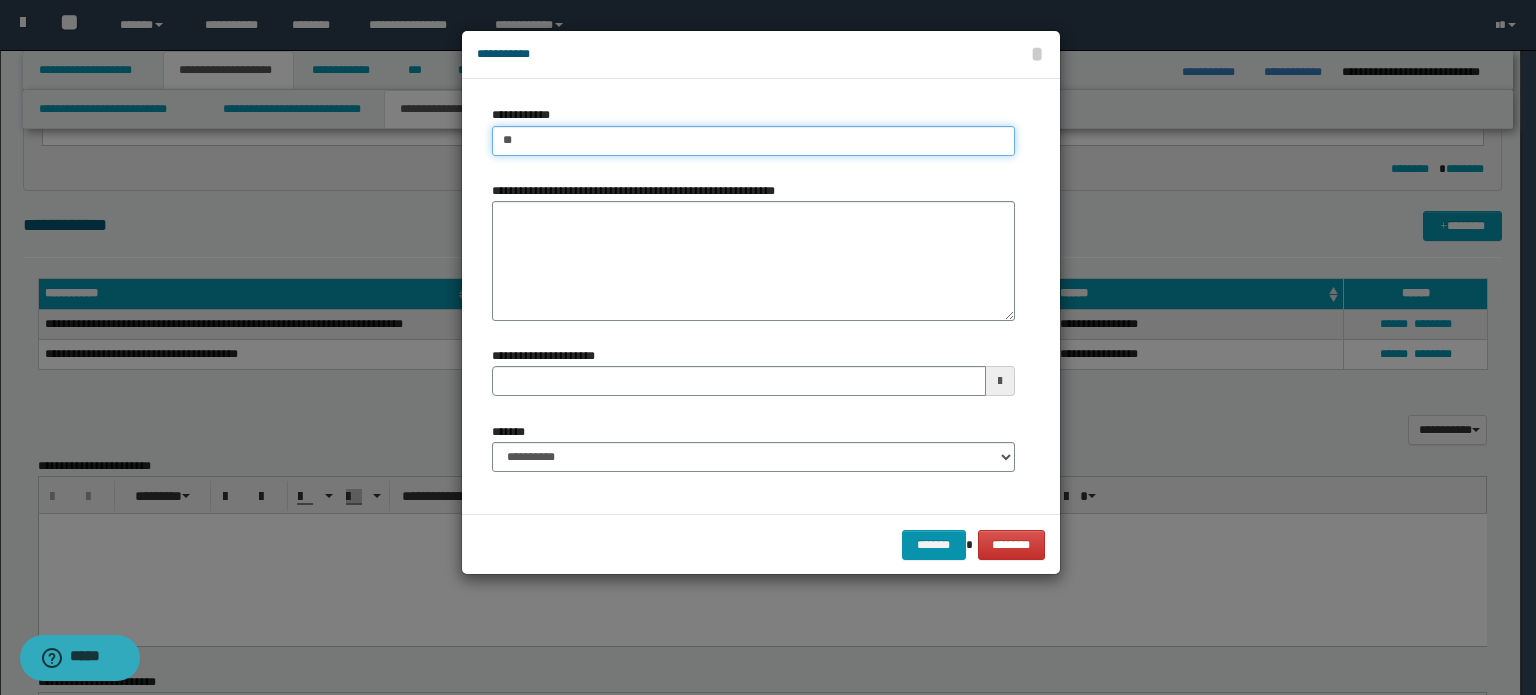 type on "***" 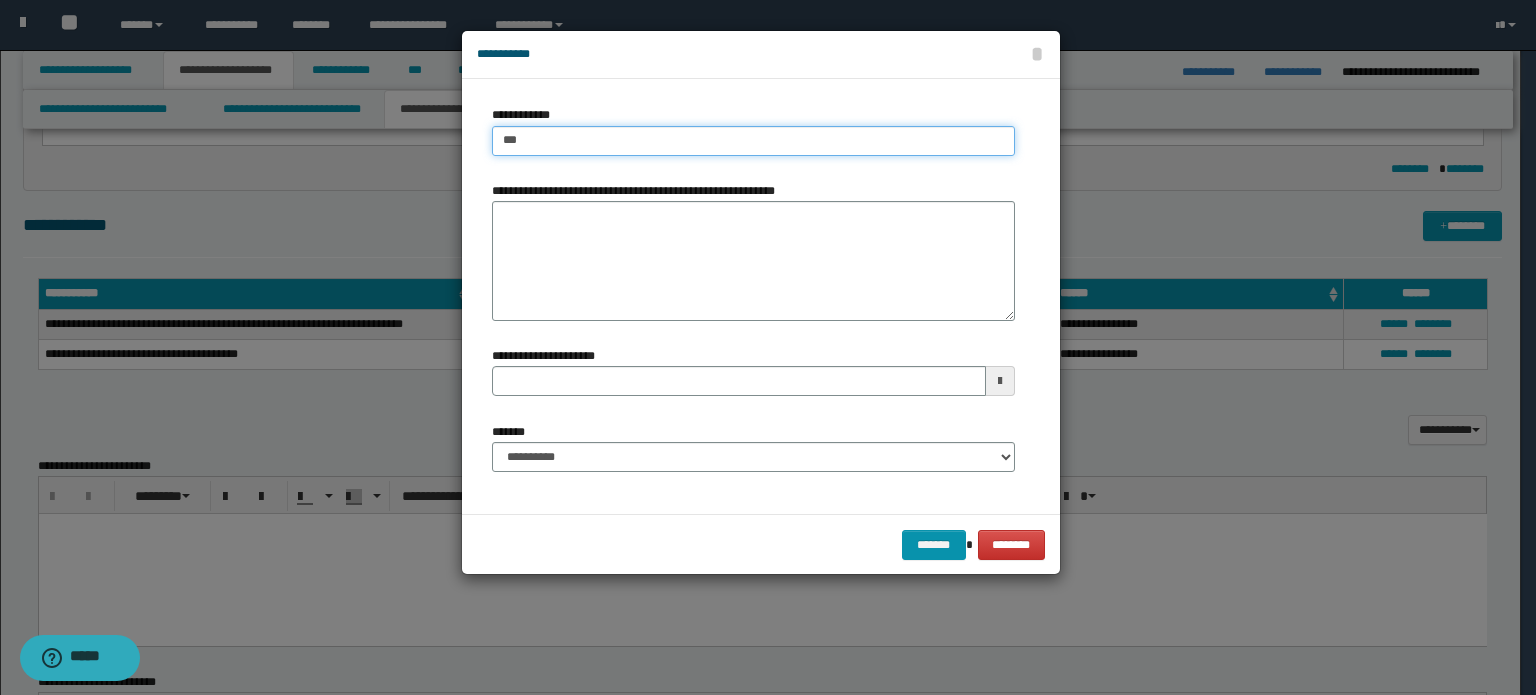 type on "**********" 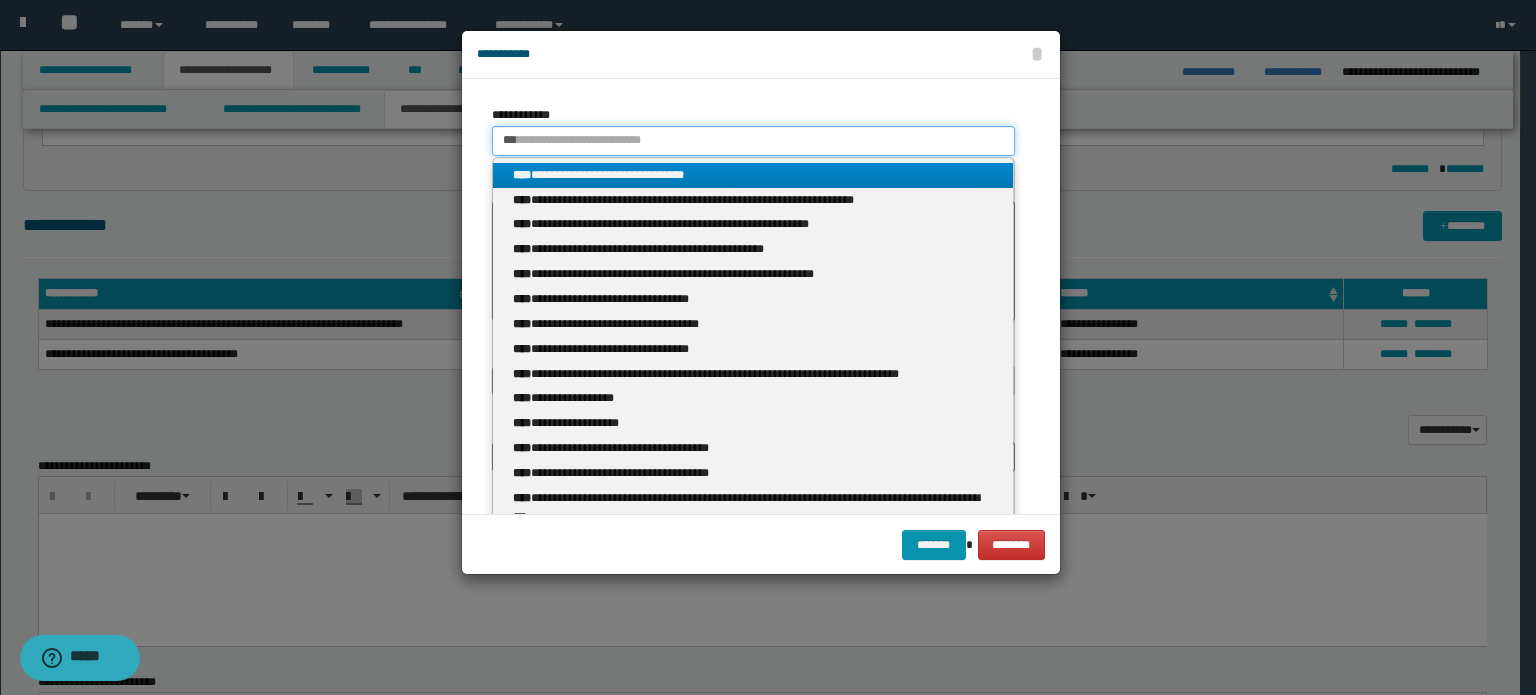 type 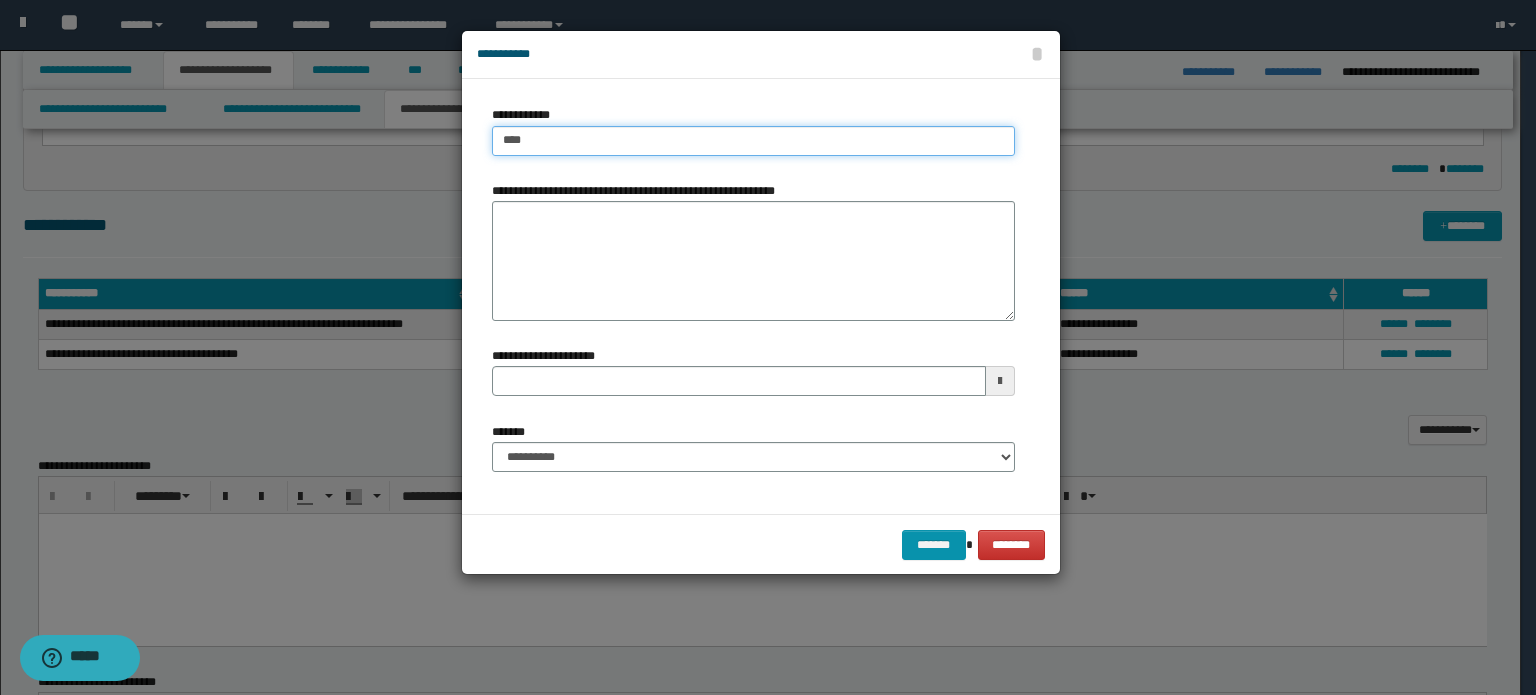 type on "*****" 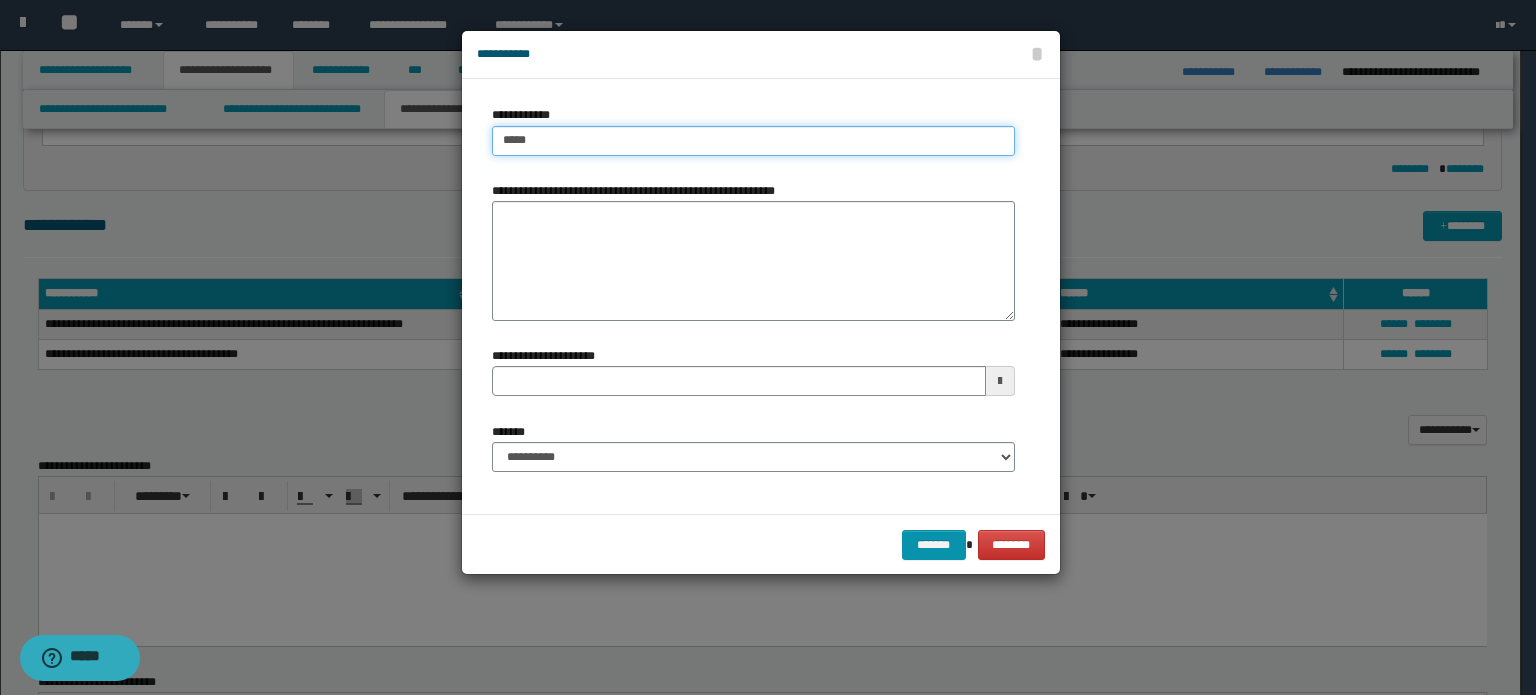type on "**********" 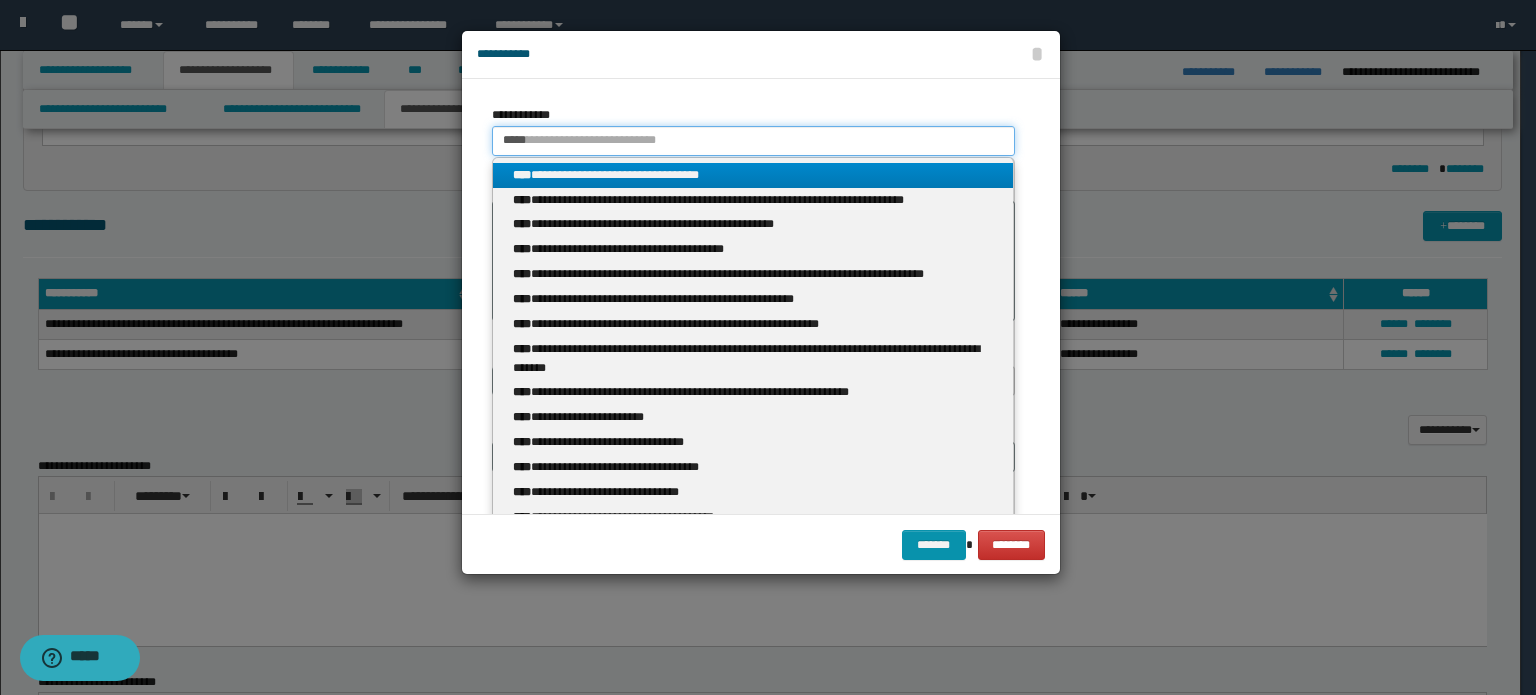 type 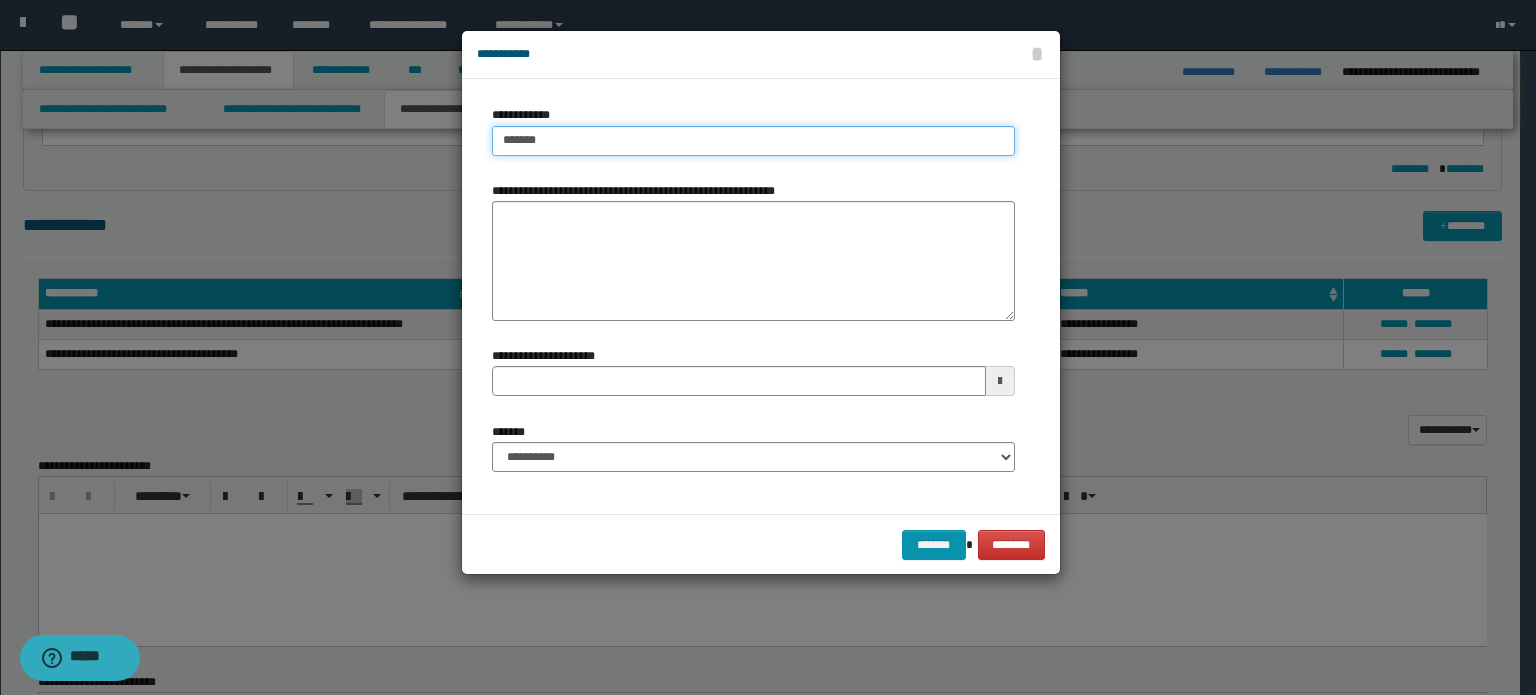 type on "********" 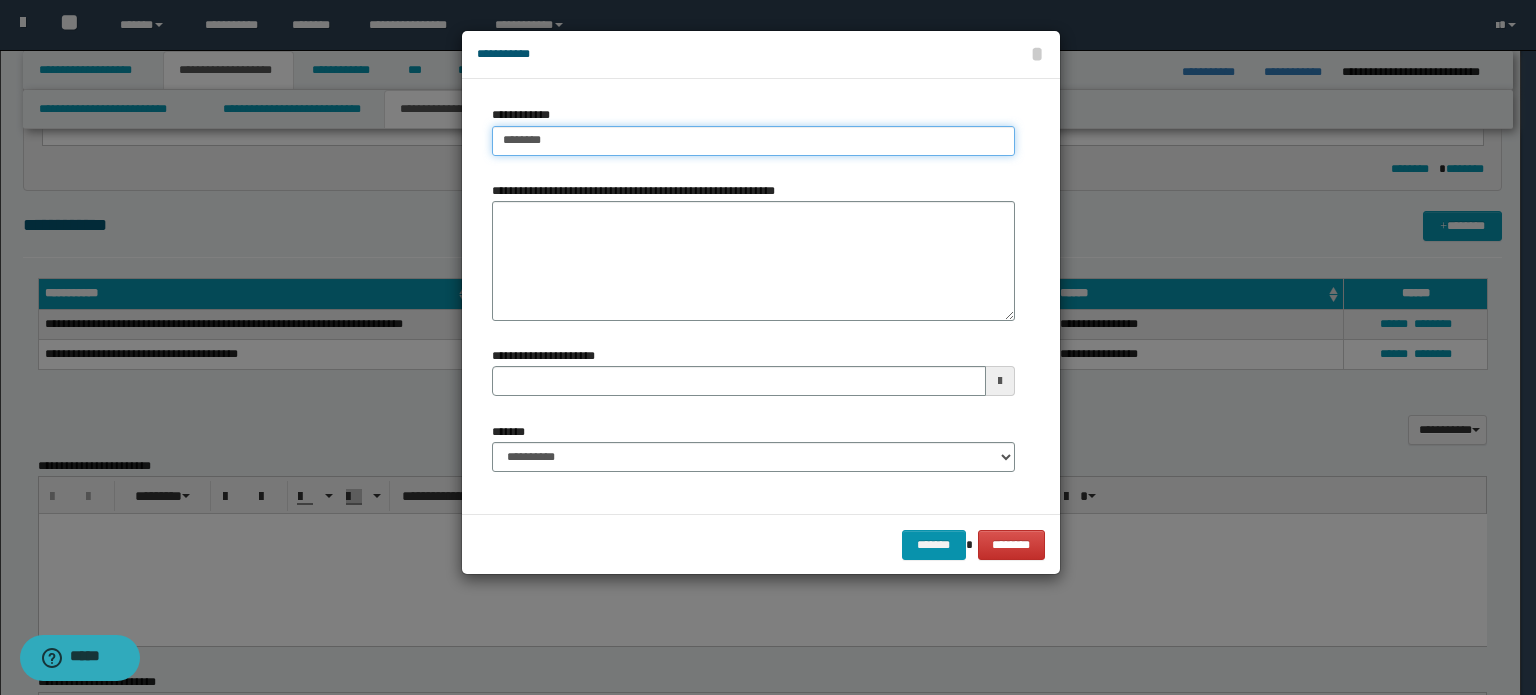 type on "**********" 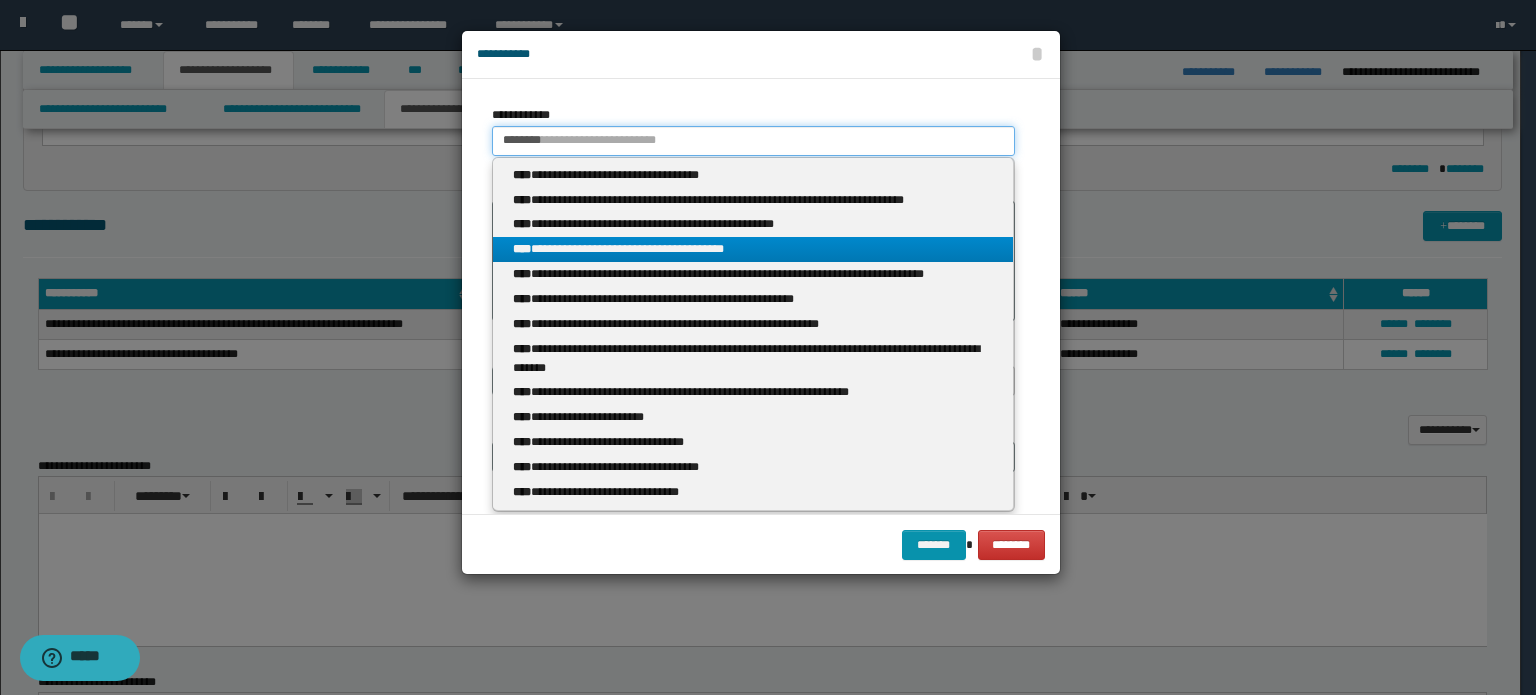 type on "********" 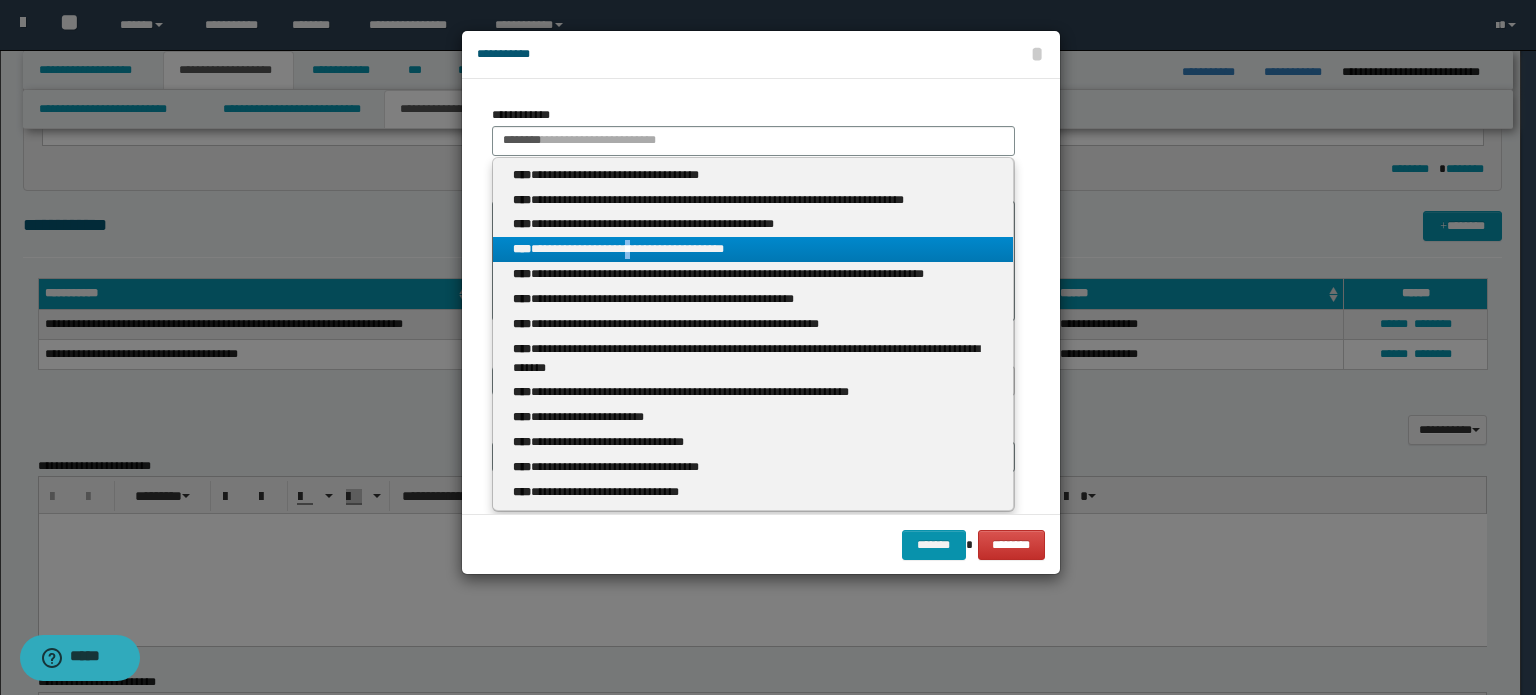 click on "**********" at bounding box center (753, 249) 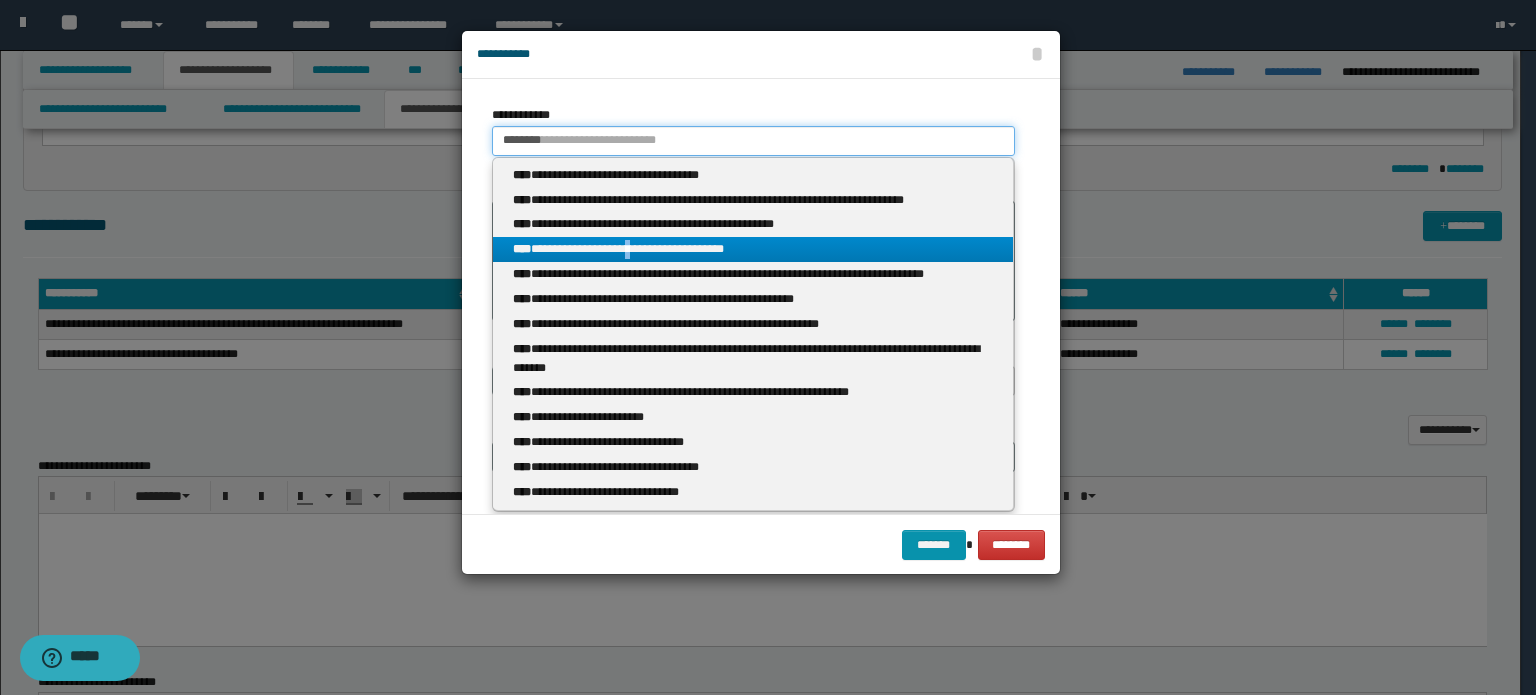 type 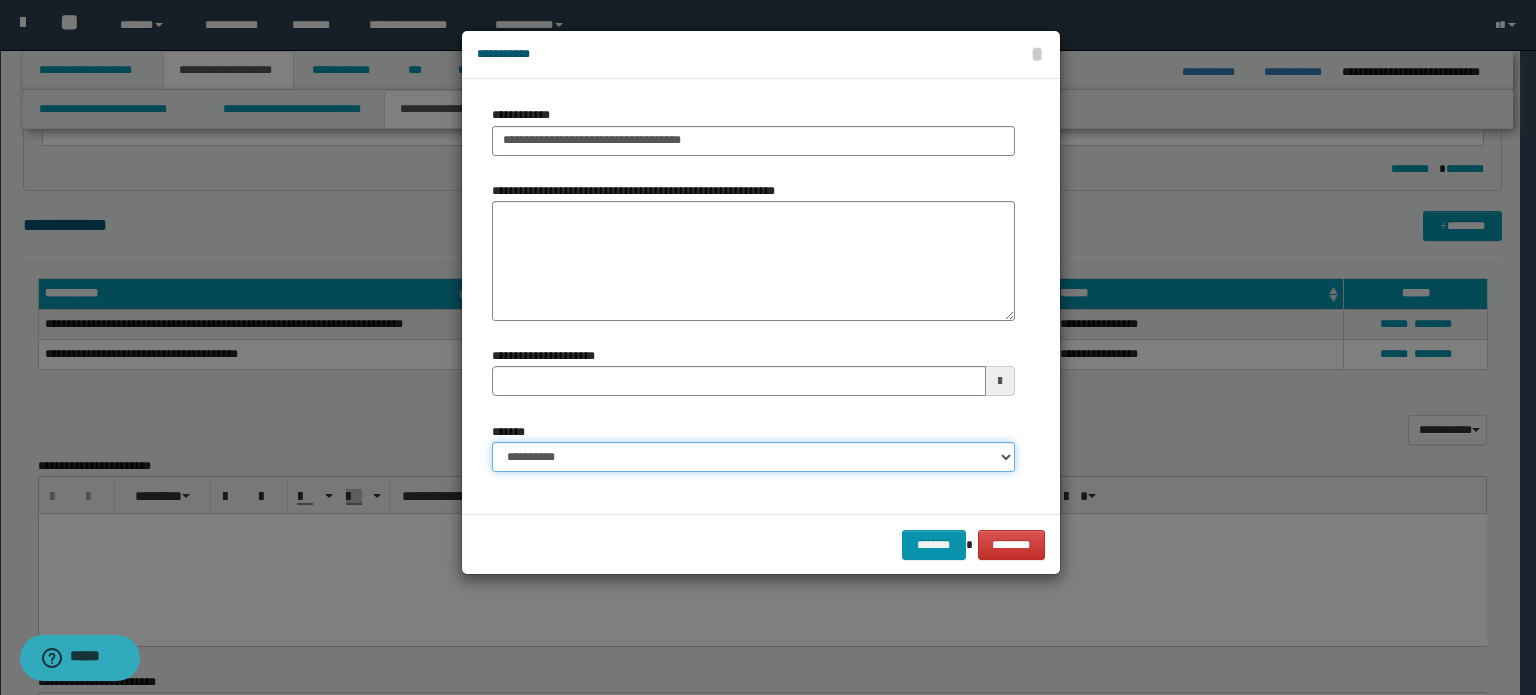click on "**********" at bounding box center [753, 457] 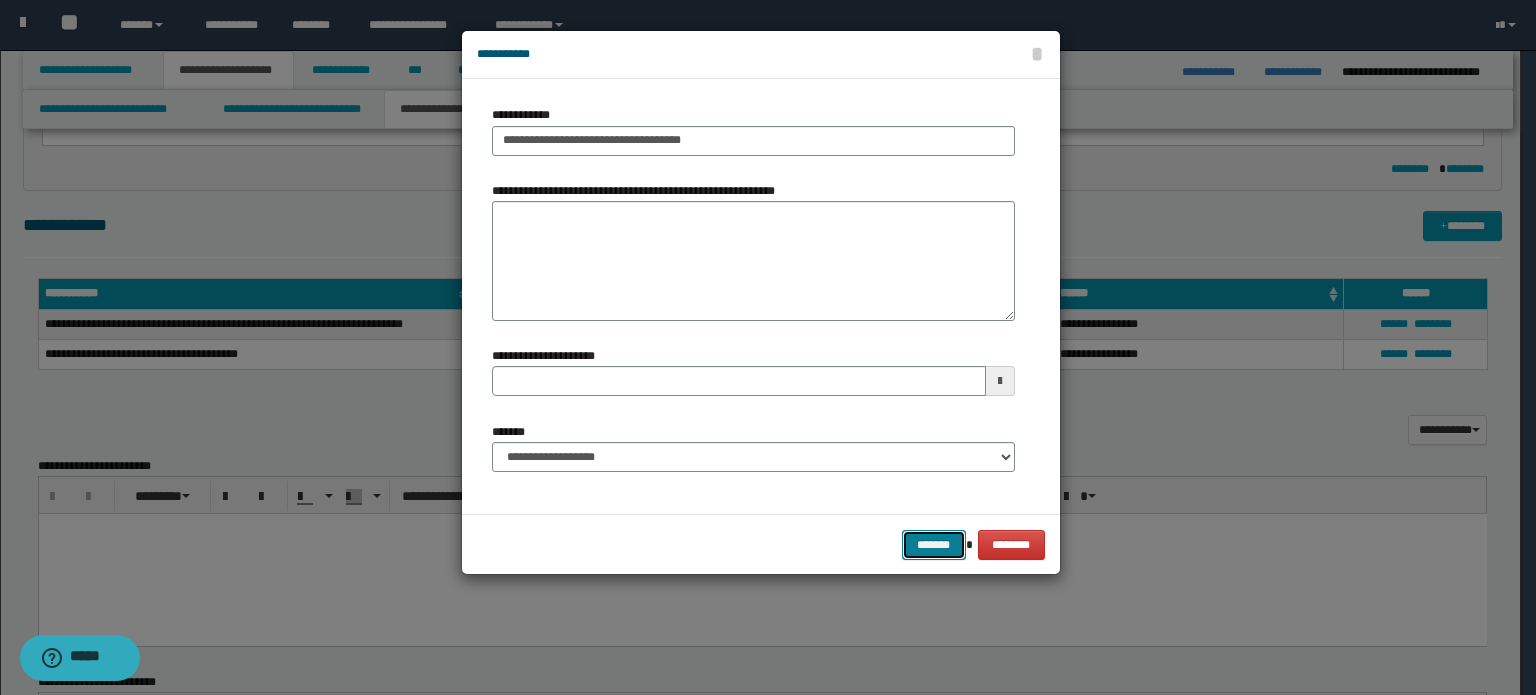 click on "*******" at bounding box center [934, 545] 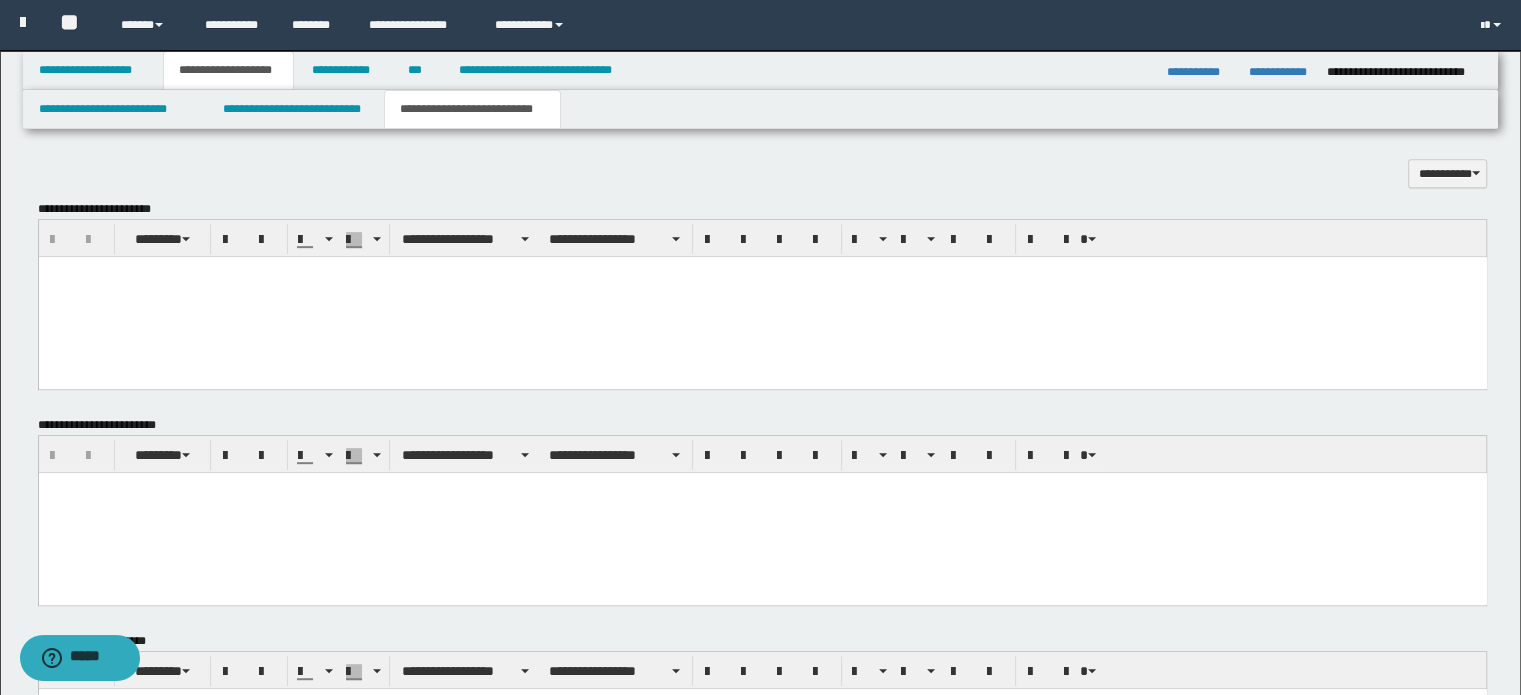 scroll, scrollTop: 900, scrollLeft: 0, axis: vertical 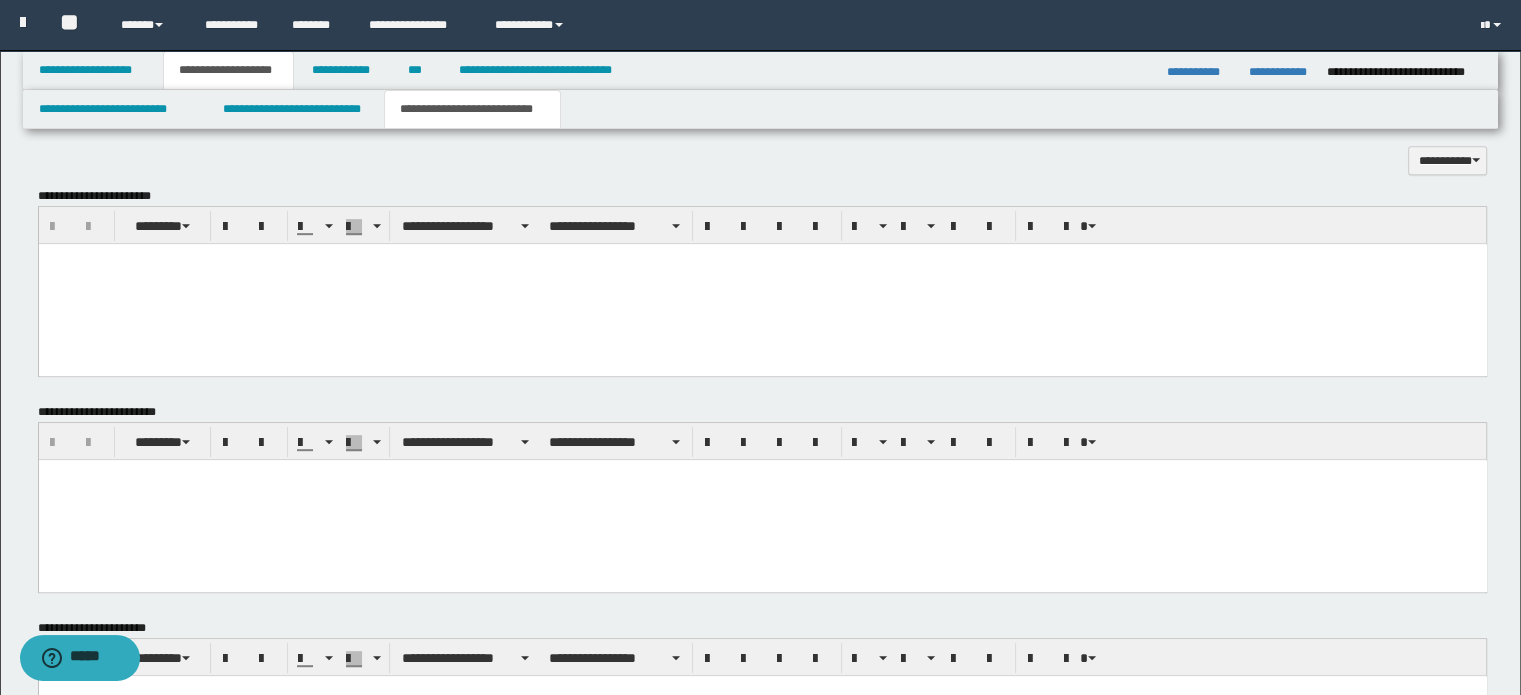 click at bounding box center (762, 284) 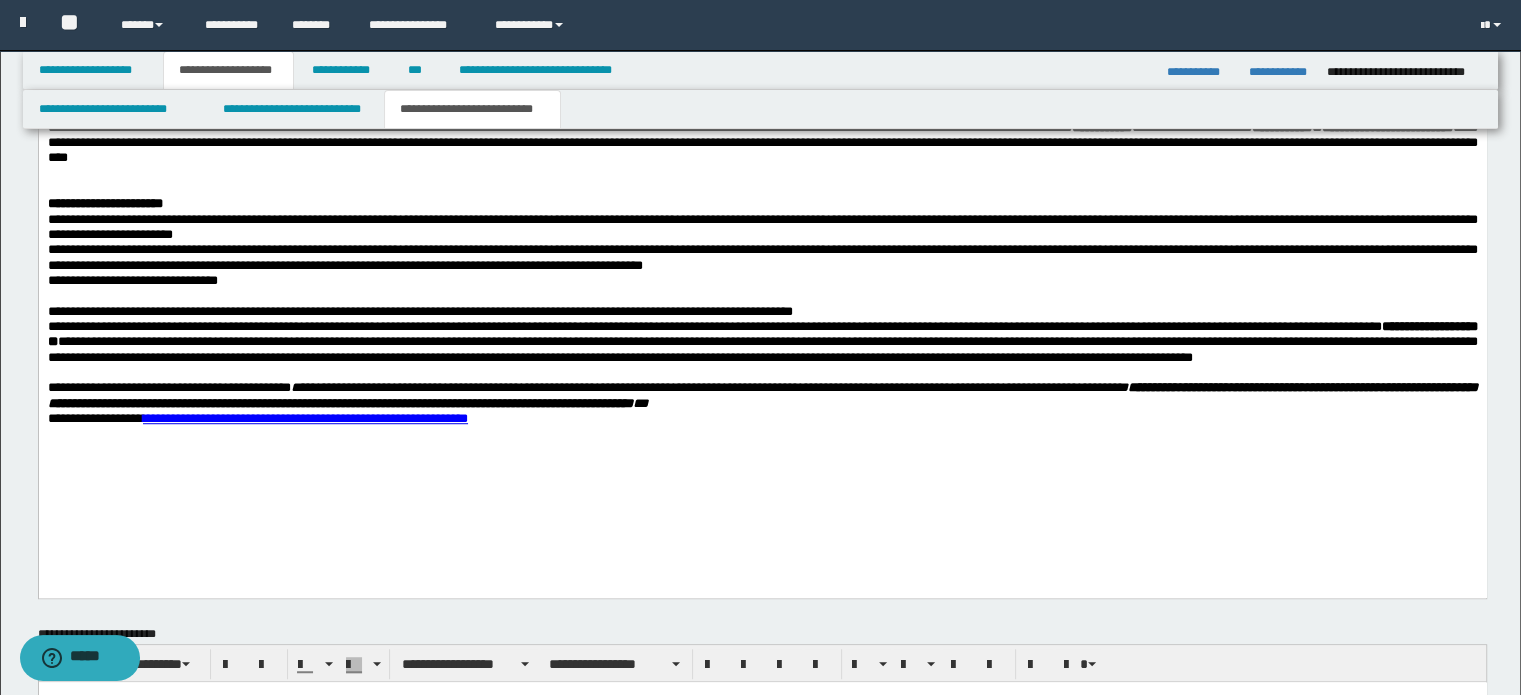 scroll, scrollTop: 1200, scrollLeft: 0, axis: vertical 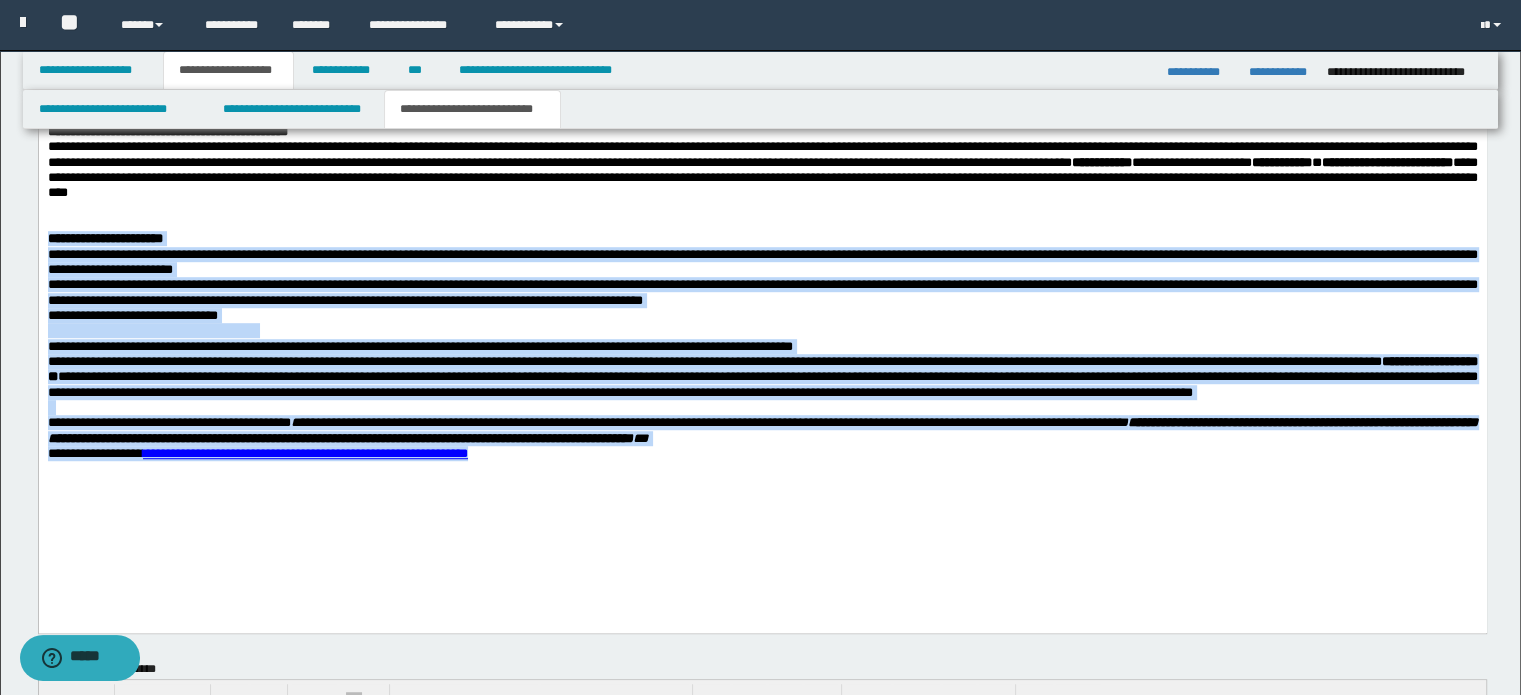 drag, startPoint x: 46, startPoint y: 277, endPoint x: 602, endPoint y: 510, distance: 602.8474 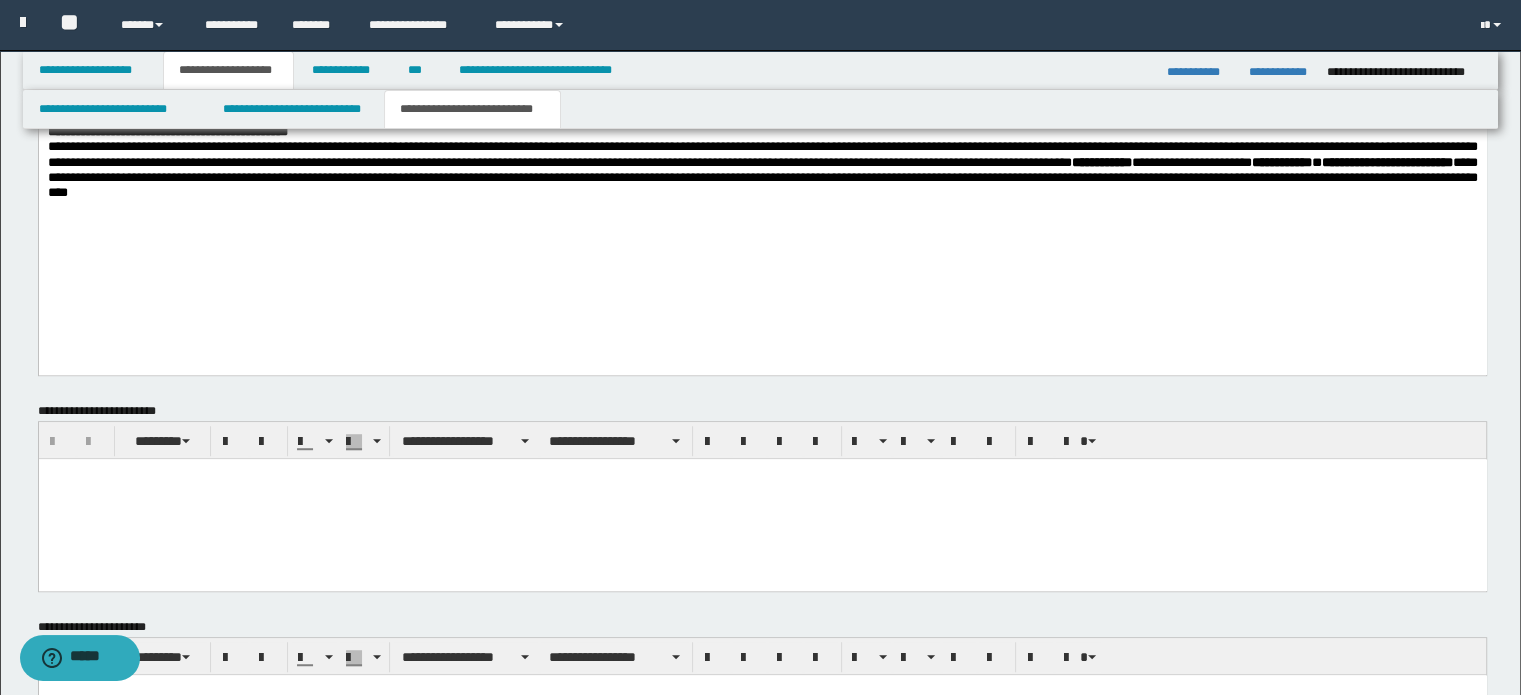 scroll, scrollTop: 900, scrollLeft: 0, axis: vertical 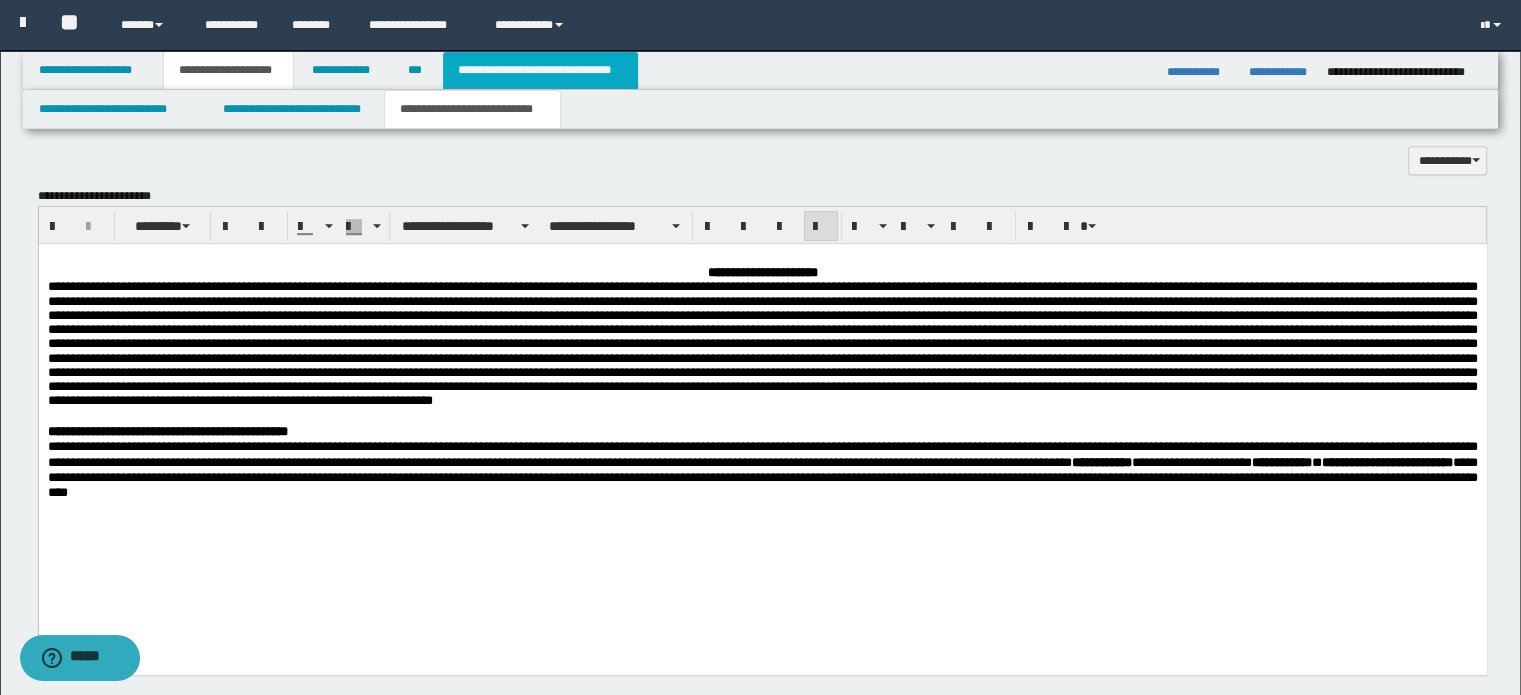 click on "**********" at bounding box center [540, 70] 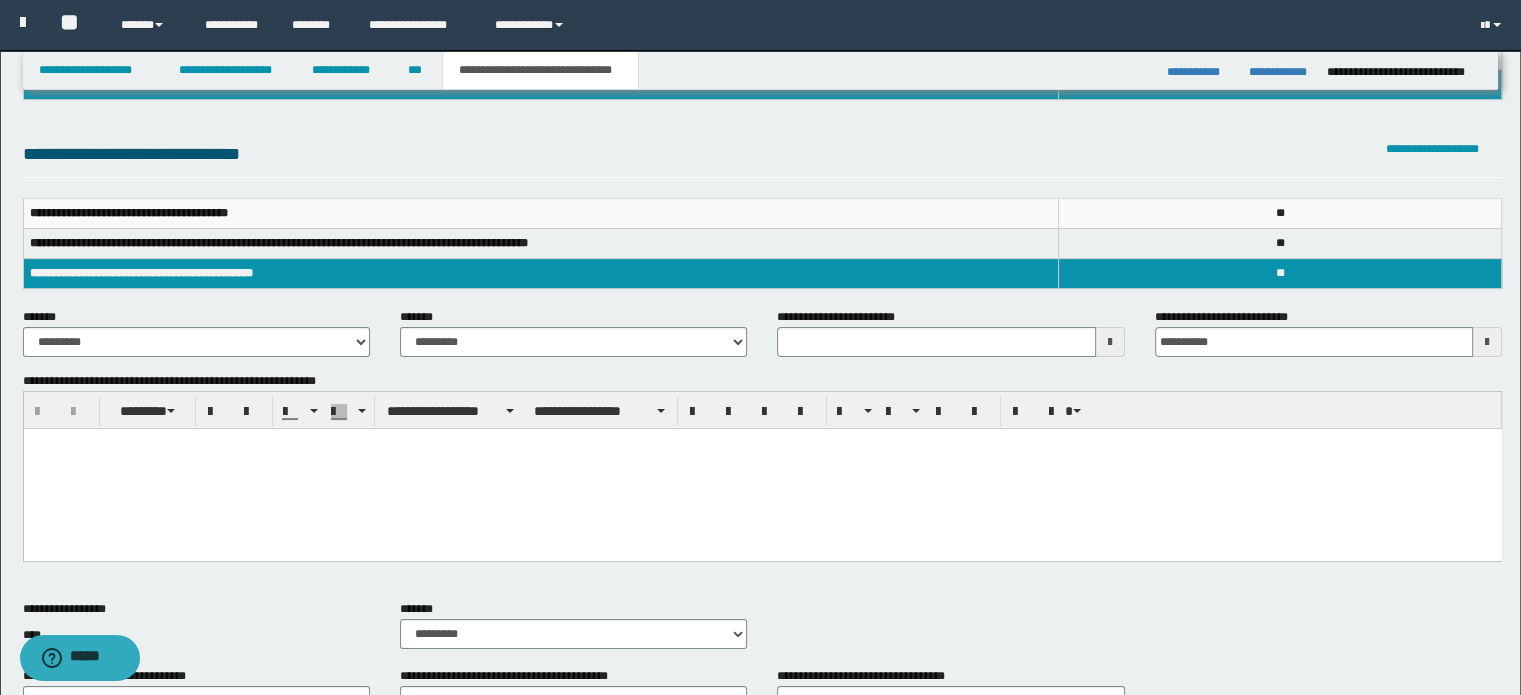 scroll, scrollTop: 300, scrollLeft: 0, axis: vertical 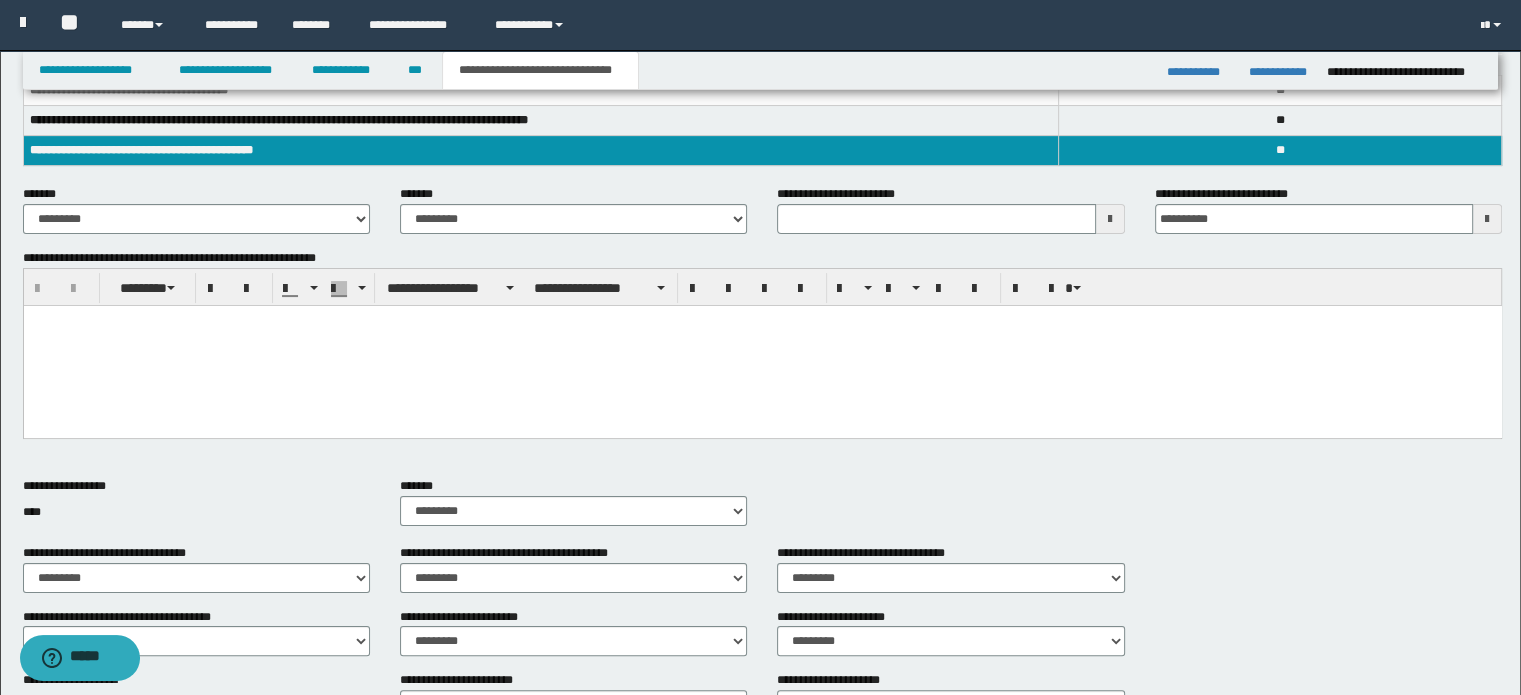 click at bounding box center [762, 346] 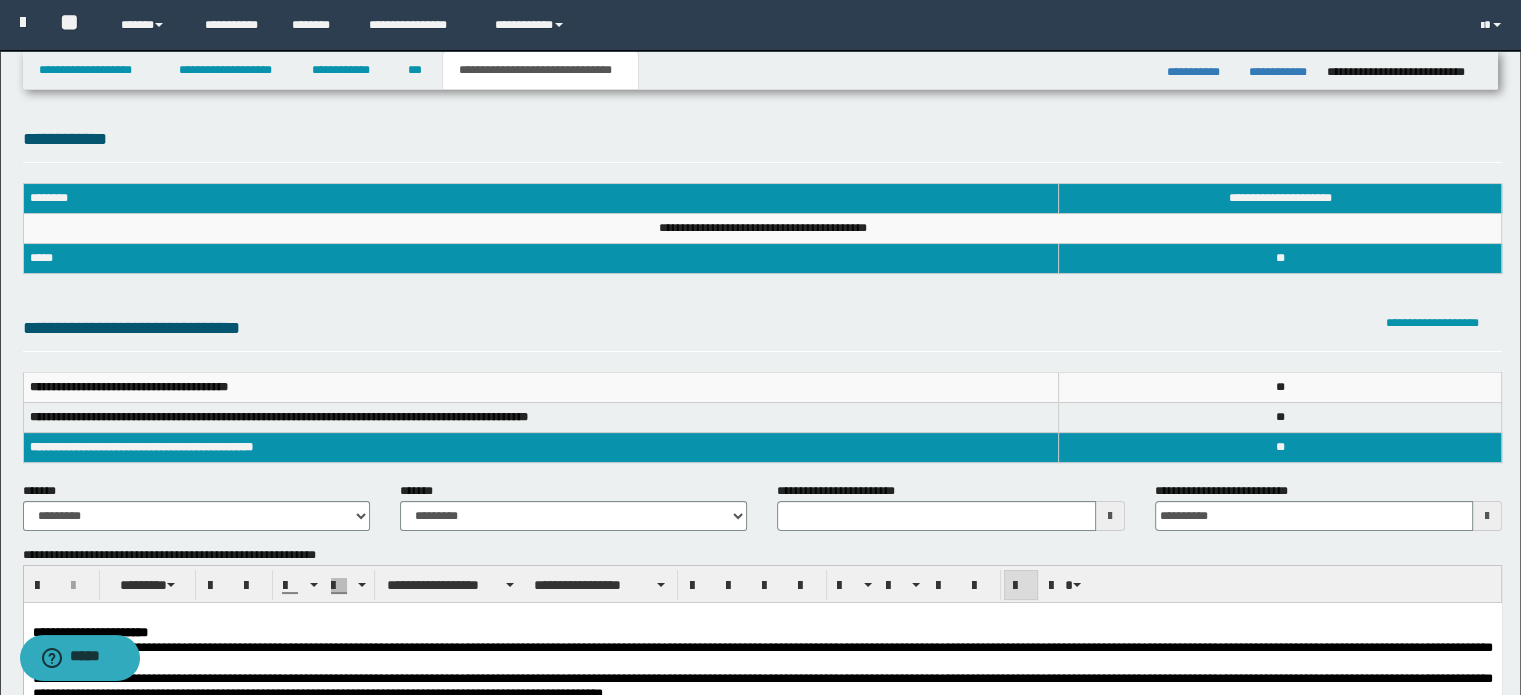 scroll, scrollTop: 0, scrollLeft: 0, axis: both 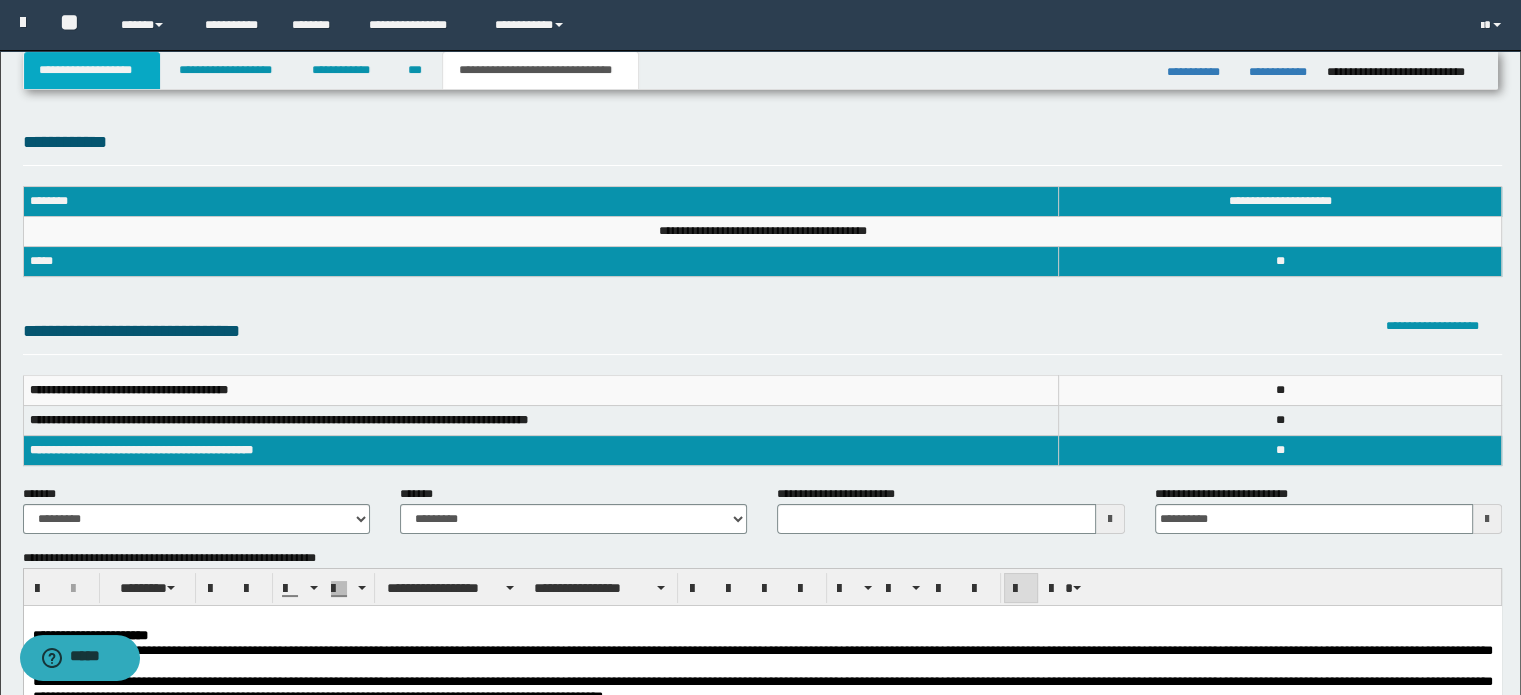 click on "**********" at bounding box center [92, 70] 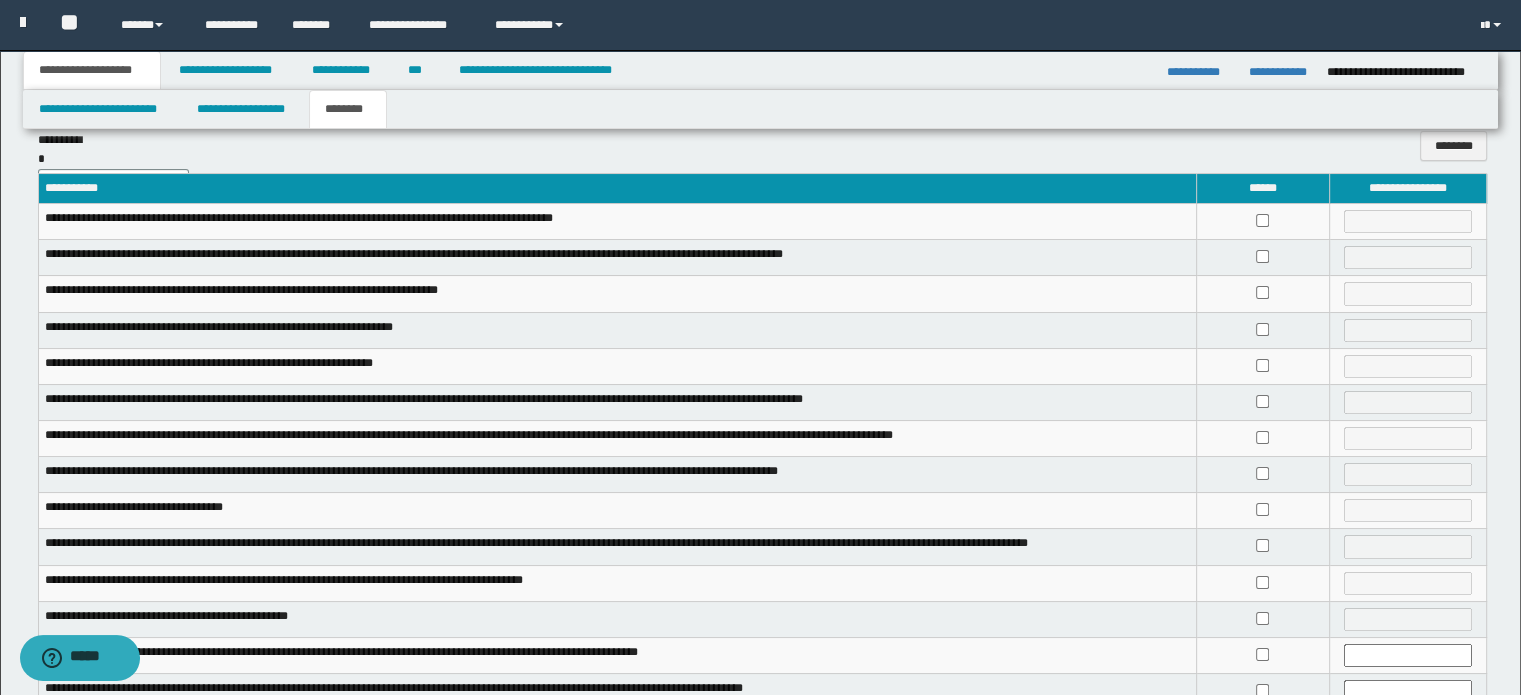 scroll, scrollTop: 0, scrollLeft: 0, axis: both 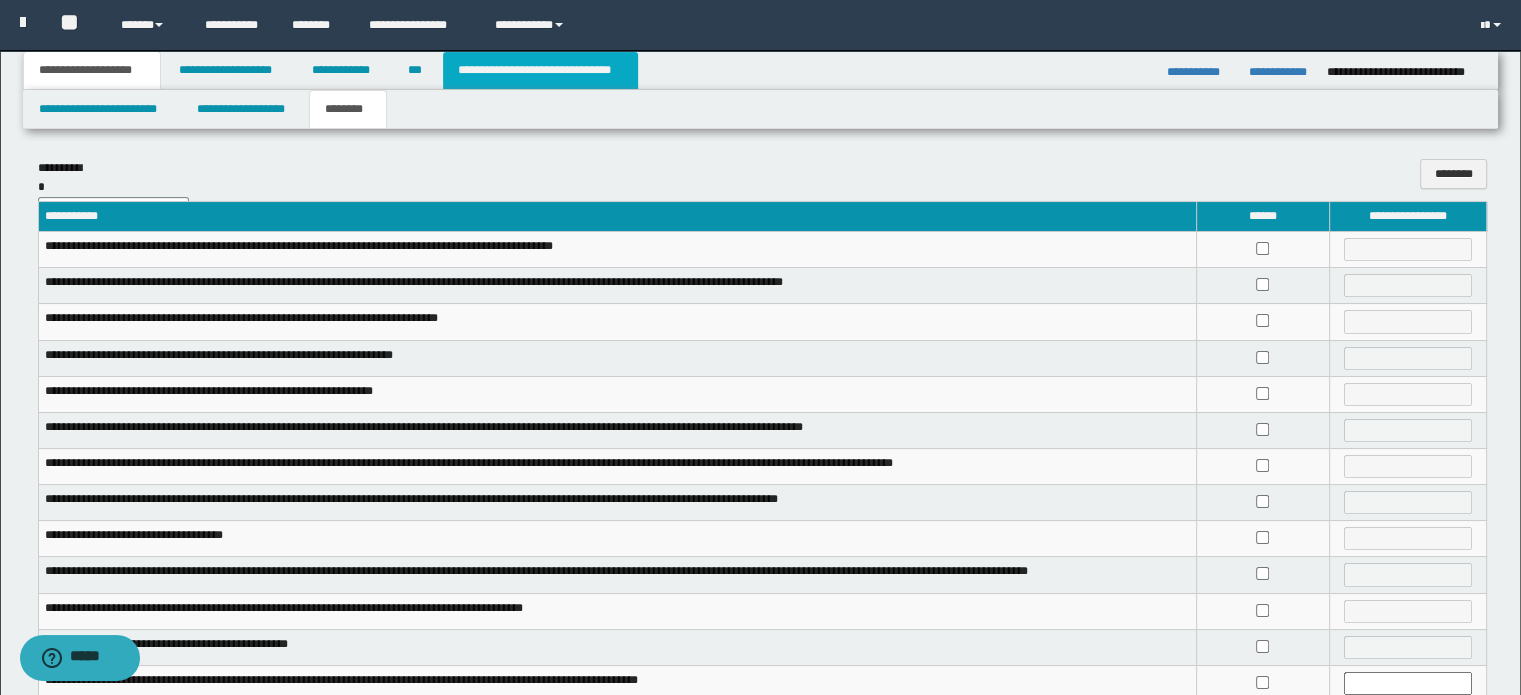 click on "**********" at bounding box center [540, 70] 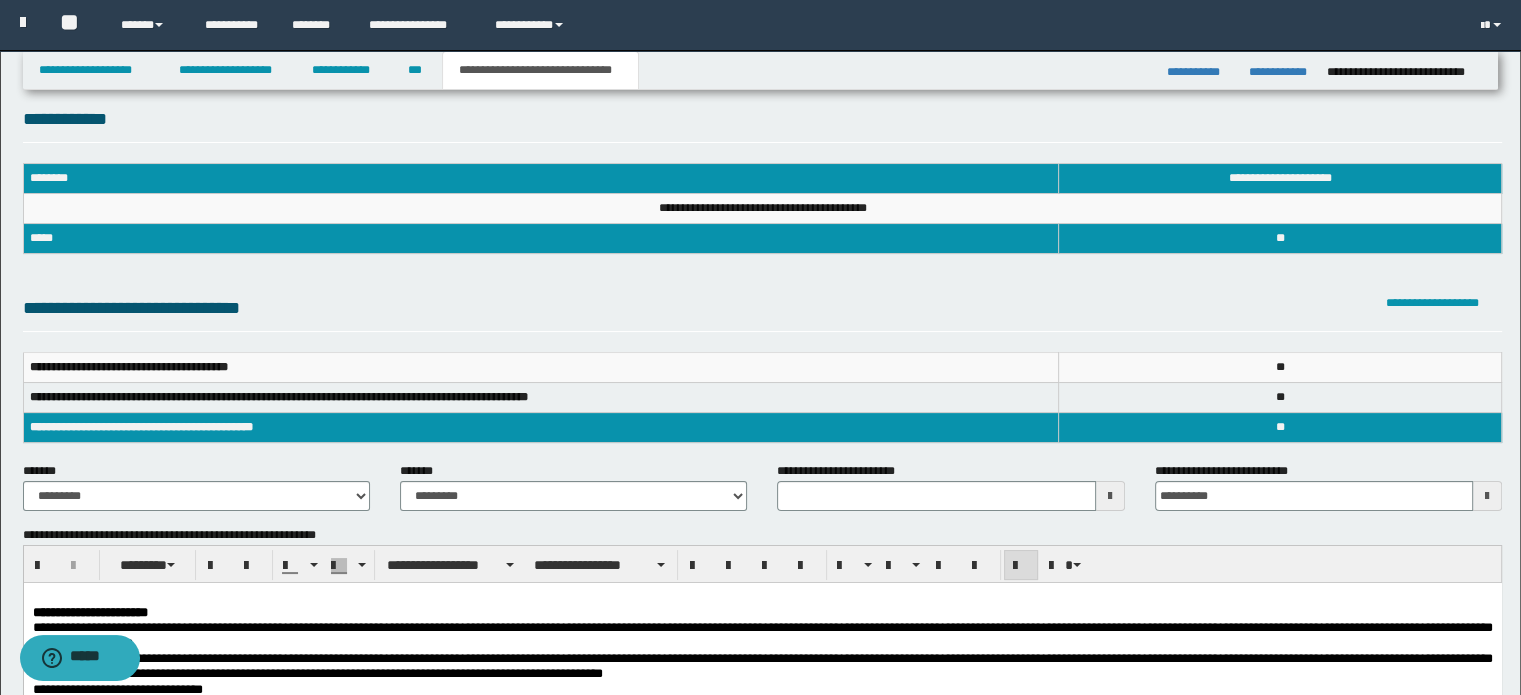 scroll, scrollTop: 0, scrollLeft: 0, axis: both 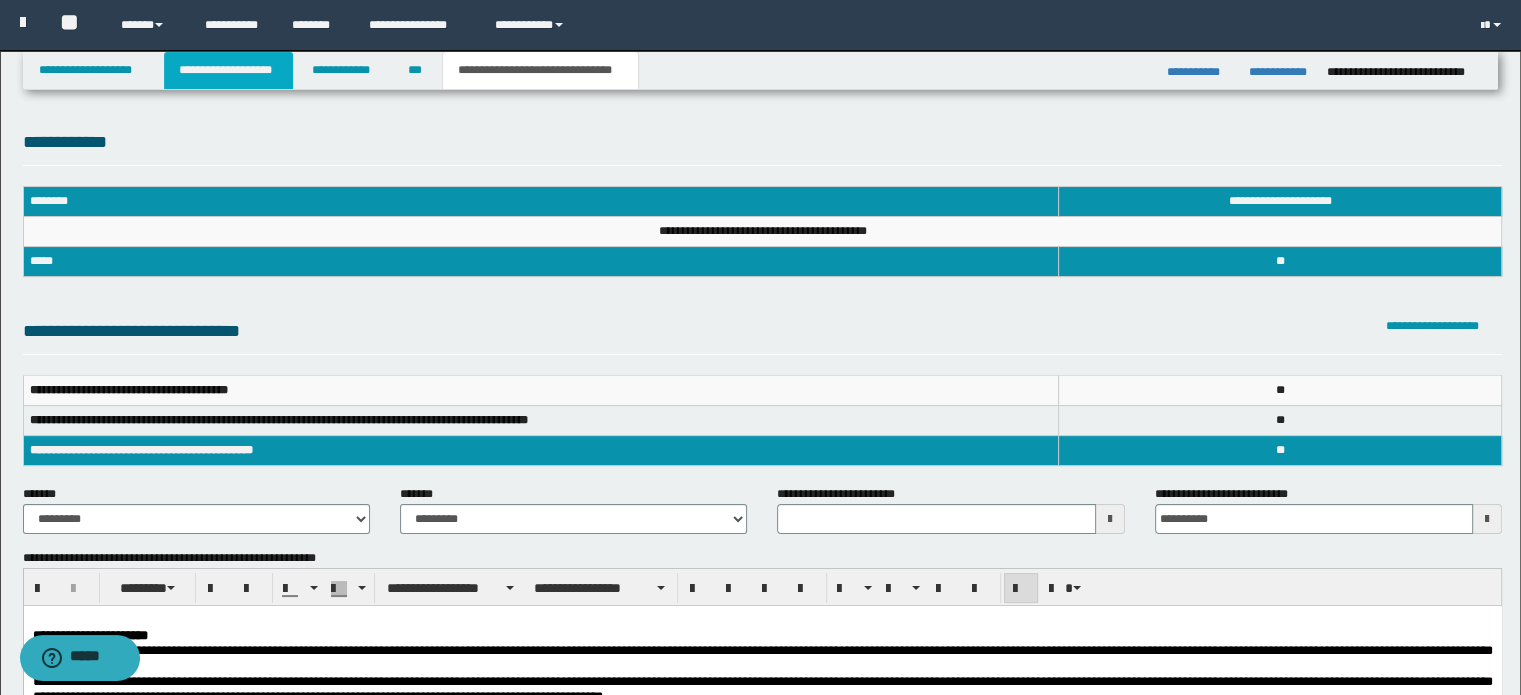 click on "**********" at bounding box center (228, 70) 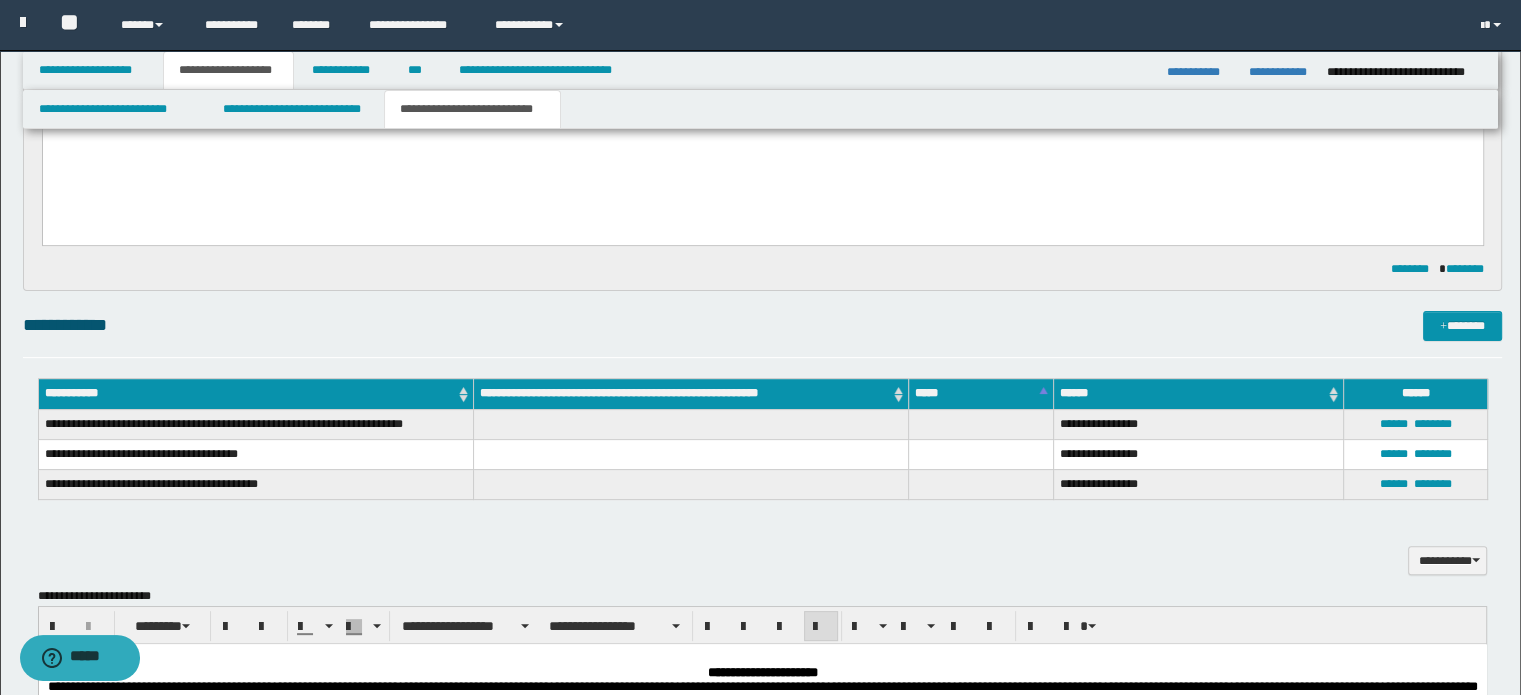 scroll, scrollTop: 400, scrollLeft: 0, axis: vertical 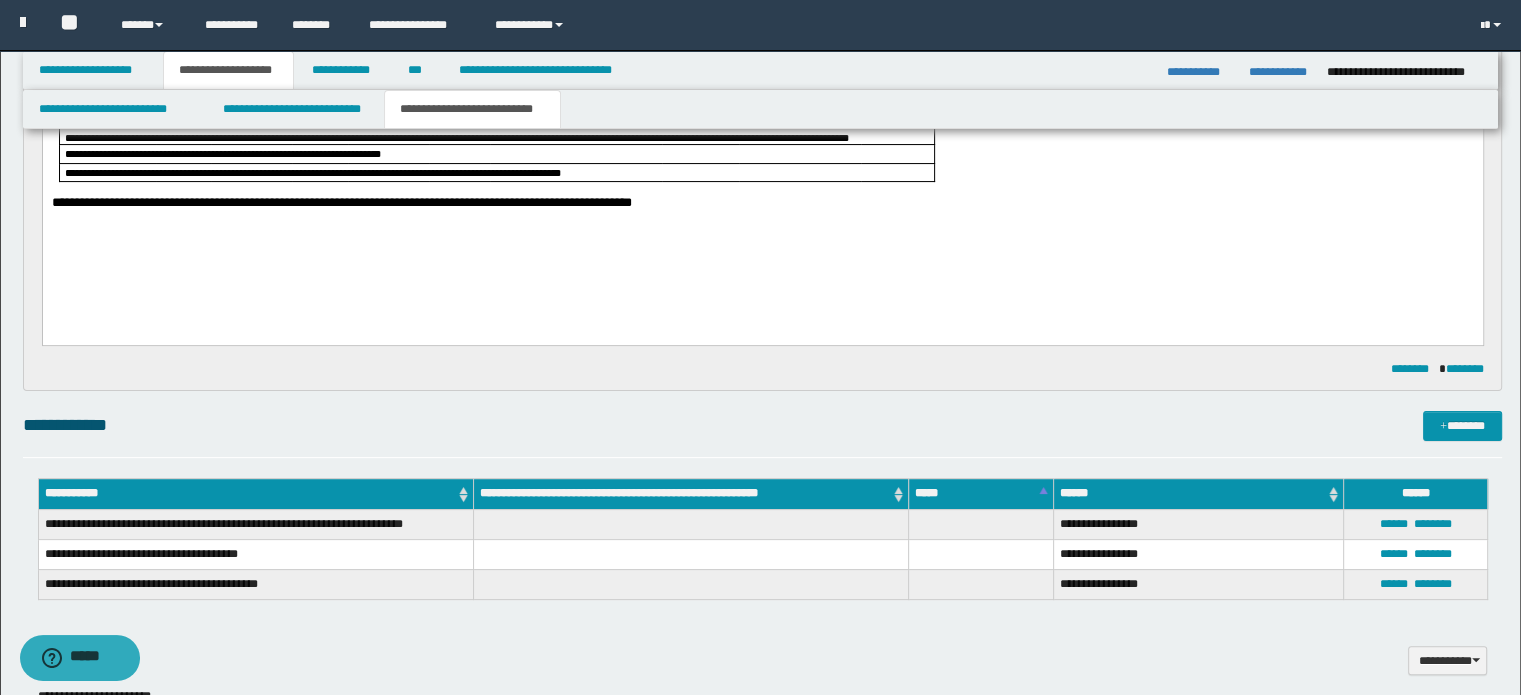 click on "**********" at bounding box center (762, 112) 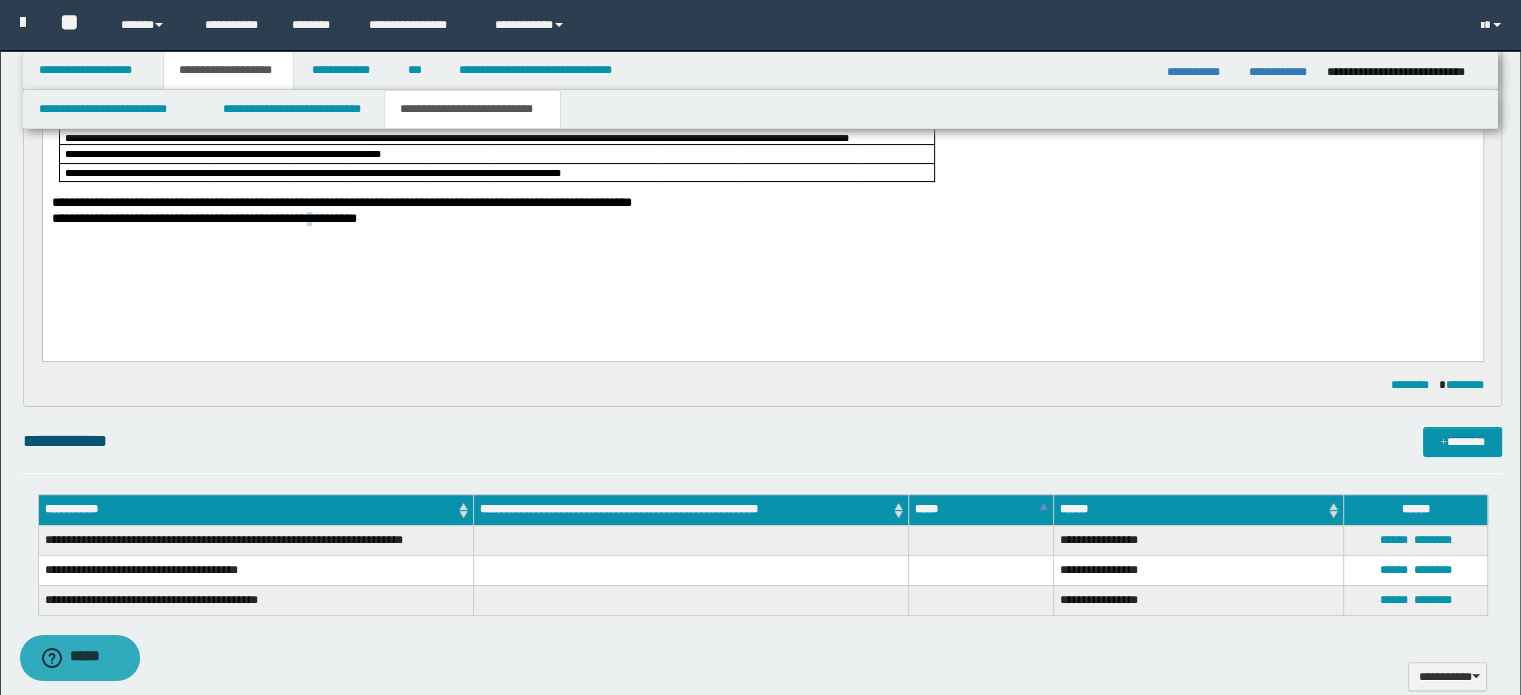 click on "**********" at bounding box center (762, 220) 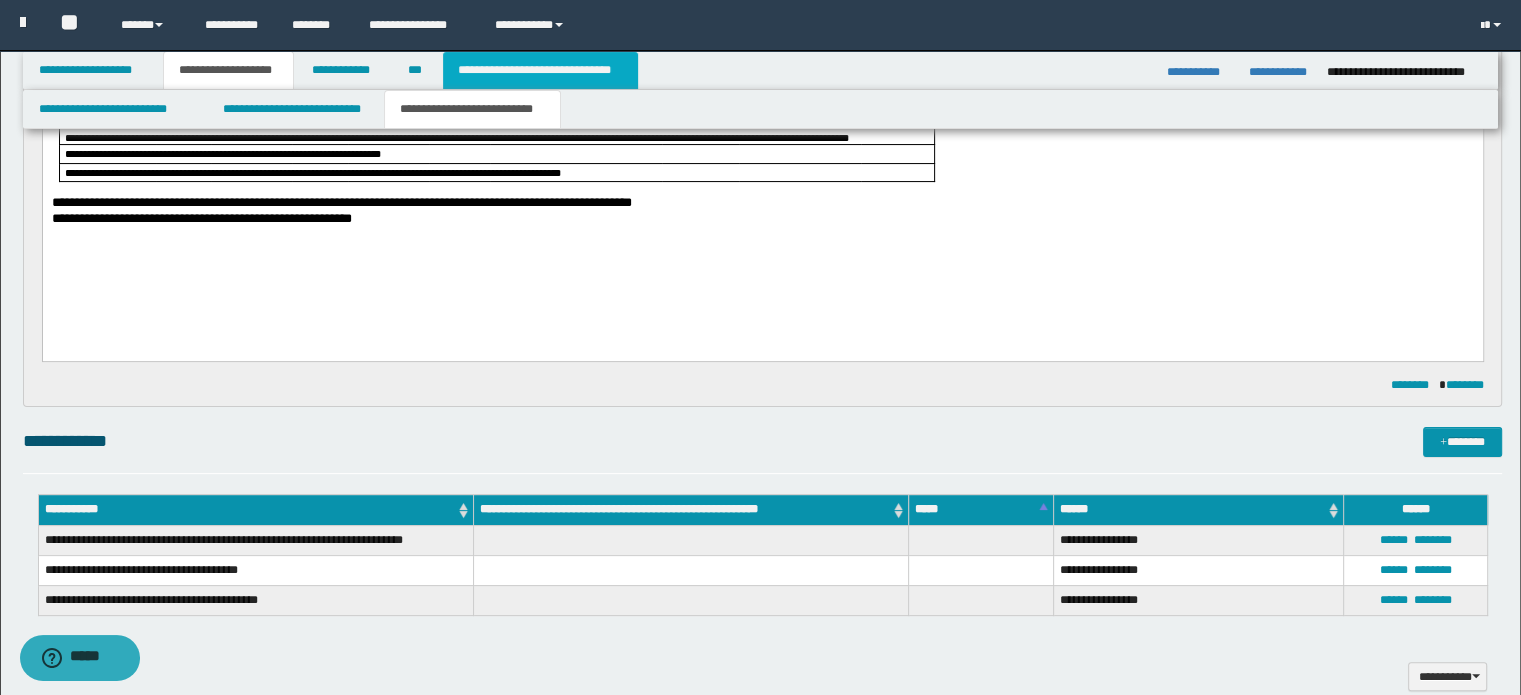 click on "**********" at bounding box center [540, 70] 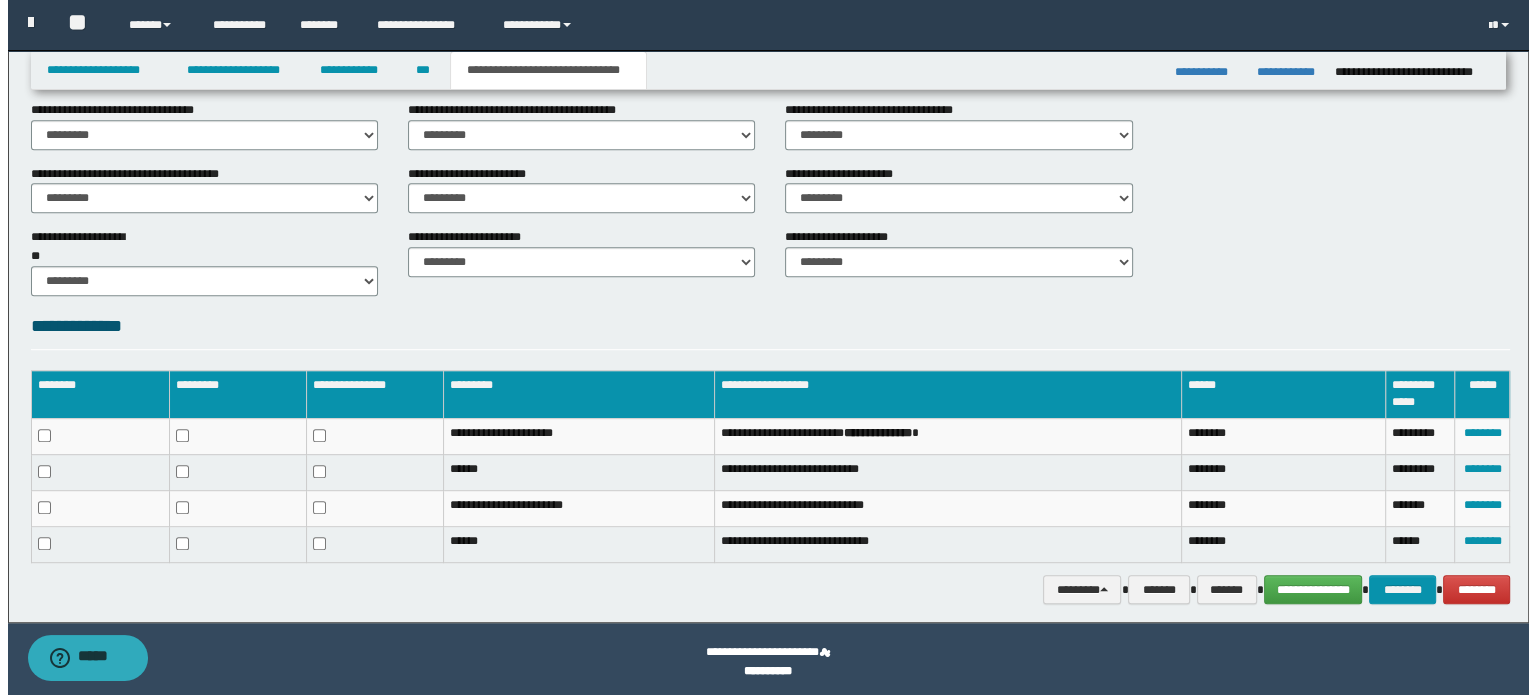 scroll, scrollTop: 1007, scrollLeft: 0, axis: vertical 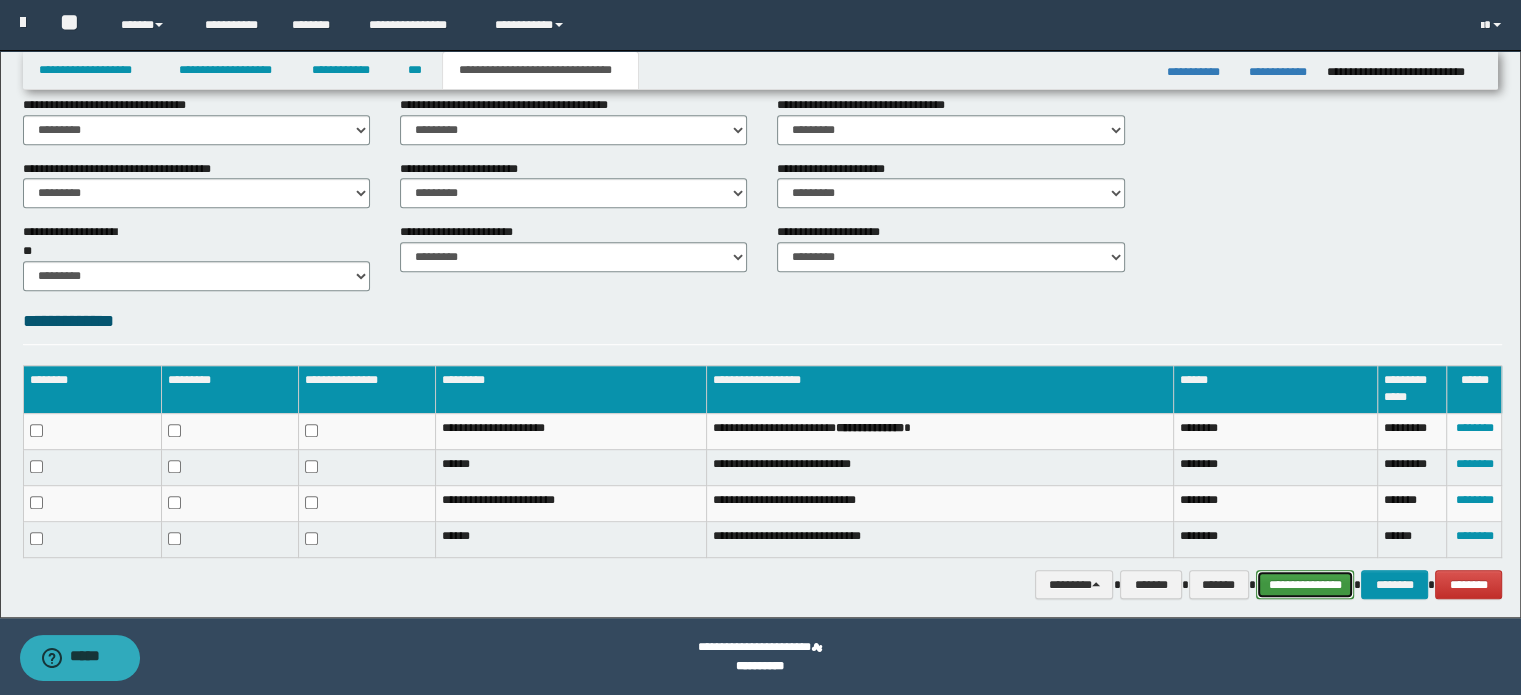click on "**********" at bounding box center (1305, 585) 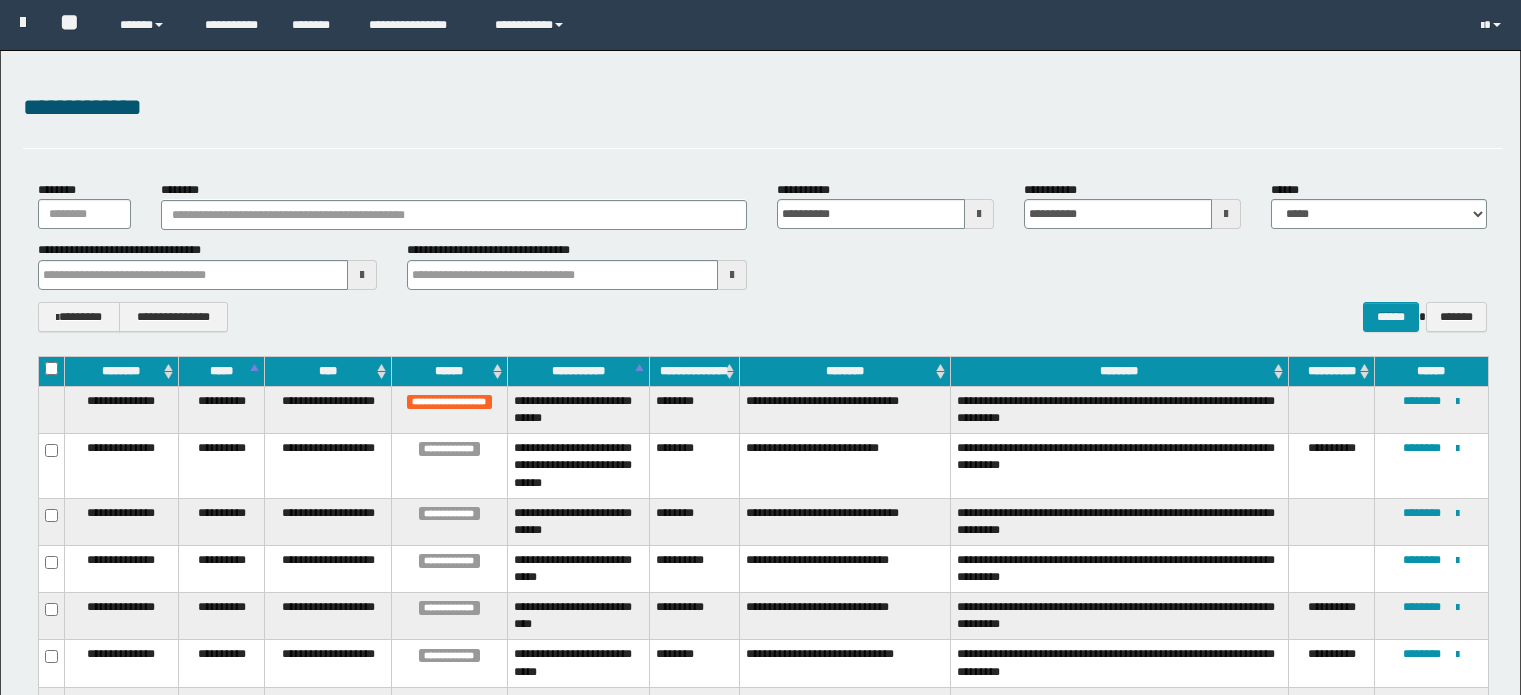 scroll, scrollTop: 681, scrollLeft: 0, axis: vertical 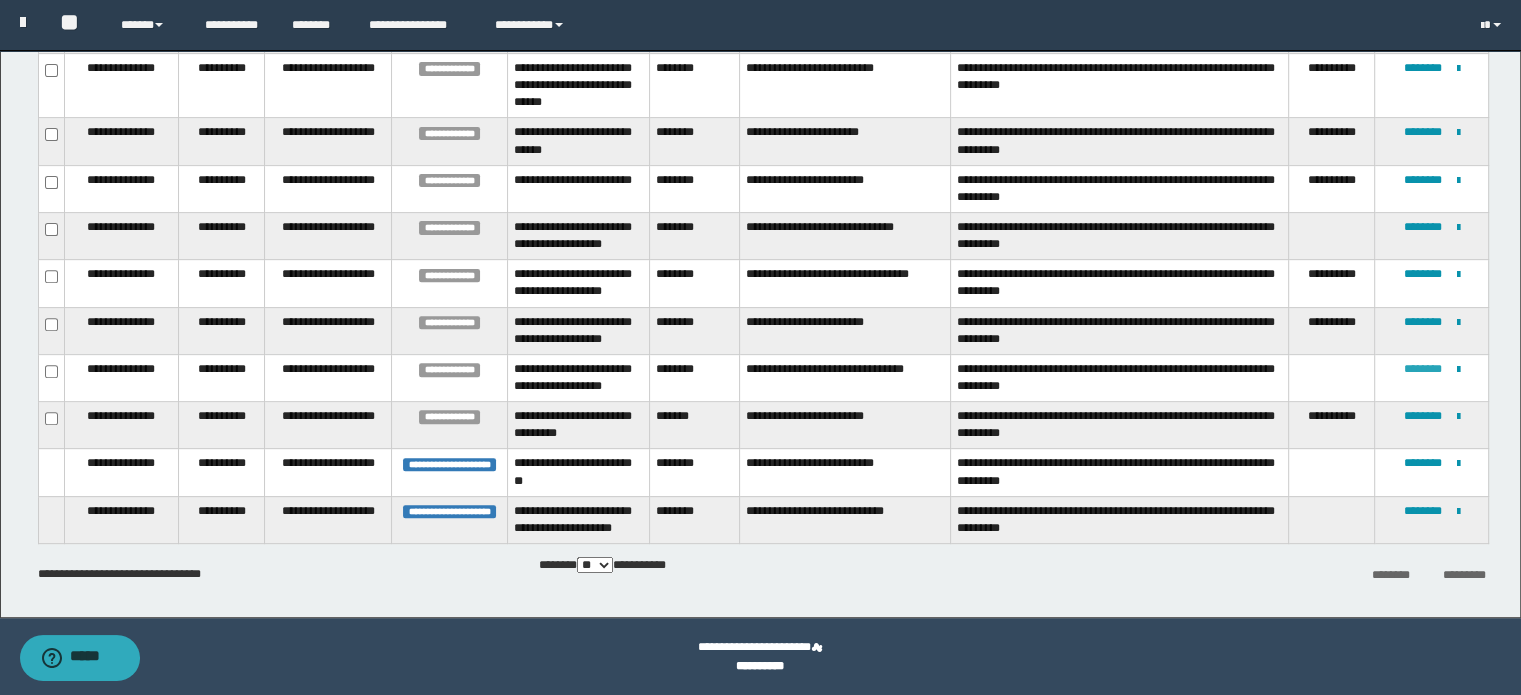 click on "********" at bounding box center [1422, 369] 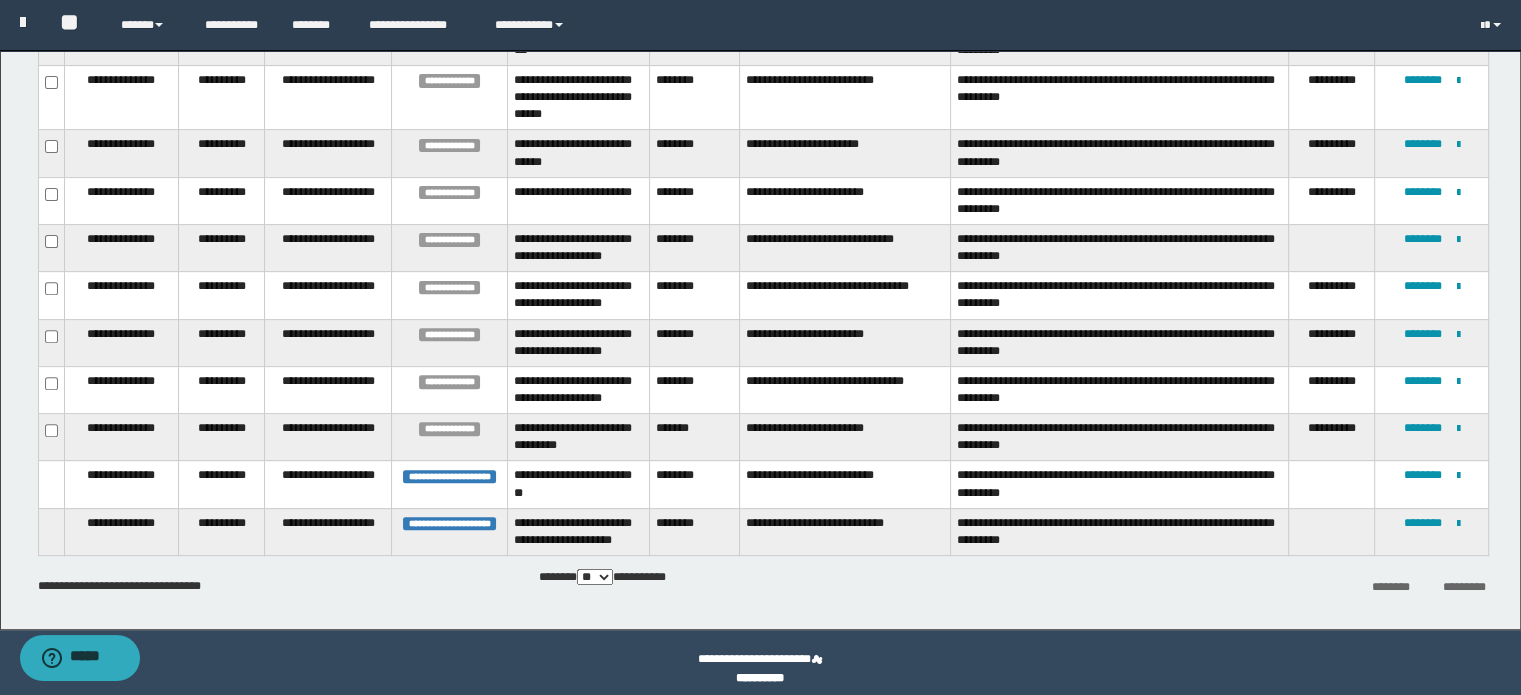 scroll, scrollTop: 681, scrollLeft: 0, axis: vertical 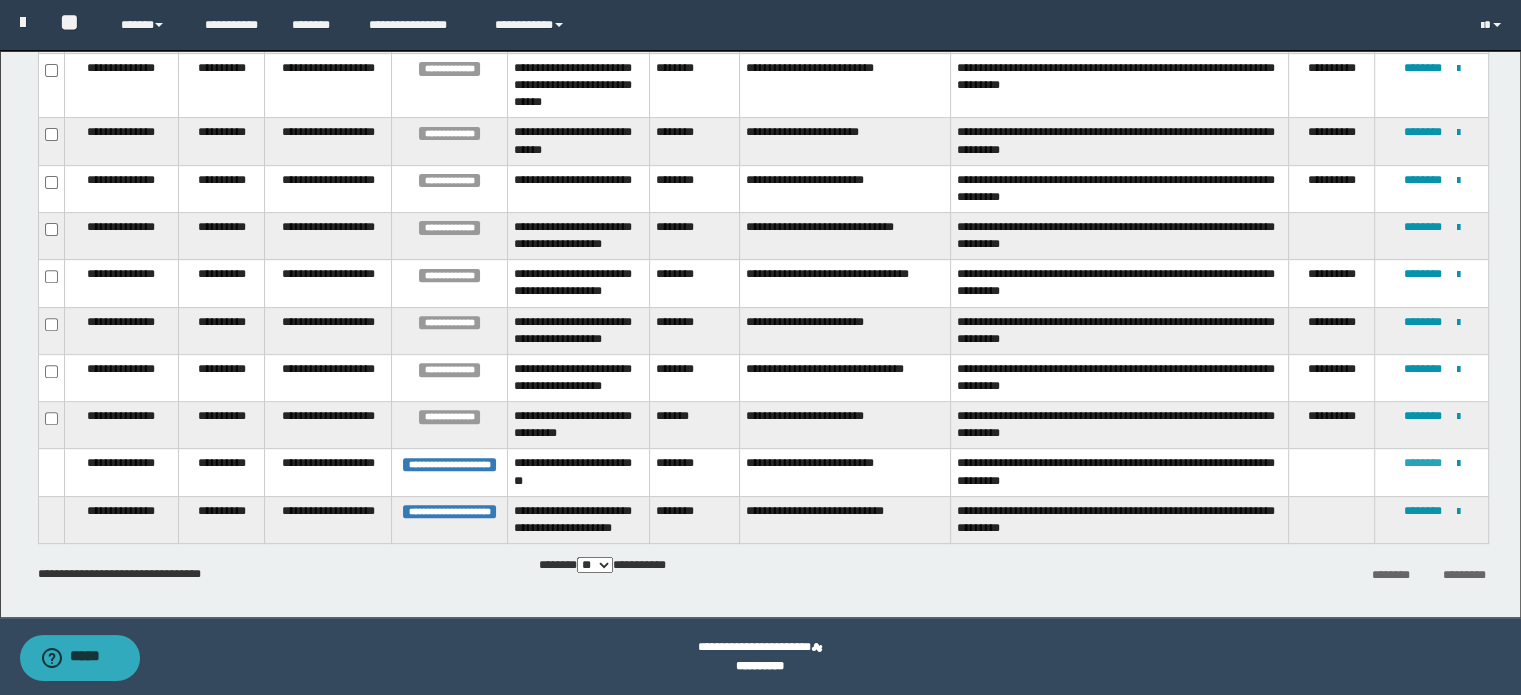 click on "********" at bounding box center [1422, 463] 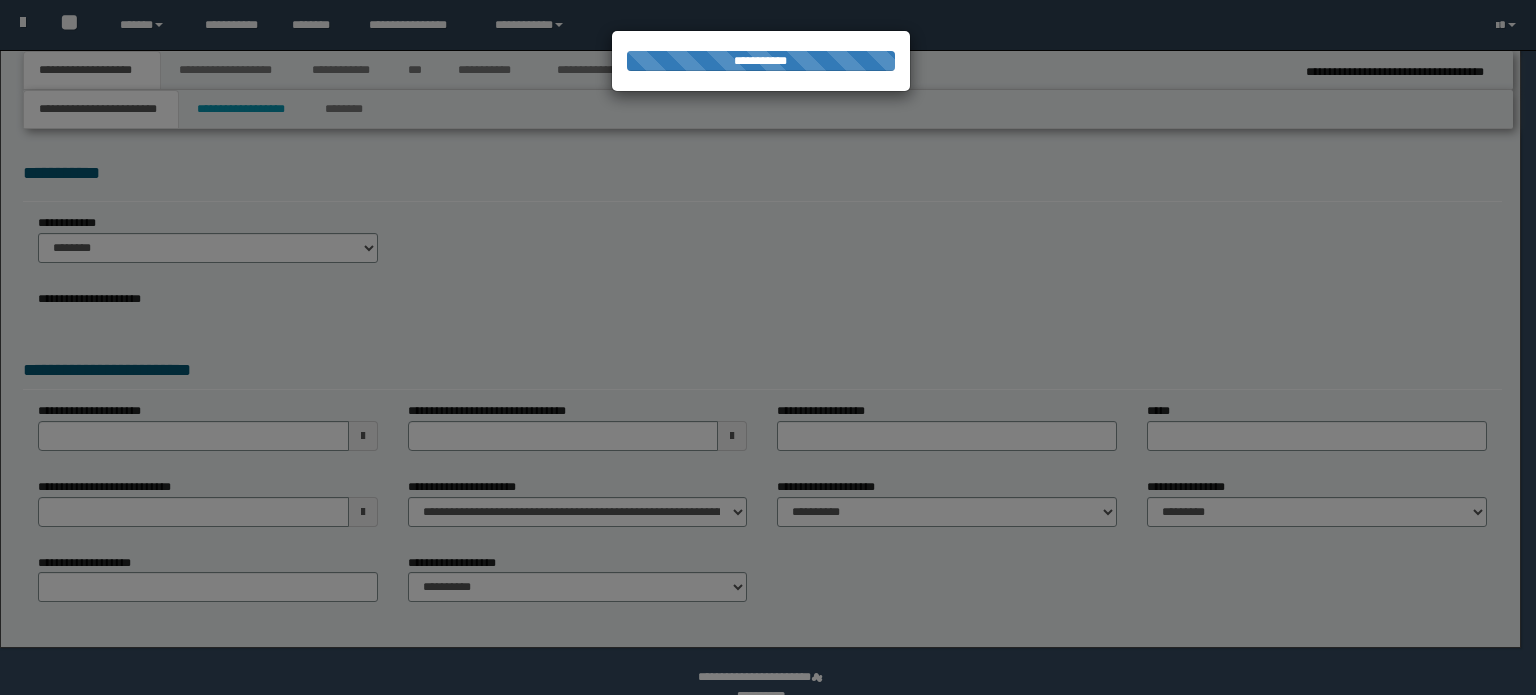 scroll, scrollTop: 0, scrollLeft: 0, axis: both 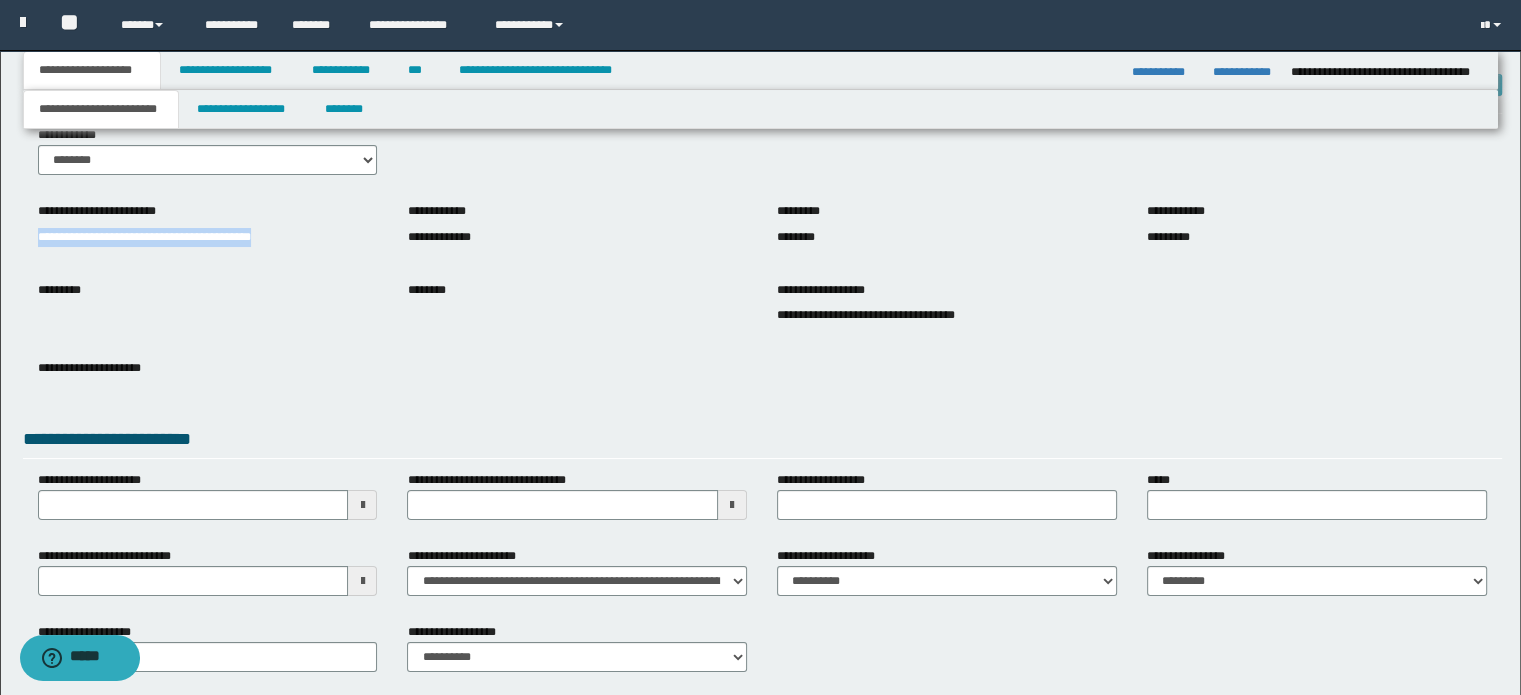 drag, startPoint x: 36, startPoint y: 231, endPoint x: 272, endPoint y: 228, distance: 236.01907 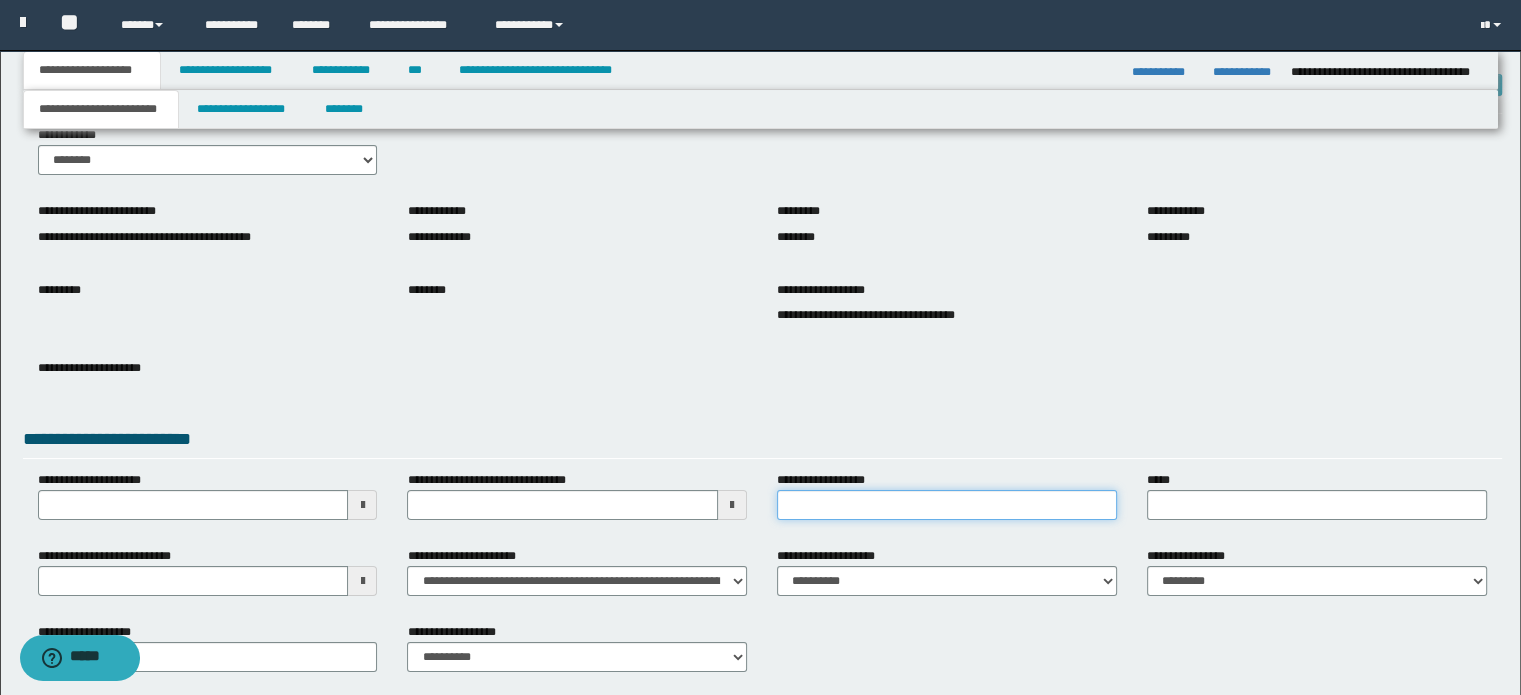 click on "**********" at bounding box center [947, 505] 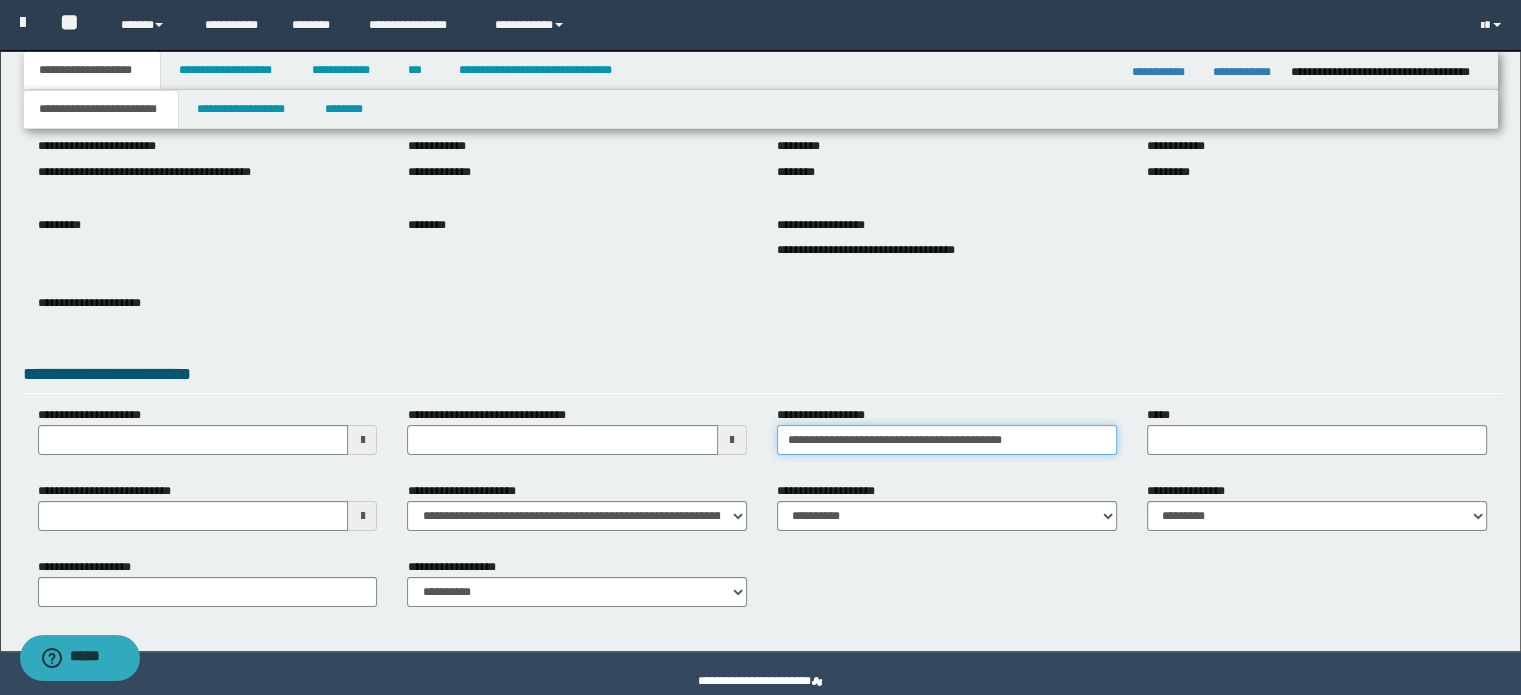 scroll, scrollTop: 188, scrollLeft: 0, axis: vertical 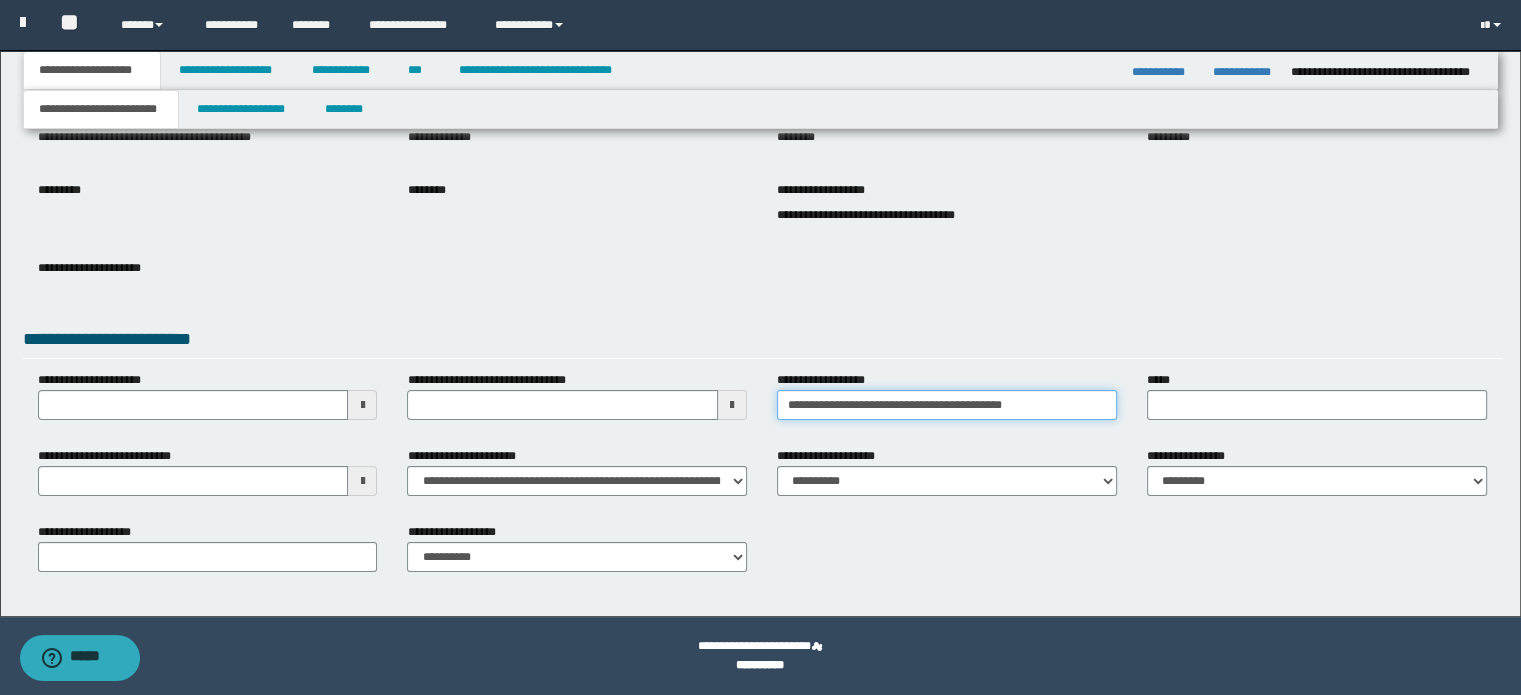 type on "**********" 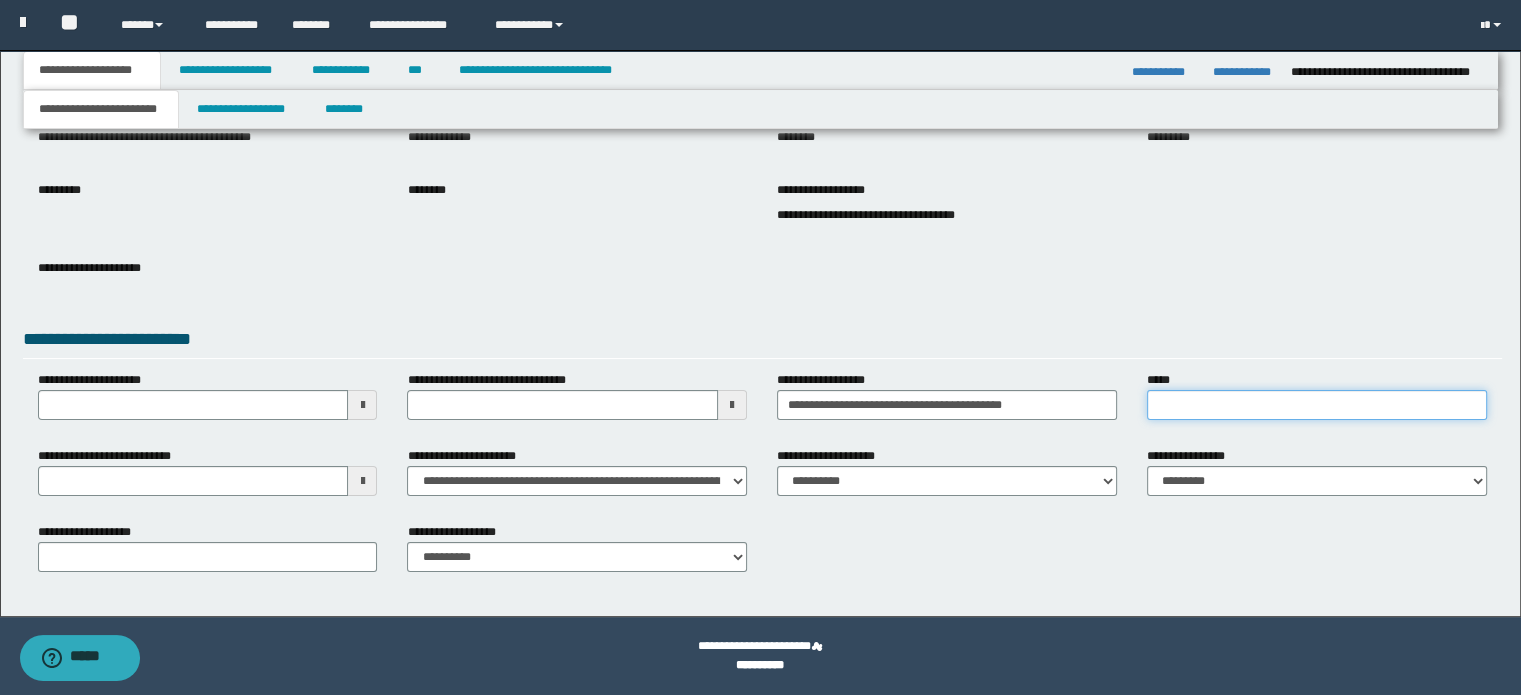 click on "*****" at bounding box center [1317, 405] 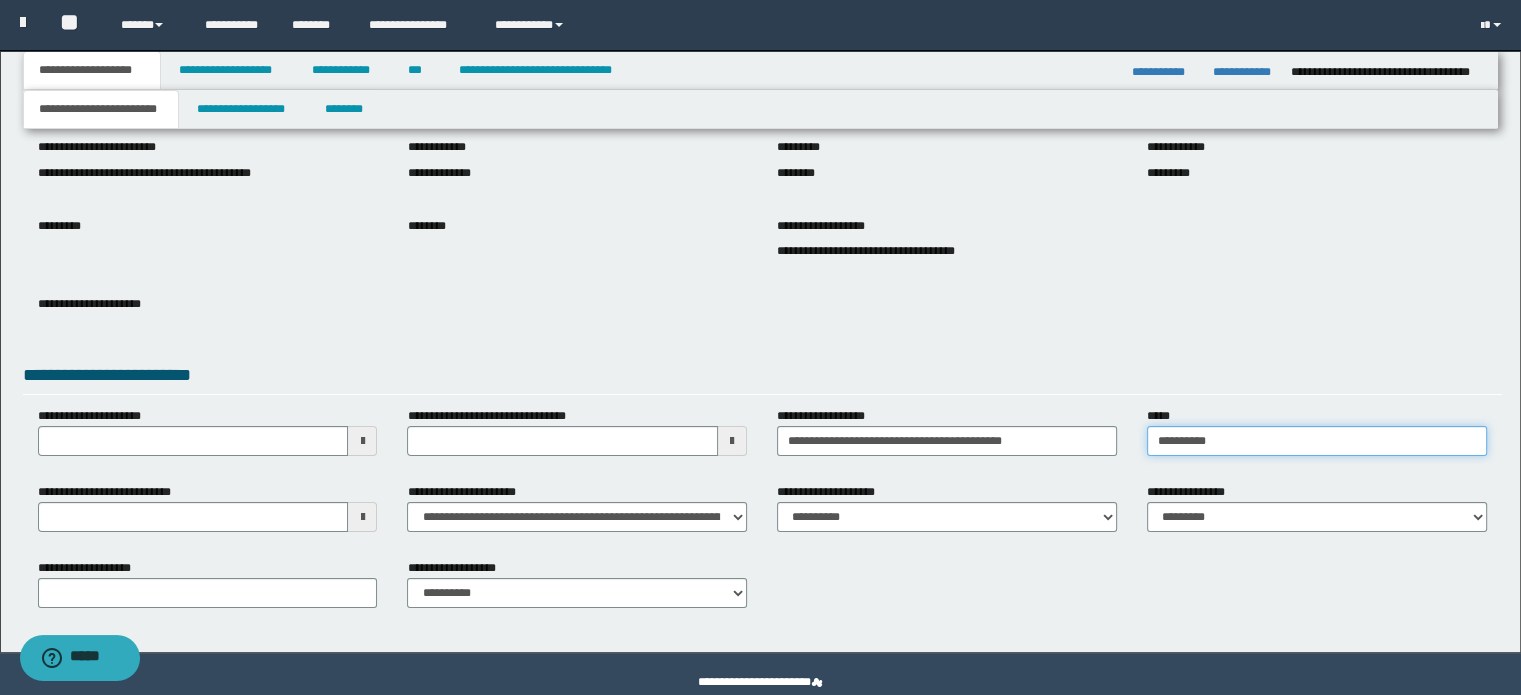 scroll, scrollTop: 188, scrollLeft: 0, axis: vertical 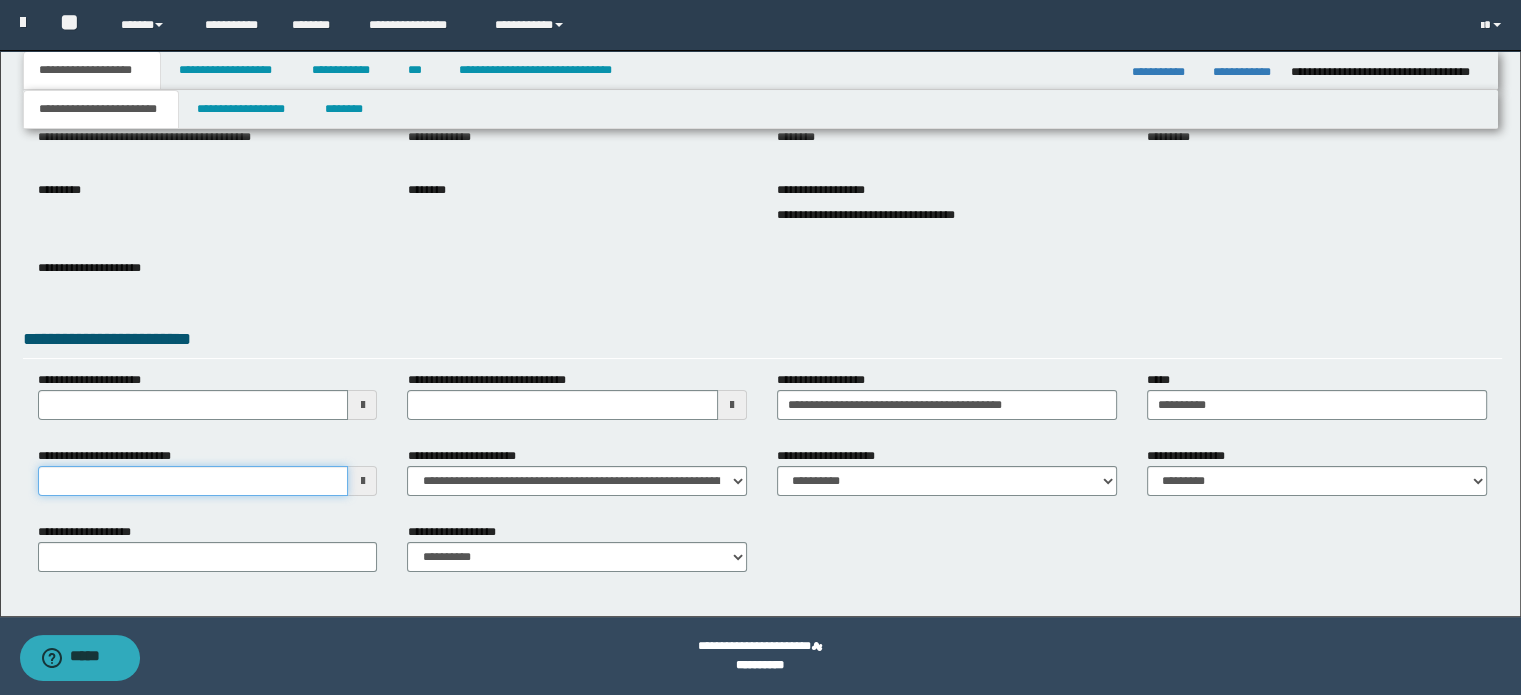 click on "**********" at bounding box center (193, 481) 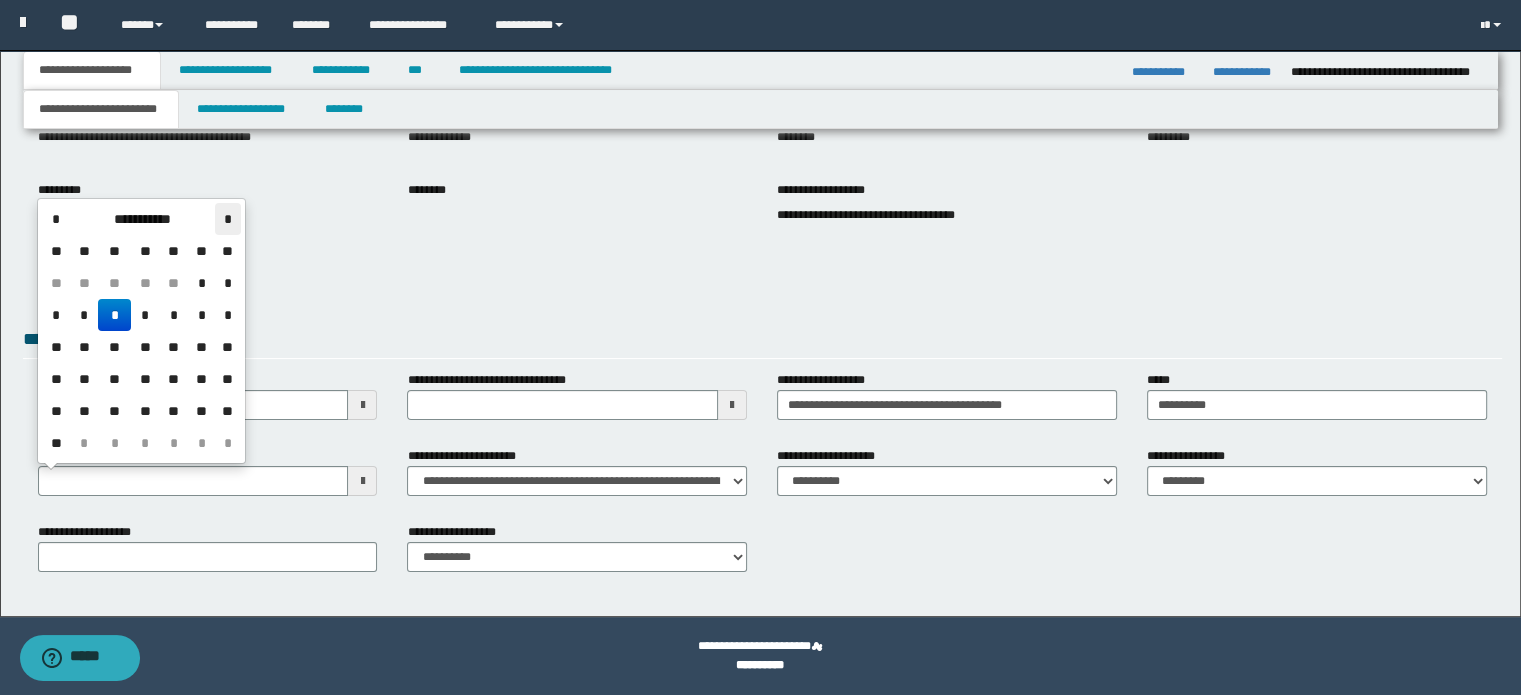 click on "*" at bounding box center [227, 219] 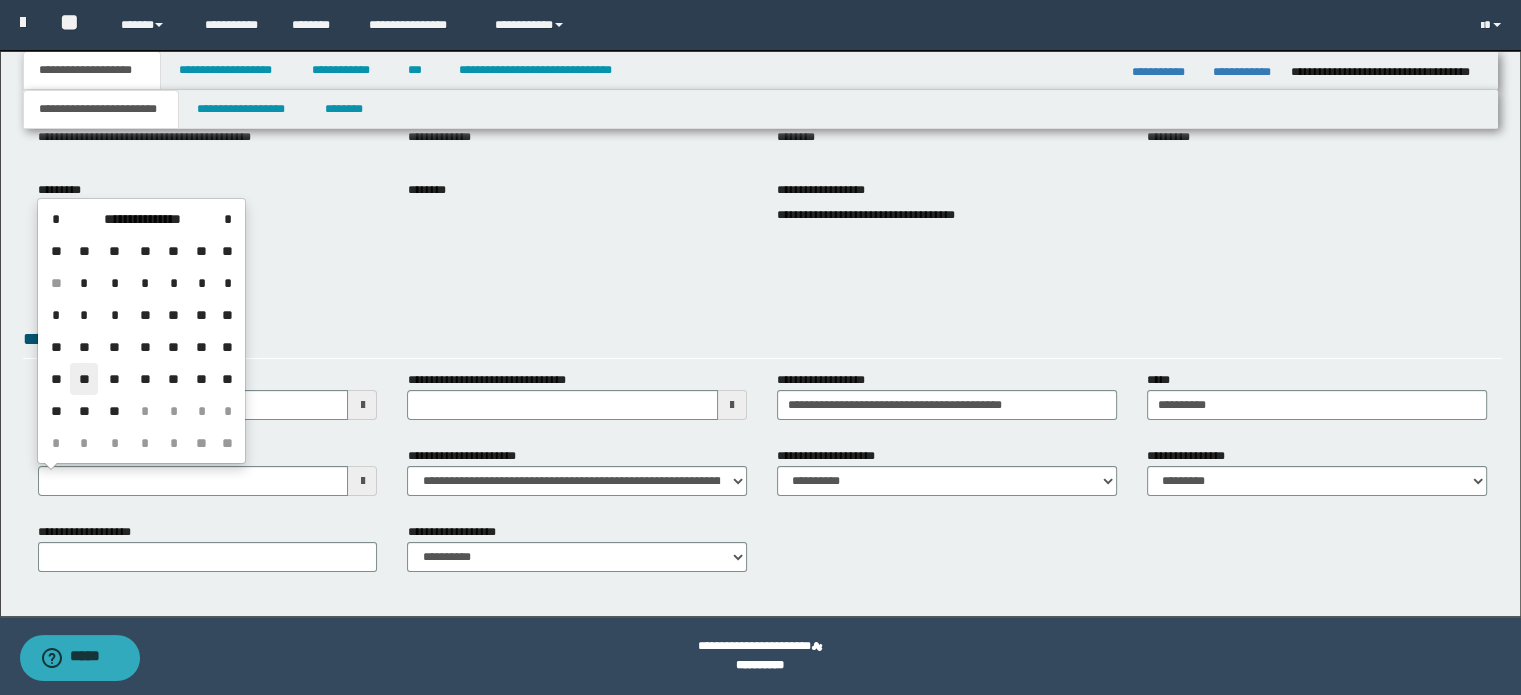 click on "**" at bounding box center (84, 379) 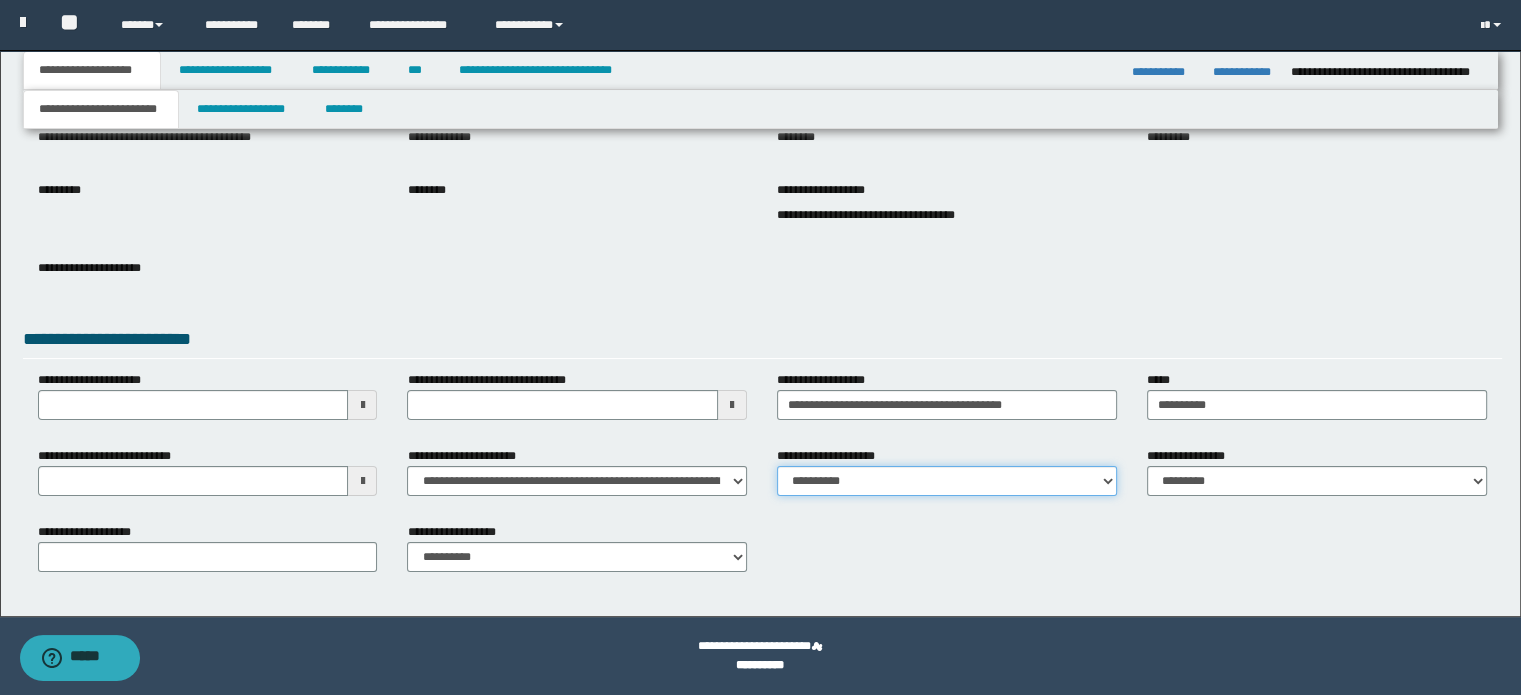click on "**********" at bounding box center [947, 481] 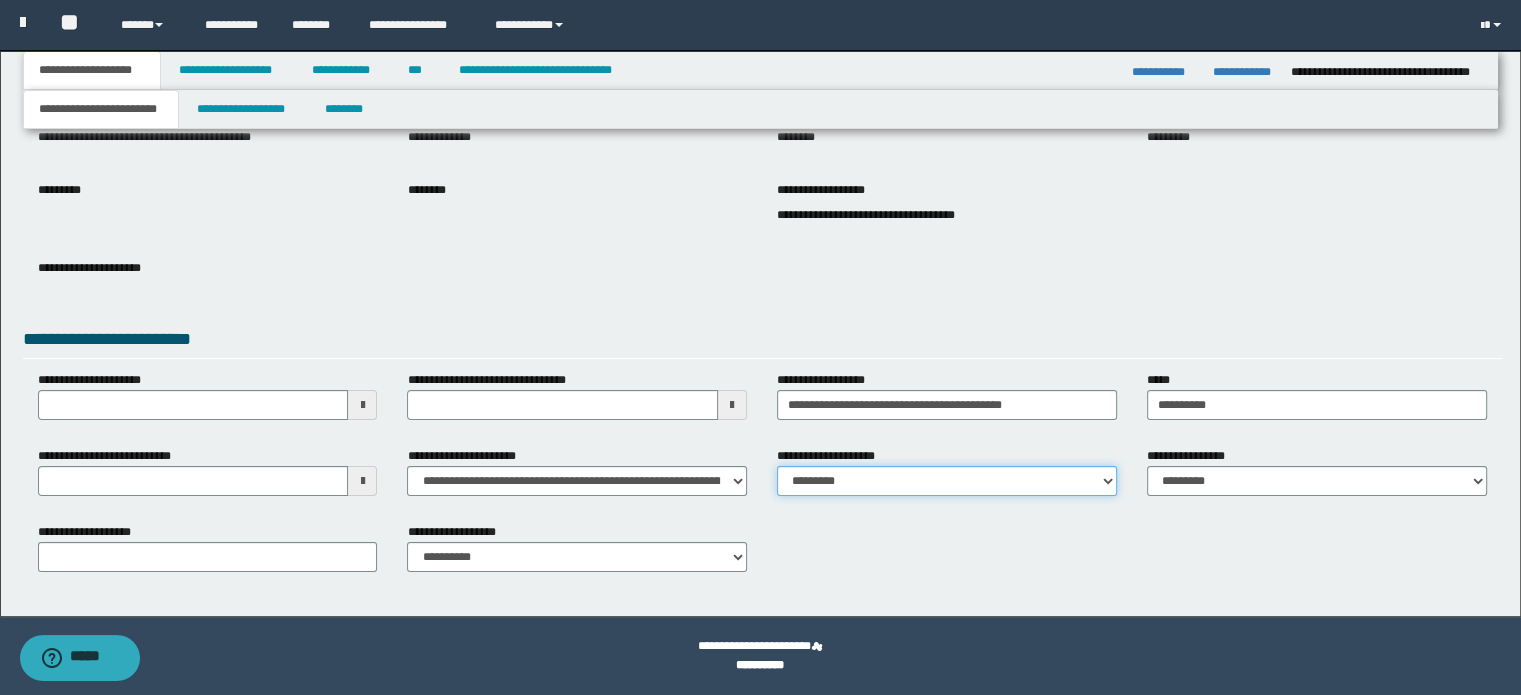 click on "**********" at bounding box center [947, 481] 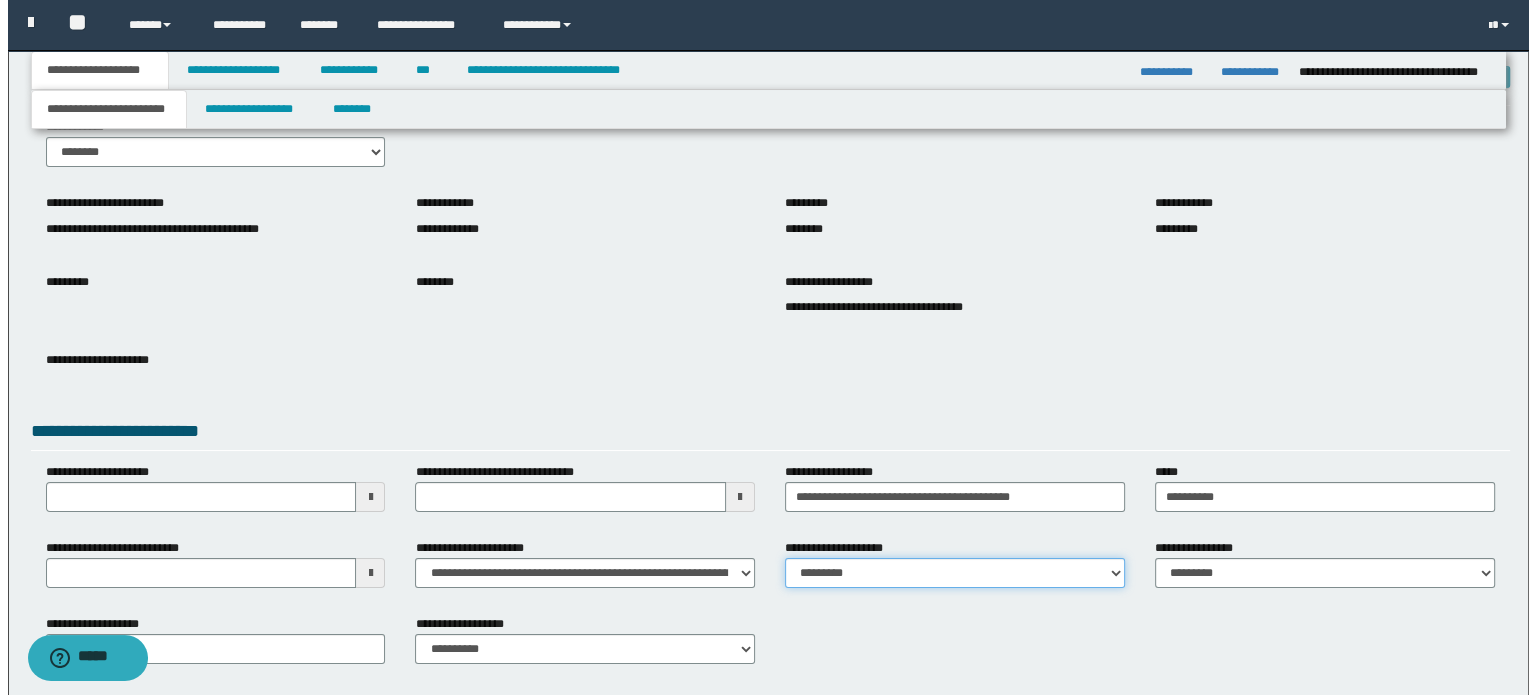 scroll, scrollTop: 0, scrollLeft: 0, axis: both 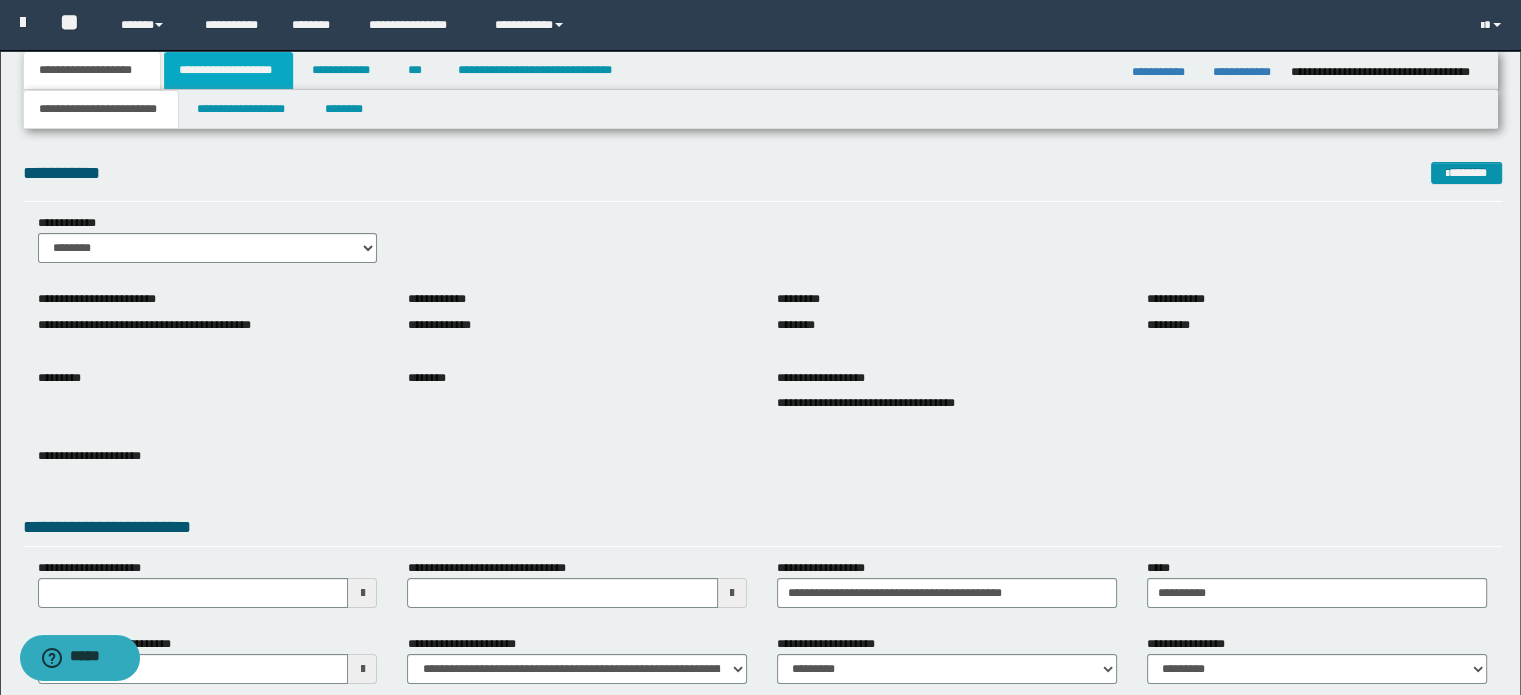 click on "**********" at bounding box center [228, 70] 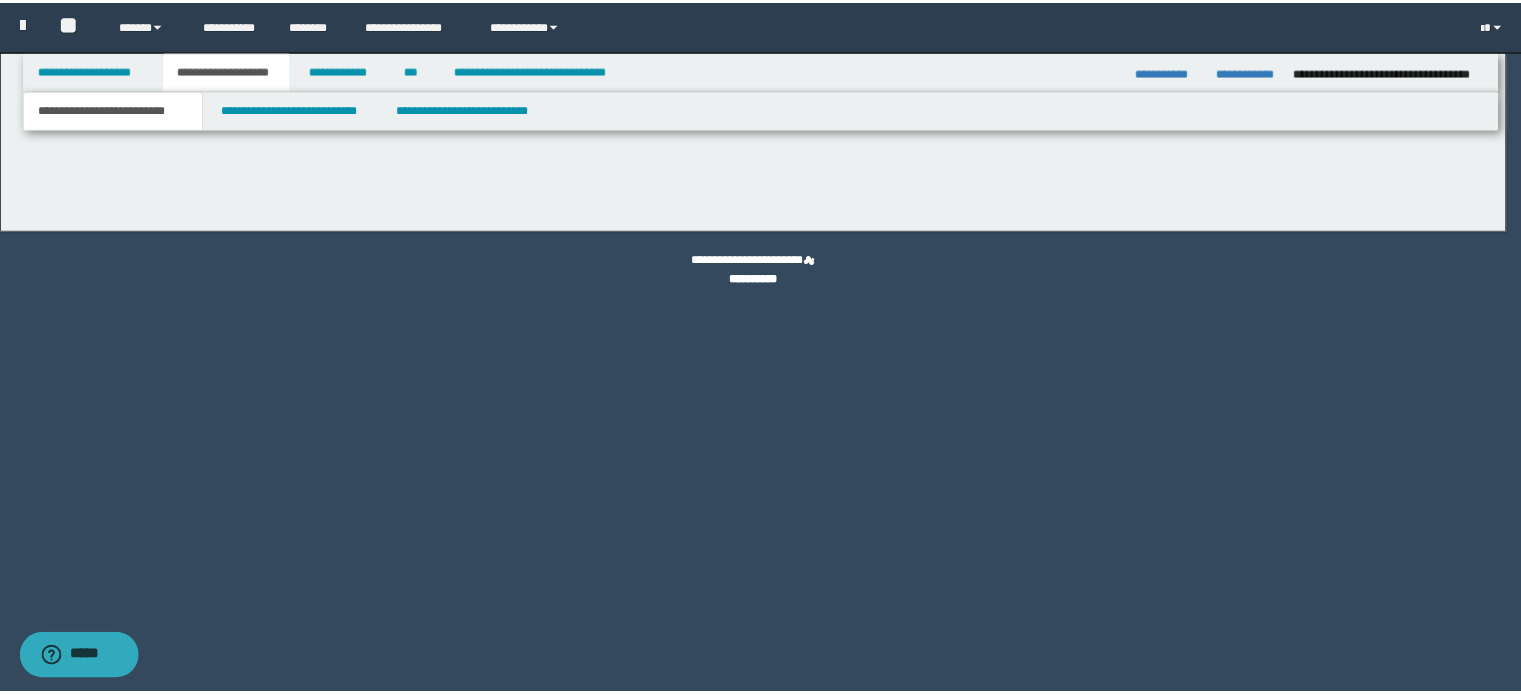 scroll, scrollTop: 0, scrollLeft: 0, axis: both 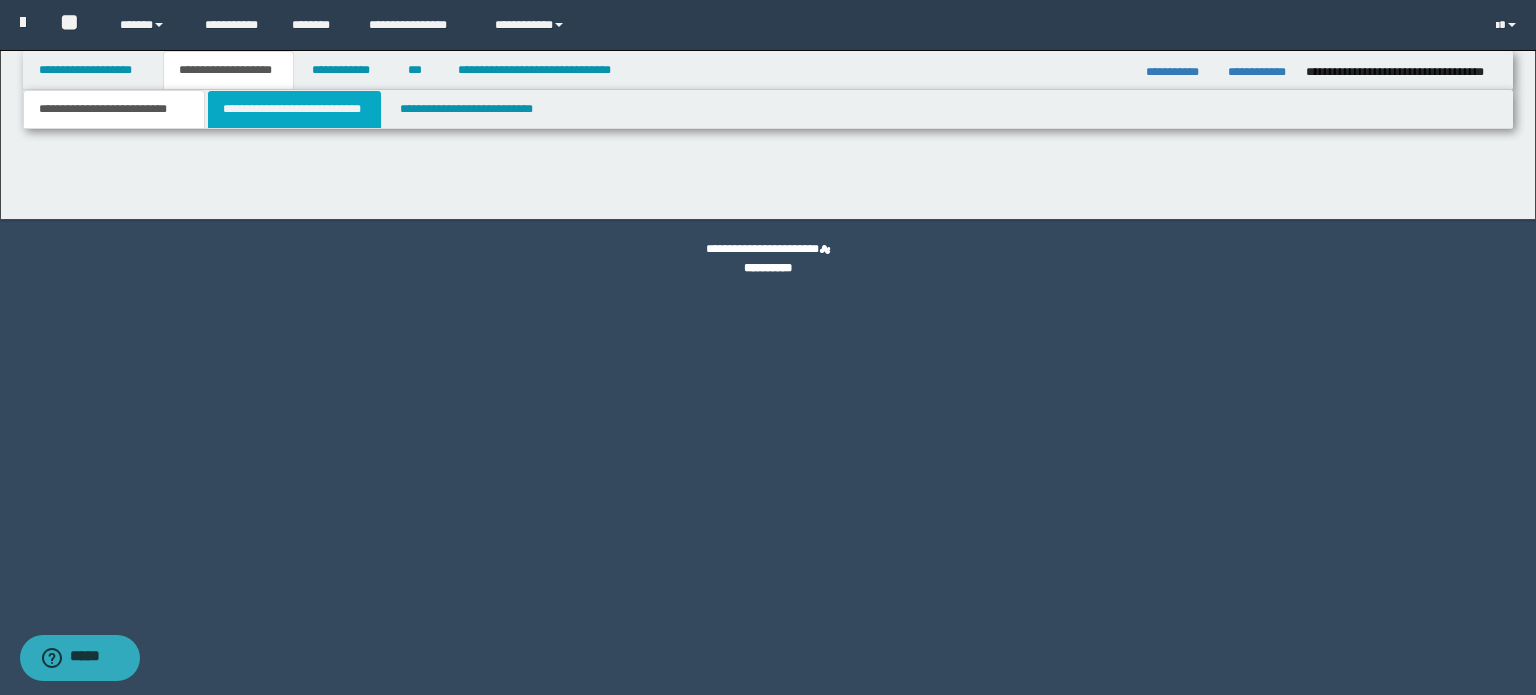 click on "**********" at bounding box center [294, 109] 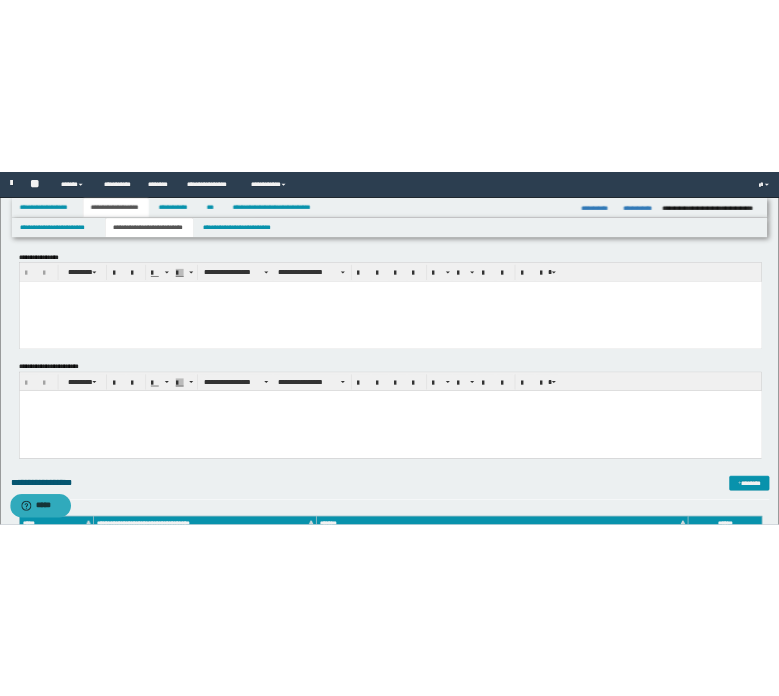 scroll, scrollTop: 0, scrollLeft: 0, axis: both 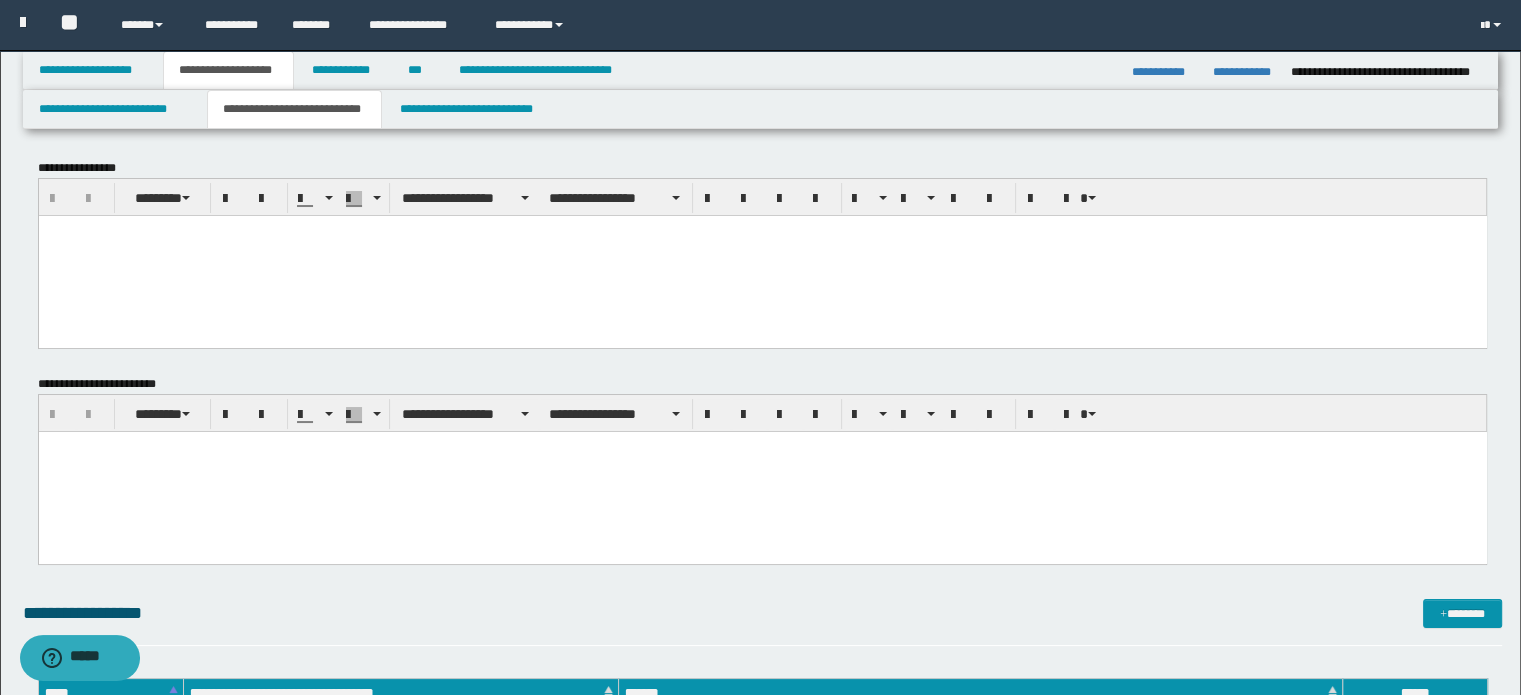 click at bounding box center [762, 255] 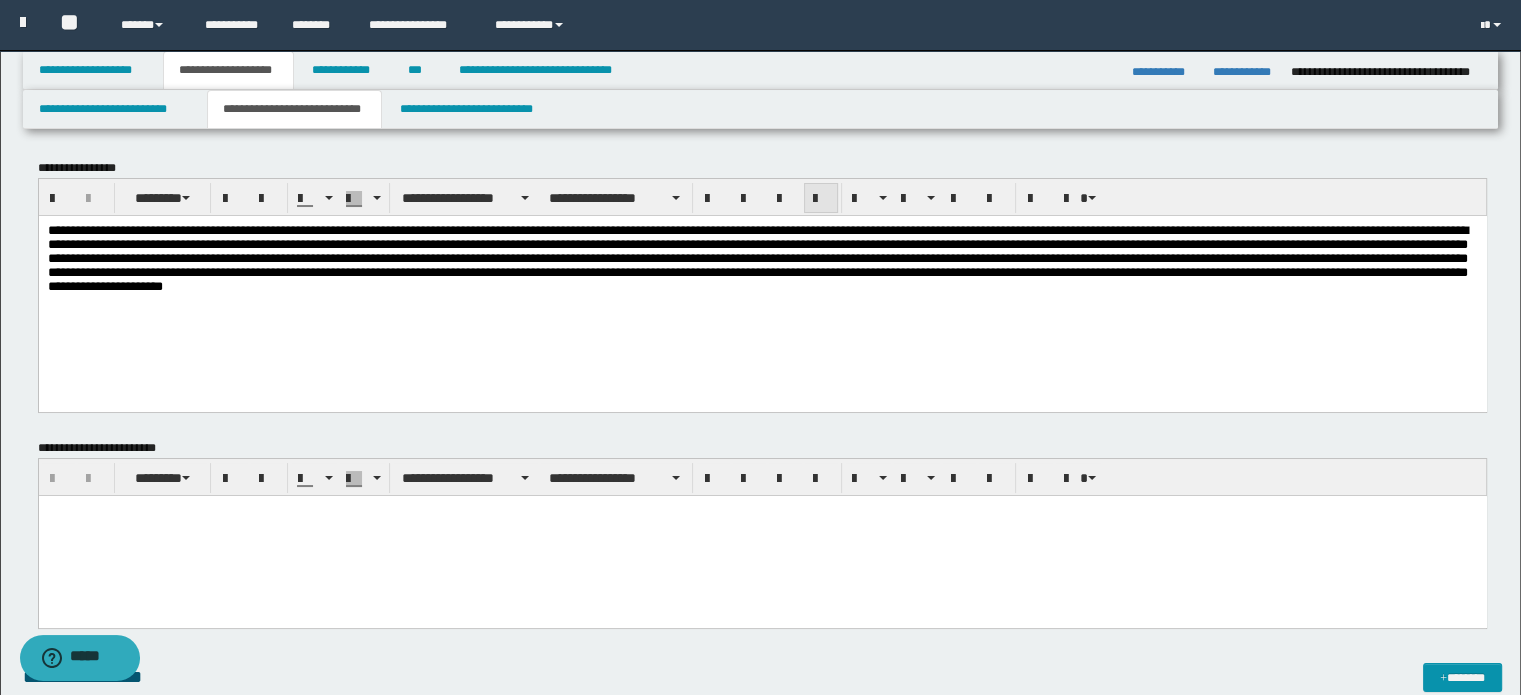click at bounding box center [821, 199] 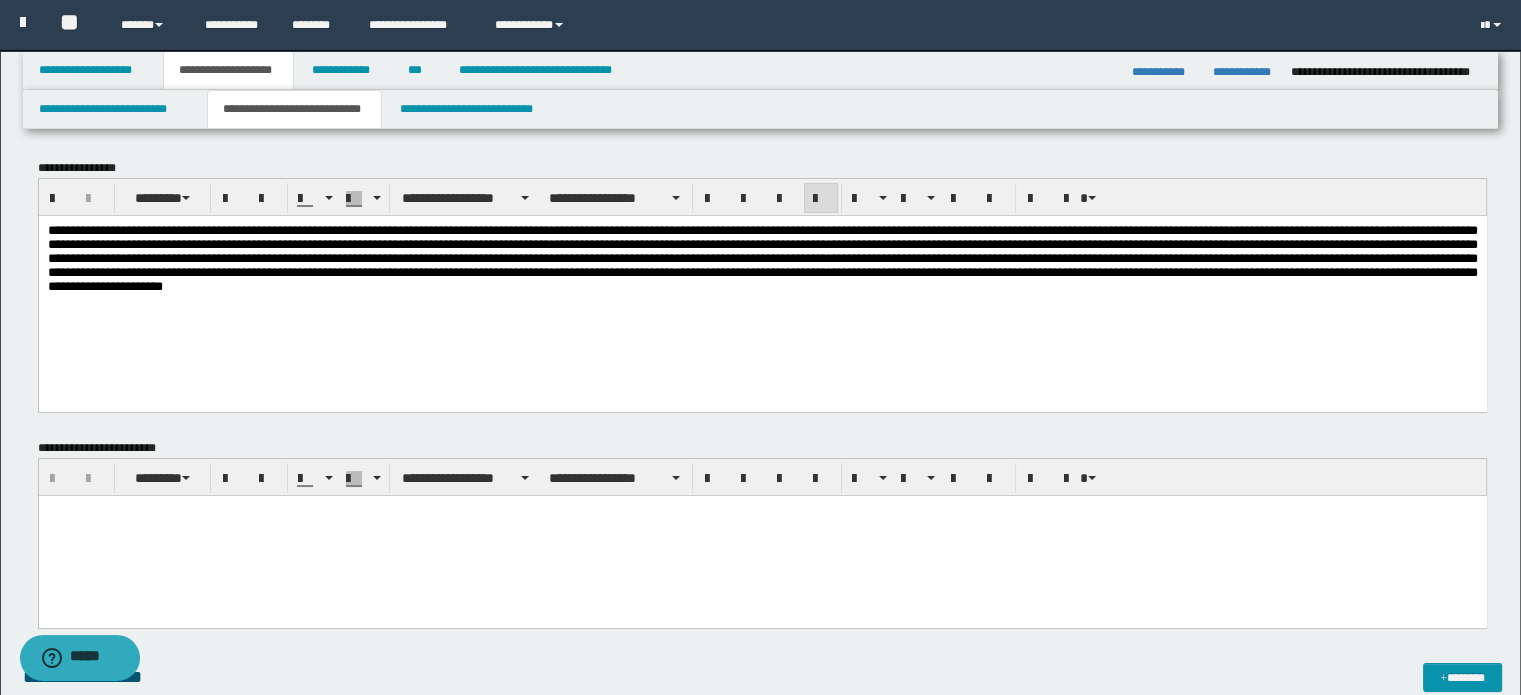 click at bounding box center [762, 288] 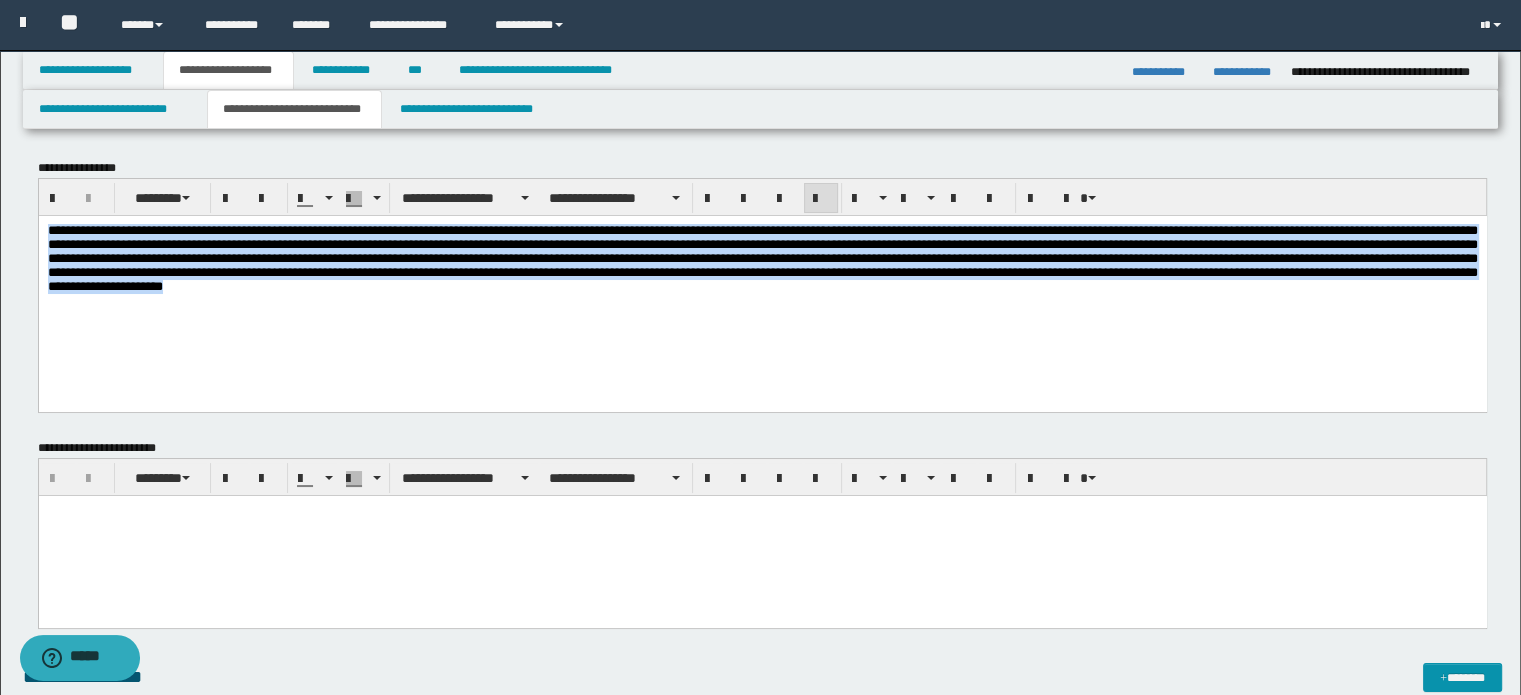drag, startPoint x: 47, startPoint y: 231, endPoint x: 1493, endPoint y: 399, distance: 1455.7266 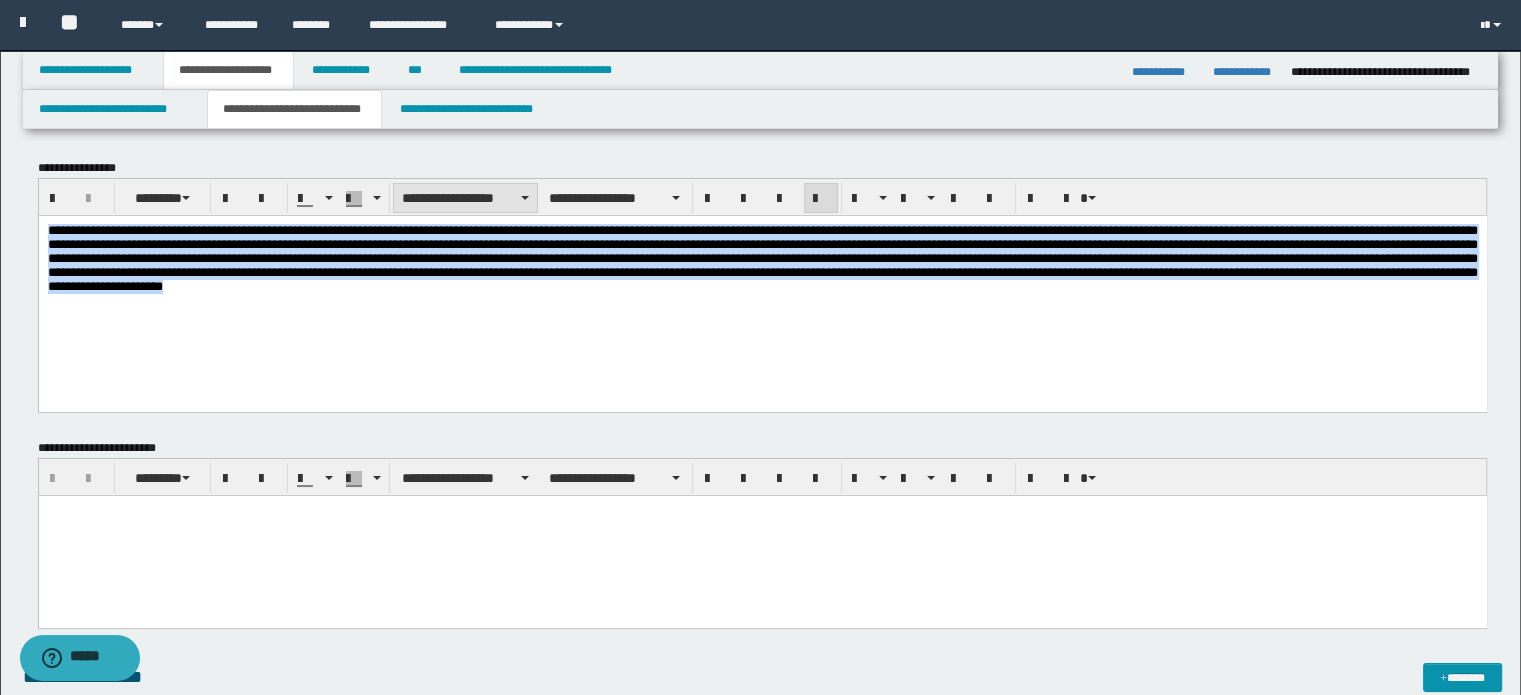 click on "**********" at bounding box center [465, 198] 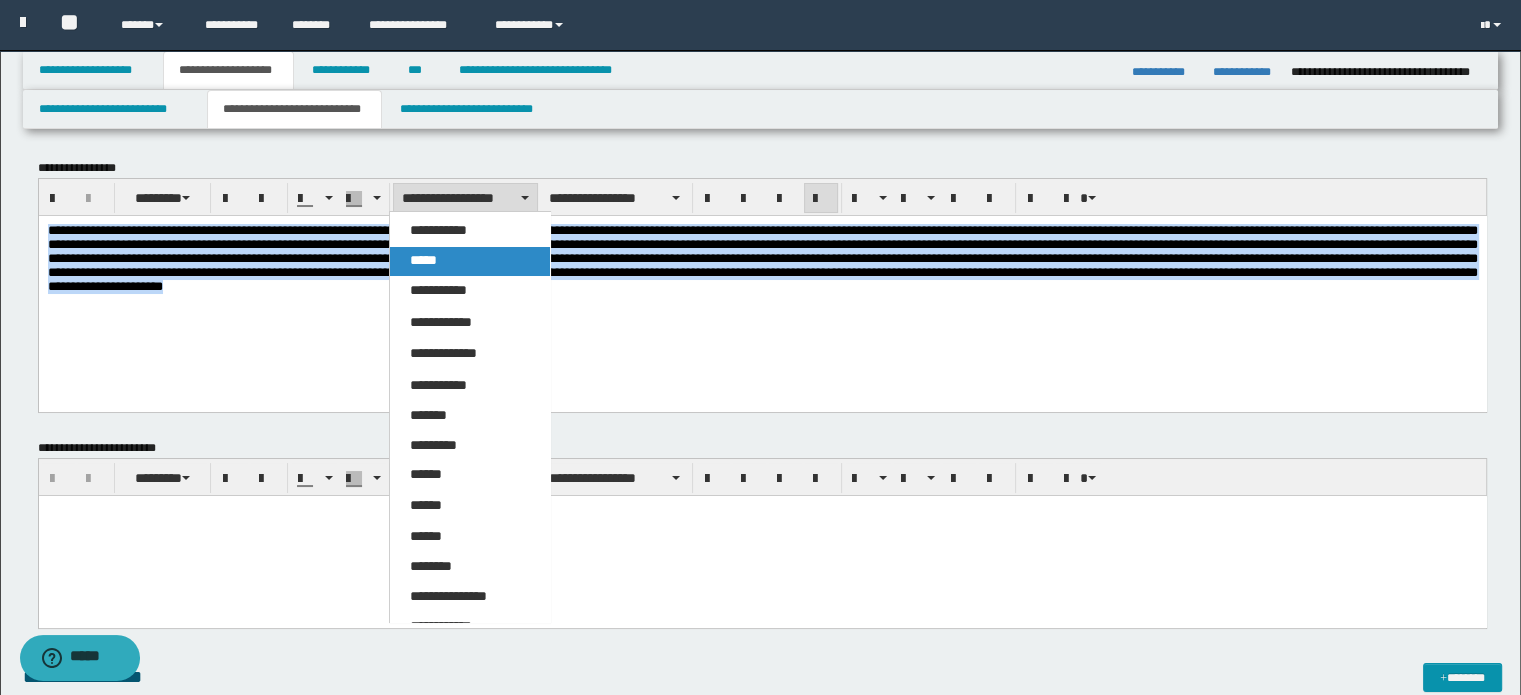 click on "*****" at bounding box center (423, 260) 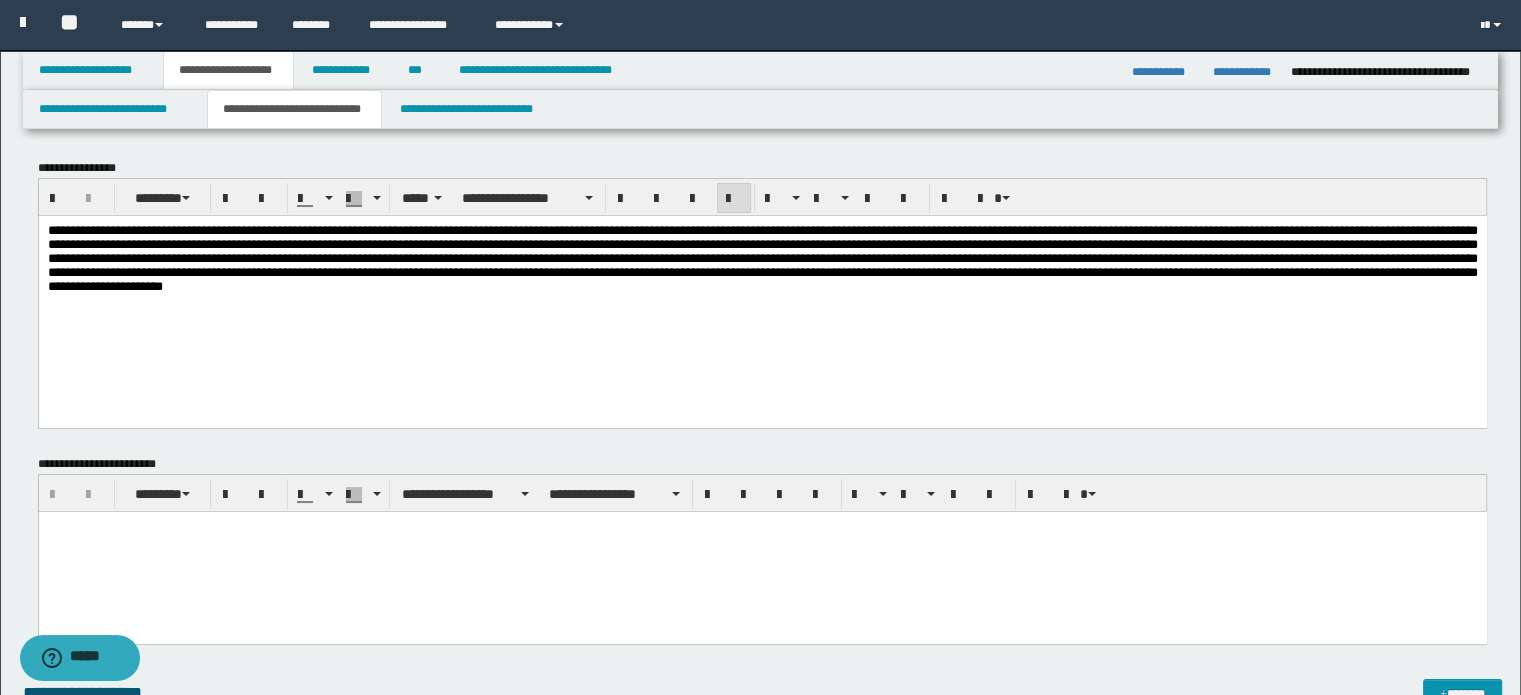 click at bounding box center [762, 296] 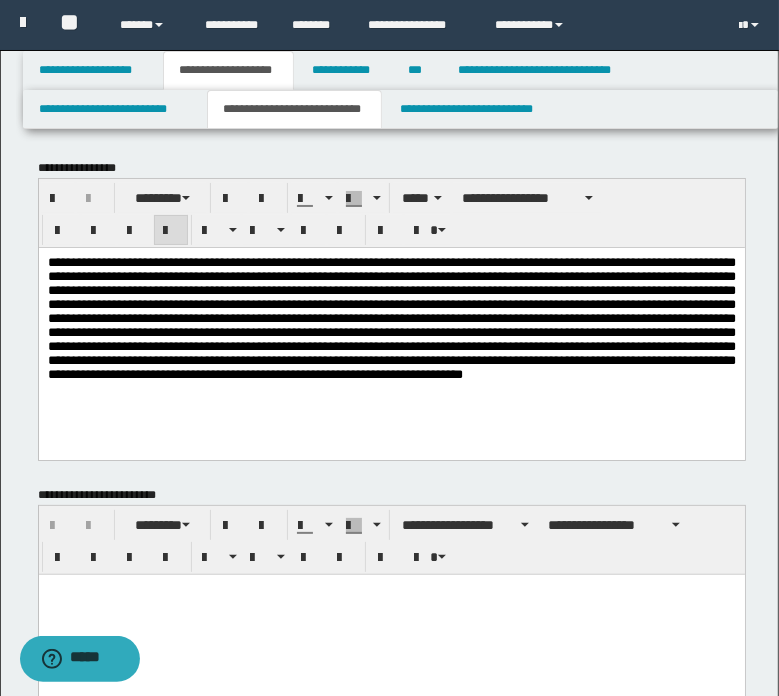 click at bounding box center (391, 376) 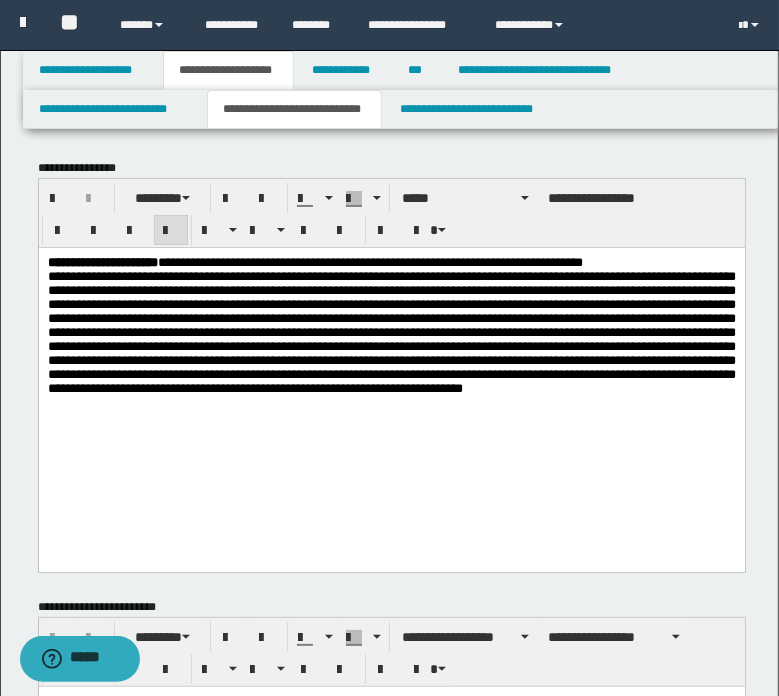 click at bounding box center [391, 331] 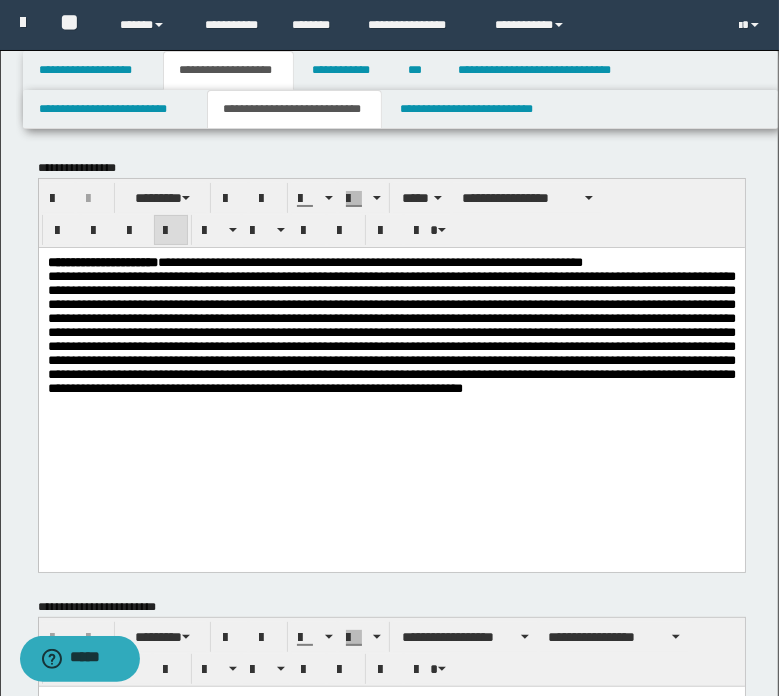 type 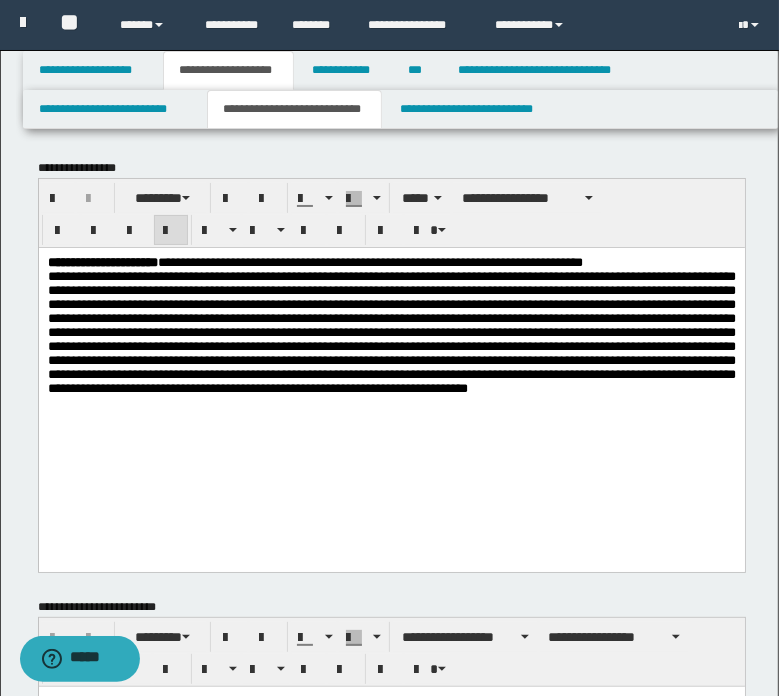click on "**********" at bounding box center (391, 350) 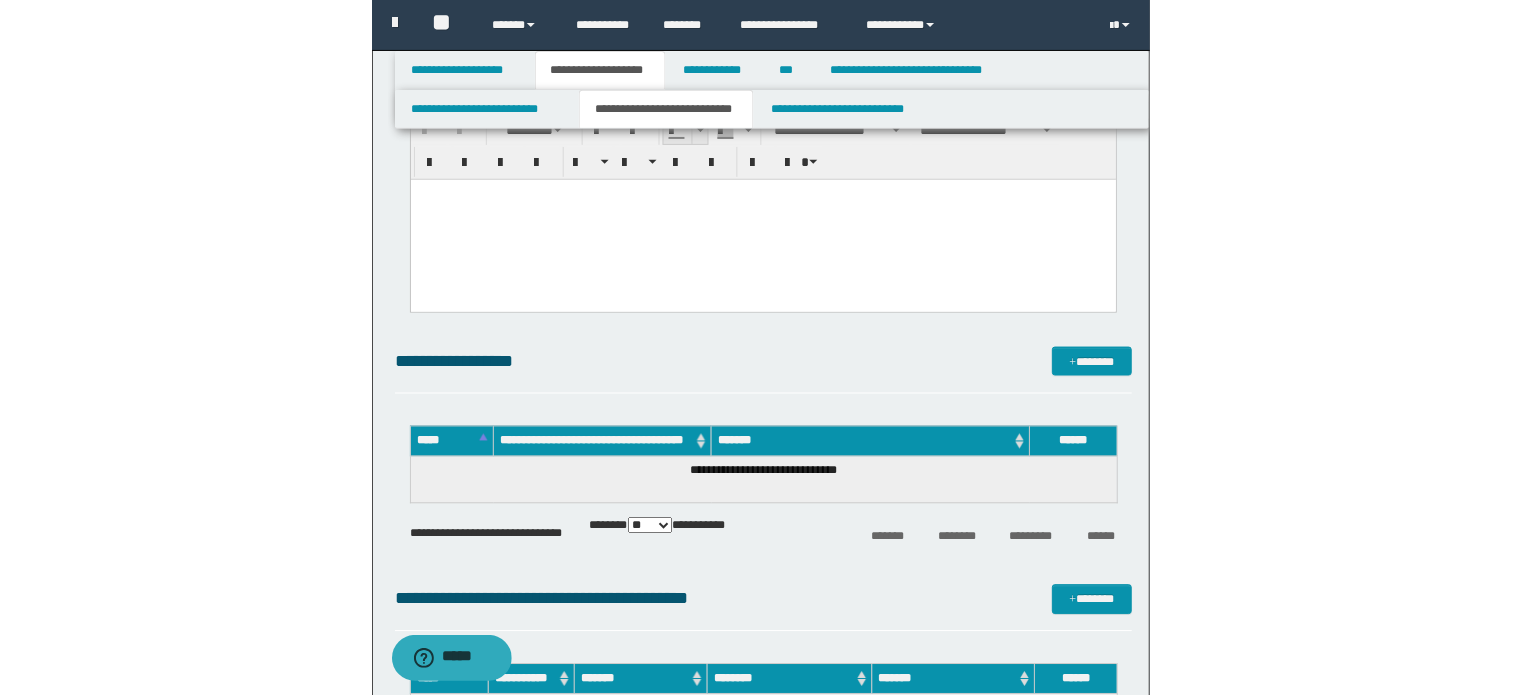 scroll, scrollTop: 400, scrollLeft: 0, axis: vertical 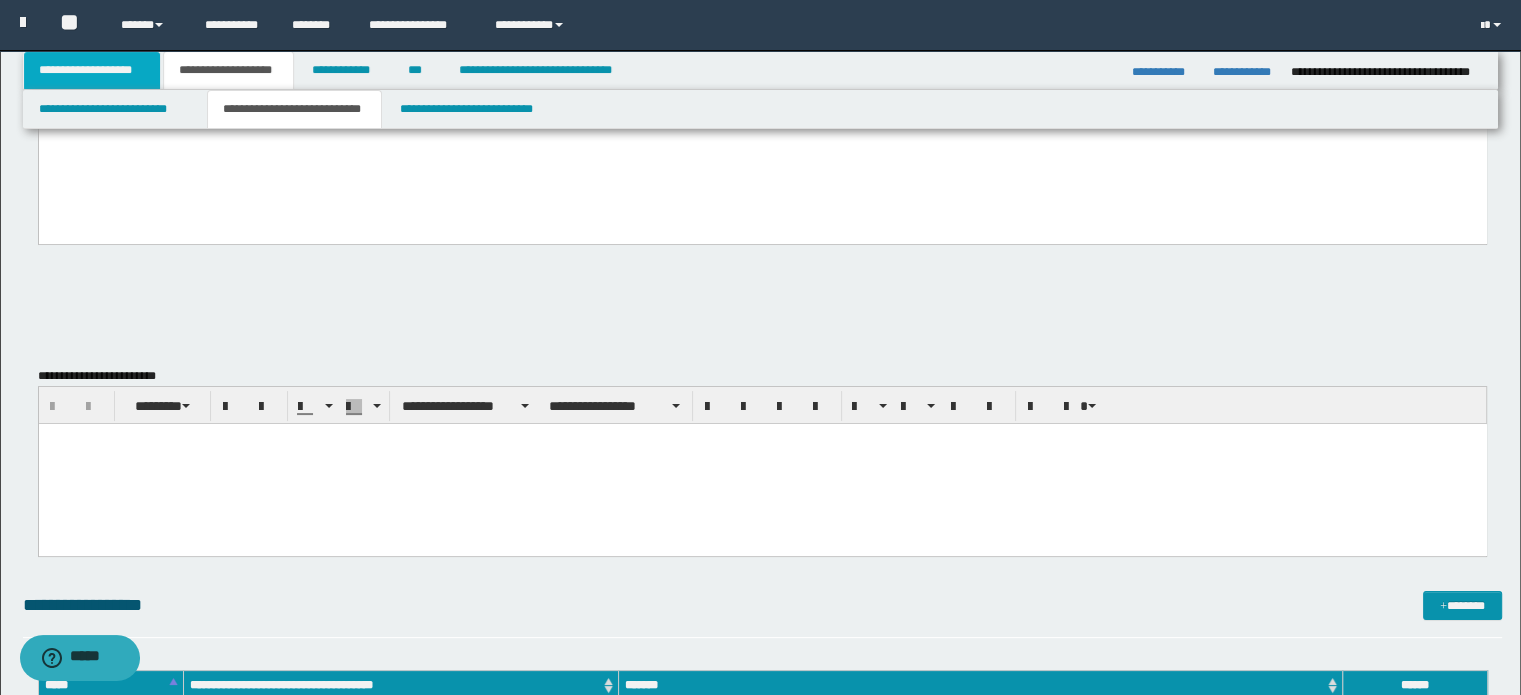 click on "**********" at bounding box center (92, 70) 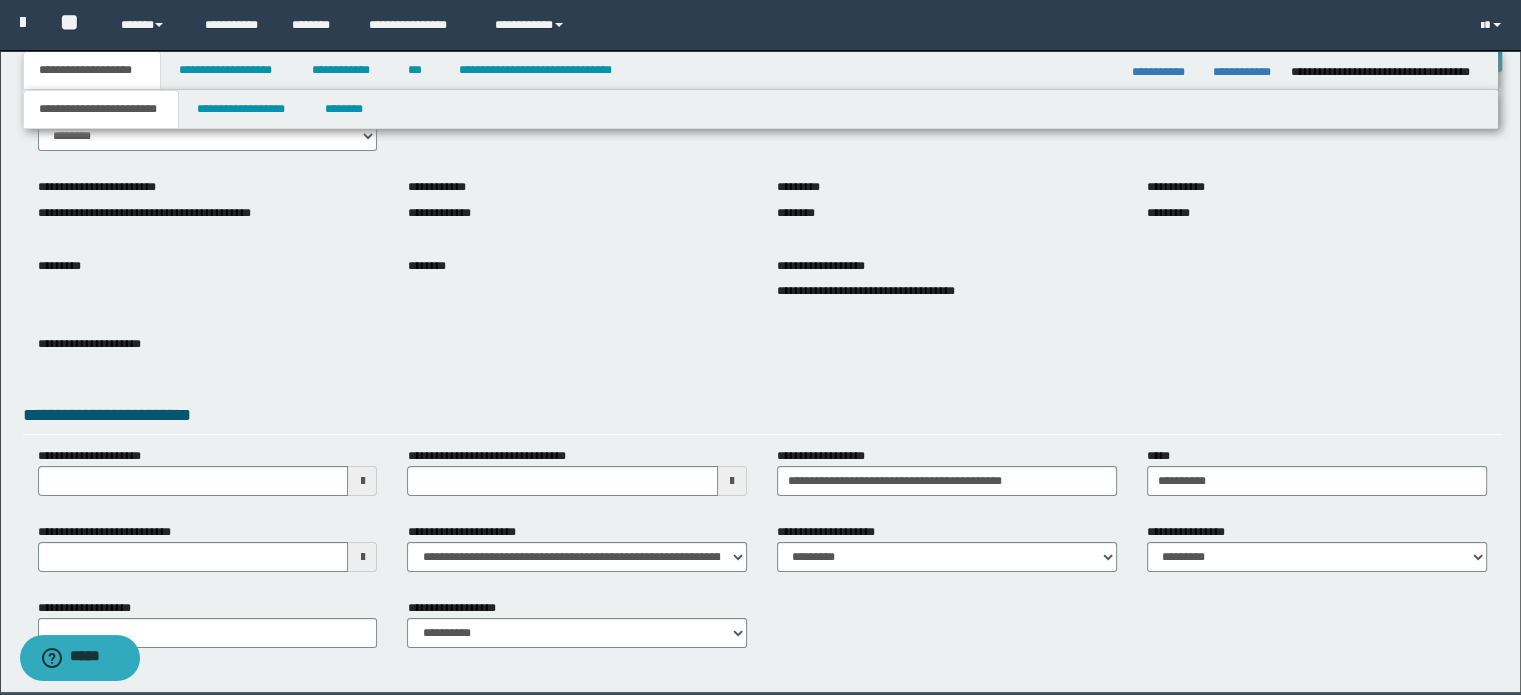 scroll, scrollTop: 0, scrollLeft: 0, axis: both 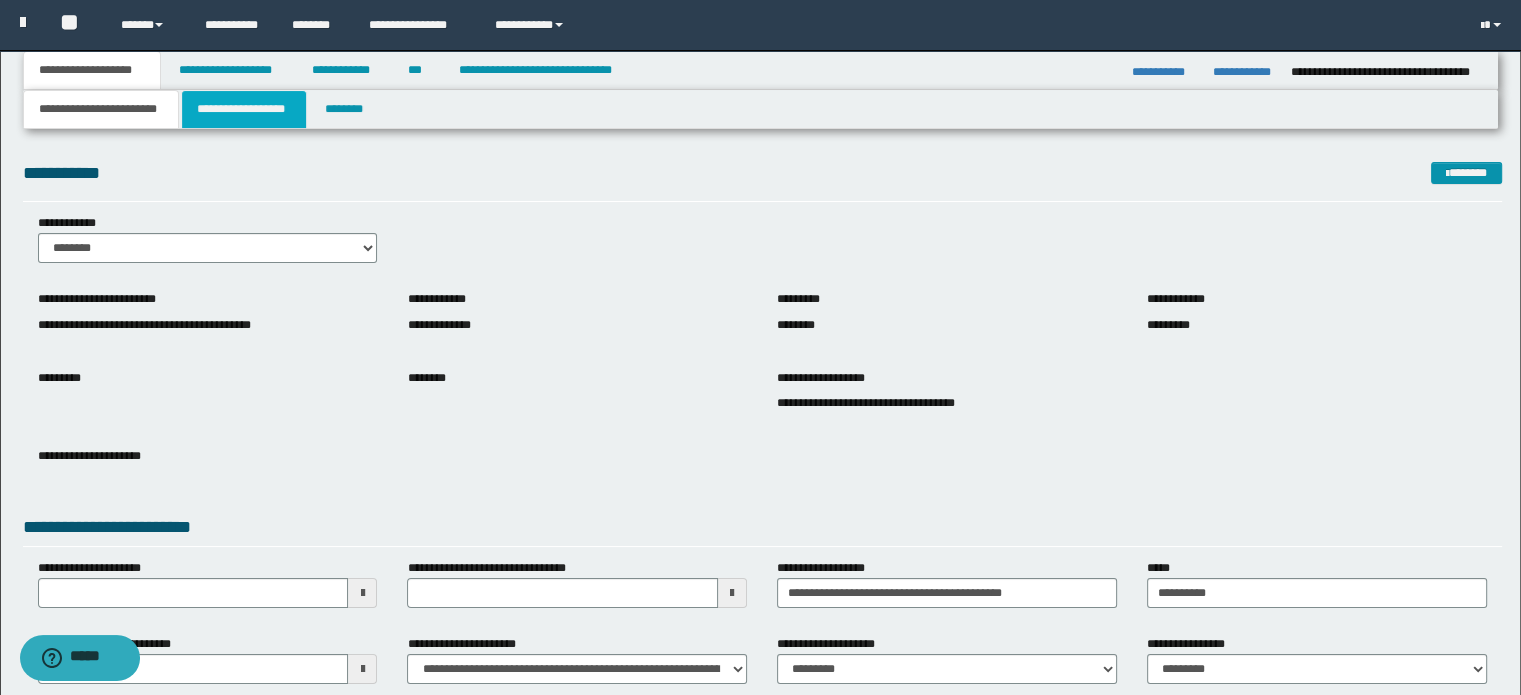 click on "**********" at bounding box center [244, 109] 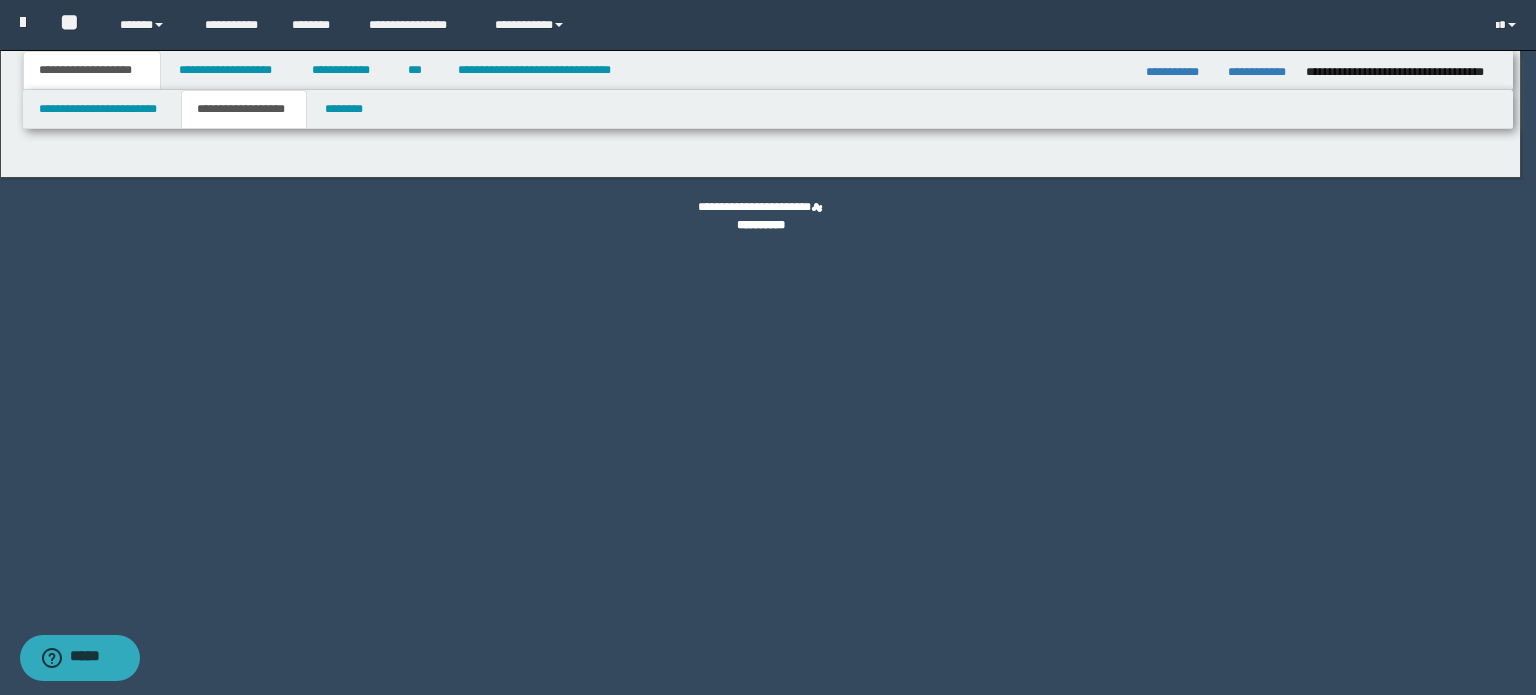 type on "********" 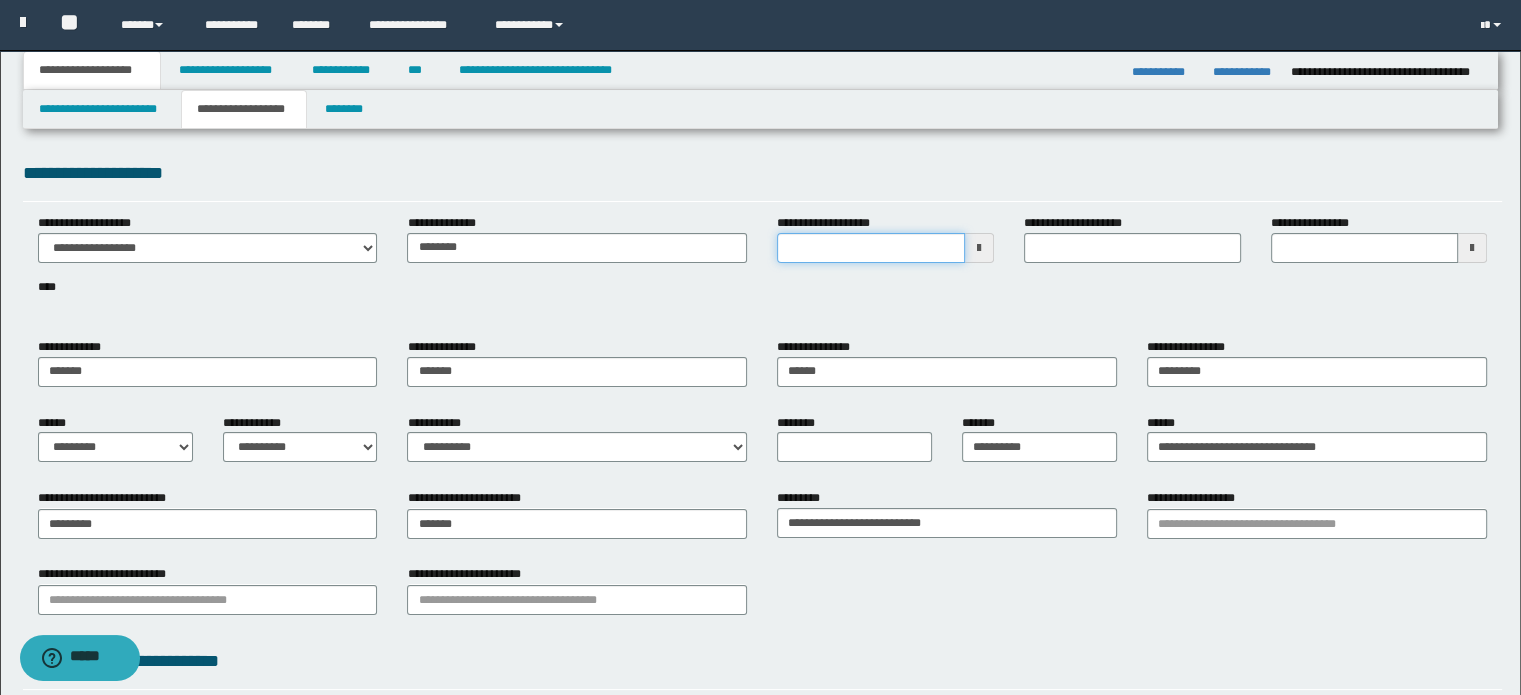 click on "**********" at bounding box center (871, 248) 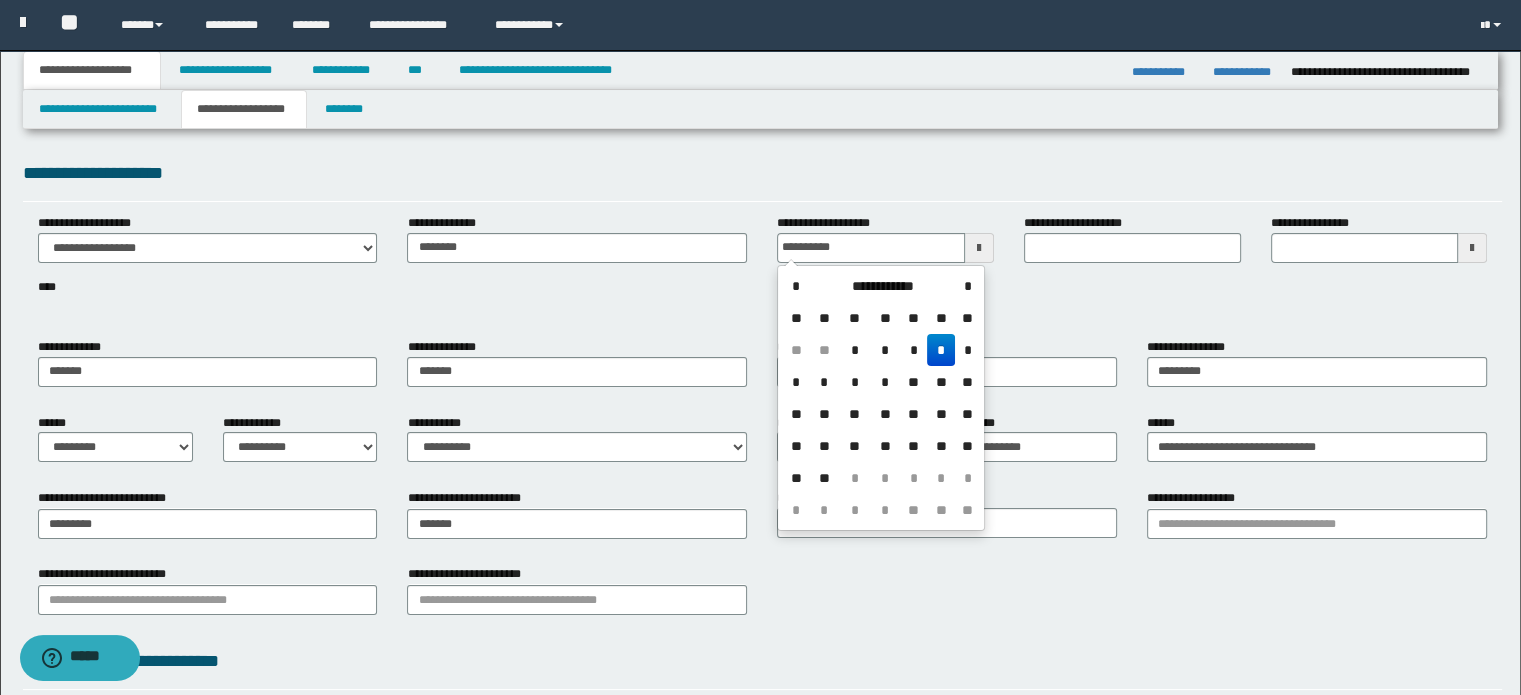 click on "*" at bounding box center (941, 350) 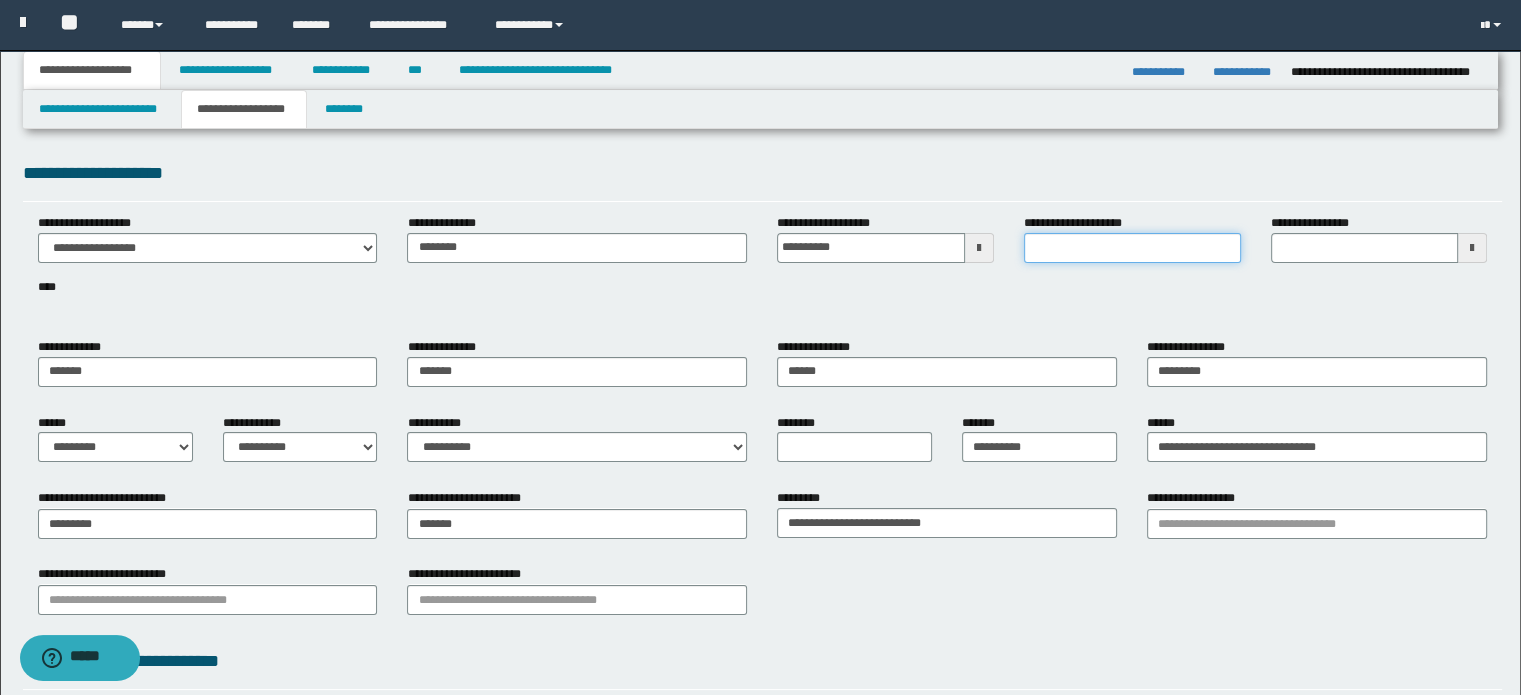 click on "**********" at bounding box center [1132, 248] 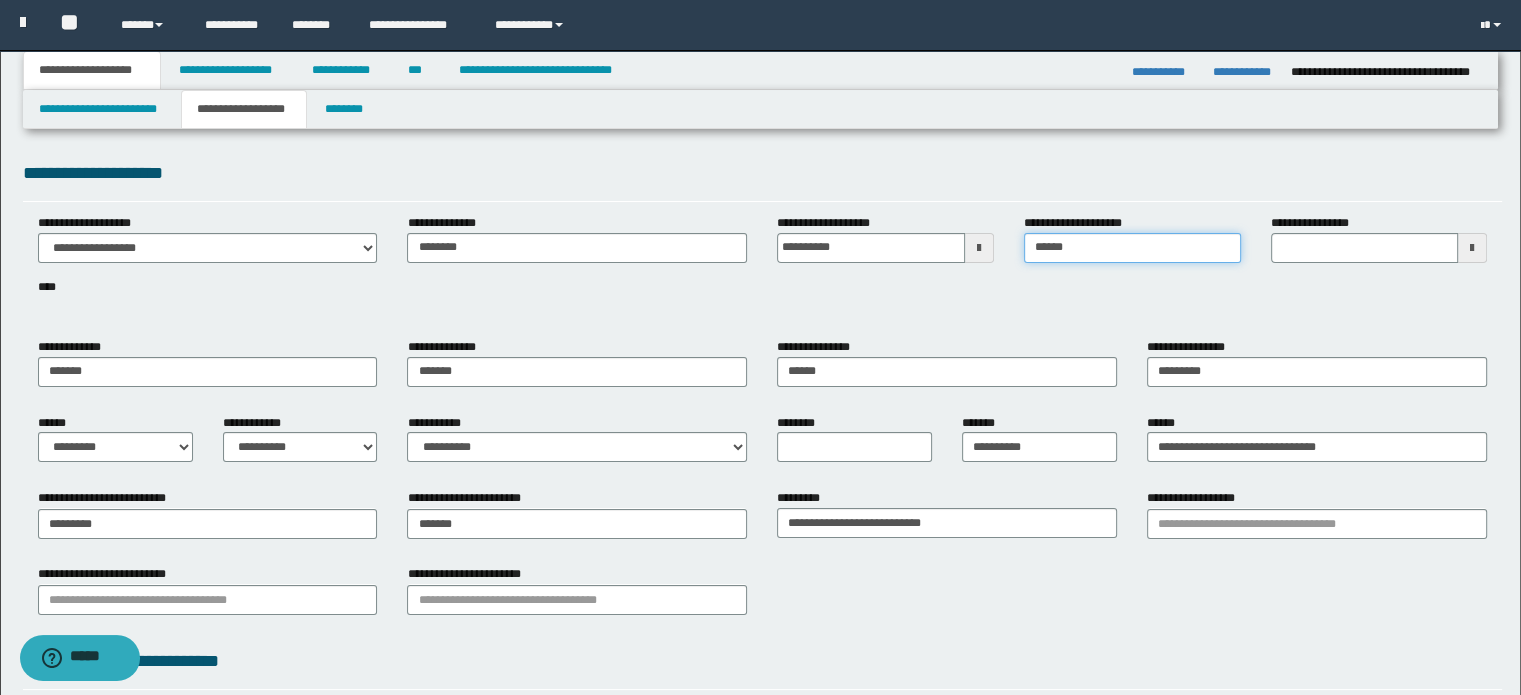 type on "*******" 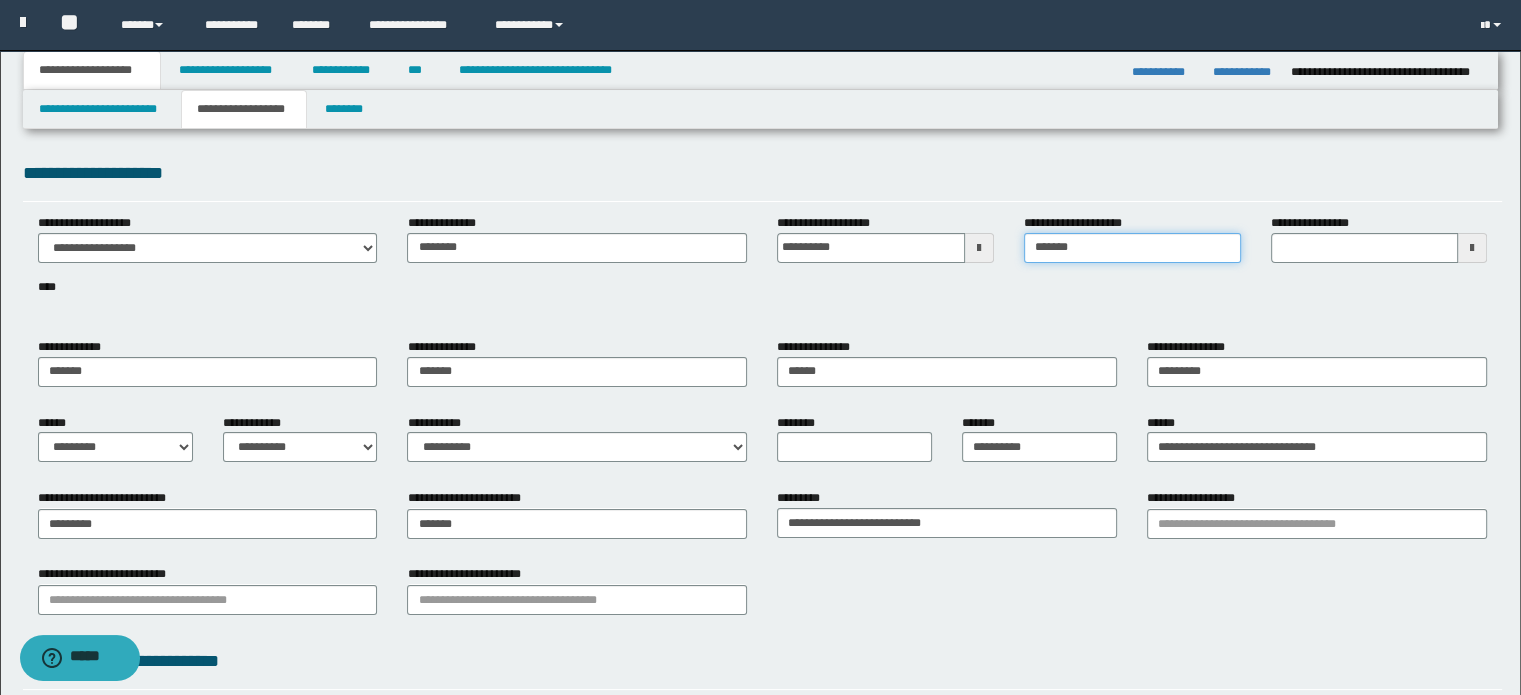 type 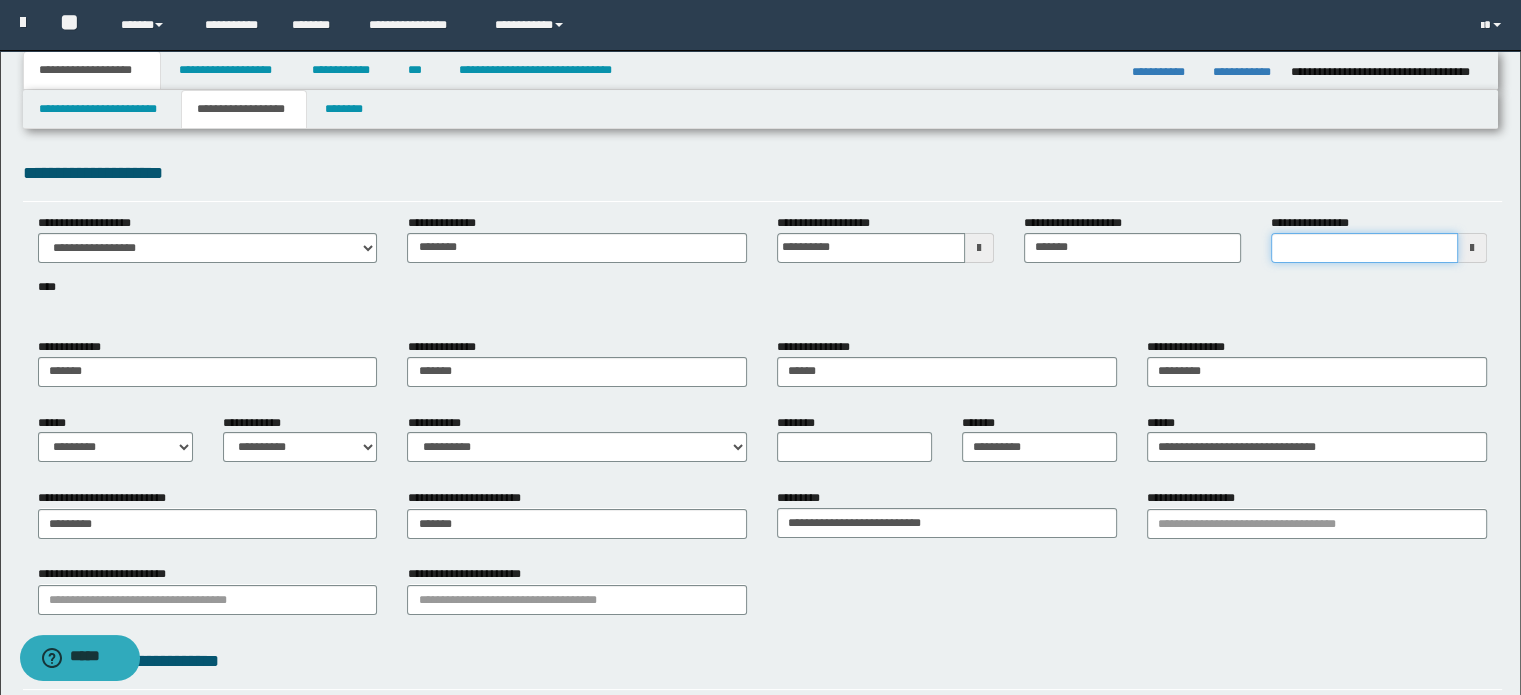 click on "**********" at bounding box center [1365, 248] 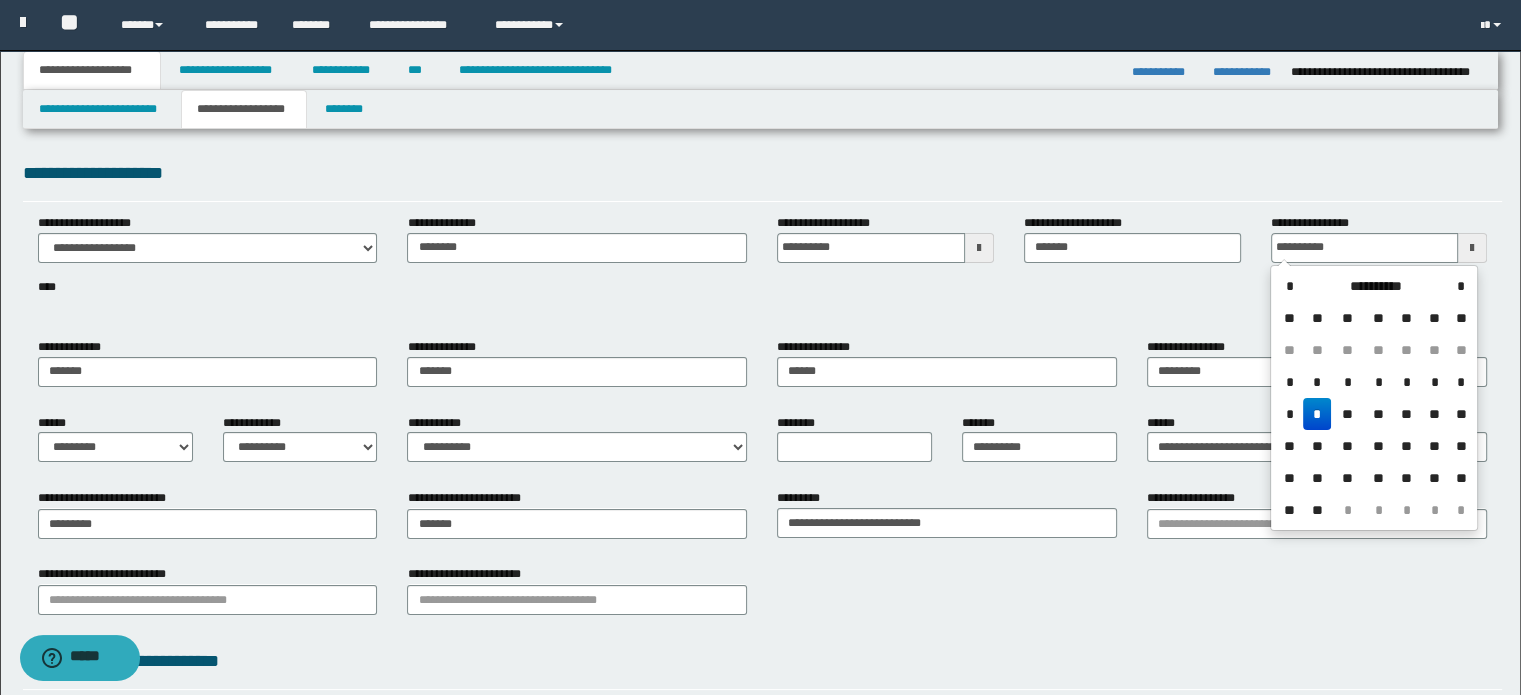 click on "*" at bounding box center (1317, 414) 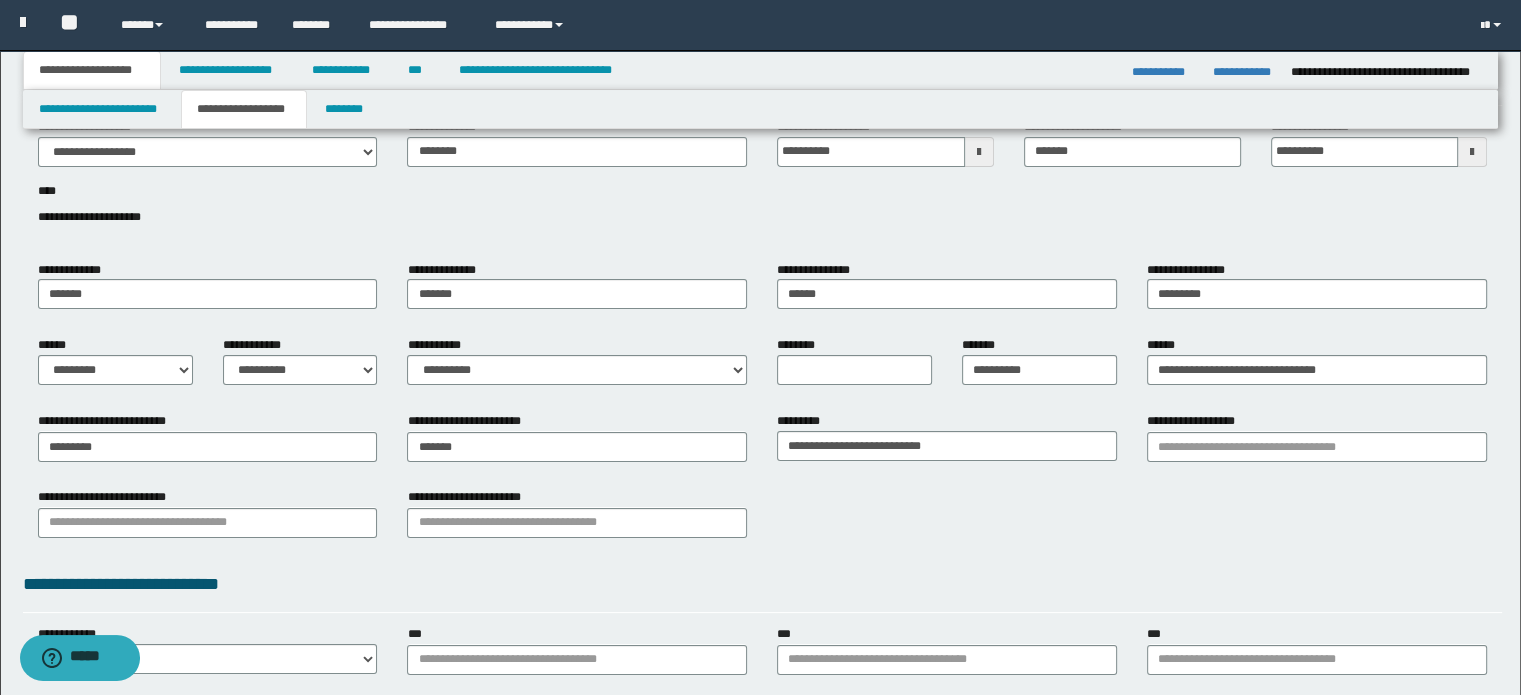 scroll, scrollTop: 200, scrollLeft: 0, axis: vertical 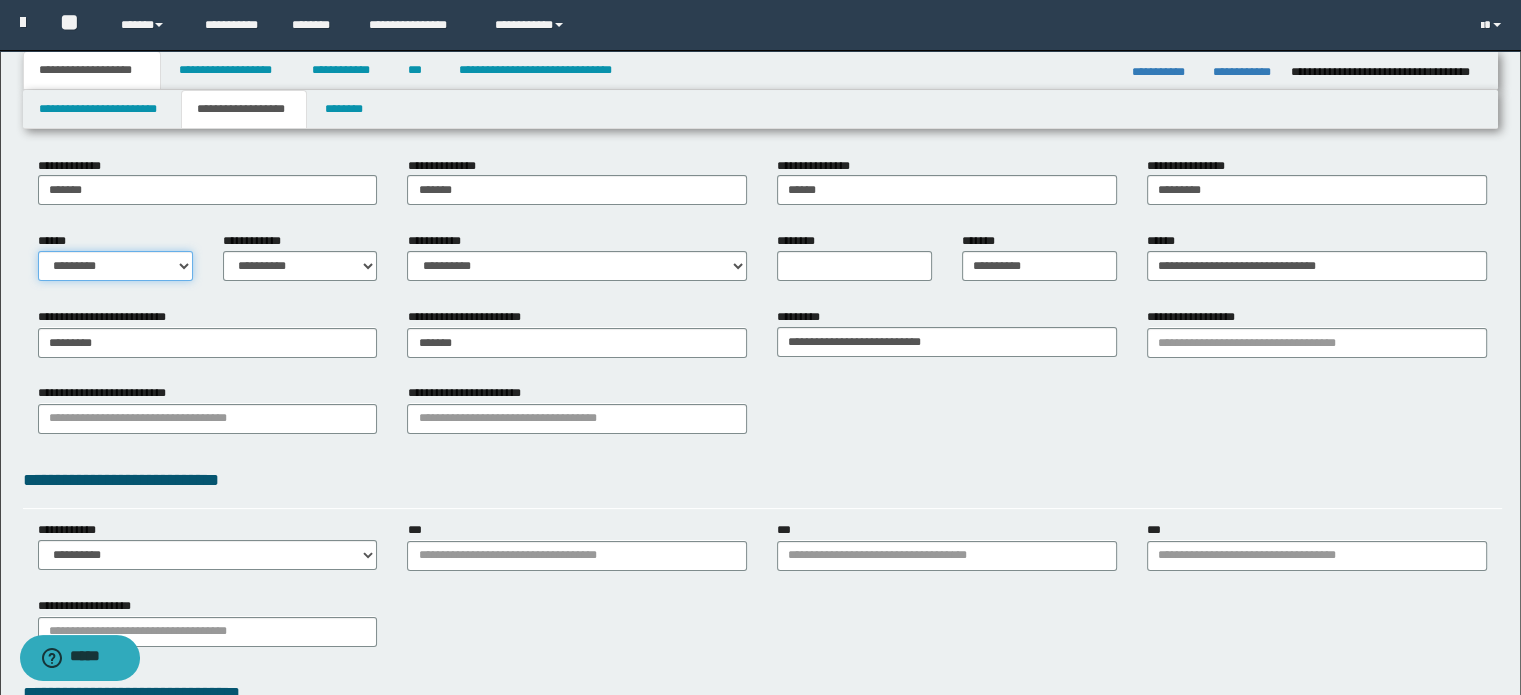 click on "**********" at bounding box center [115, 266] 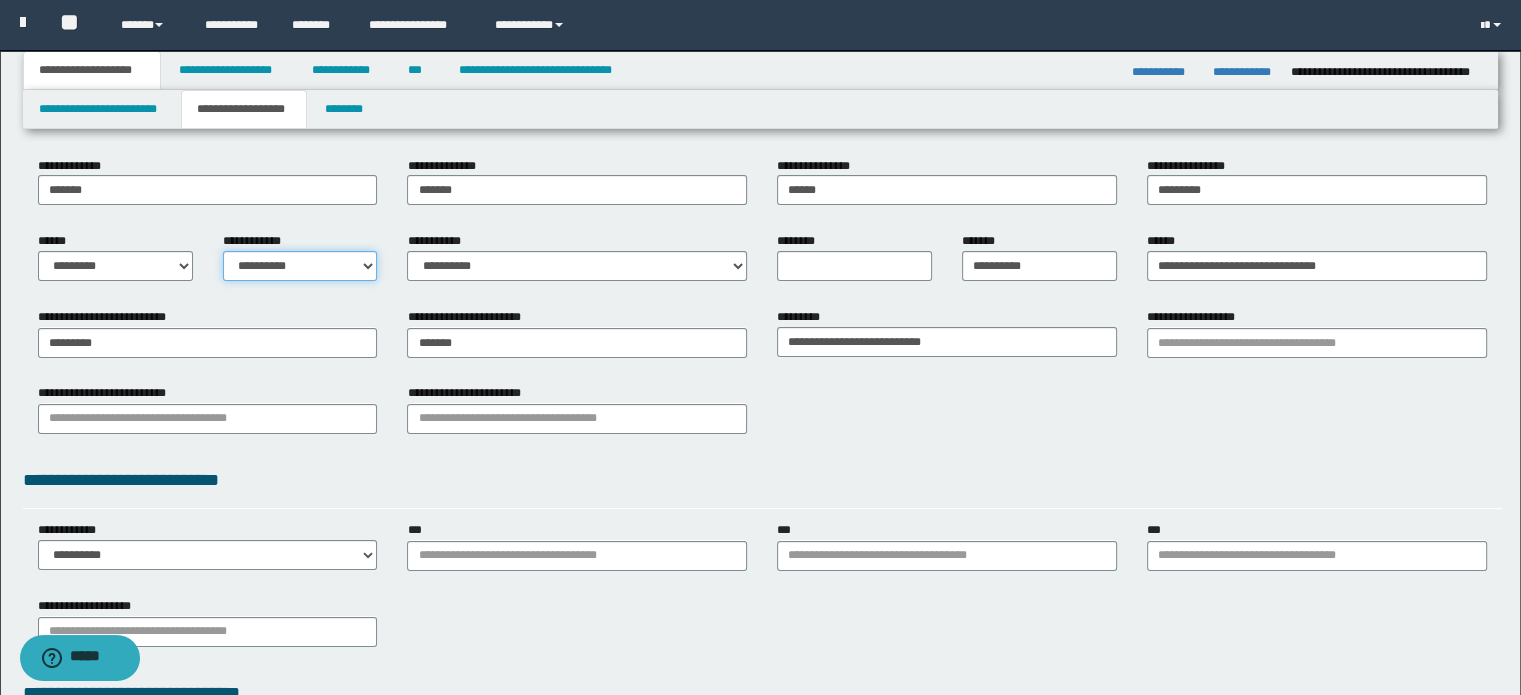 click on "**********" at bounding box center [300, 266] 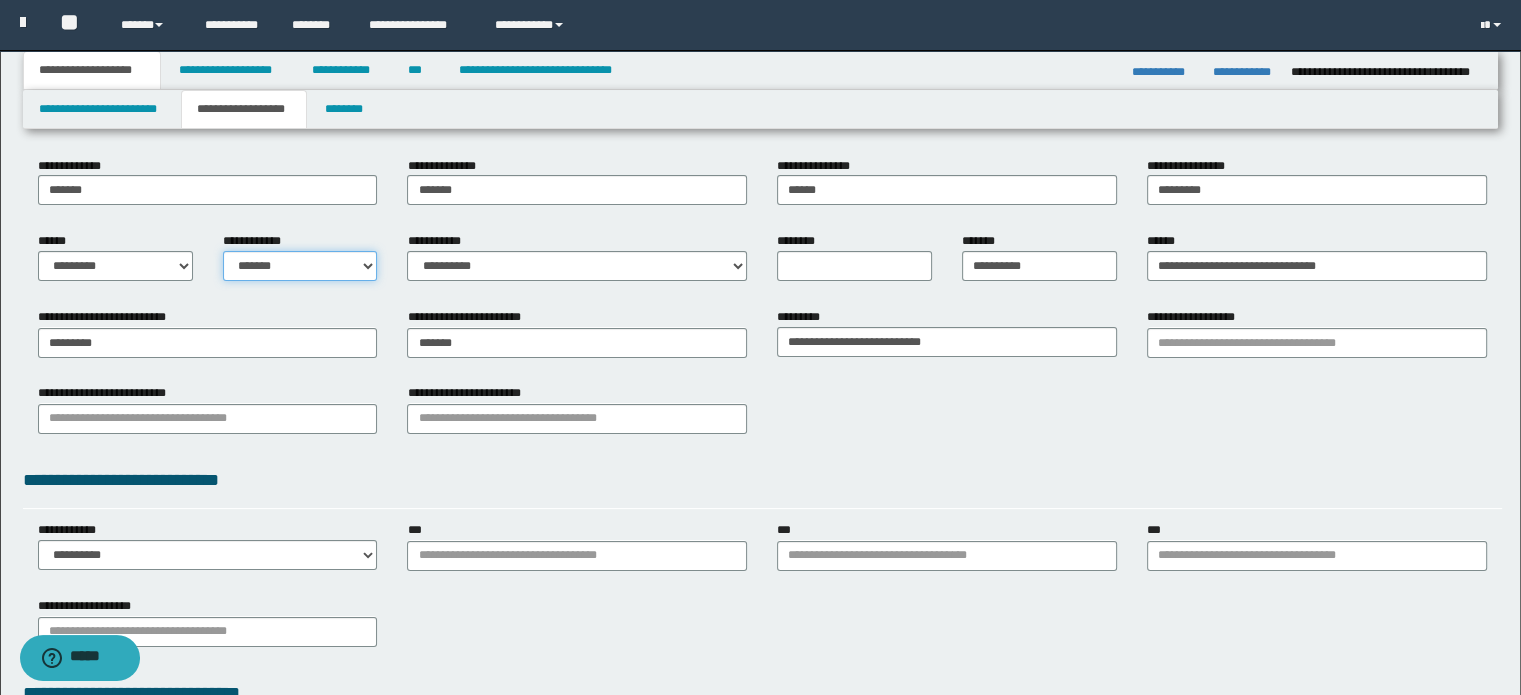 click on "**********" at bounding box center (300, 266) 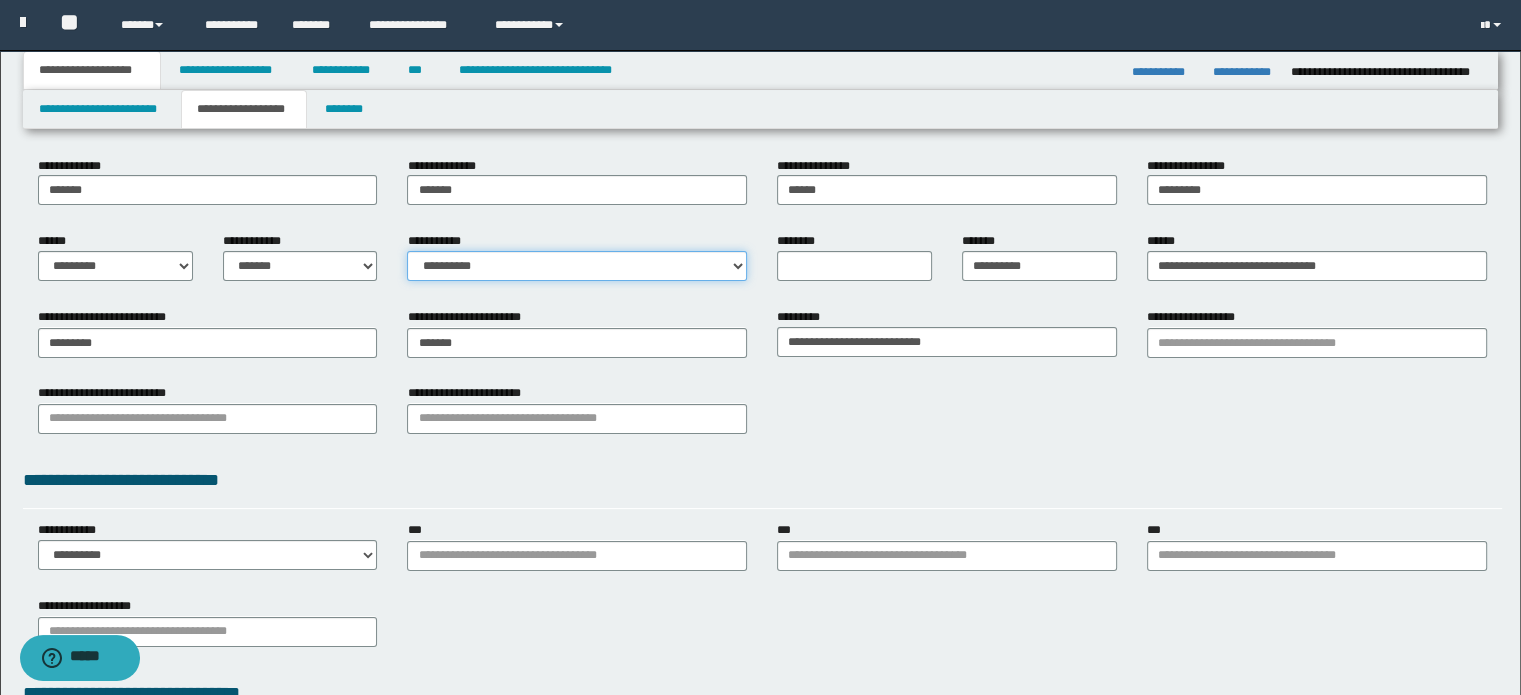 click on "**********" at bounding box center (577, 266) 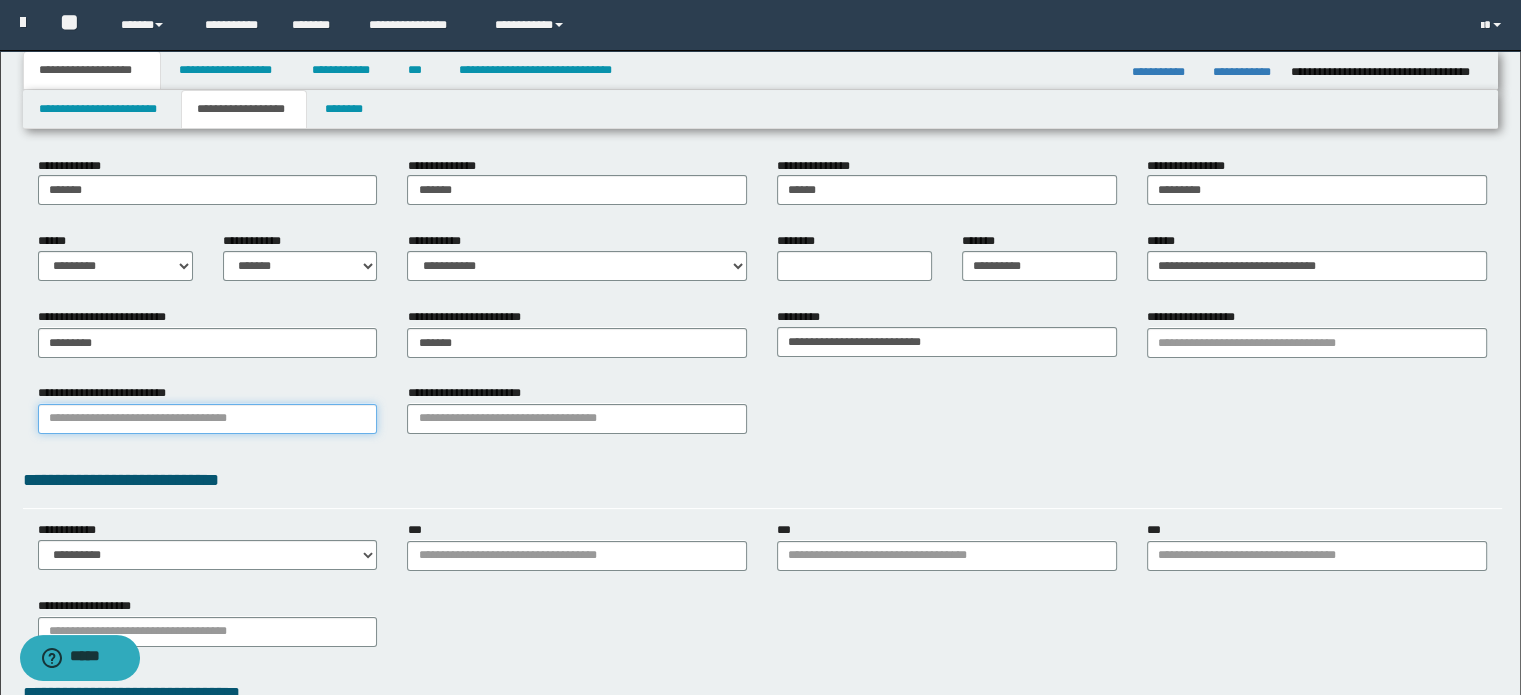 click on "**********" at bounding box center (208, 419) 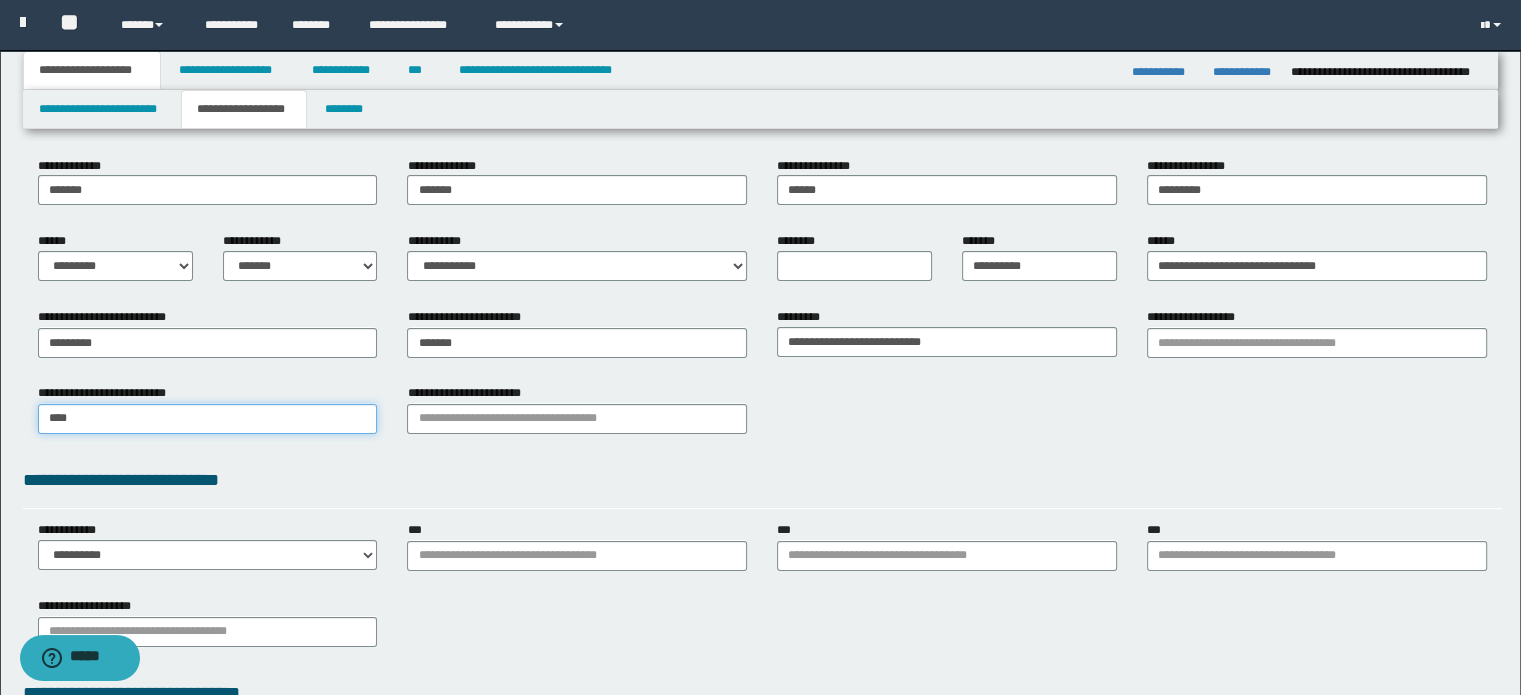 type on "*****" 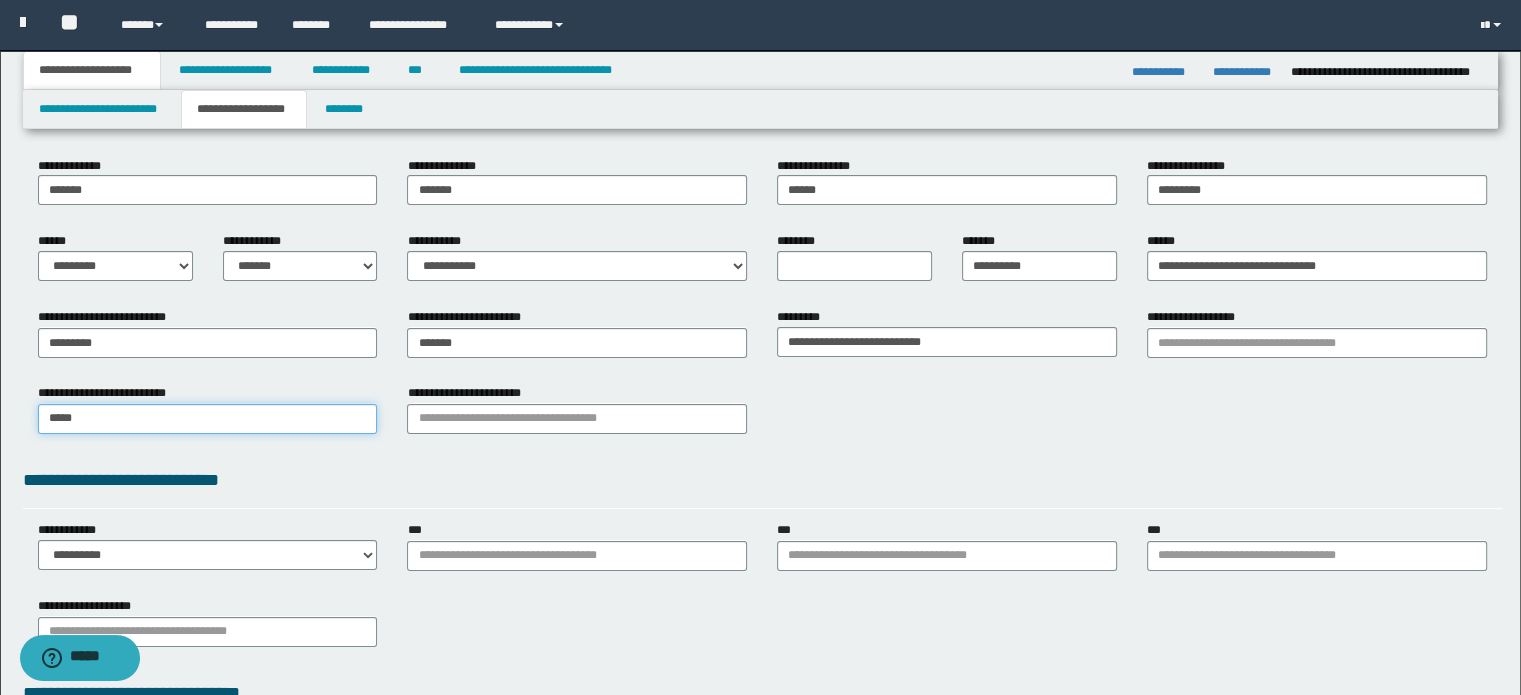type on "*********" 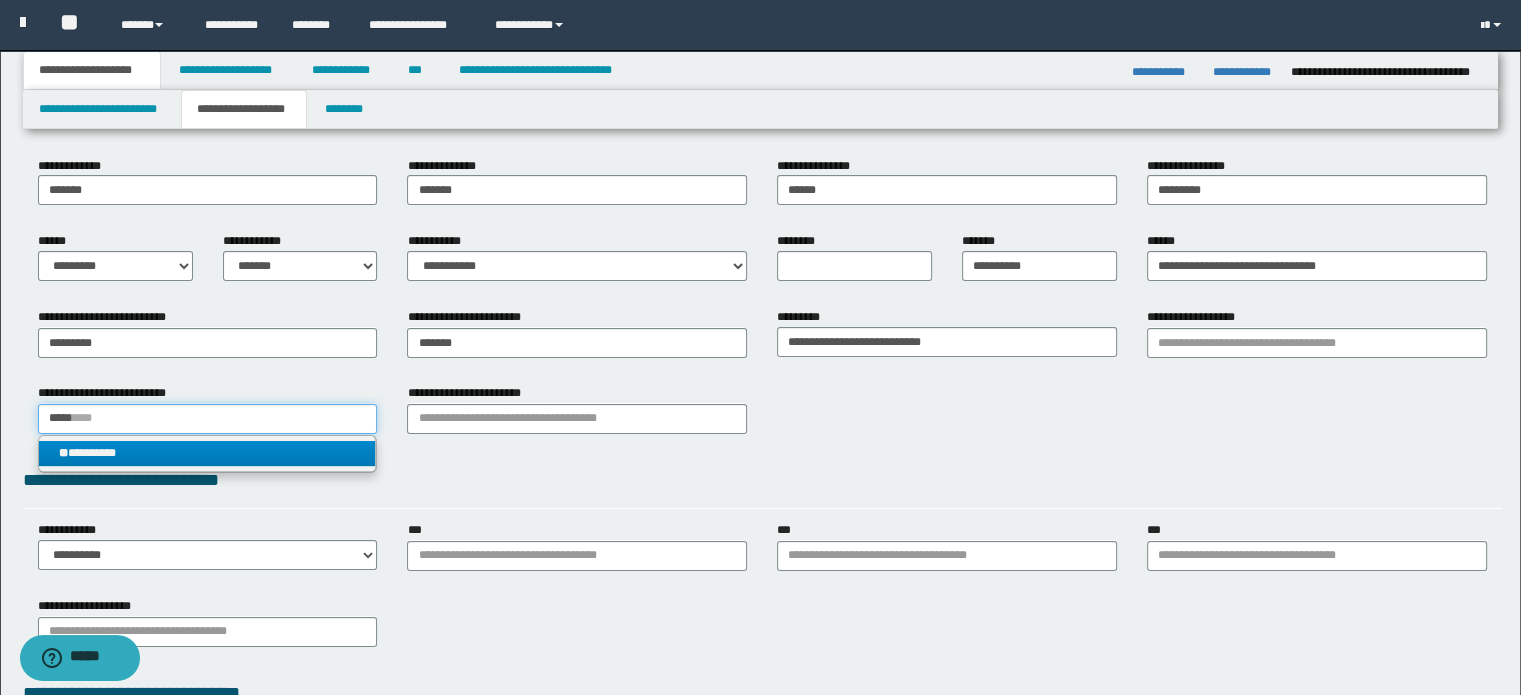 type on "*****" 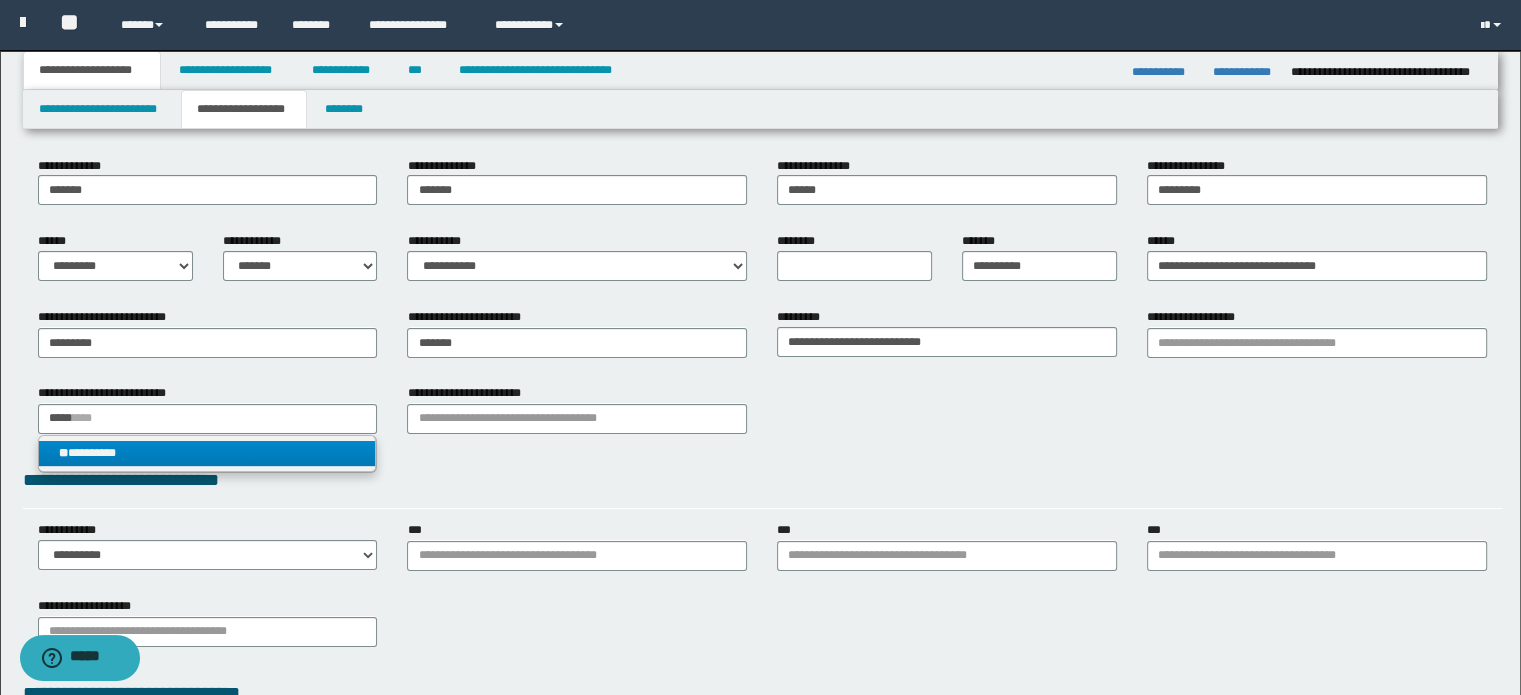 type 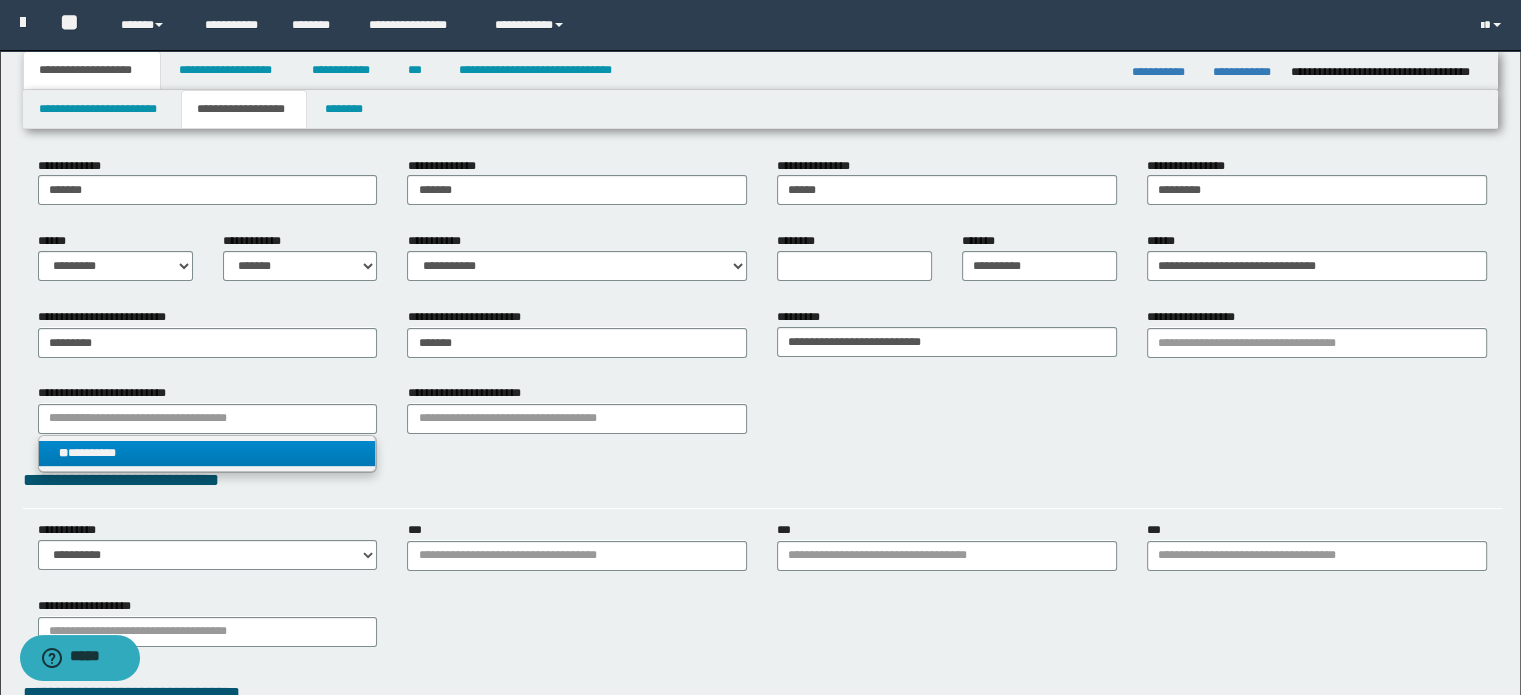 click on "** *********" at bounding box center [208, 453] 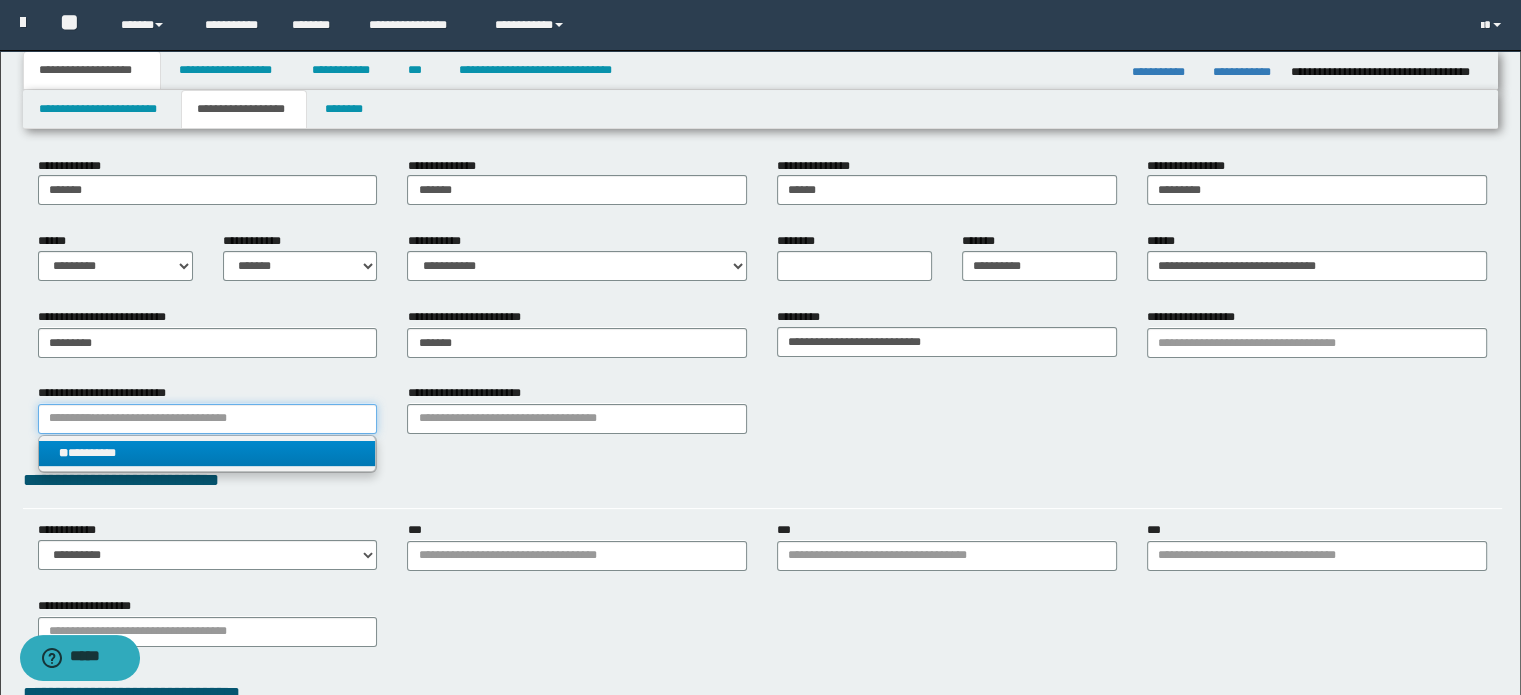 type 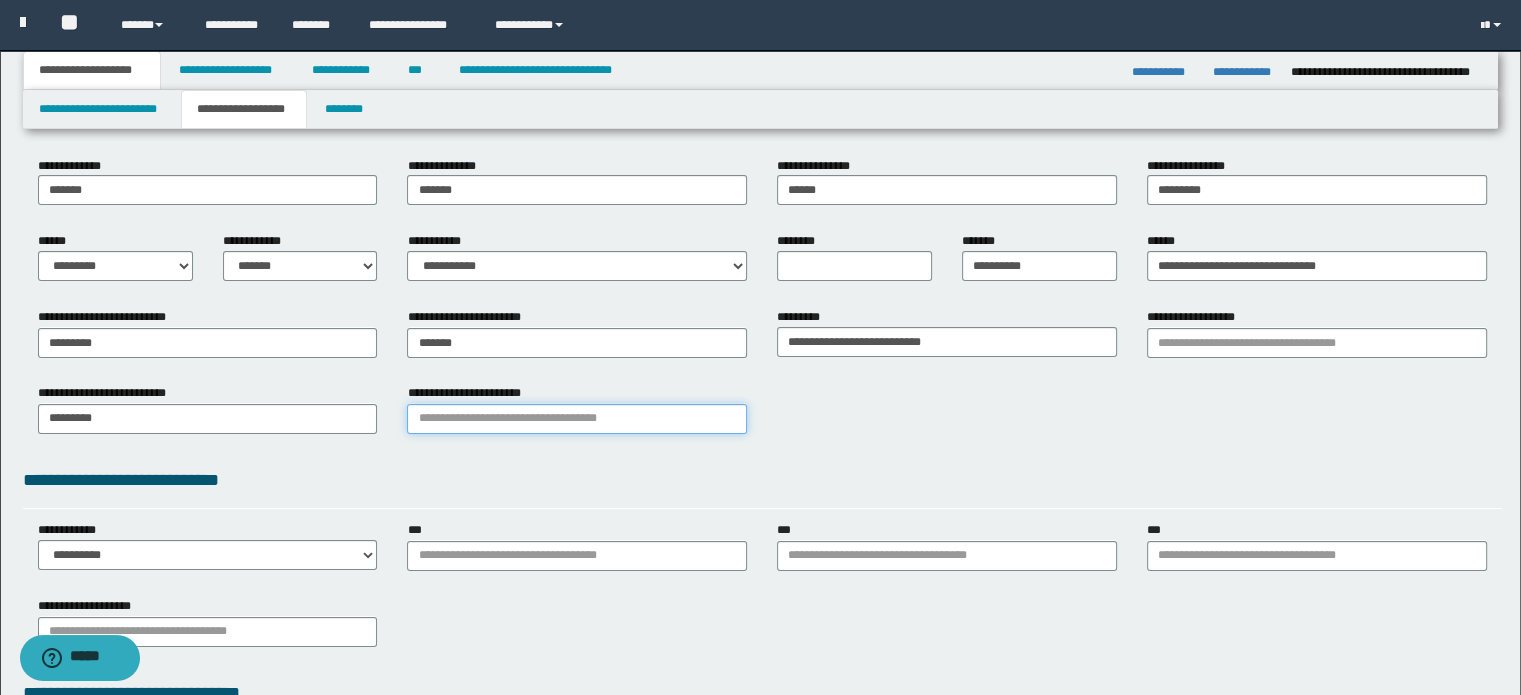 click on "**********" at bounding box center [577, 419] 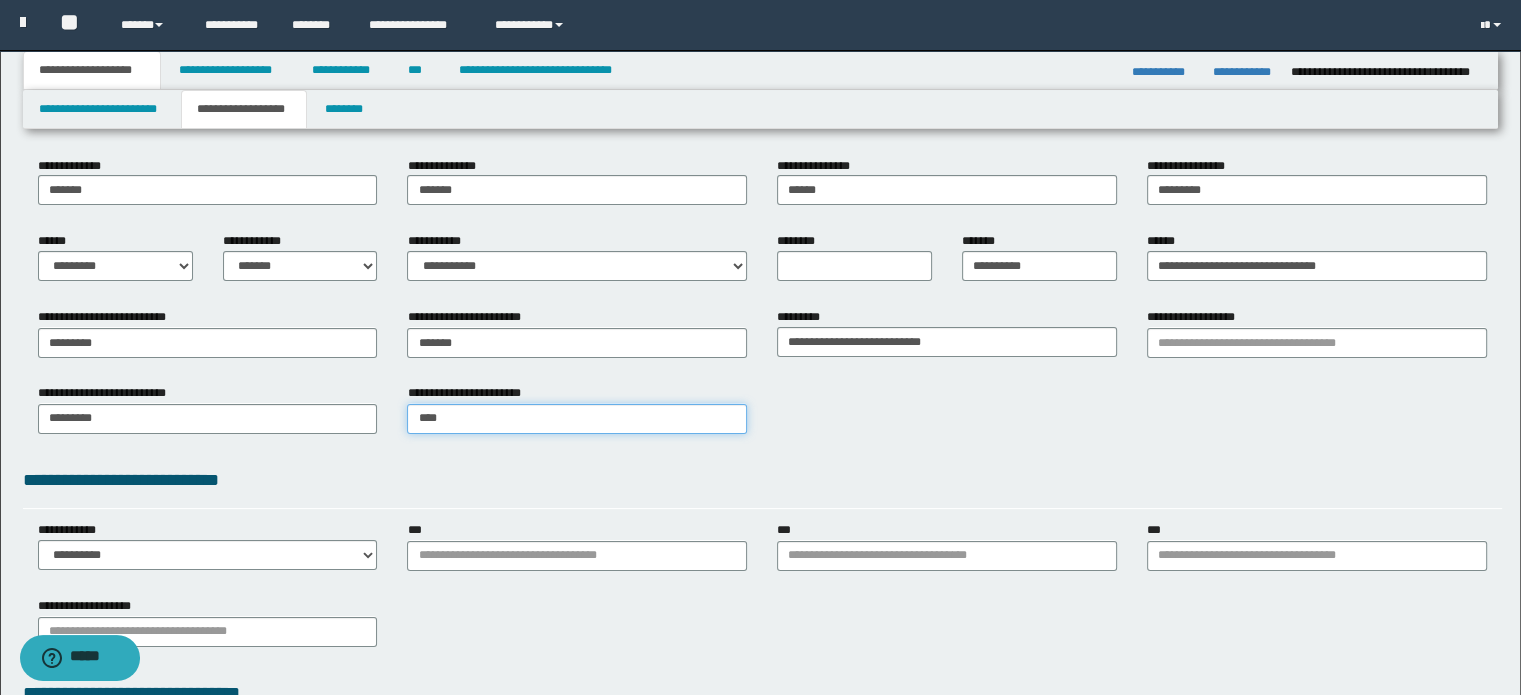 type on "*****" 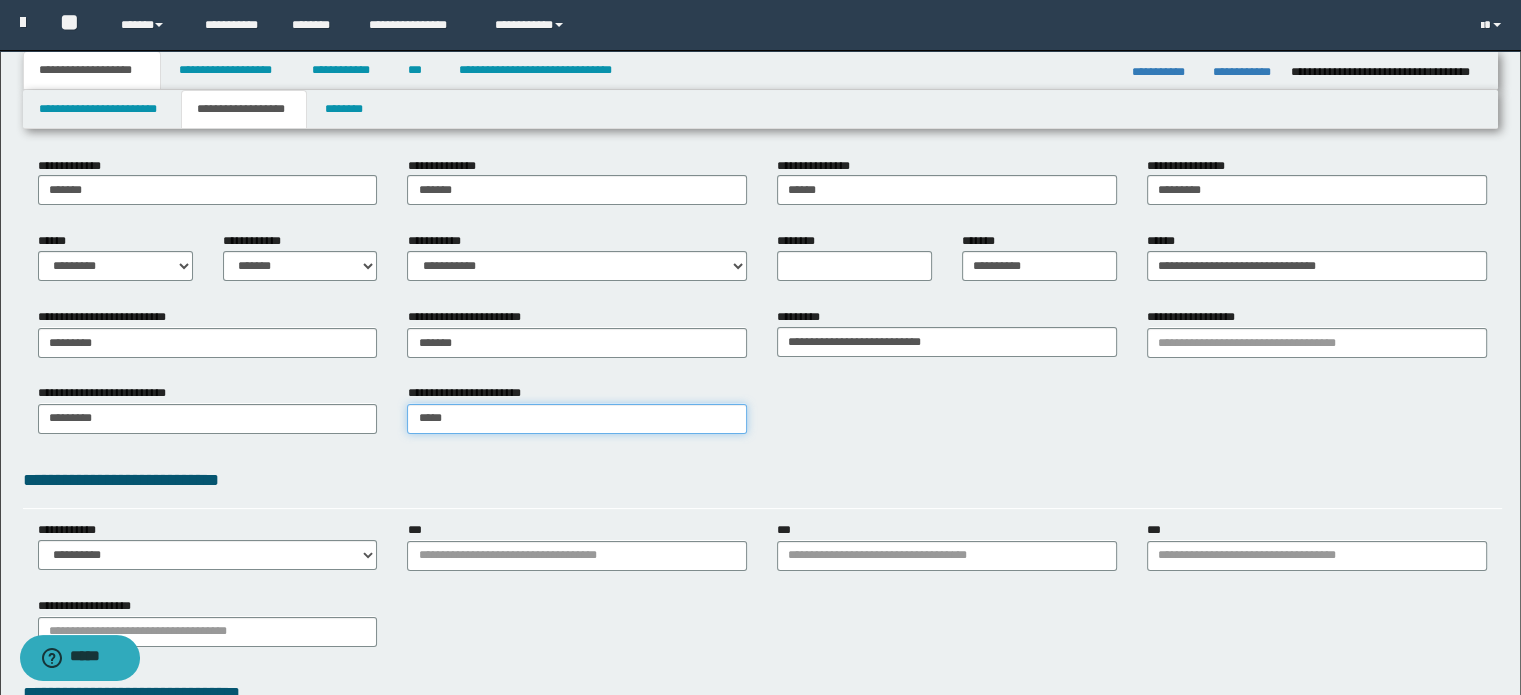 type on "*******" 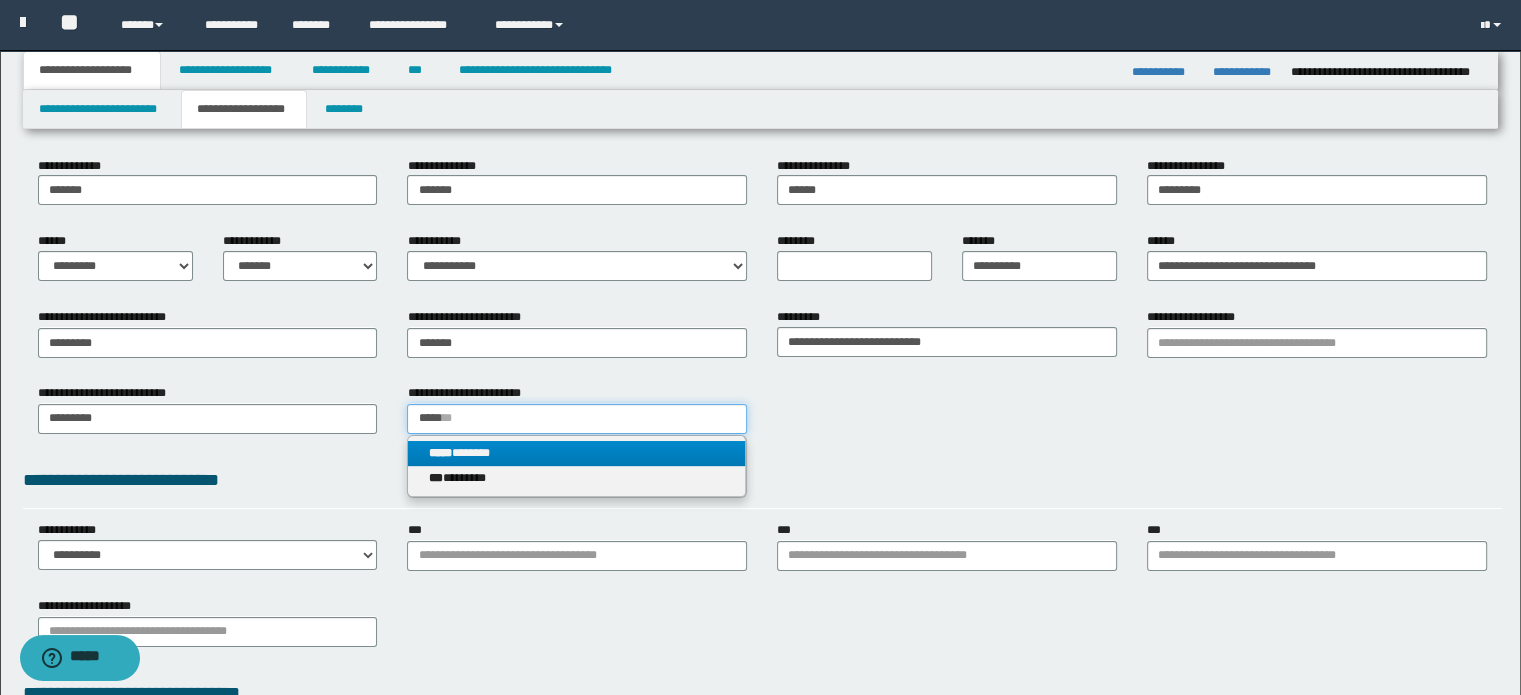 type on "*****" 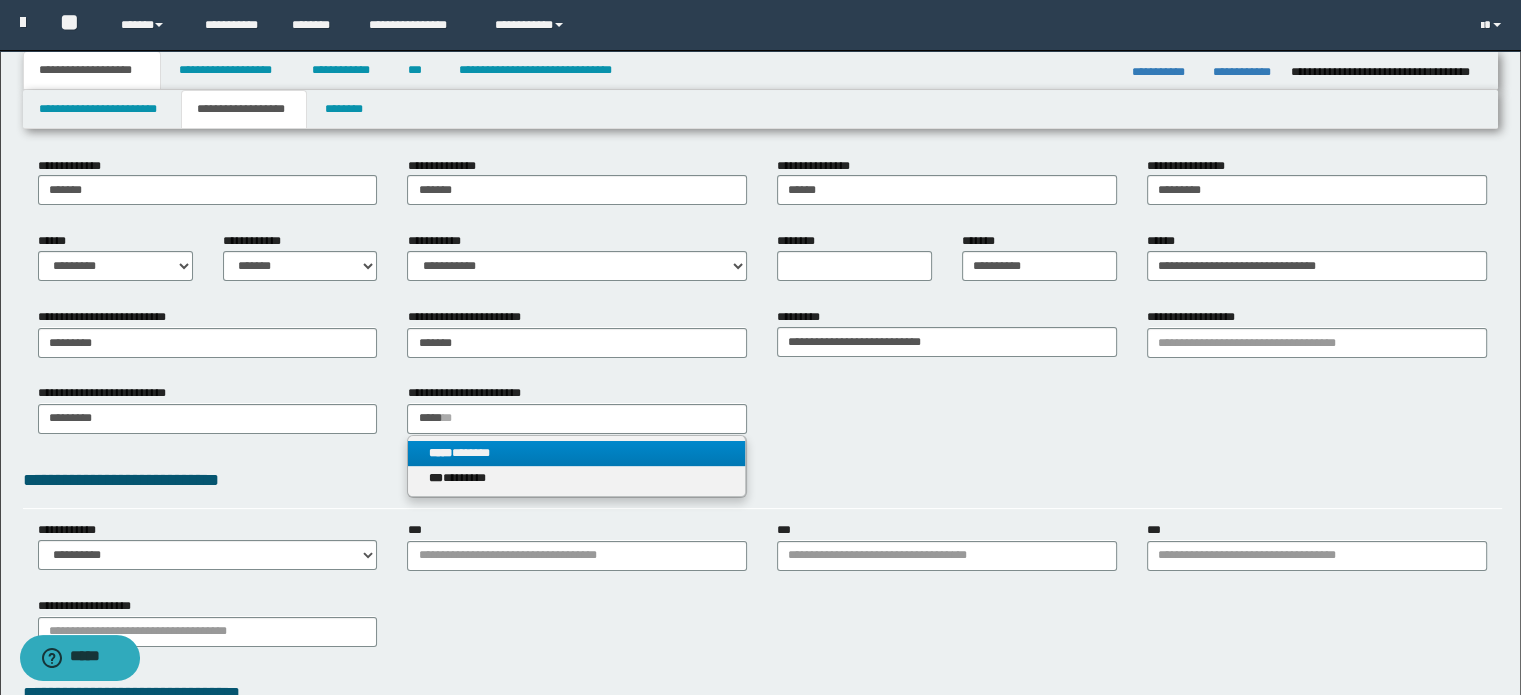 type 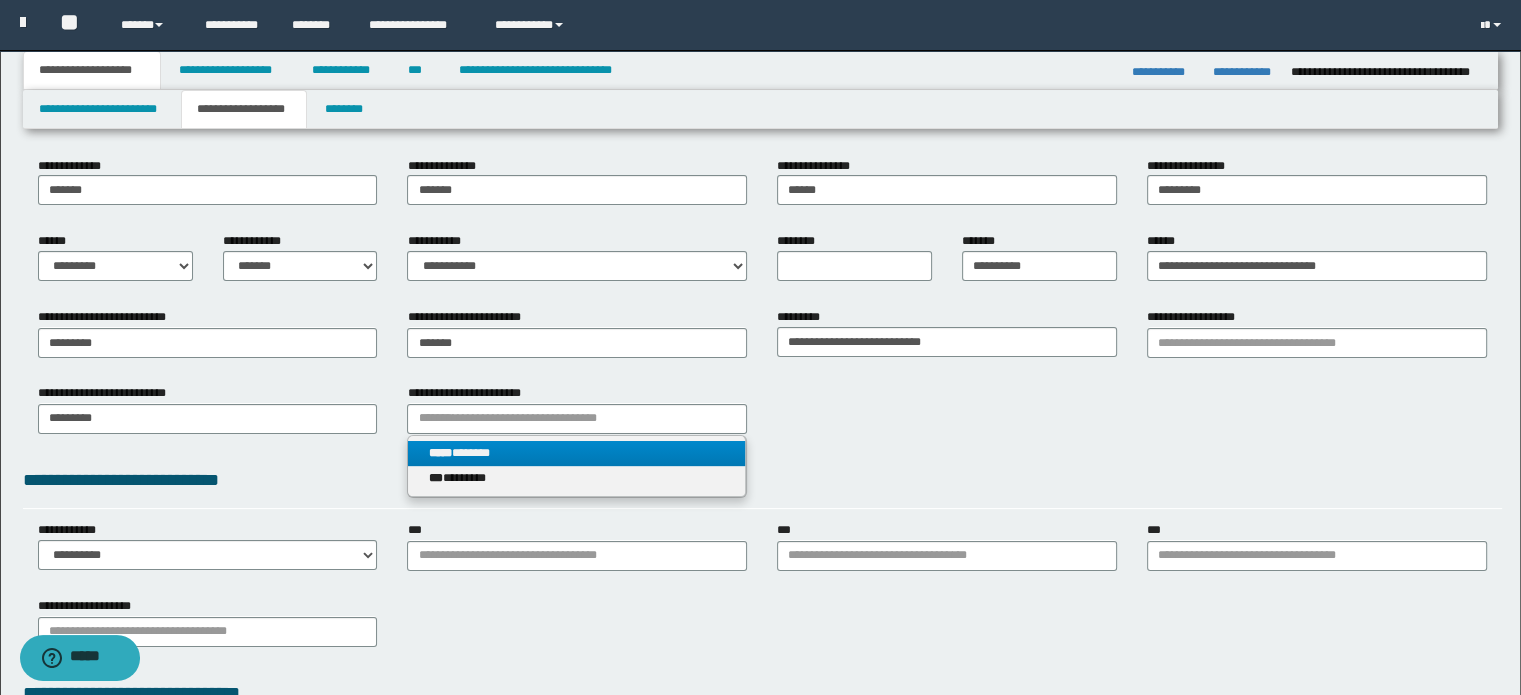 click on "***** *******" at bounding box center [577, 453] 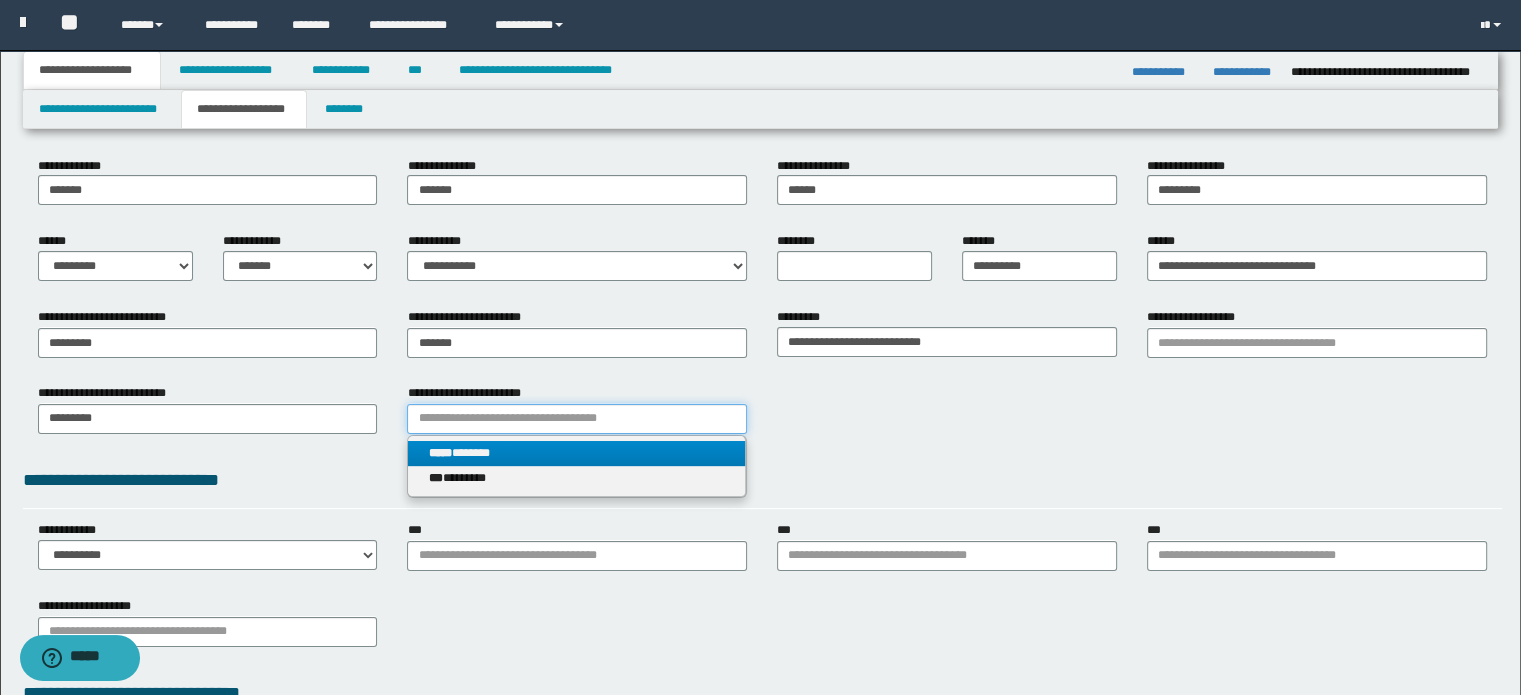 type 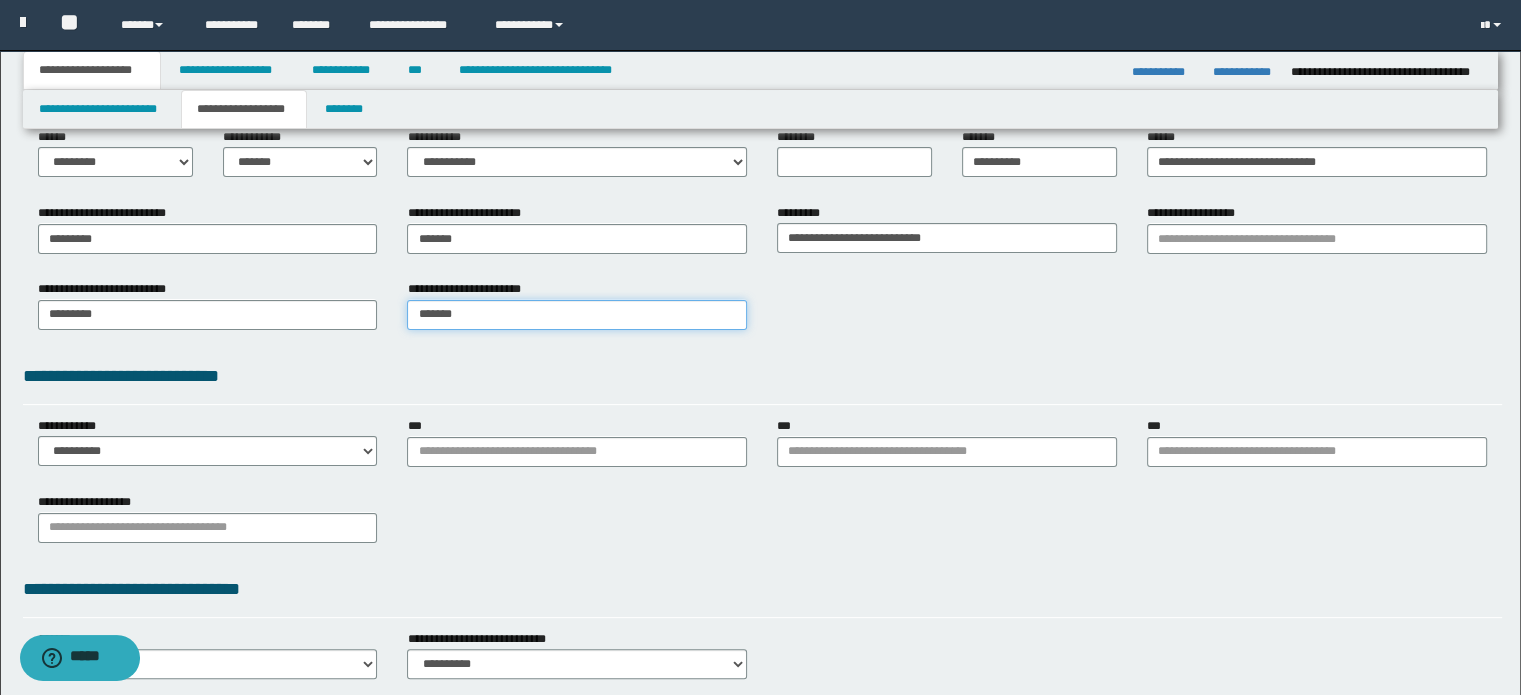 scroll, scrollTop: 411, scrollLeft: 0, axis: vertical 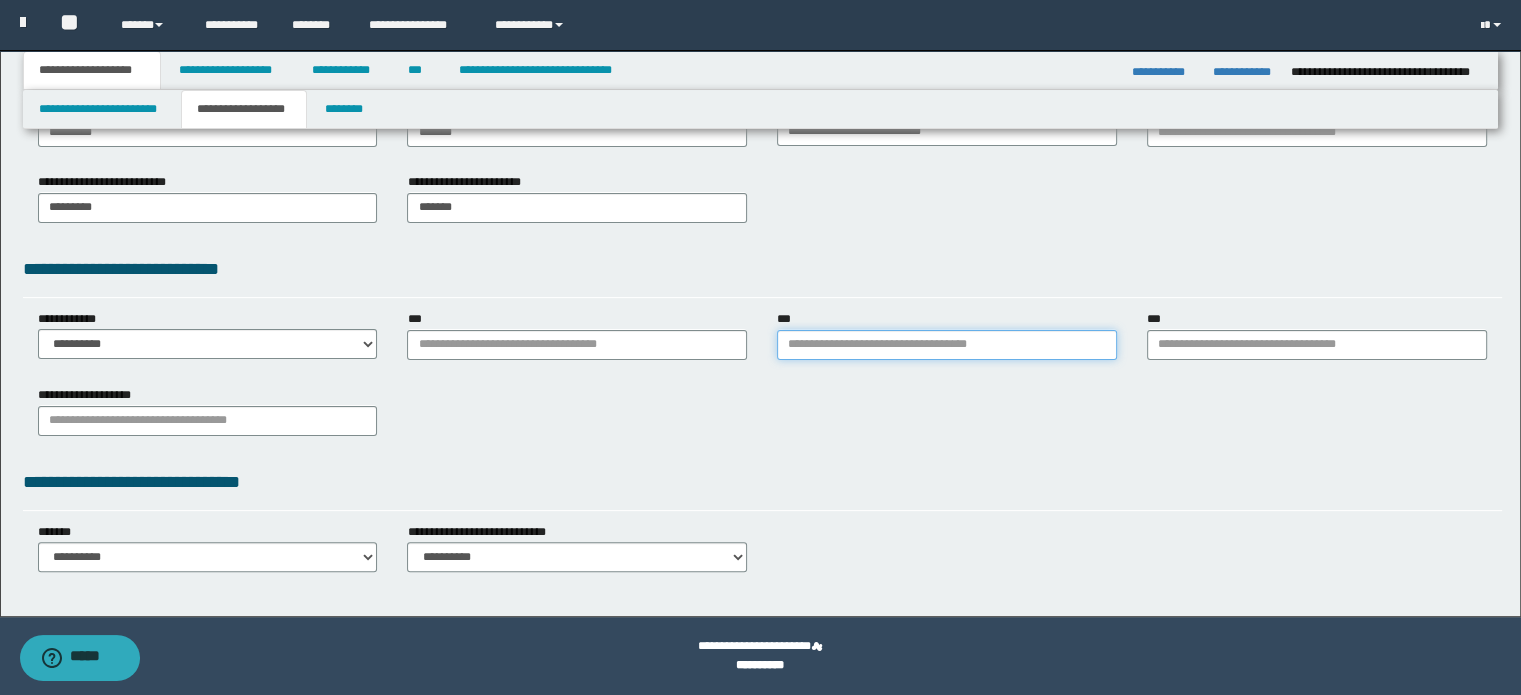 click on "***" at bounding box center [947, 345] 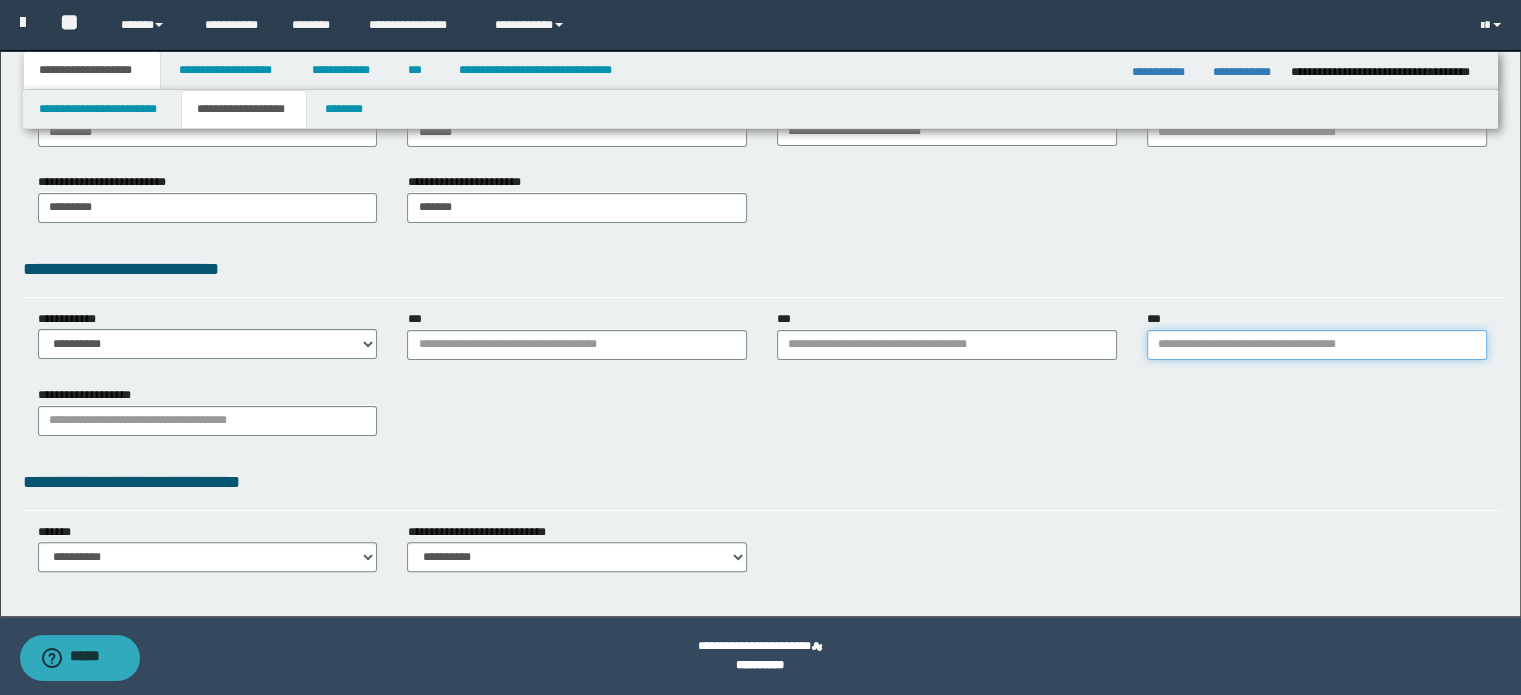 click on "***" at bounding box center (1317, 345) 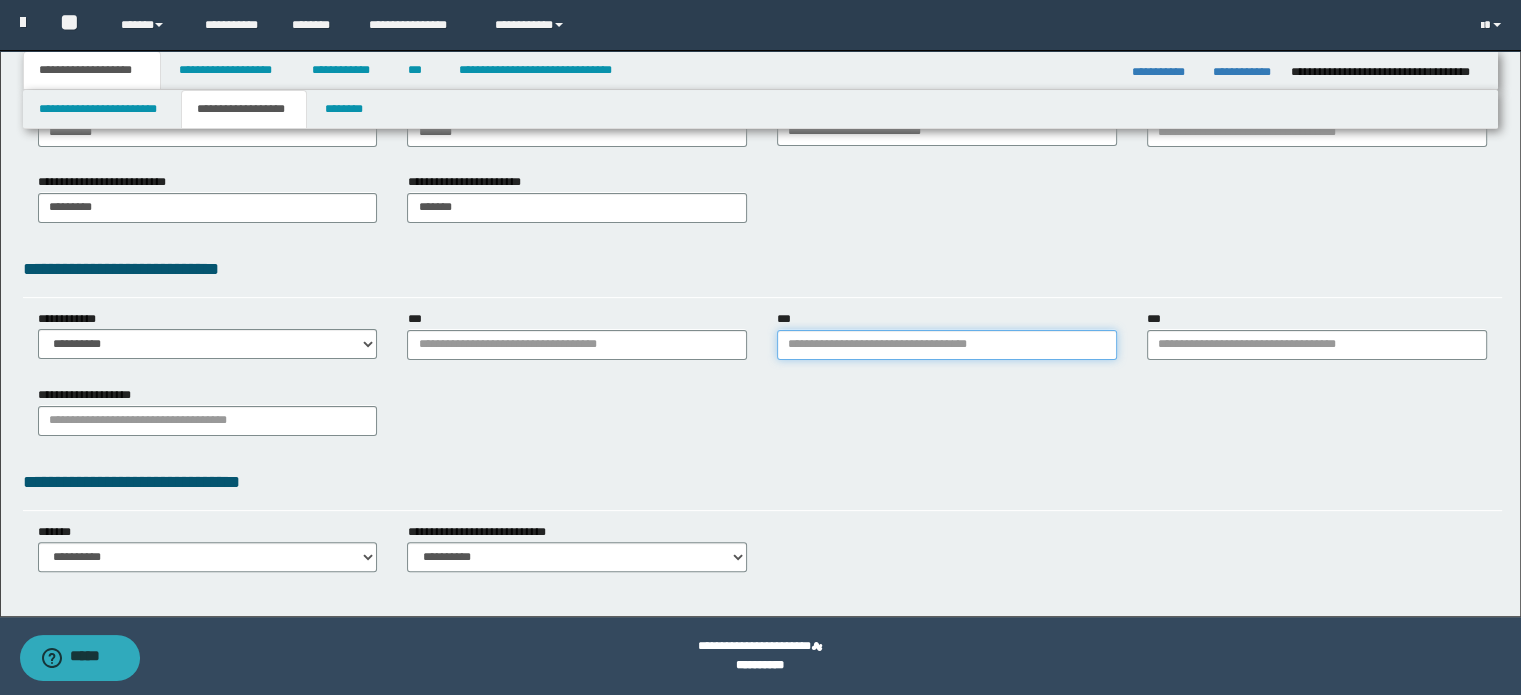 click on "***" at bounding box center (947, 345) 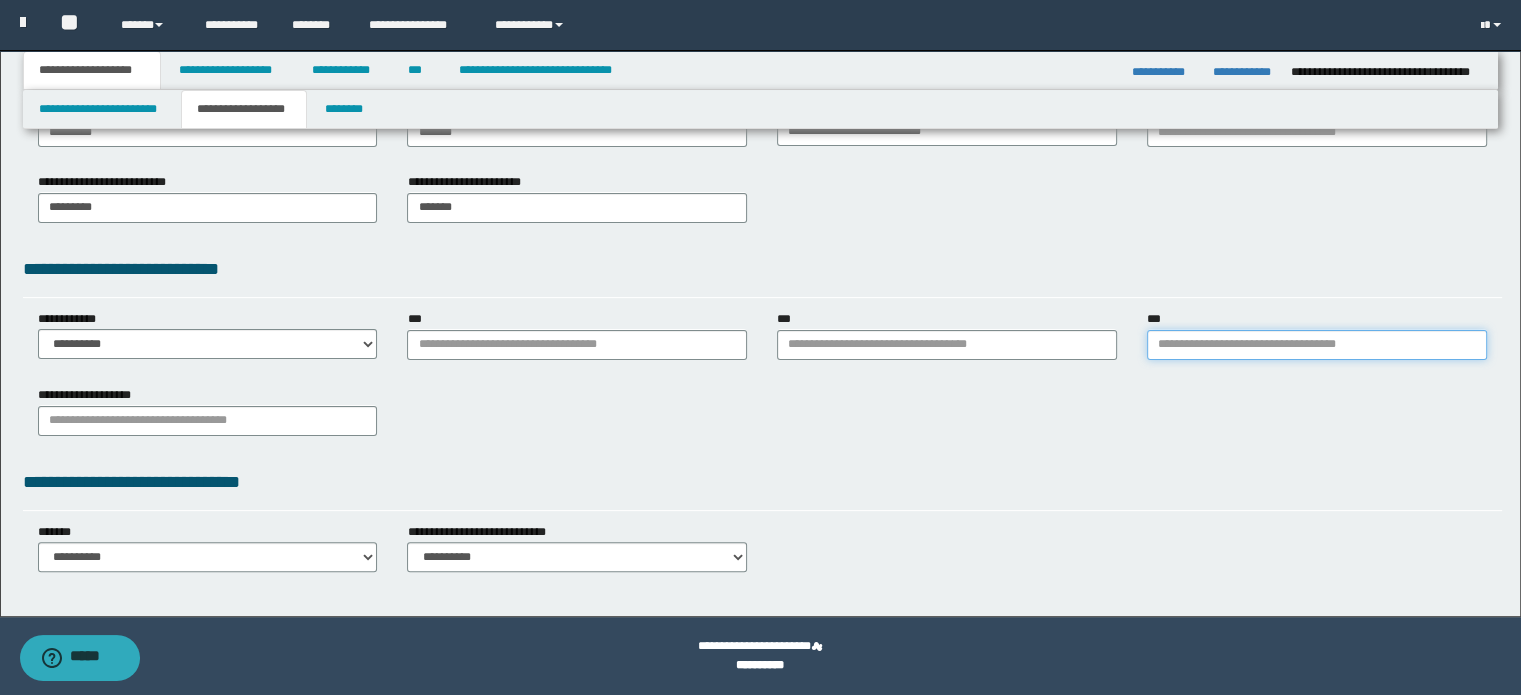 click on "***" at bounding box center (1317, 345) 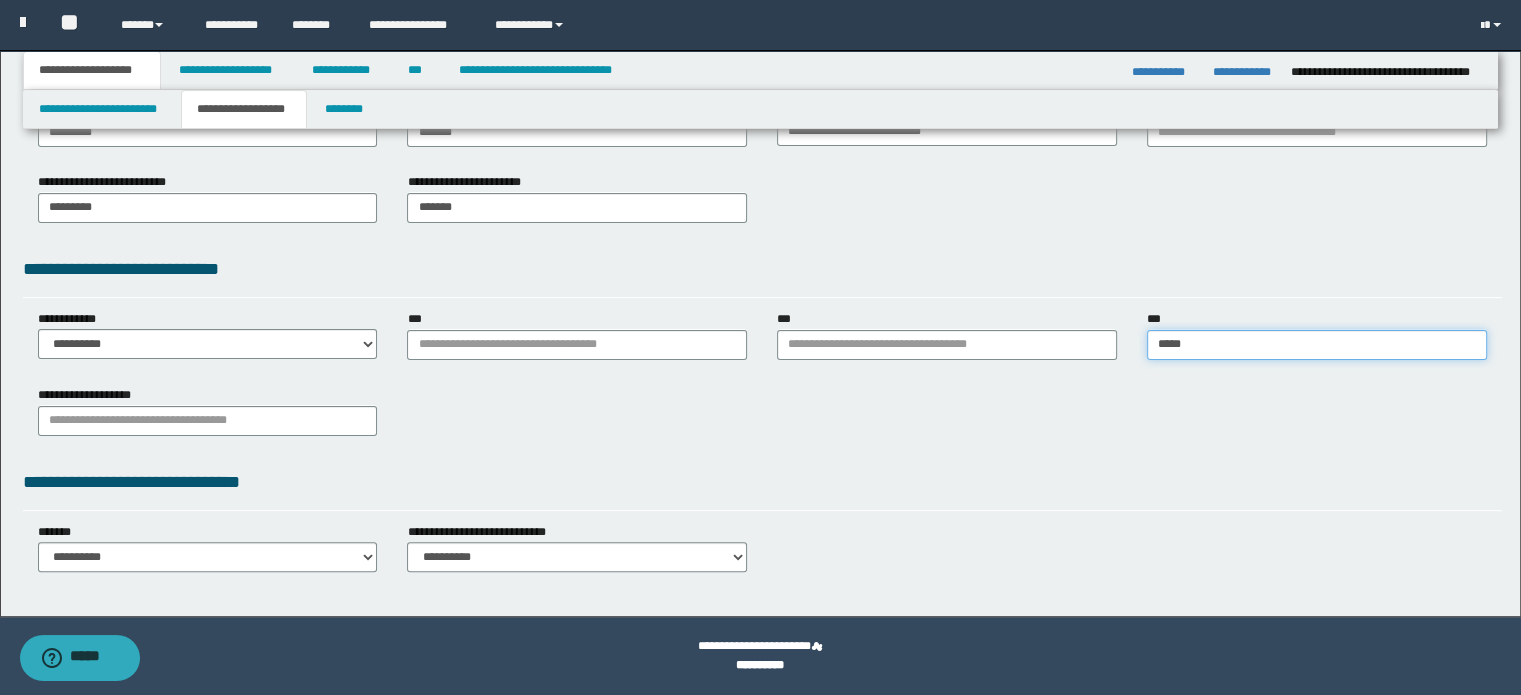 type on "*****" 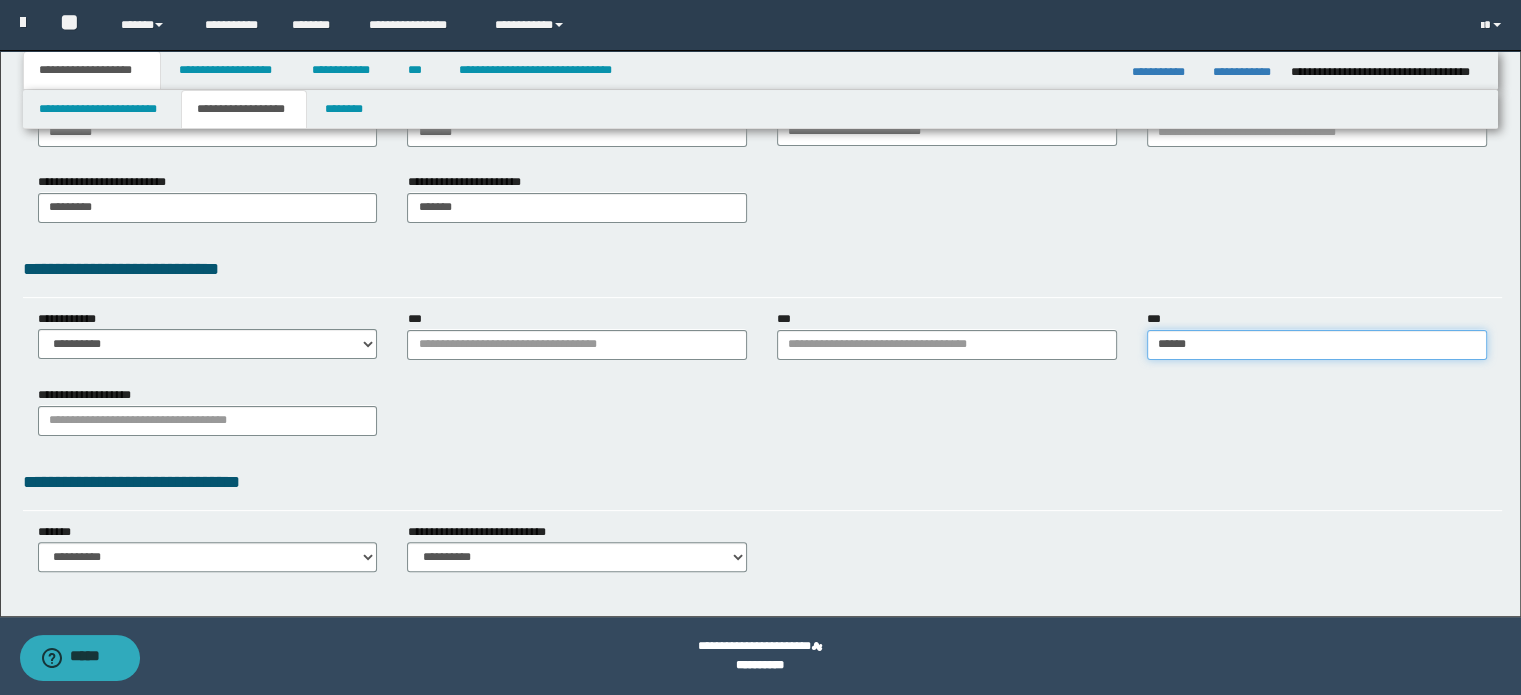 type on "*****" 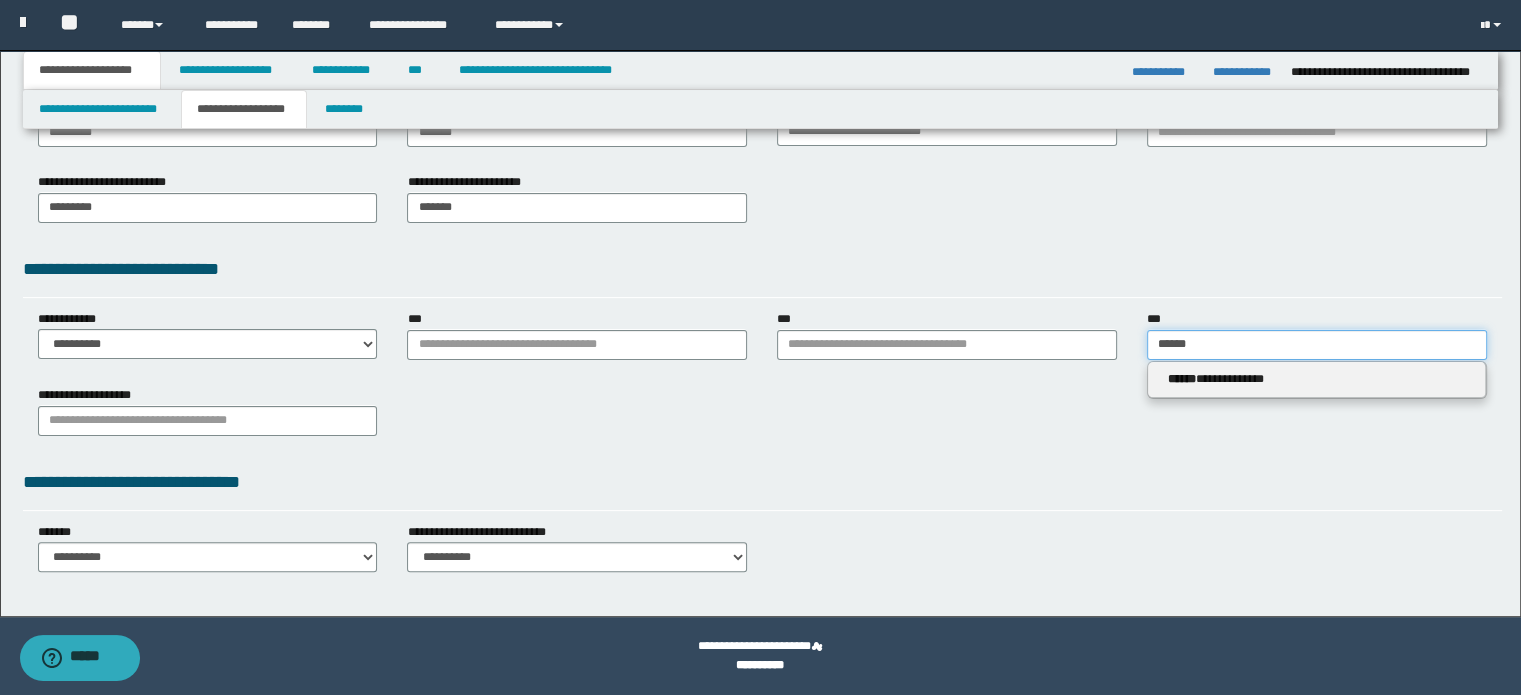 type 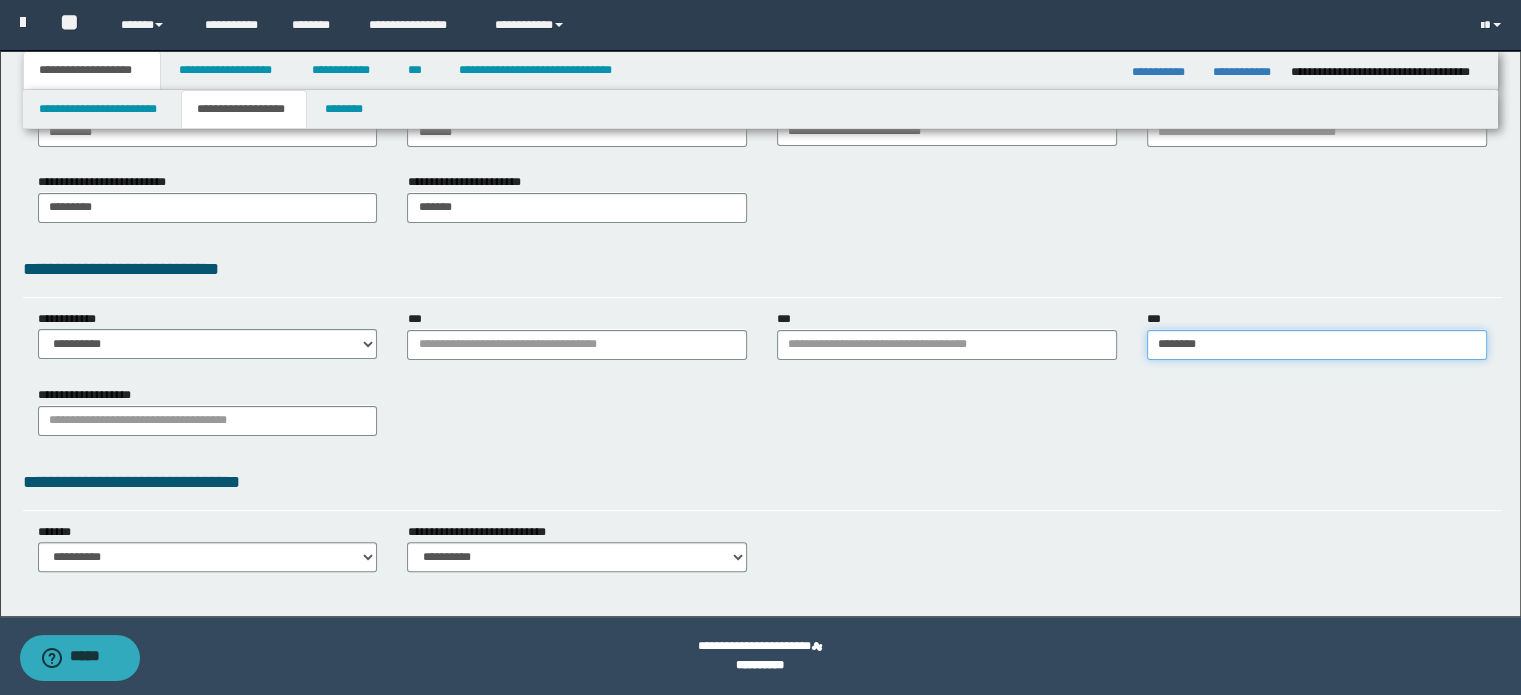 type on "*********" 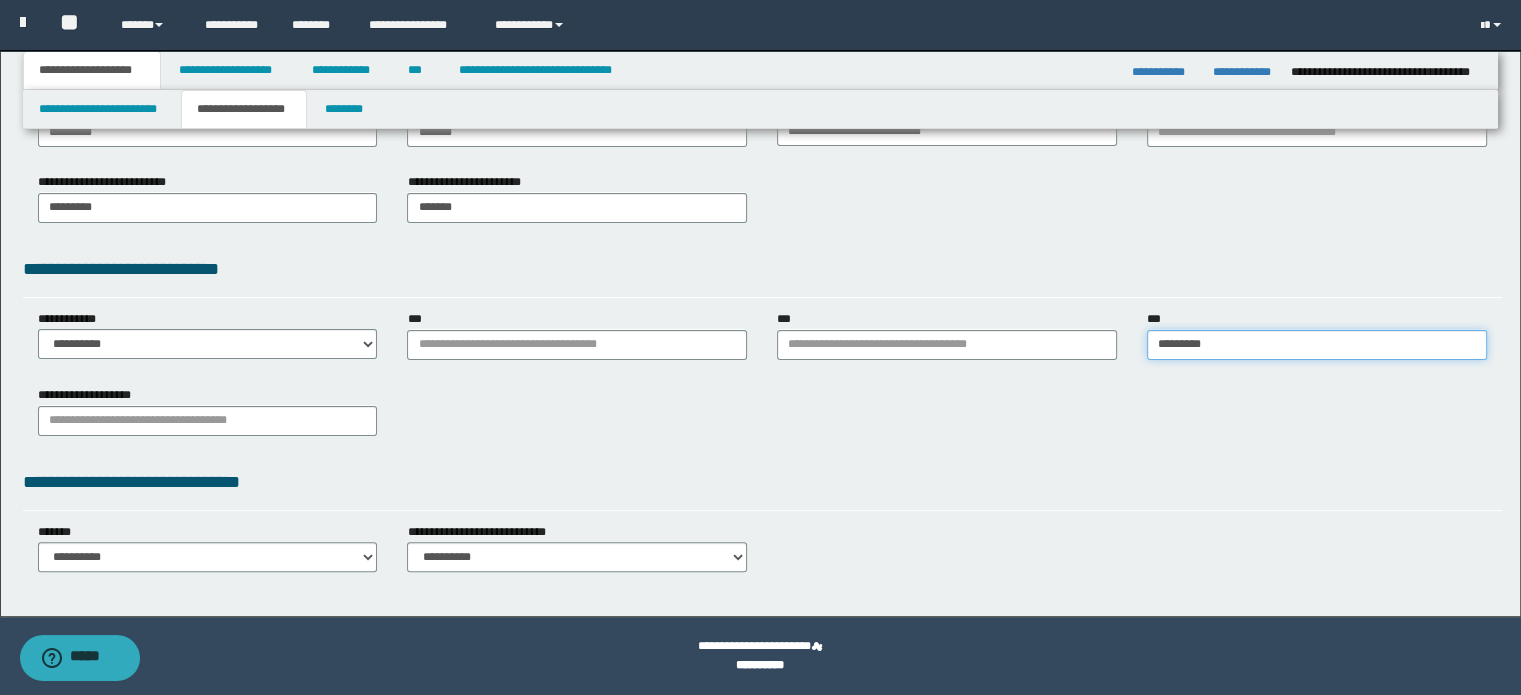 type on "*********" 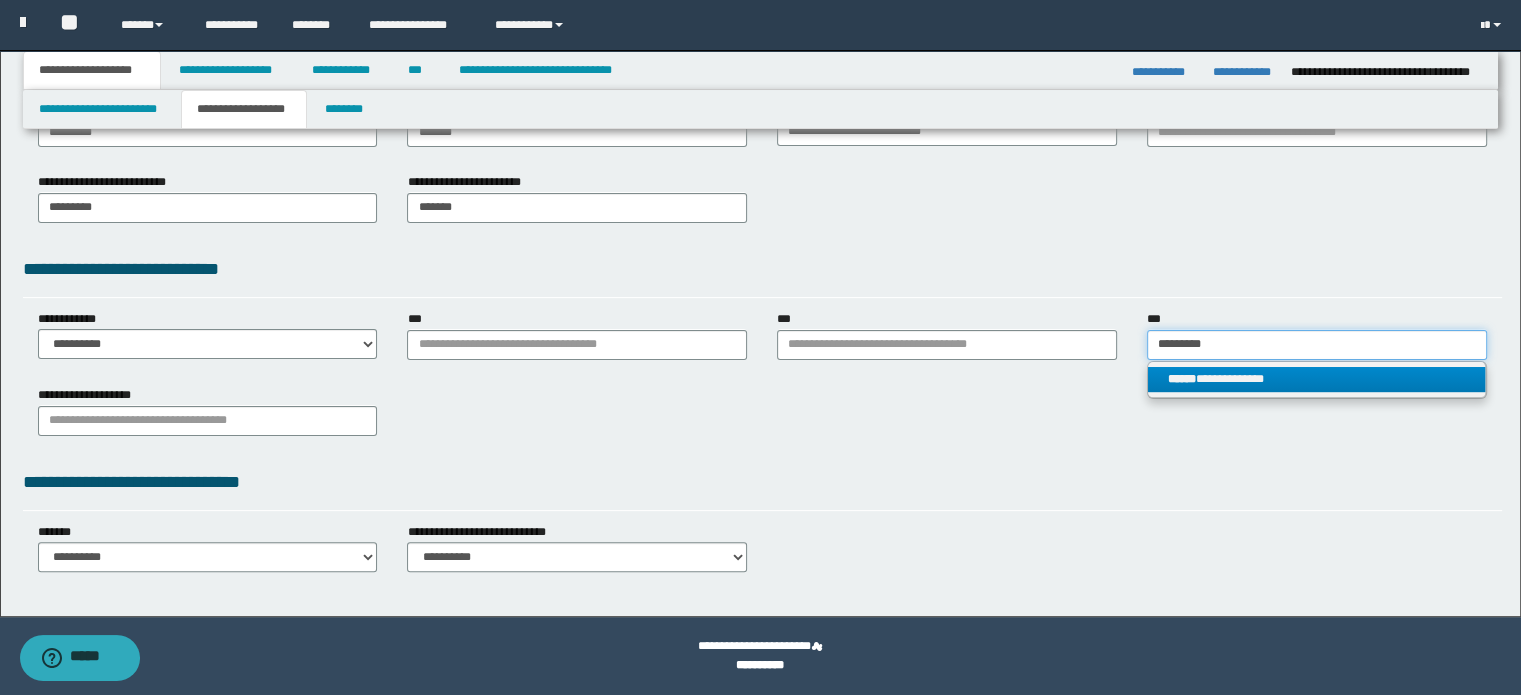 type on "*********" 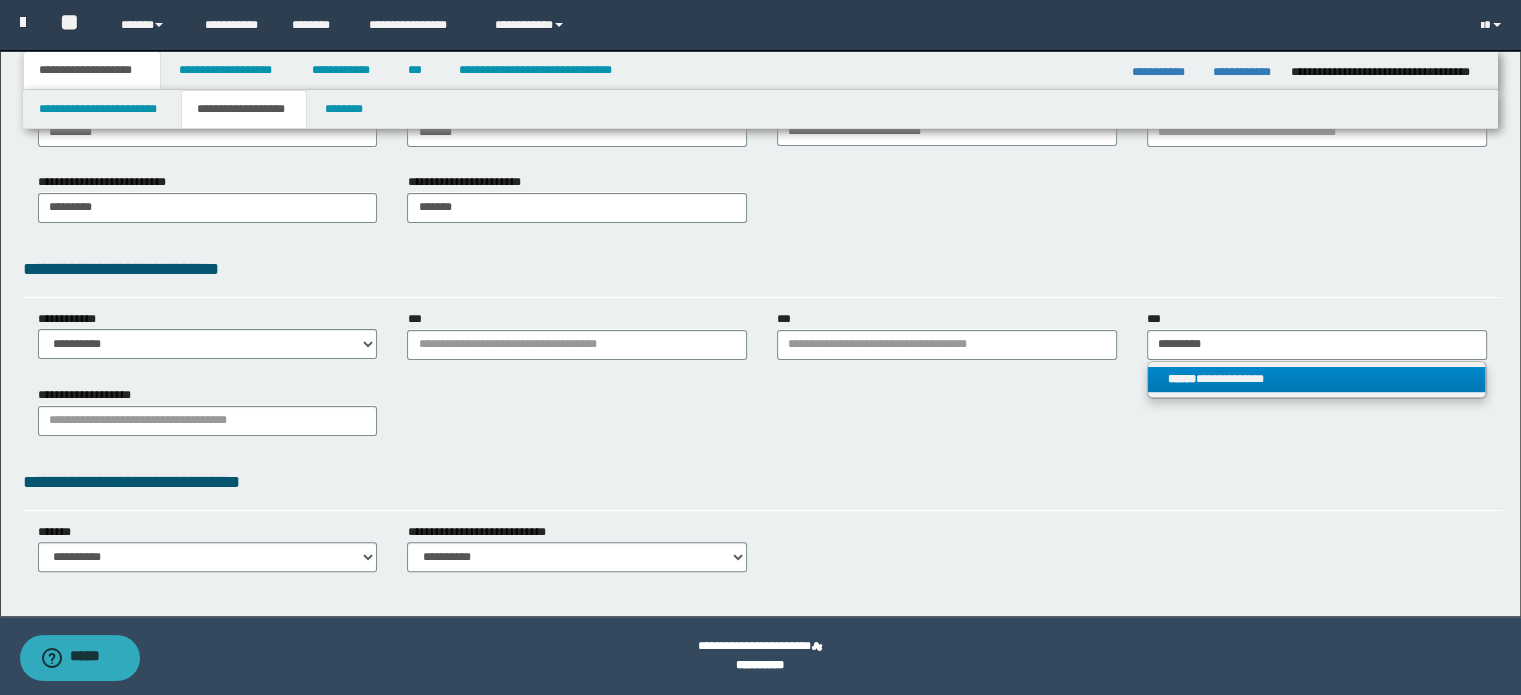 type 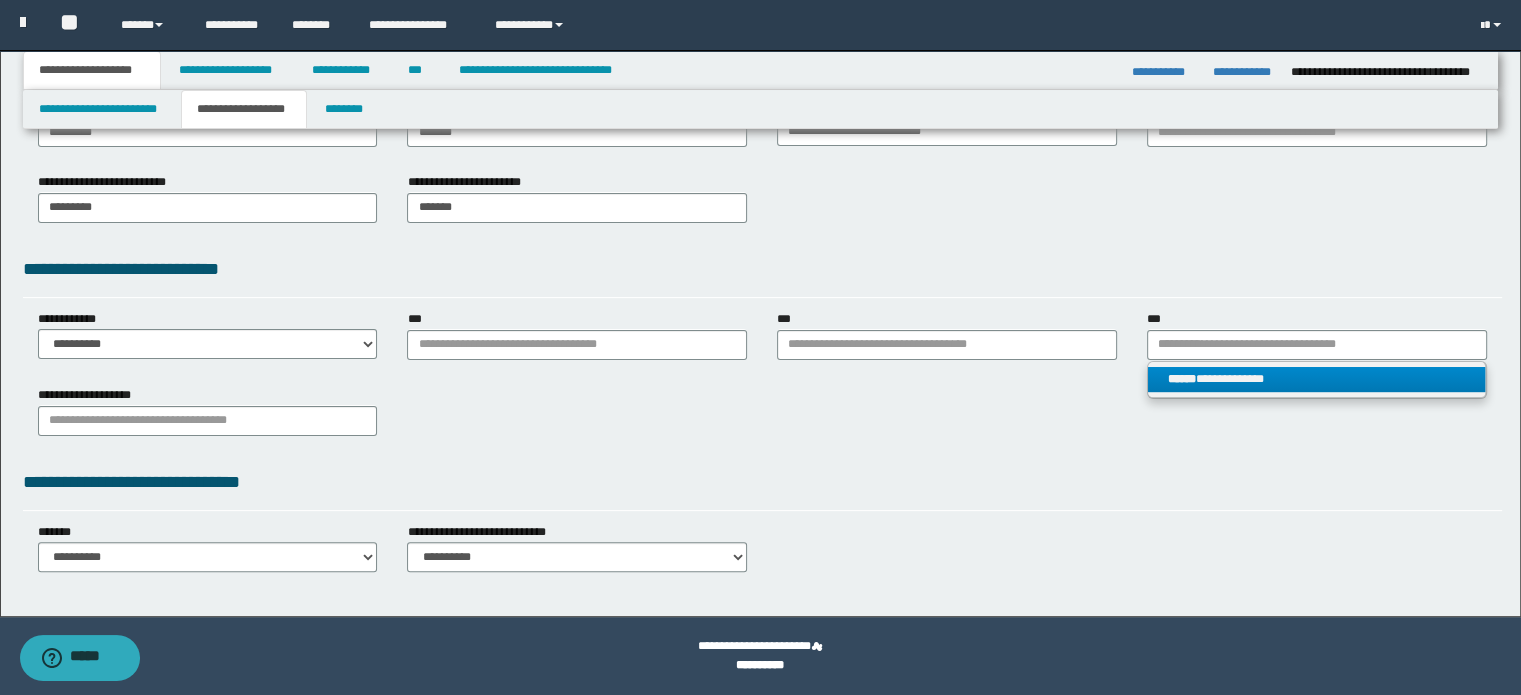 click on "**********" at bounding box center (1317, 379) 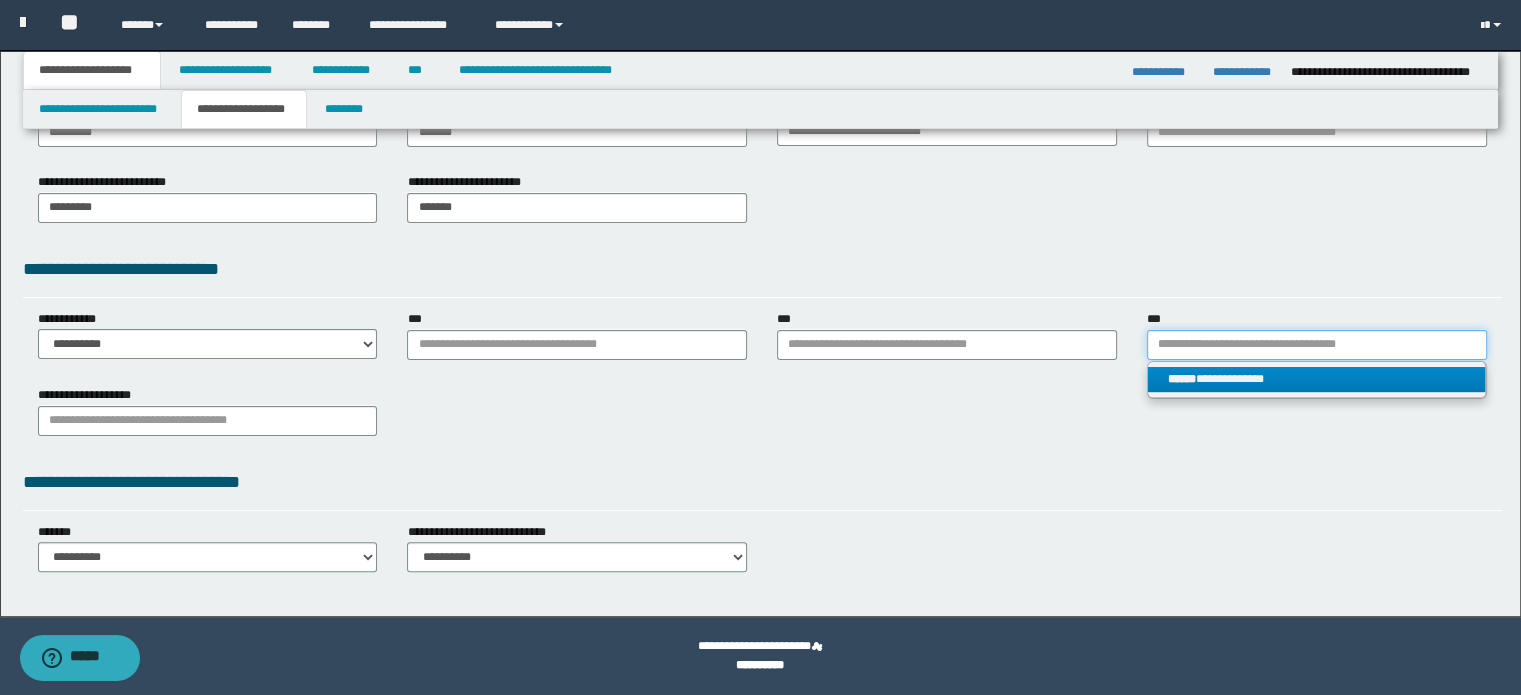 type 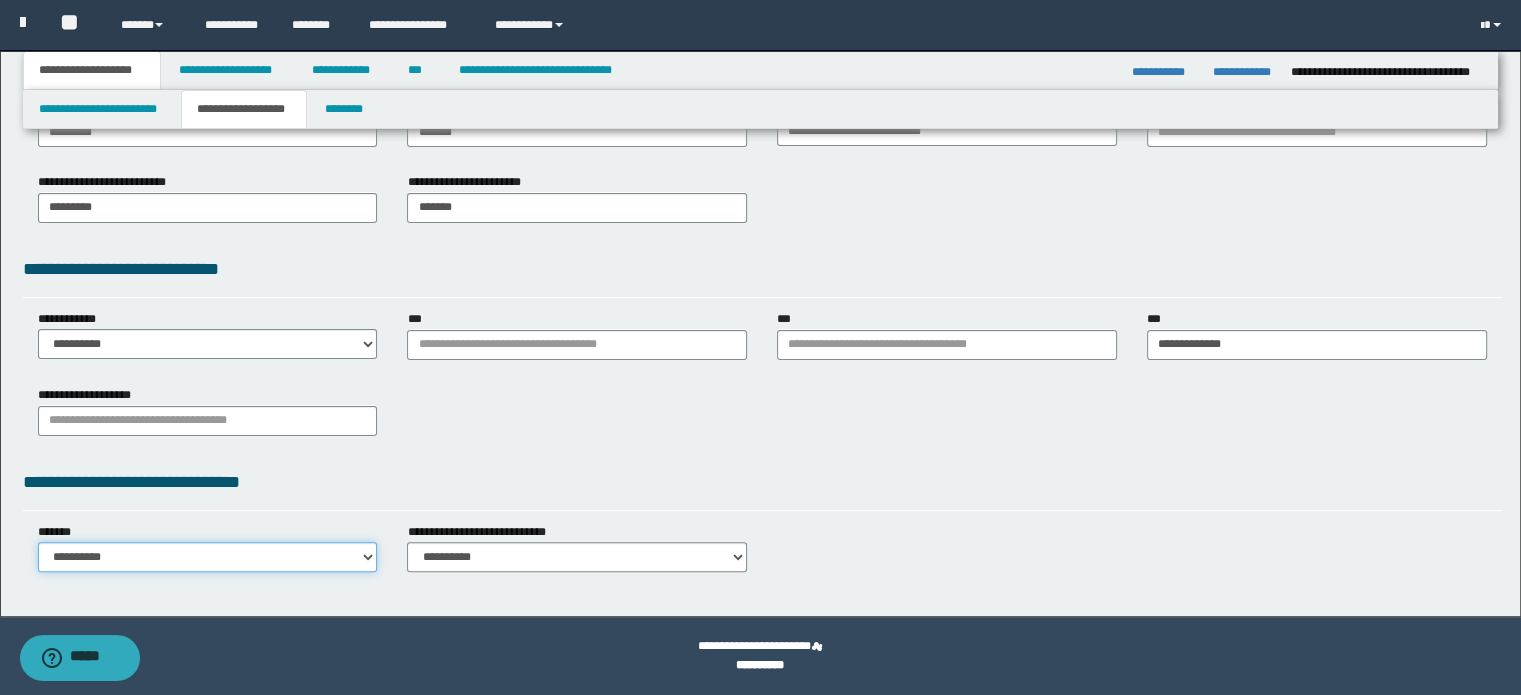 click on "**********" at bounding box center [208, 557] 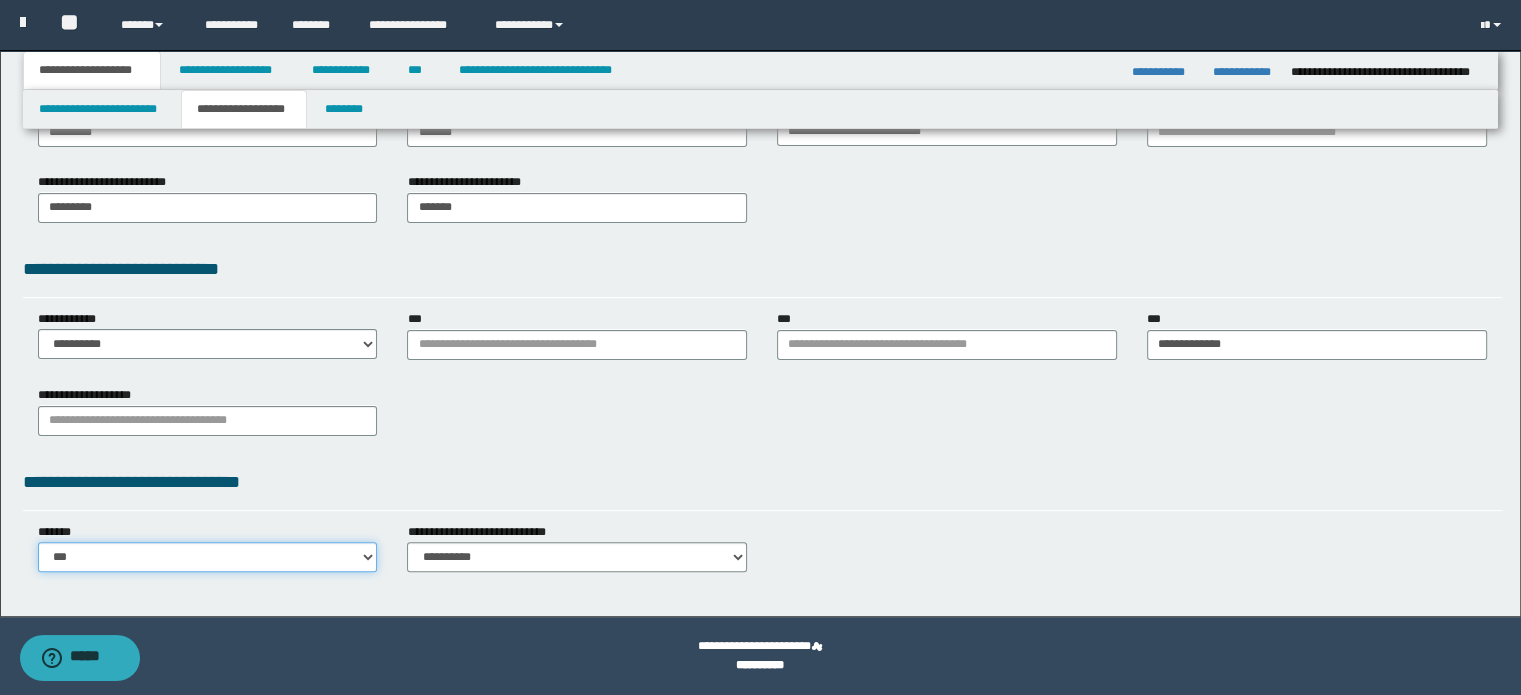 click on "**********" at bounding box center (208, 557) 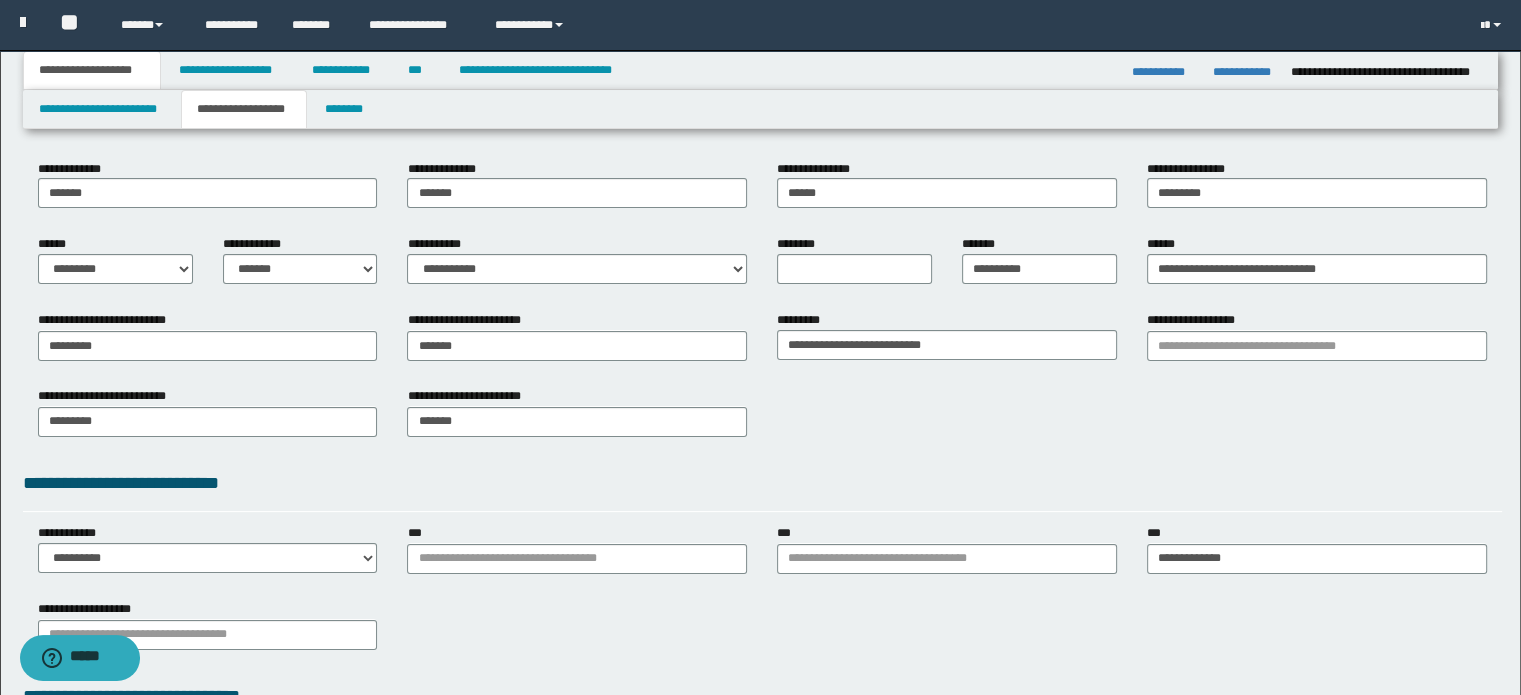 scroll, scrollTop: 11, scrollLeft: 0, axis: vertical 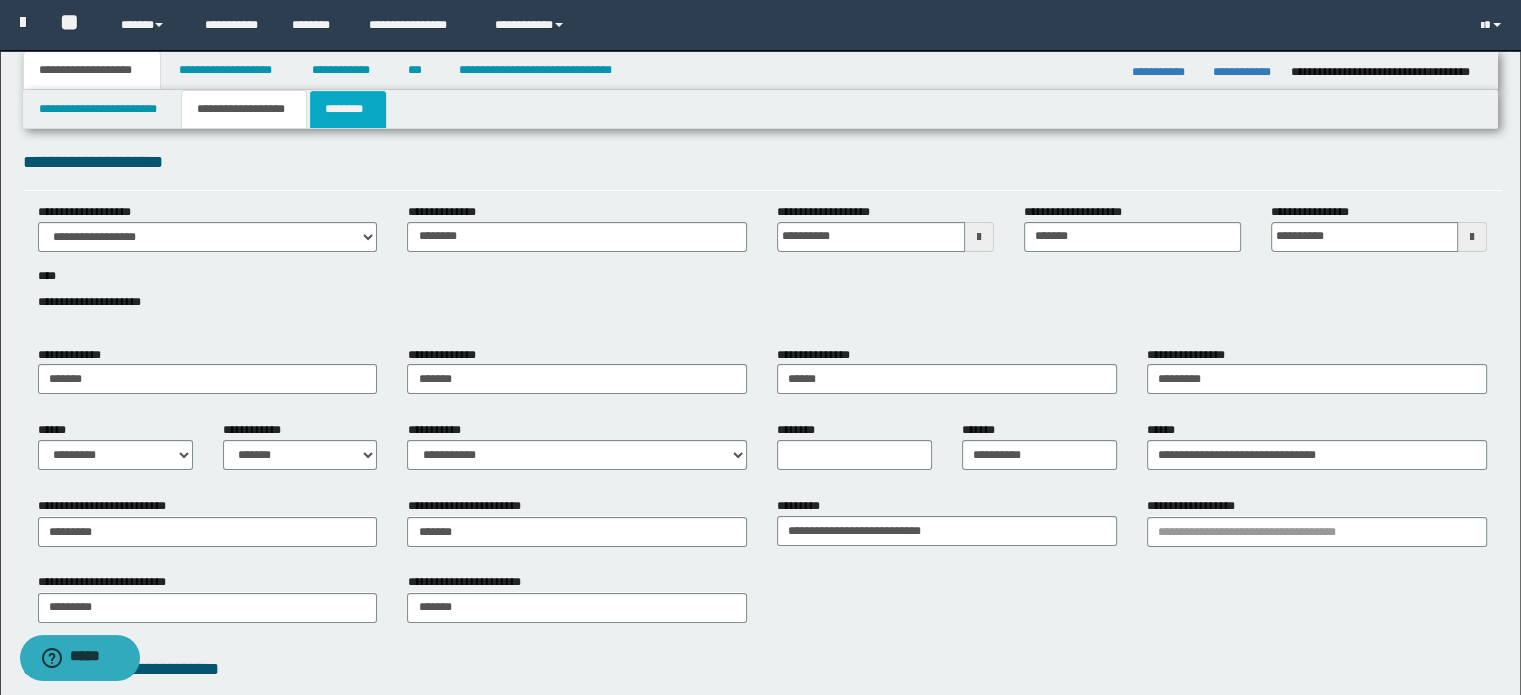 click on "********" at bounding box center (348, 109) 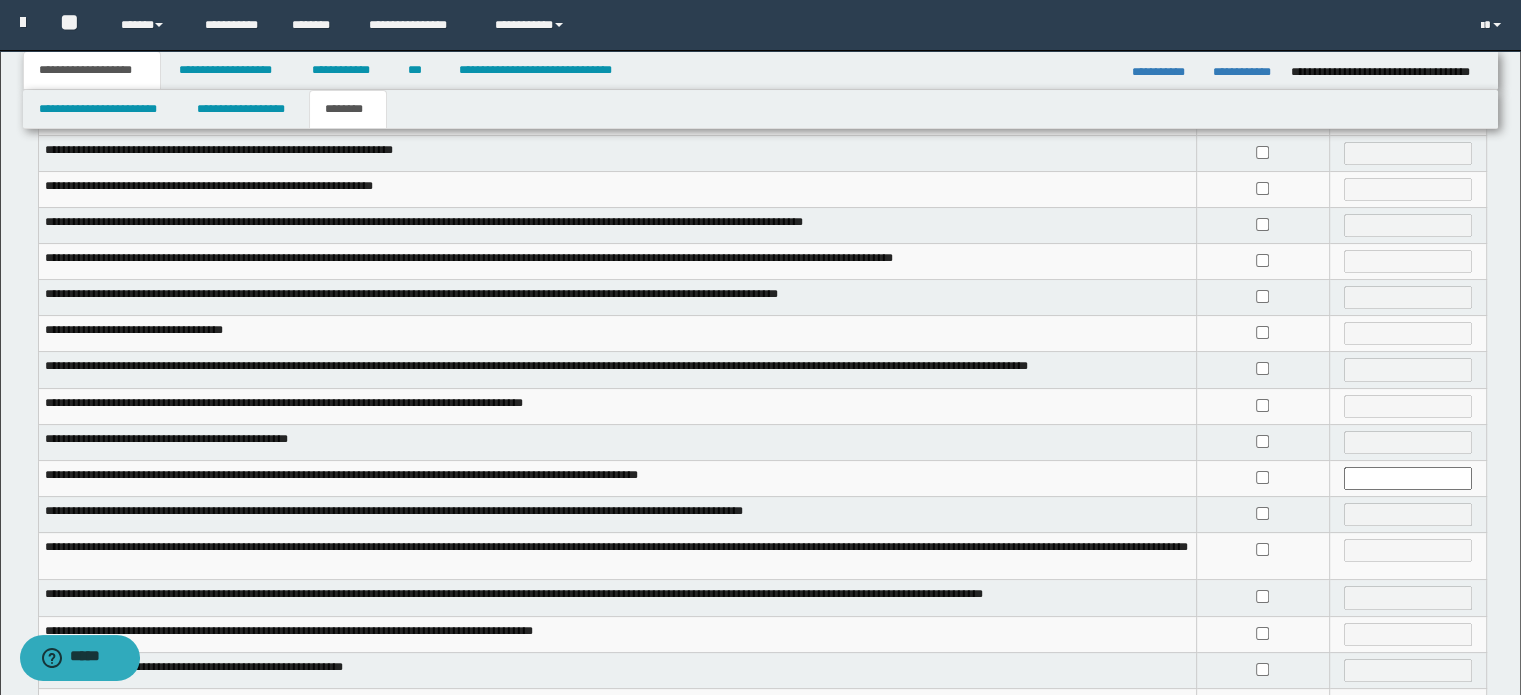 scroll, scrollTop: 400, scrollLeft: 0, axis: vertical 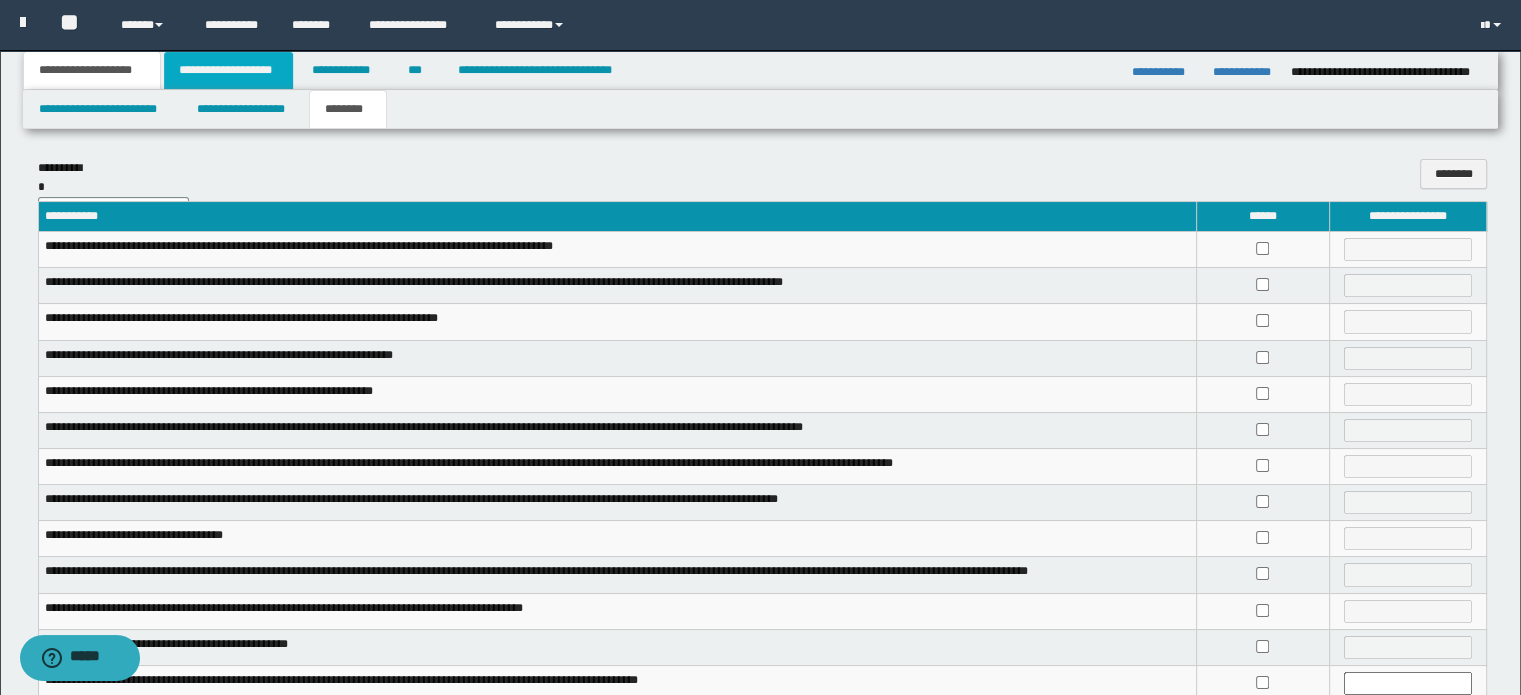 click on "**********" at bounding box center [228, 70] 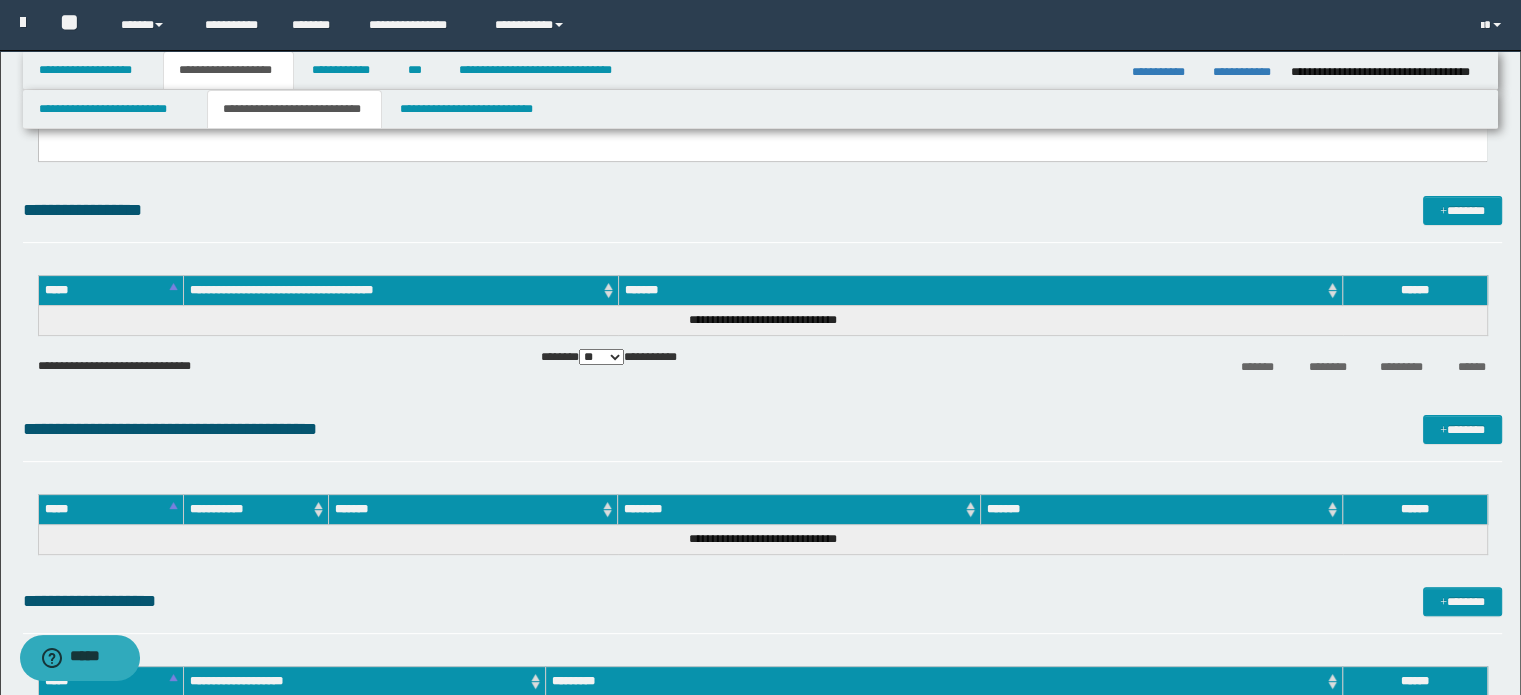 scroll, scrollTop: 500, scrollLeft: 0, axis: vertical 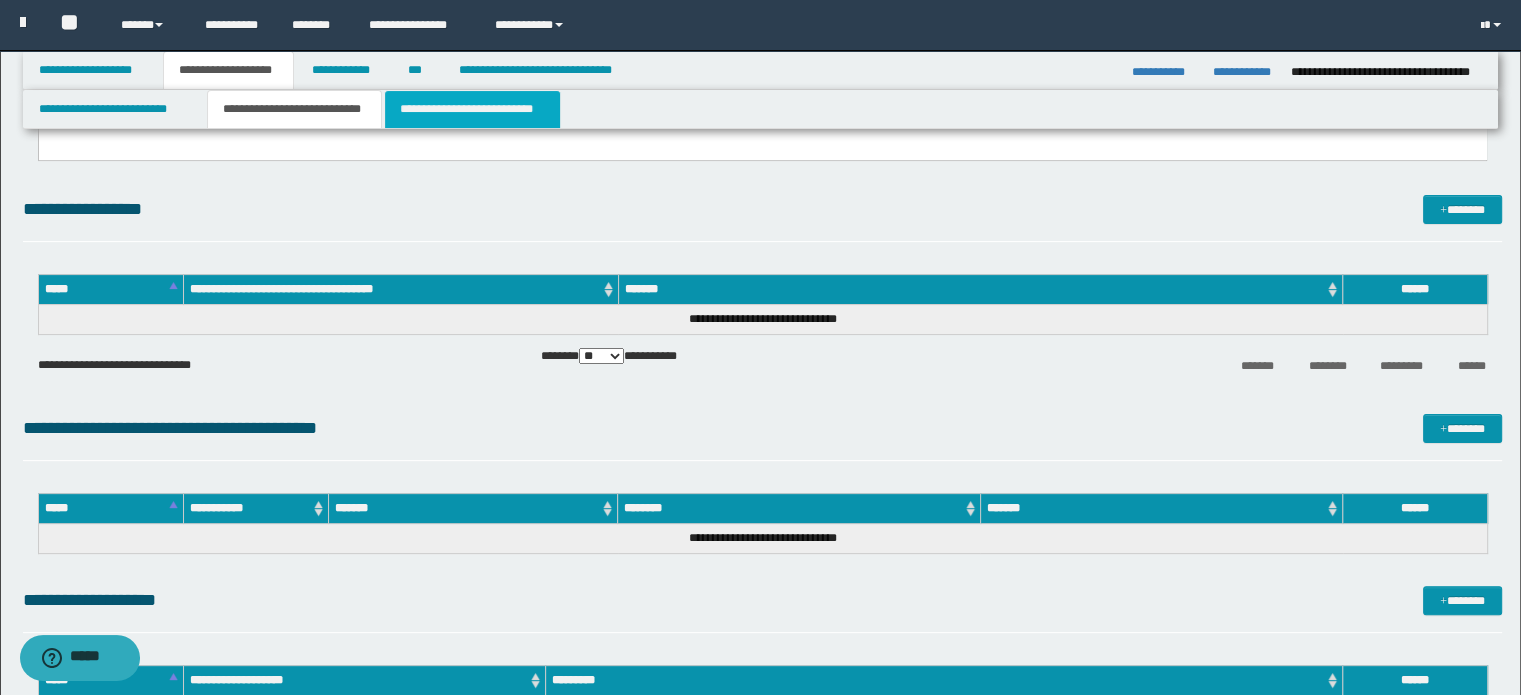 click on "**********" at bounding box center (472, 109) 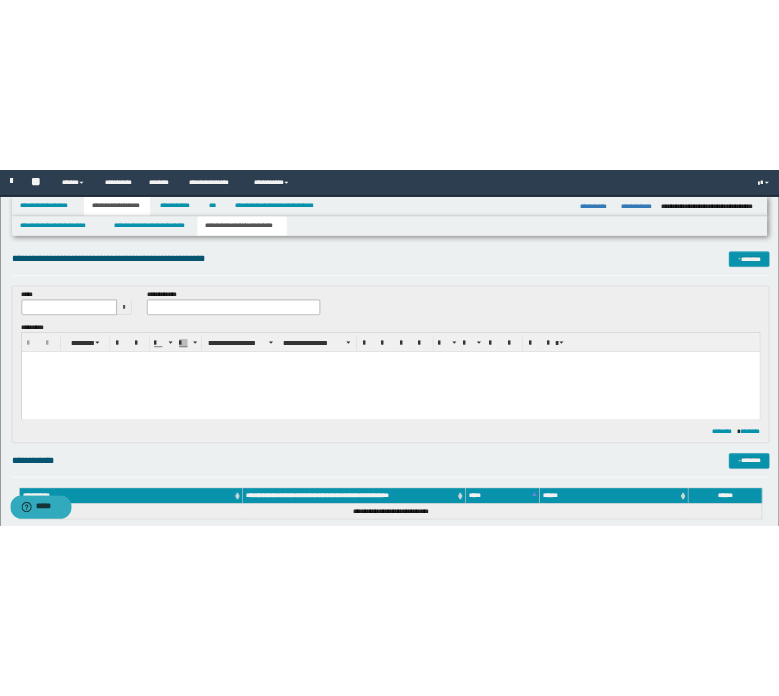 scroll, scrollTop: 0, scrollLeft: 0, axis: both 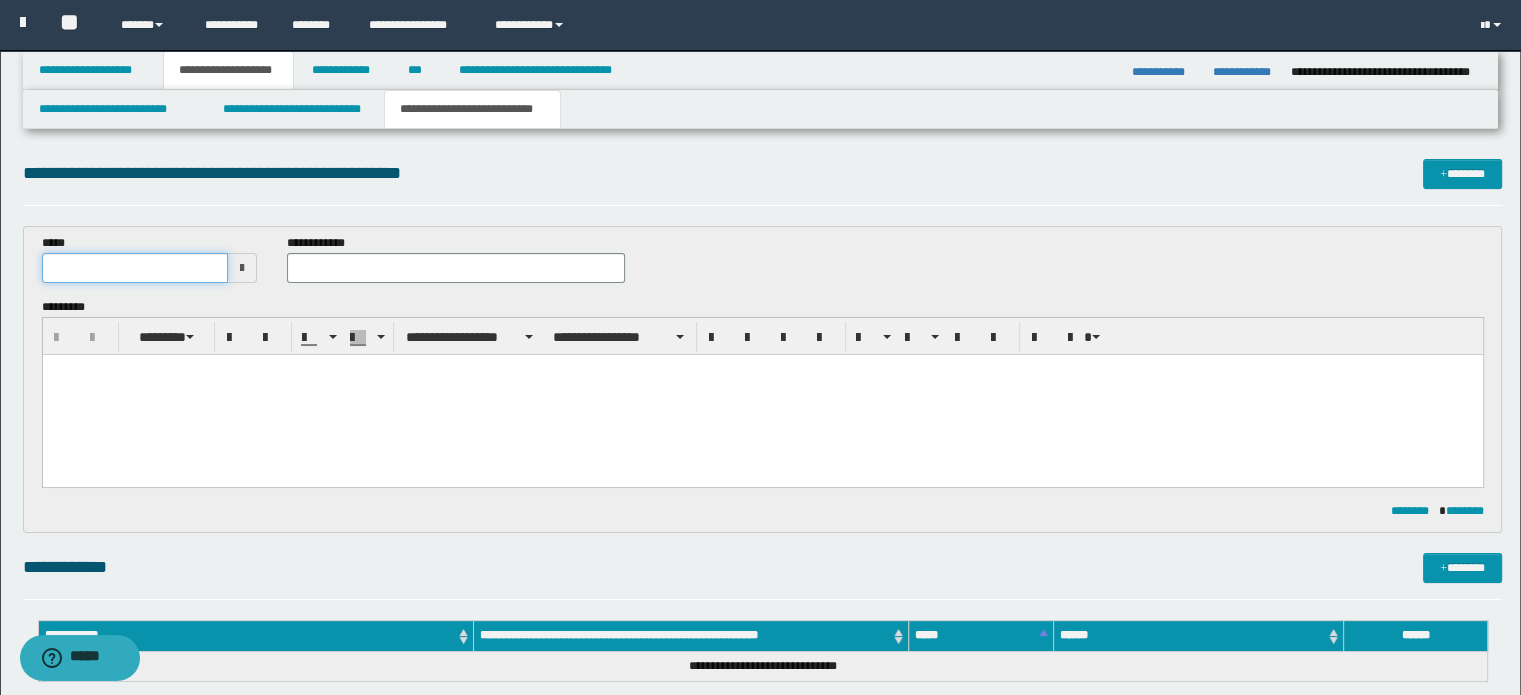 click at bounding box center (135, 268) 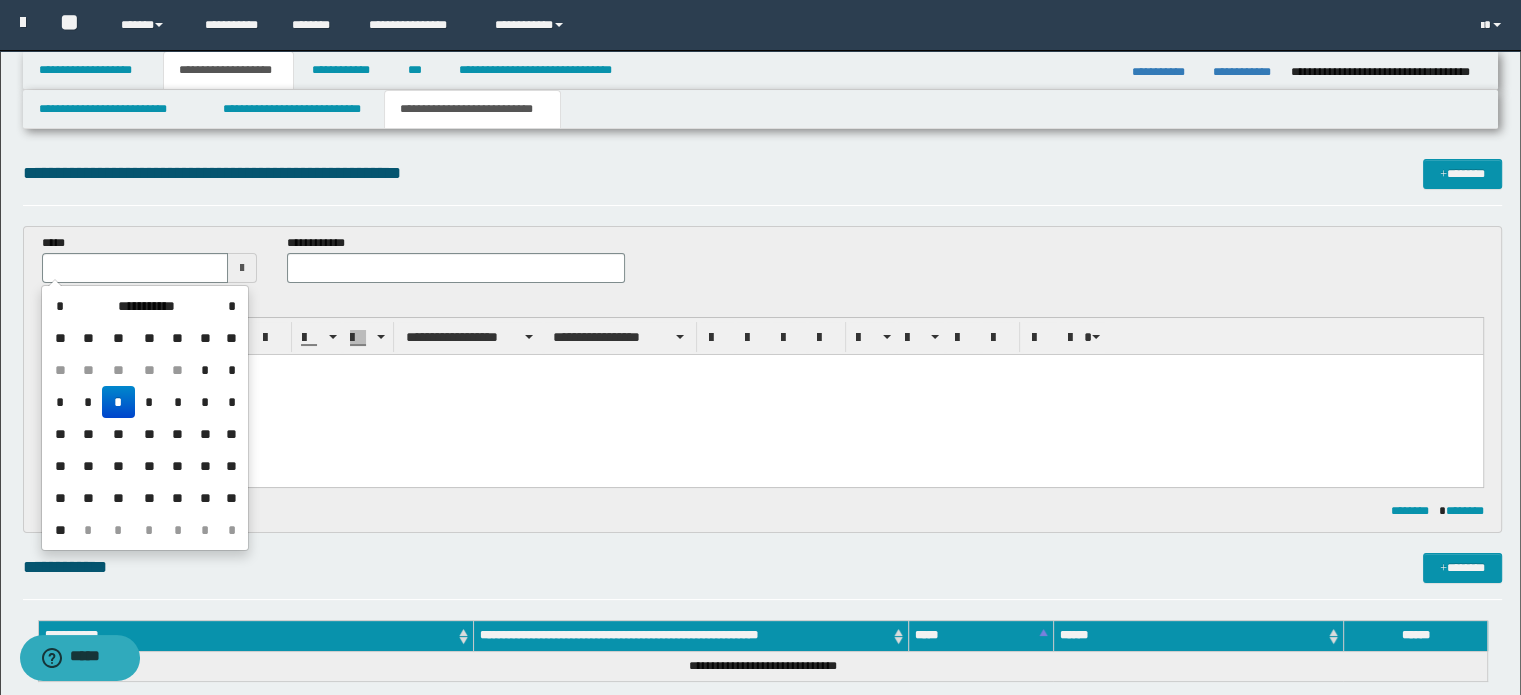 click on "*" at bounding box center (118, 402) 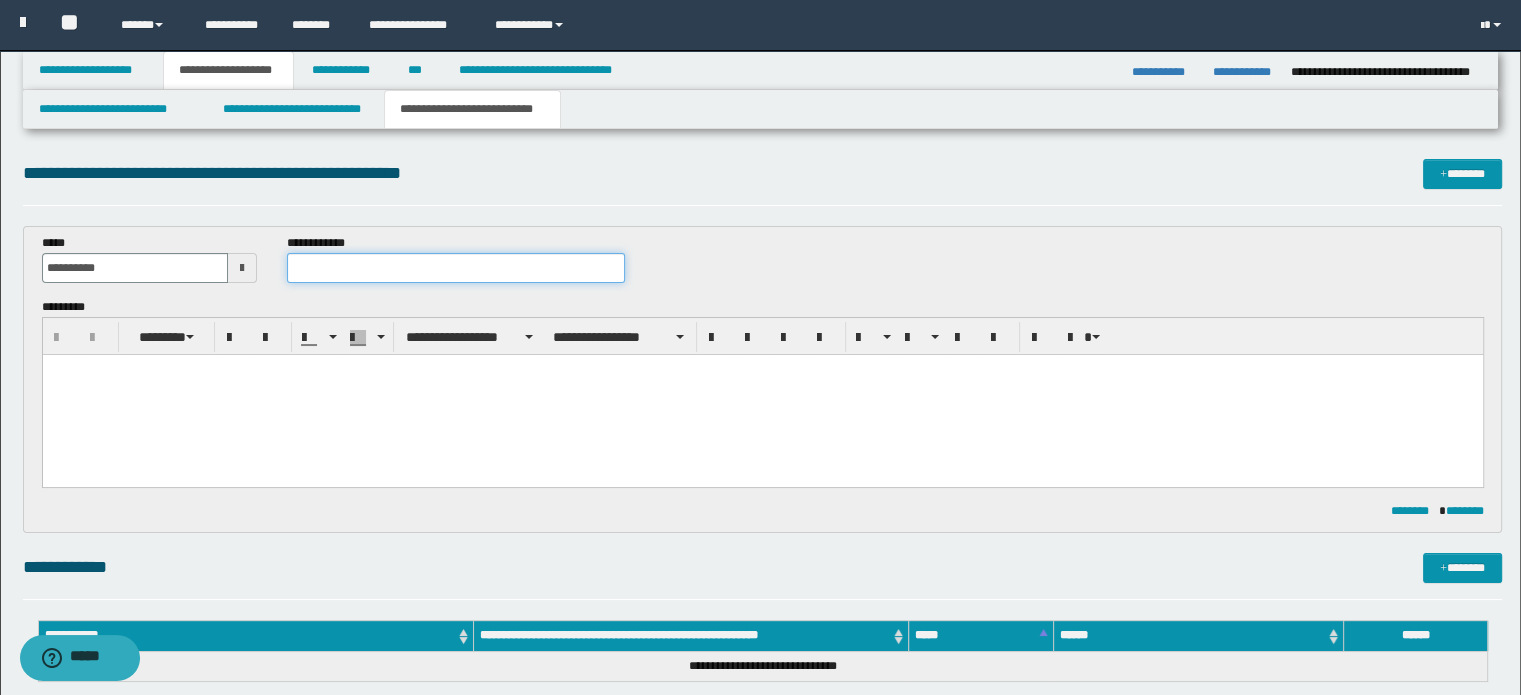 click at bounding box center [456, 268] 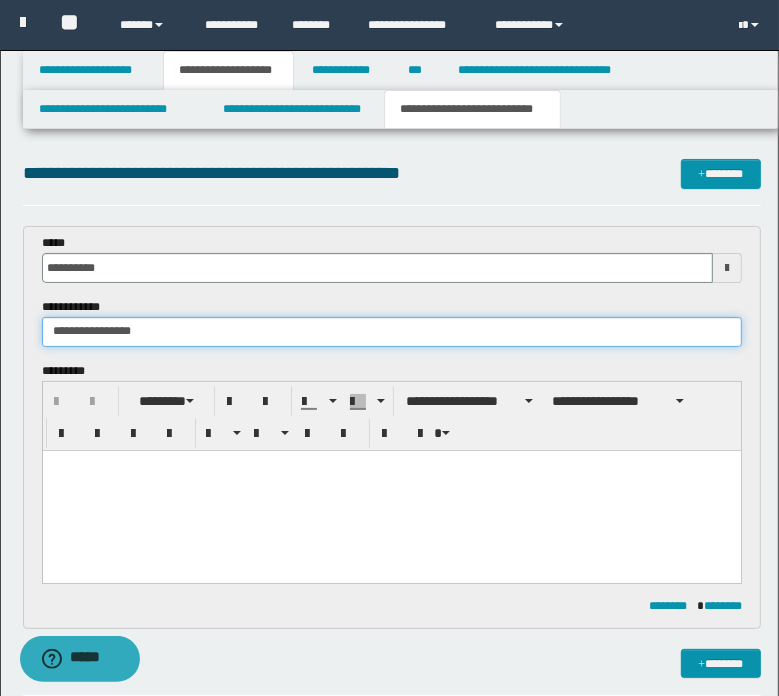 type on "**********" 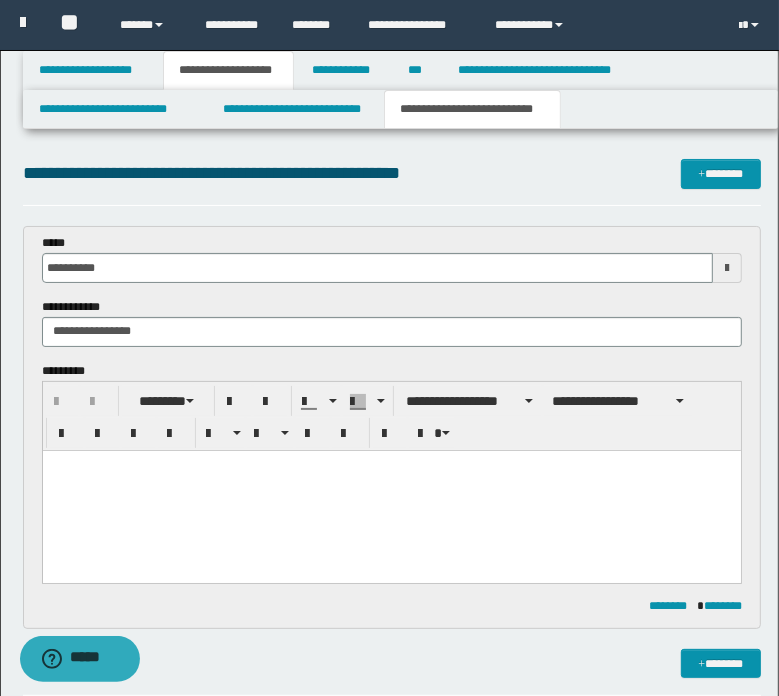 click at bounding box center (391, 490) 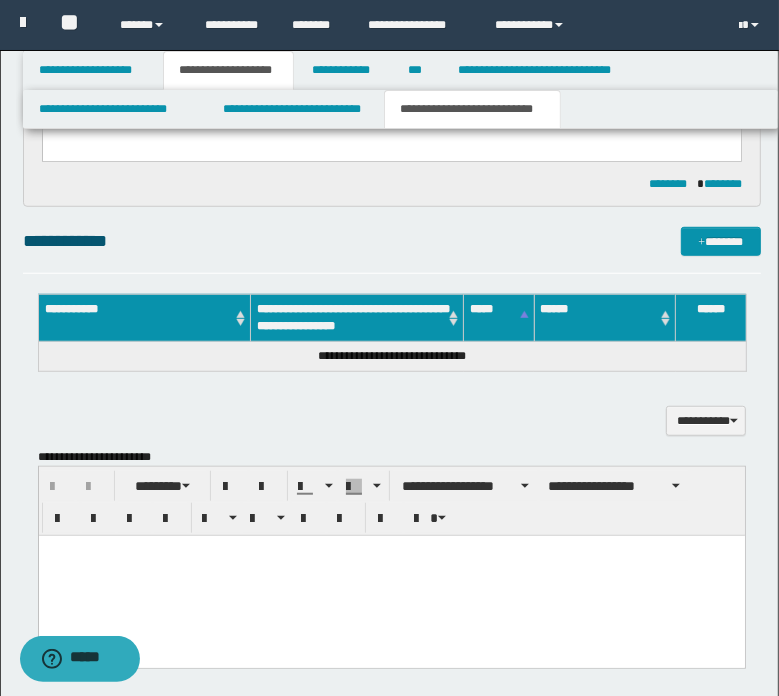 scroll, scrollTop: 700, scrollLeft: 0, axis: vertical 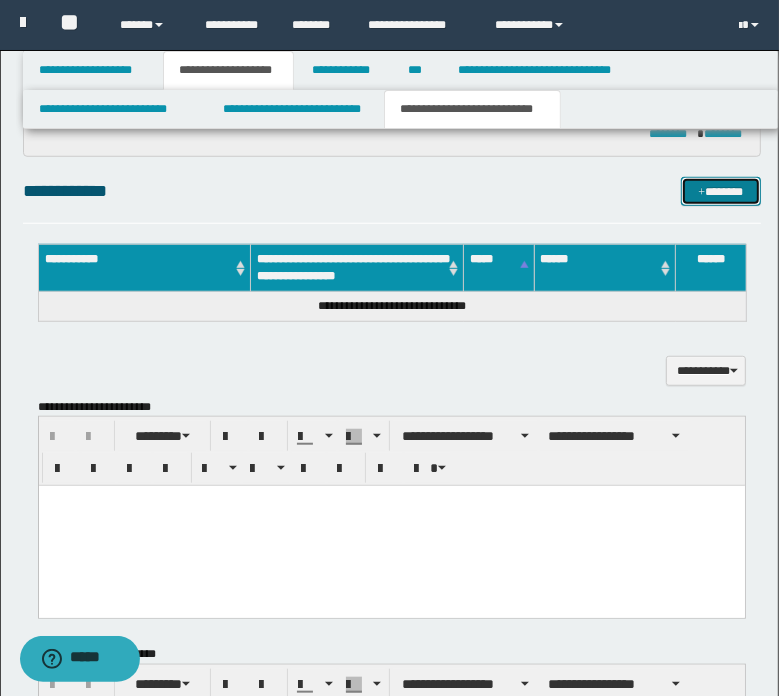click on "*******" at bounding box center (720, 192) 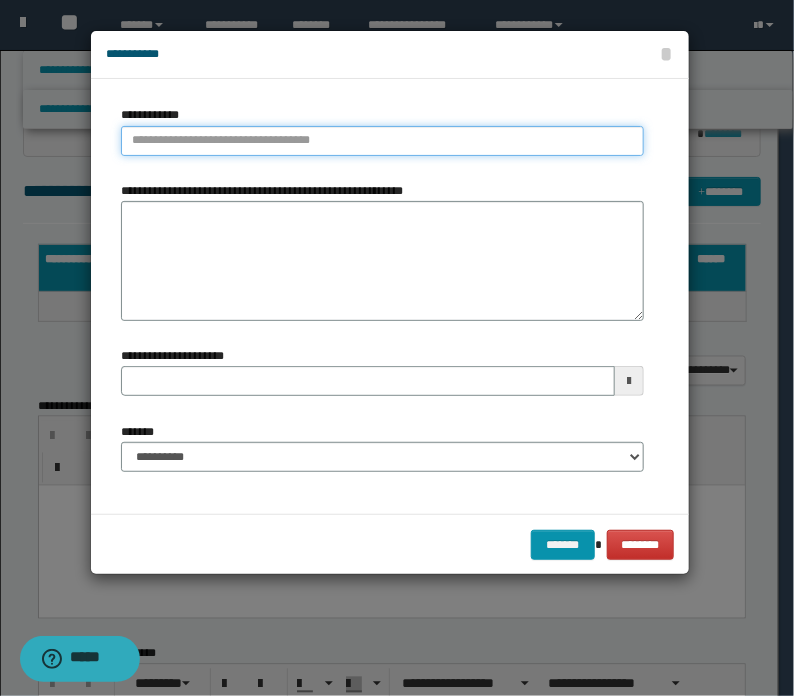 click on "**********" at bounding box center (382, 141) 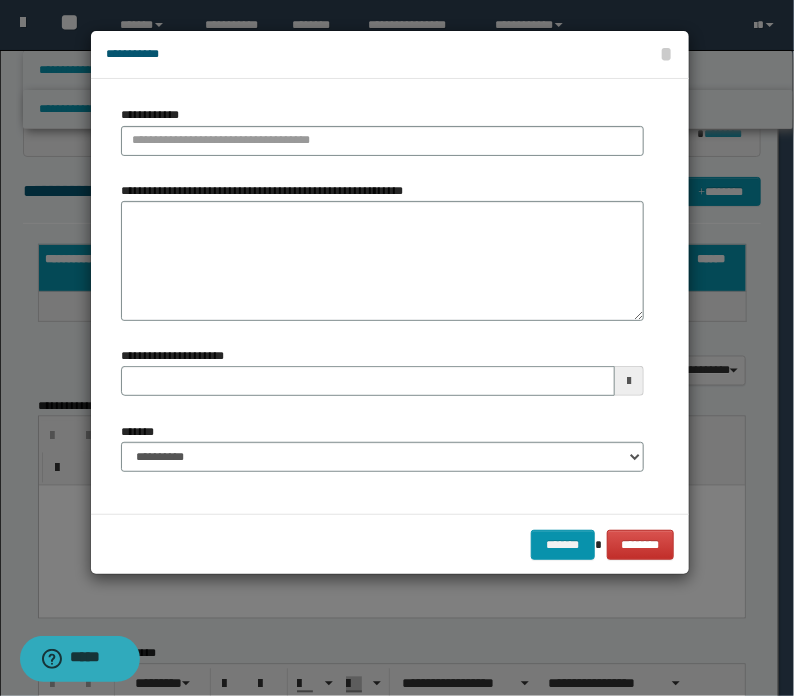 click at bounding box center [397, 348] 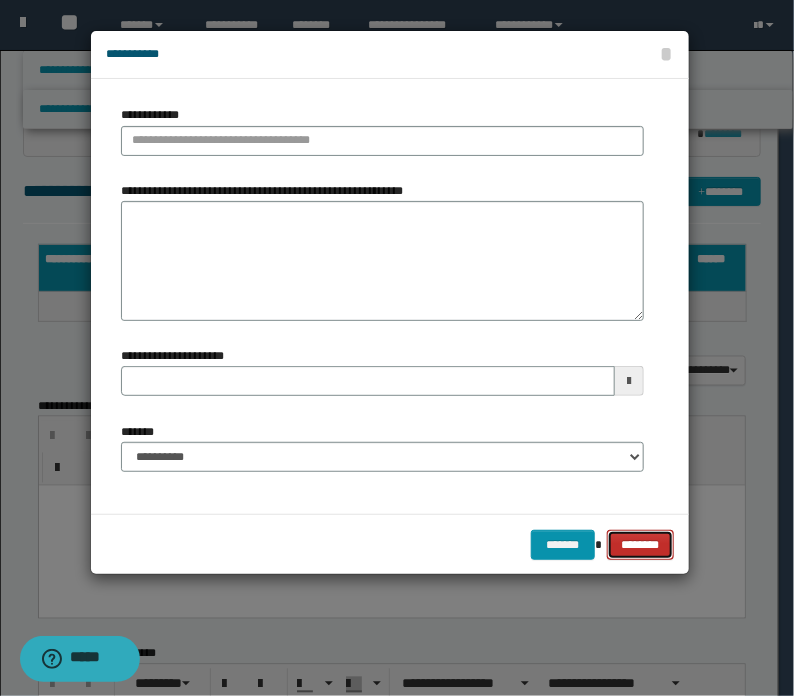 click on "********" at bounding box center (640, 545) 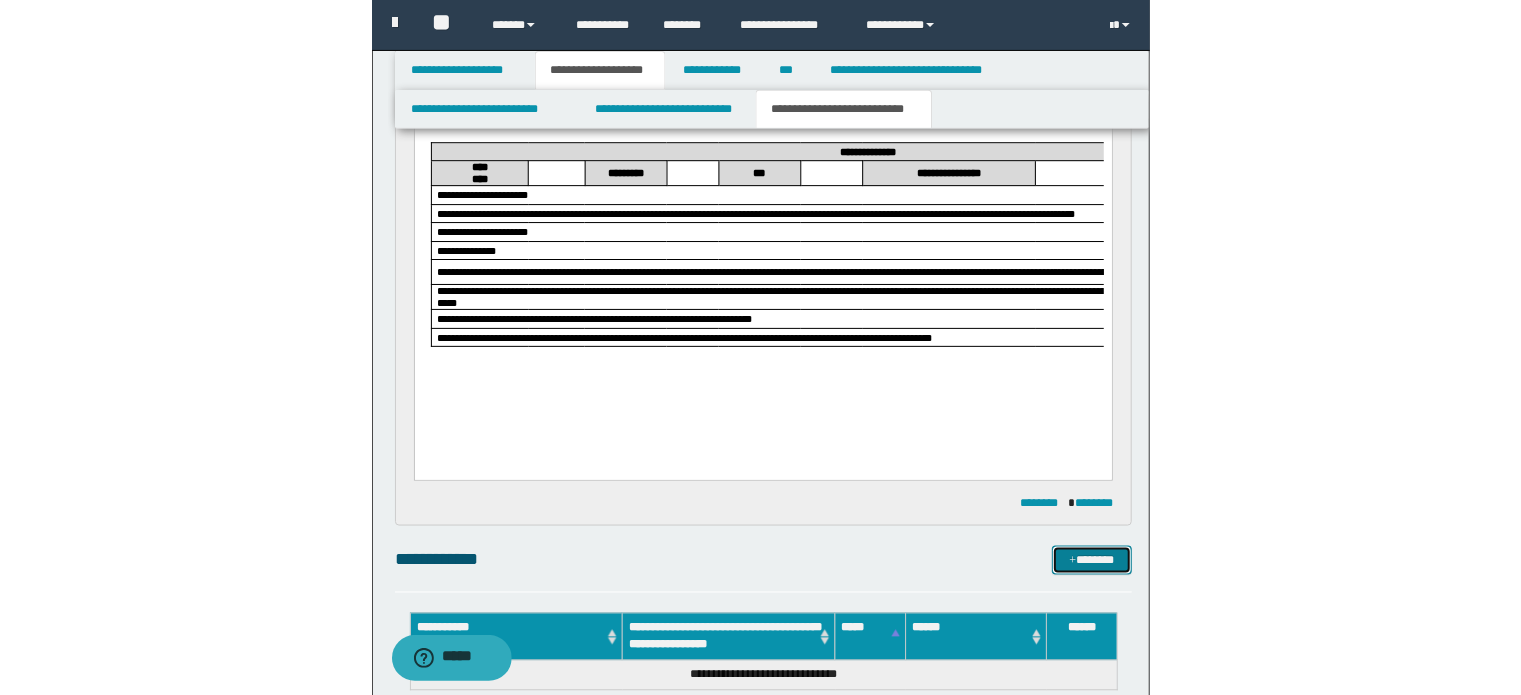 scroll, scrollTop: 300, scrollLeft: 0, axis: vertical 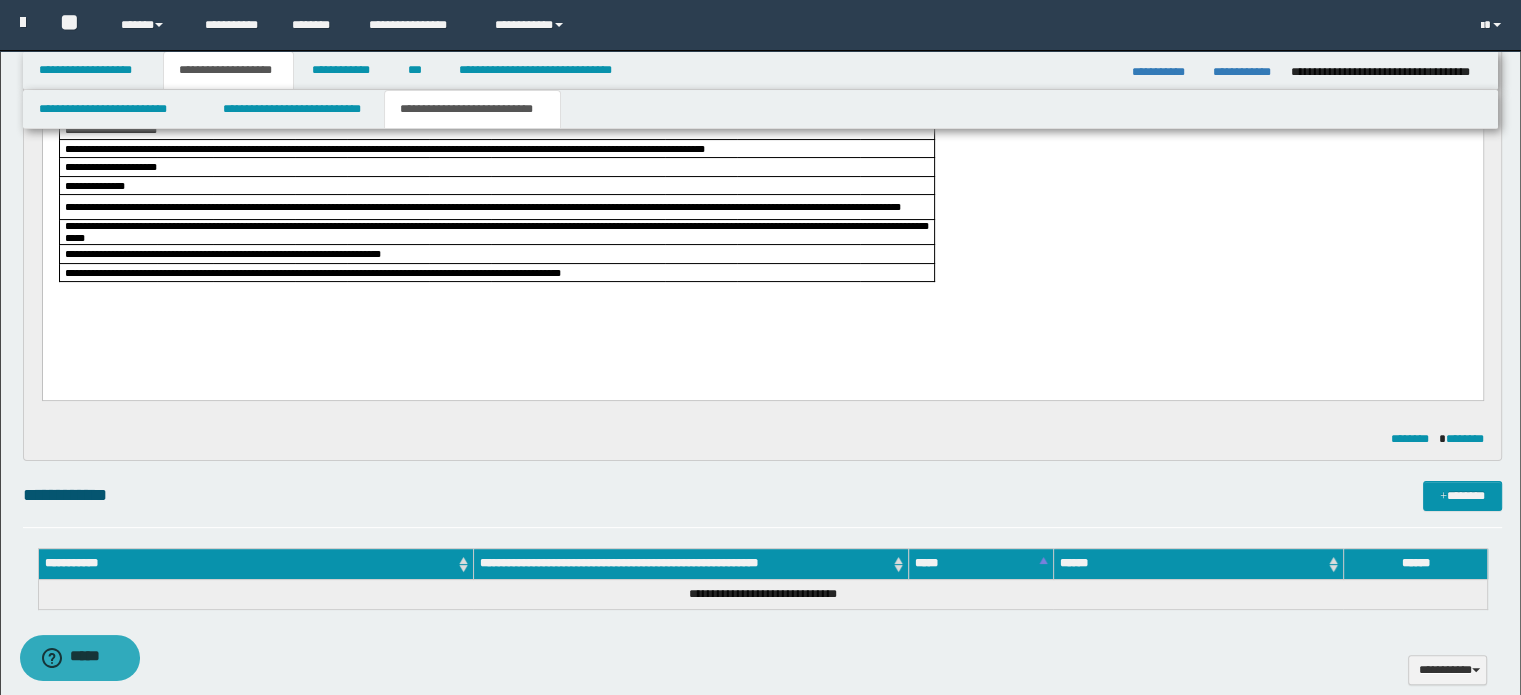 click on "**********" at bounding box center (762, 196) 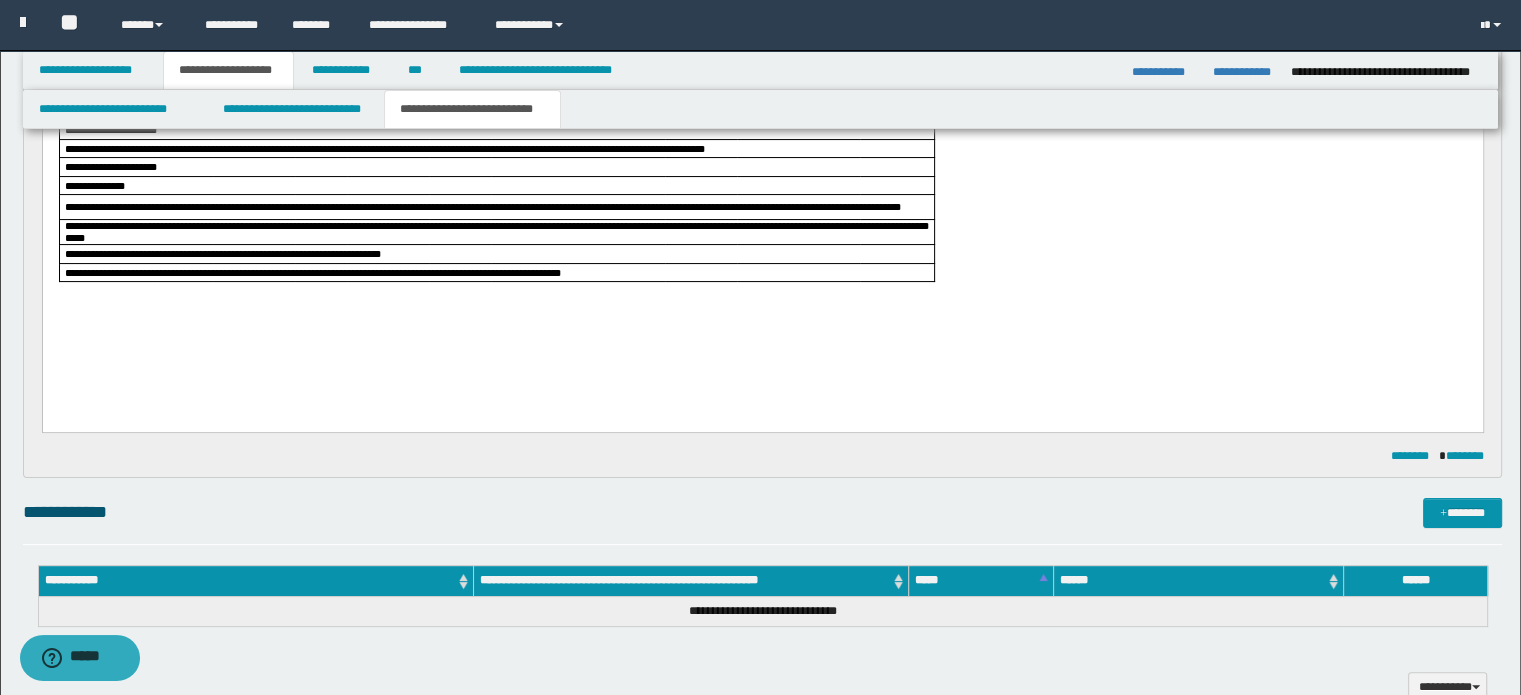 type 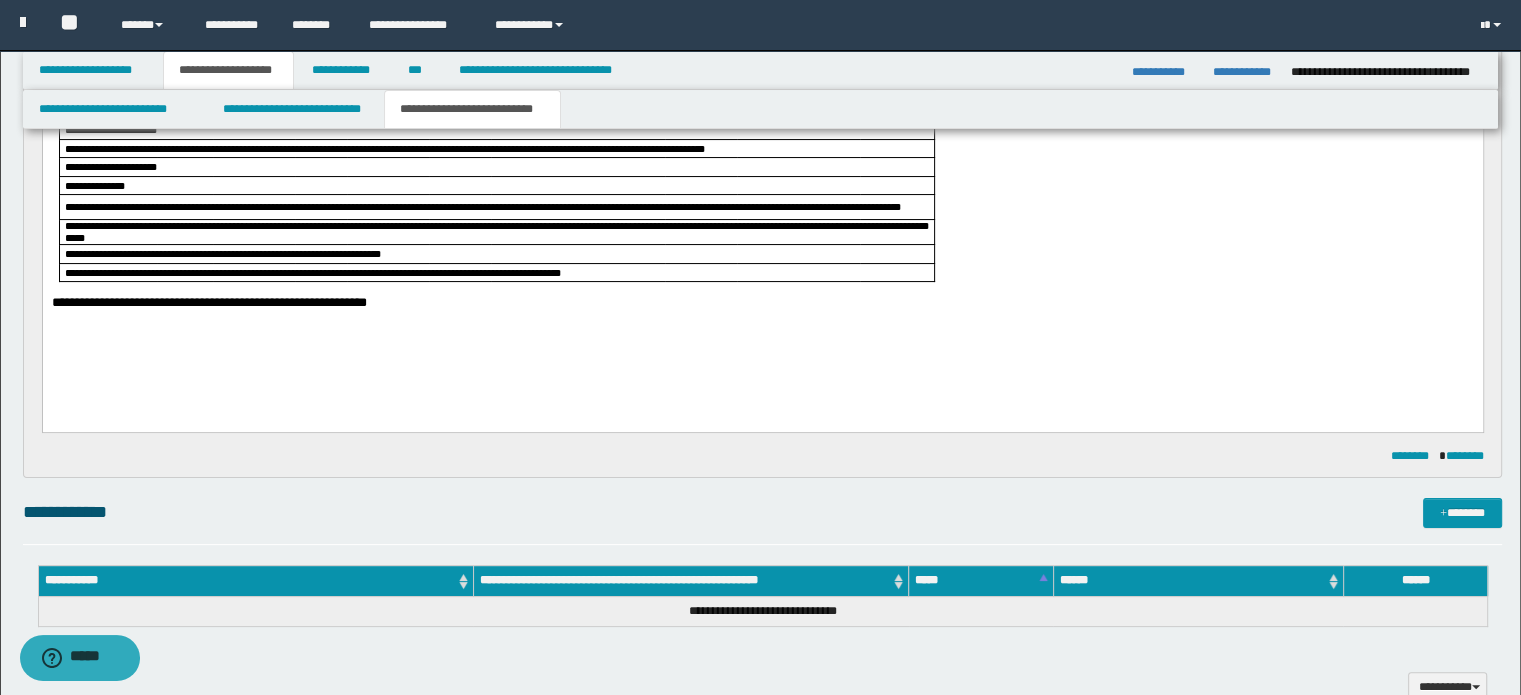 click on "**********" at bounding box center [762, 211] 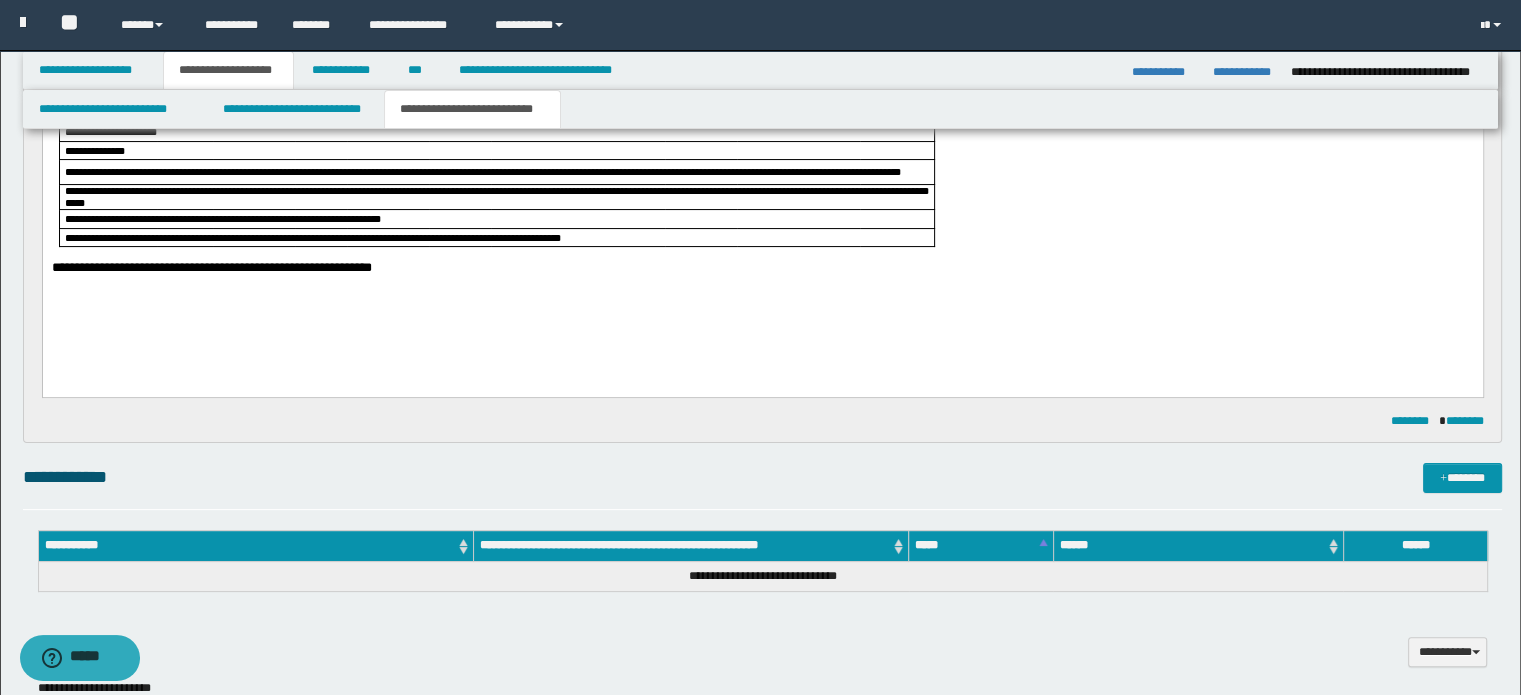 scroll, scrollTop: 300, scrollLeft: 0, axis: vertical 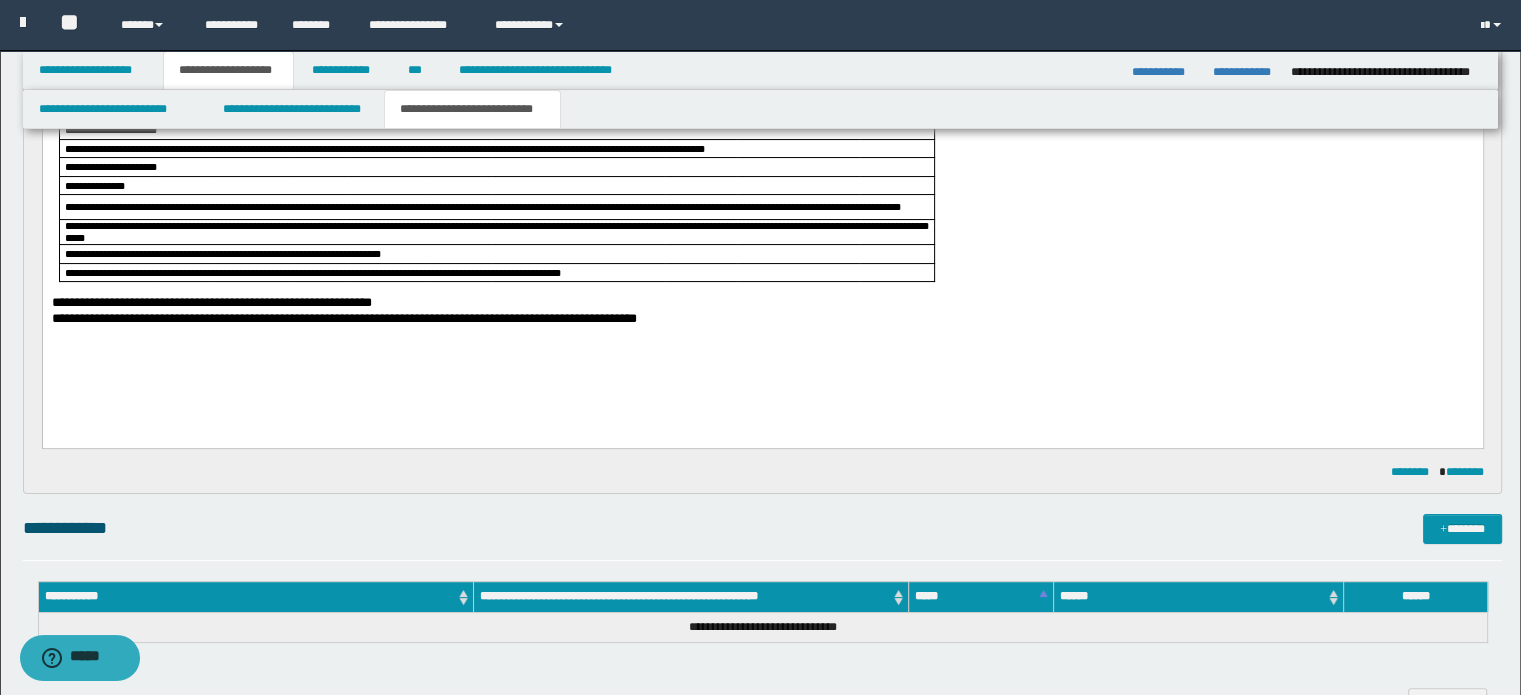 click on "**********" at bounding box center [762, 319] 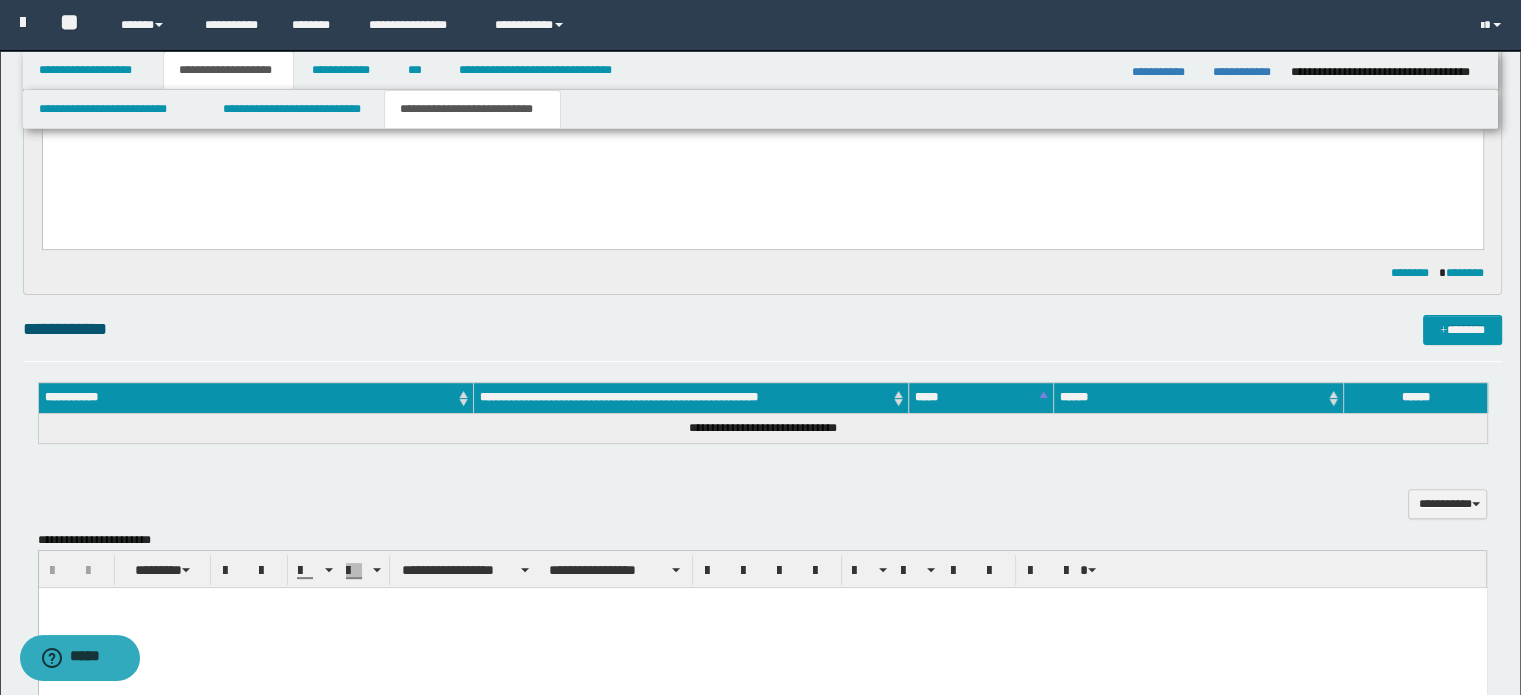 scroll, scrollTop: 500, scrollLeft: 0, axis: vertical 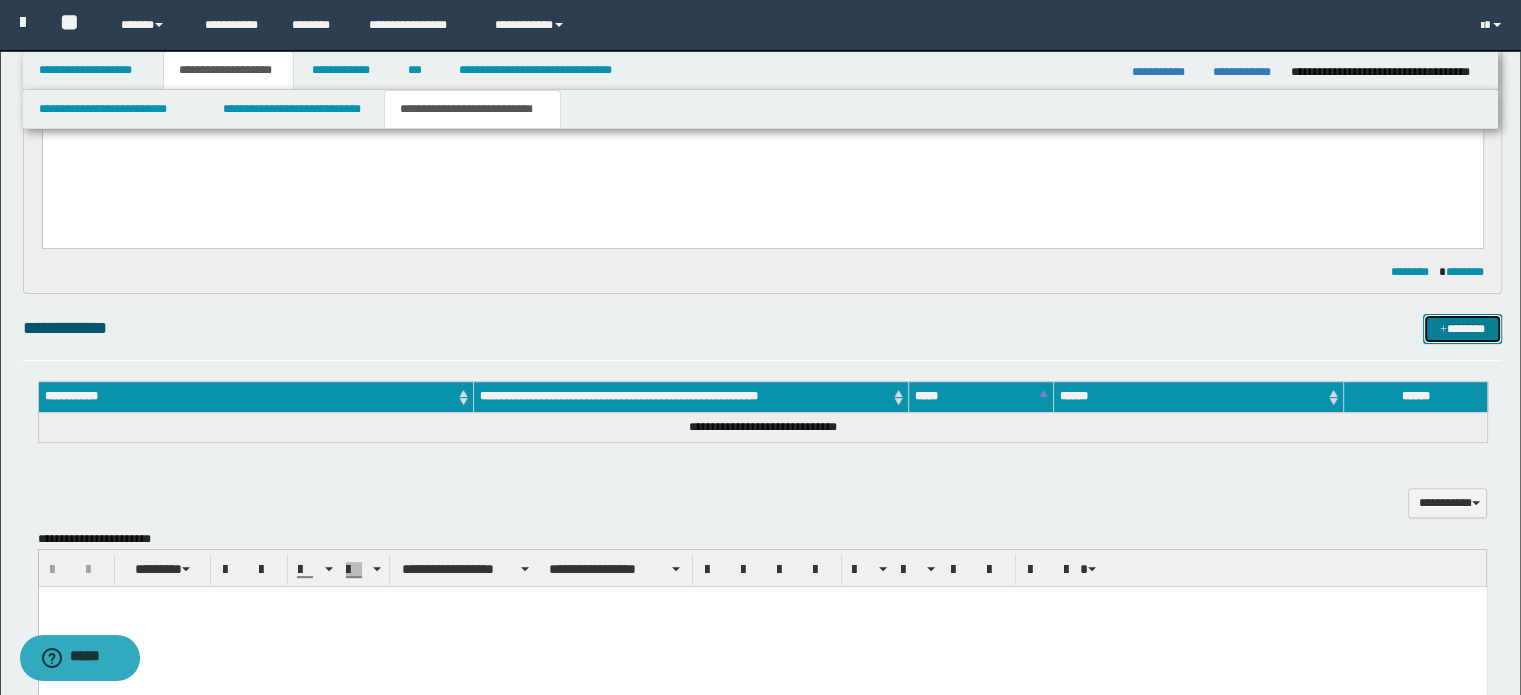 click on "*******" at bounding box center [1462, 329] 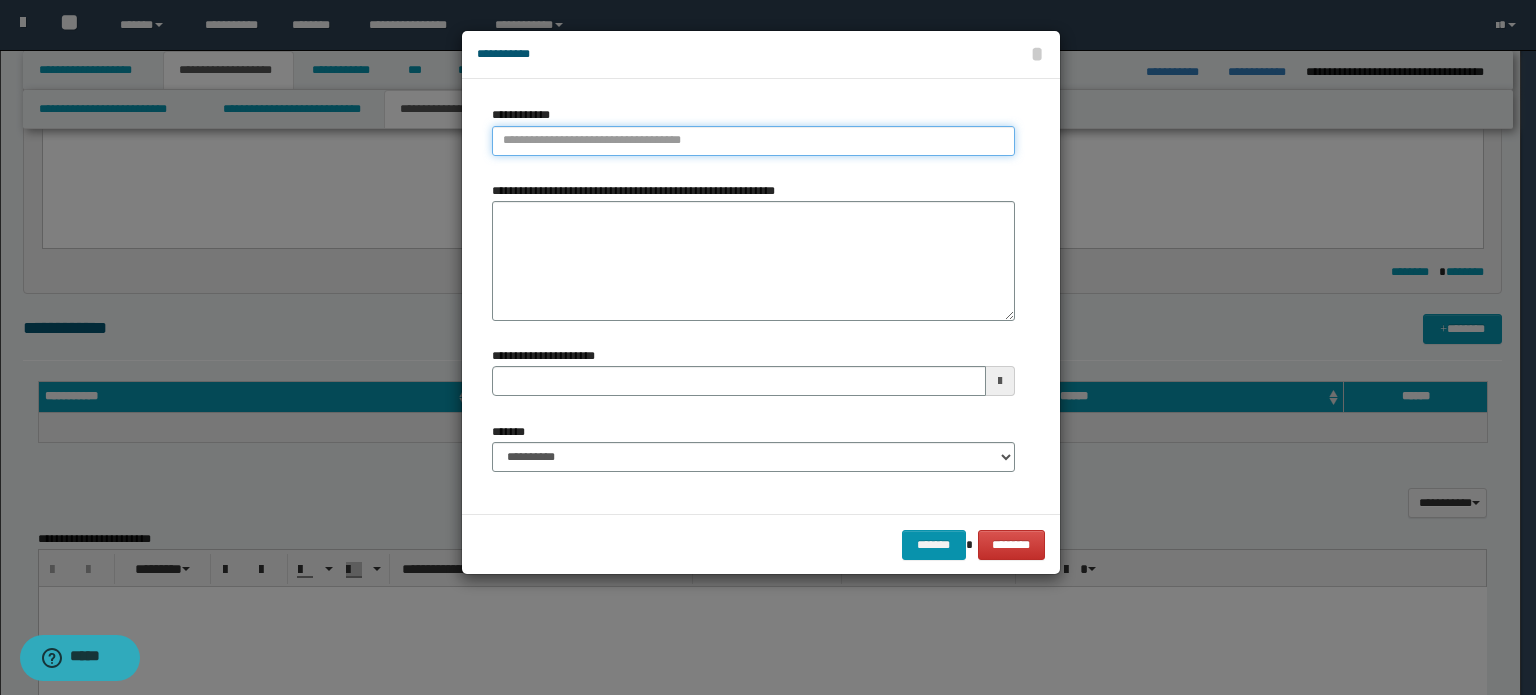 click on "**********" at bounding box center (753, 141) 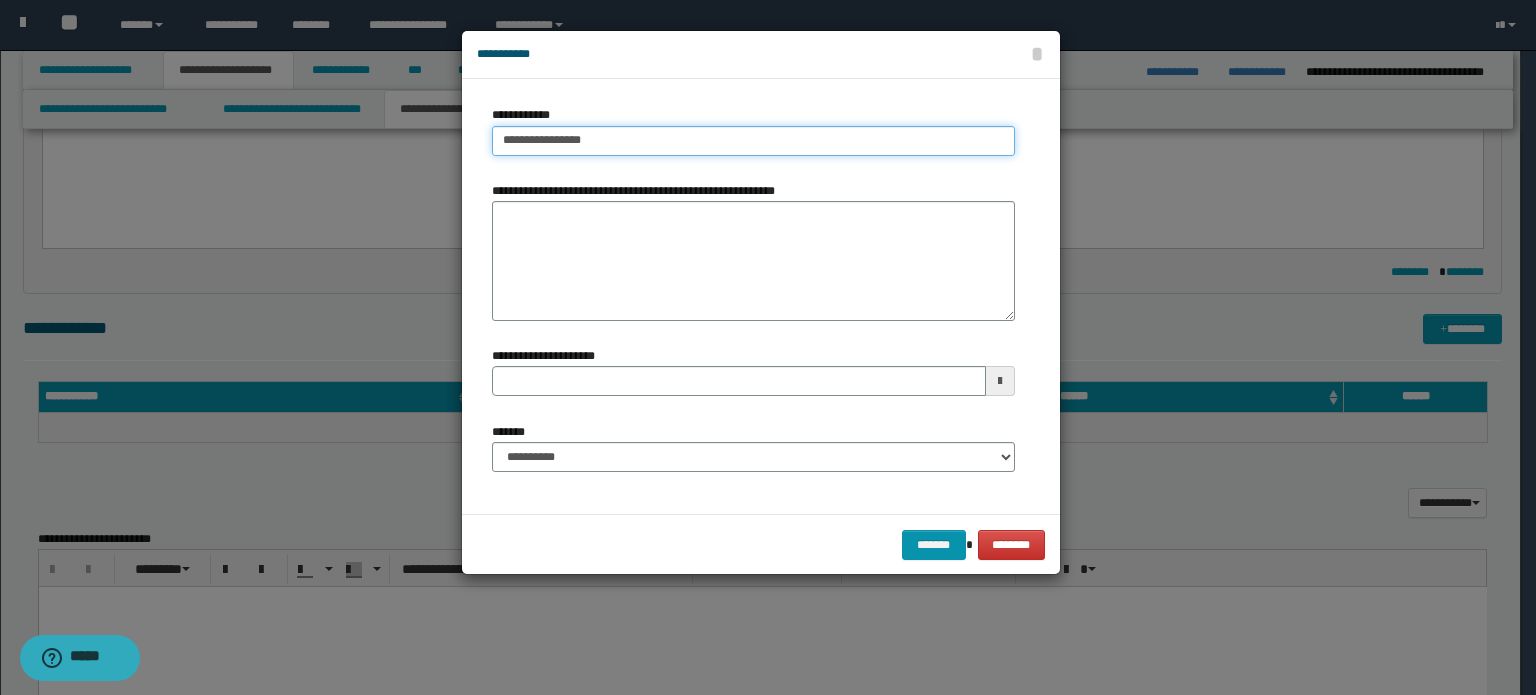 click on "**********" at bounding box center (753, 141) 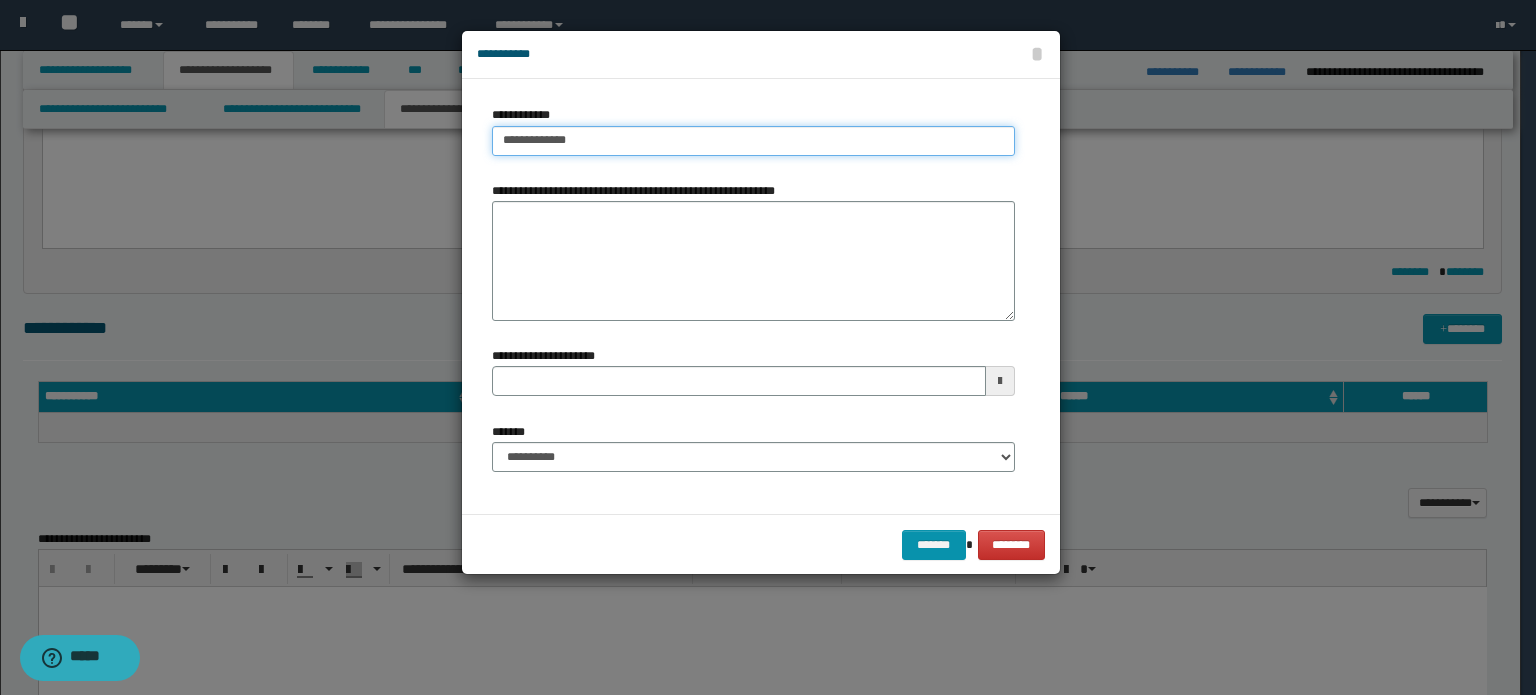 type on "**********" 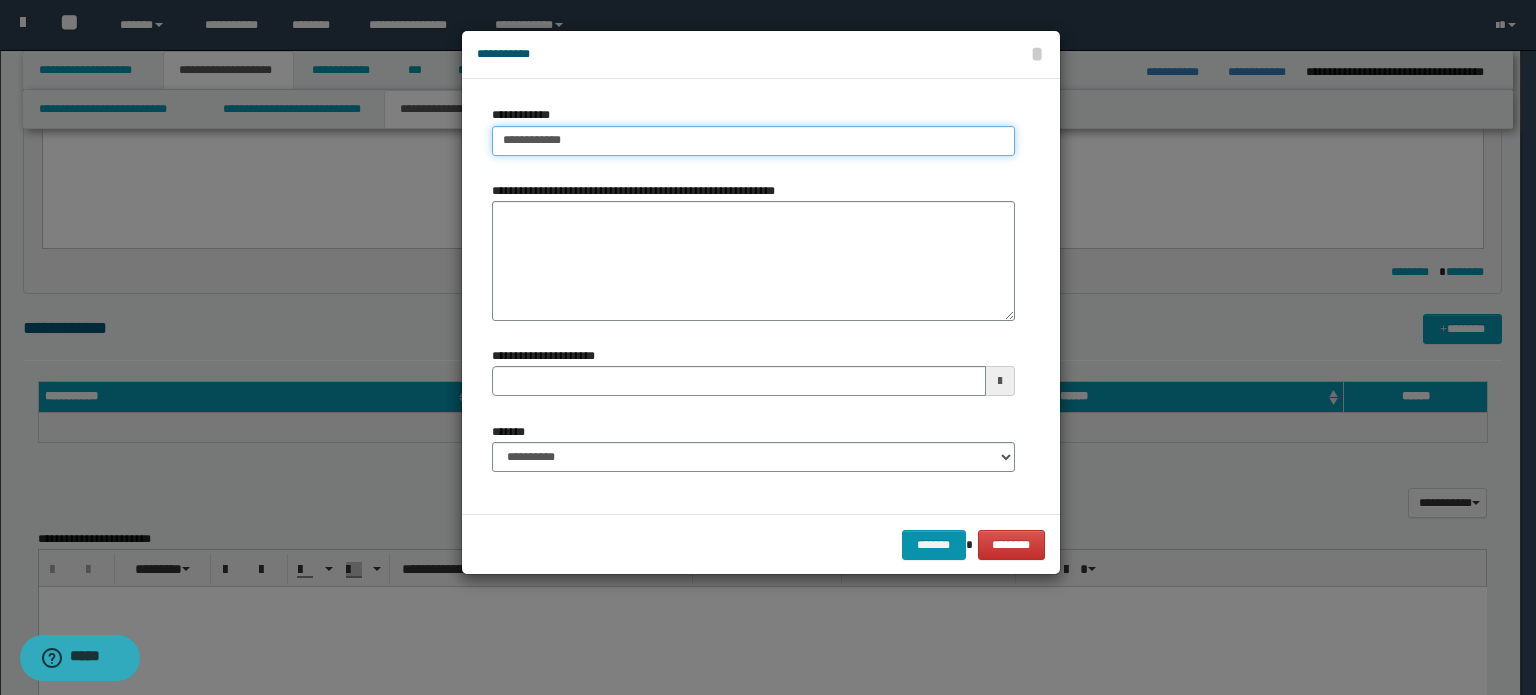 type on "**********" 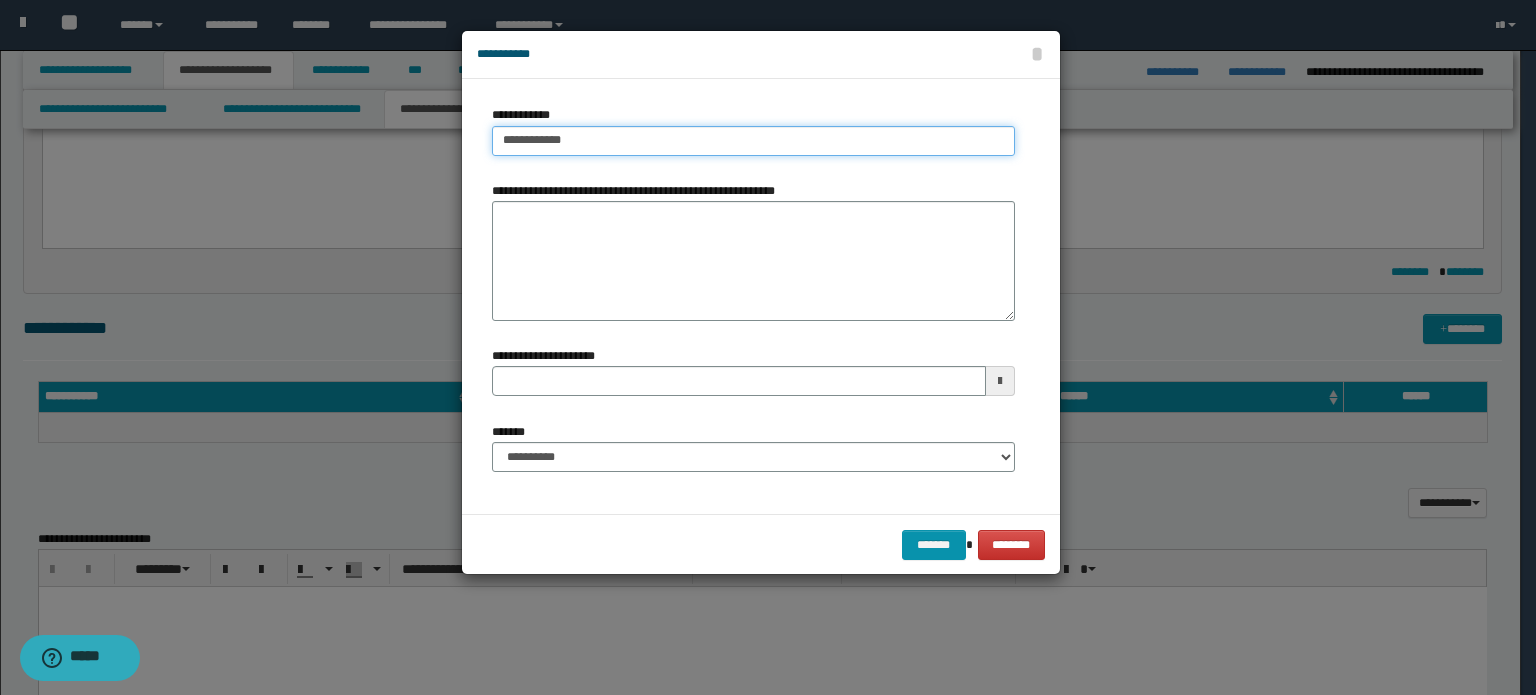 type 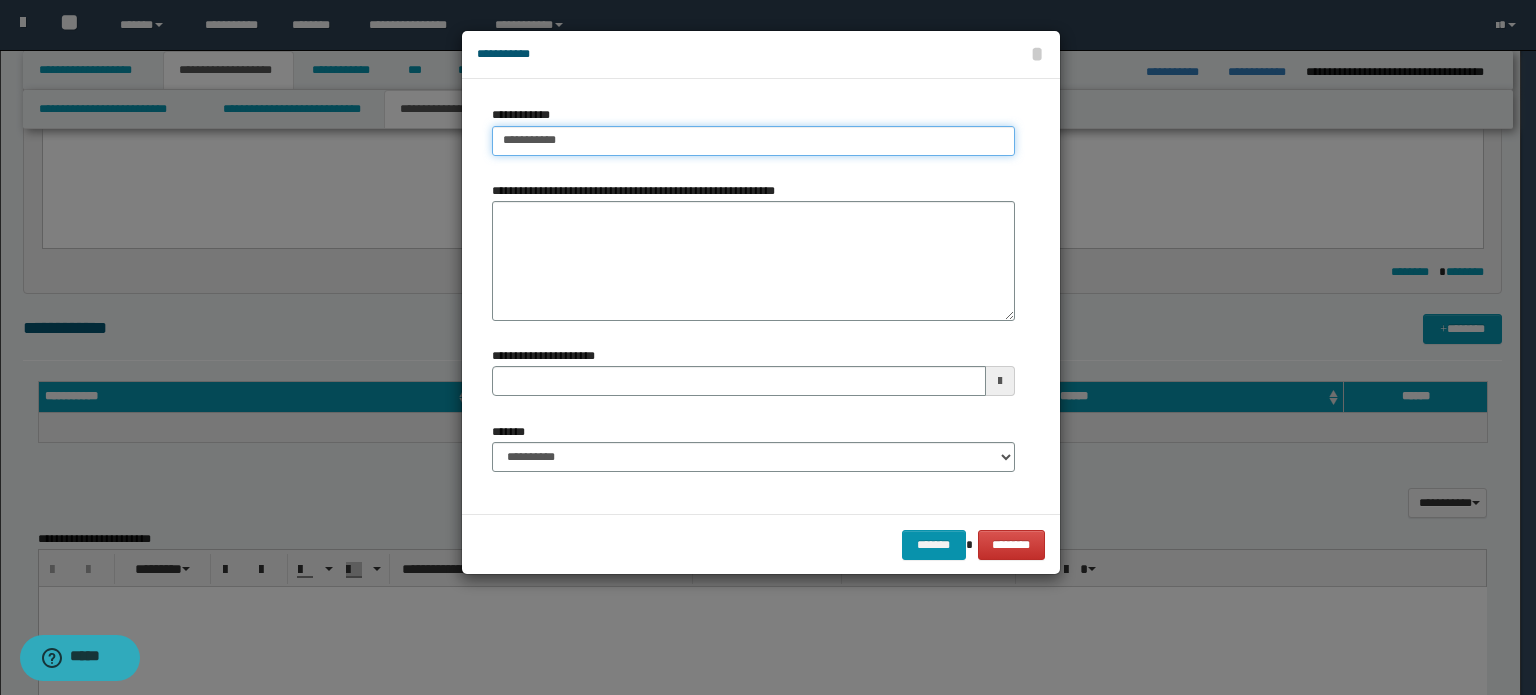 type on "**********" 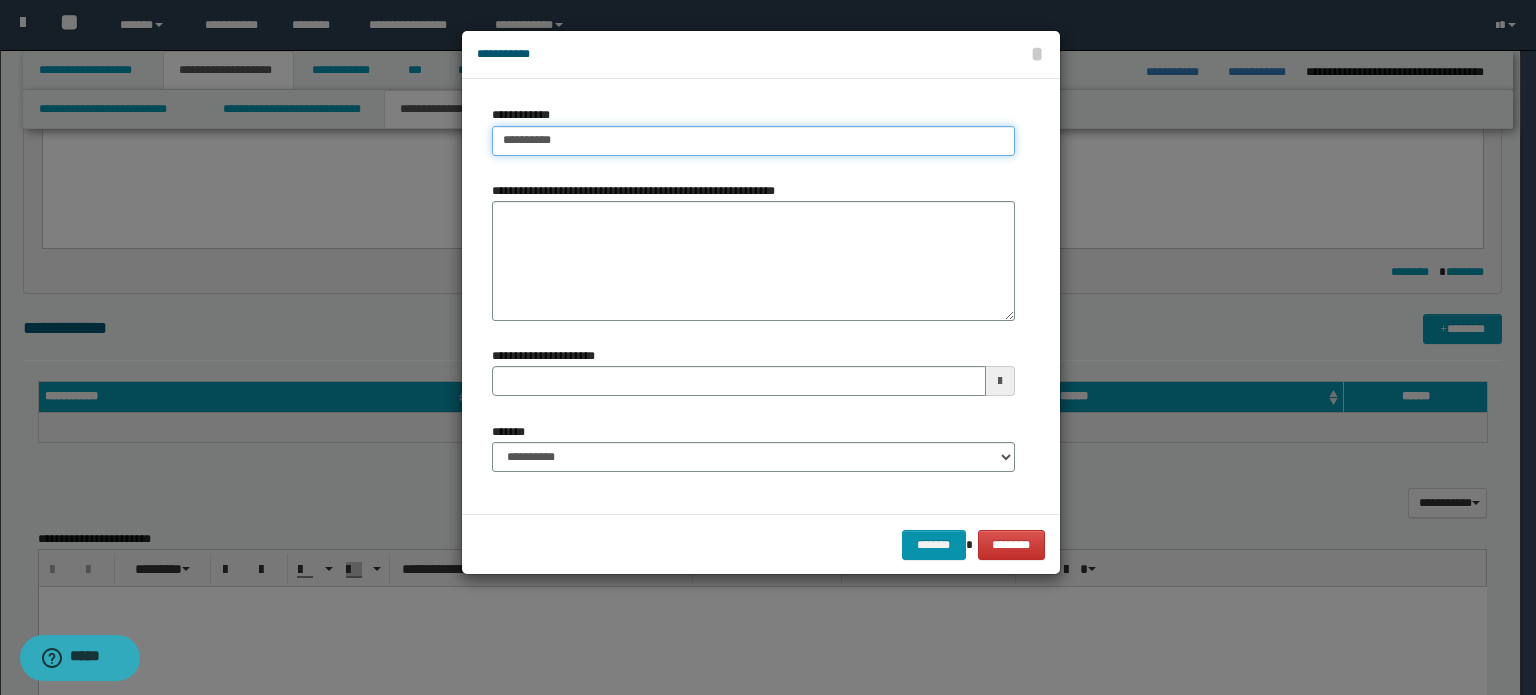 type on "**********" 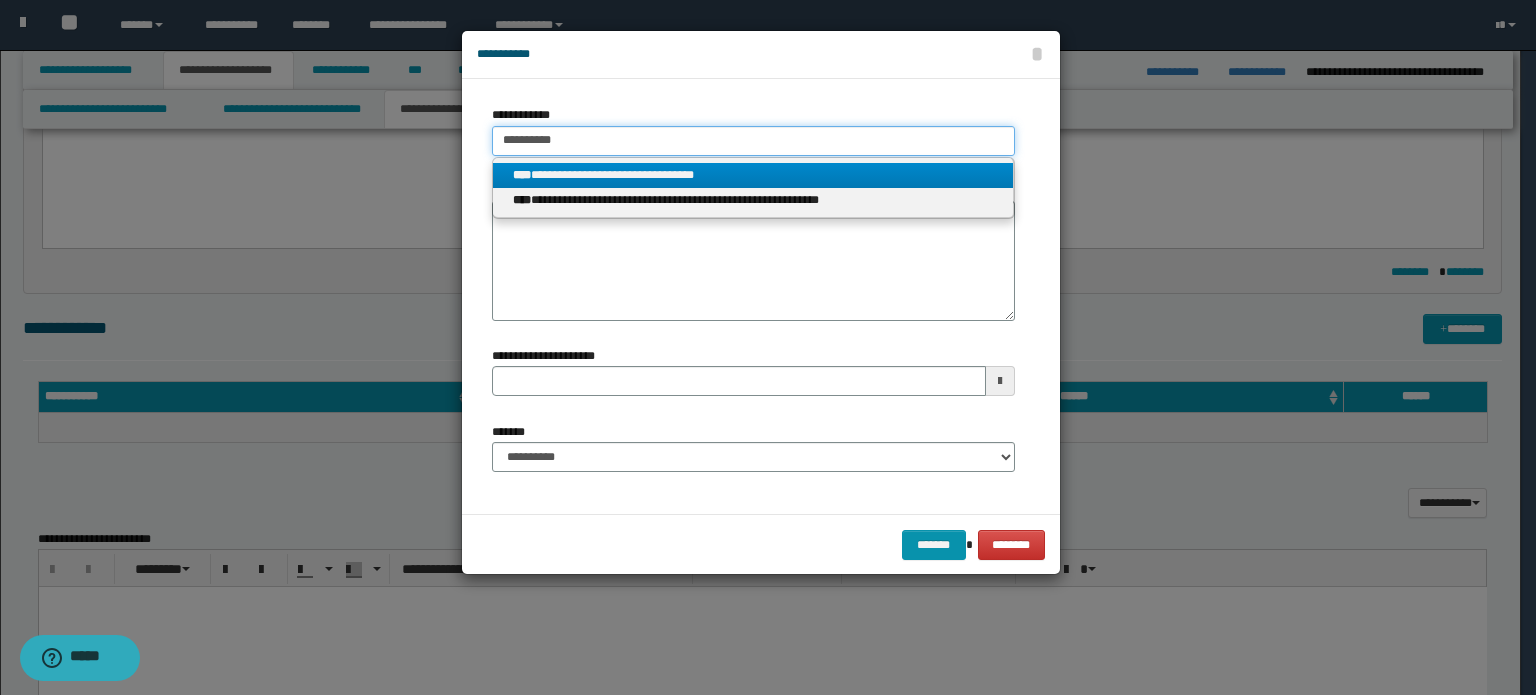 type 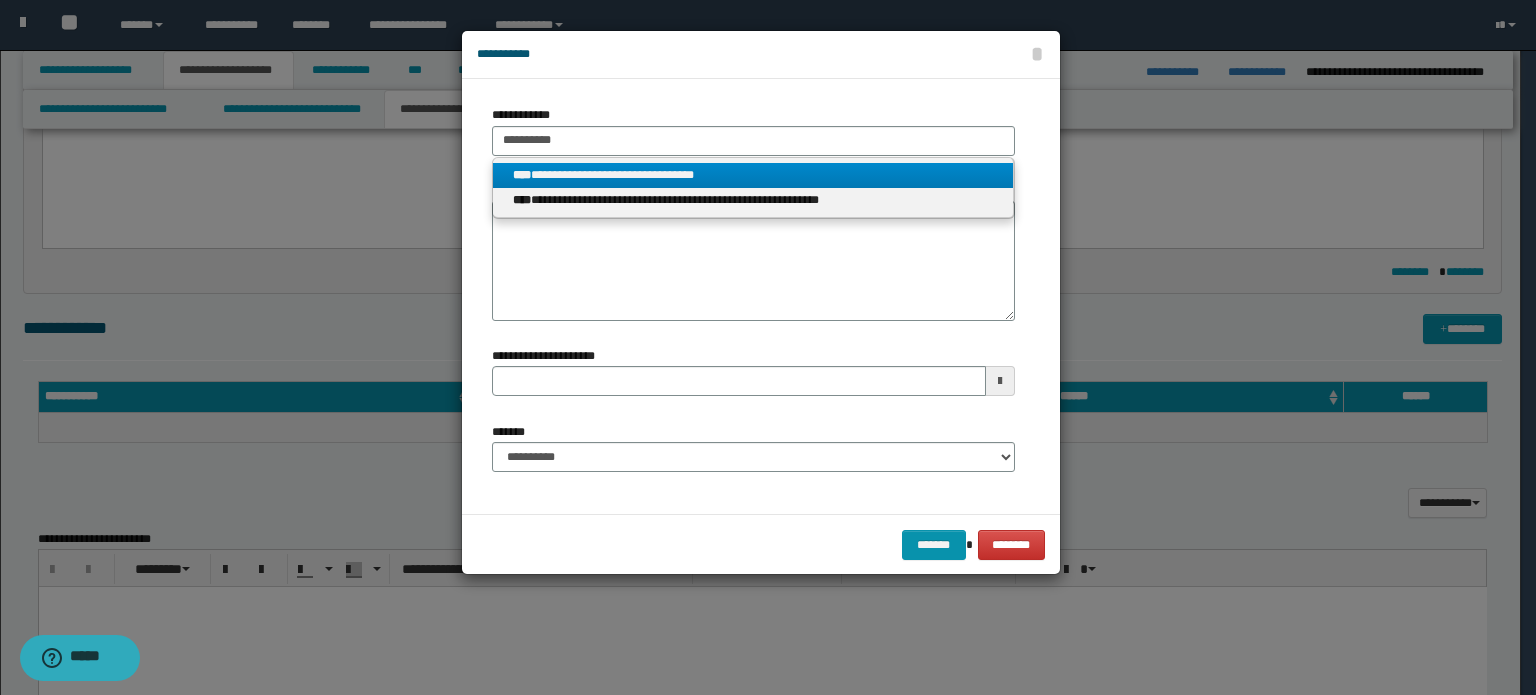 click on "**********" at bounding box center (753, 175) 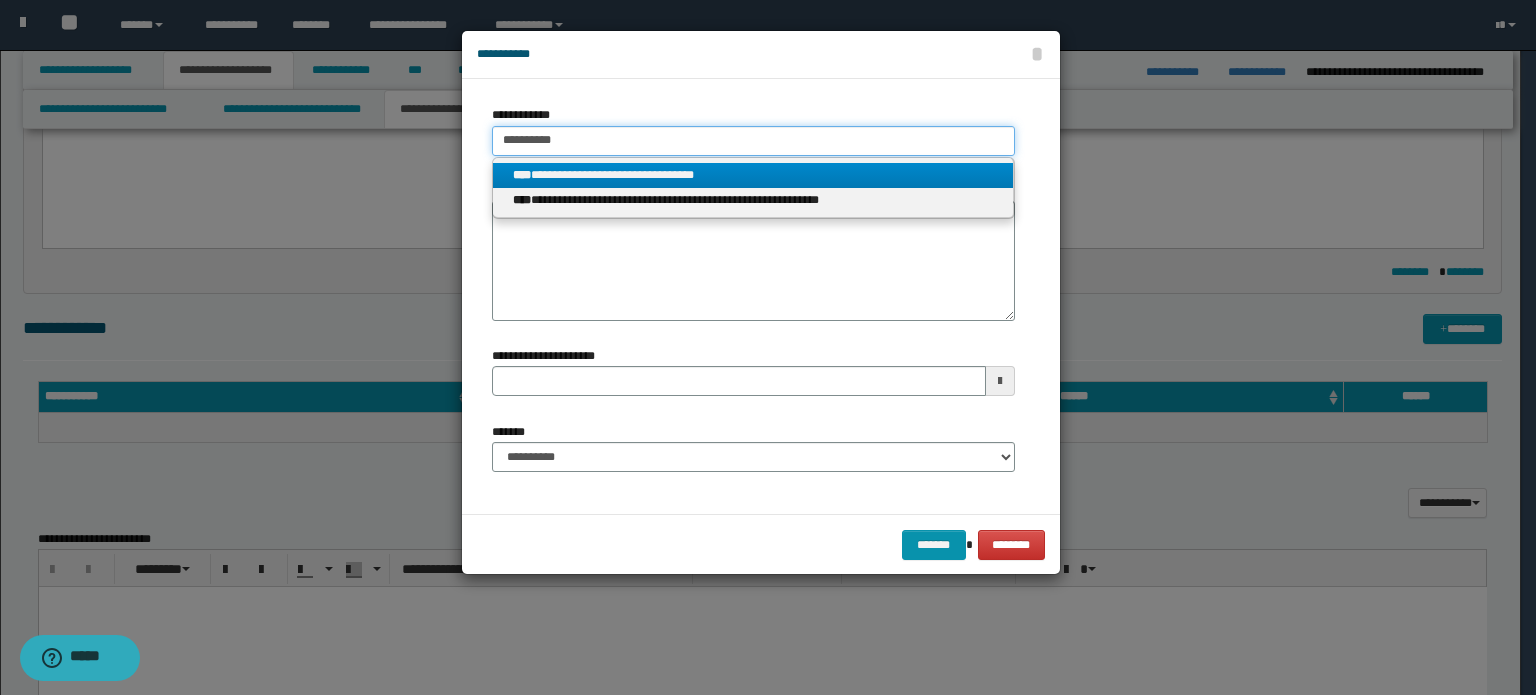 type 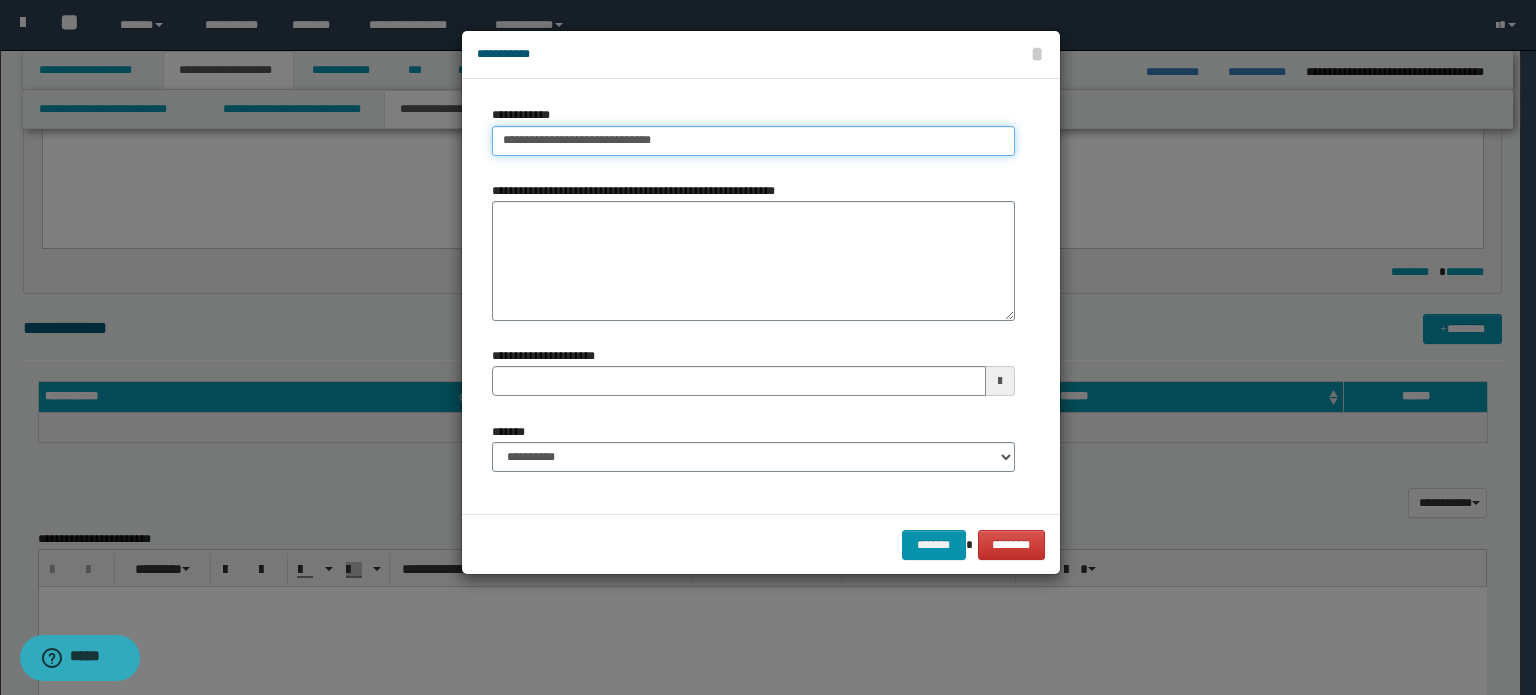 type 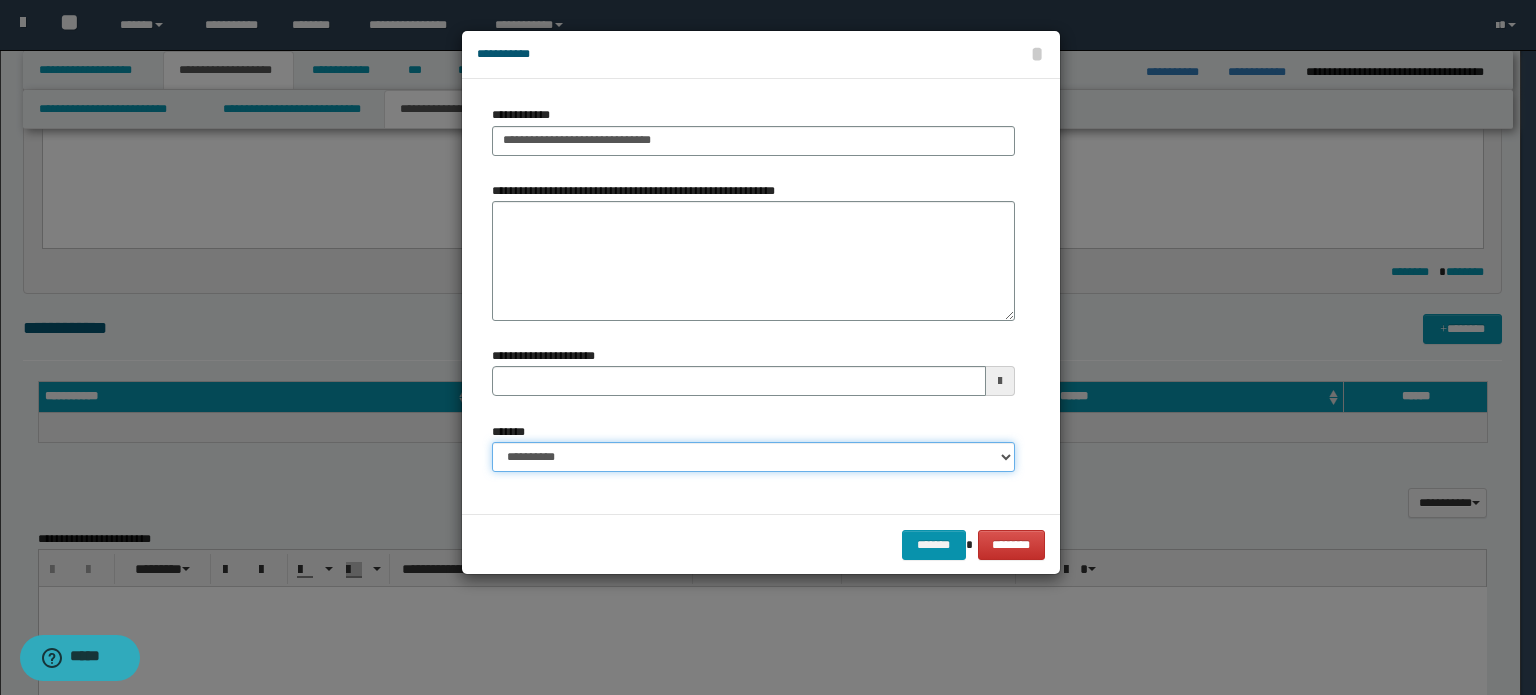 click on "**********" at bounding box center [753, 457] 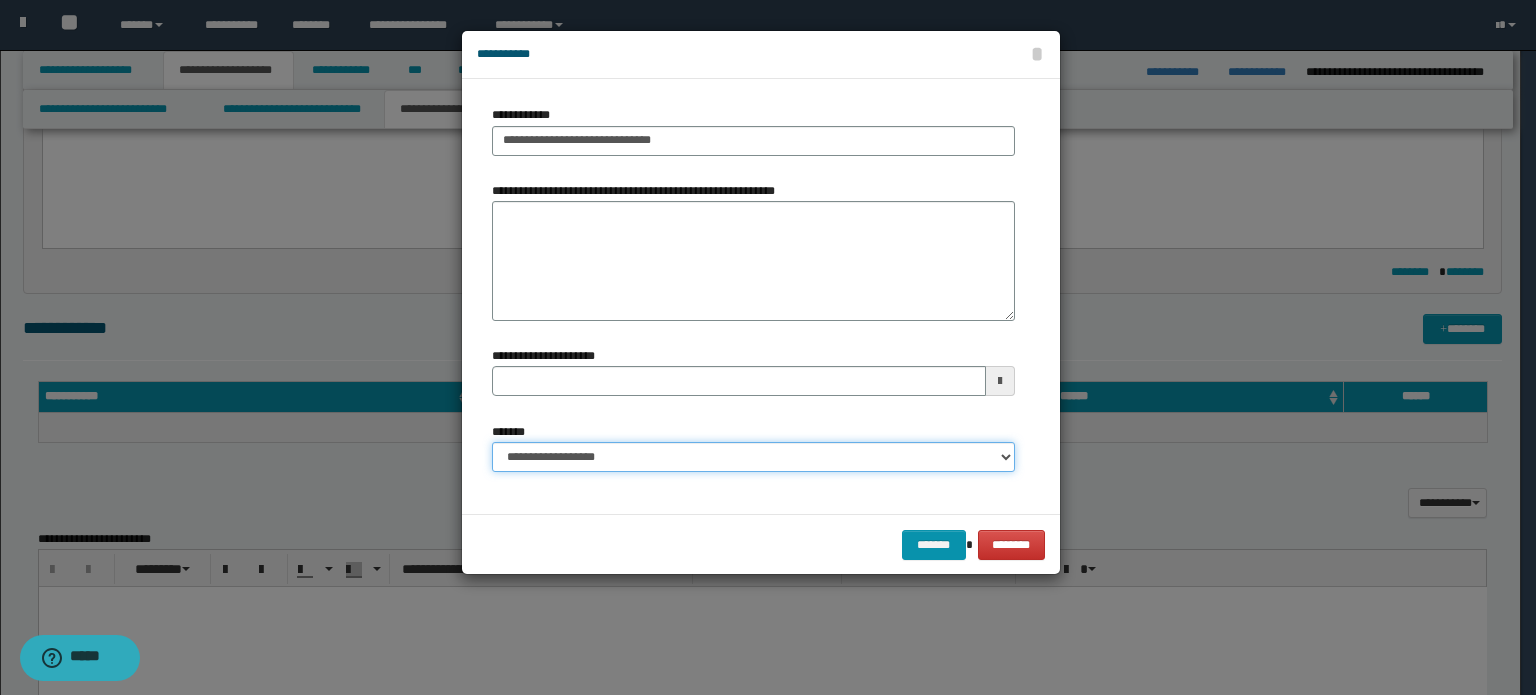 type 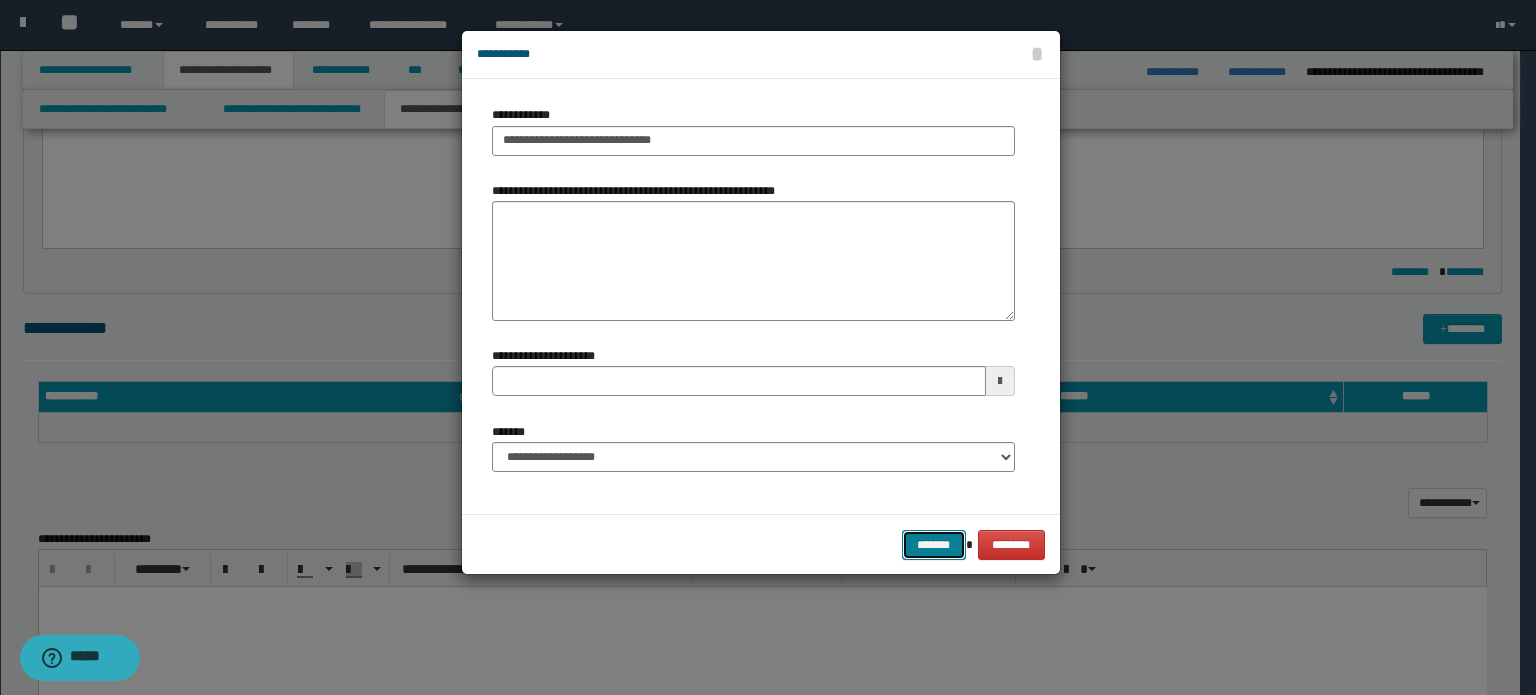 click on "*******" at bounding box center (934, 545) 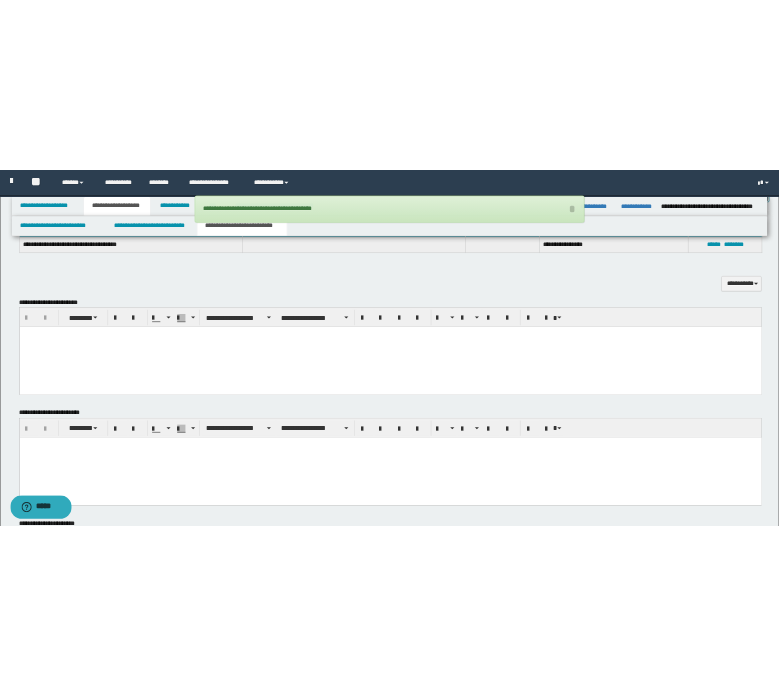 scroll, scrollTop: 900, scrollLeft: 0, axis: vertical 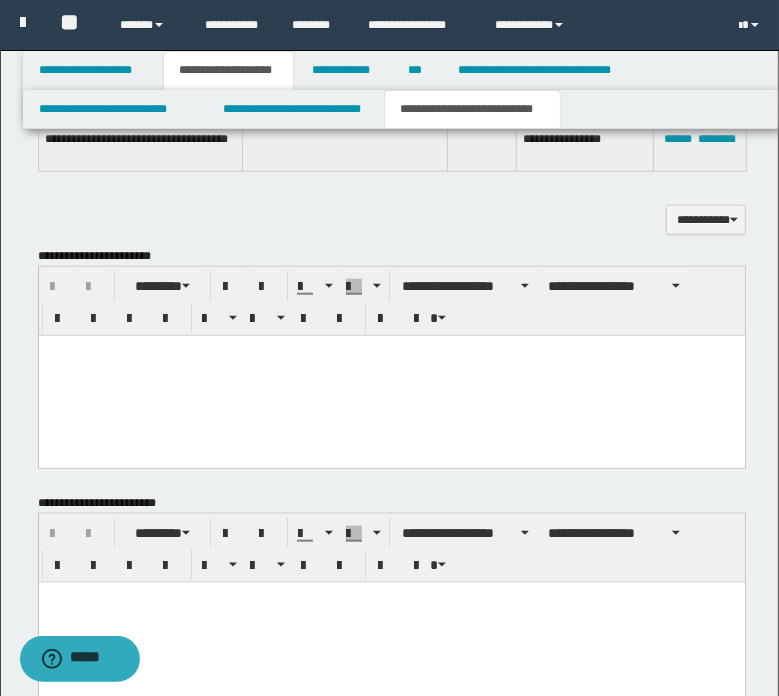 click at bounding box center [391, 375] 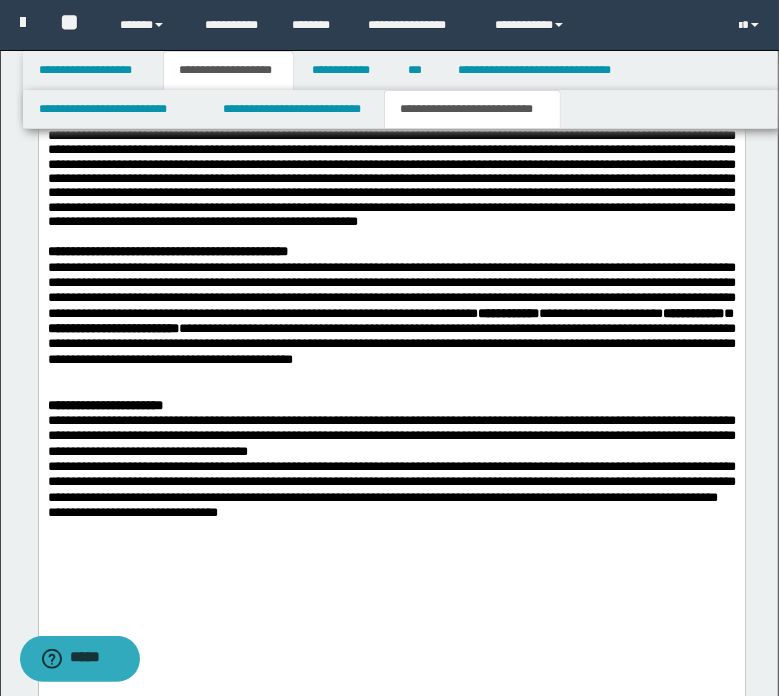 scroll, scrollTop: 1600, scrollLeft: 0, axis: vertical 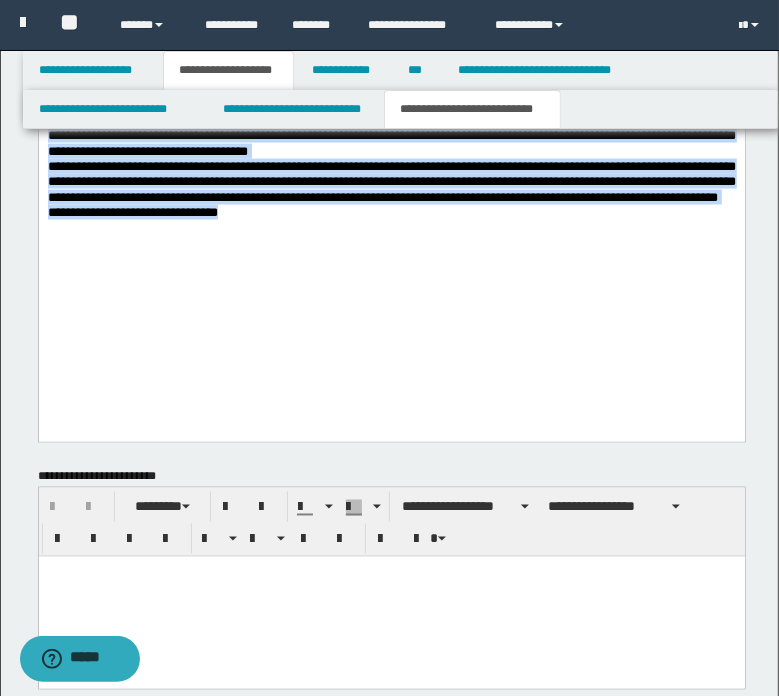drag, startPoint x: 47, startPoint y: 206, endPoint x: 280, endPoint y: 328, distance: 263.0076 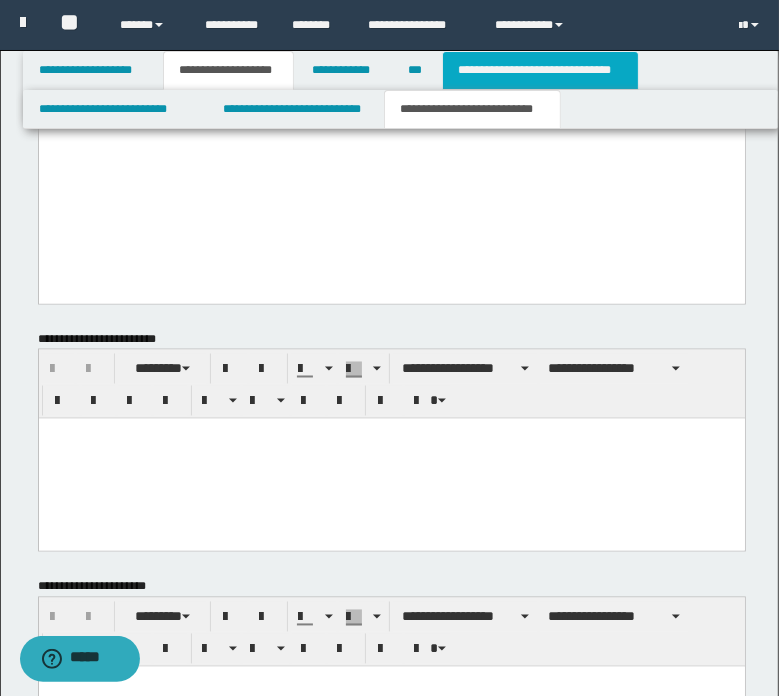 click on "**********" at bounding box center [540, 70] 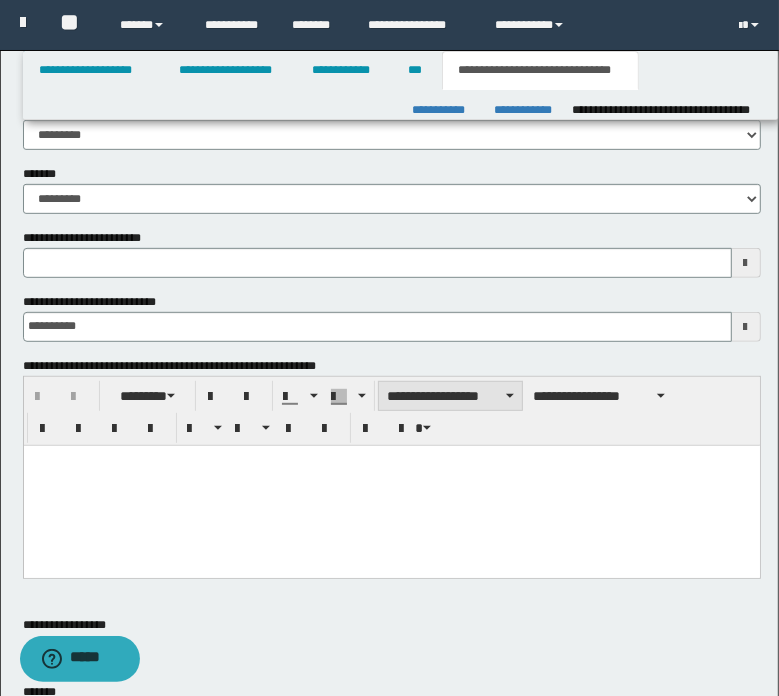 scroll, scrollTop: 500, scrollLeft: 0, axis: vertical 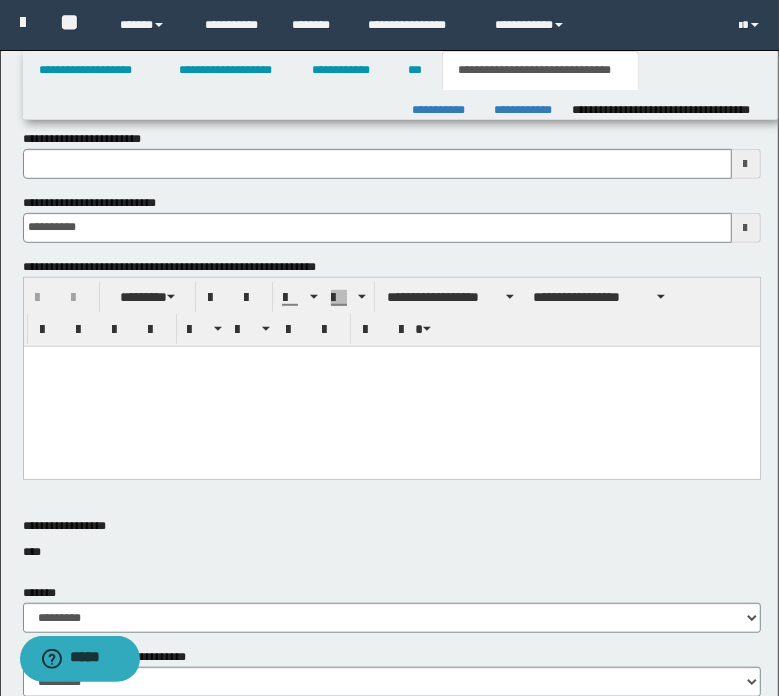click at bounding box center [391, 386] 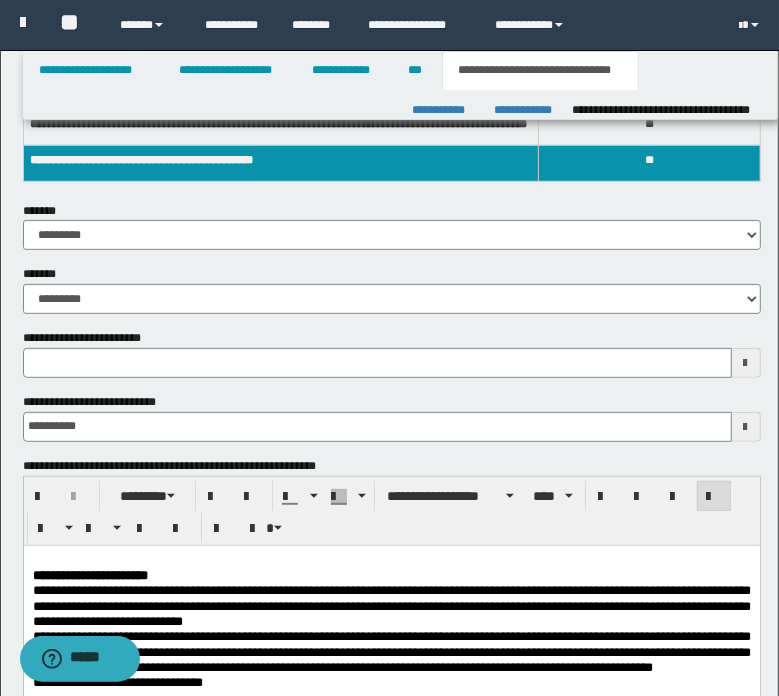 scroll, scrollTop: 300, scrollLeft: 0, axis: vertical 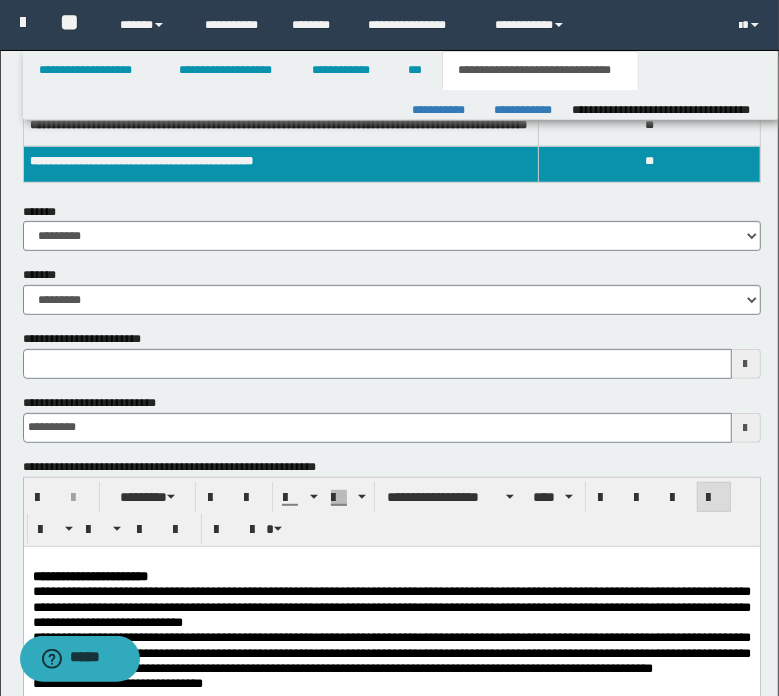 type 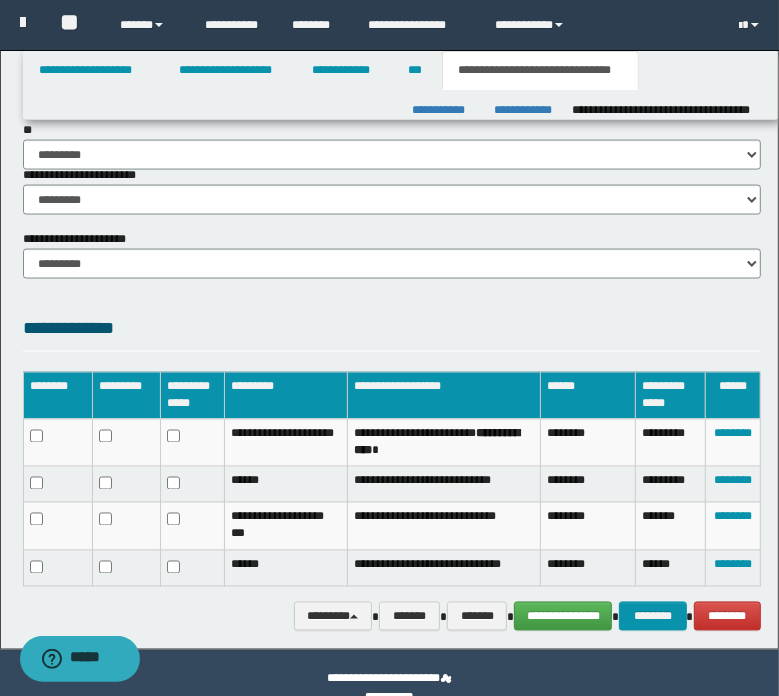 scroll, scrollTop: 1599, scrollLeft: 0, axis: vertical 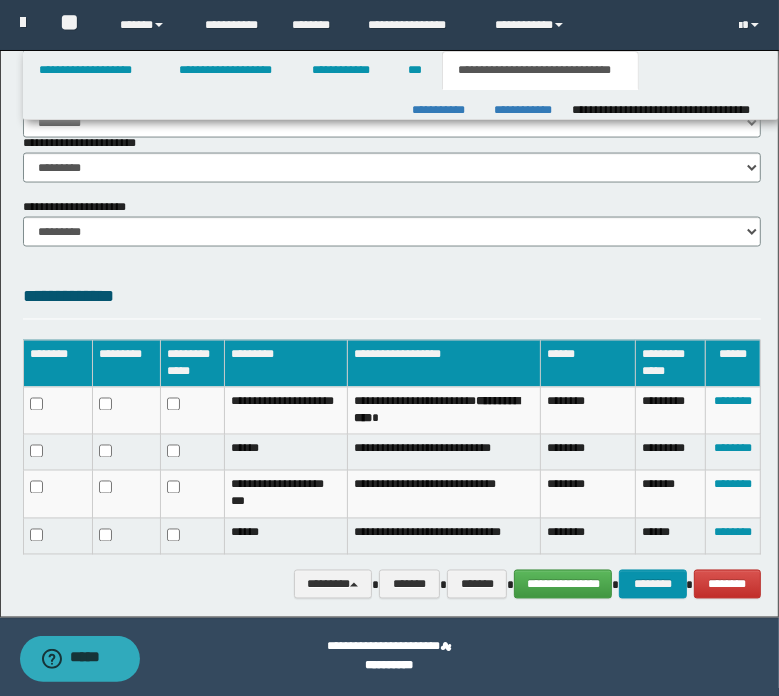 click at bounding box center [192, 453] 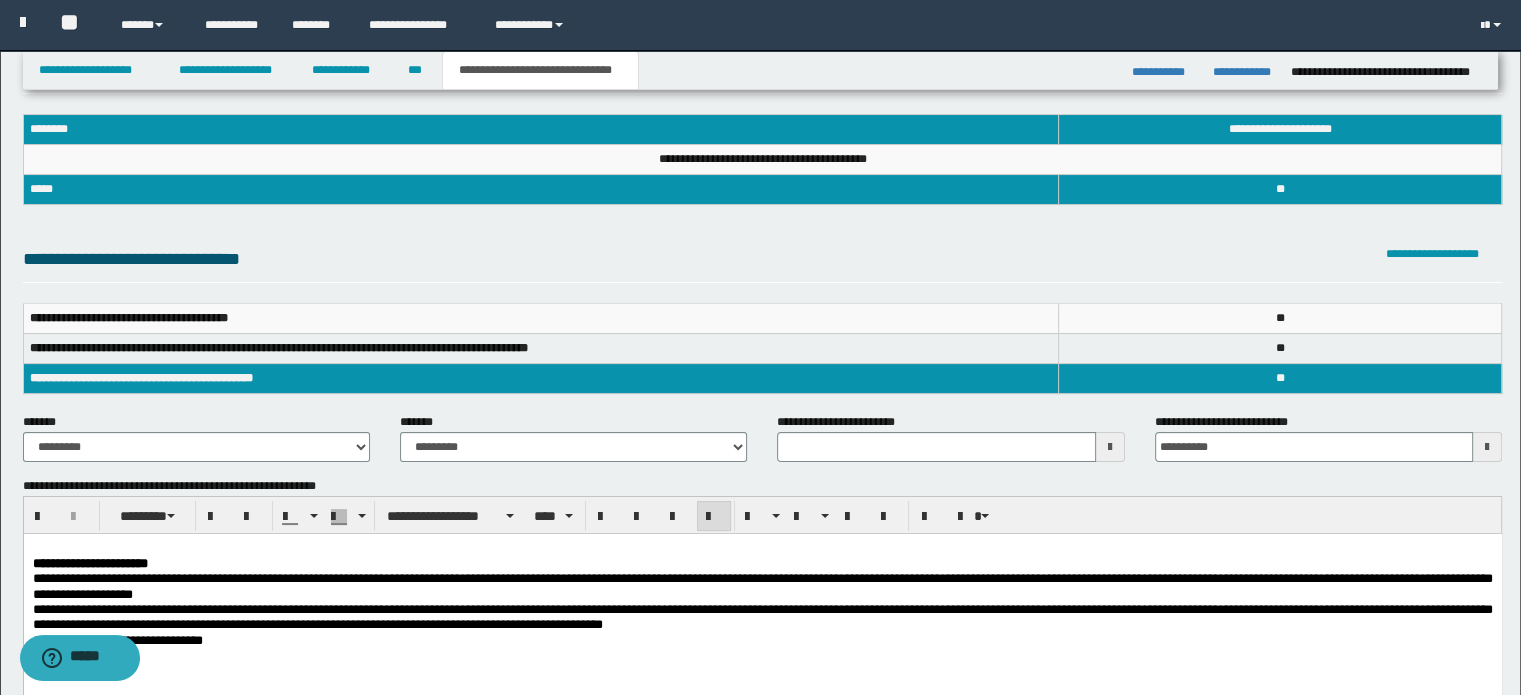 scroll, scrollTop: 0, scrollLeft: 0, axis: both 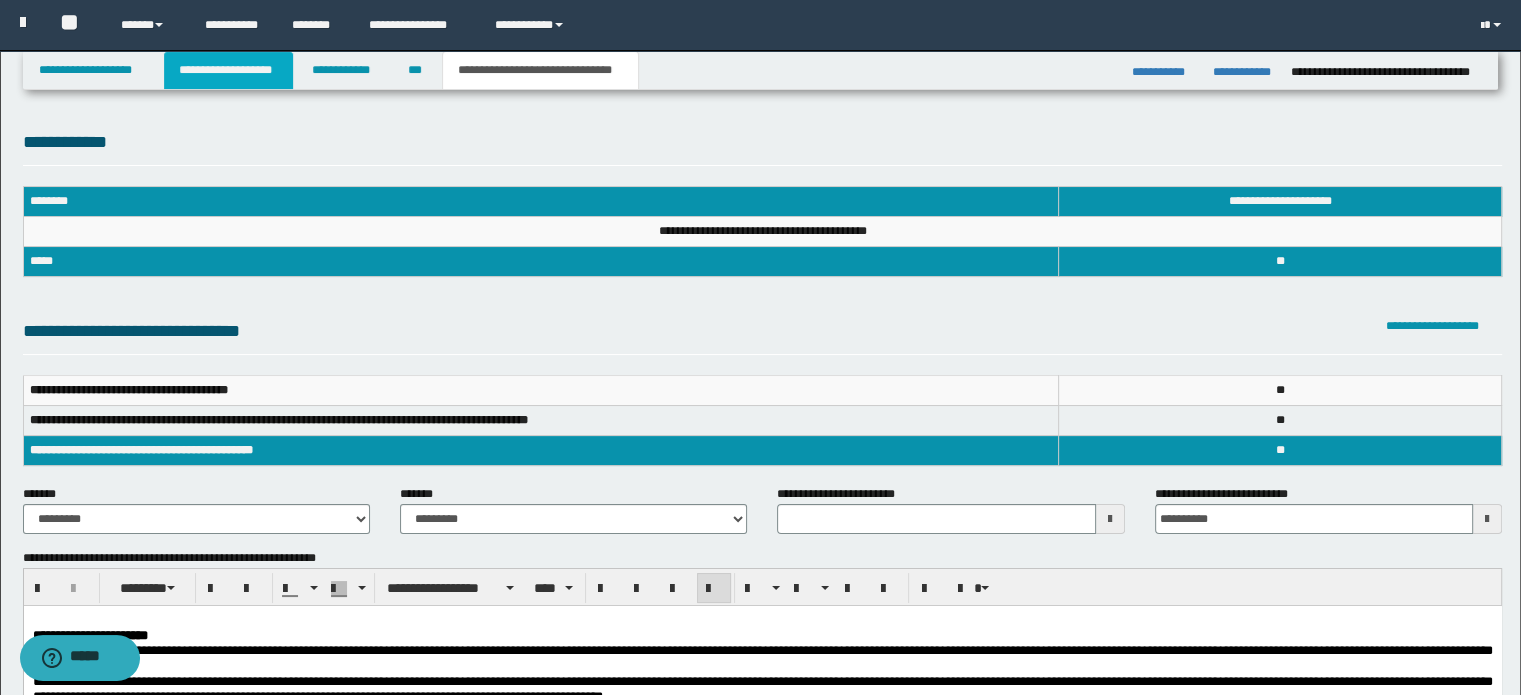 click on "**********" at bounding box center (228, 70) 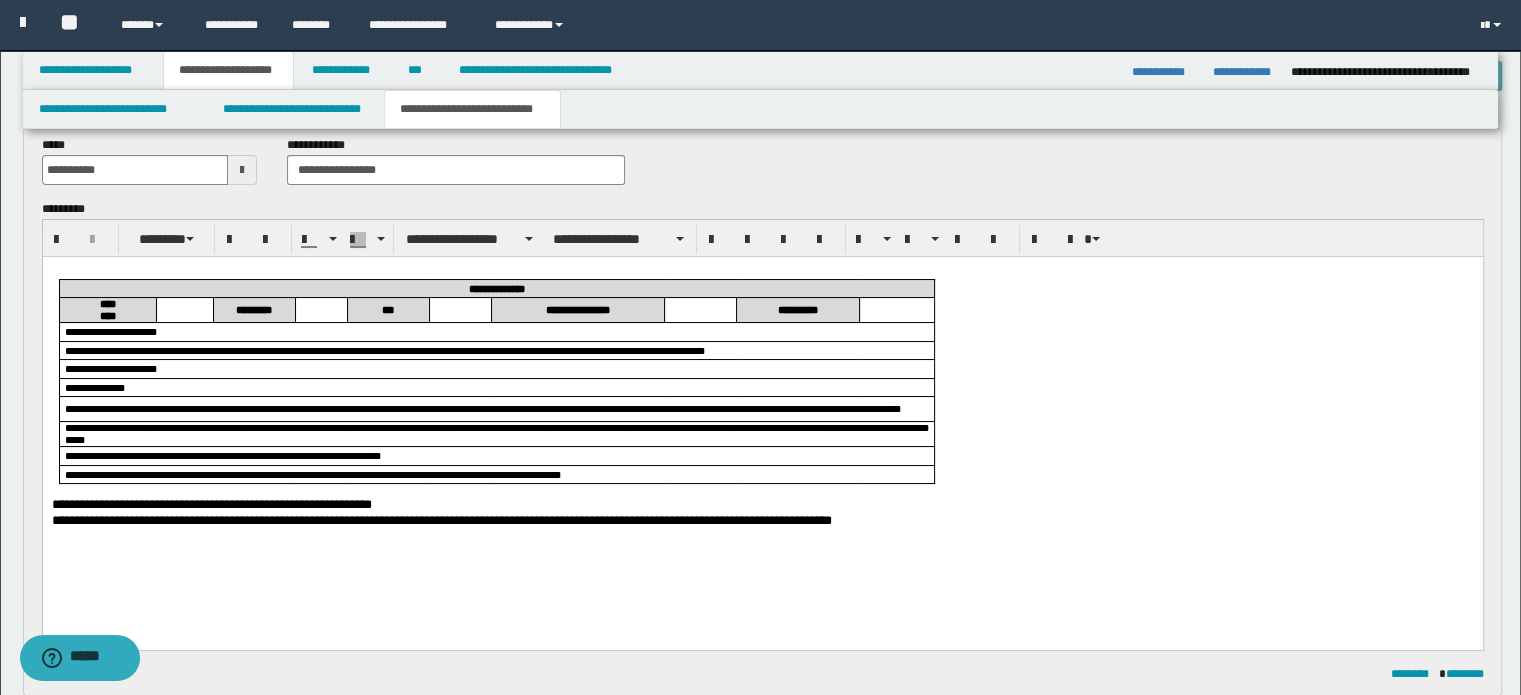 scroll, scrollTop: 200, scrollLeft: 0, axis: vertical 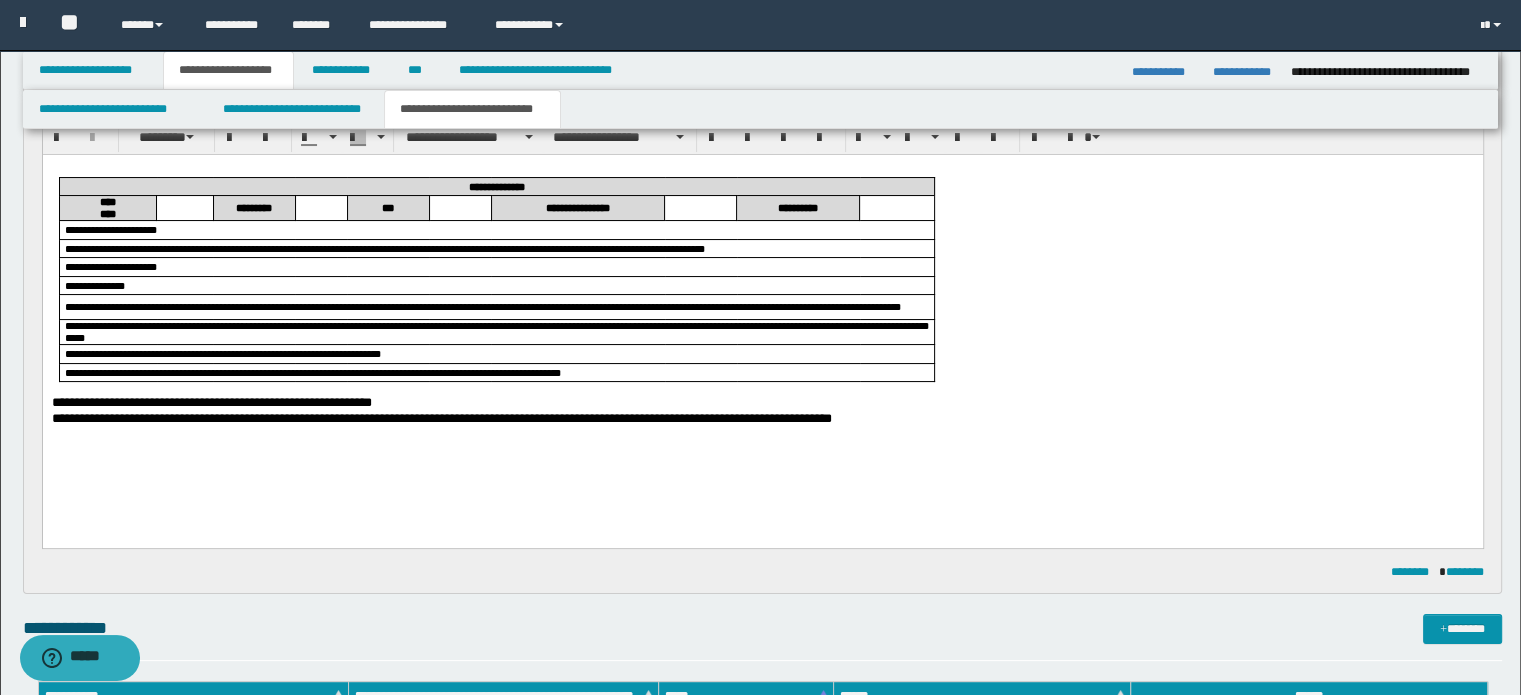 click at bounding box center [184, 207] 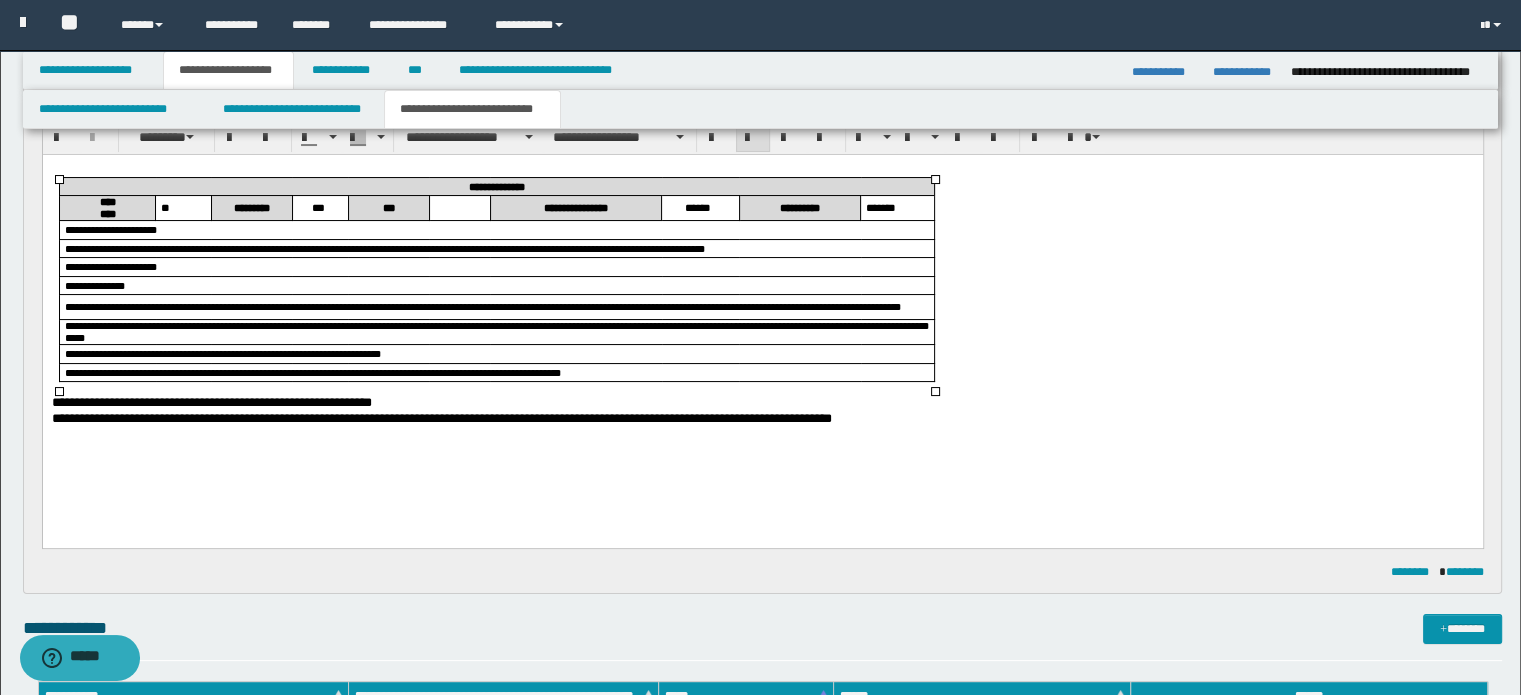 click on "******" at bounding box center [697, 208] 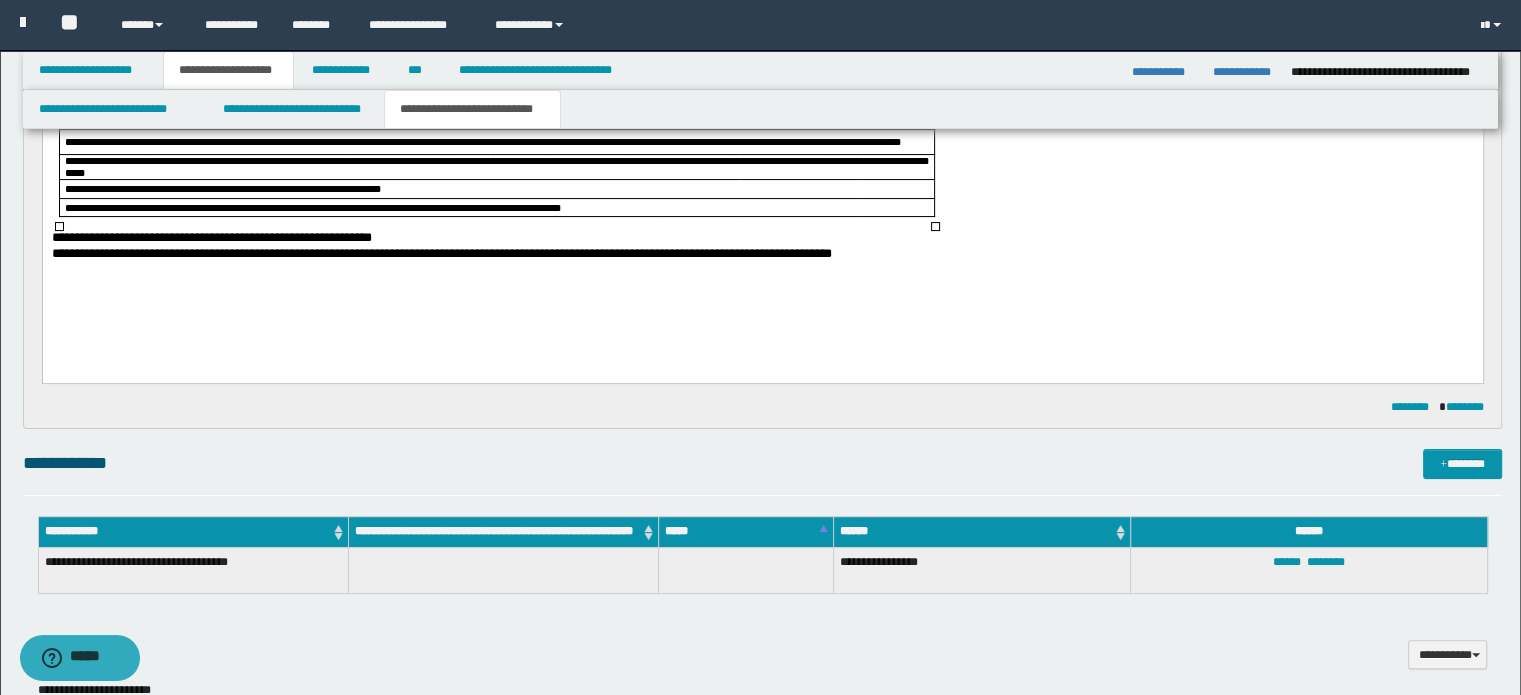 scroll, scrollTop: 400, scrollLeft: 0, axis: vertical 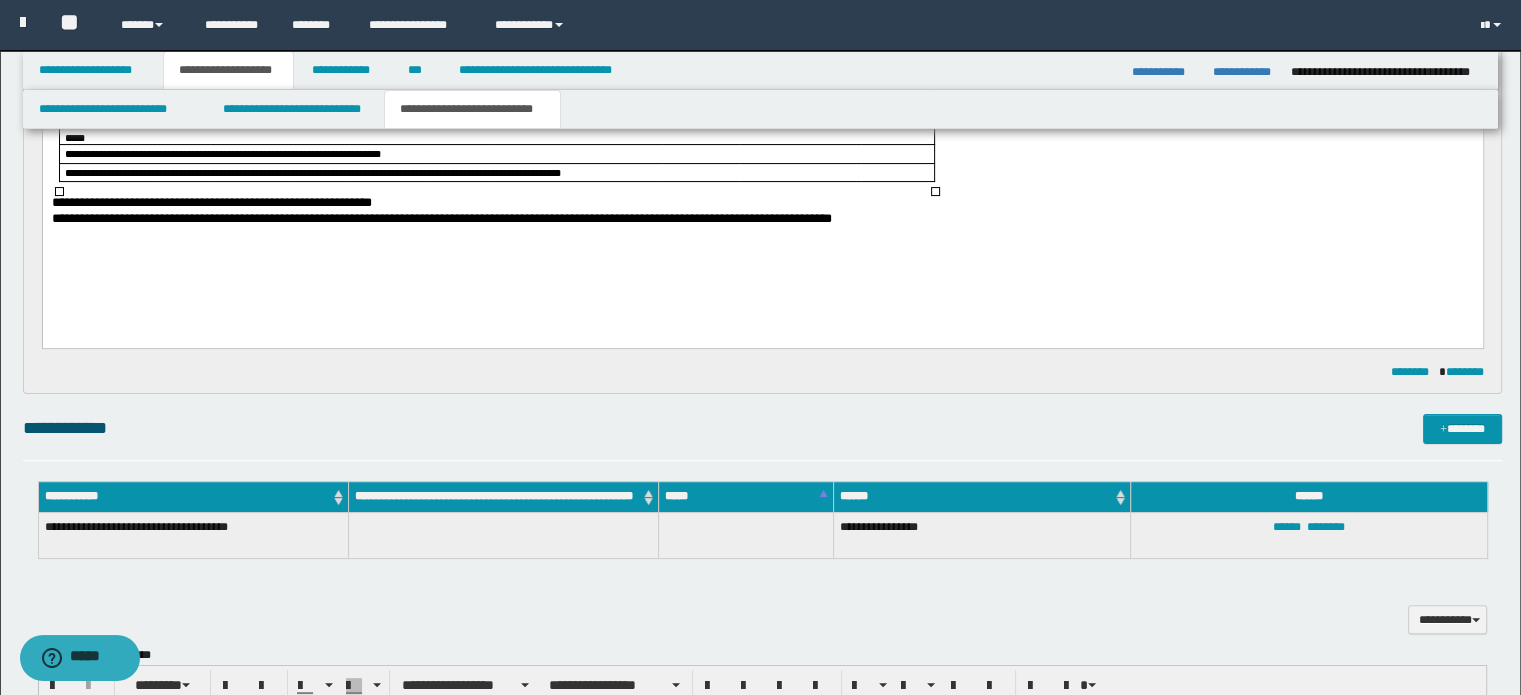 click on "**********" at bounding box center [762, 204] 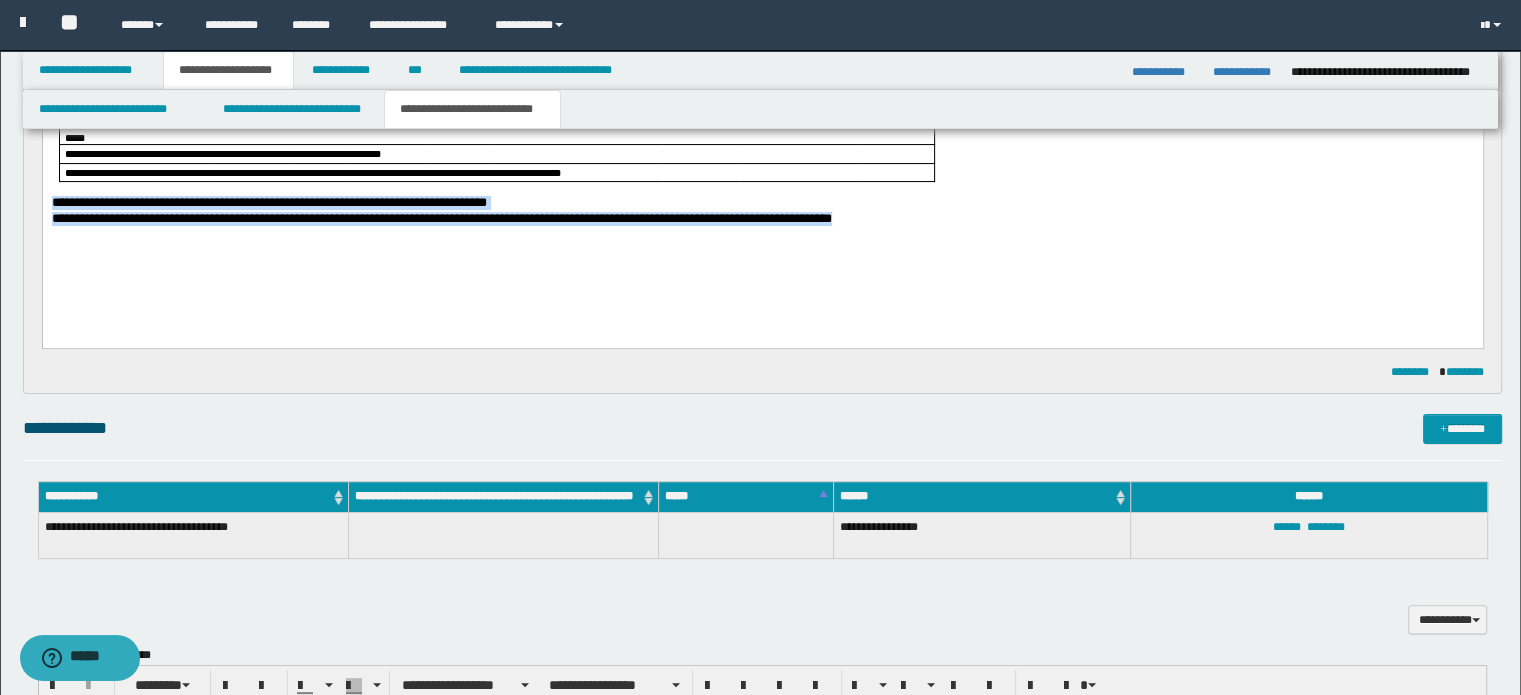 drag, startPoint x: 52, startPoint y: 209, endPoint x: 906, endPoint y: 256, distance: 855.29236 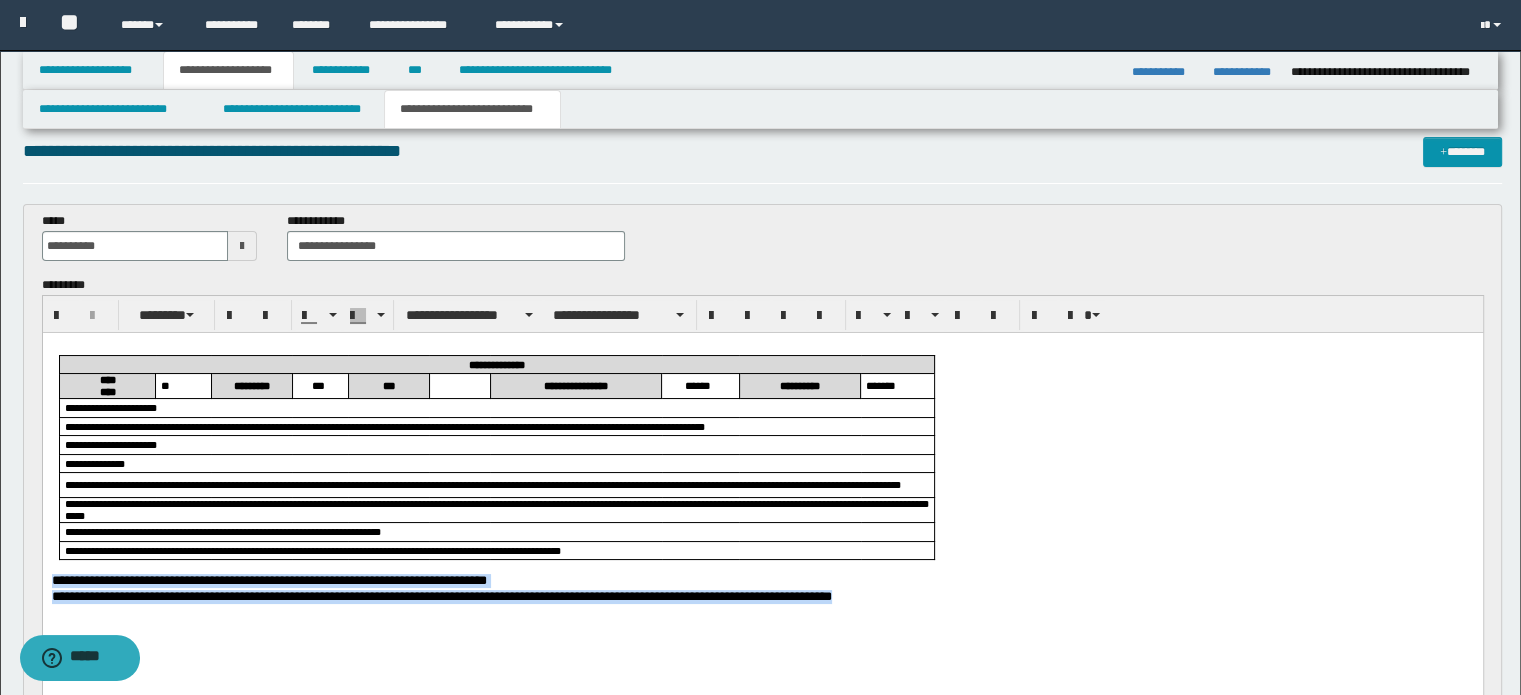 scroll, scrollTop: 0, scrollLeft: 0, axis: both 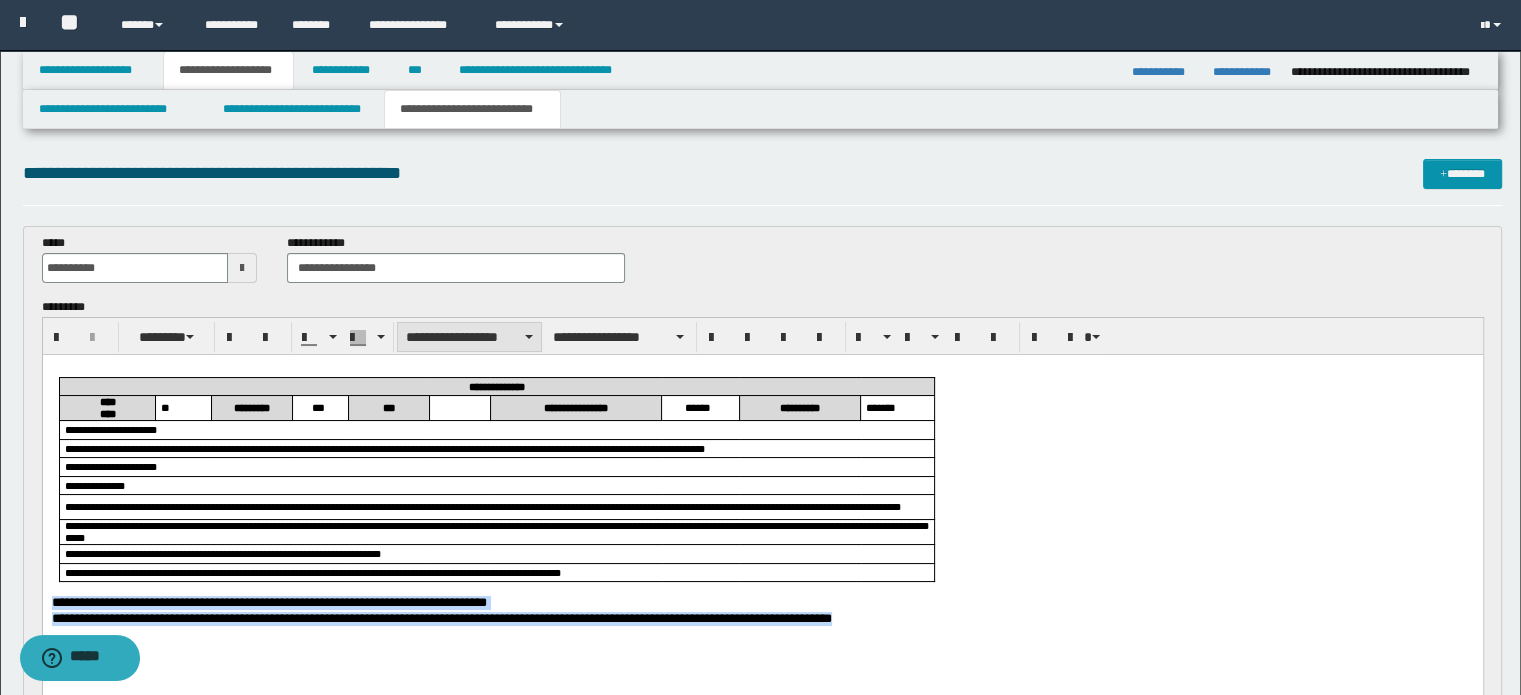 click on "**********" at bounding box center (469, 337) 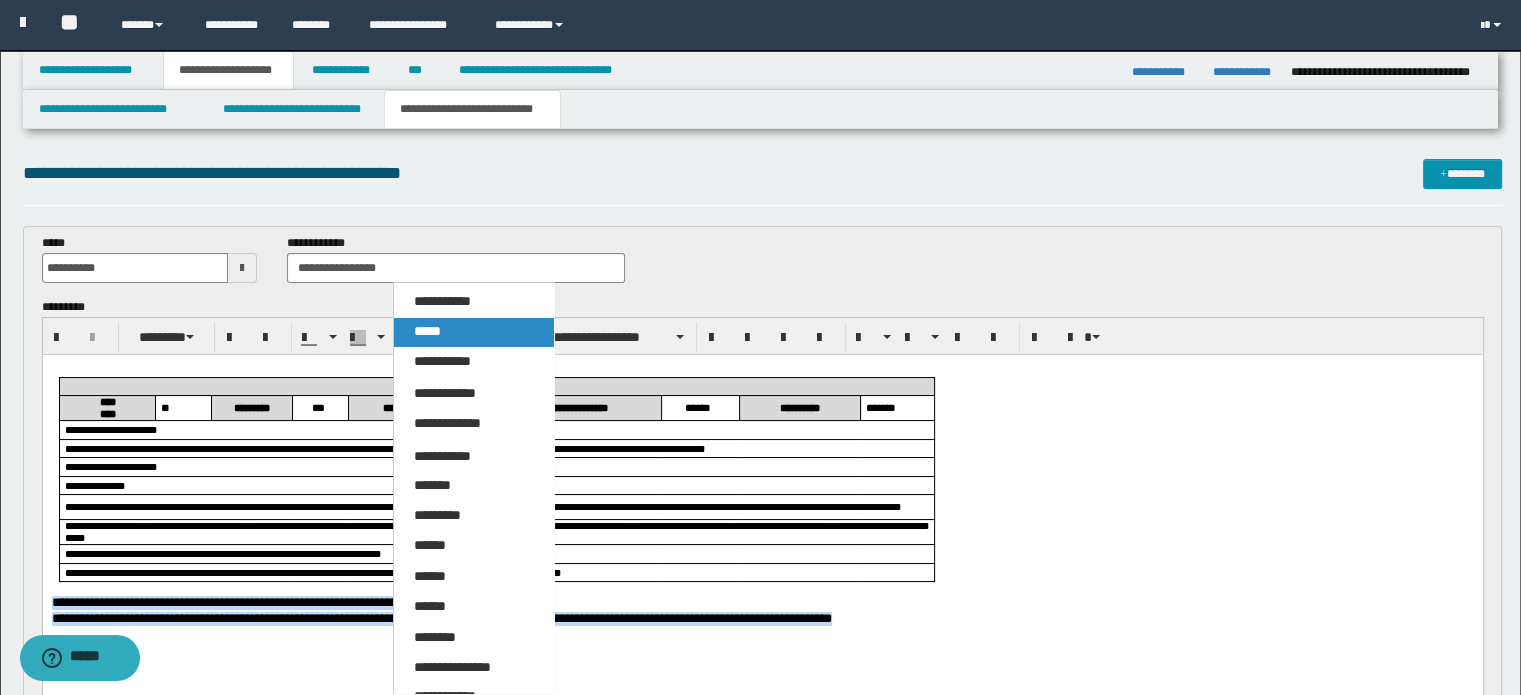 click on "*****" at bounding box center [427, 331] 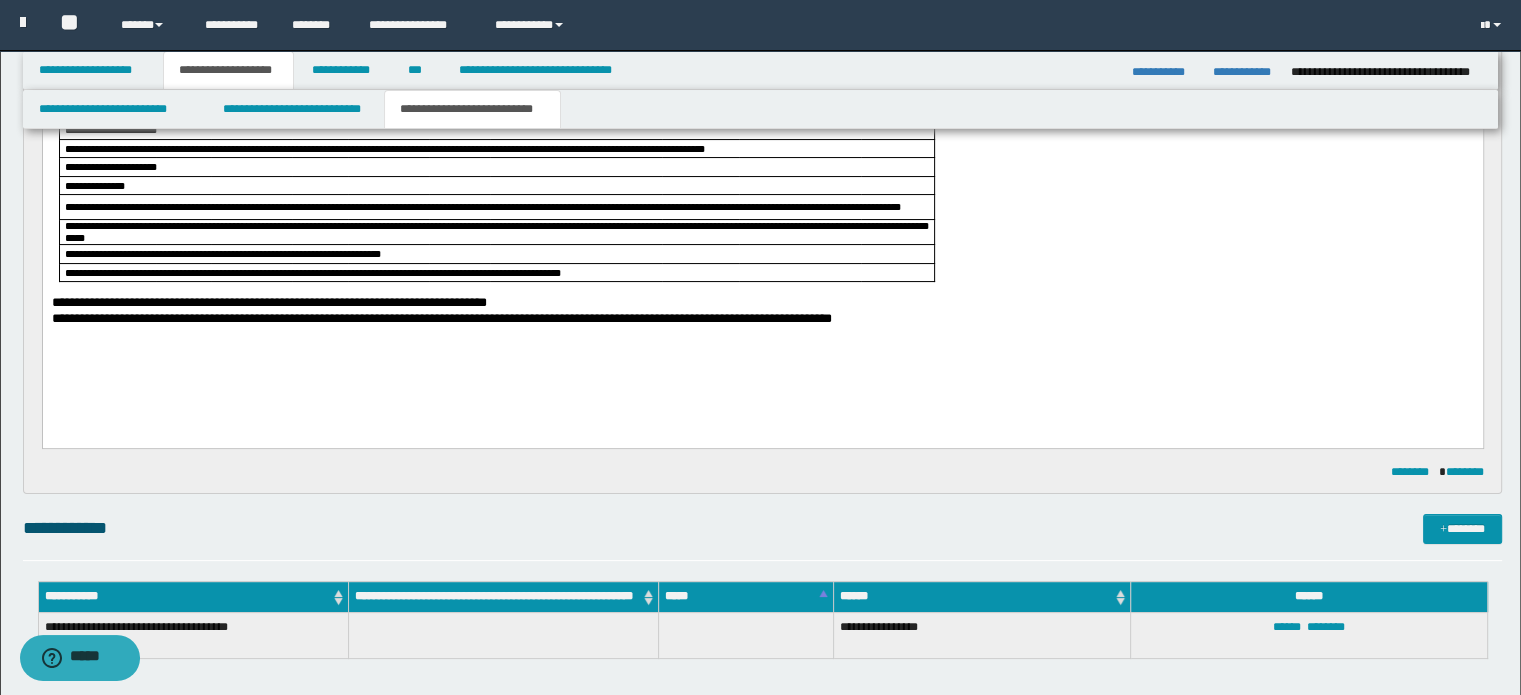 click on "**********" at bounding box center [762, 219] 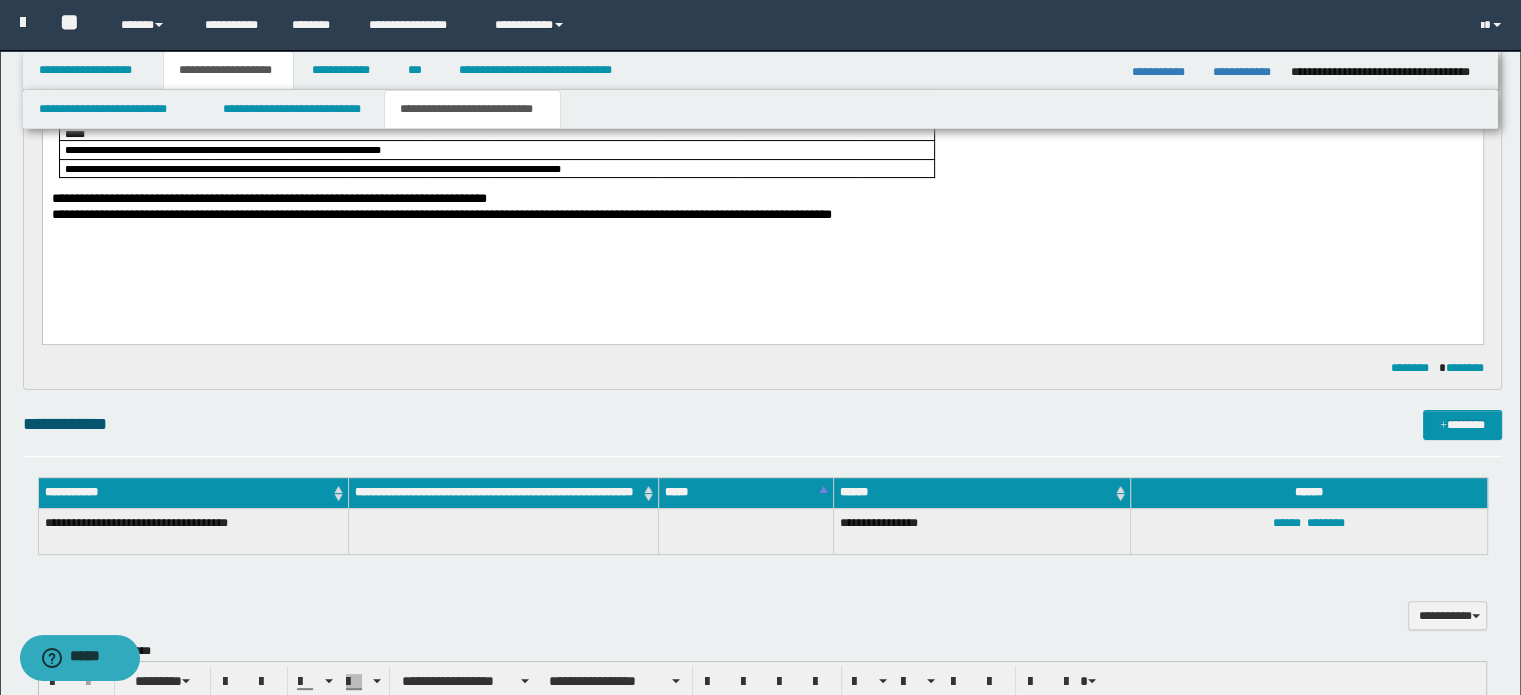 scroll, scrollTop: 300, scrollLeft: 0, axis: vertical 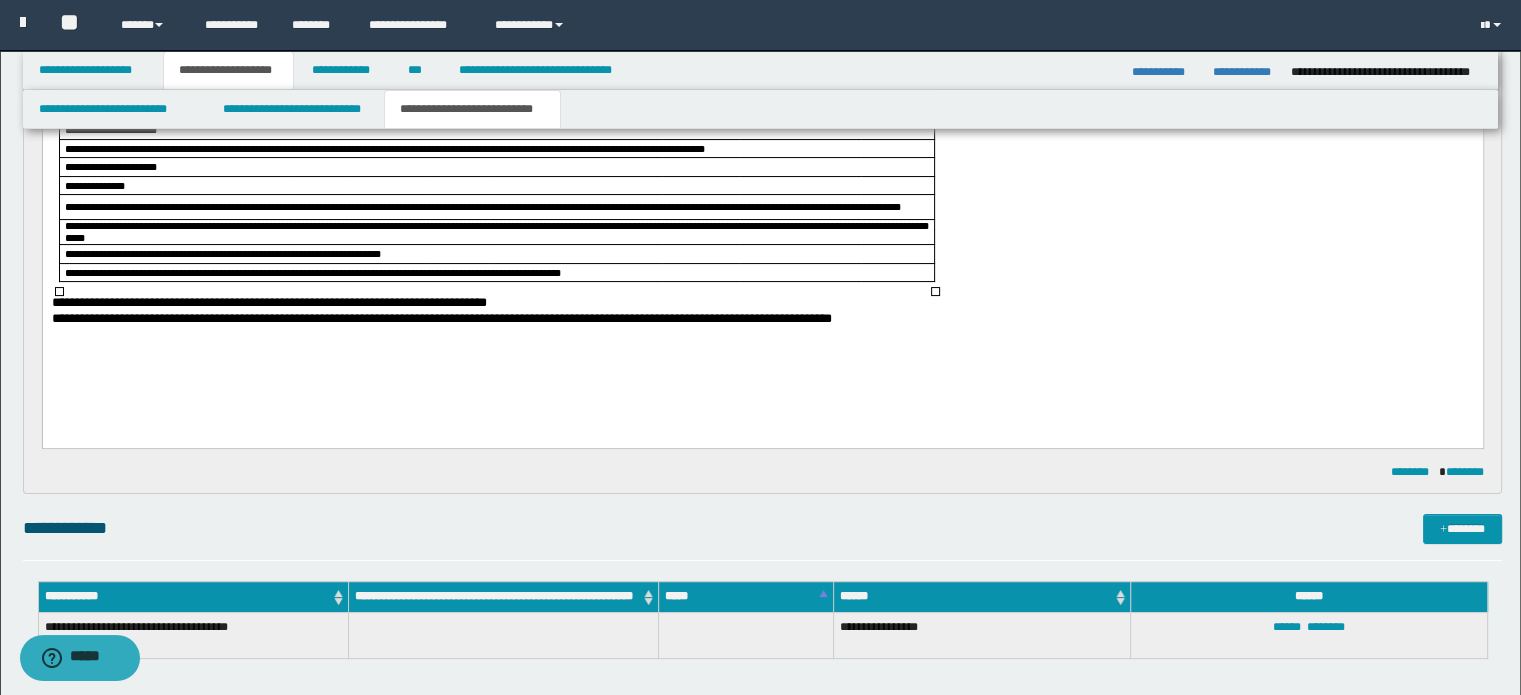 click on "**********" at bounding box center (496, 231) 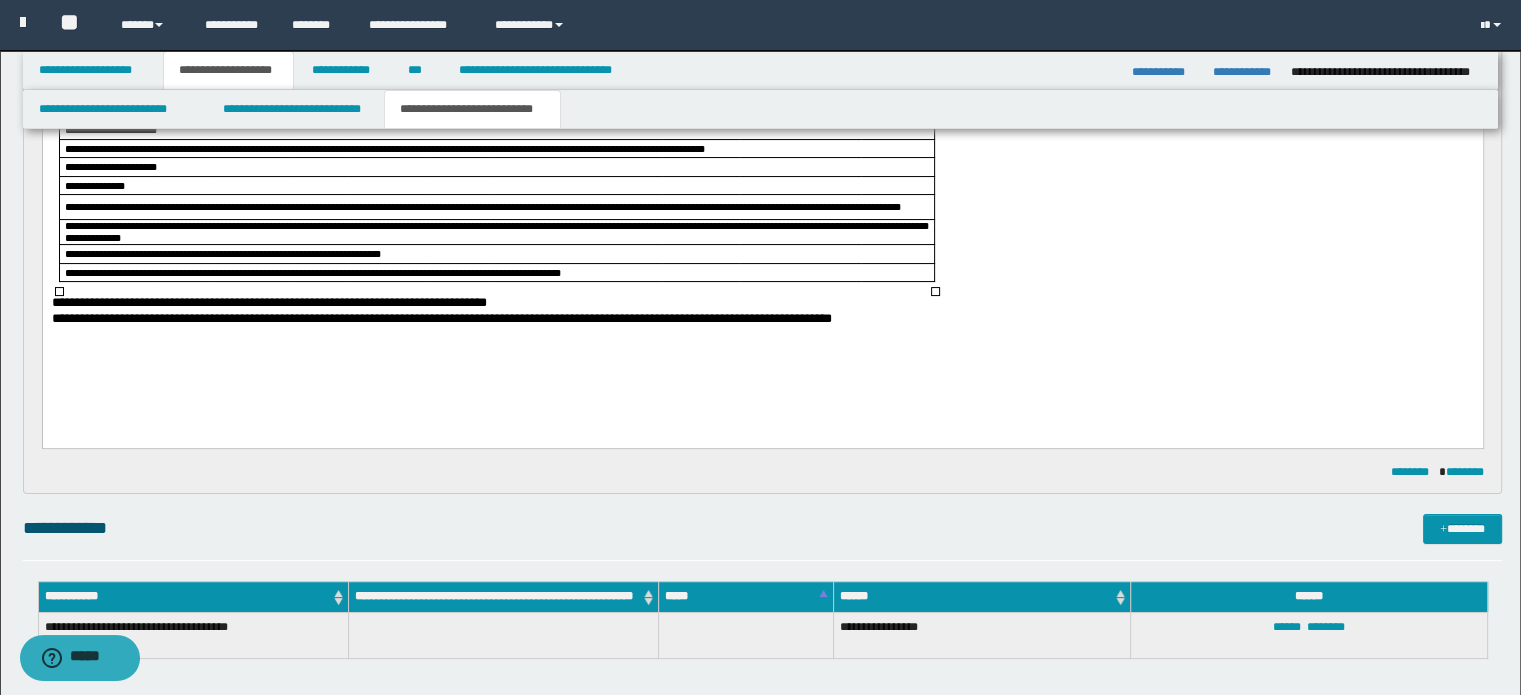 click on "**********" at bounding box center (496, 231) 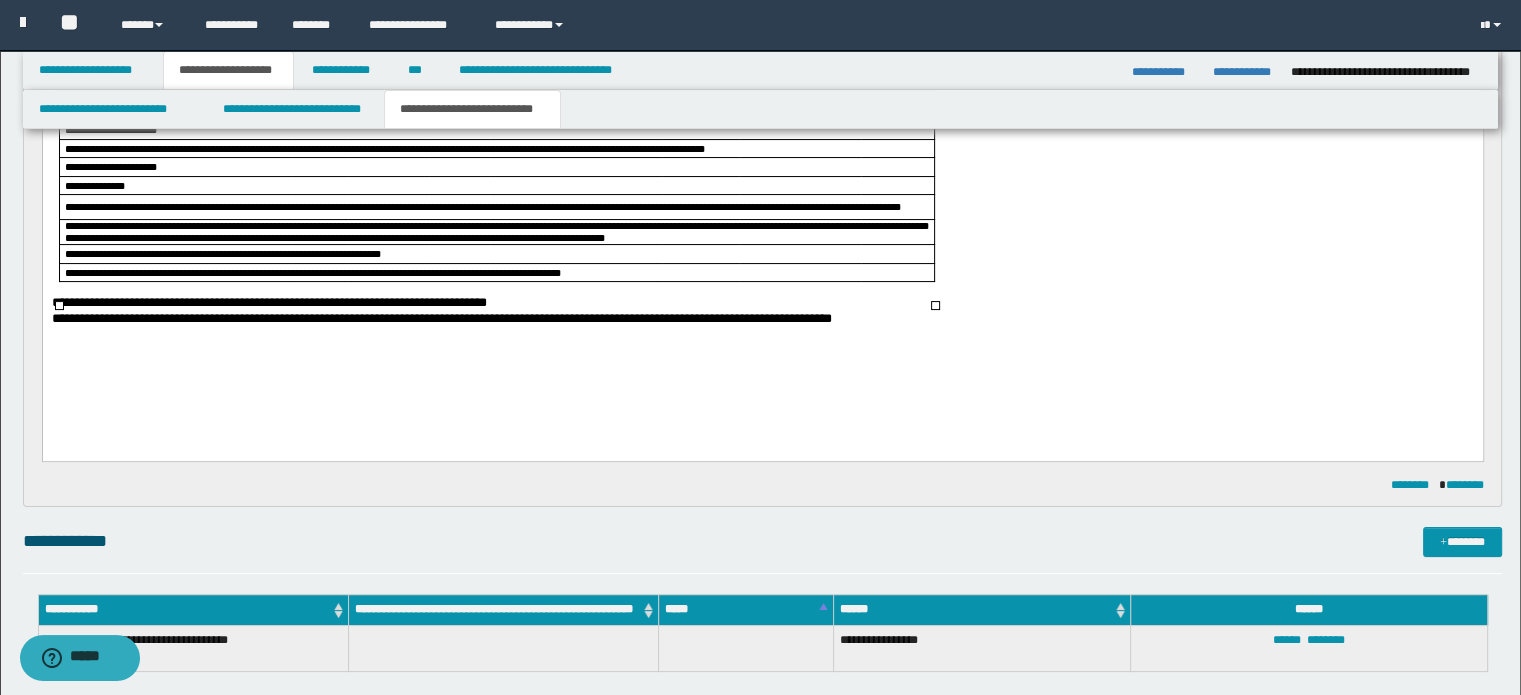 click on "**********" at bounding box center (496, 179) 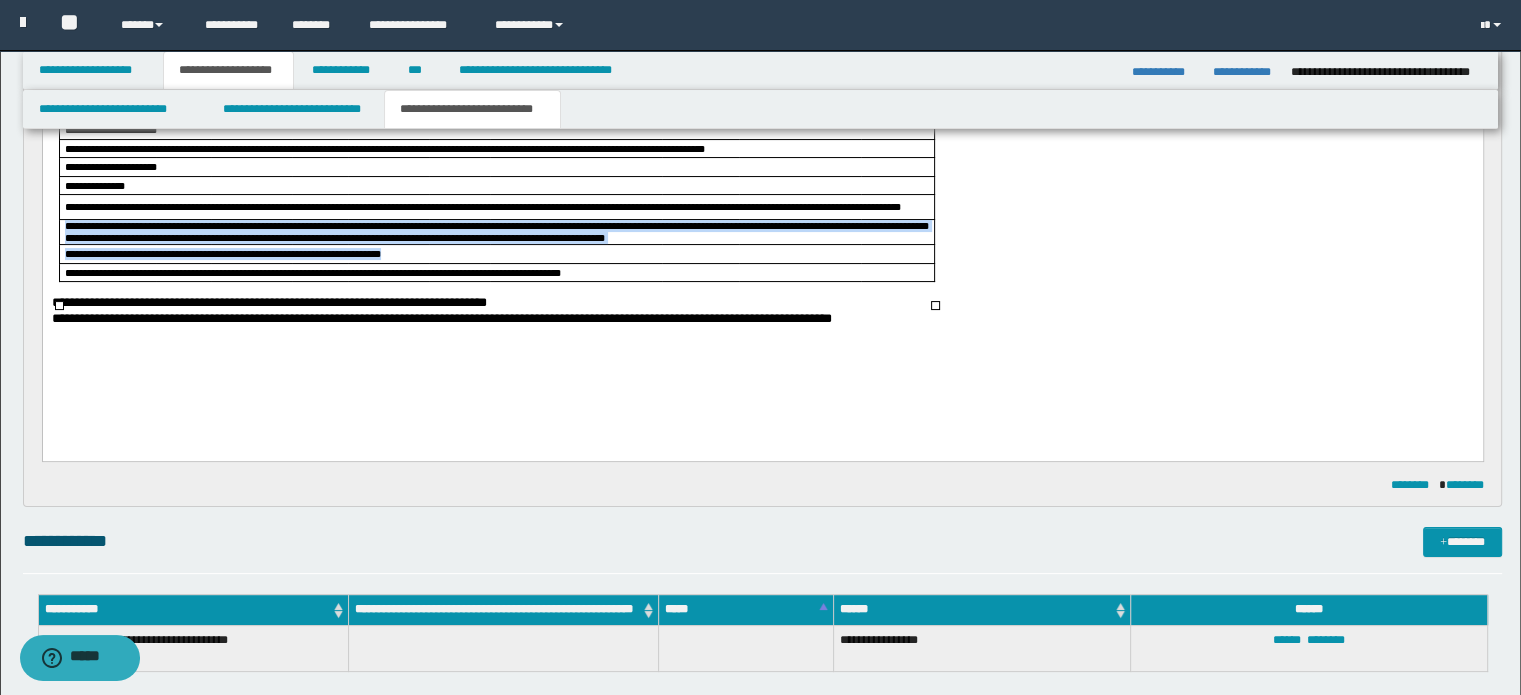 click on "**********" at bounding box center [496, 231] 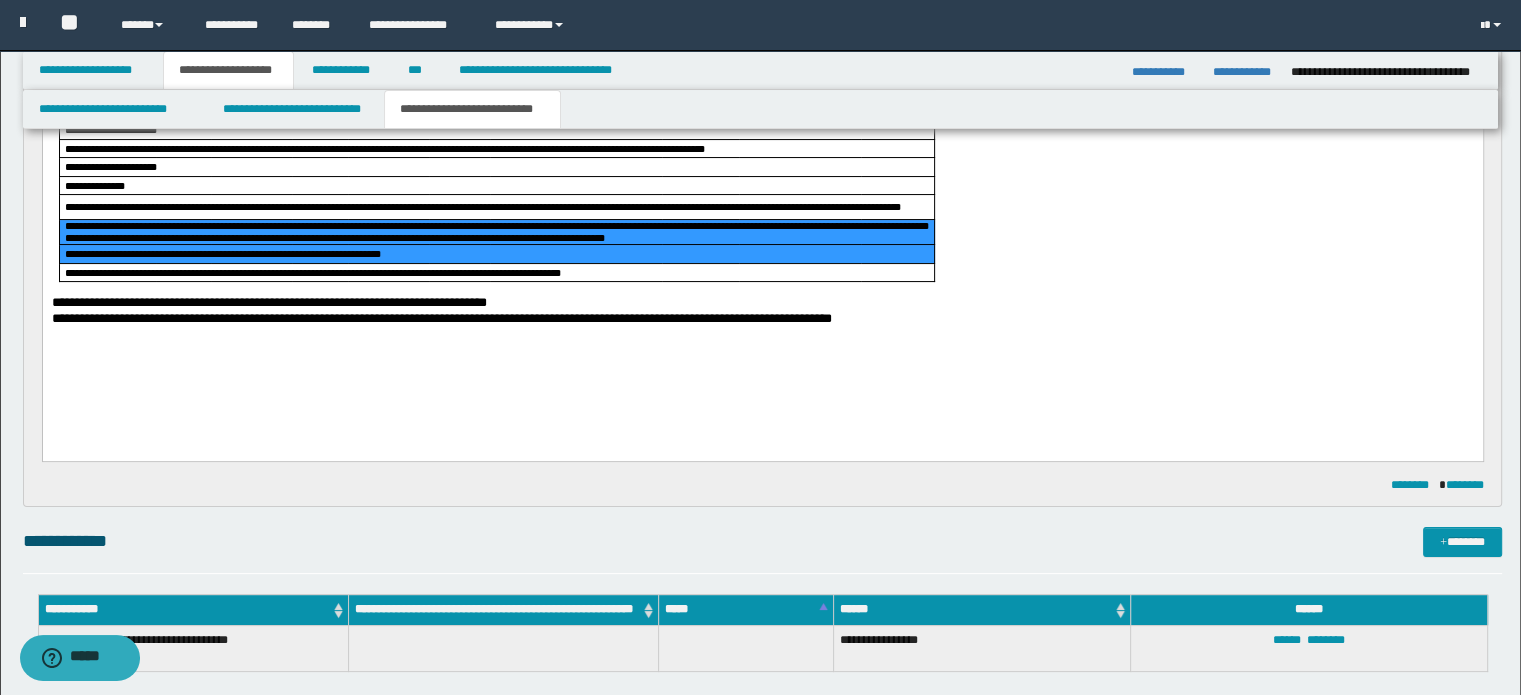 click on "**********" at bounding box center (496, 271) 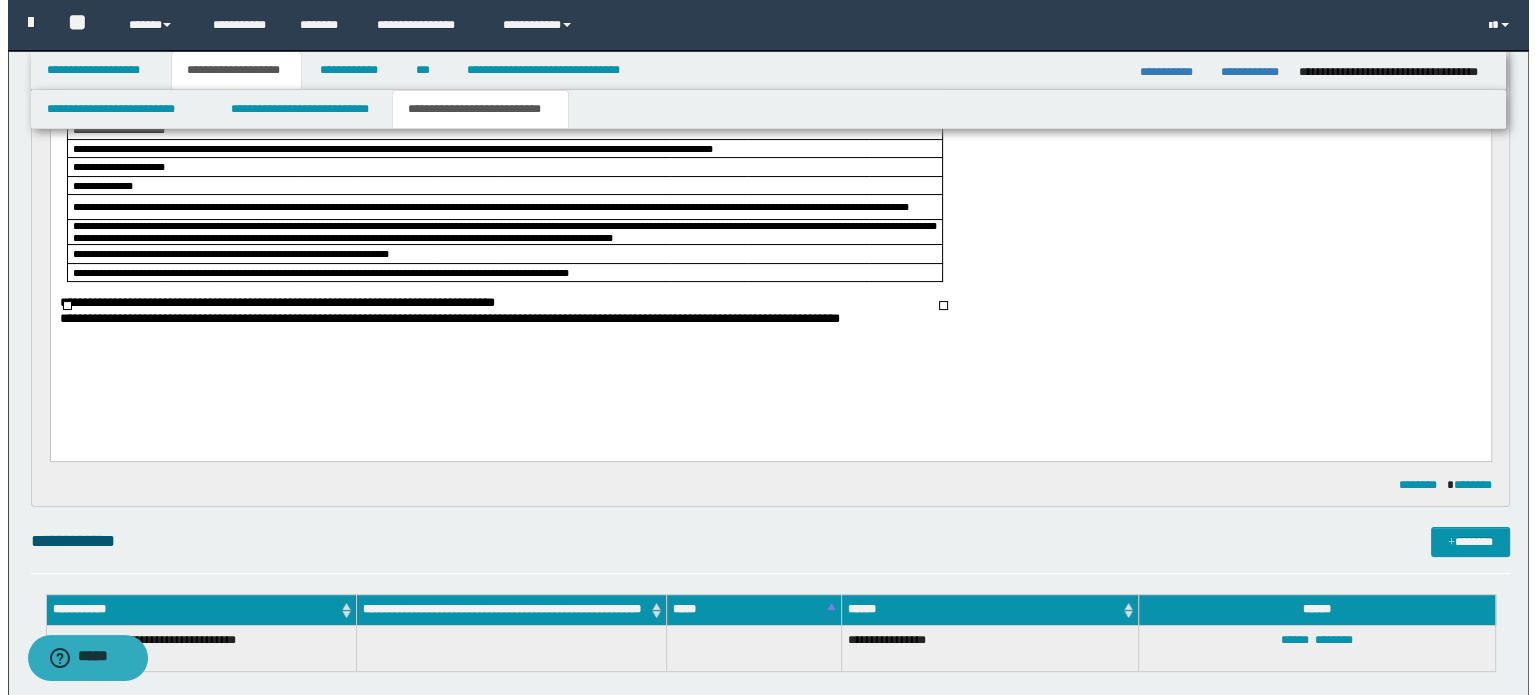 scroll, scrollTop: 500, scrollLeft: 0, axis: vertical 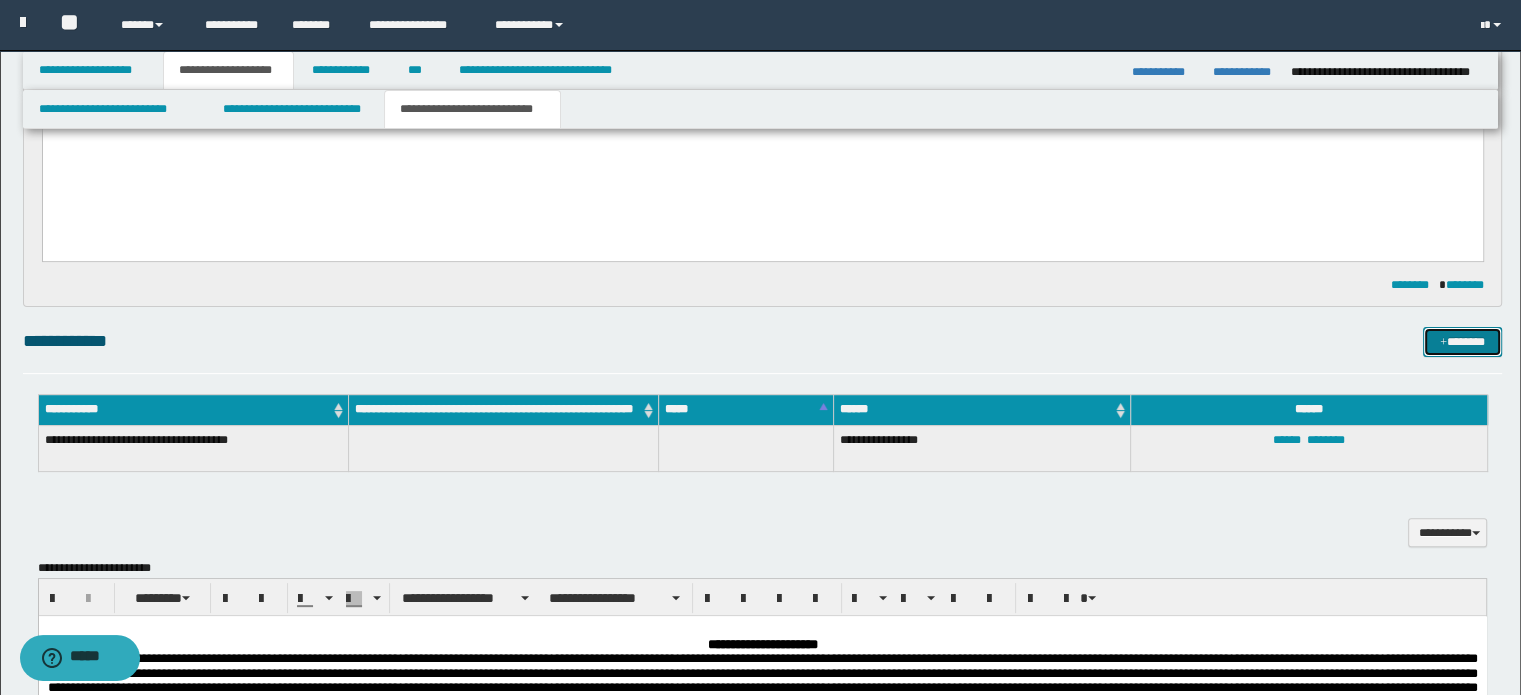 click on "*******" at bounding box center [1462, 342] 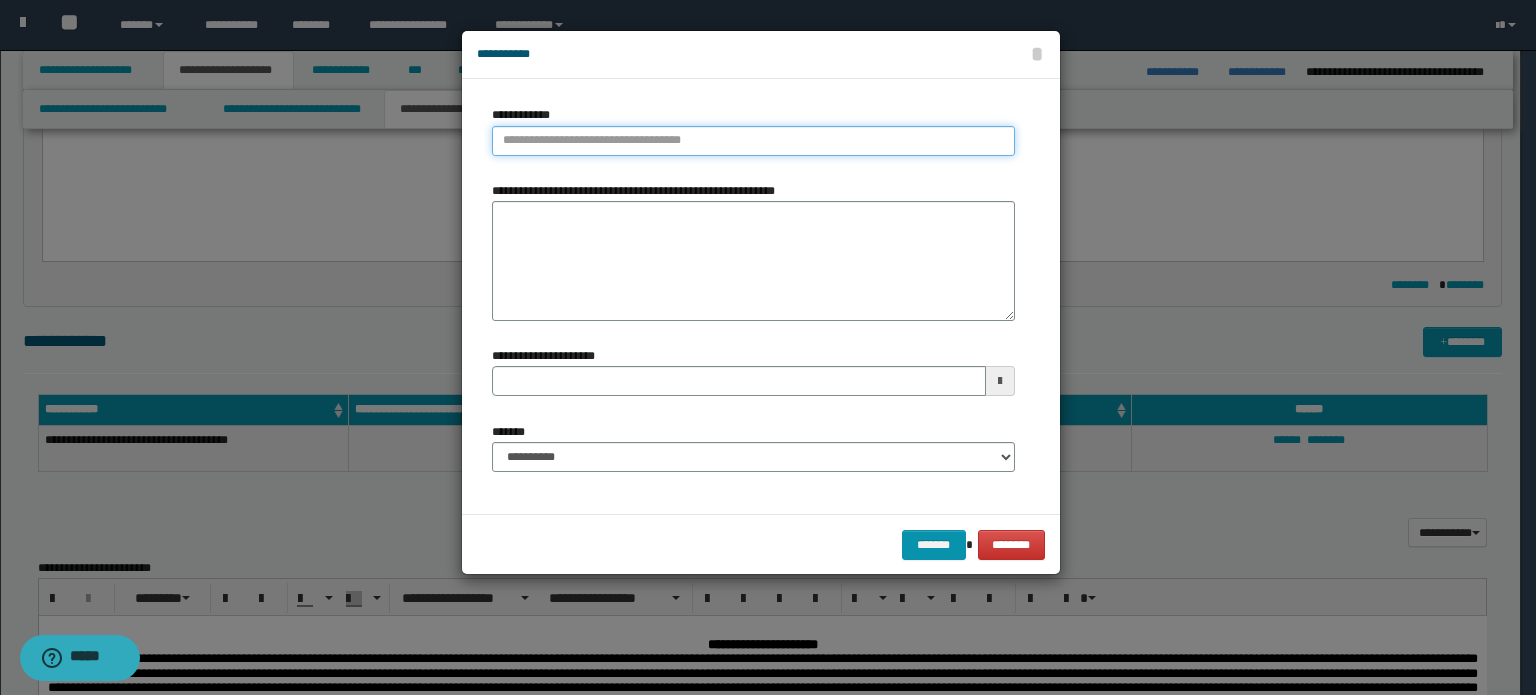 type on "**********" 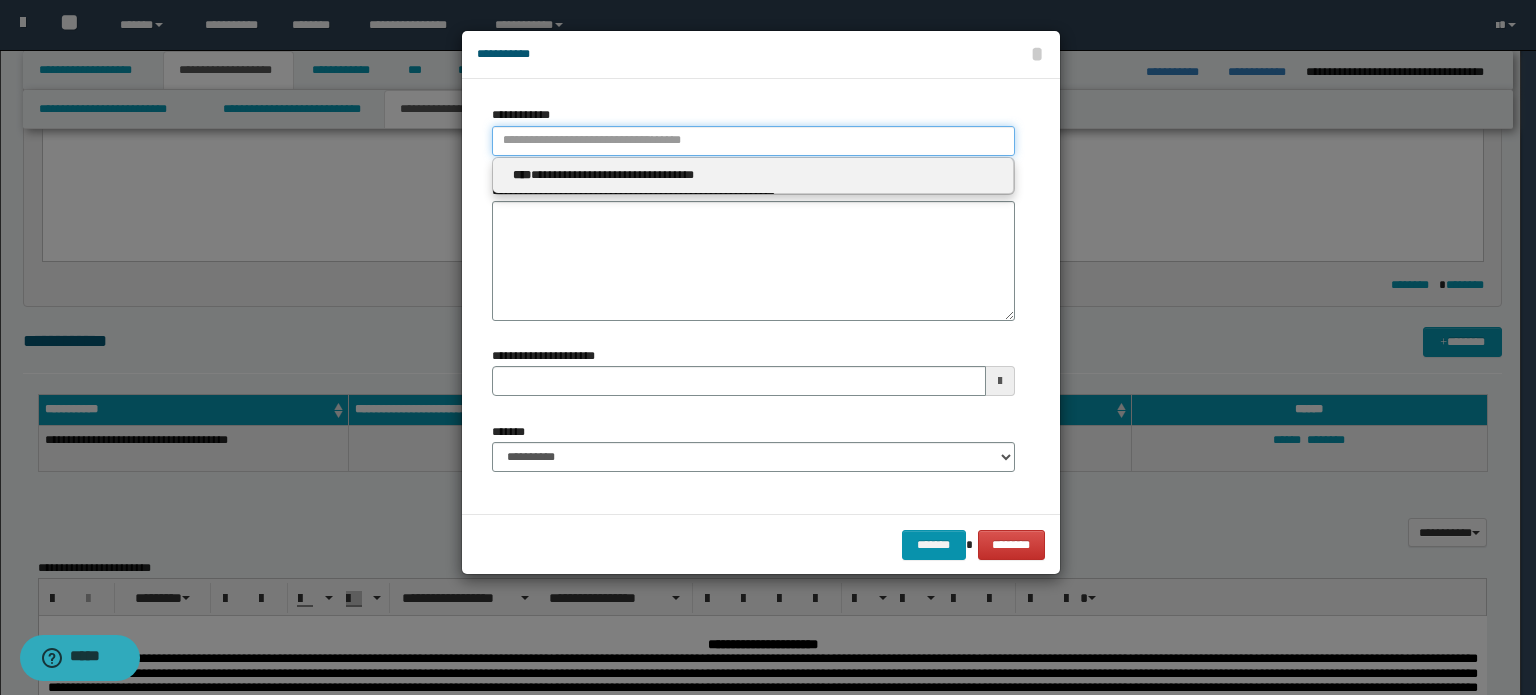 click on "**********" at bounding box center [753, 141] 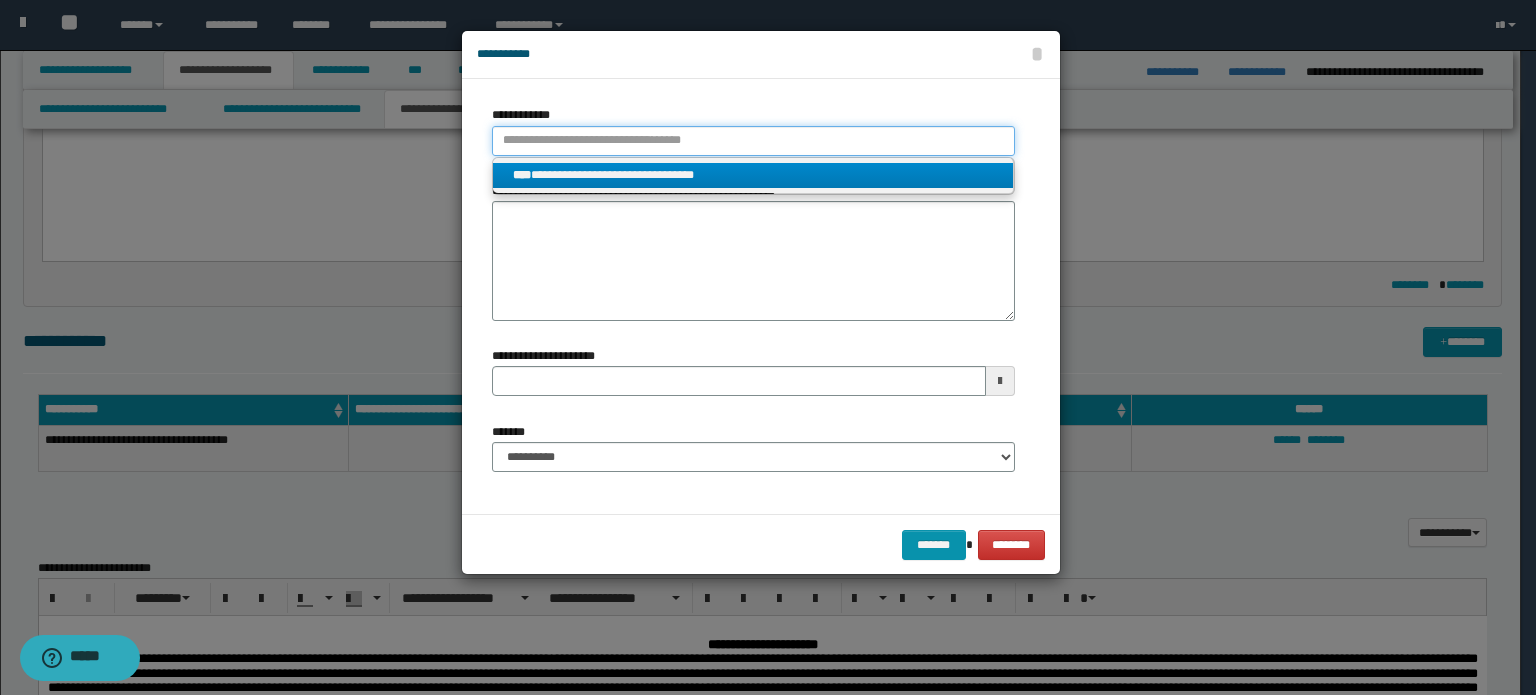 type 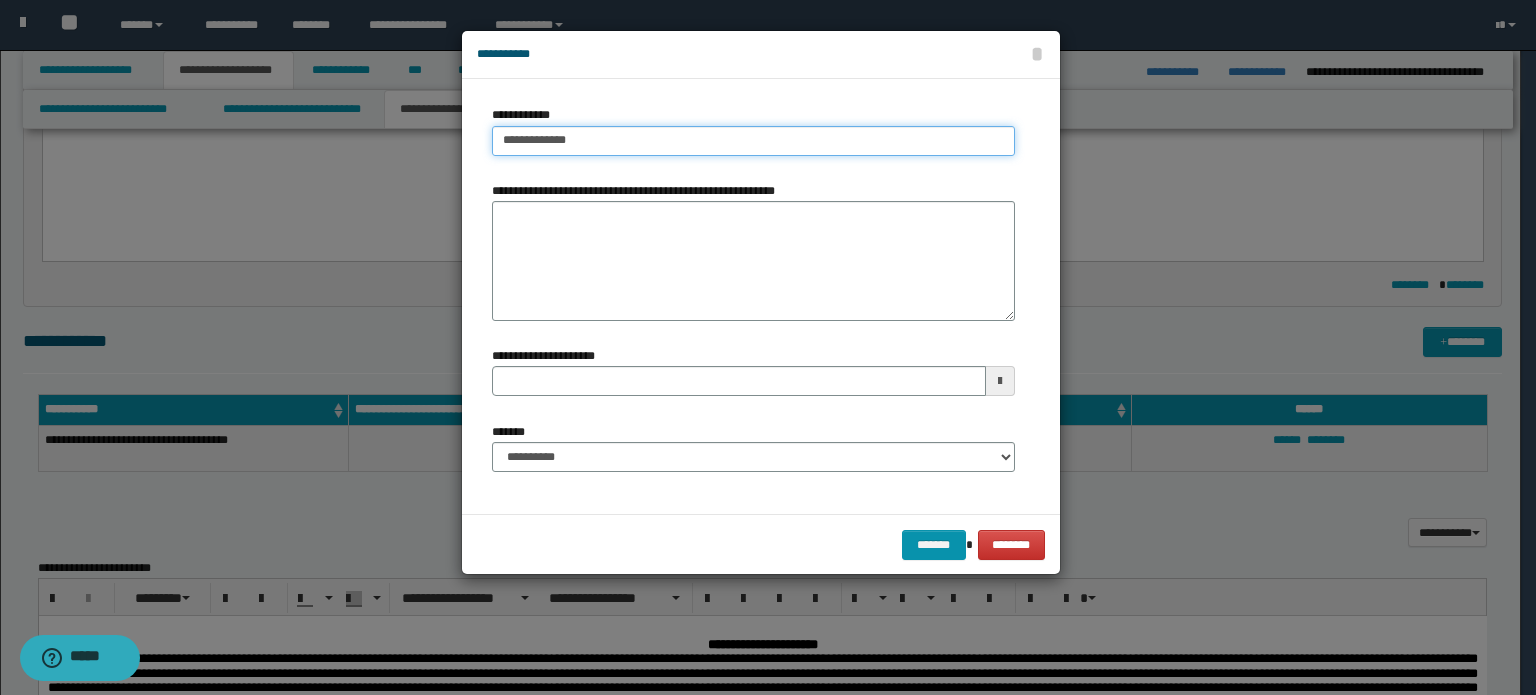 type on "**********" 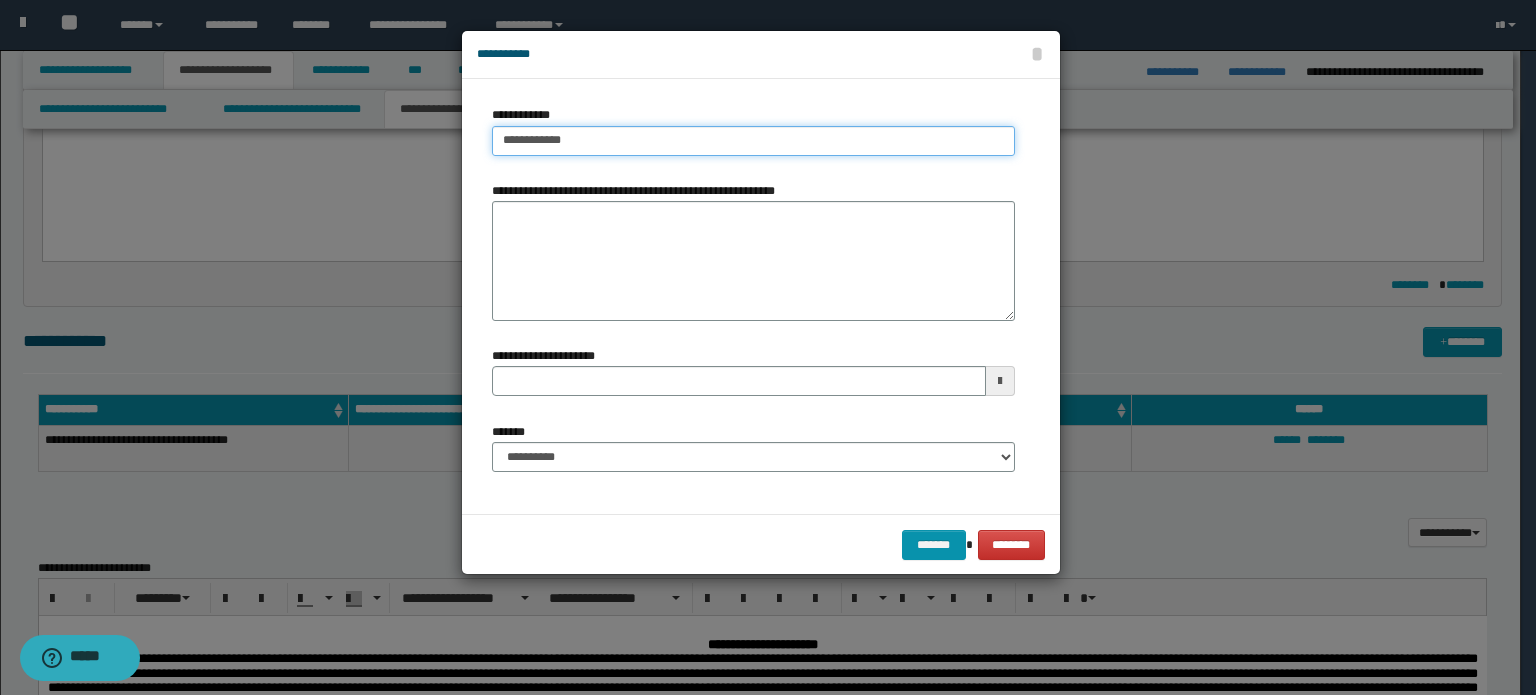 type on "**********" 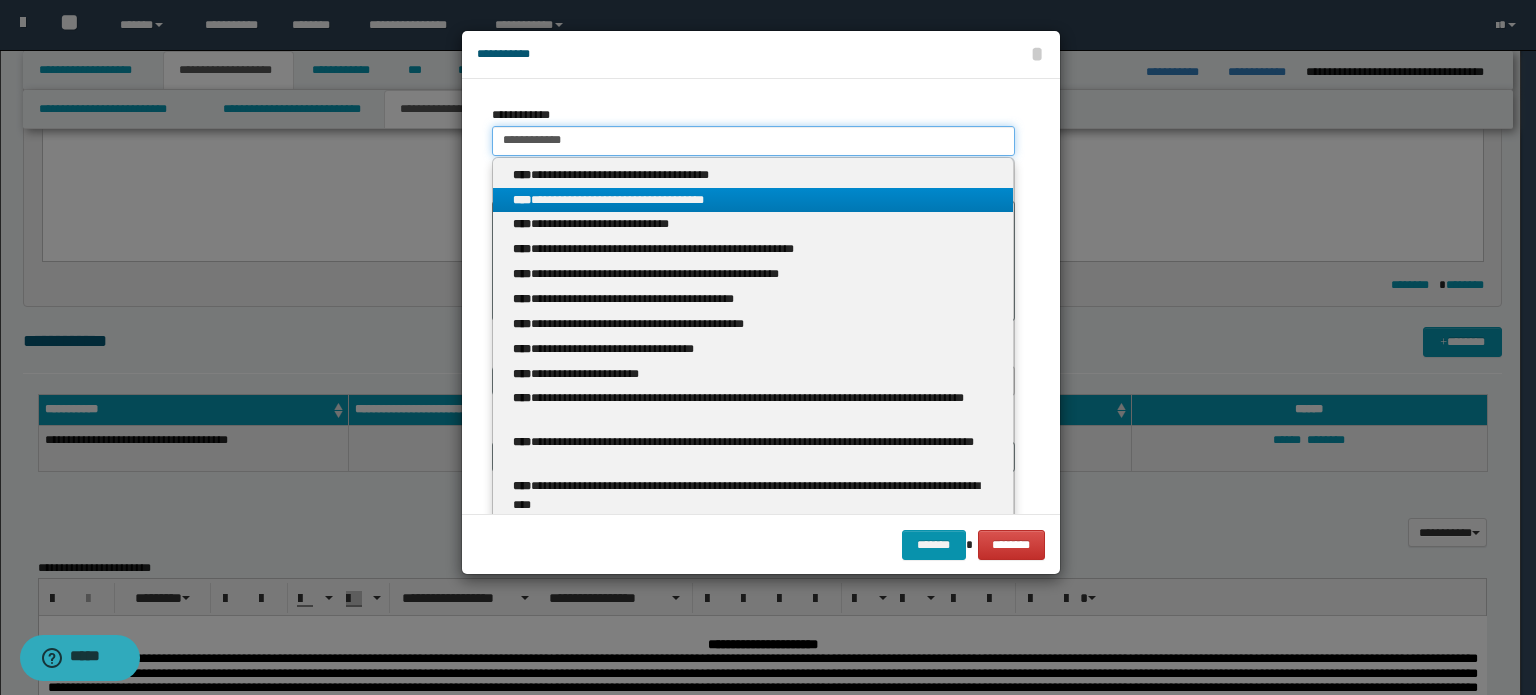 type on "**********" 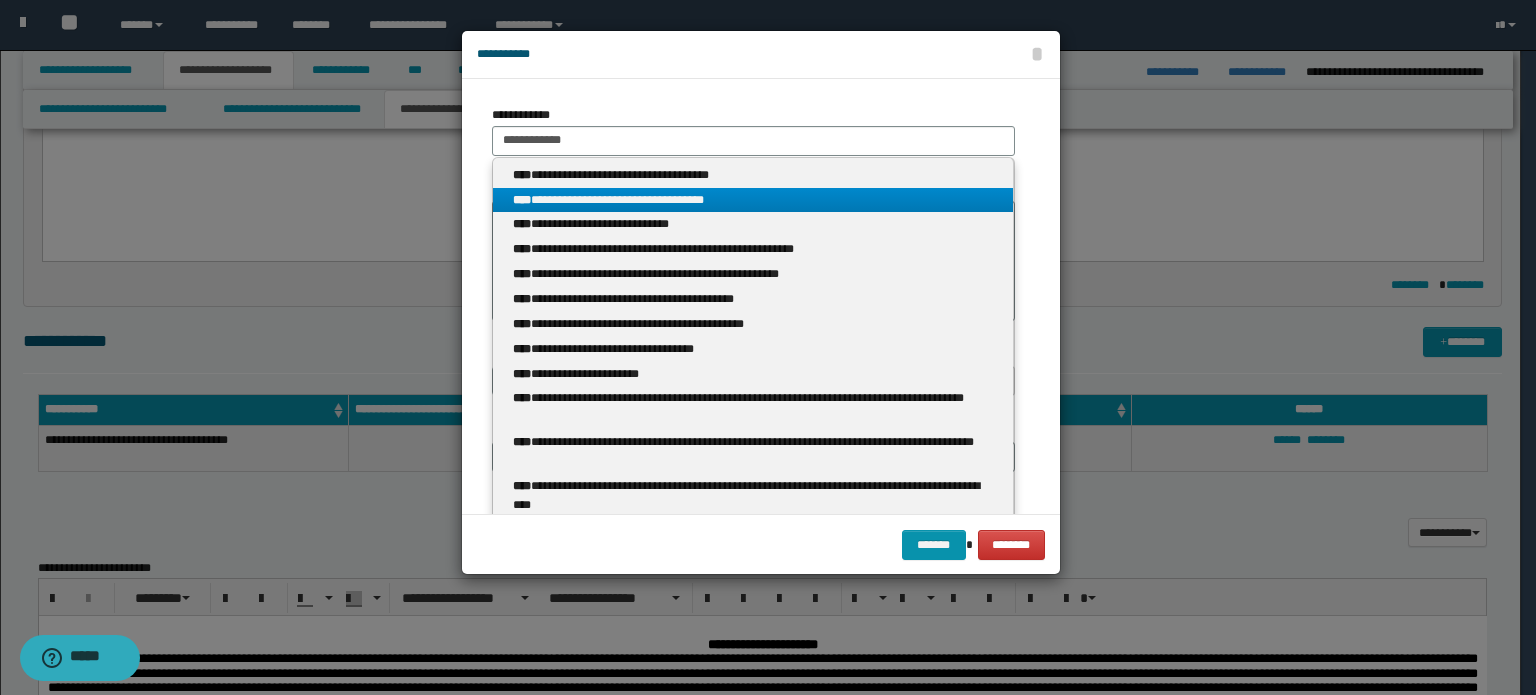 click on "**********" at bounding box center [753, 200] 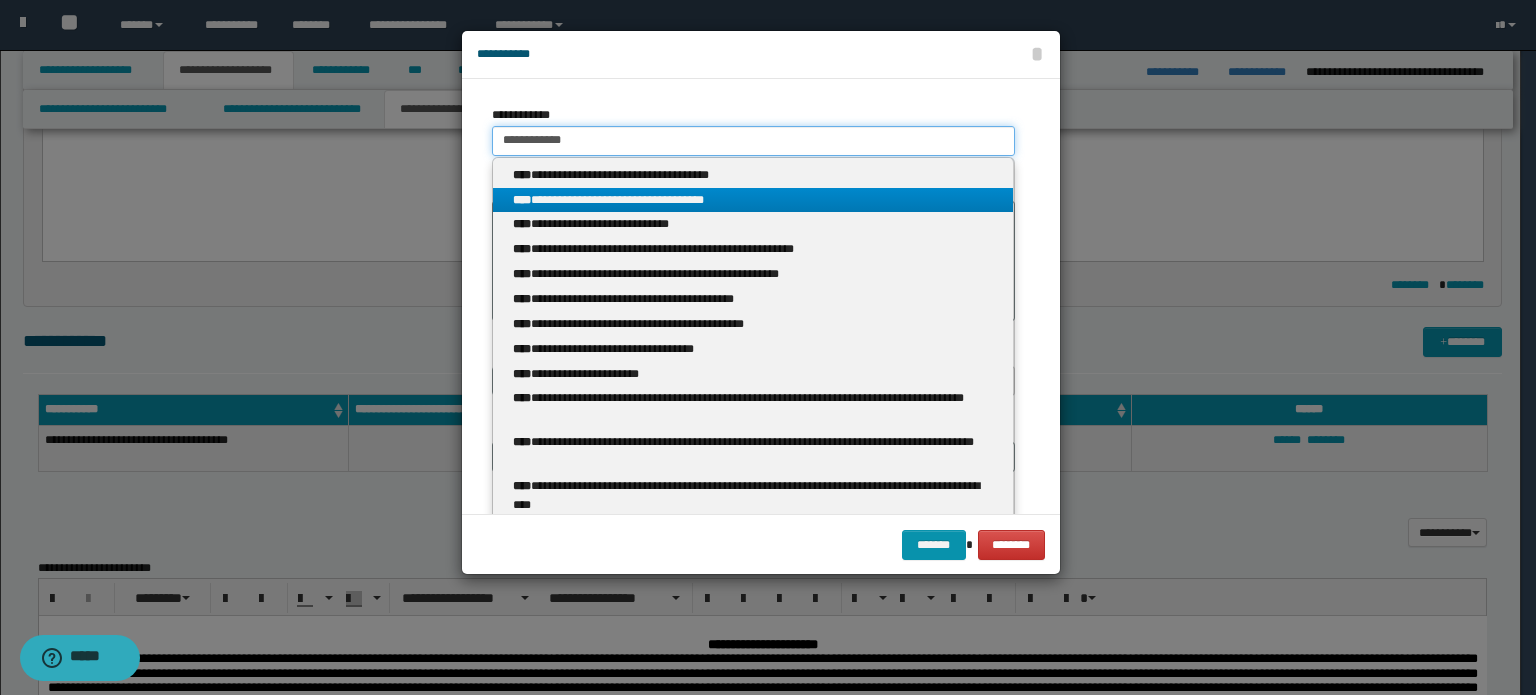 type 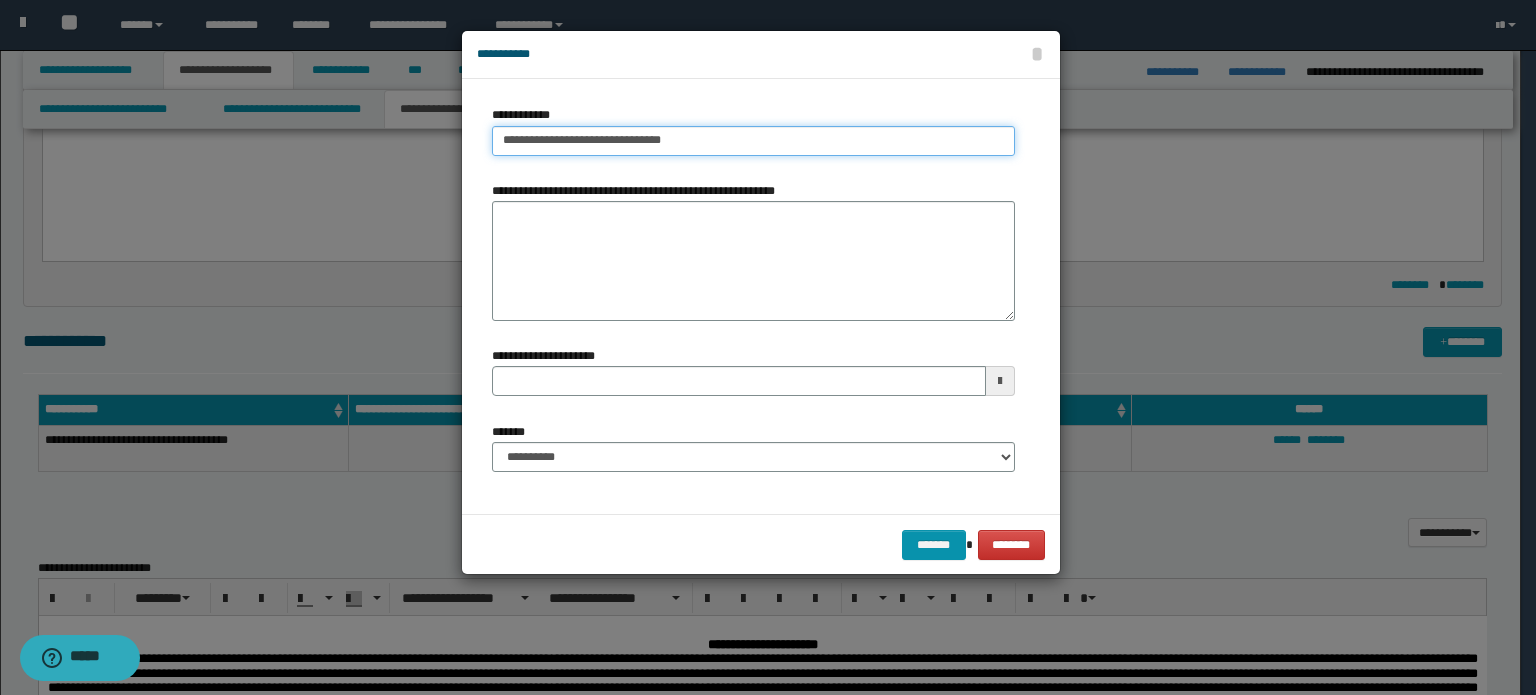 type 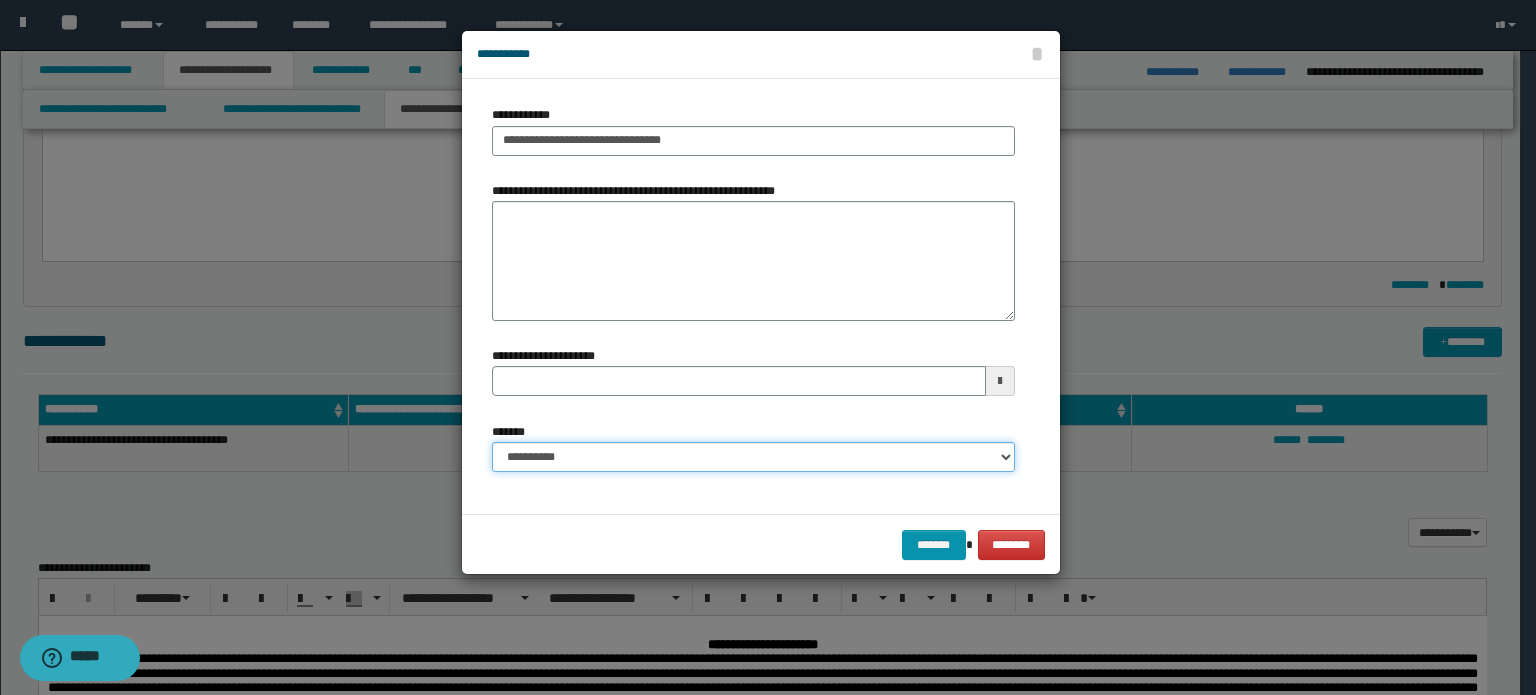 click on "**********" at bounding box center (753, 457) 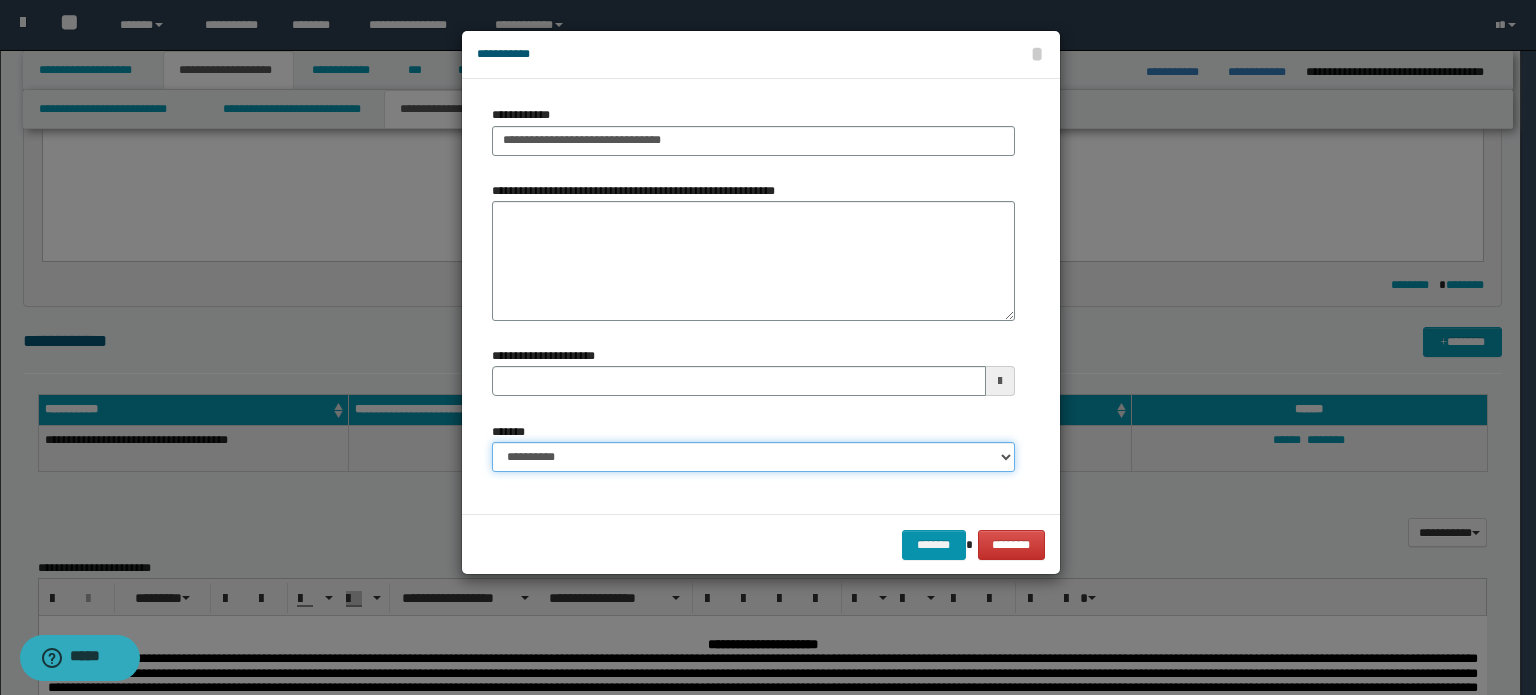 select on "*" 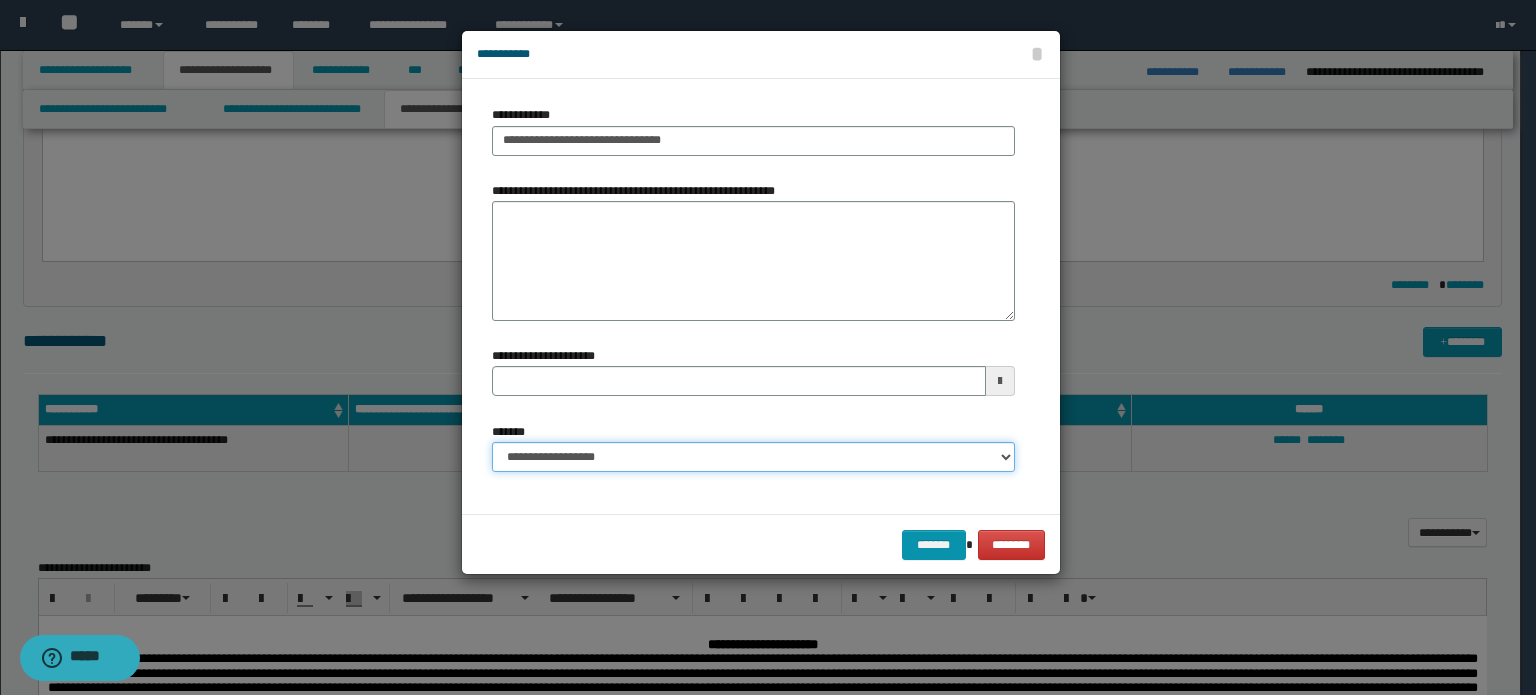 click on "**********" at bounding box center (753, 457) 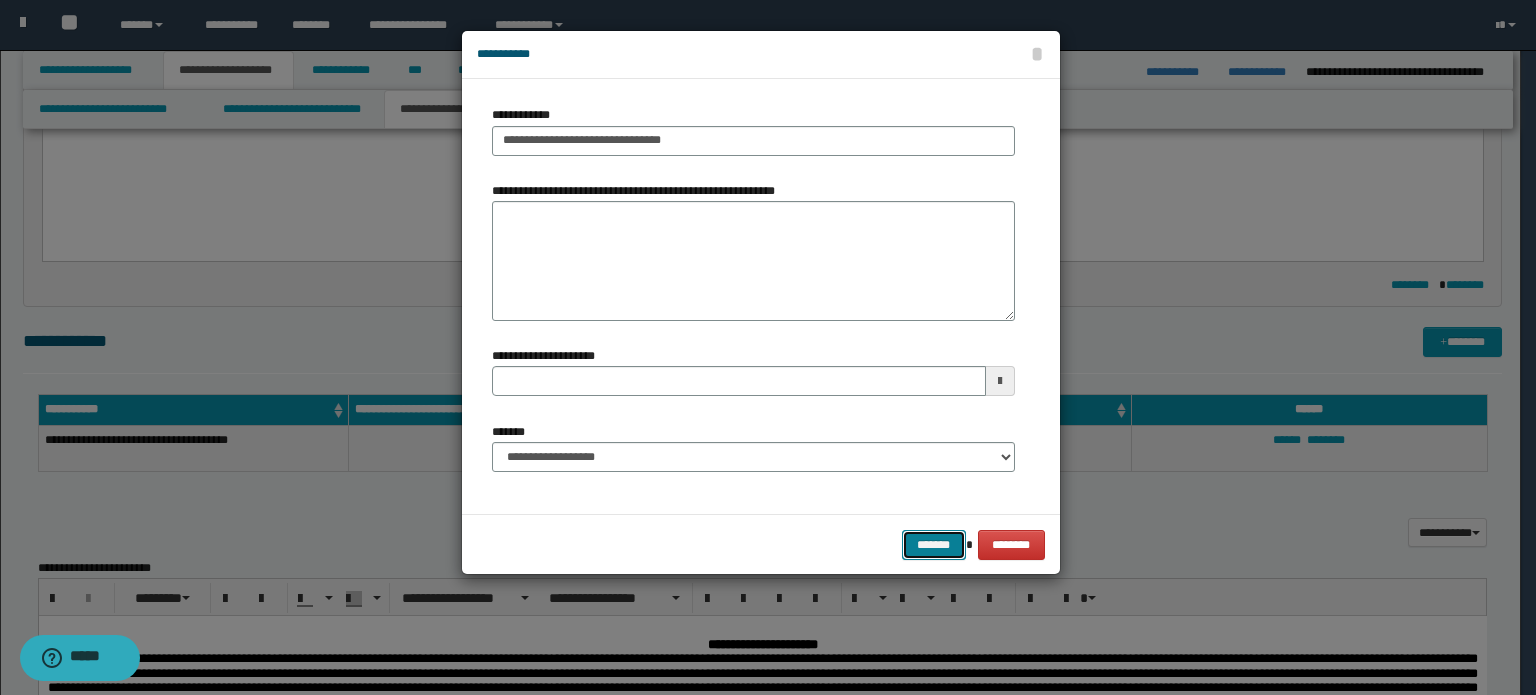 click on "*******" at bounding box center [934, 545] 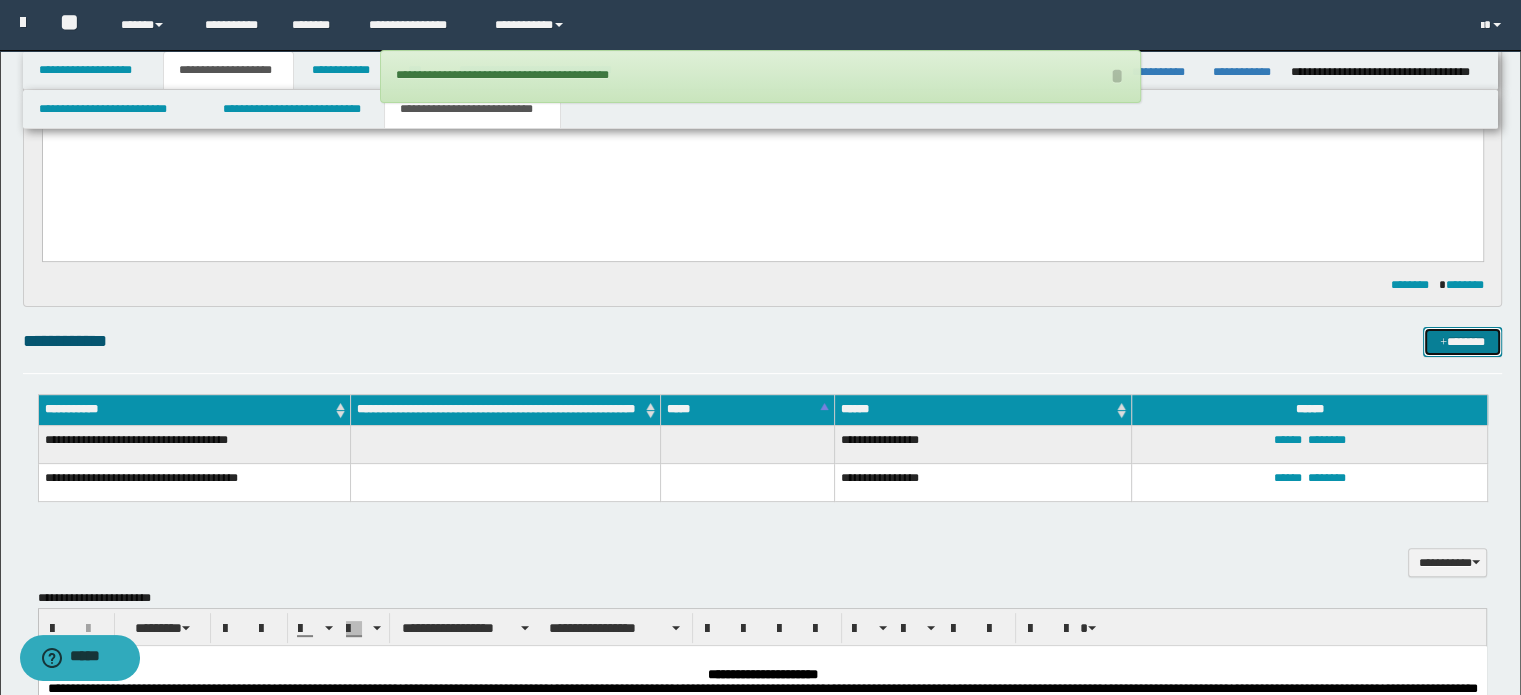 click on "*******" at bounding box center [1462, 342] 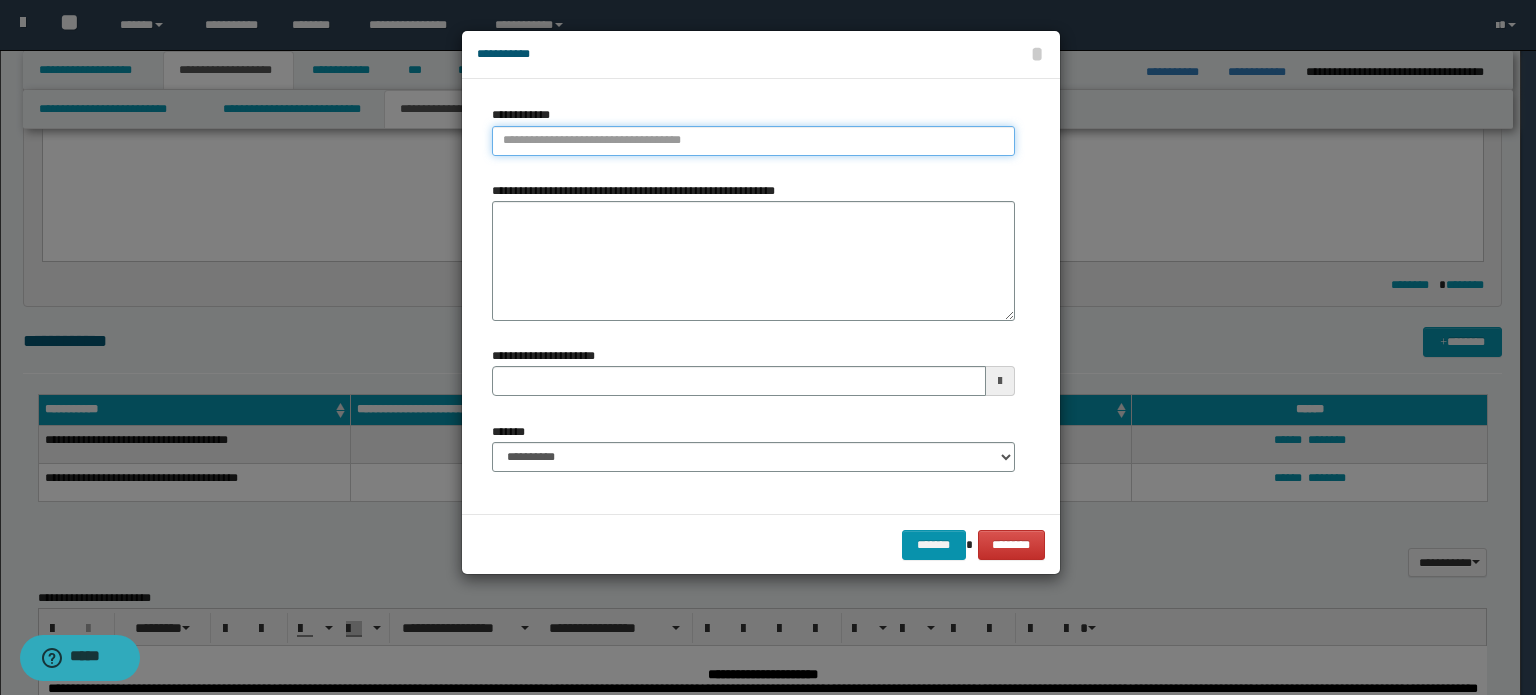 type on "**********" 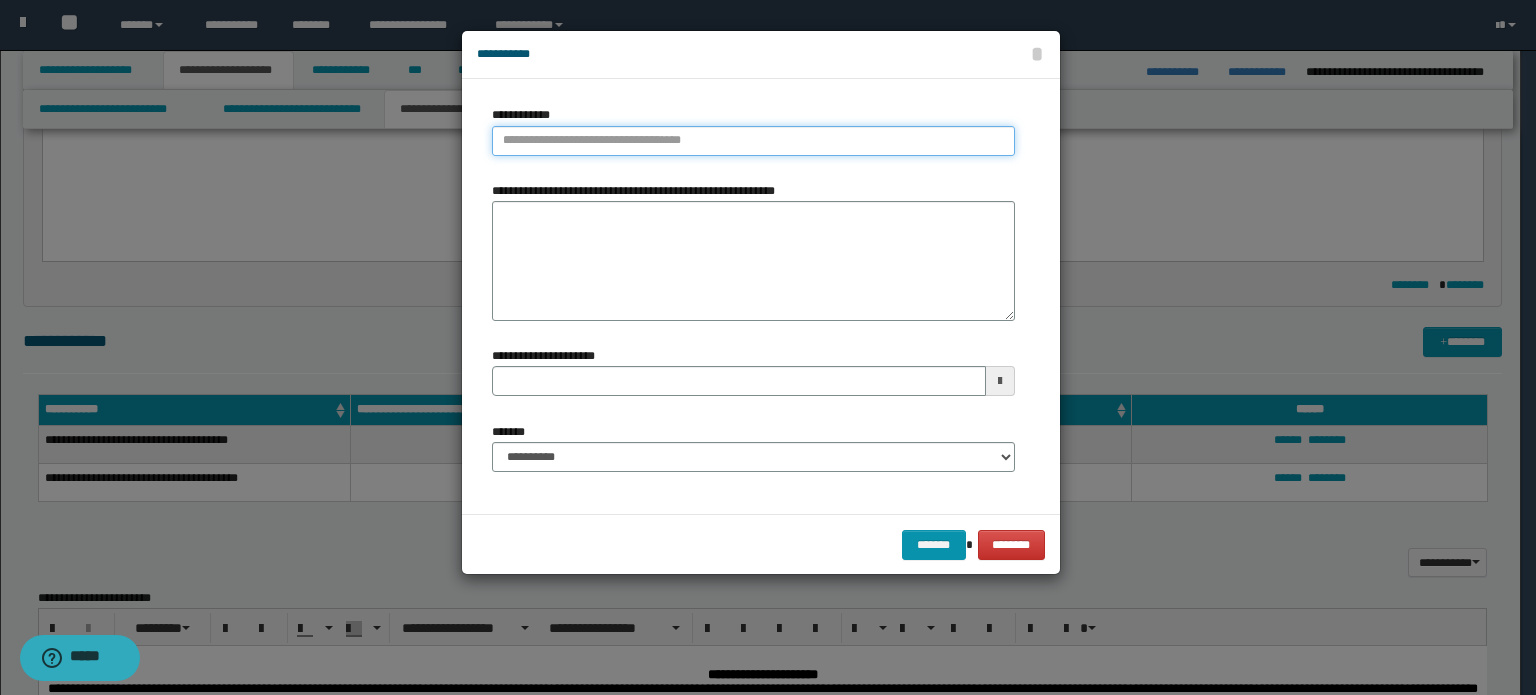 click on "**********" at bounding box center [753, 141] 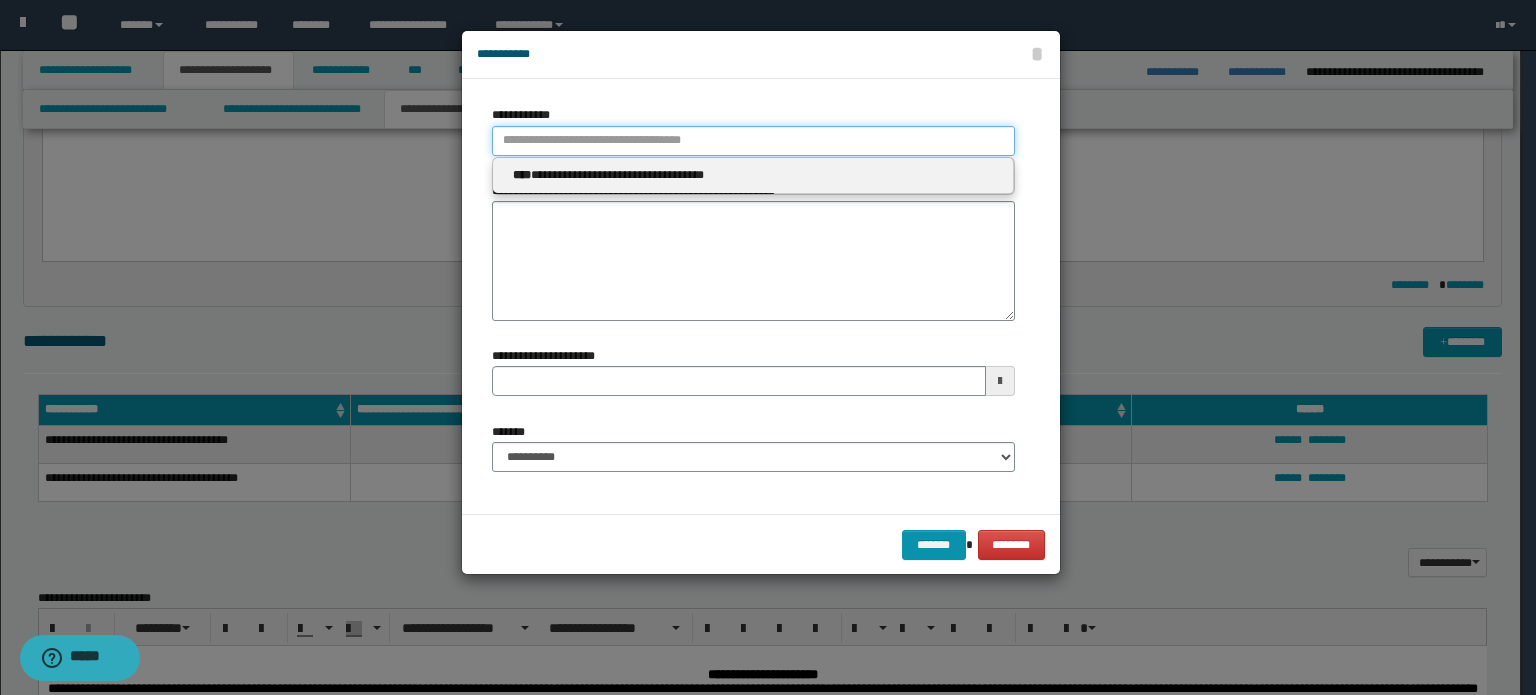 type 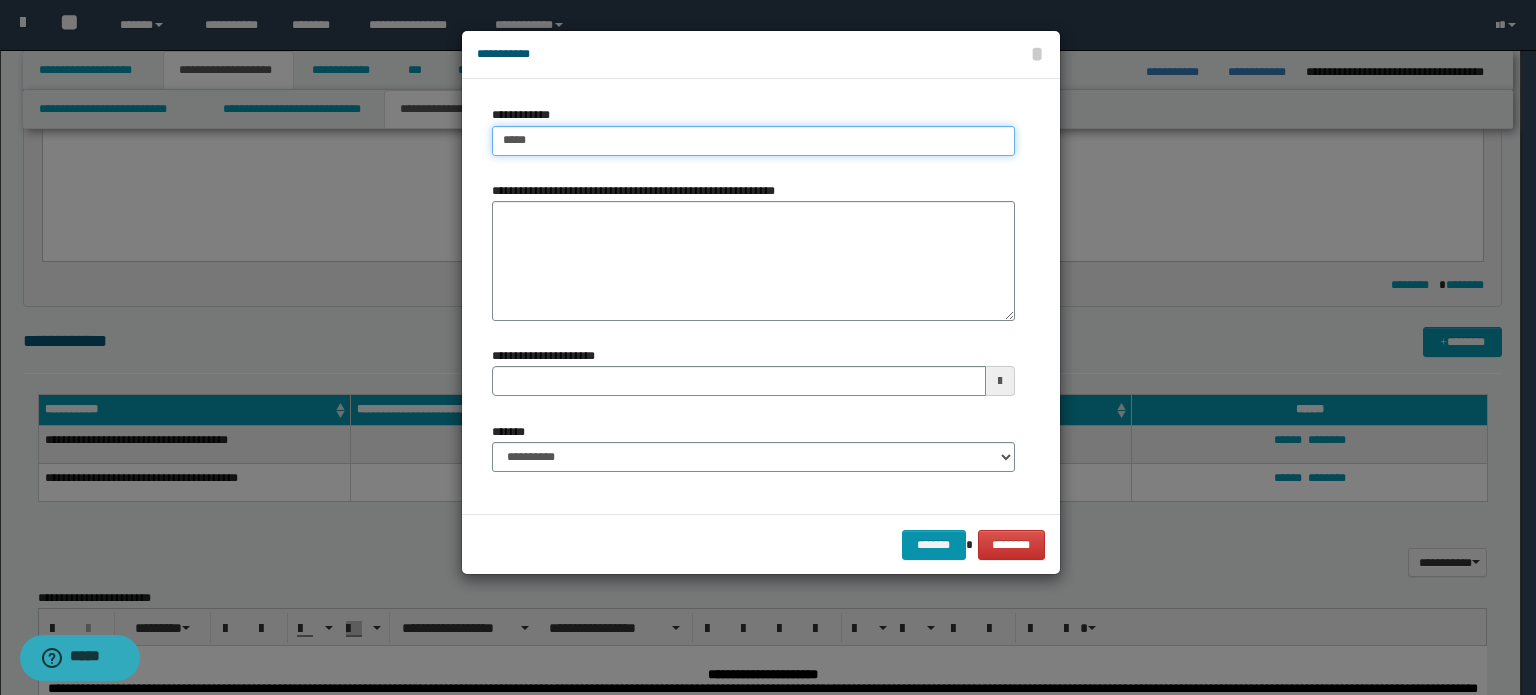 type on "****" 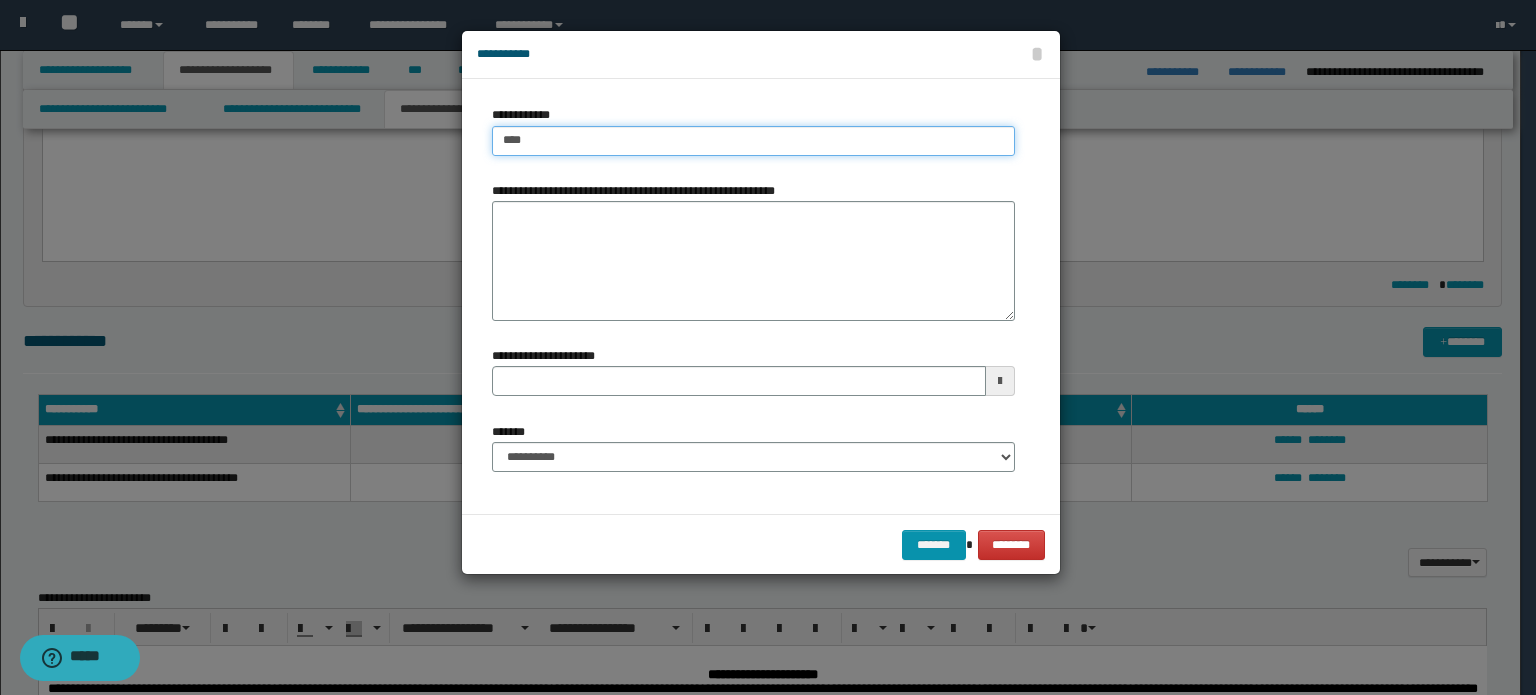 type on "**********" 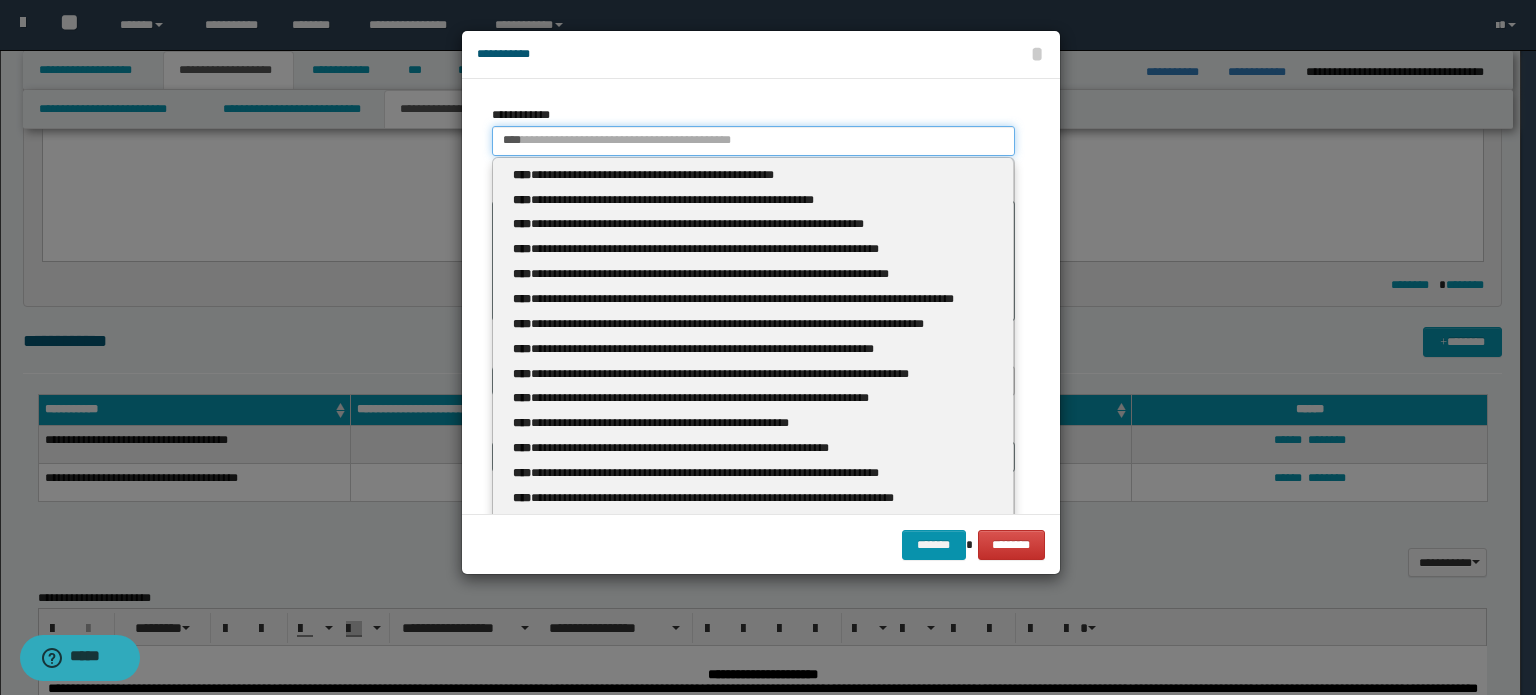 type 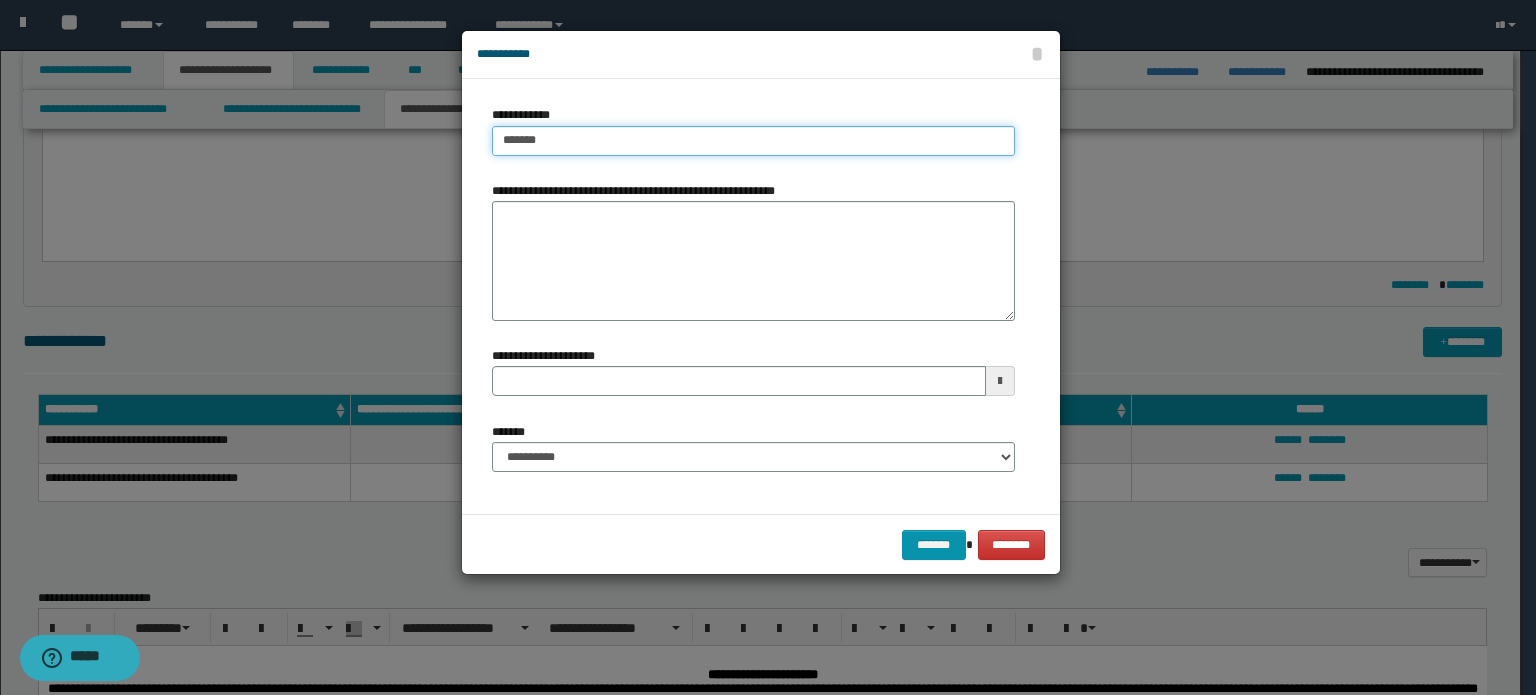 type on "********" 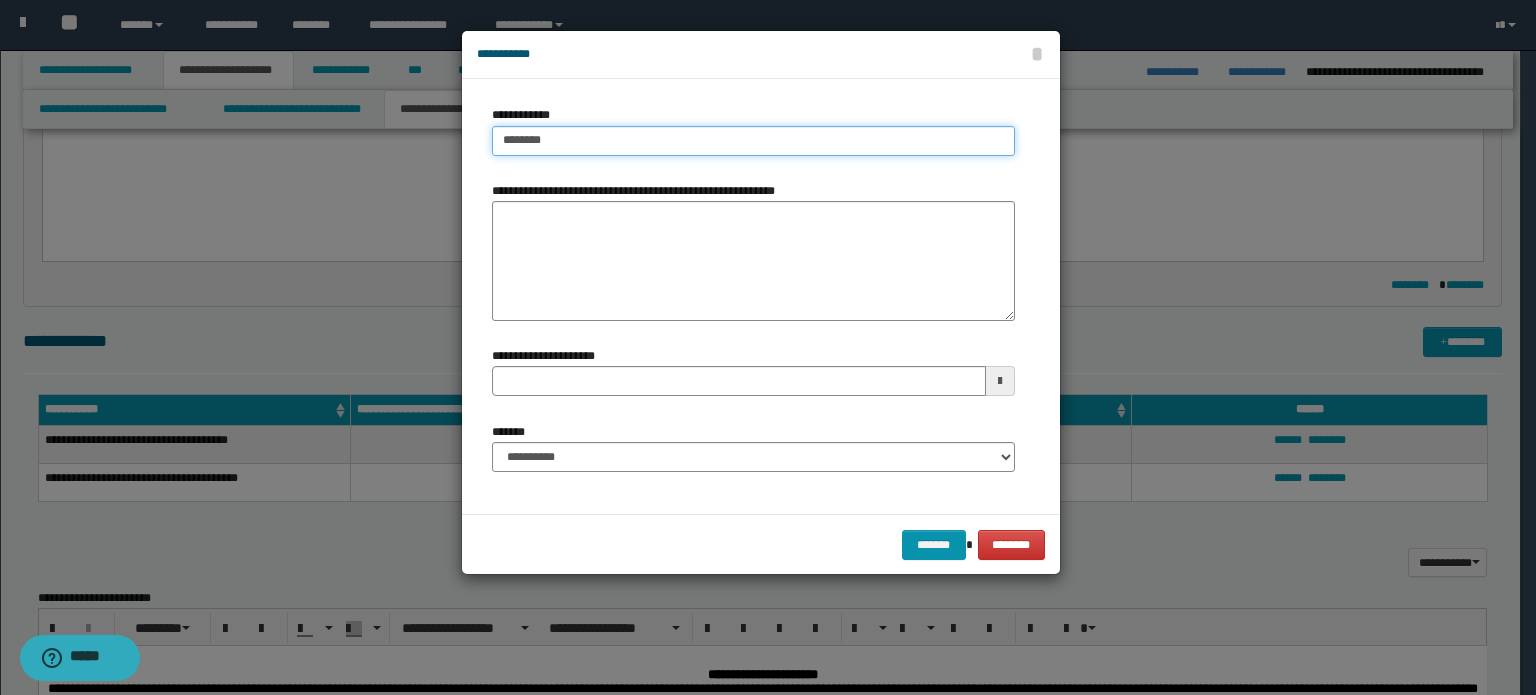 type on "**********" 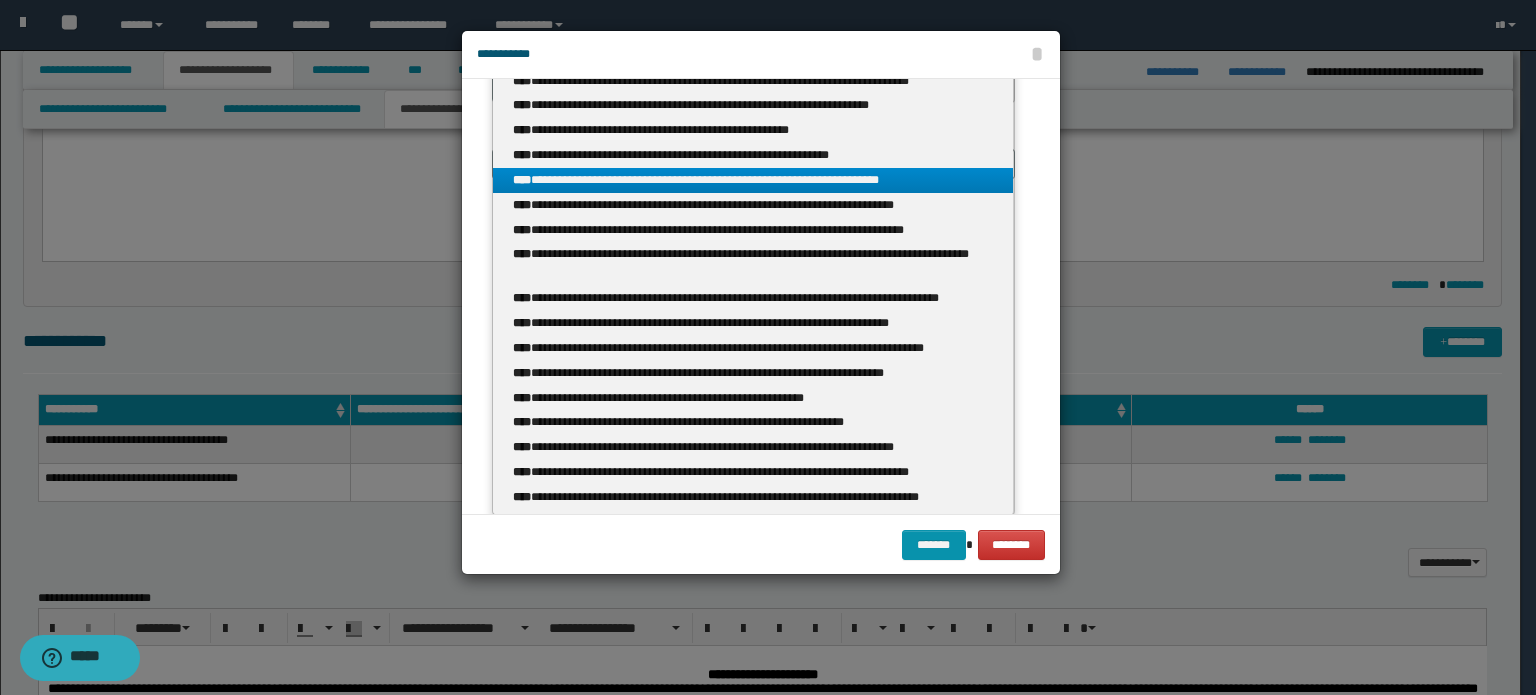 scroll, scrollTop: 295, scrollLeft: 0, axis: vertical 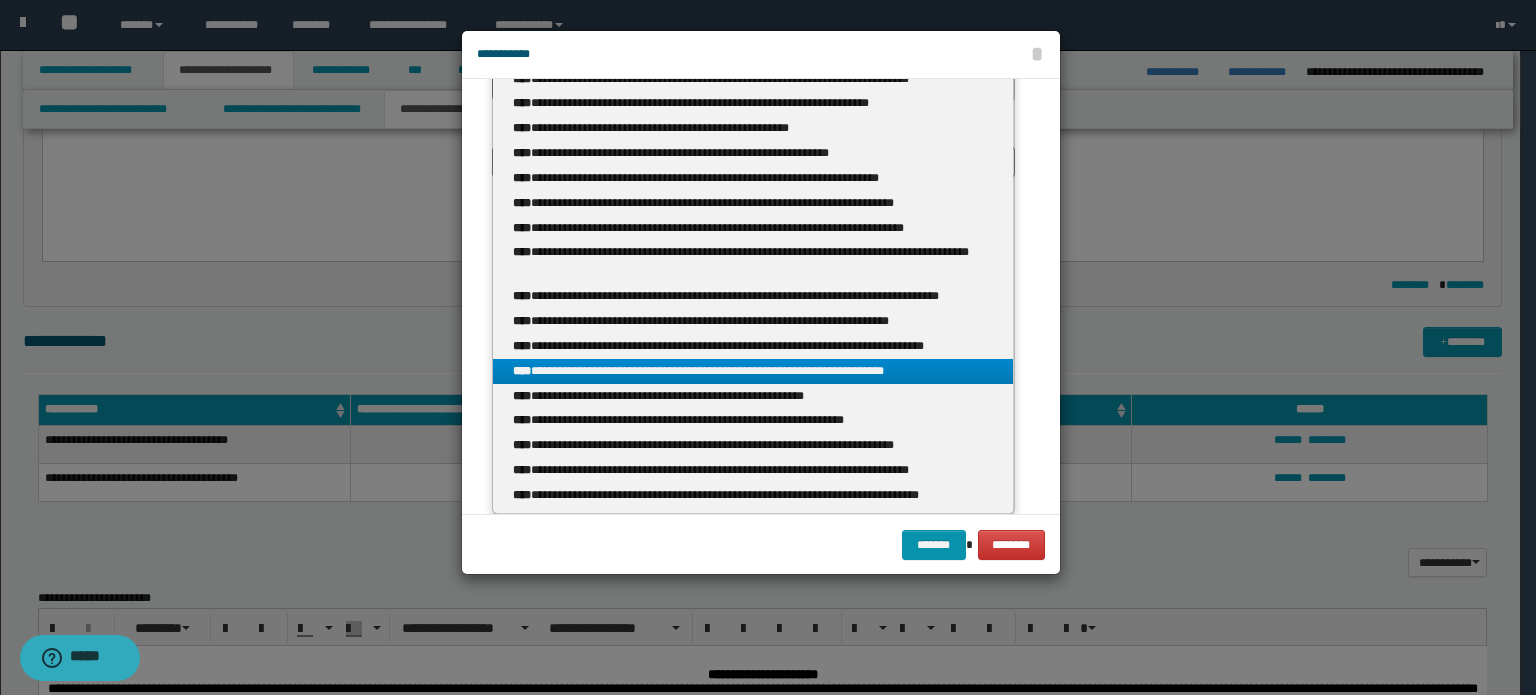 type on "********" 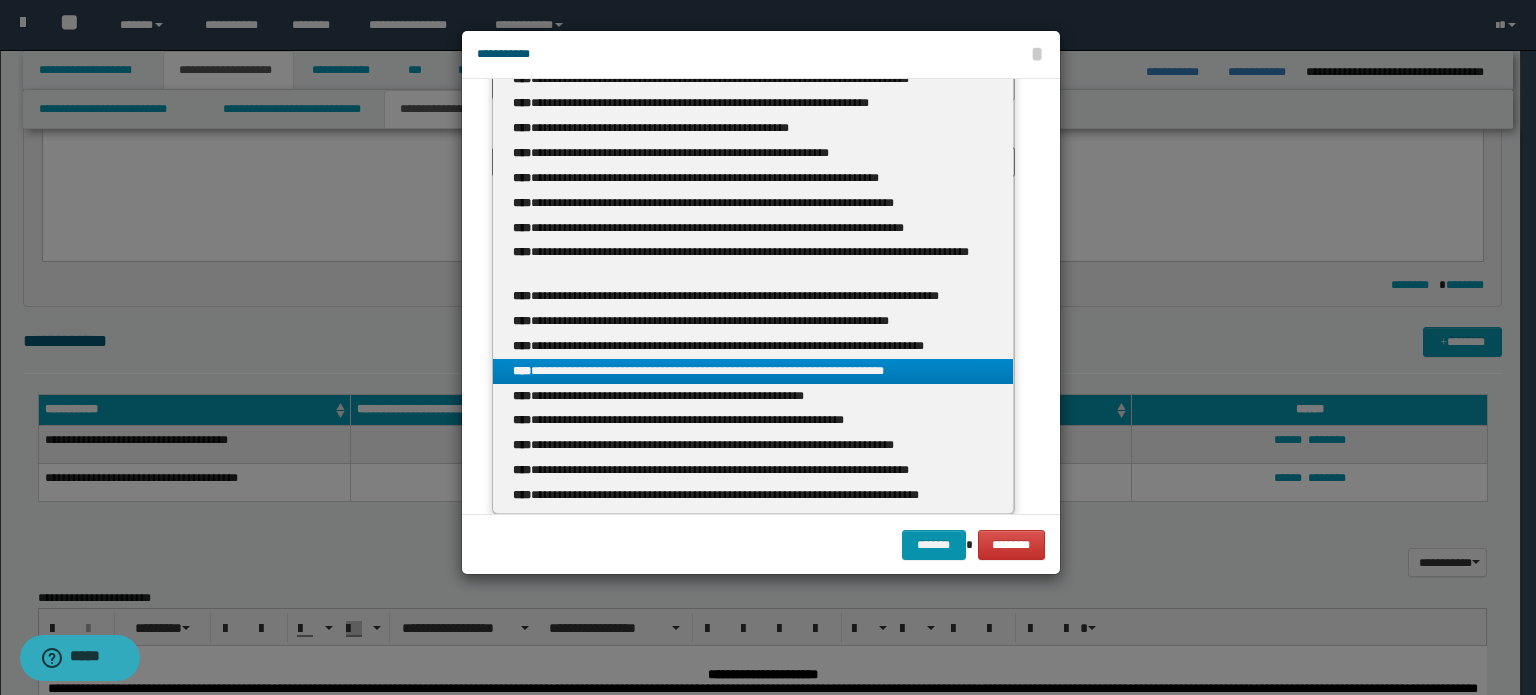 type 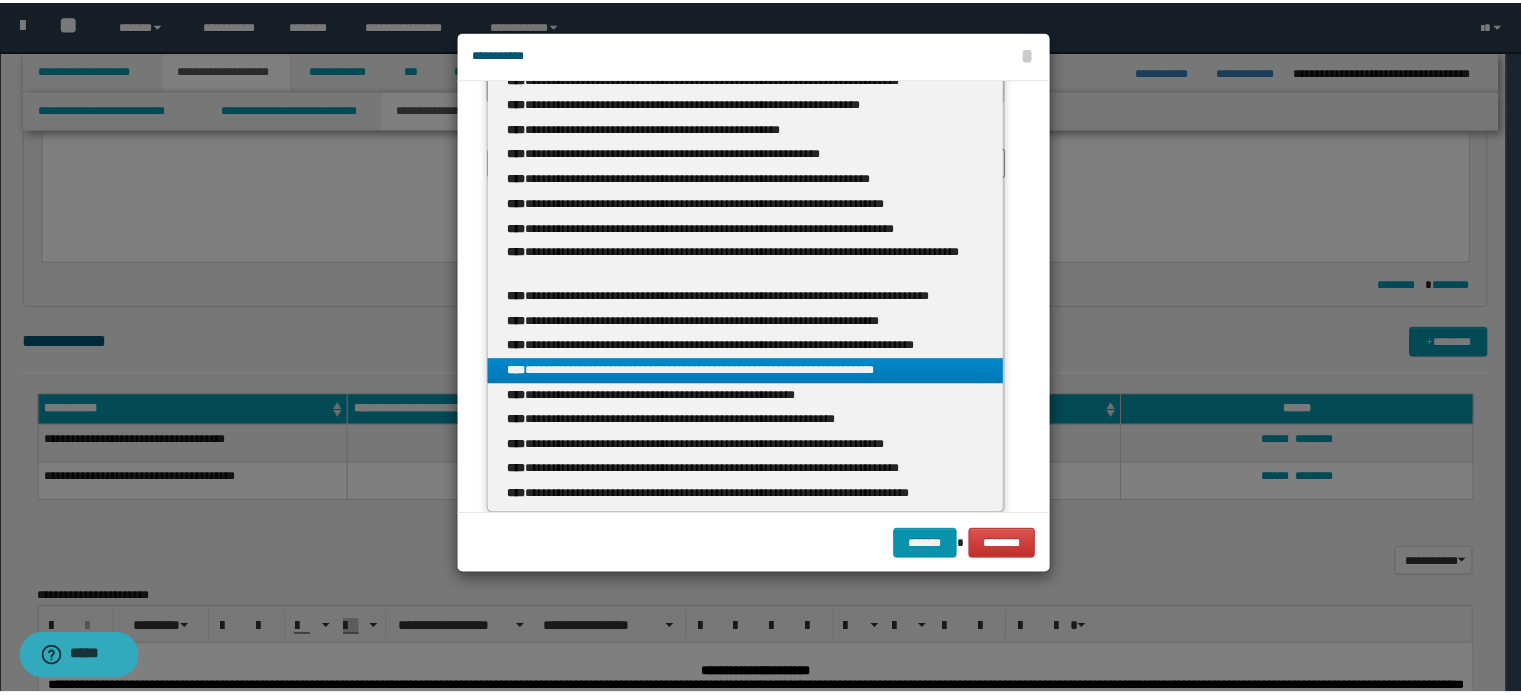 scroll, scrollTop: 0, scrollLeft: 0, axis: both 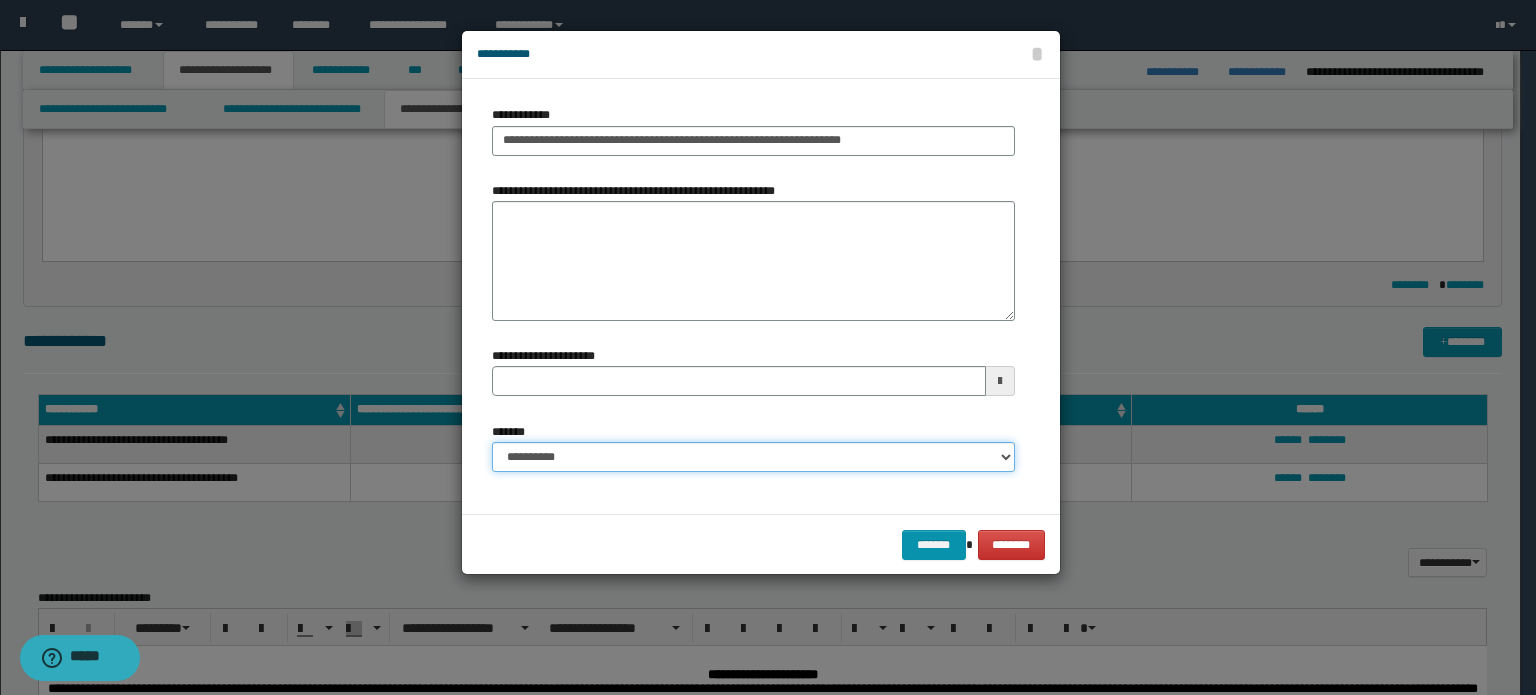 click on "**********" at bounding box center [753, 457] 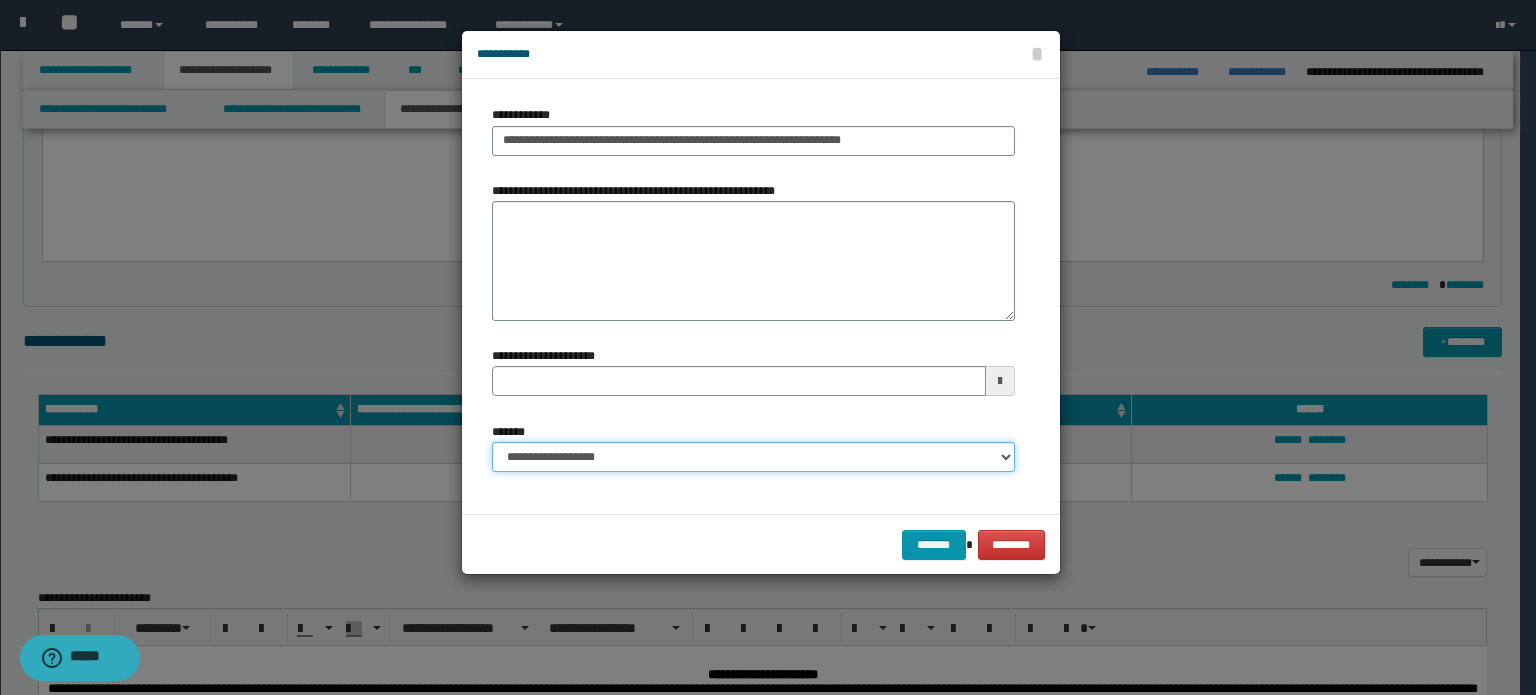 type 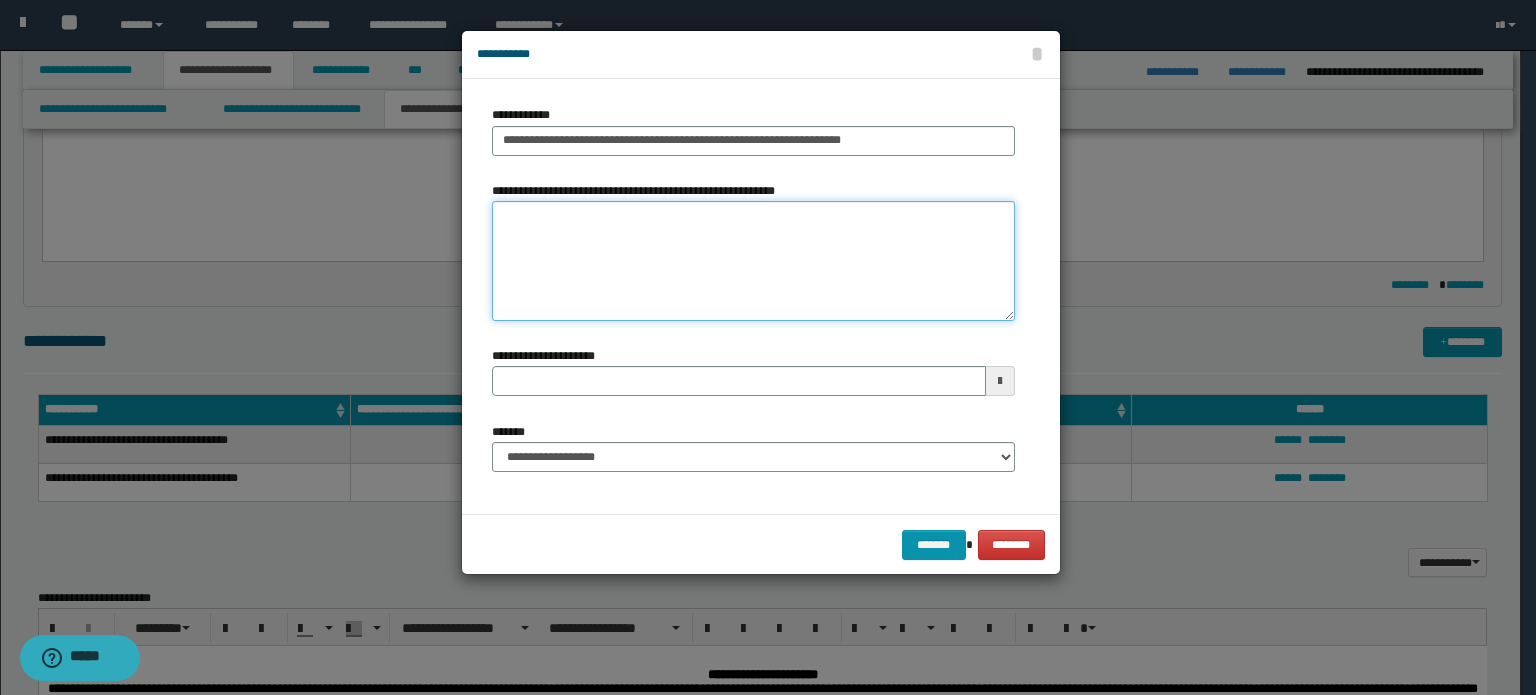 click on "**********" at bounding box center [753, 261] 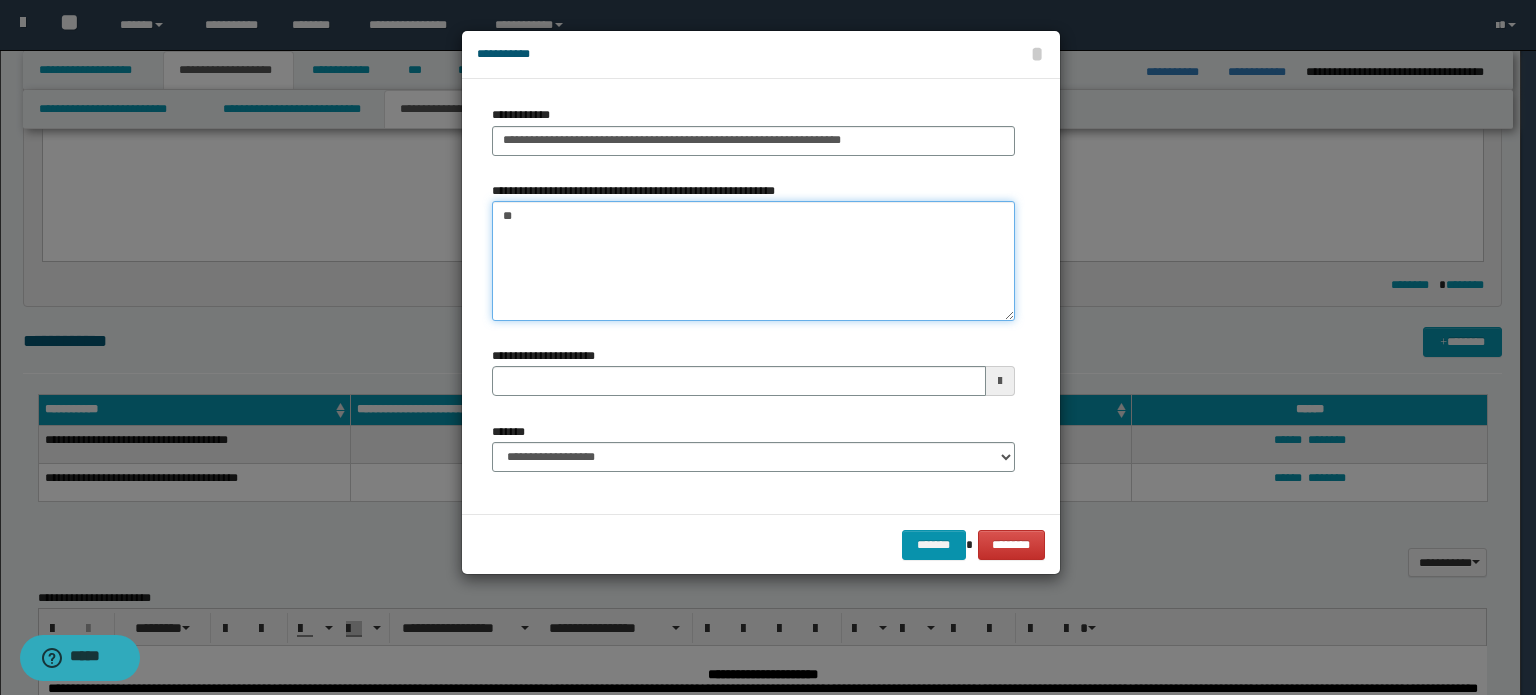 type on "*" 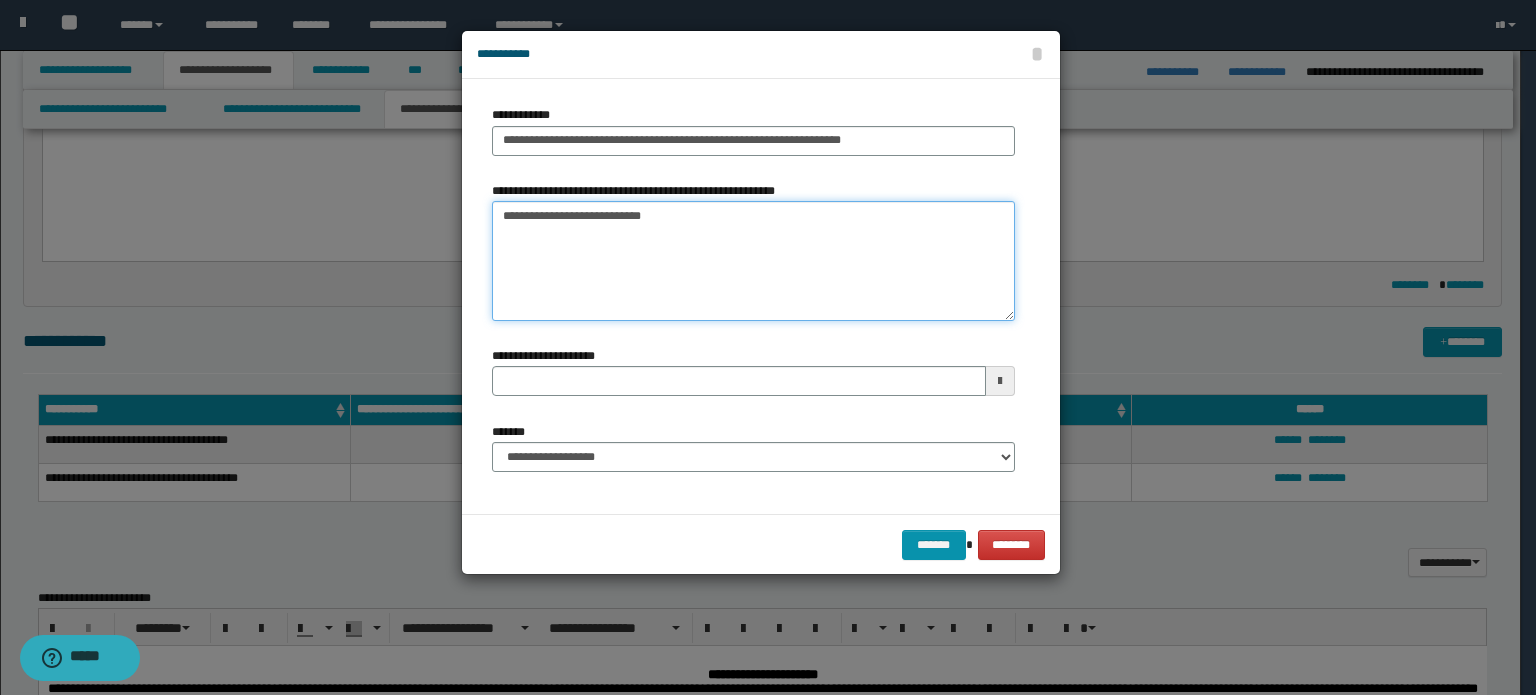 type on "**********" 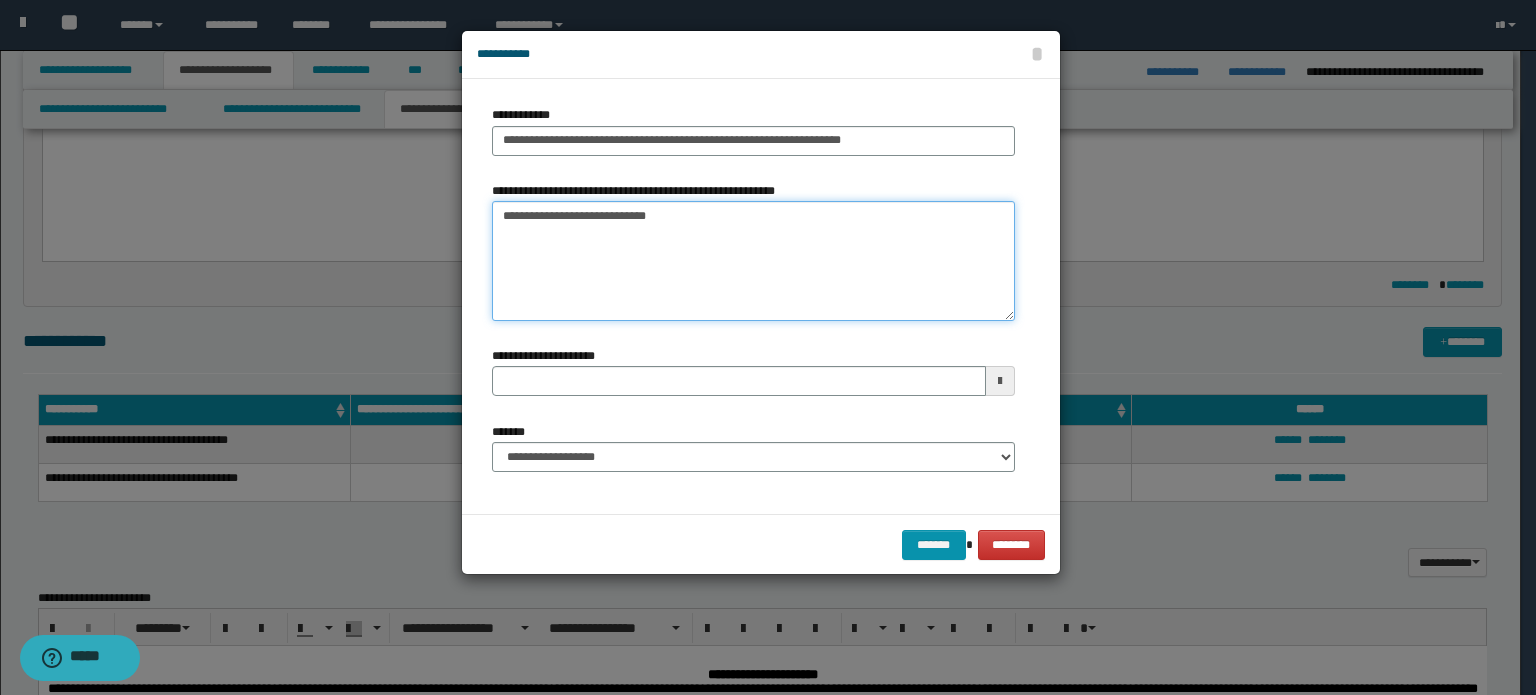 type 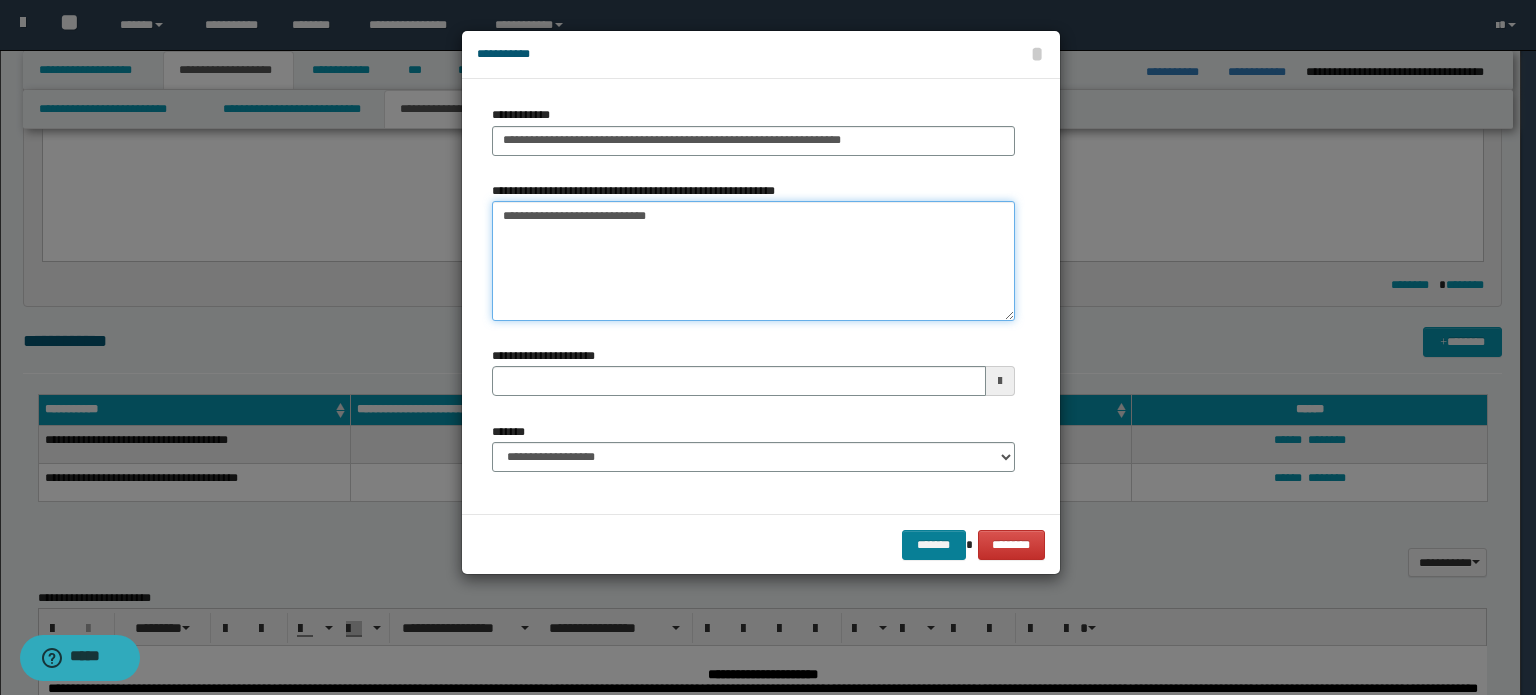 type on "**********" 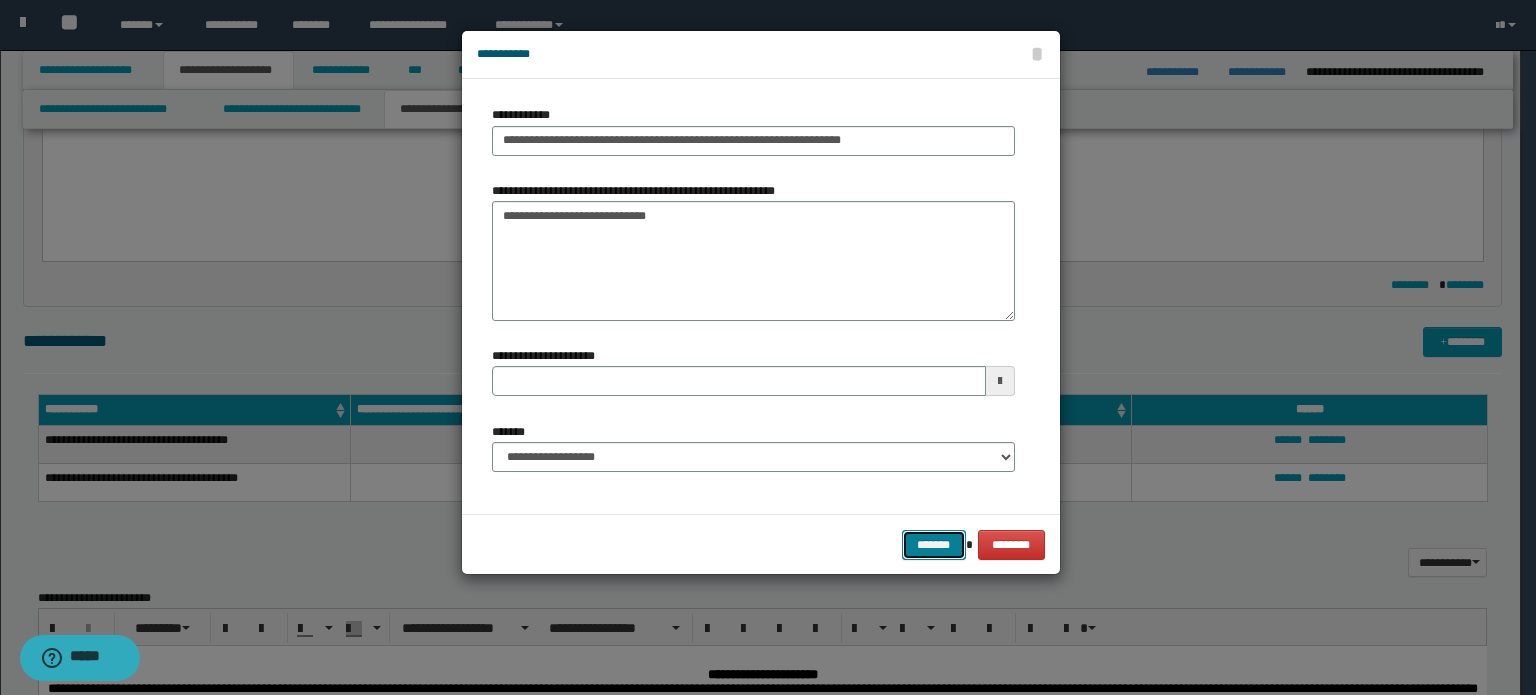 click on "*******" at bounding box center [934, 545] 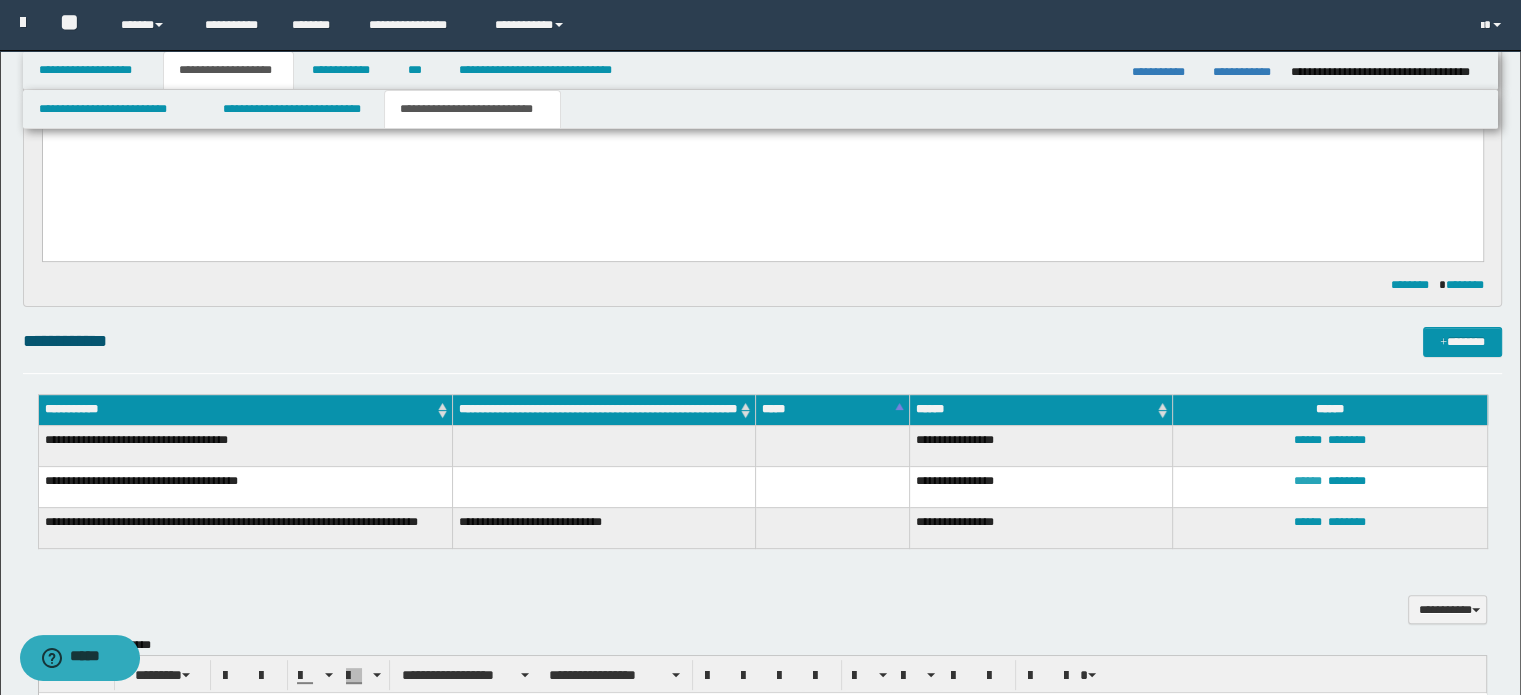 click on "******" at bounding box center [1308, 481] 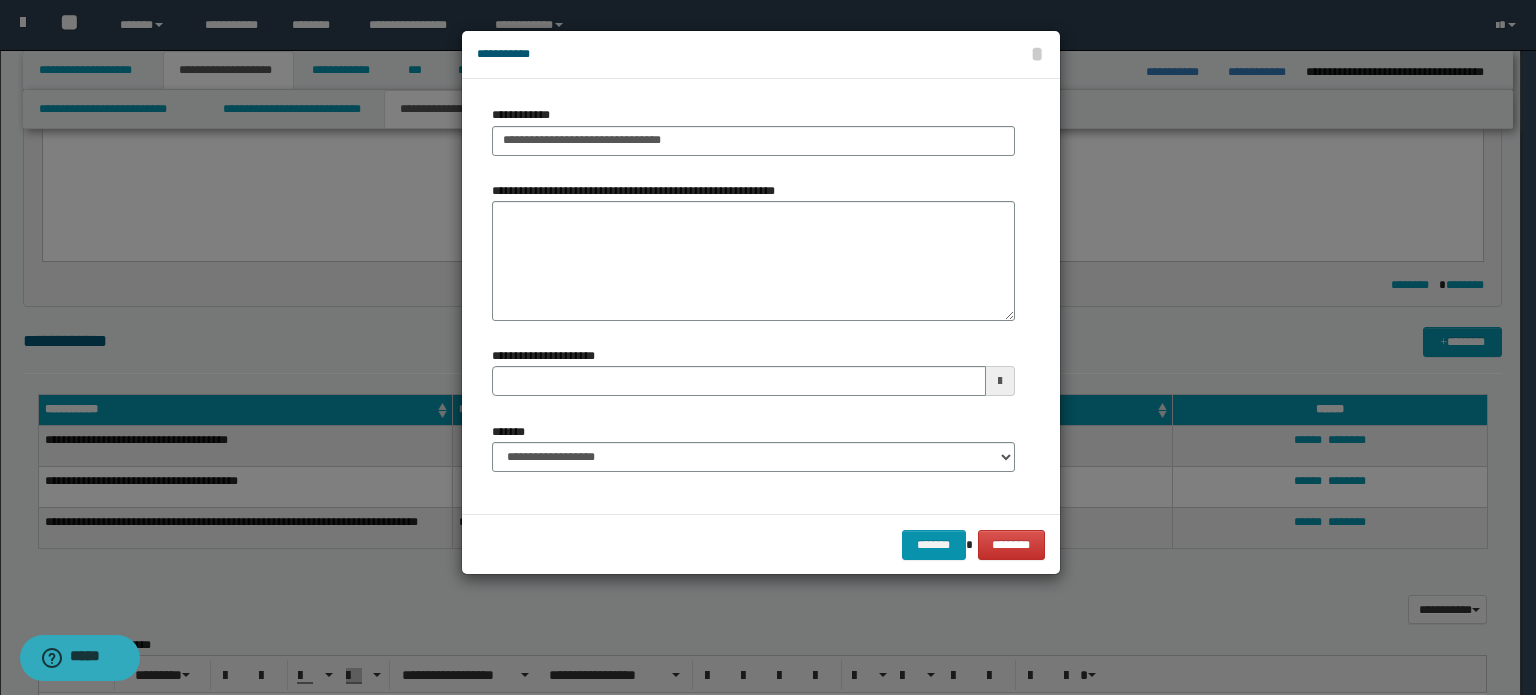 type 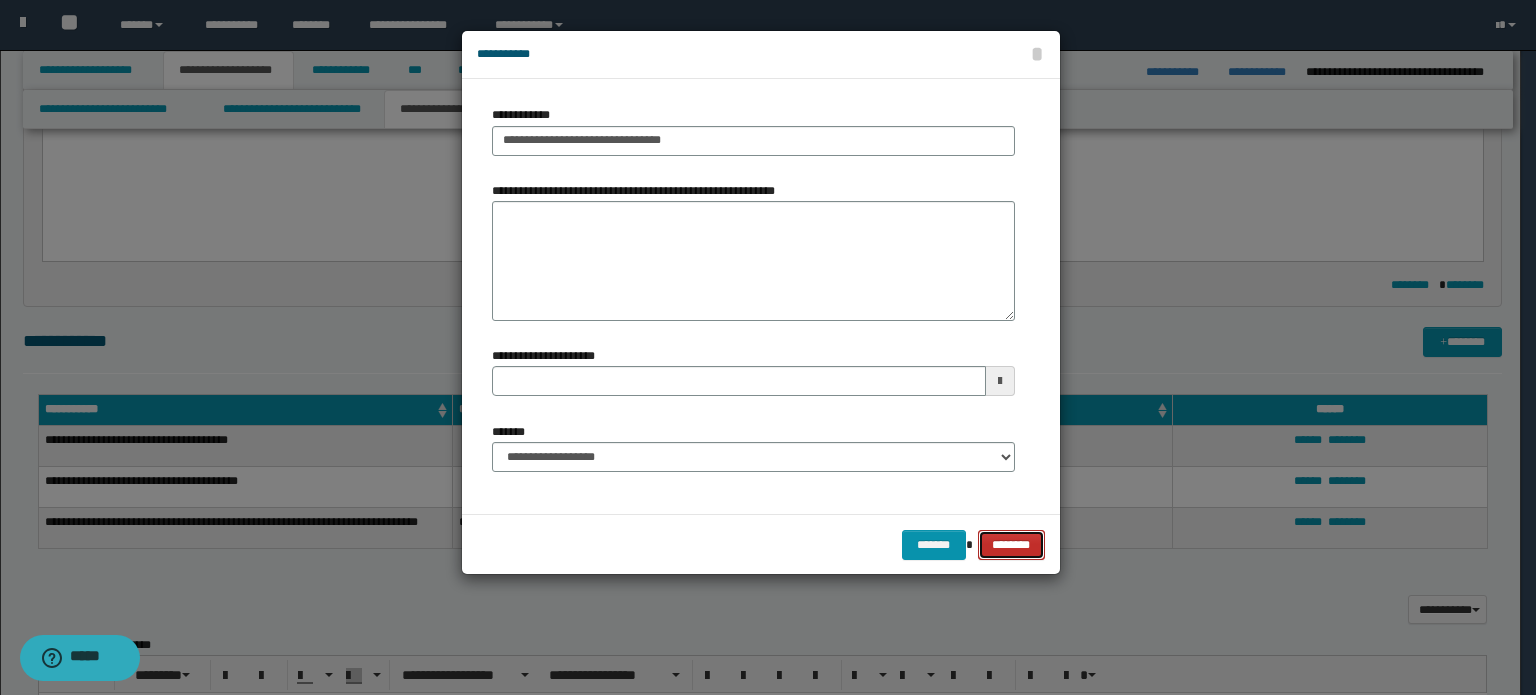 click on "********" at bounding box center (1011, 545) 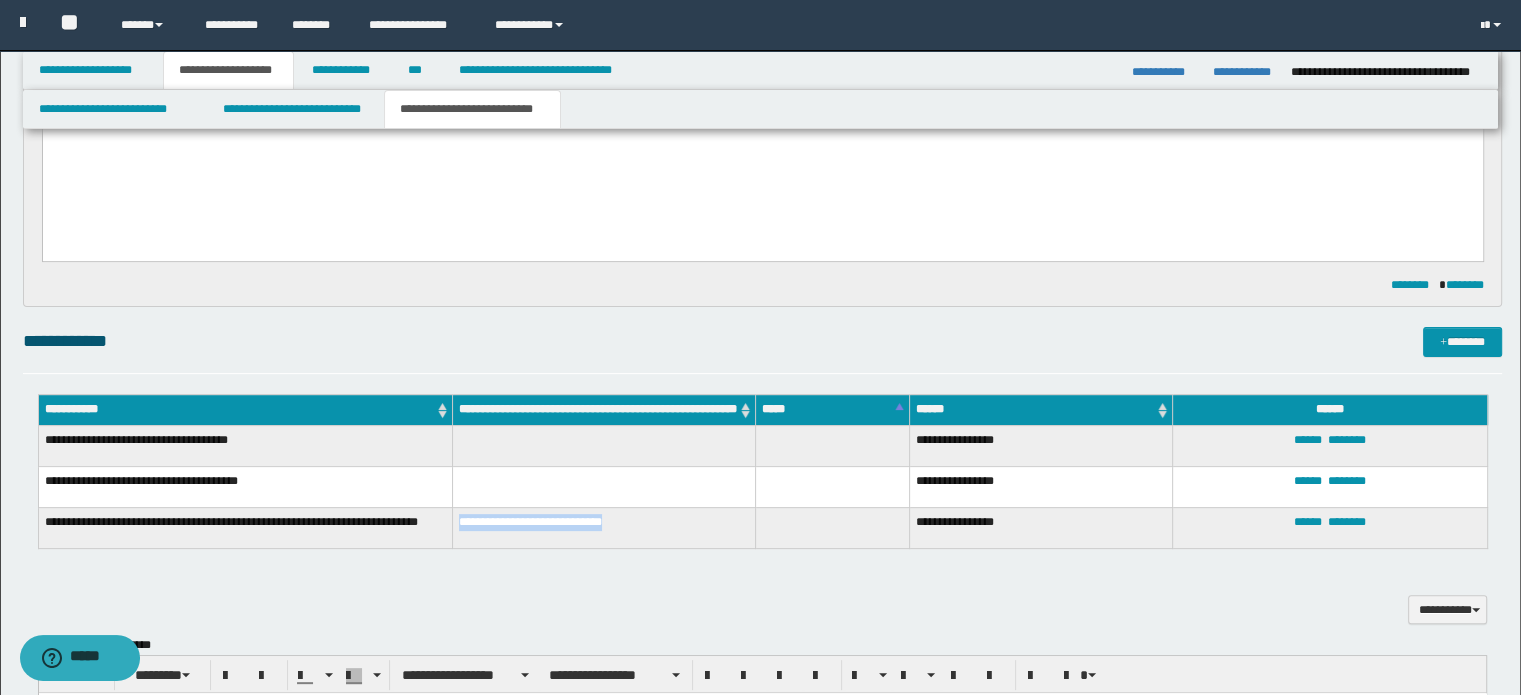 drag, startPoint x: 461, startPoint y: 515, endPoint x: 617, endPoint y: 523, distance: 156.20499 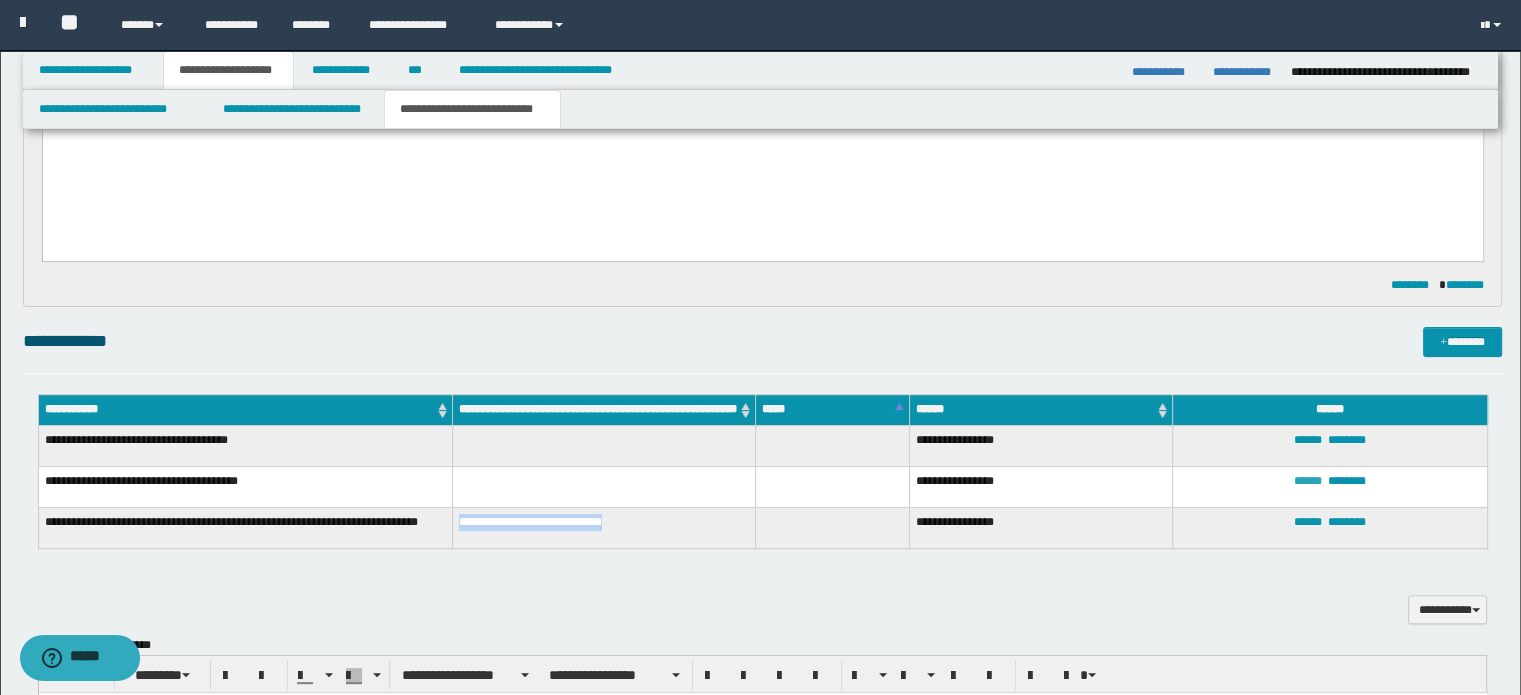 click on "******" at bounding box center [1308, 481] 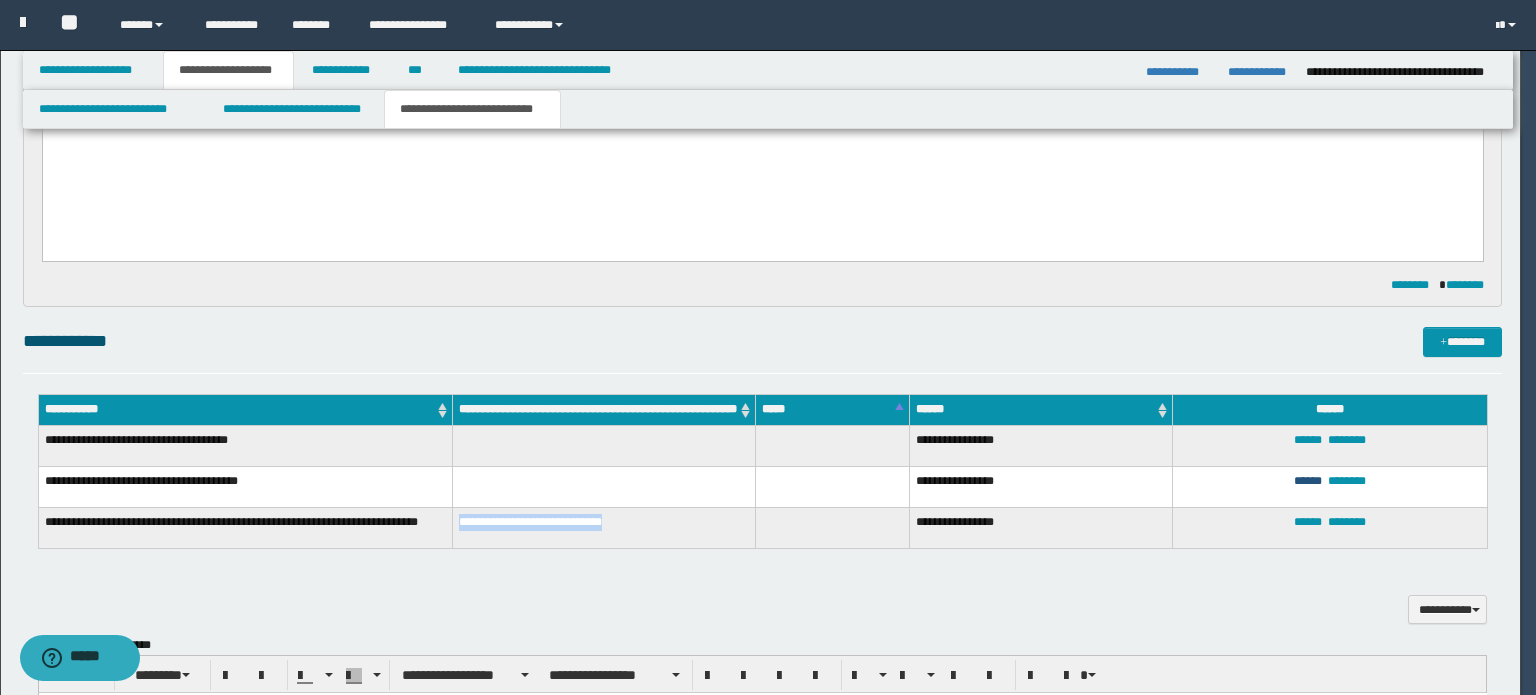 type 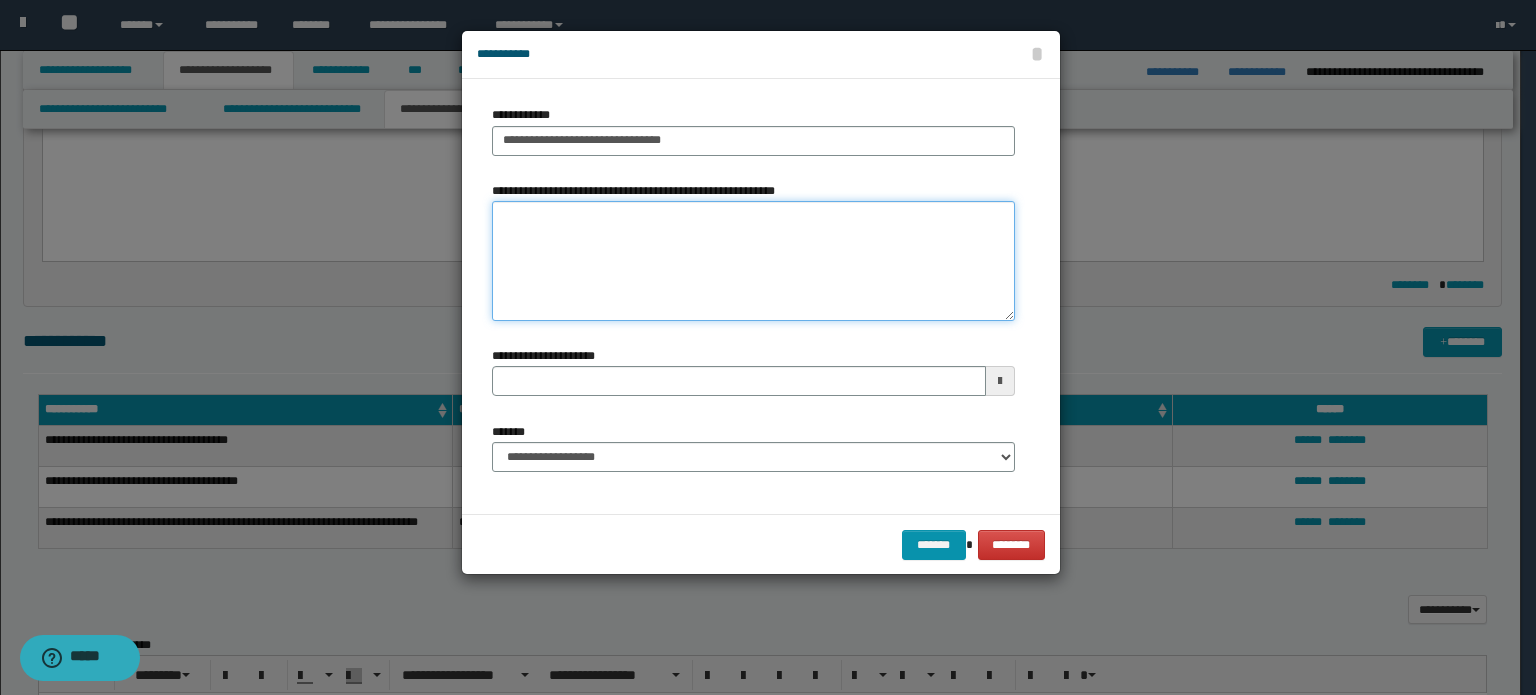 click on "**********" at bounding box center (753, 261) 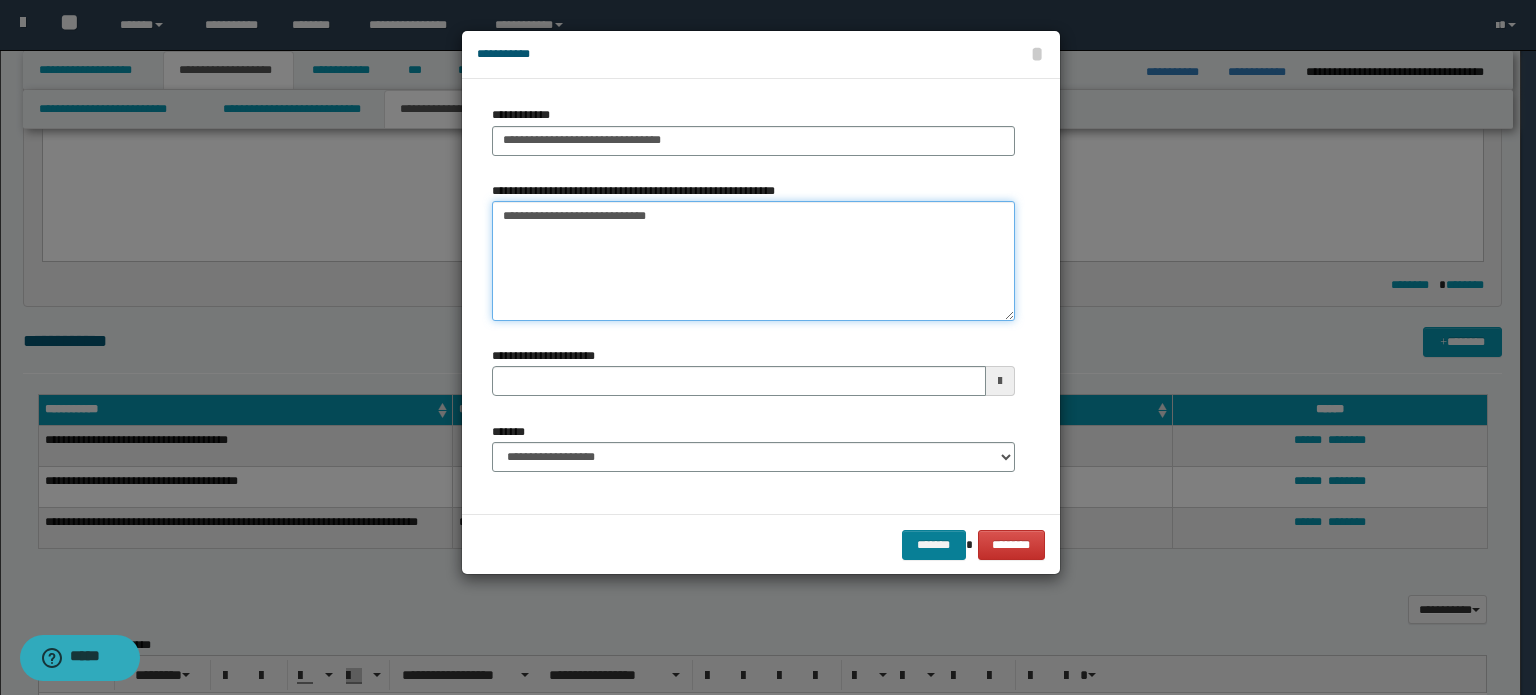type on "**********" 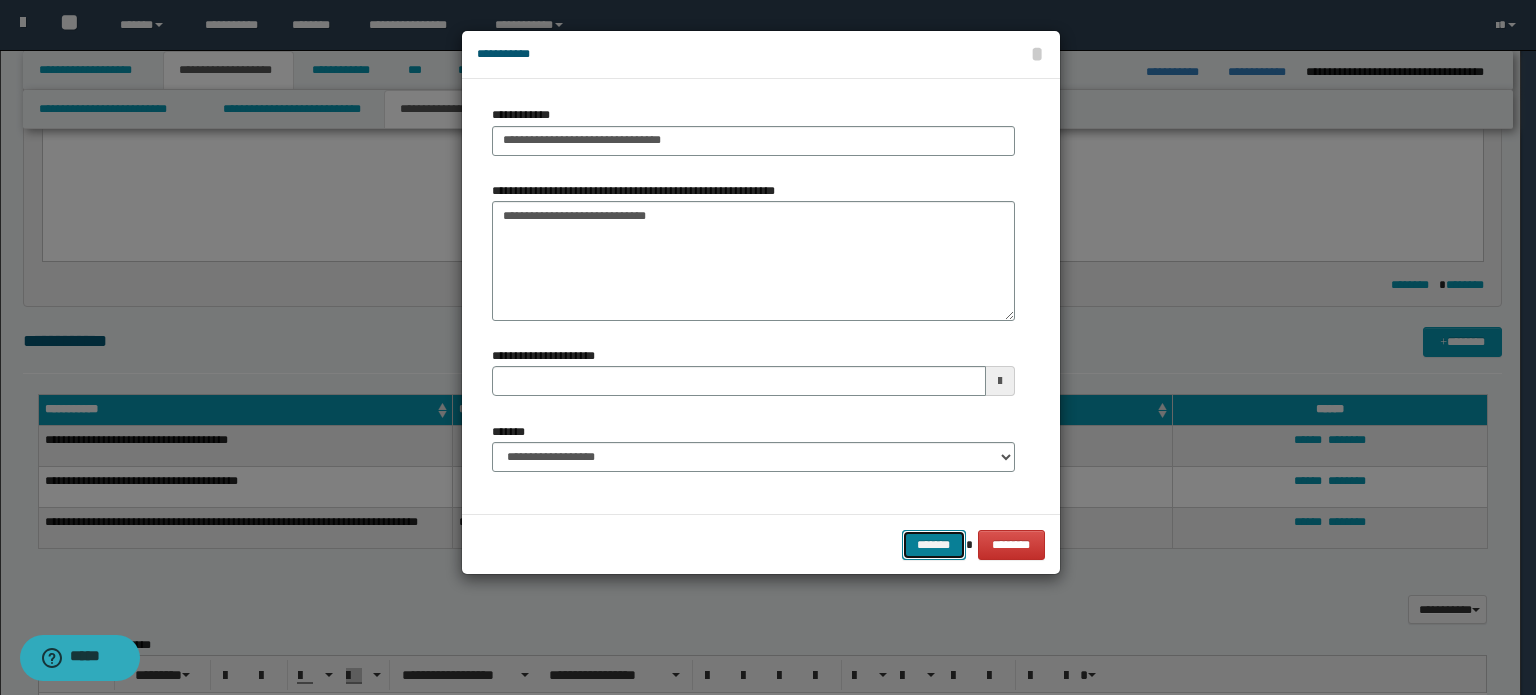 click on "*******" at bounding box center (934, 545) 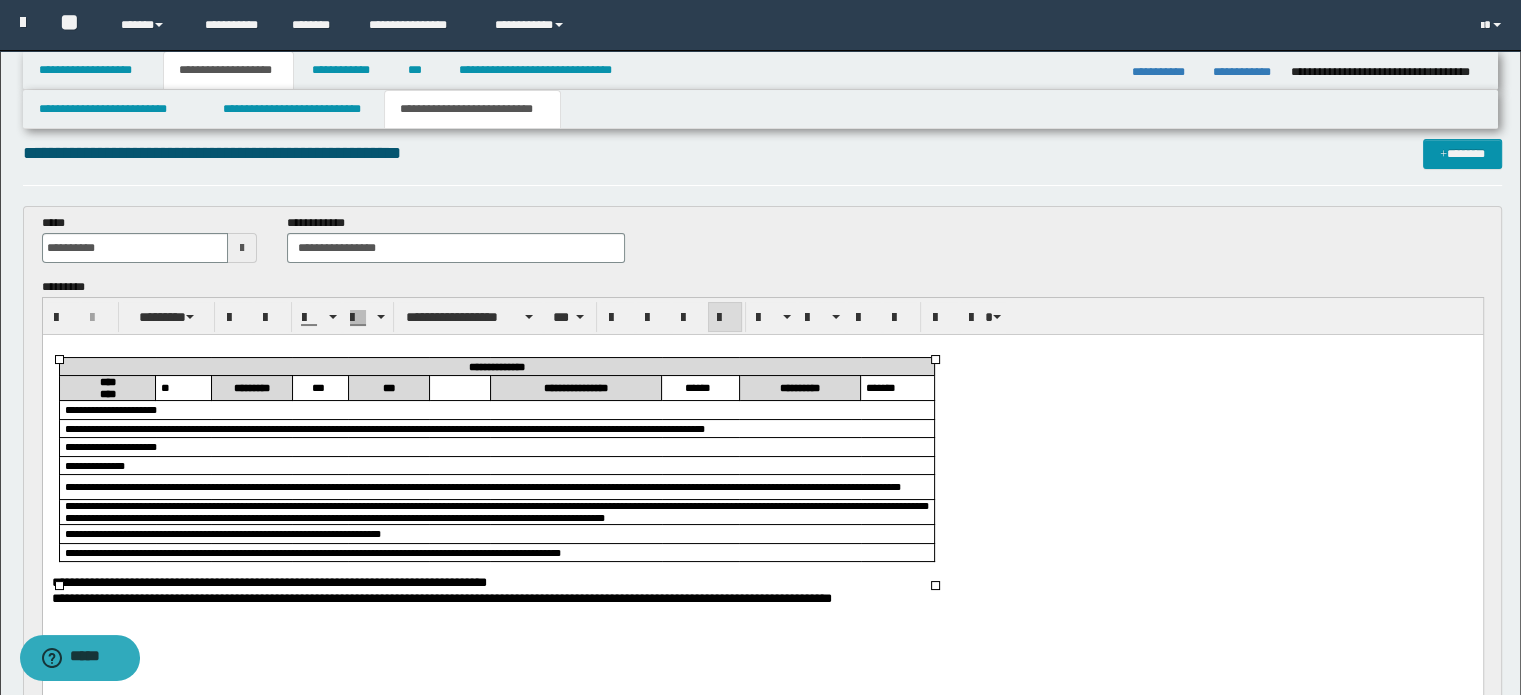 scroll, scrollTop: 0, scrollLeft: 0, axis: both 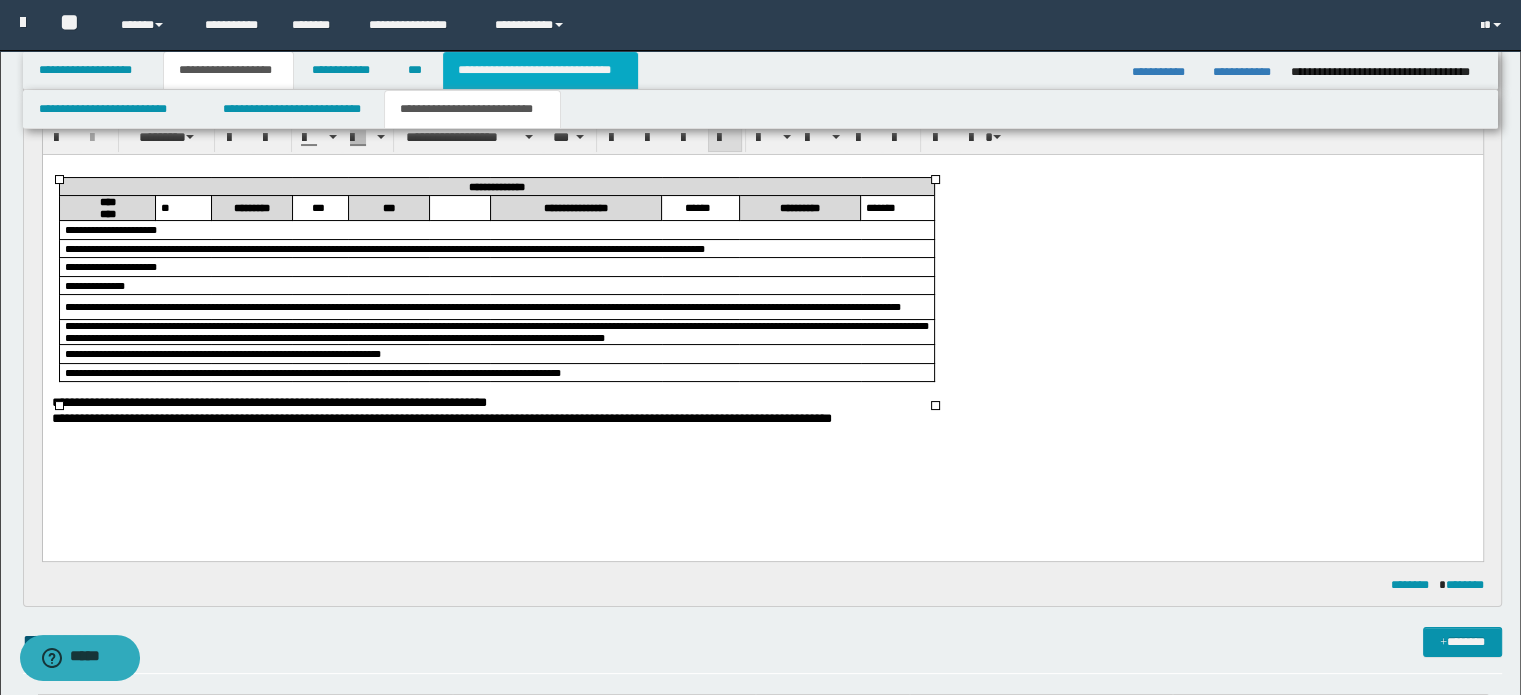 click on "**********" at bounding box center [540, 70] 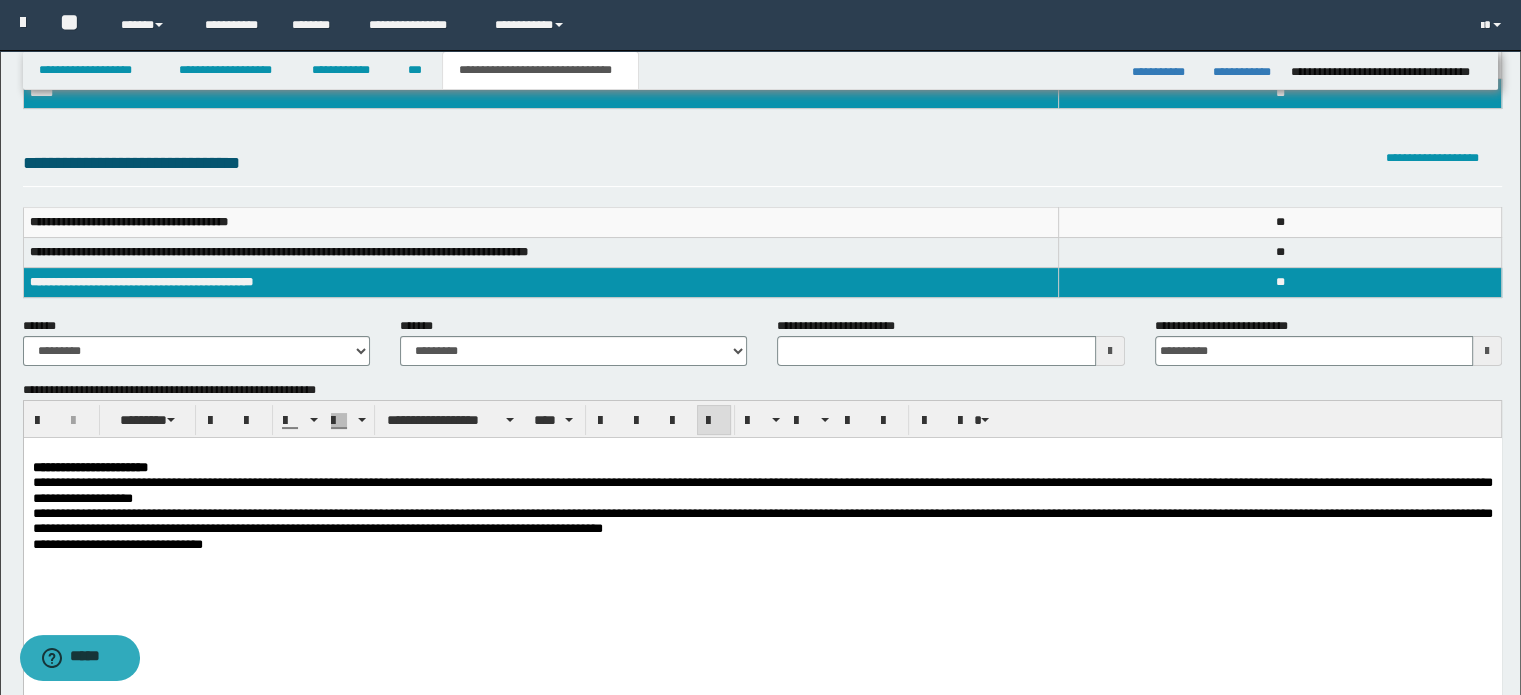 type 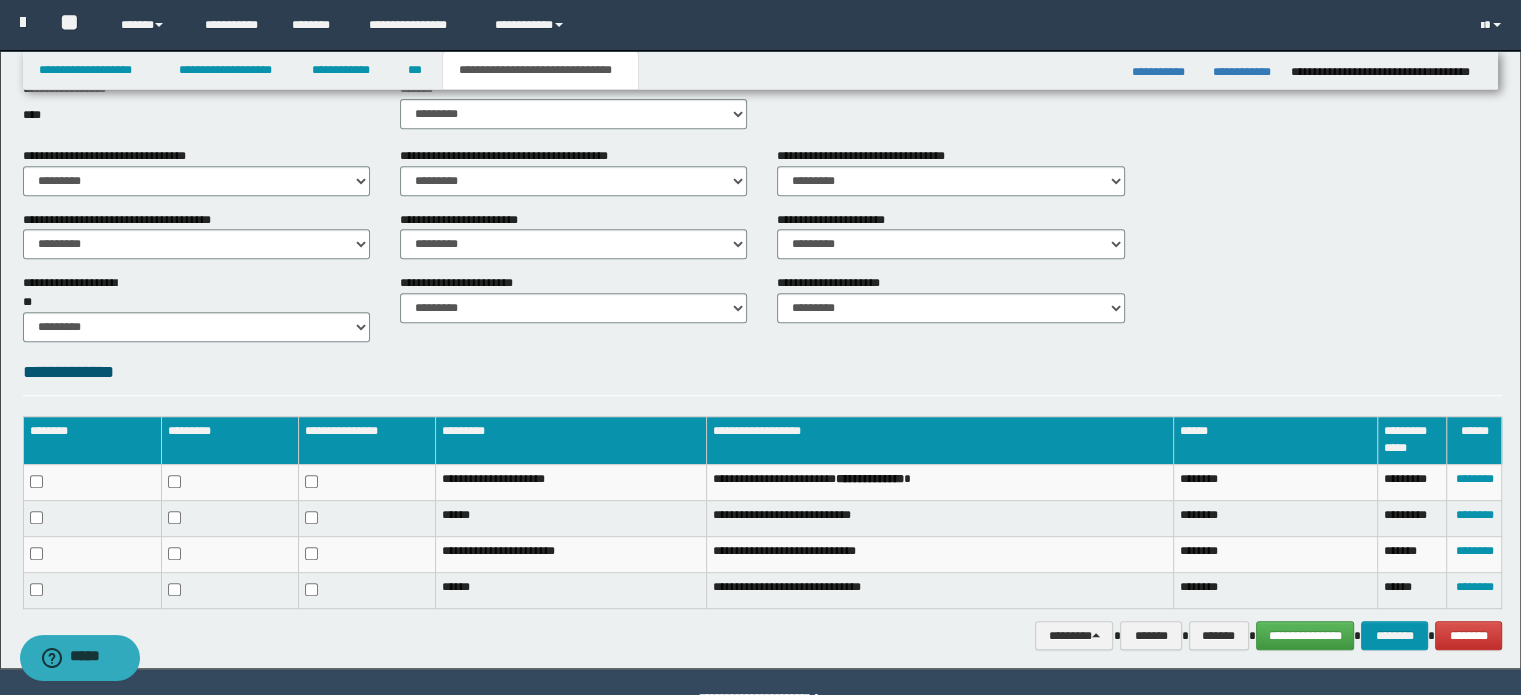 scroll, scrollTop: 886, scrollLeft: 0, axis: vertical 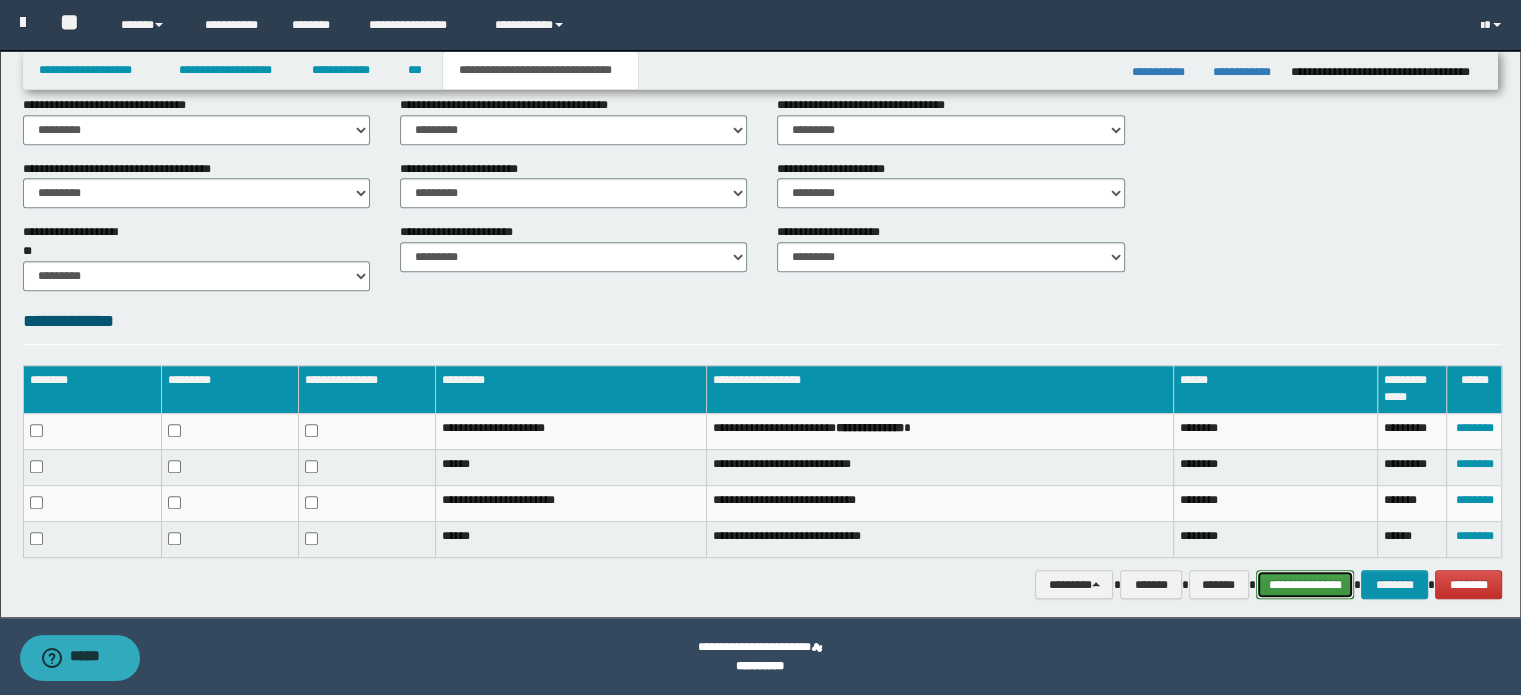 click on "**********" at bounding box center (1305, 585) 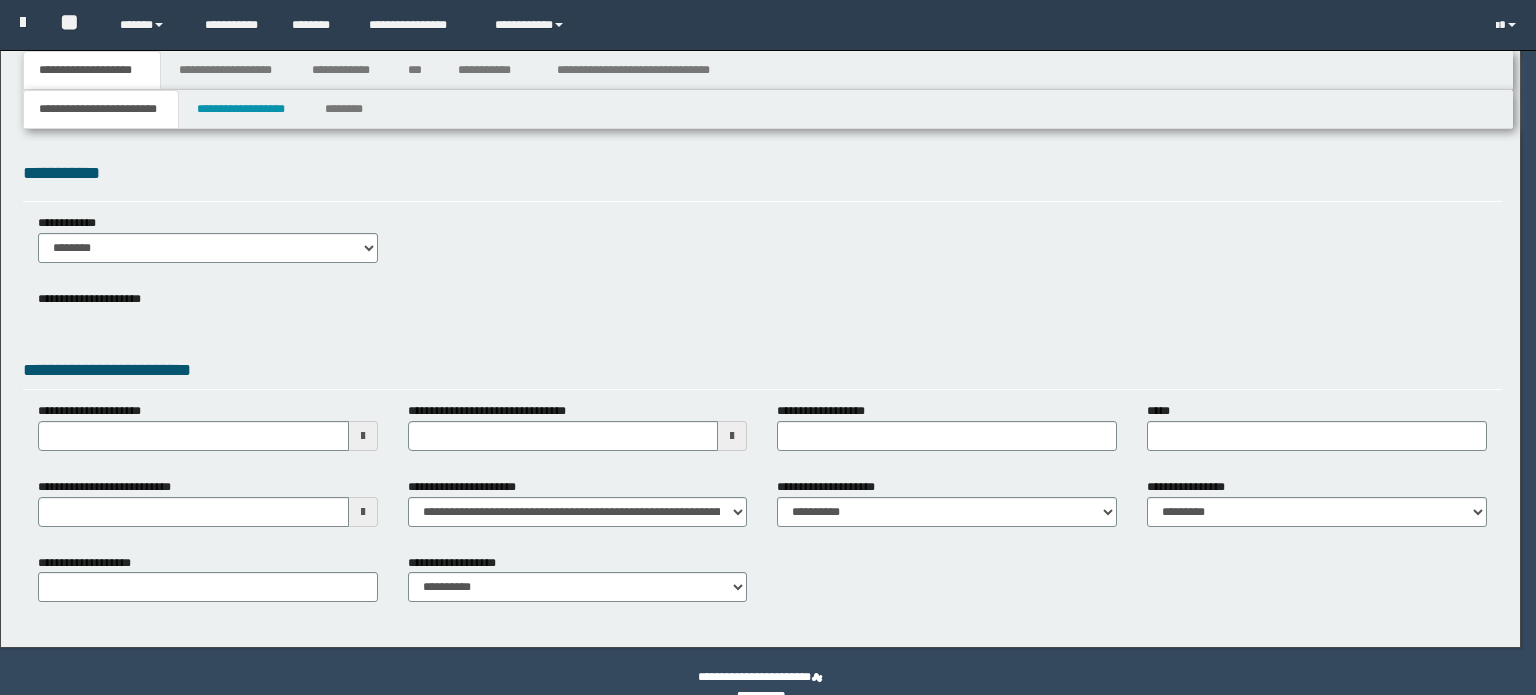scroll, scrollTop: 0, scrollLeft: 0, axis: both 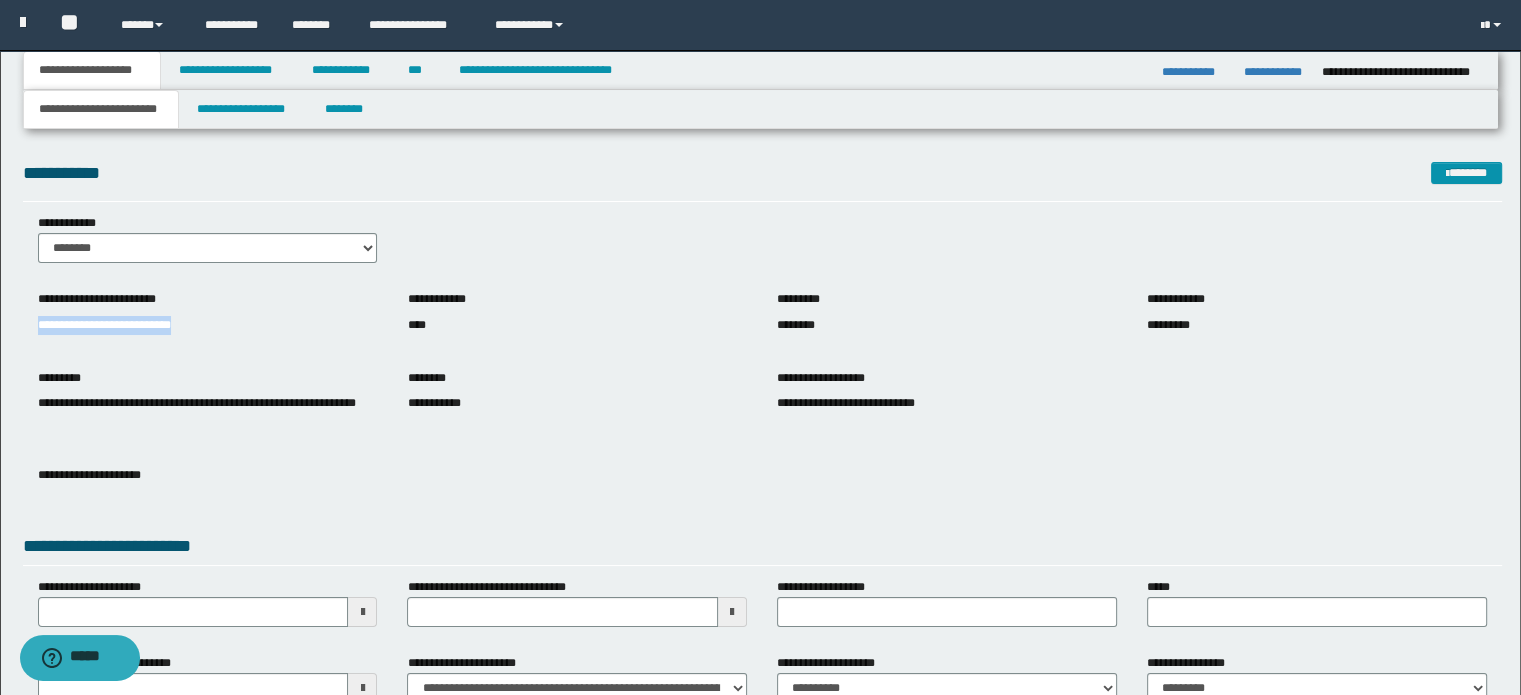 drag, startPoint x: 34, startPoint y: 324, endPoint x: 184, endPoint y: 322, distance: 150.01334 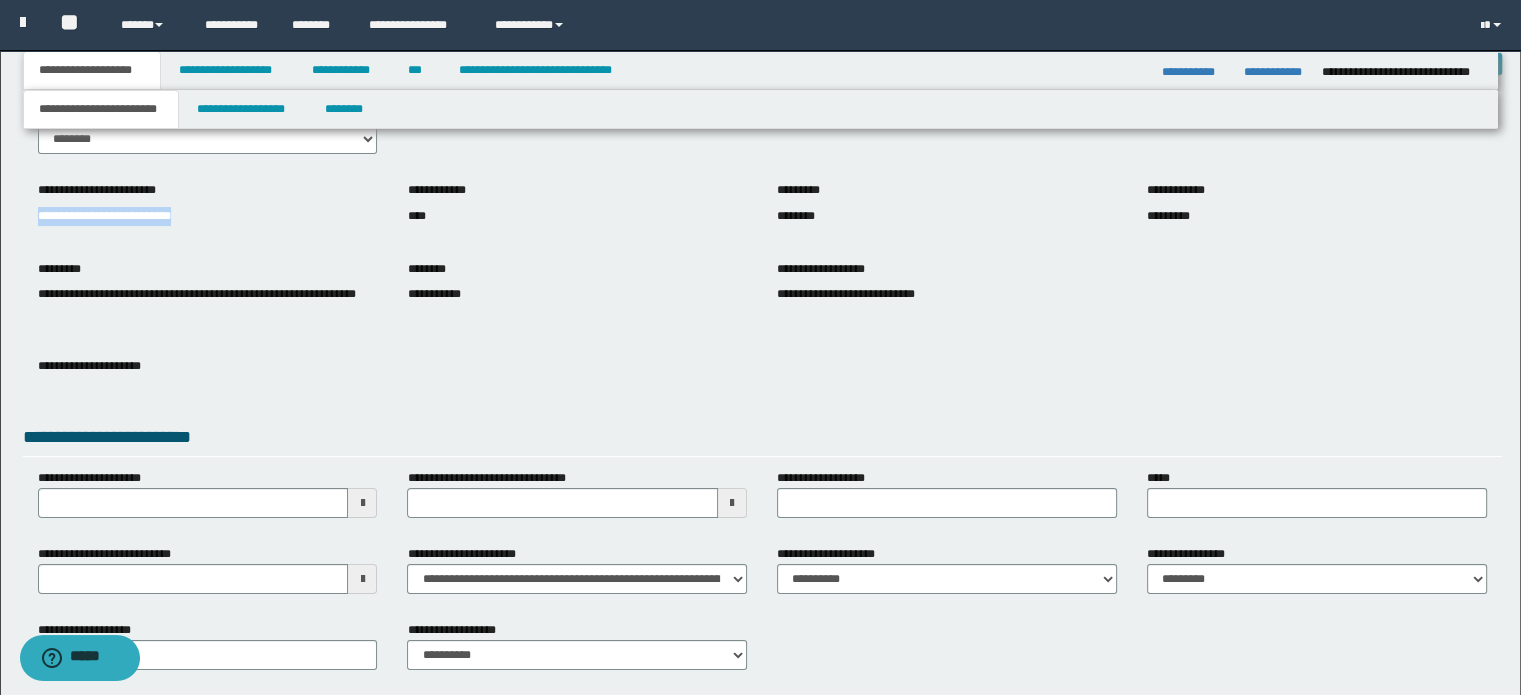 scroll, scrollTop: 206, scrollLeft: 0, axis: vertical 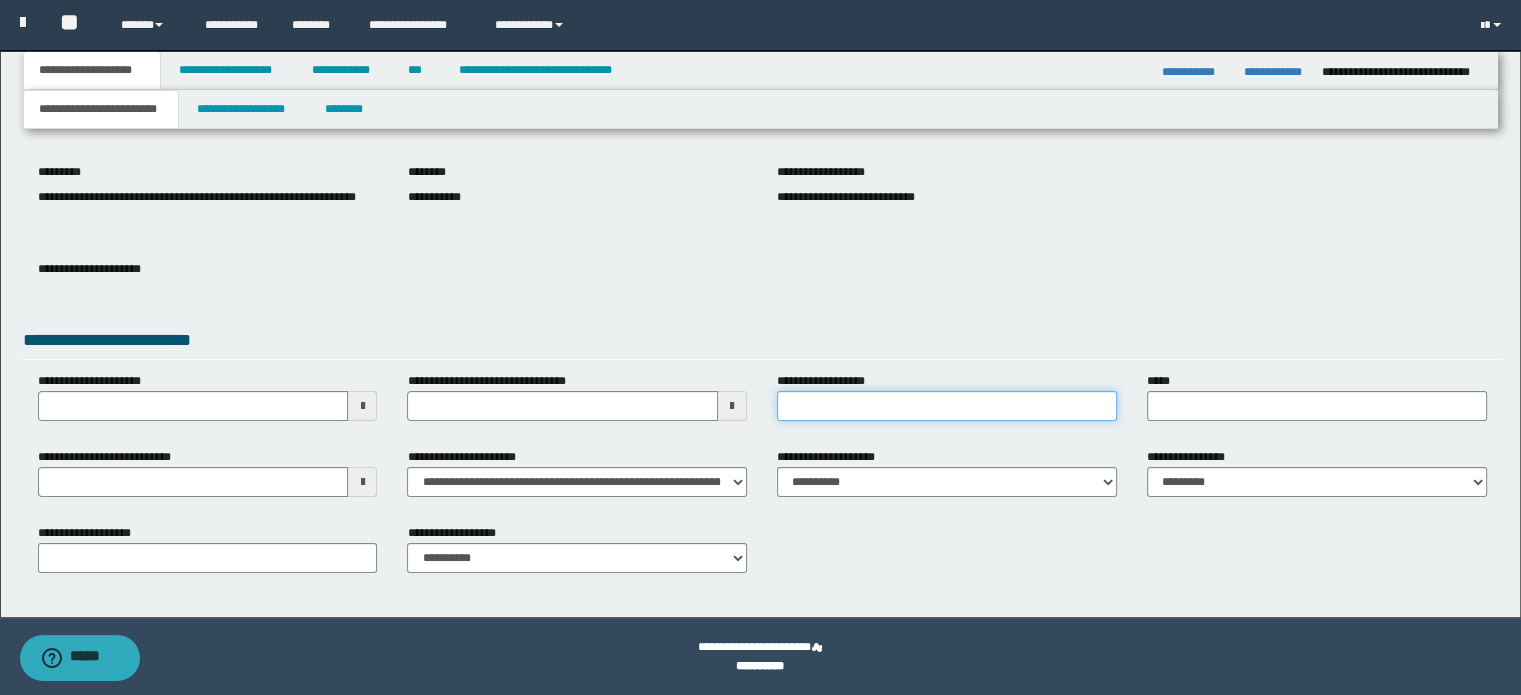 click on "**********" at bounding box center (947, 406) 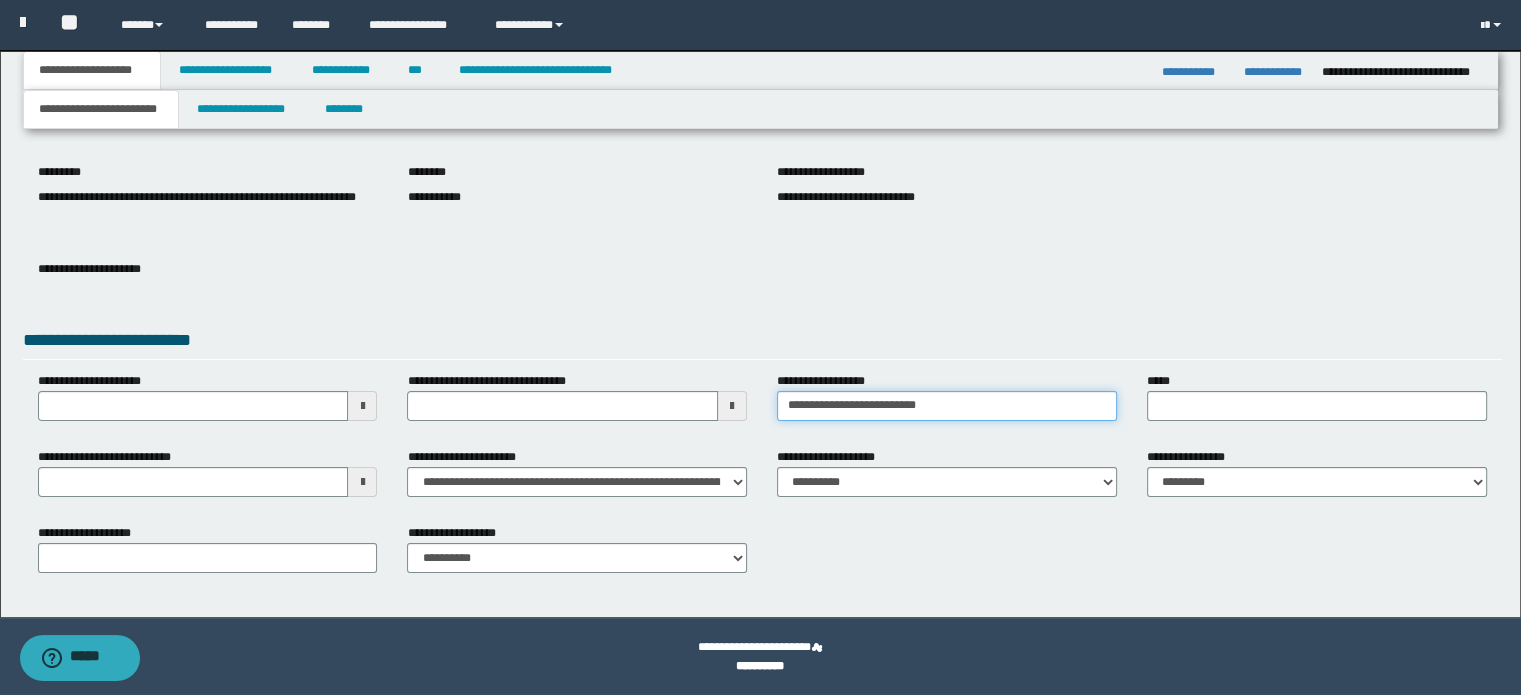 type on "**********" 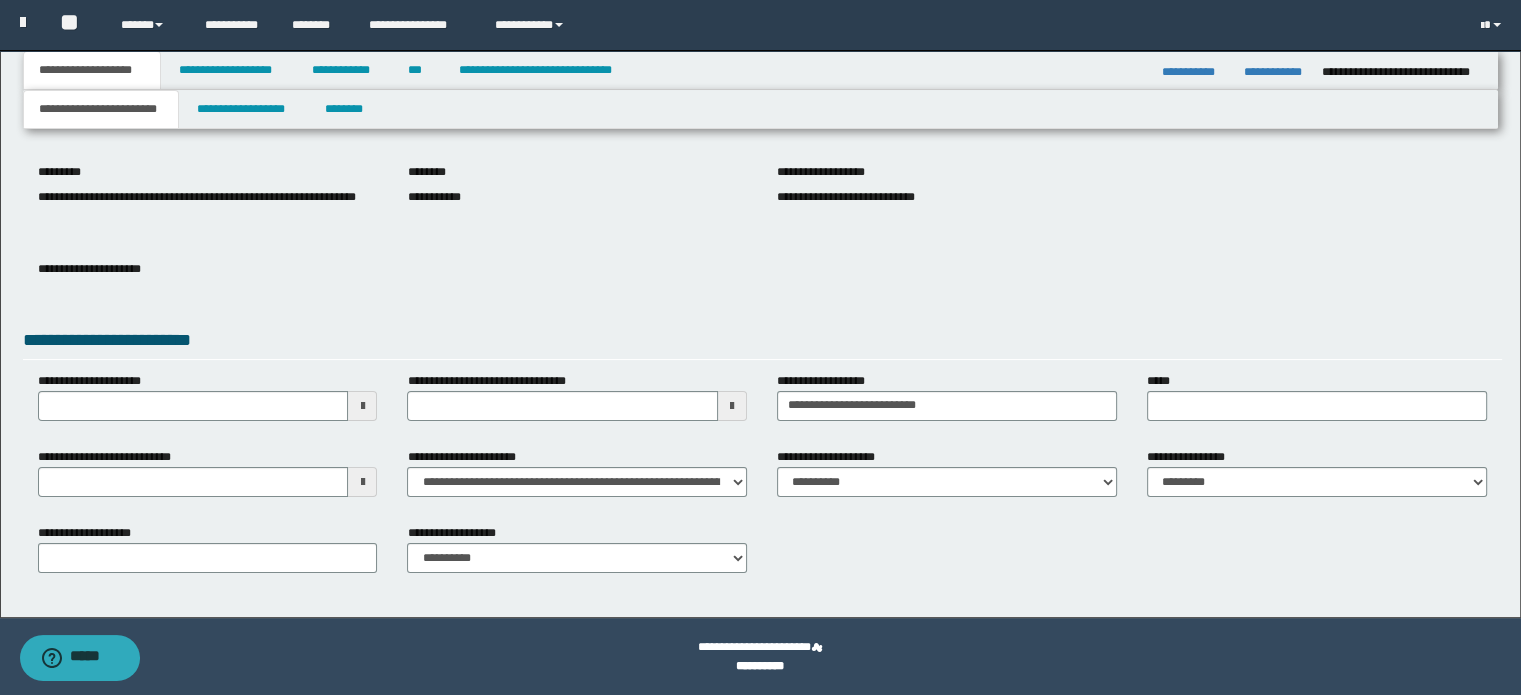 drag, startPoint x: 882, startPoint y: 407, endPoint x: 732, endPoint y: 307, distance: 180.27756 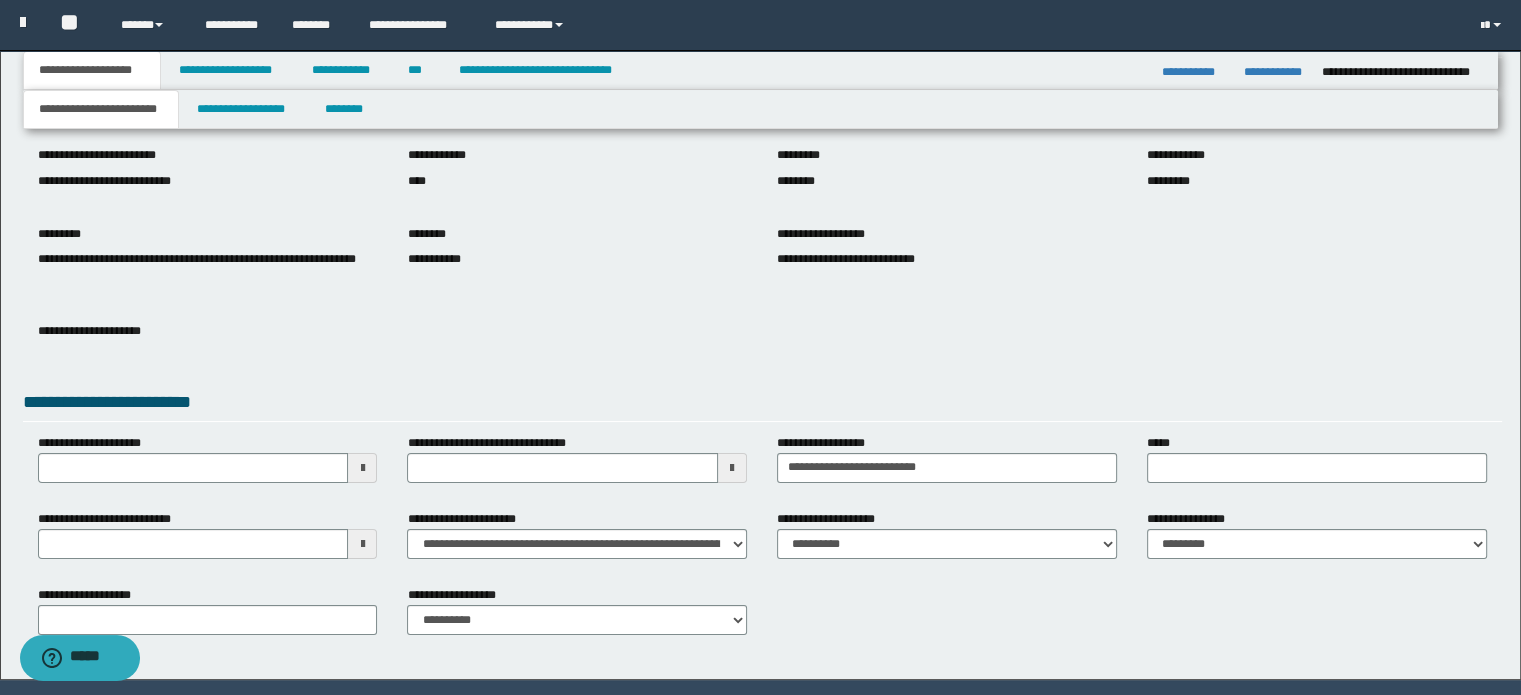 scroll, scrollTop: 206, scrollLeft: 0, axis: vertical 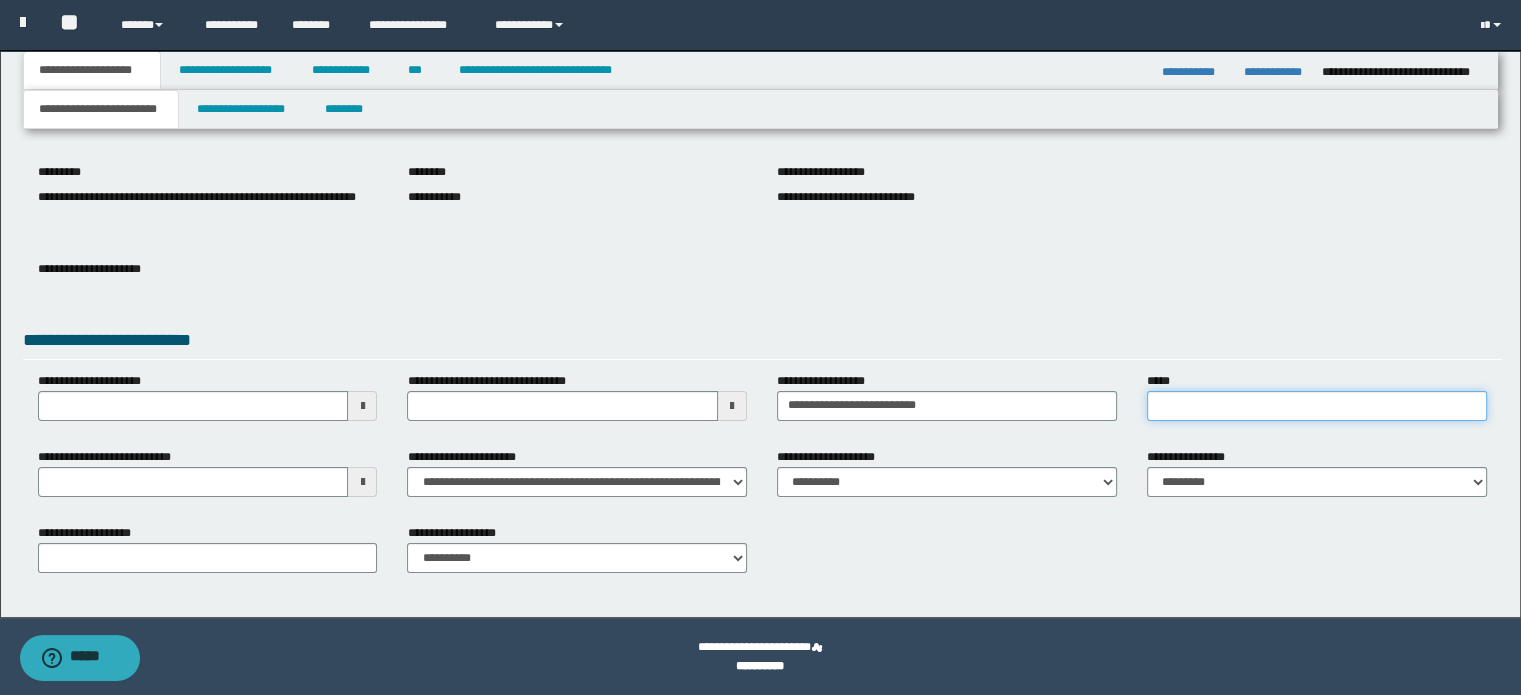 click on "*****" at bounding box center [1317, 406] 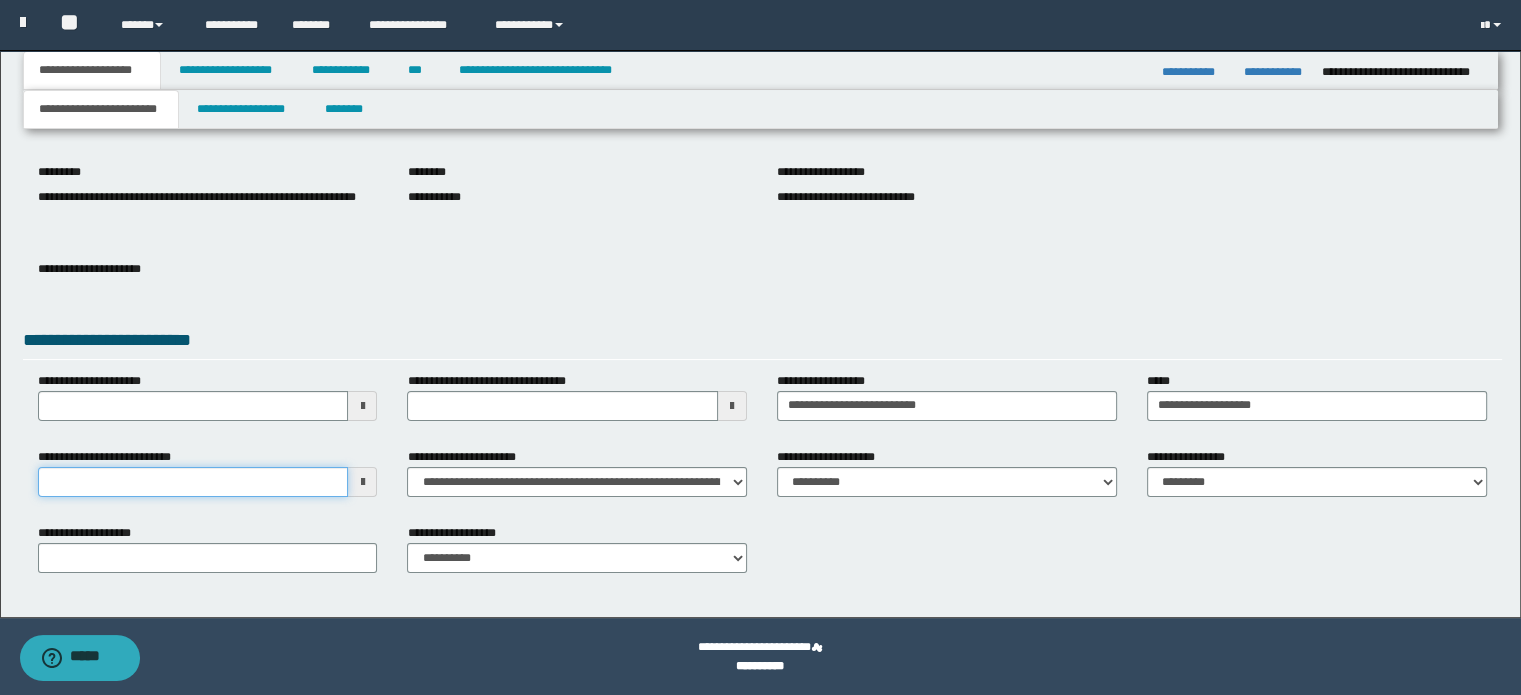 click on "**********" at bounding box center [193, 482] 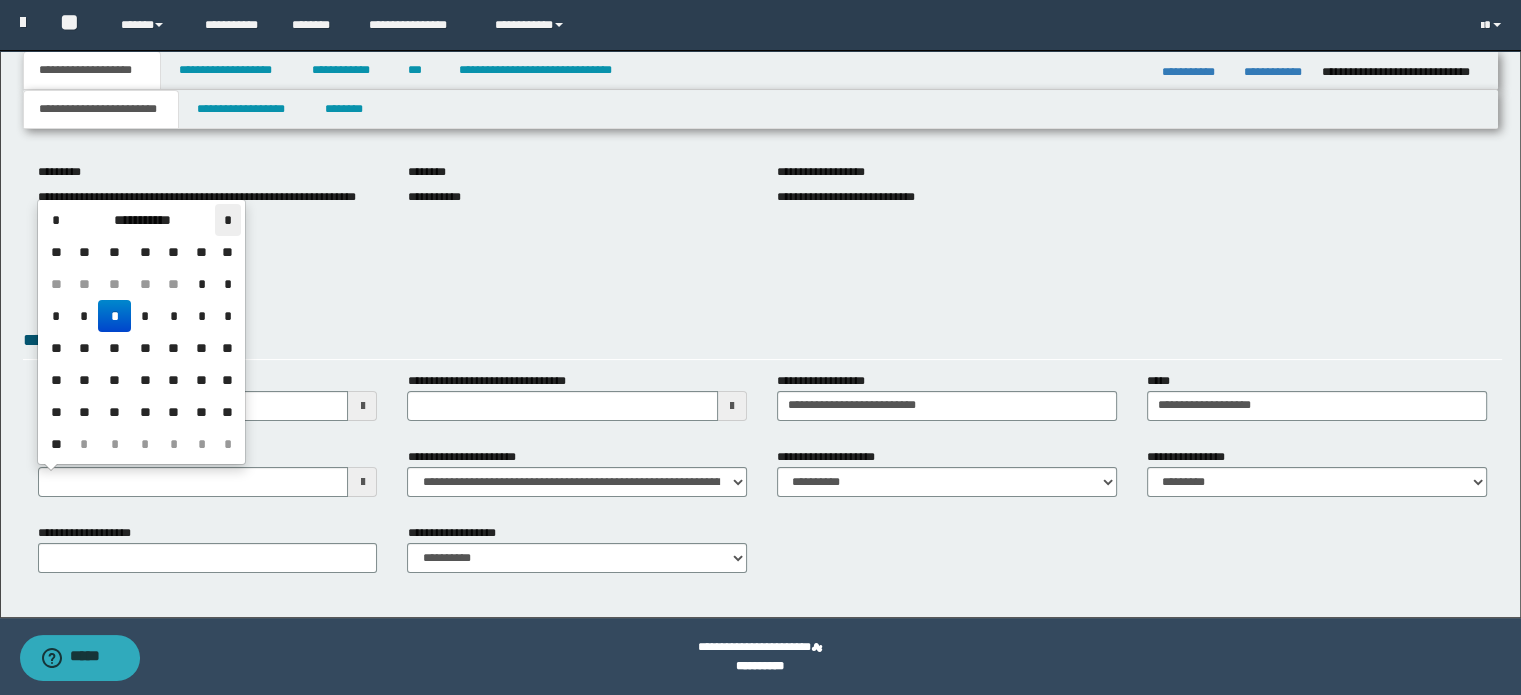 click on "*" at bounding box center (227, 220) 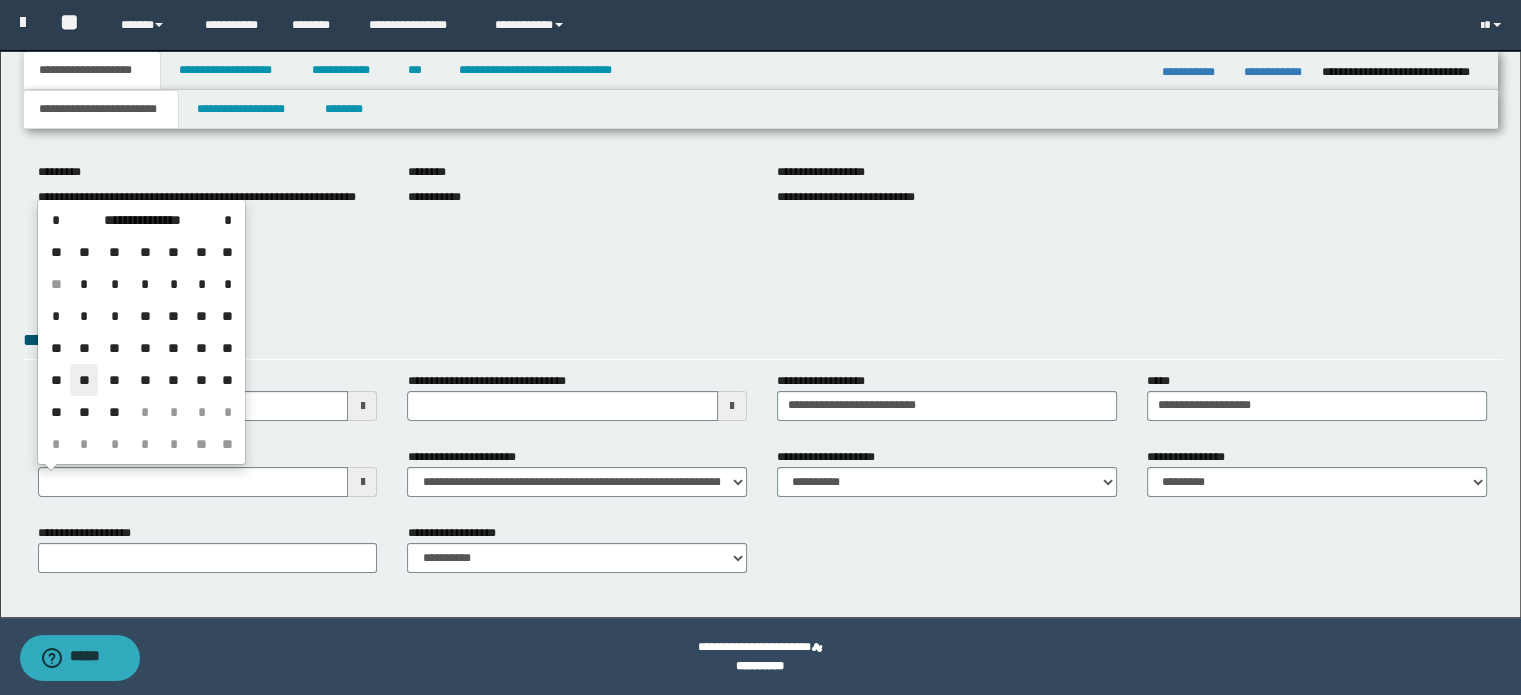 click on "**" at bounding box center (84, 380) 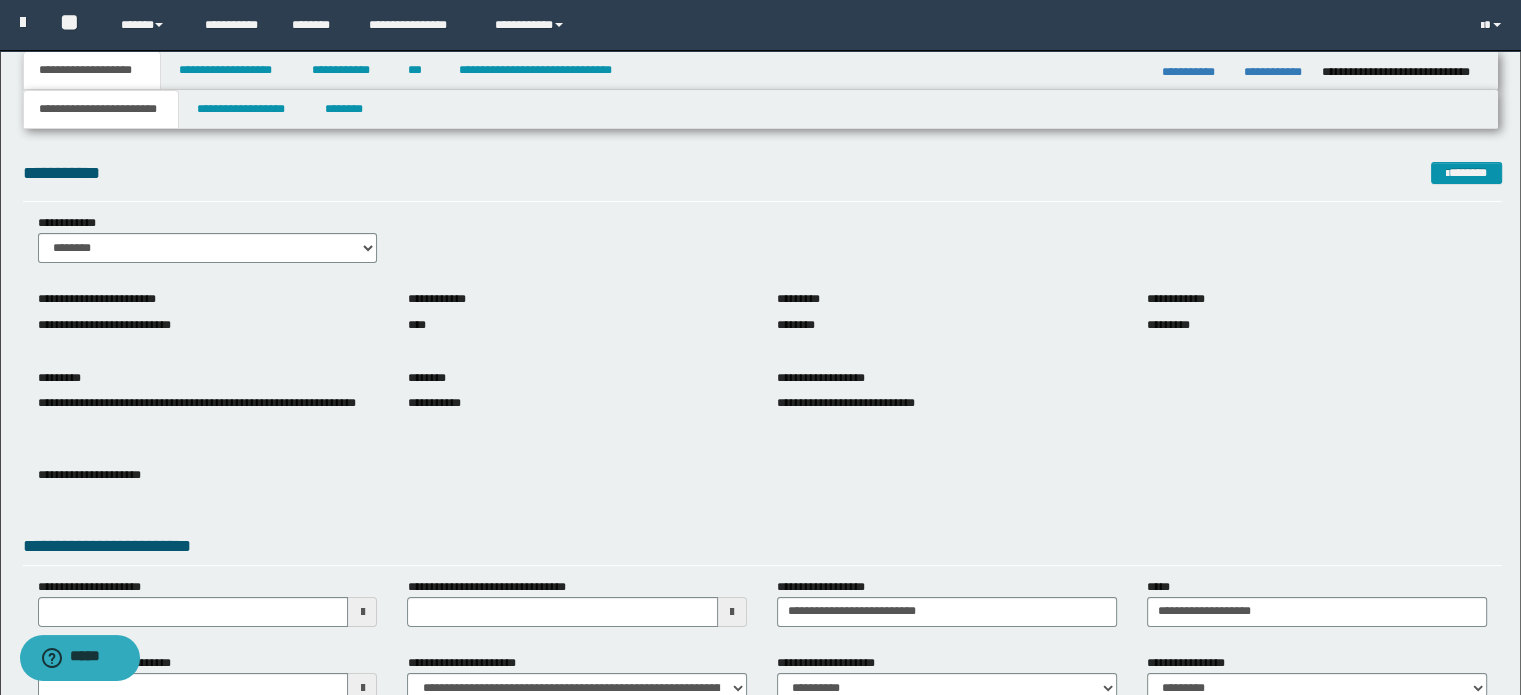 scroll, scrollTop: 0, scrollLeft: 0, axis: both 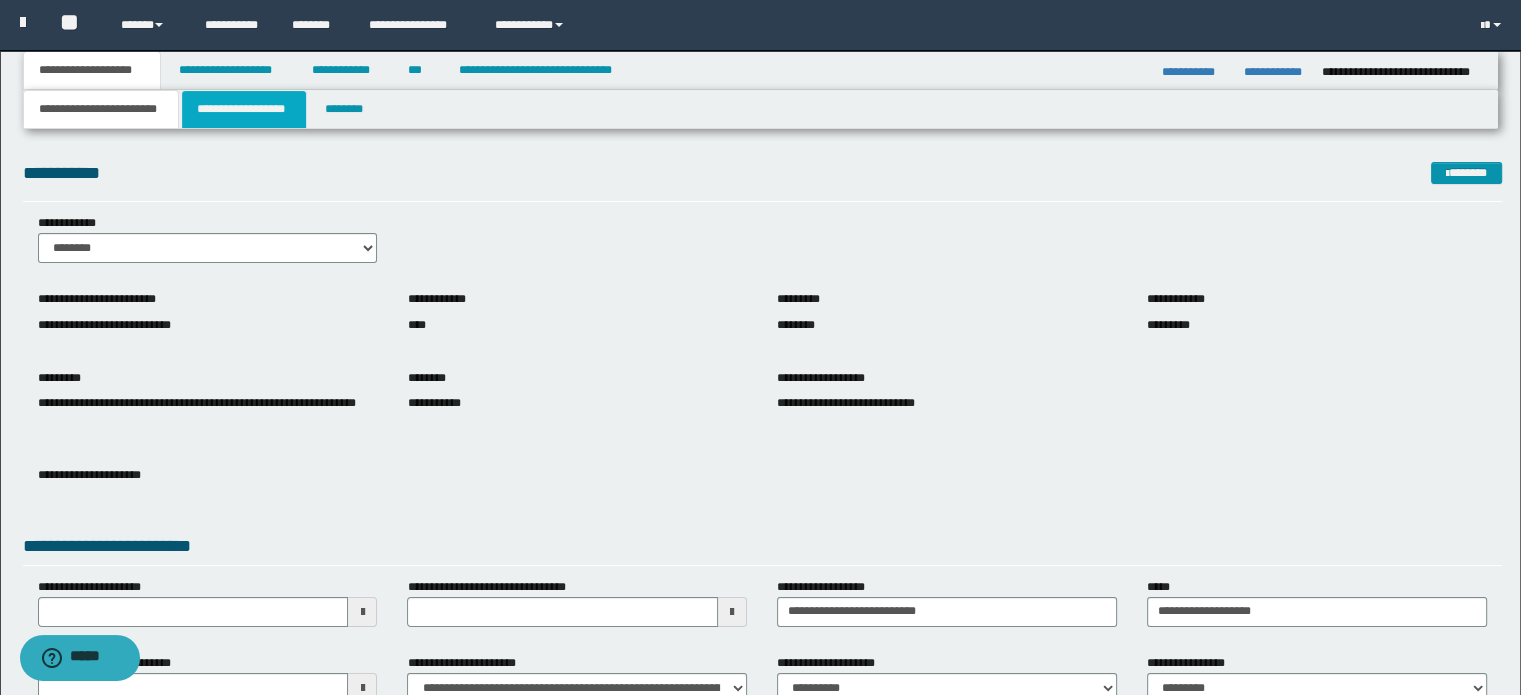 click on "**********" at bounding box center [244, 109] 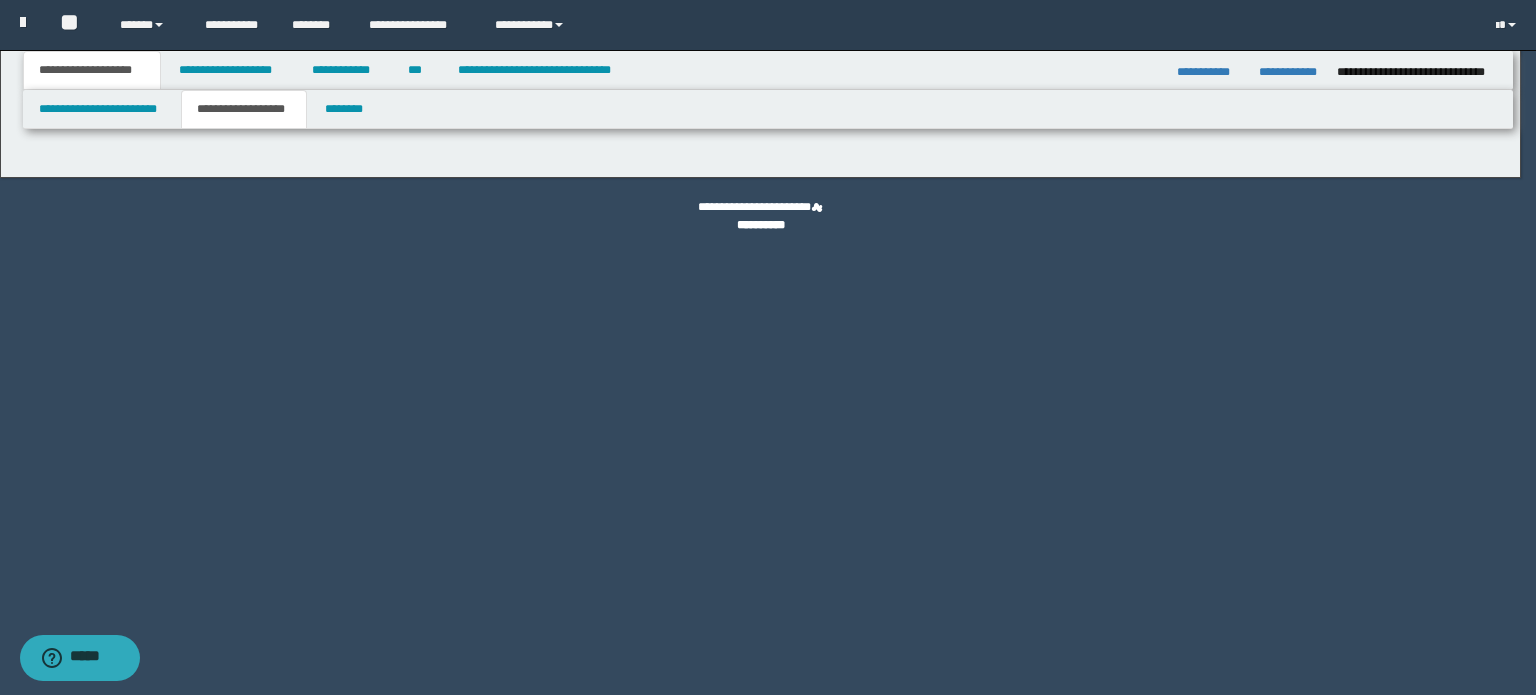 type on "********" 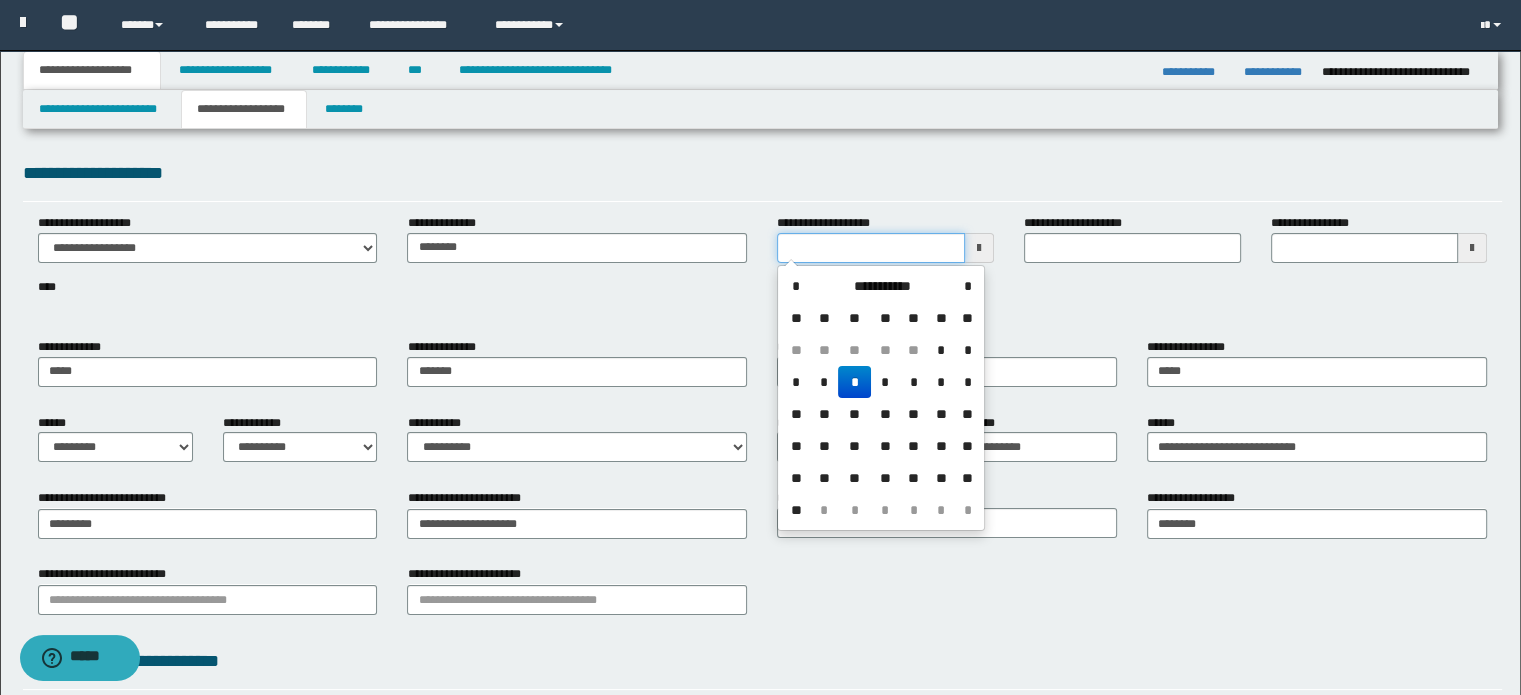 click on "**********" at bounding box center [871, 248] 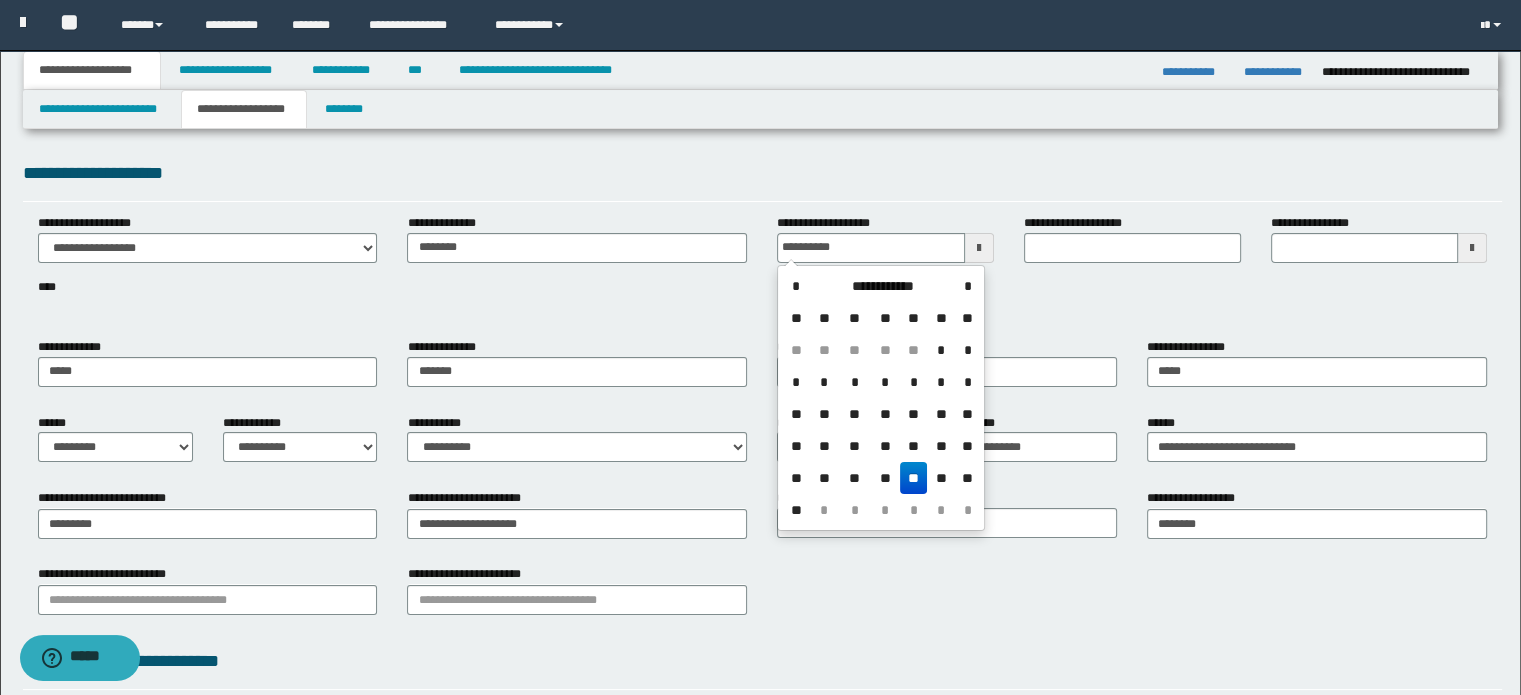 click on "**" at bounding box center [914, 478] 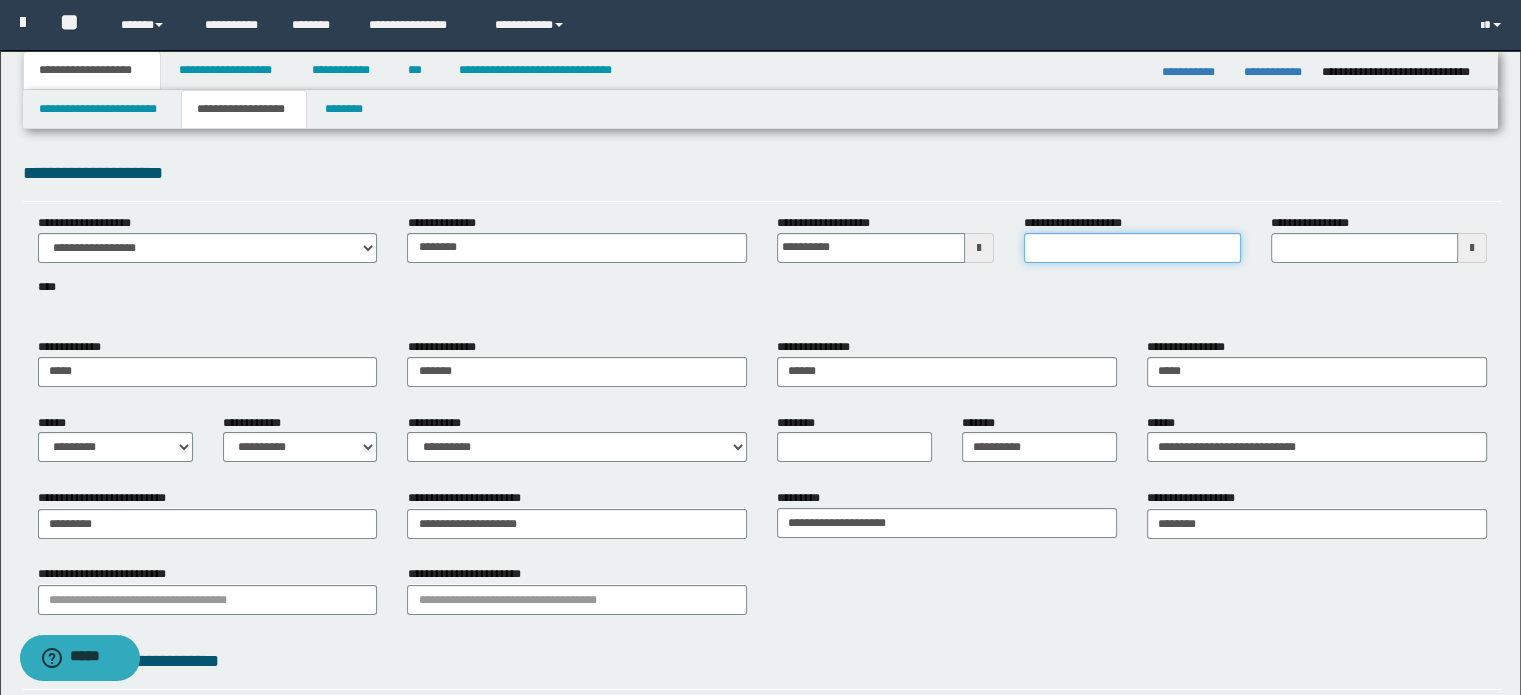 click on "**********" at bounding box center [1132, 248] 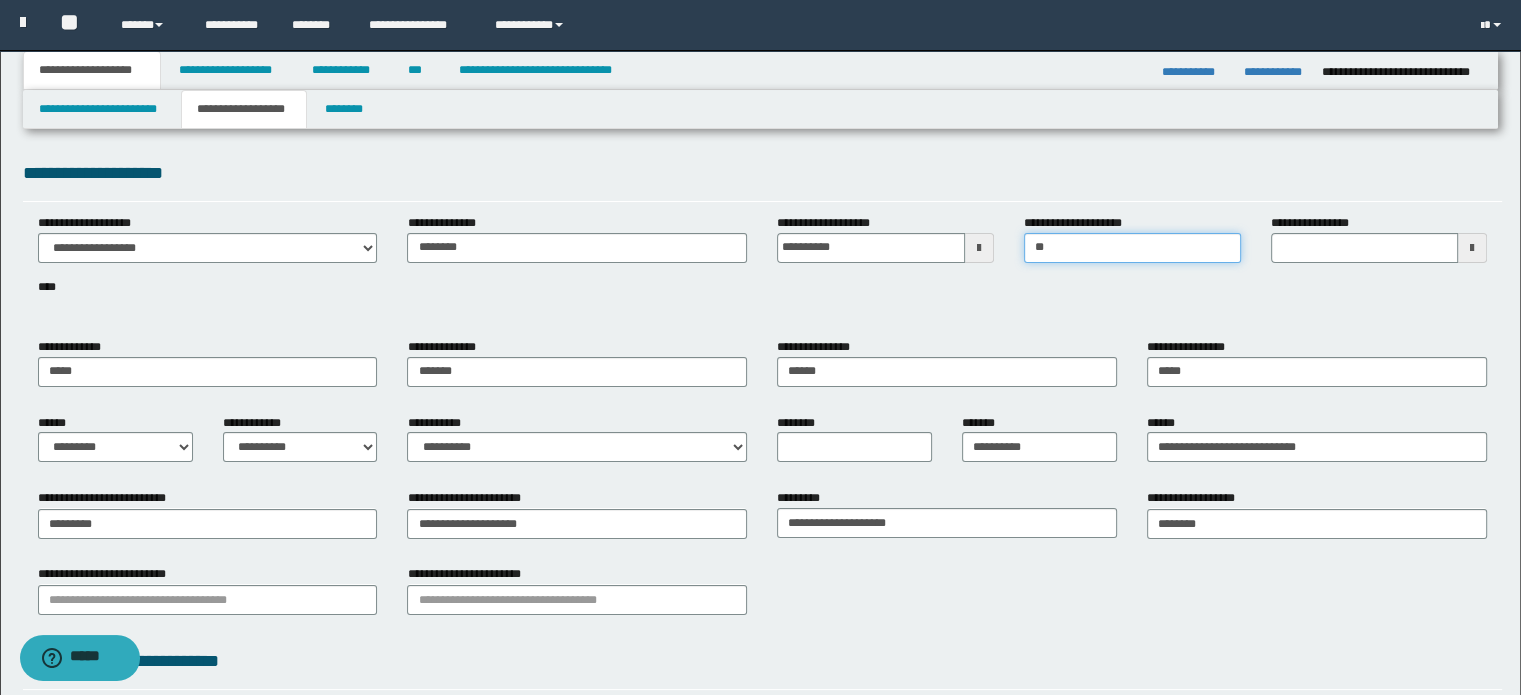 type on "*" 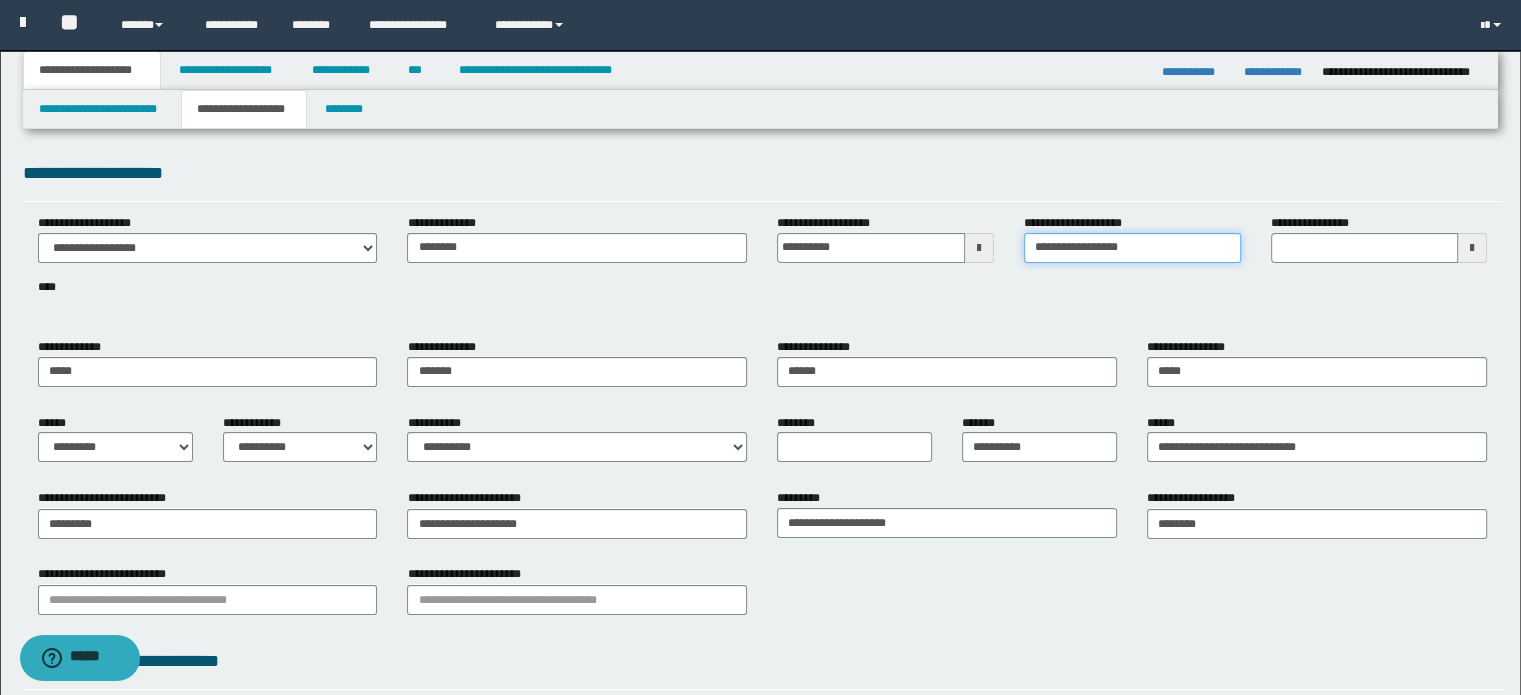type on "**********" 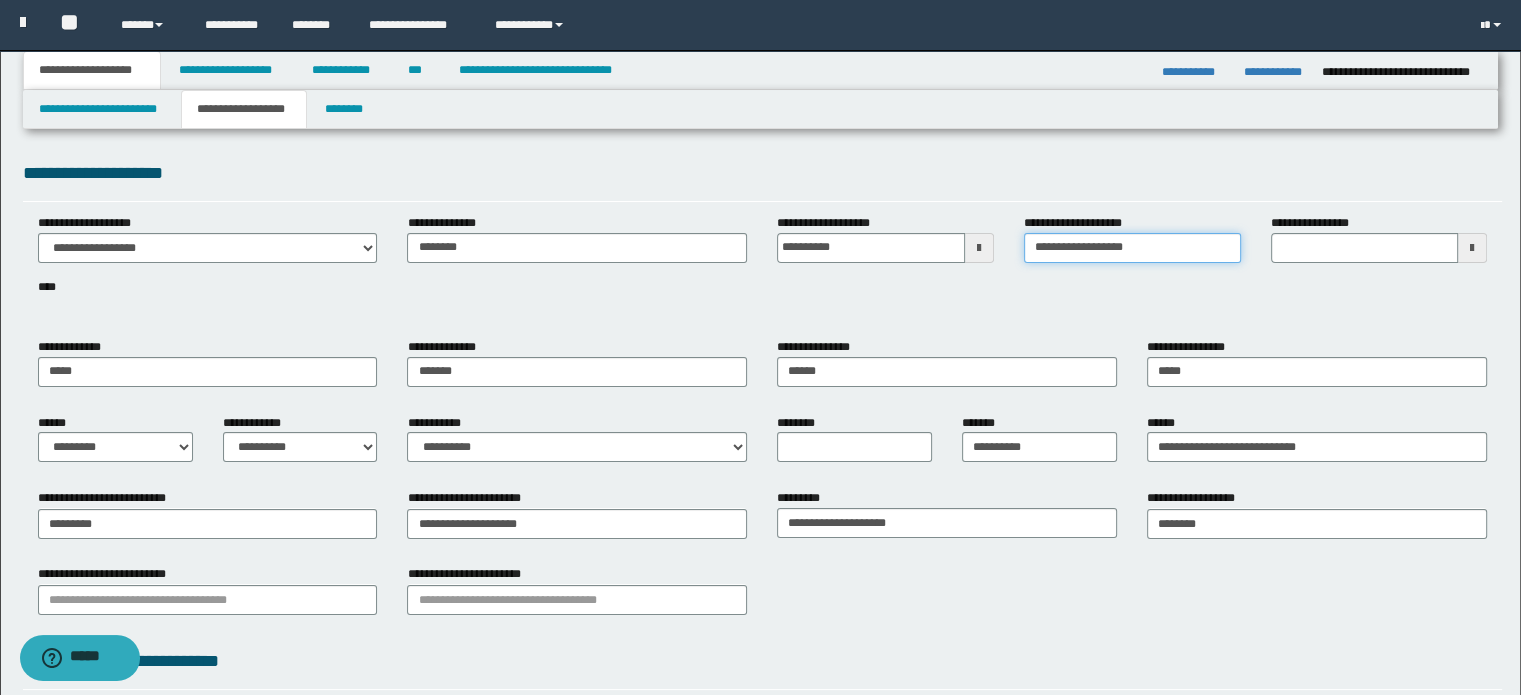type 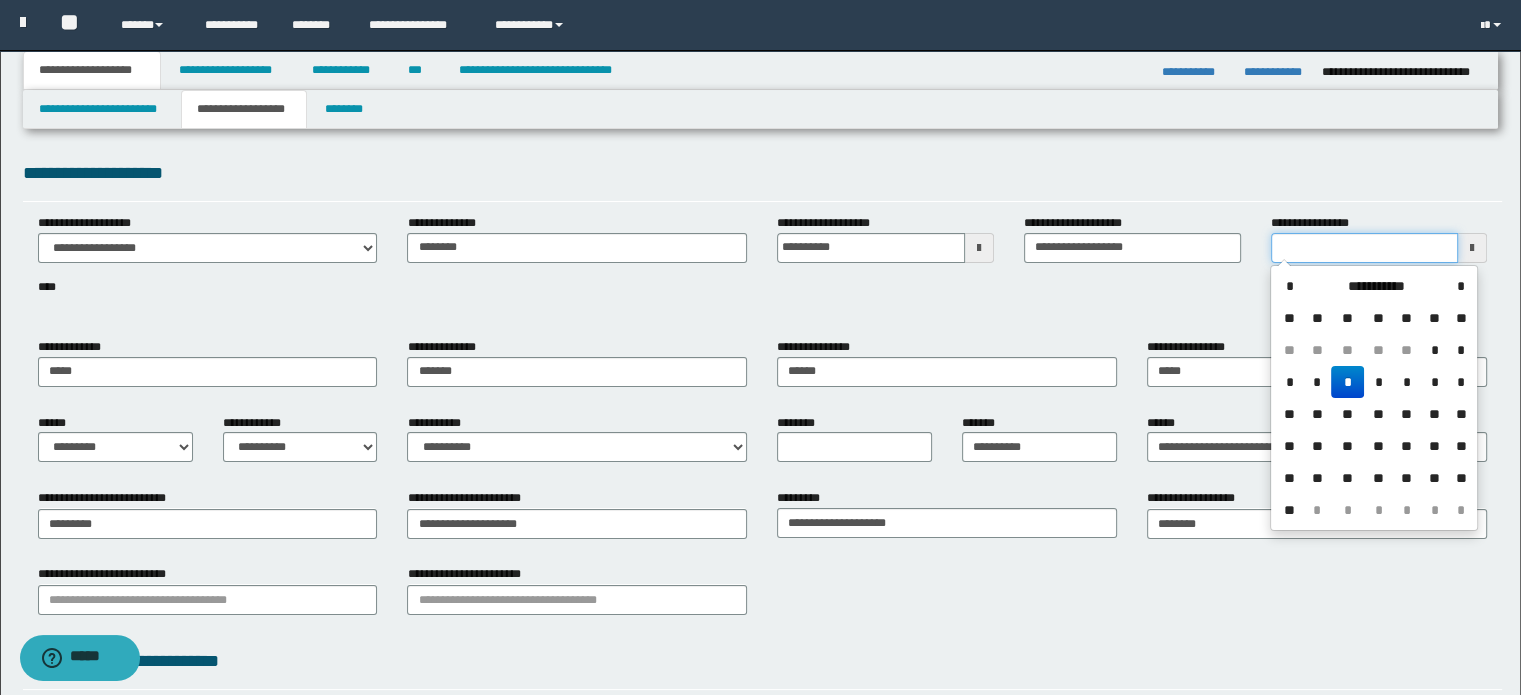 click on "**********" at bounding box center (1365, 248) 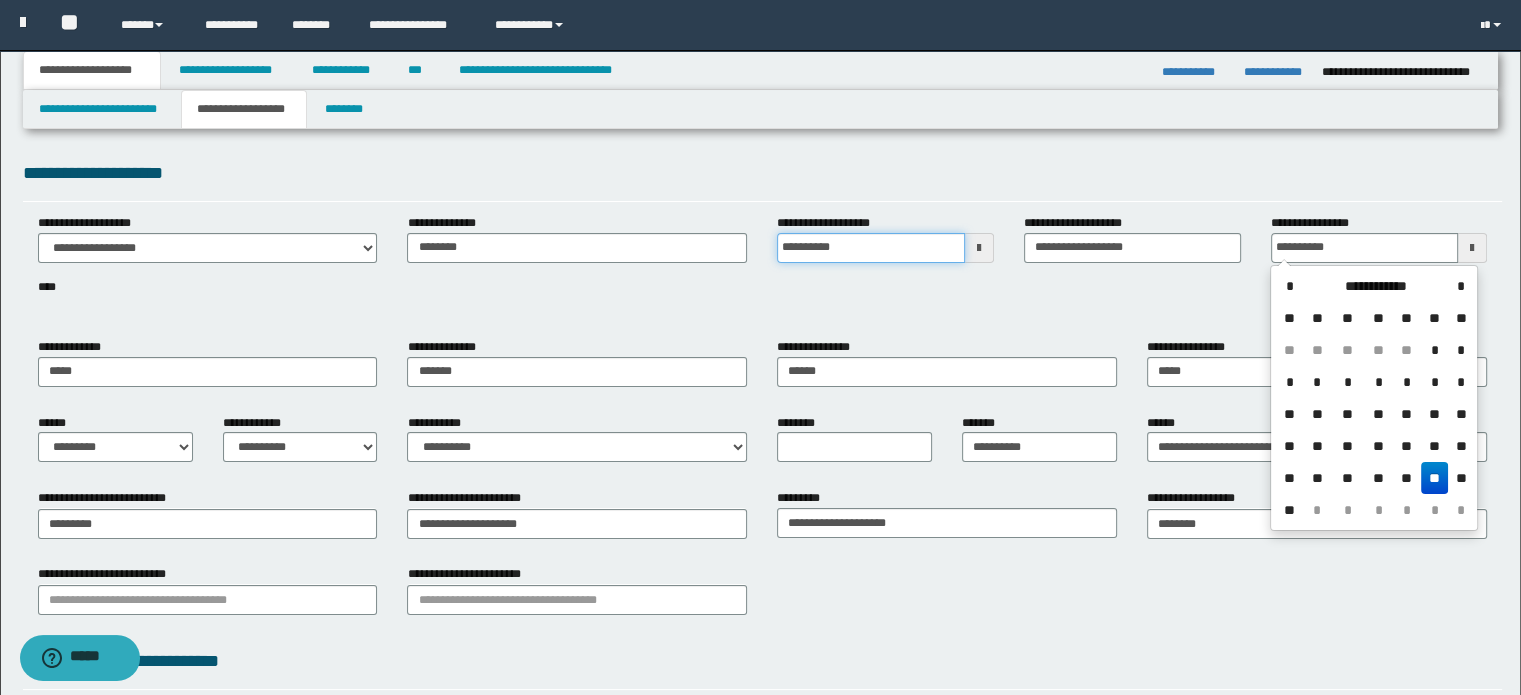 type on "**********" 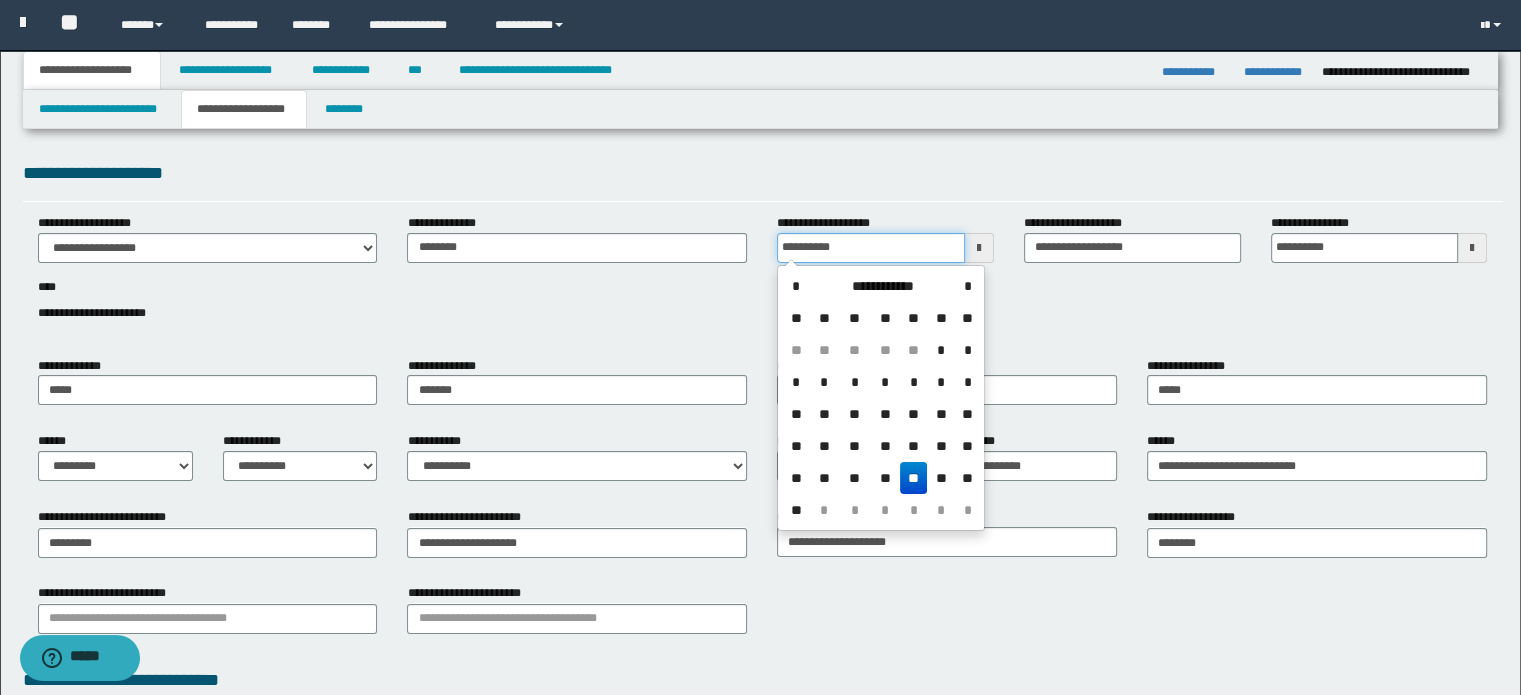 click on "**********" at bounding box center (871, 248) 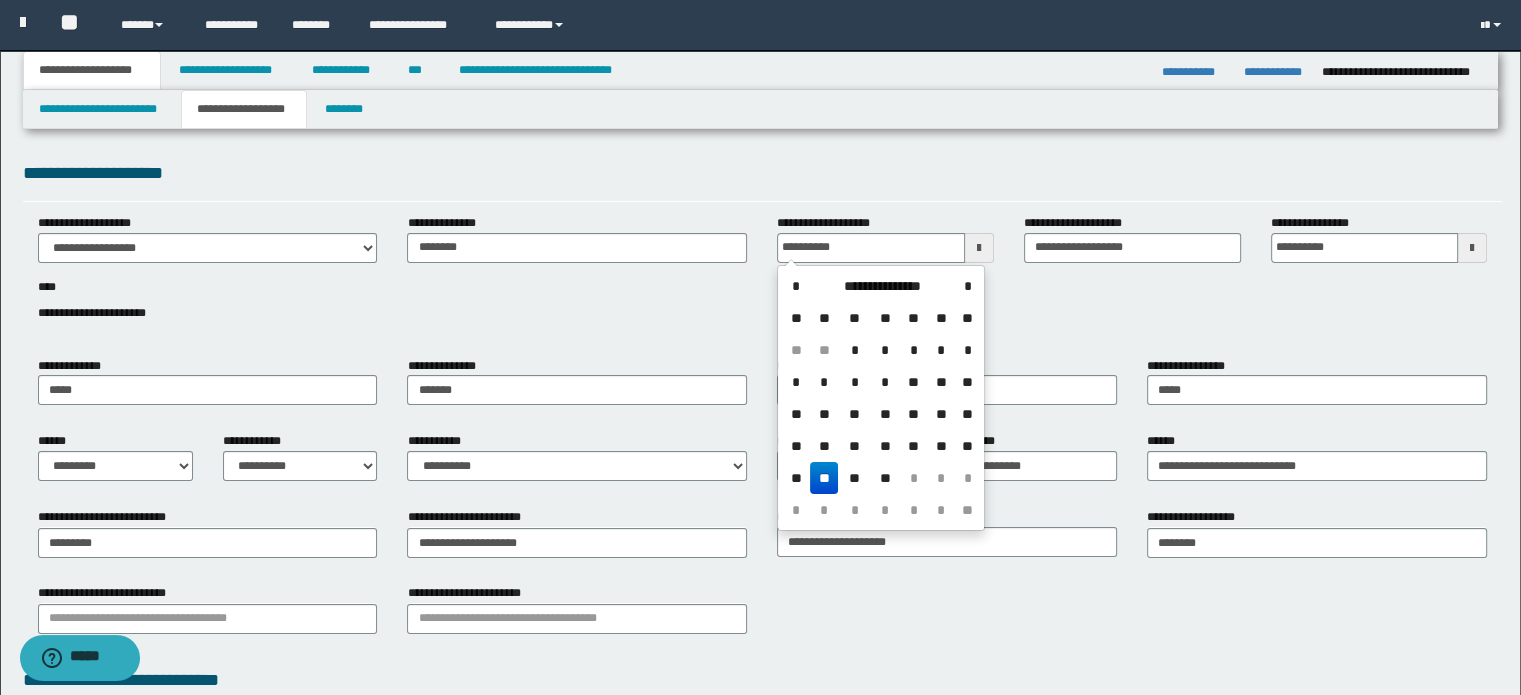 click on "**" at bounding box center (824, 478) 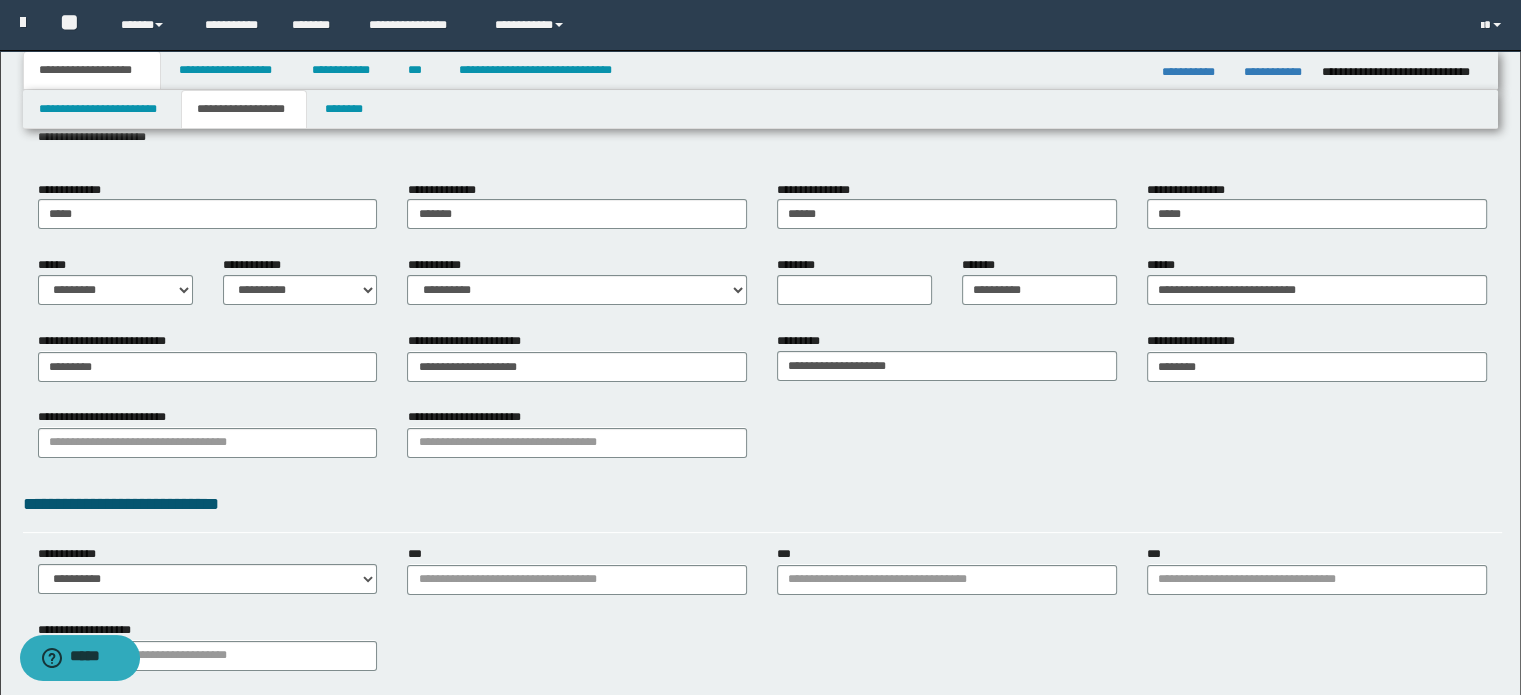 scroll, scrollTop: 300, scrollLeft: 0, axis: vertical 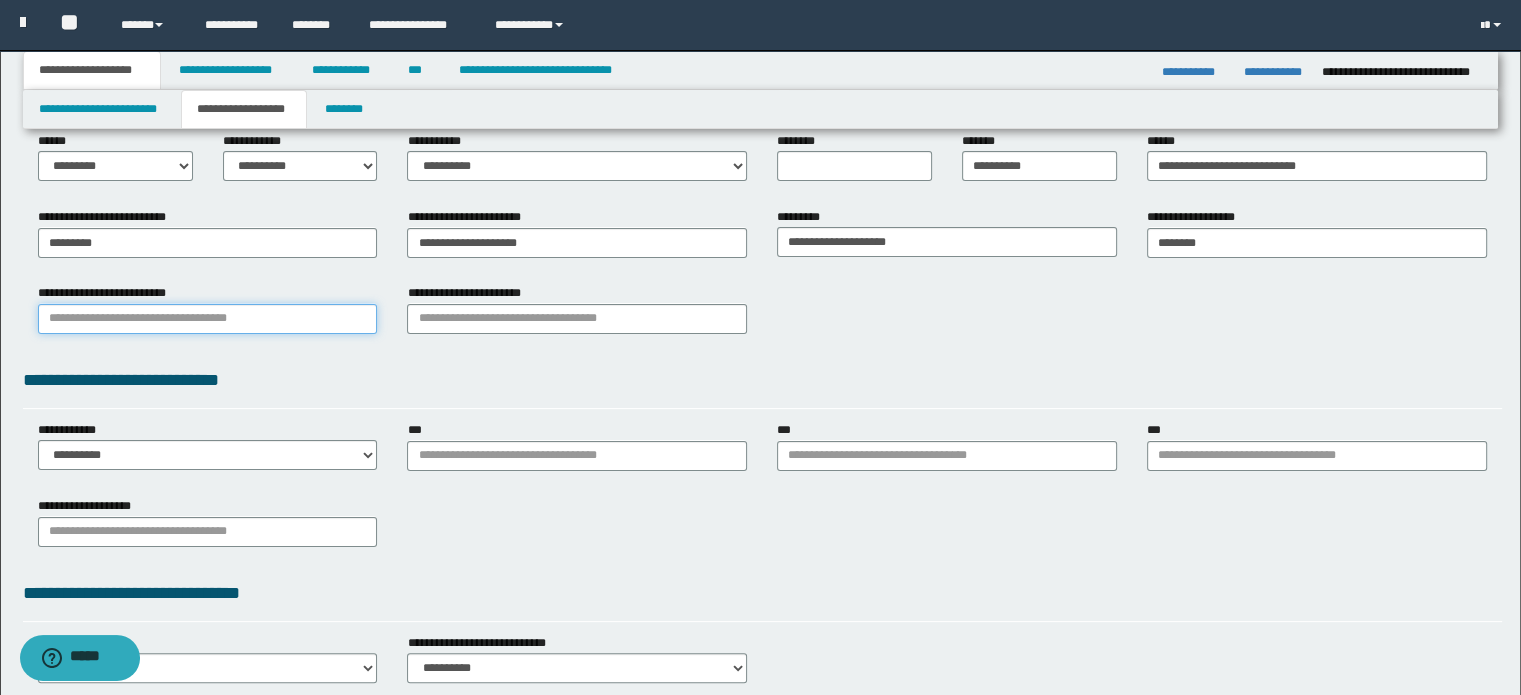 click on "**********" at bounding box center [208, 319] 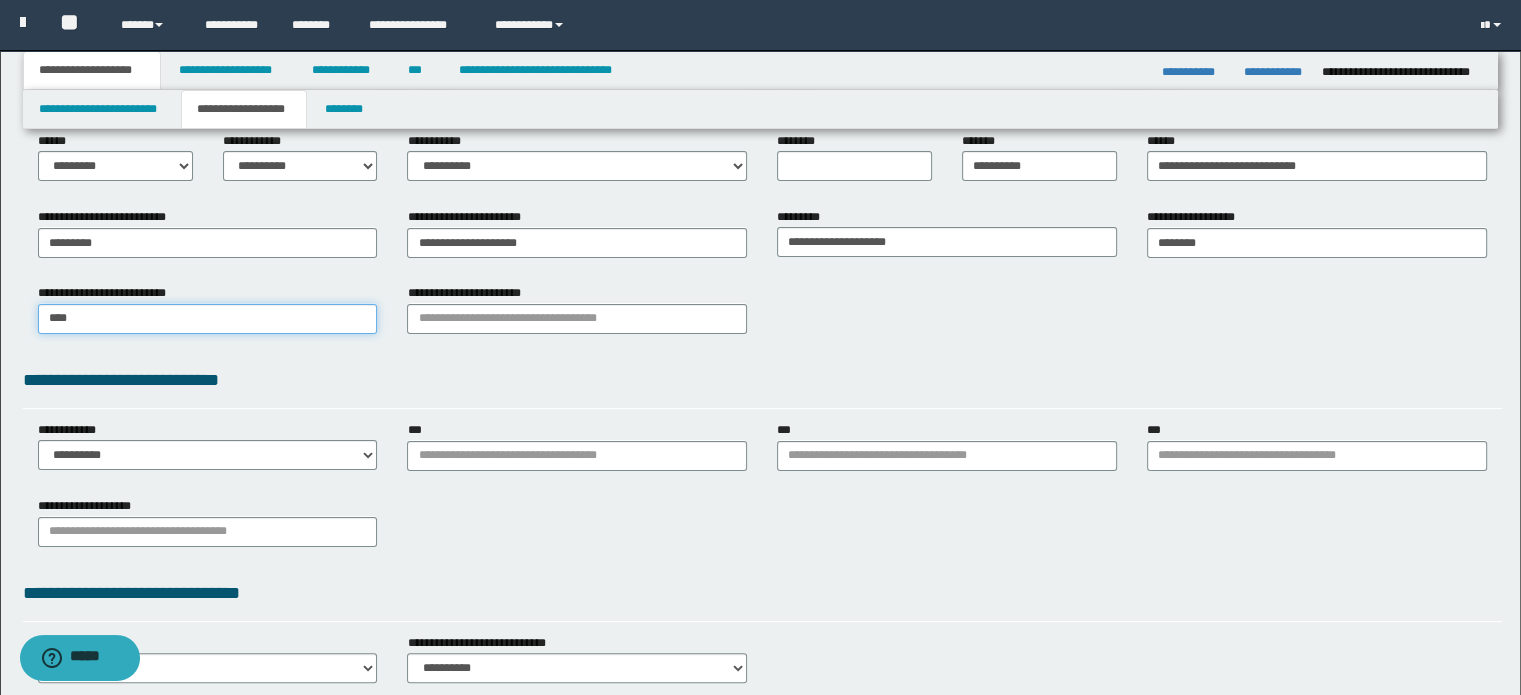 type on "*****" 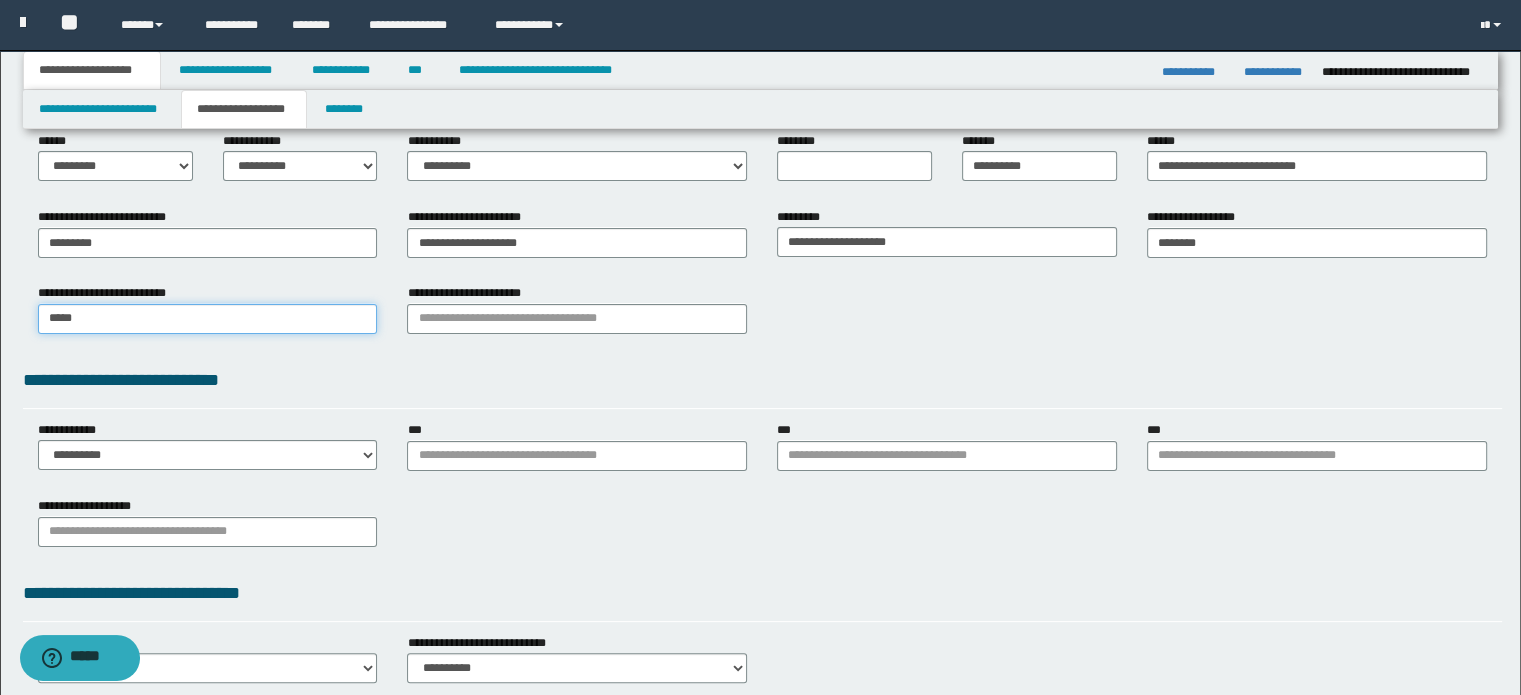 type on "*********" 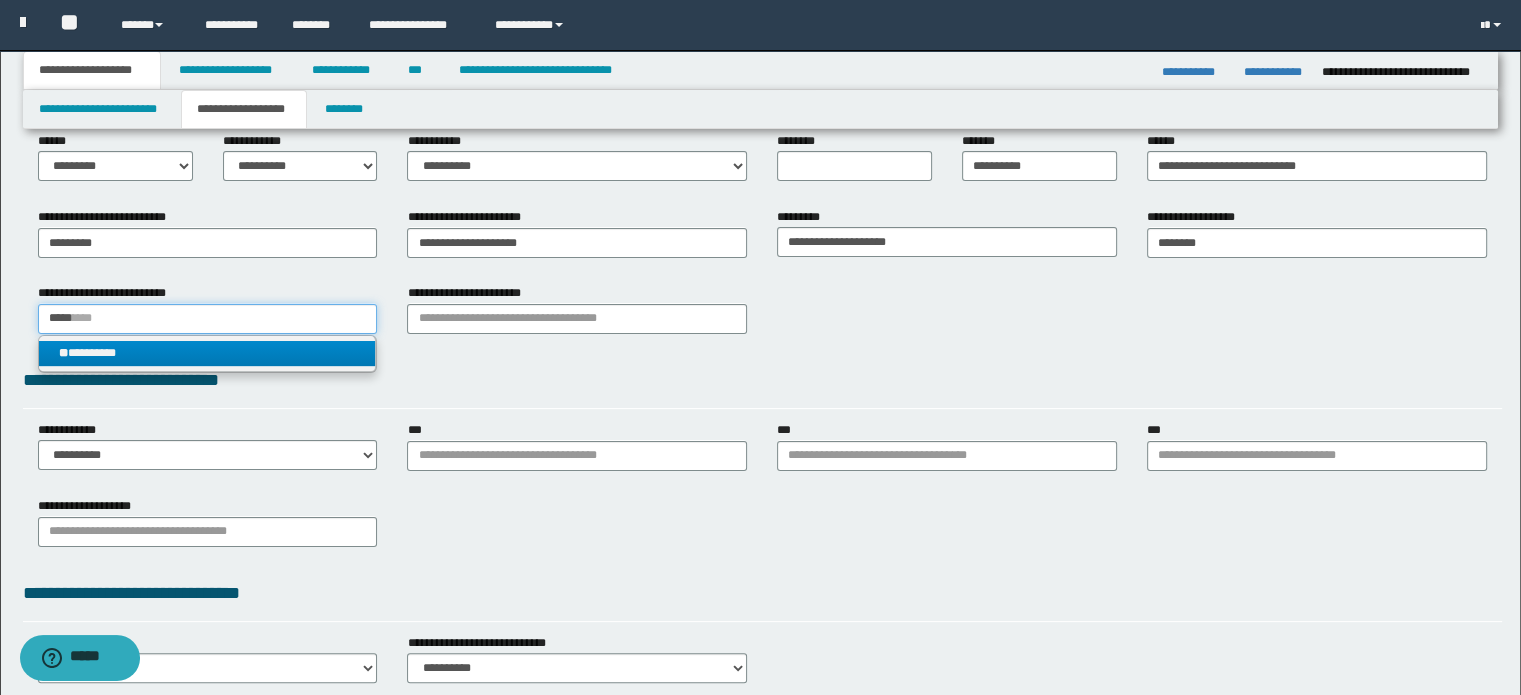 type on "*****" 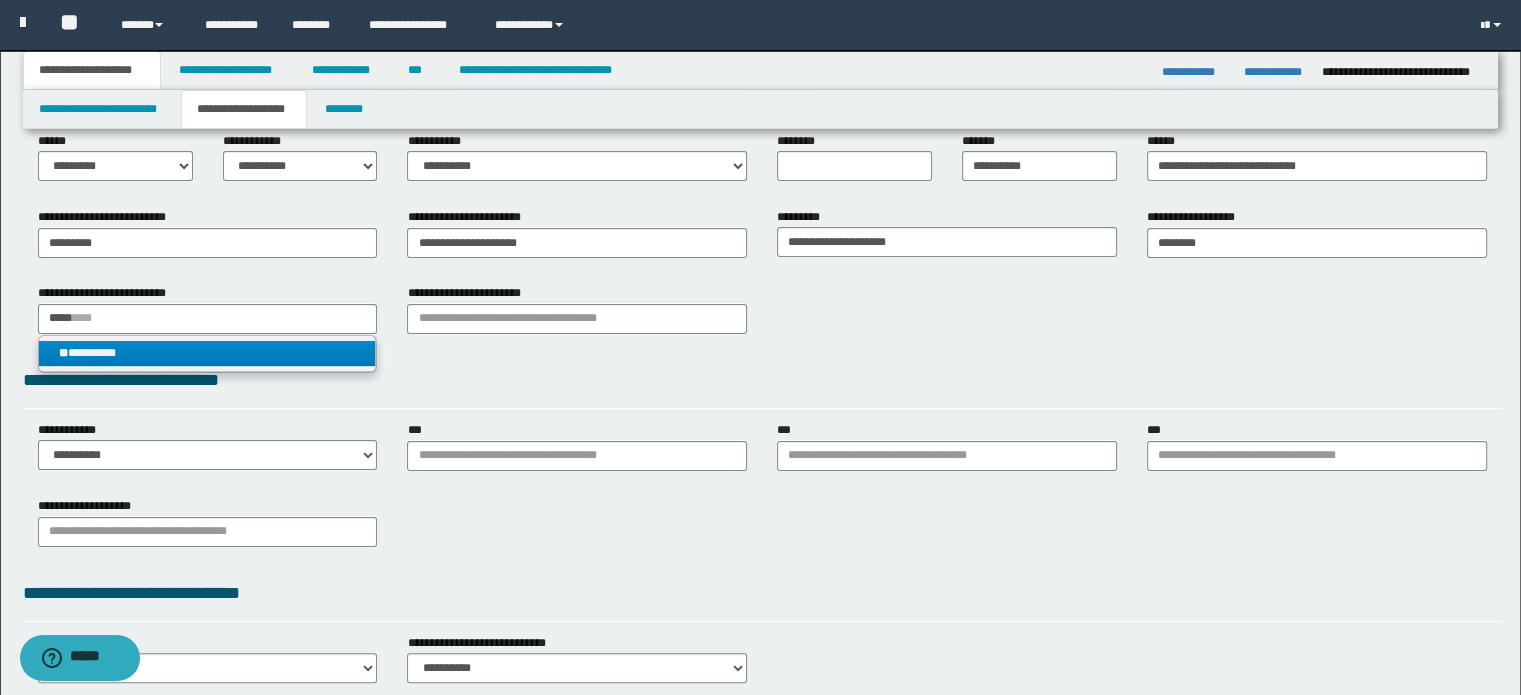type 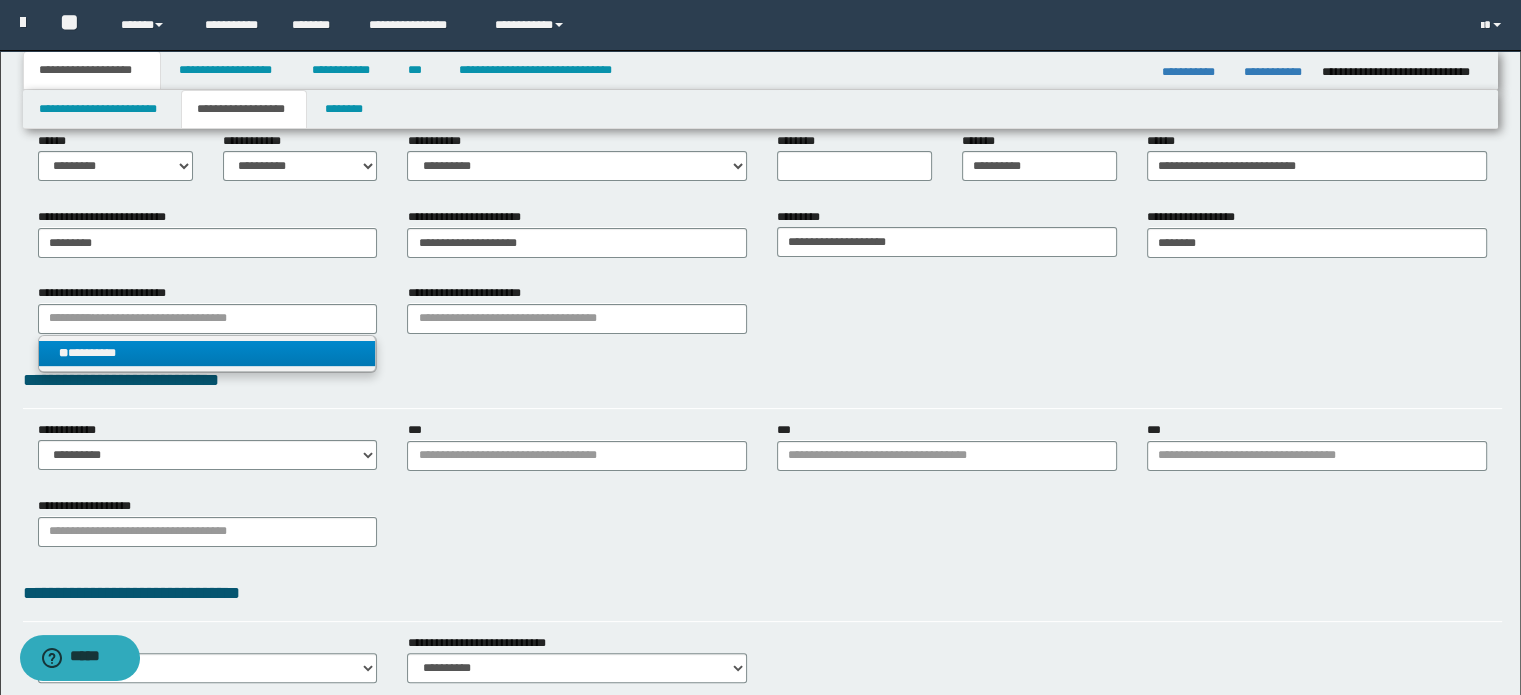 click on "** *********" at bounding box center [208, 353] 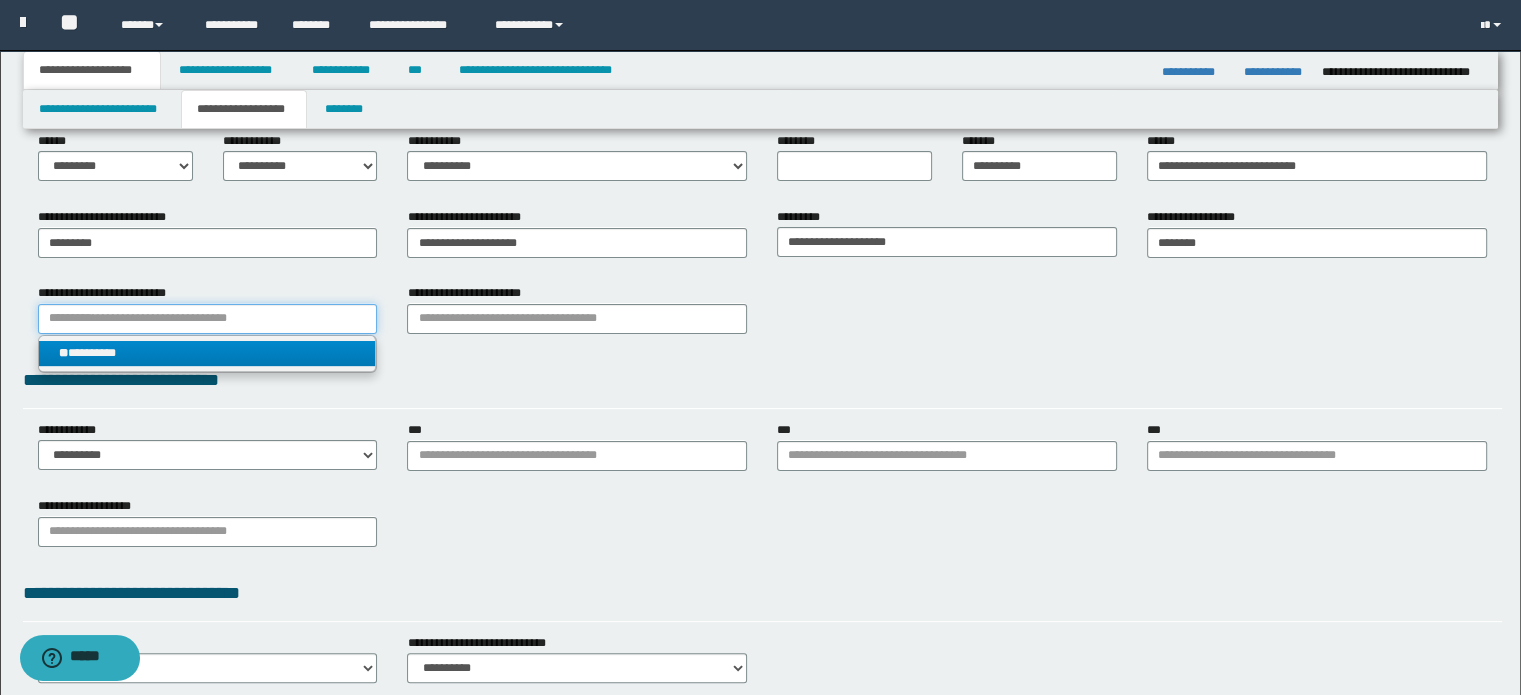 type 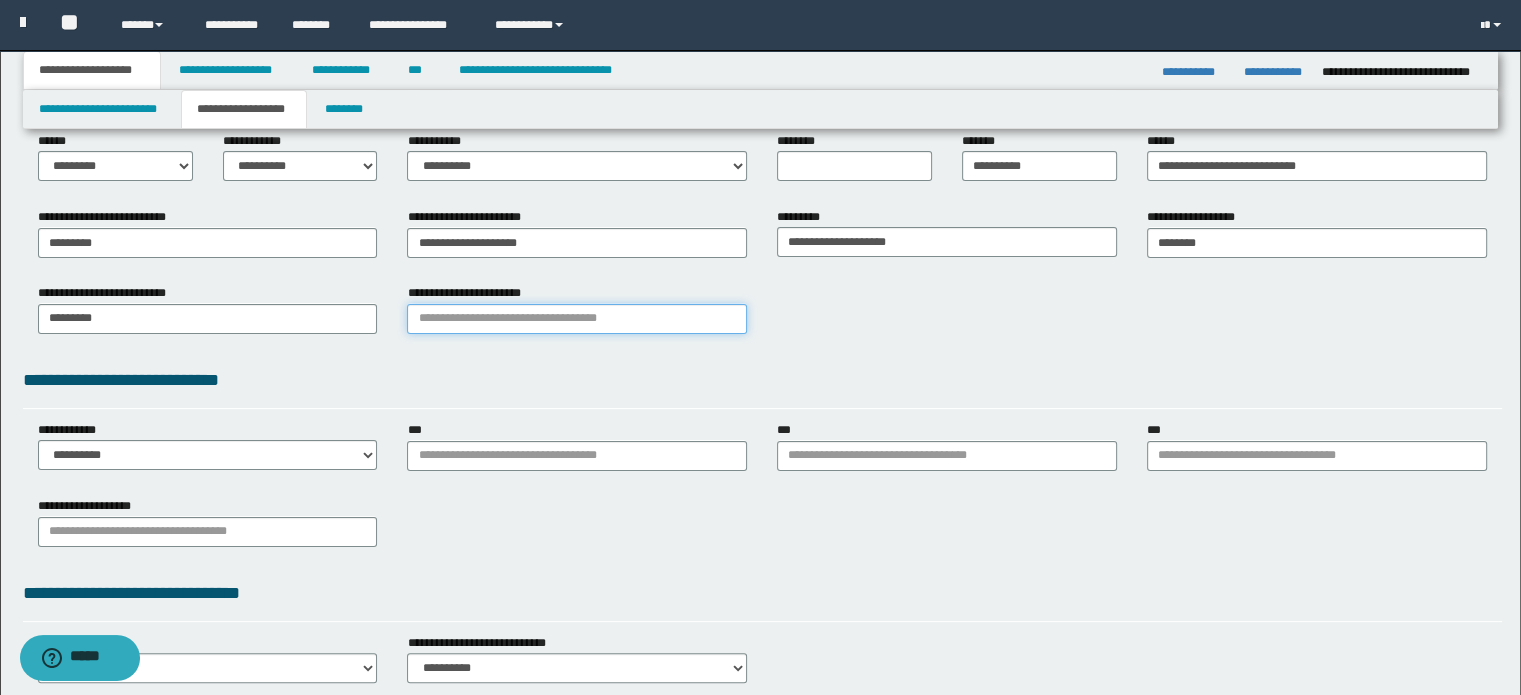 click on "**********" at bounding box center [577, 319] 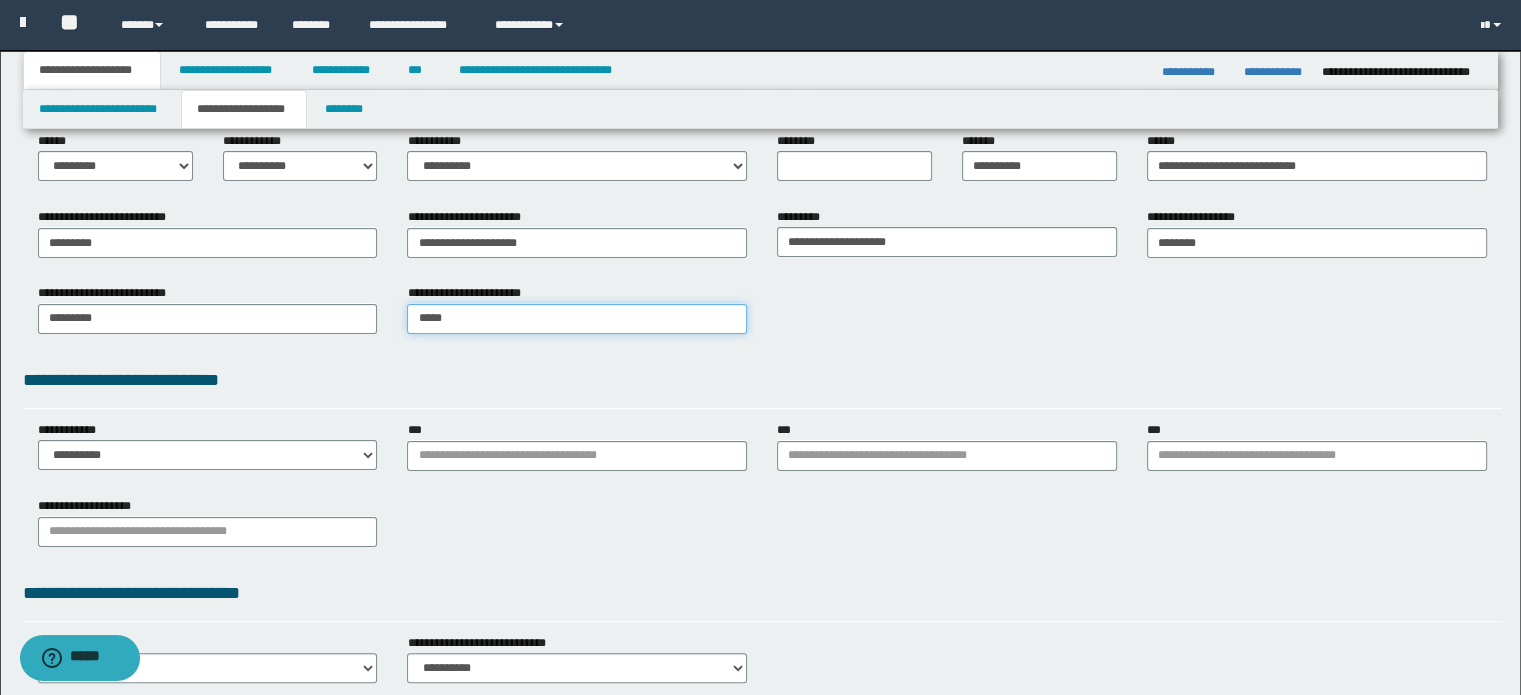 type on "****" 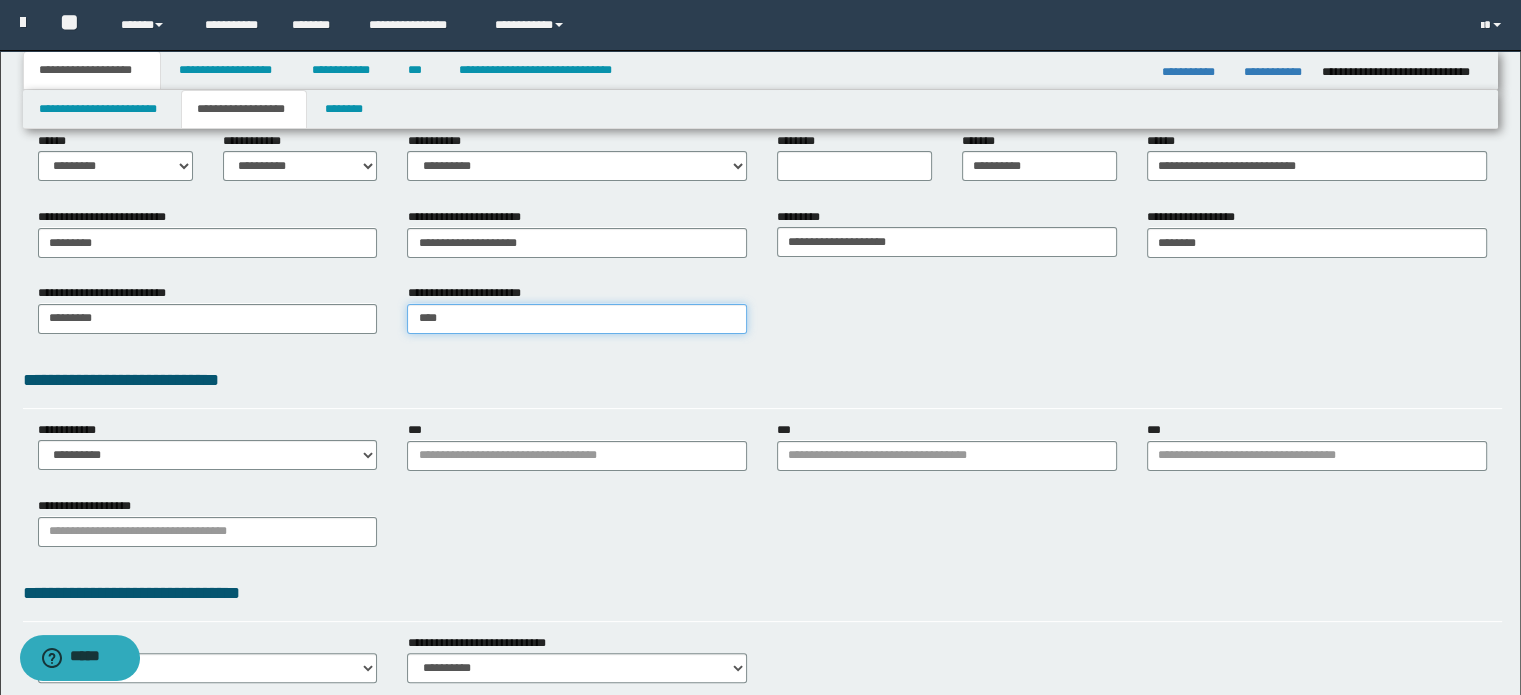 type on "*********" 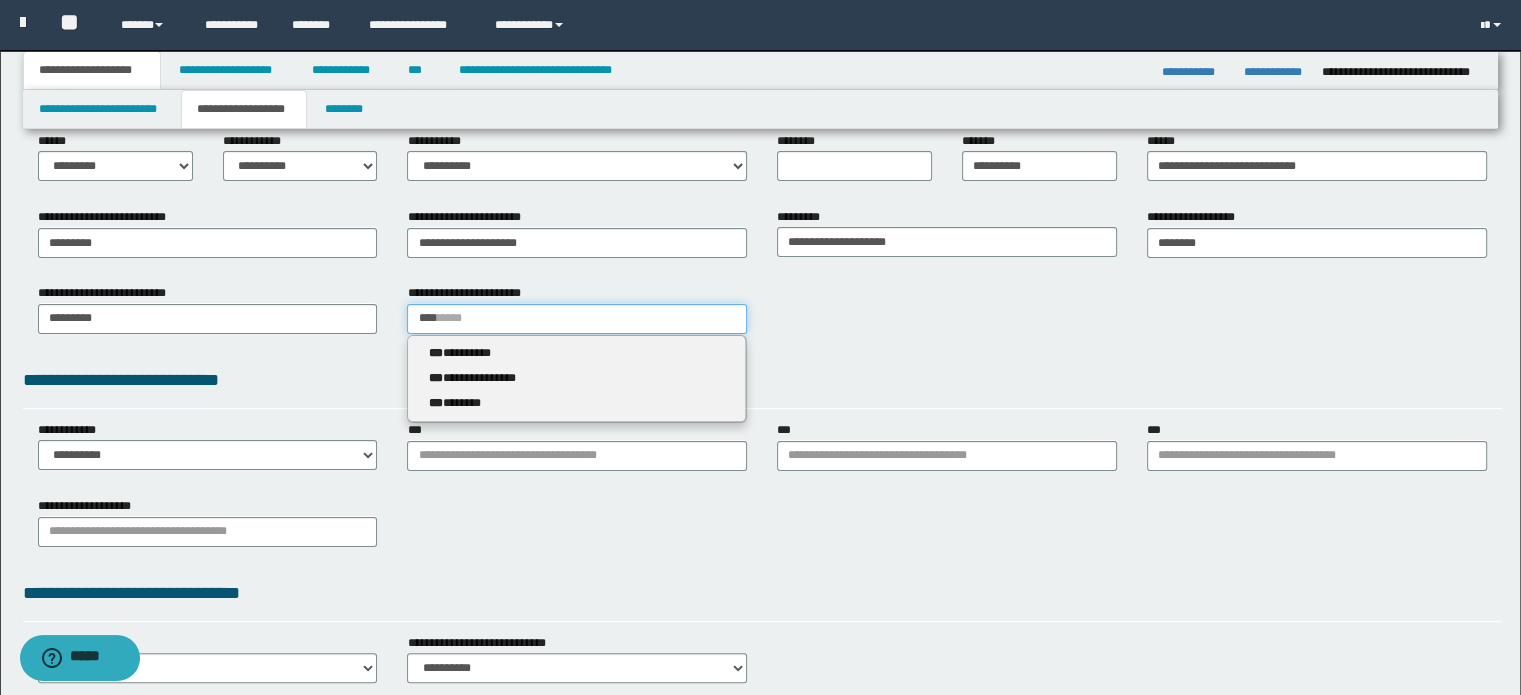 type 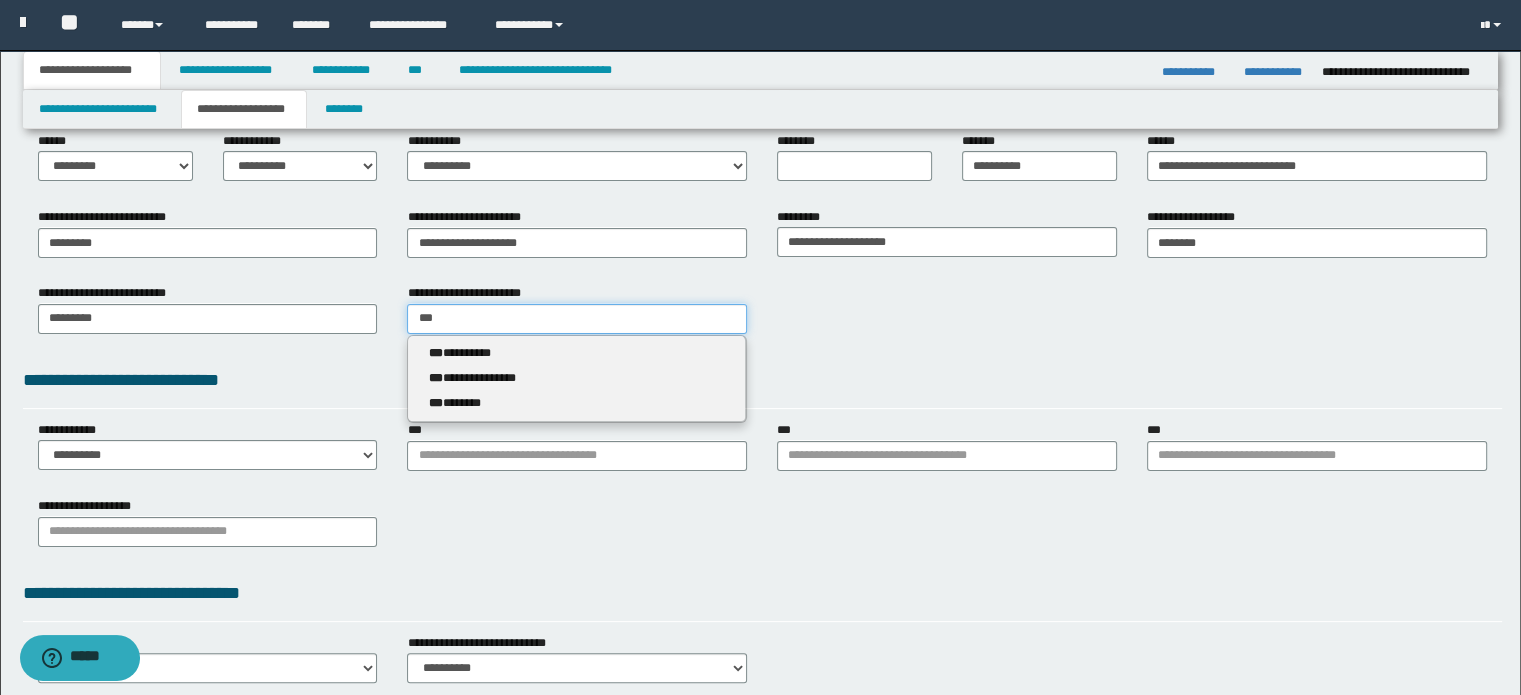 type on "***" 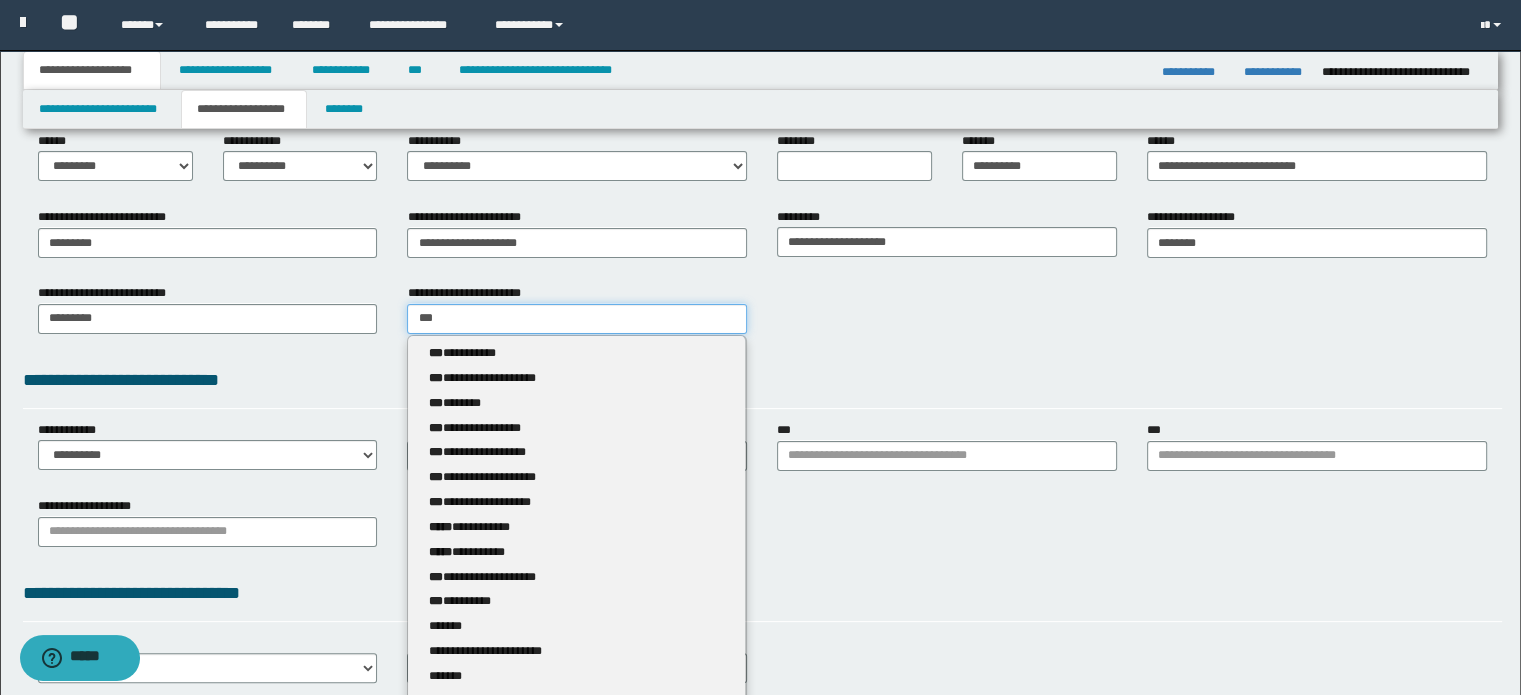 type 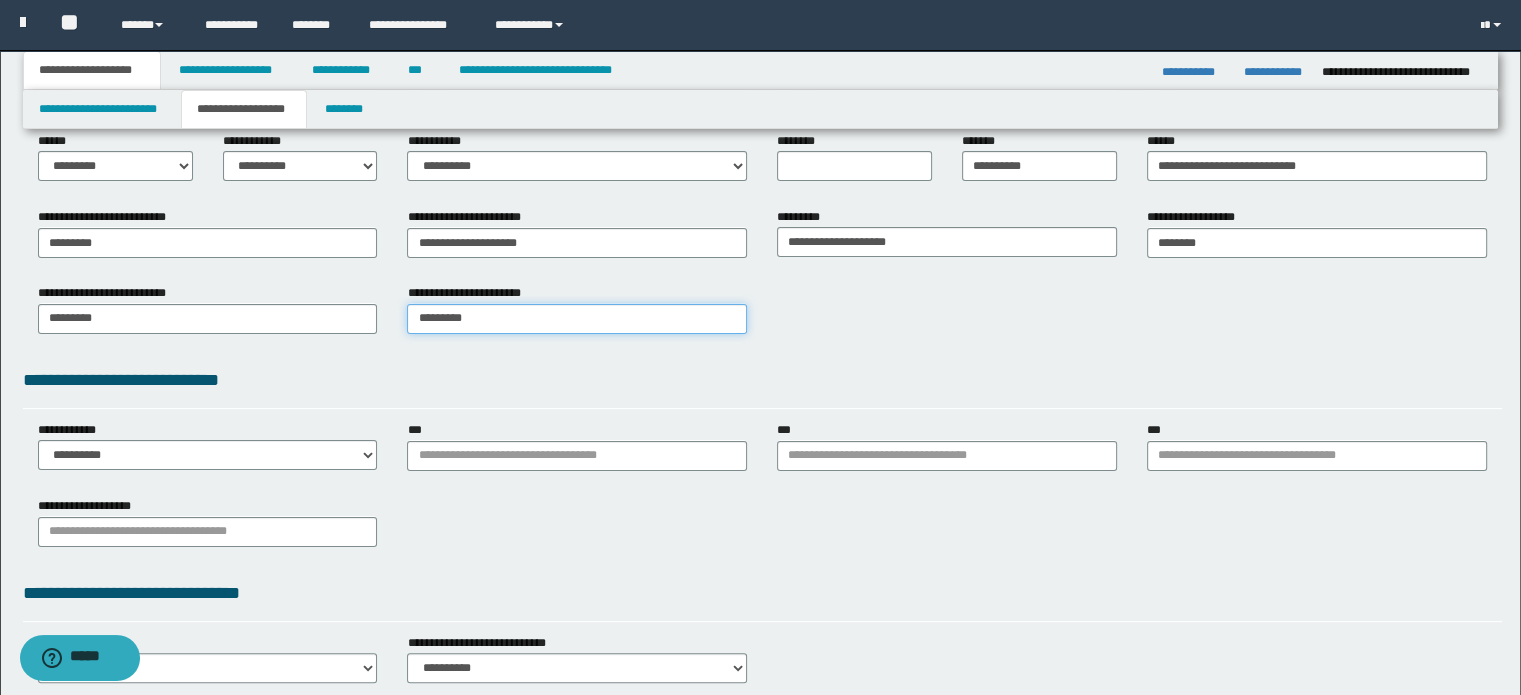 type on "*********" 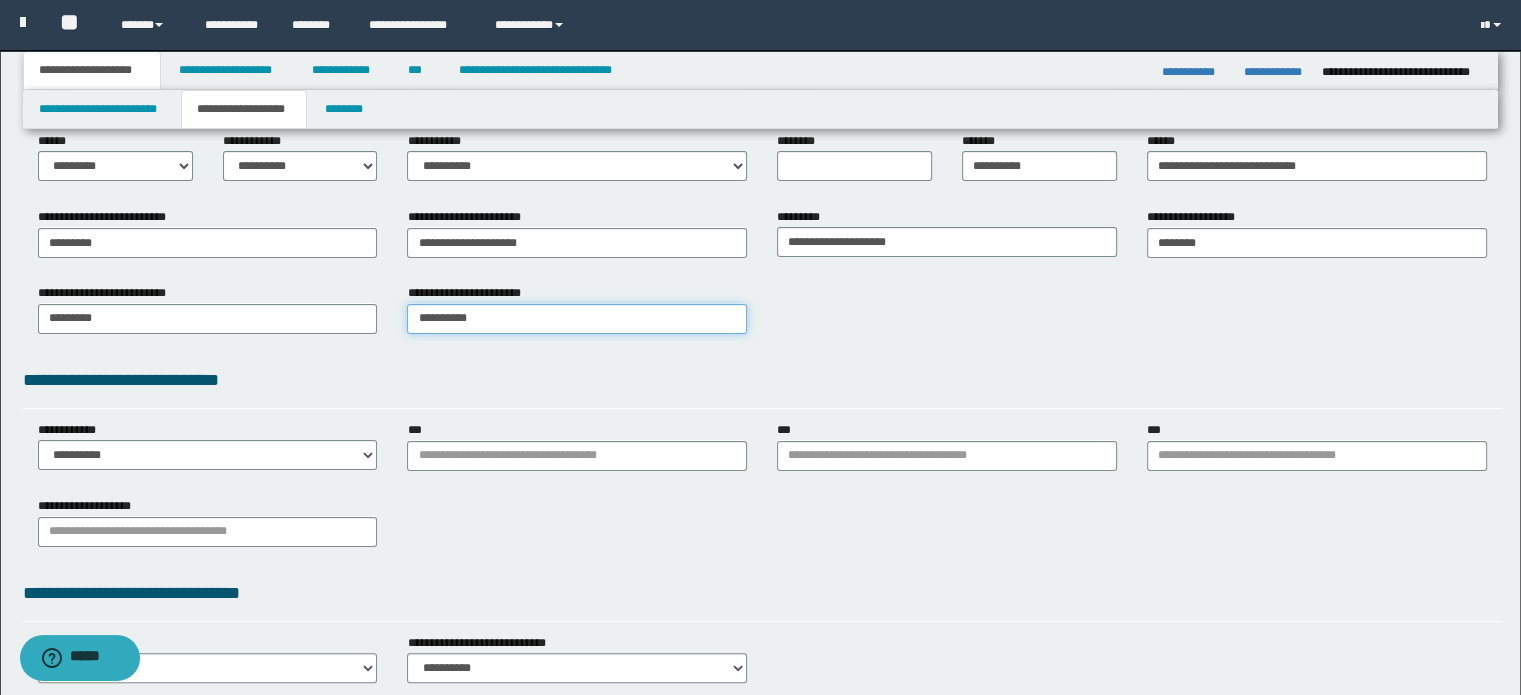 type on "**********" 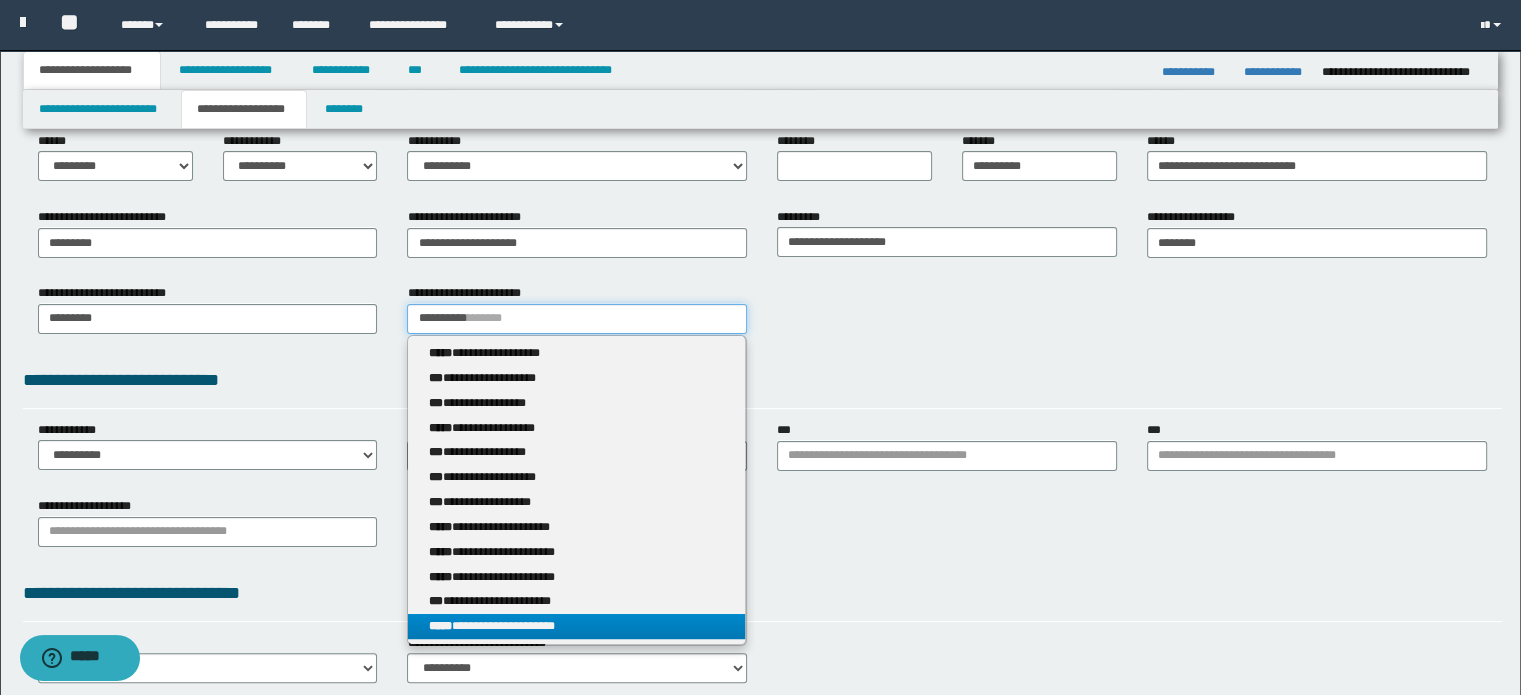 type on "*********" 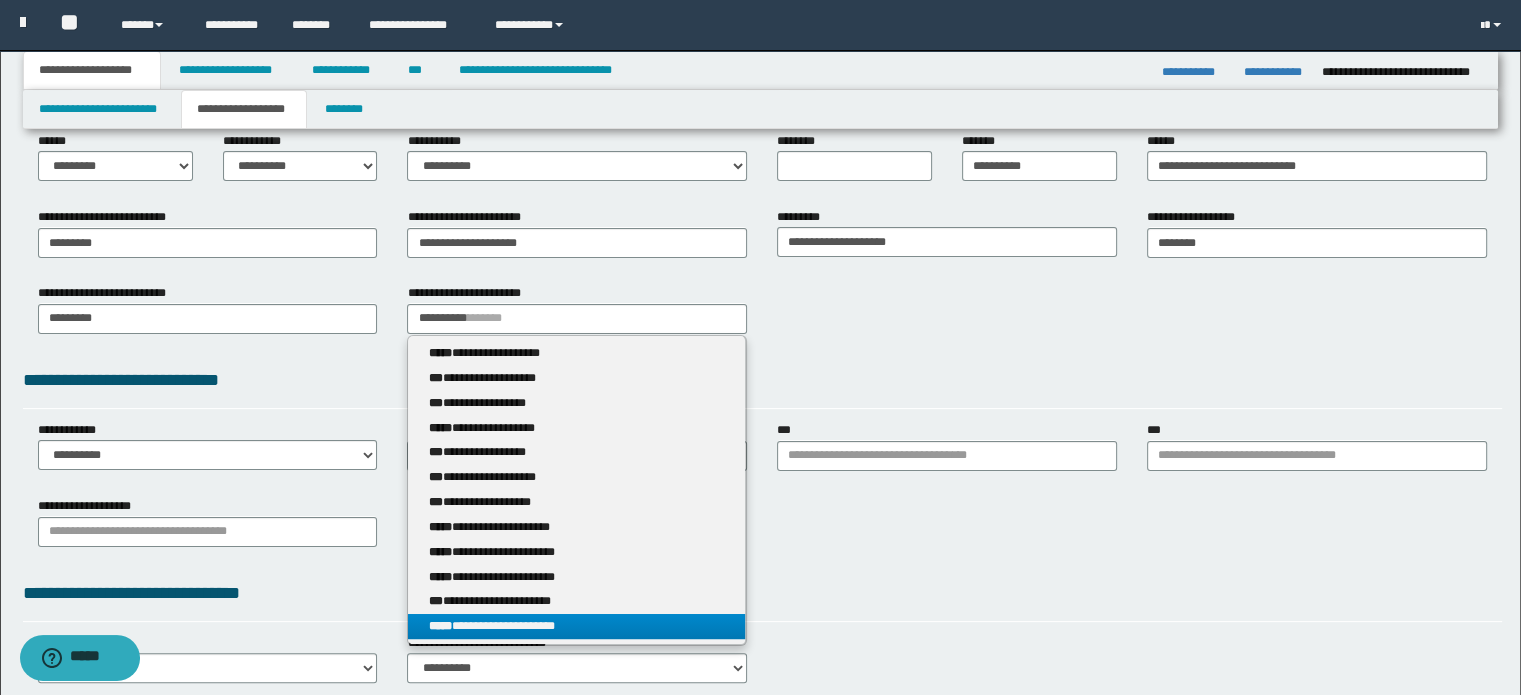 type 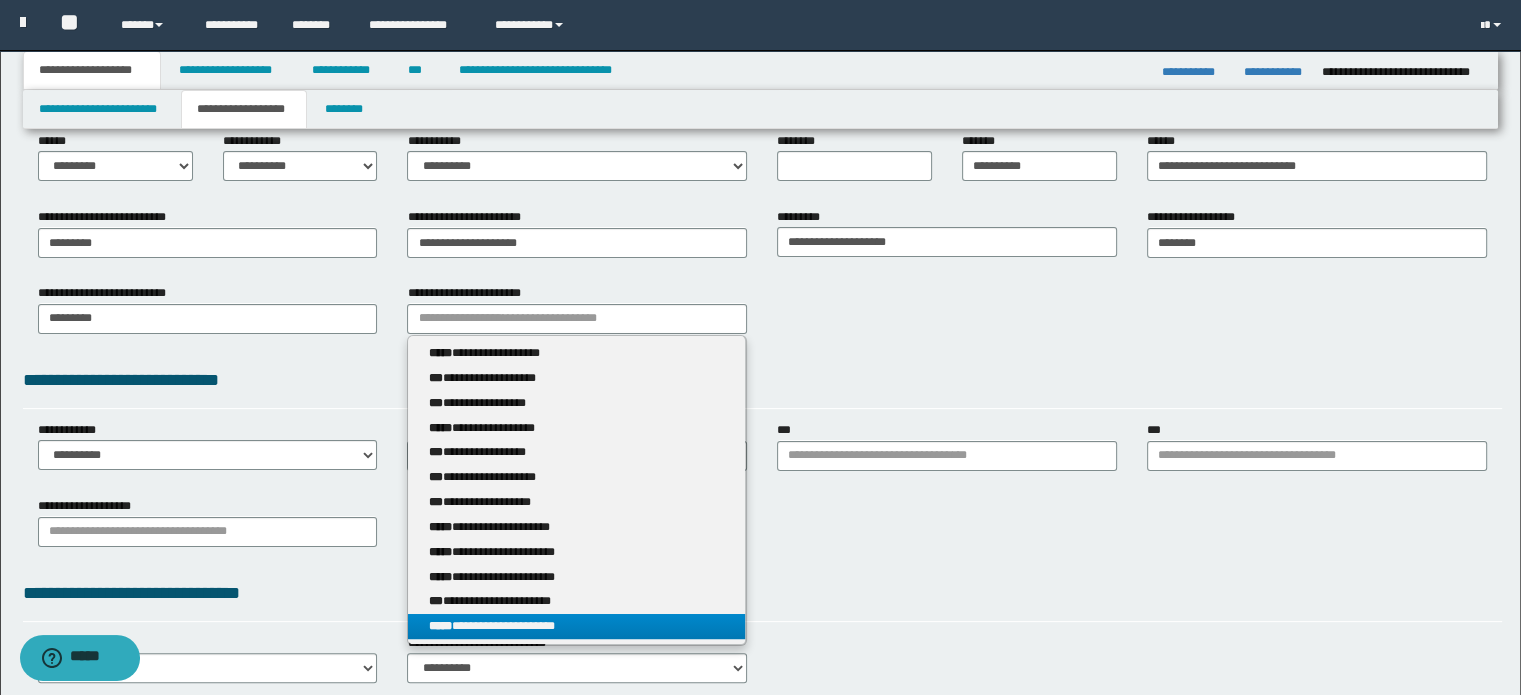 click on "**********" at bounding box center [577, 626] 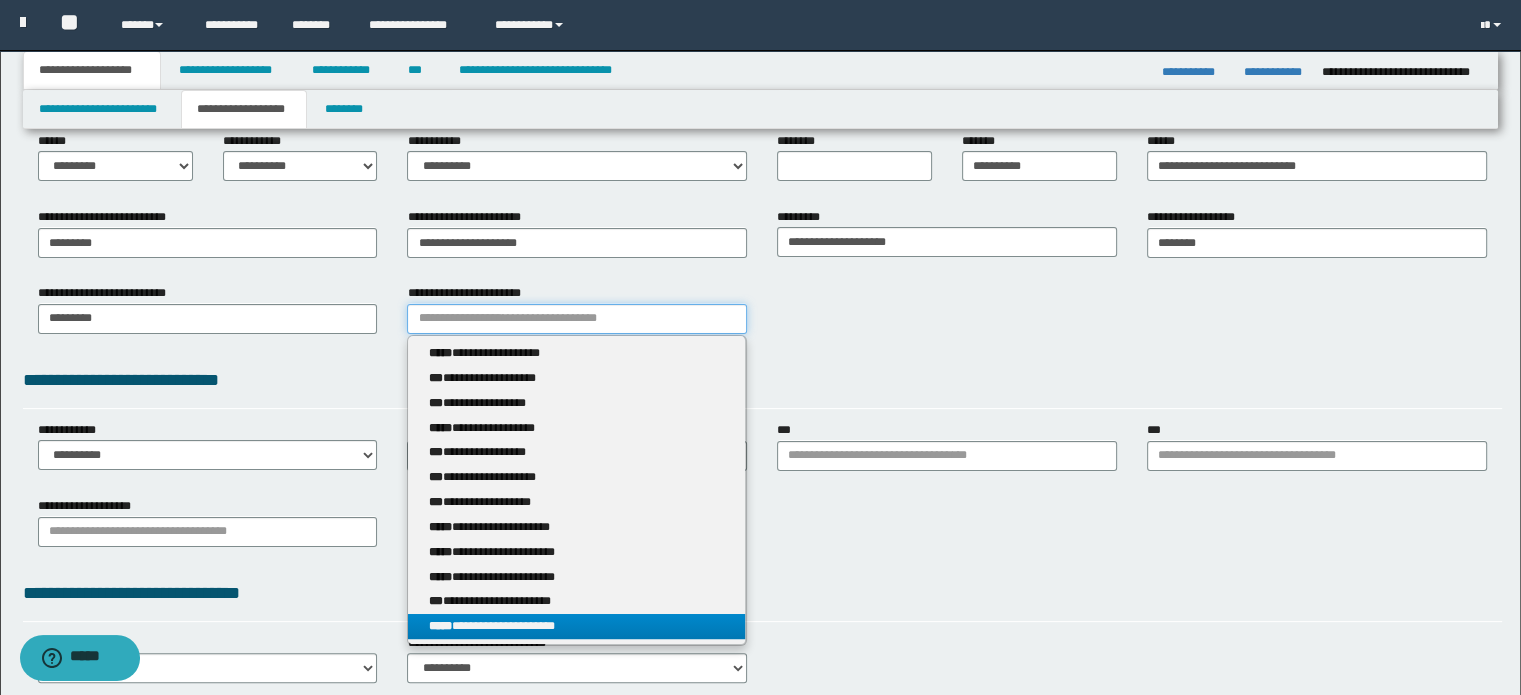type 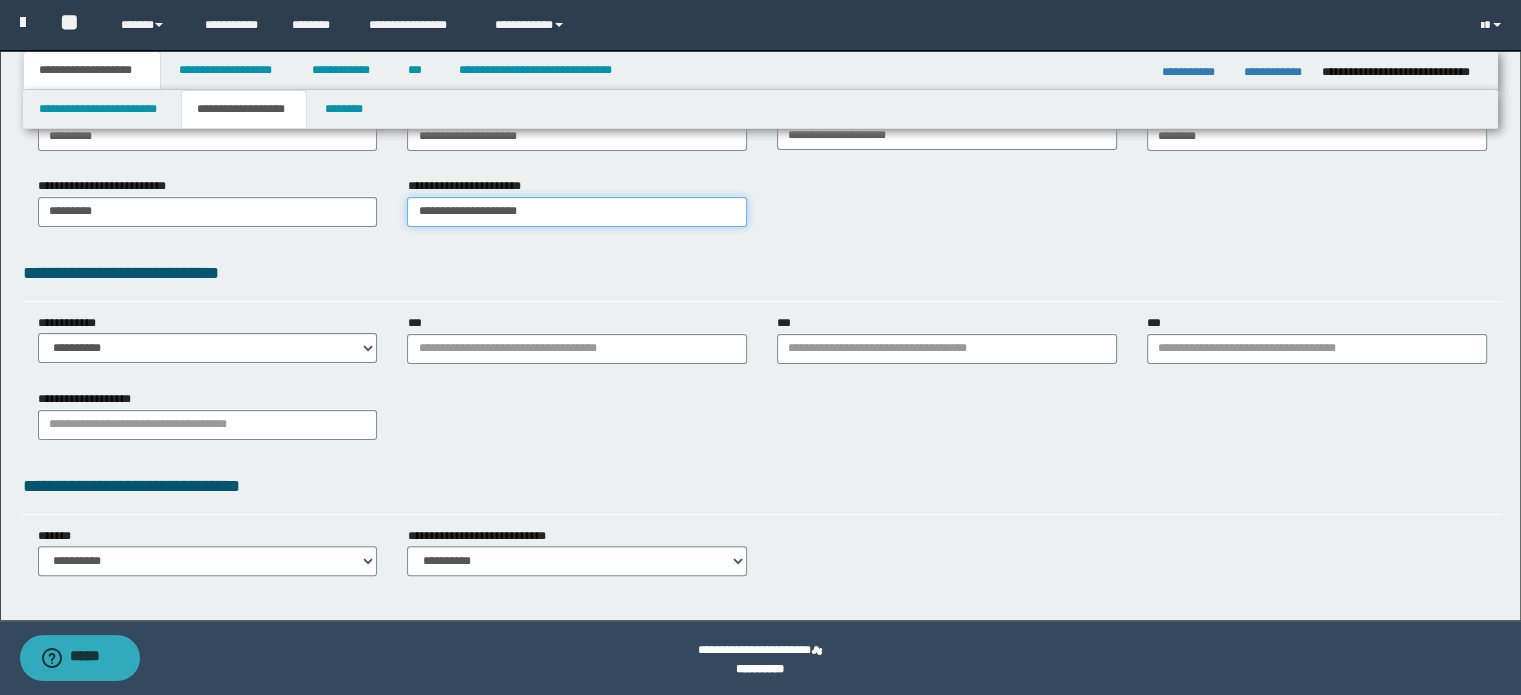 scroll, scrollTop: 411, scrollLeft: 0, axis: vertical 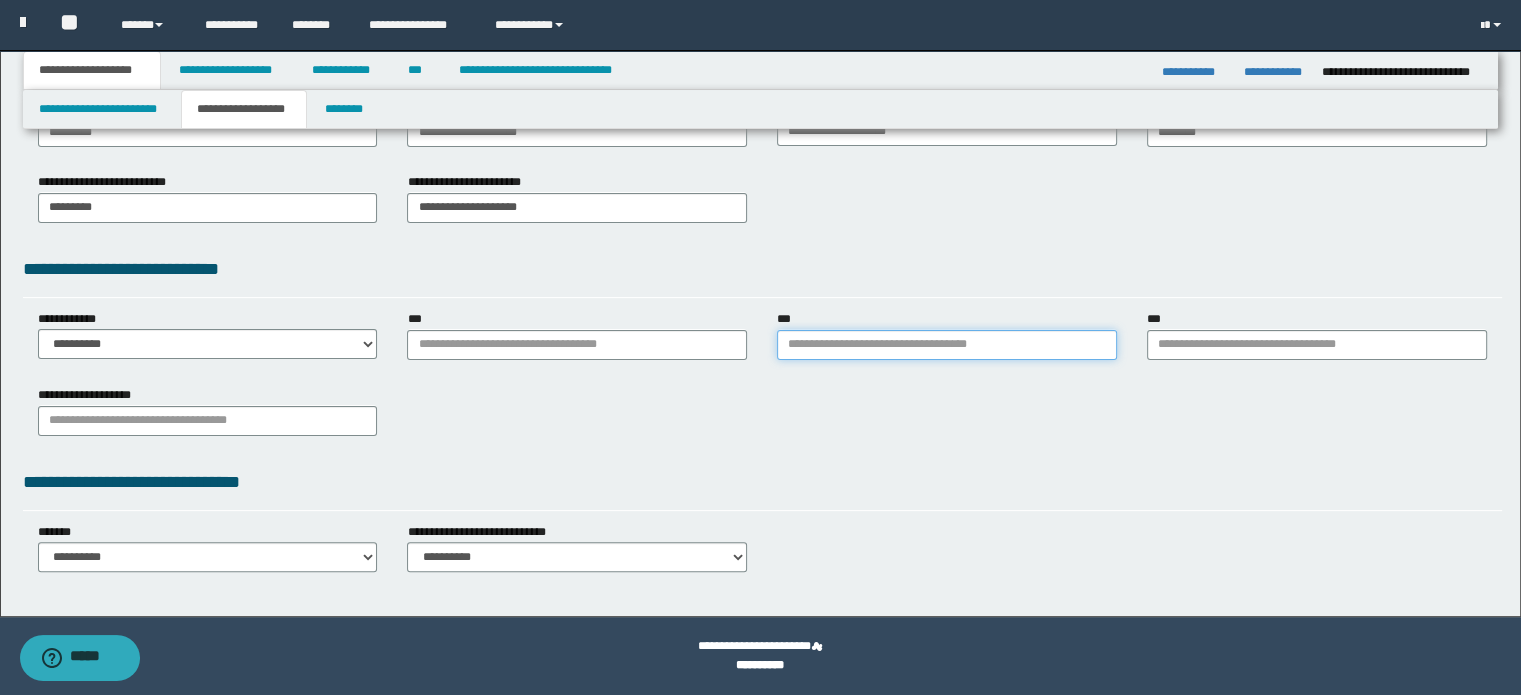 click on "***" at bounding box center [947, 345] 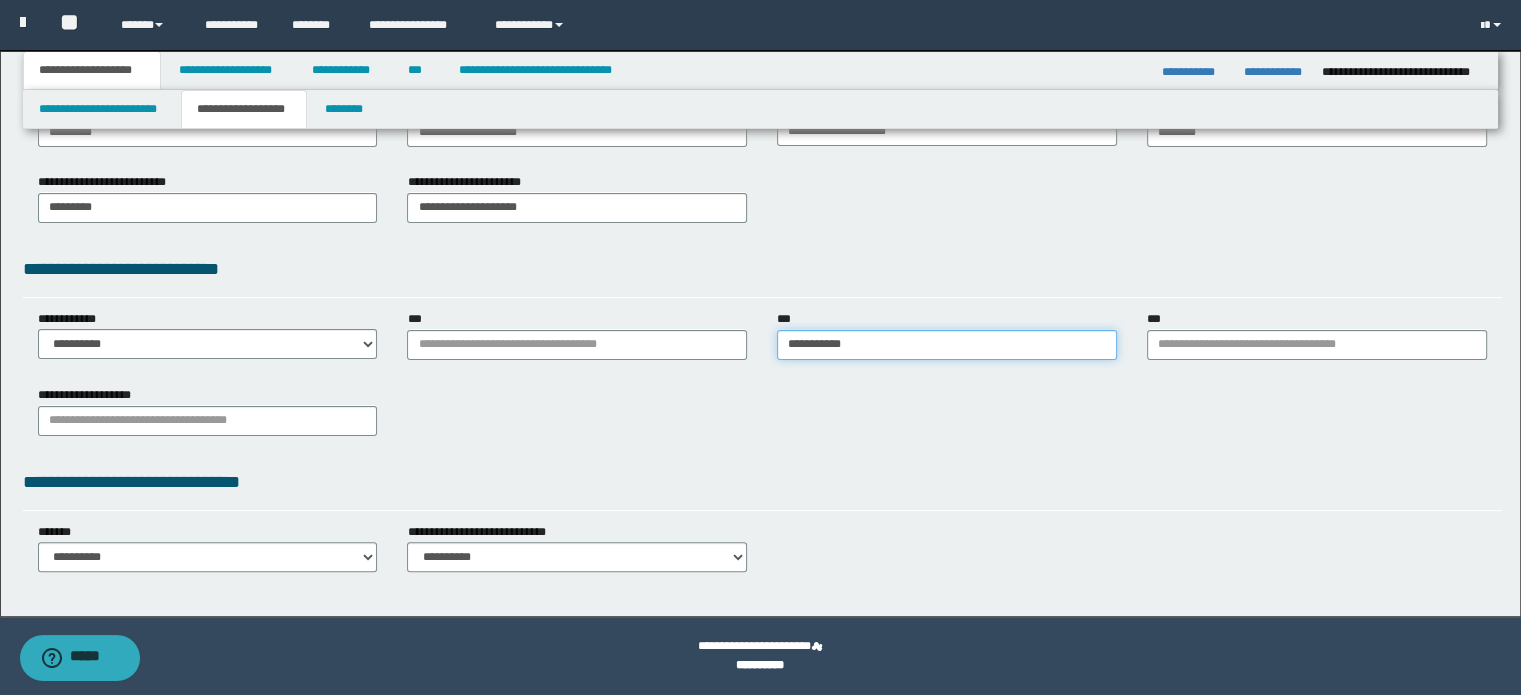 type on "**********" 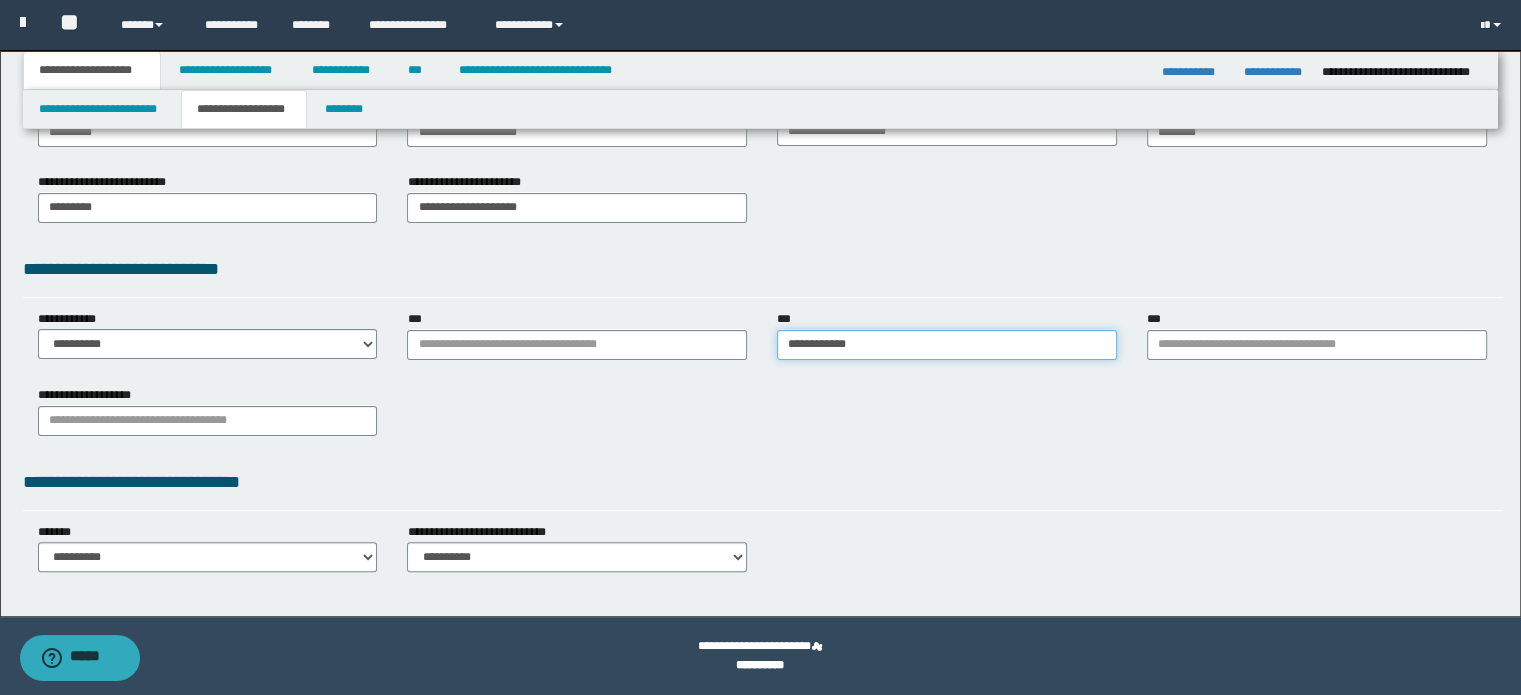 type on "**********" 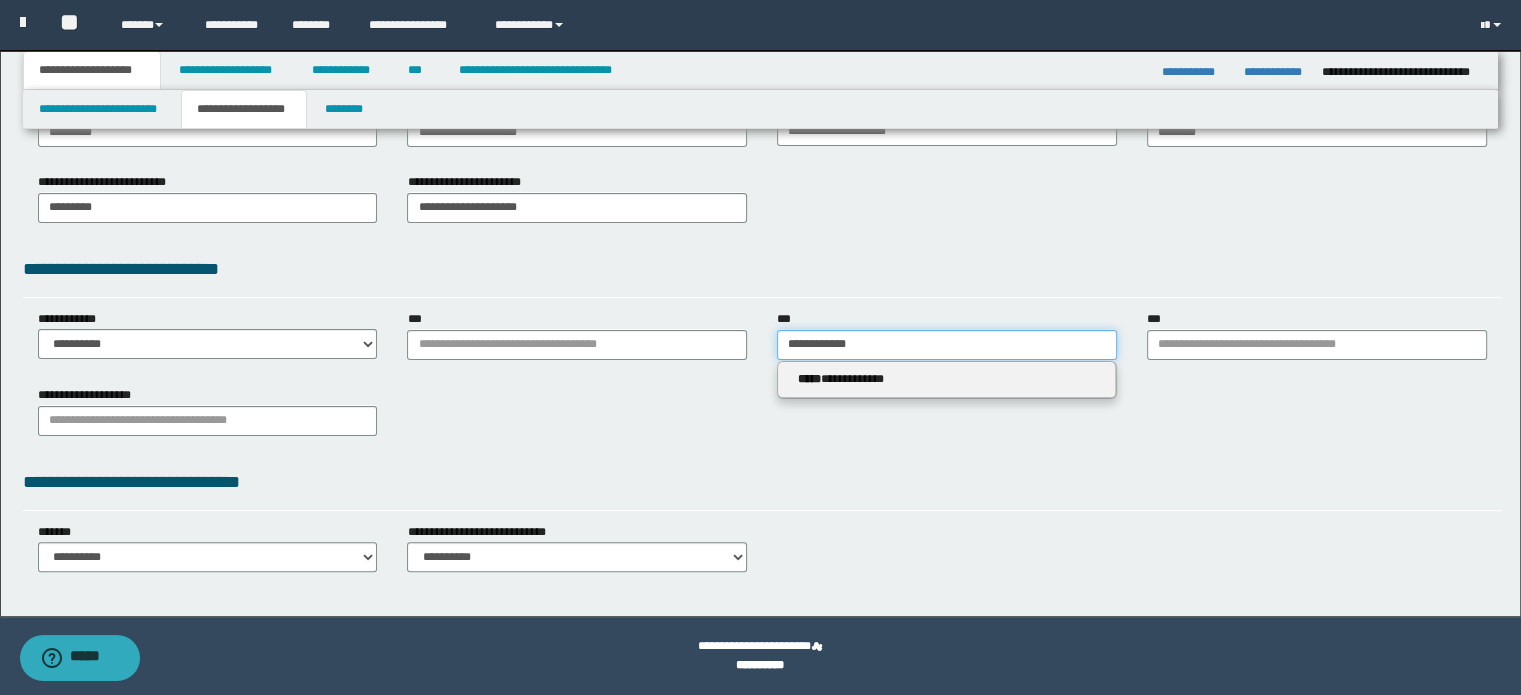 type on "**********" 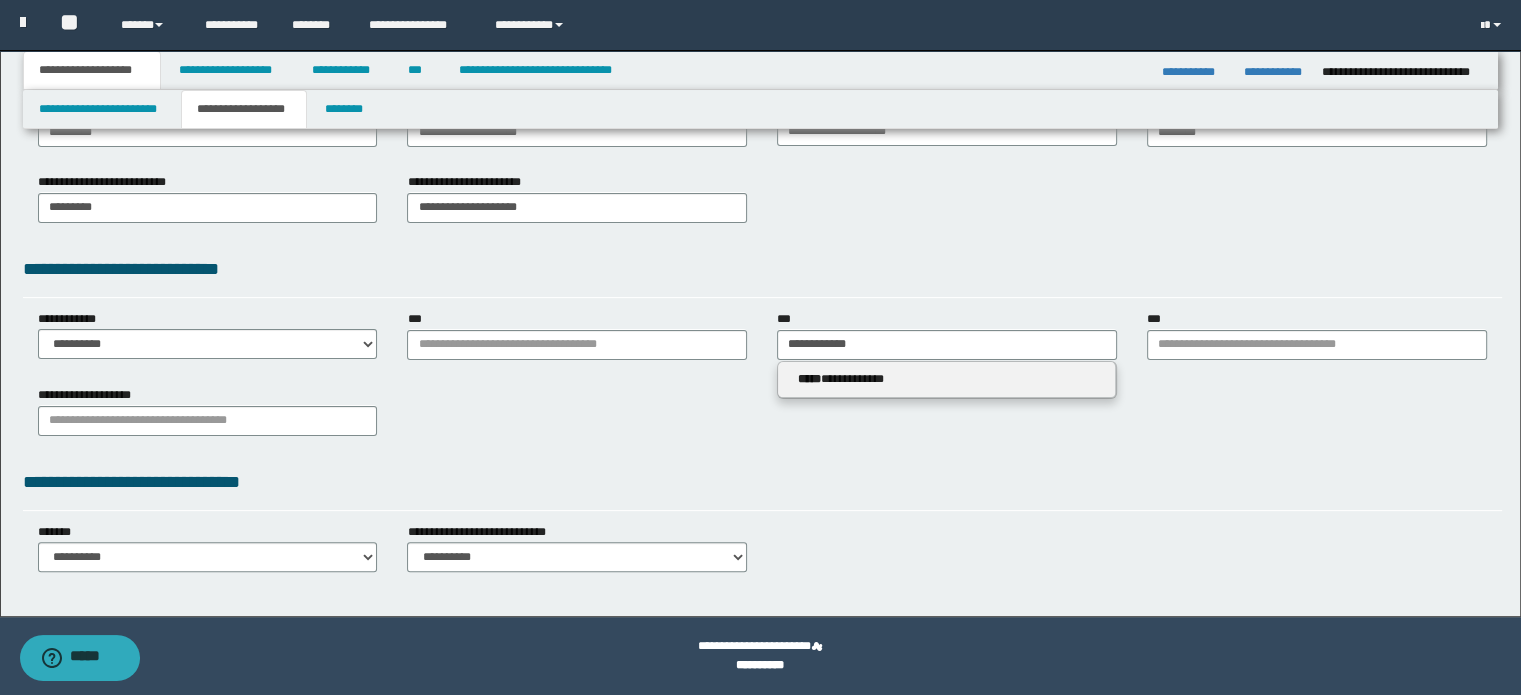 type 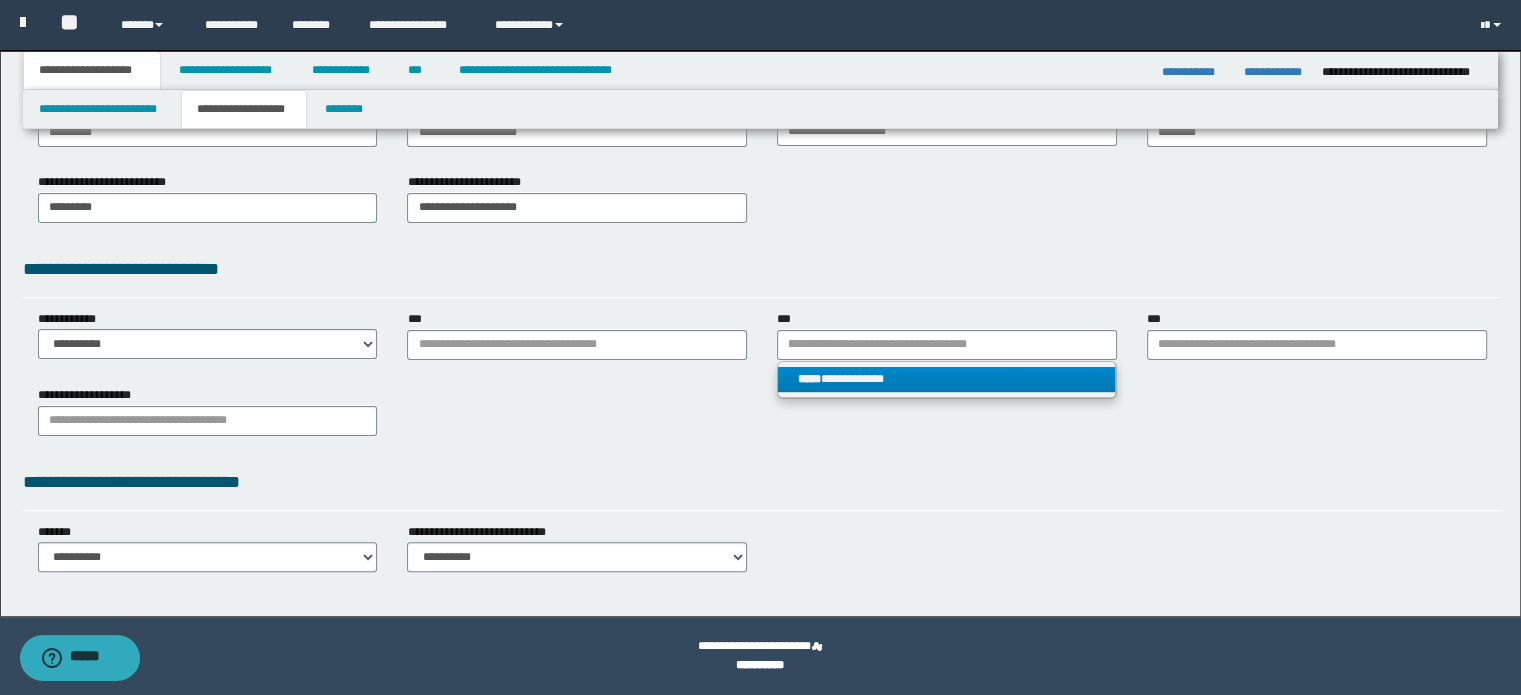 click on "**********" at bounding box center (947, 379) 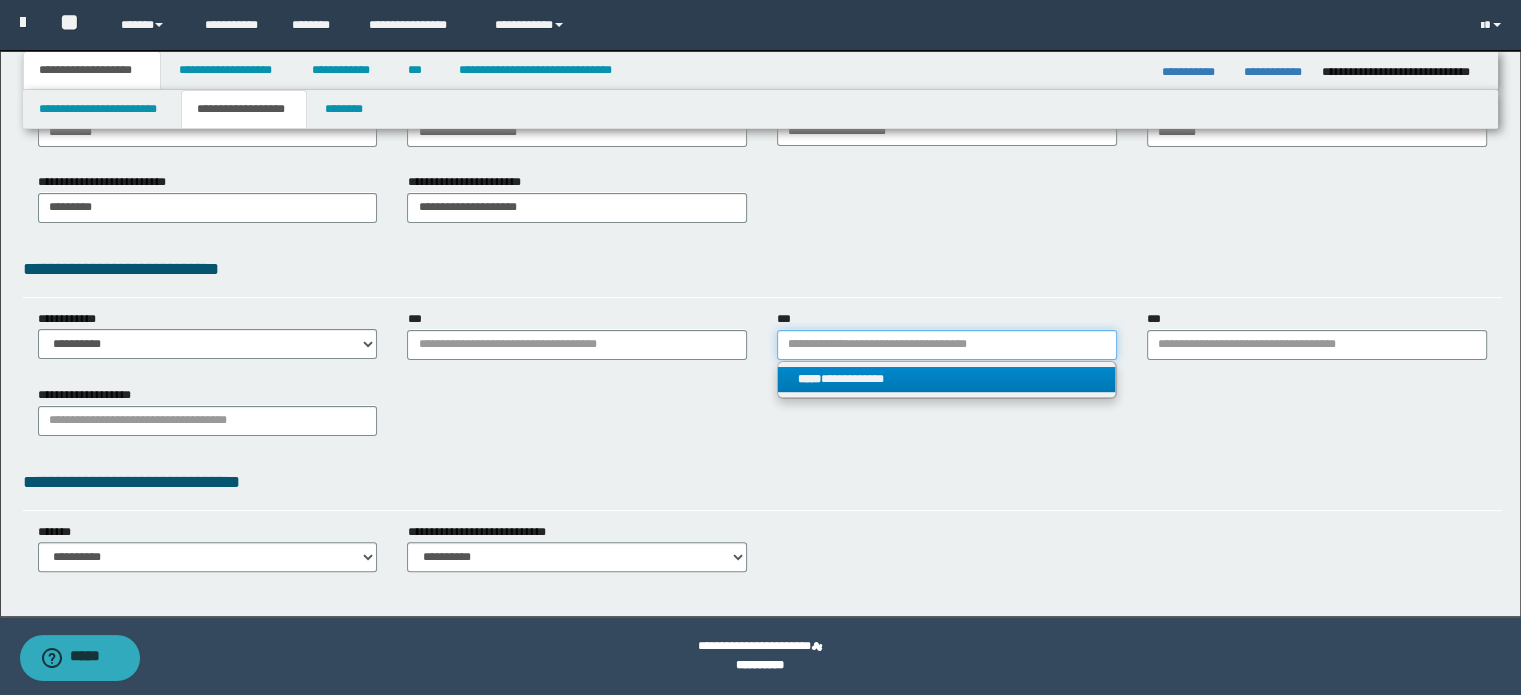 type 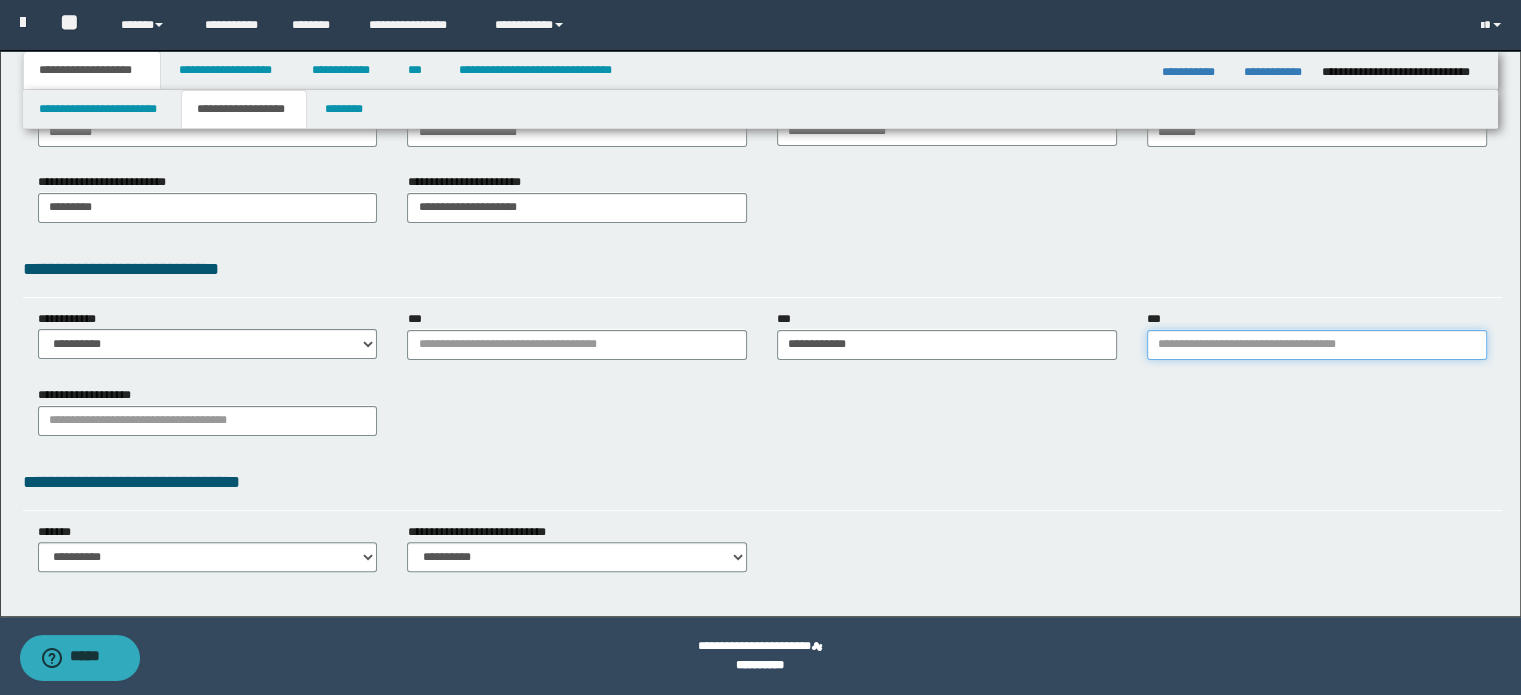 click on "***" at bounding box center (1317, 345) 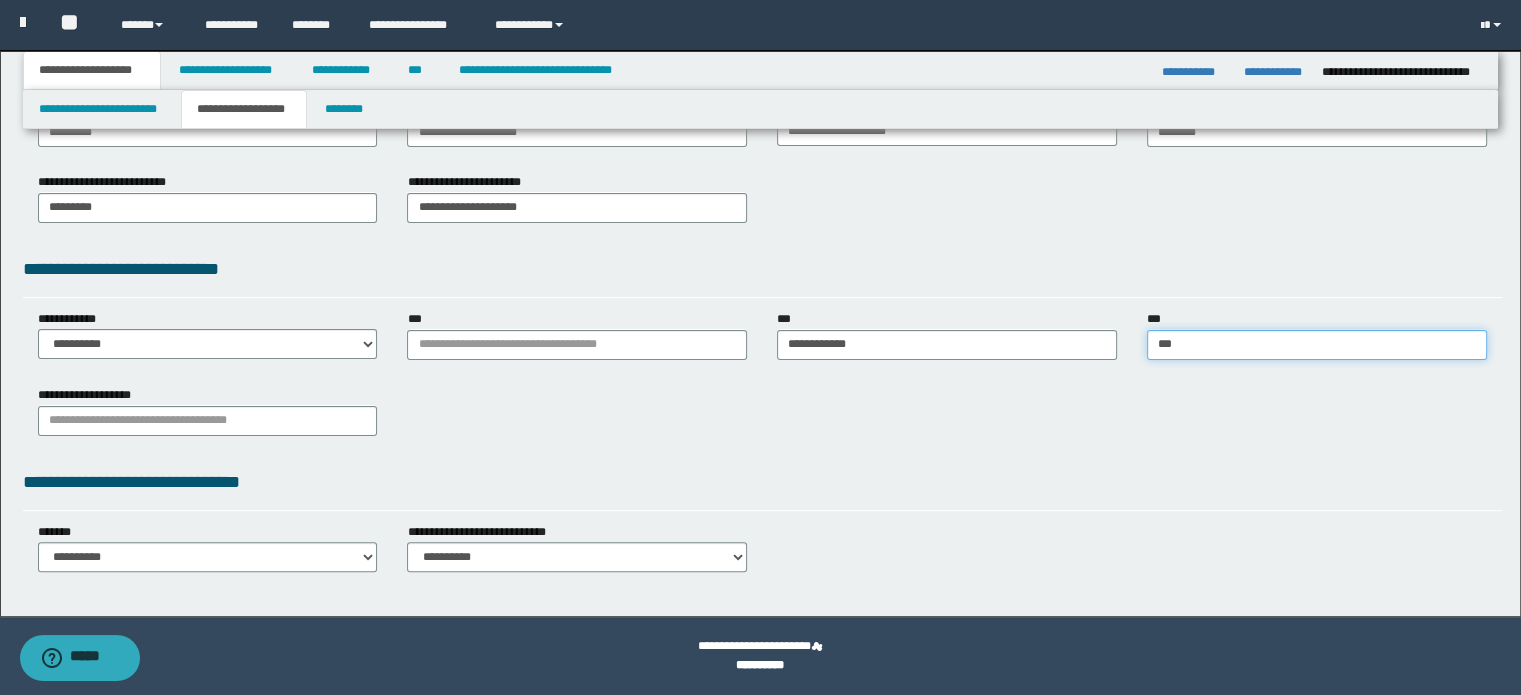 type on "****" 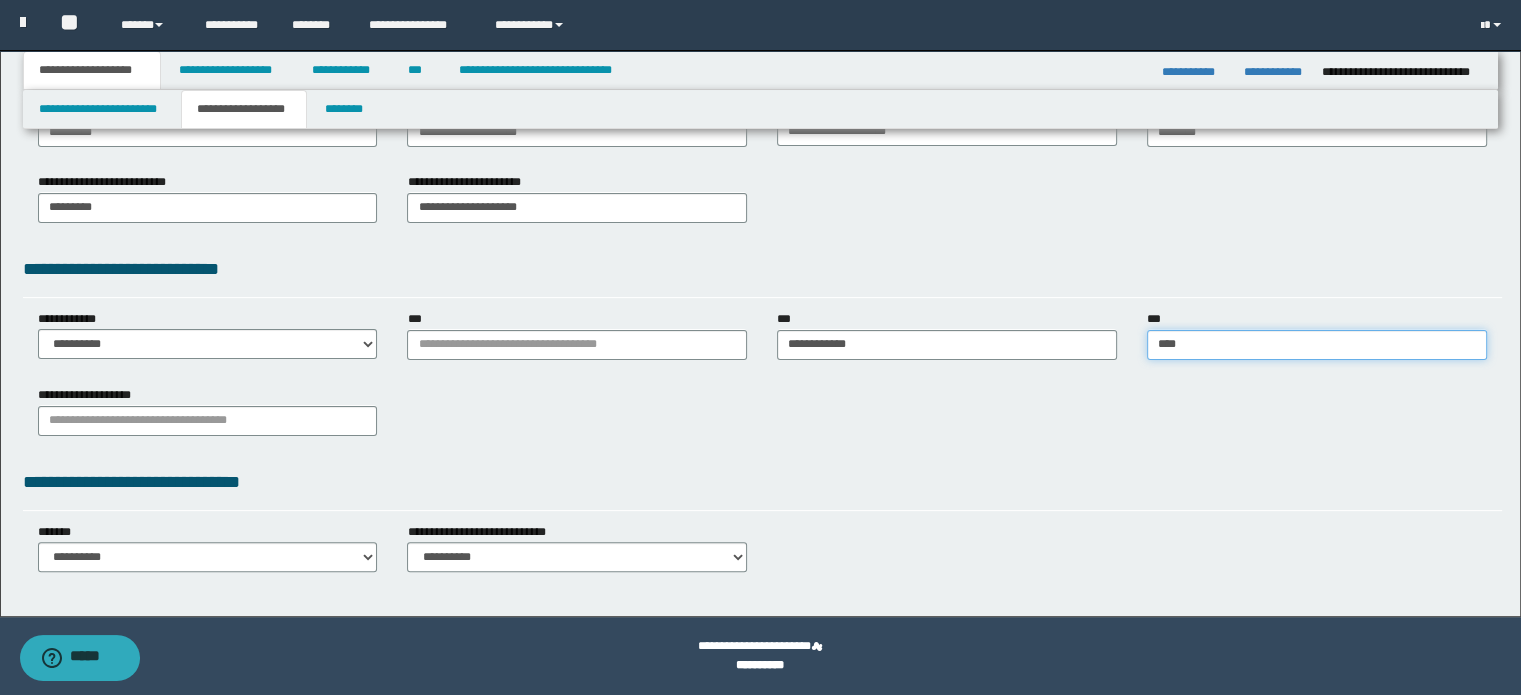 type on "****" 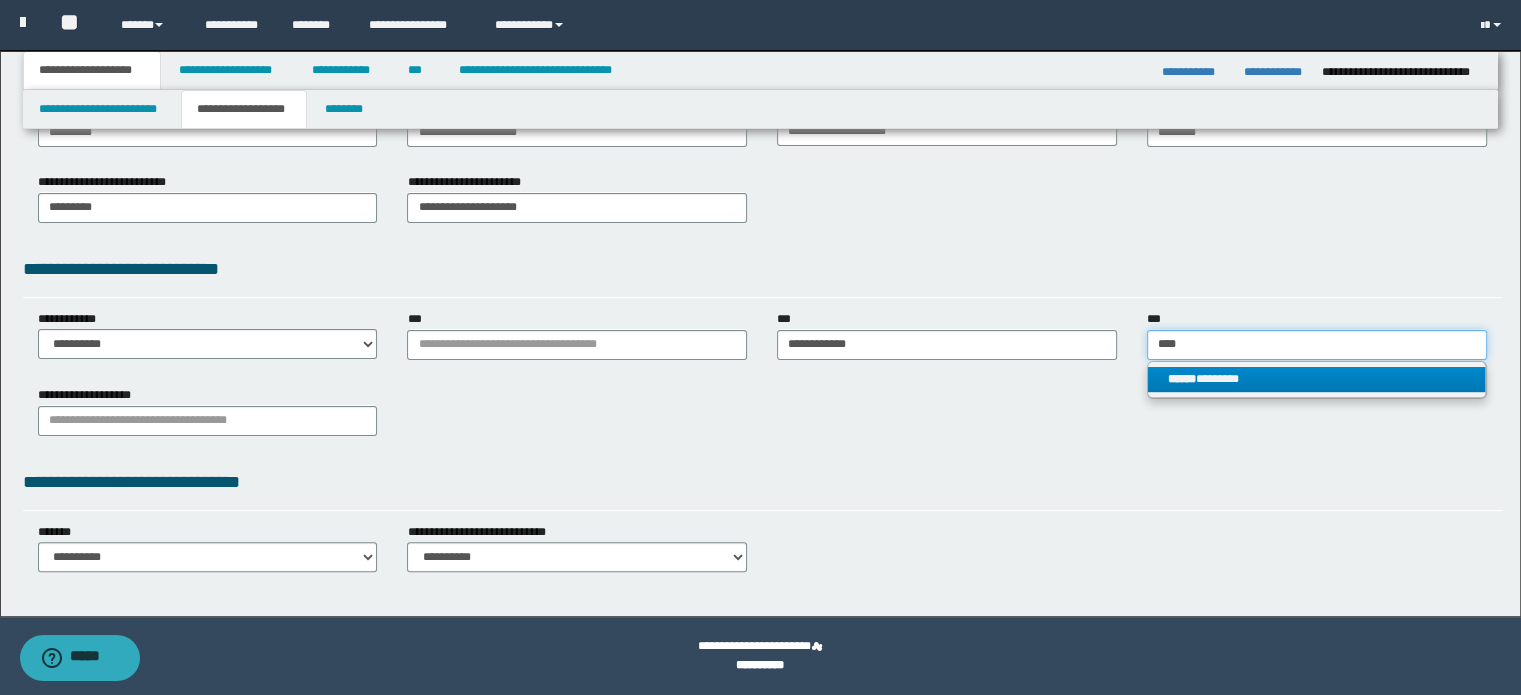 type on "****" 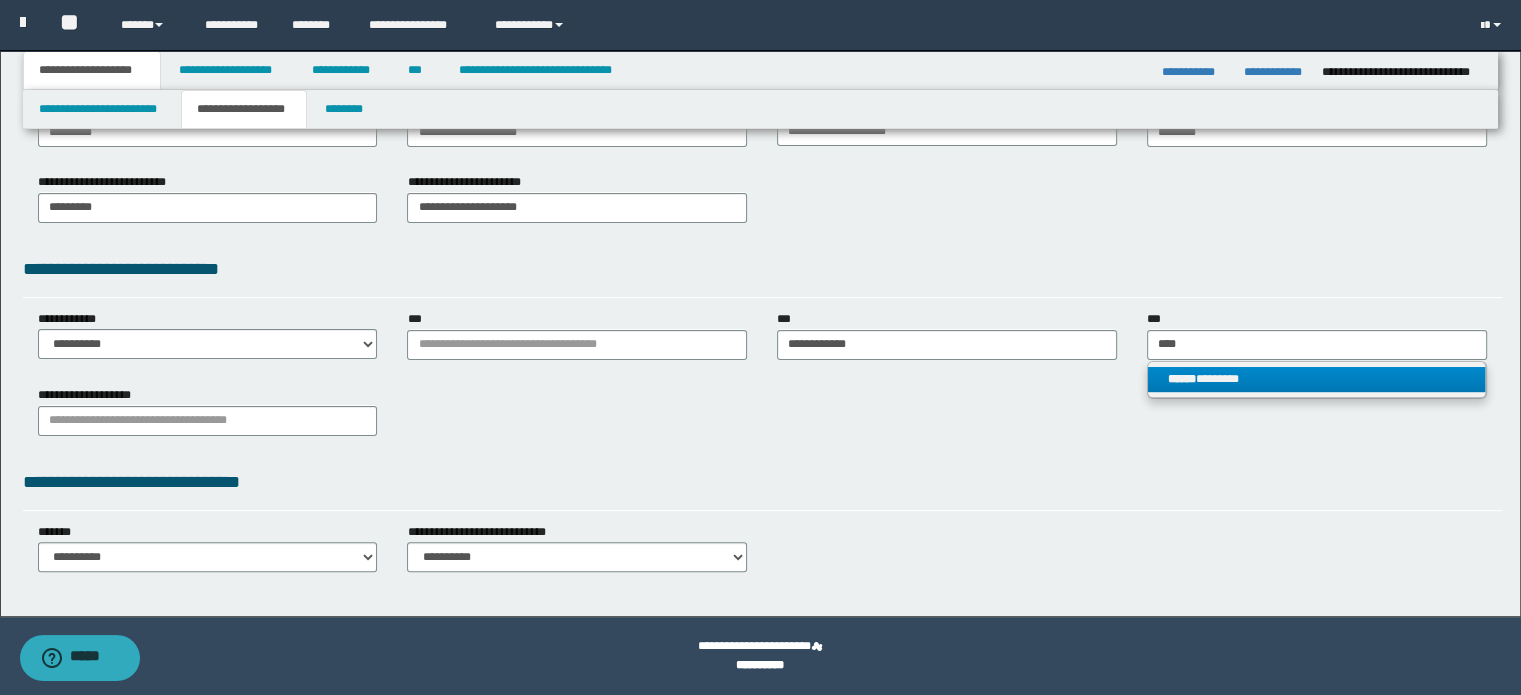 type 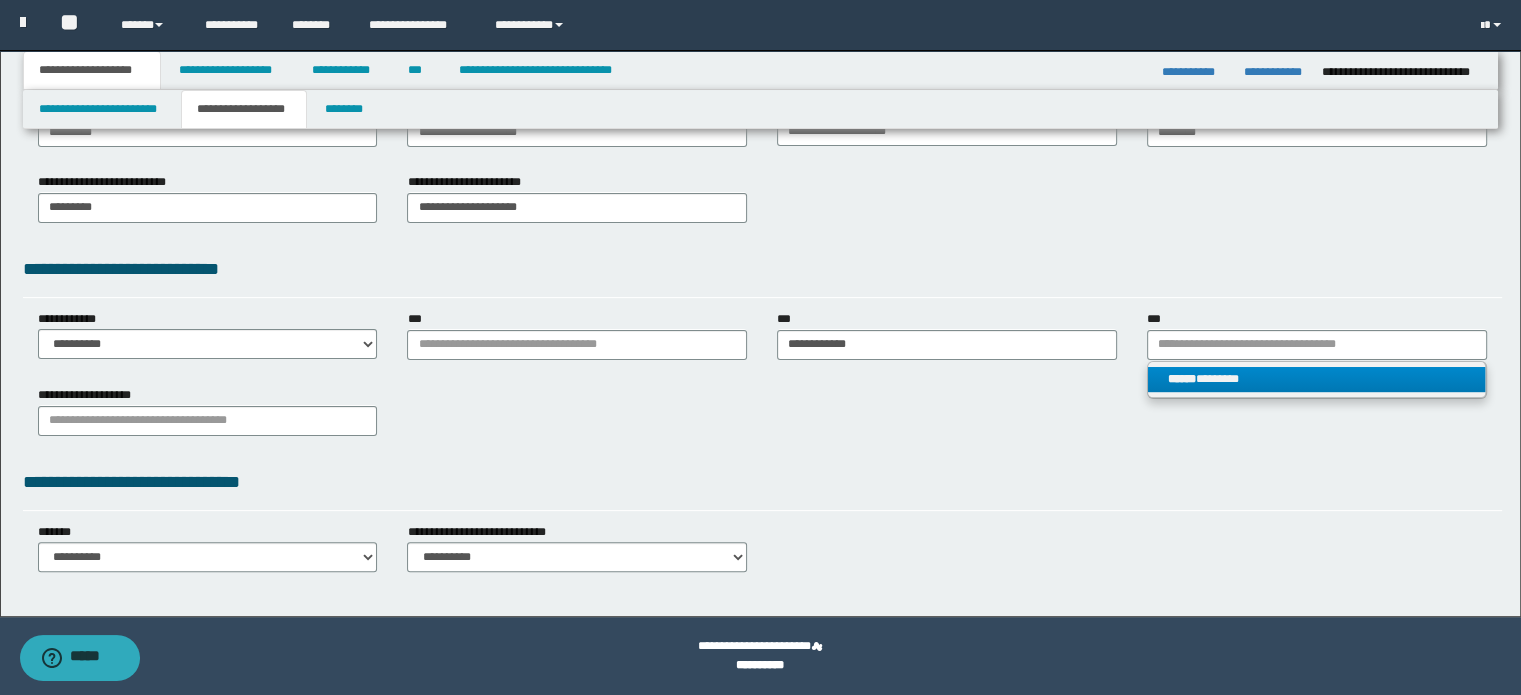 click on "******" at bounding box center (1182, 379) 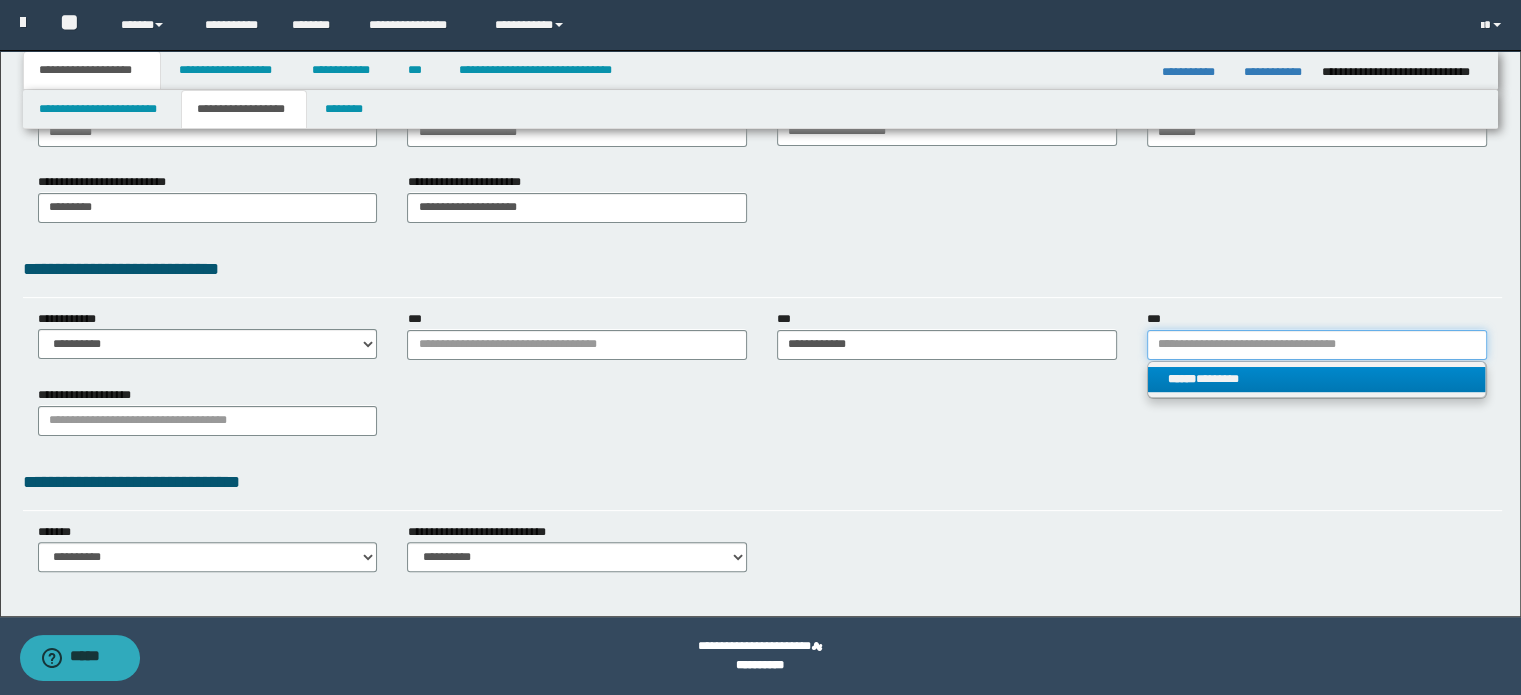 type 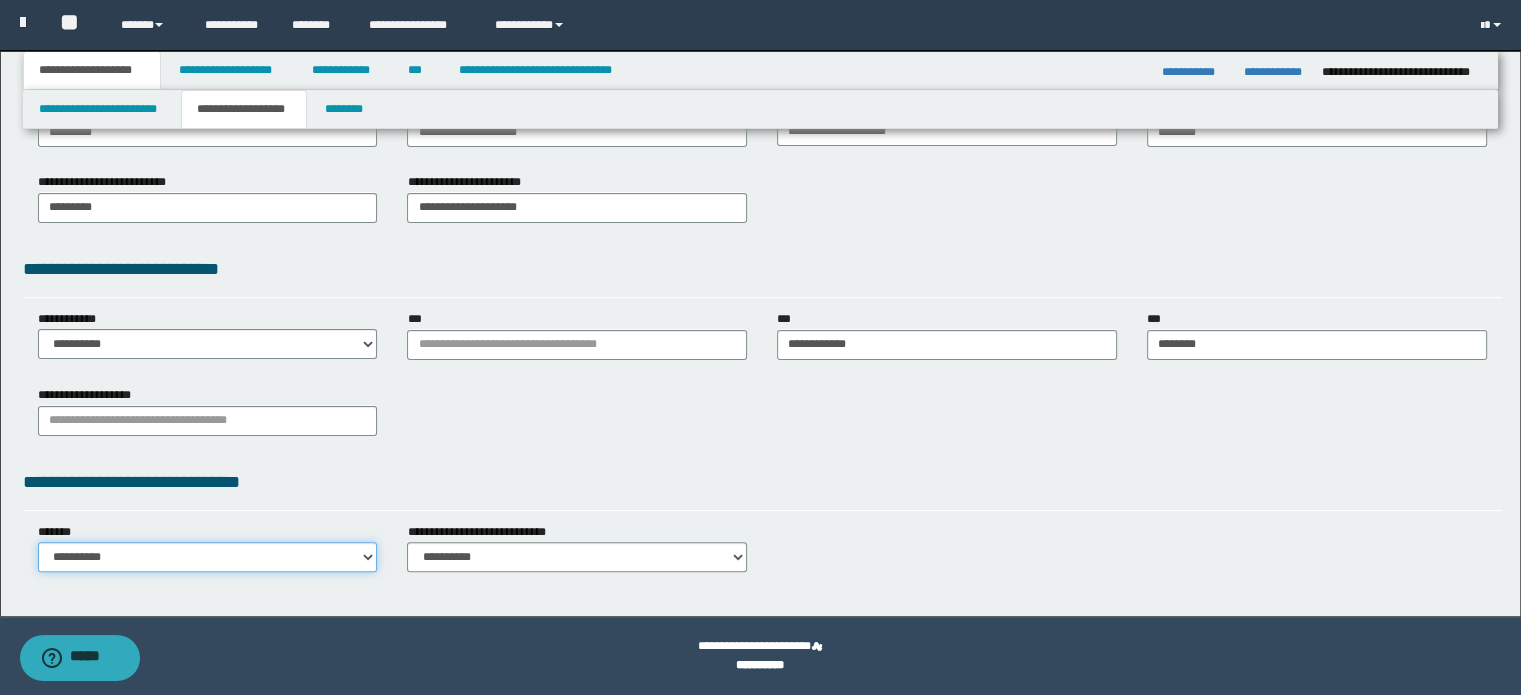 click on "**********" at bounding box center [208, 557] 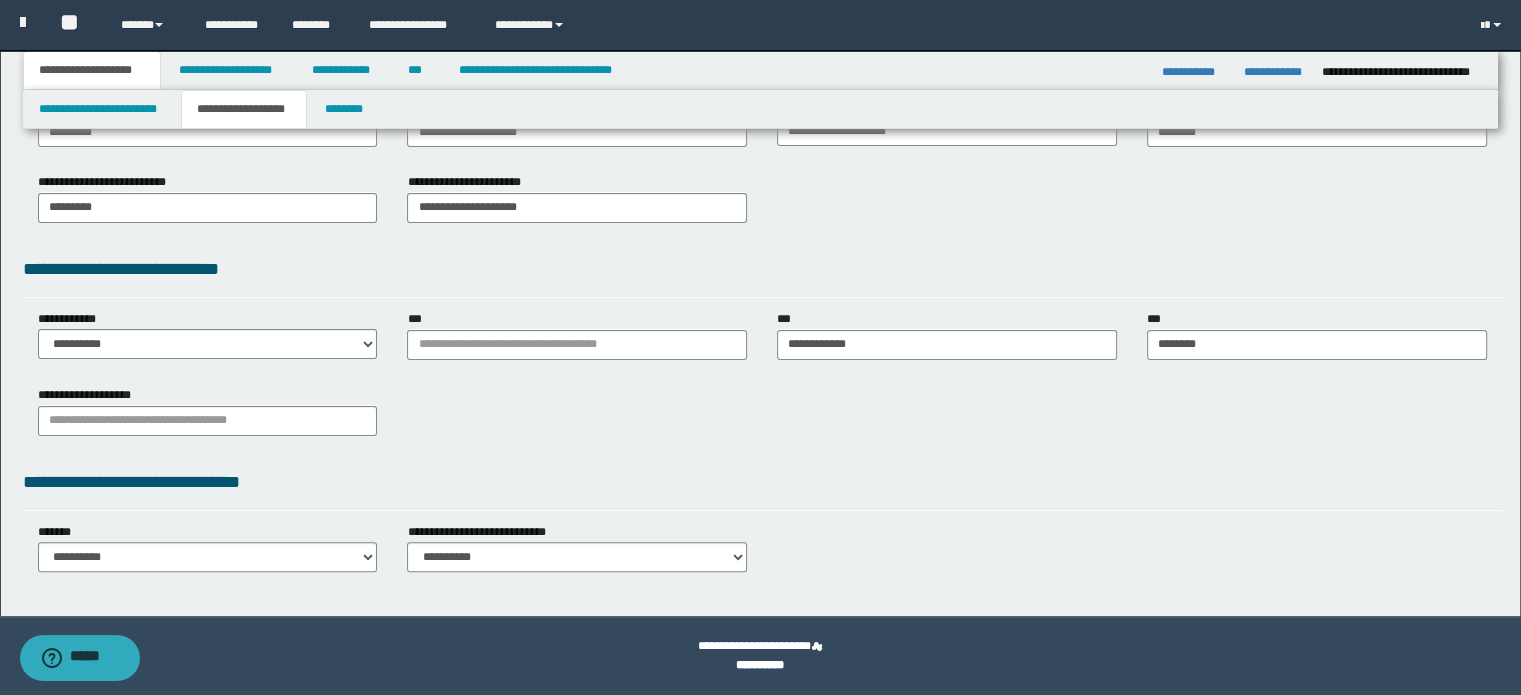 click on "**********" at bounding box center [763, 418] 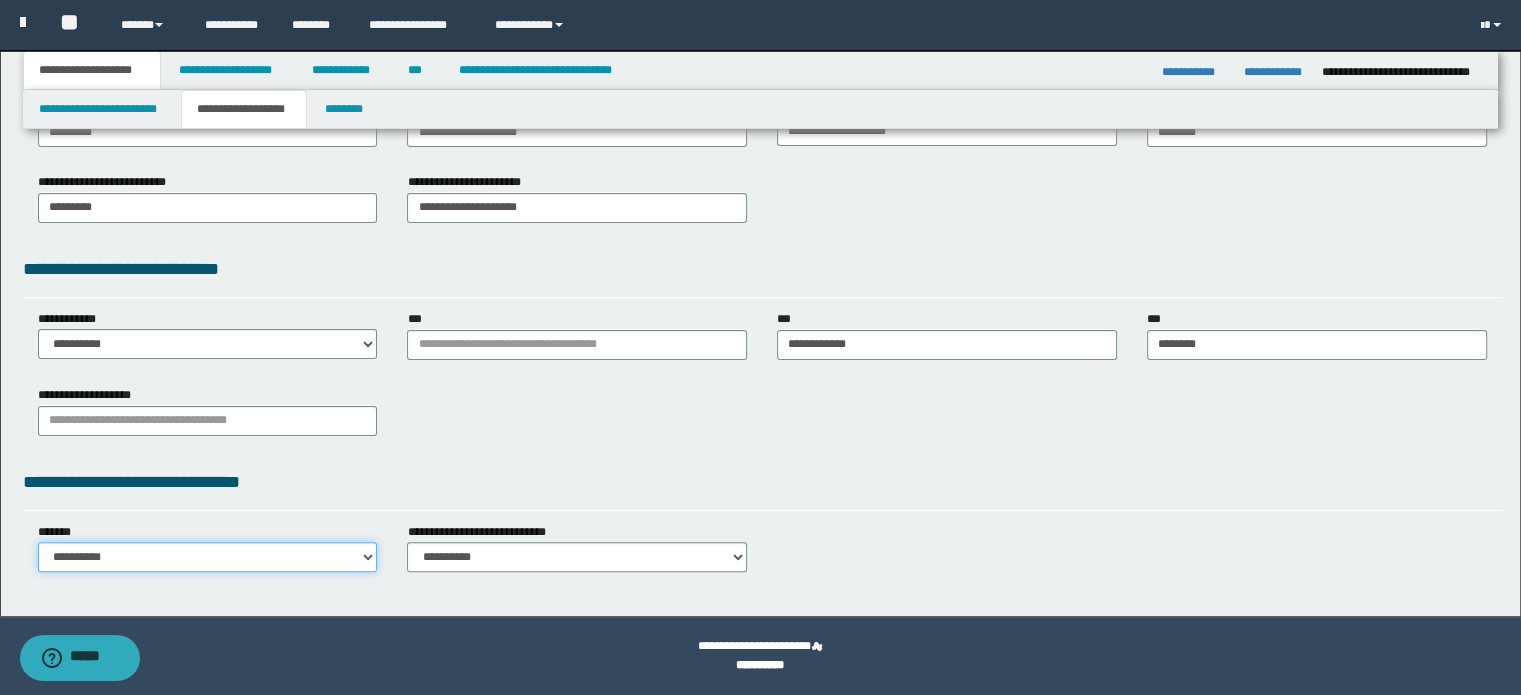 click on "**********" at bounding box center [208, 557] 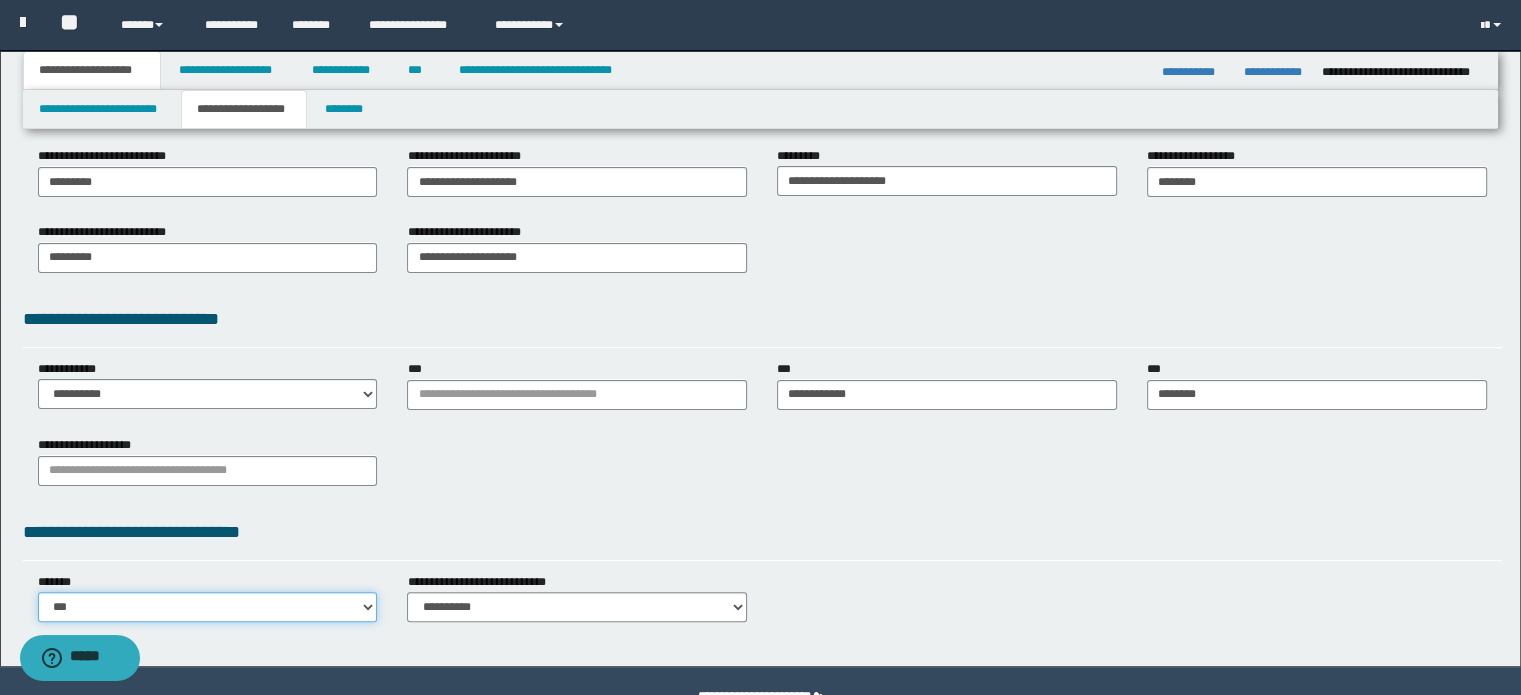 scroll, scrollTop: 411, scrollLeft: 0, axis: vertical 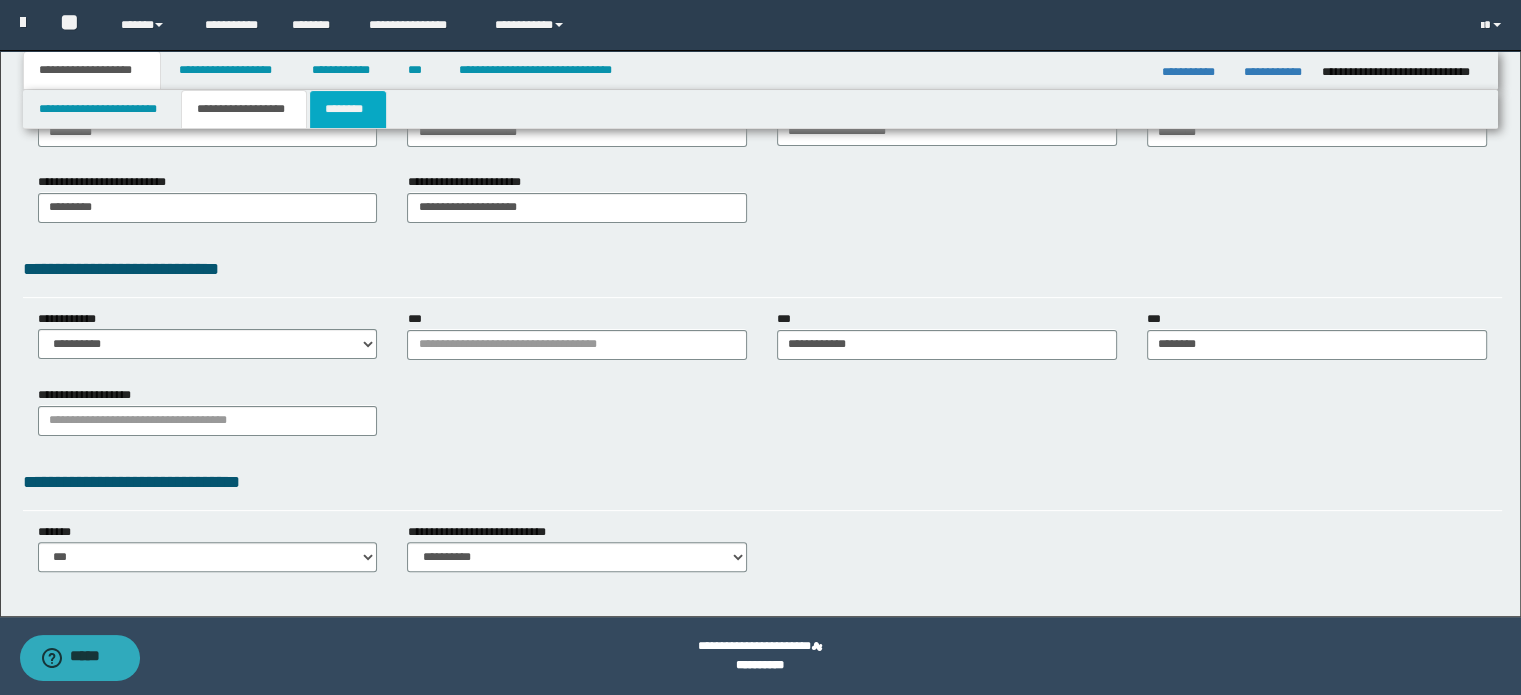 click on "********" at bounding box center [348, 109] 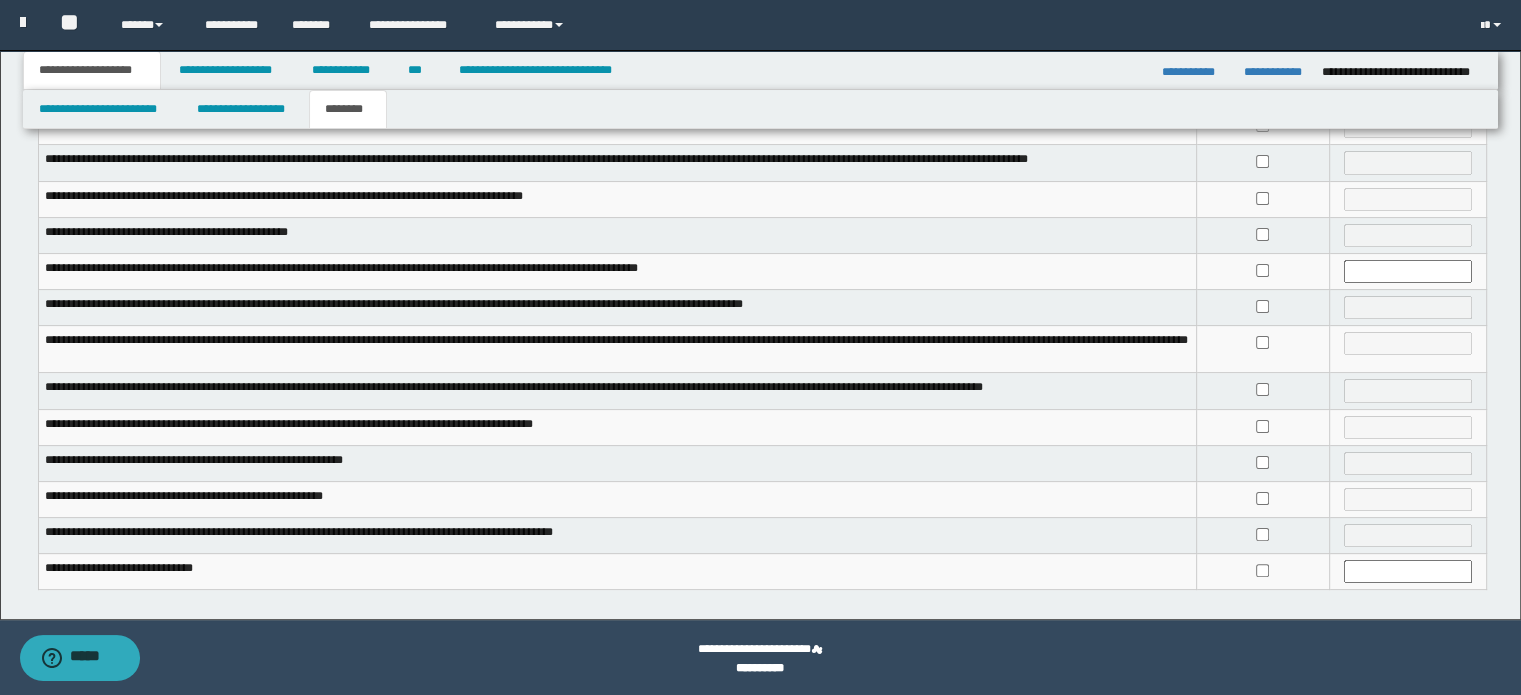 scroll, scrollTop: 414, scrollLeft: 0, axis: vertical 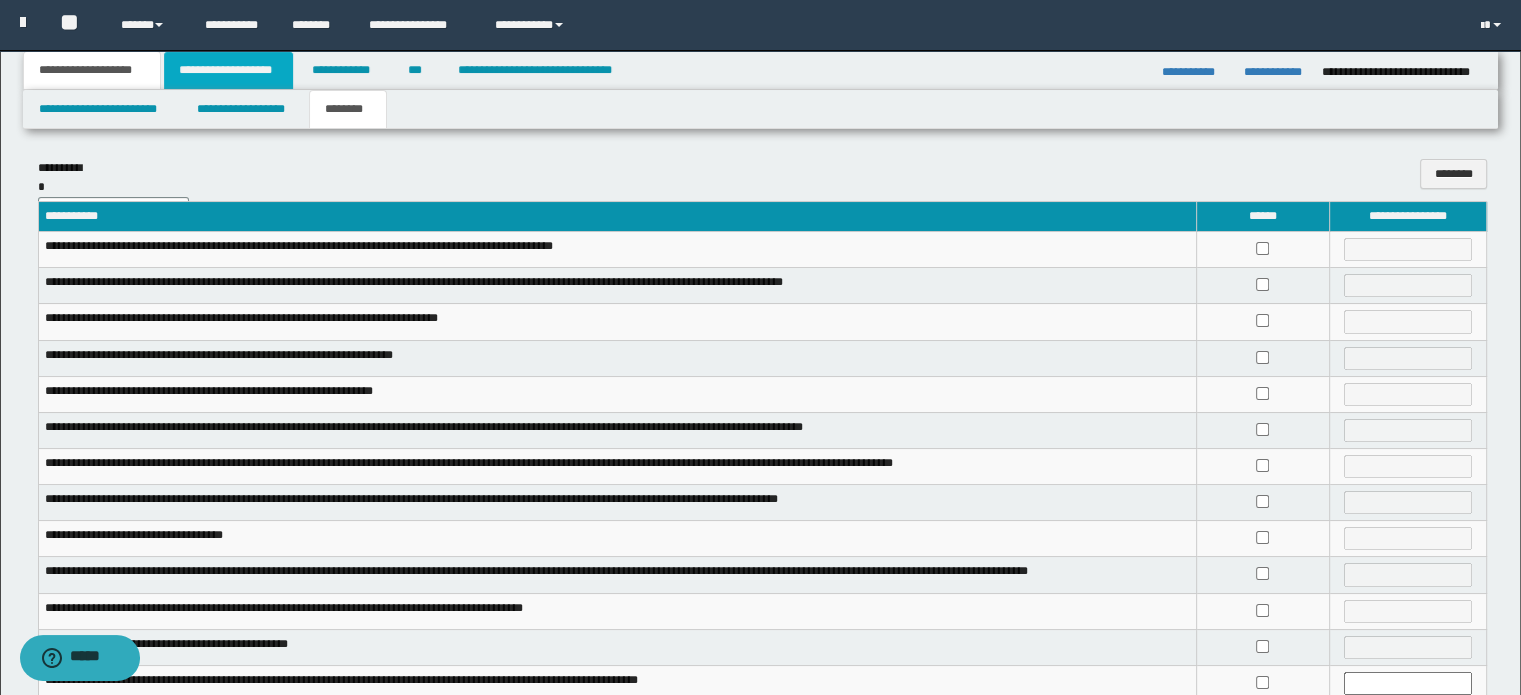 click on "**********" at bounding box center (228, 70) 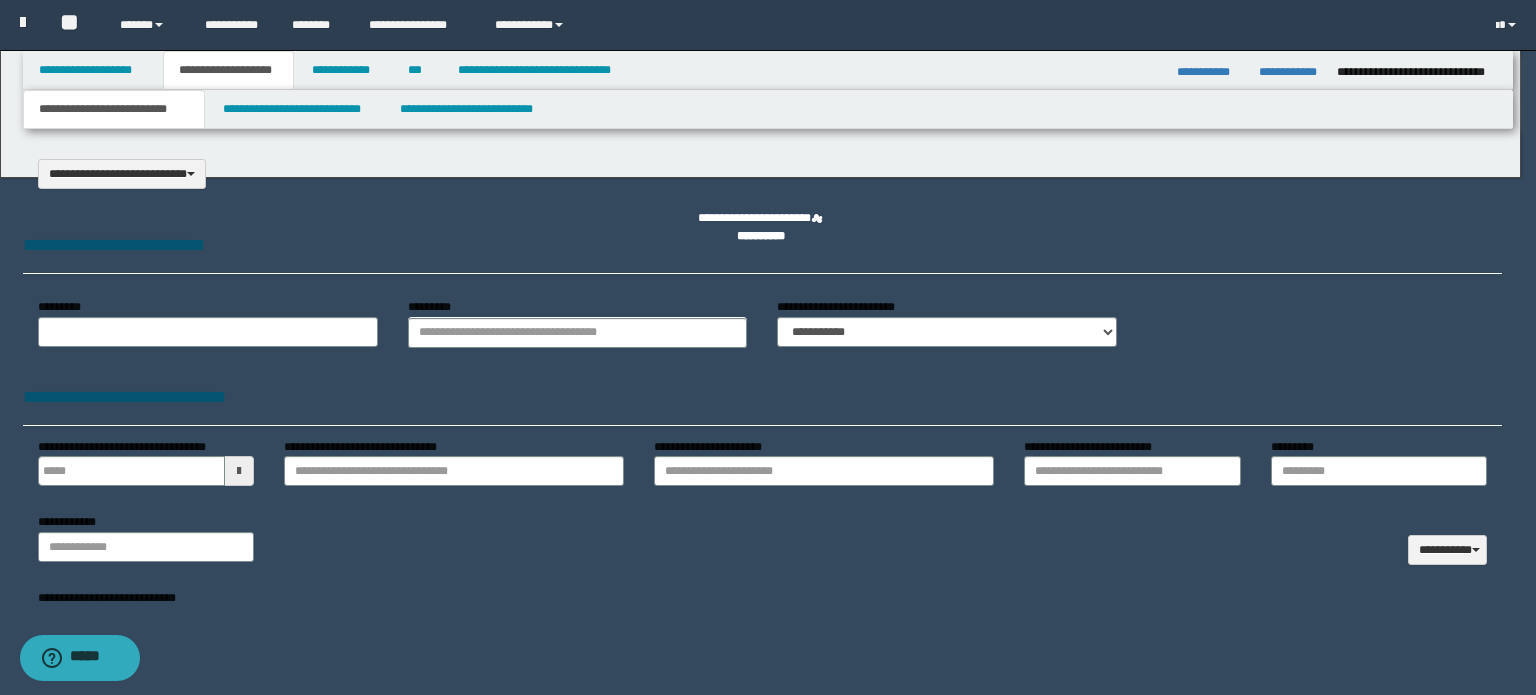 select on "*" 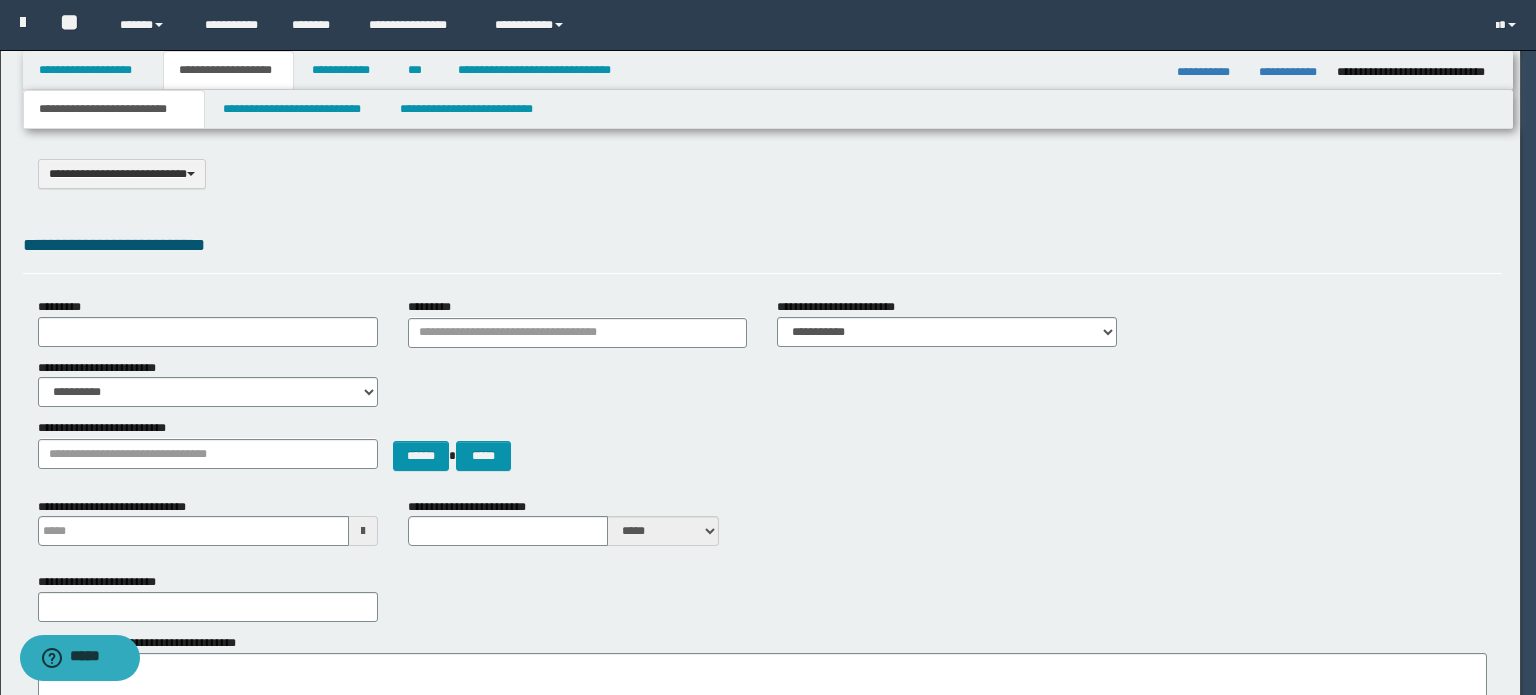scroll, scrollTop: 0, scrollLeft: 0, axis: both 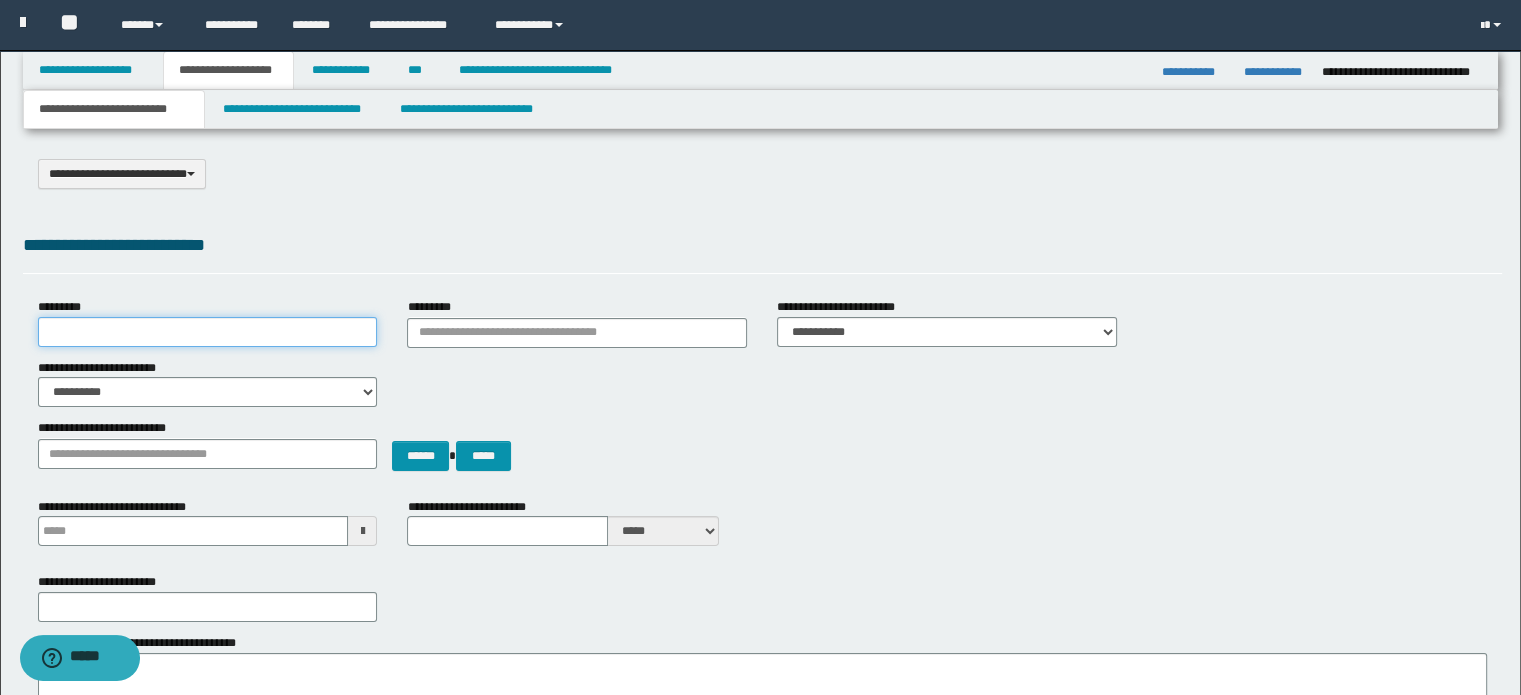 click on "*********" at bounding box center (208, 332) 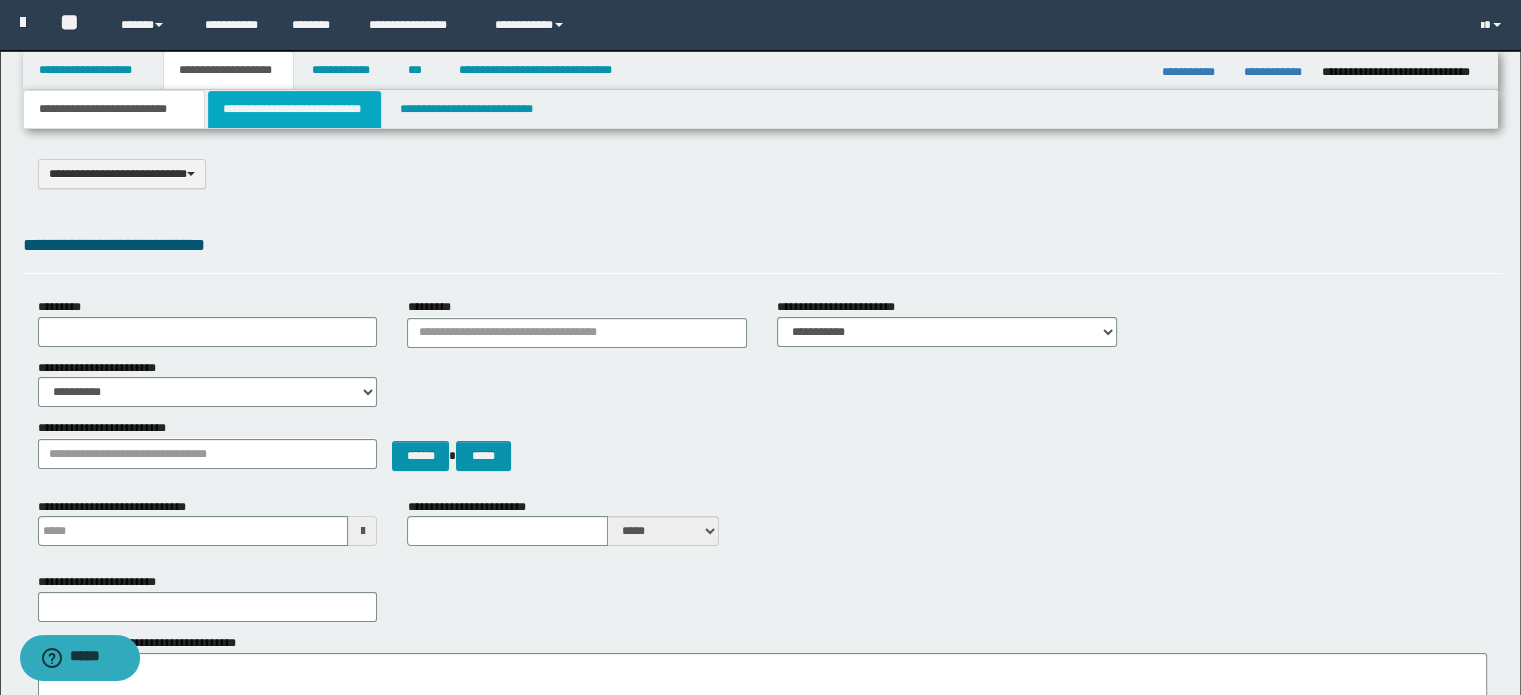 click on "**********" at bounding box center [294, 109] 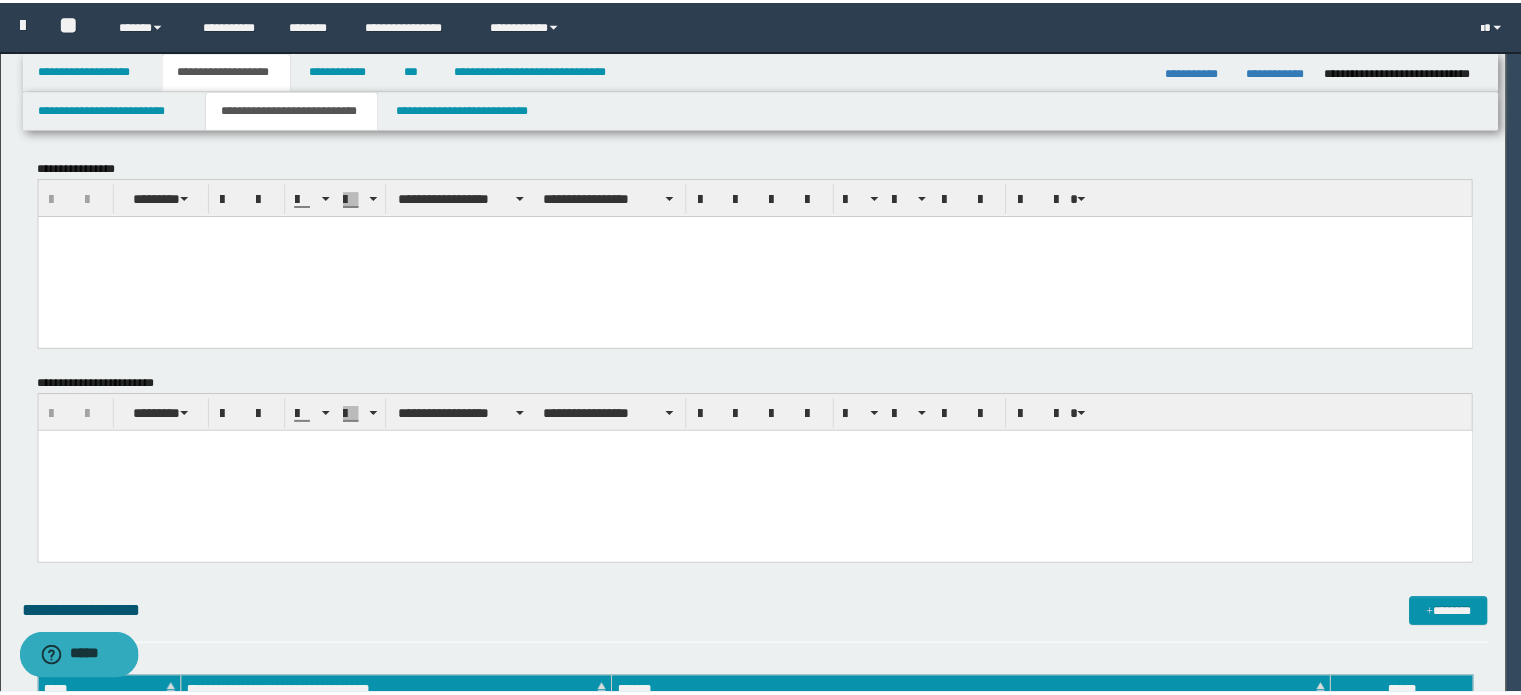 scroll, scrollTop: 0, scrollLeft: 0, axis: both 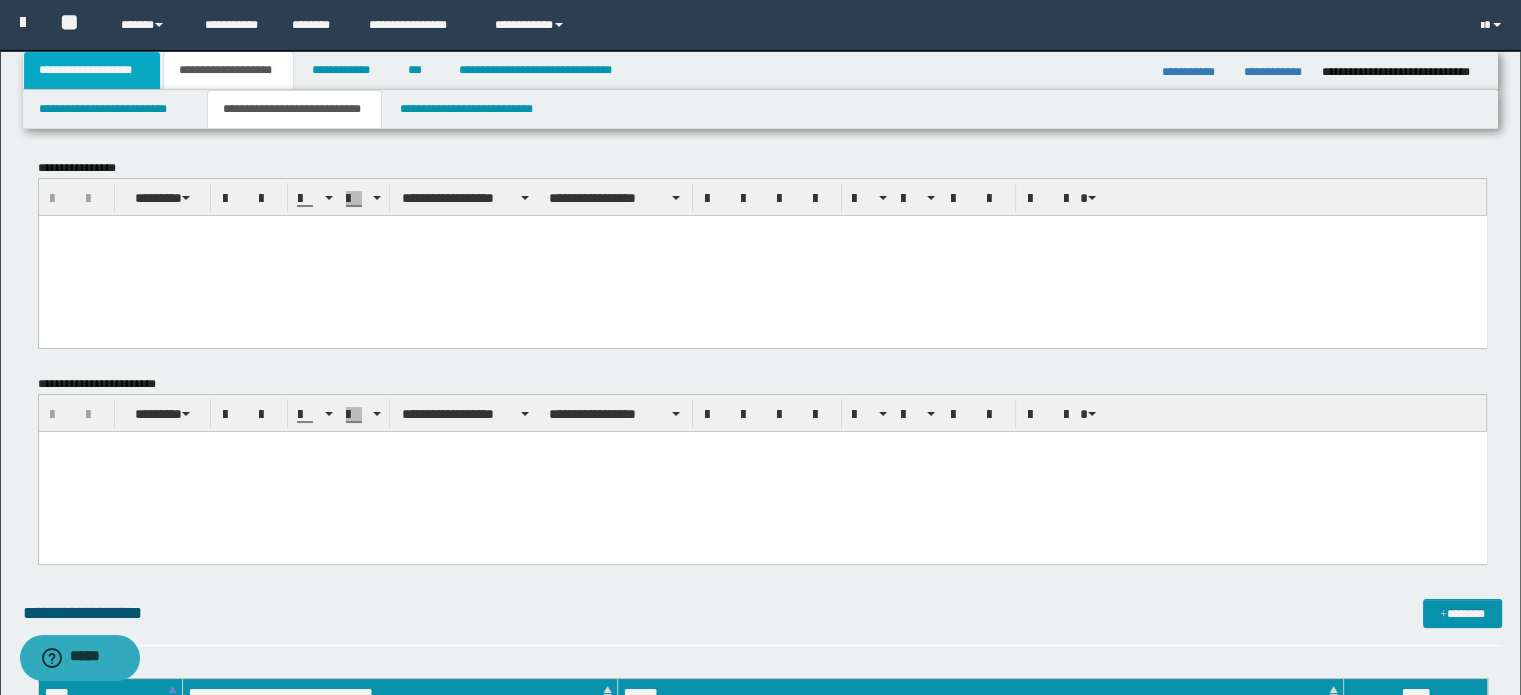 click on "**********" at bounding box center [92, 70] 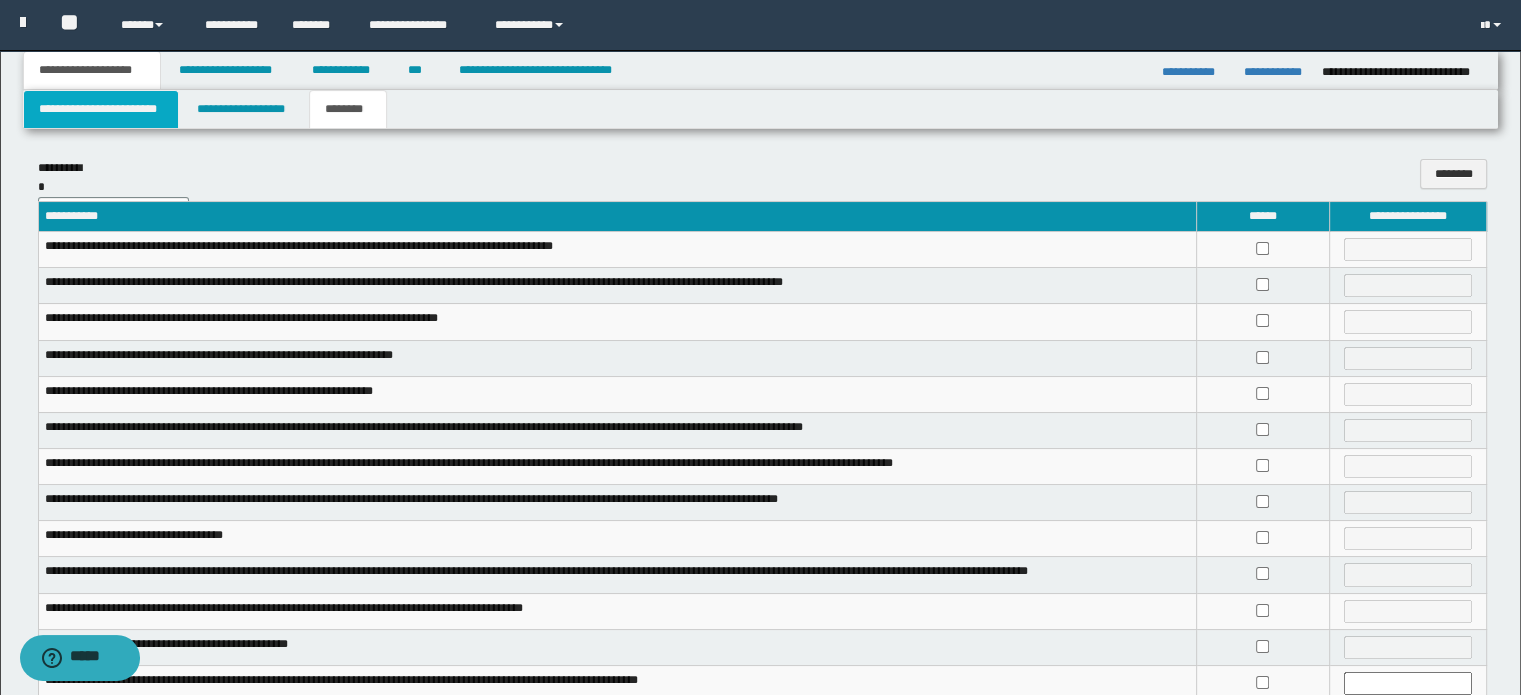 click on "**********" at bounding box center (101, 109) 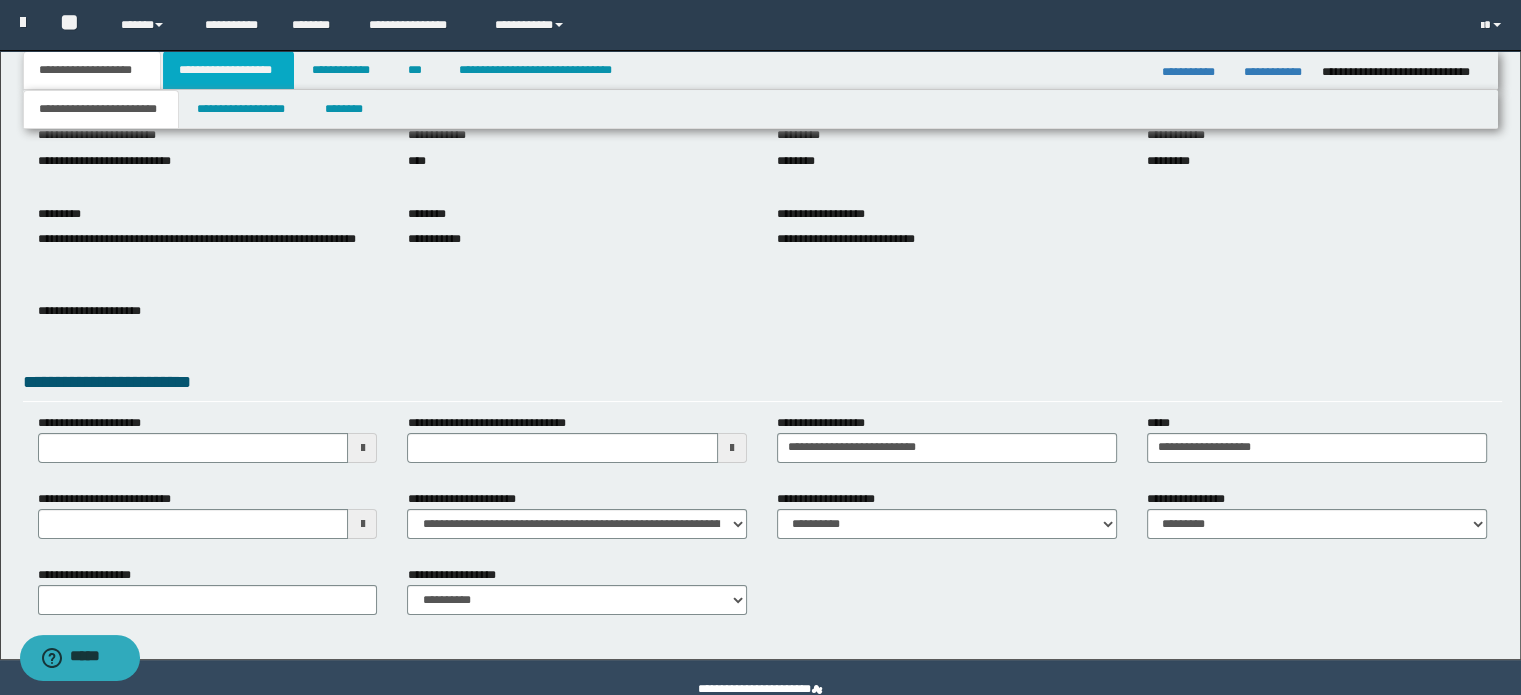 scroll, scrollTop: 206, scrollLeft: 0, axis: vertical 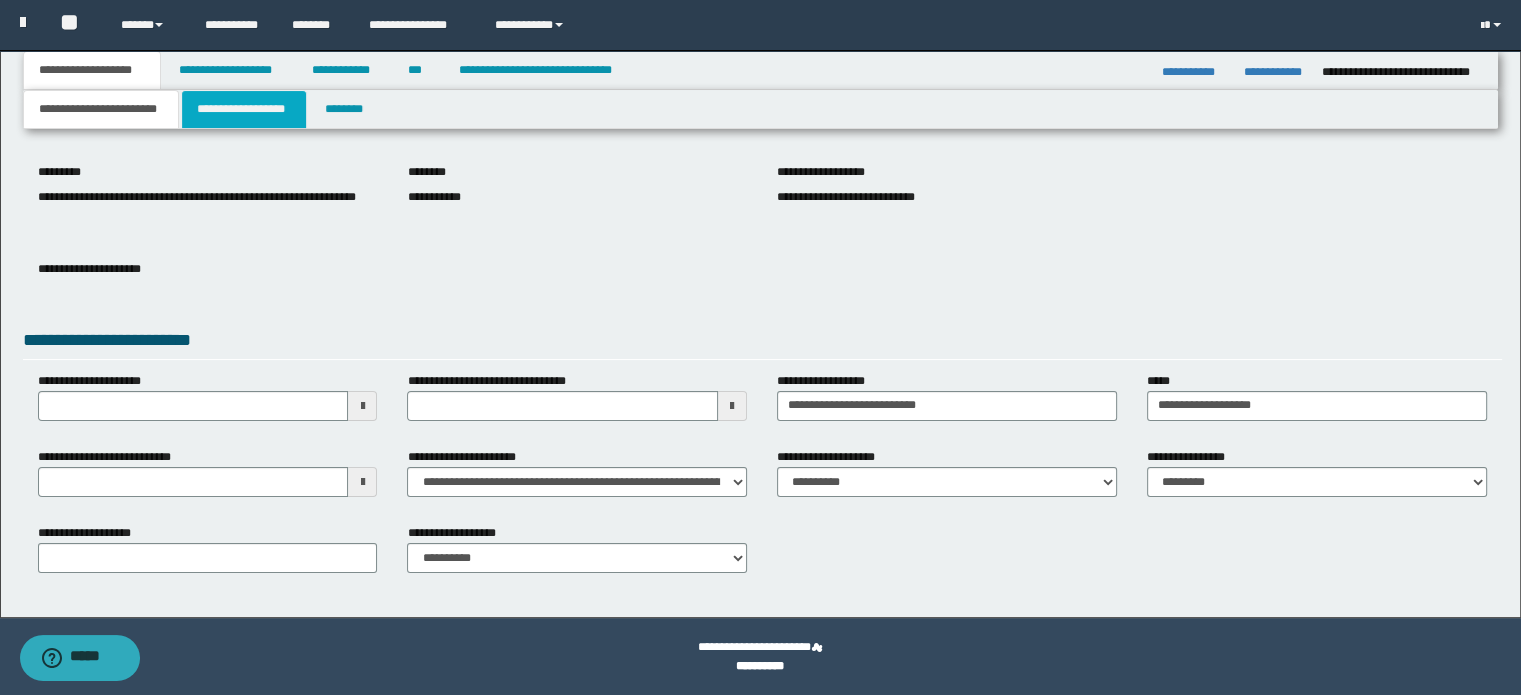 click on "**********" at bounding box center [244, 109] 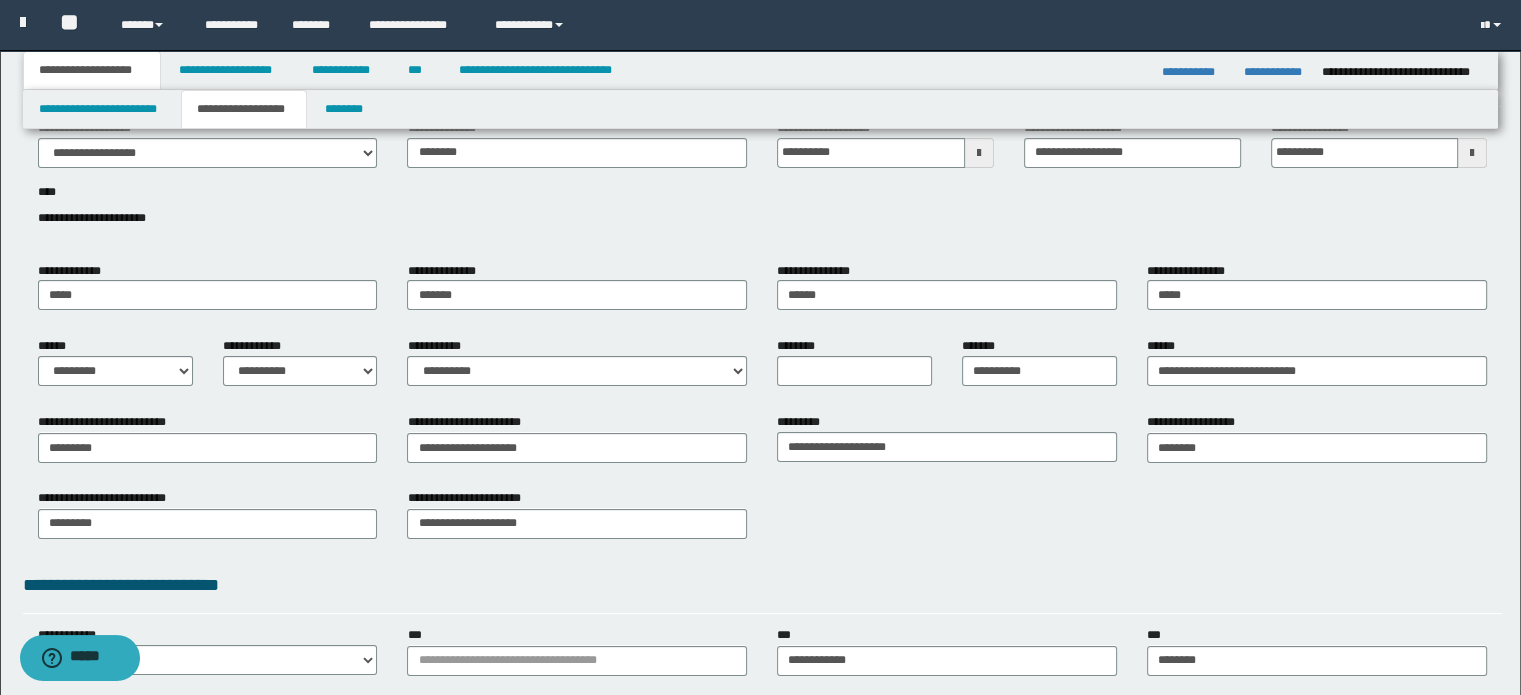 scroll, scrollTop: 200, scrollLeft: 0, axis: vertical 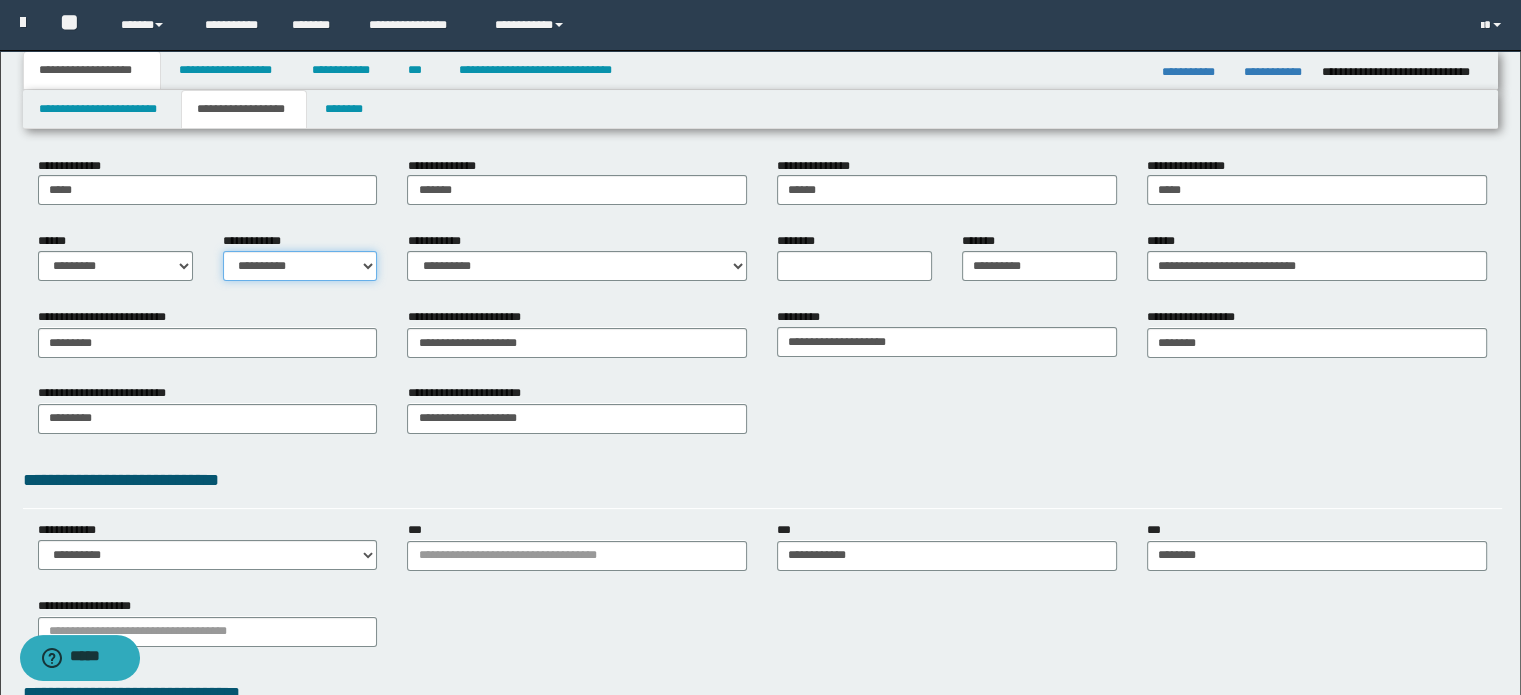 click on "**********" at bounding box center [300, 266] 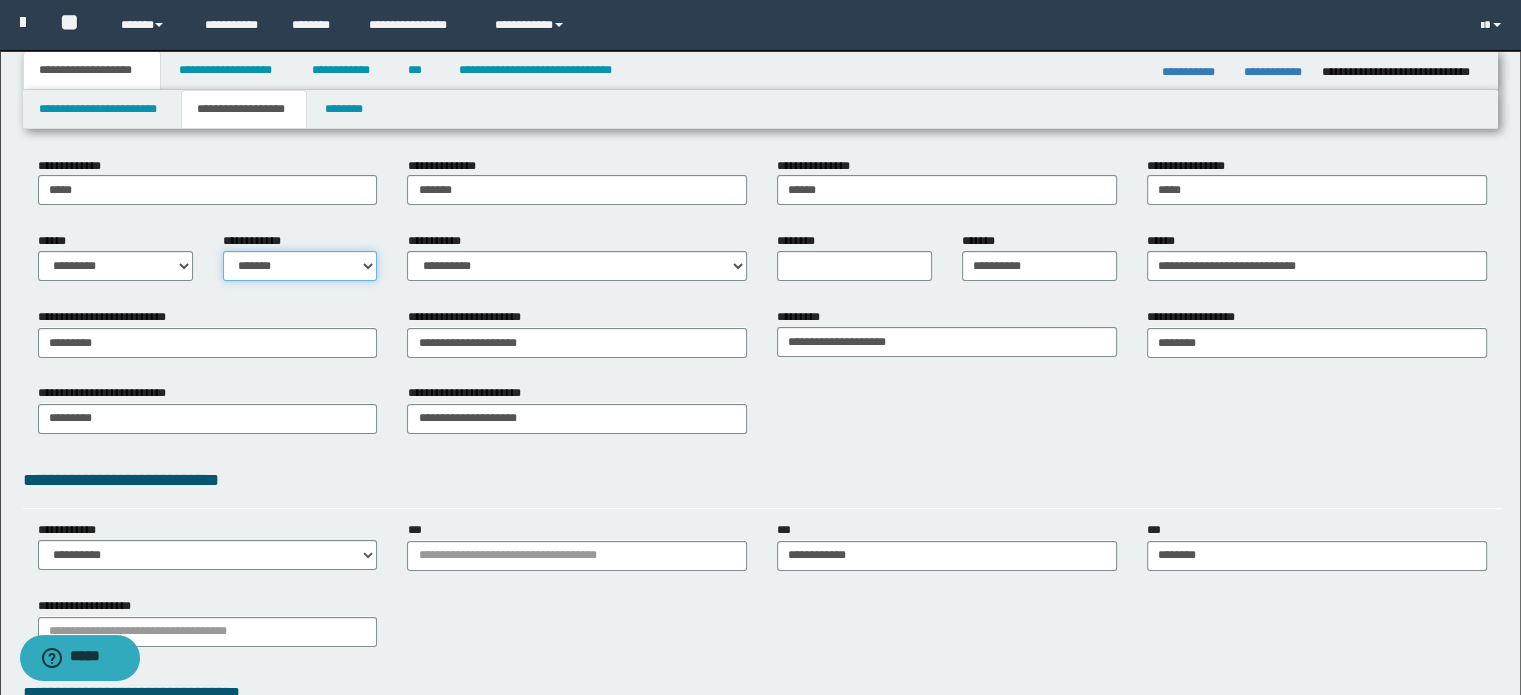 click on "**********" at bounding box center [300, 266] 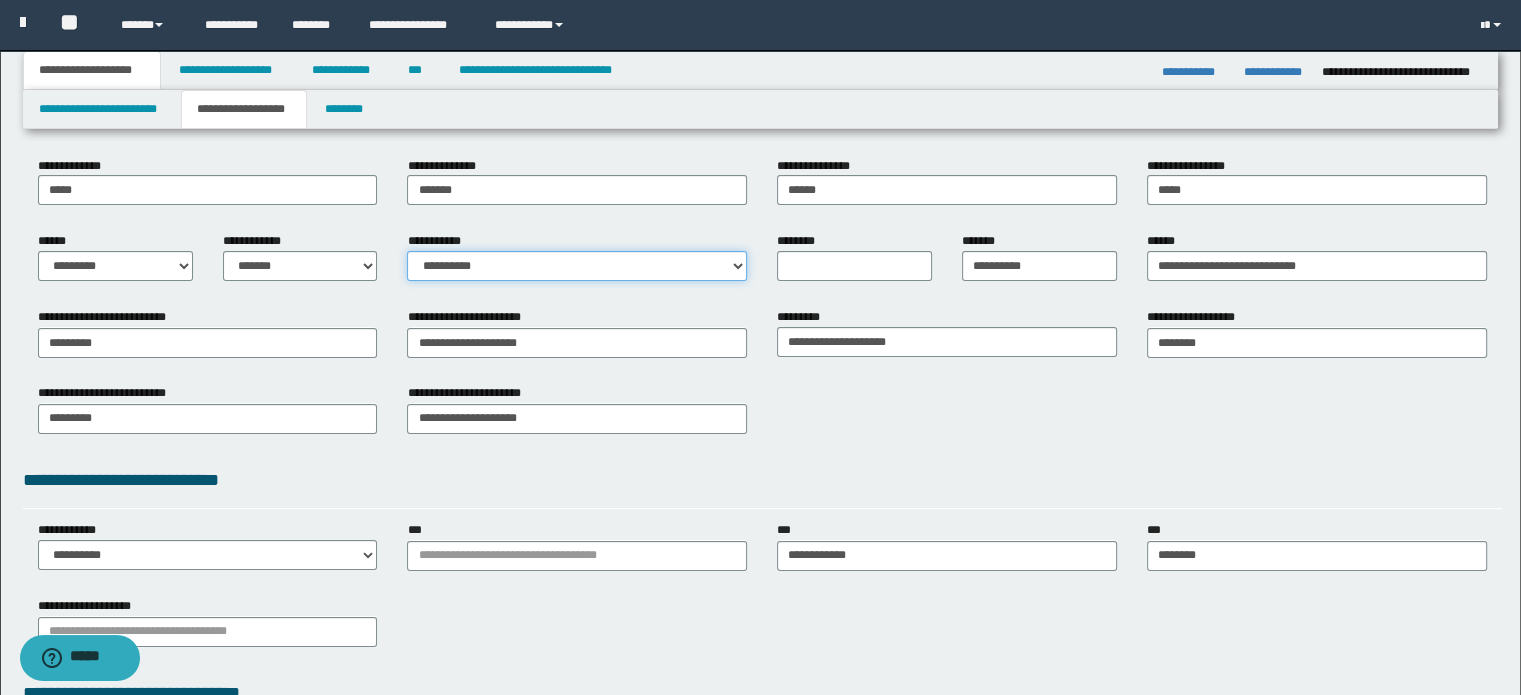 click on "**********" at bounding box center (577, 266) 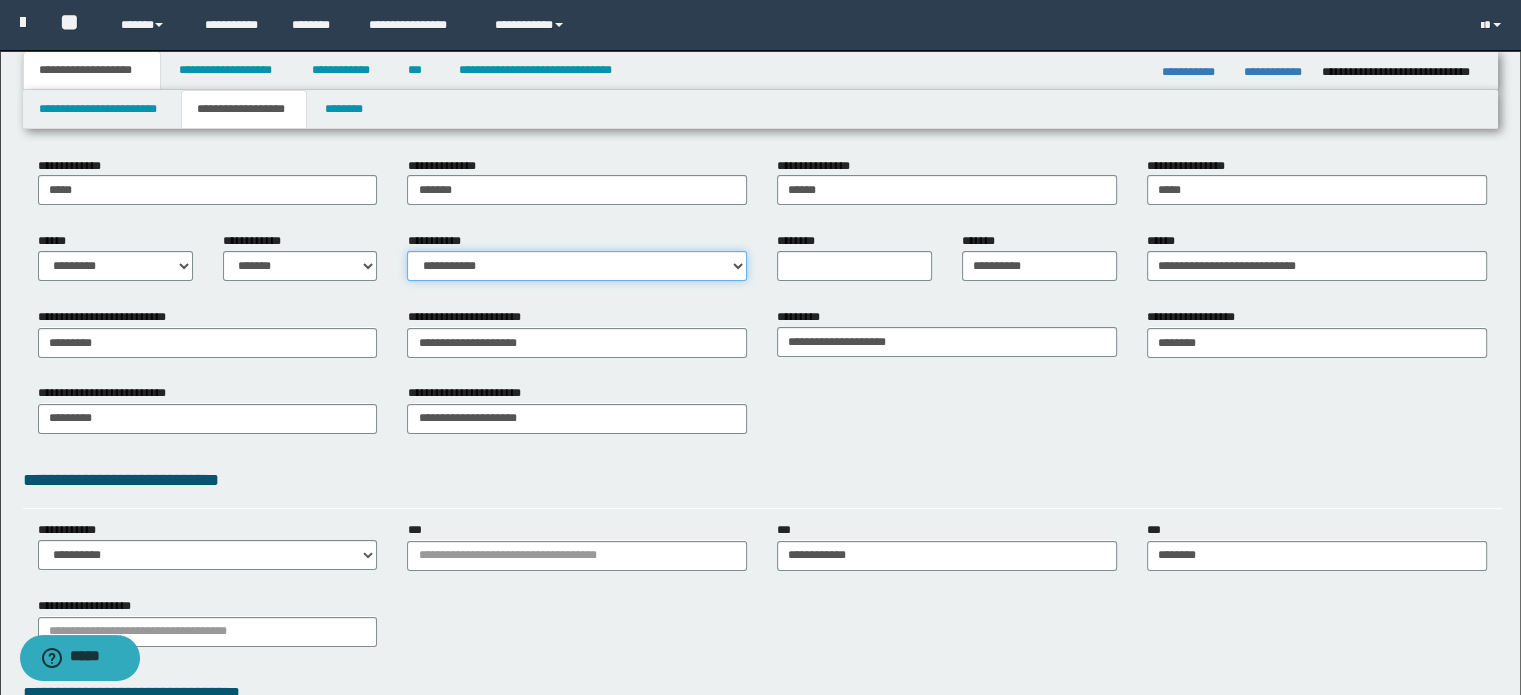 click on "**********" at bounding box center [577, 266] 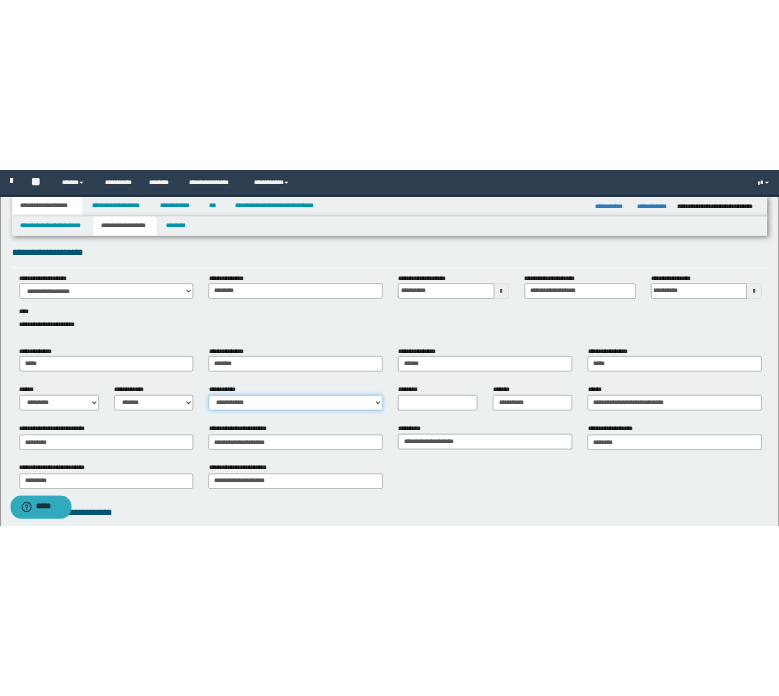 scroll, scrollTop: 0, scrollLeft: 0, axis: both 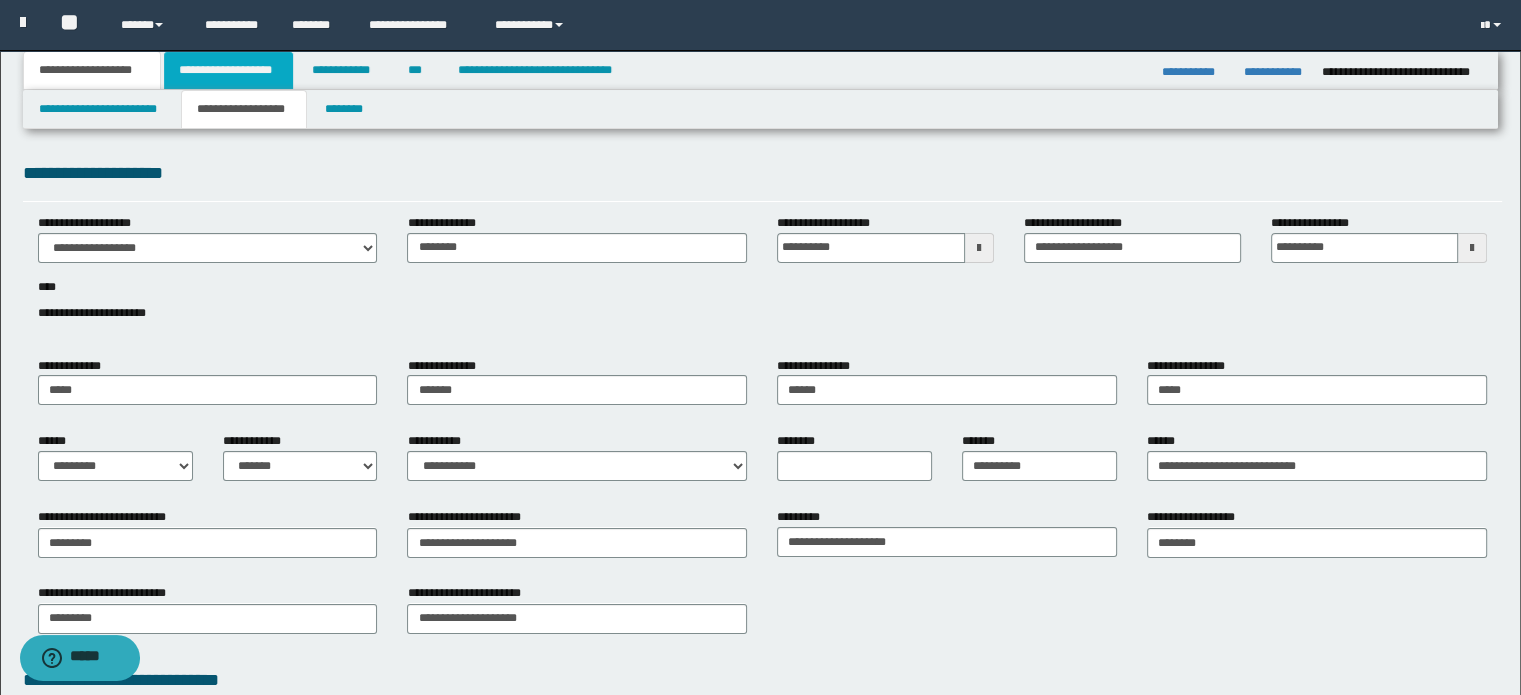 click on "**********" at bounding box center (228, 70) 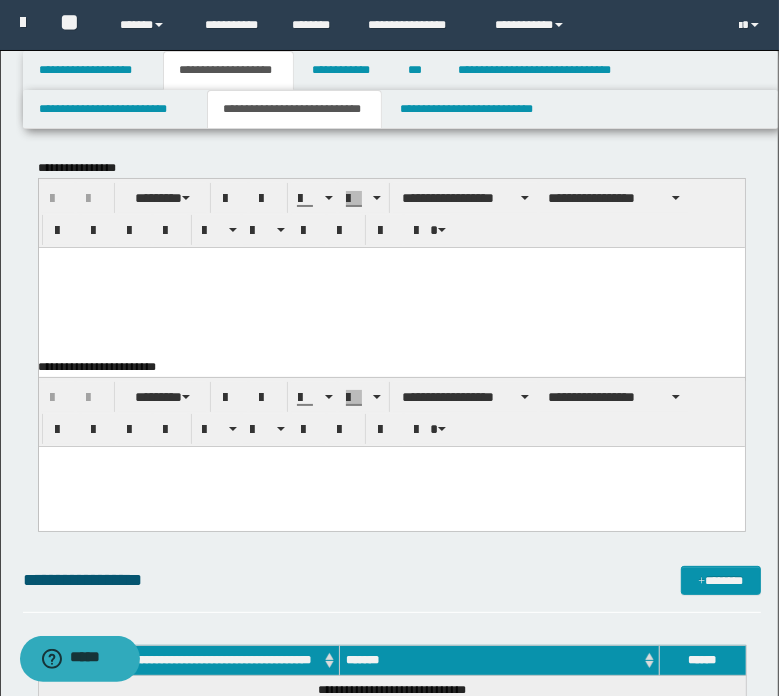 click at bounding box center (391, 287) 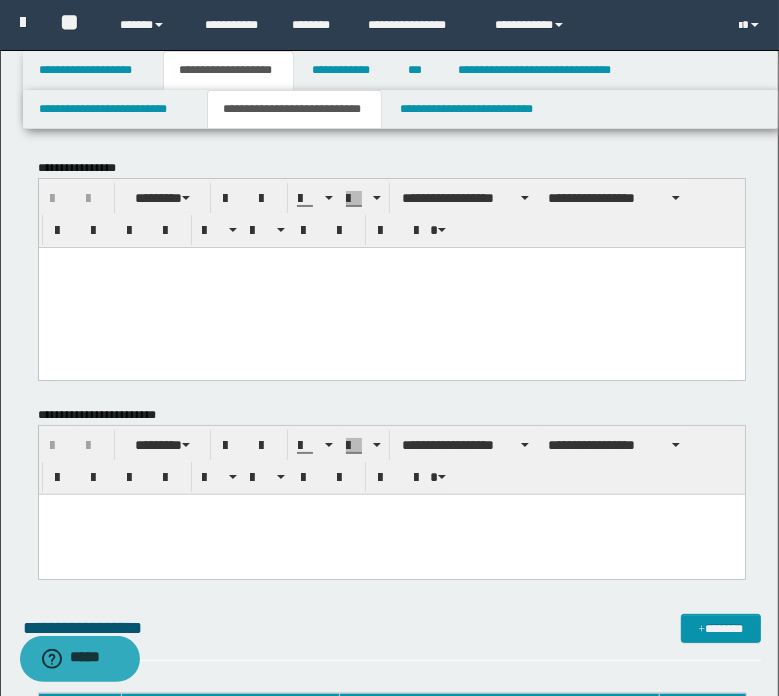 paste 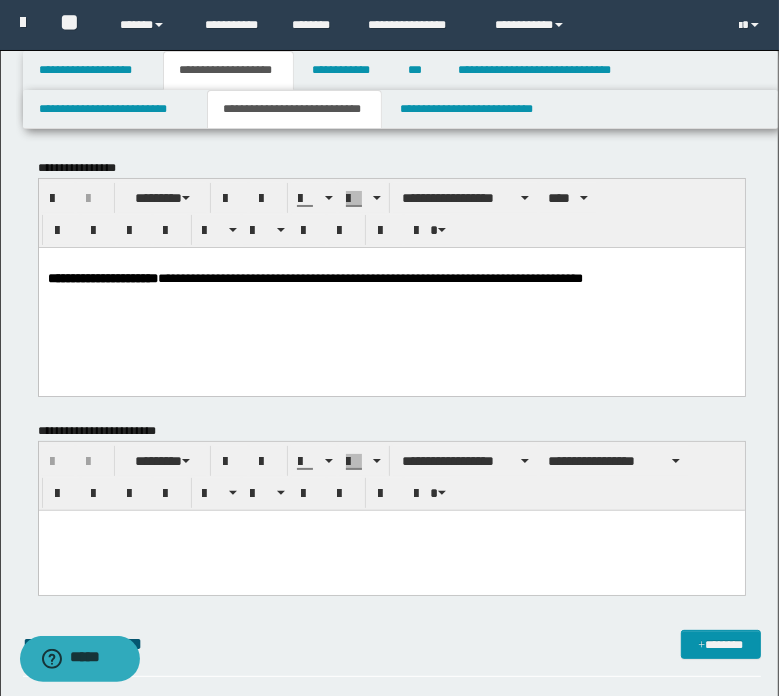 type 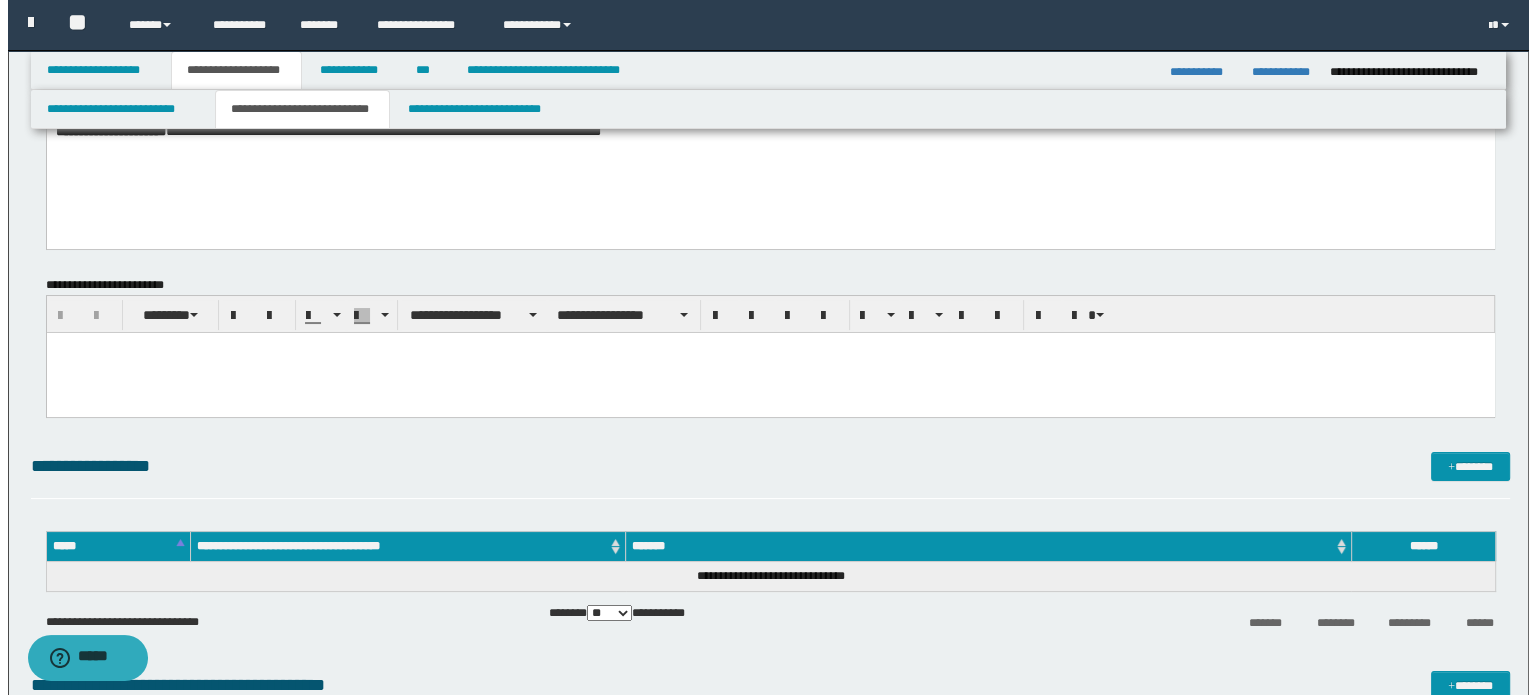 scroll, scrollTop: 0, scrollLeft: 0, axis: both 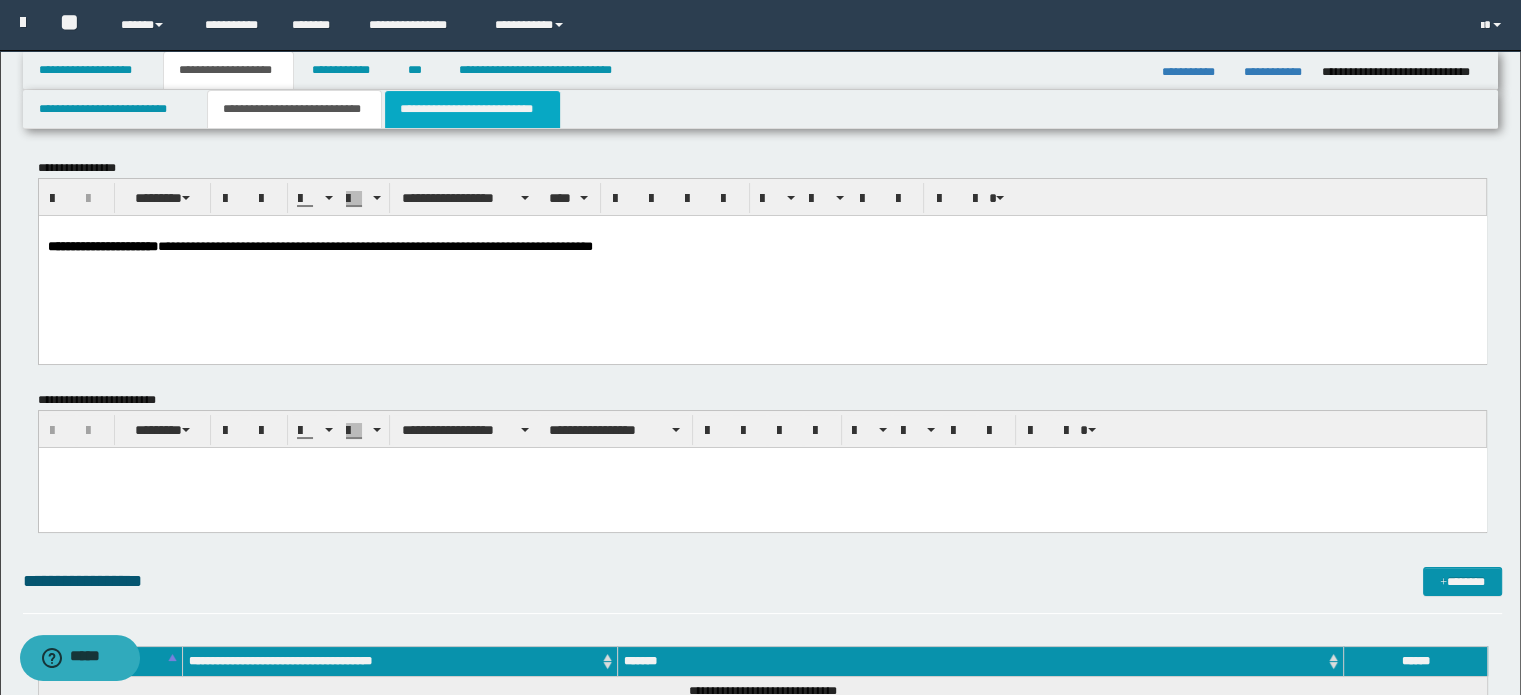 click on "**********" at bounding box center [472, 109] 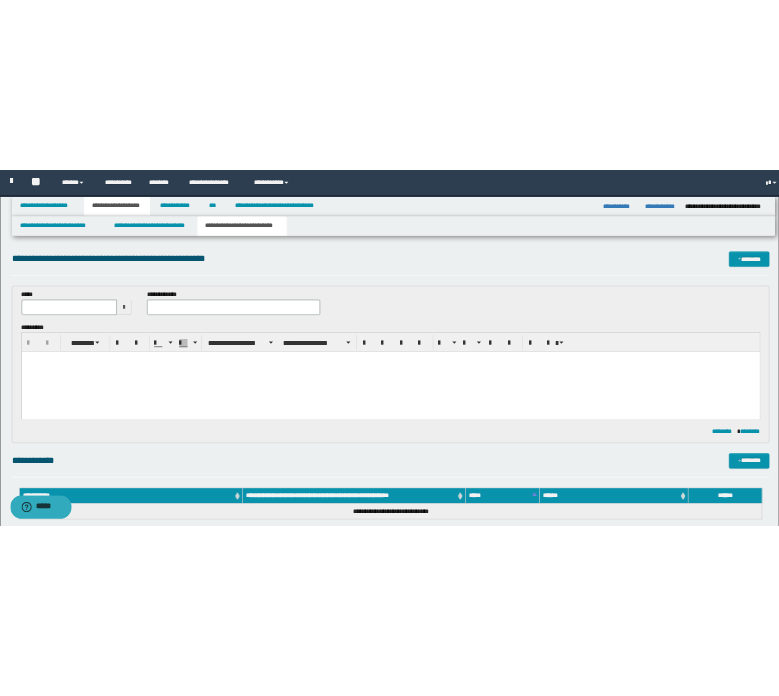 scroll, scrollTop: 0, scrollLeft: 0, axis: both 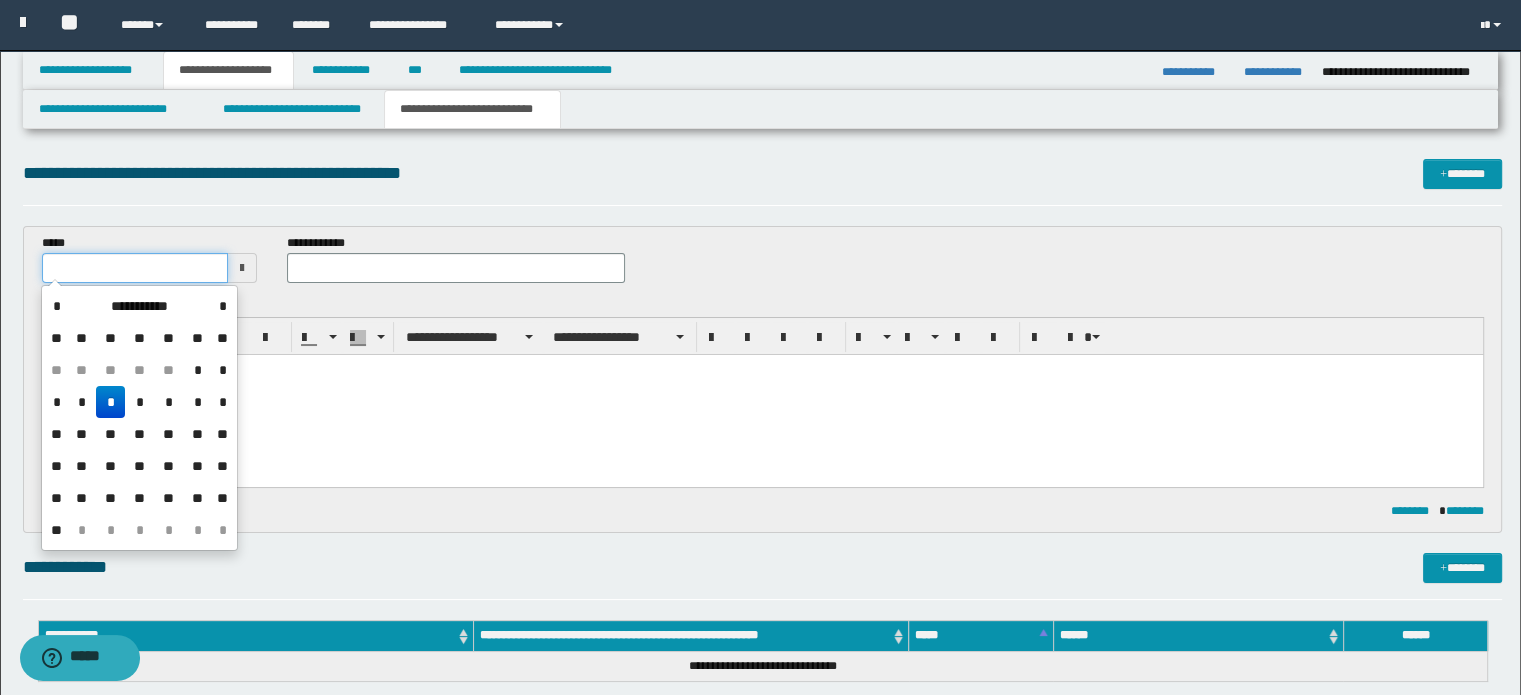 click at bounding box center [135, 268] 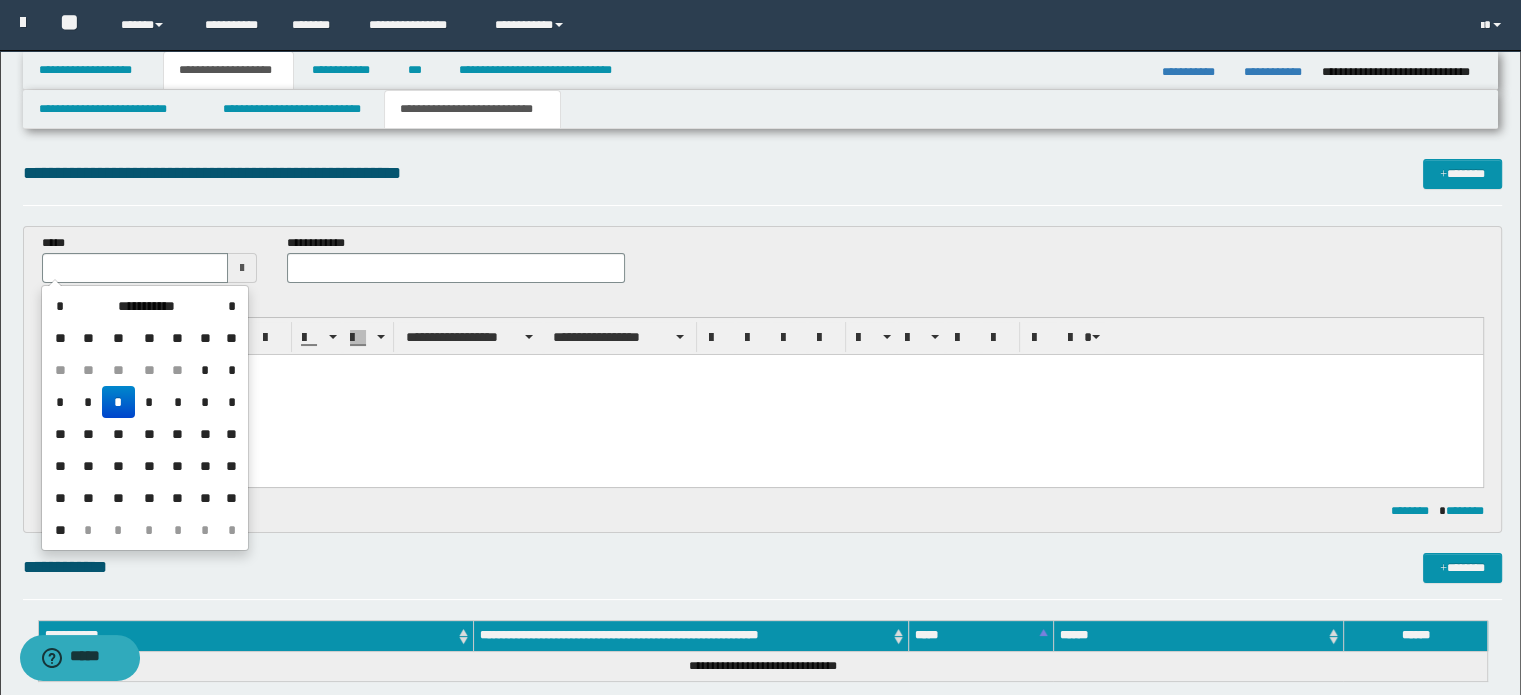 click on "*" at bounding box center (118, 402) 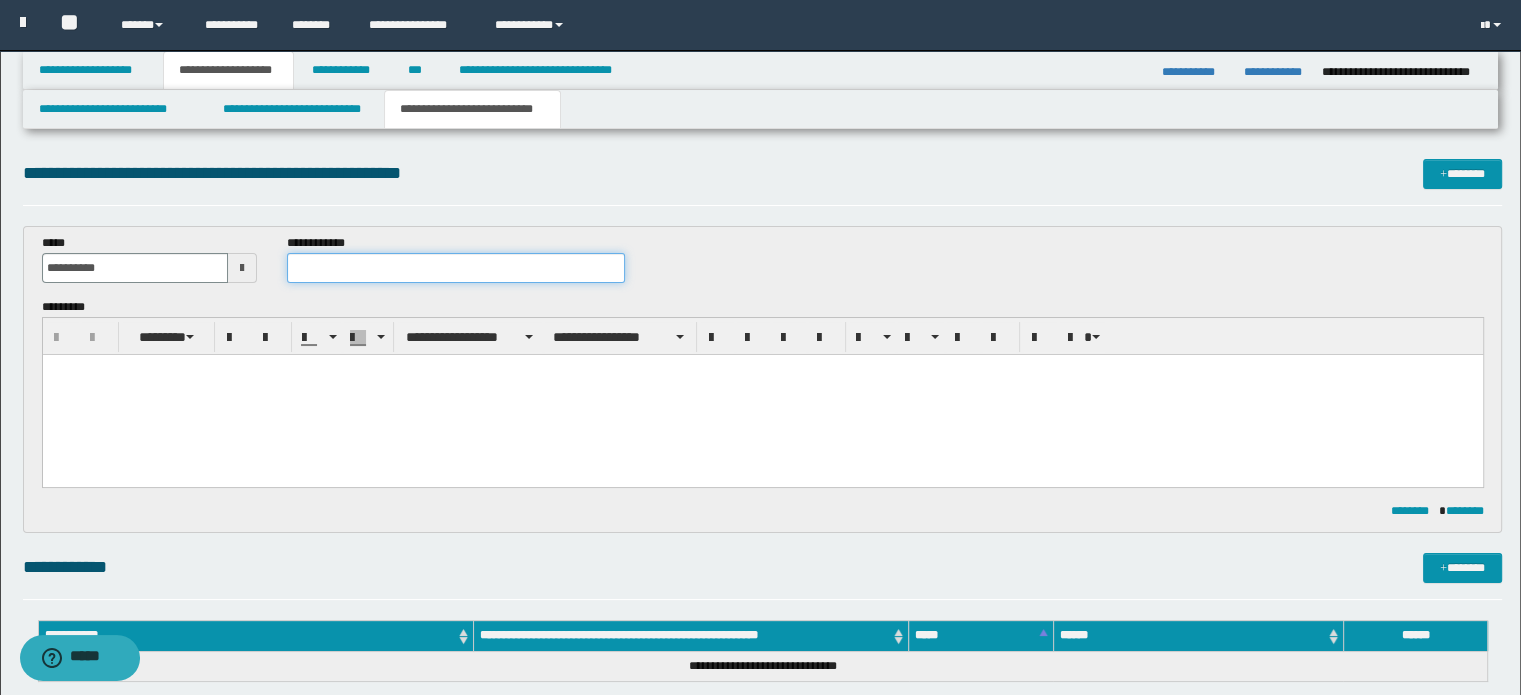 click at bounding box center (456, 268) 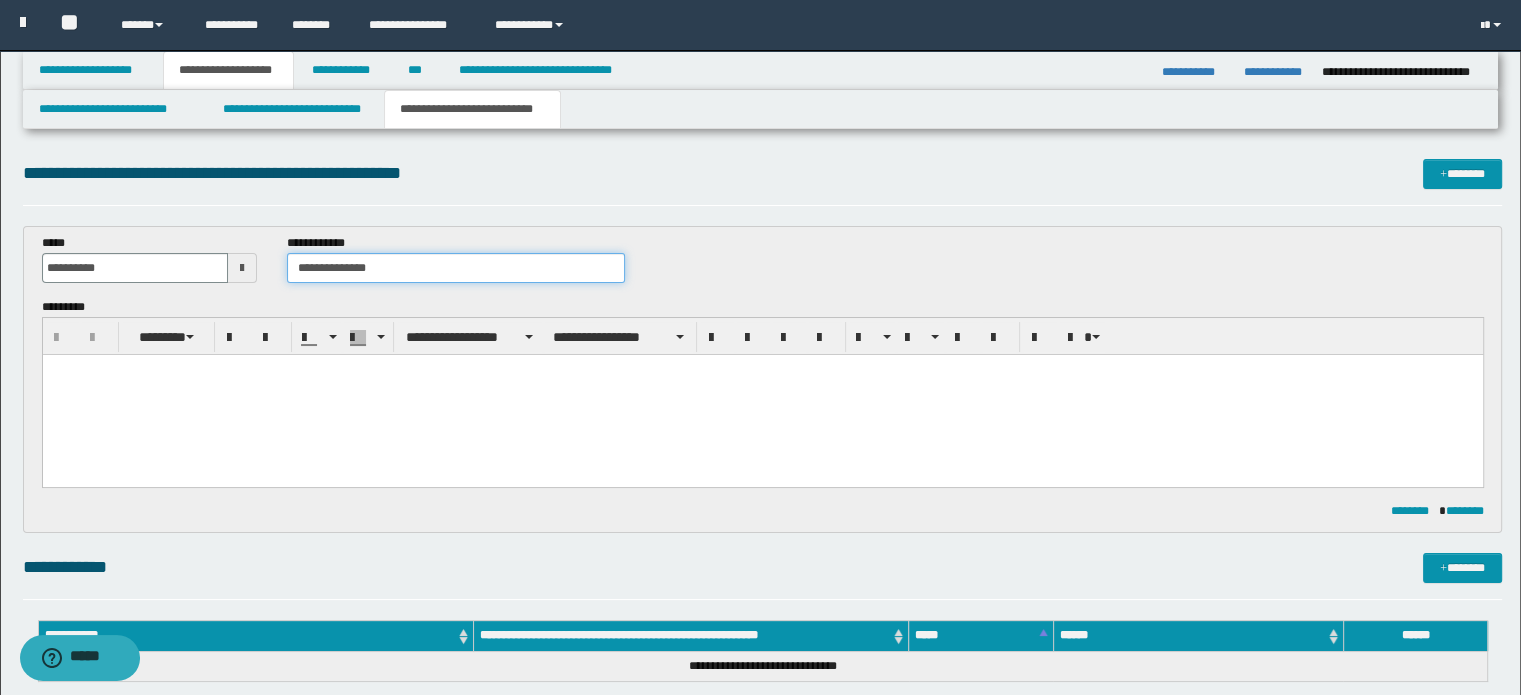type on "**********" 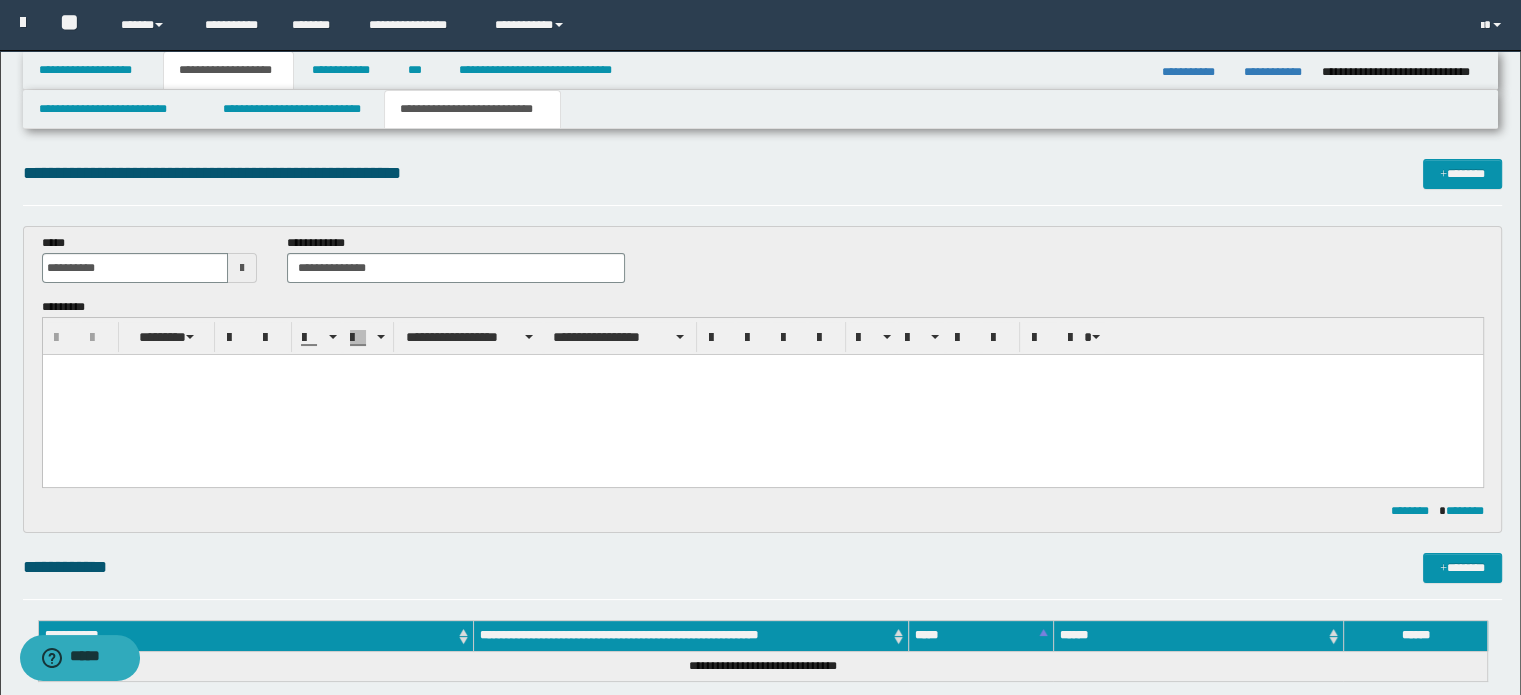 click at bounding box center (762, 394) 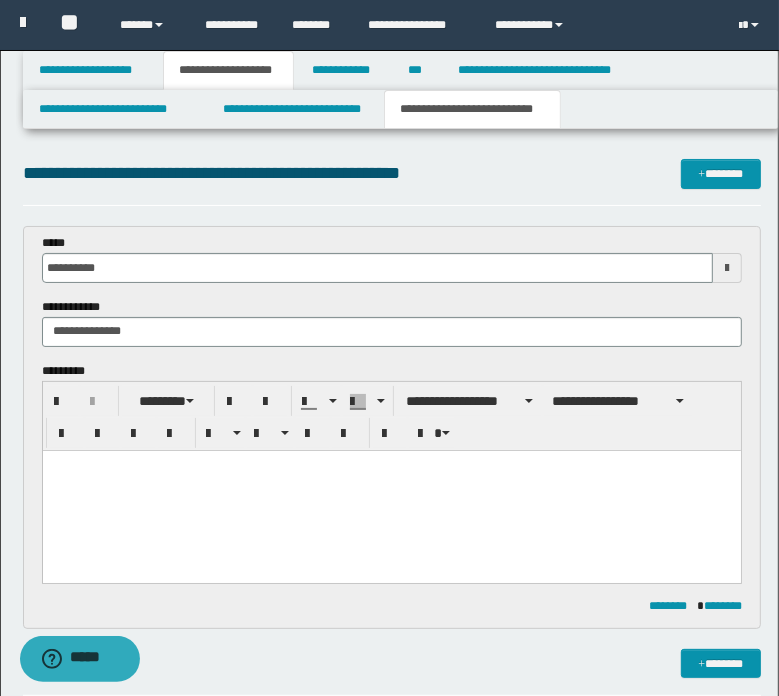 click at bounding box center (391, 491) 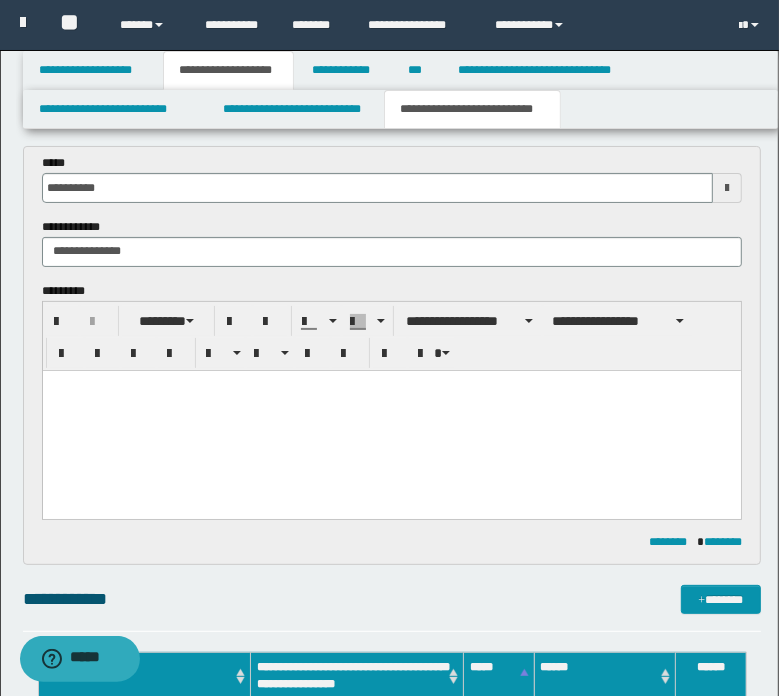 scroll, scrollTop: 200, scrollLeft: 0, axis: vertical 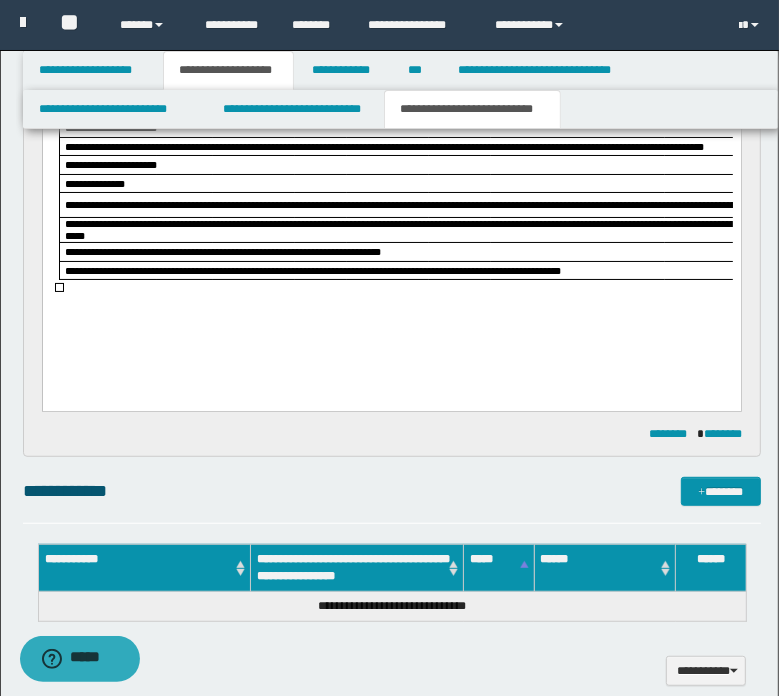 click on "**********" at bounding box center [391, 193] 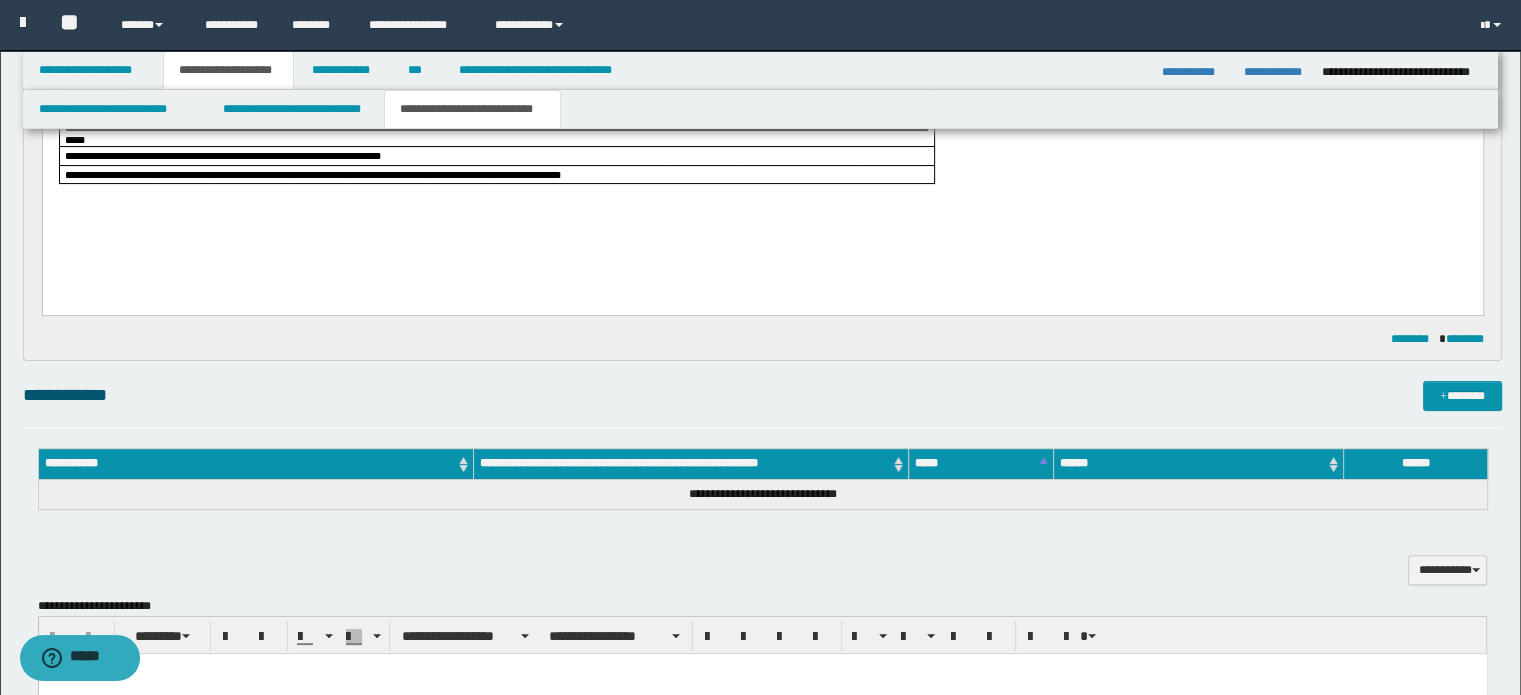 click on "**********" at bounding box center (762, 98) 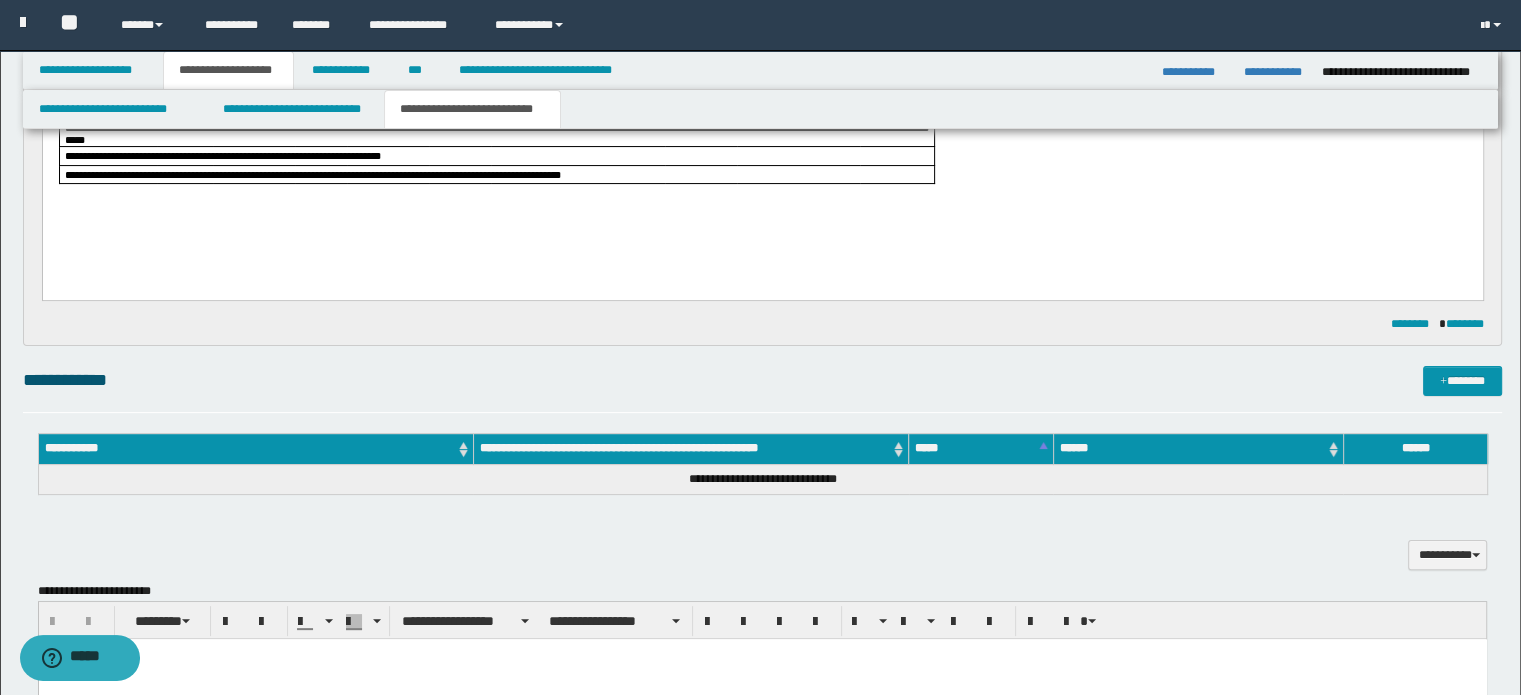 click on "**********" at bounding box center [762, 98] 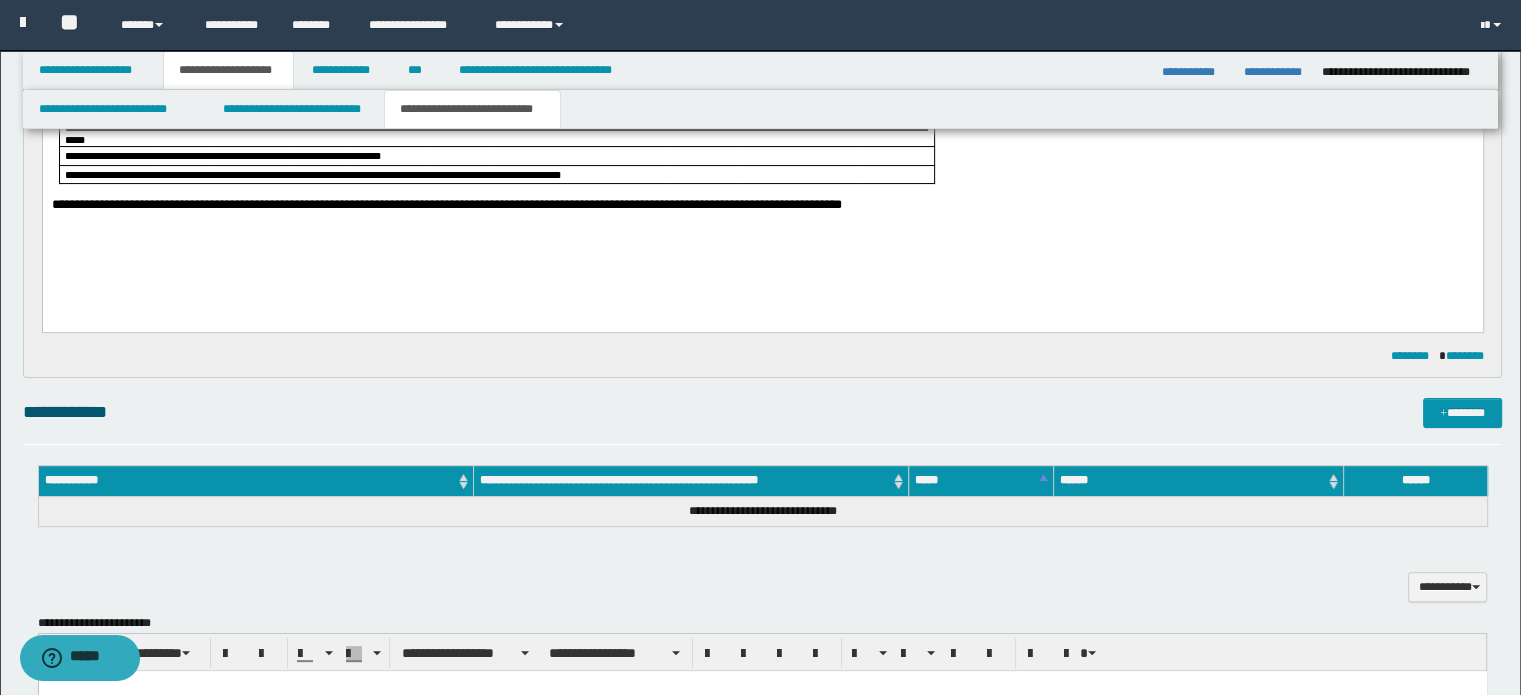 click on "**********" at bounding box center [762, 206] 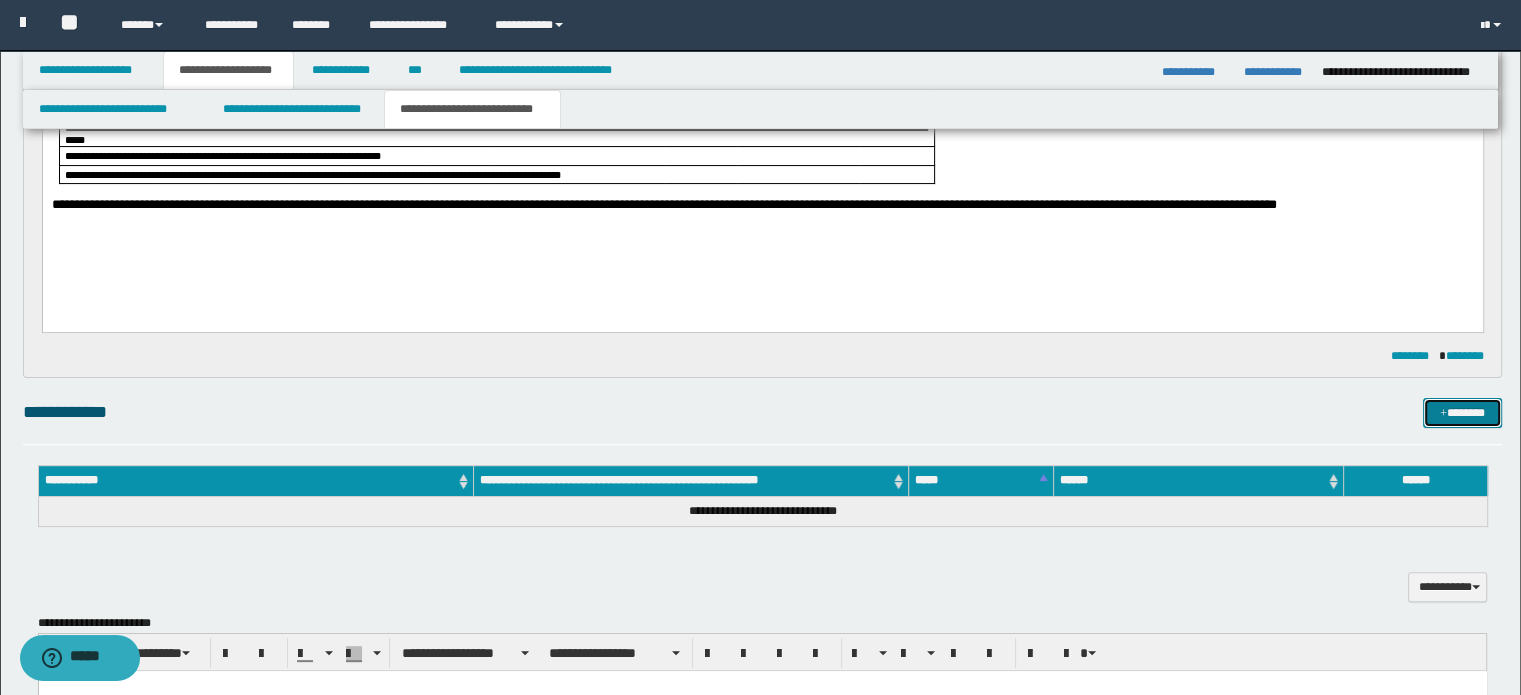 click on "*******" at bounding box center (1462, 413) 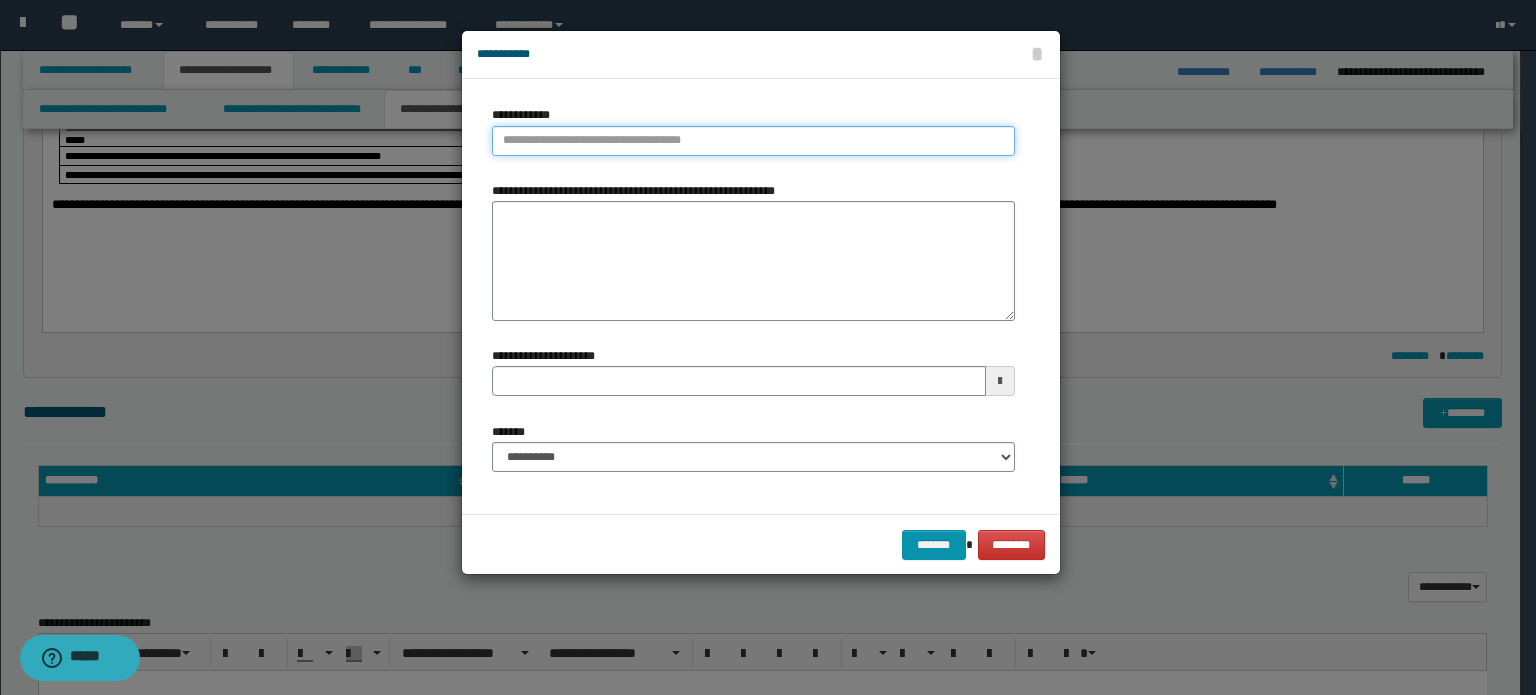 click on "**********" at bounding box center (753, 141) 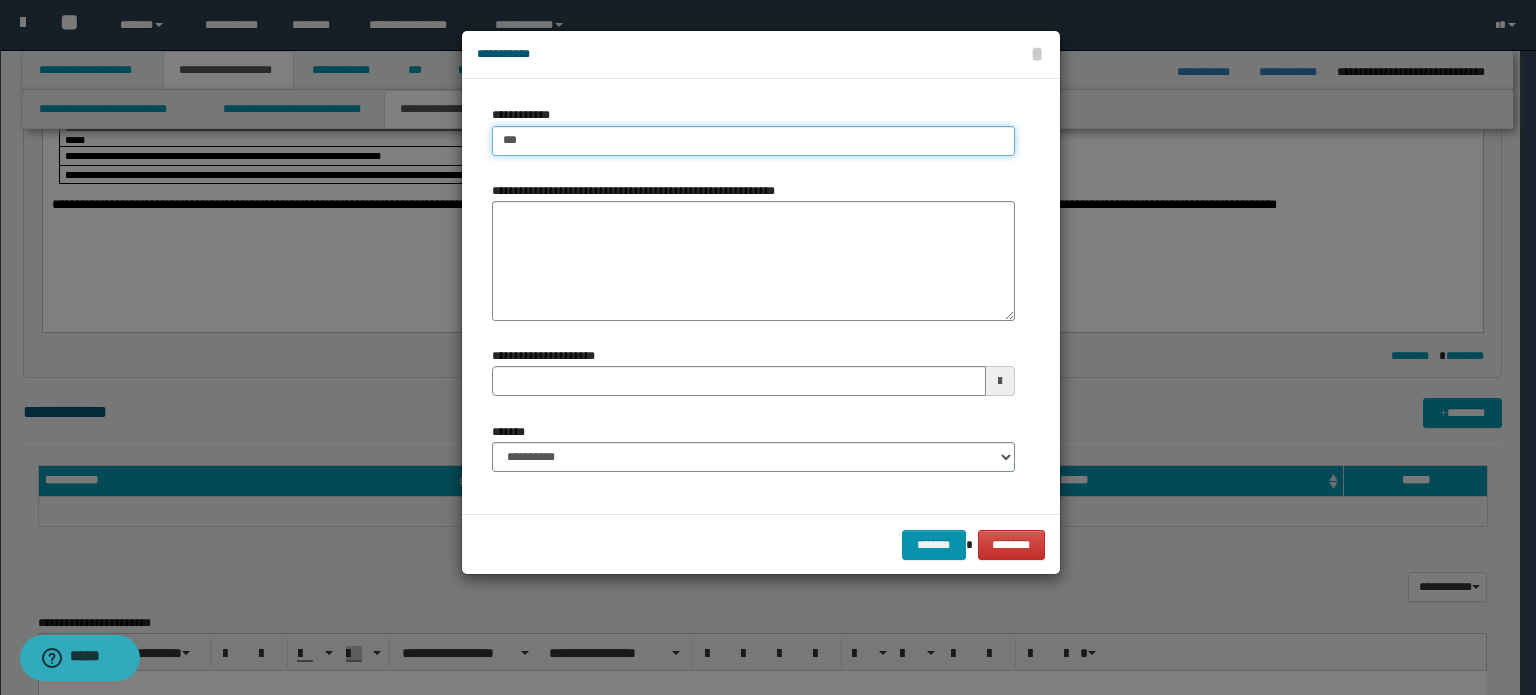 type on "****" 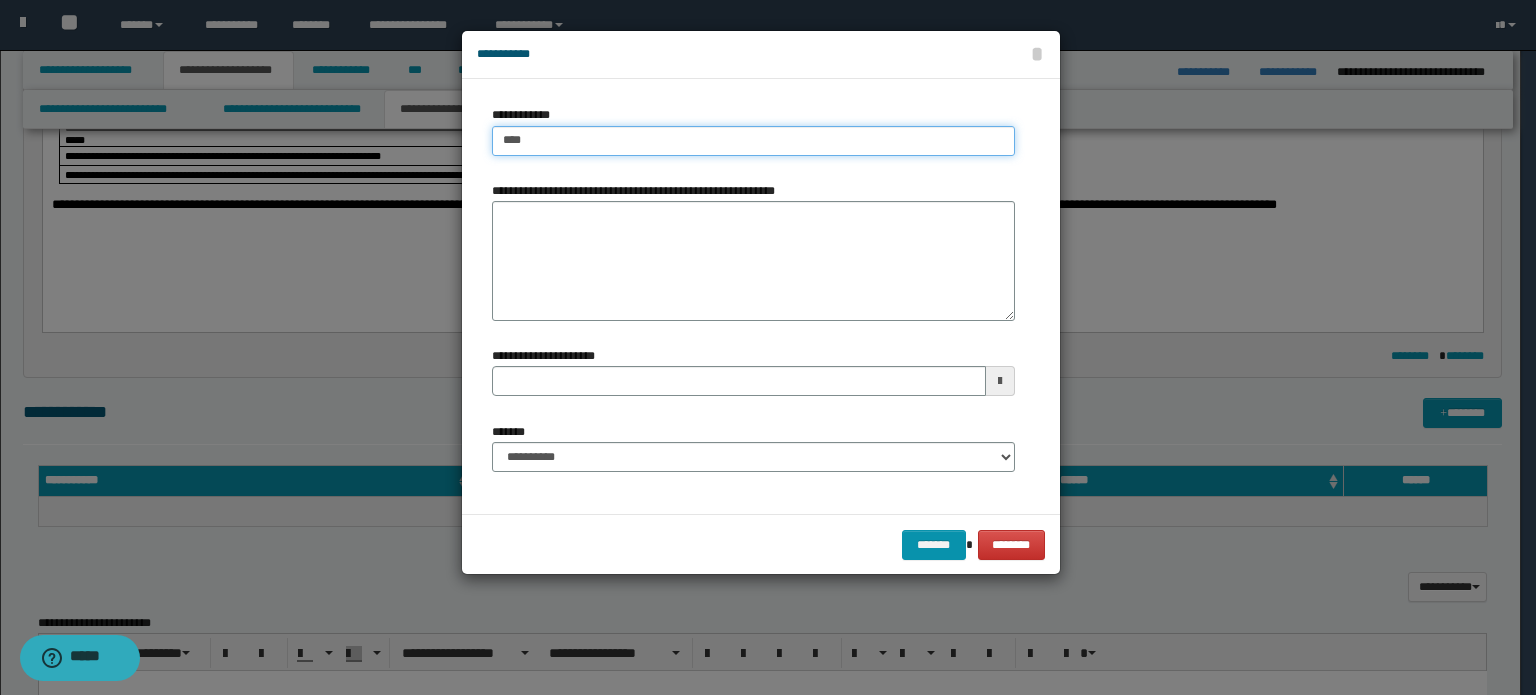 type on "**********" 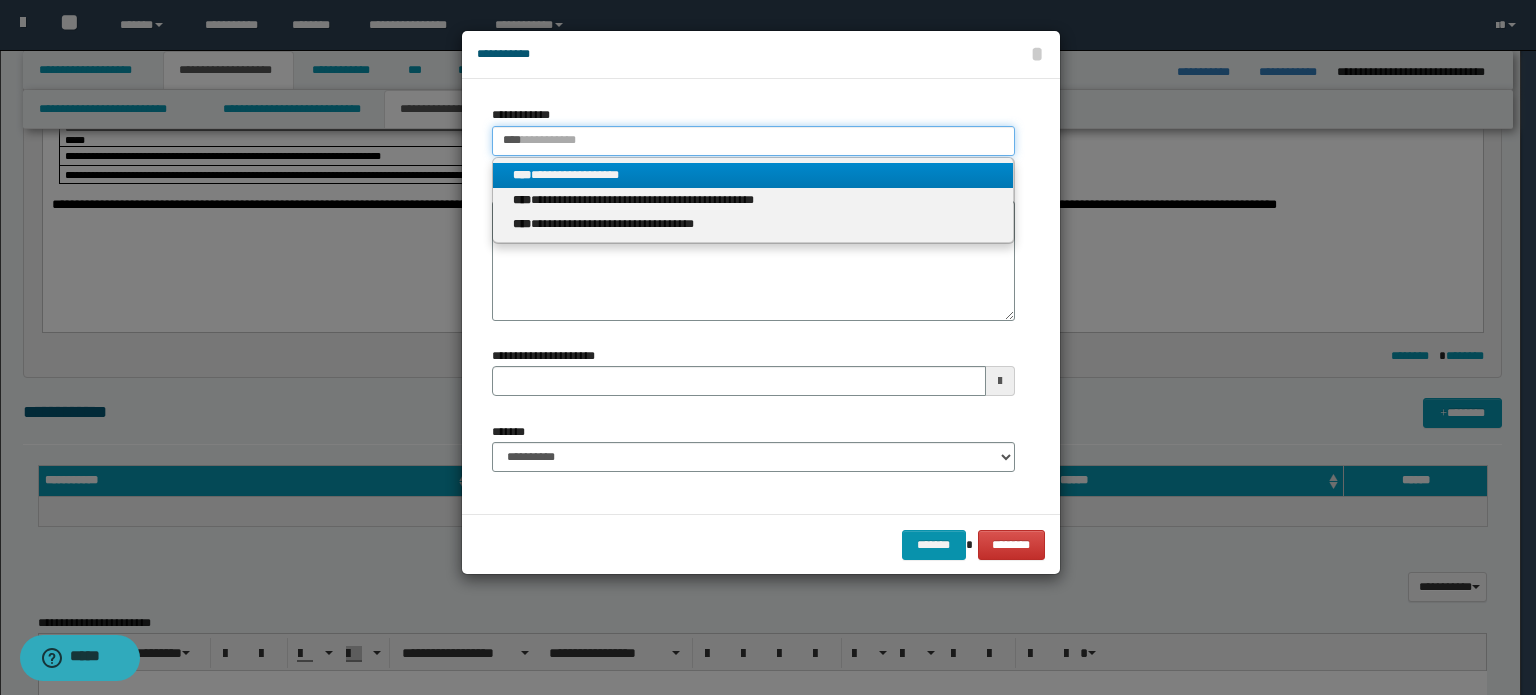 type on "****" 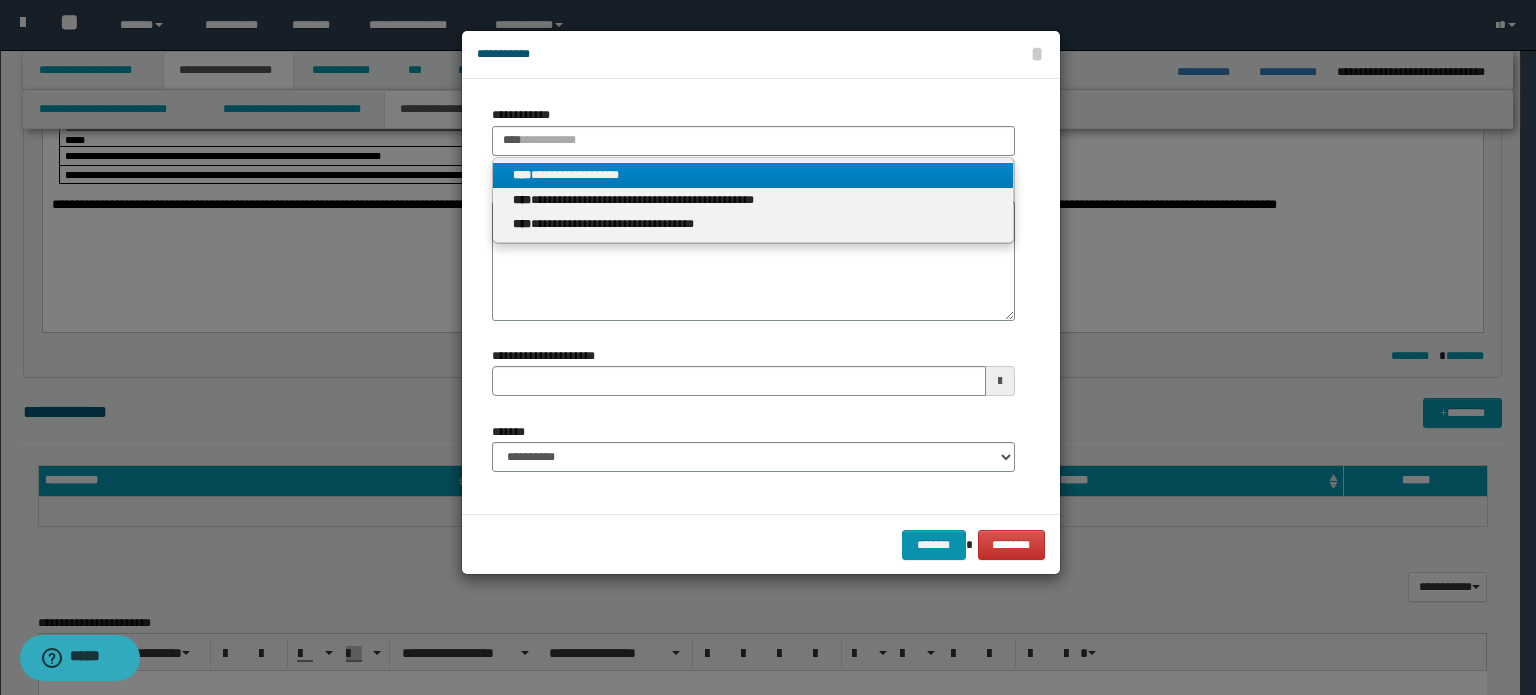 click on "**********" at bounding box center (753, 175) 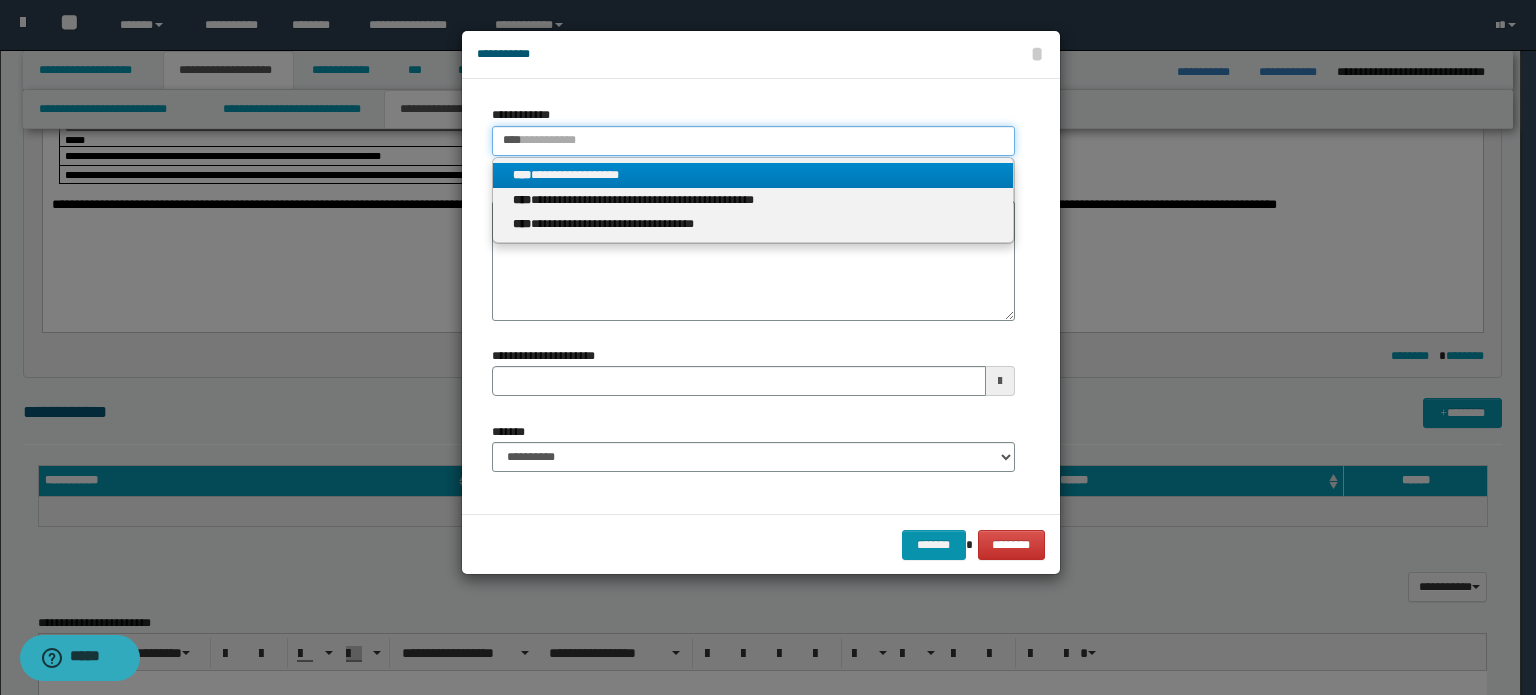 type 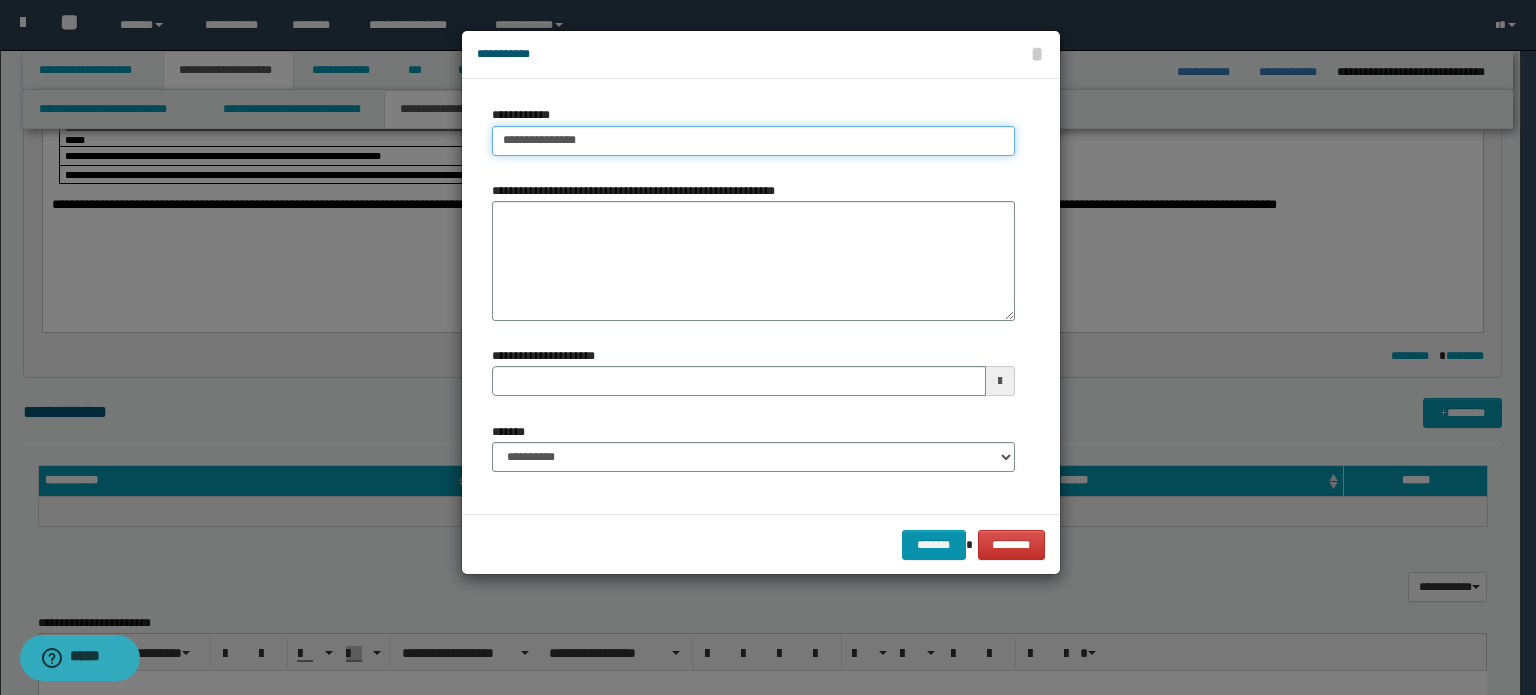 type 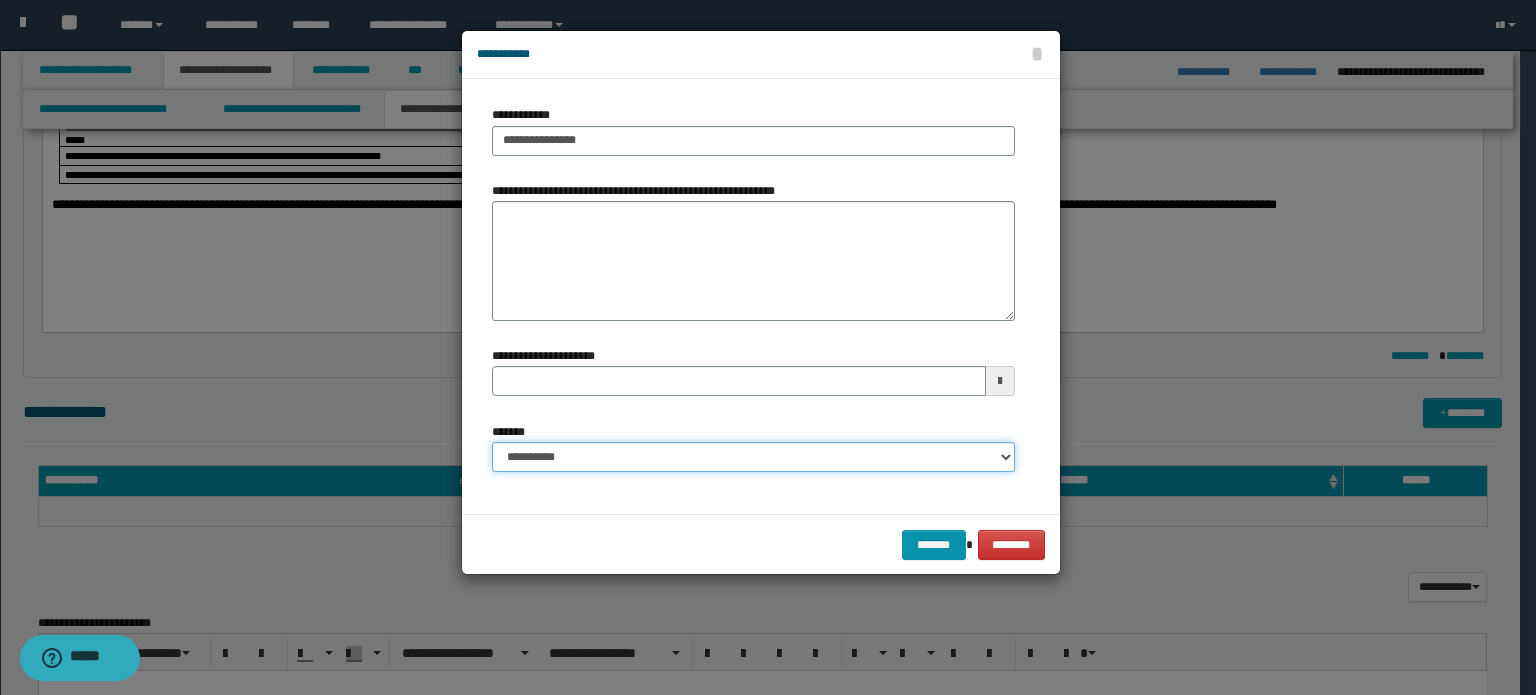 click on "**********" at bounding box center [753, 457] 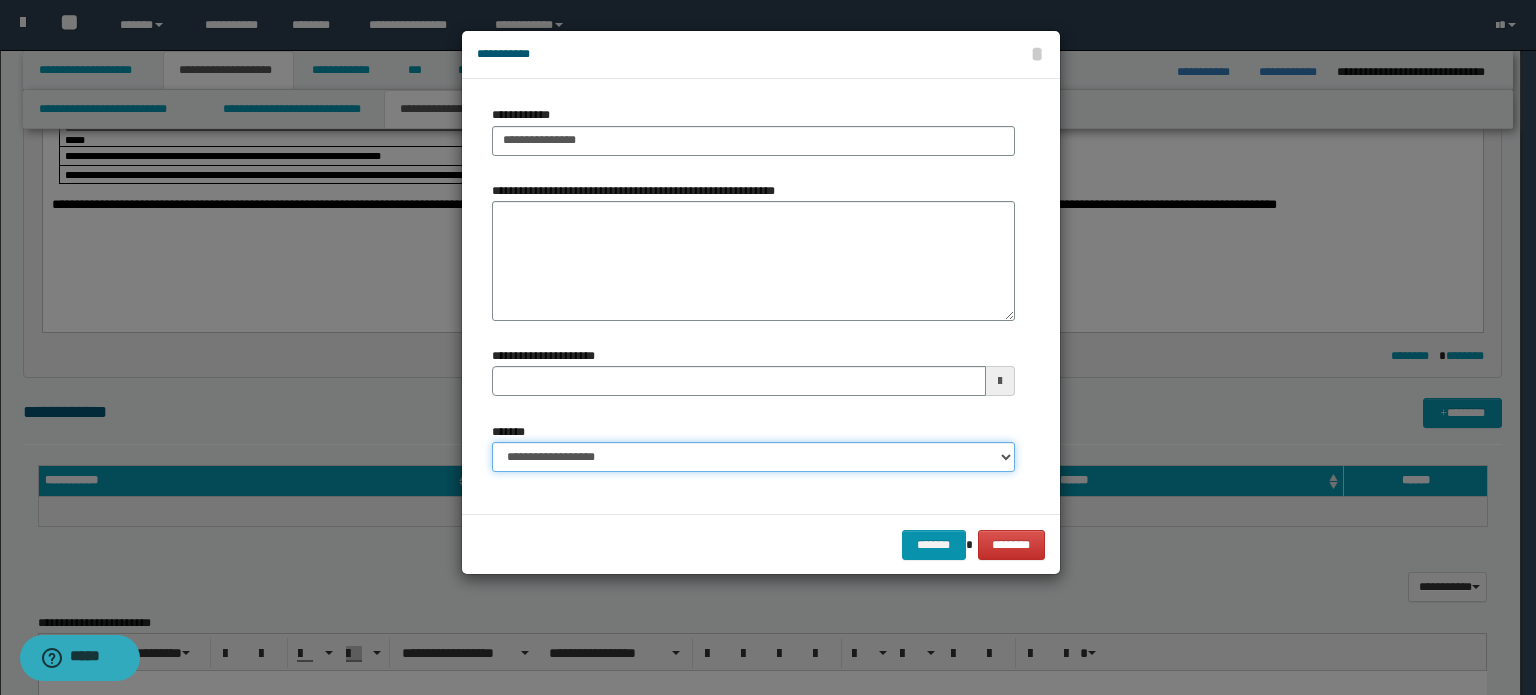 type 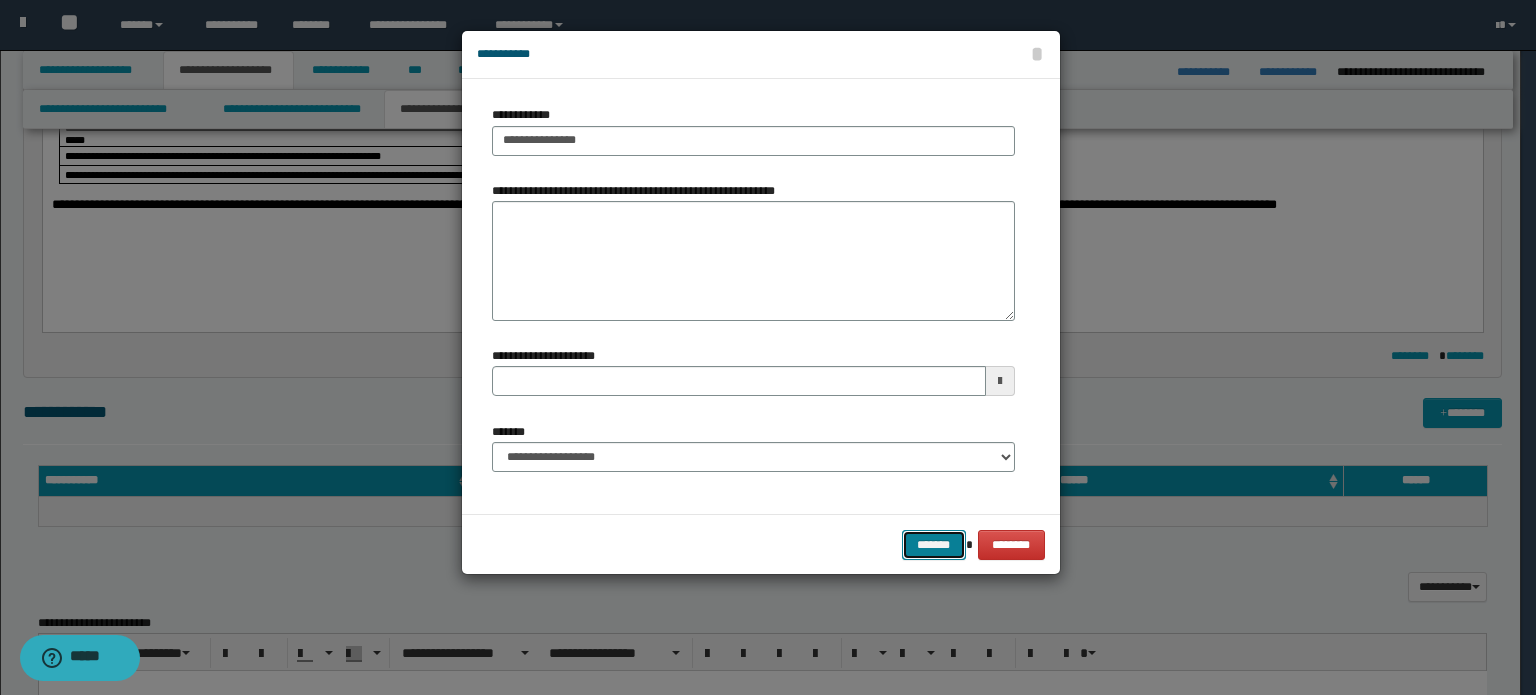 click on "*******" at bounding box center (934, 545) 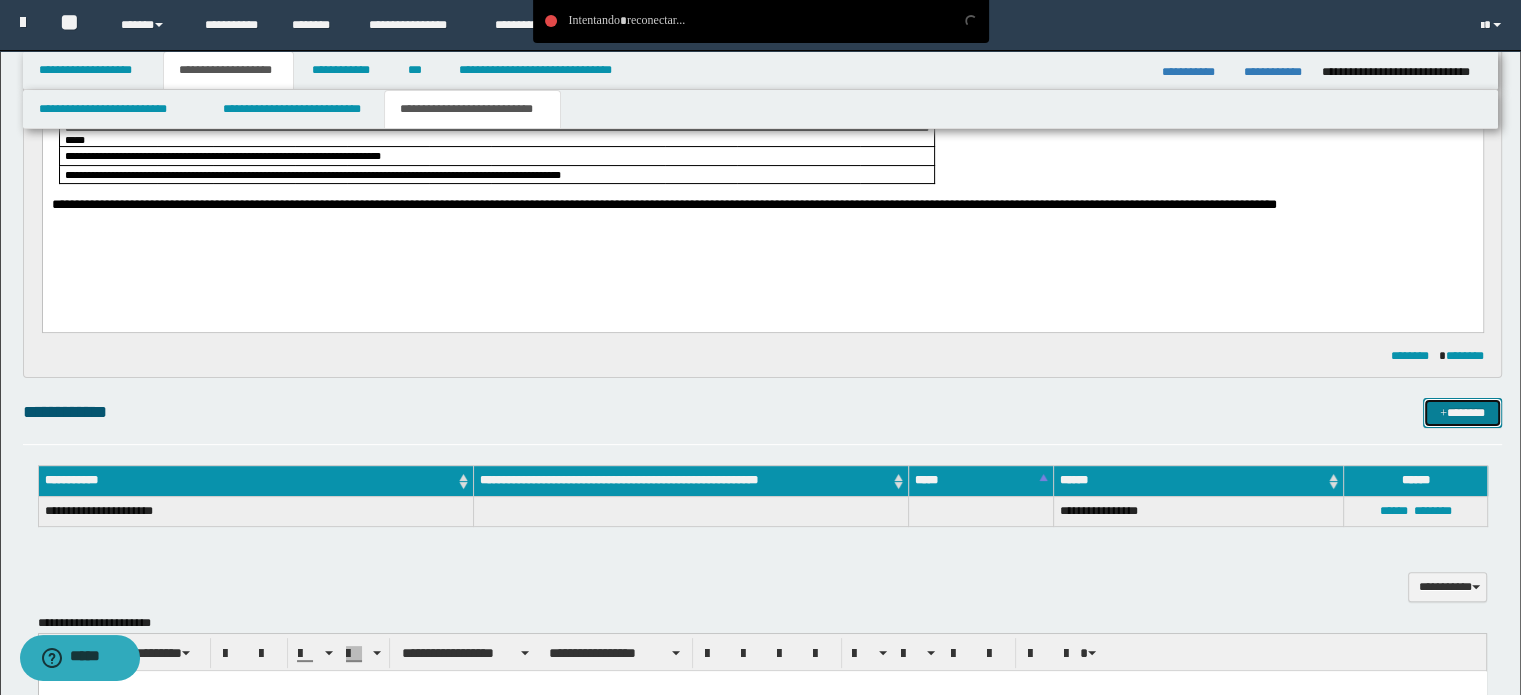 click on "*******" at bounding box center [1462, 413] 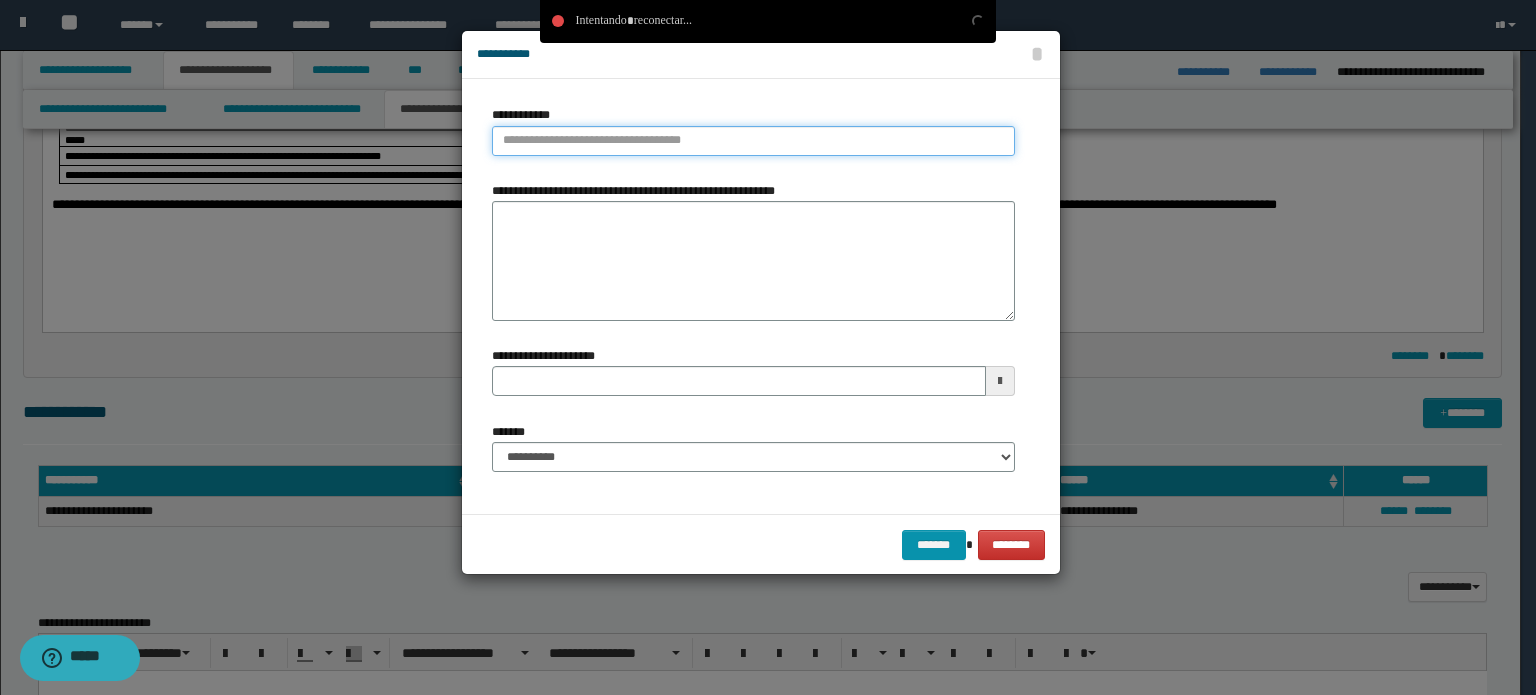 type on "**********" 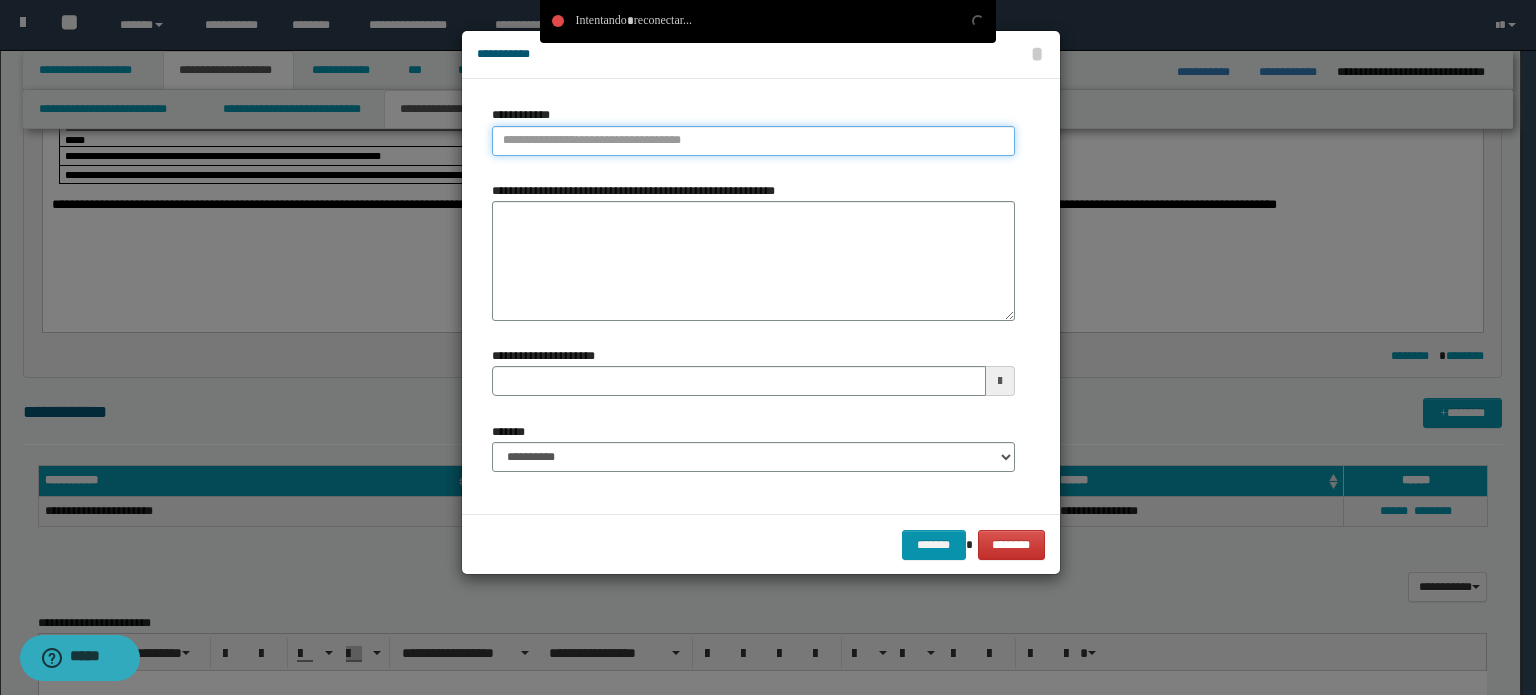 click on "**********" at bounding box center (753, 141) 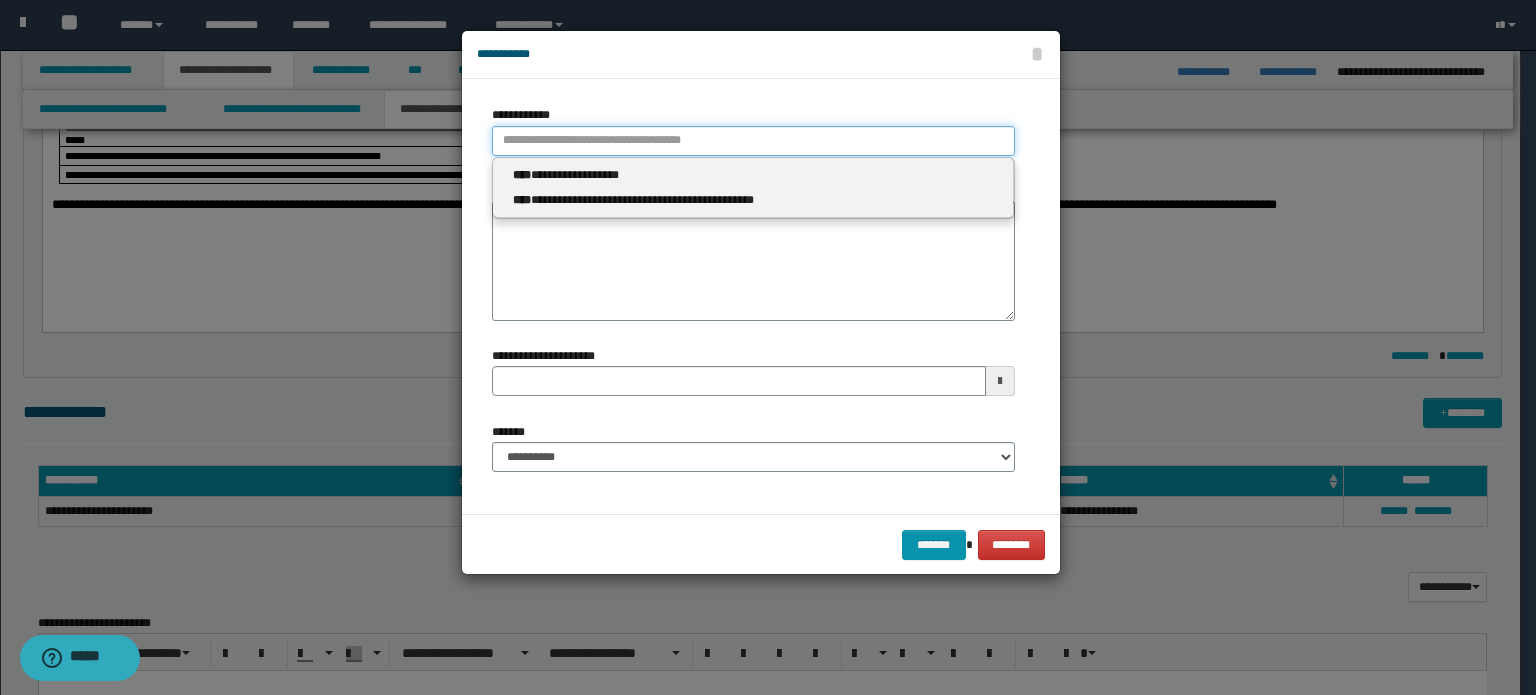 type 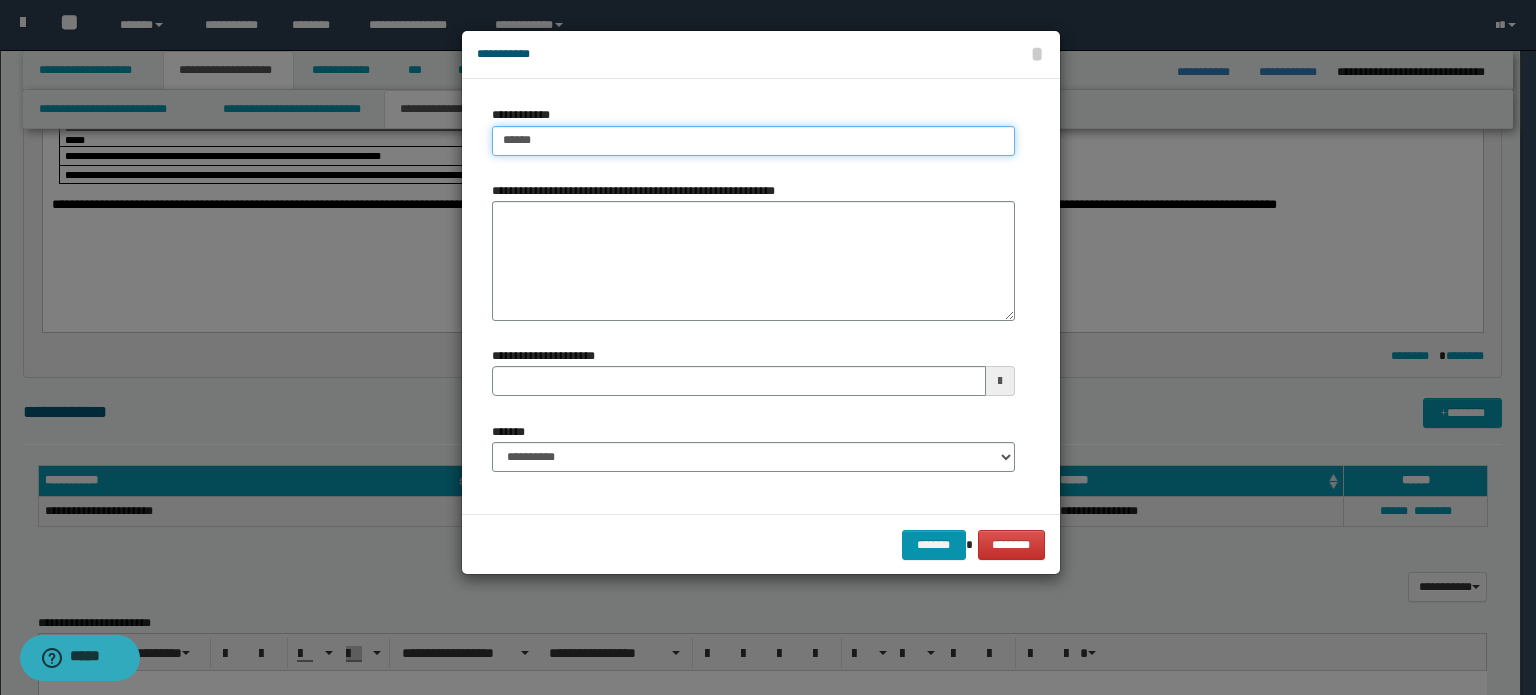 type on "*******" 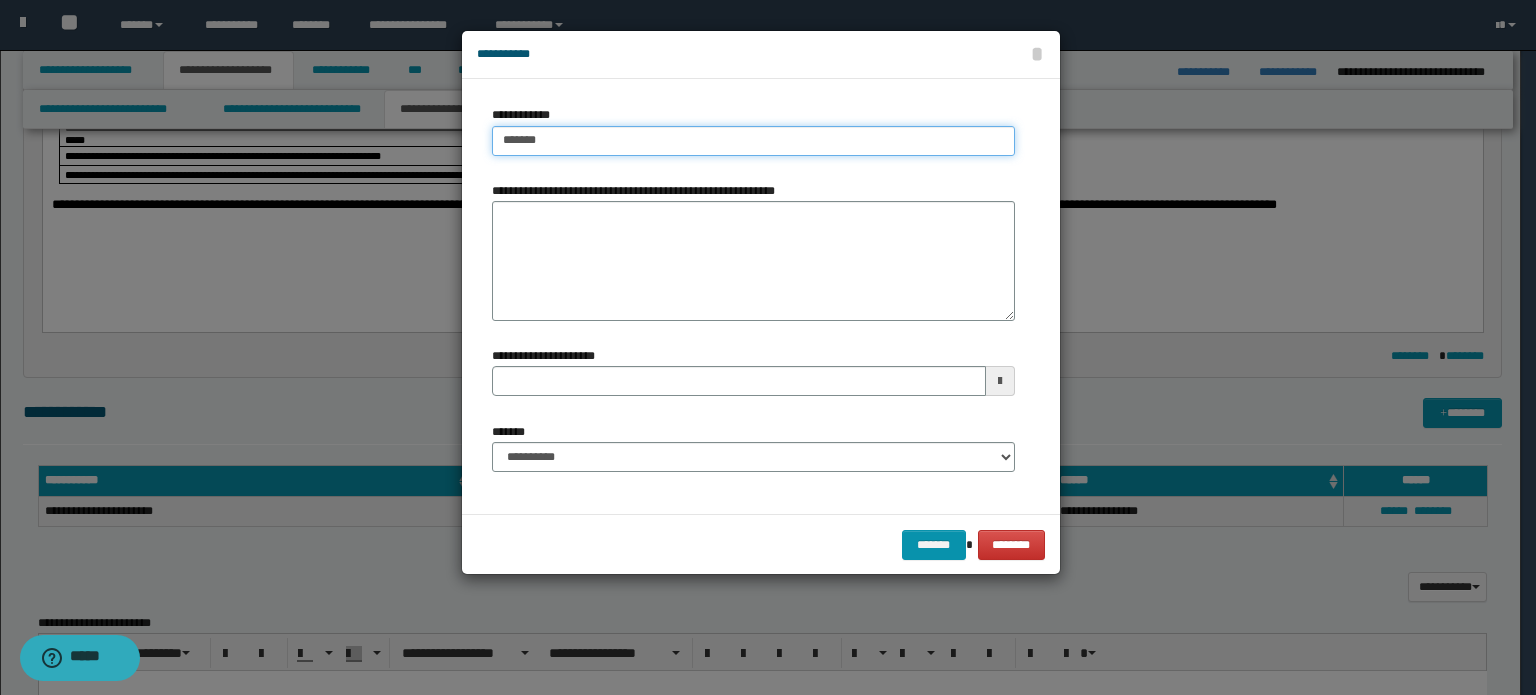 type on "**********" 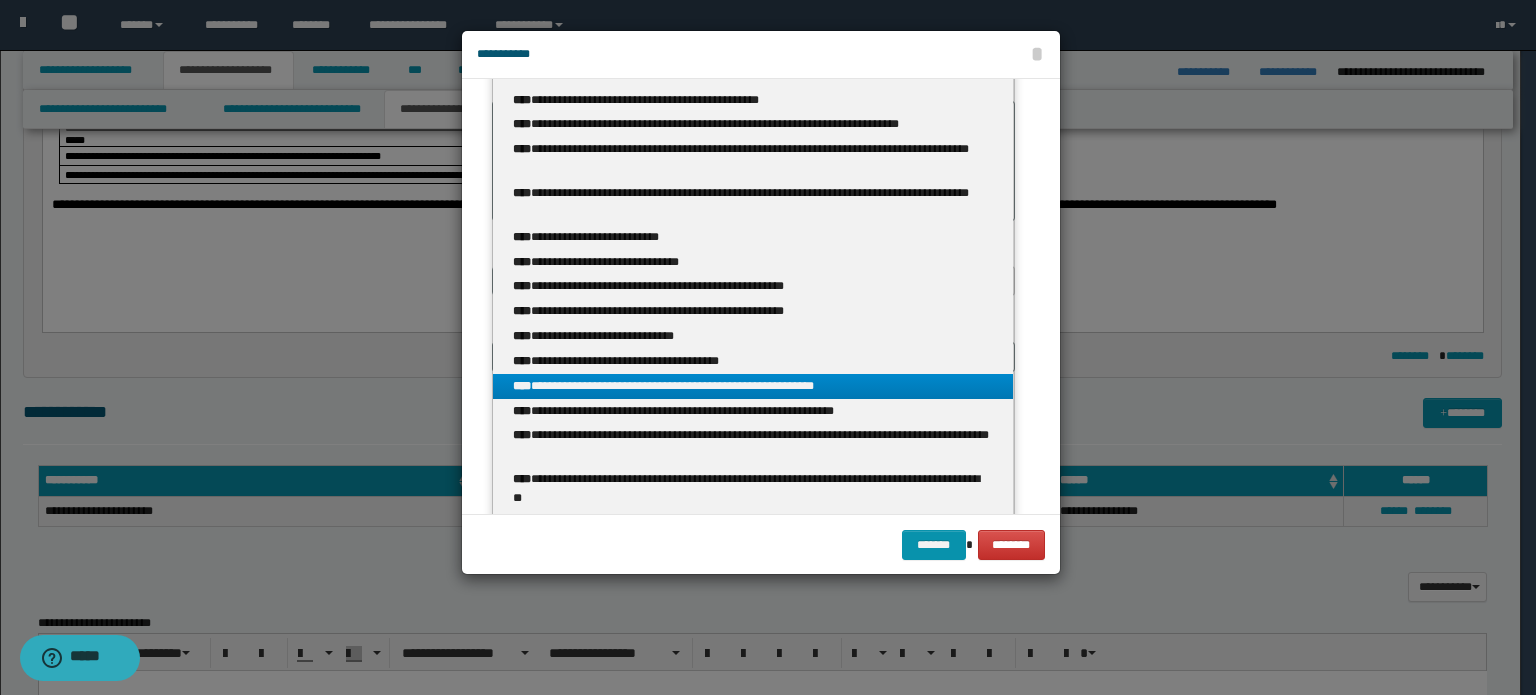 scroll, scrollTop: 0, scrollLeft: 0, axis: both 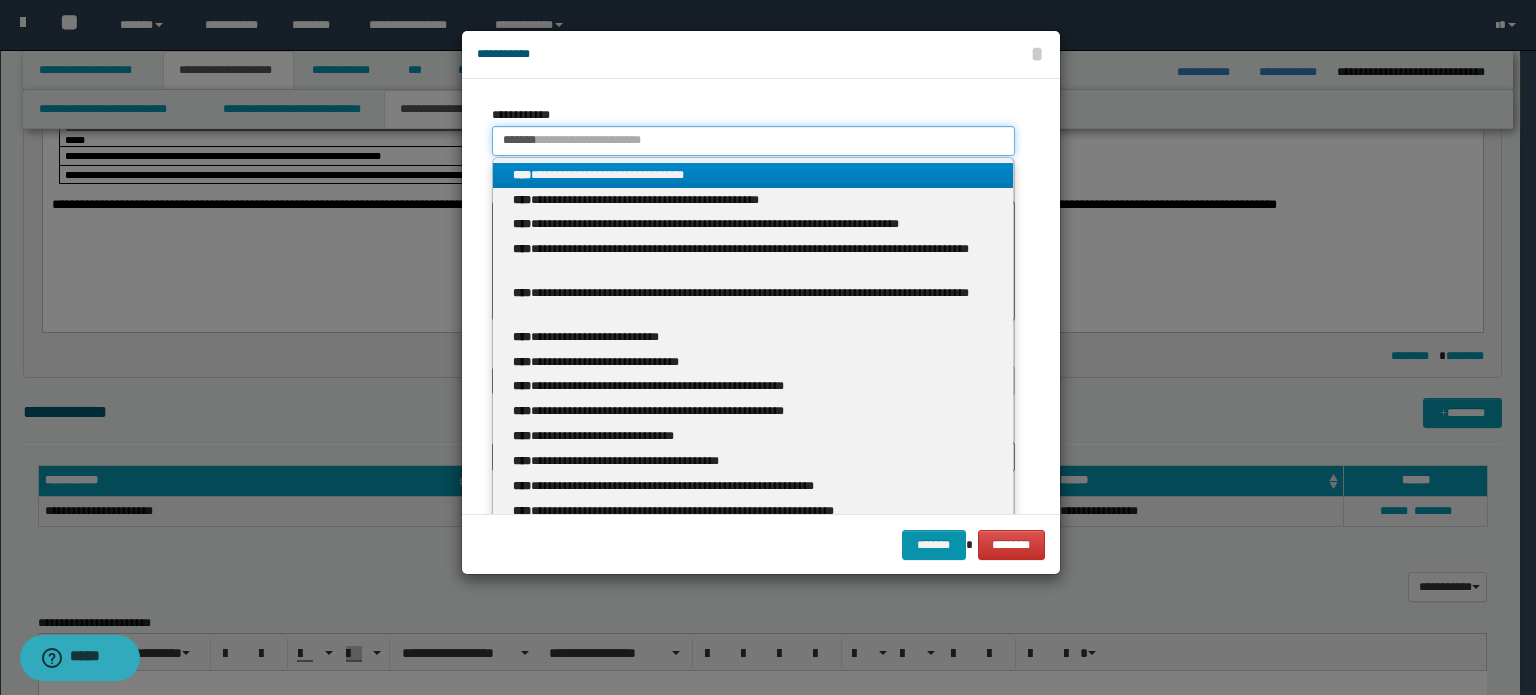 type 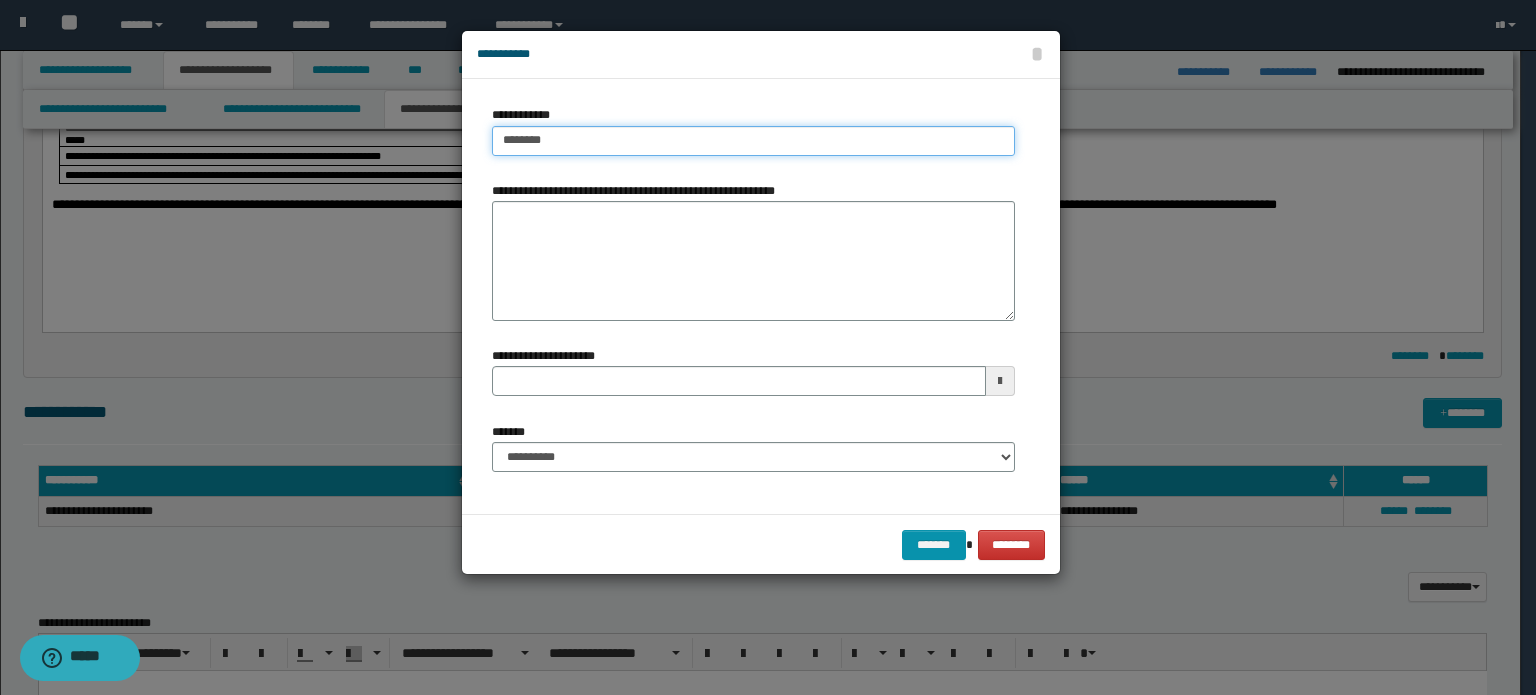 type on "********" 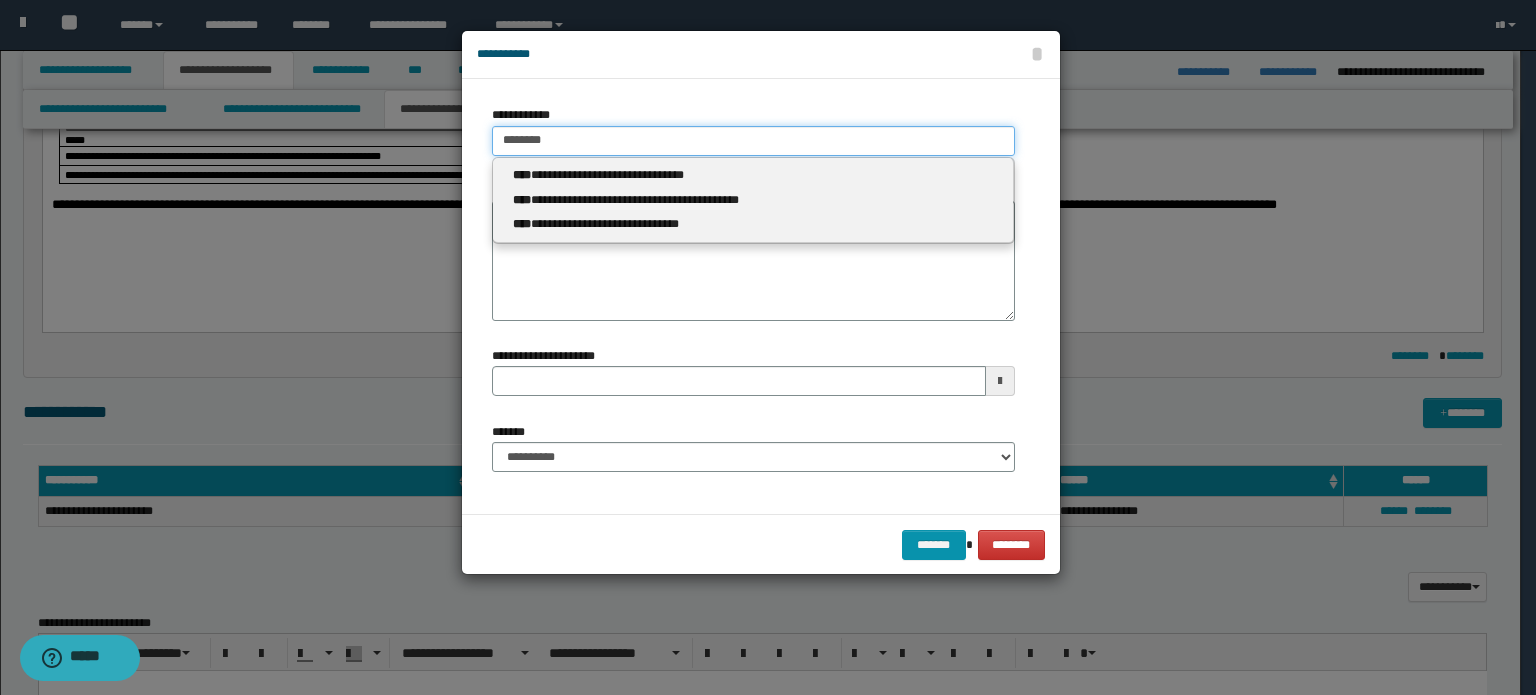 type 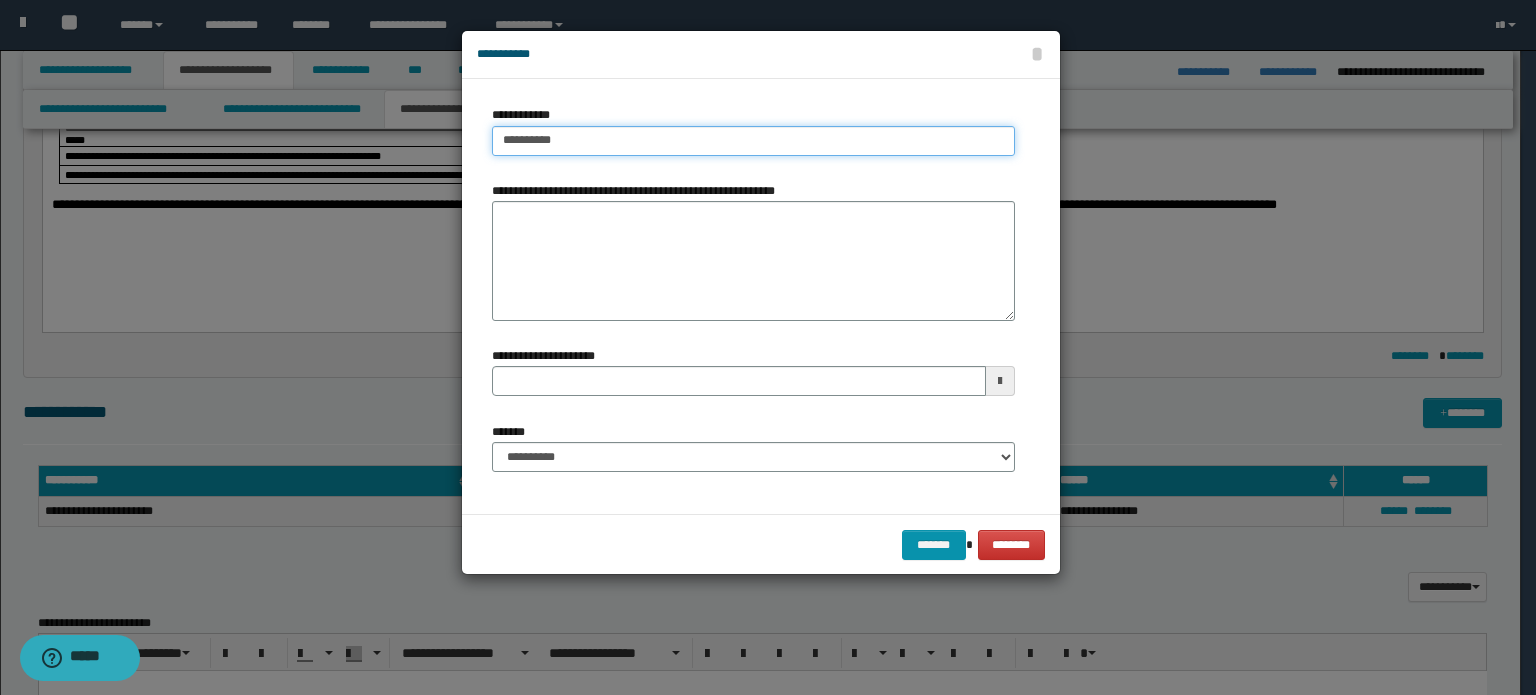 type on "**********" 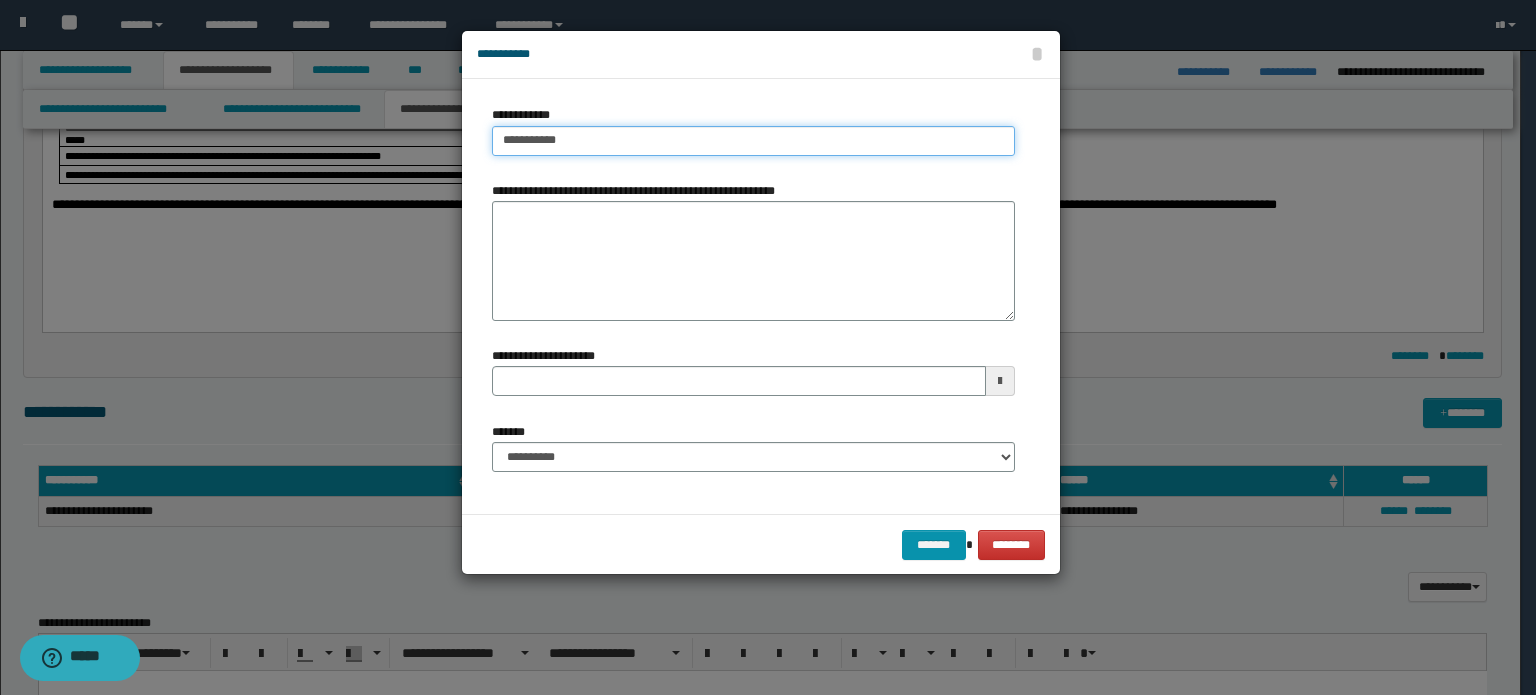 type on "**********" 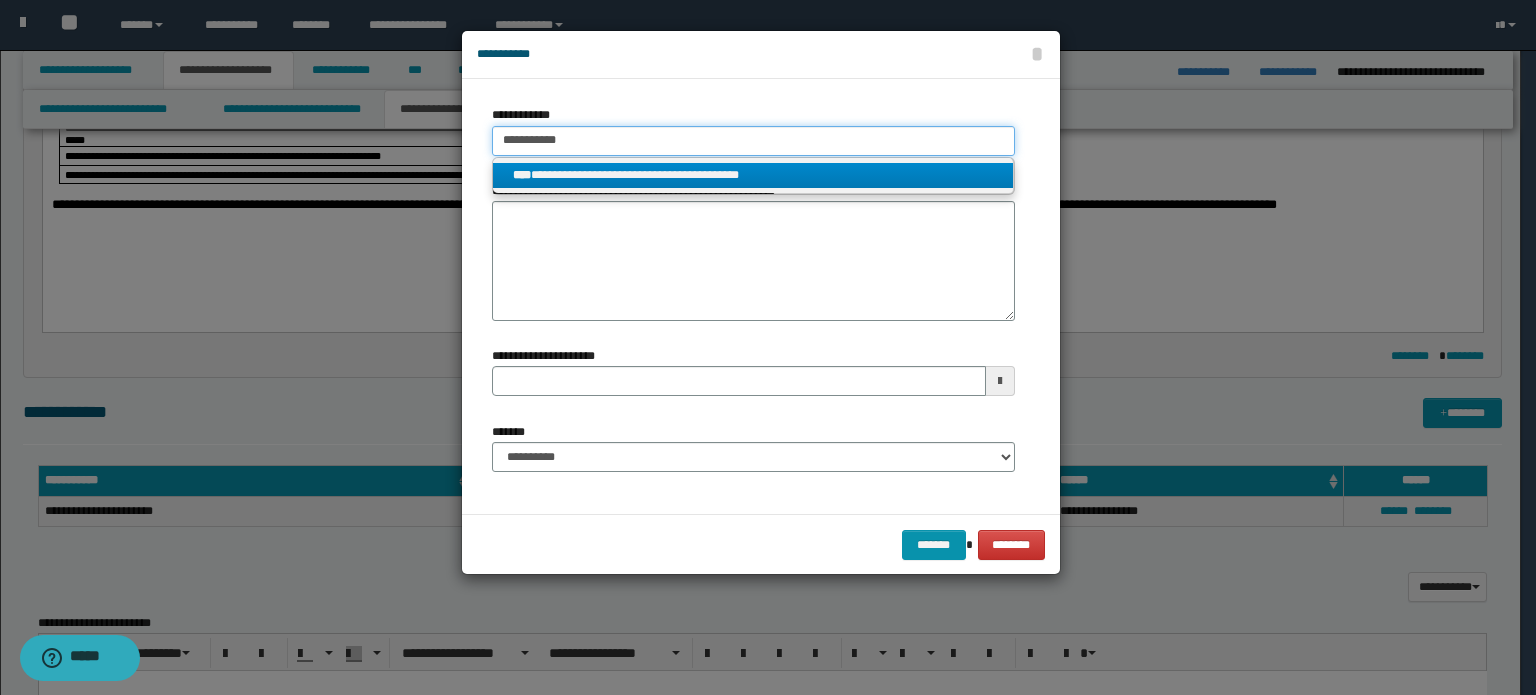type on "**********" 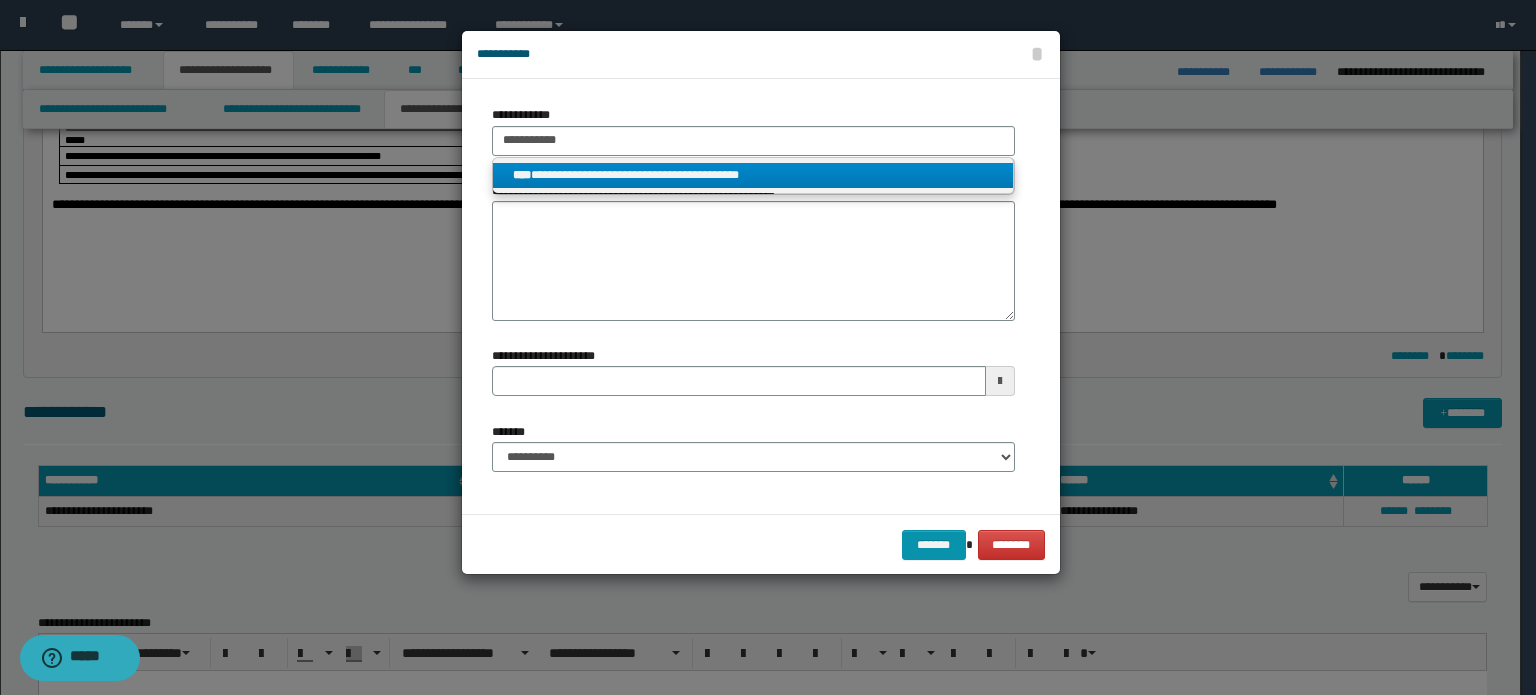click on "**********" at bounding box center (753, 176) 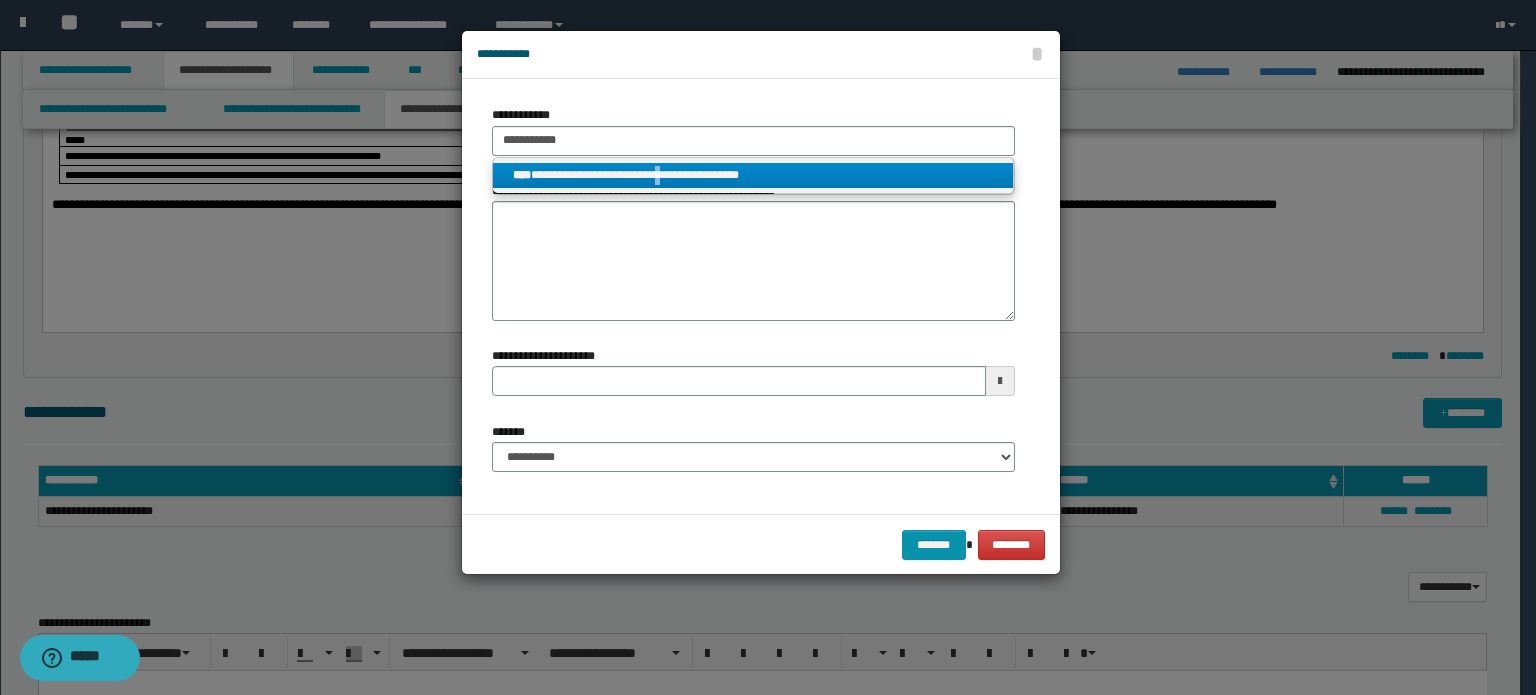 click on "**********" at bounding box center [753, 175] 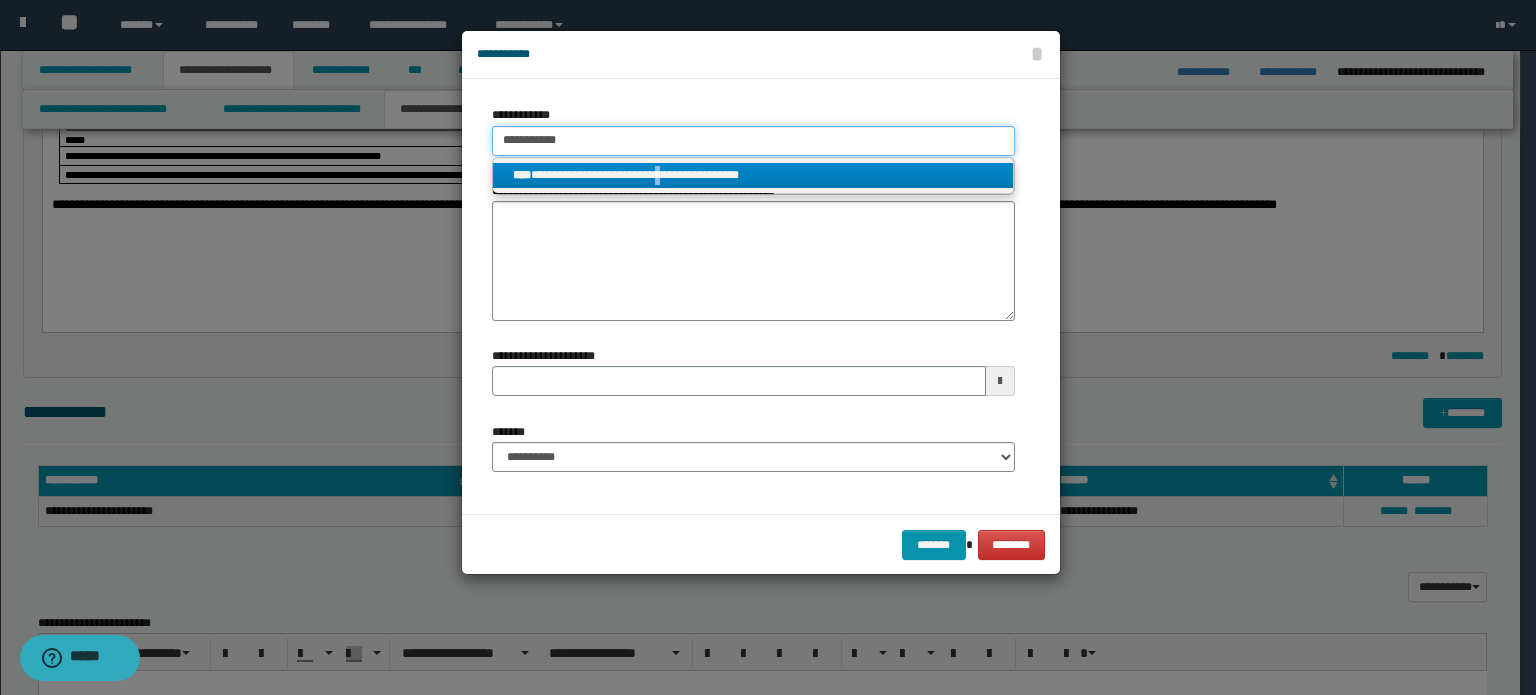 type 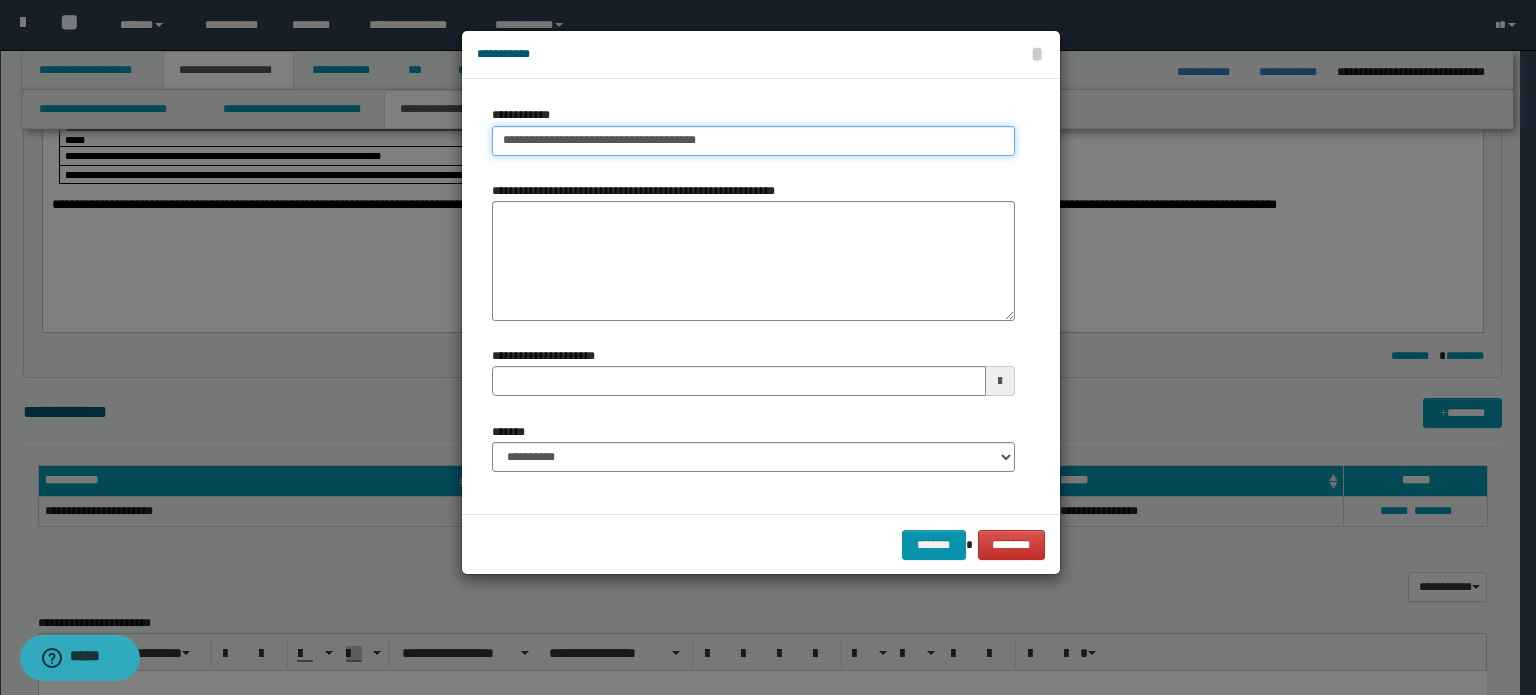 type 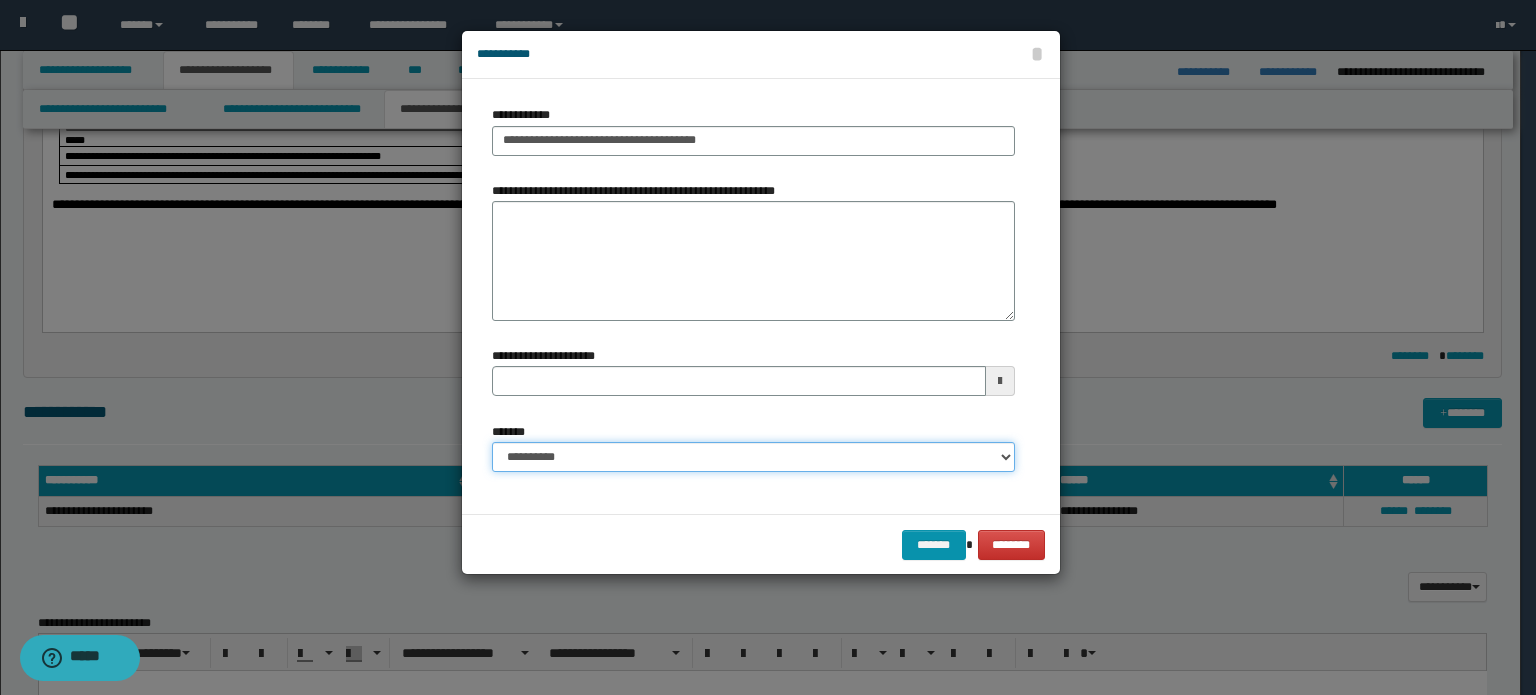 drag, startPoint x: 532, startPoint y: 455, endPoint x: 532, endPoint y: 443, distance: 12 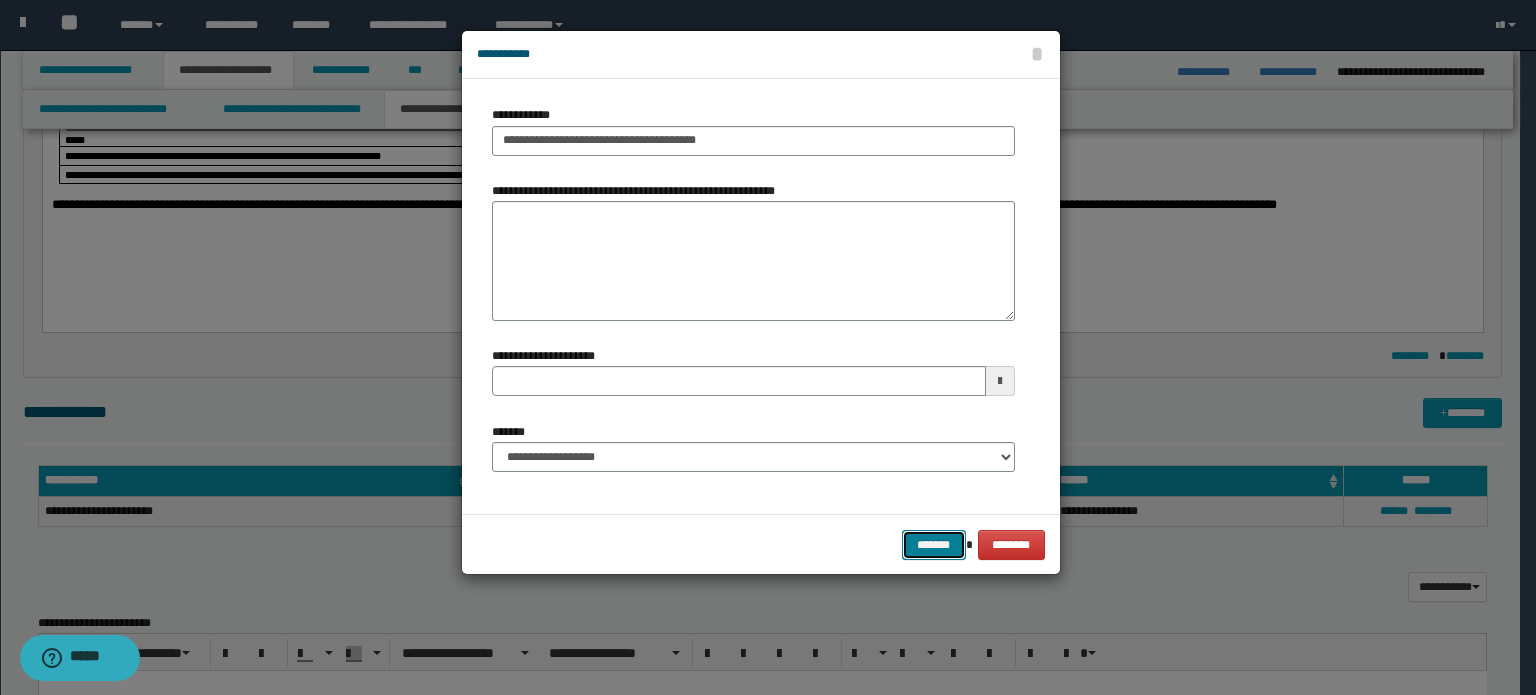 click on "*******" at bounding box center (934, 545) 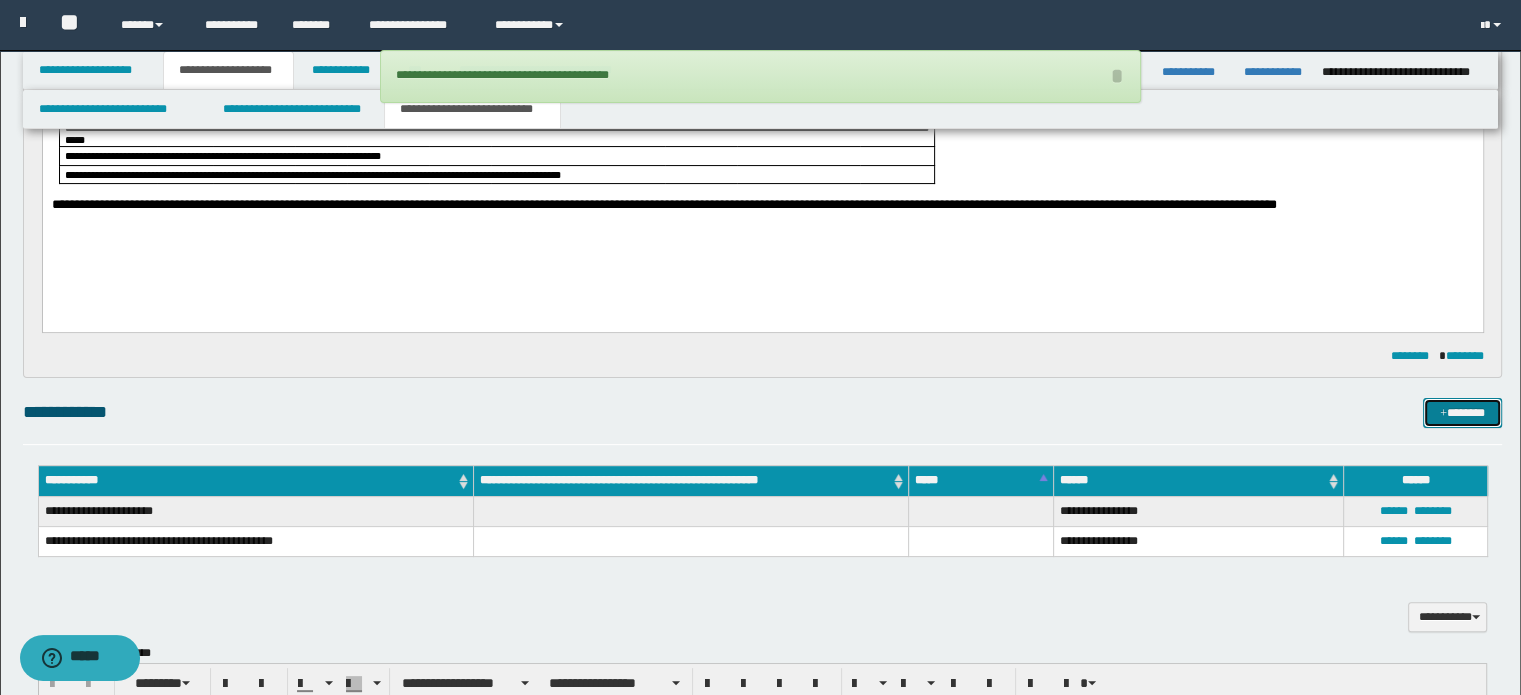 click on "*******" at bounding box center [1462, 413] 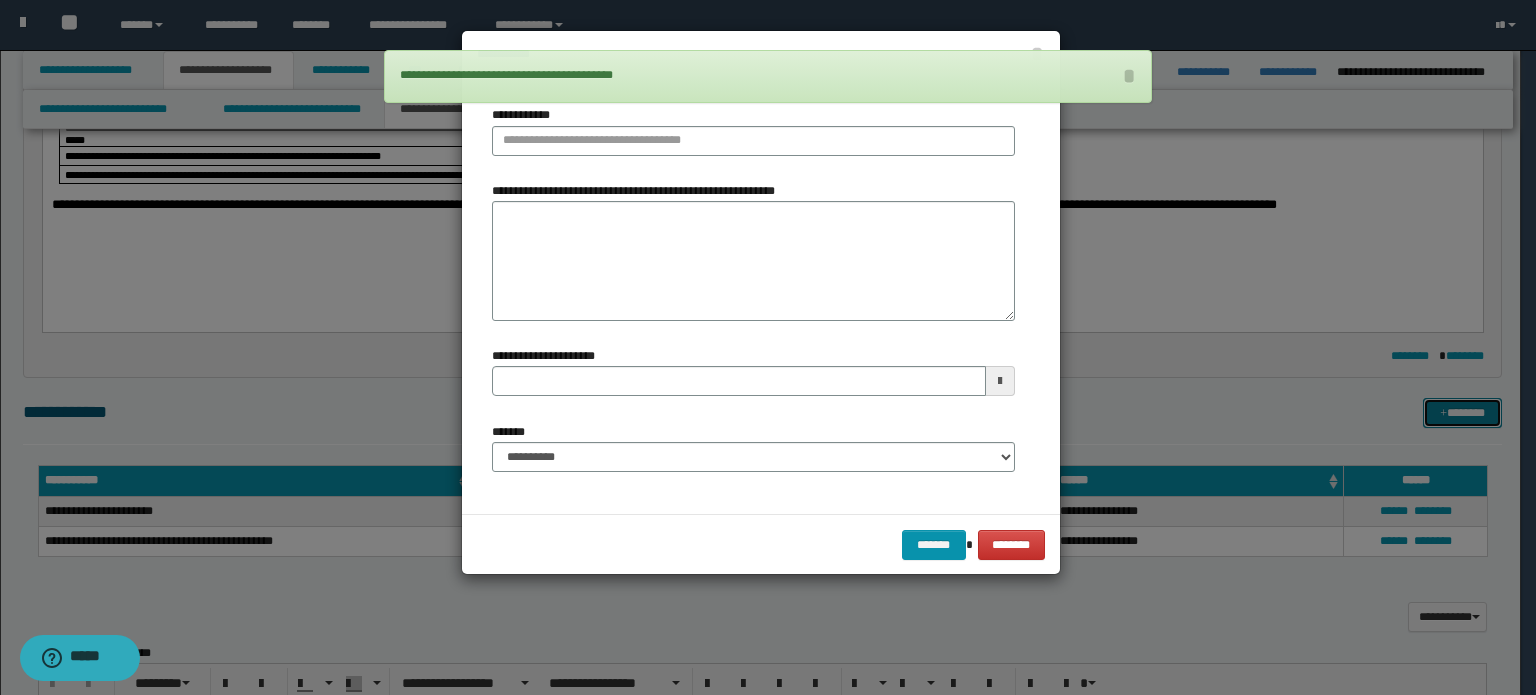 type 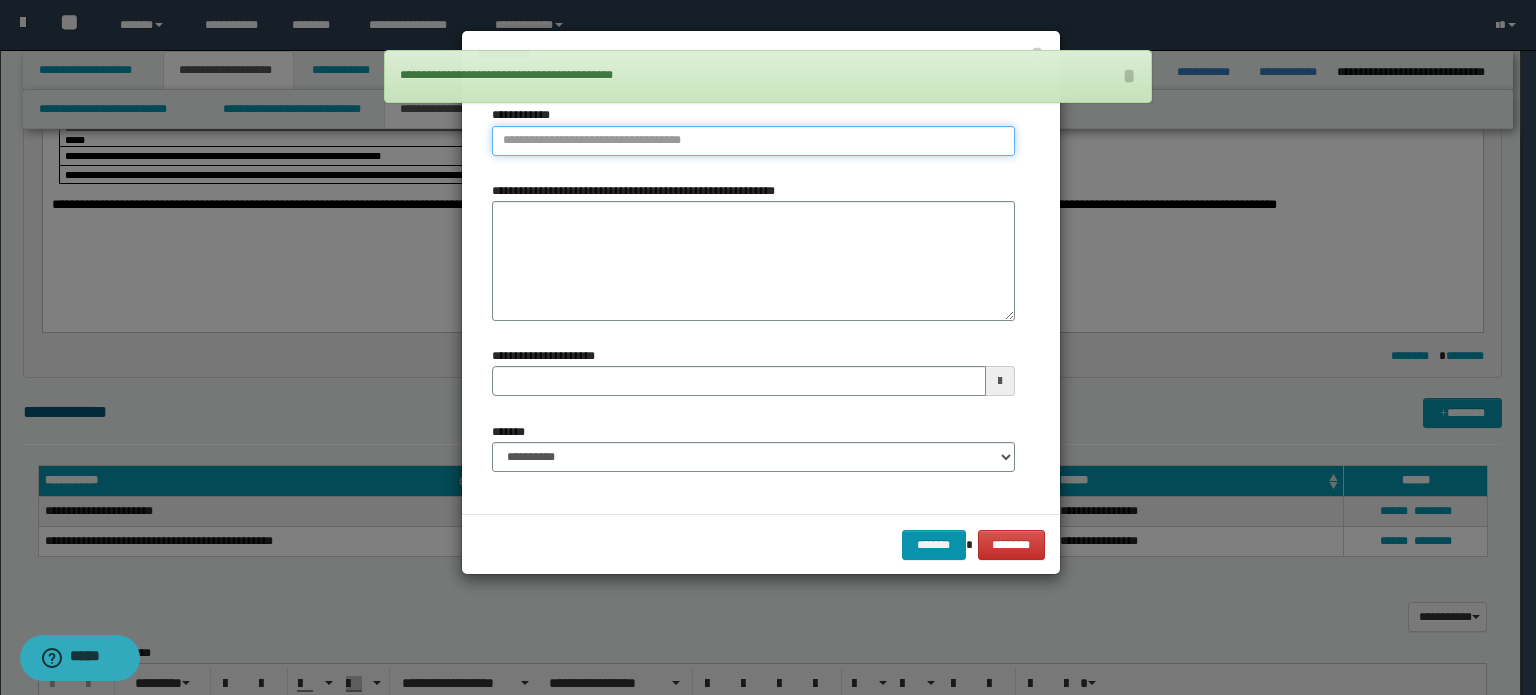 type on "**********" 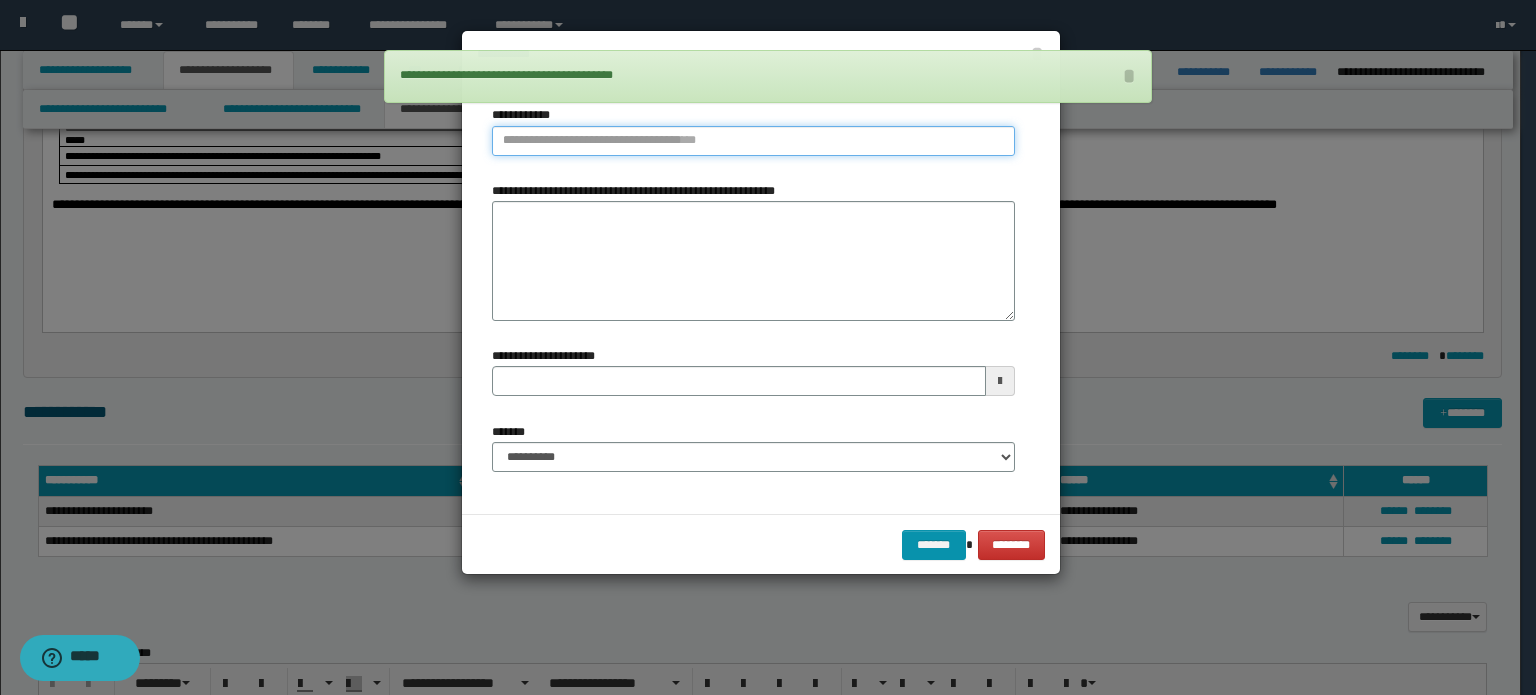 click on "**********" at bounding box center [753, 141] 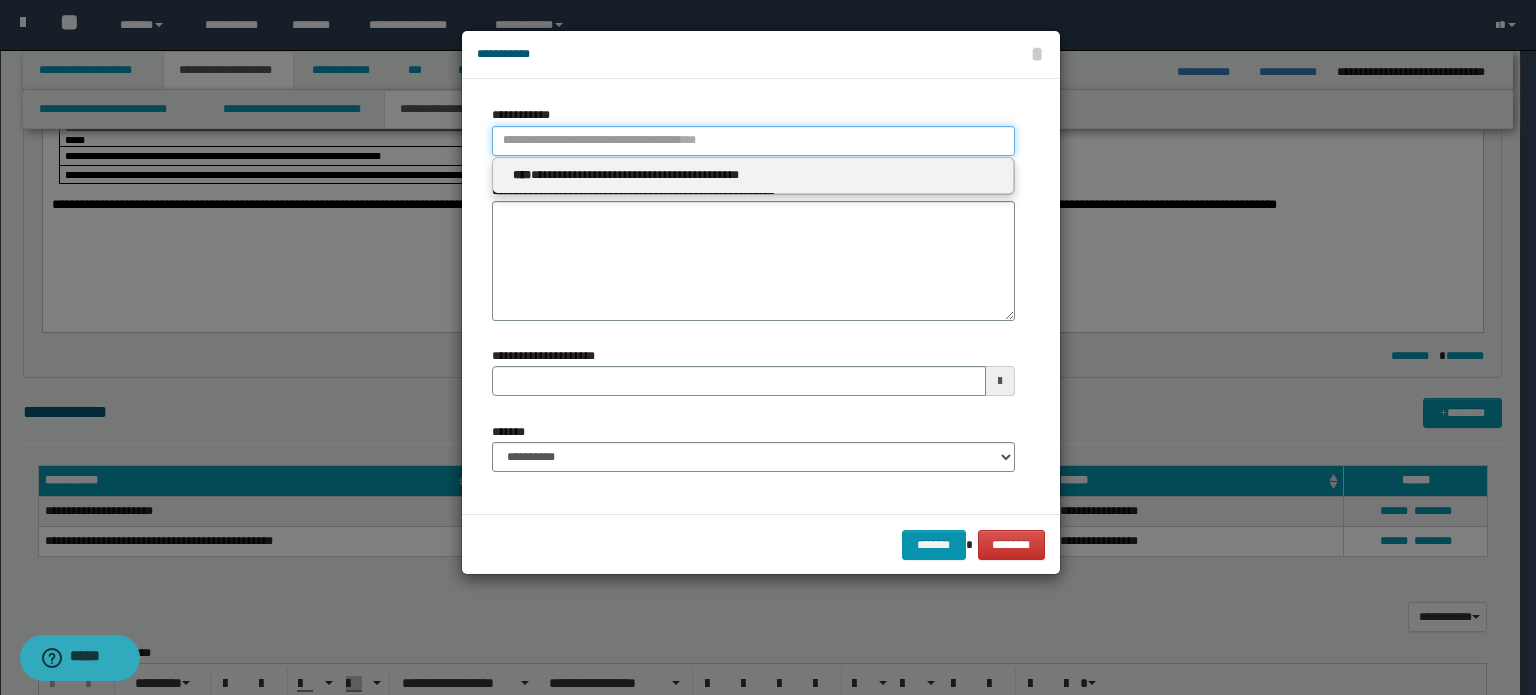 type 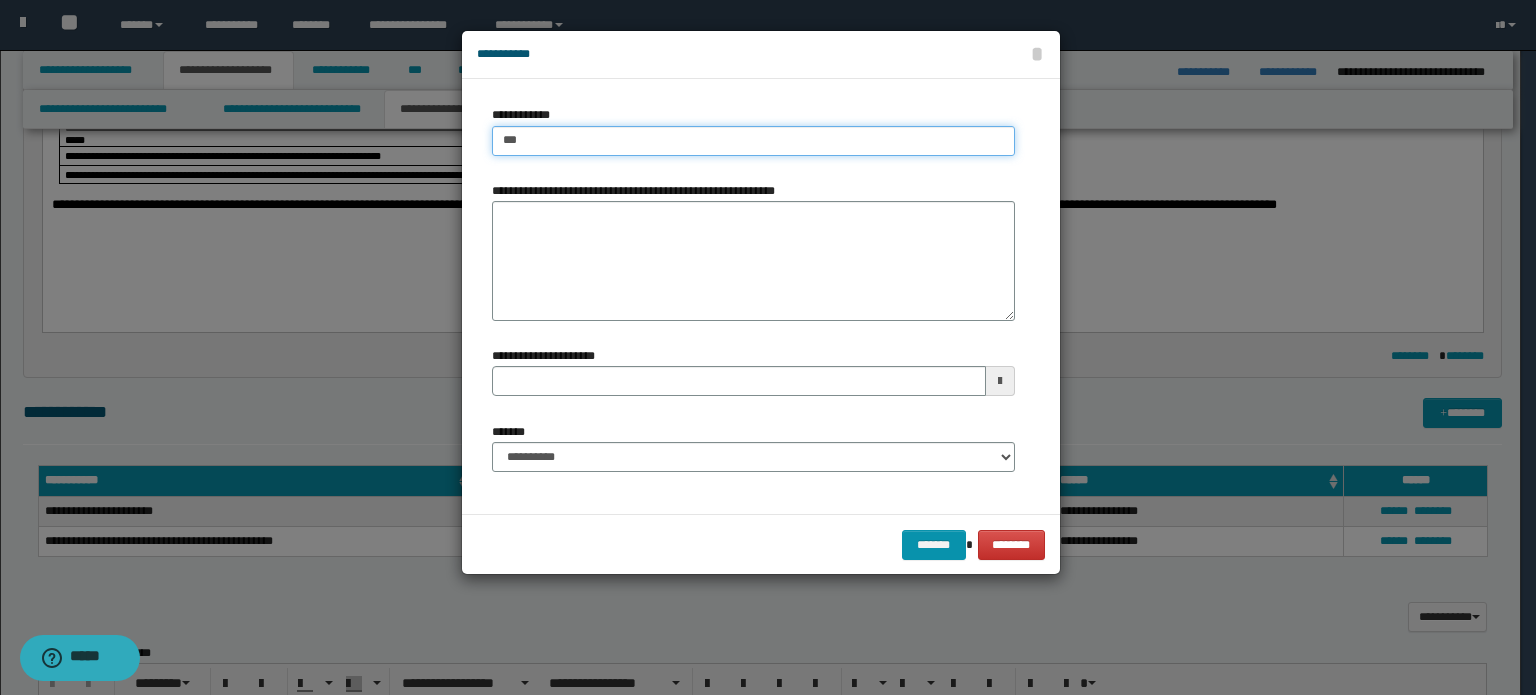 type on "****" 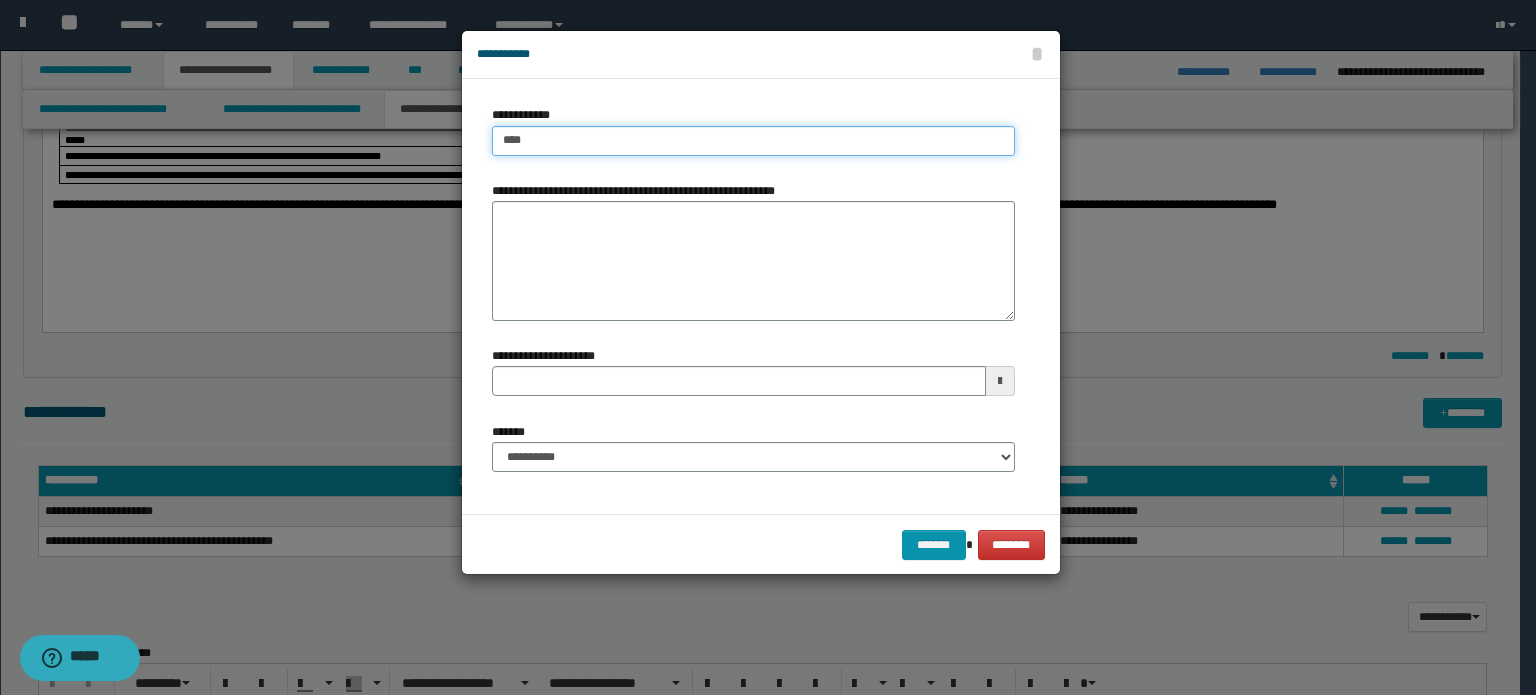 type on "****" 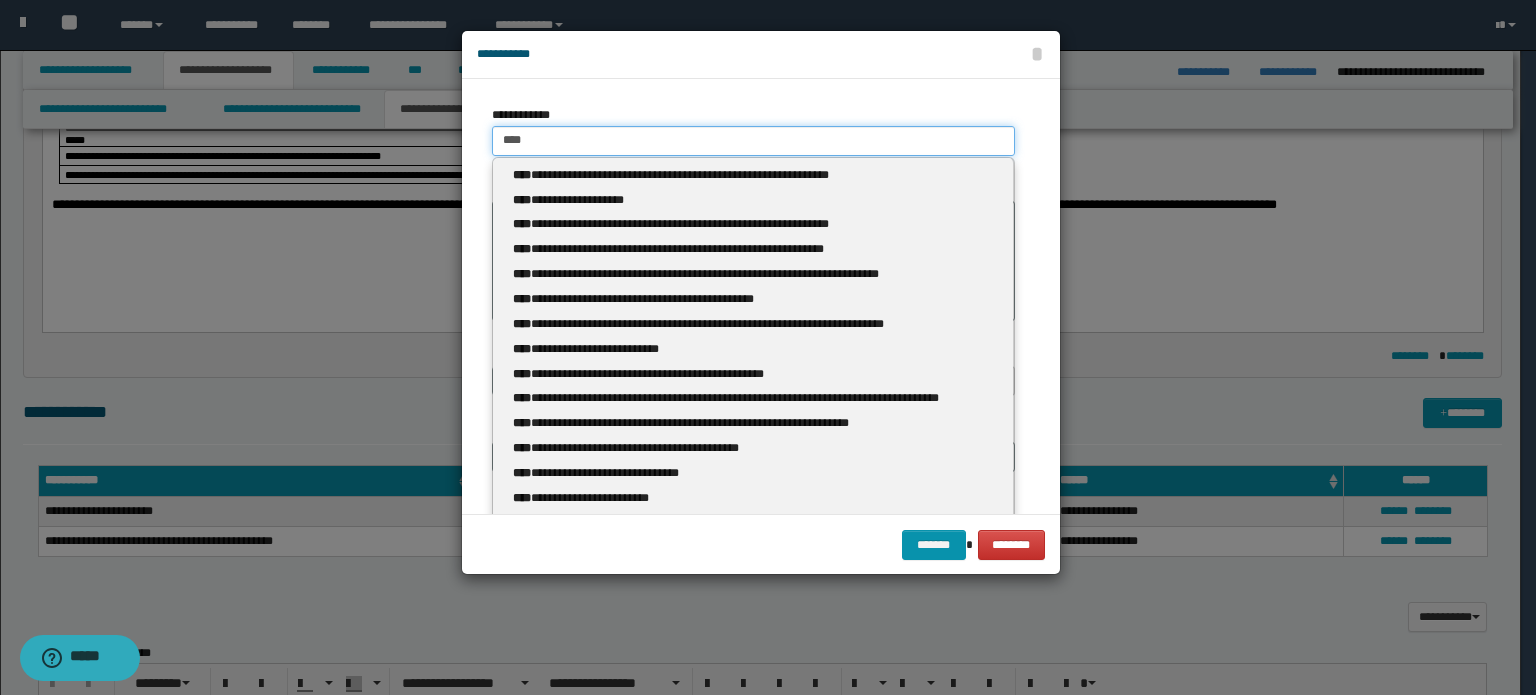 type 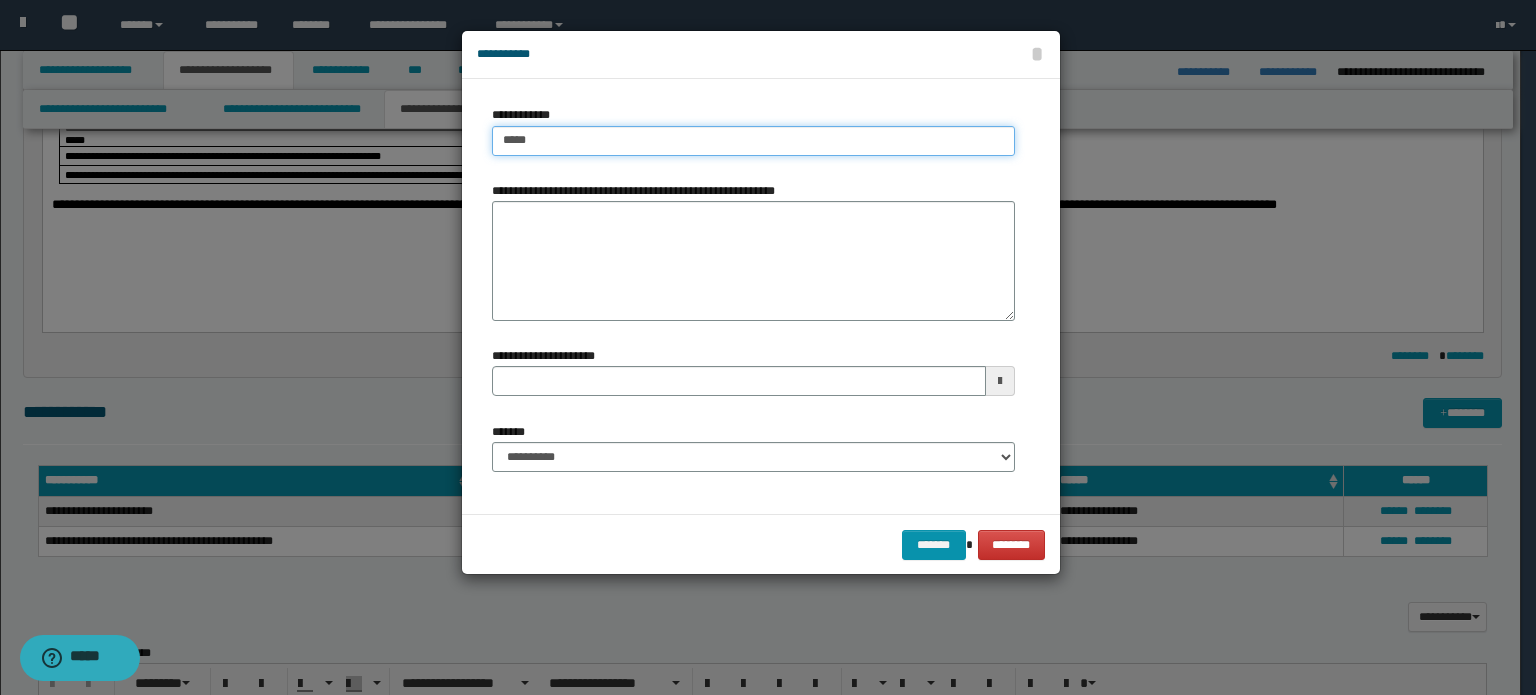 type 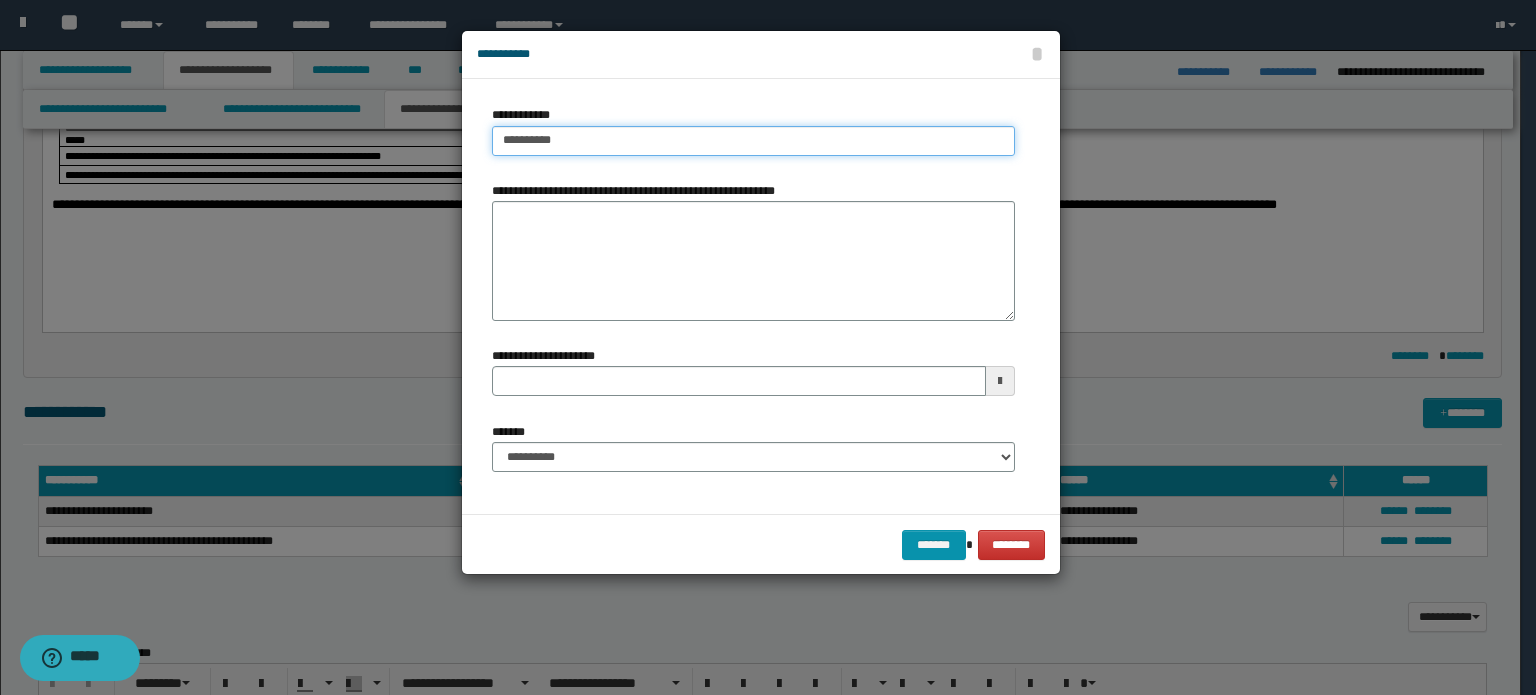 type on "**********" 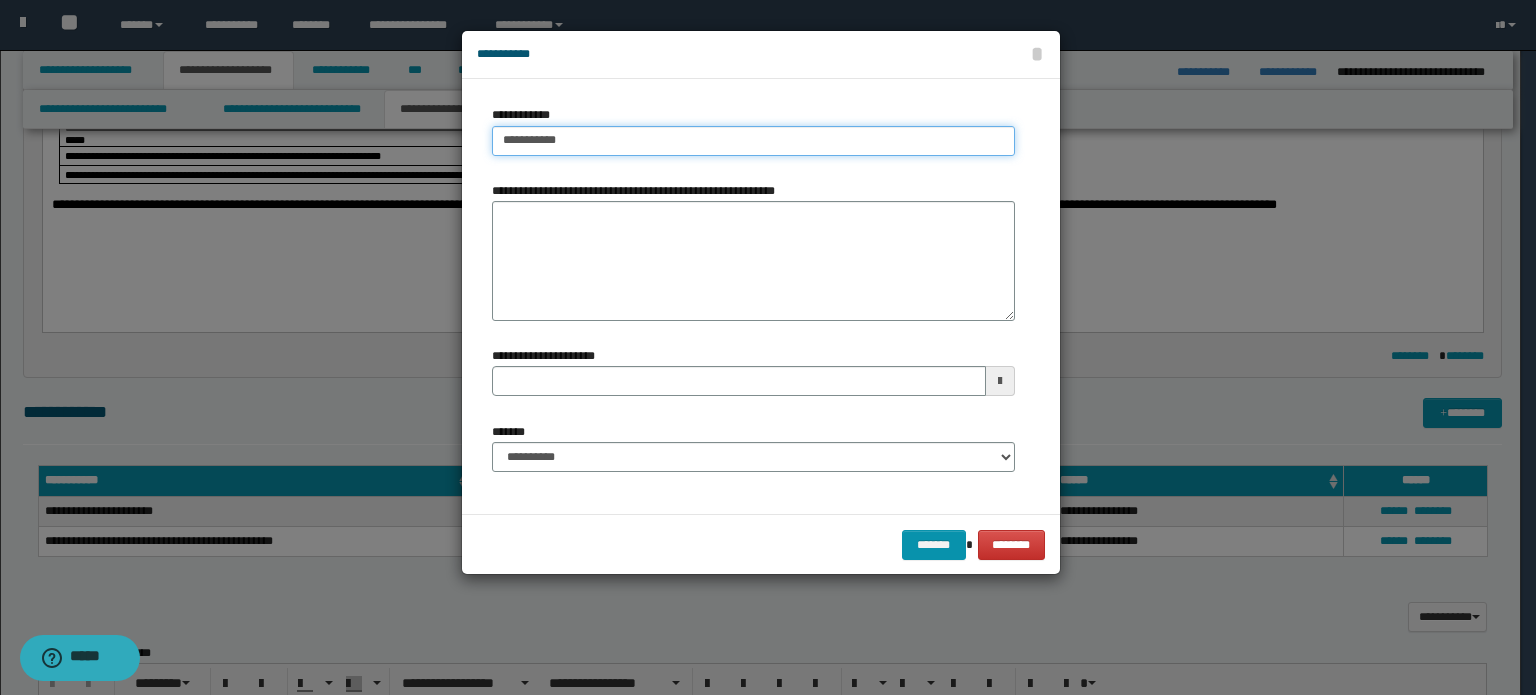 type on "**********" 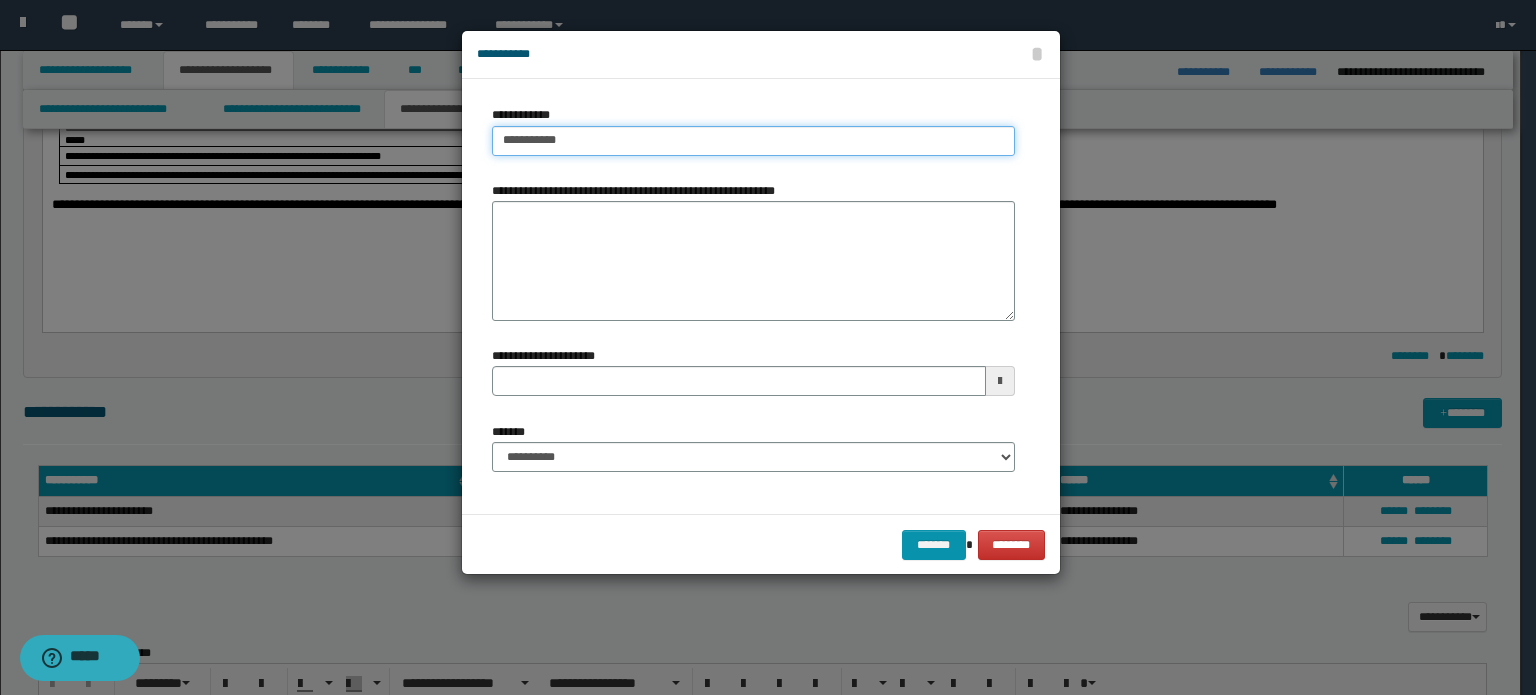 type 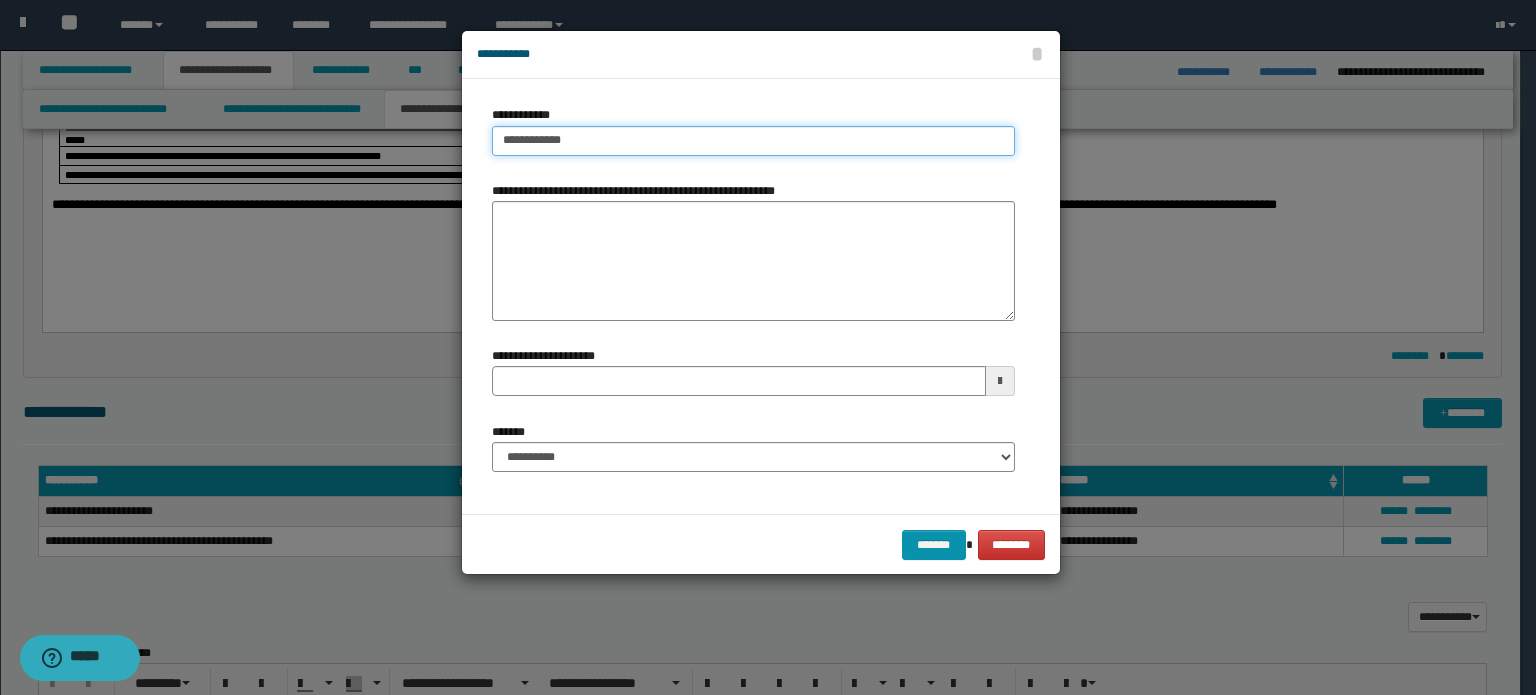 type on "**********" 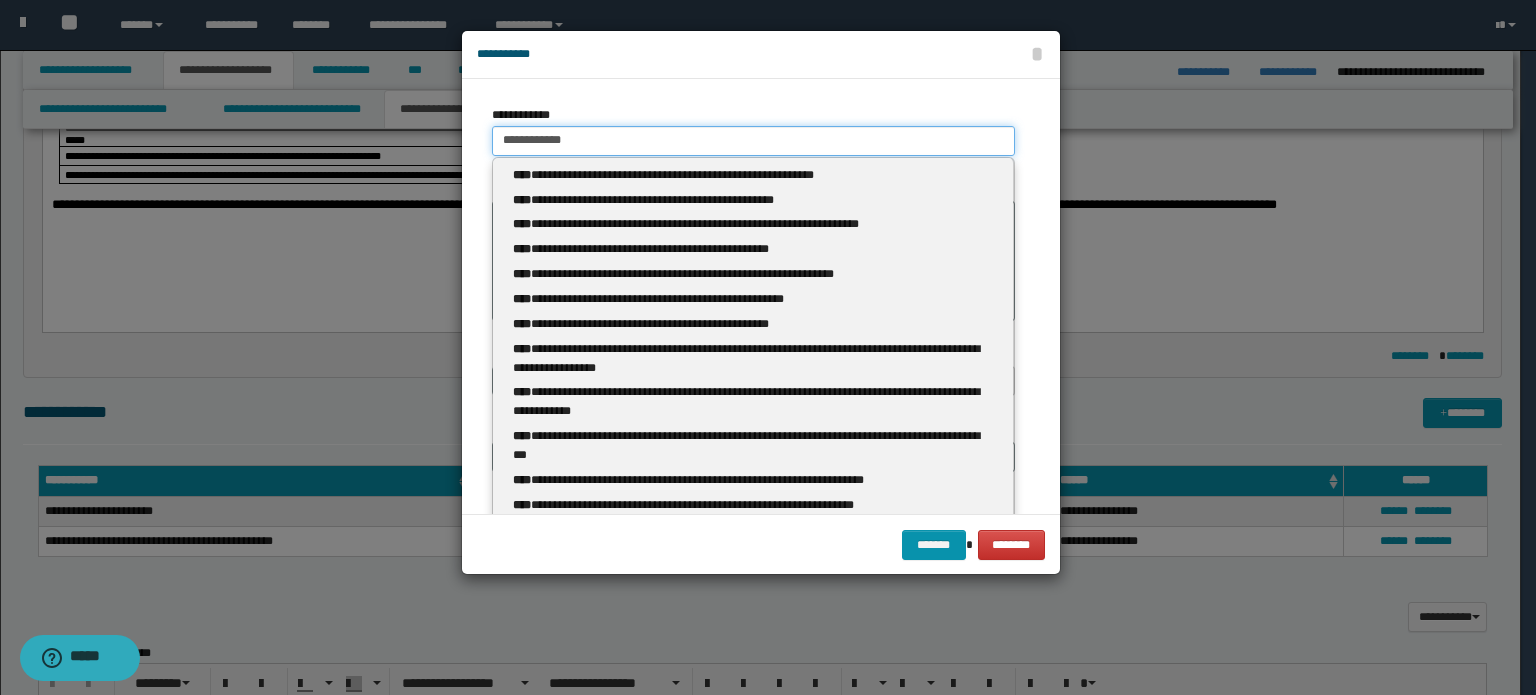 type 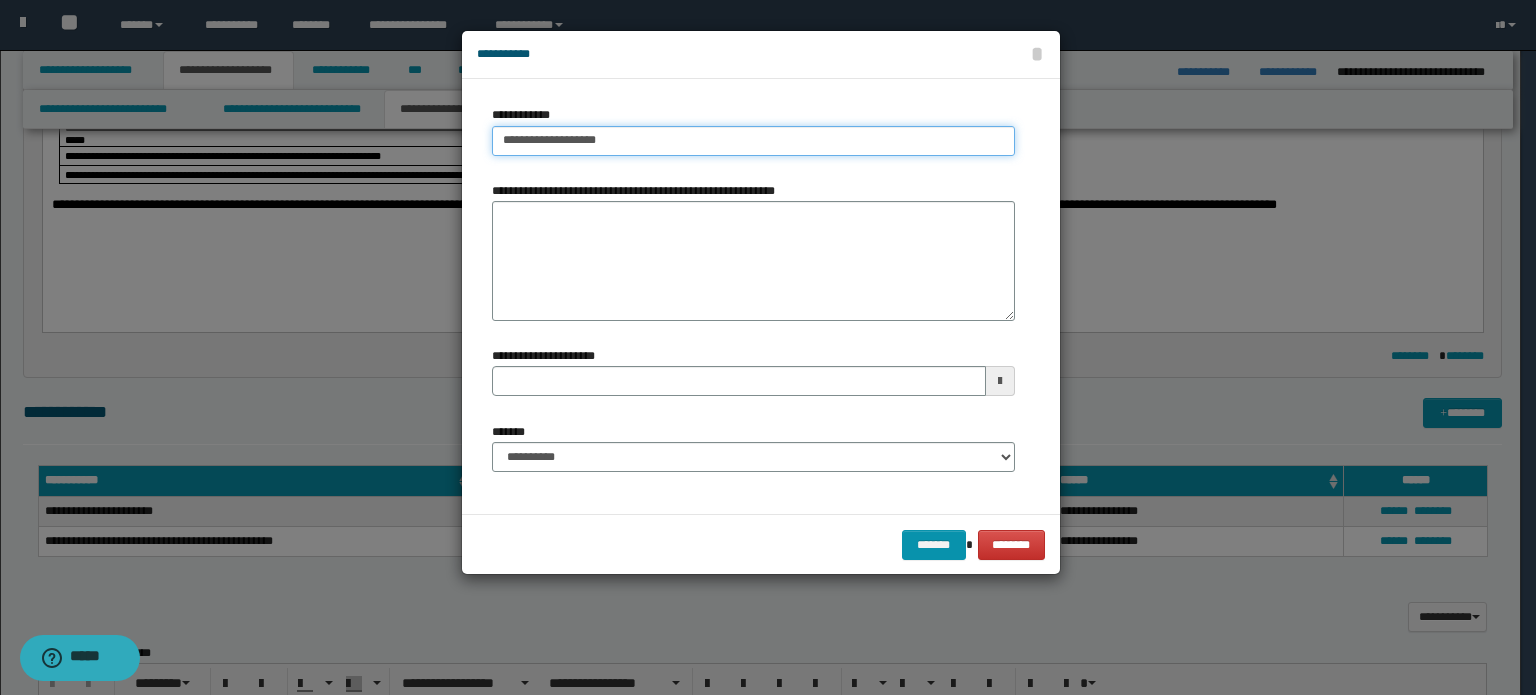 type on "**********" 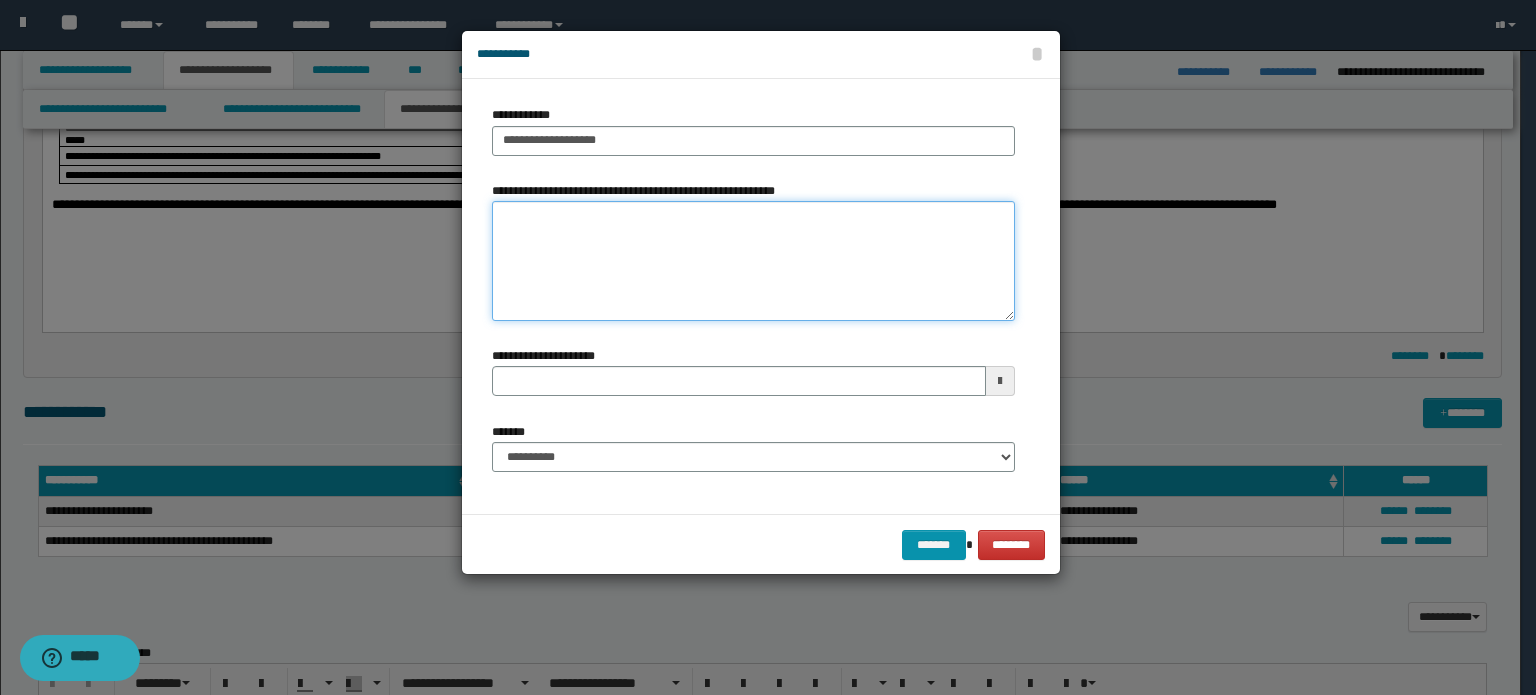 click on "**********" at bounding box center (753, 261) 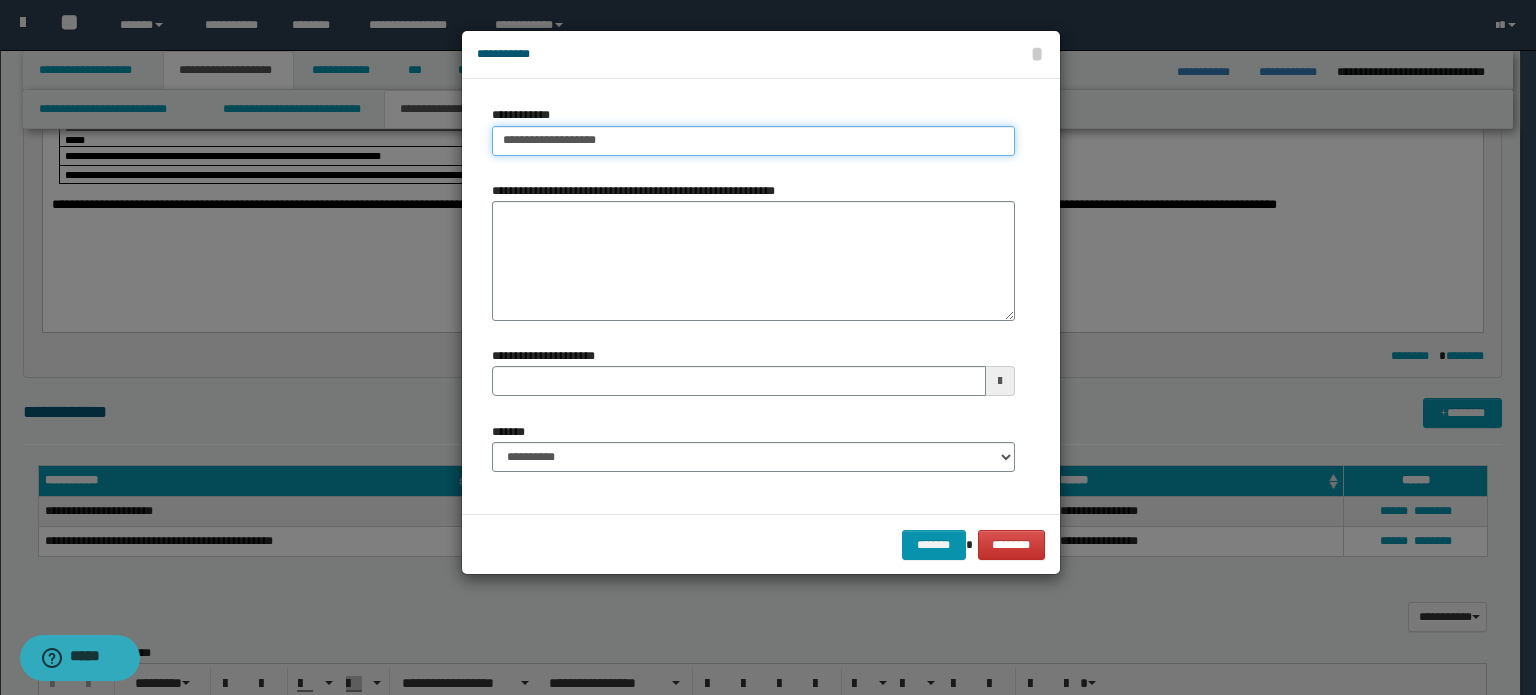 click on "**********" at bounding box center [753, 141] 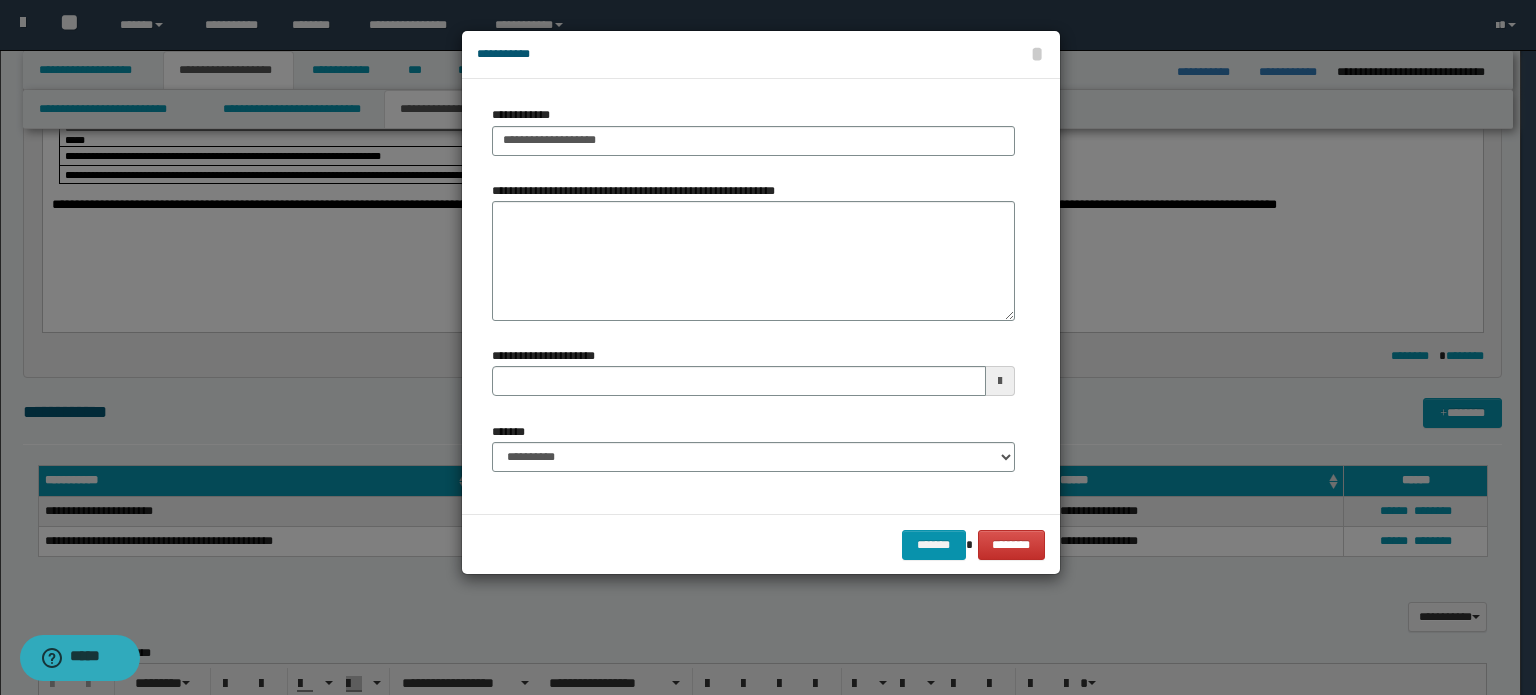 drag, startPoint x: 524, startPoint y: 143, endPoint x: 880, endPoint y: 167, distance: 356.80807 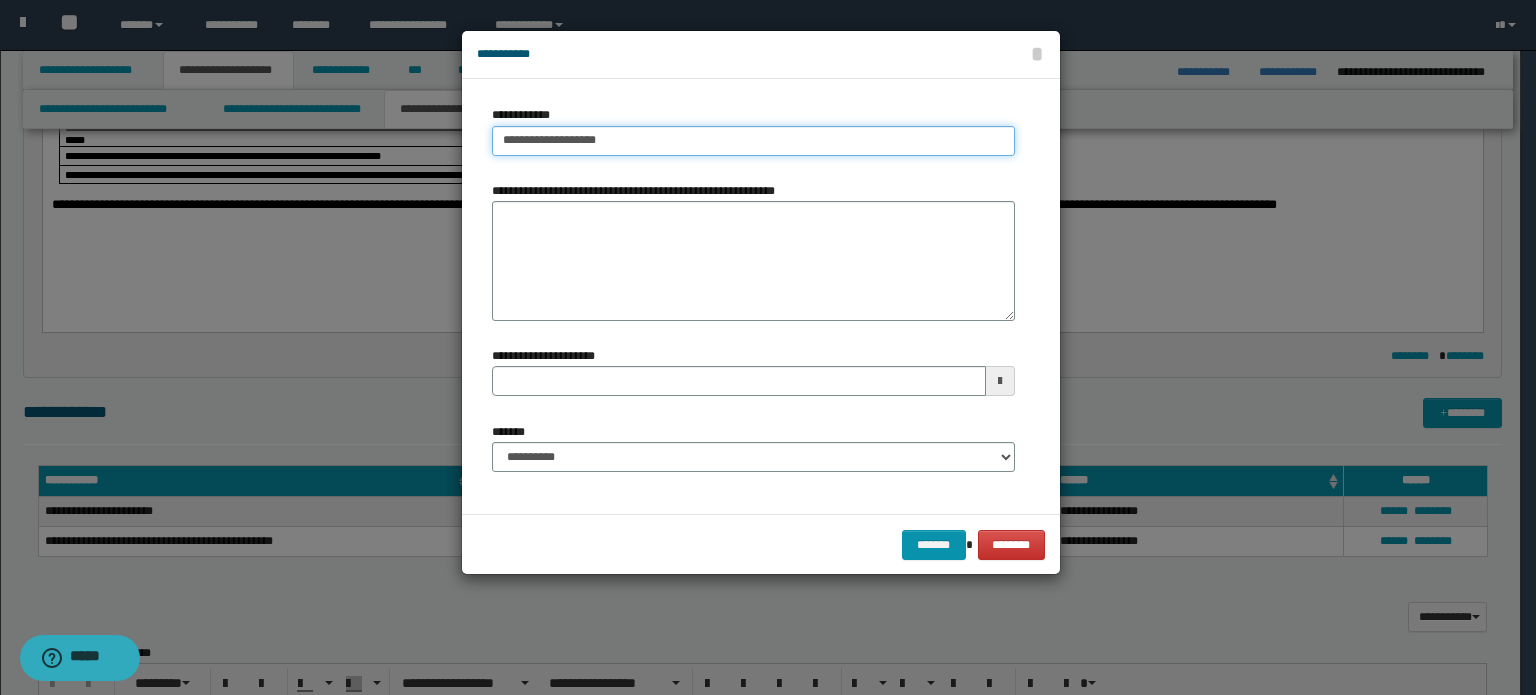 click on "**********" at bounding box center (753, 141) 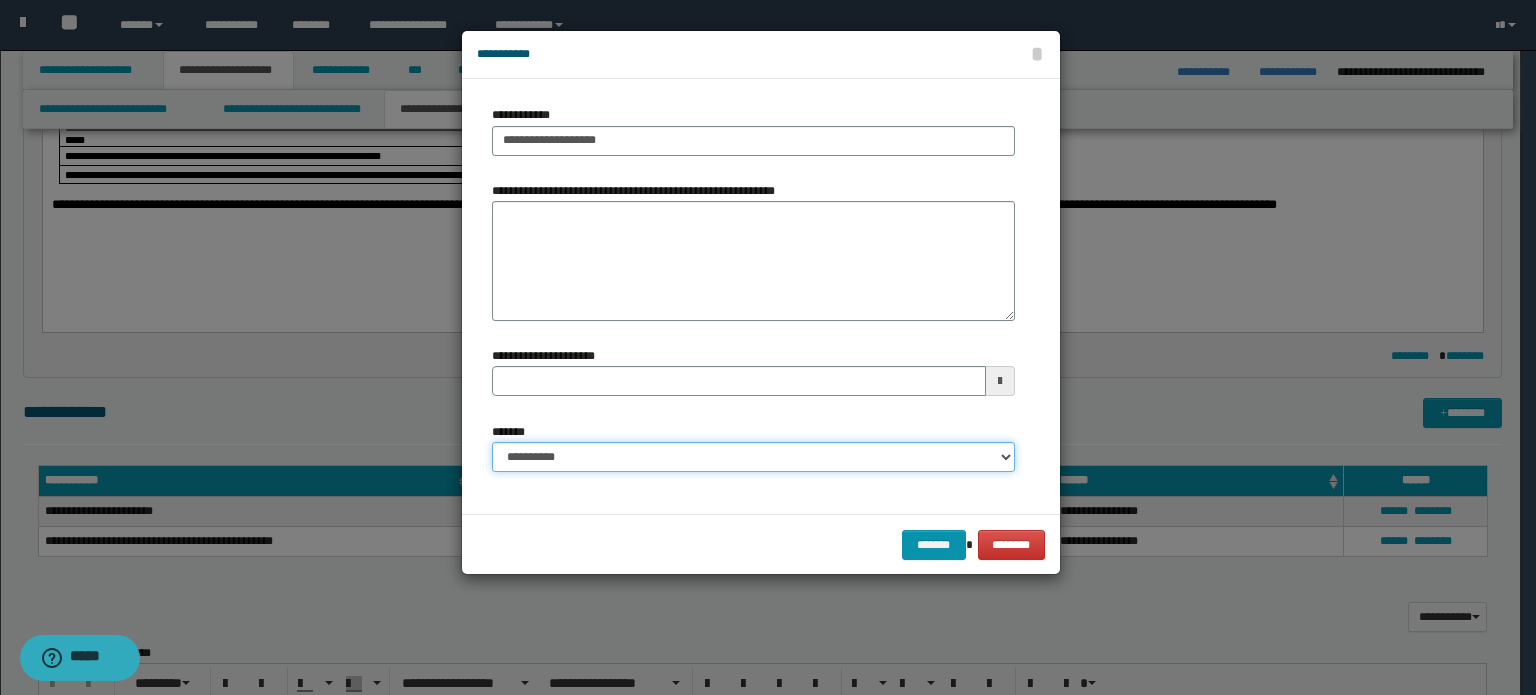 drag, startPoint x: 552, startPoint y: 457, endPoint x: 552, endPoint y: 443, distance: 14 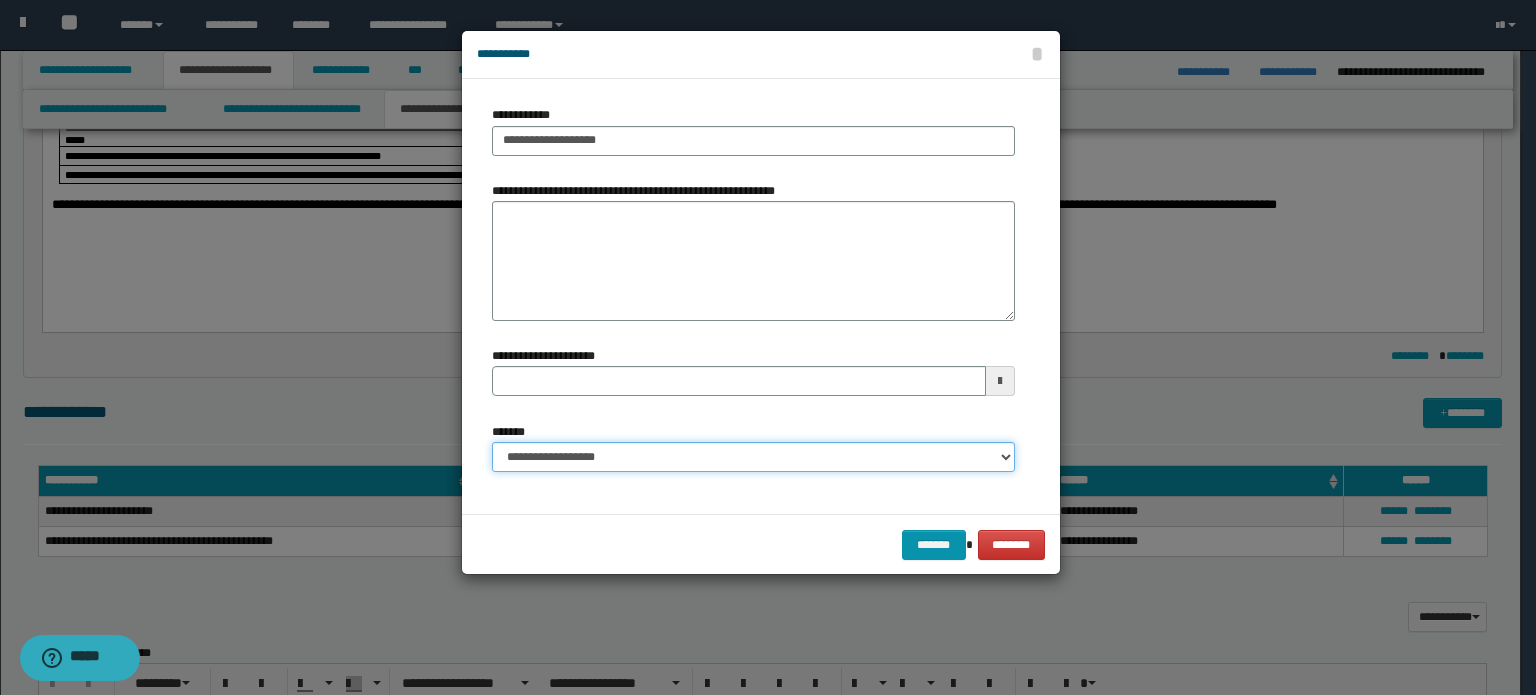 type 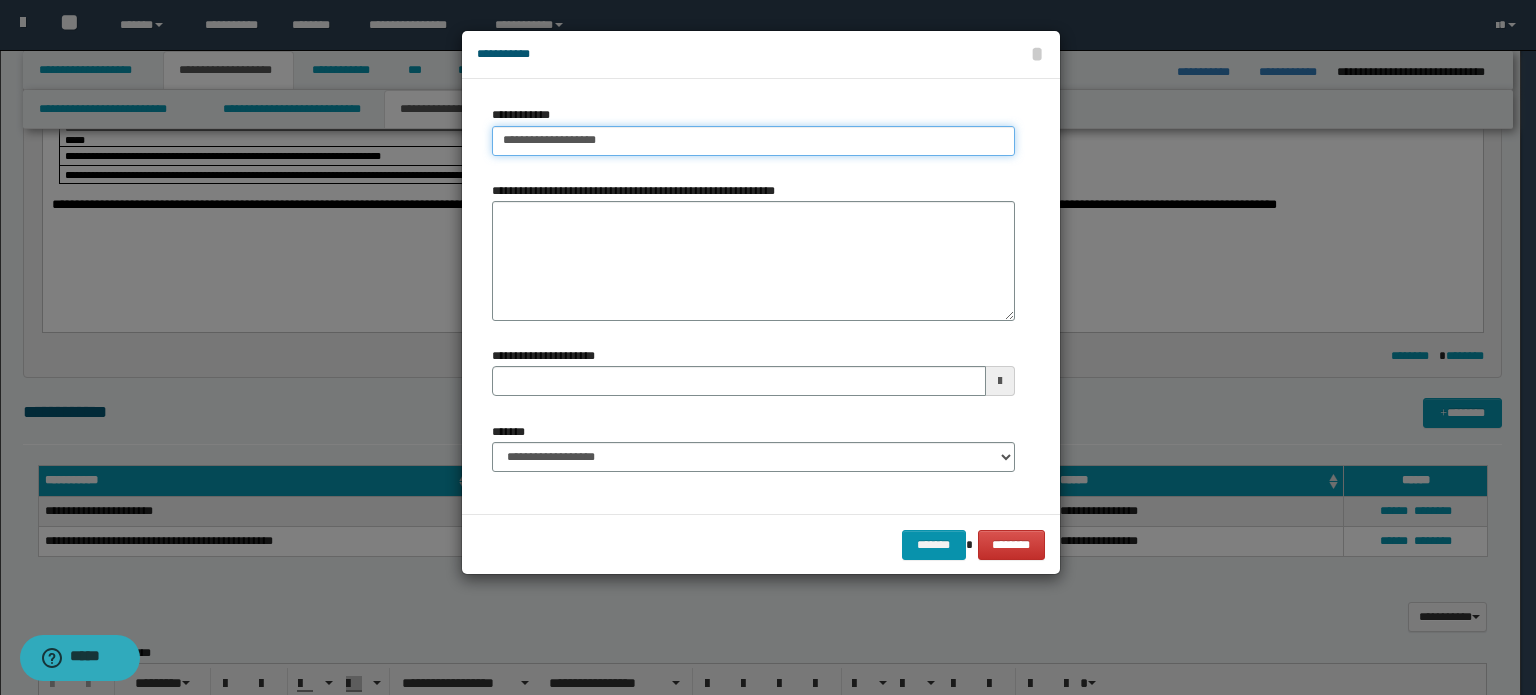 click on "**********" at bounding box center (753, 141) 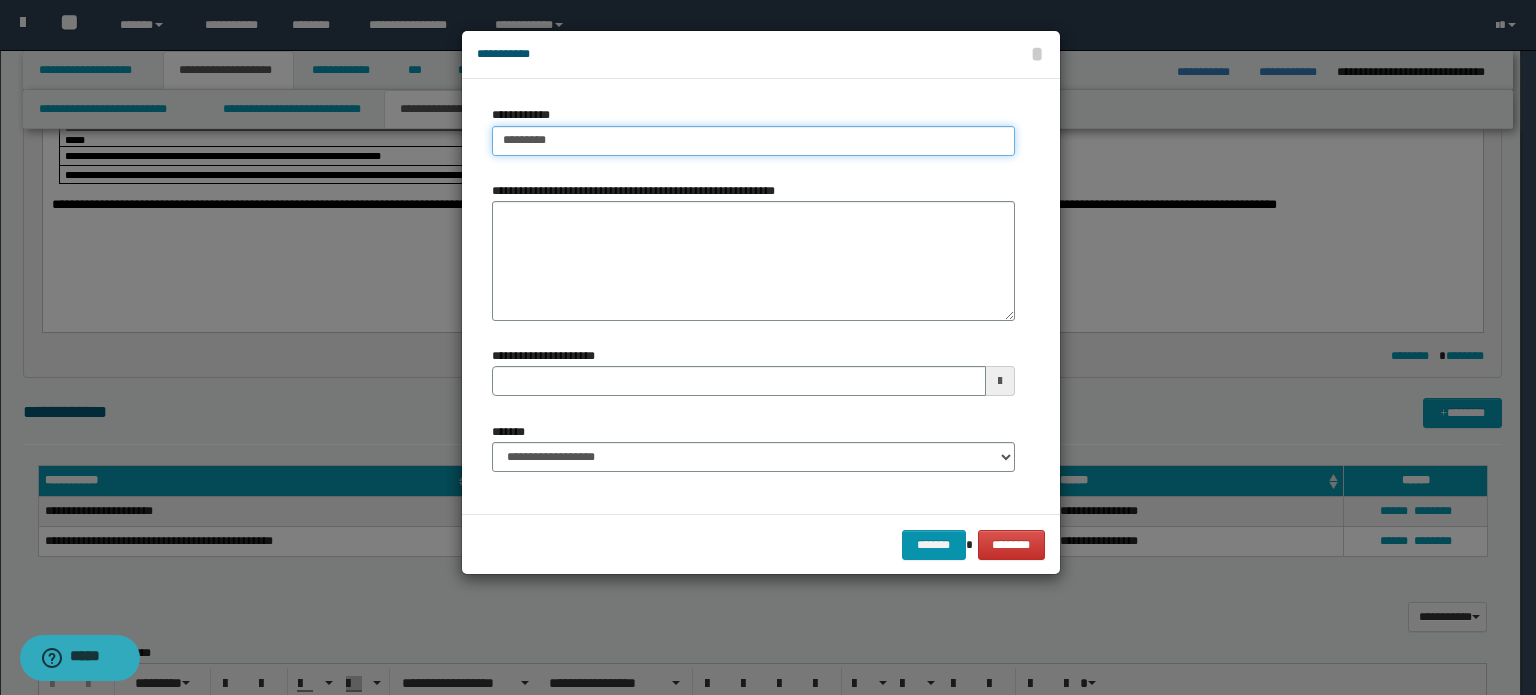 click on "*********" at bounding box center (753, 141) 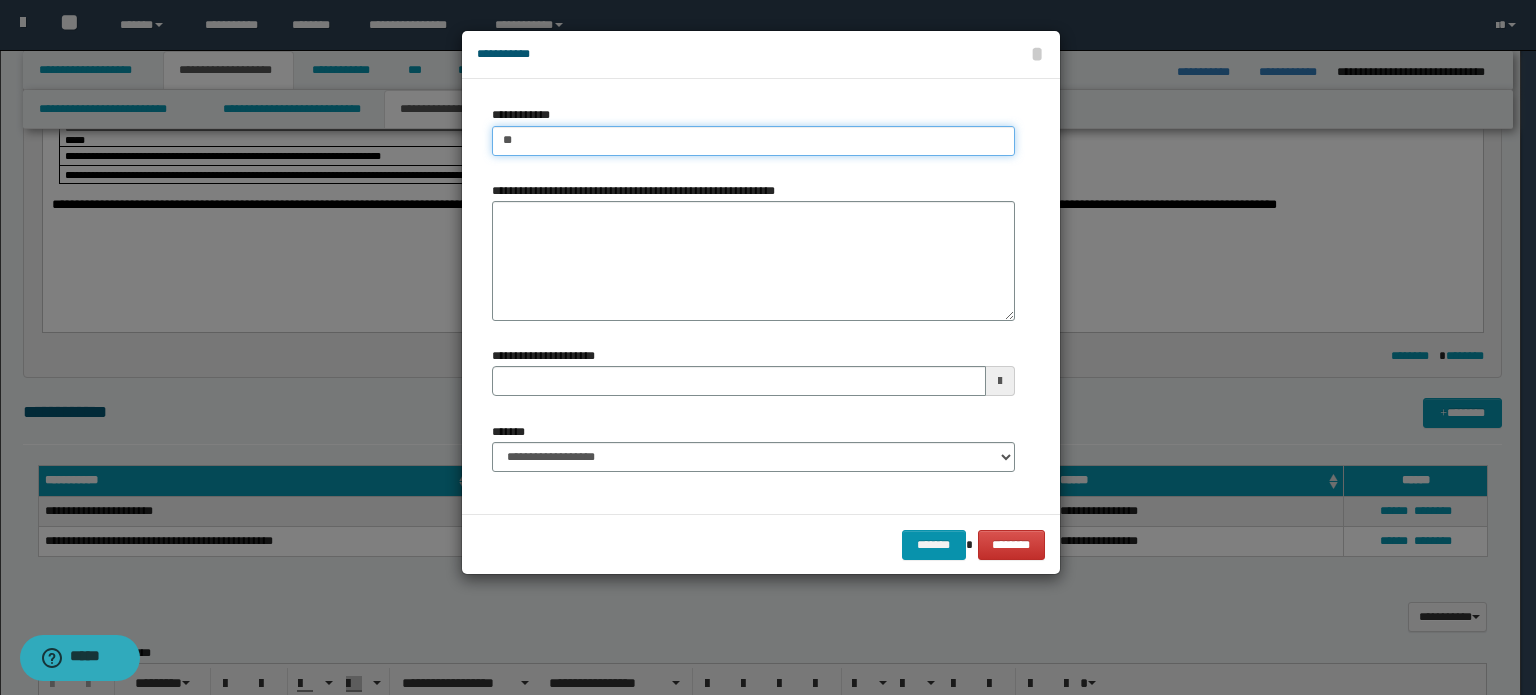 type on "*" 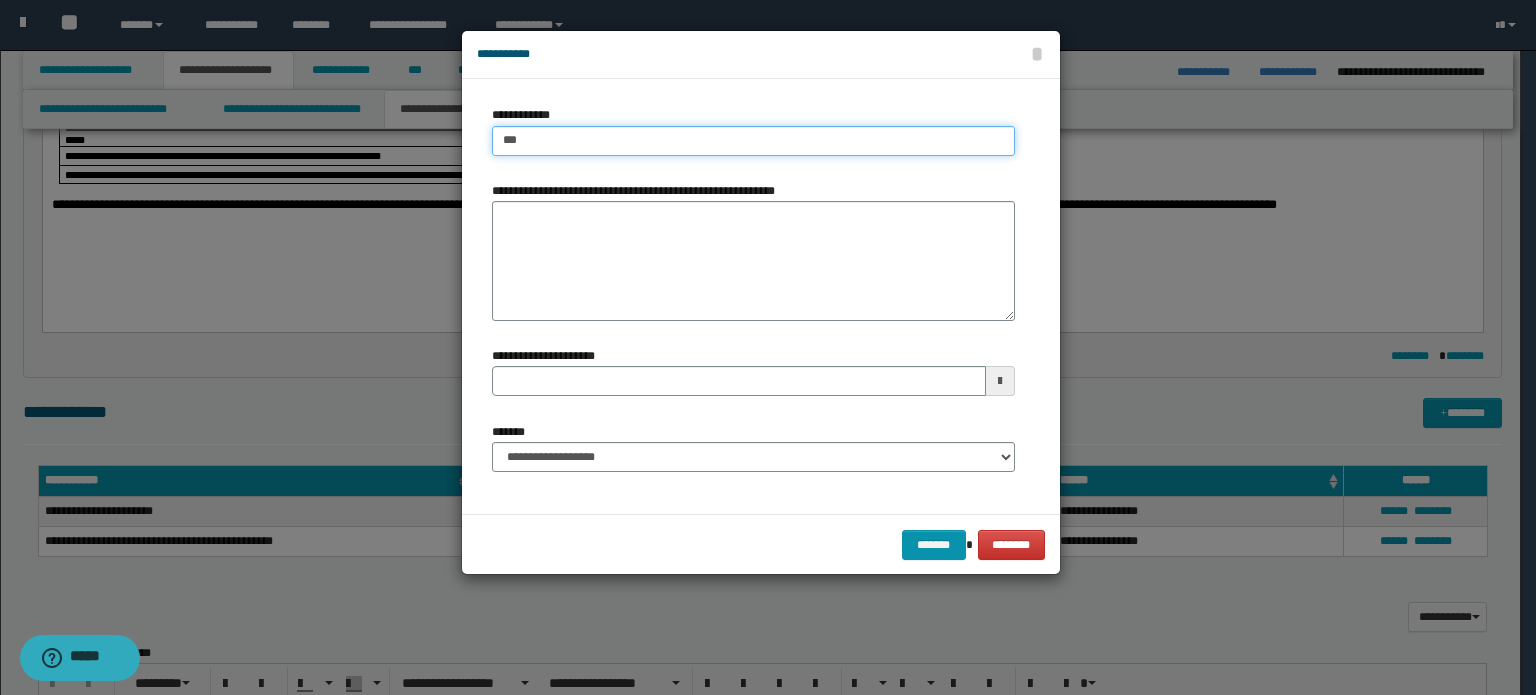 type on "***" 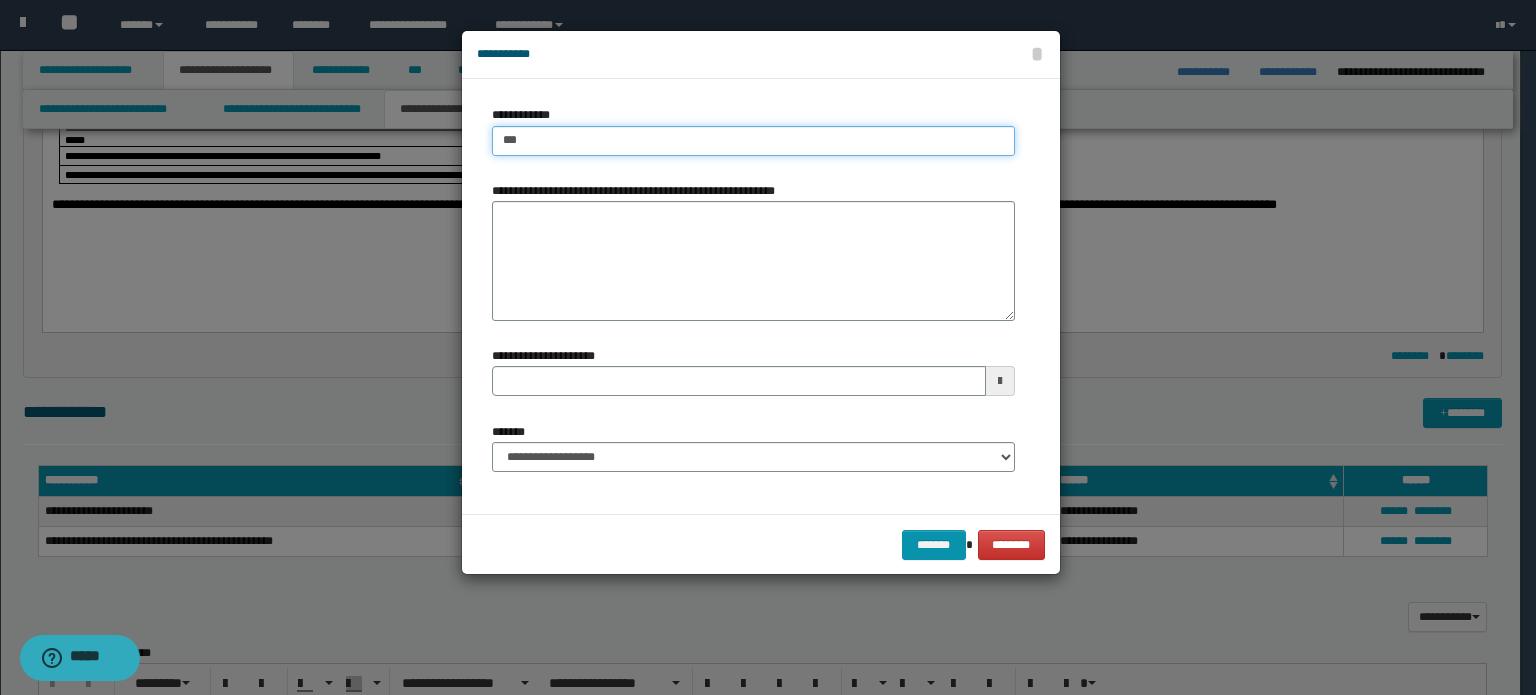type 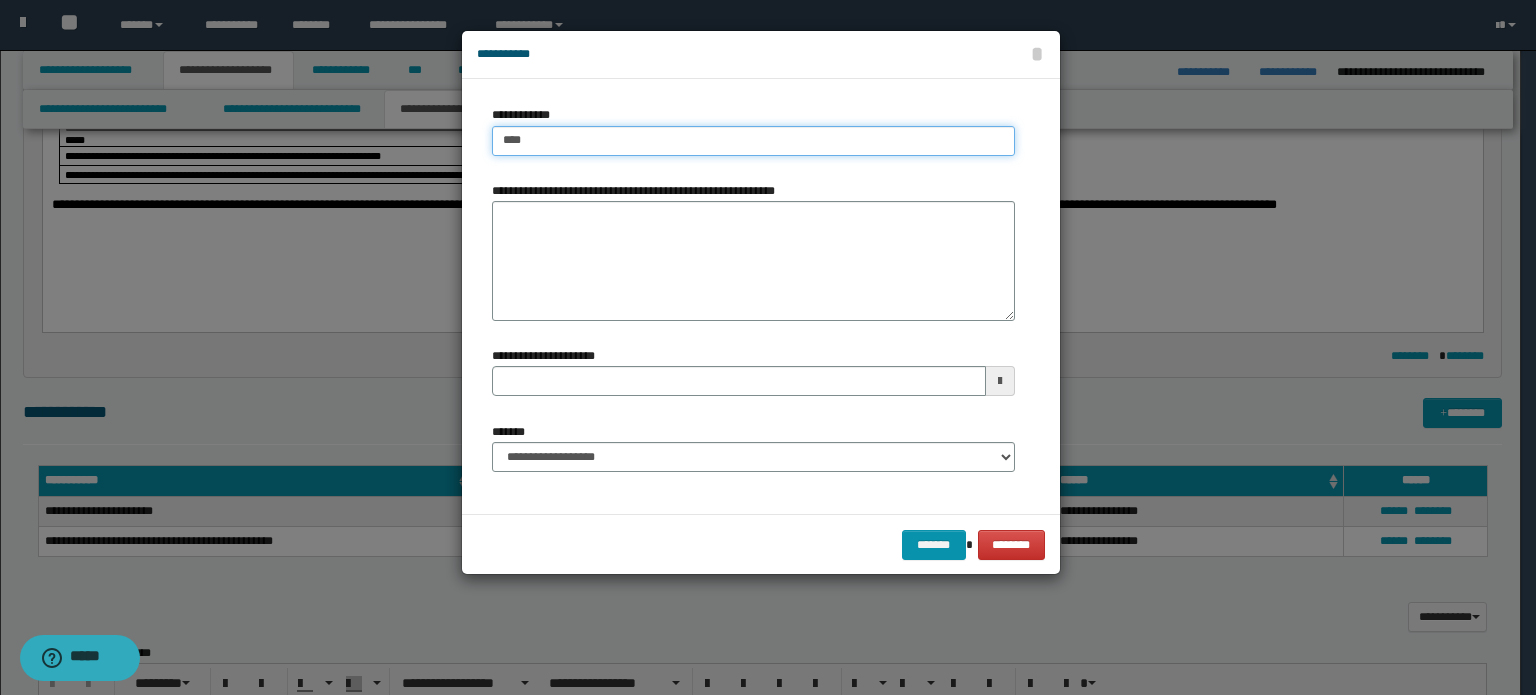 type on "*****" 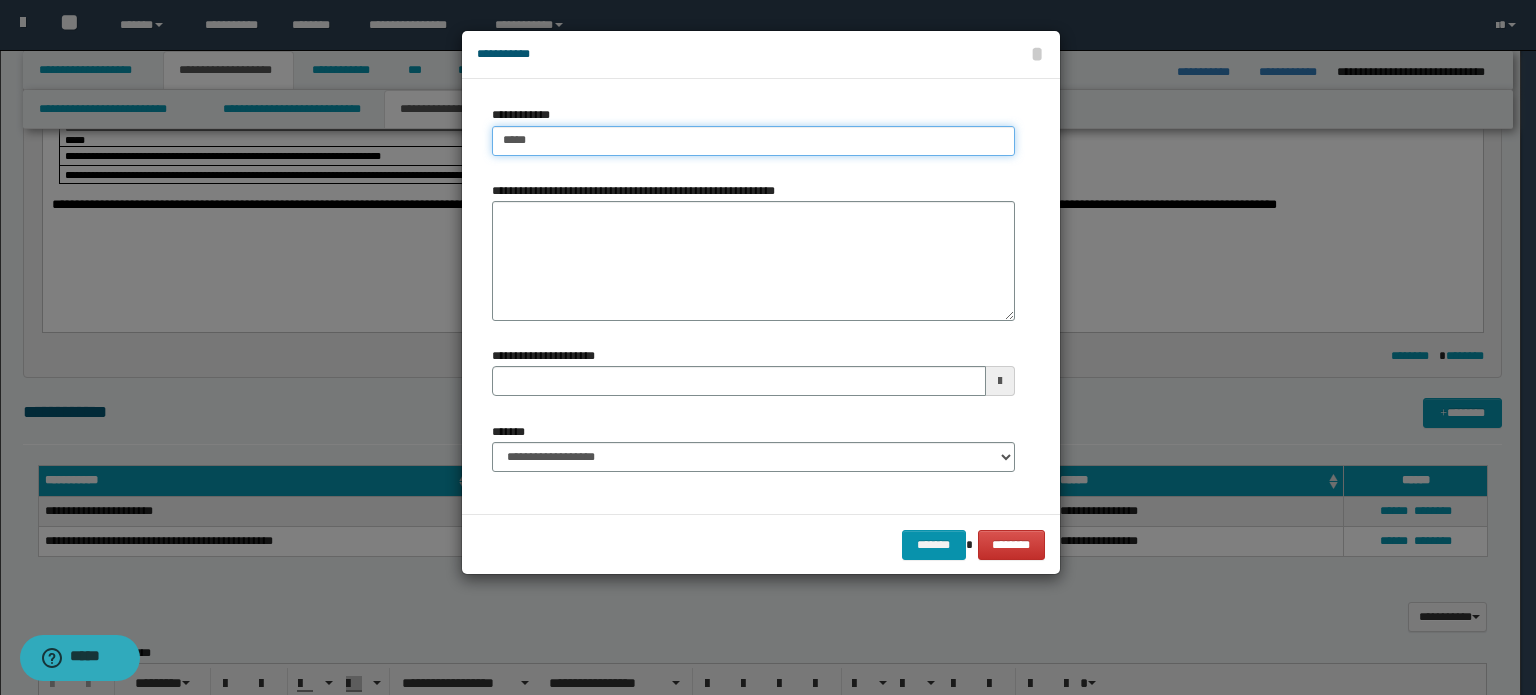 type on "*****" 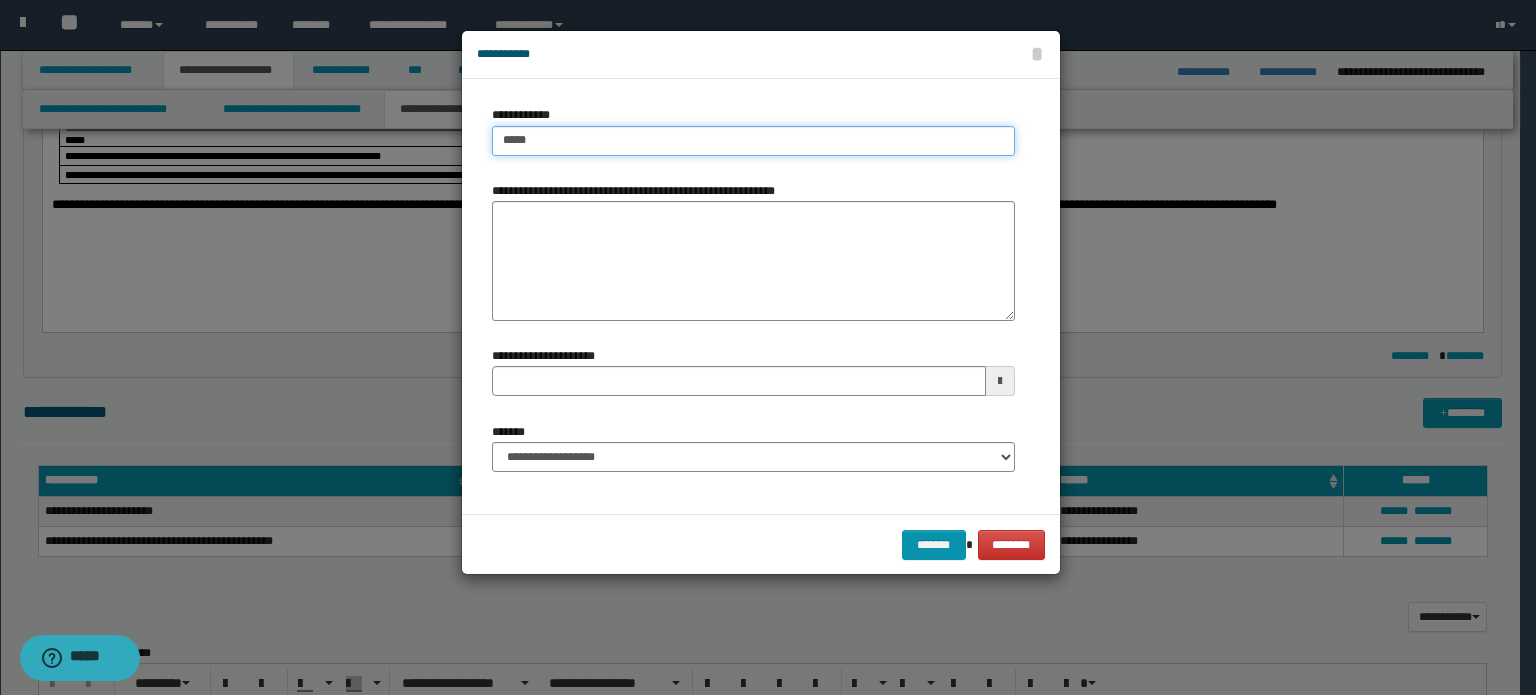 type 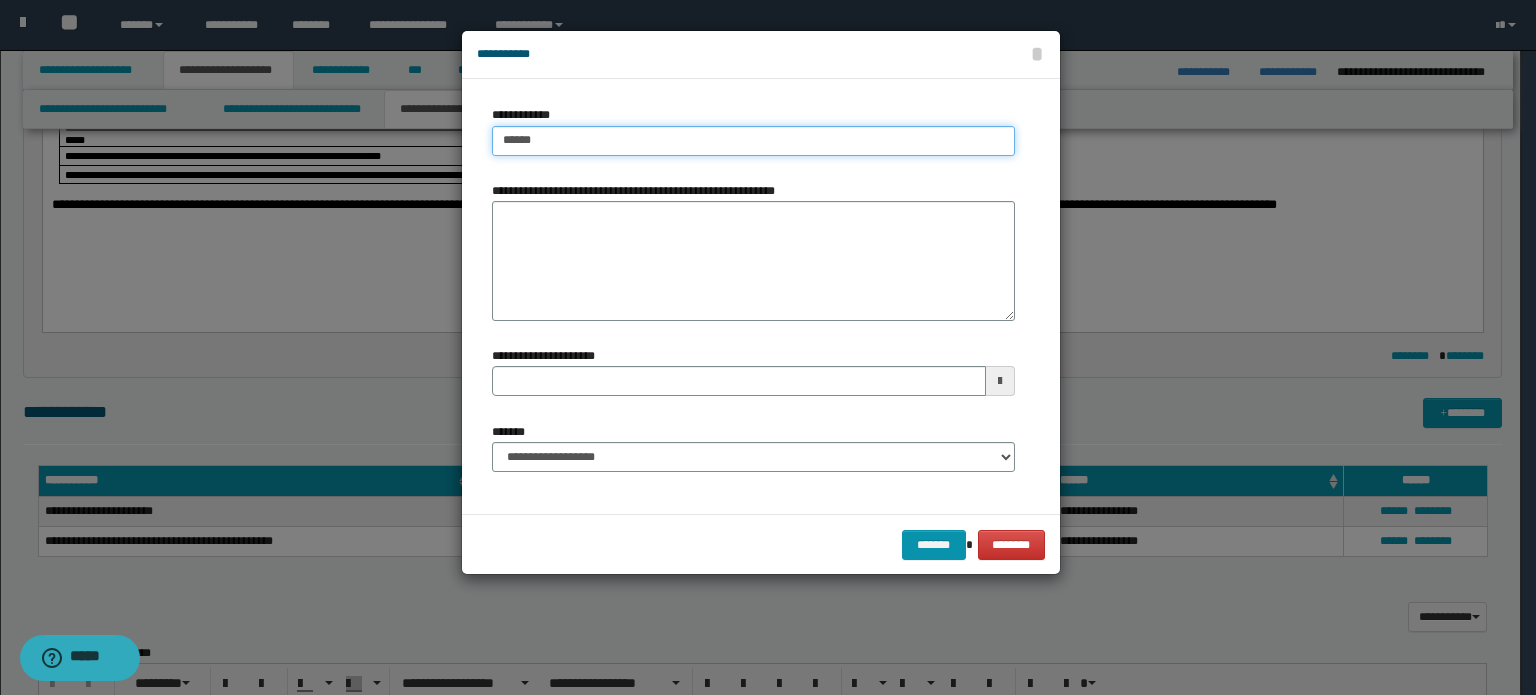 type on "*******" 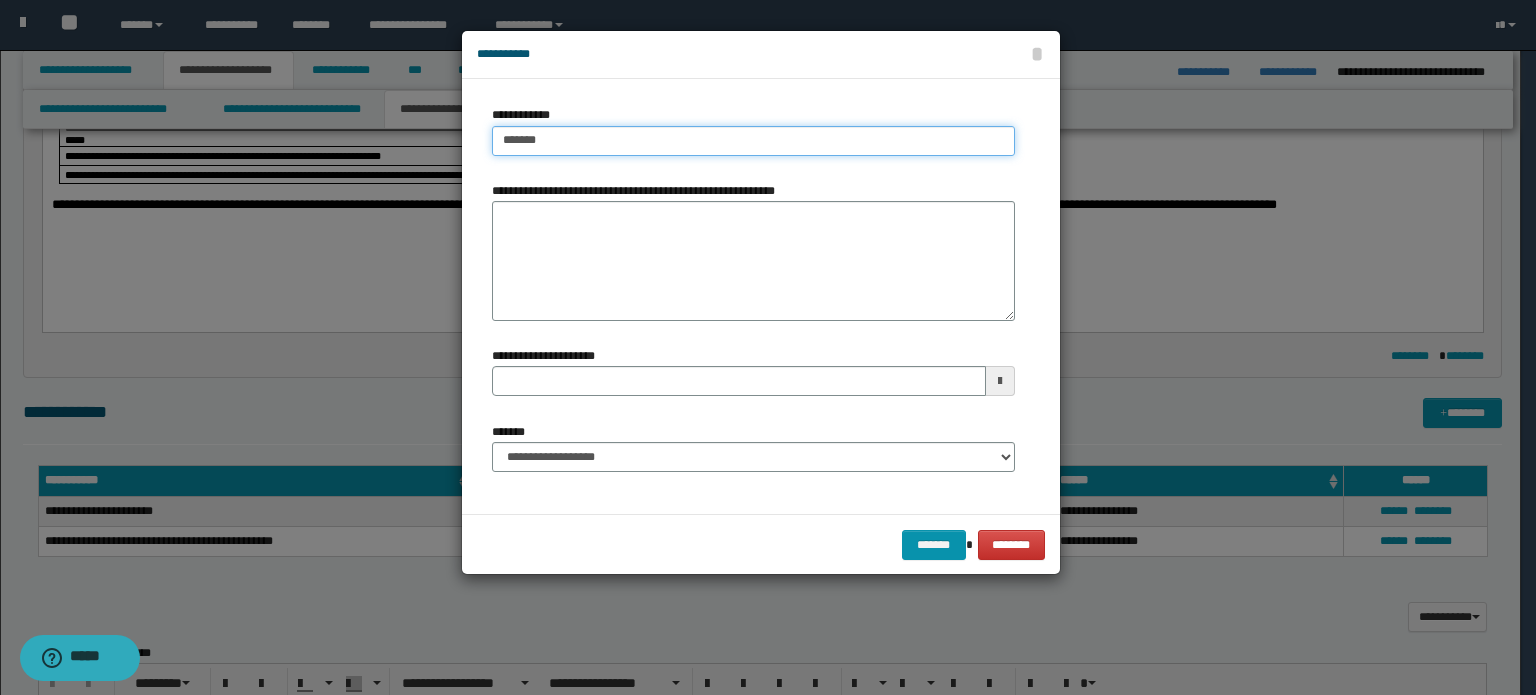 type on "*******" 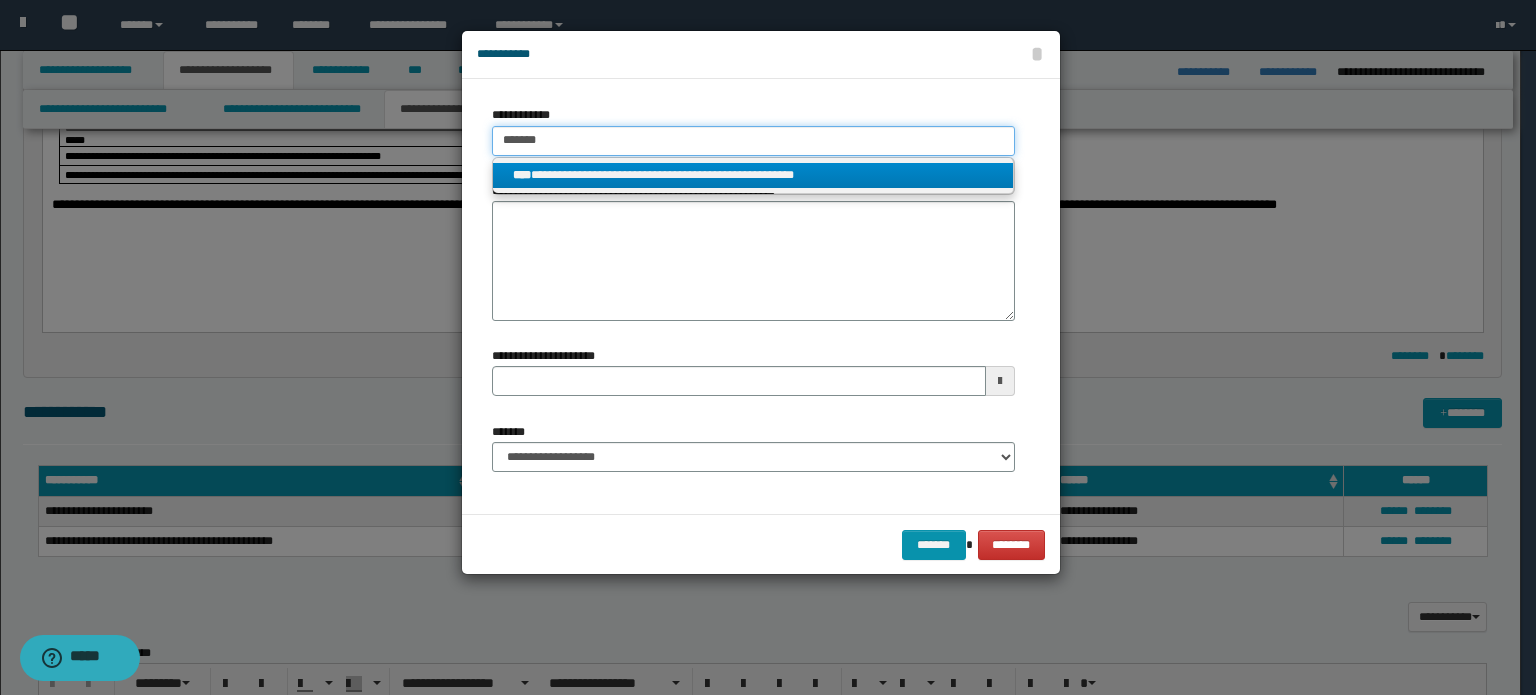 click on "*******" at bounding box center [753, 141] 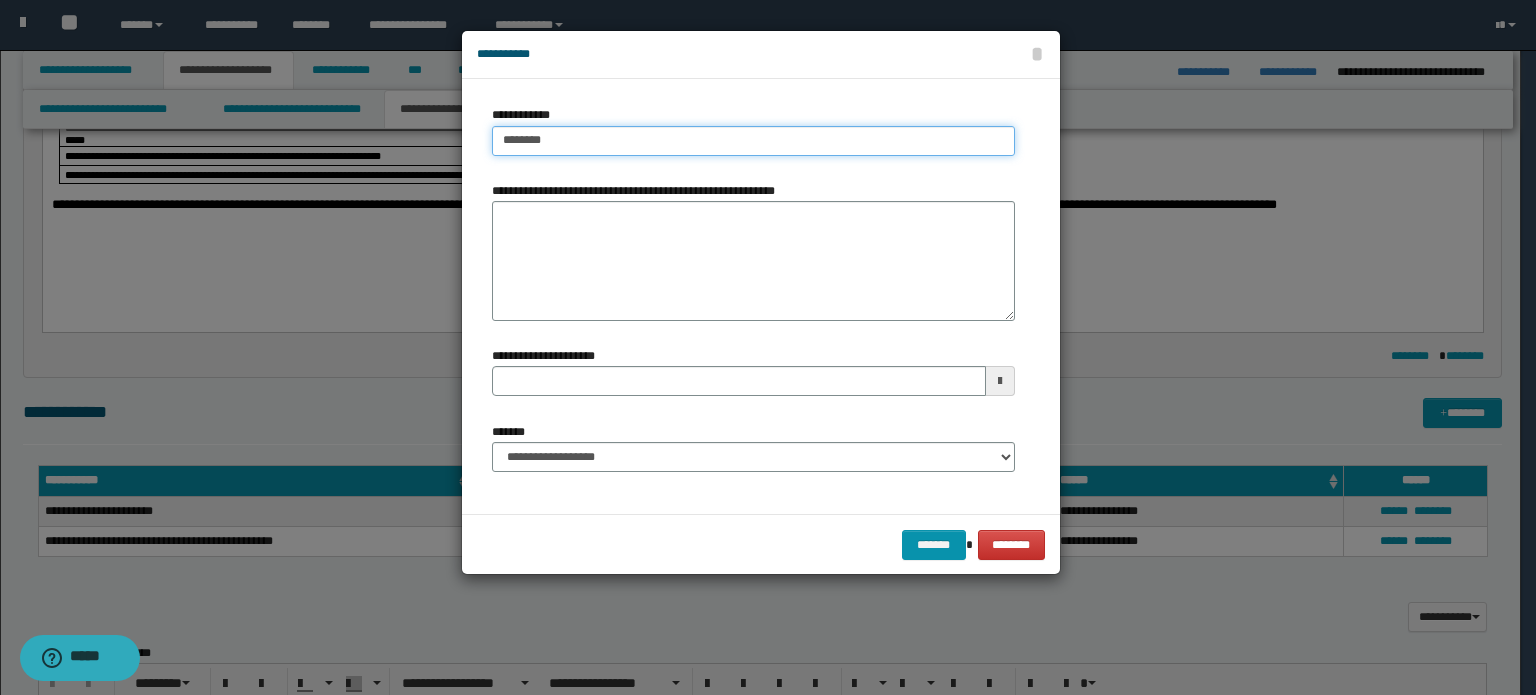 type on "*******" 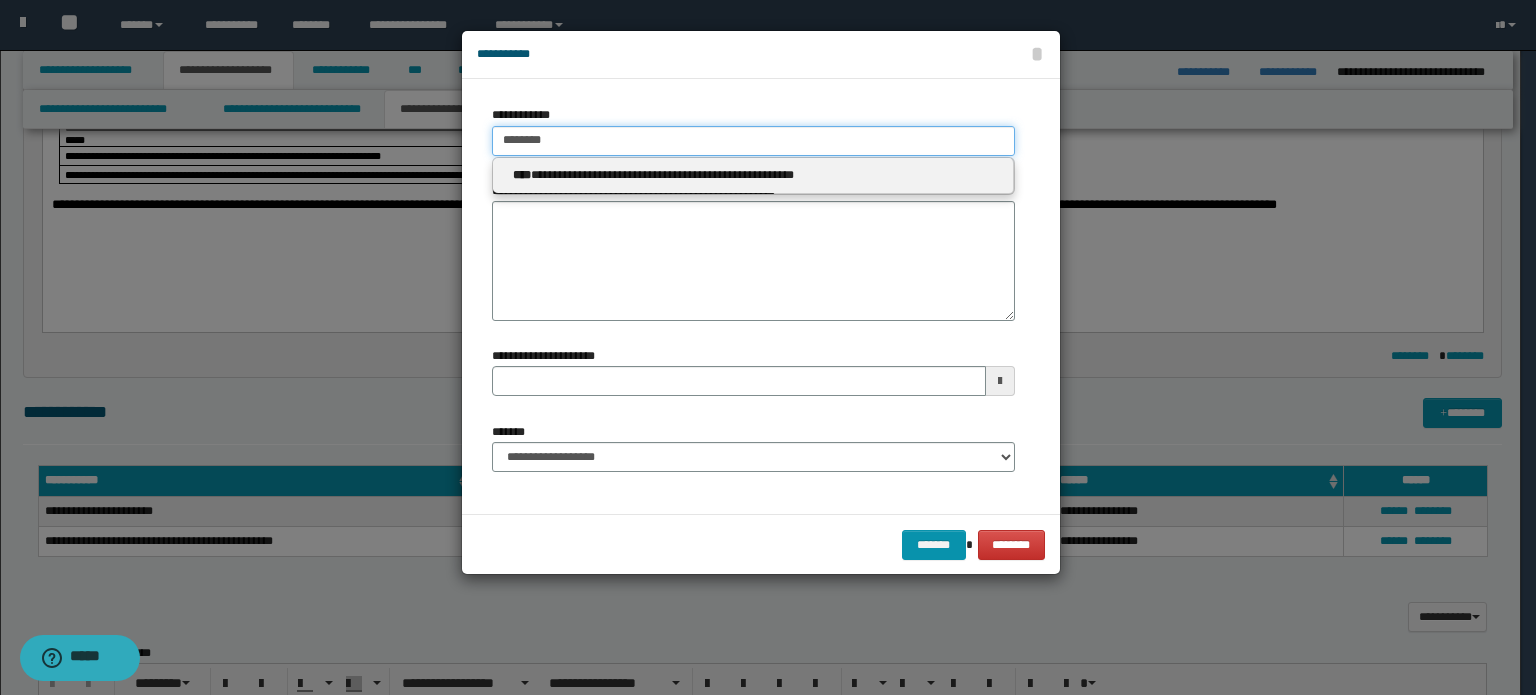 type 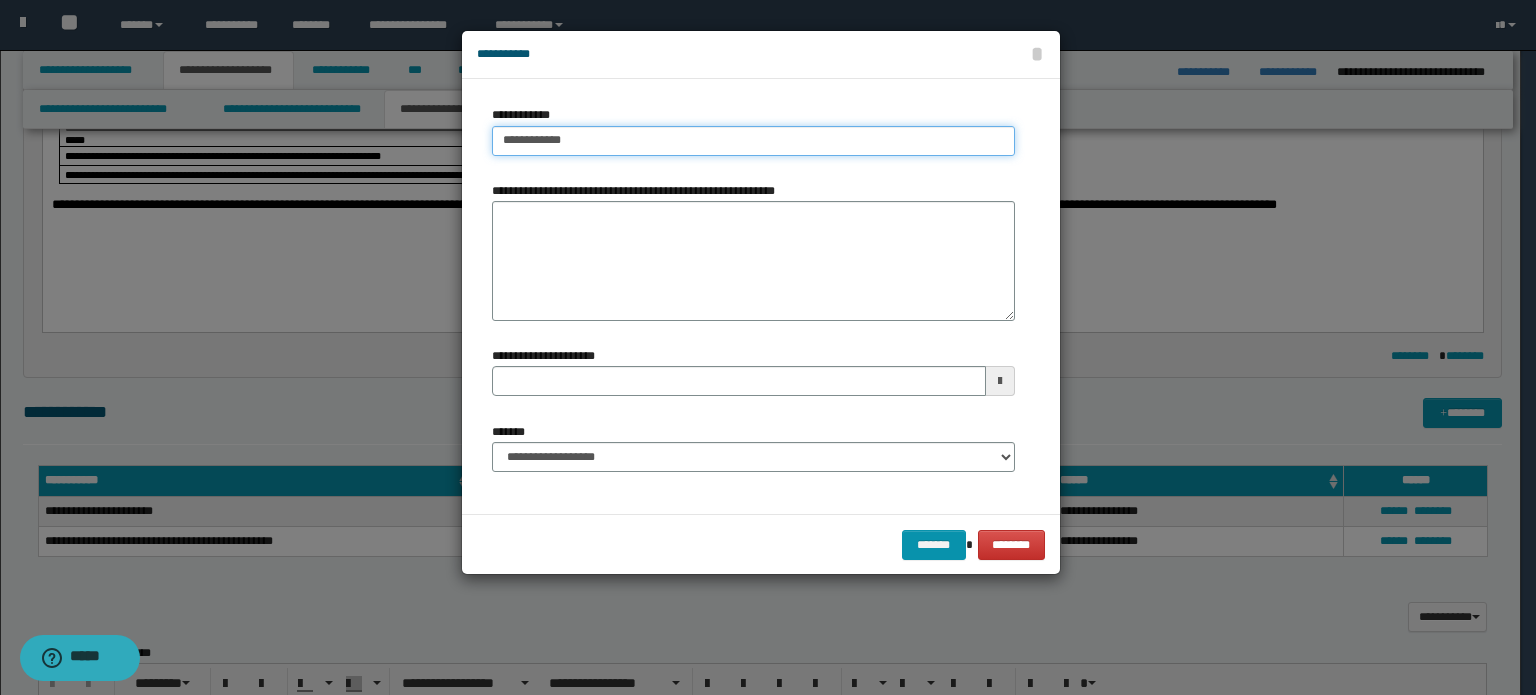 drag, startPoint x: 567, startPoint y: 141, endPoint x: 473, endPoint y: 139, distance: 94.02127 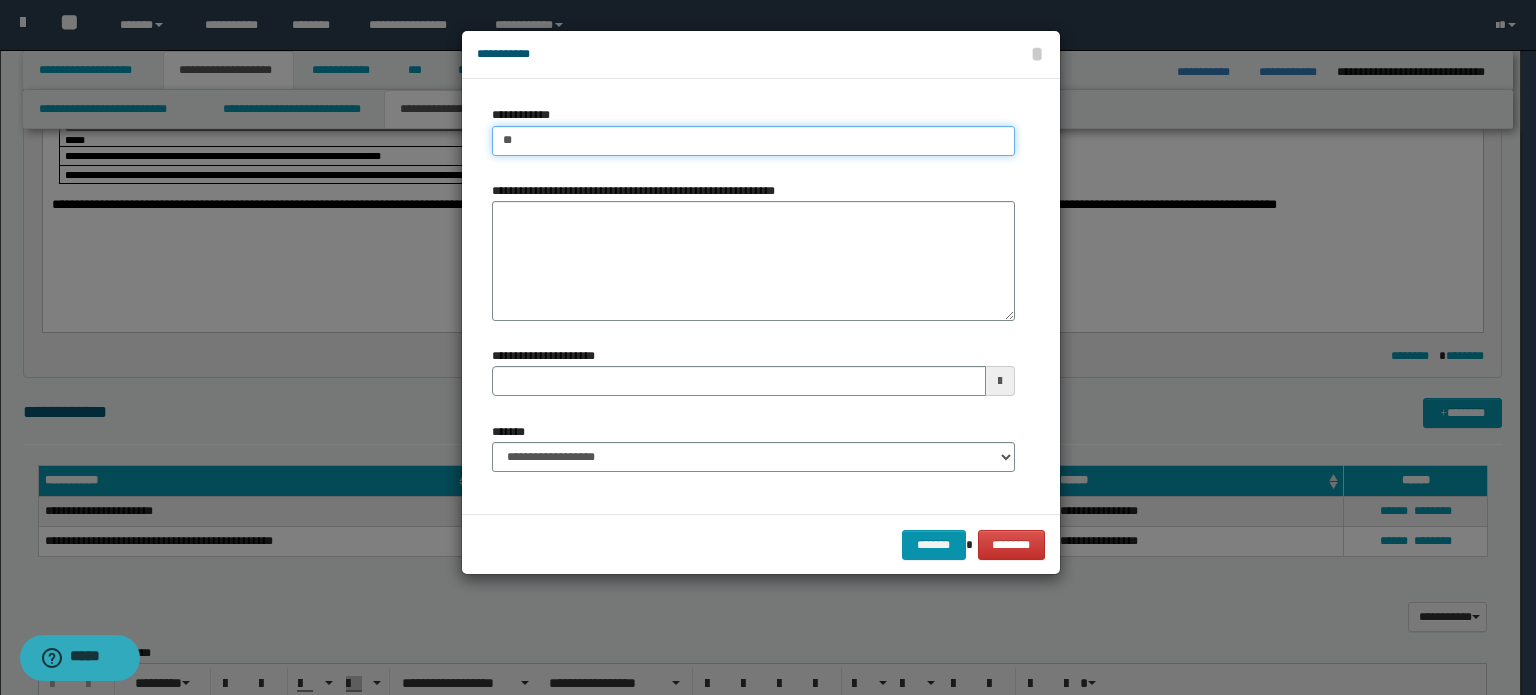 type on "***" 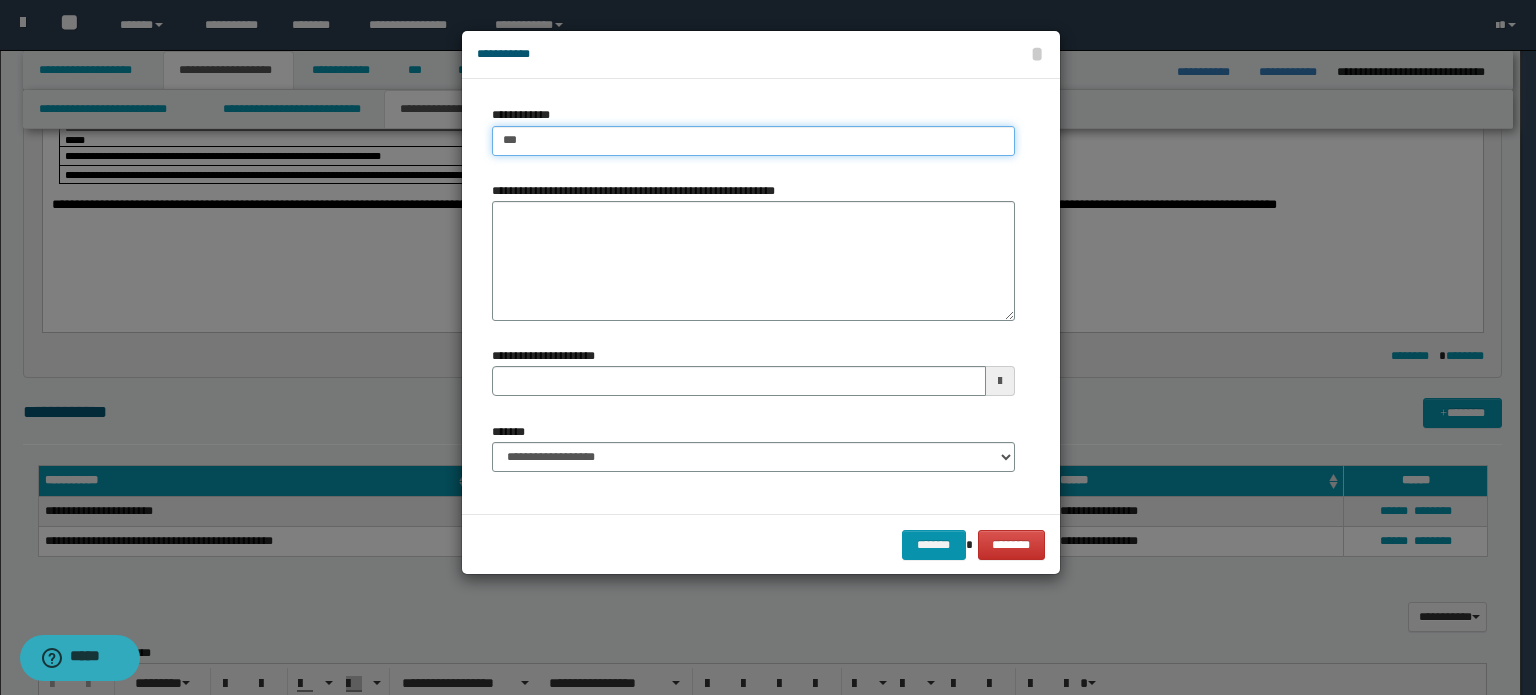 type on "***" 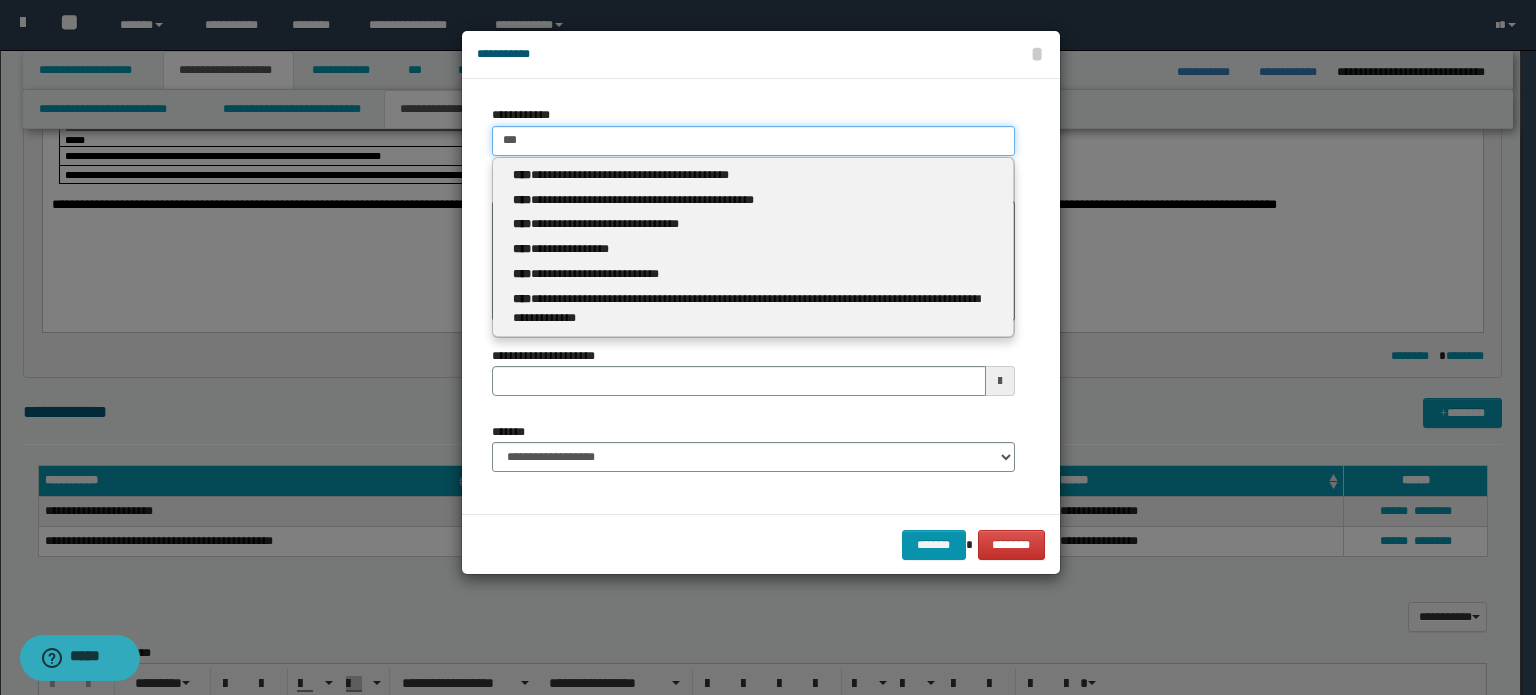 type 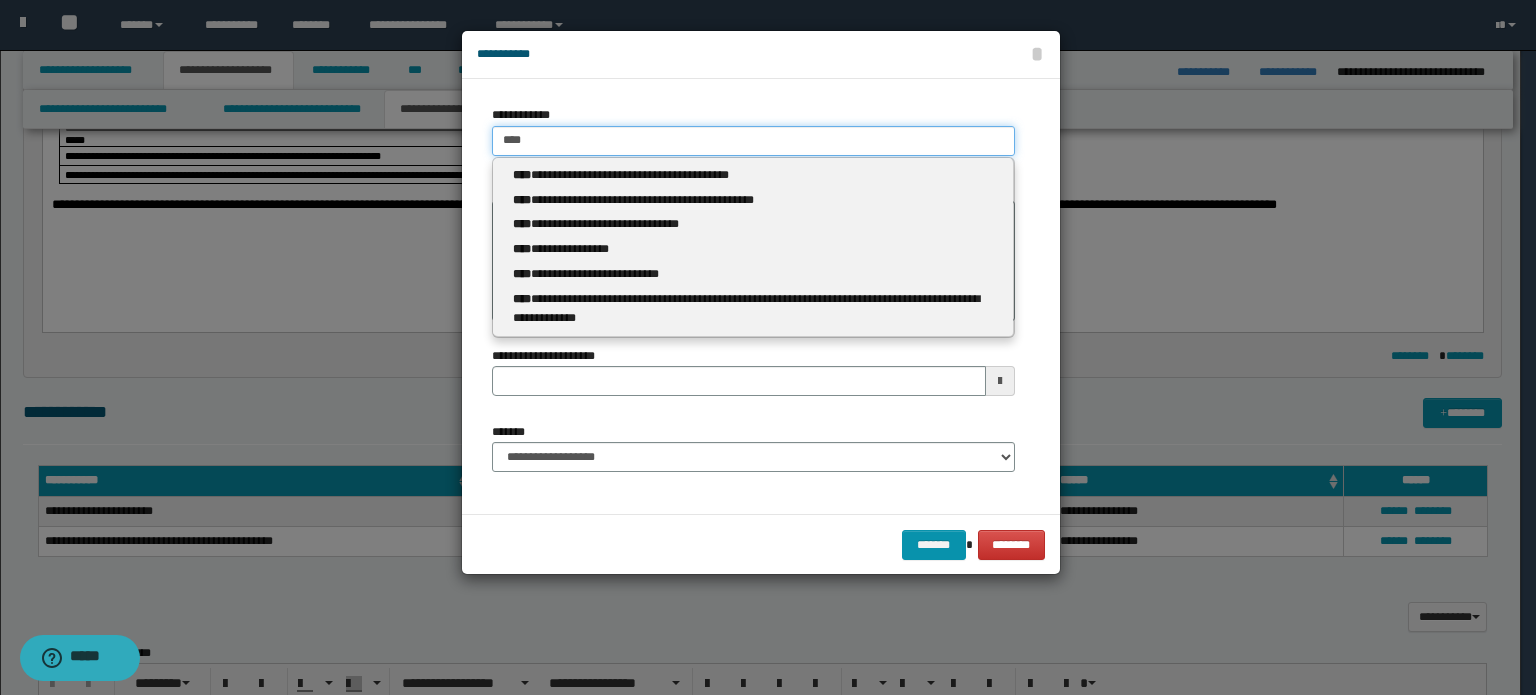 type on "****" 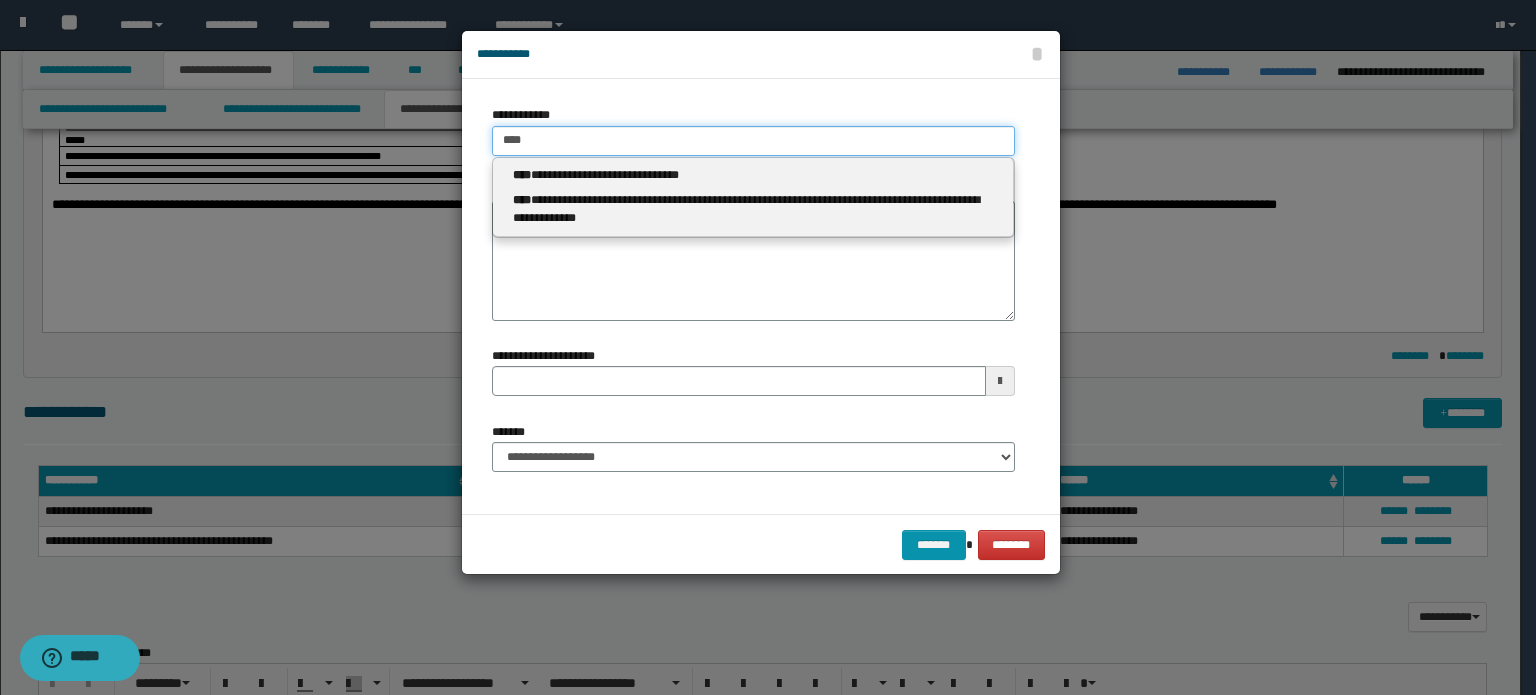 type 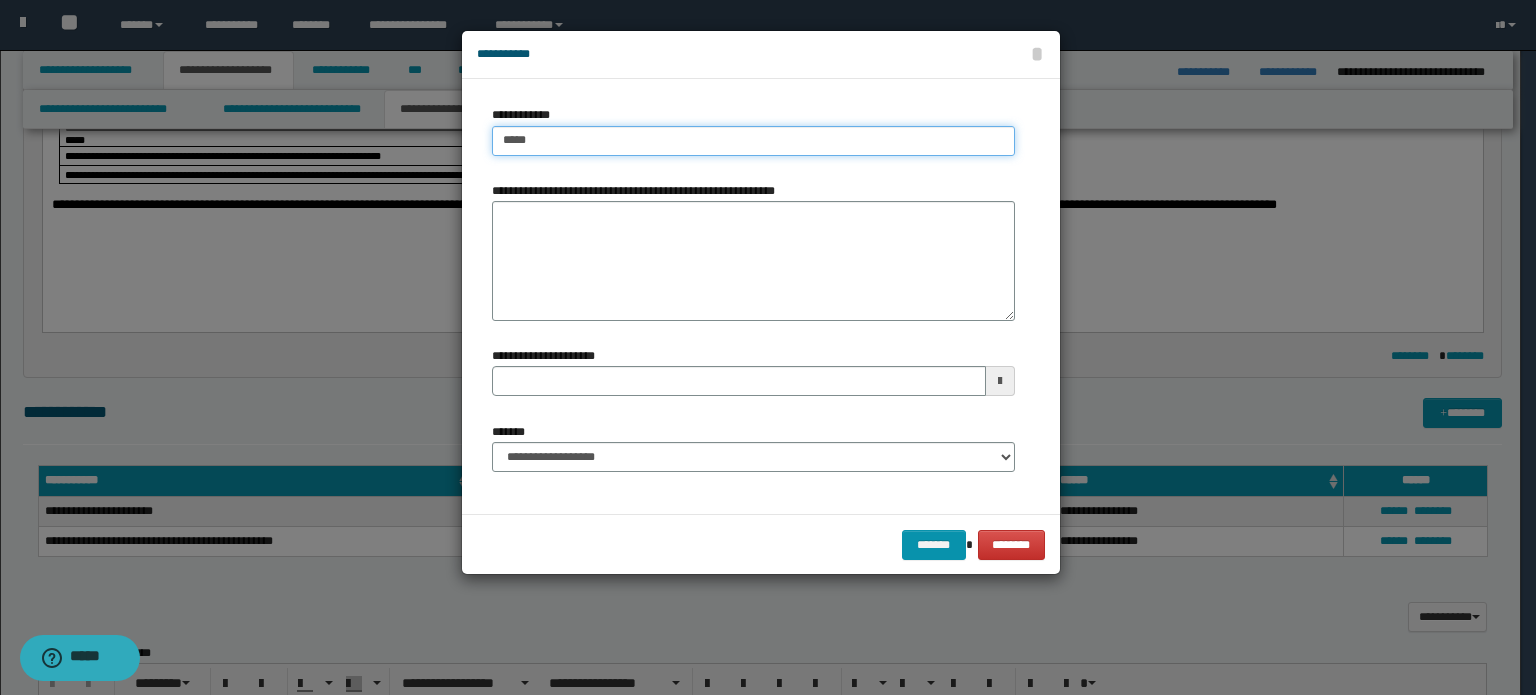 type on "****" 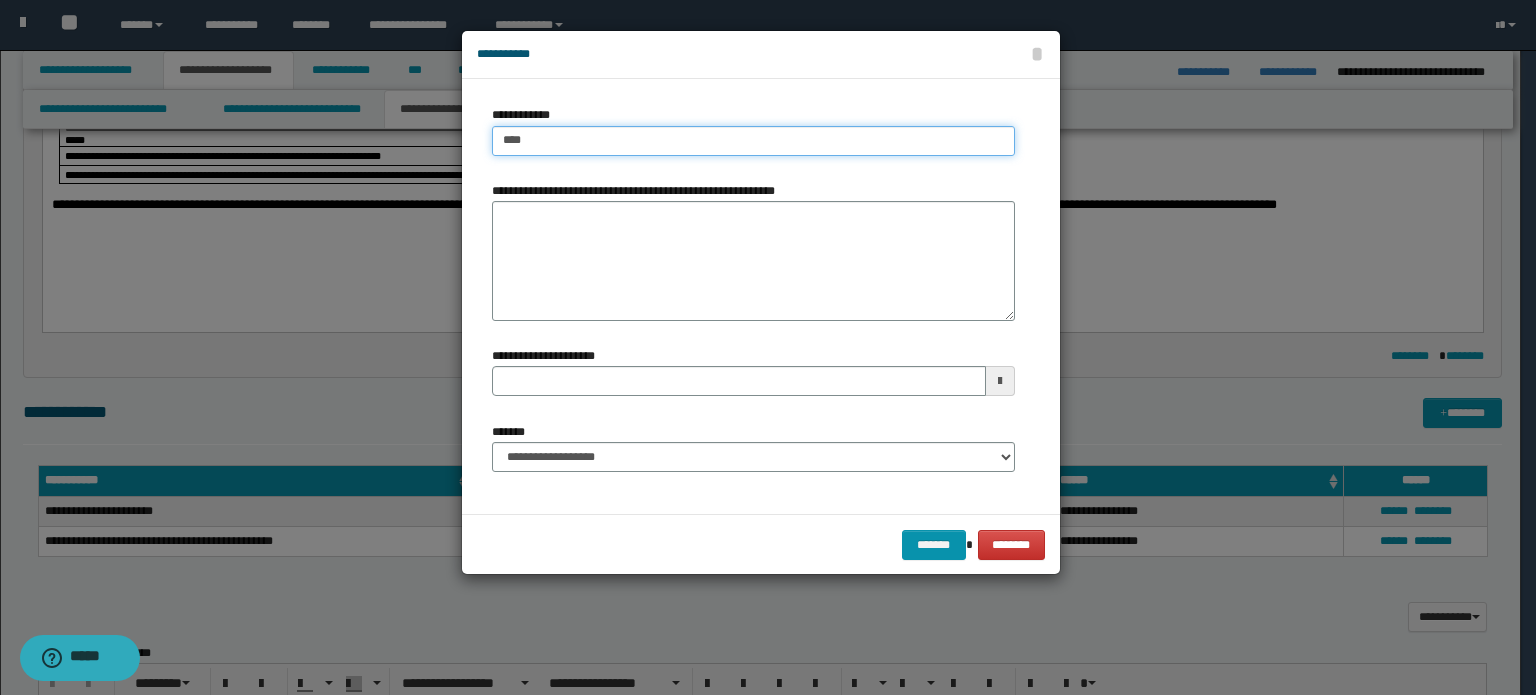 type on "****" 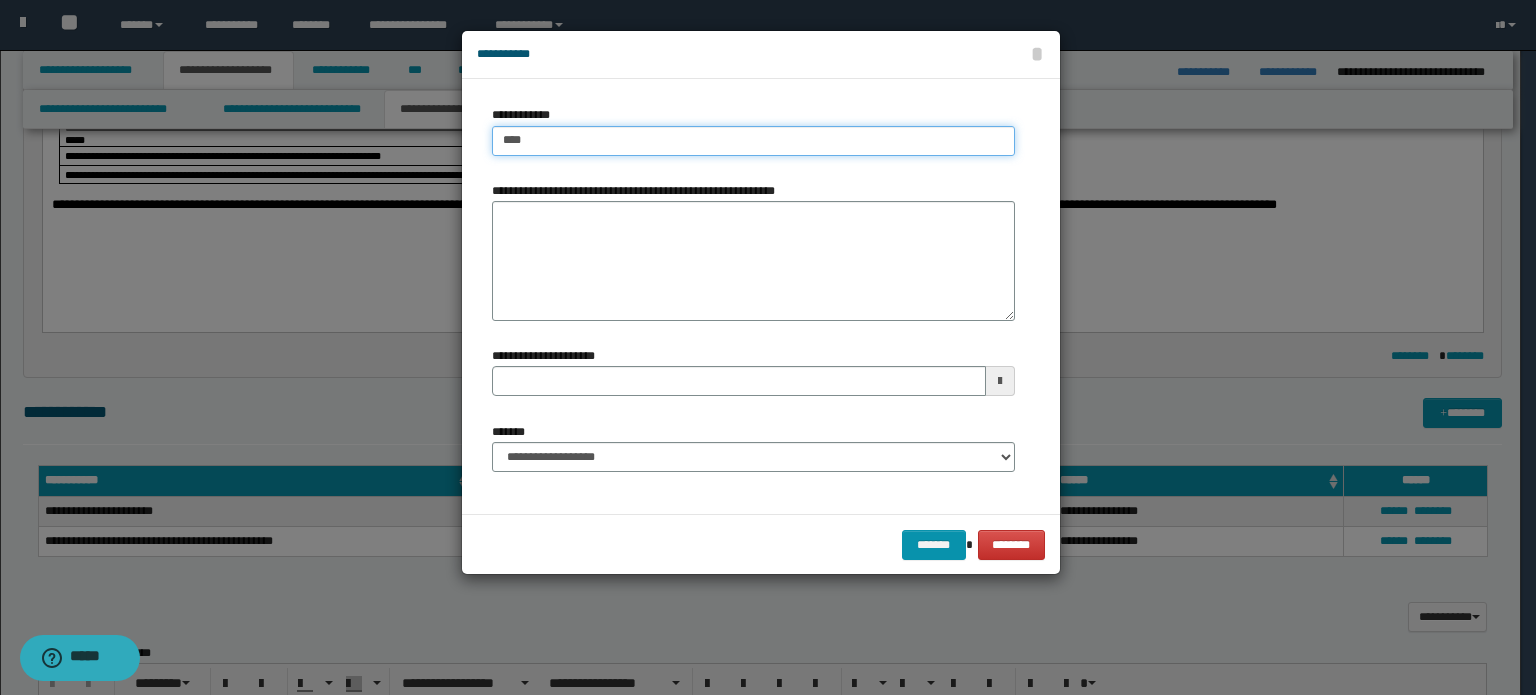 type 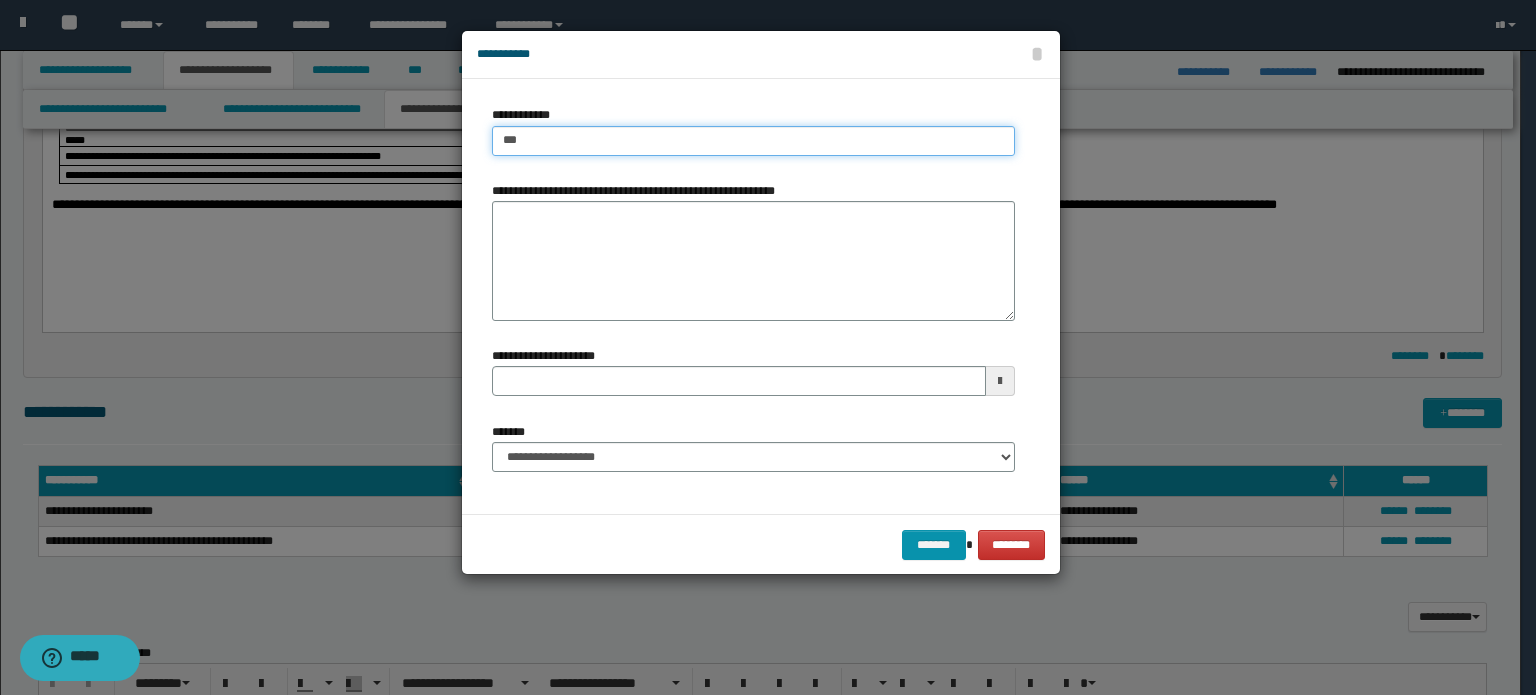 type on "***" 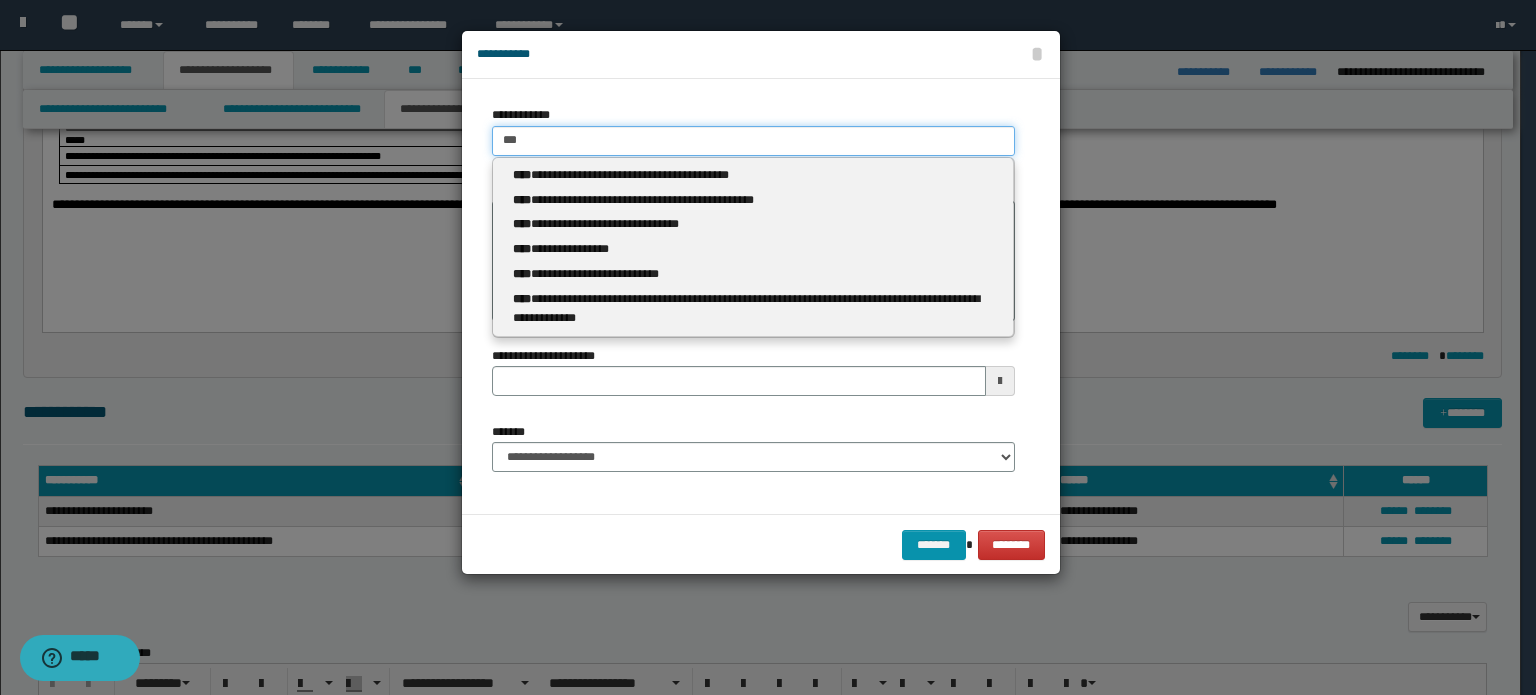 type 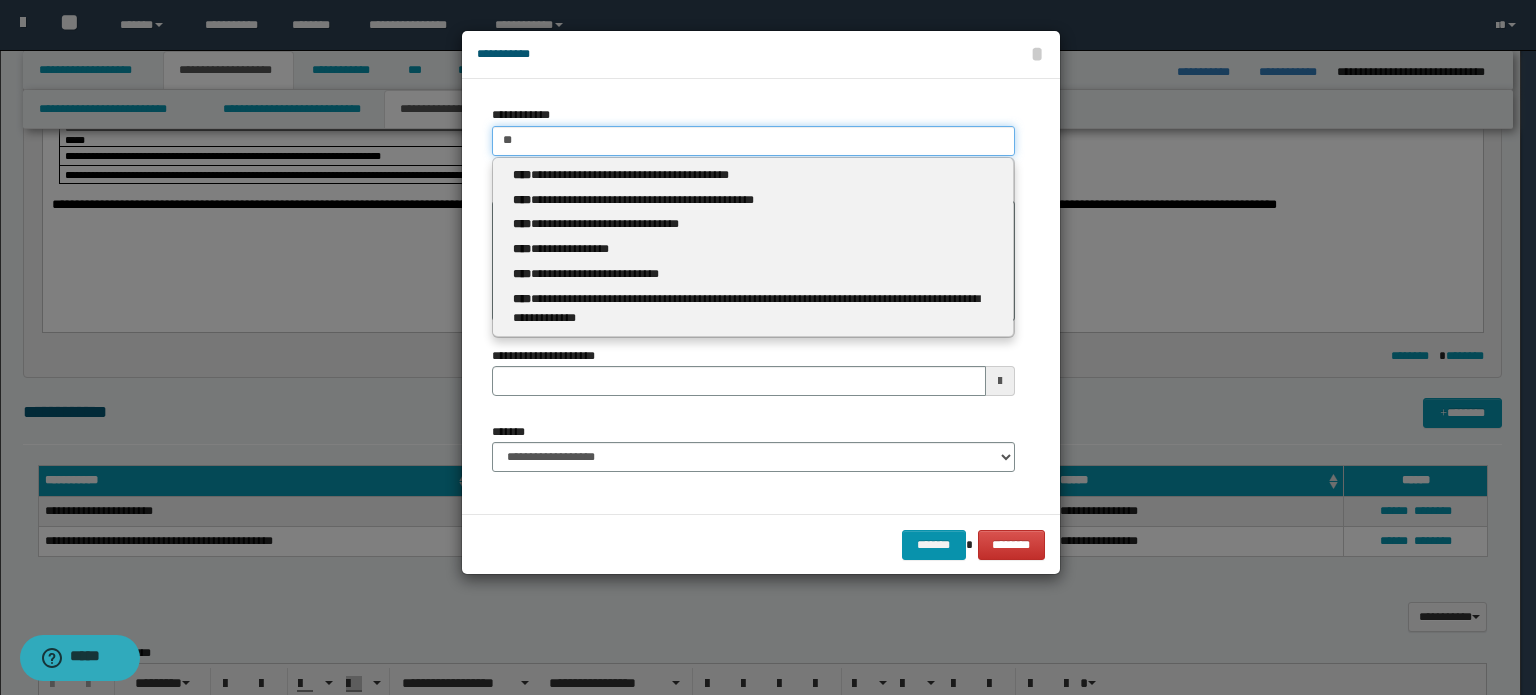 type on "*" 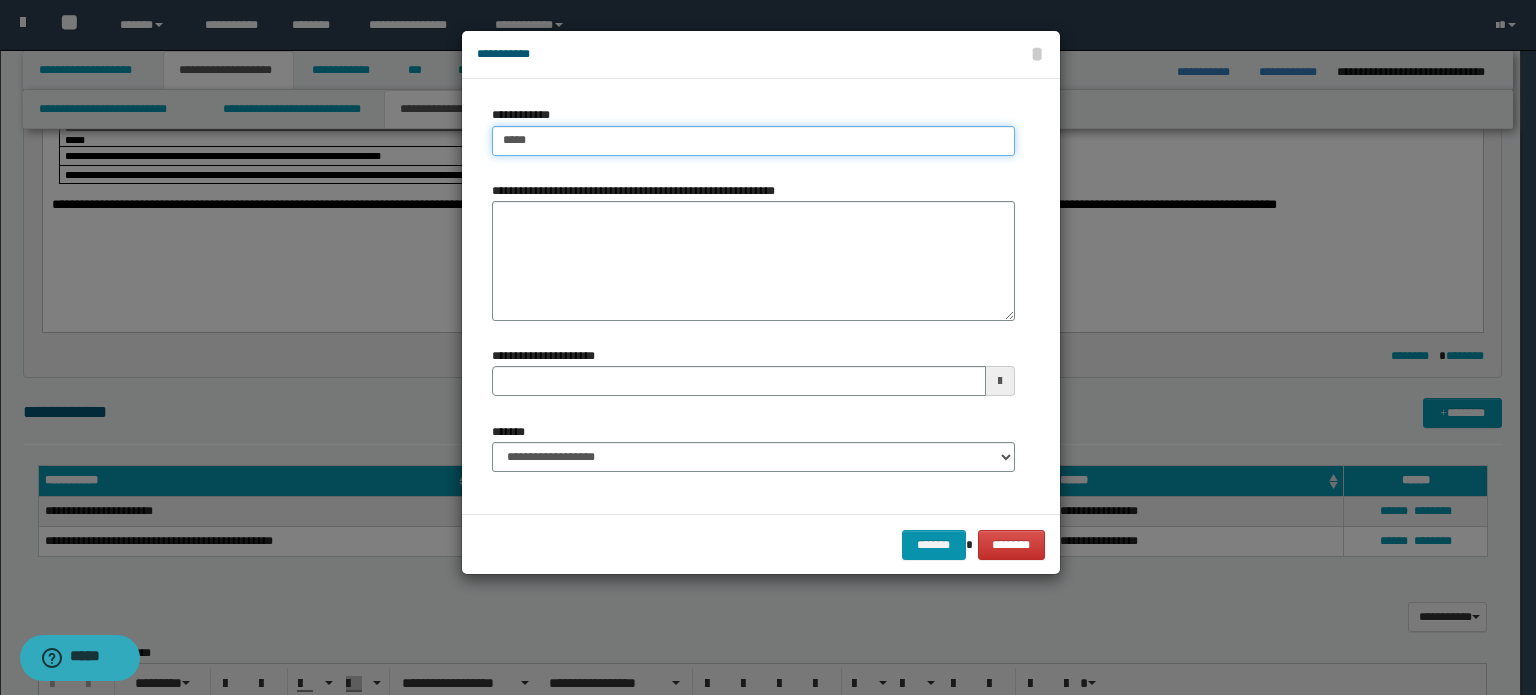 type on "****" 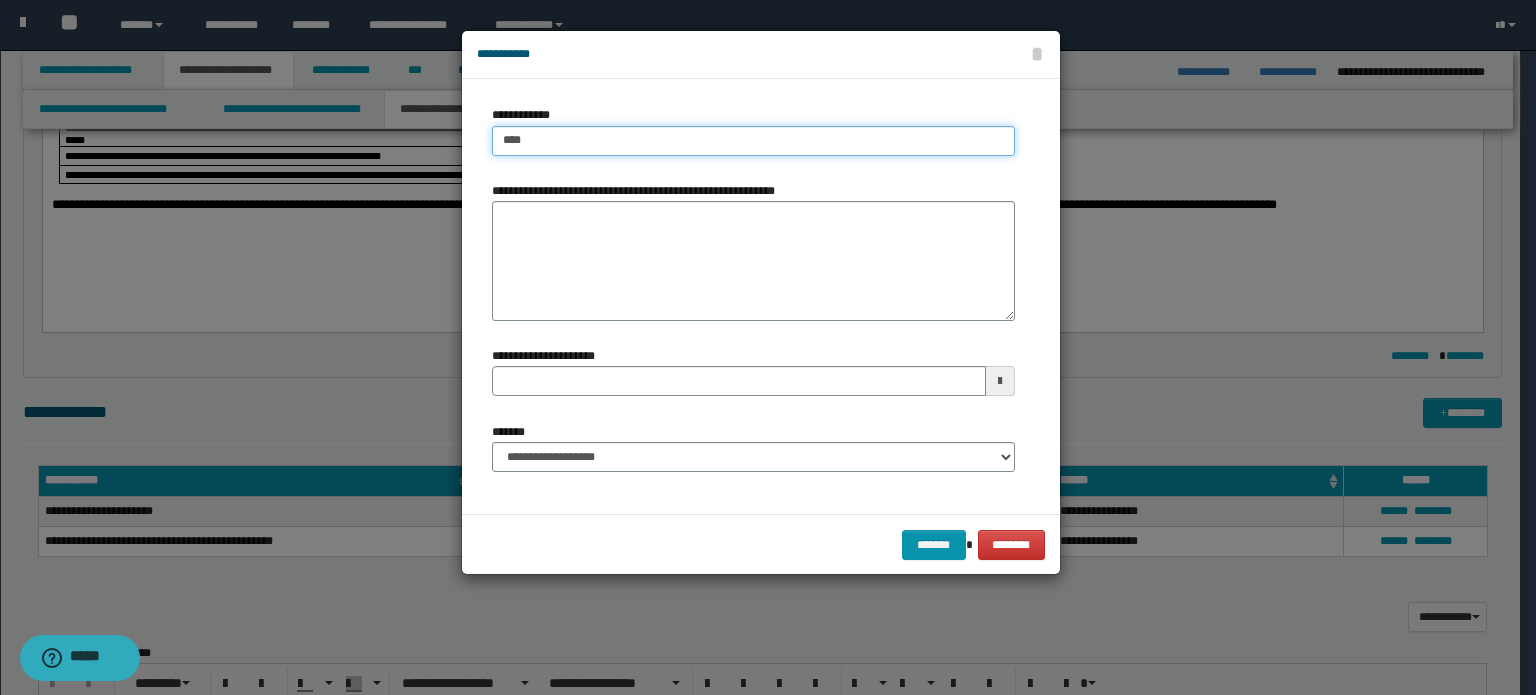 type on "**********" 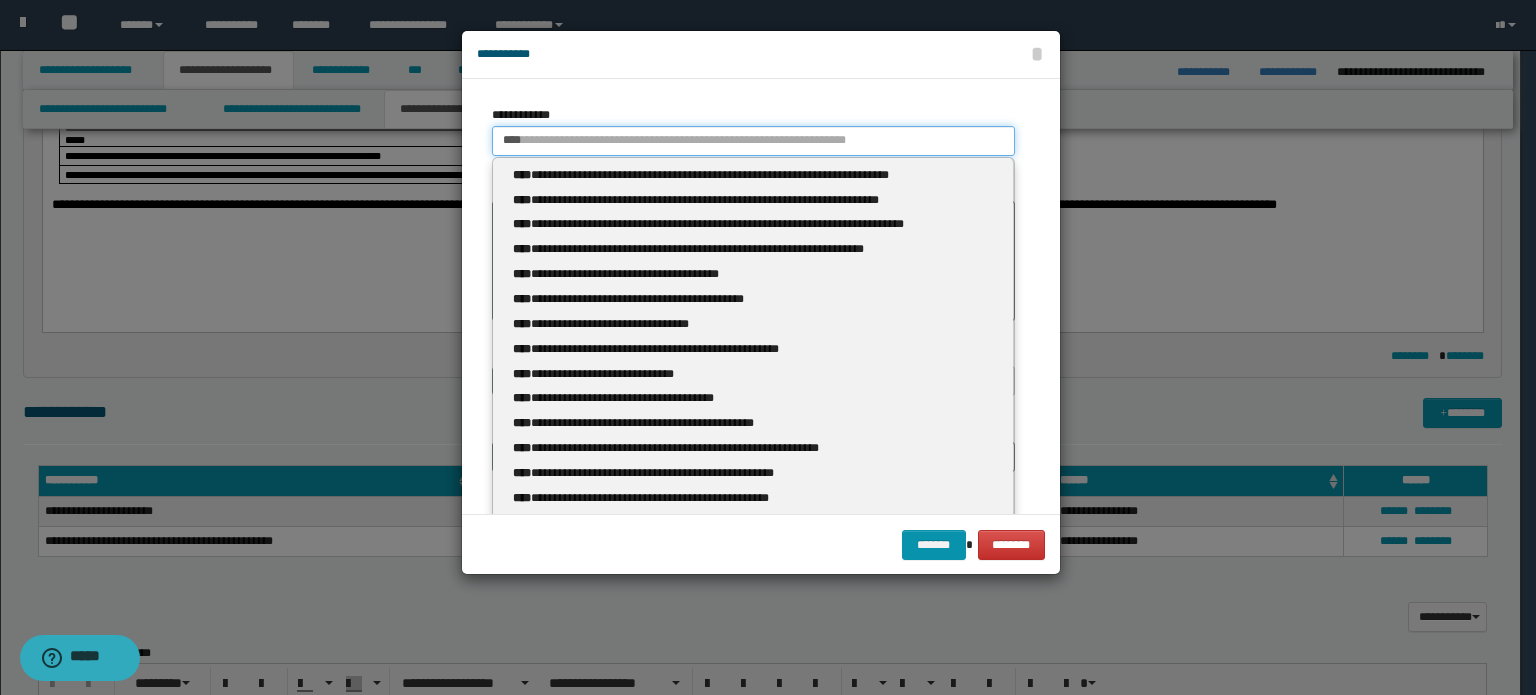 type 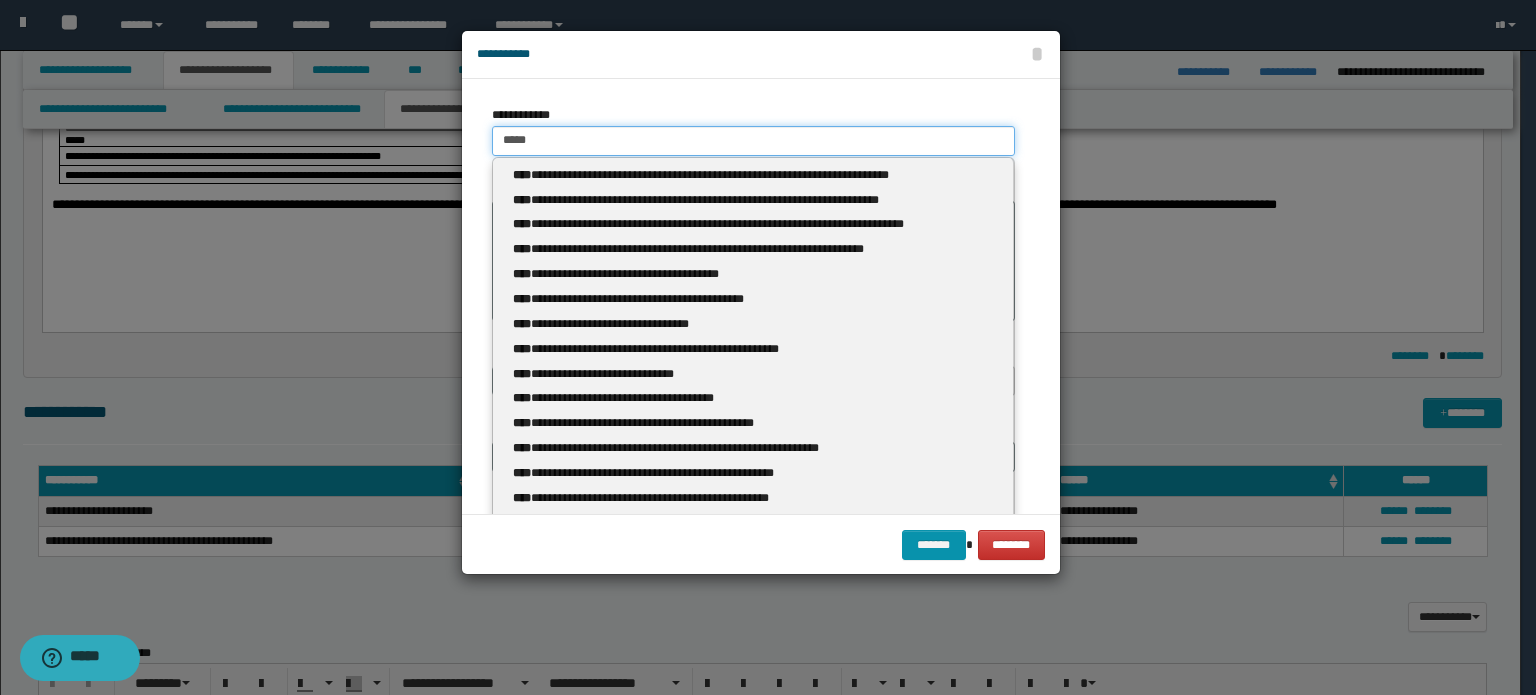 type on "**********" 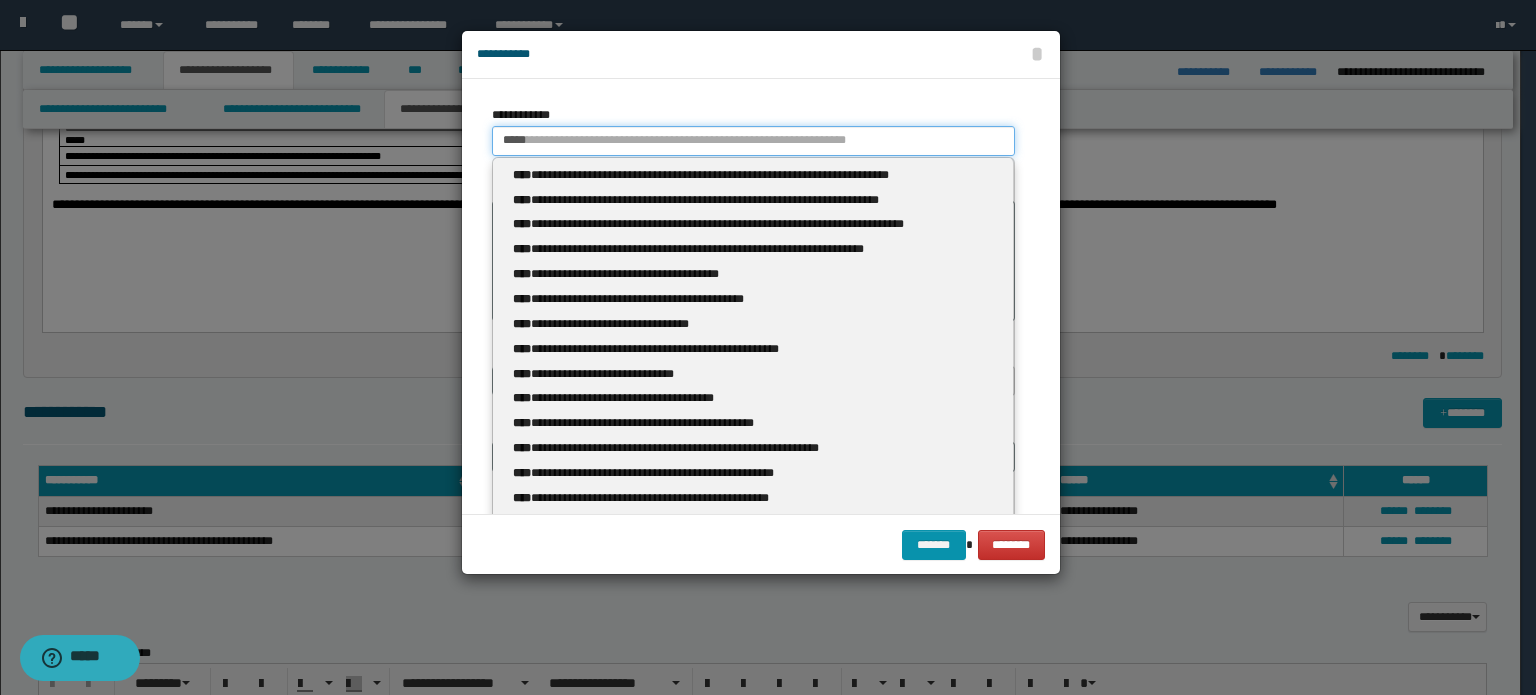 type 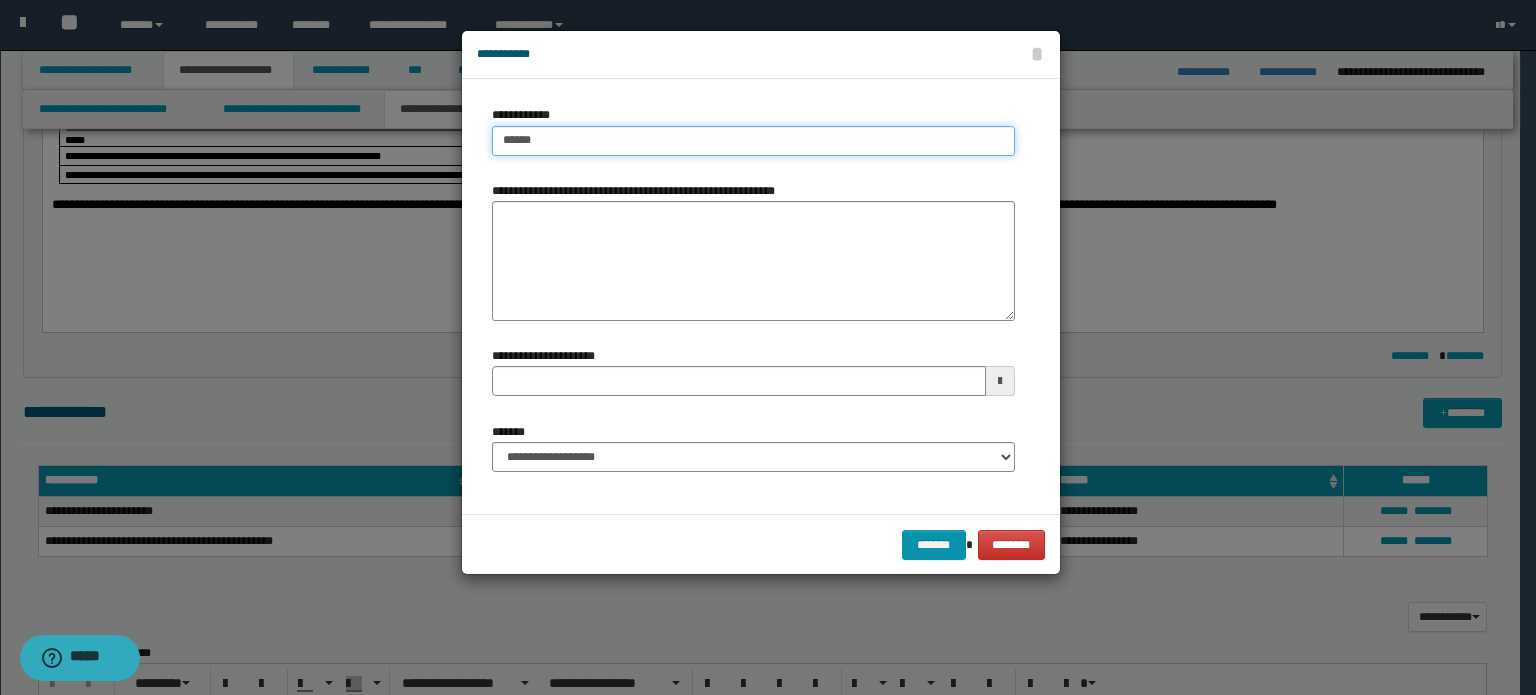 type on "**********" 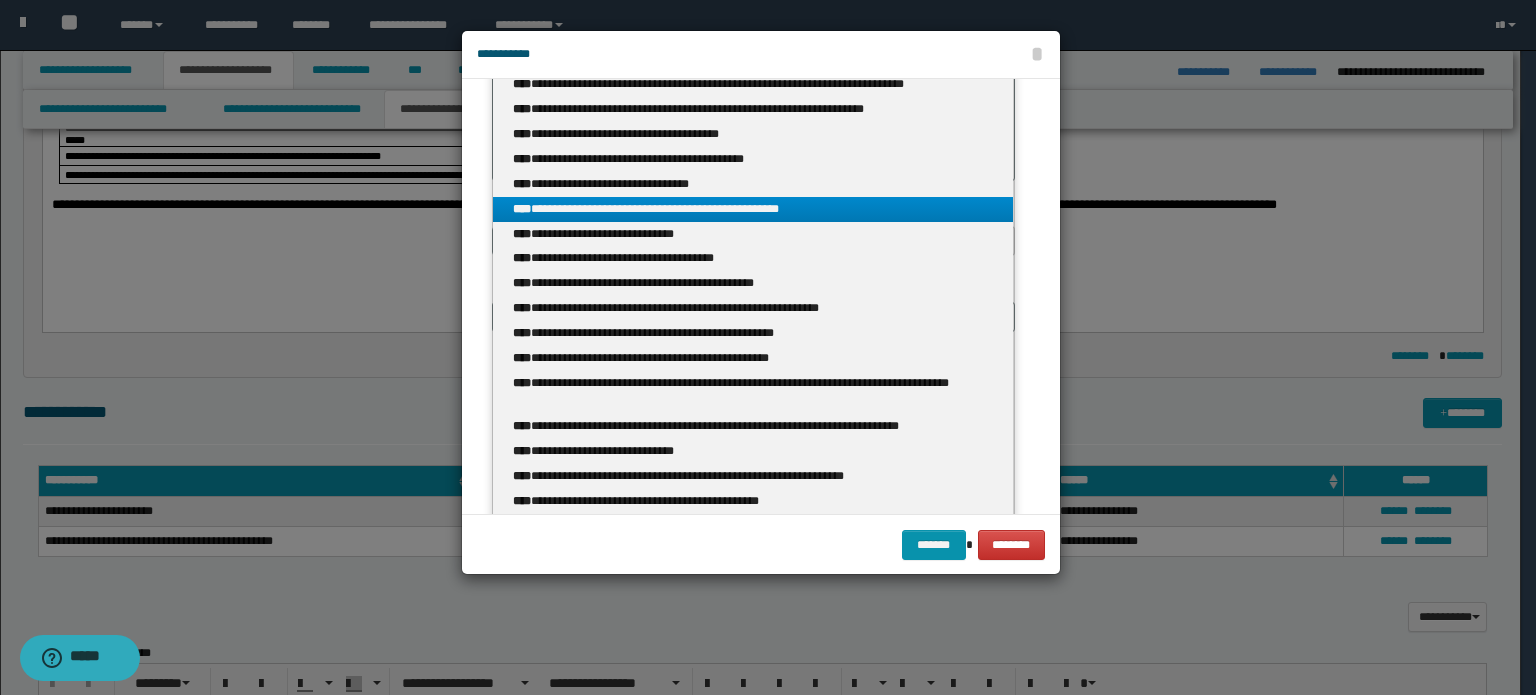 scroll, scrollTop: 146, scrollLeft: 0, axis: vertical 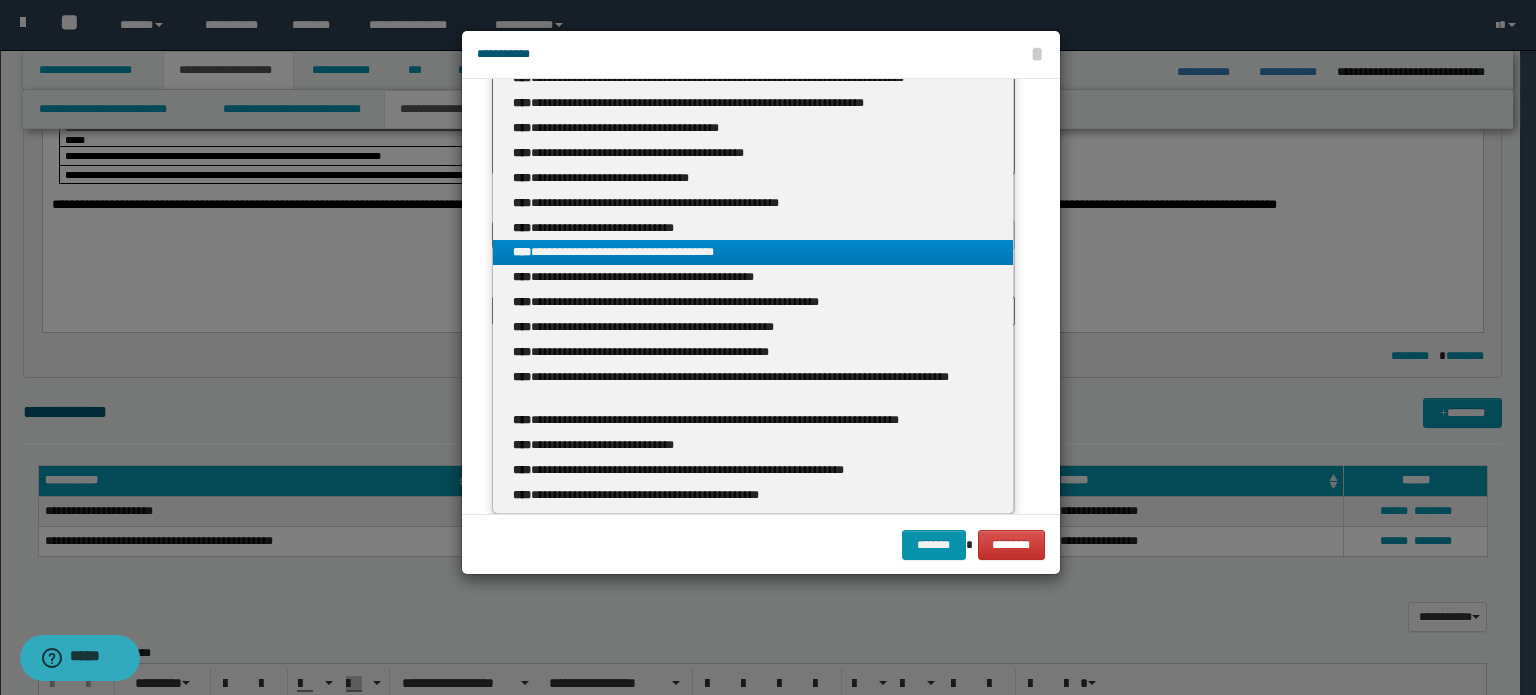 type on "******" 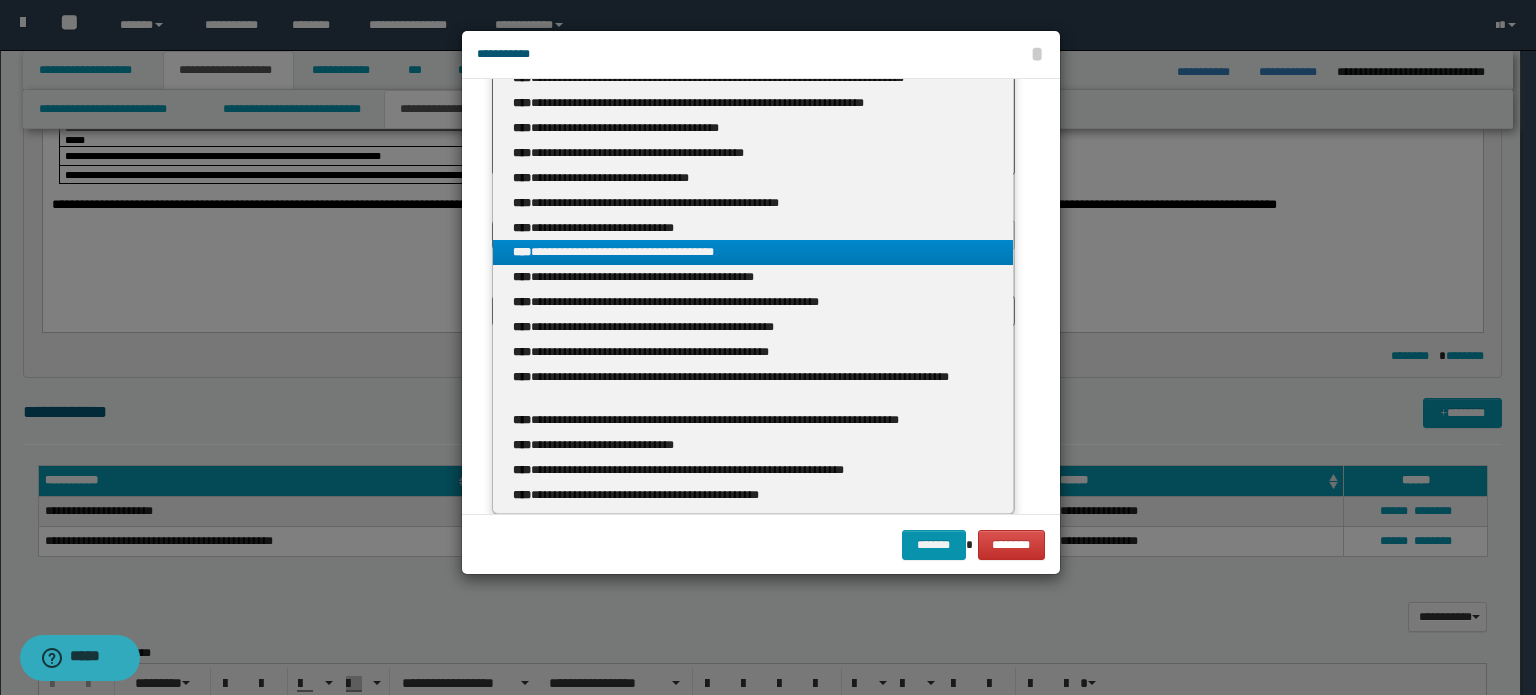 type 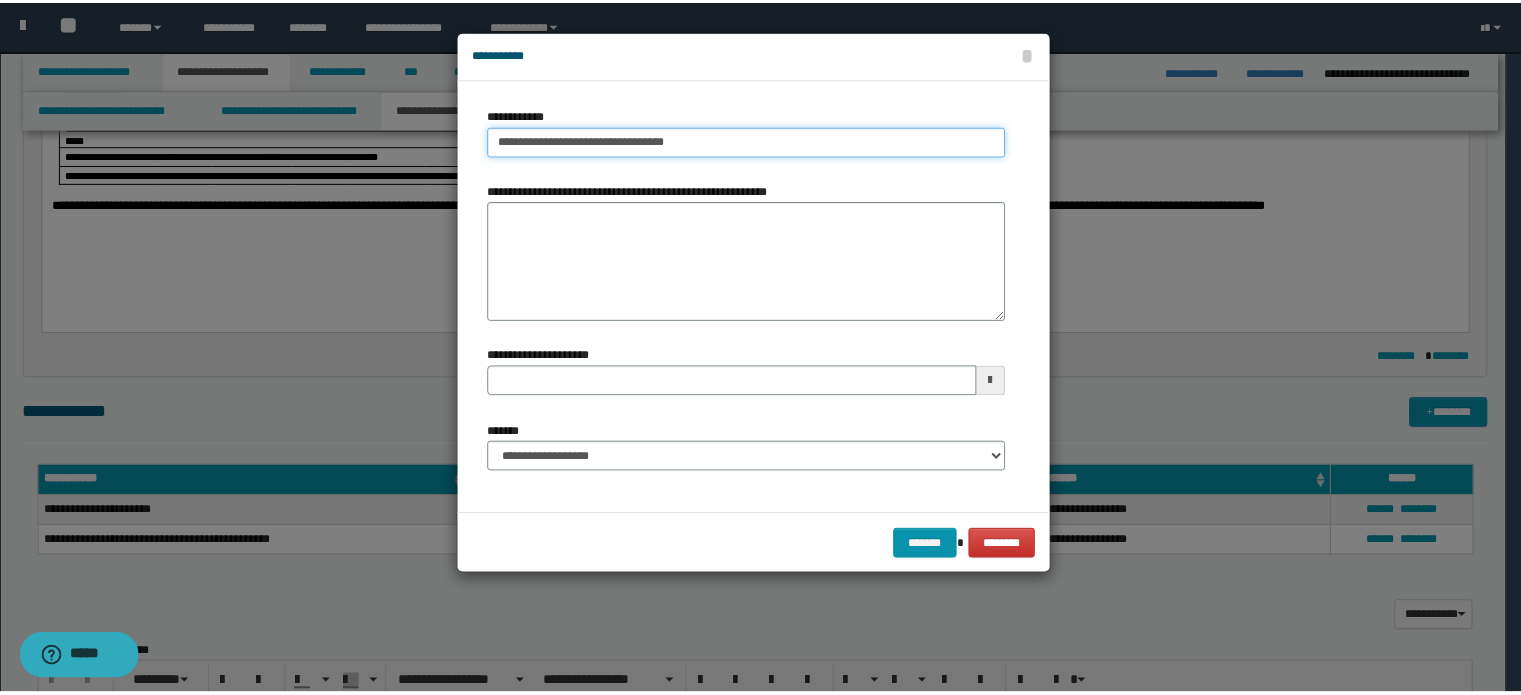 scroll, scrollTop: 0, scrollLeft: 0, axis: both 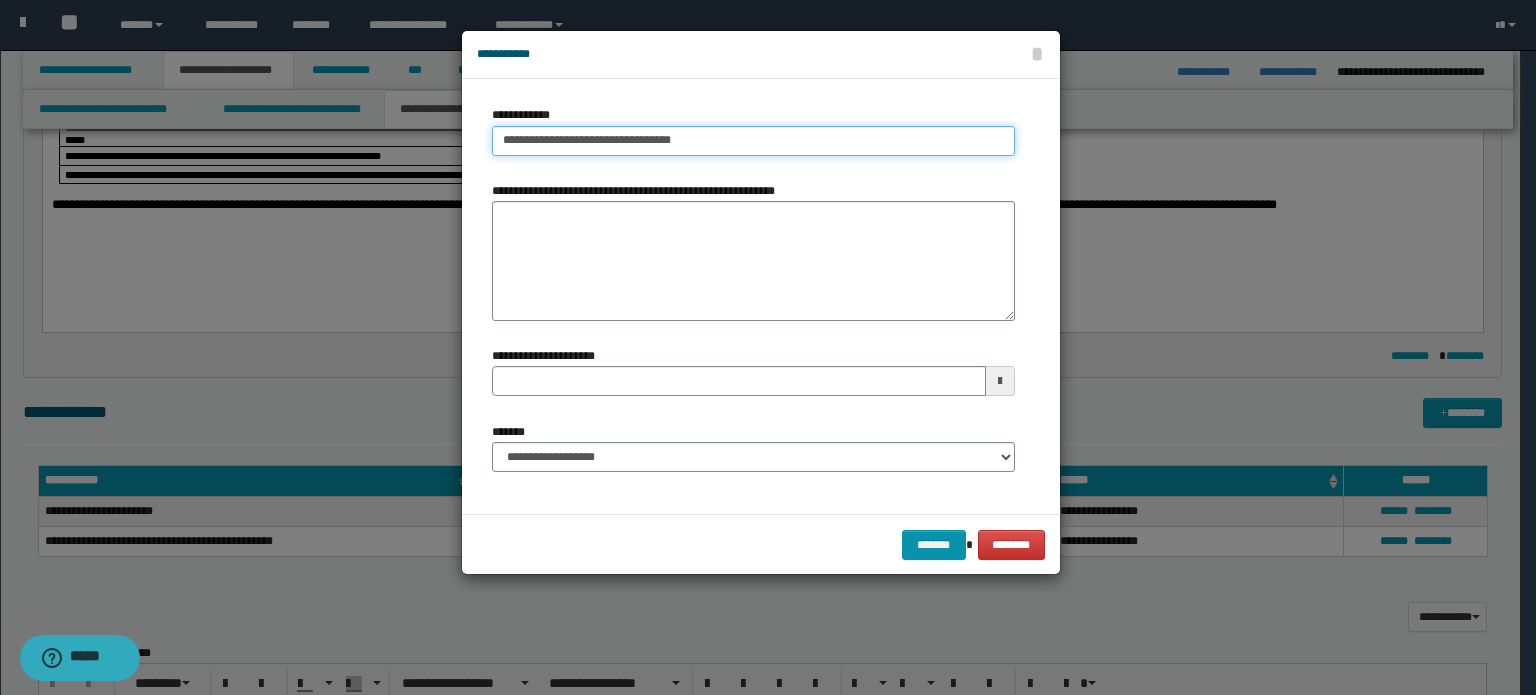 type 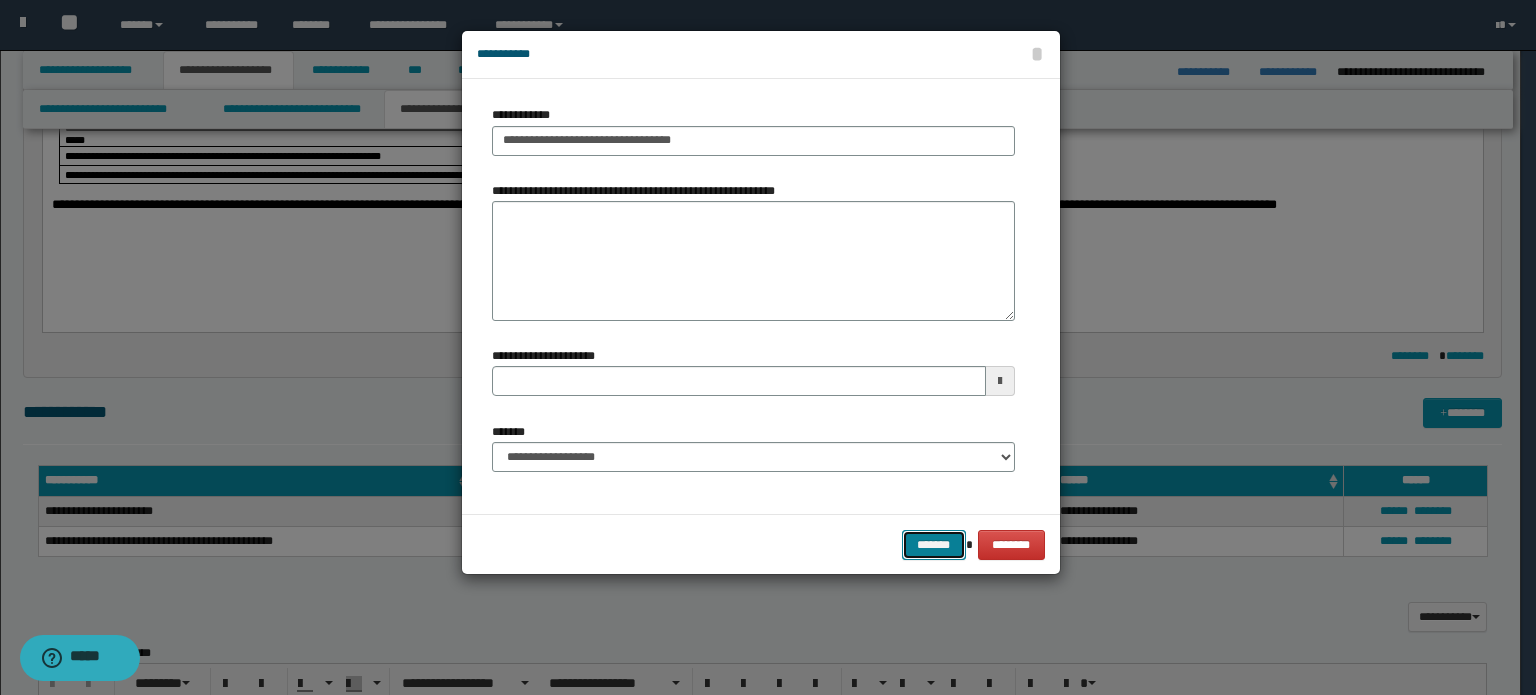 click on "*******" at bounding box center [934, 545] 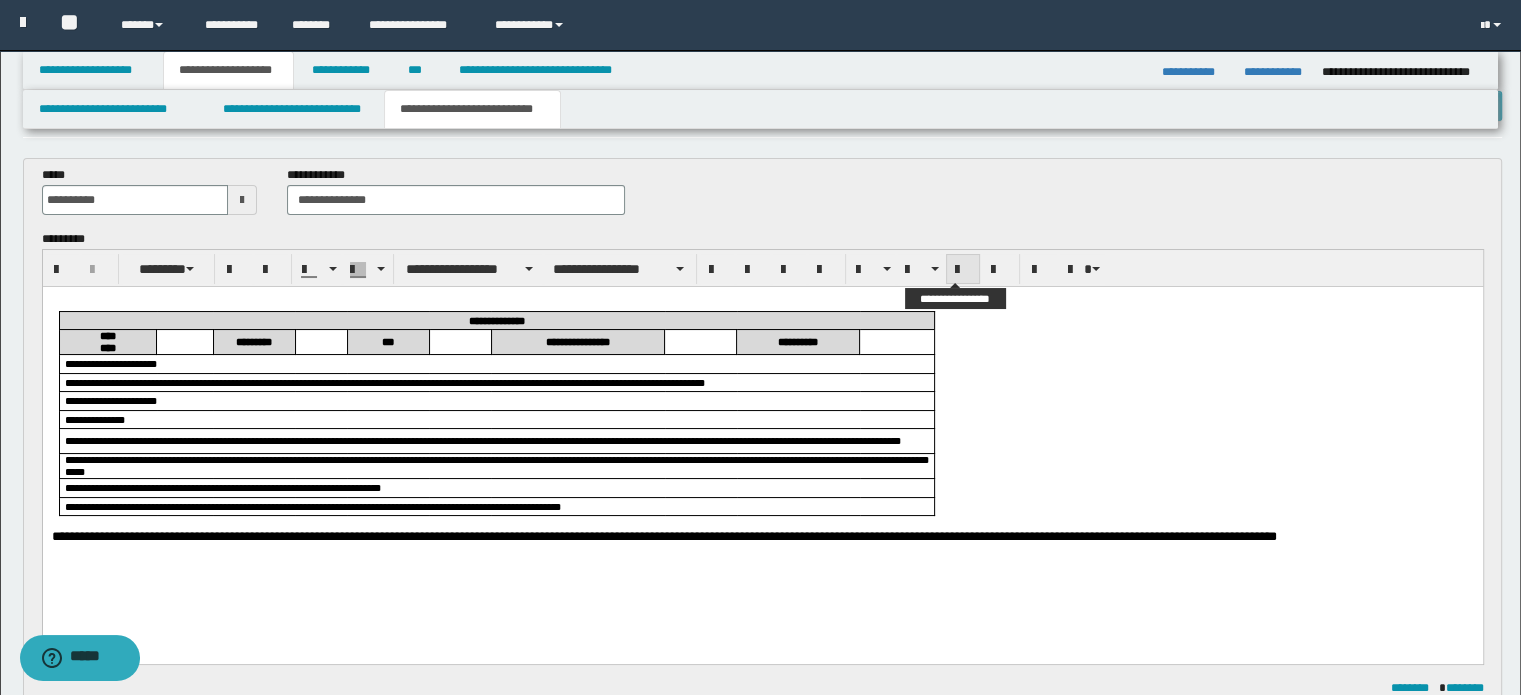 scroll, scrollTop: 200, scrollLeft: 0, axis: vertical 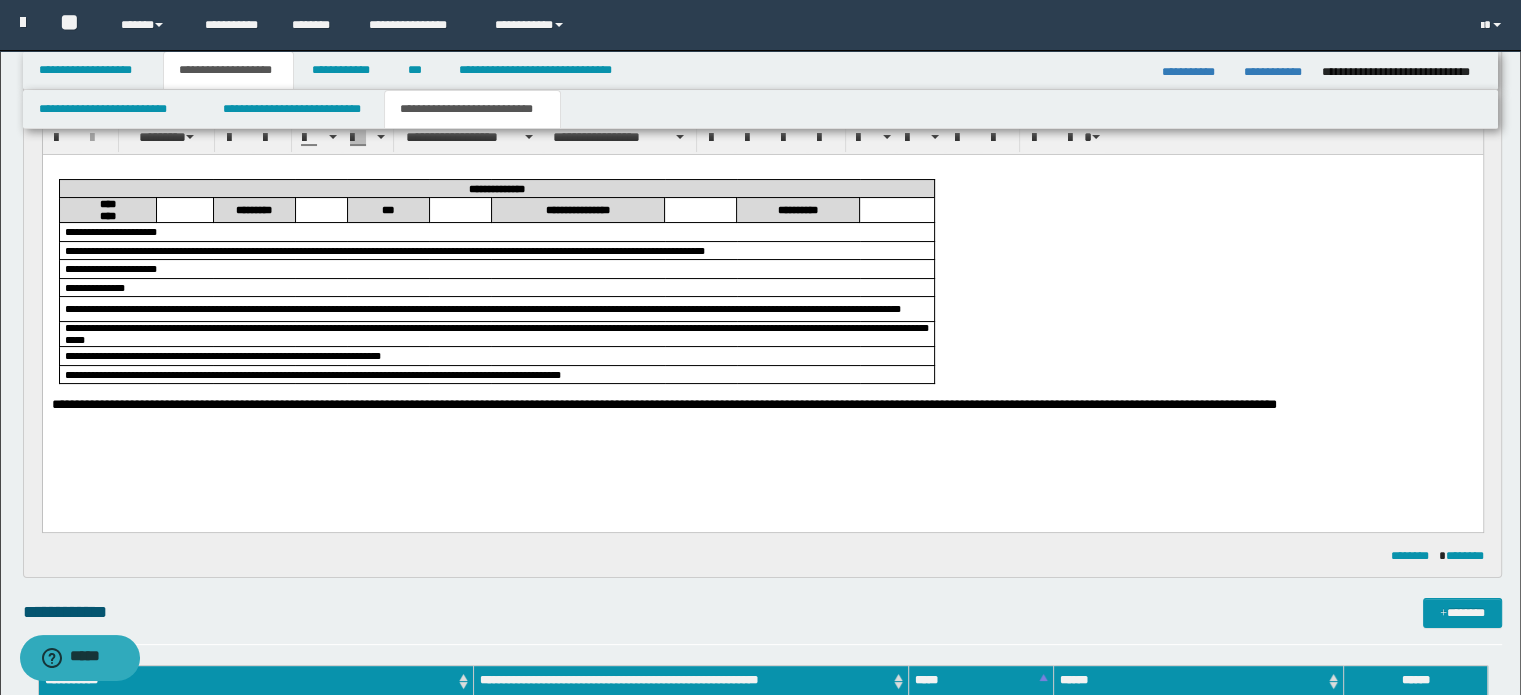 click on "**********" at bounding box center [762, 312] 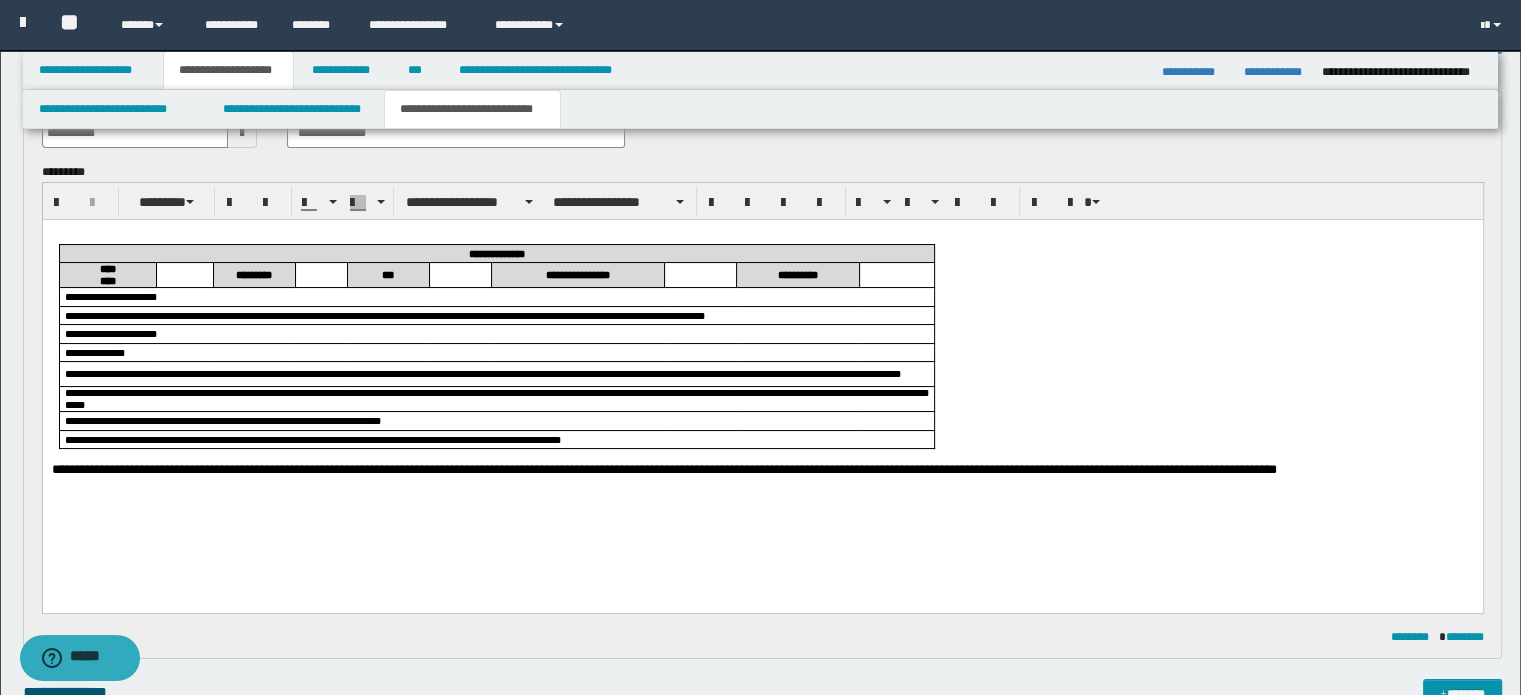 scroll, scrollTop: 100, scrollLeft: 0, axis: vertical 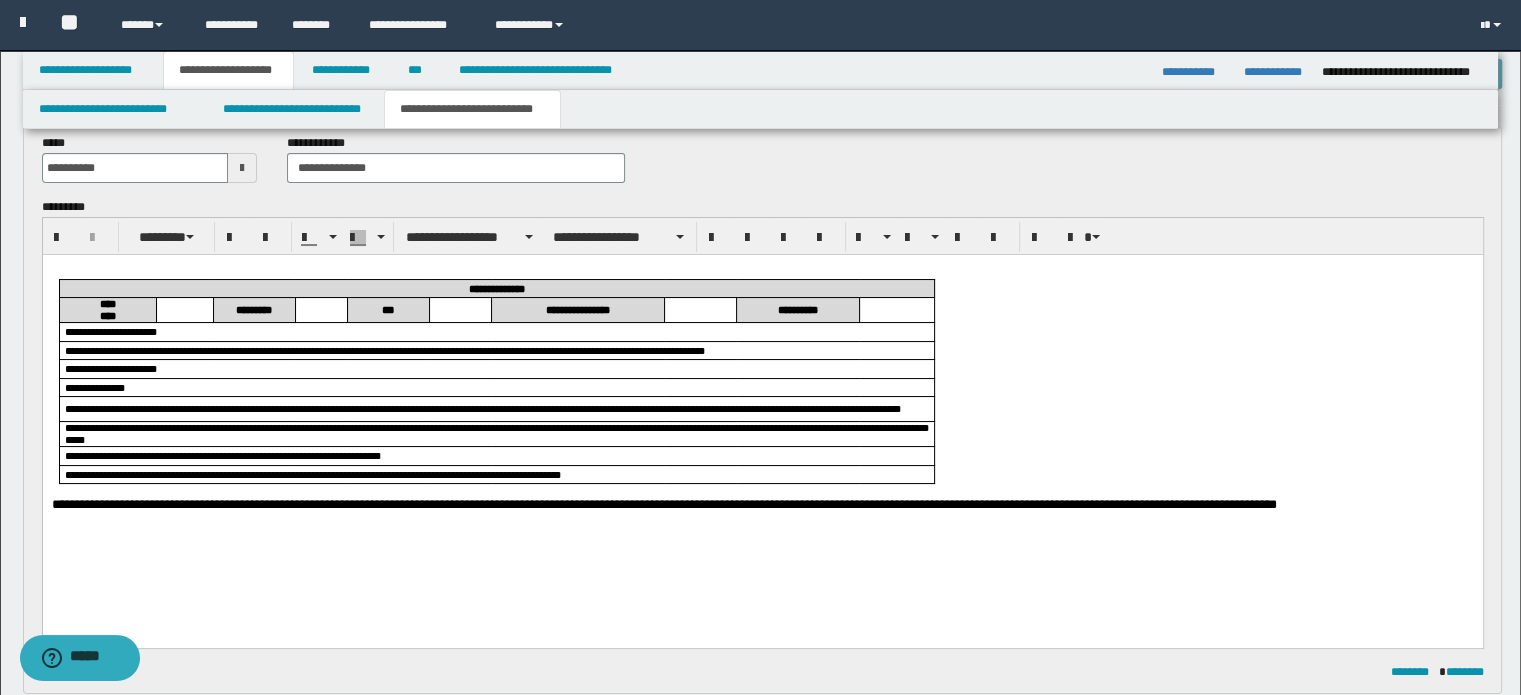 drag, startPoint x: 1476, startPoint y: 555, endPoint x: 1577, endPoint y: 778, distance: 244.80605 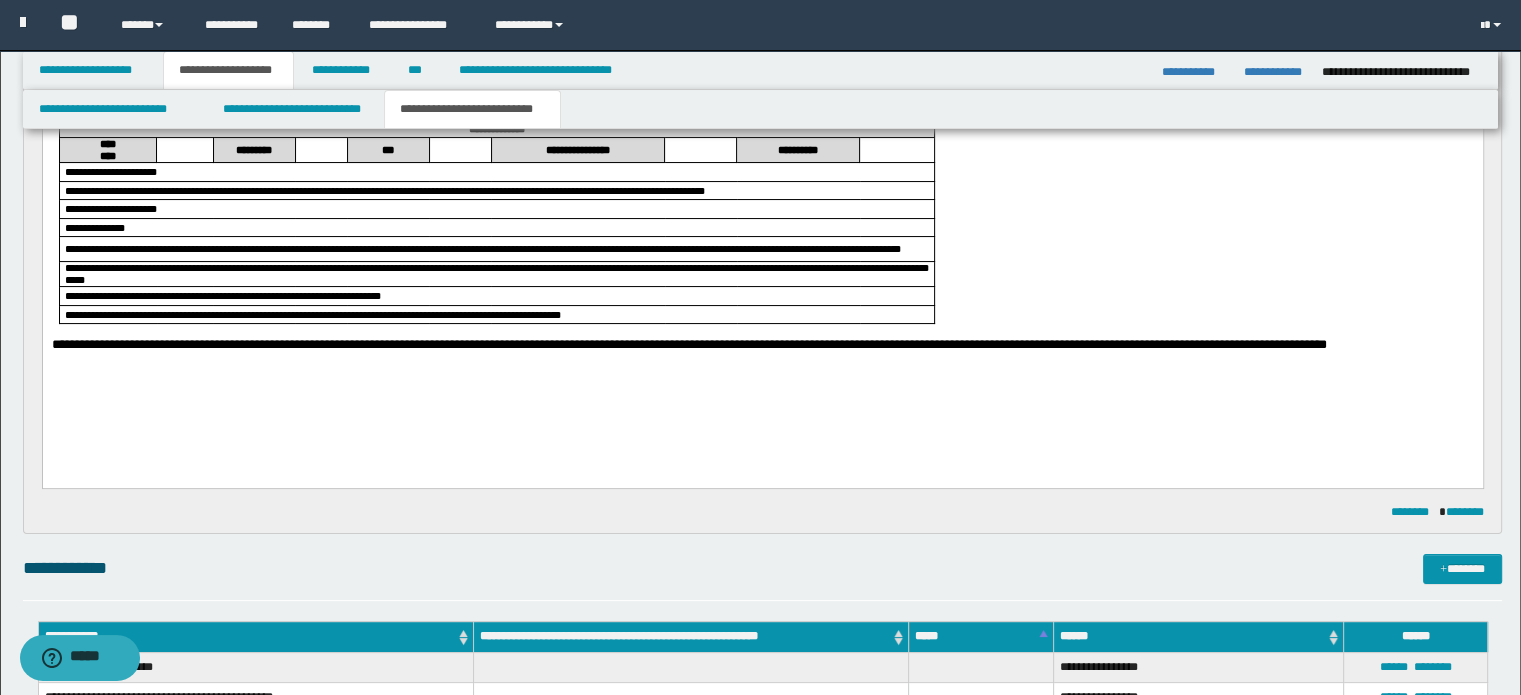 scroll, scrollTop: 300, scrollLeft: 0, axis: vertical 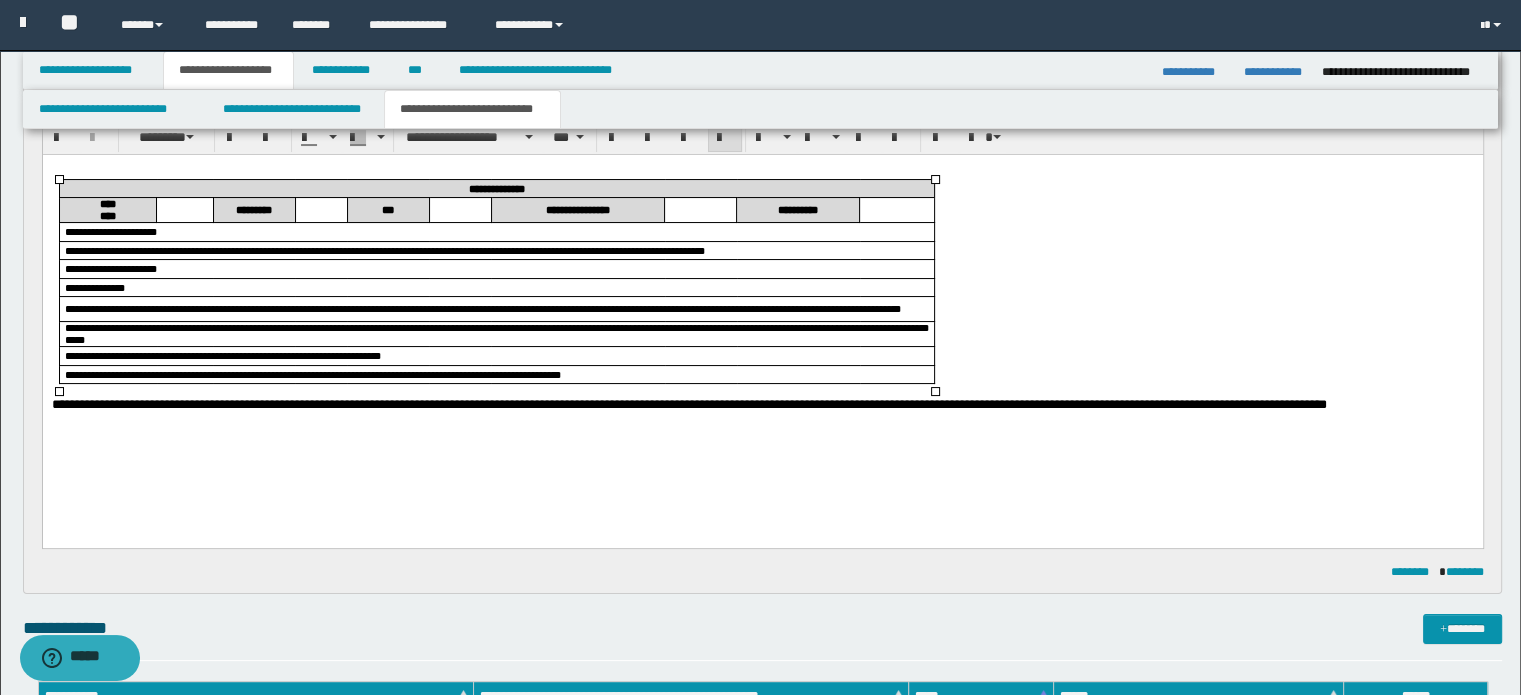 click at bounding box center [184, 209] 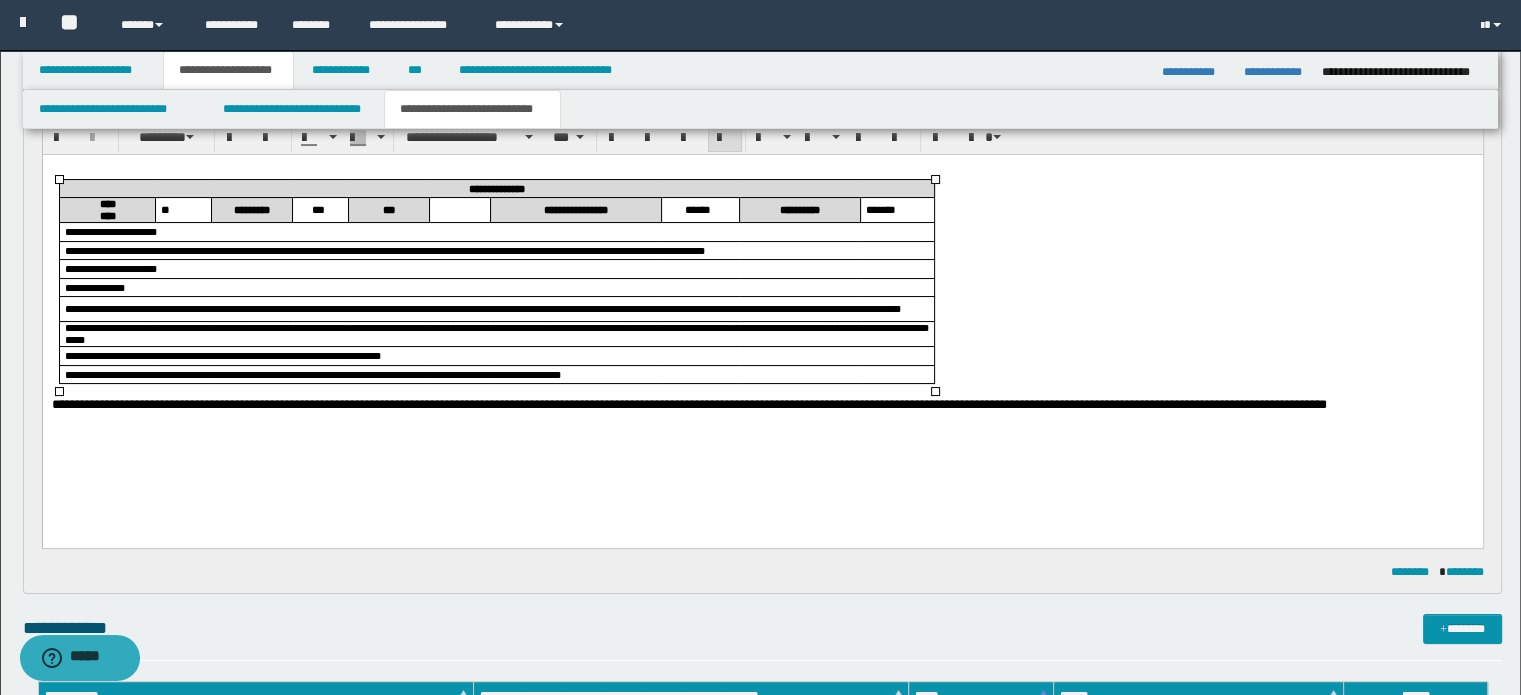 click on "**********" at bounding box center [384, 250] 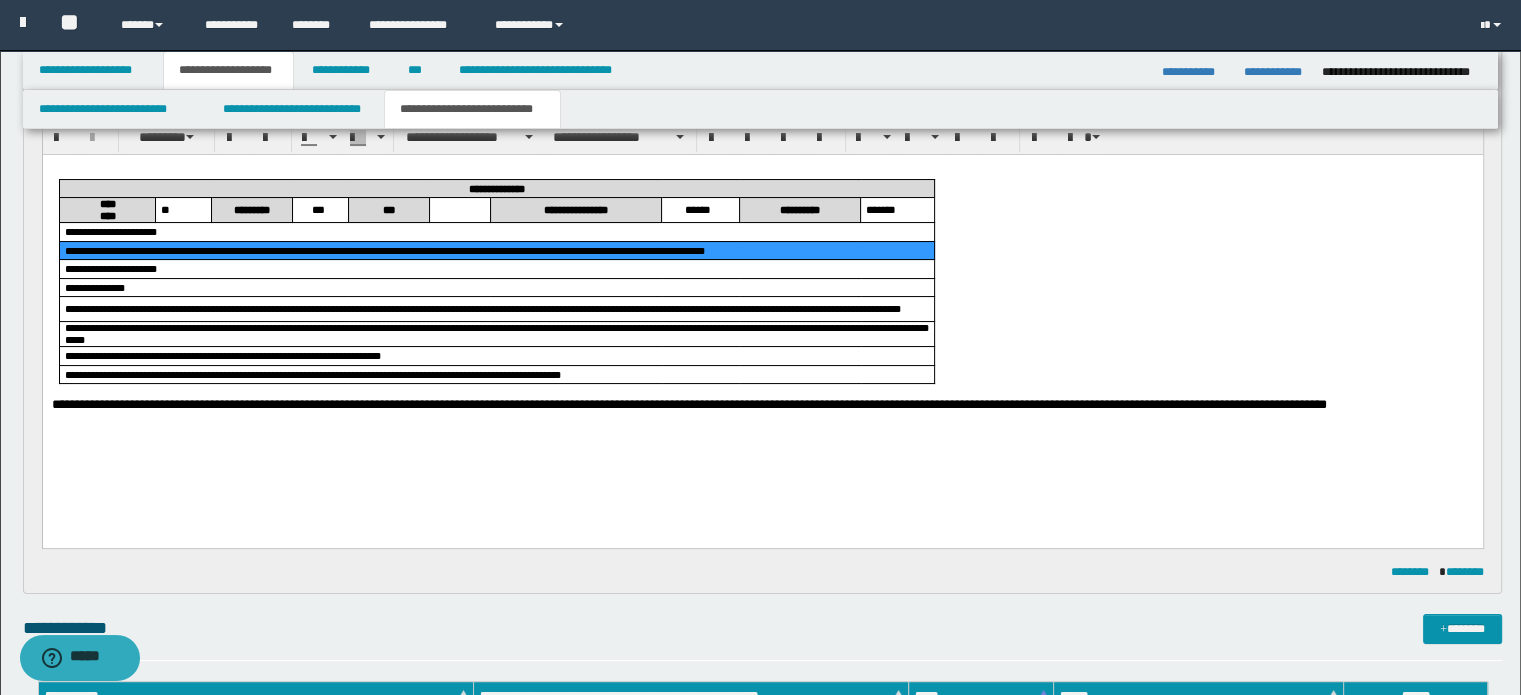 drag, startPoint x: 334, startPoint y: 248, endPoint x: 487, endPoint y: 253, distance: 153.08168 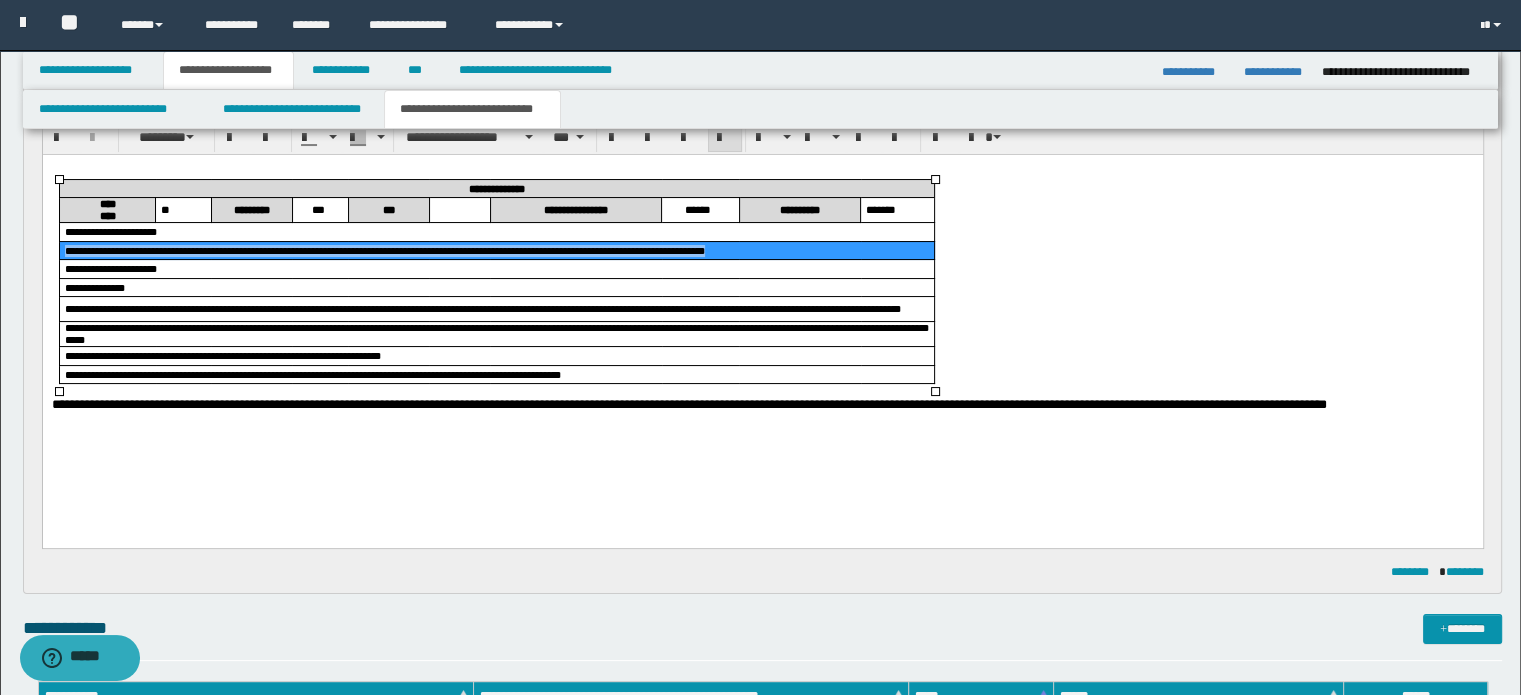 click on "**********" at bounding box center (384, 250) 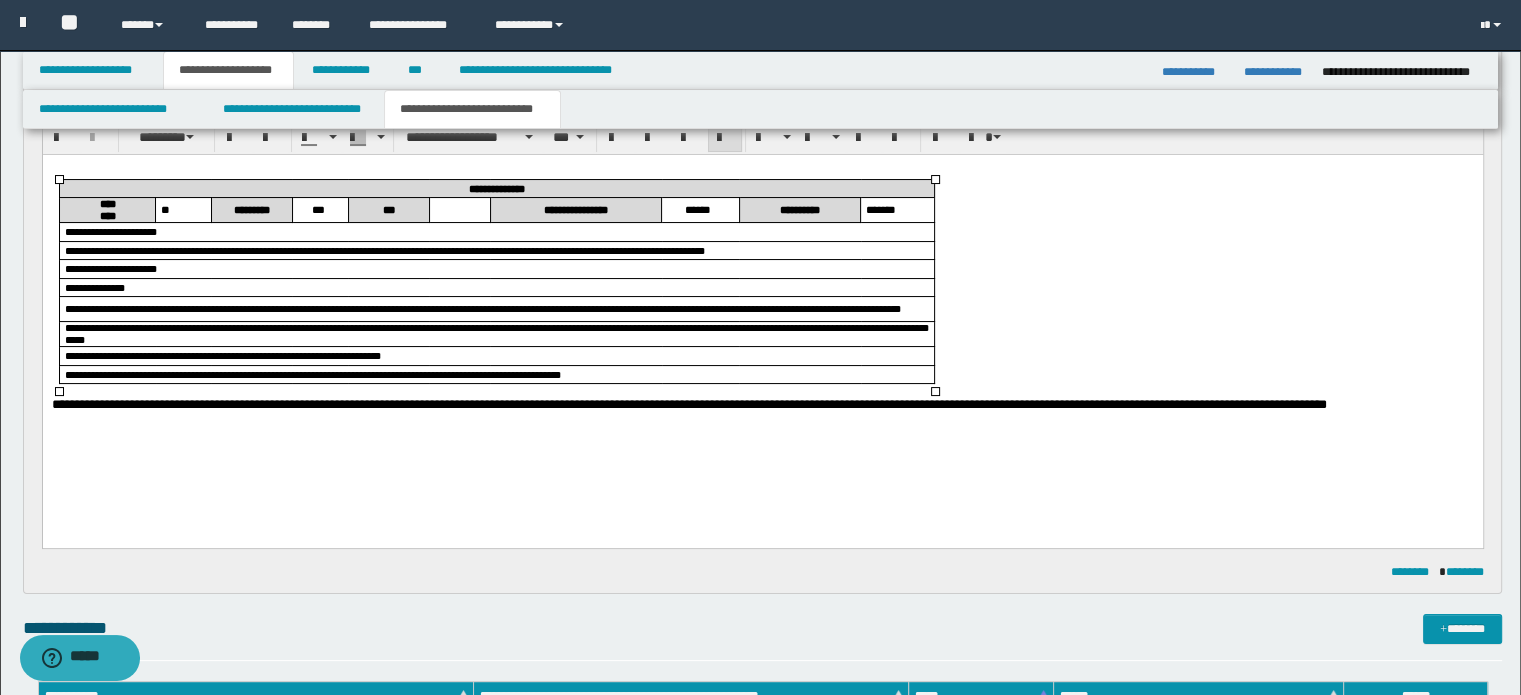 click on "**********" at bounding box center (496, 268) 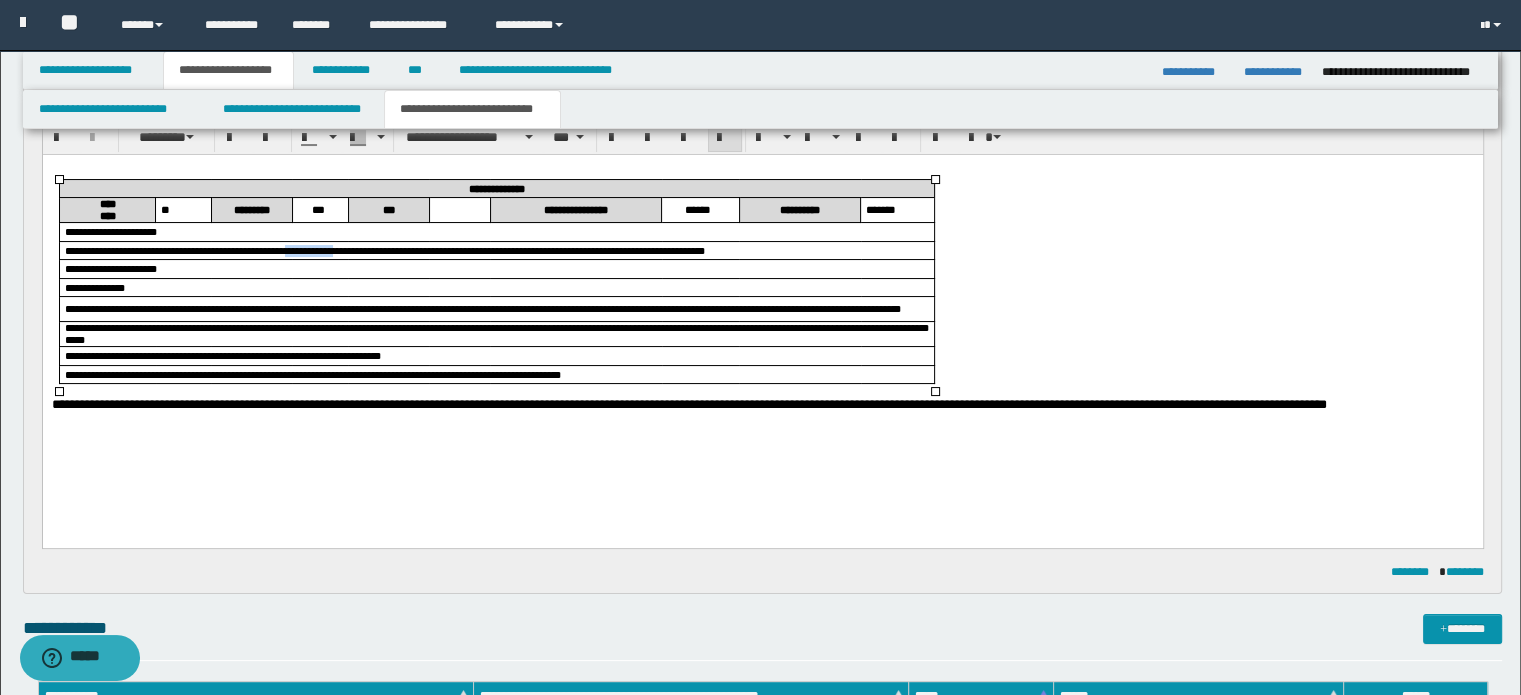 drag, startPoint x: 334, startPoint y: 252, endPoint x: 396, endPoint y: 249, distance: 62.072536 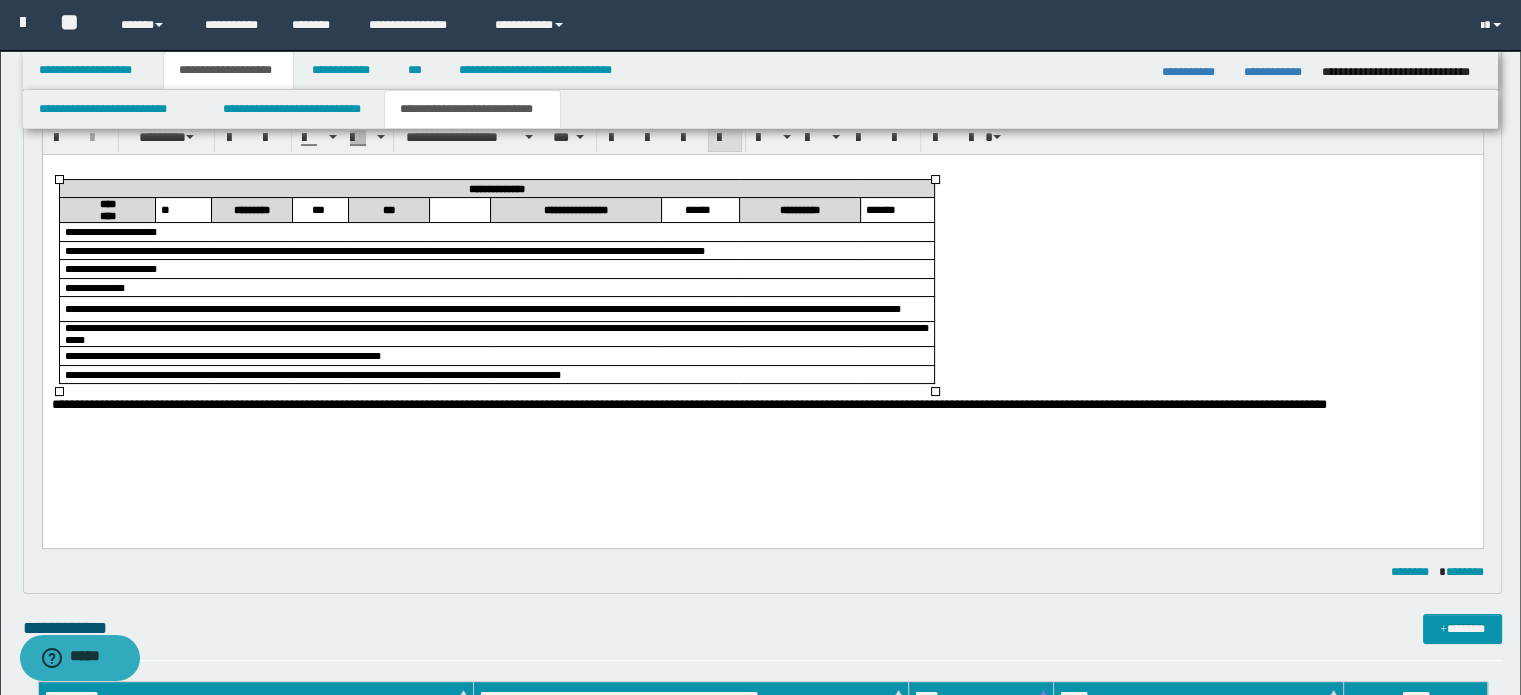 click on "**********" at bounding box center [496, 268] 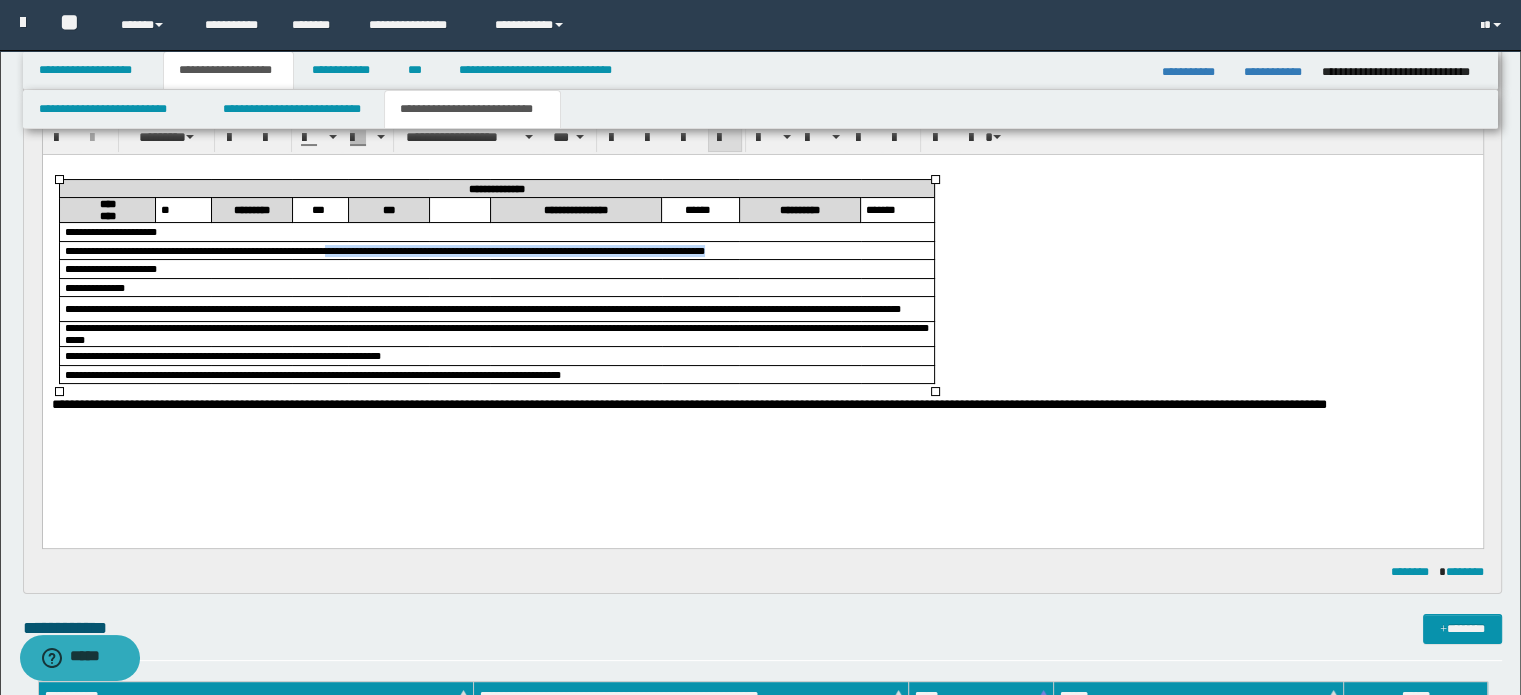 drag, startPoint x: 381, startPoint y: 249, endPoint x: 860, endPoint y: 258, distance: 479.08453 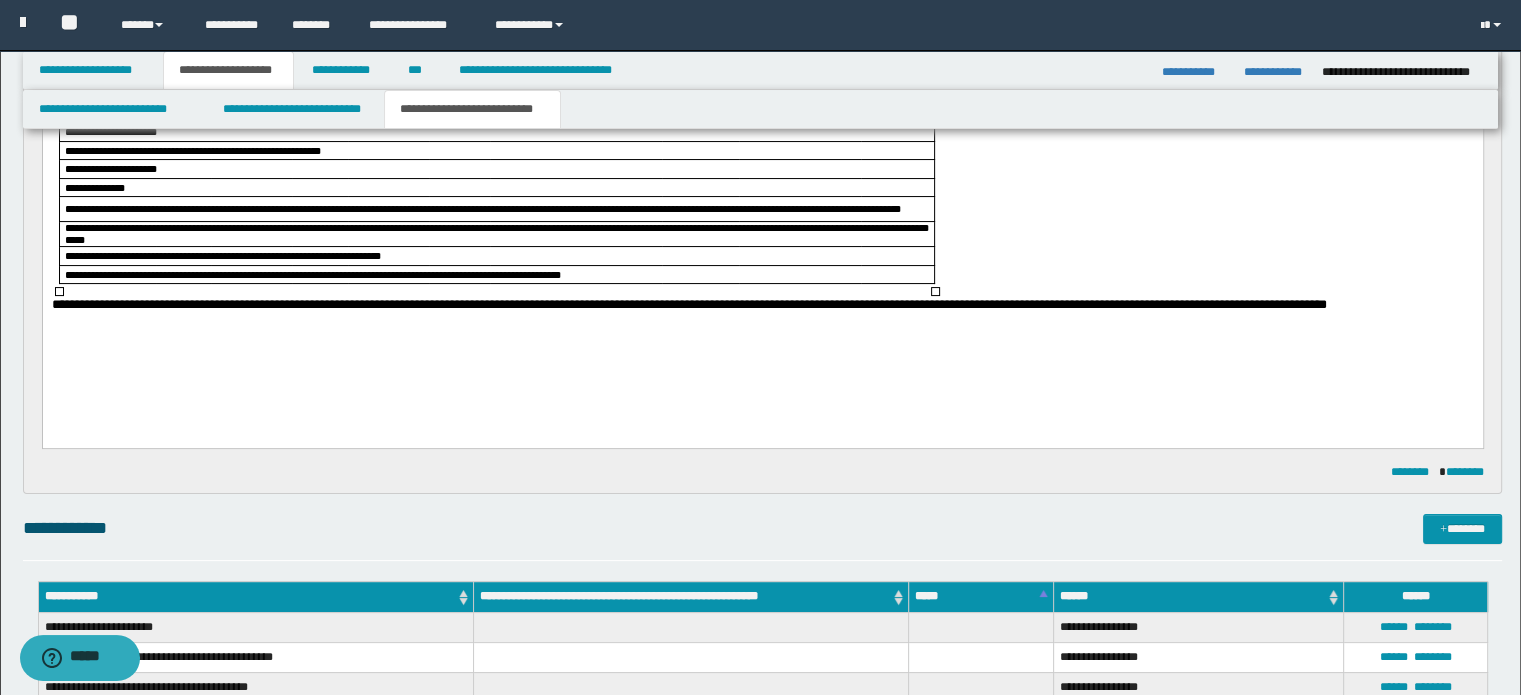 scroll, scrollTop: 200, scrollLeft: 0, axis: vertical 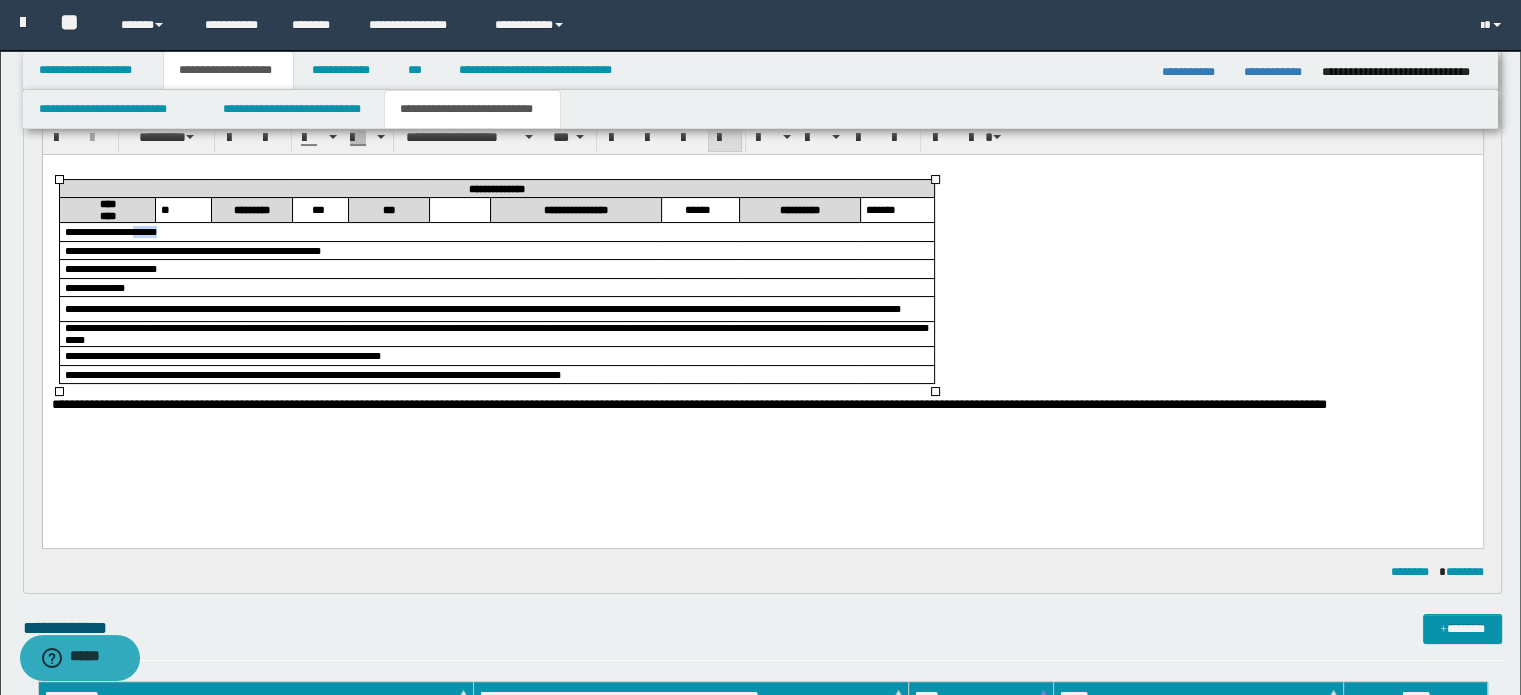 drag, startPoint x: 150, startPoint y: 231, endPoint x: 198, endPoint y: 237, distance: 48.373547 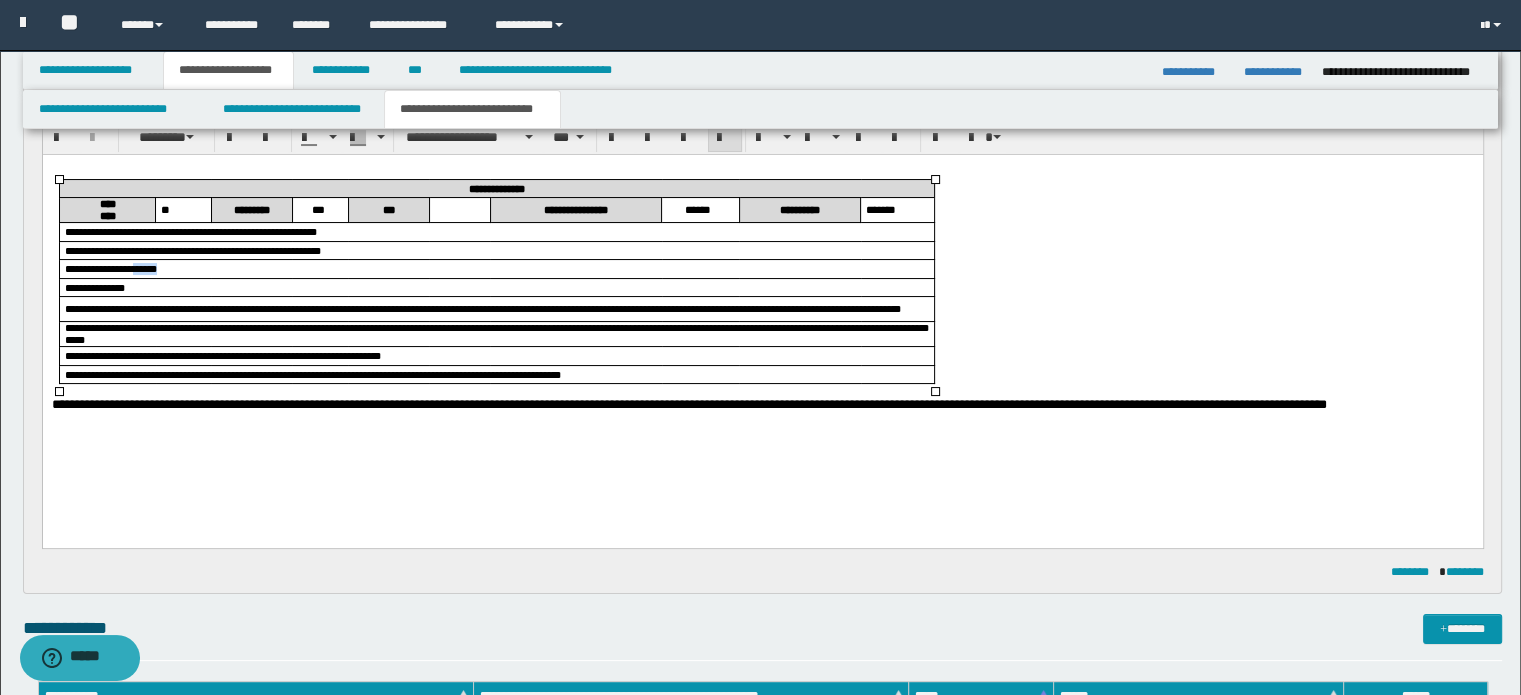 drag, startPoint x: 190, startPoint y: 273, endPoint x: 149, endPoint y: 274, distance: 41.01219 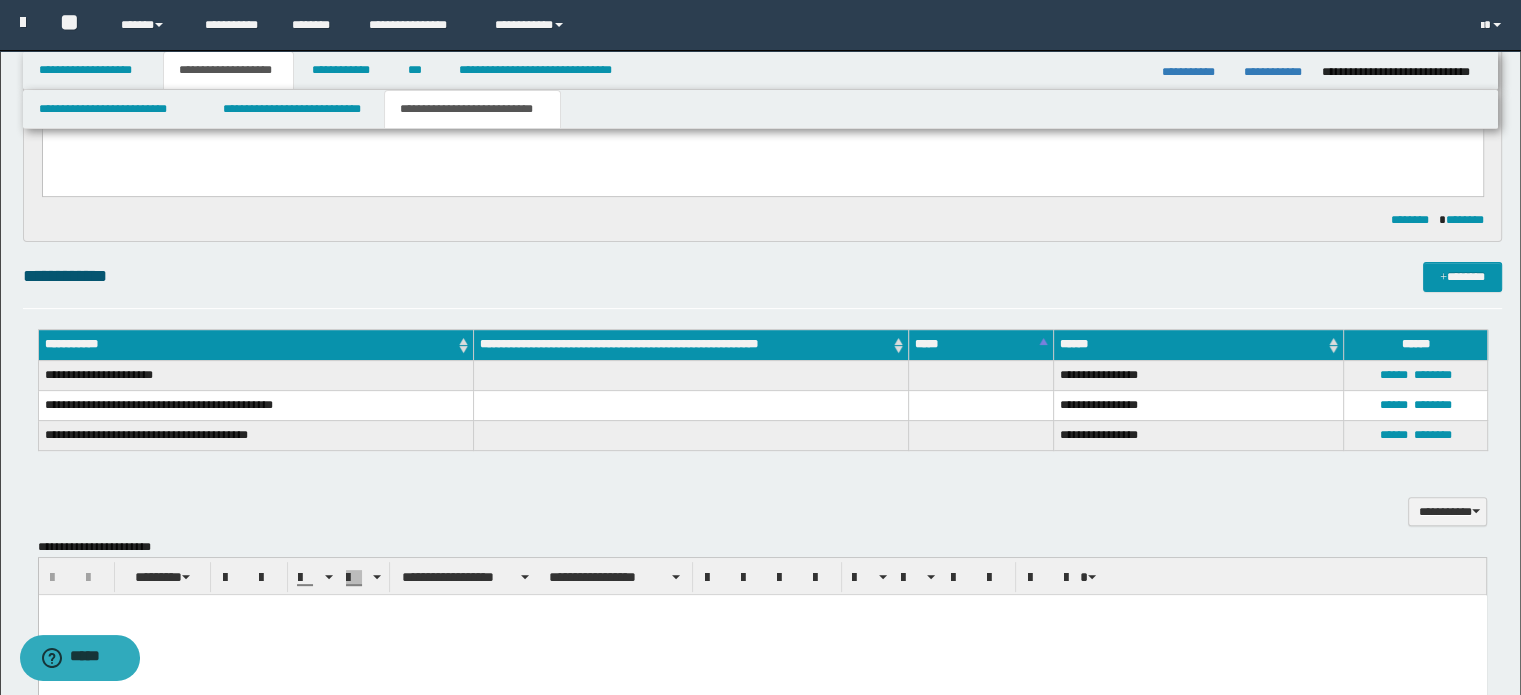 scroll, scrollTop: 400, scrollLeft: 0, axis: vertical 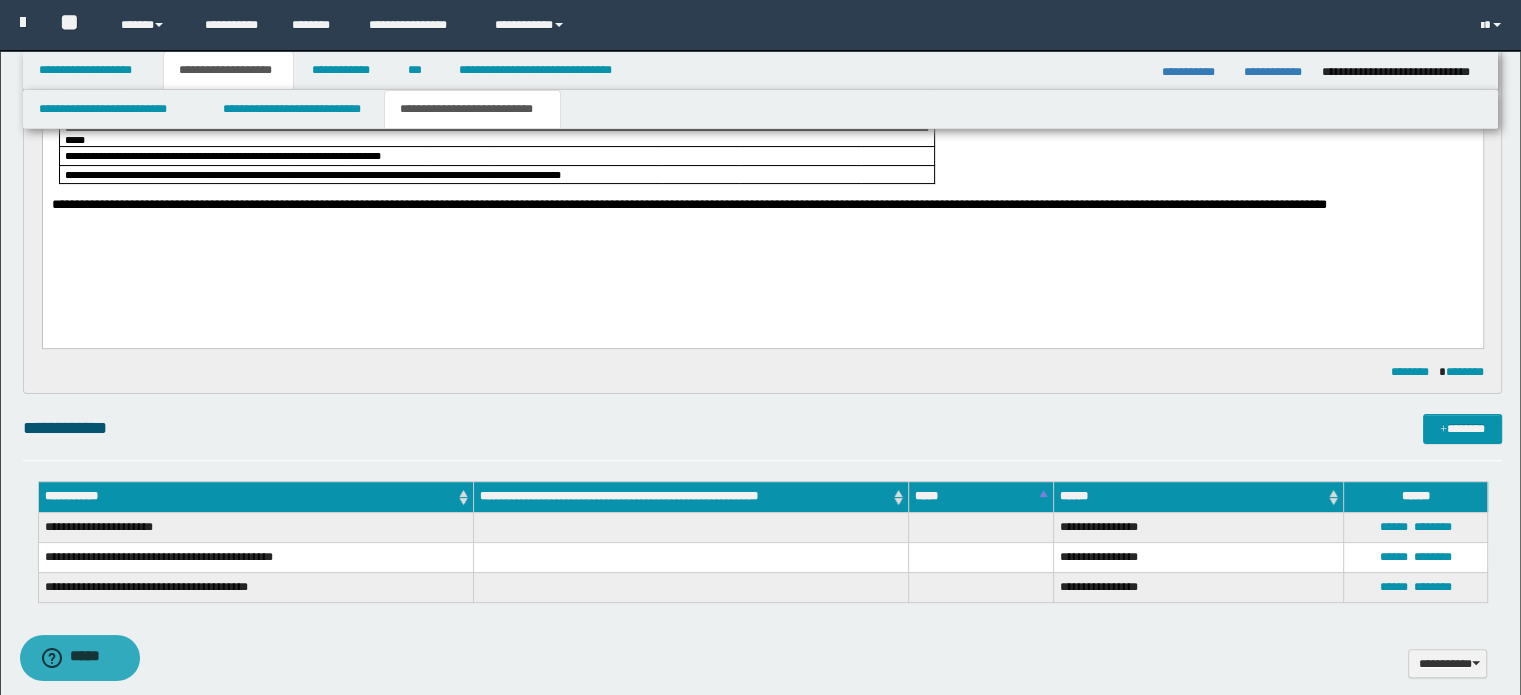 click on "**********" at bounding box center (762, 206) 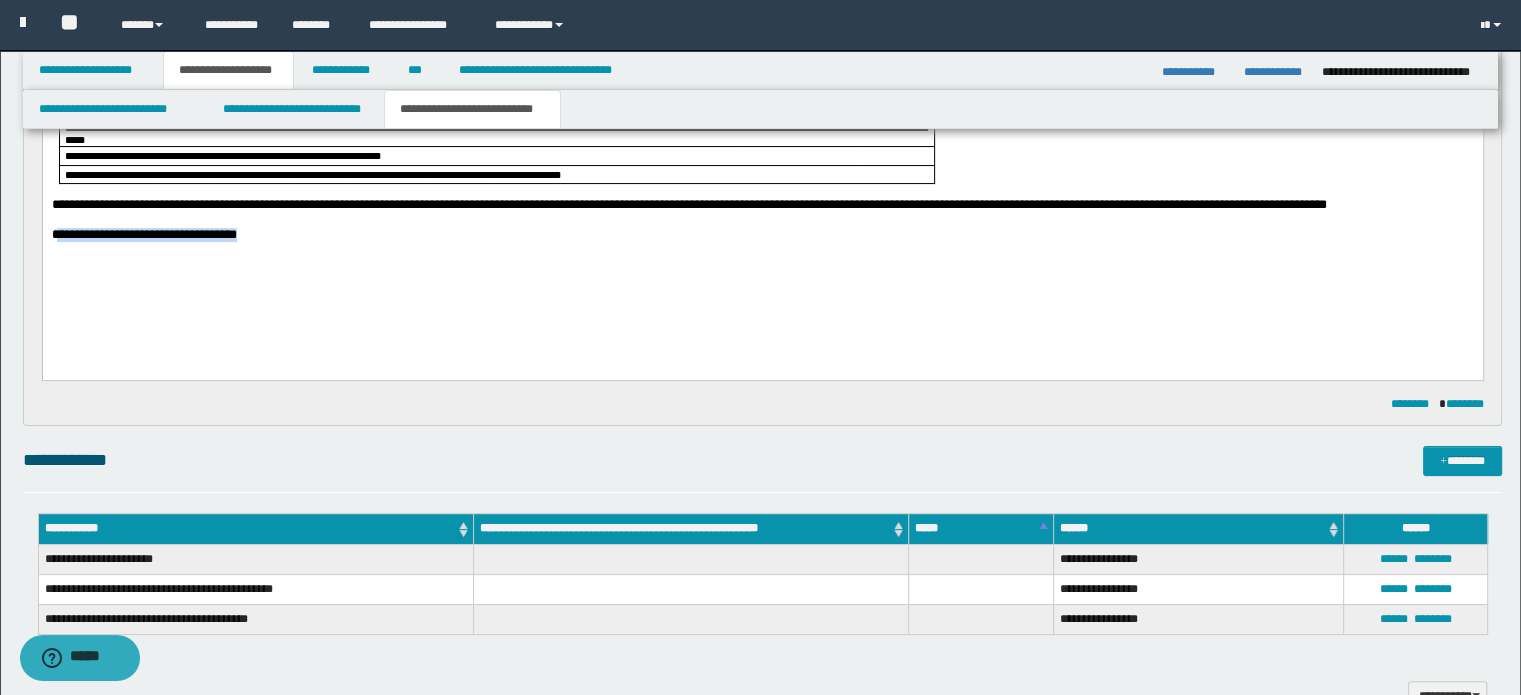 drag, startPoint x: 53, startPoint y: 244, endPoint x: 316, endPoint y: 243, distance: 263.0019 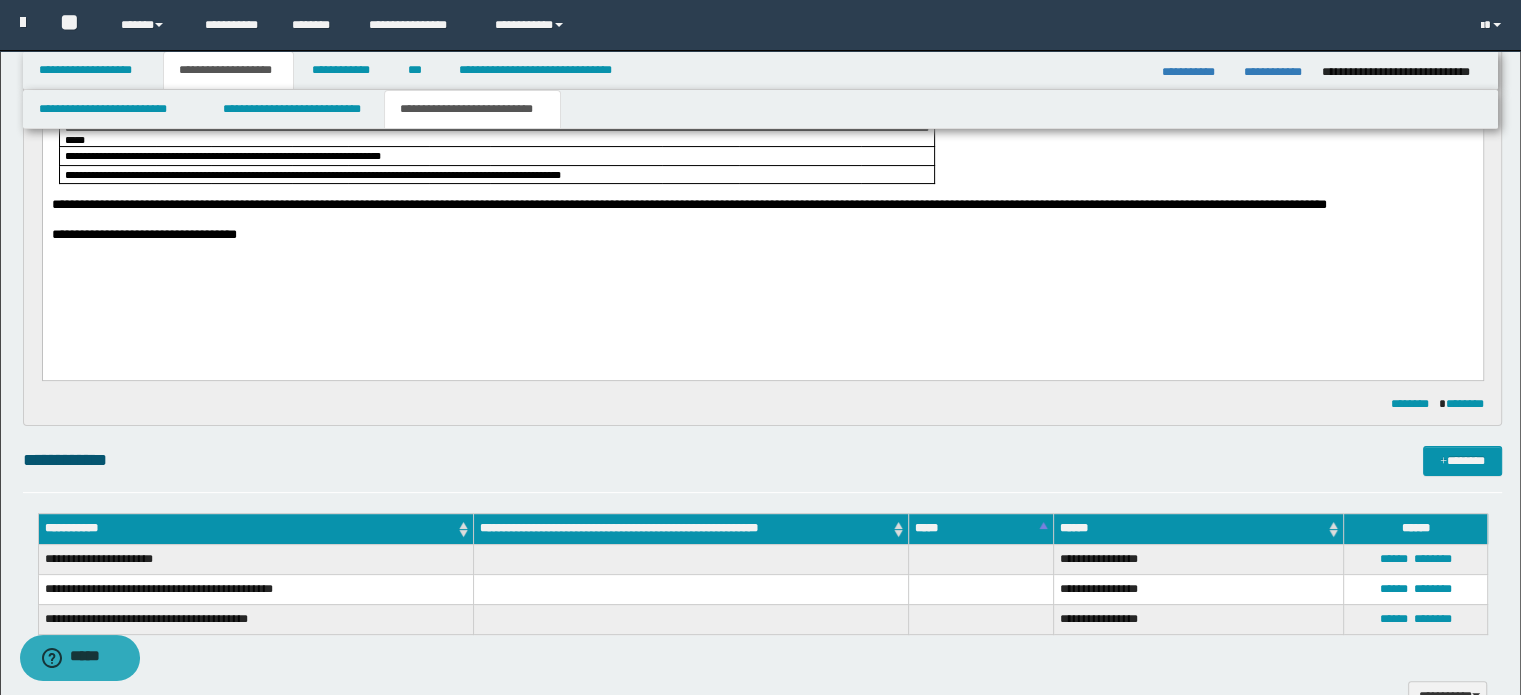 click on "**********" at bounding box center [762, 135] 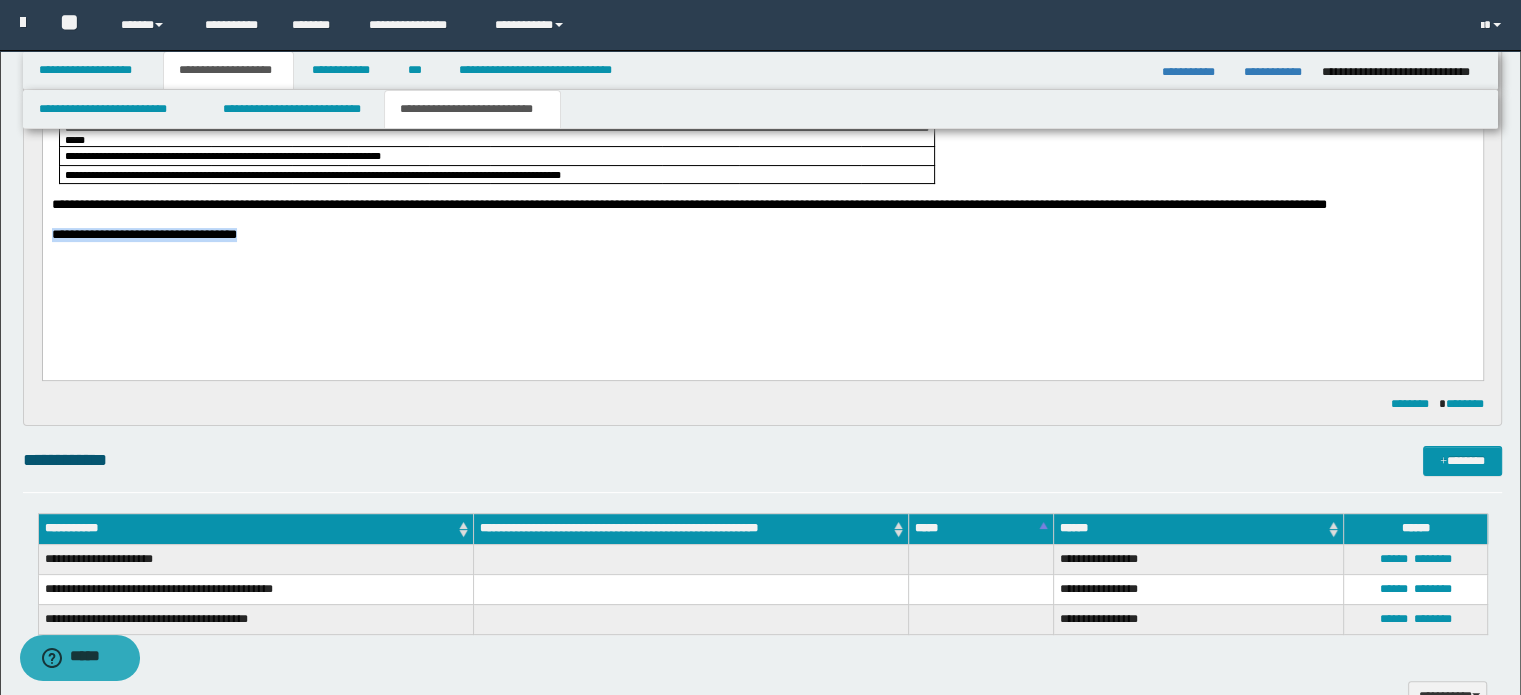 drag, startPoint x: 52, startPoint y: 245, endPoint x: 269, endPoint y: 244, distance: 217.0023 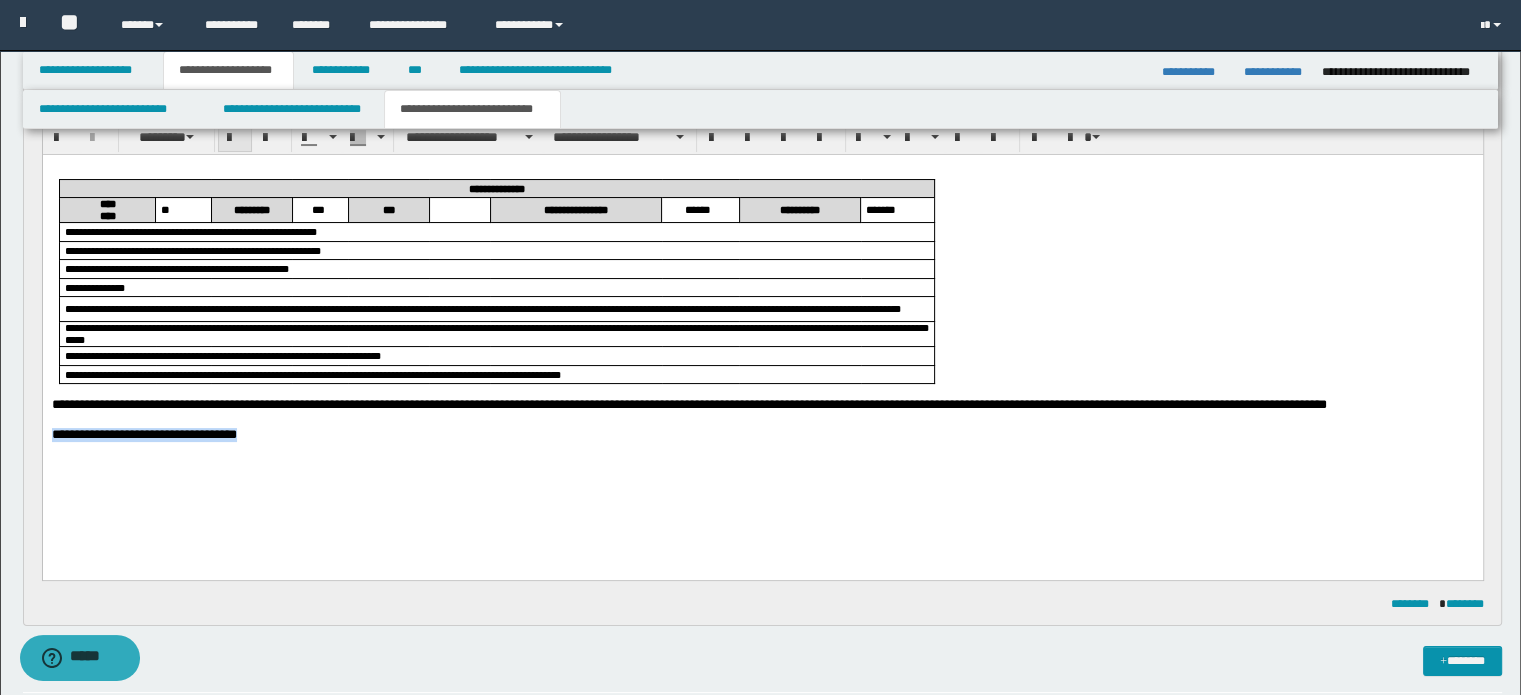 click at bounding box center [235, 138] 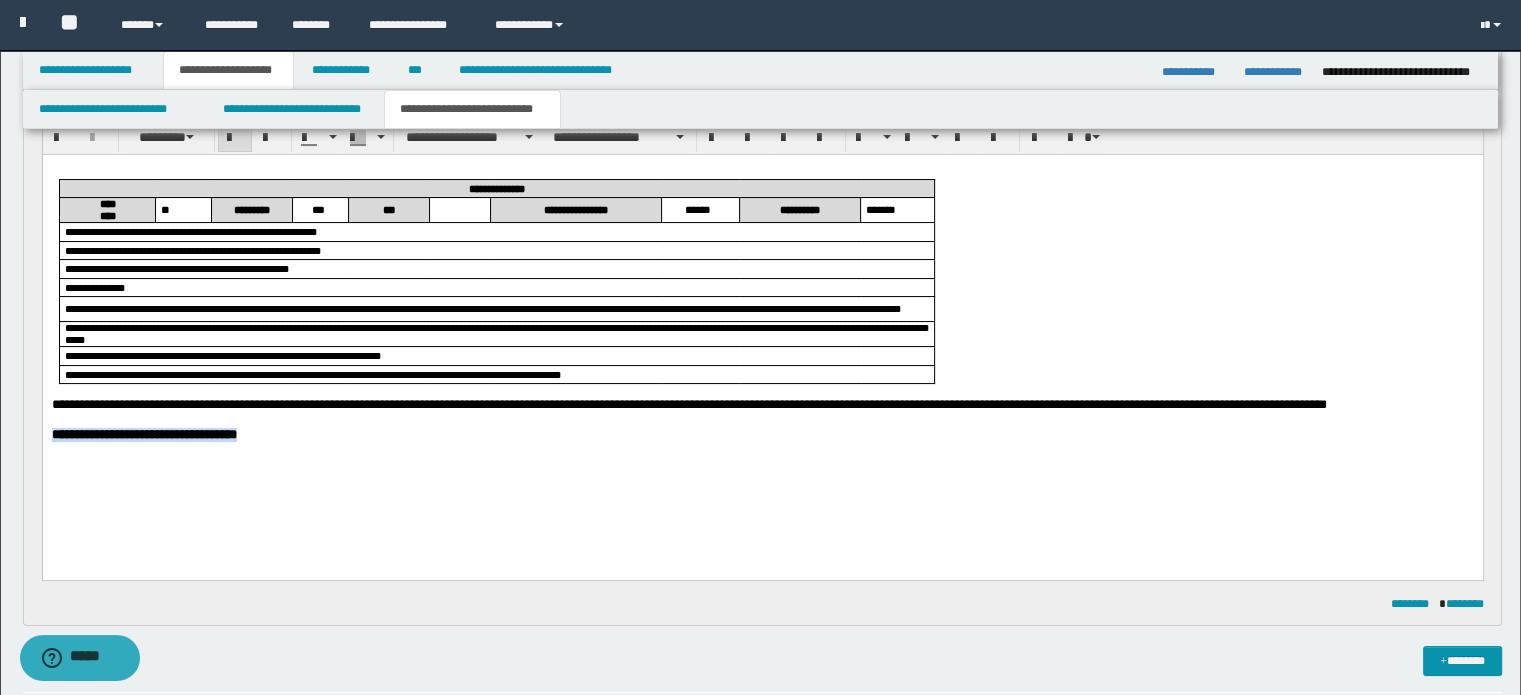 click on "**********" at bounding box center [143, 433] 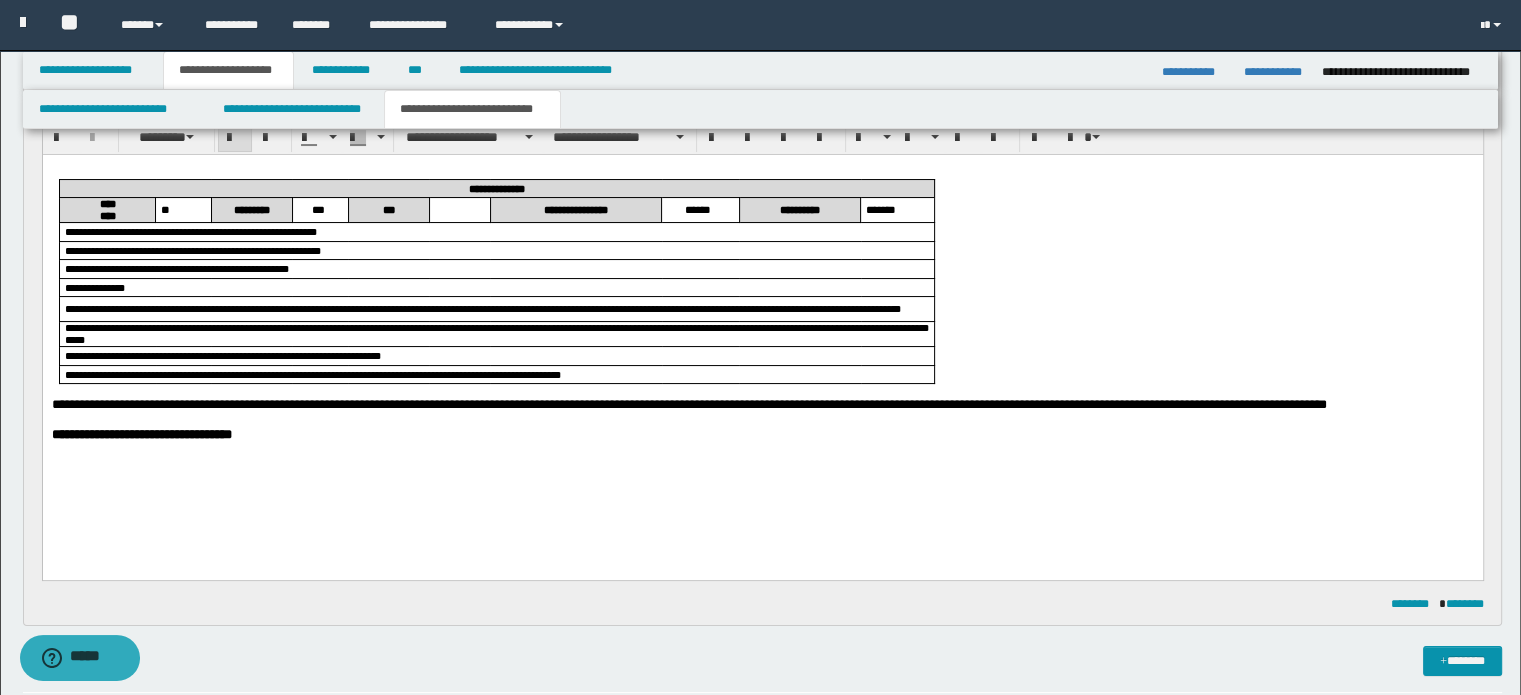 click on "**********" at bounding box center [141, 433] 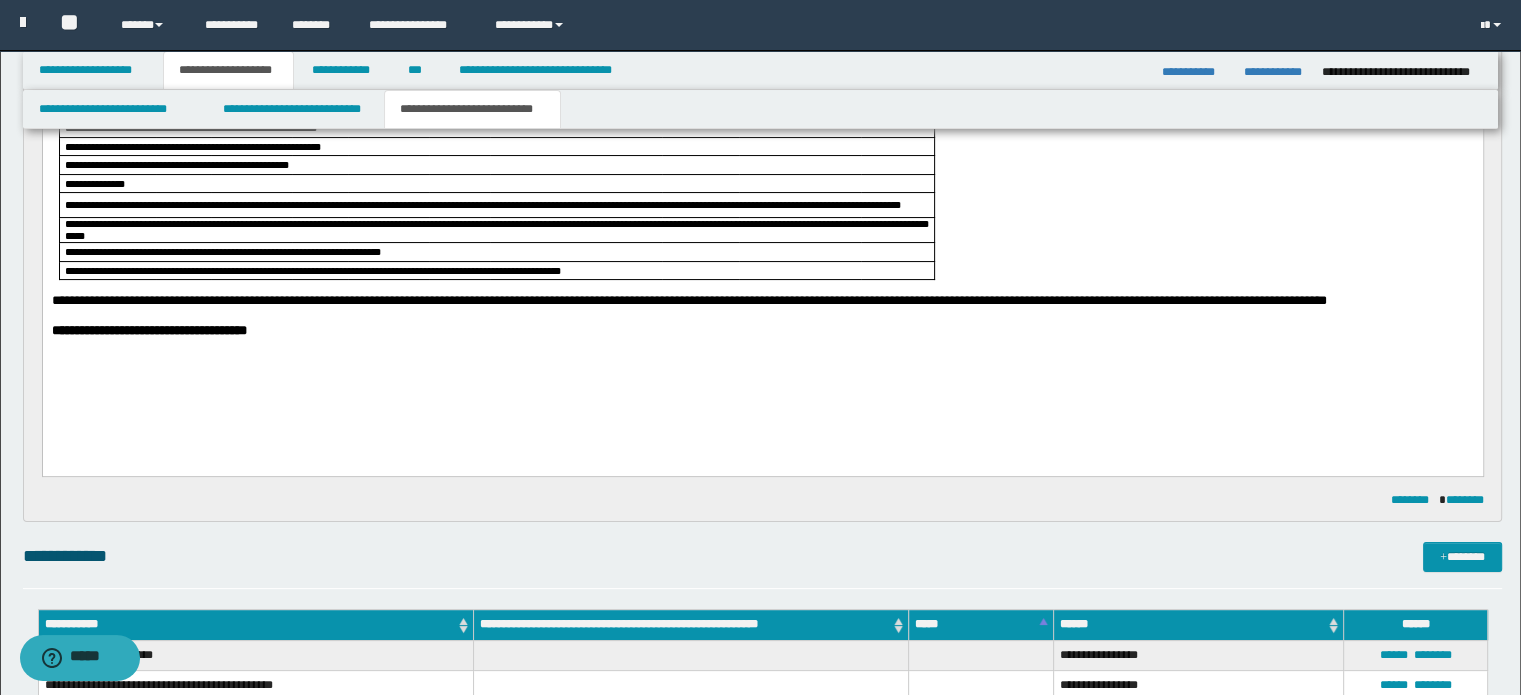 scroll, scrollTop: 400, scrollLeft: 0, axis: vertical 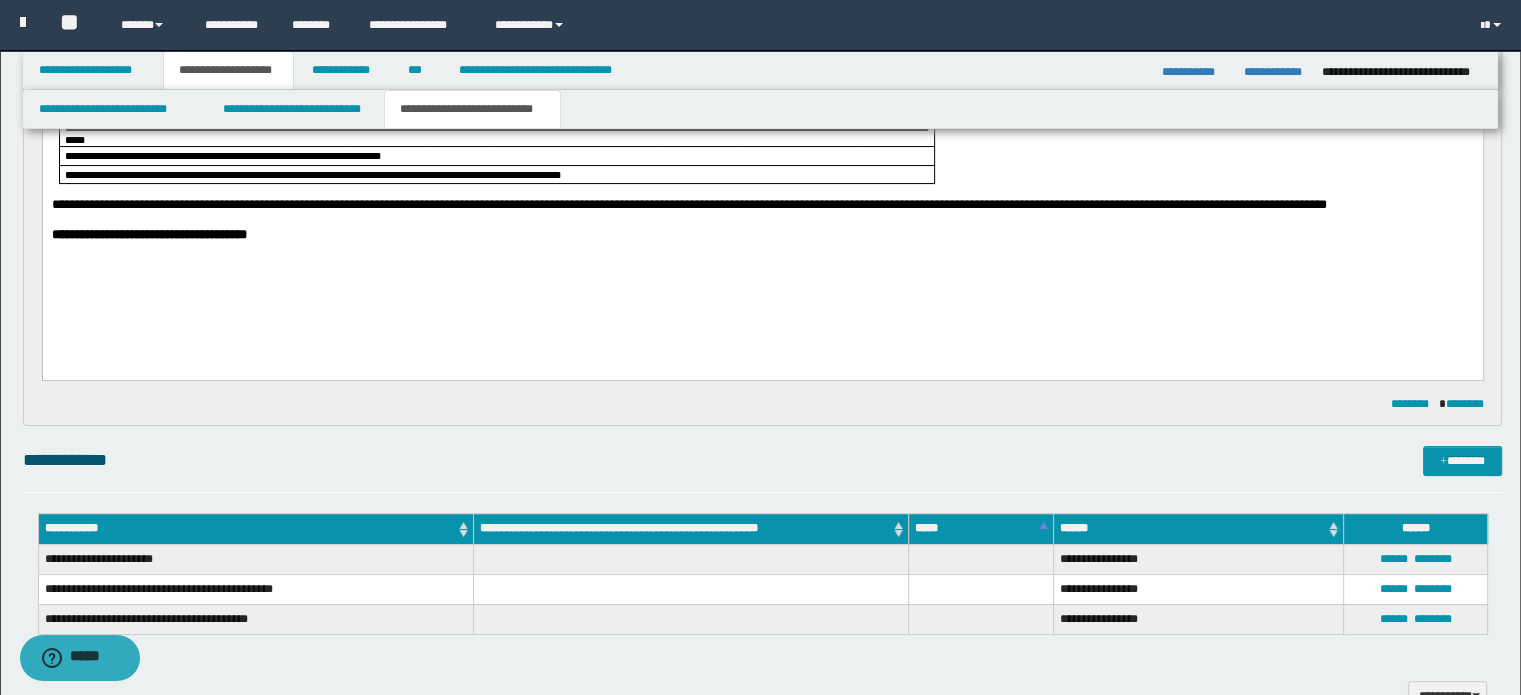 drag, startPoint x: 946, startPoint y: 227, endPoint x: 828, endPoint y: 266, distance: 124.277916 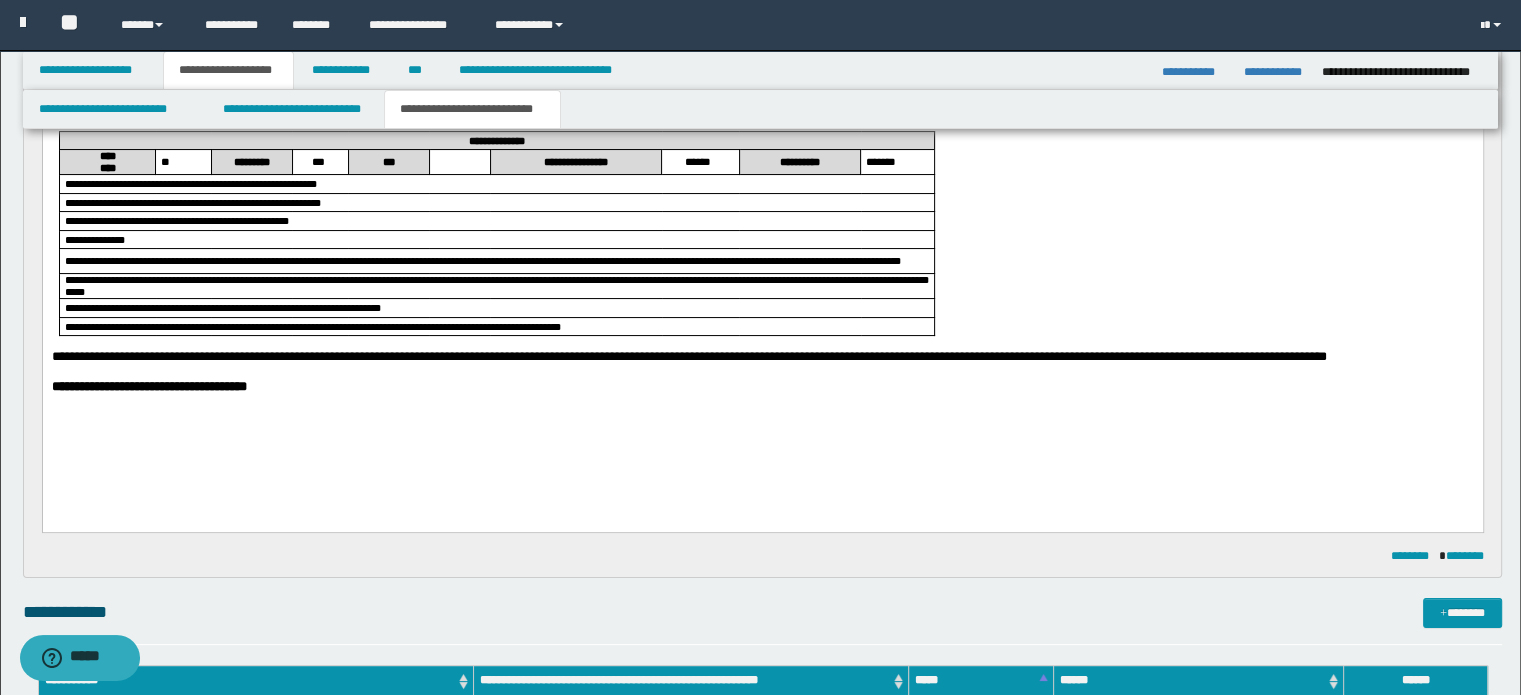 scroll, scrollTop: 100, scrollLeft: 0, axis: vertical 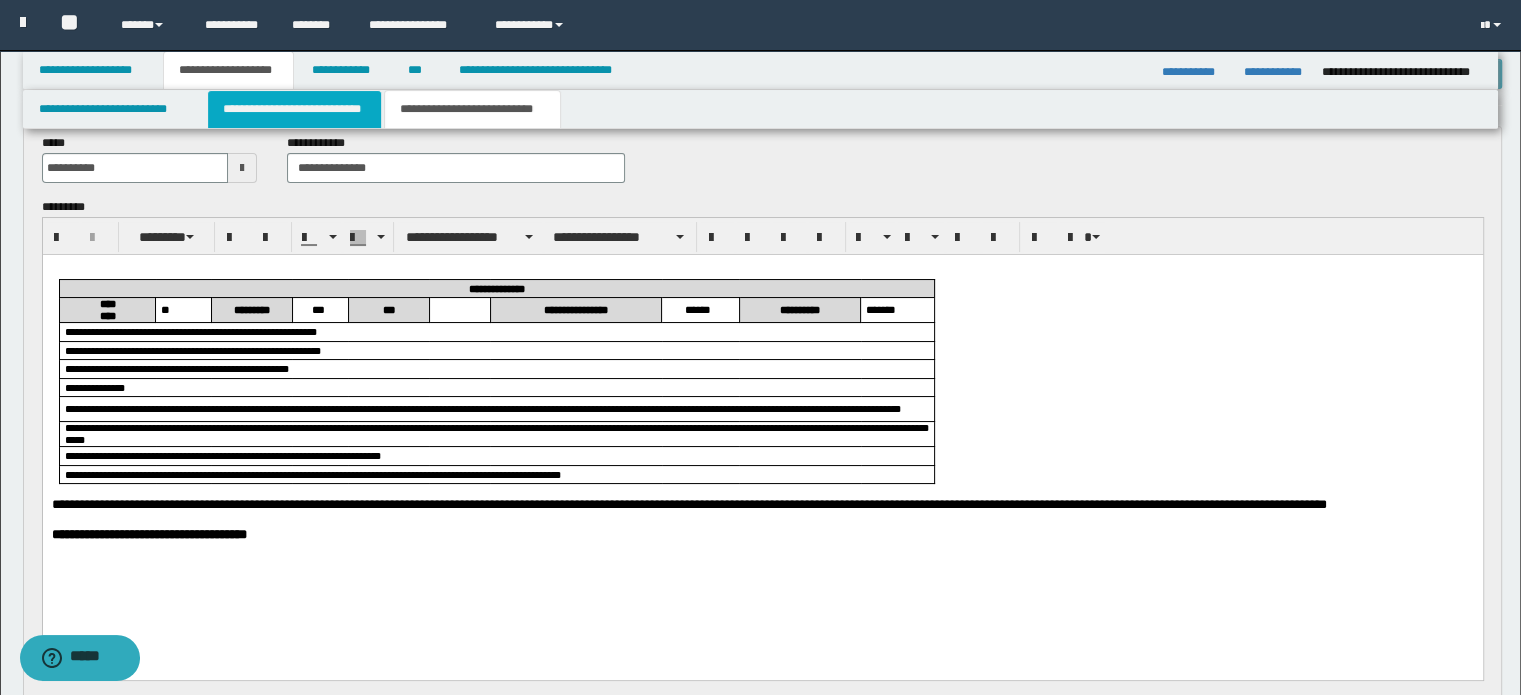 click on "**********" at bounding box center [294, 109] 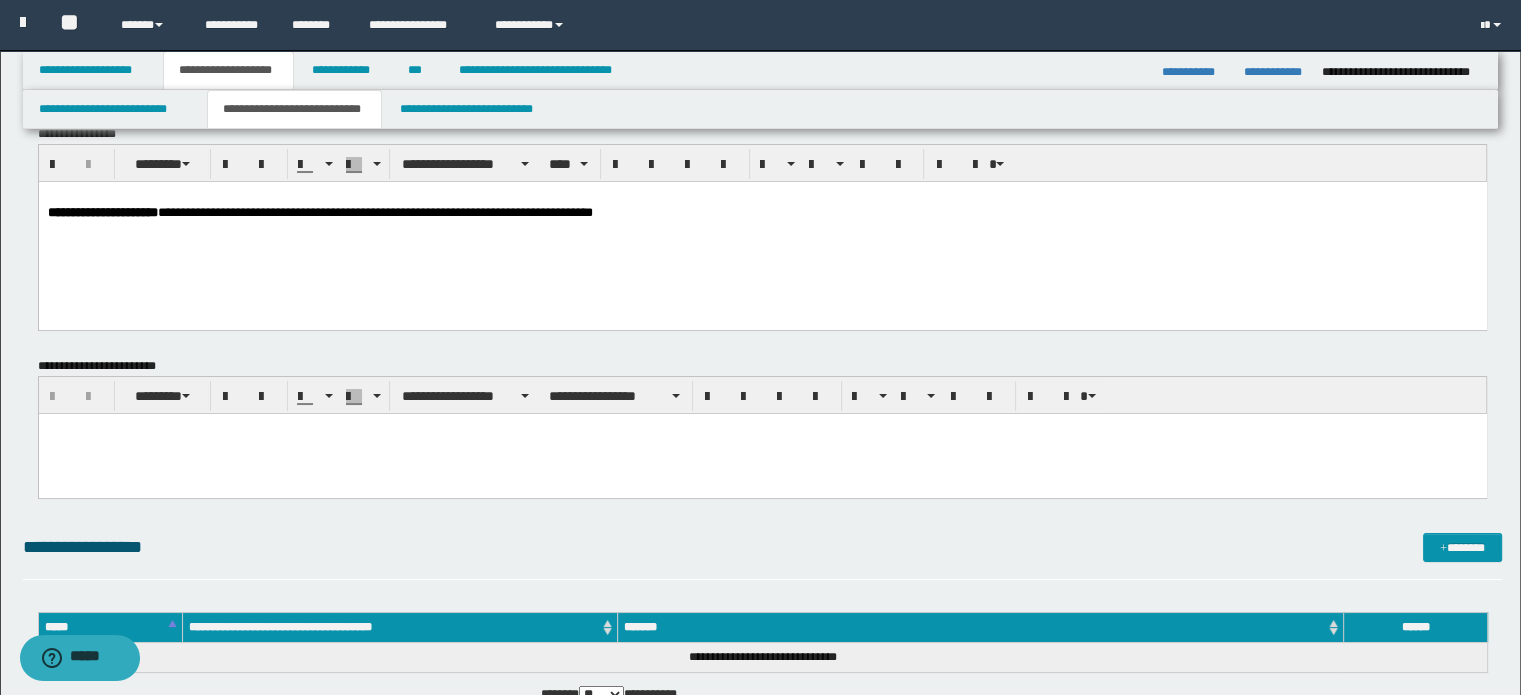 scroll, scrollTop: 0, scrollLeft: 0, axis: both 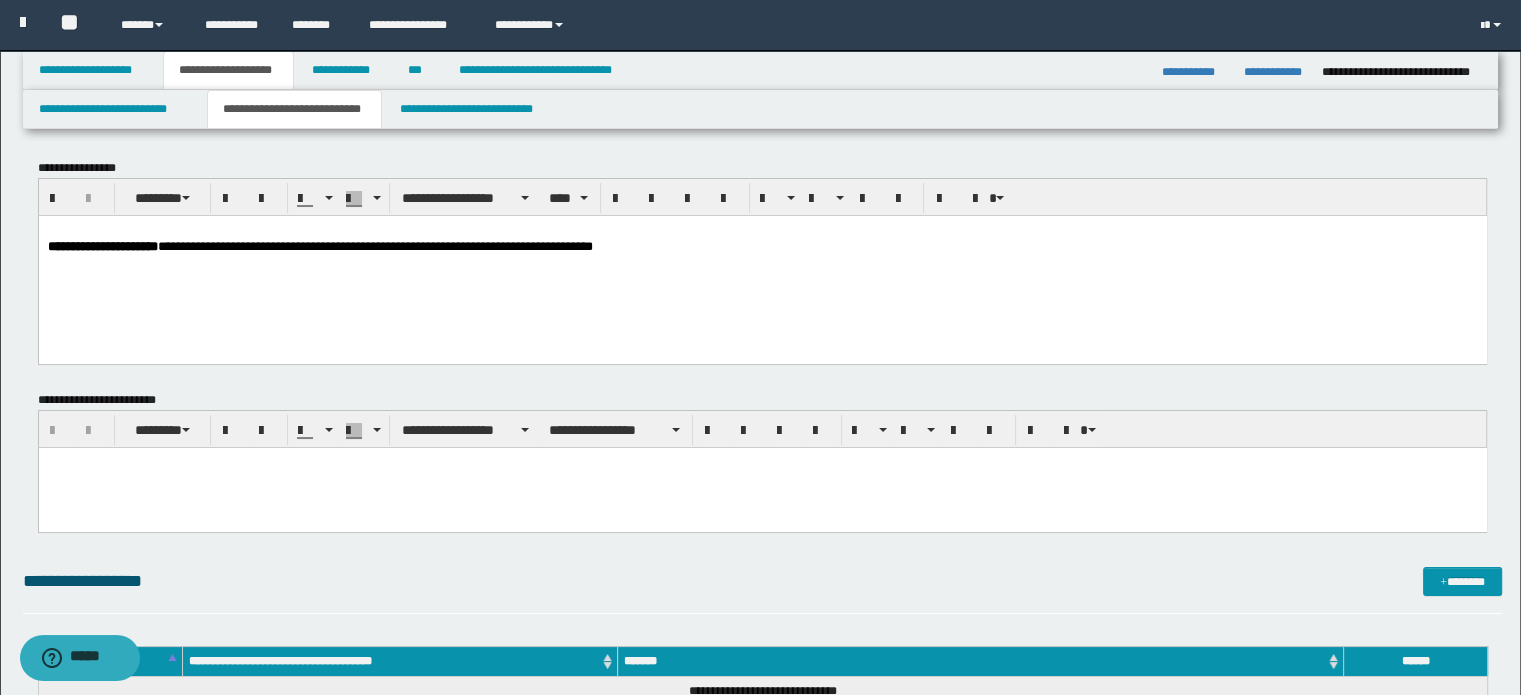 click on "**********" at bounding box center [762, 263] 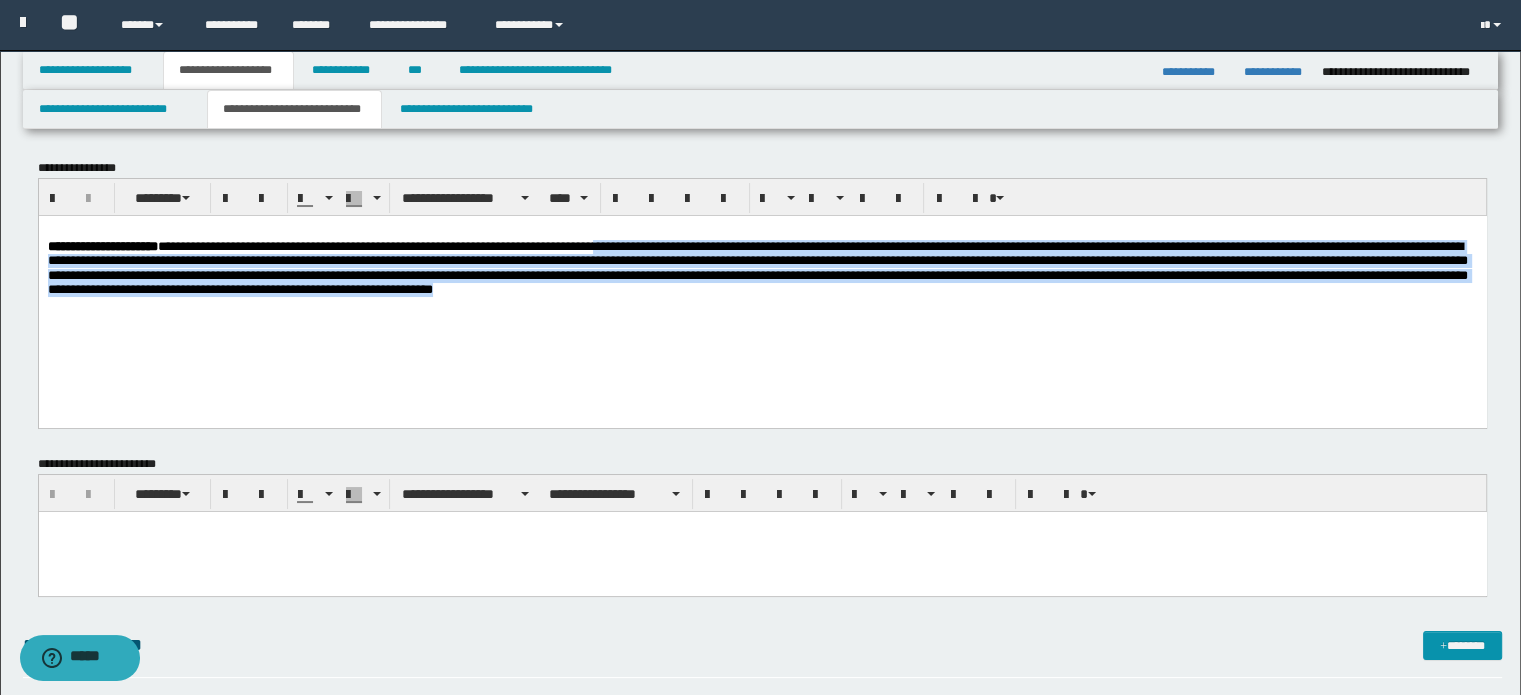 drag, startPoint x: 734, startPoint y: 246, endPoint x: 731, endPoint y: 329, distance: 83.0542 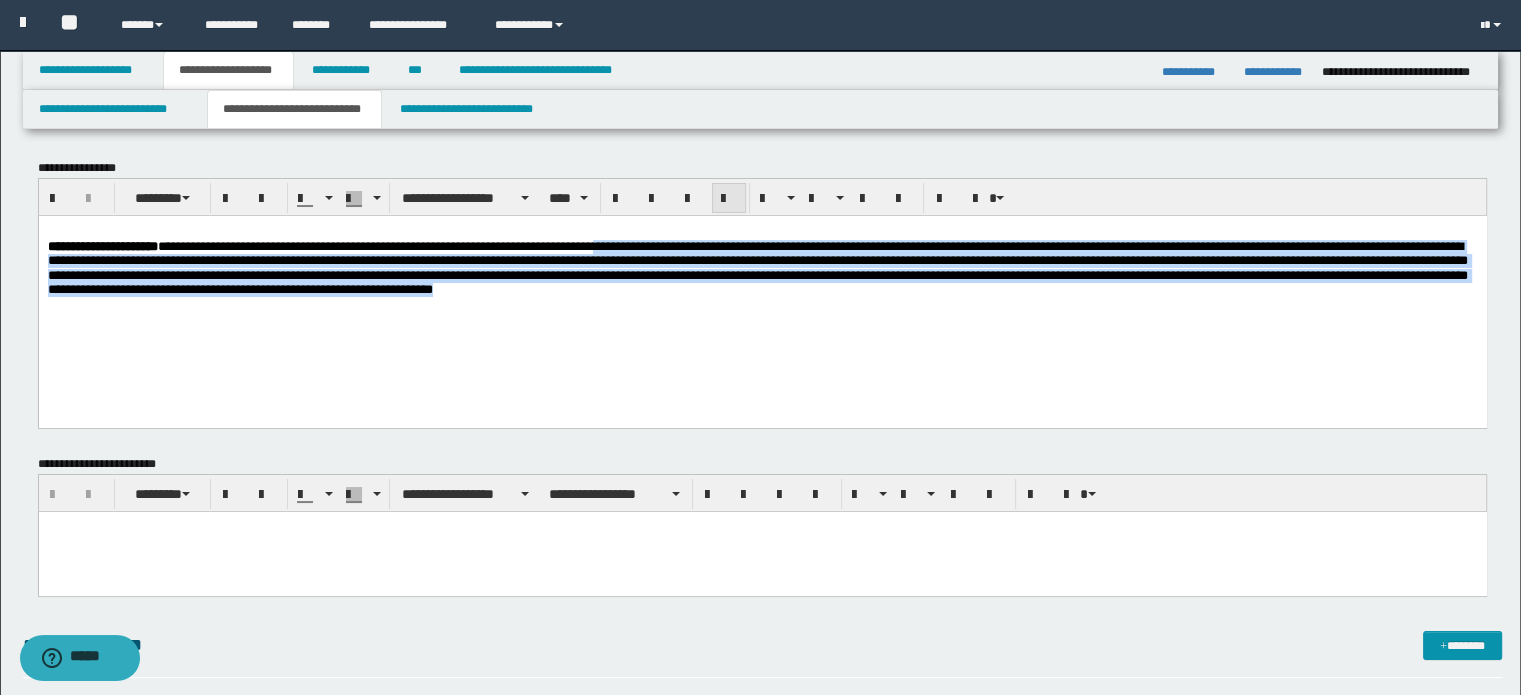 click at bounding box center (729, 199) 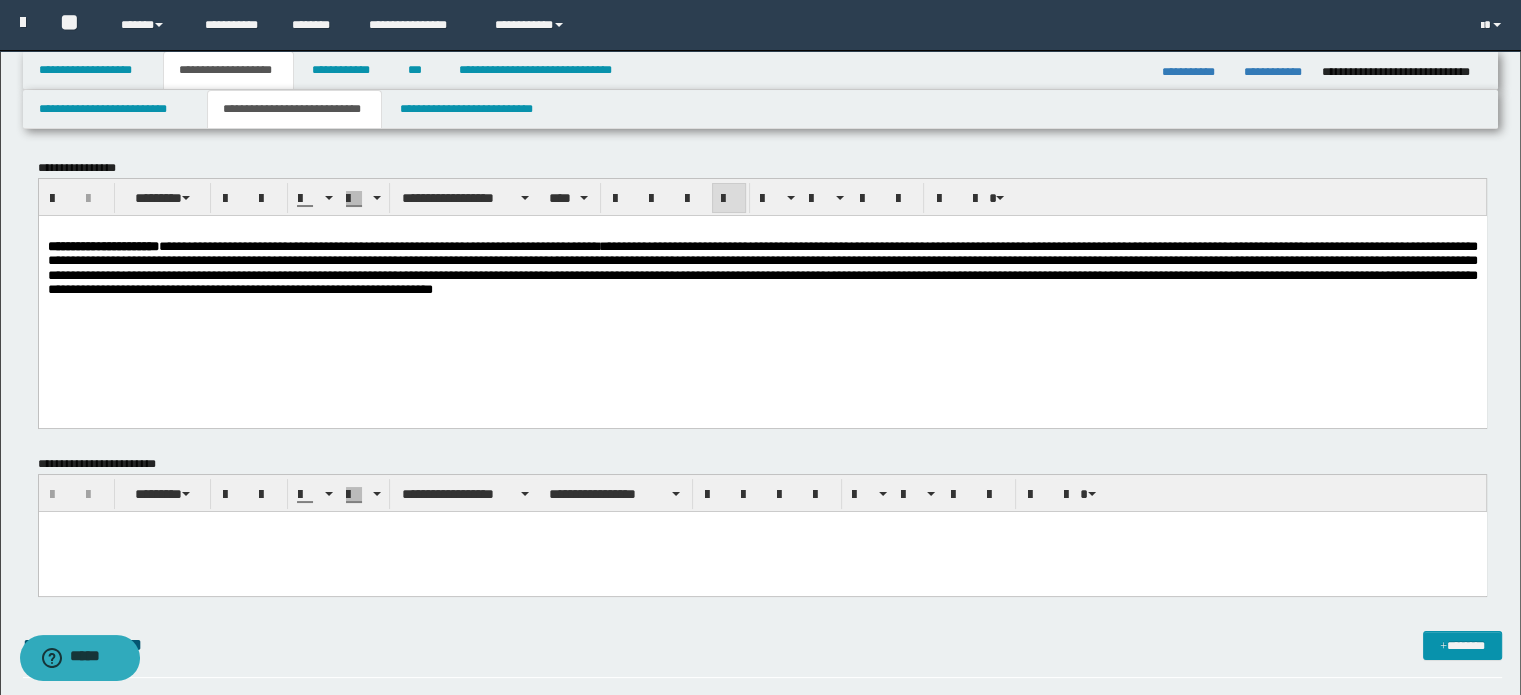 click on "**********" at bounding box center (762, 284) 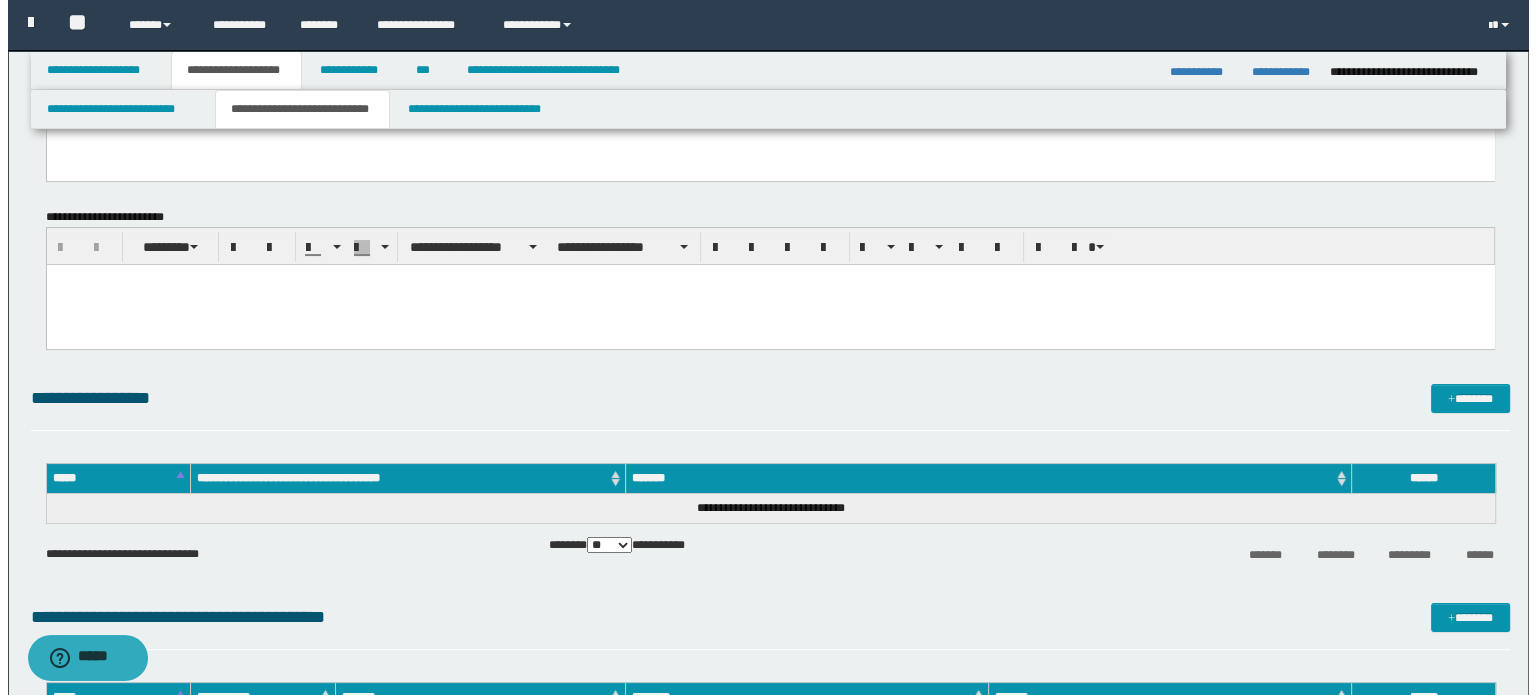 scroll, scrollTop: 100, scrollLeft: 0, axis: vertical 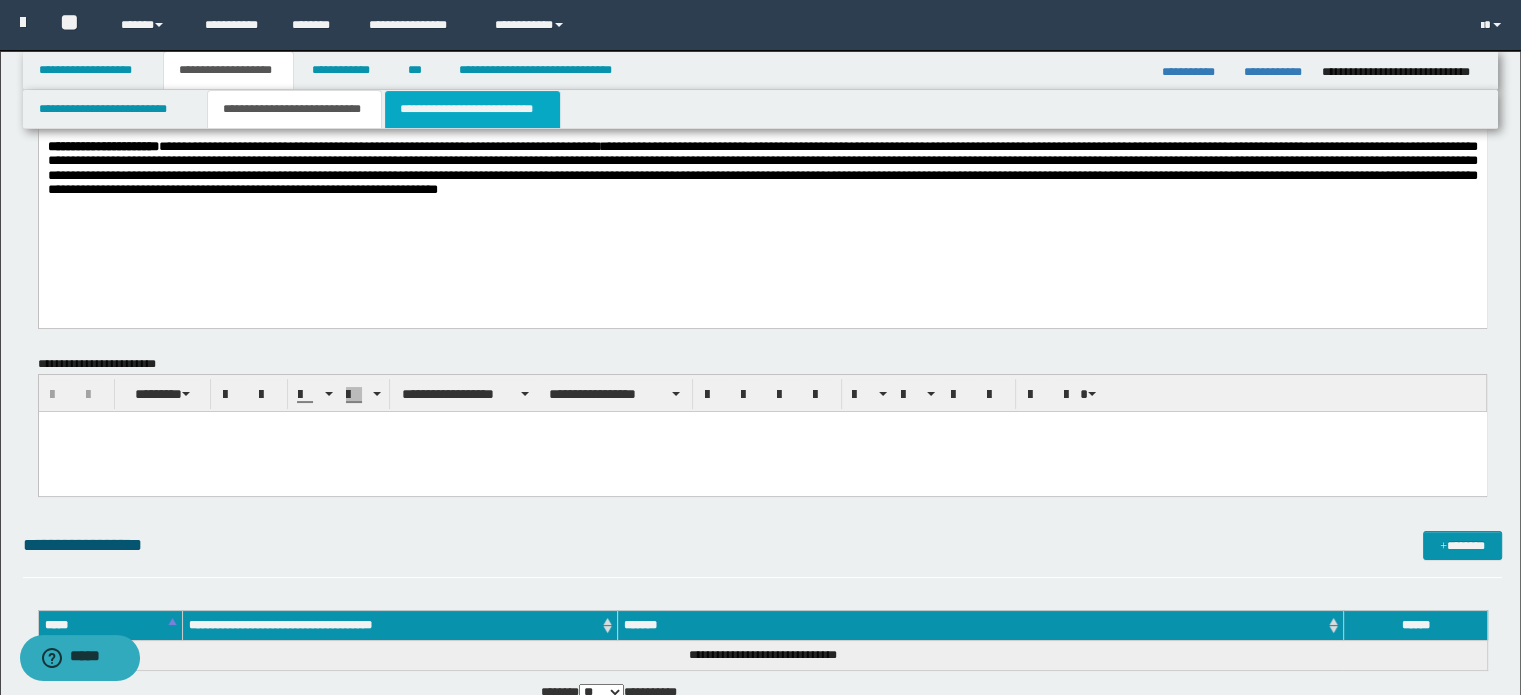 click on "**********" at bounding box center [472, 109] 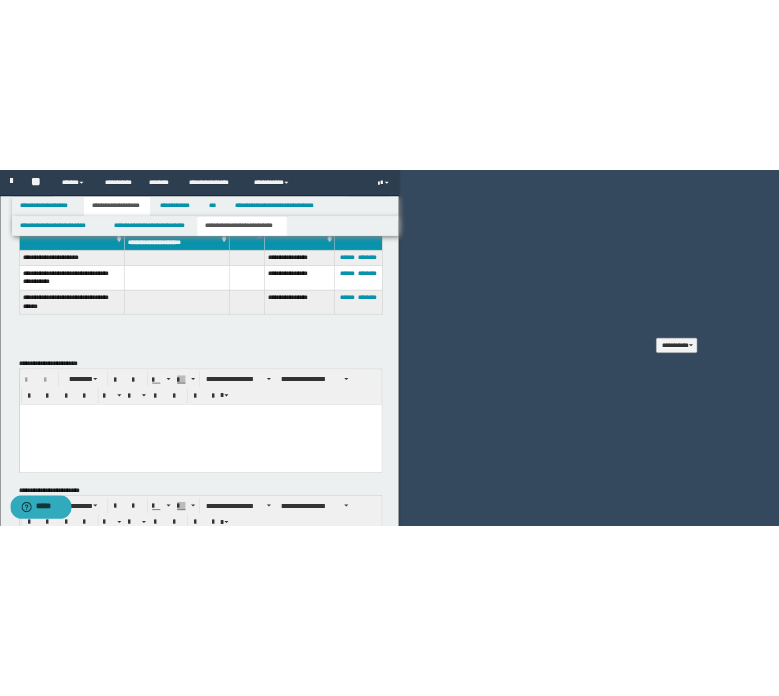 scroll, scrollTop: 995, scrollLeft: 0, axis: vertical 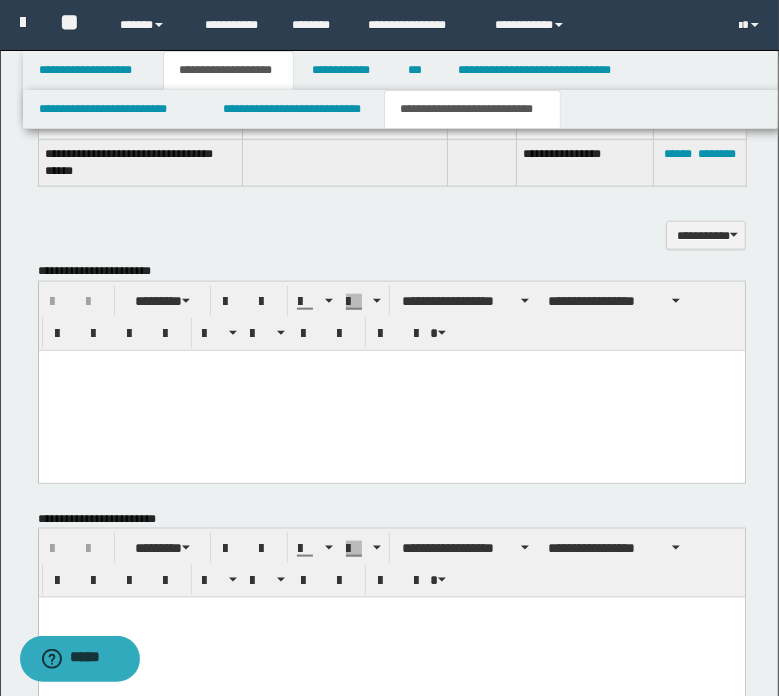 click at bounding box center (391, 390) 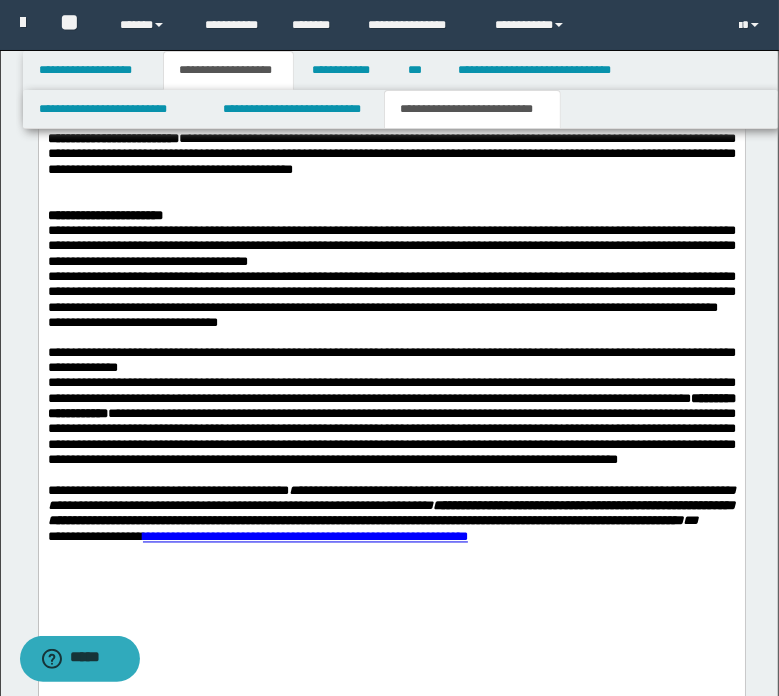 scroll, scrollTop: 1595, scrollLeft: 0, axis: vertical 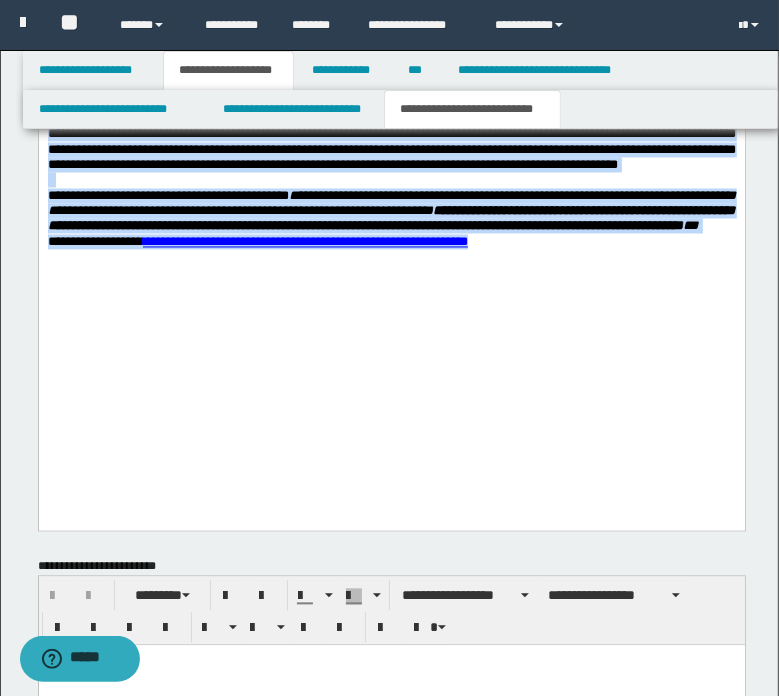 drag, startPoint x: 47, startPoint y: 16, endPoint x: 579, endPoint y: 412, distance: 663.20435 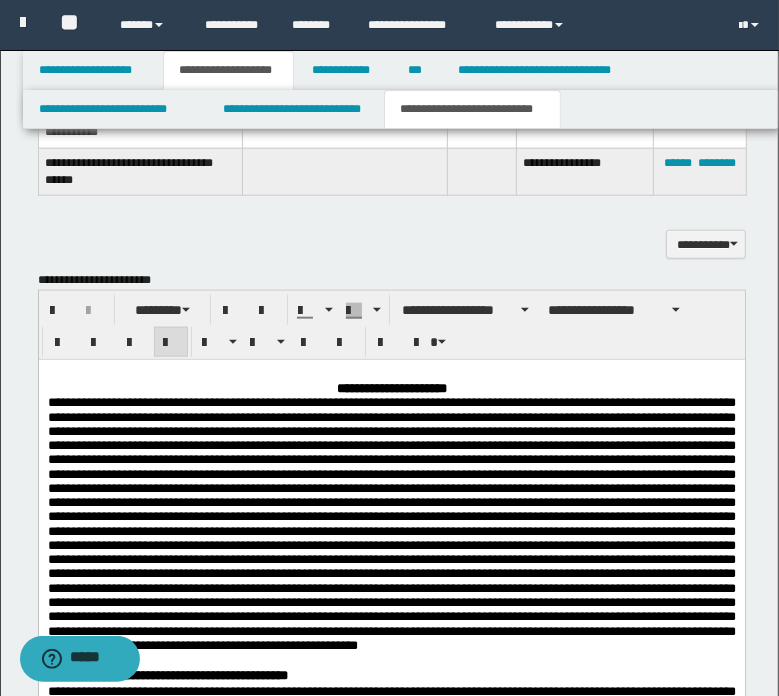 scroll, scrollTop: 886, scrollLeft: 0, axis: vertical 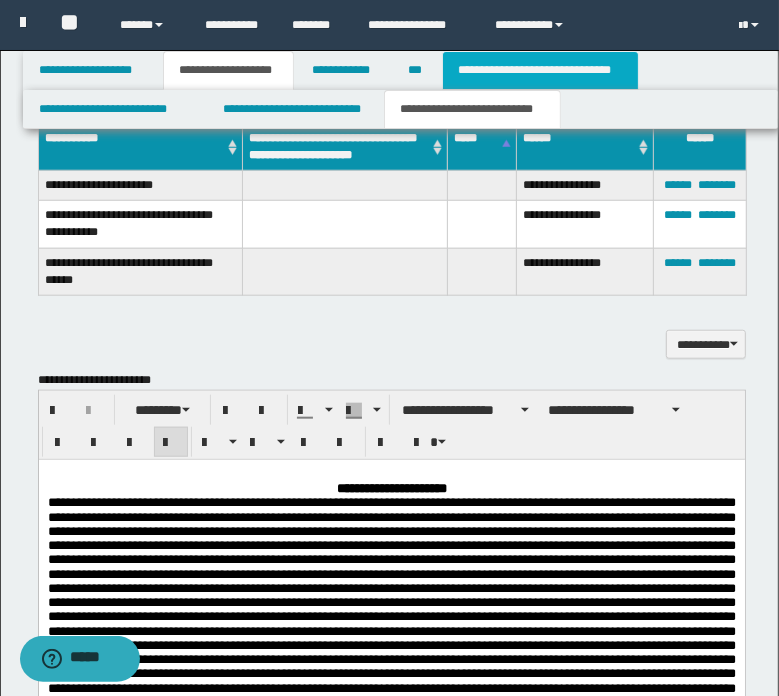 click on "**********" at bounding box center (540, 70) 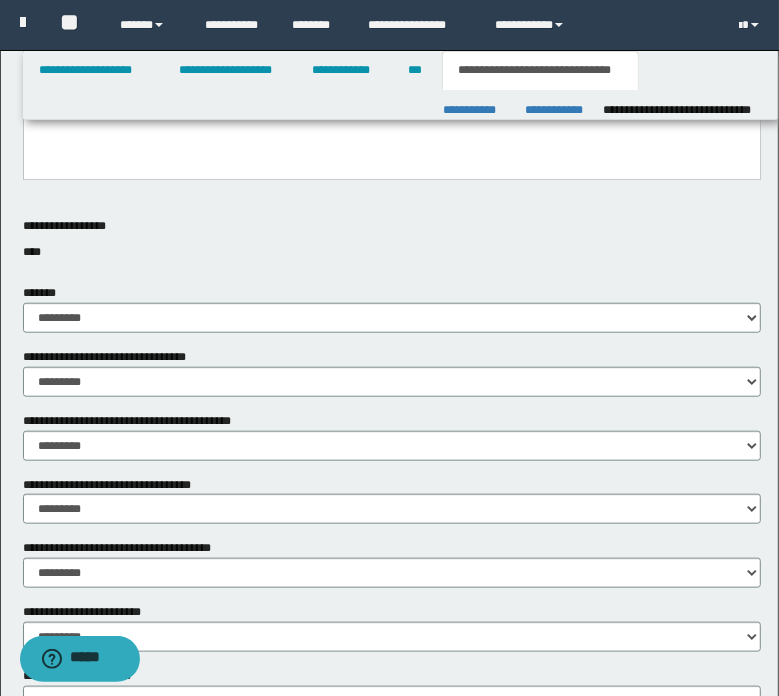 scroll, scrollTop: 600, scrollLeft: 0, axis: vertical 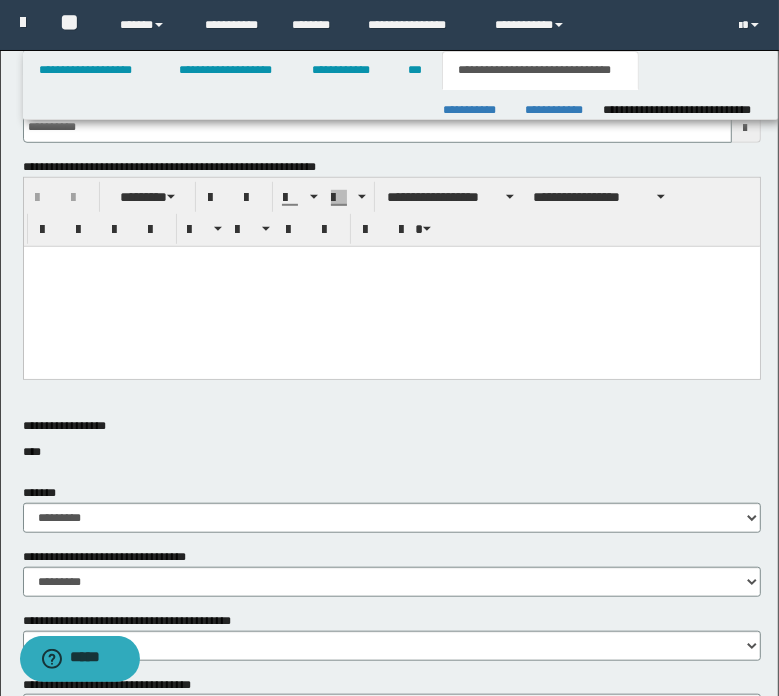 click at bounding box center [391, 286] 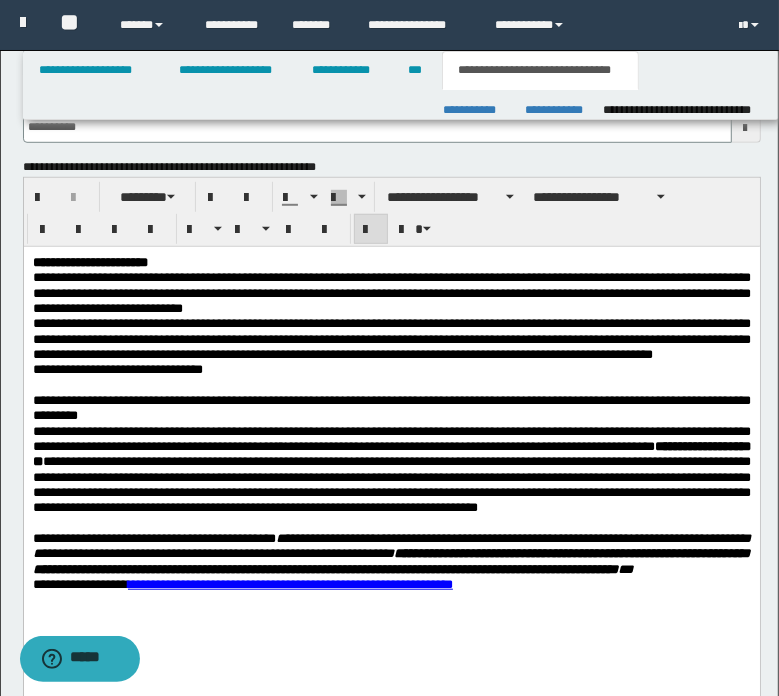 drag, startPoint x: 27, startPoint y: 258, endPoint x: 42, endPoint y: 532, distance: 274.41028 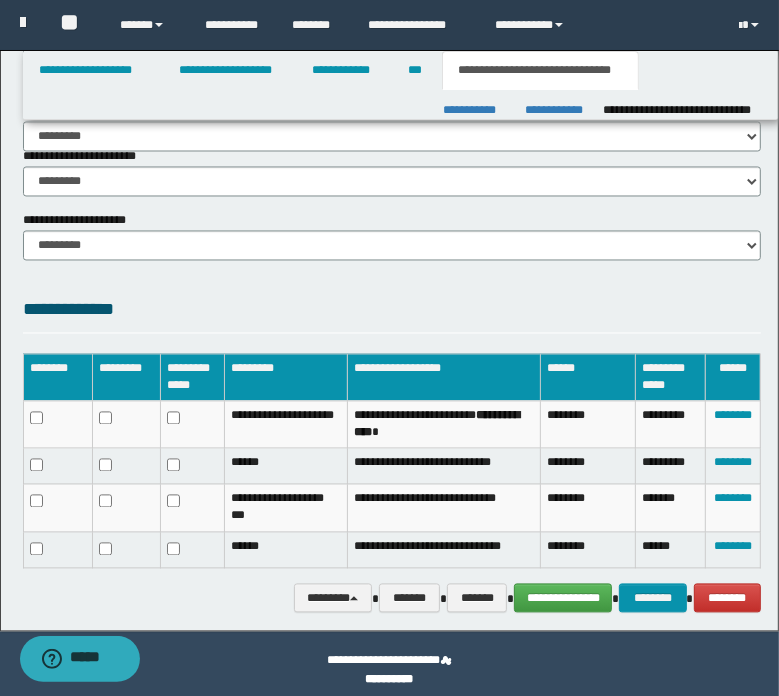 scroll, scrollTop: 1856, scrollLeft: 0, axis: vertical 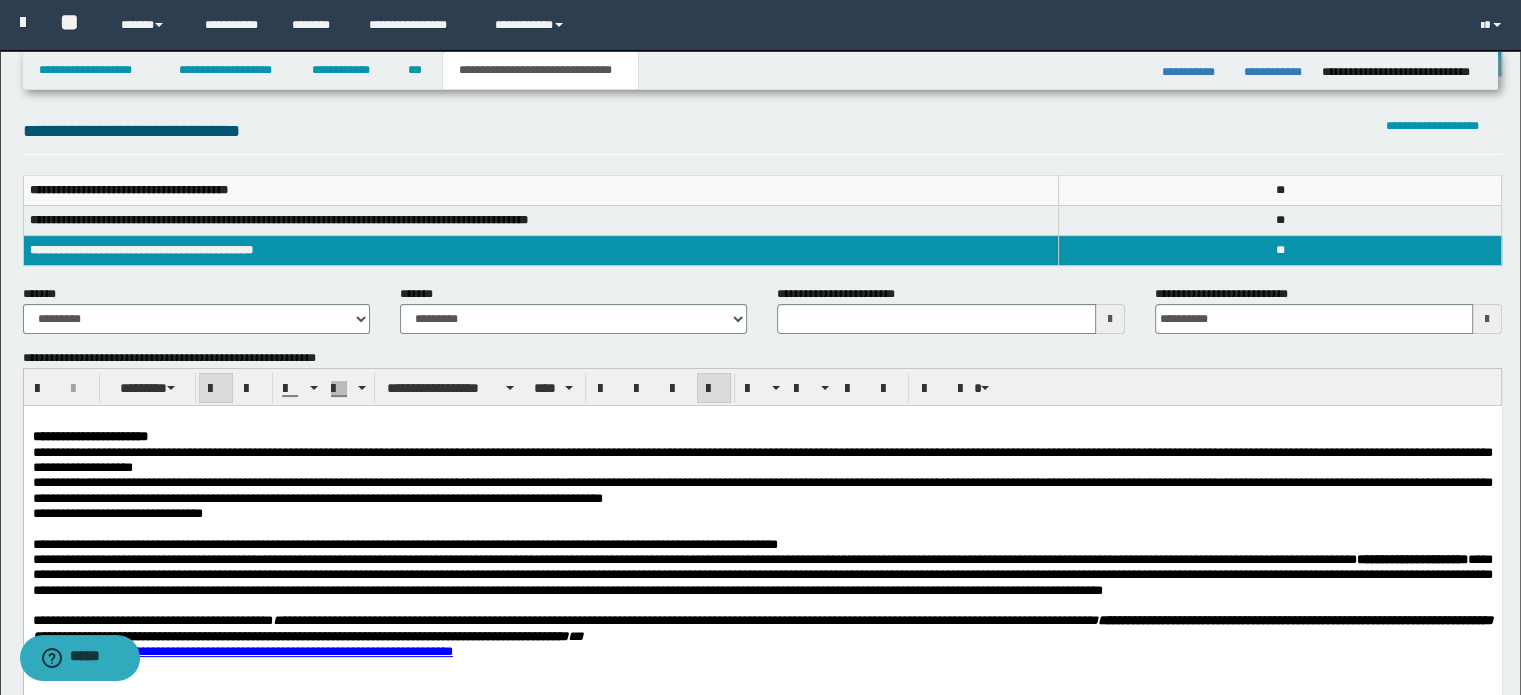 type 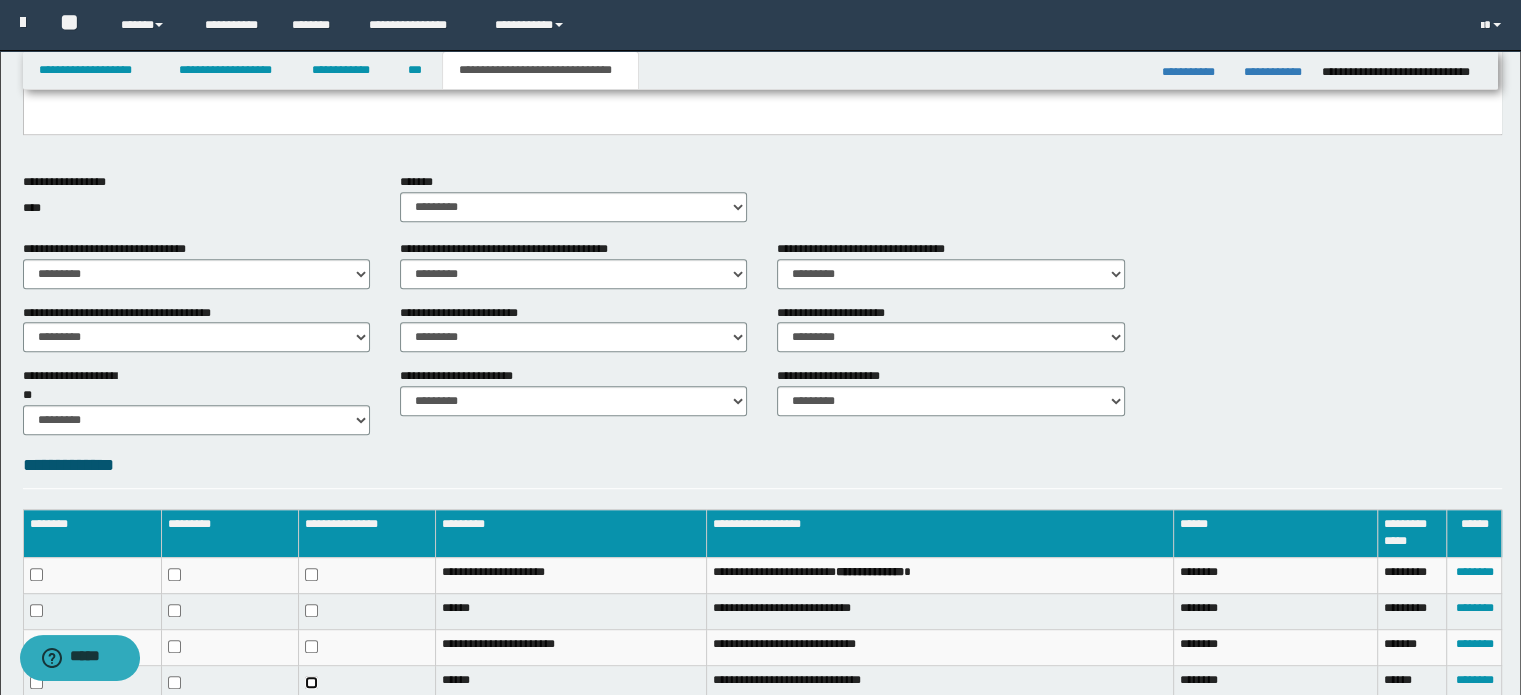 scroll, scrollTop: 1144, scrollLeft: 0, axis: vertical 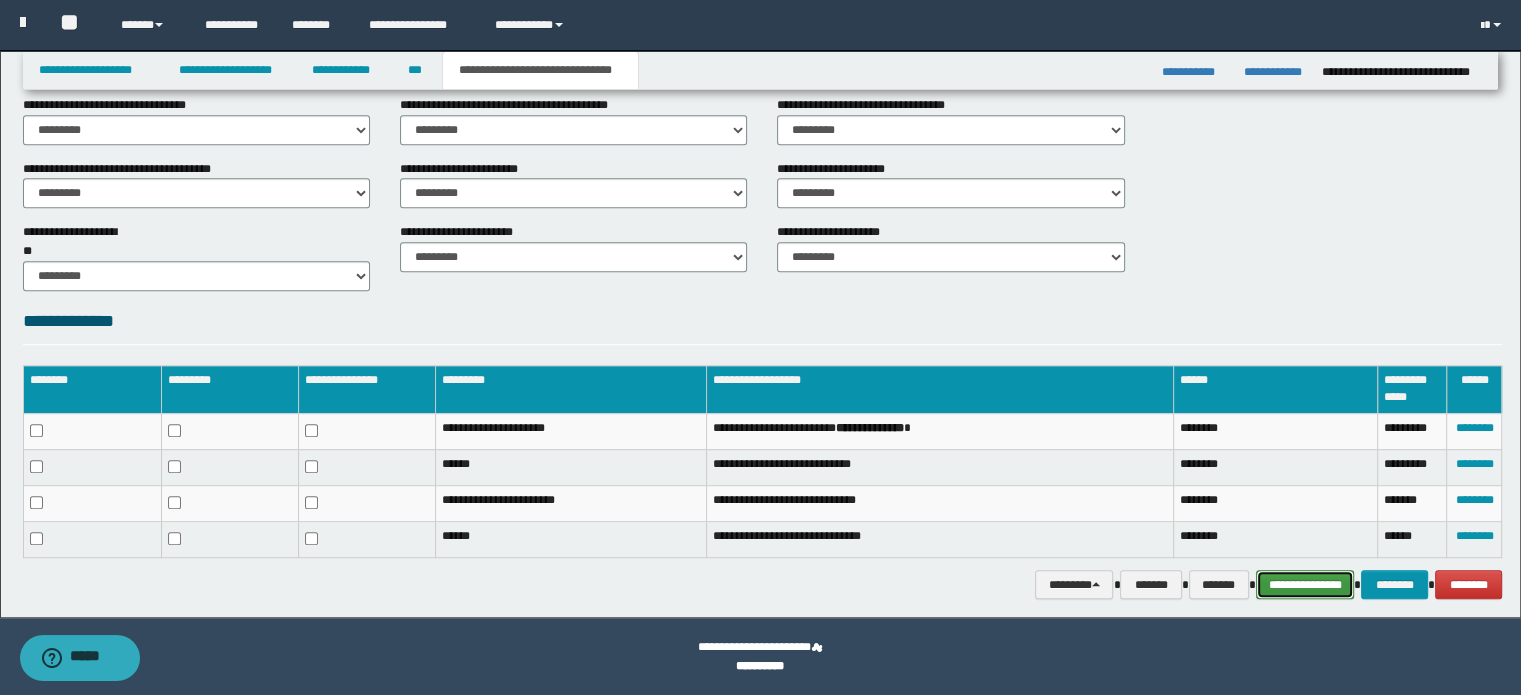 click on "**********" at bounding box center (1305, 585) 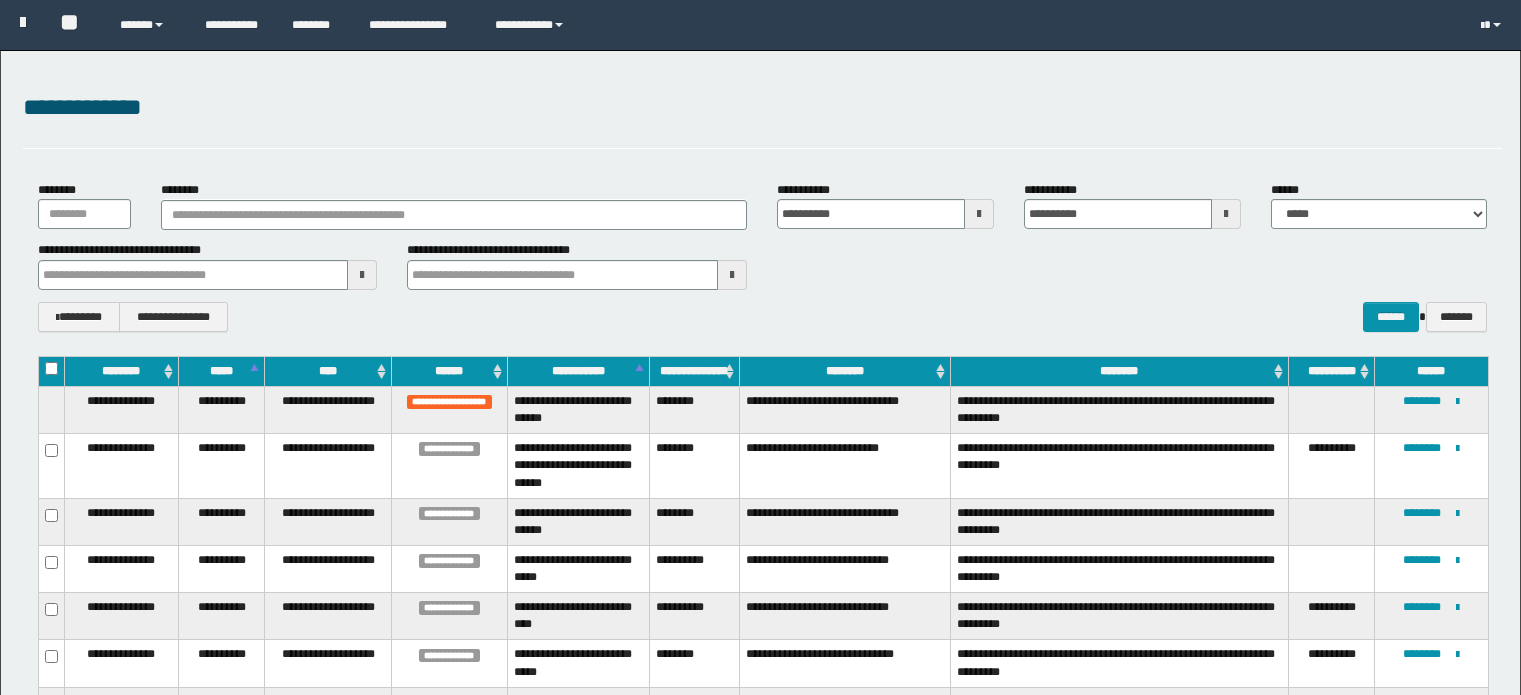 scroll, scrollTop: 0, scrollLeft: 0, axis: both 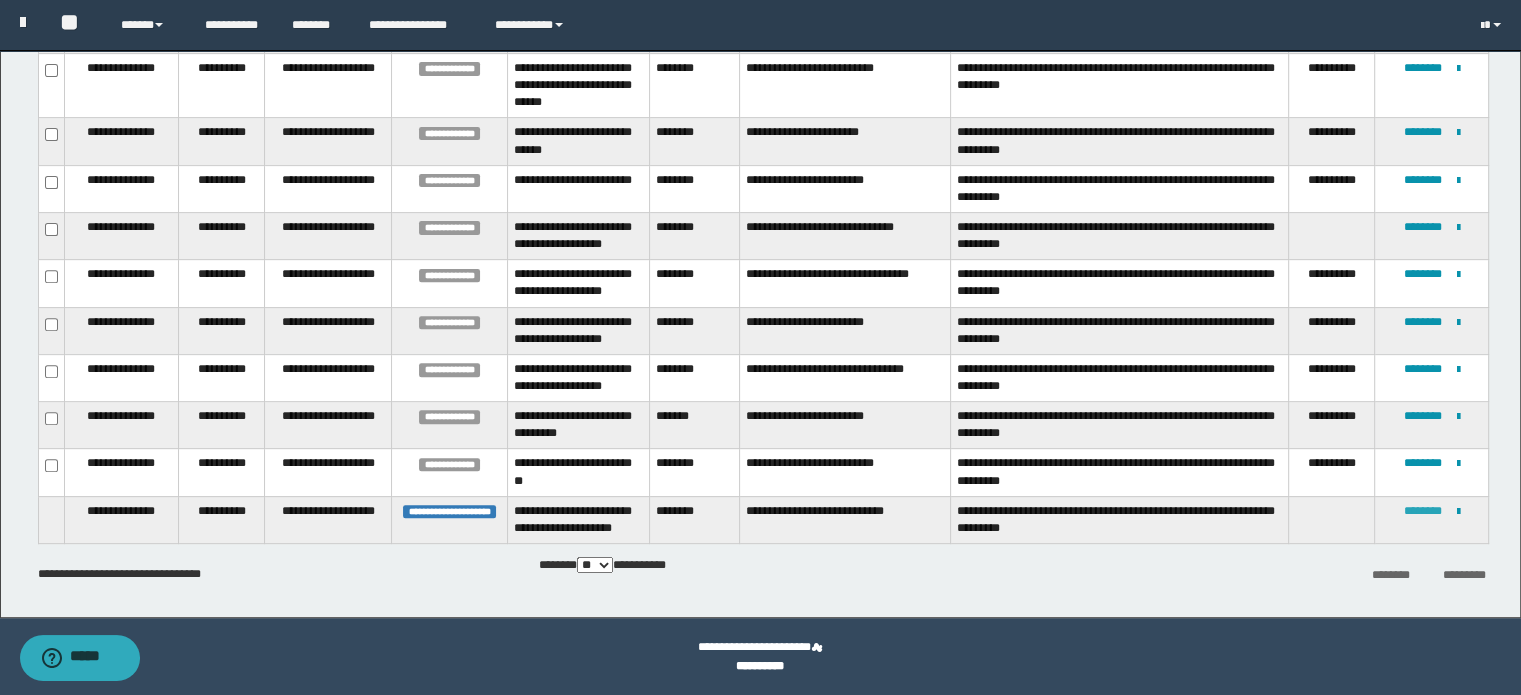 click on "********" at bounding box center [1422, 511] 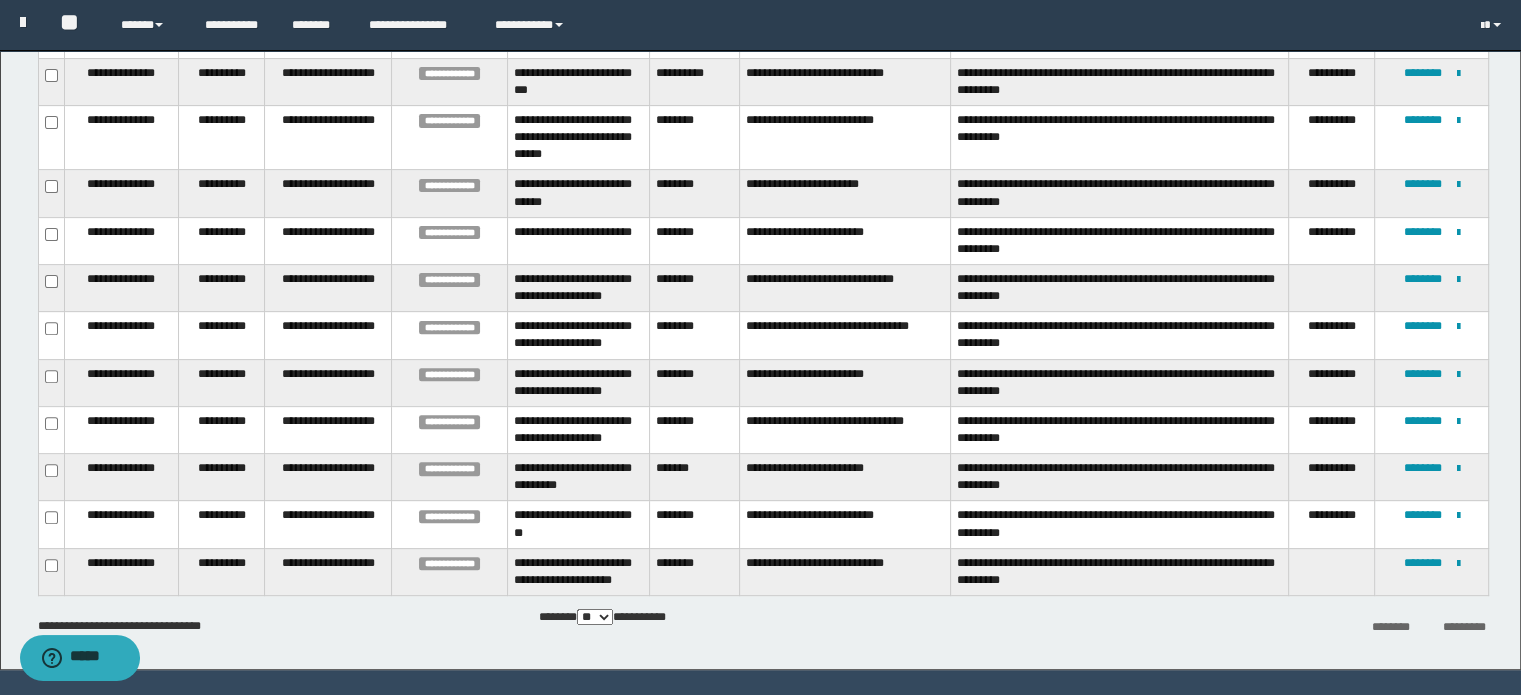scroll, scrollTop: 681, scrollLeft: 0, axis: vertical 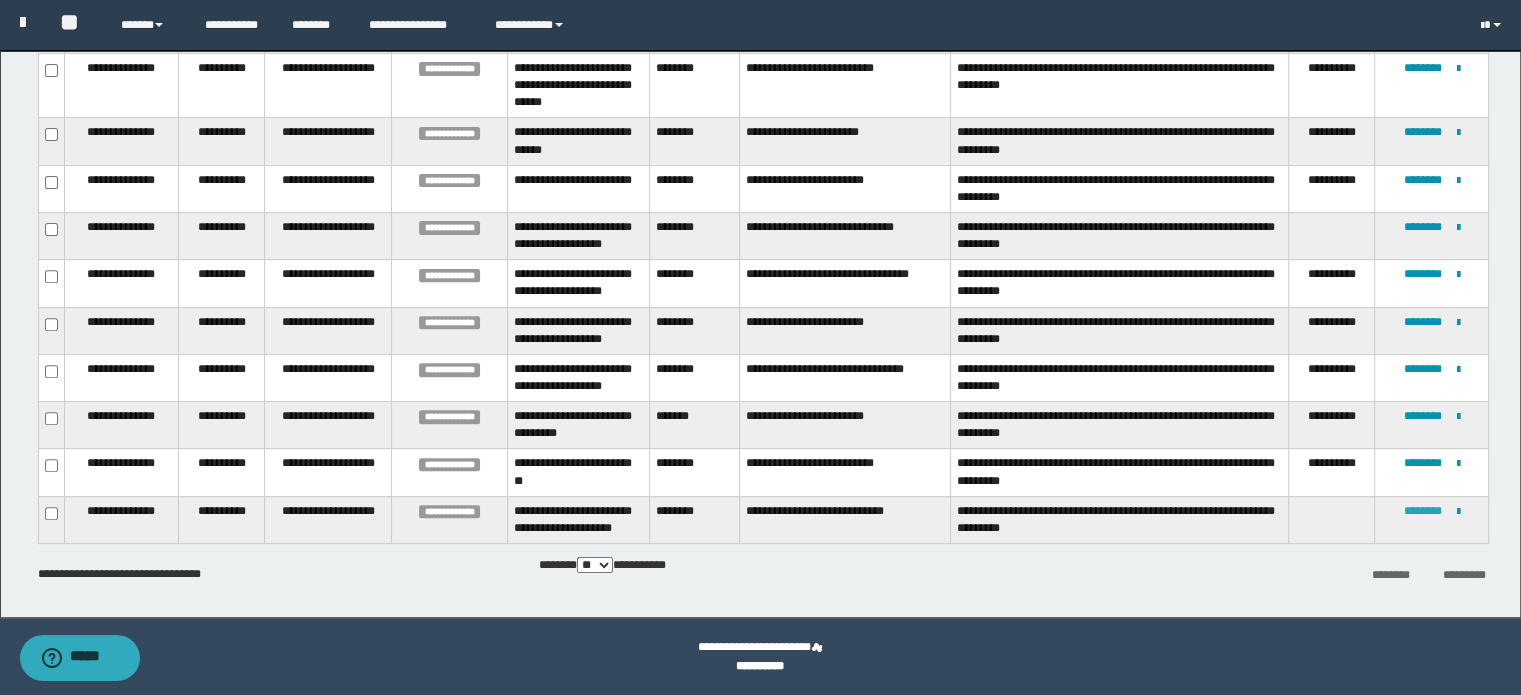 click on "********" at bounding box center [1422, 511] 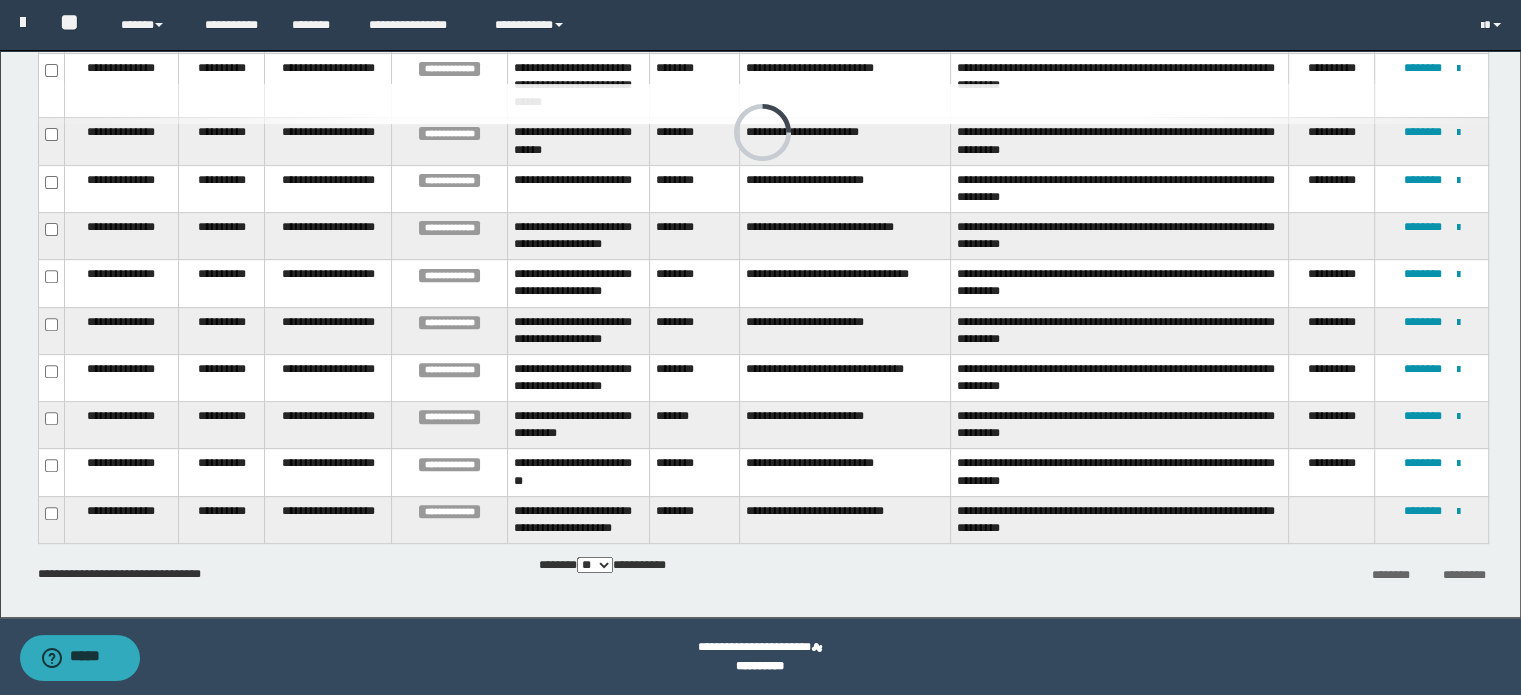 scroll, scrollTop: 0, scrollLeft: 0, axis: both 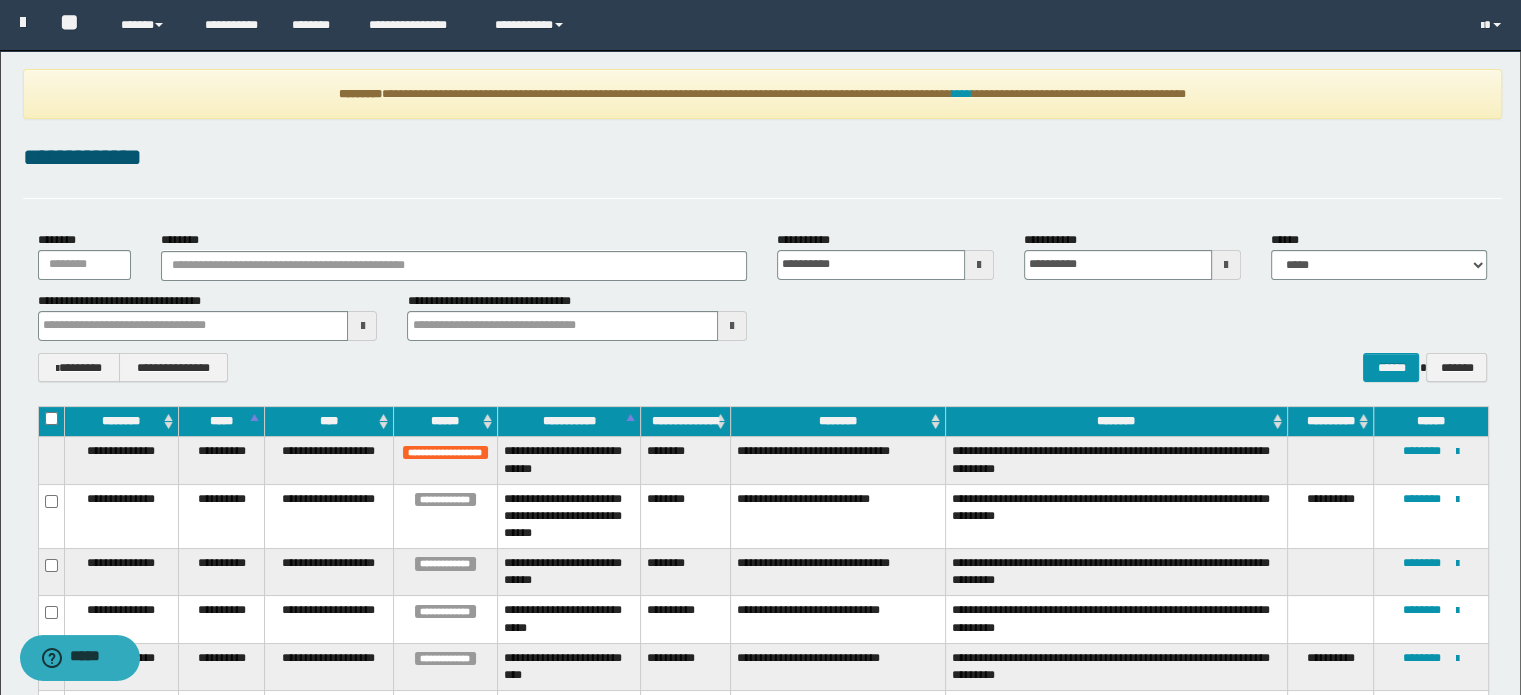 click on "**********" at bounding box center (763, 94) 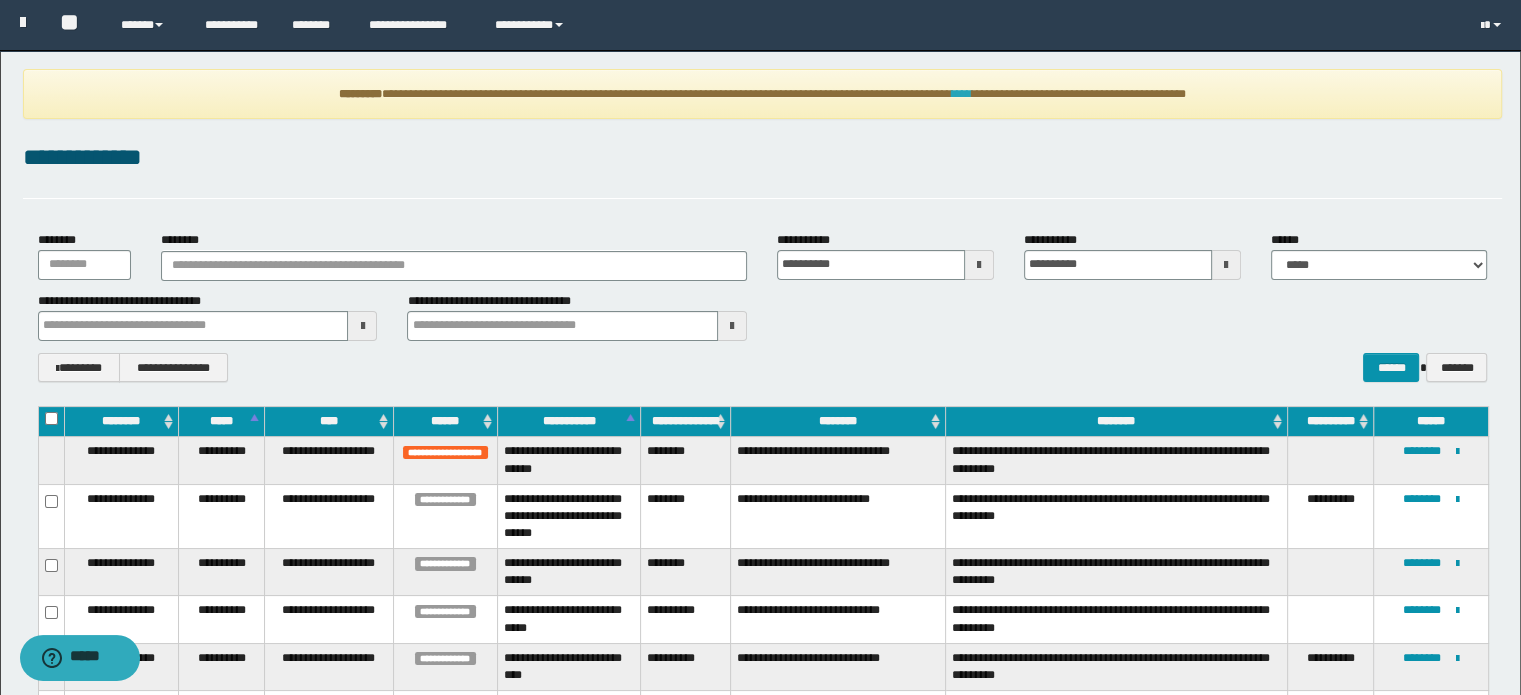 click on "****" at bounding box center (961, 94) 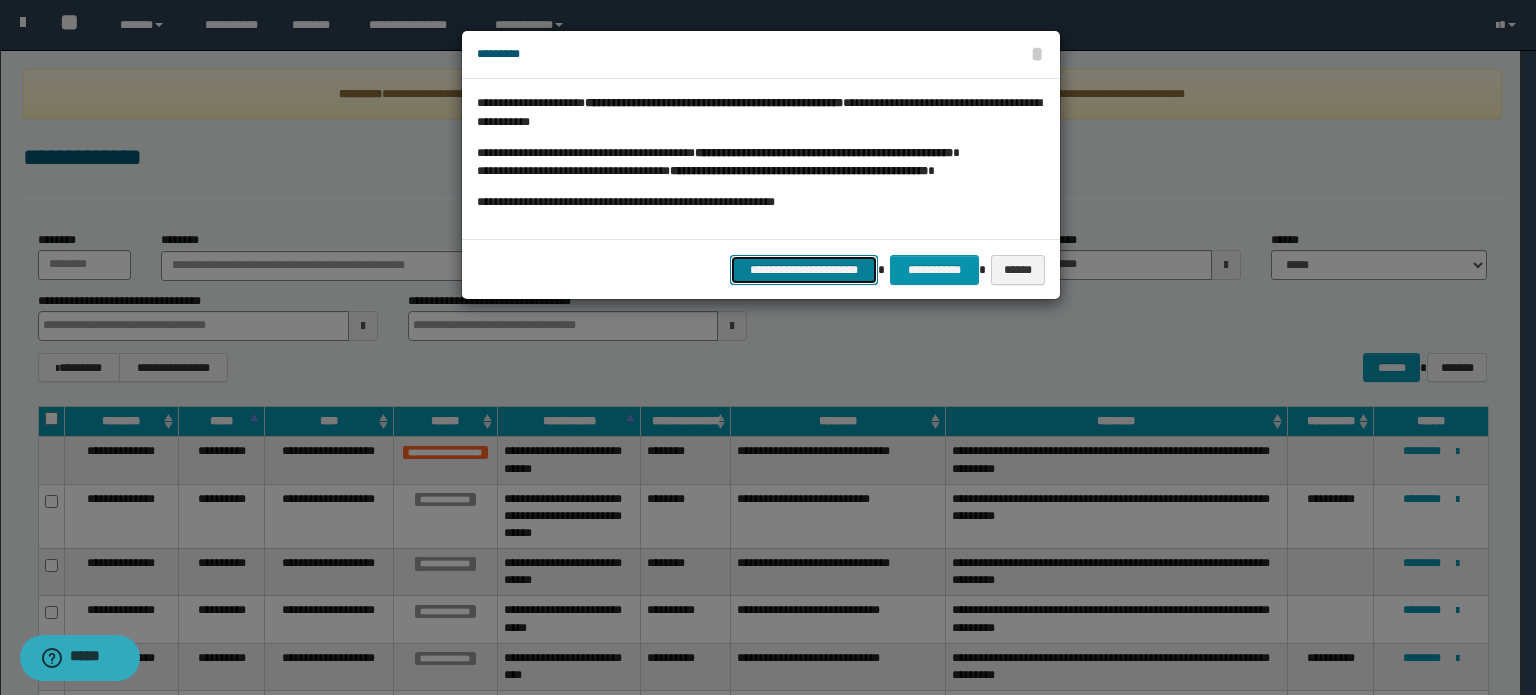 click on "**********" at bounding box center [804, 270] 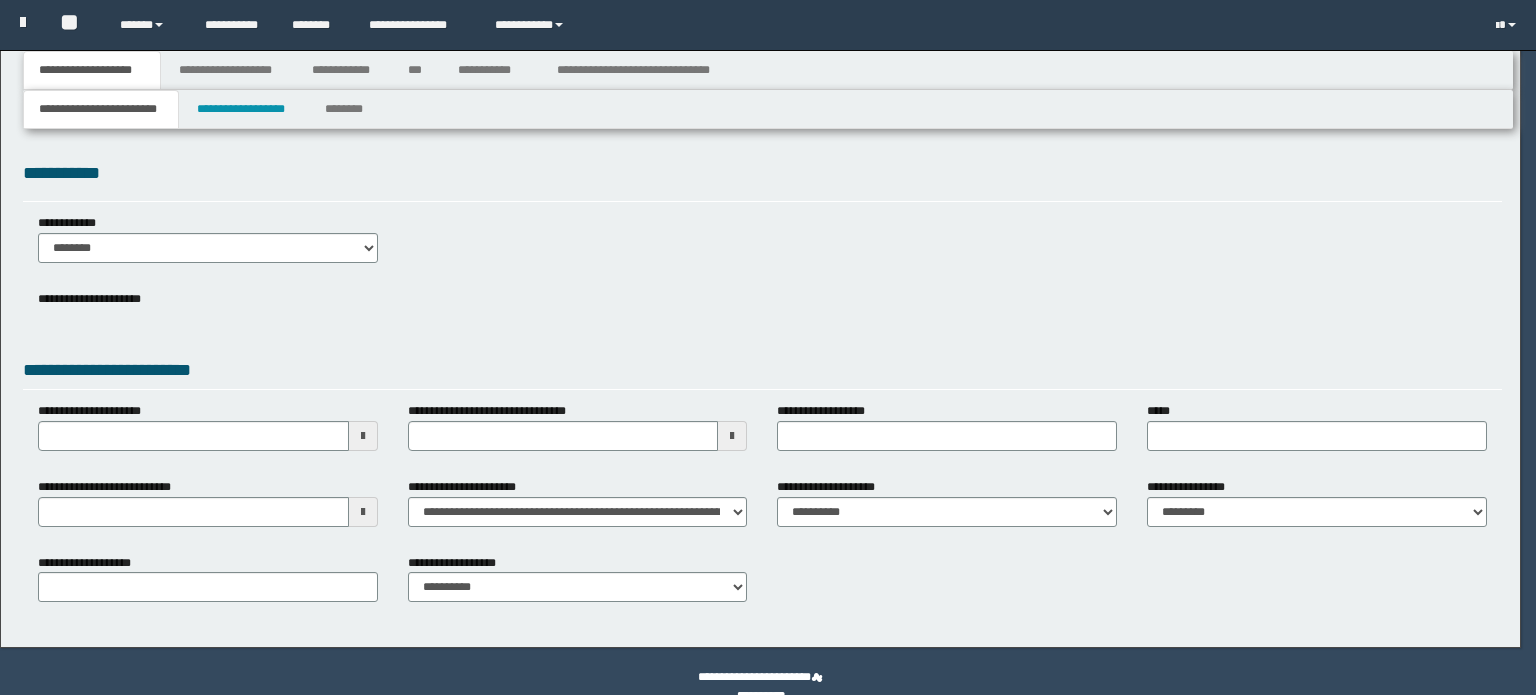 scroll, scrollTop: 0, scrollLeft: 0, axis: both 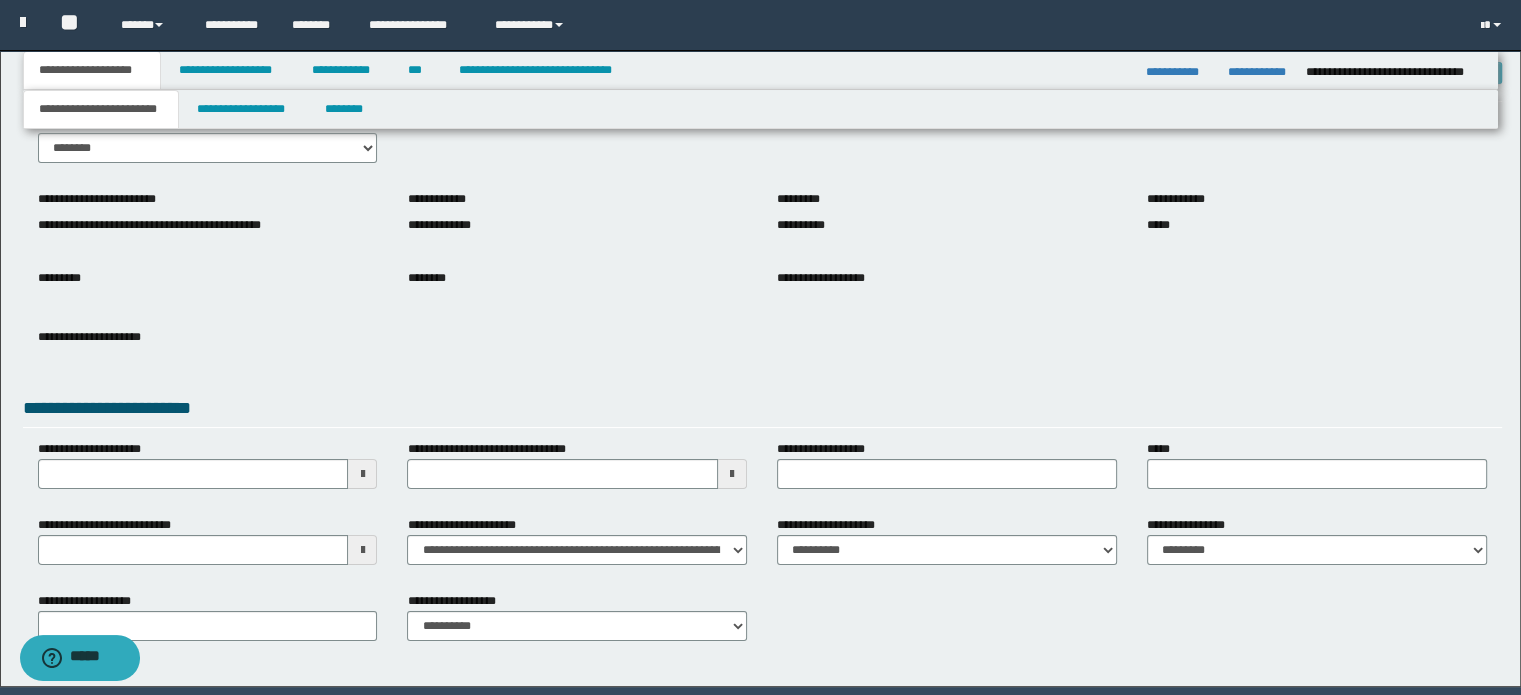 click on "**********" at bounding box center (208, 225) 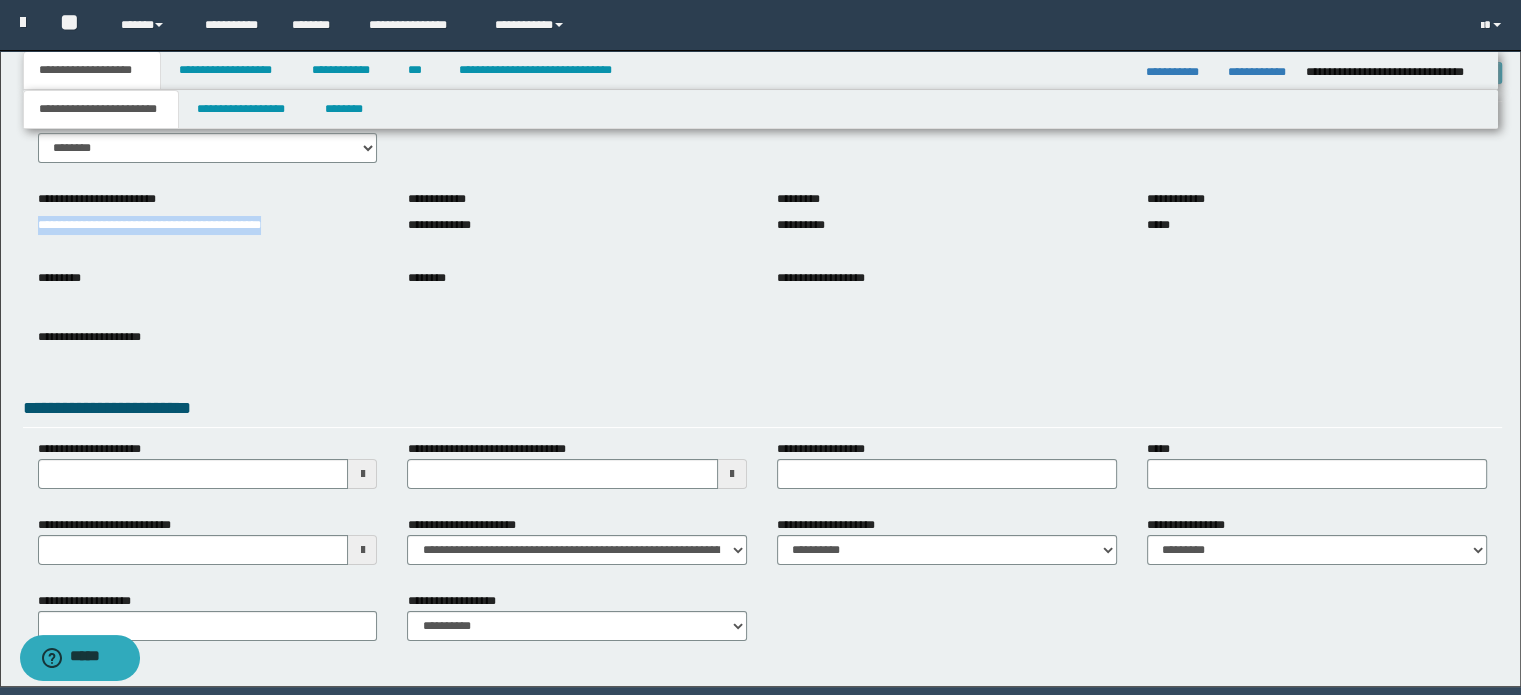 drag, startPoint x: 38, startPoint y: 226, endPoint x: 298, endPoint y: 217, distance: 260.15573 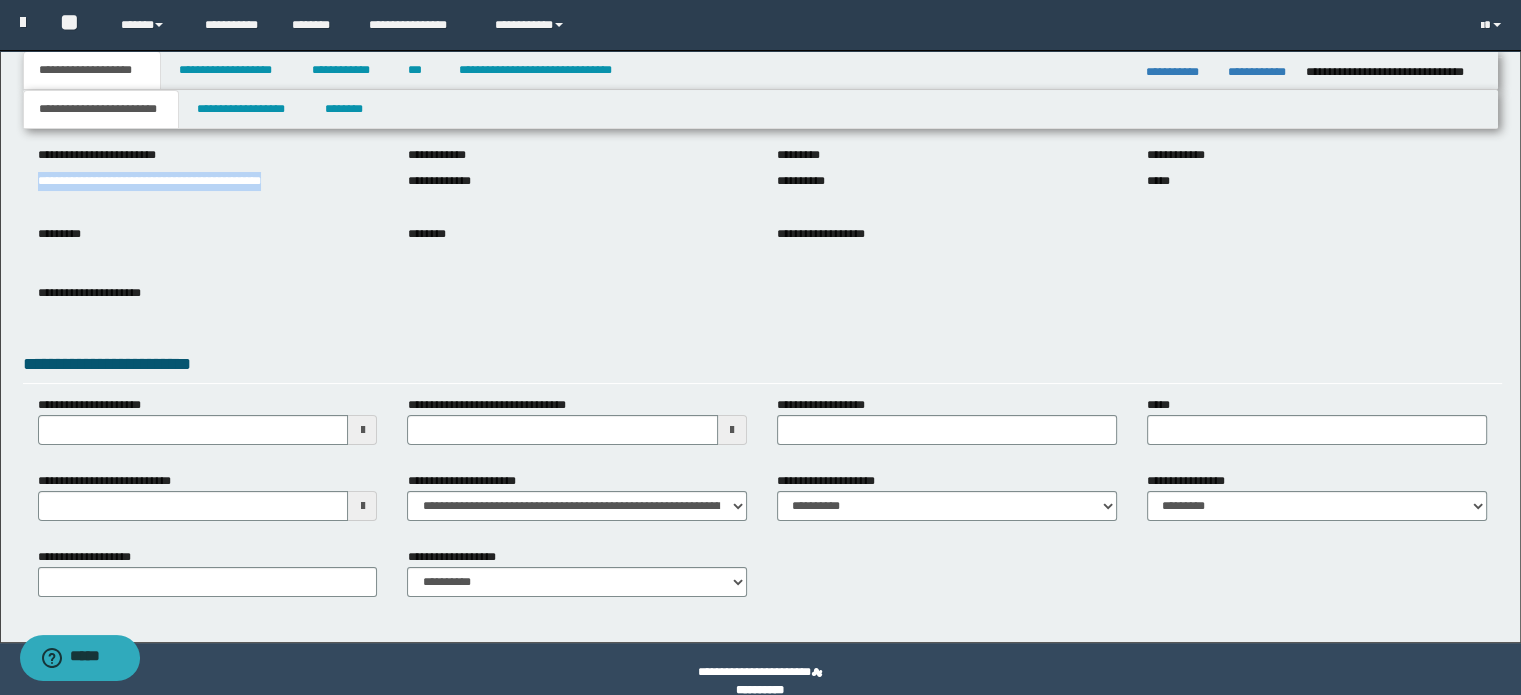 scroll, scrollTop: 168, scrollLeft: 0, axis: vertical 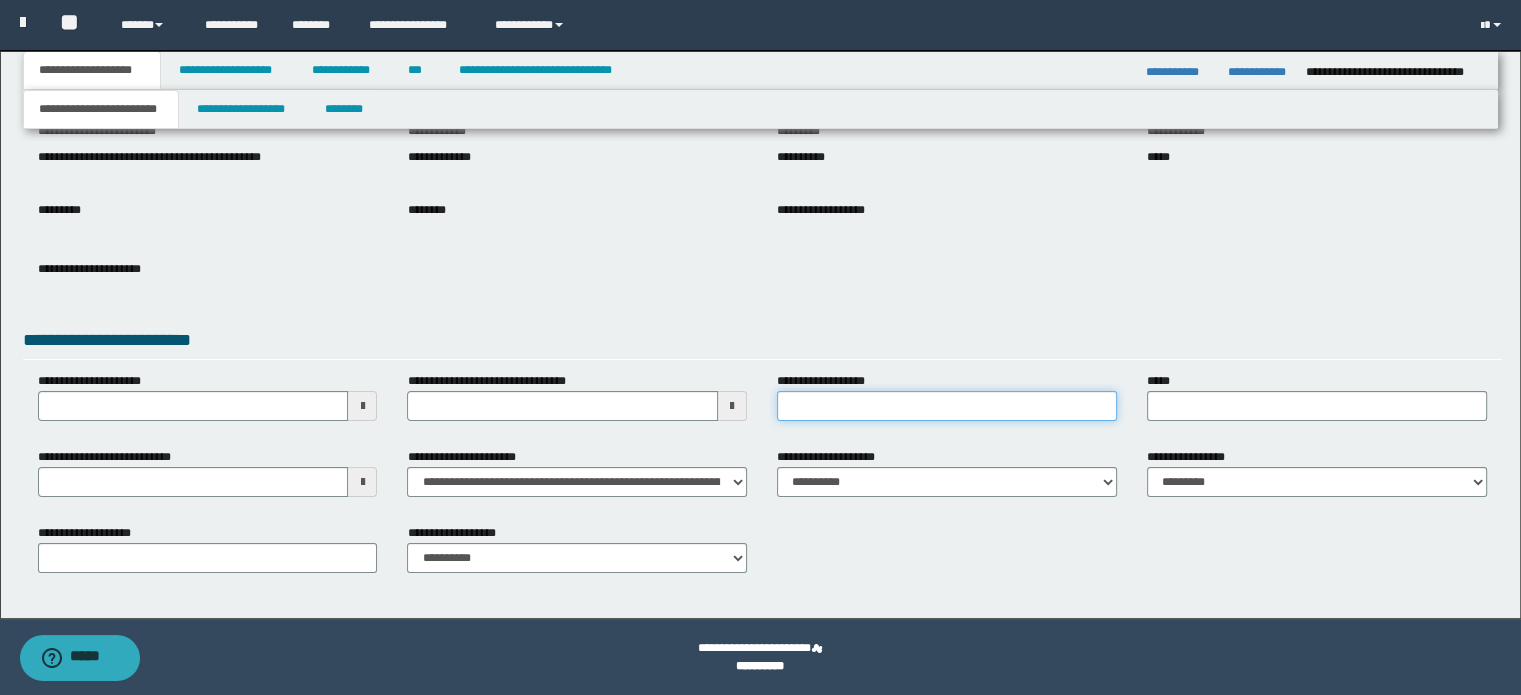 click on "**********" at bounding box center [947, 406] 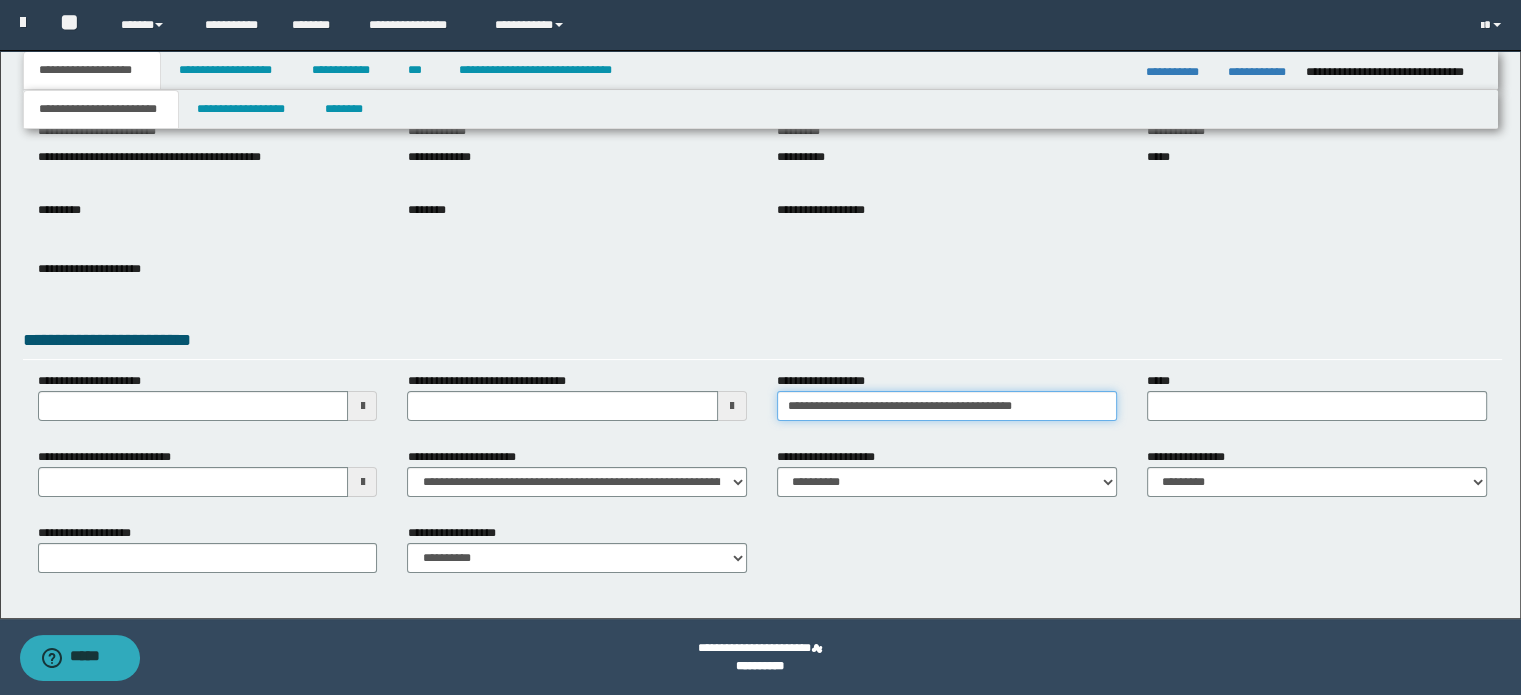 type on "**********" 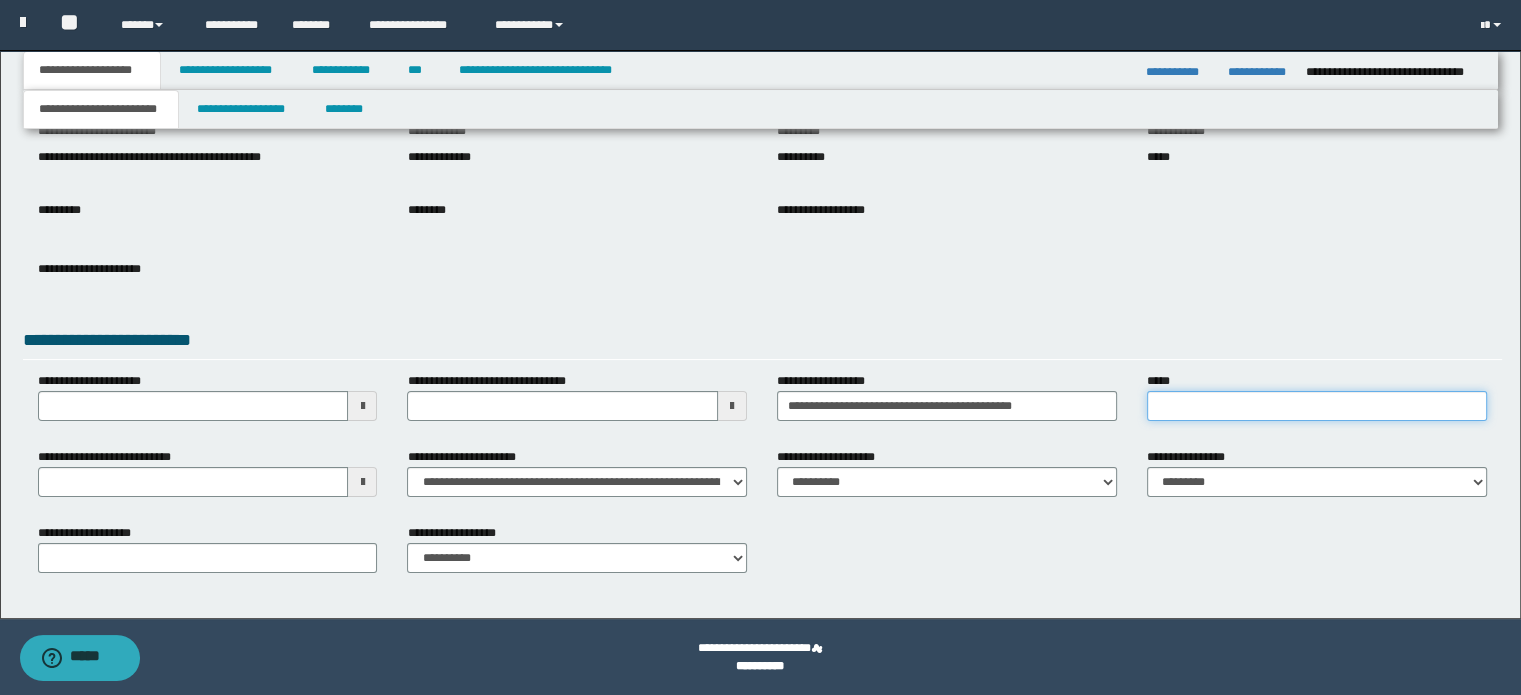 click on "*****" at bounding box center [1317, 406] 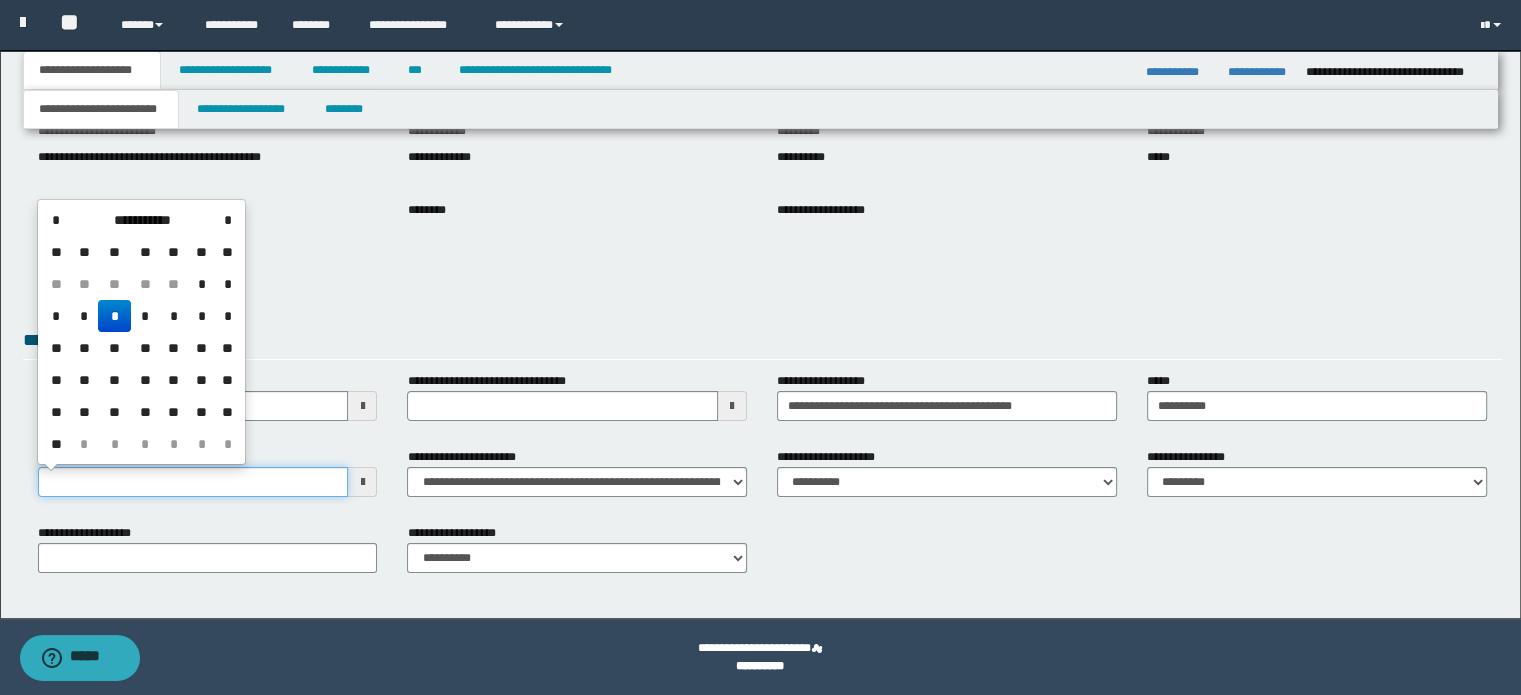 click on "**********" at bounding box center [193, 482] 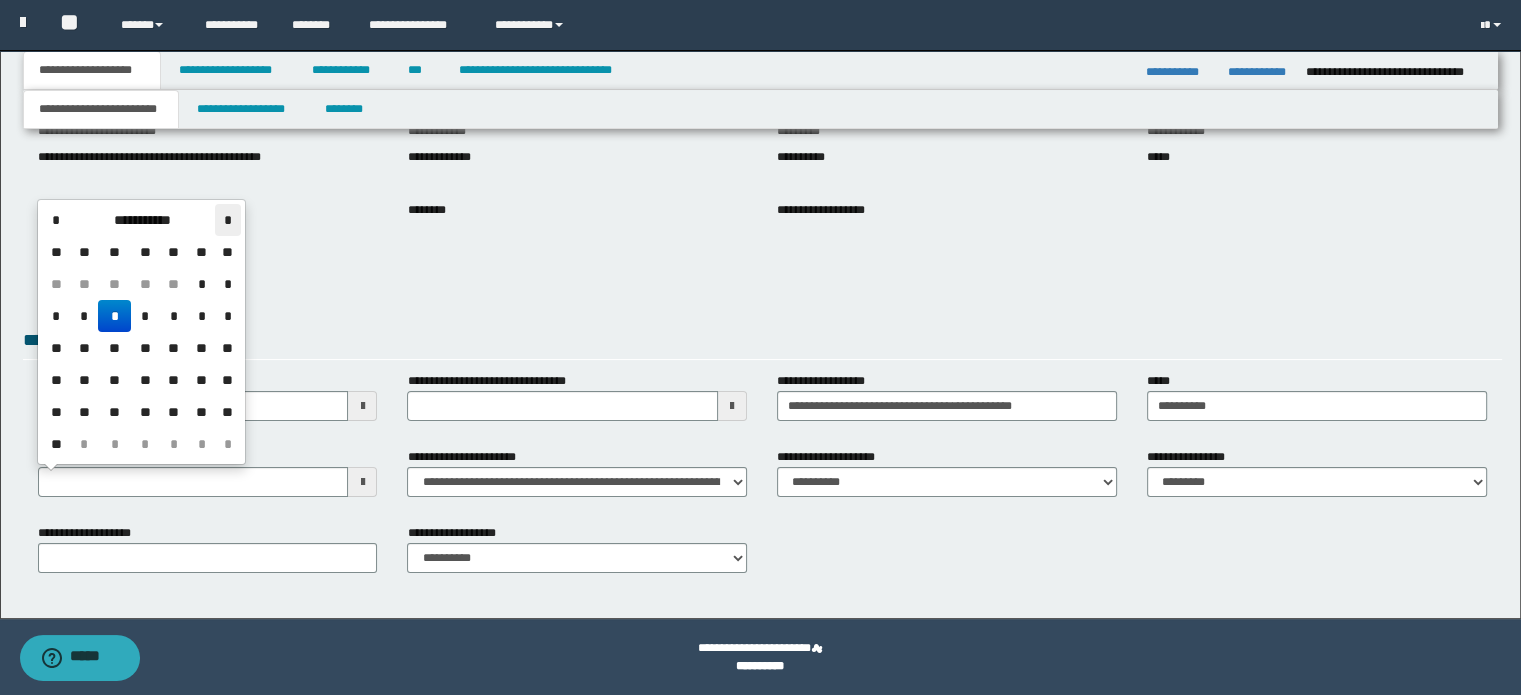 click on "*" at bounding box center (227, 220) 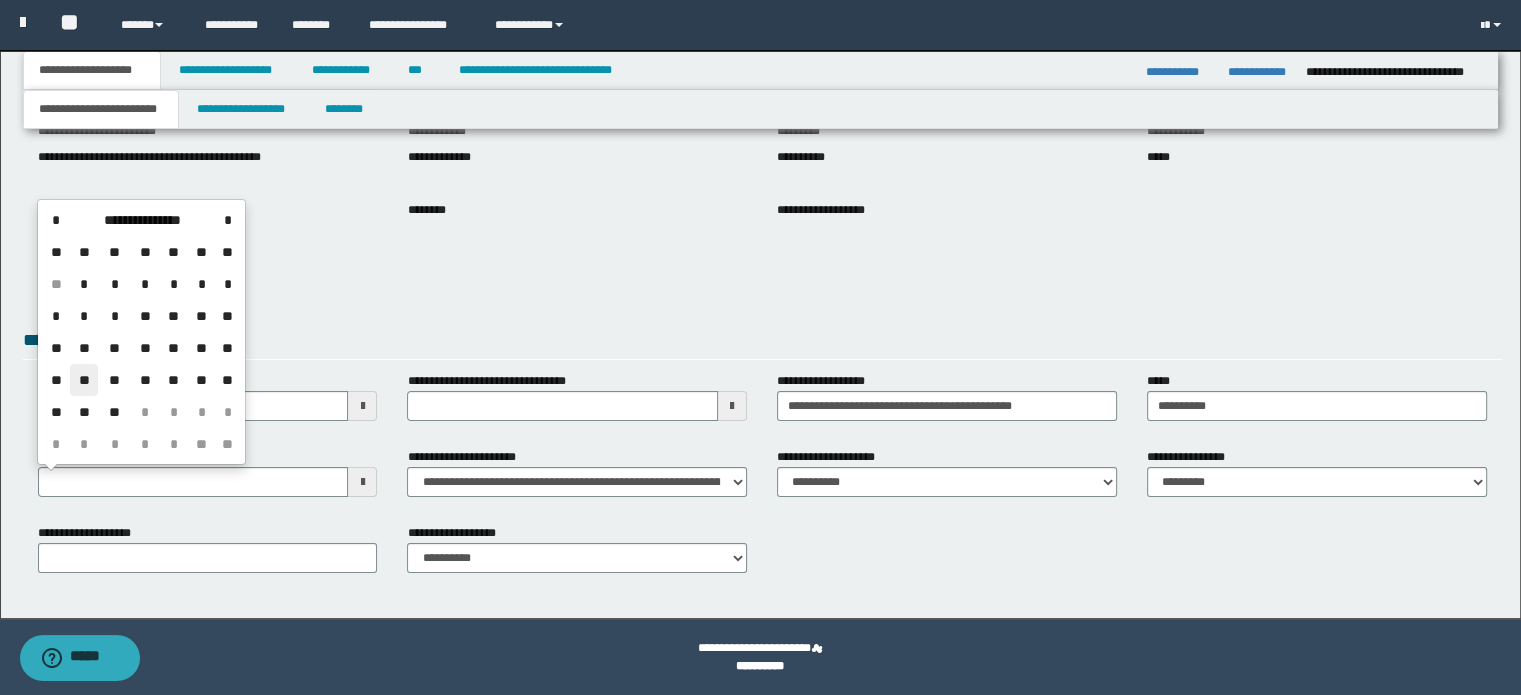 click on "**" at bounding box center (84, 380) 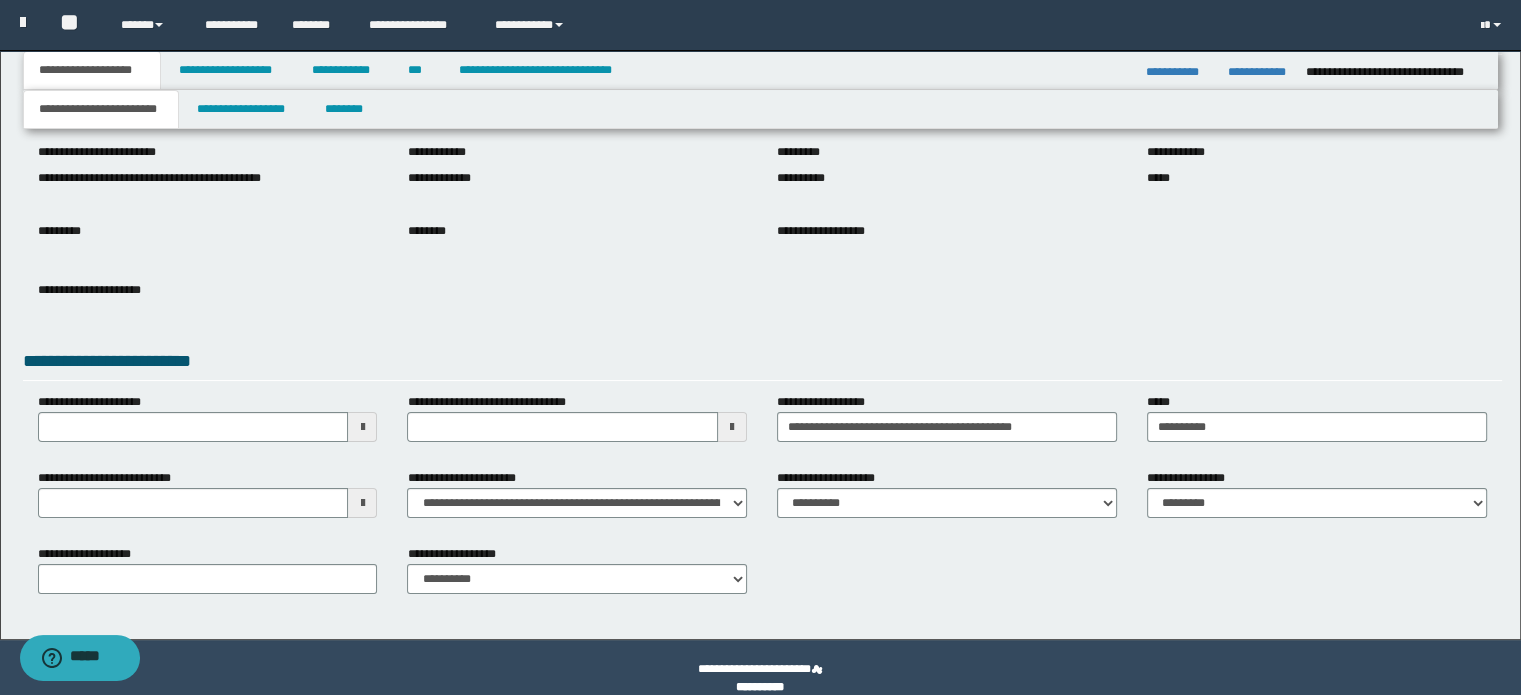 scroll, scrollTop: 168, scrollLeft: 0, axis: vertical 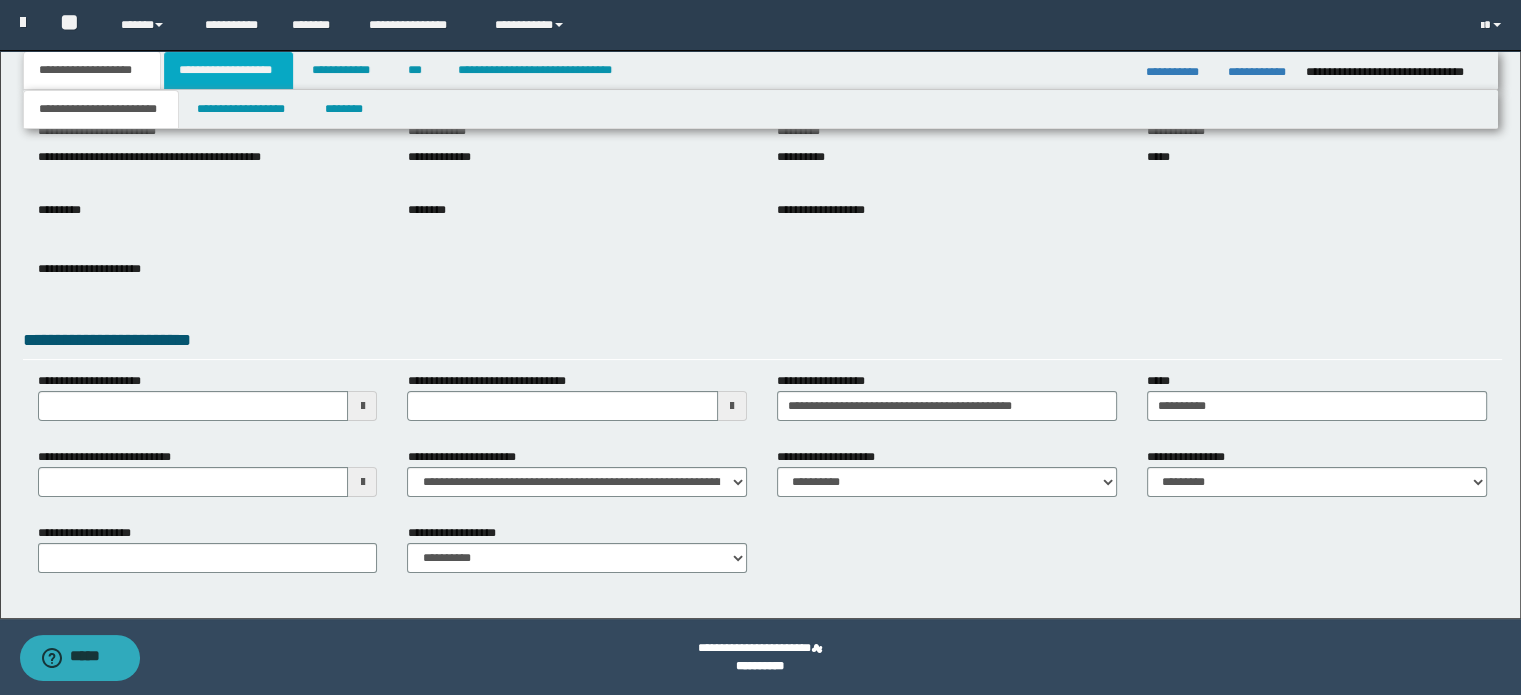 click on "**********" at bounding box center (228, 70) 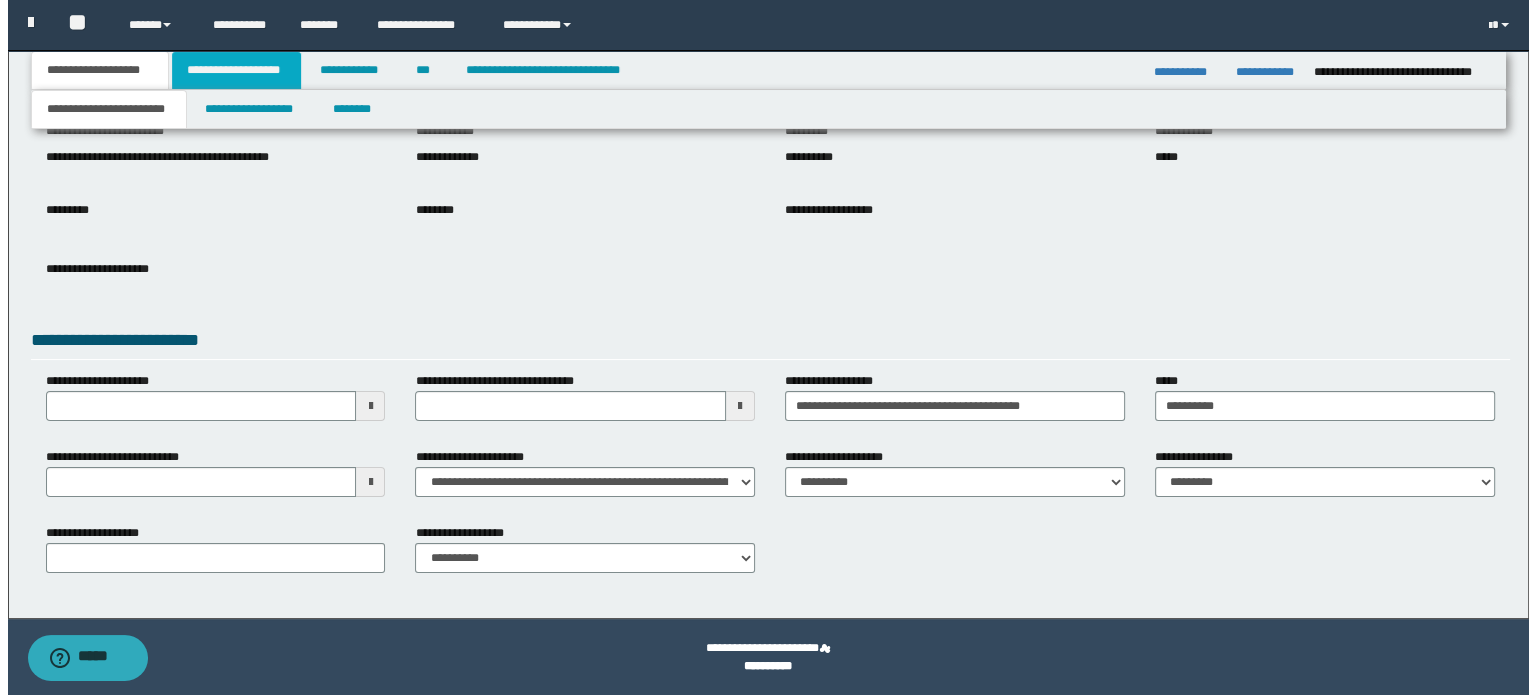 scroll, scrollTop: 0, scrollLeft: 0, axis: both 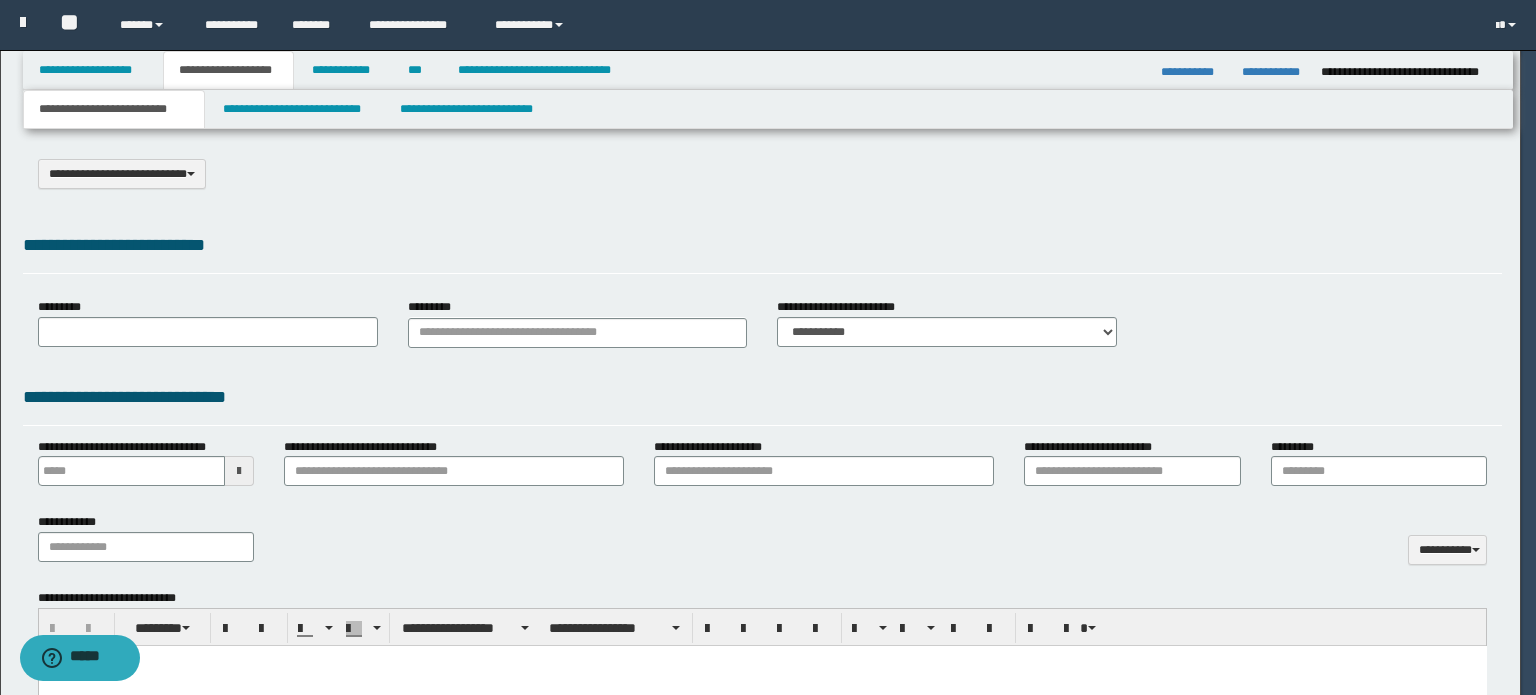 select on "*" 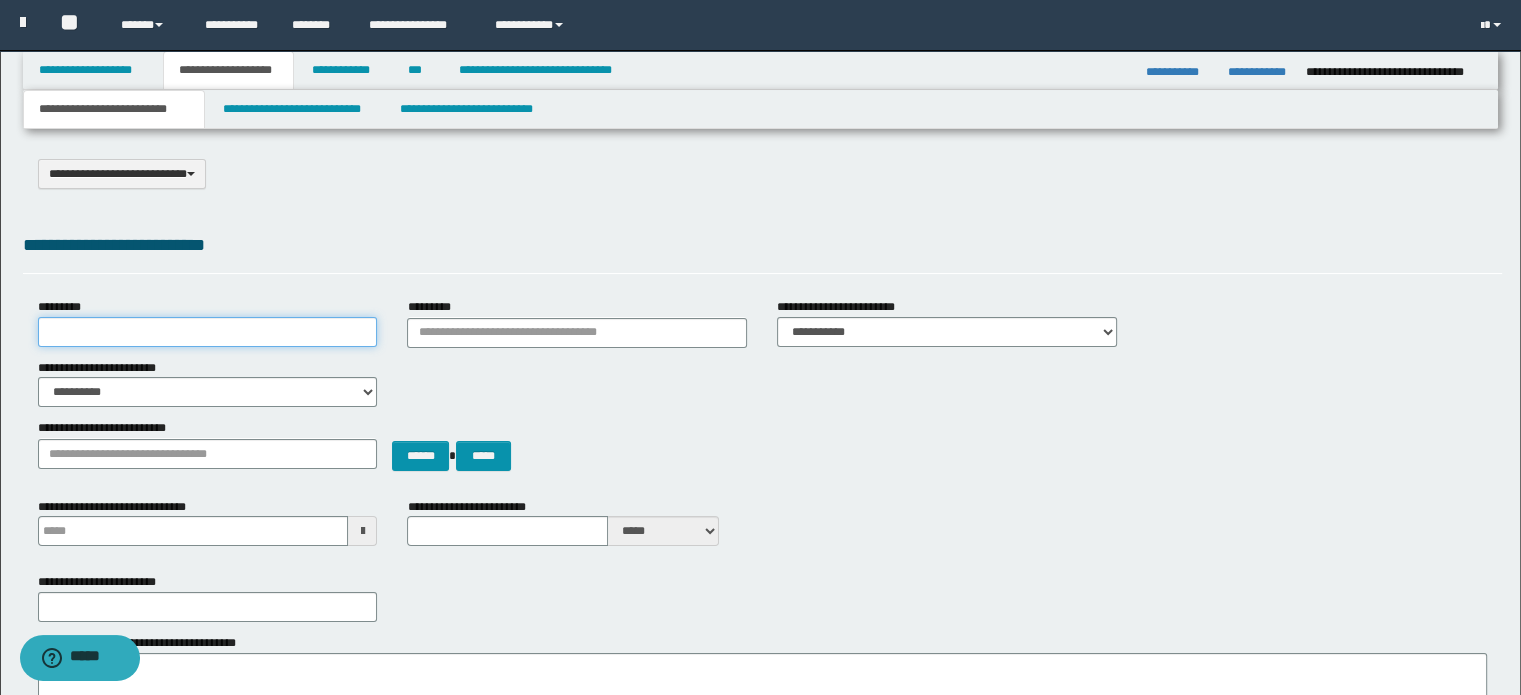 click on "*********" at bounding box center (208, 332) 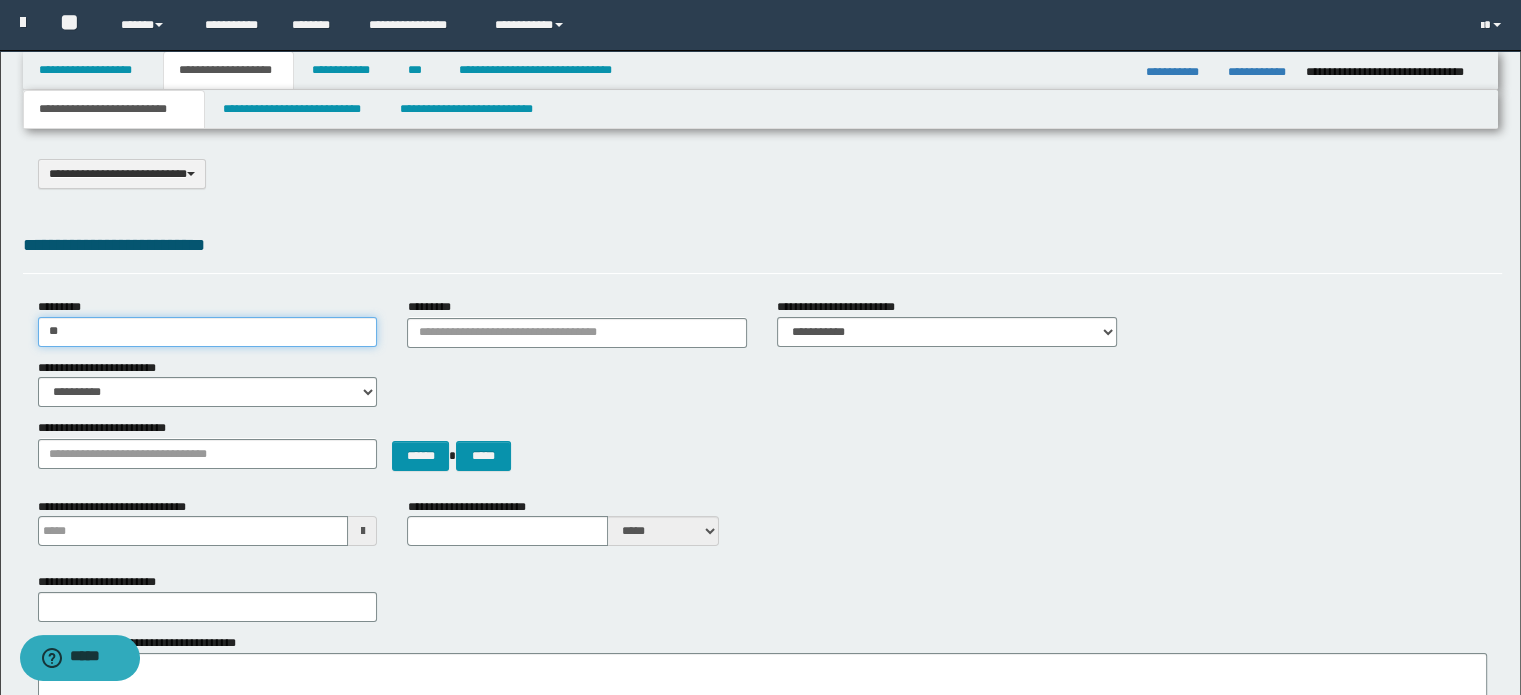 type on "*" 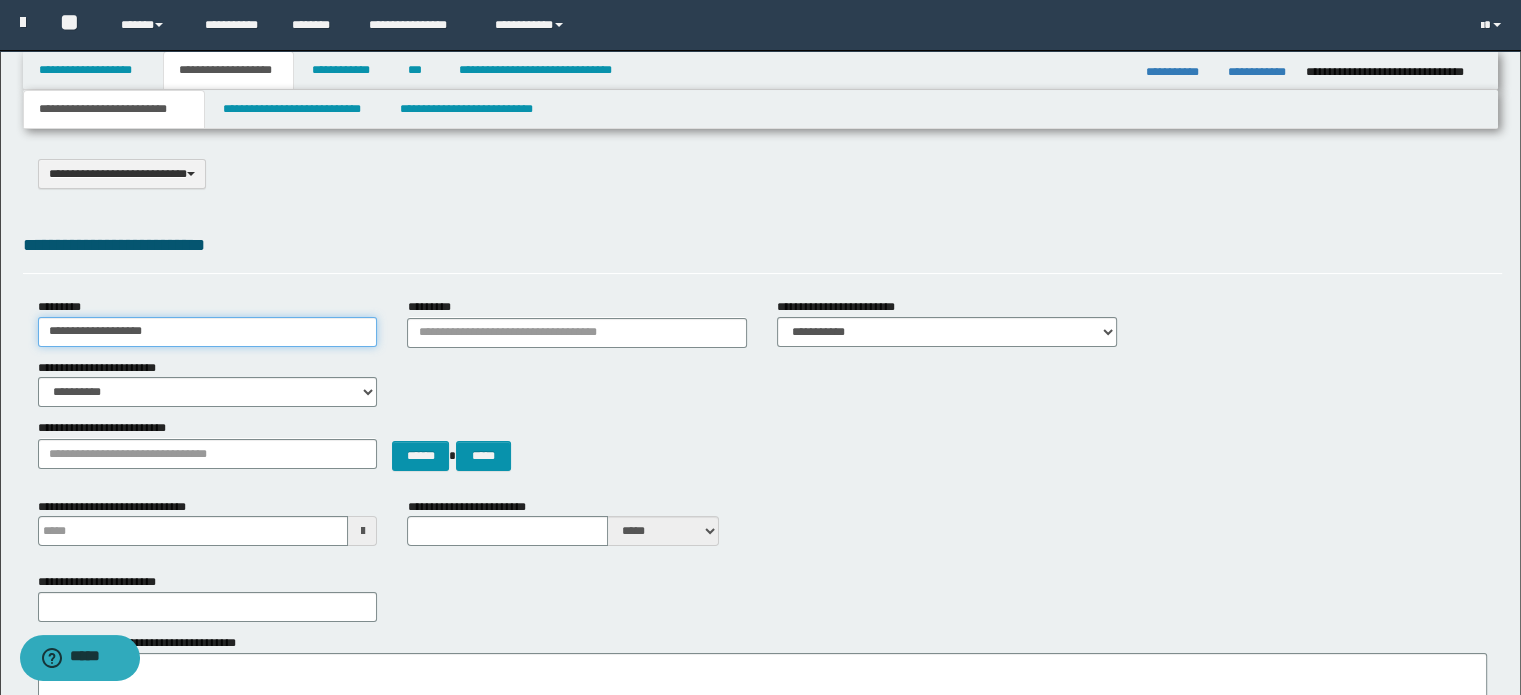 type on "**********" 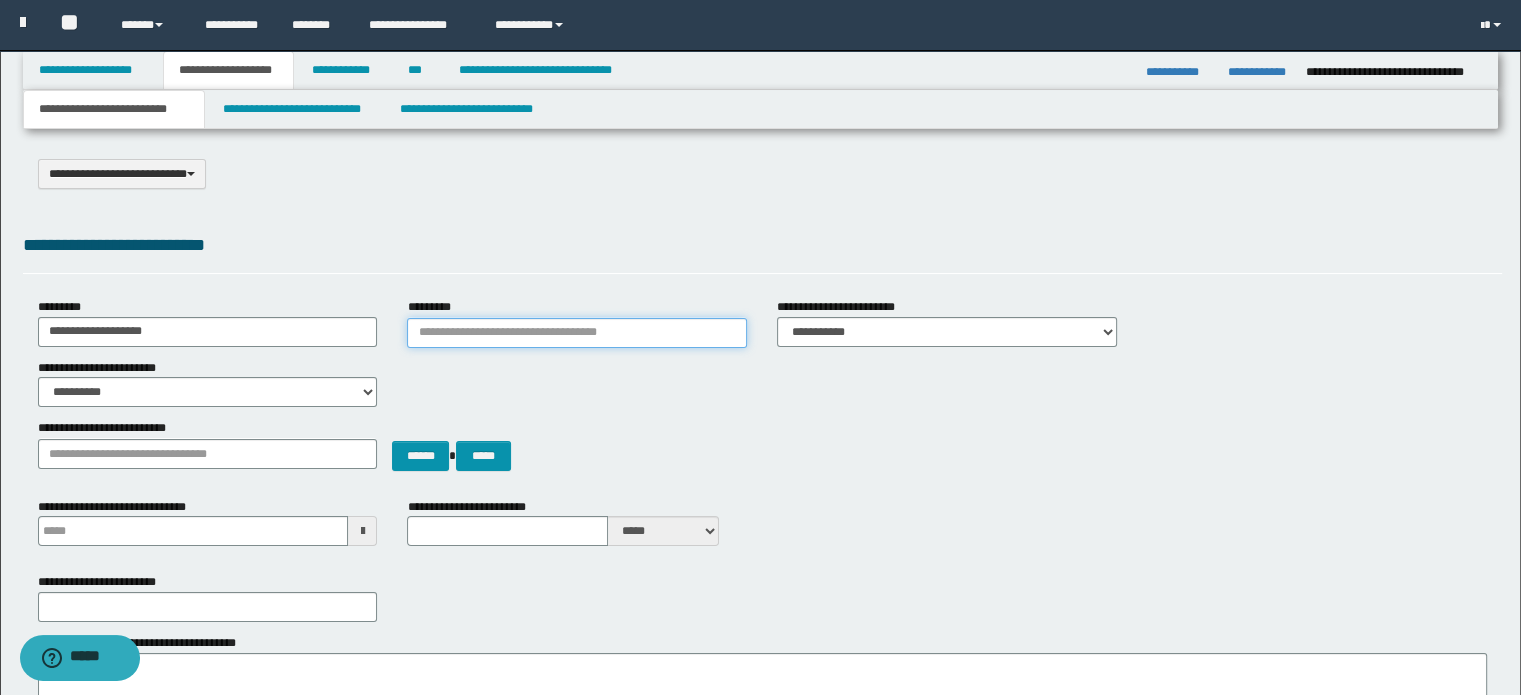 click on "*********" at bounding box center [577, 333] 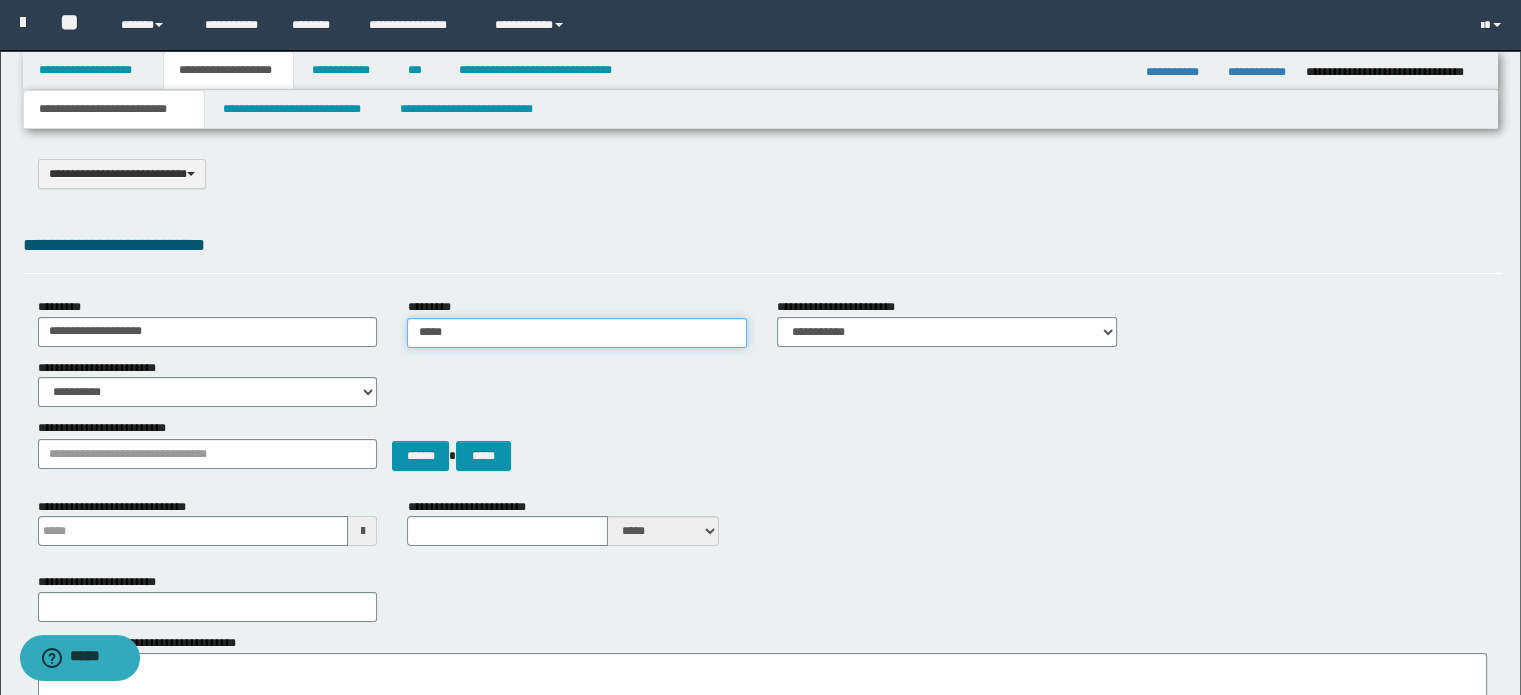 type on "******" 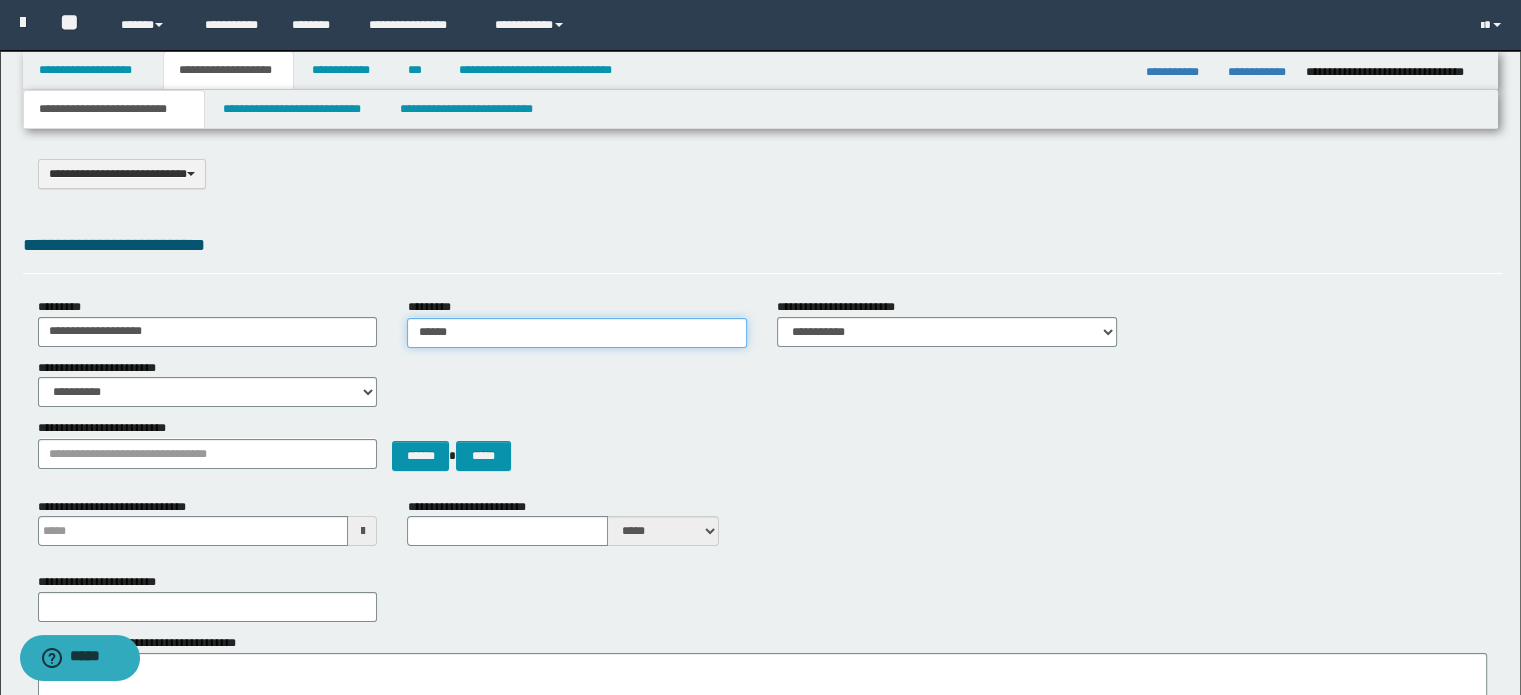 type on "**********" 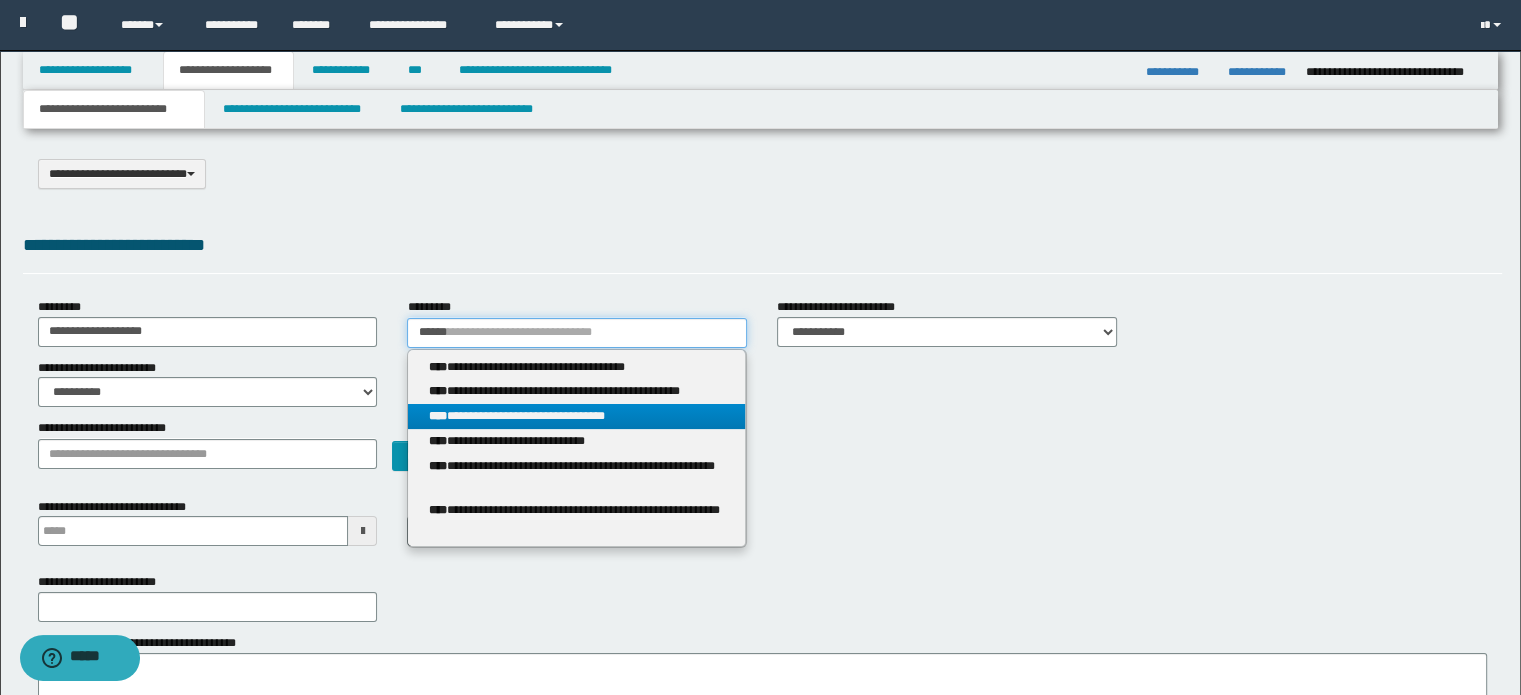 type on "******" 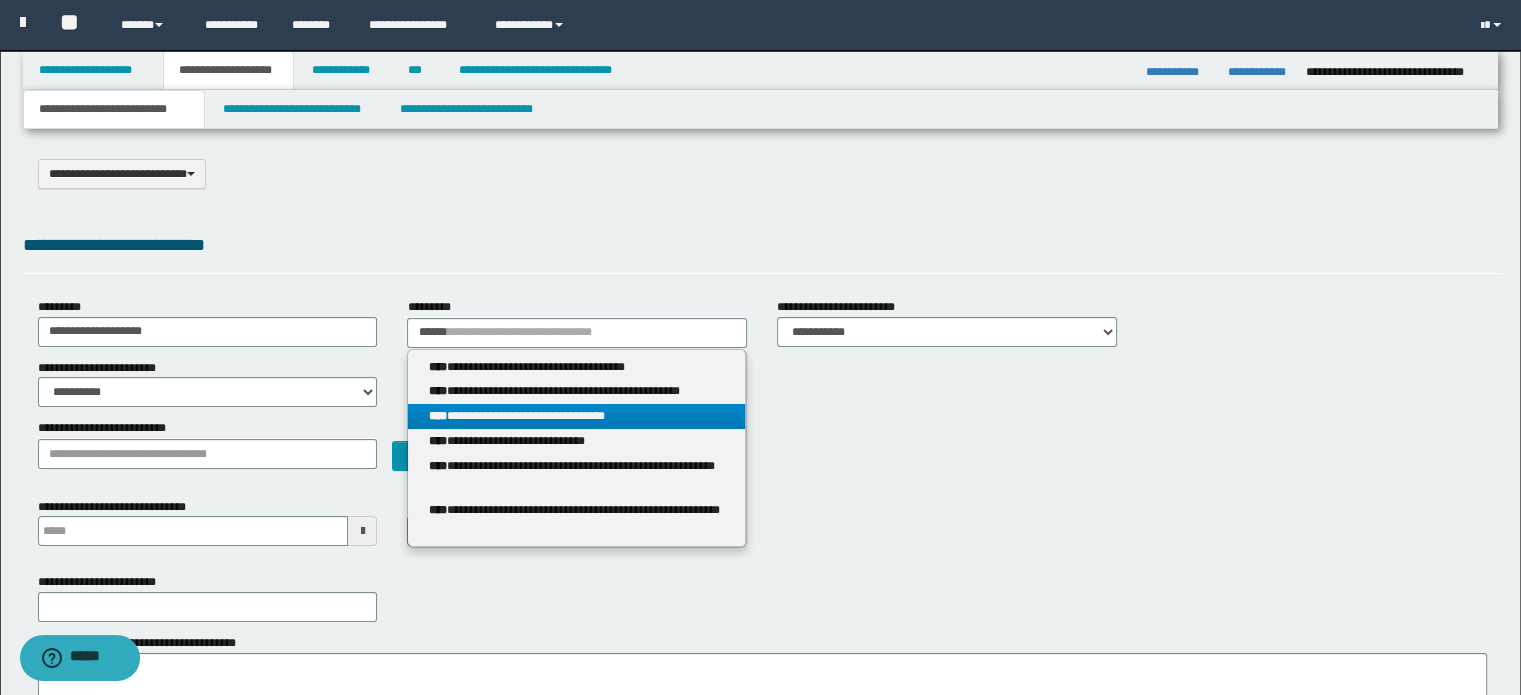 click on "**********" at bounding box center [577, 416] 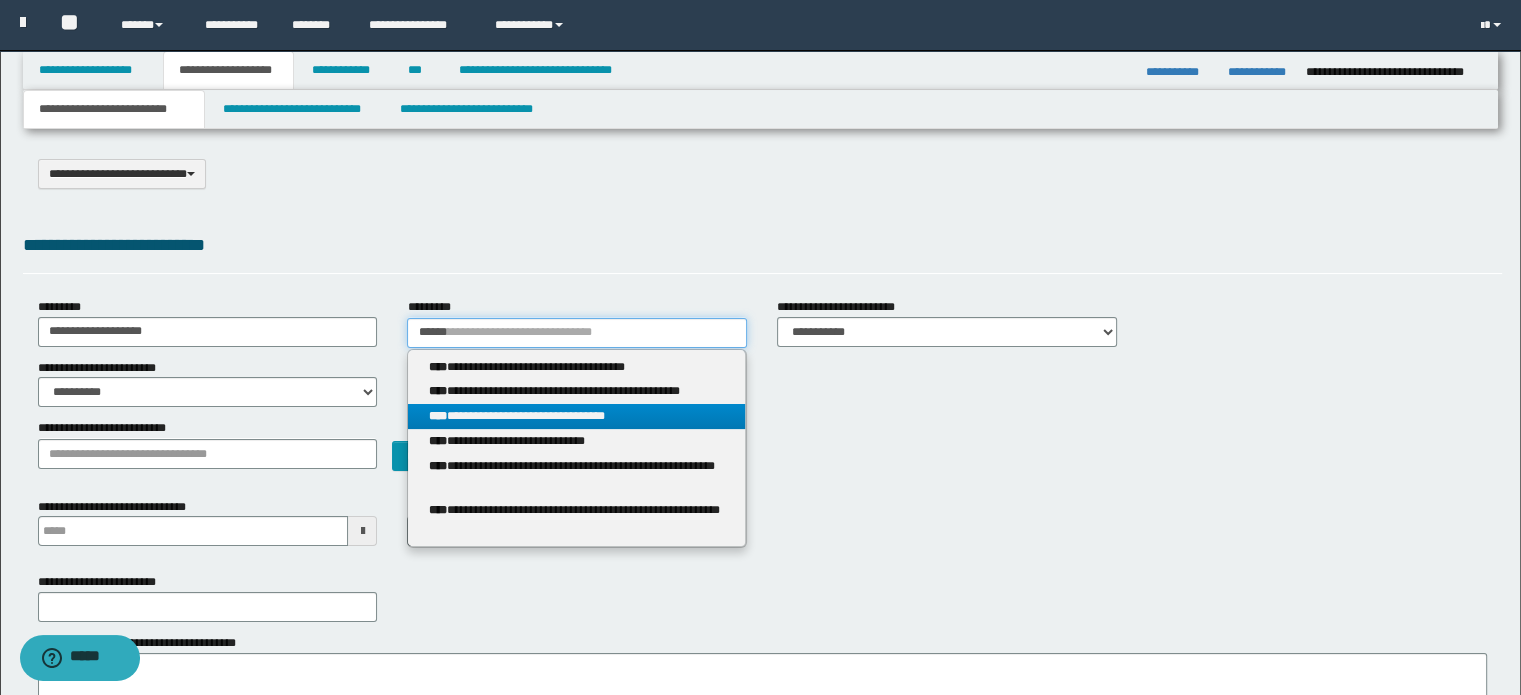 type 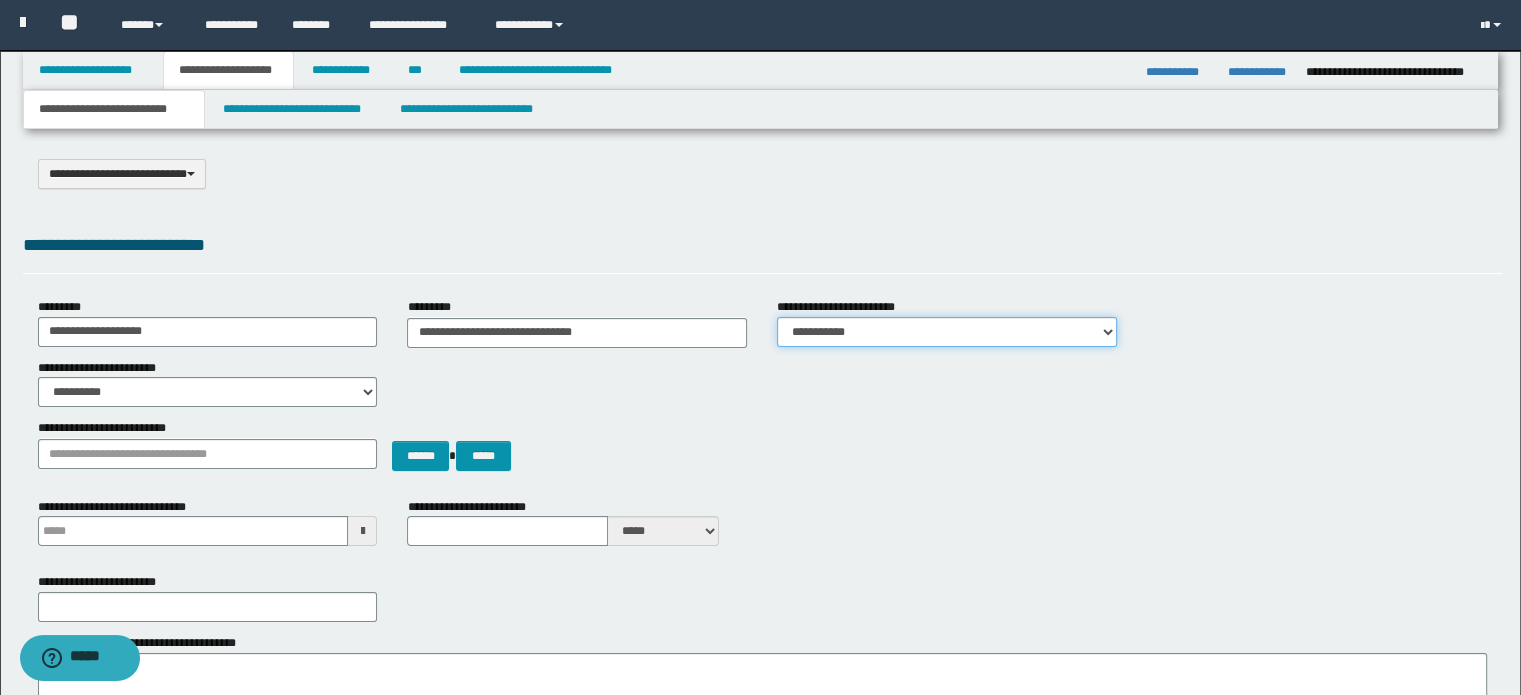 click on "**********" at bounding box center [947, 332] 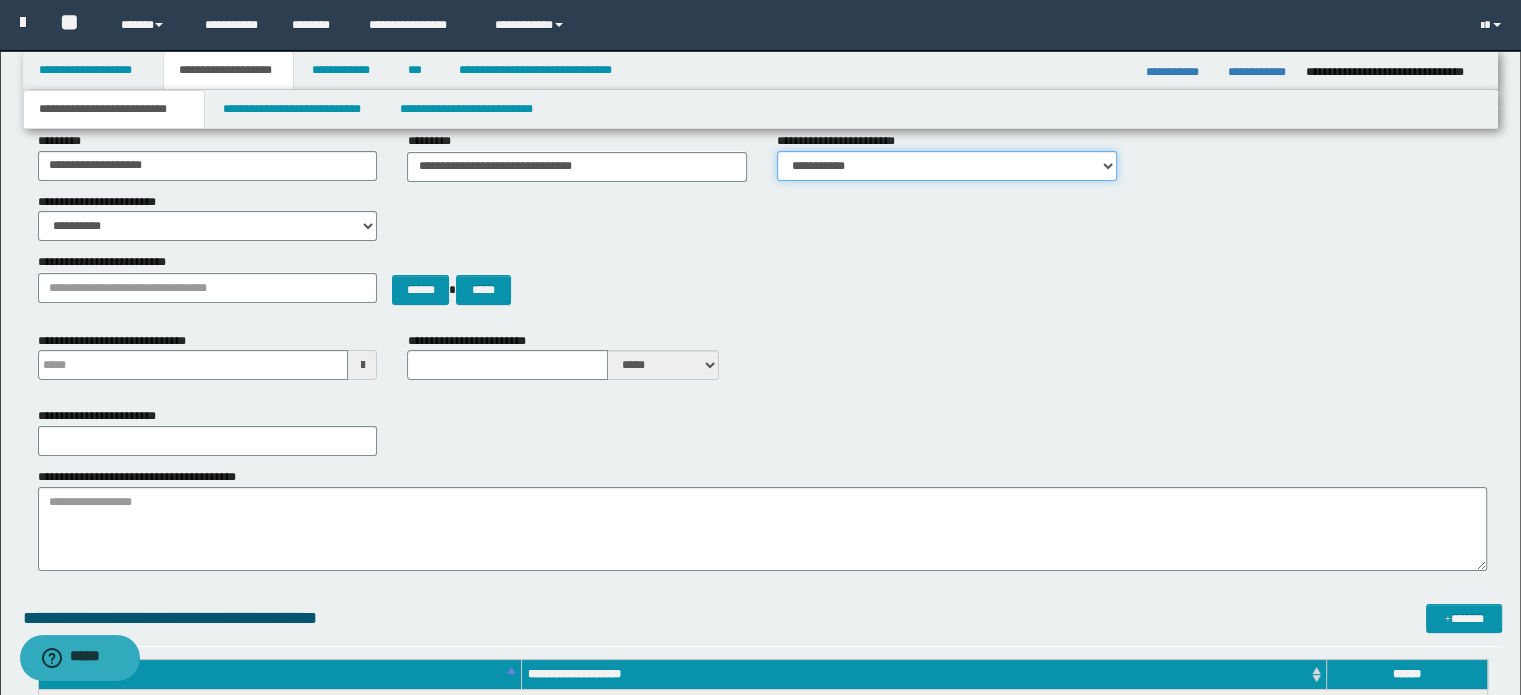 scroll, scrollTop: 200, scrollLeft: 0, axis: vertical 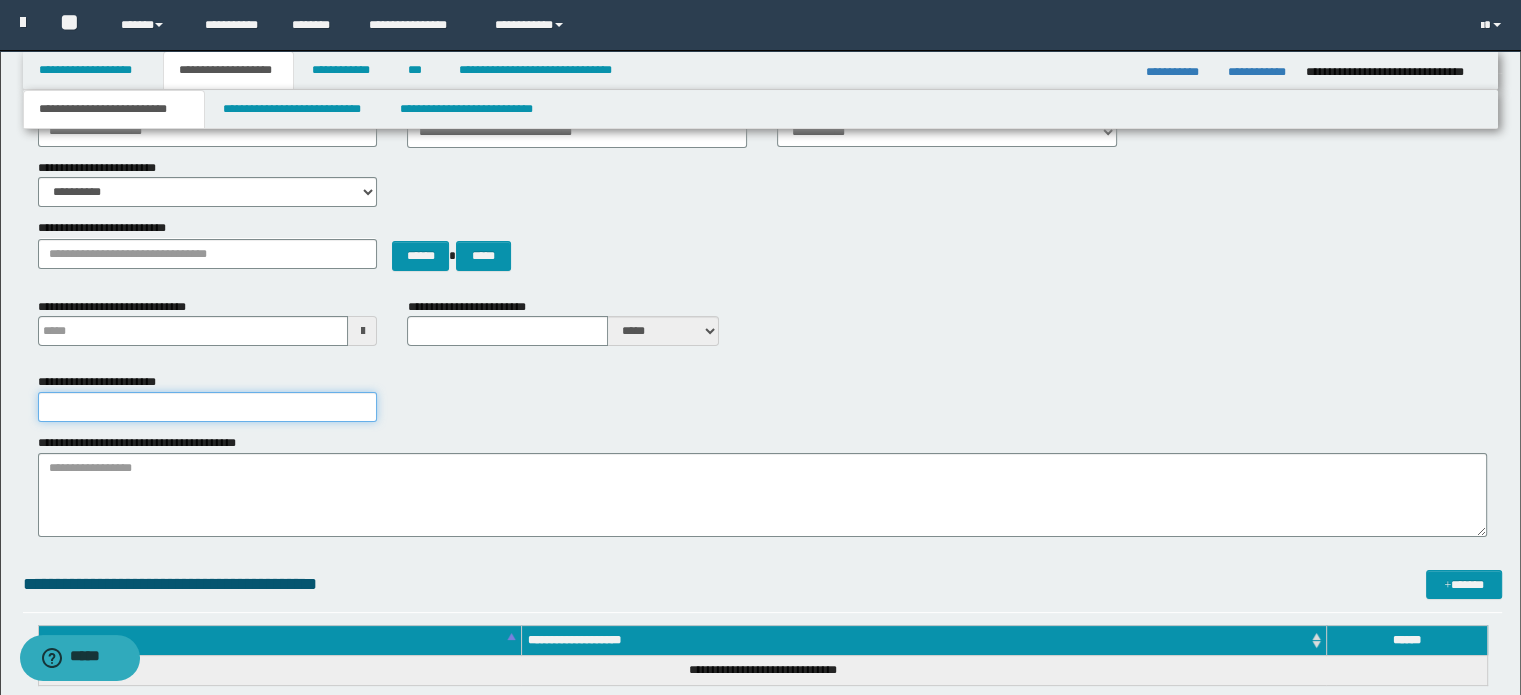 click on "**********" at bounding box center (208, 407) 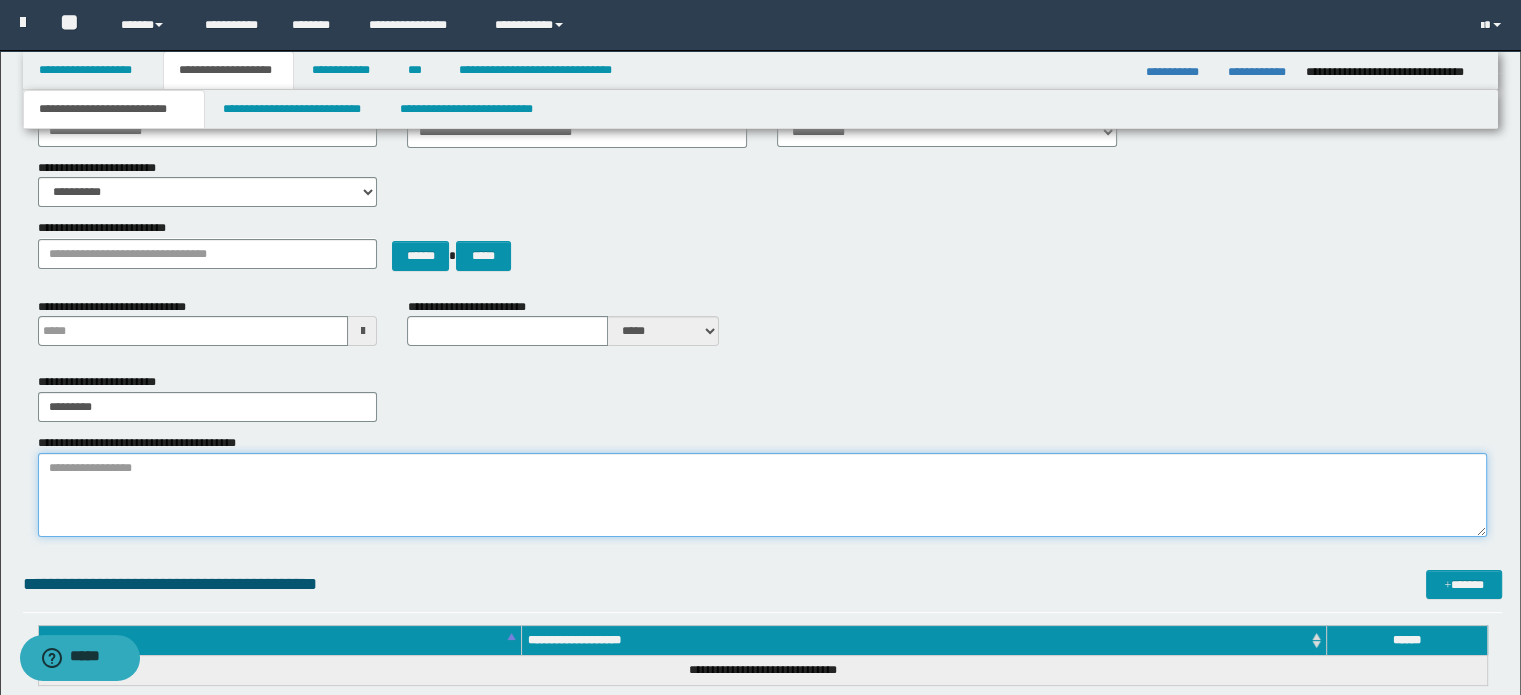 click on "**********" at bounding box center (763, 495) 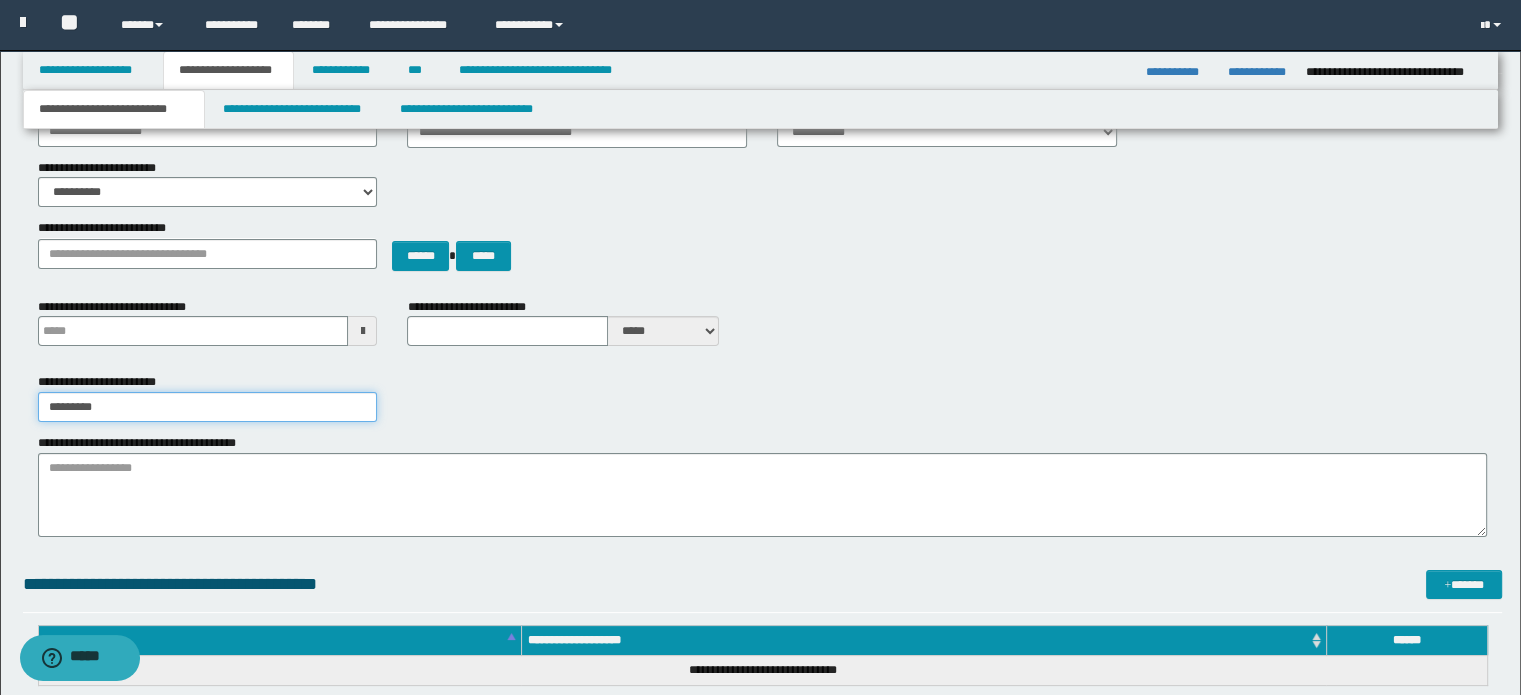 click on "*********" at bounding box center [208, 407] 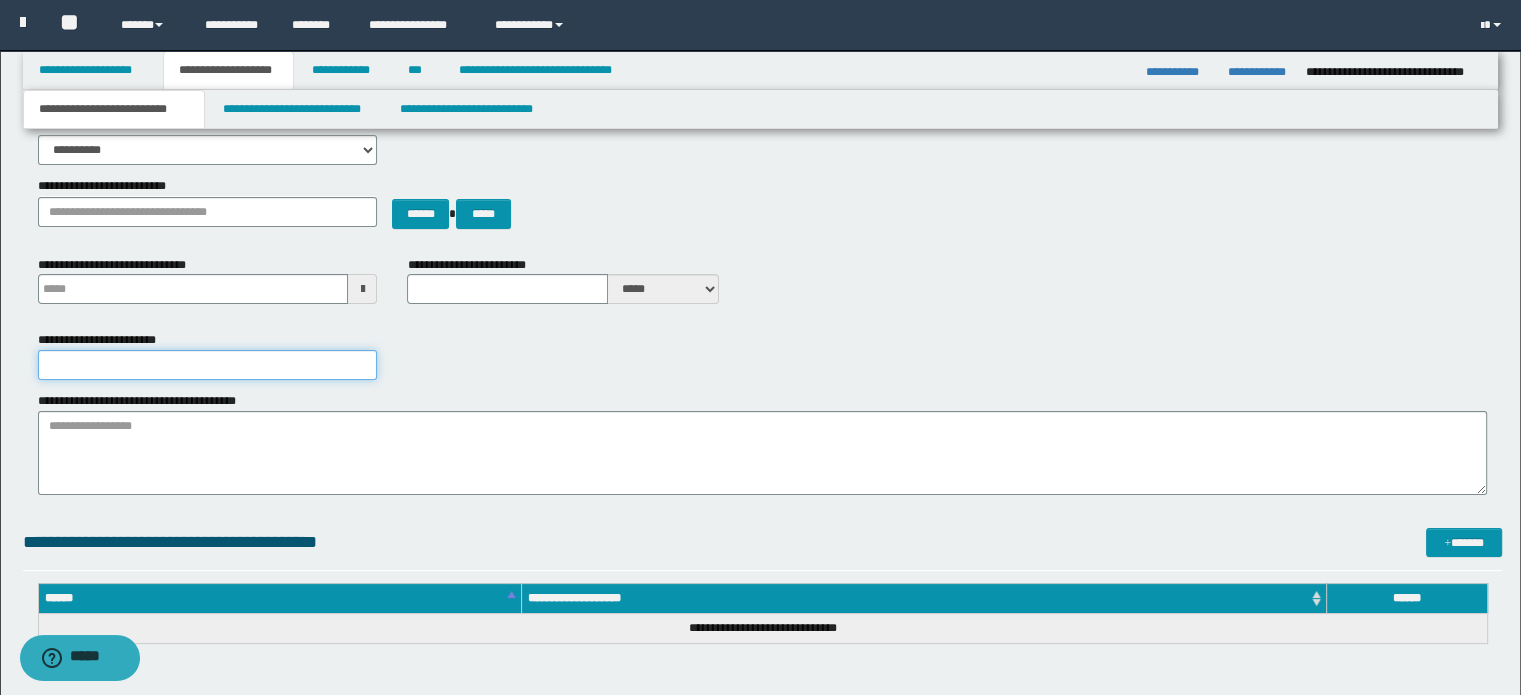 scroll, scrollTop: 200, scrollLeft: 0, axis: vertical 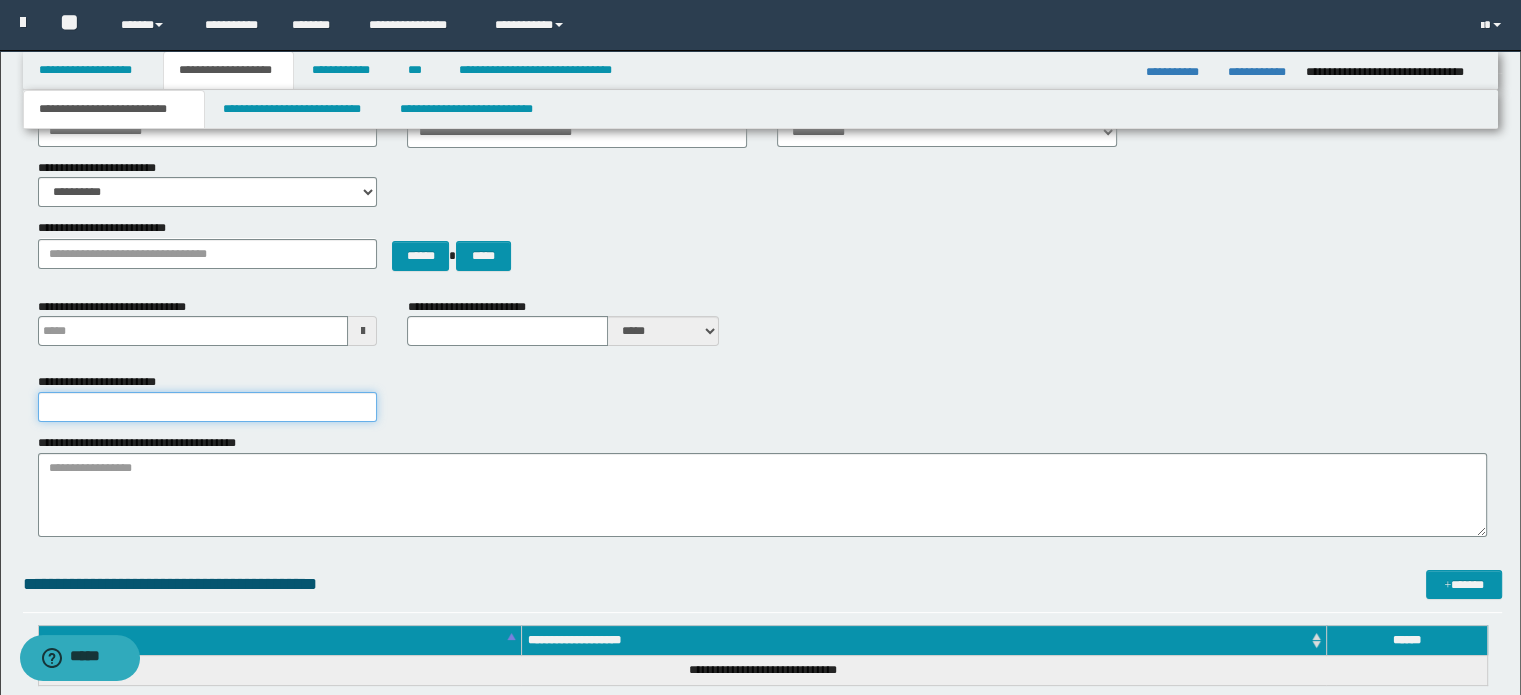 type 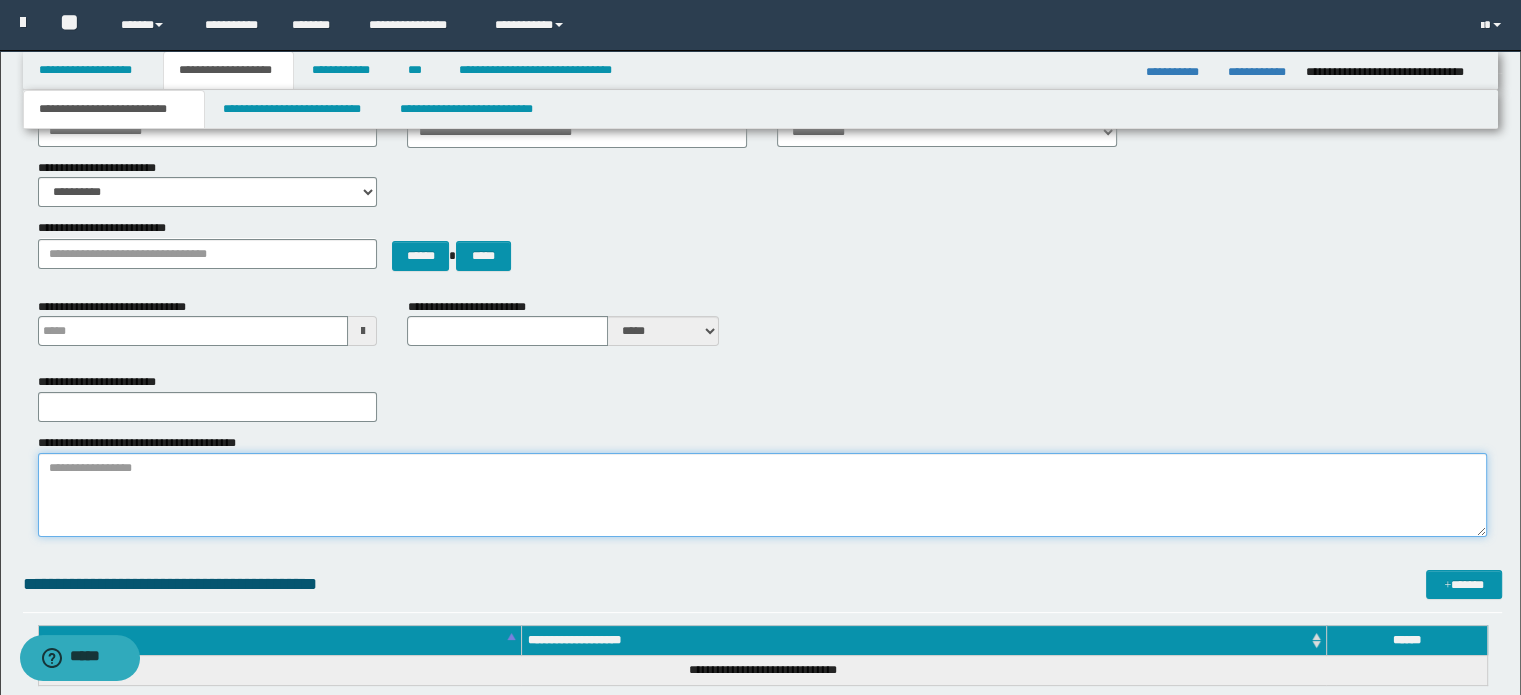 click on "**********" at bounding box center (763, 495) 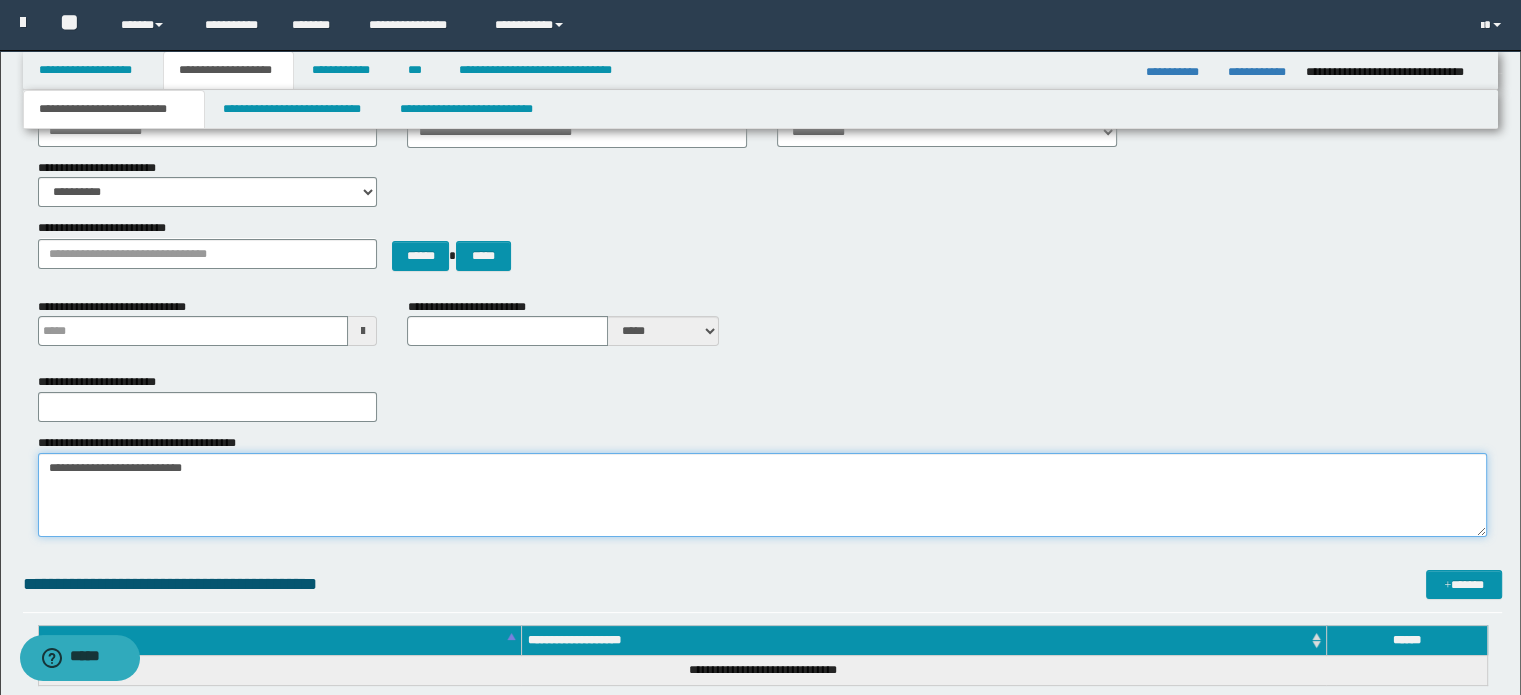type on "**********" 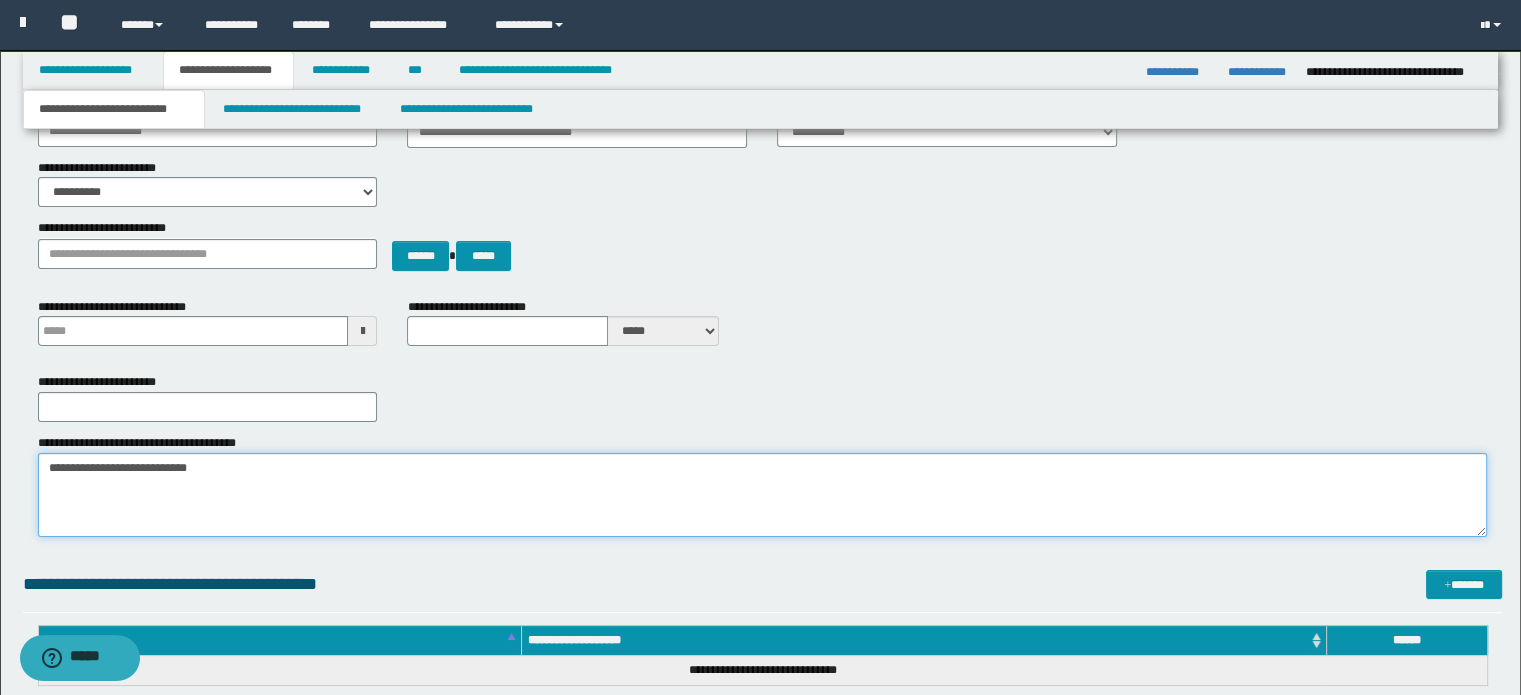 type 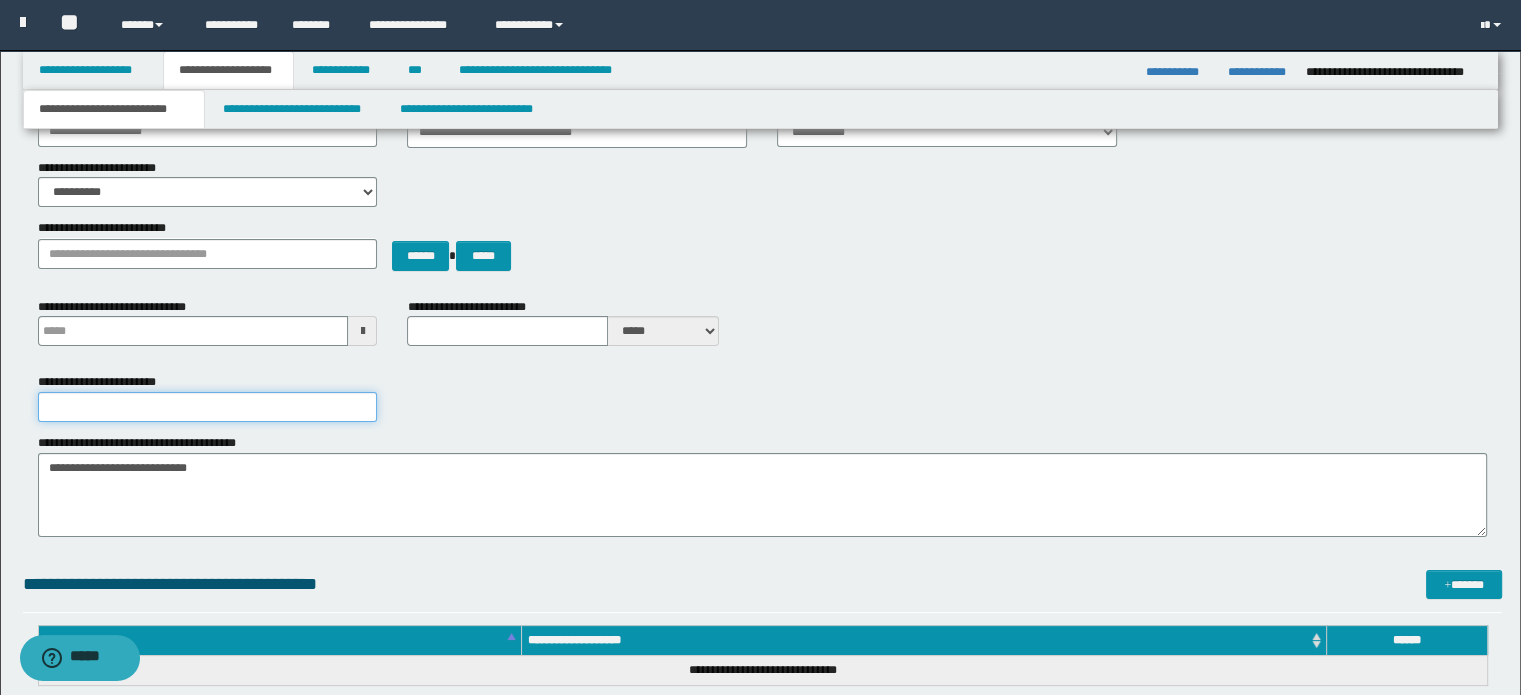 click on "**********" at bounding box center [208, 407] 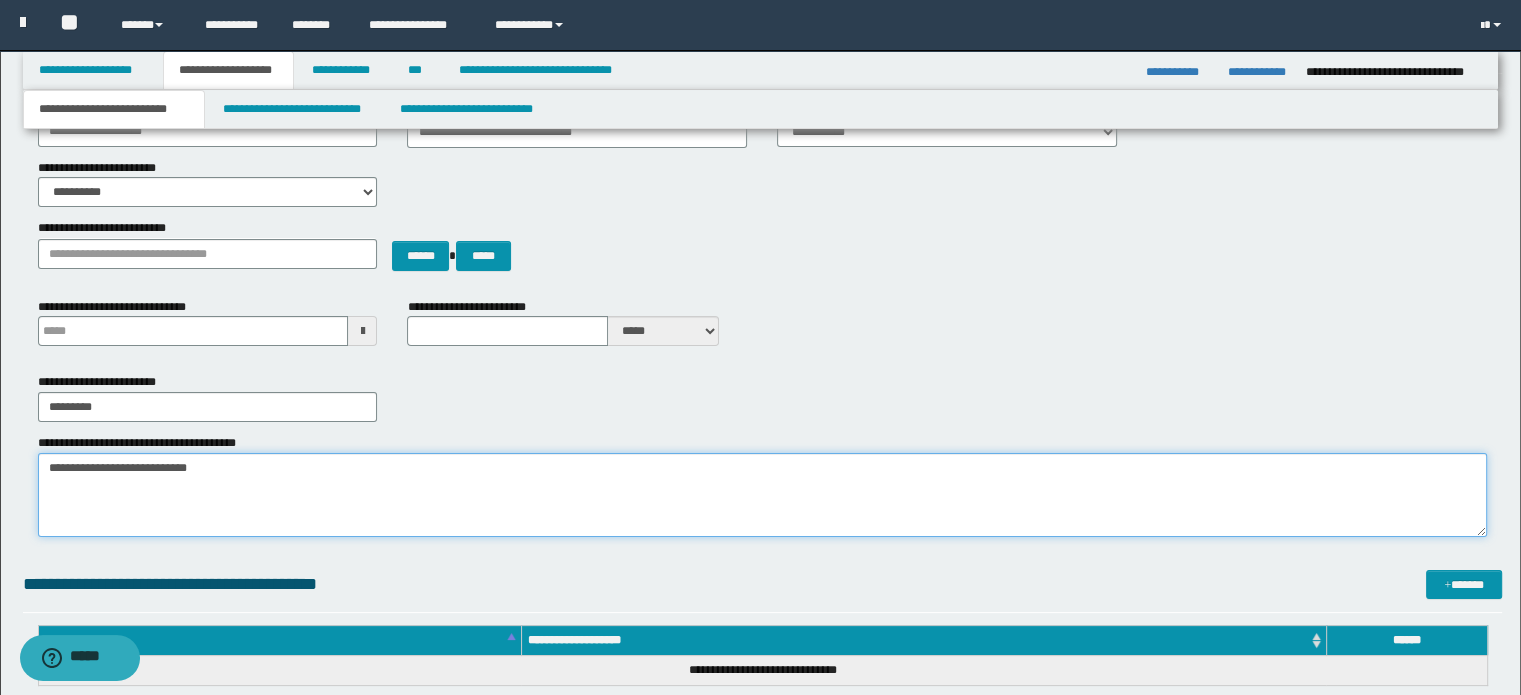 click on "**********" at bounding box center (763, 495) 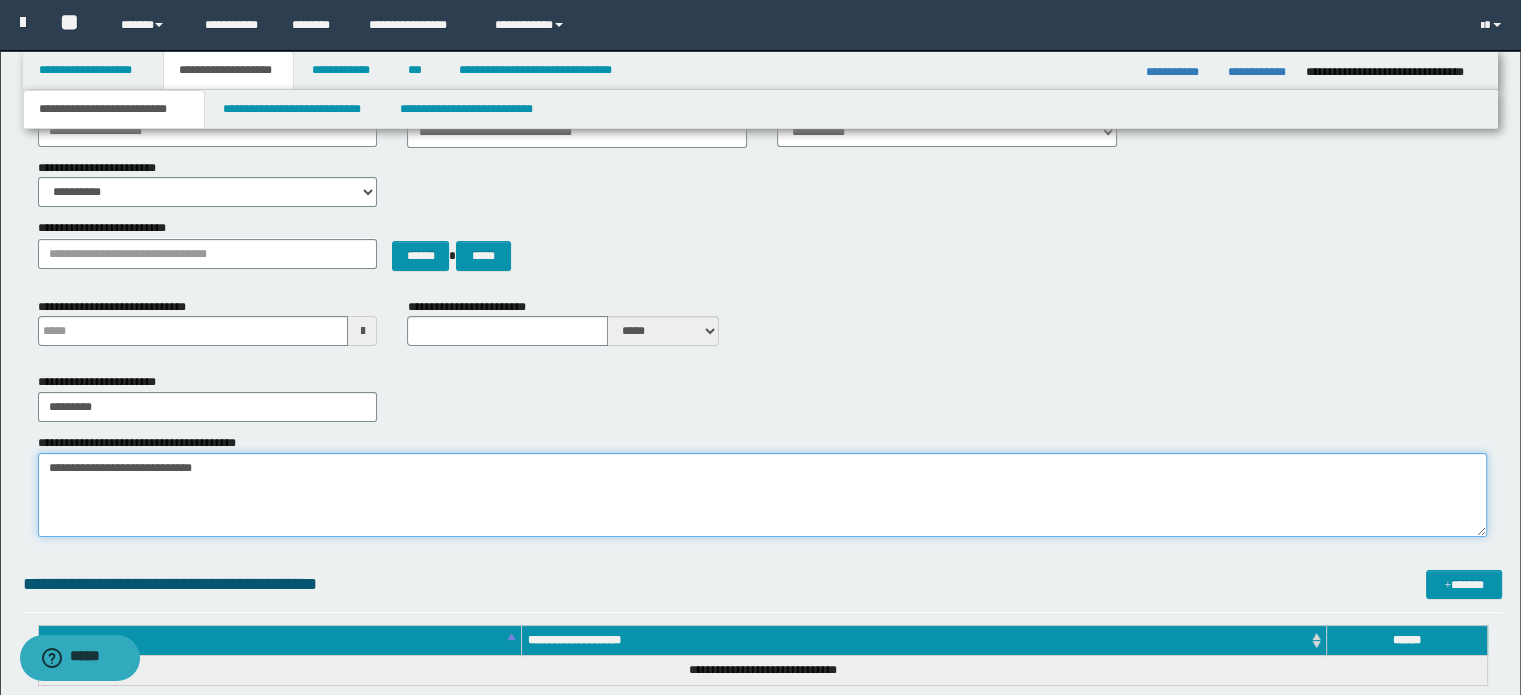 type on "**********" 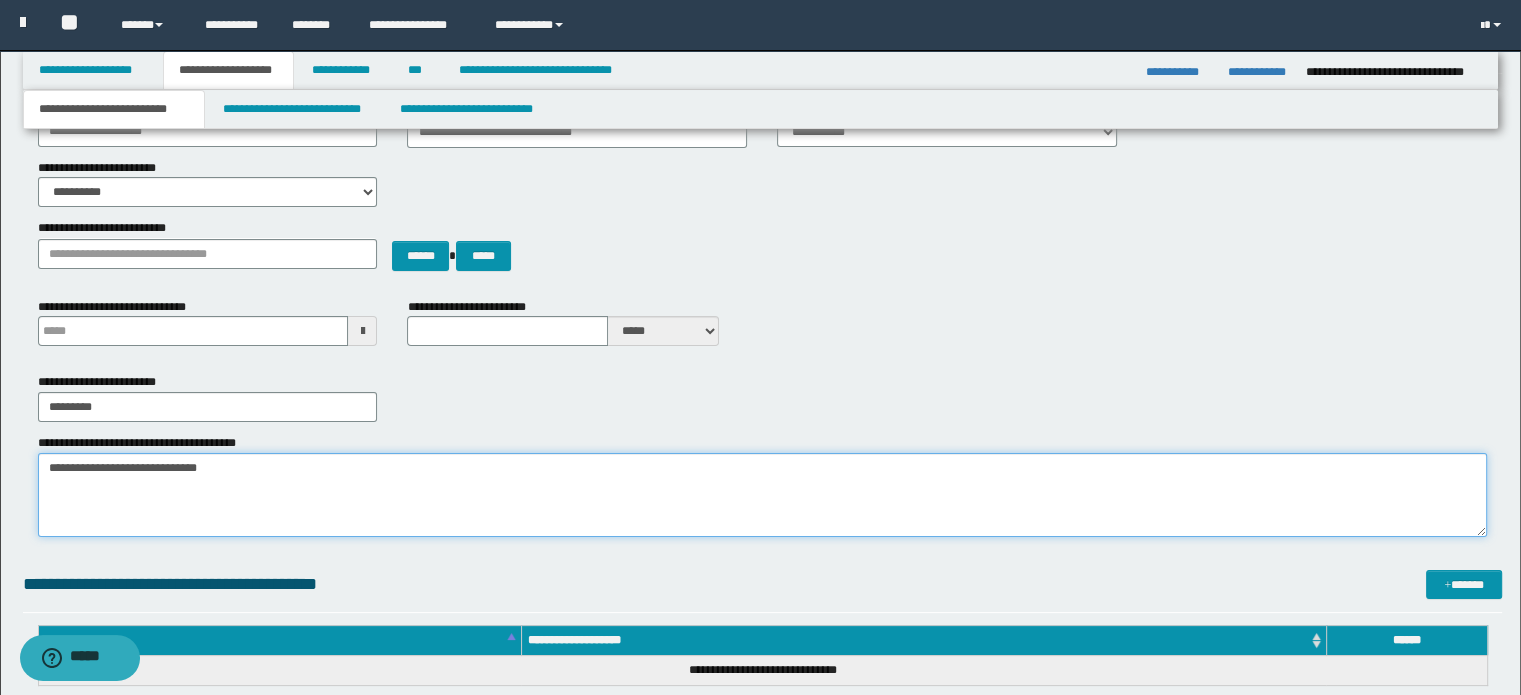 type 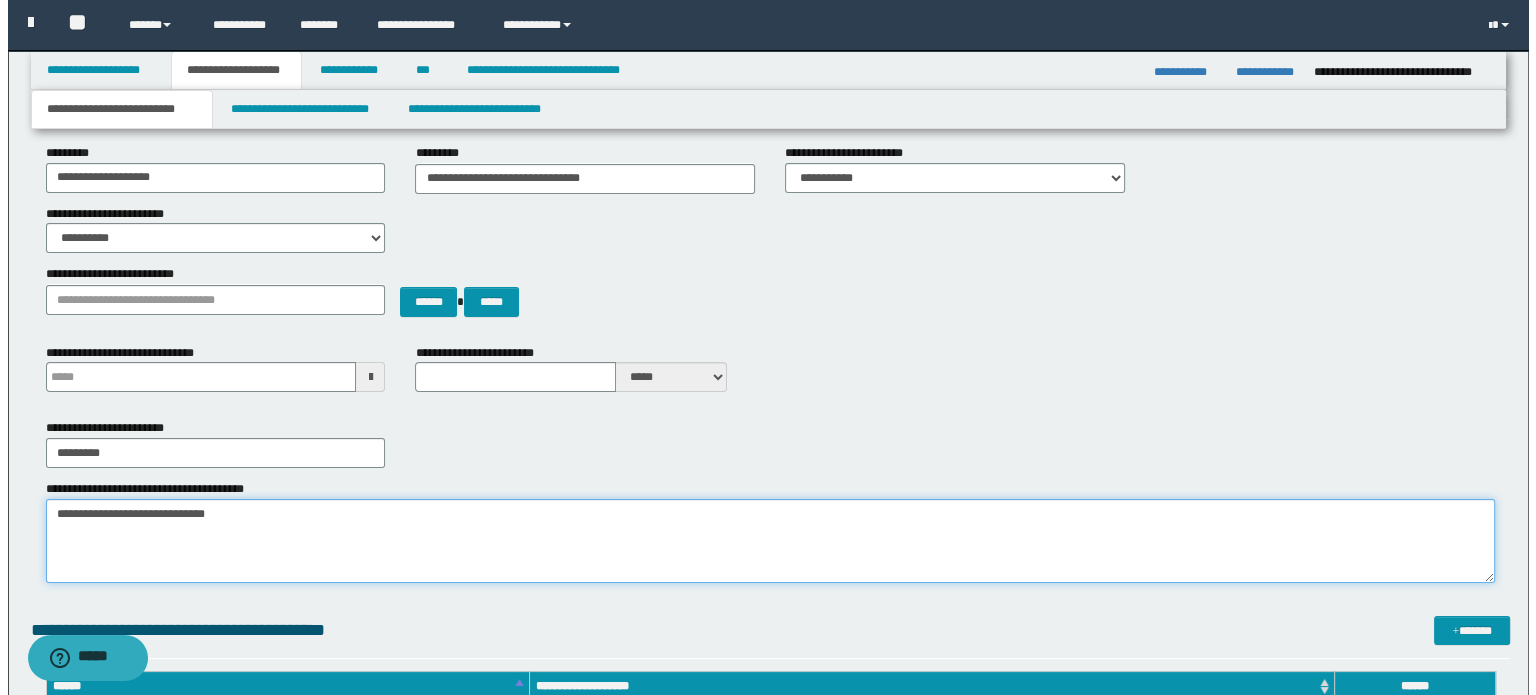 scroll, scrollTop: 0, scrollLeft: 0, axis: both 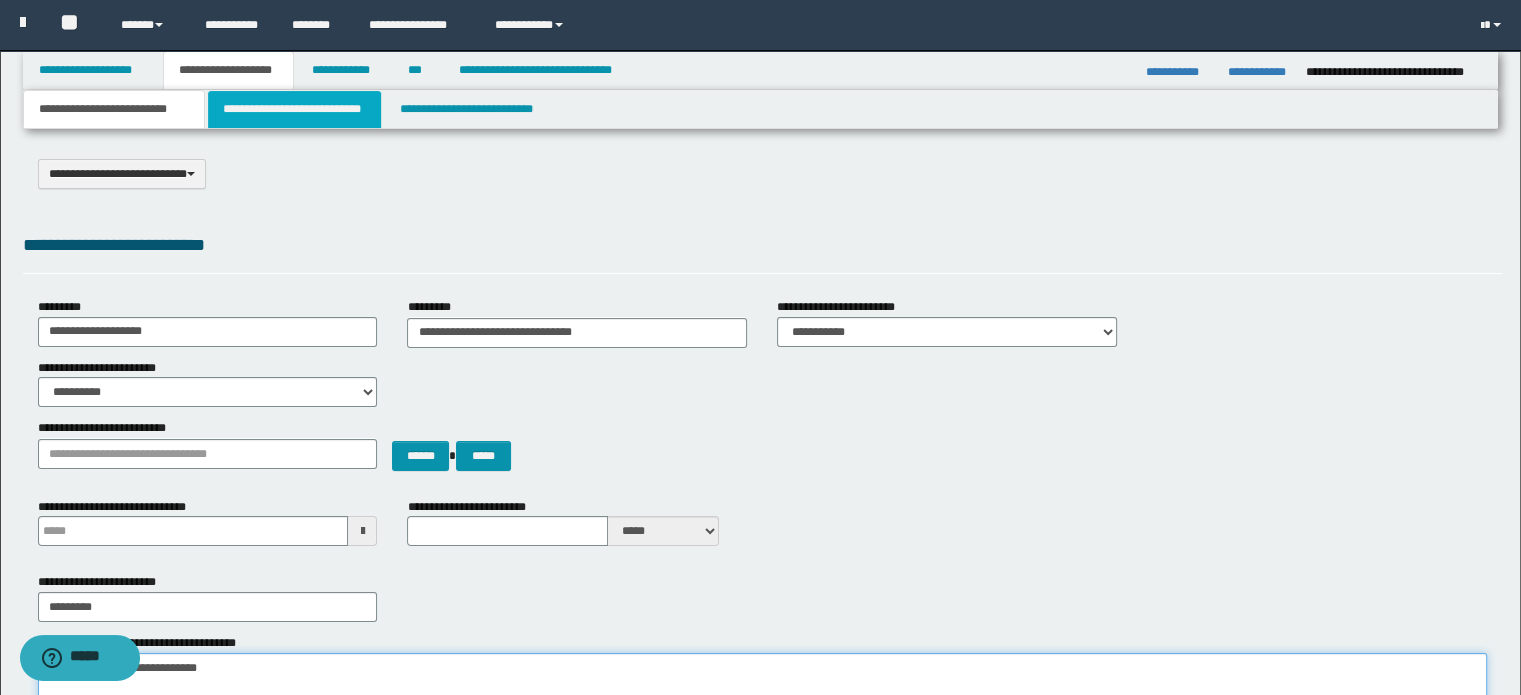 type on "**********" 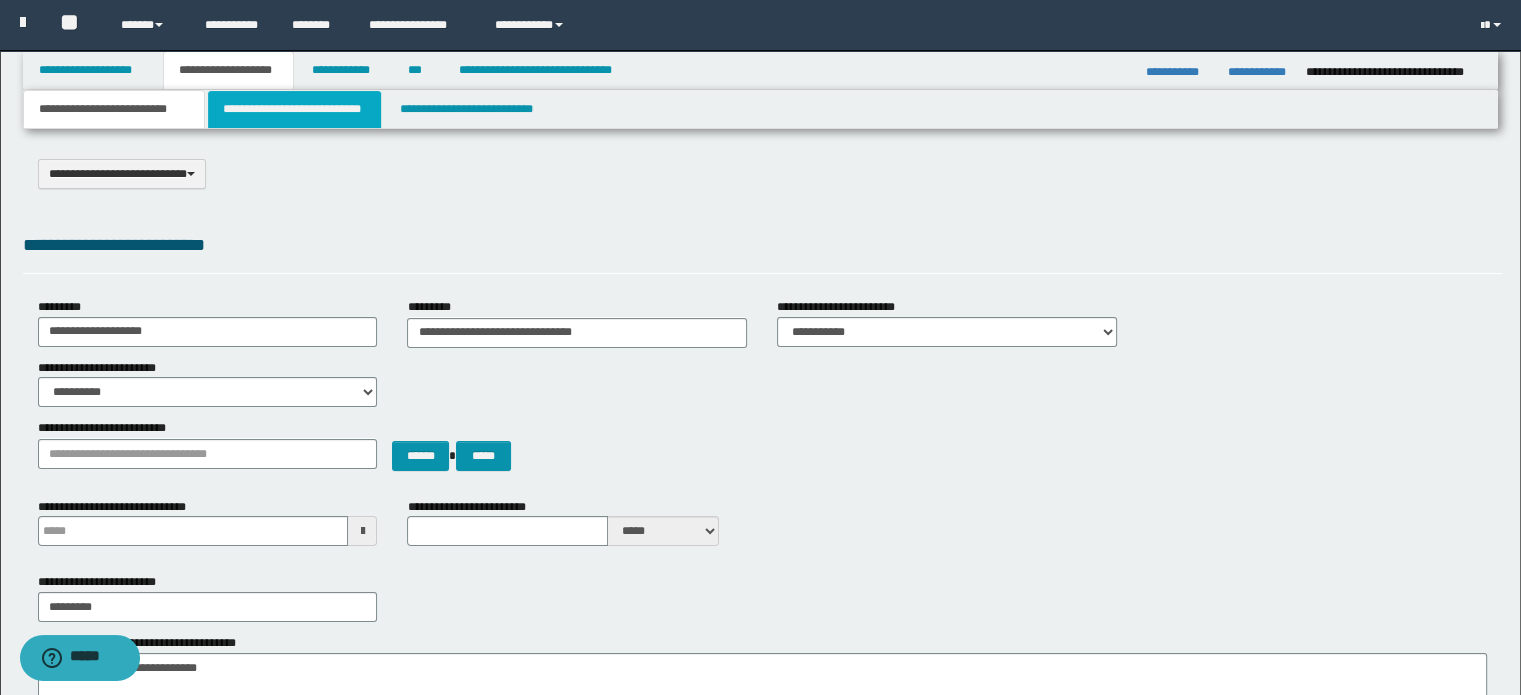 click on "**********" at bounding box center [294, 109] 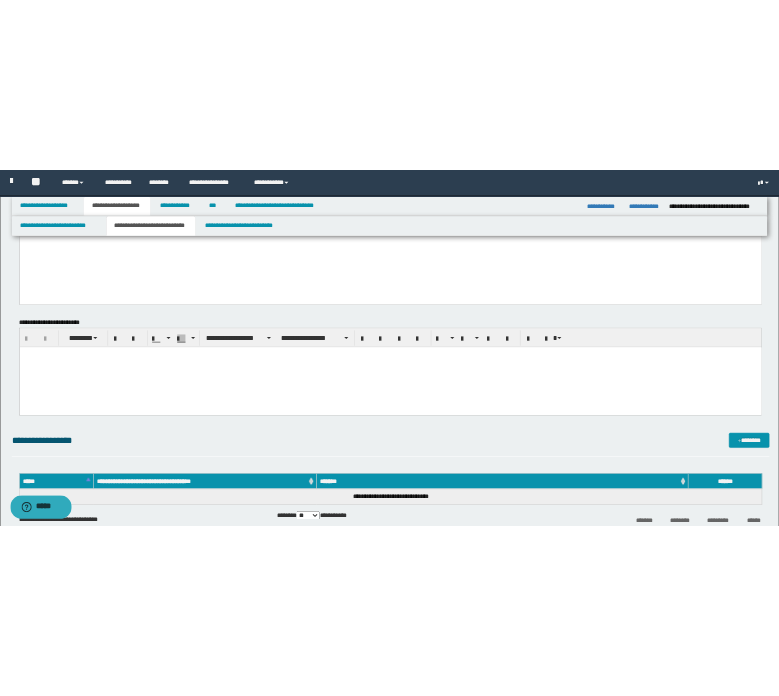 scroll, scrollTop: 0, scrollLeft: 0, axis: both 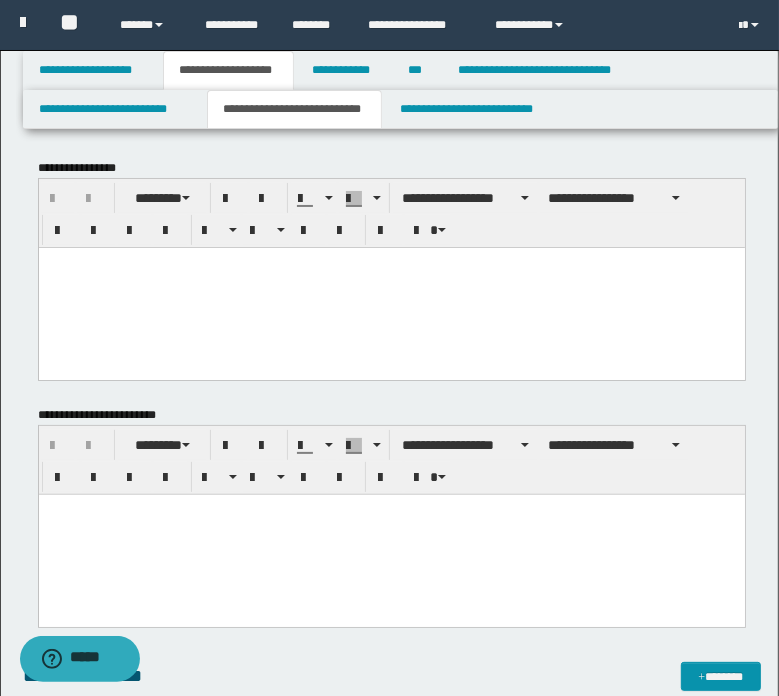 click at bounding box center [391, 287] 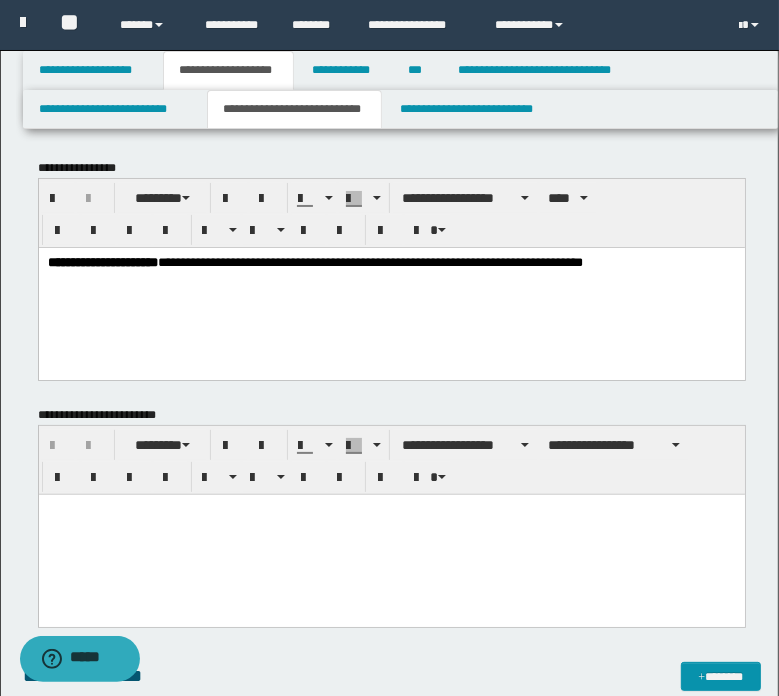 click on "**********" at bounding box center [391, 287] 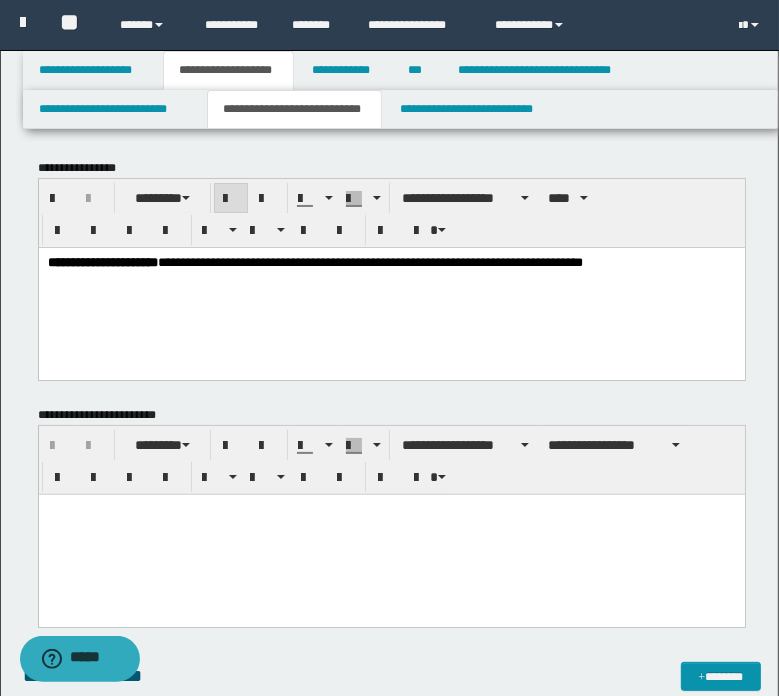 click on "**********" at bounding box center (391, 262) 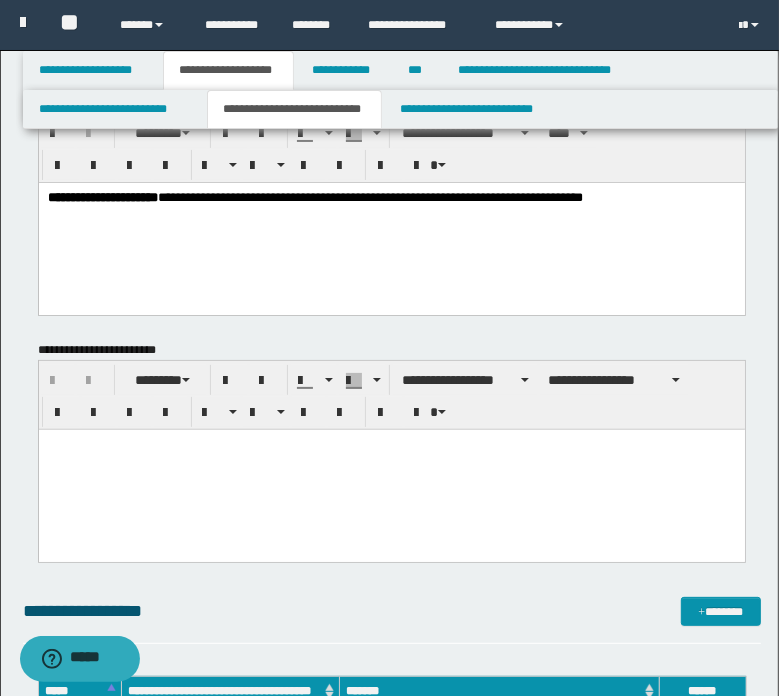 scroll, scrollTop: 100, scrollLeft: 0, axis: vertical 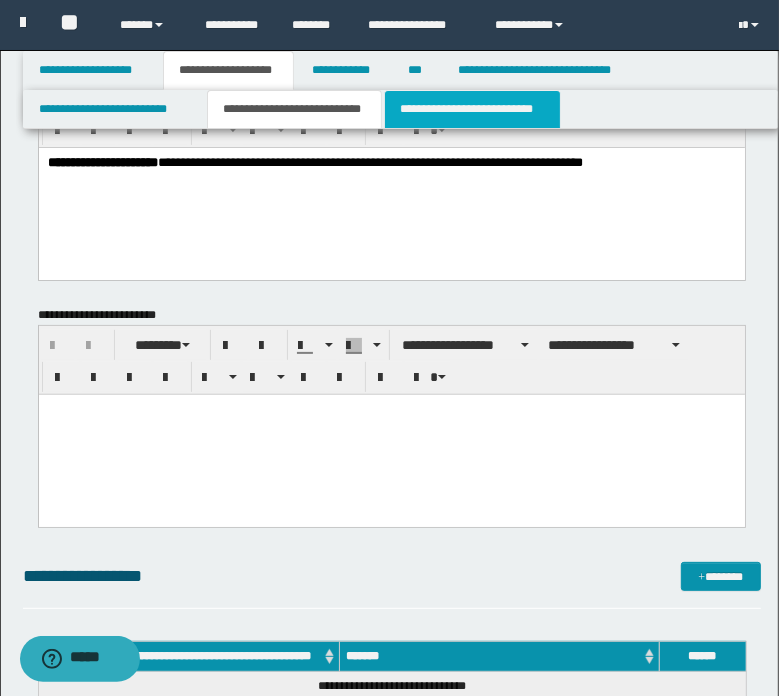 click on "**********" at bounding box center (472, 109) 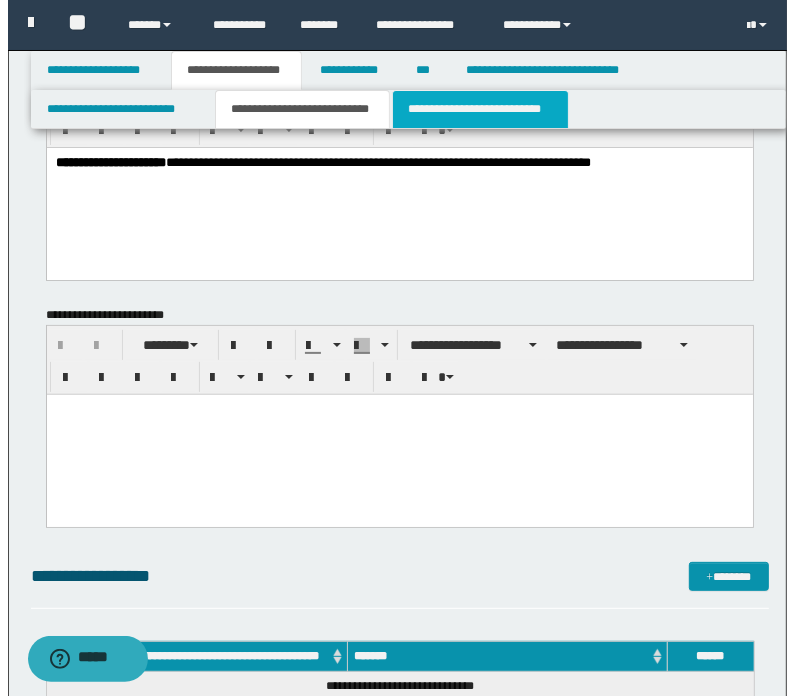 scroll, scrollTop: 0, scrollLeft: 0, axis: both 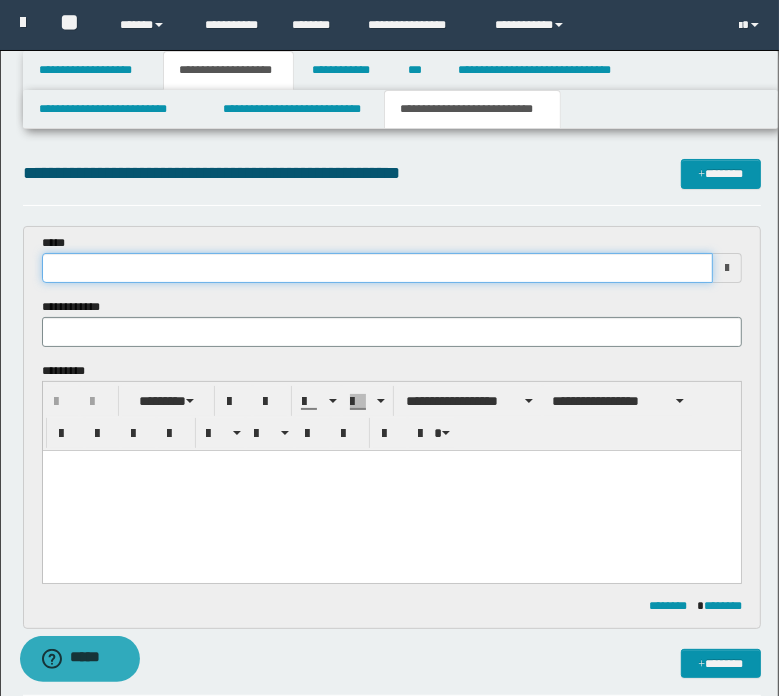 click at bounding box center (377, 268) 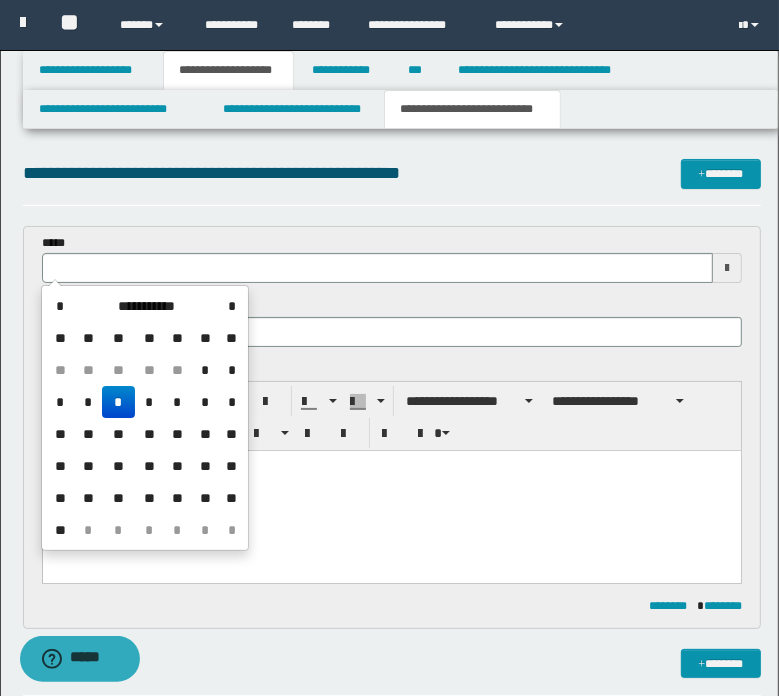 click on "*" at bounding box center (118, 402) 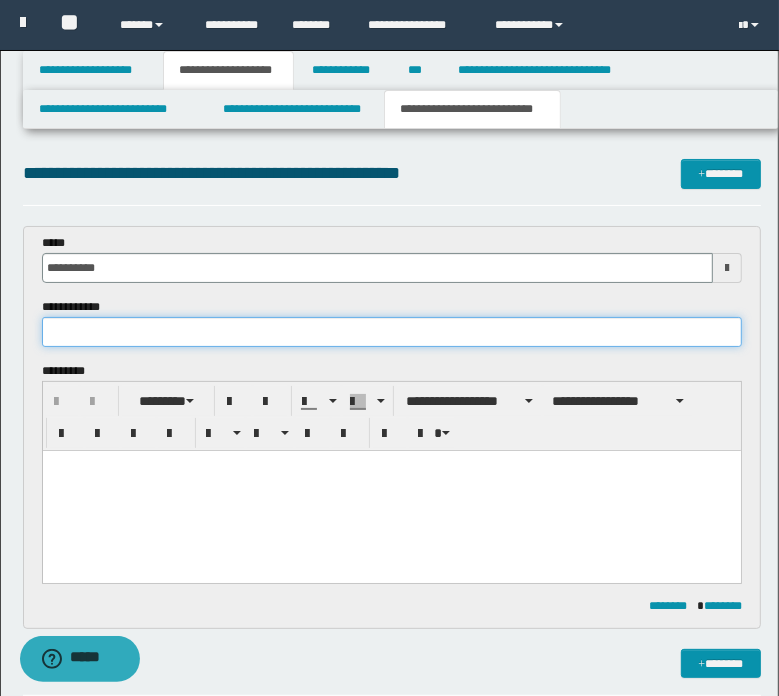 click at bounding box center (392, 332) 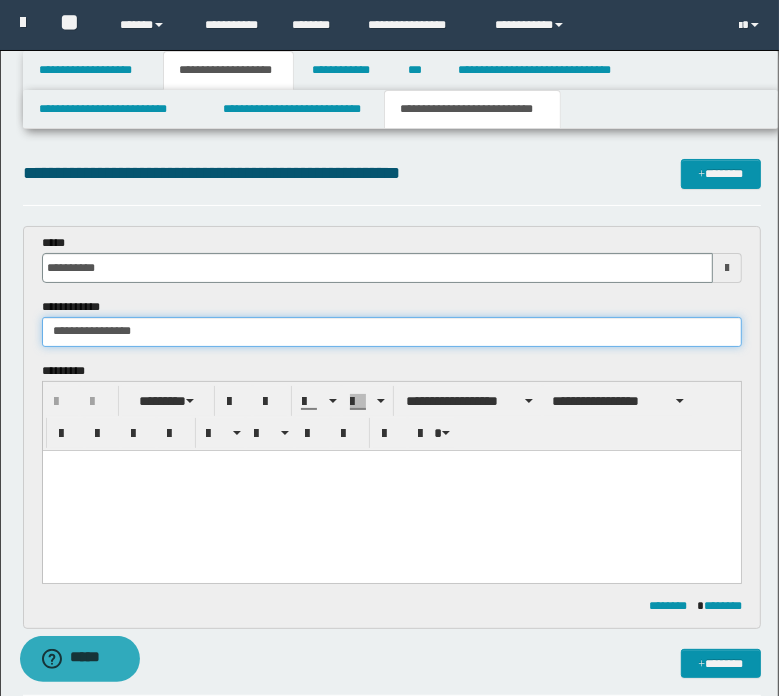 type on "**********" 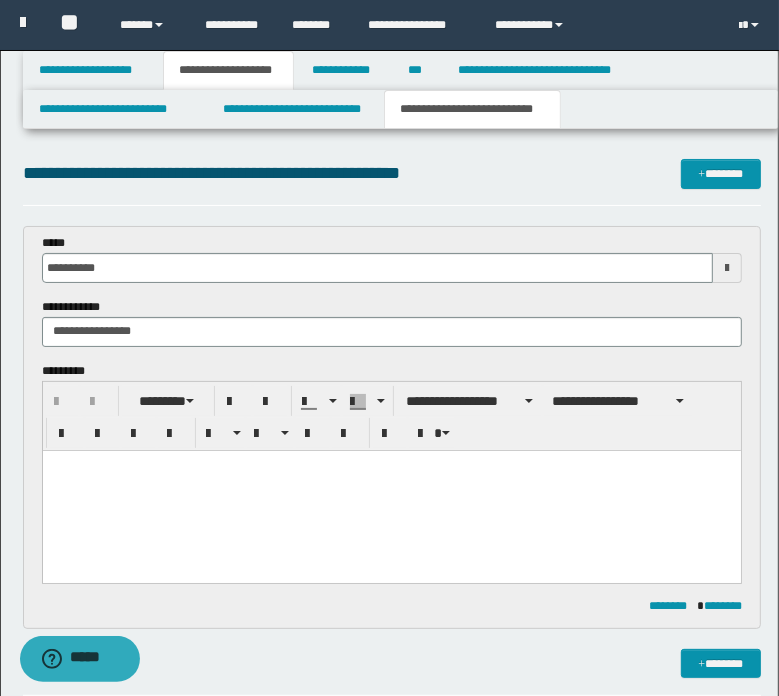 click at bounding box center [391, 490] 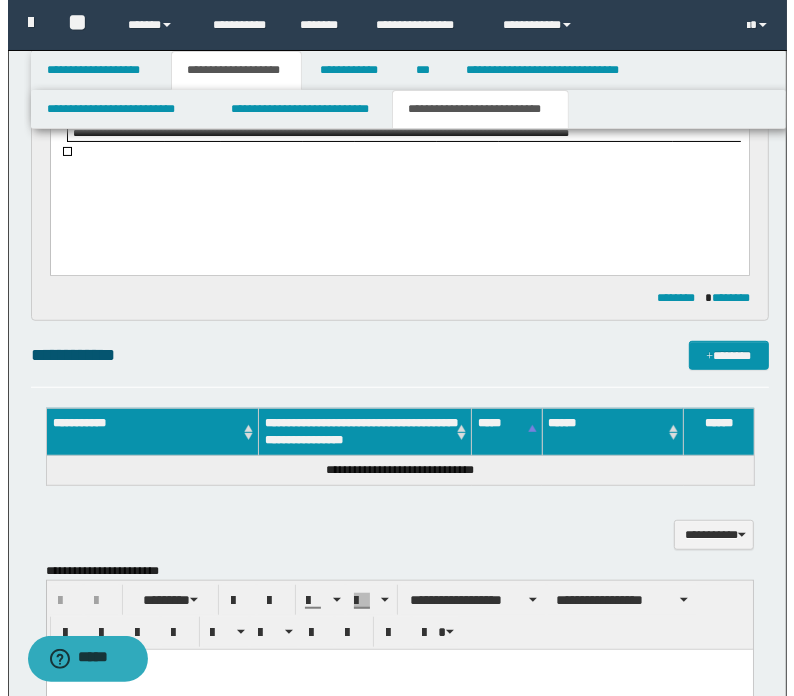 scroll, scrollTop: 500, scrollLeft: 0, axis: vertical 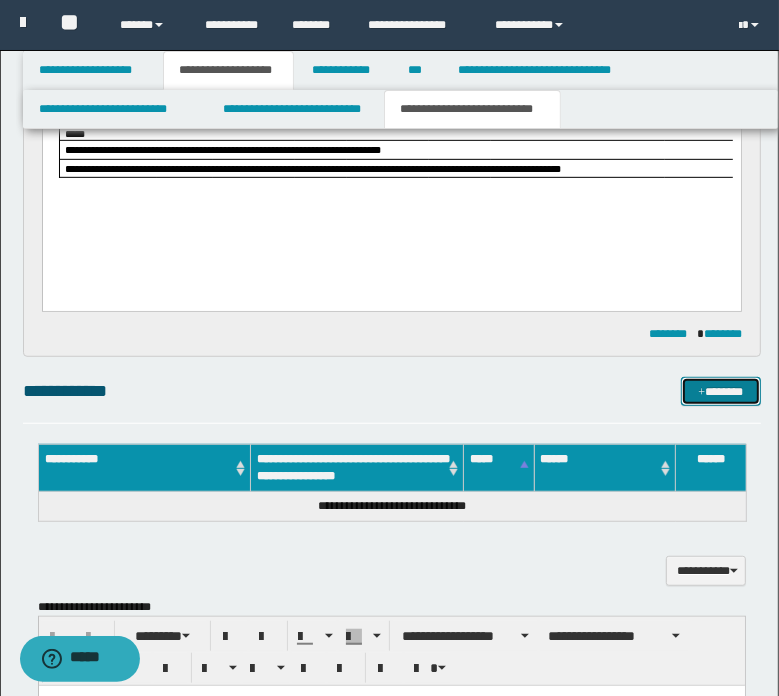 click on "*******" at bounding box center [720, 392] 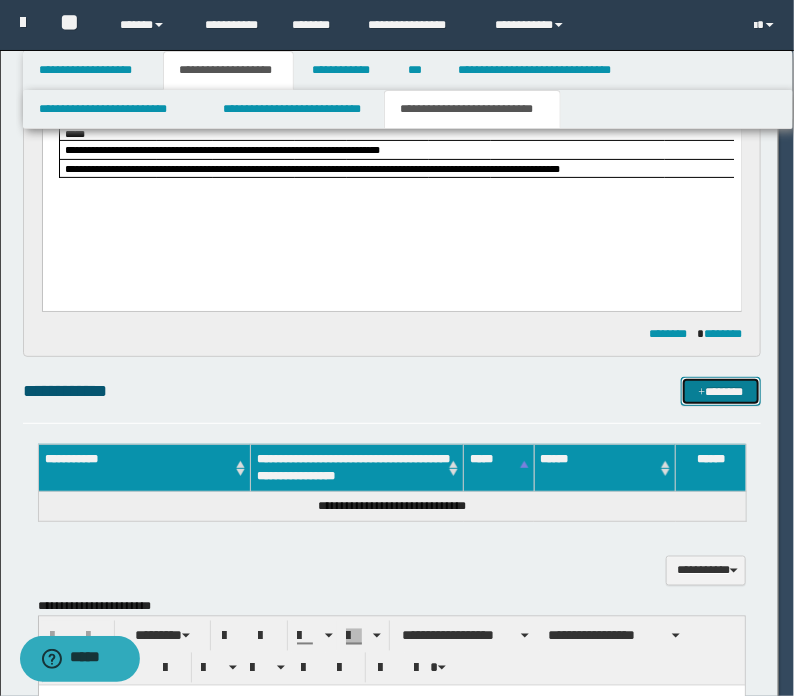 type 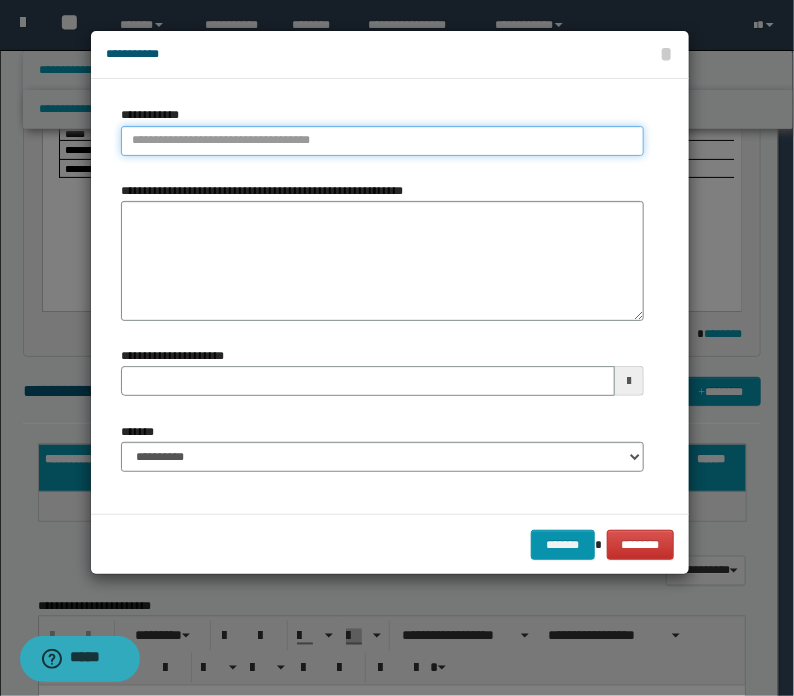 click on "**********" at bounding box center [382, 141] 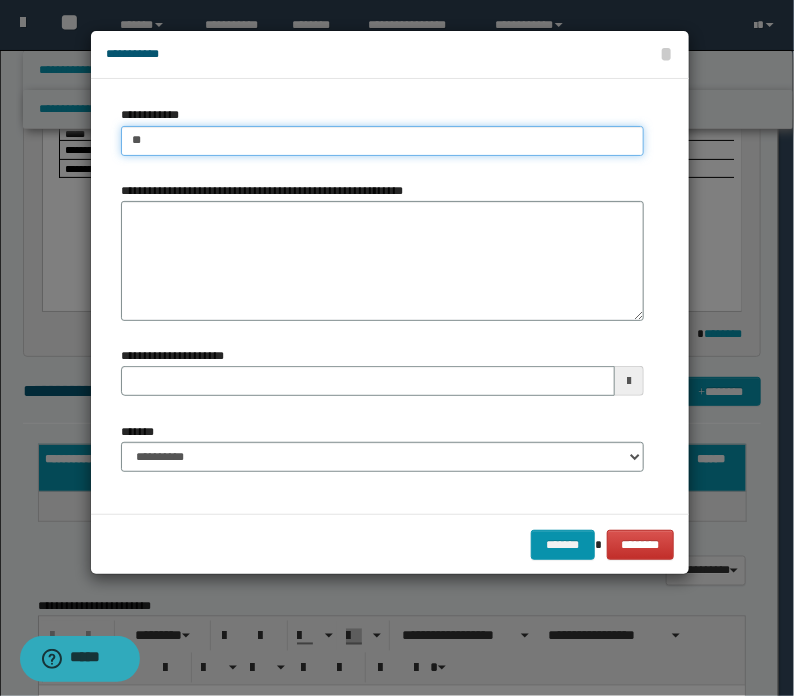 type on "*" 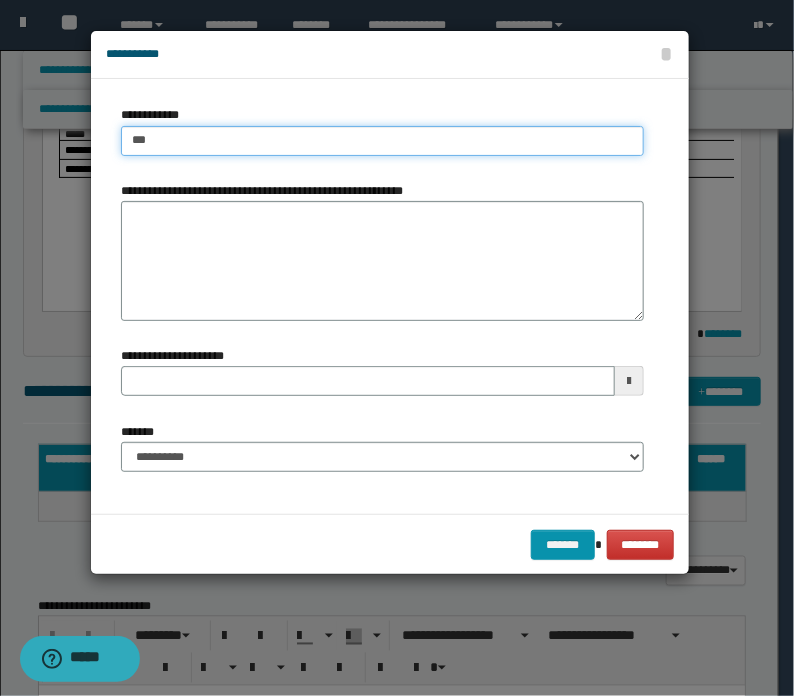 type on "**********" 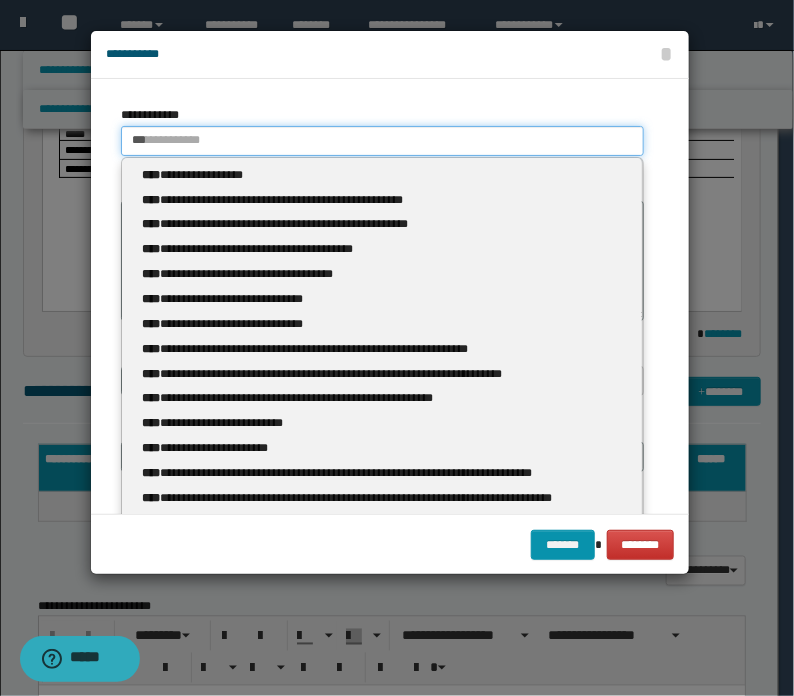 type 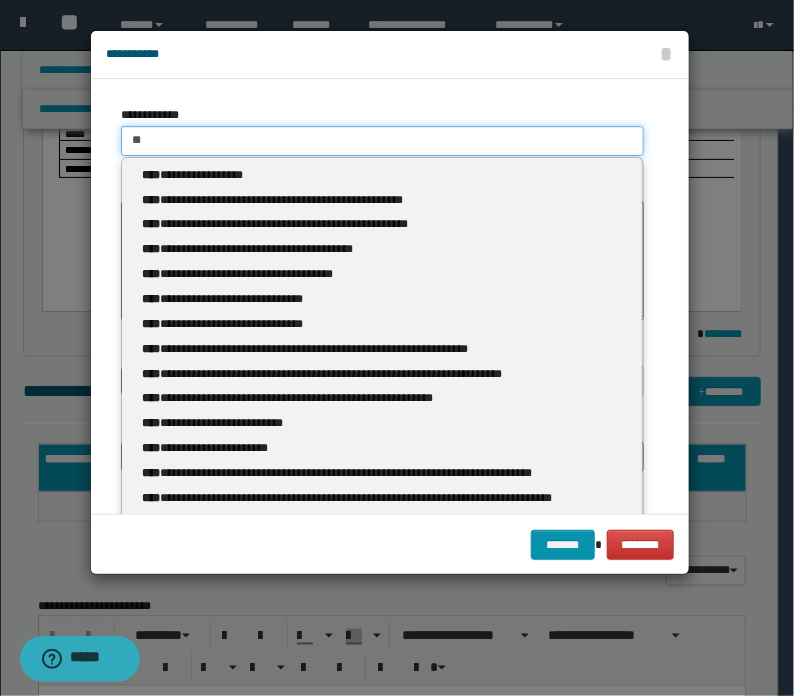 type on "***" 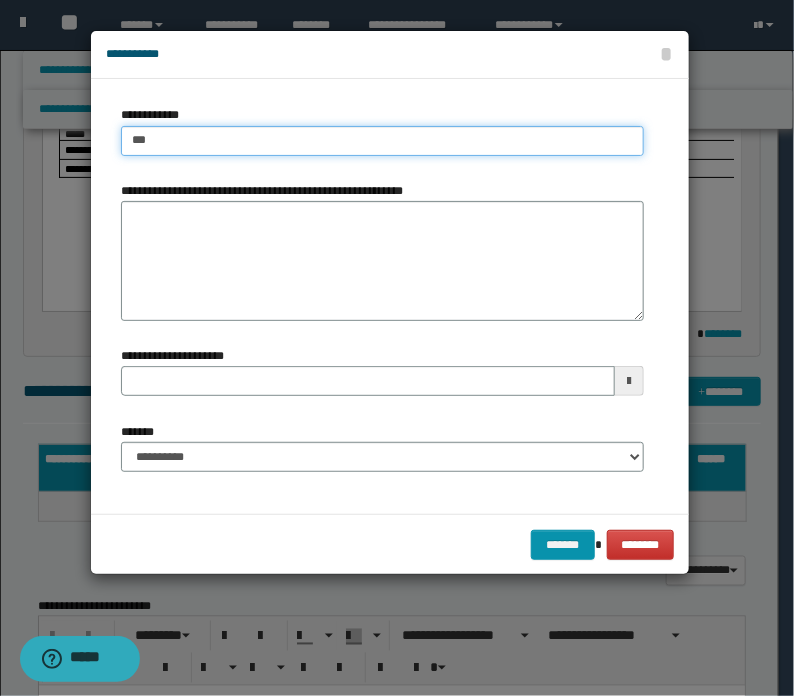 type on "**********" 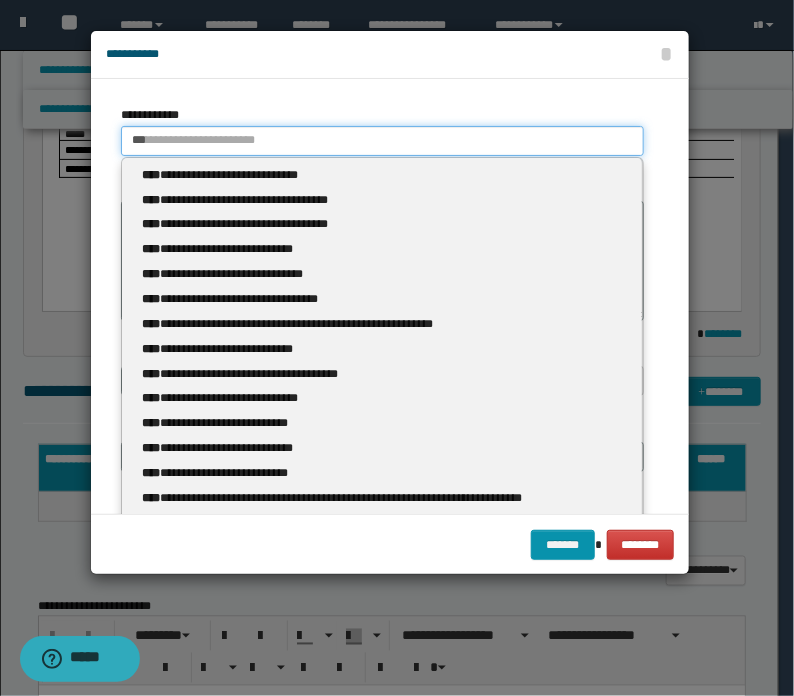 type 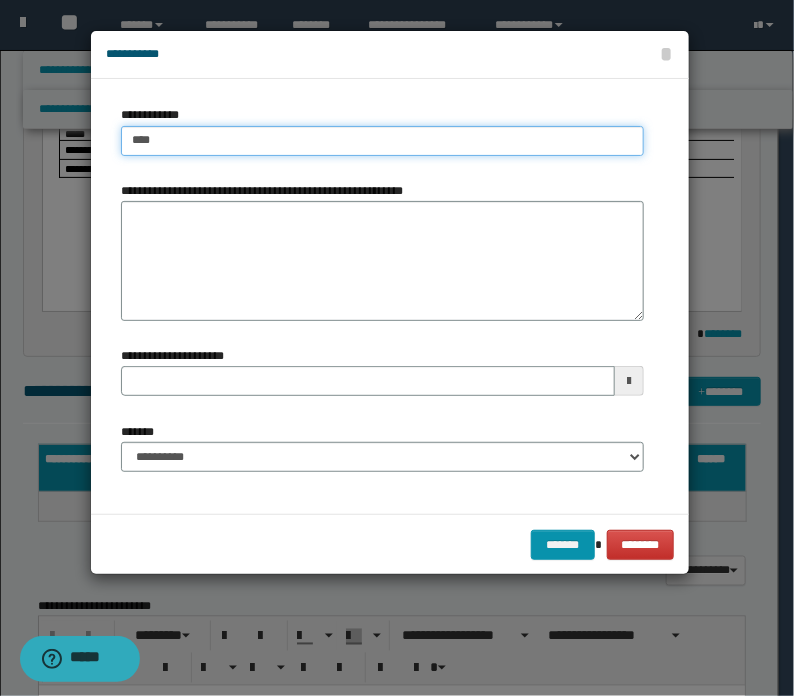 type on "*****" 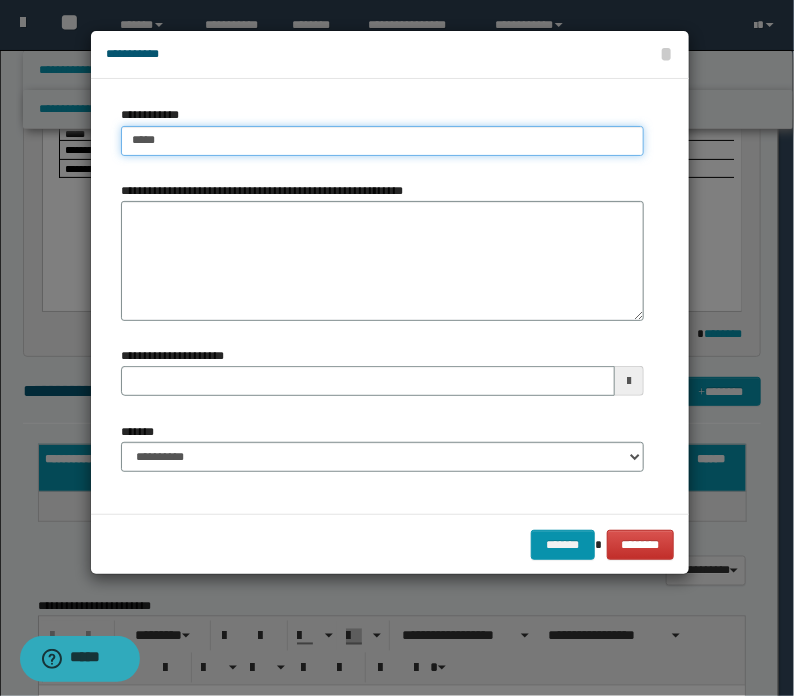 type on "*****" 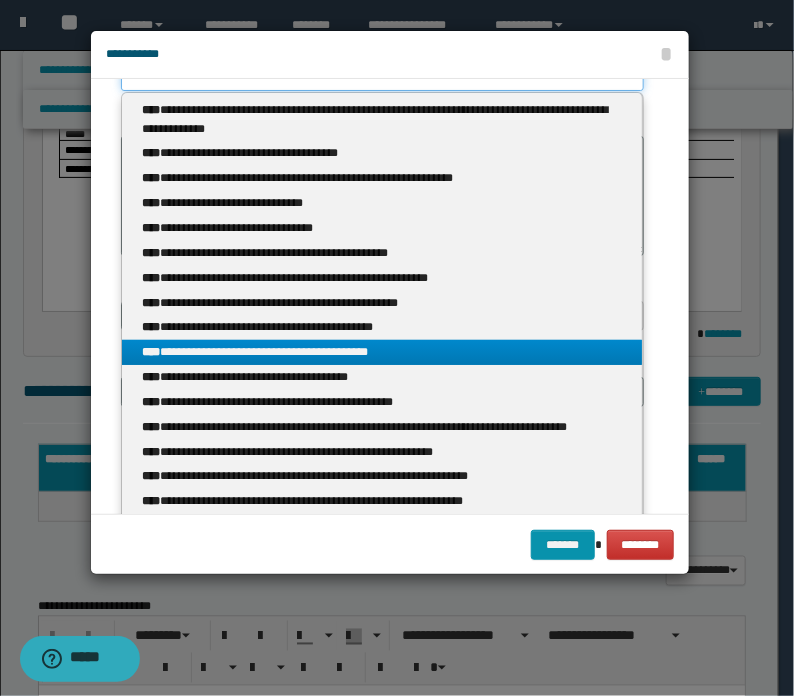 scroll, scrollTop: 100, scrollLeft: 0, axis: vertical 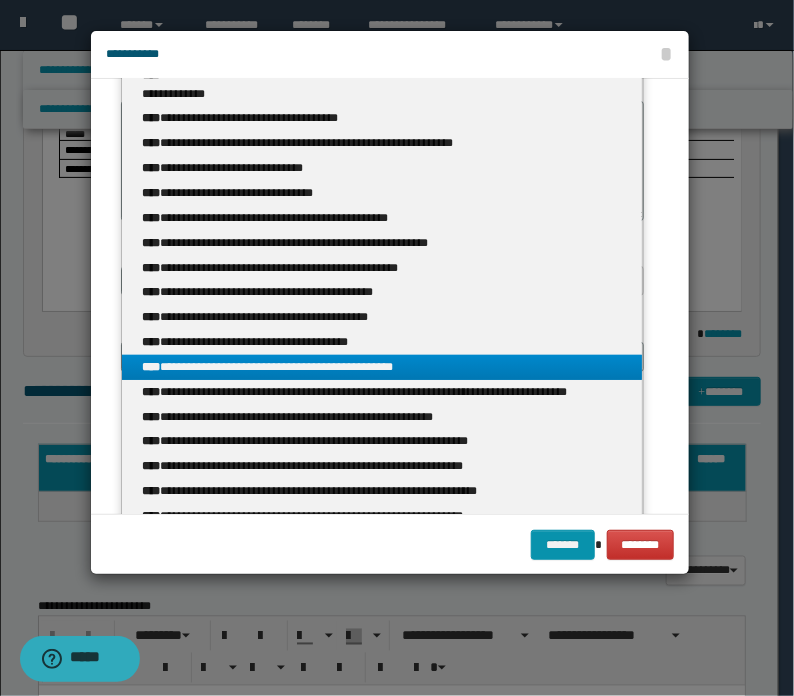 type on "*****" 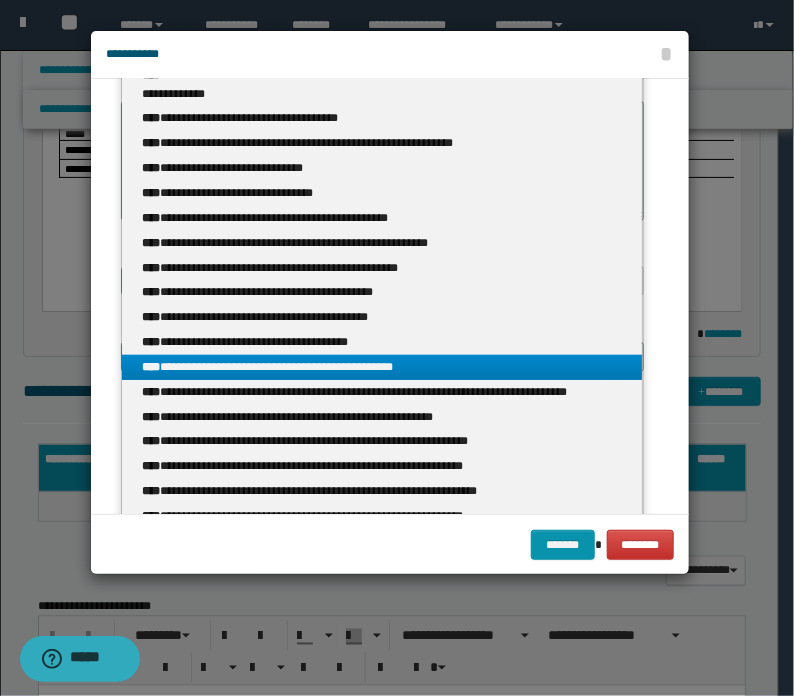 click on "**********" at bounding box center [382, 367] 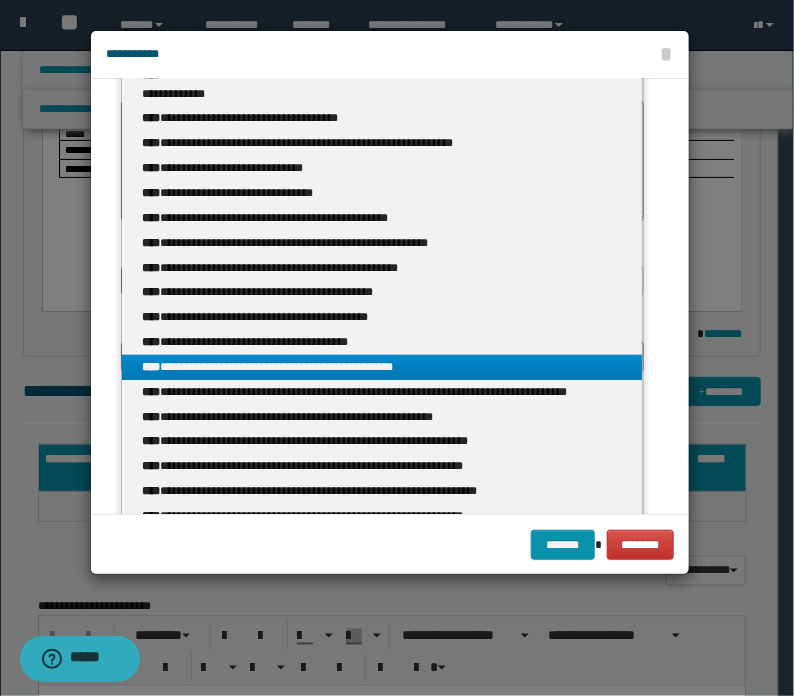 type 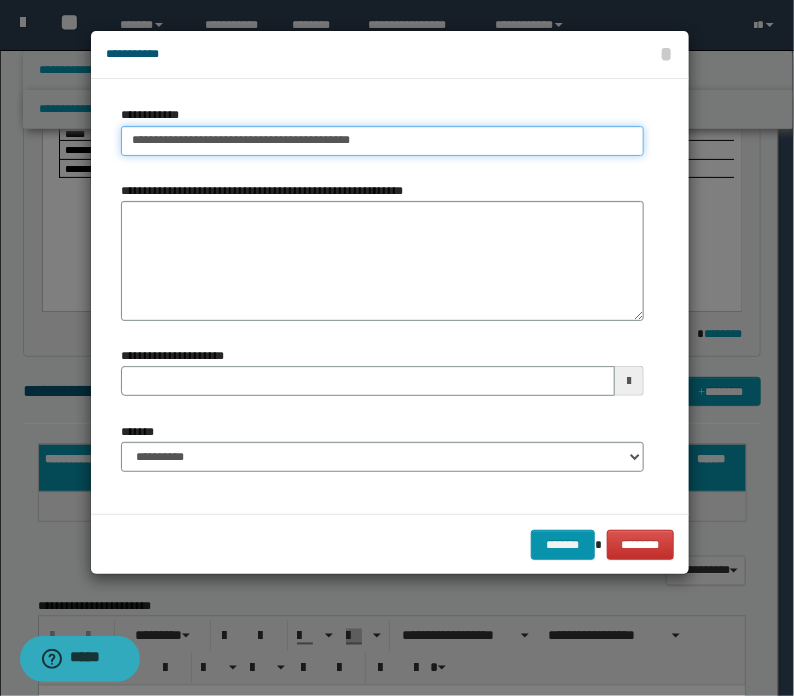 scroll, scrollTop: 0, scrollLeft: 0, axis: both 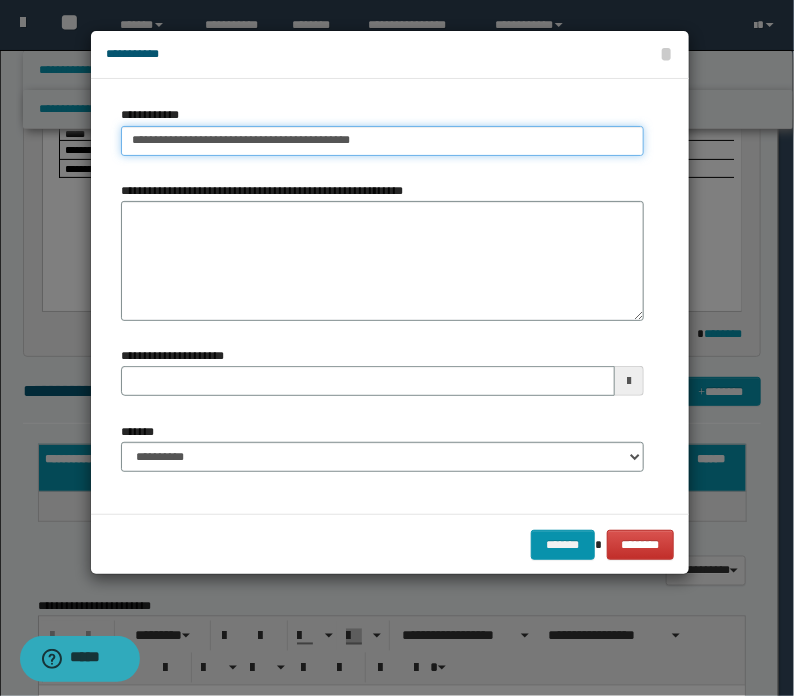 type 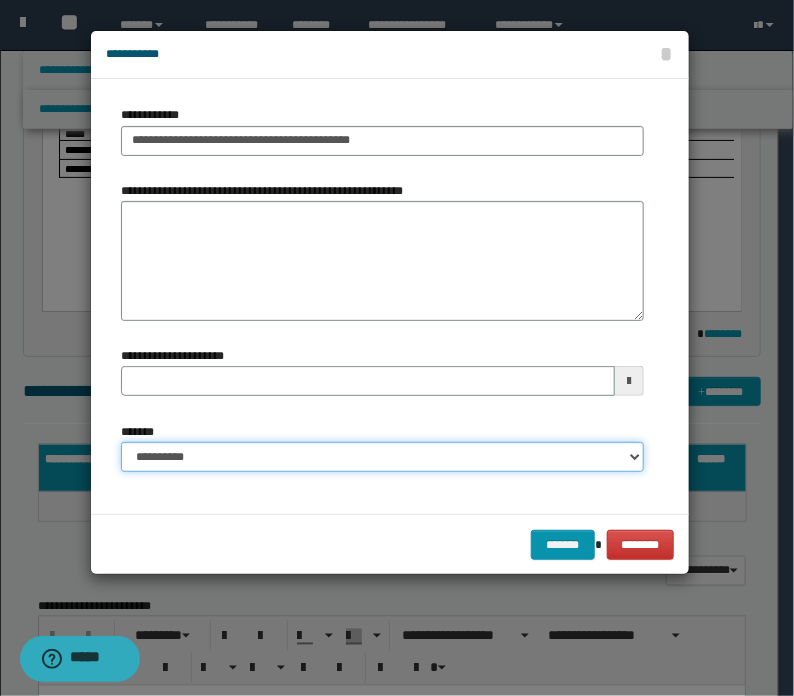 click on "**********" at bounding box center [382, 457] 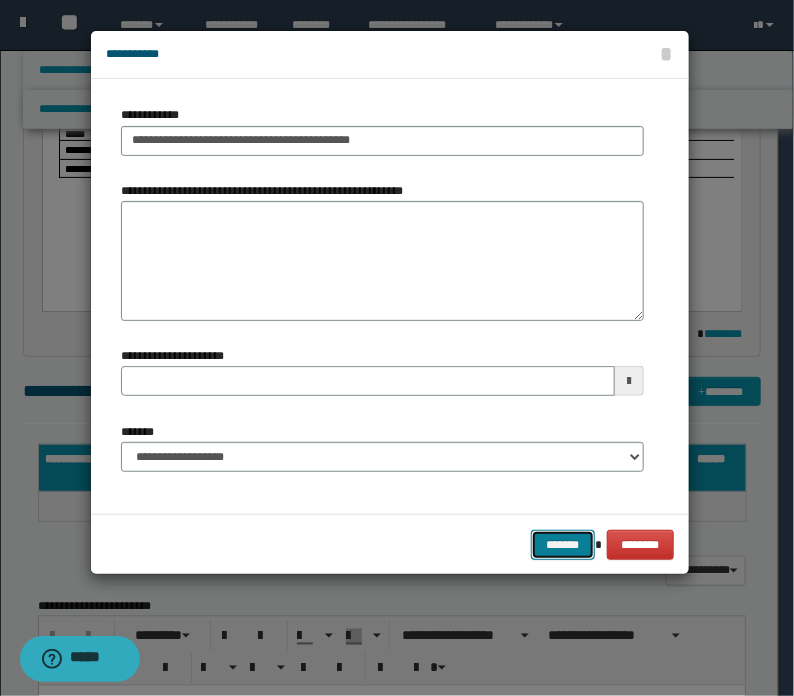 click on "*******" at bounding box center [563, 545] 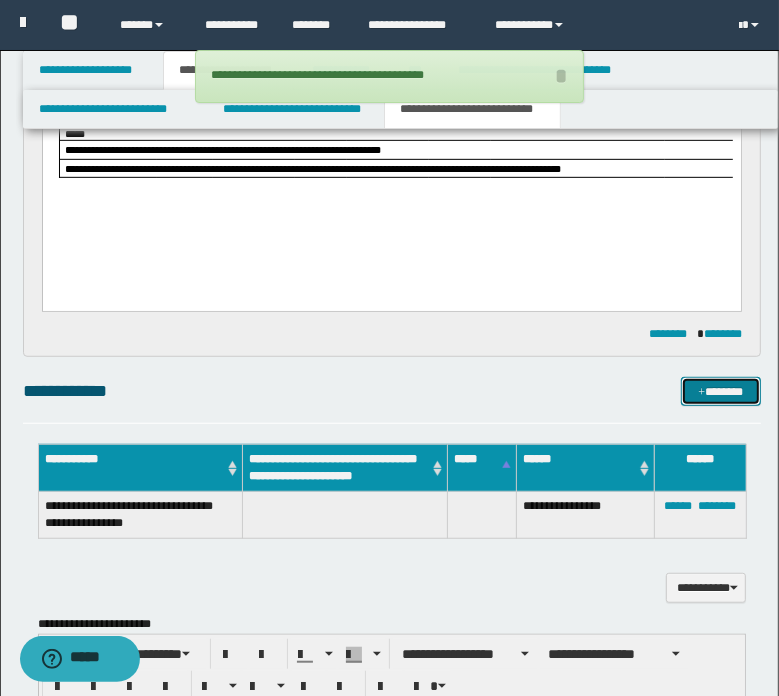 click on "*******" at bounding box center (720, 392) 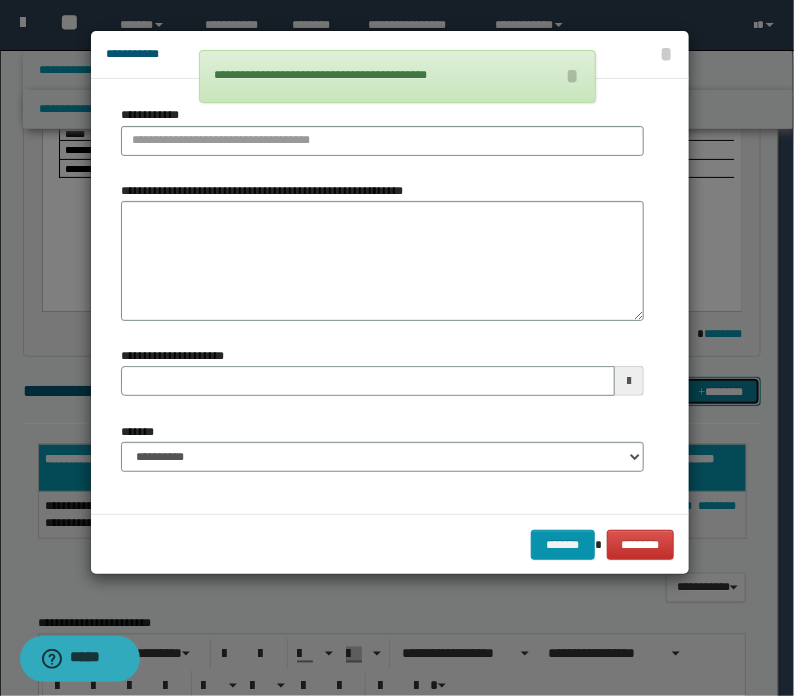 type 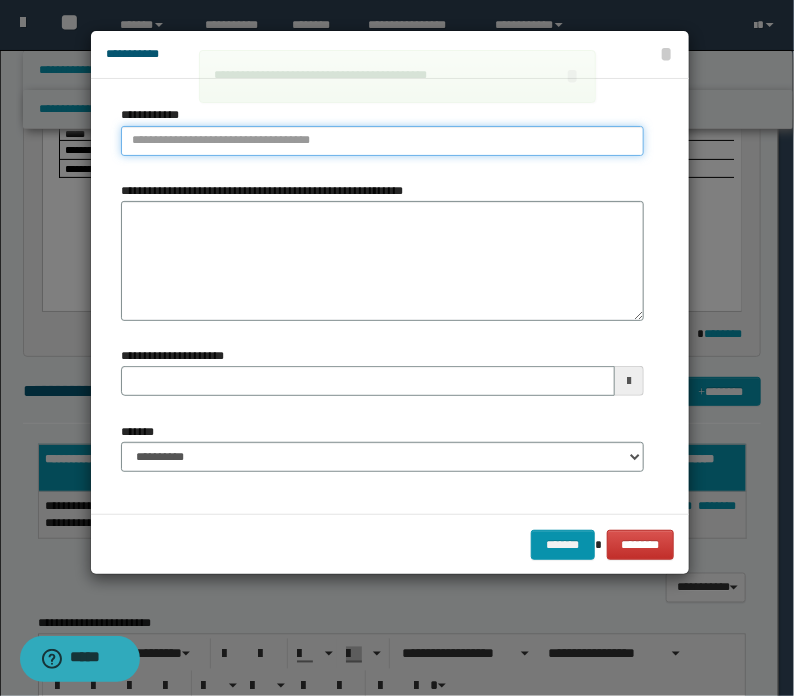 type on "**********" 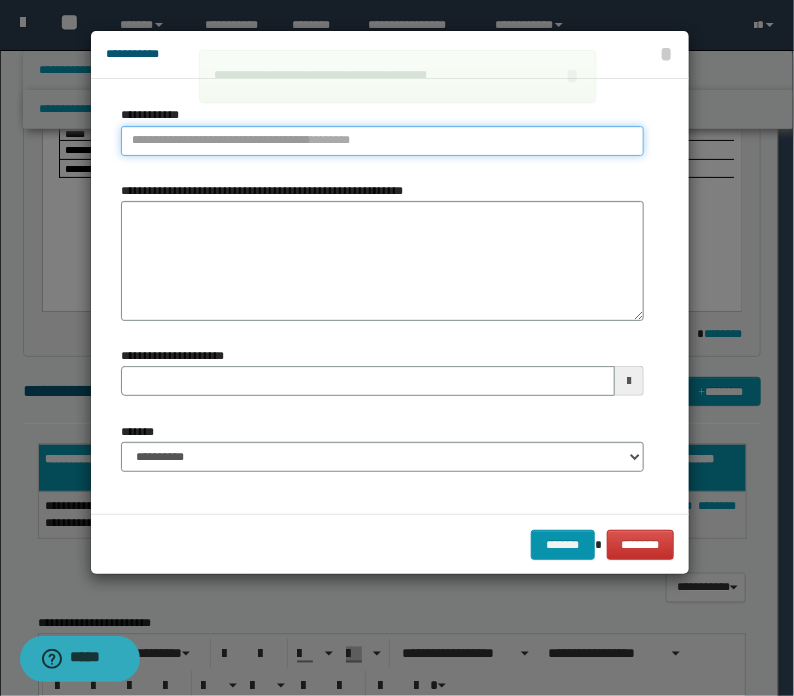 click on "**********" at bounding box center (382, 141) 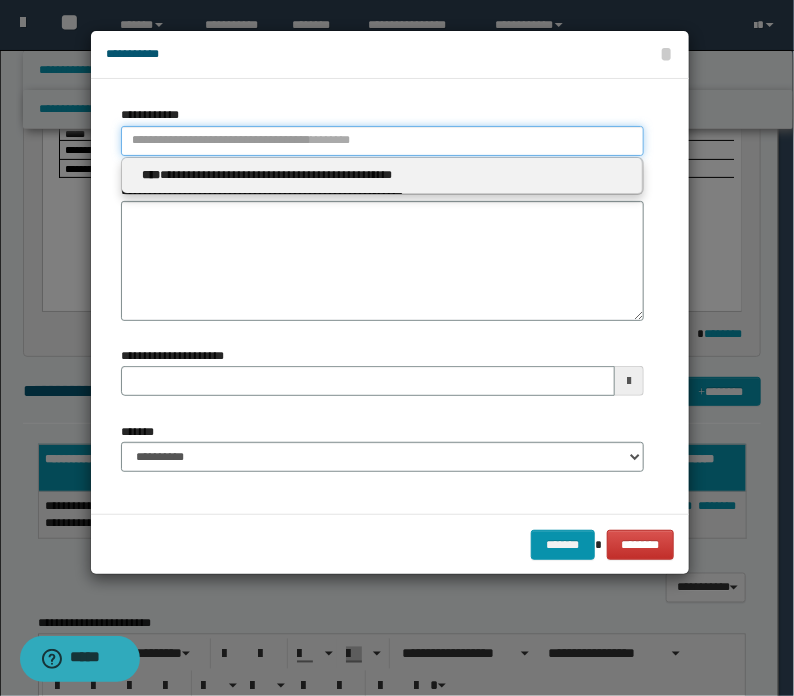type 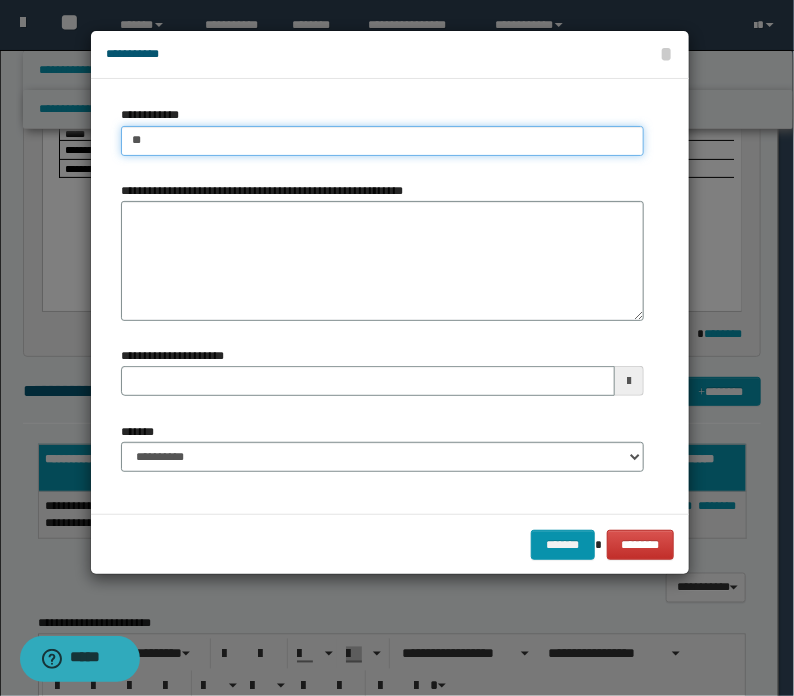 type on "***" 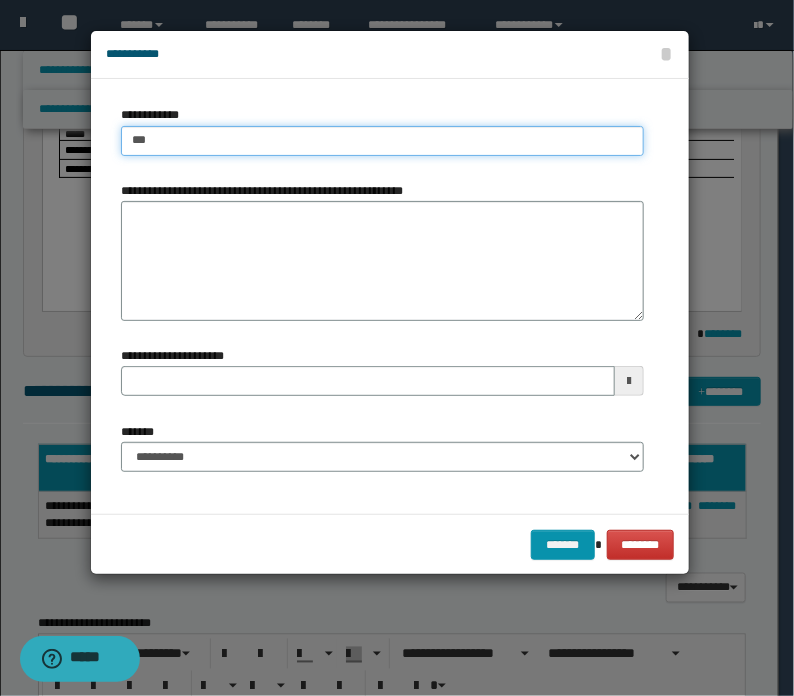 type on "**********" 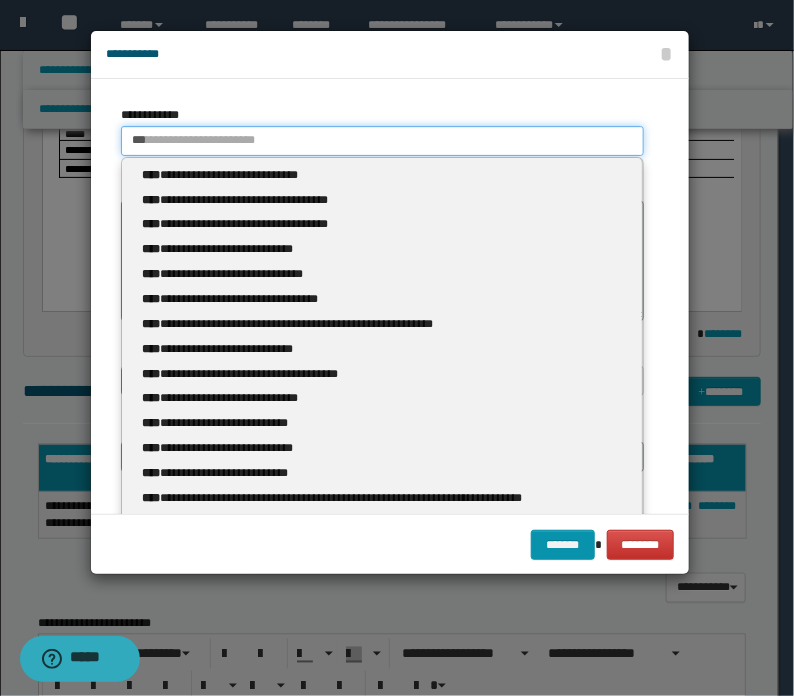 type 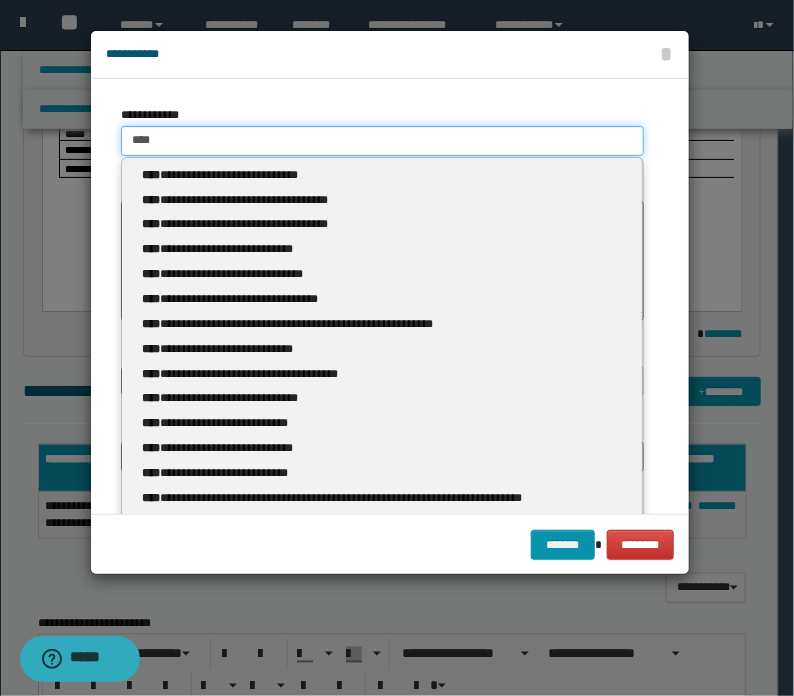 type on "*****" 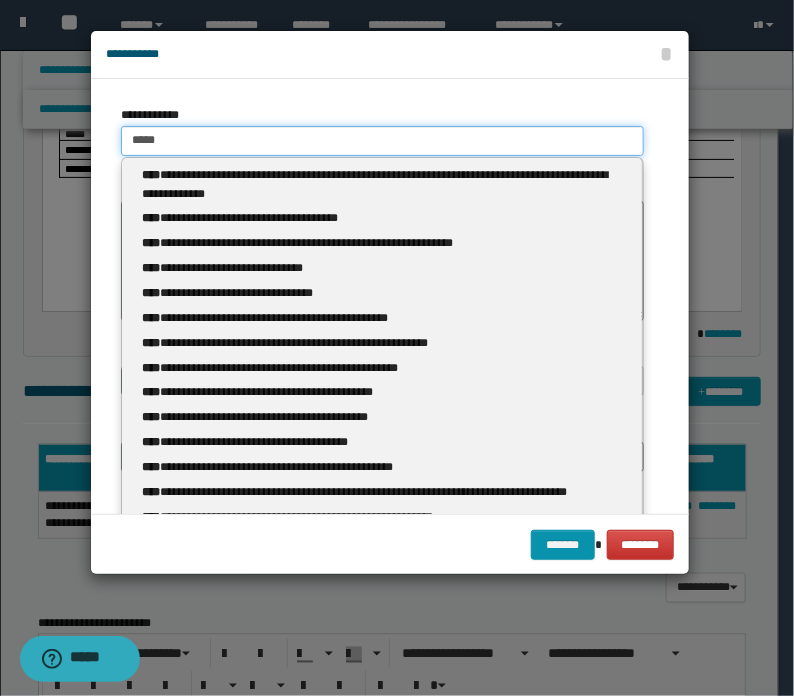 type on "*****" 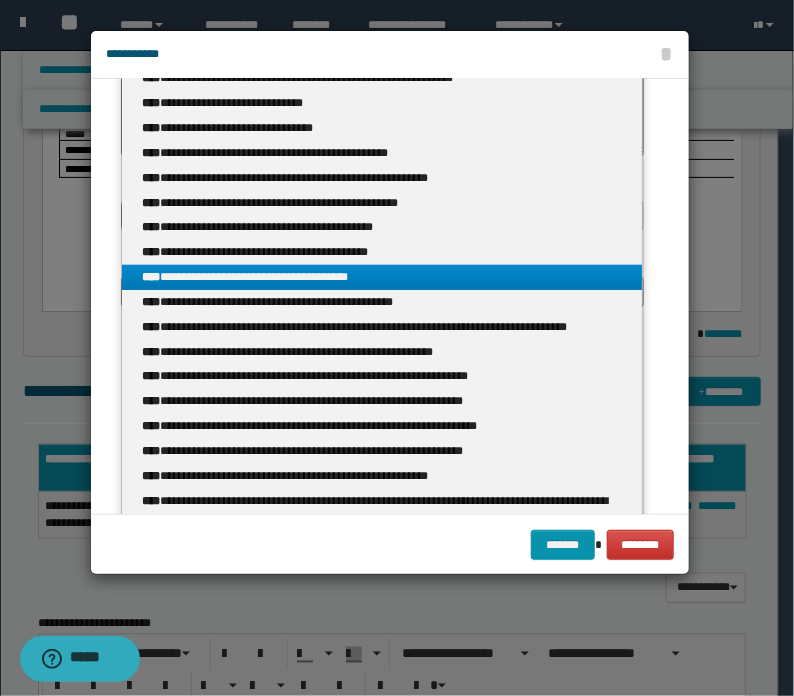 scroll, scrollTop: 200, scrollLeft: 0, axis: vertical 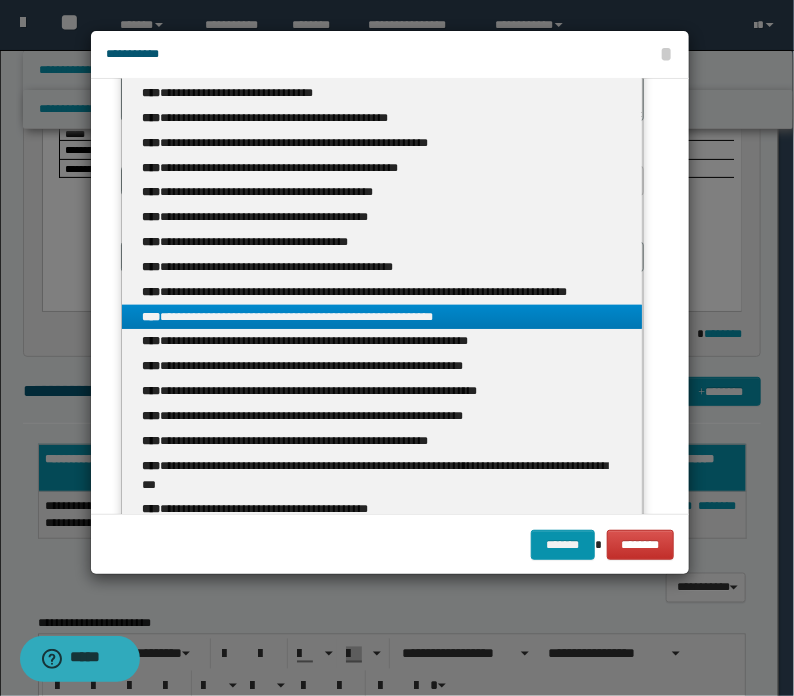 type on "*****" 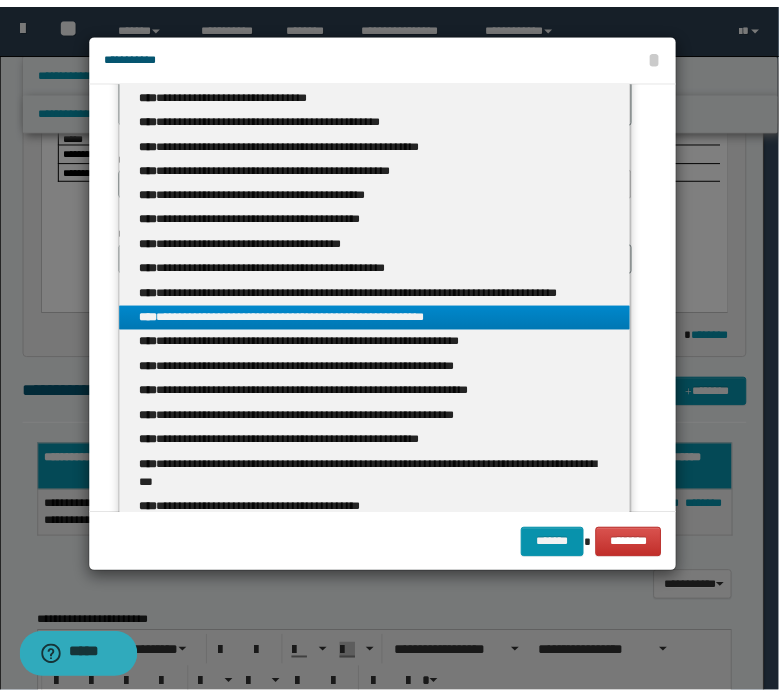 scroll, scrollTop: 0, scrollLeft: 0, axis: both 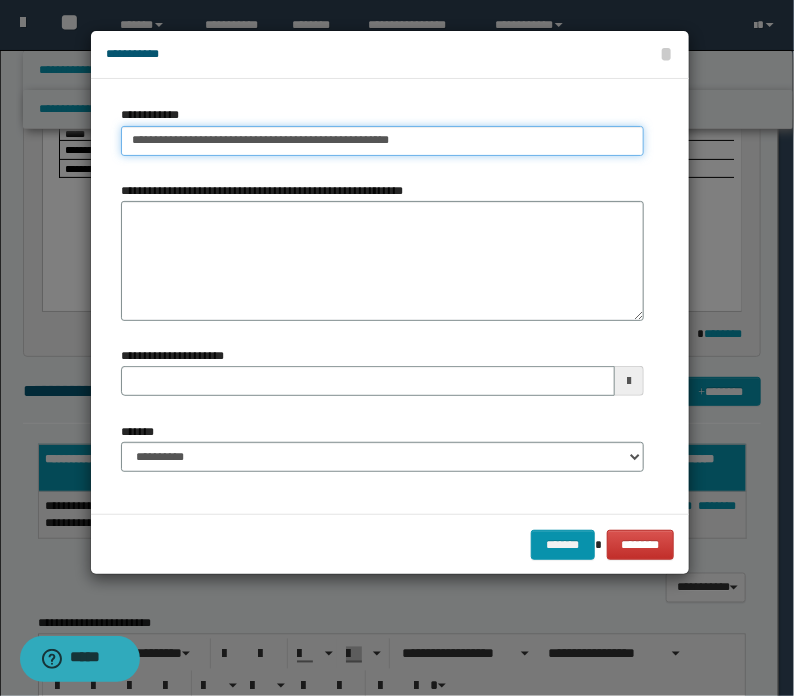 type 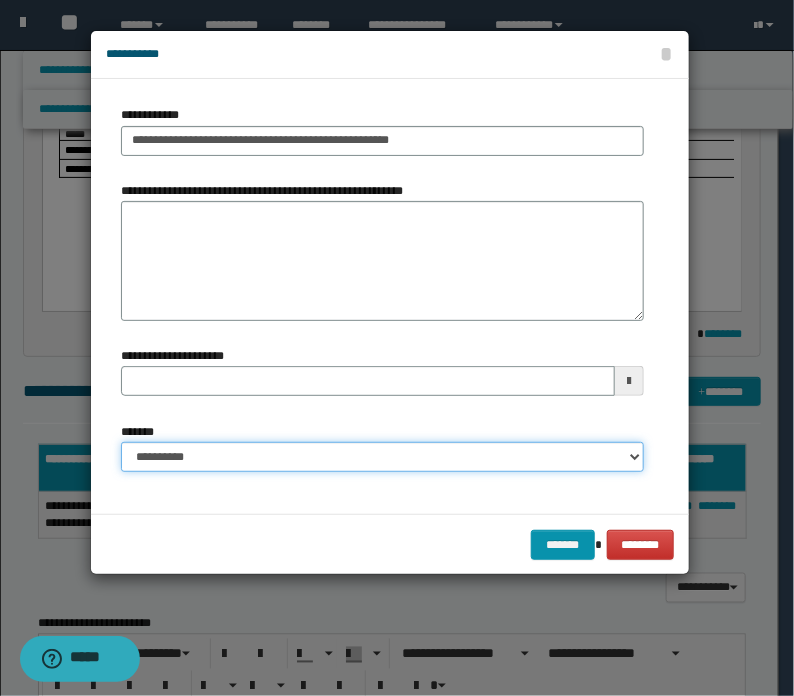 click on "**********" at bounding box center [382, 457] 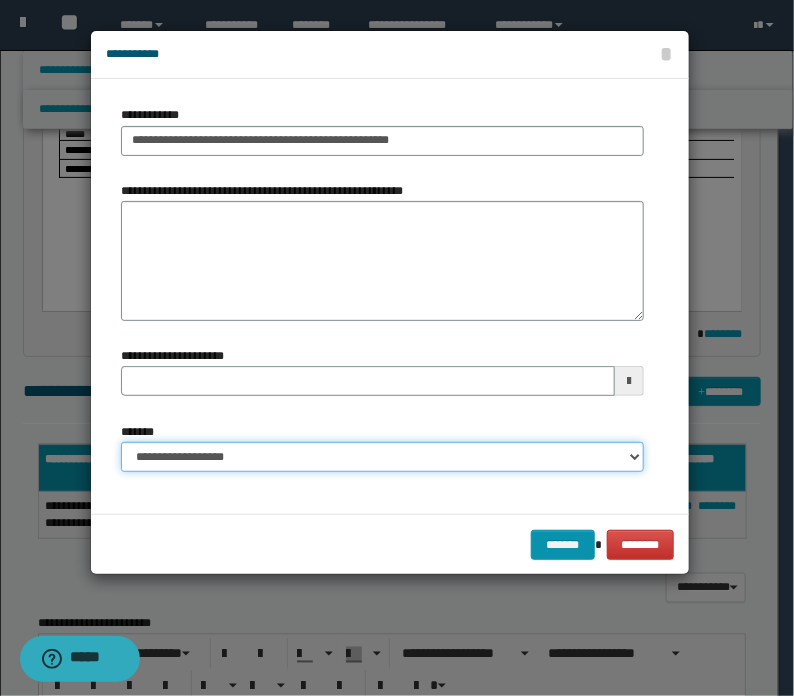 type 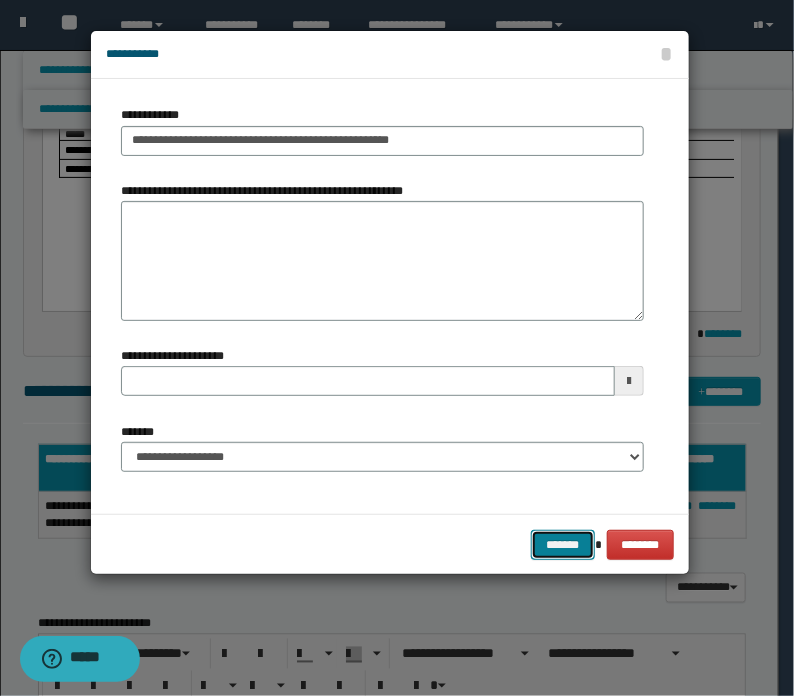 click on "*******" at bounding box center [563, 545] 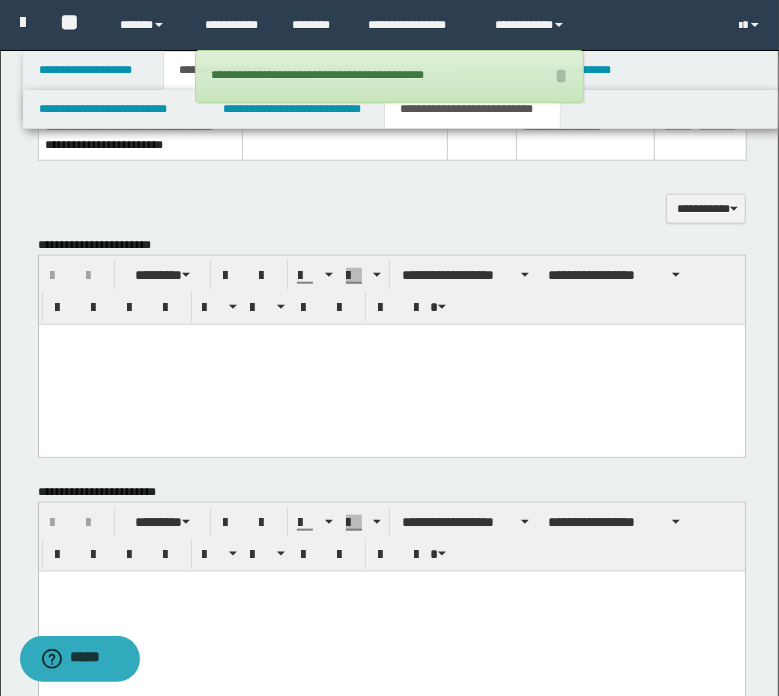 scroll, scrollTop: 1000, scrollLeft: 0, axis: vertical 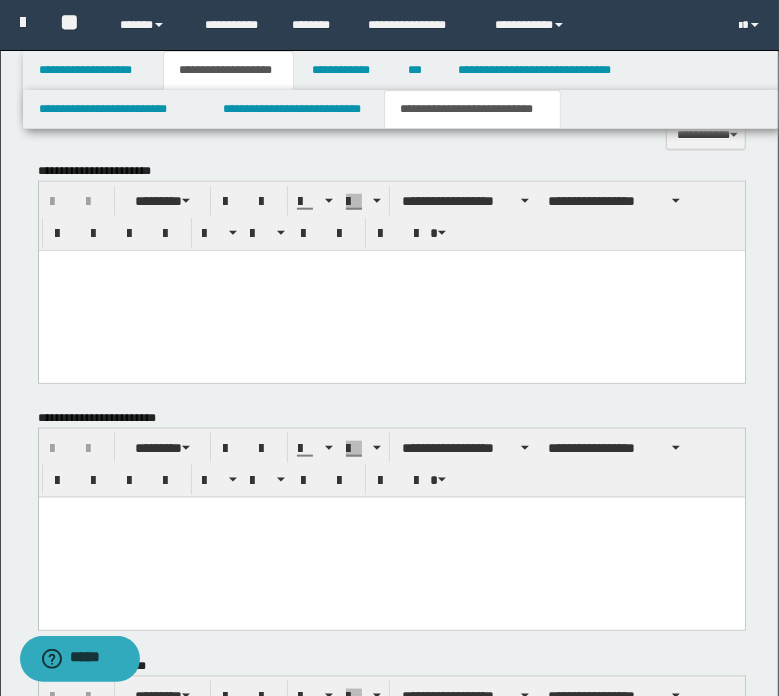 click at bounding box center (391, 290) 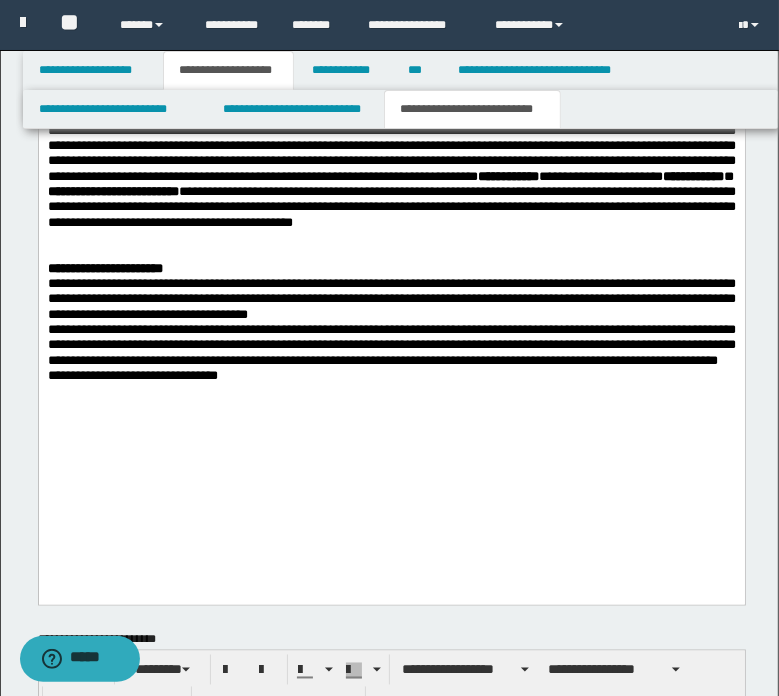 scroll, scrollTop: 1600, scrollLeft: 0, axis: vertical 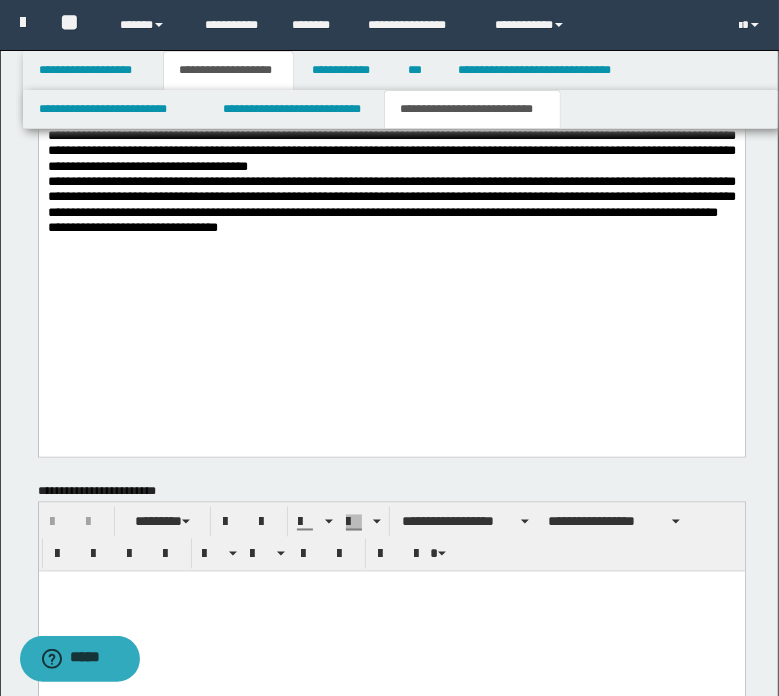 drag, startPoint x: 44, startPoint y: 212, endPoint x: 227, endPoint y: 341, distance: 223.8973 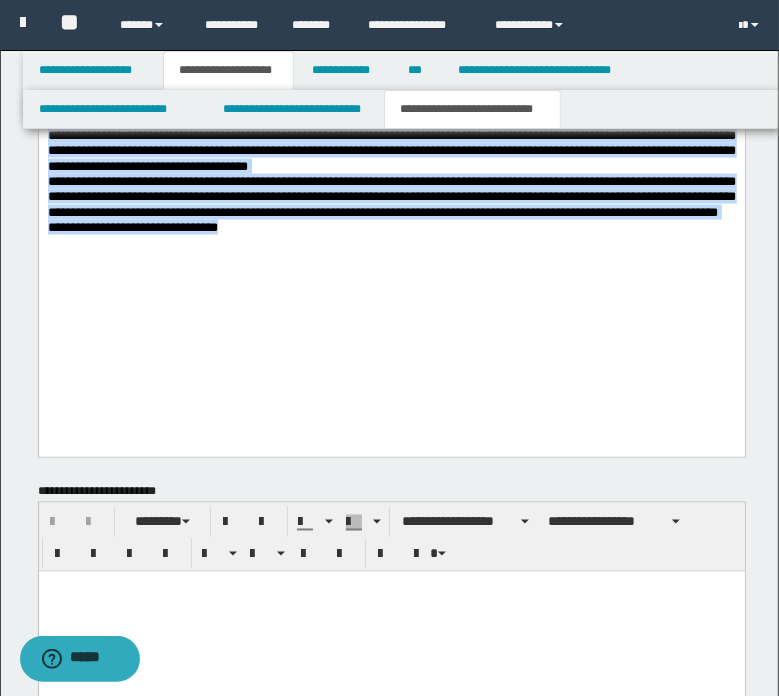 drag, startPoint x: 49, startPoint y: 221, endPoint x: 321, endPoint y: 390, distance: 320.22647 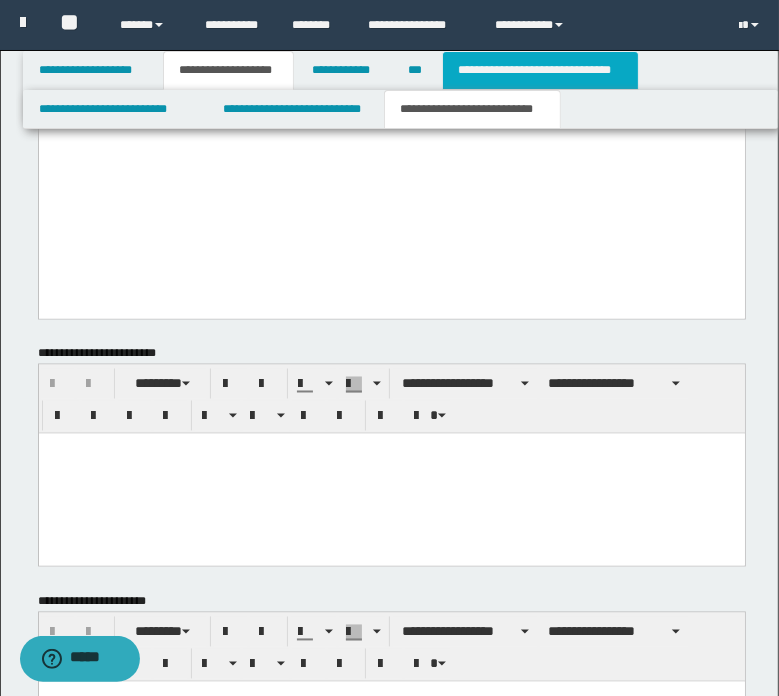 click on "**********" at bounding box center (540, 70) 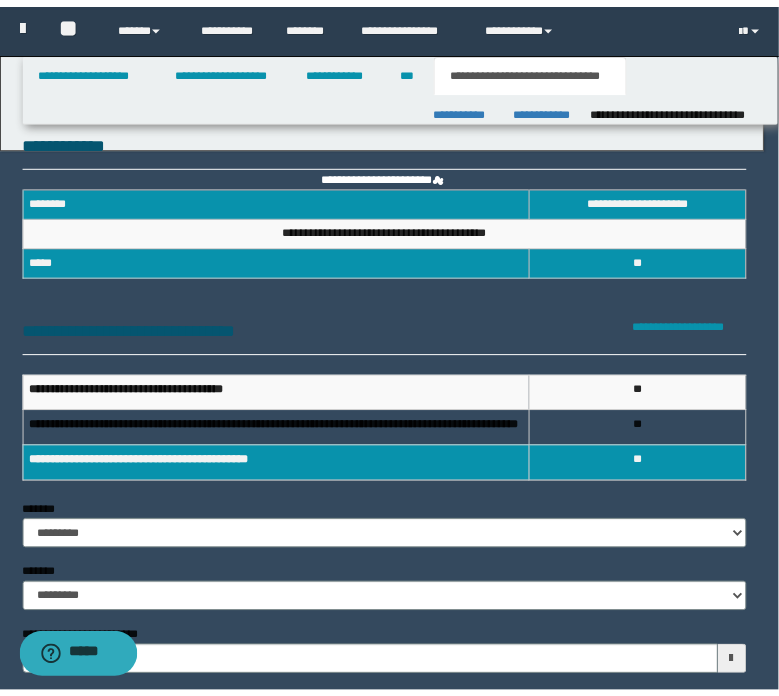 scroll, scrollTop: 0, scrollLeft: 0, axis: both 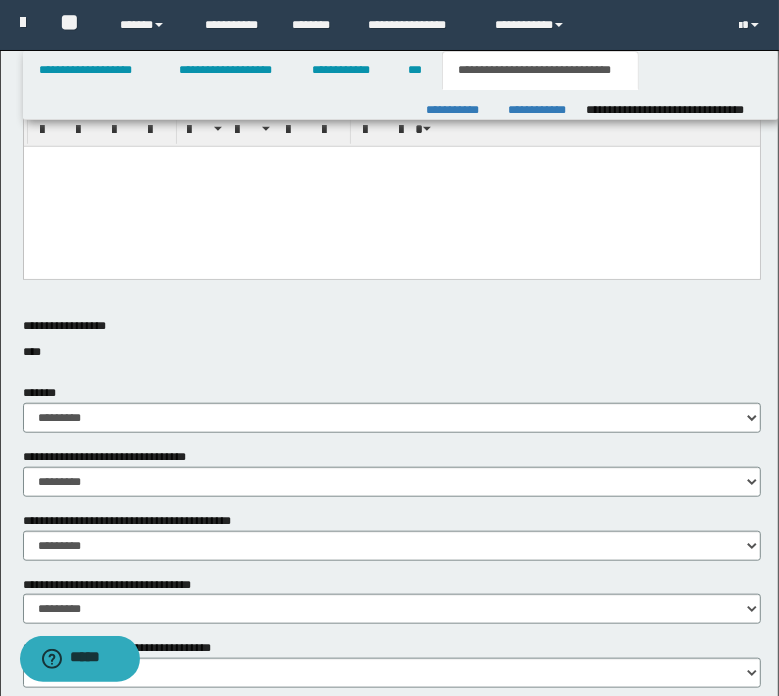 click at bounding box center [391, 186] 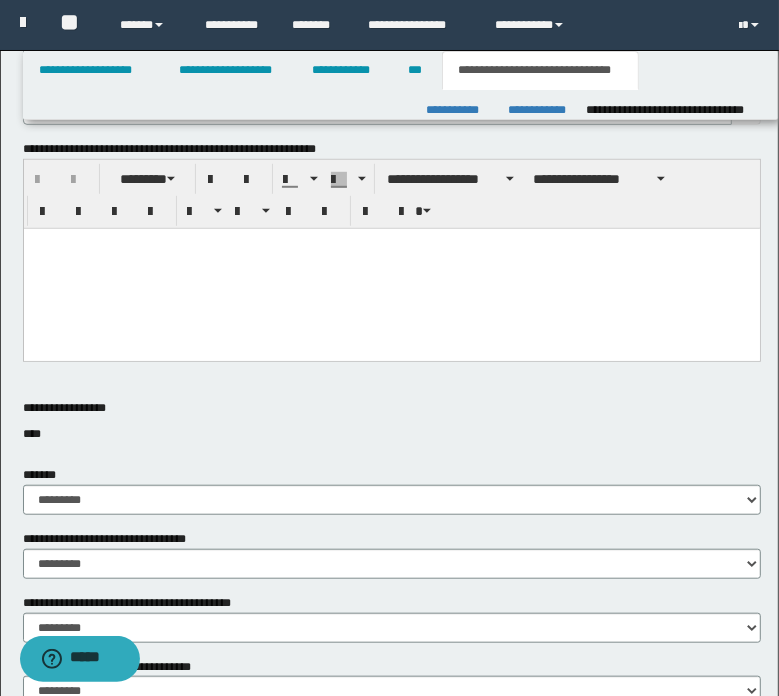 scroll, scrollTop: 500, scrollLeft: 0, axis: vertical 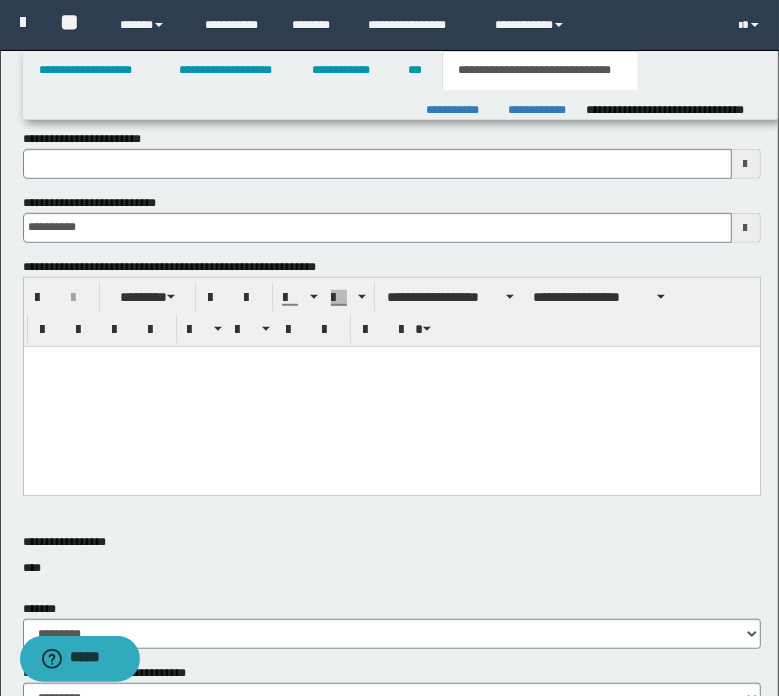type 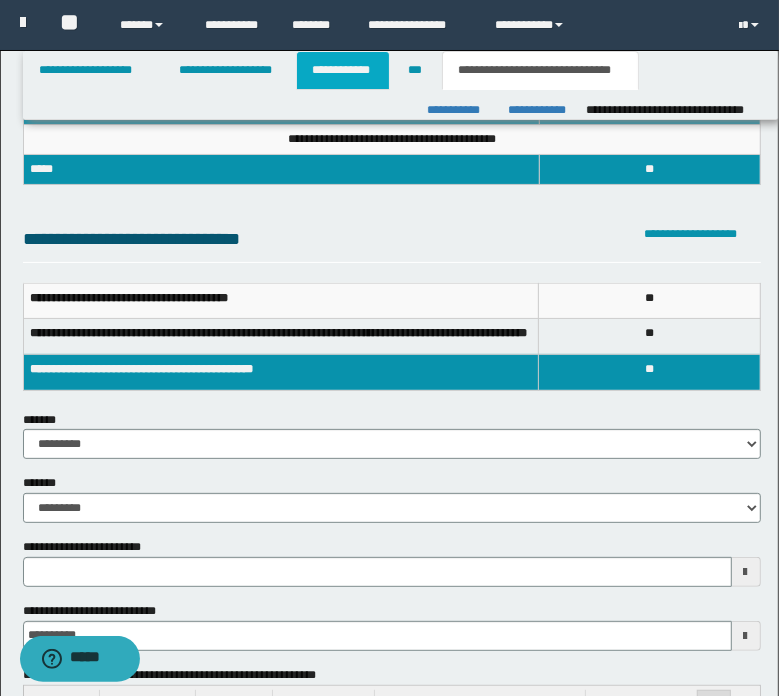 scroll, scrollTop: 0, scrollLeft: 0, axis: both 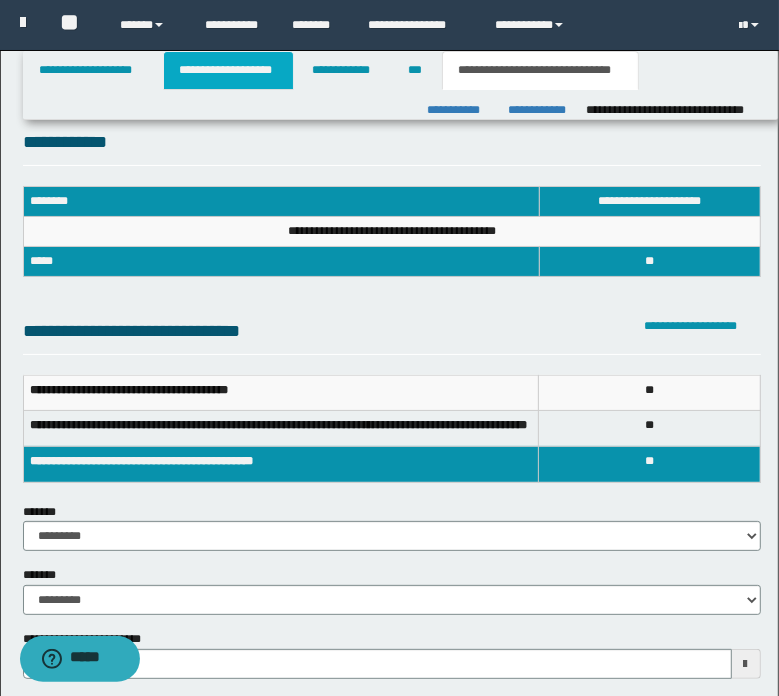 click on "**********" at bounding box center (228, 70) 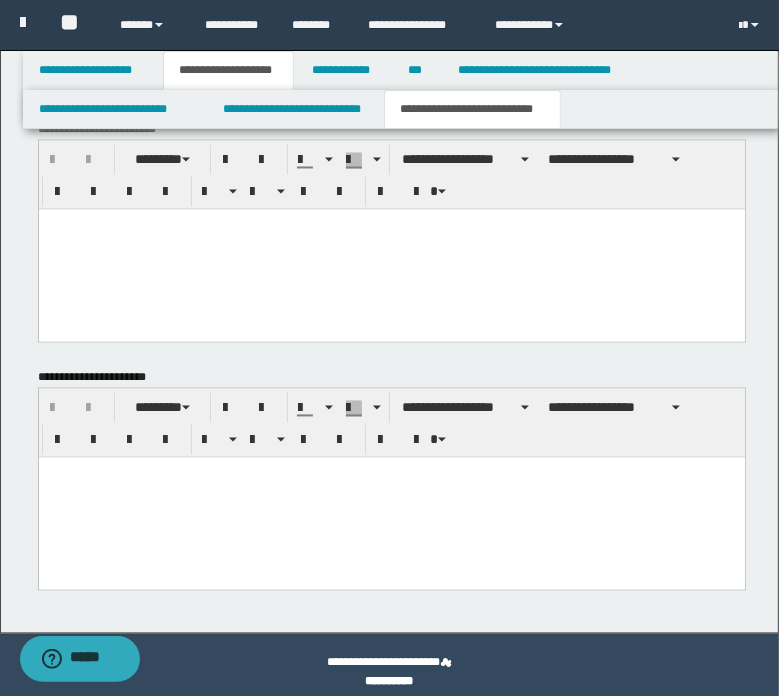 scroll, scrollTop: 1840, scrollLeft: 0, axis: vertical 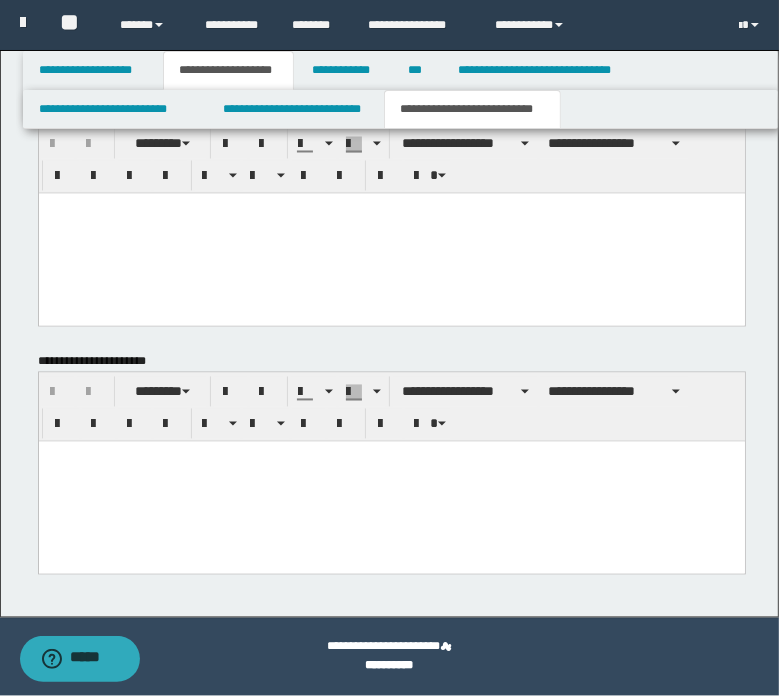 click at bounding box center [391, 456] 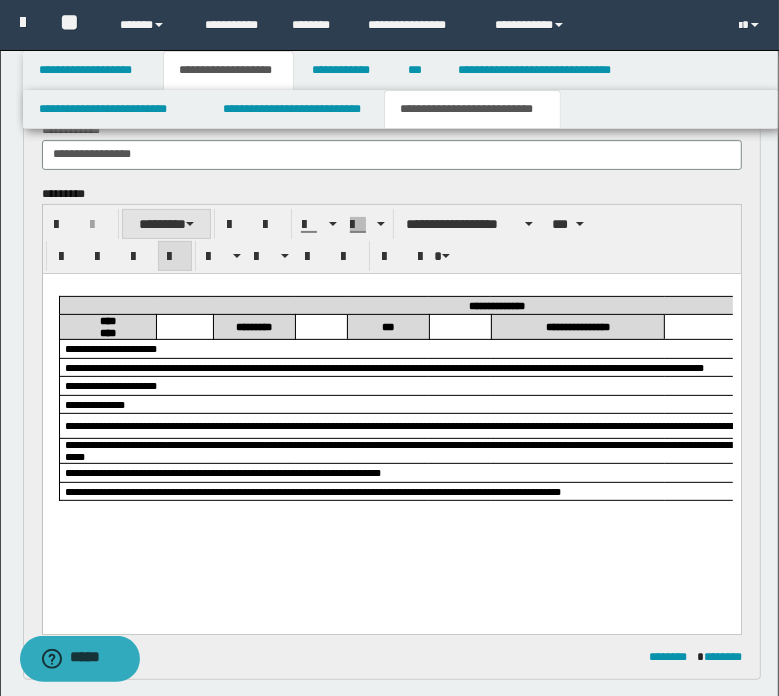 scroll, scrollTop: 0, scrollLeft: 0, axis: both 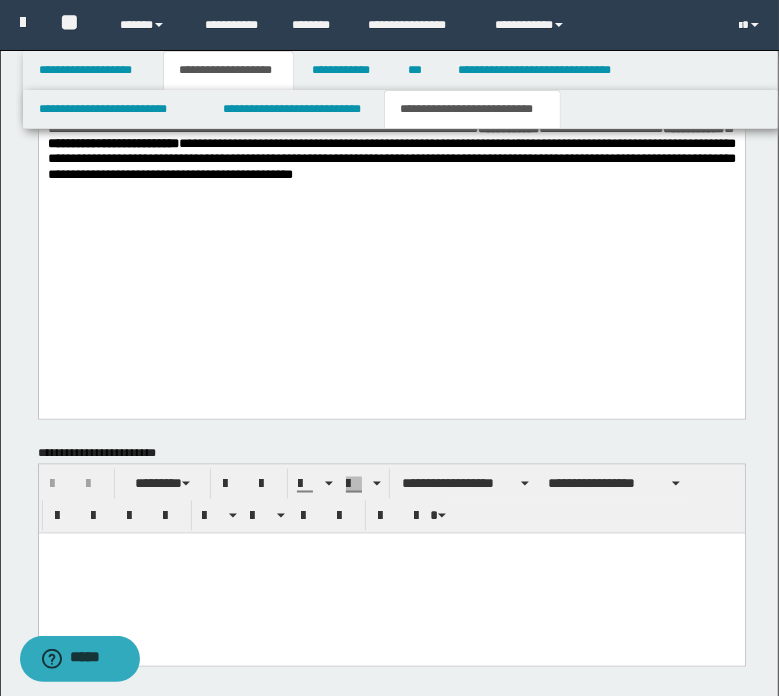 drag, startPoint x: 139, startPoint y: 366, endPoint x: 136, endPoint y: -218, distance: 584.0077 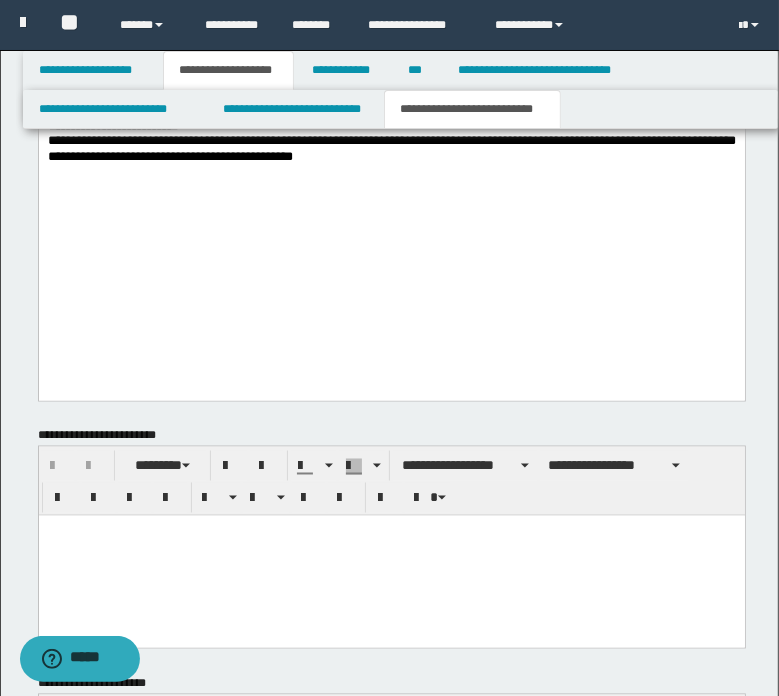 scroll, scrollTop: 1516, scrollLeft: 0, axis: vertical 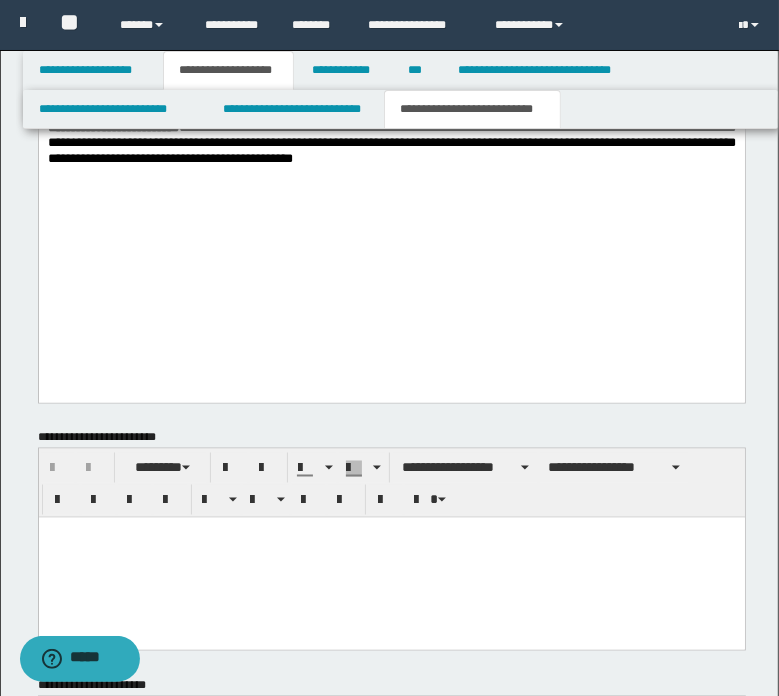 click on "**********" at bounding box center (391, -5) 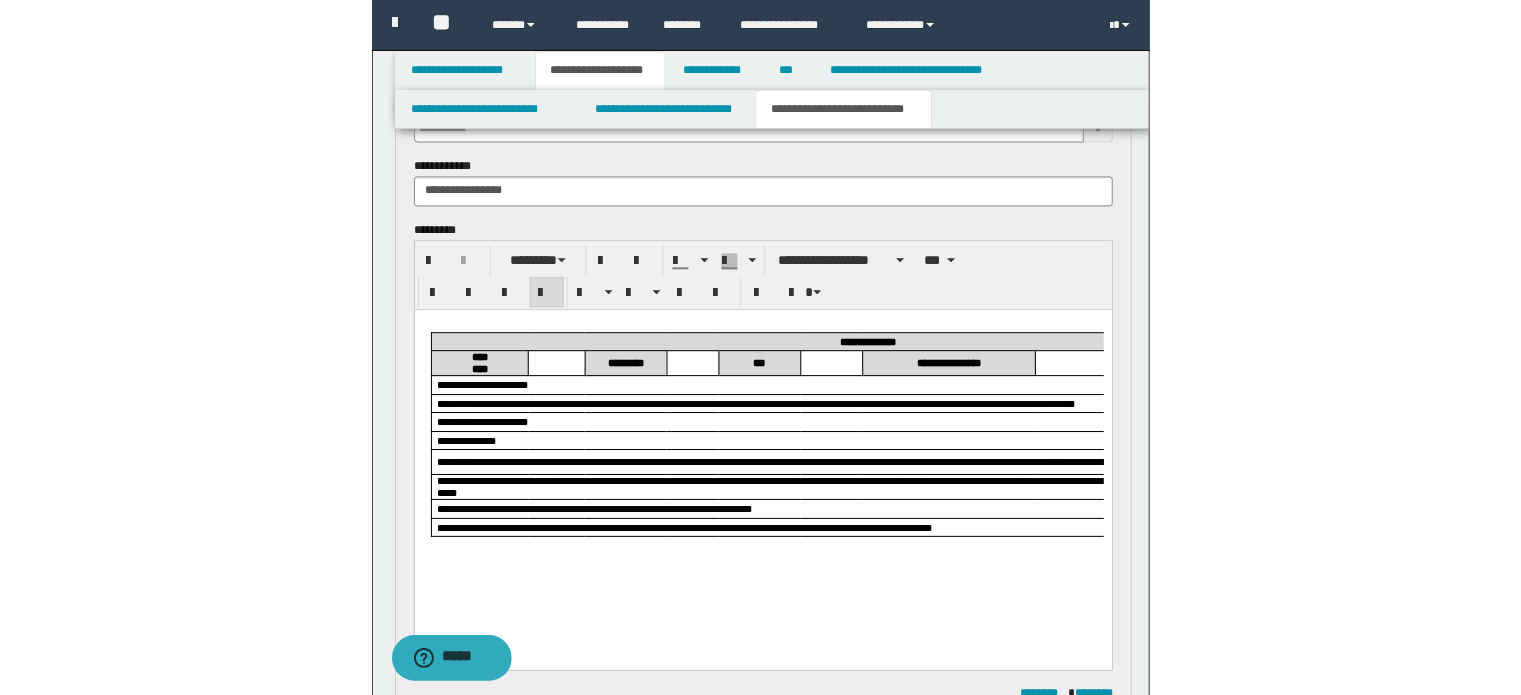scroll, scrollTop: 300, scrollLeft: 0, axis: vertical 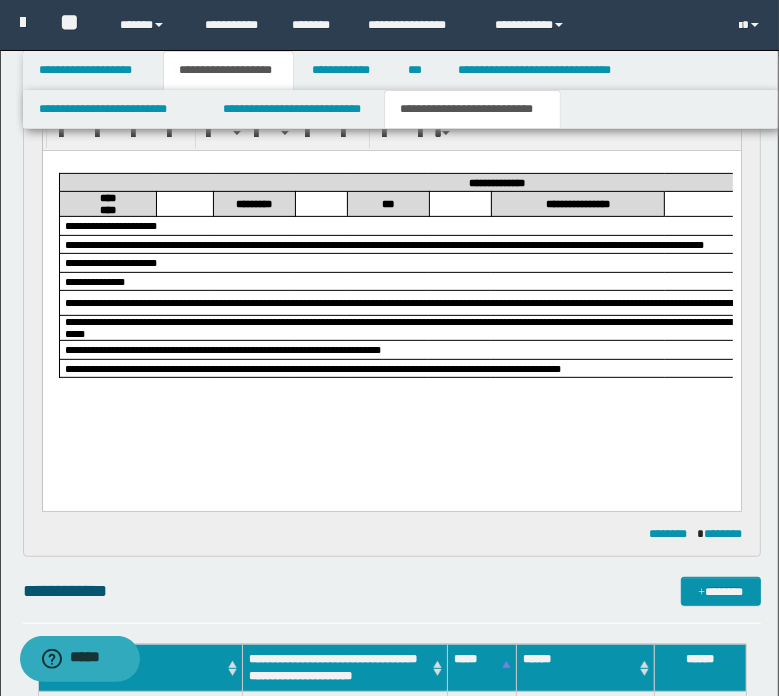 click on "**********" at bounding box center [391, 292] 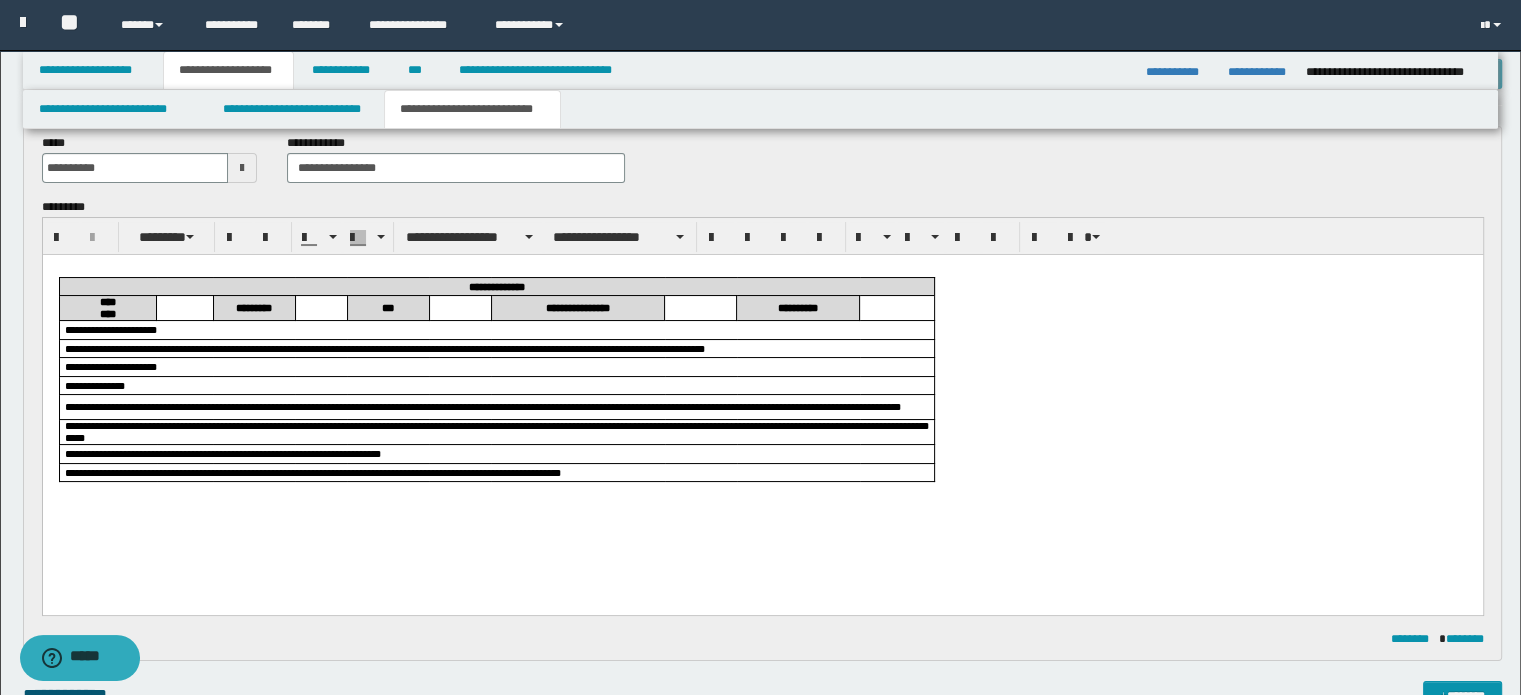 scroll, scrollTop: 200, scrollLeft: 0, axis: vertical 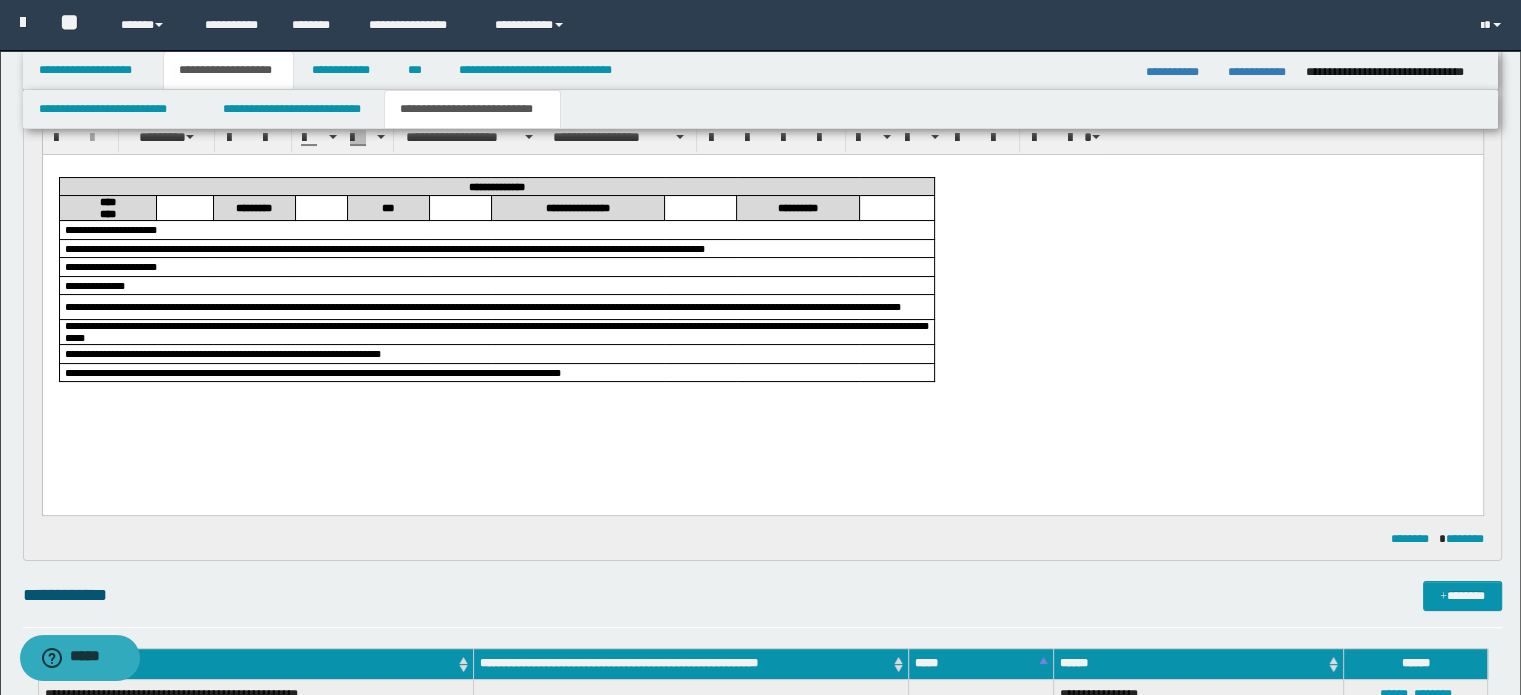 click on "**********" at bounding box center (762, 296) 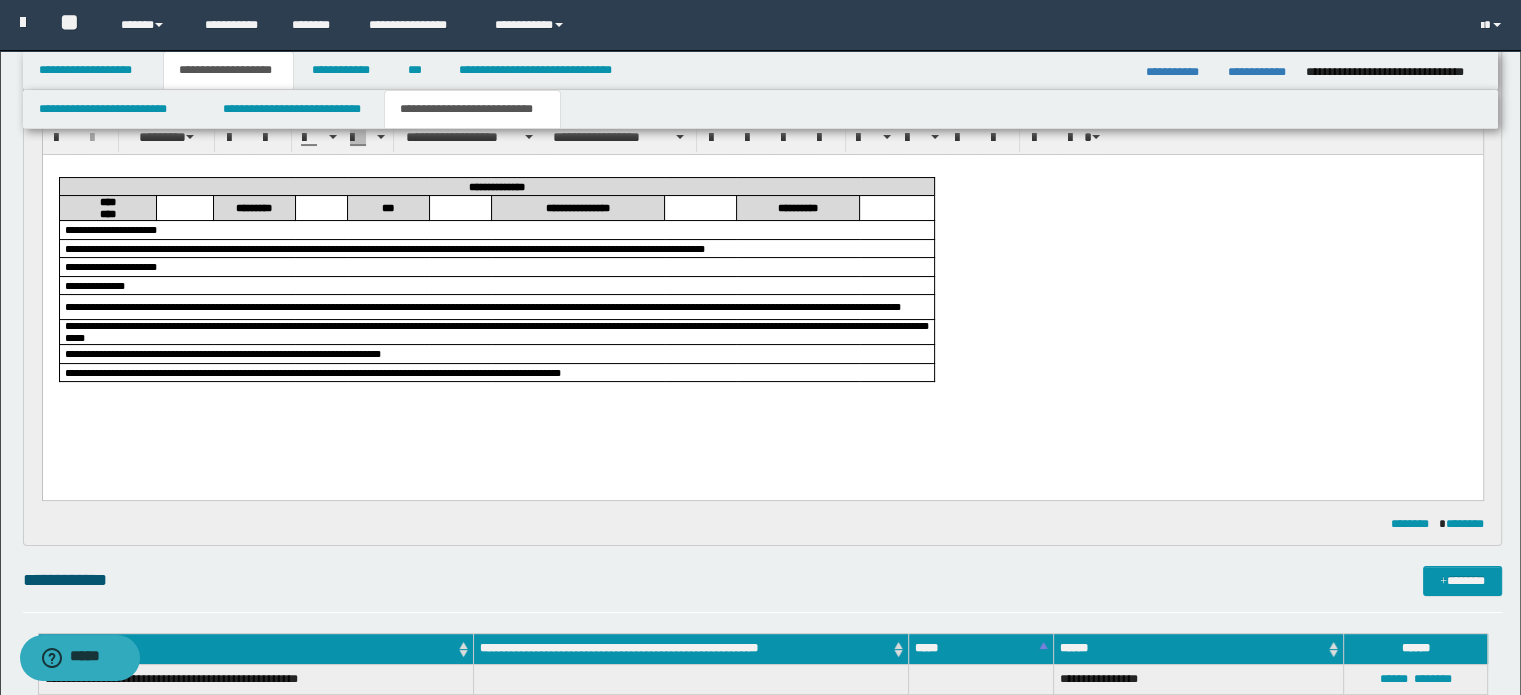 click on "**********" at bounding box center [762, 296] 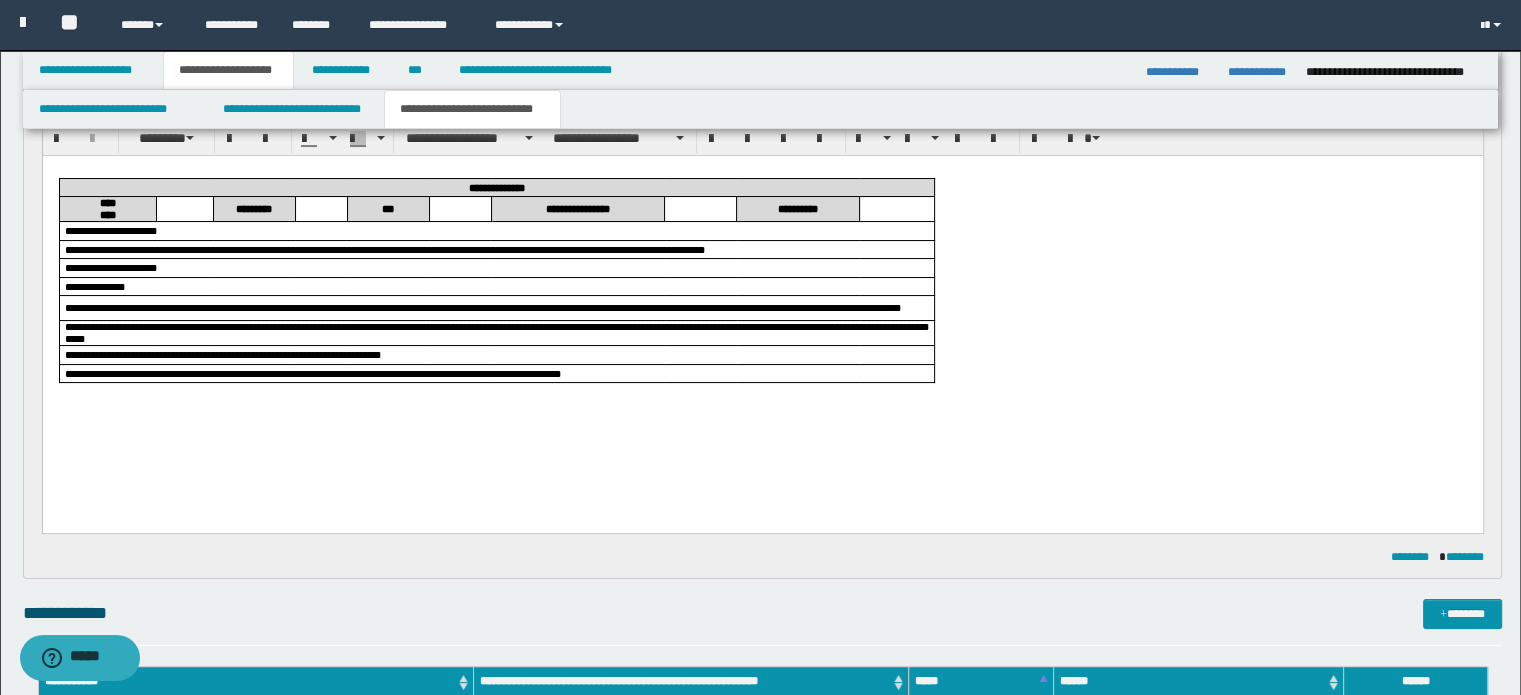 scroll, scrollTop: 200, scrollLeft: 0, axis: vertical 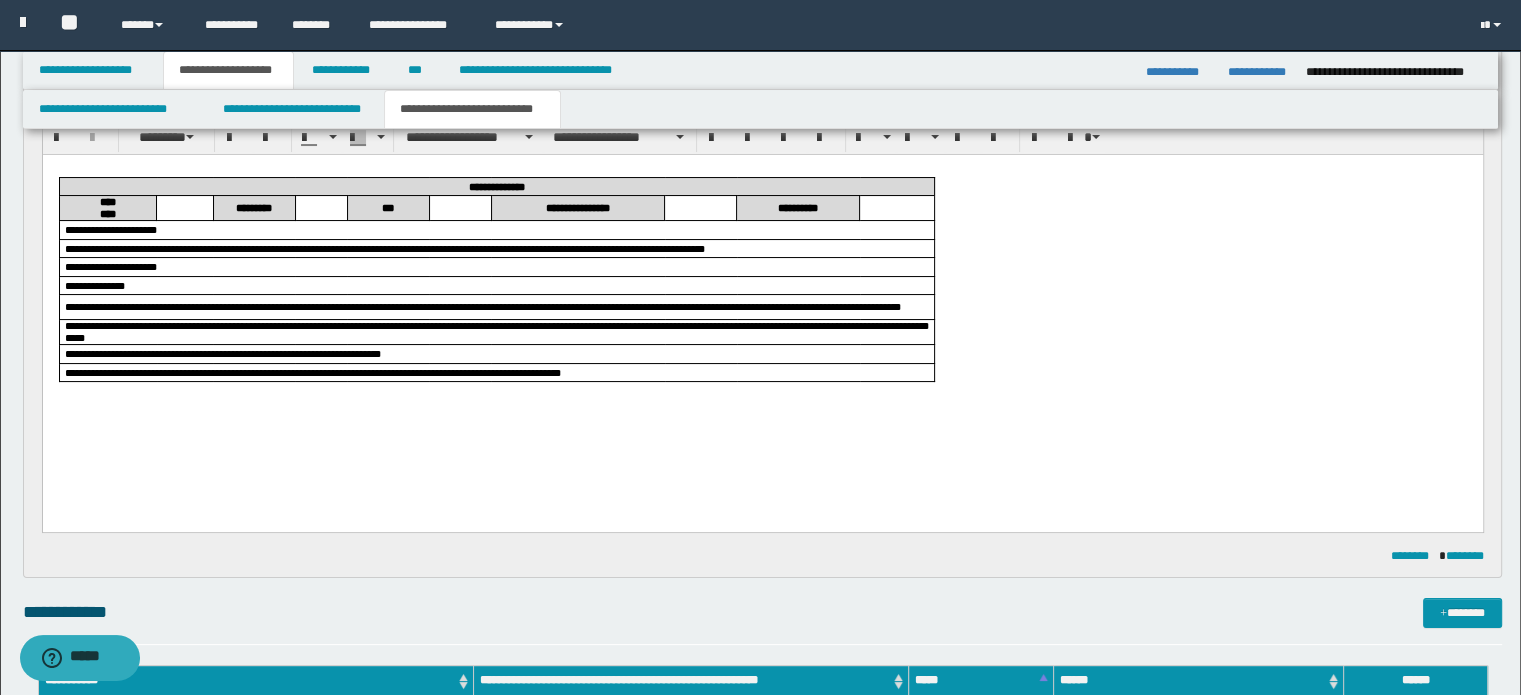 type 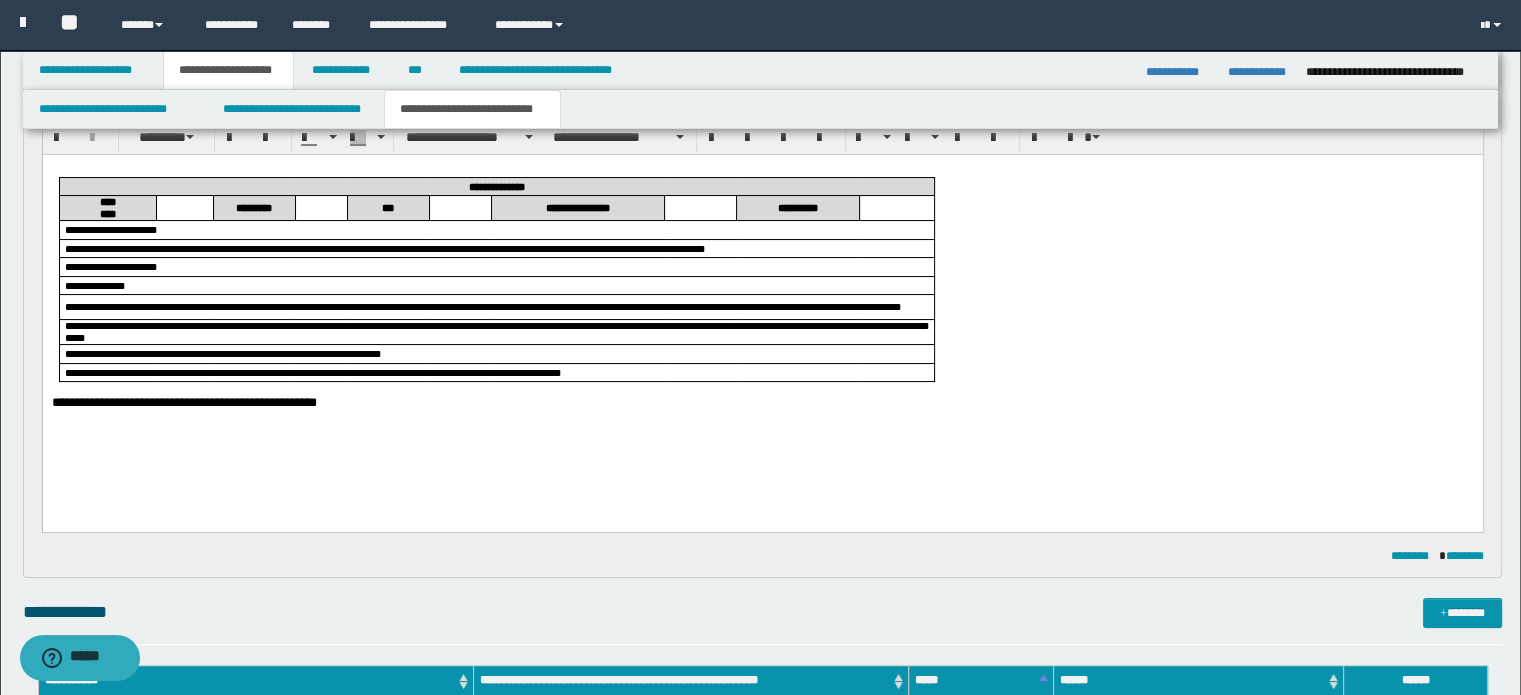 click on "**********" at bounding box center (762, 403) 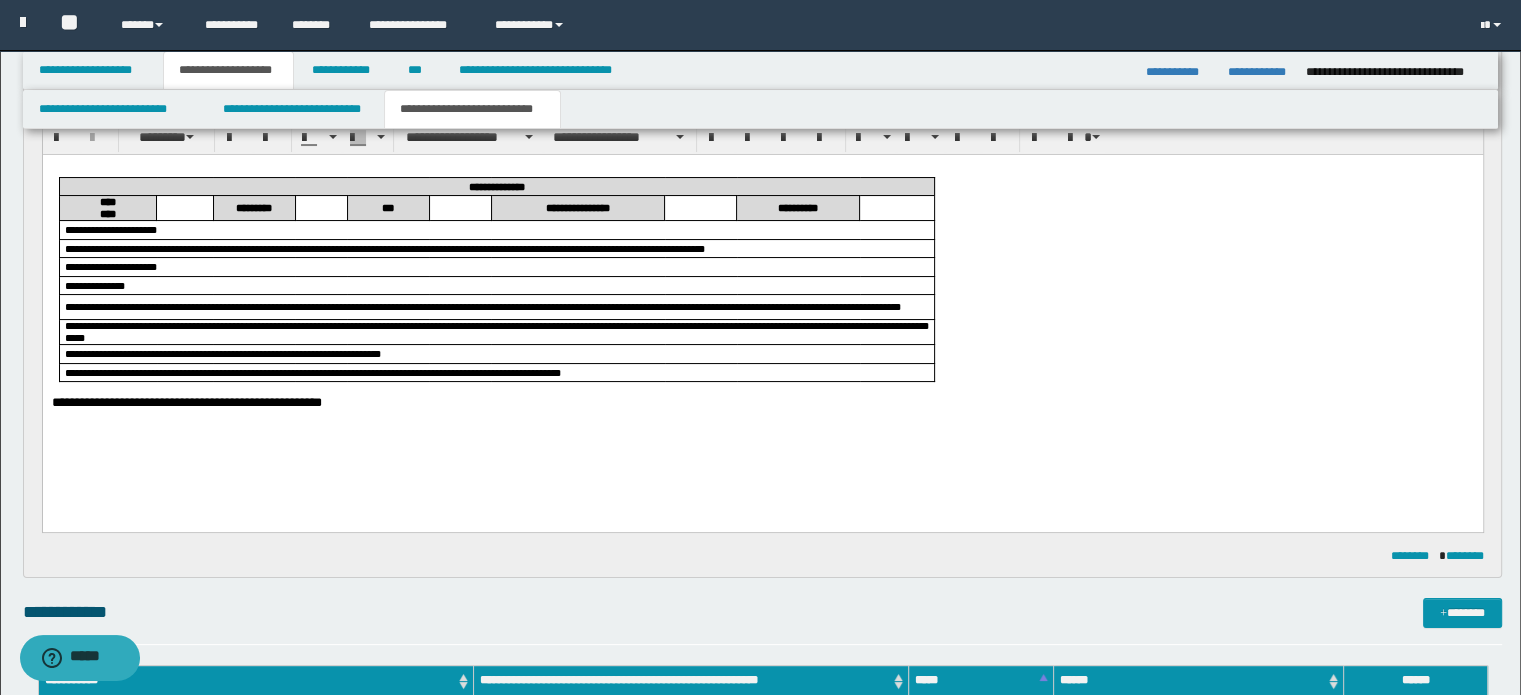 click on "**********" at bounding box center (762, 403) 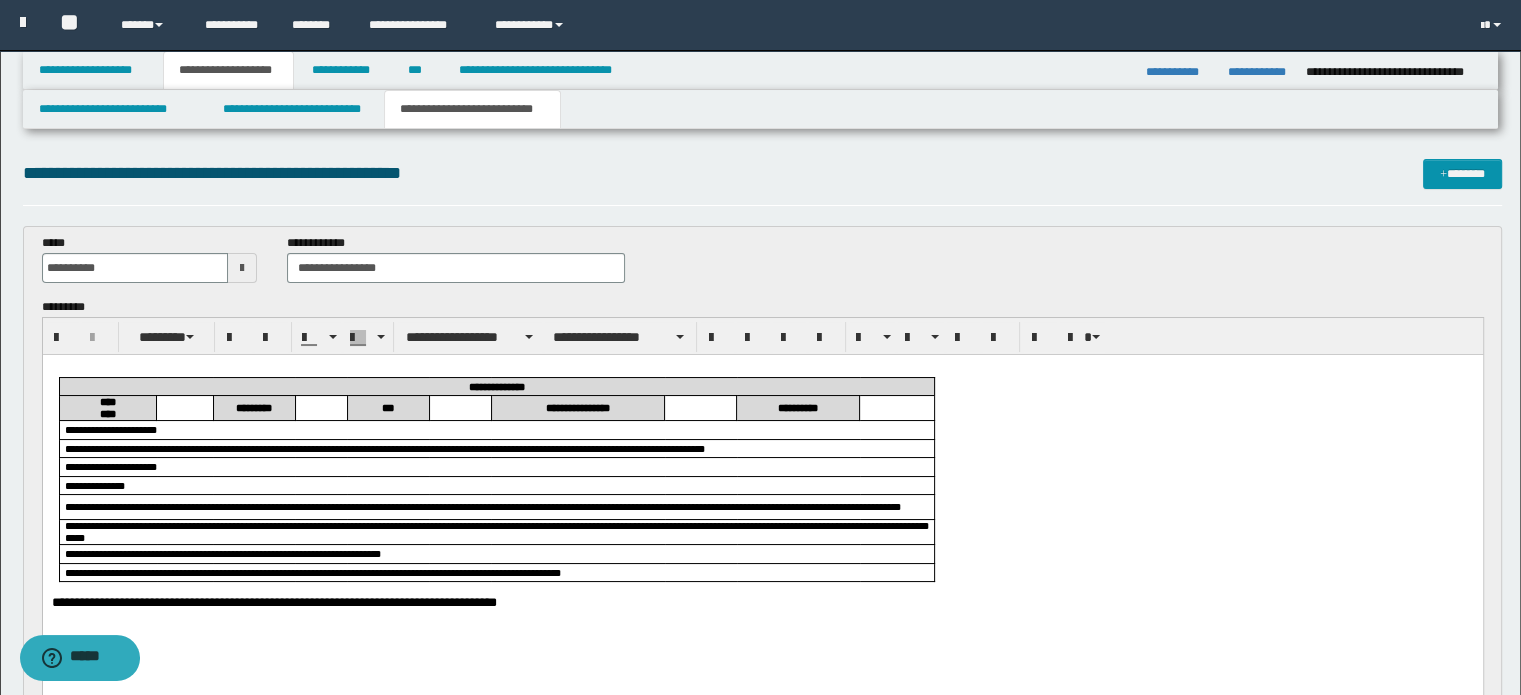 scroll, scrollTop: 100, scrollLeft: 0, axis: vertical 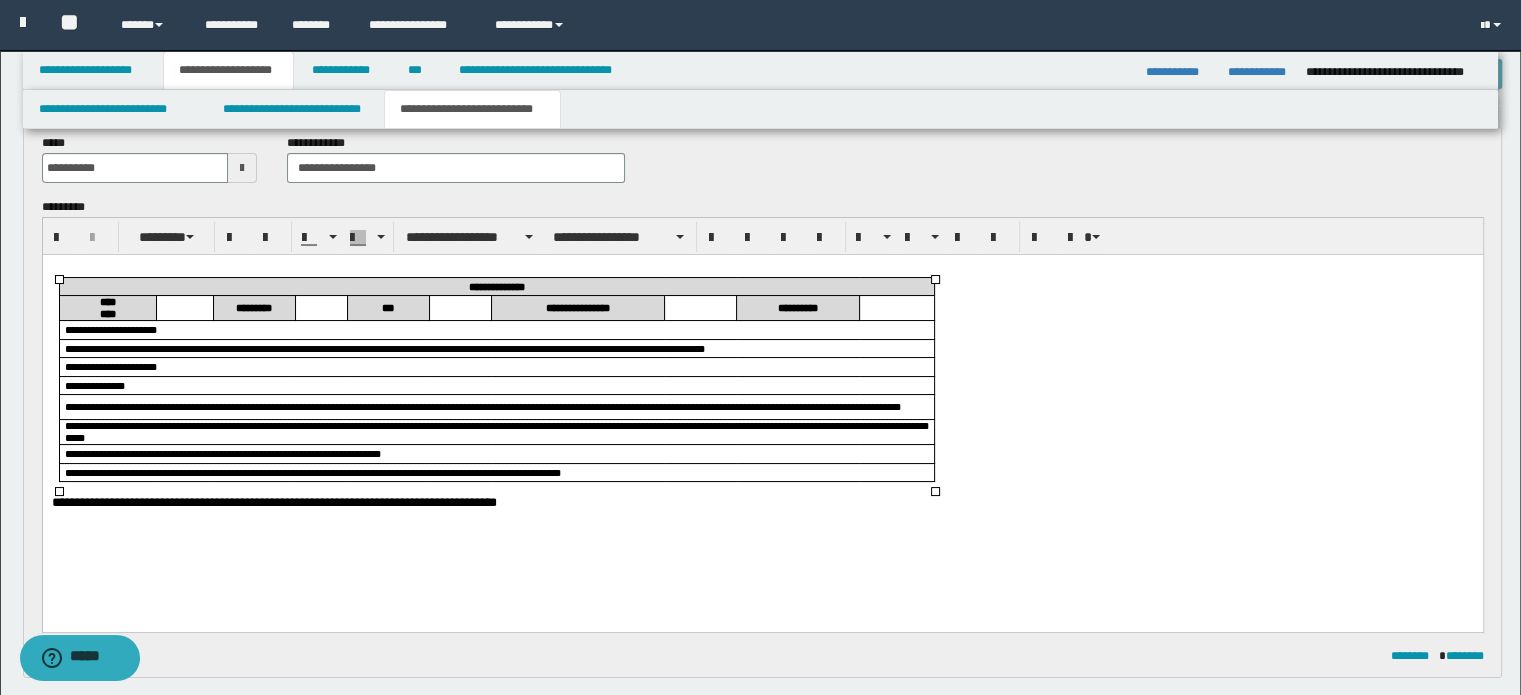 click at bounding box center [184, 307] 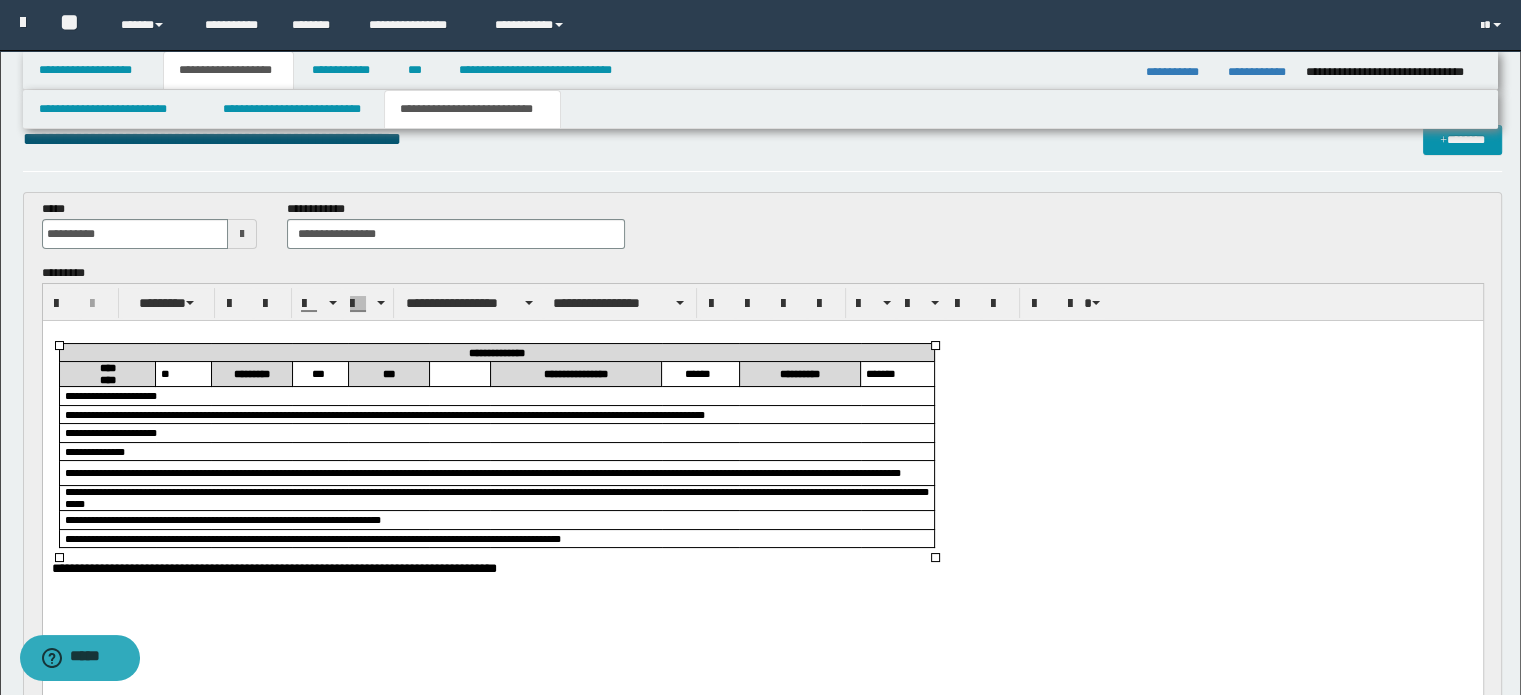 scroll, scrollTop: 0, scrollLeft: 0, axis: both 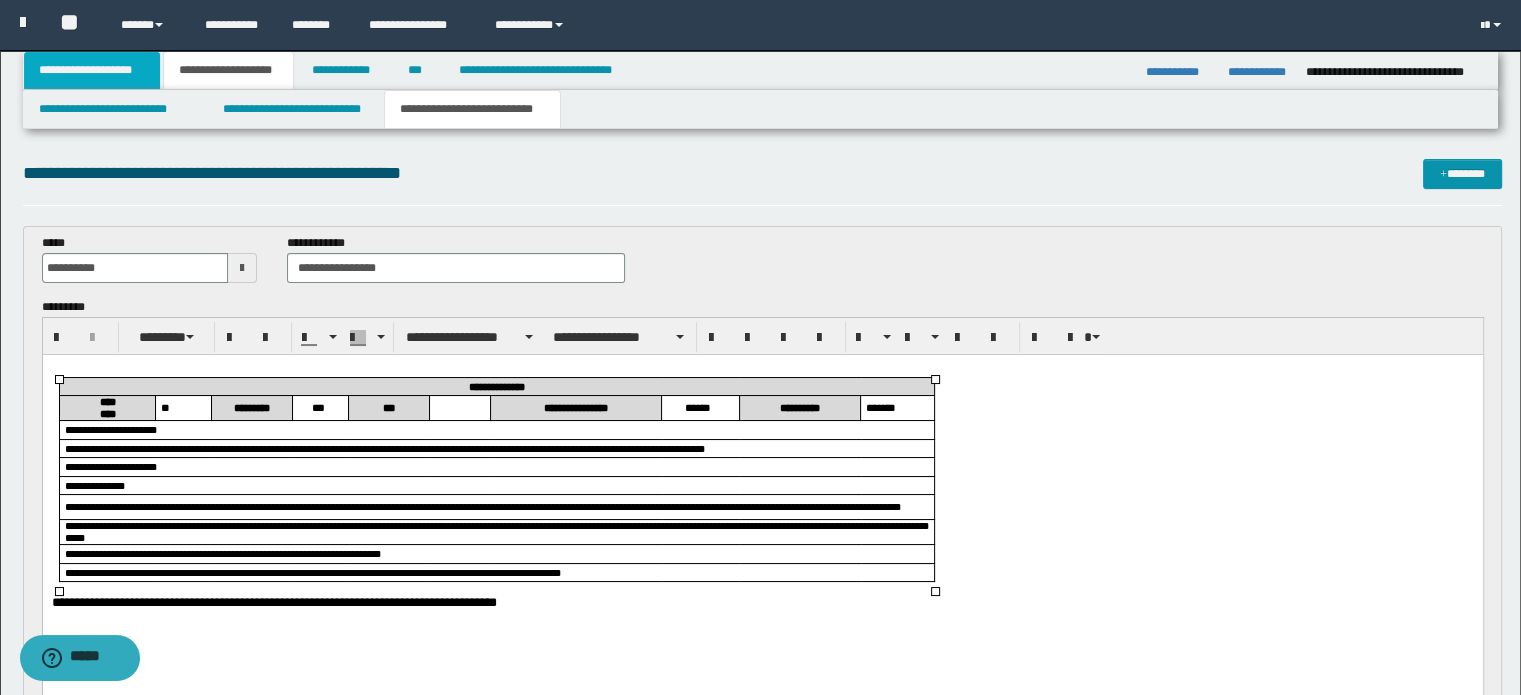 click on "**********" at bounding box center (92, 70) 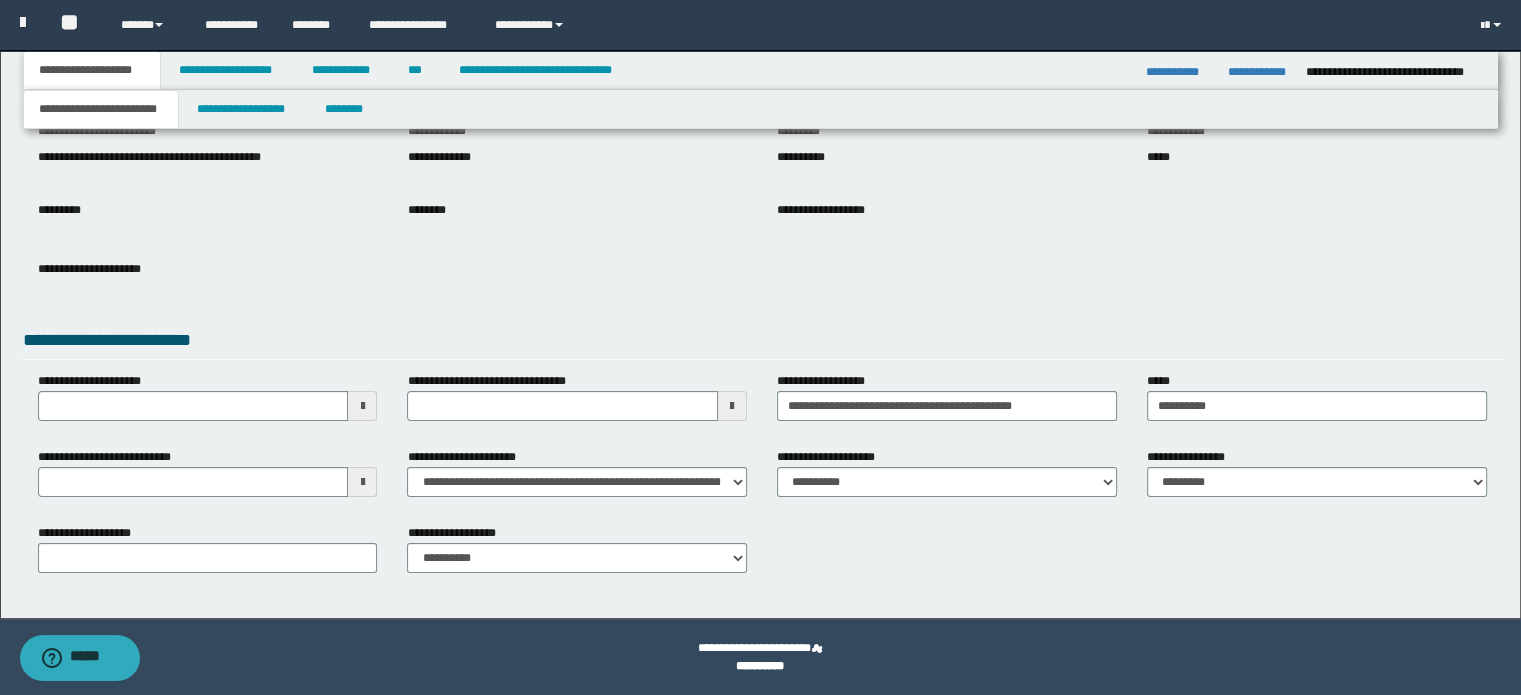 scroll, scrollTop: 168, scrollLeft: 0, axis: vertical 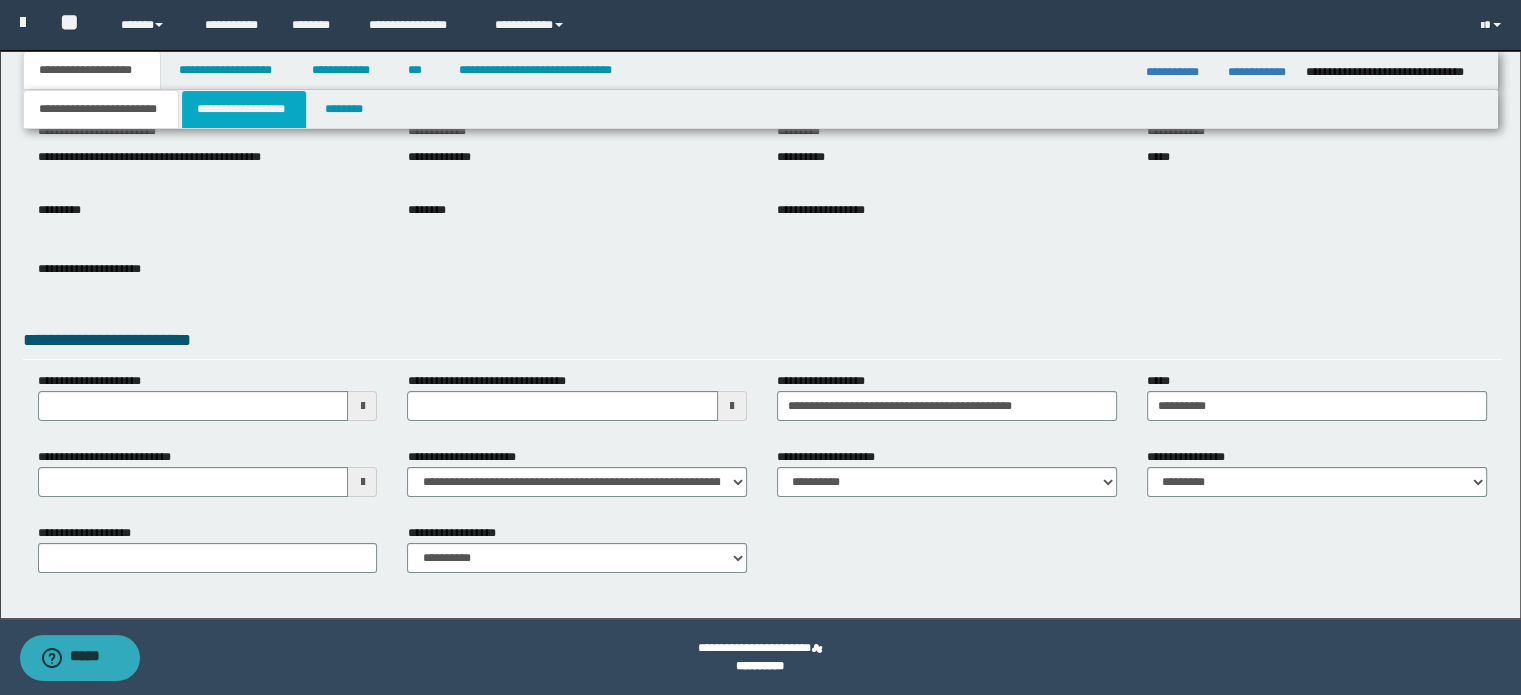 click on "**********" at bounding box center (244, 109) 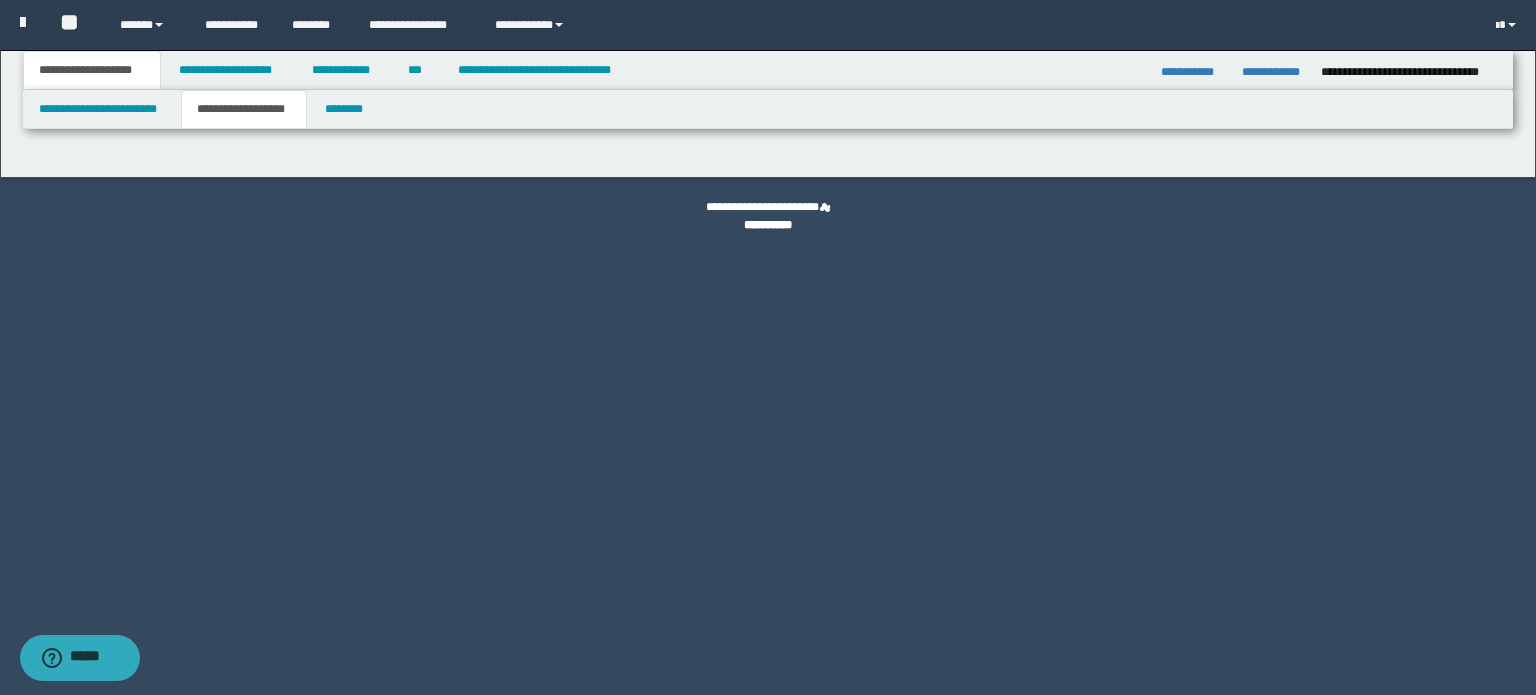 type on "********" 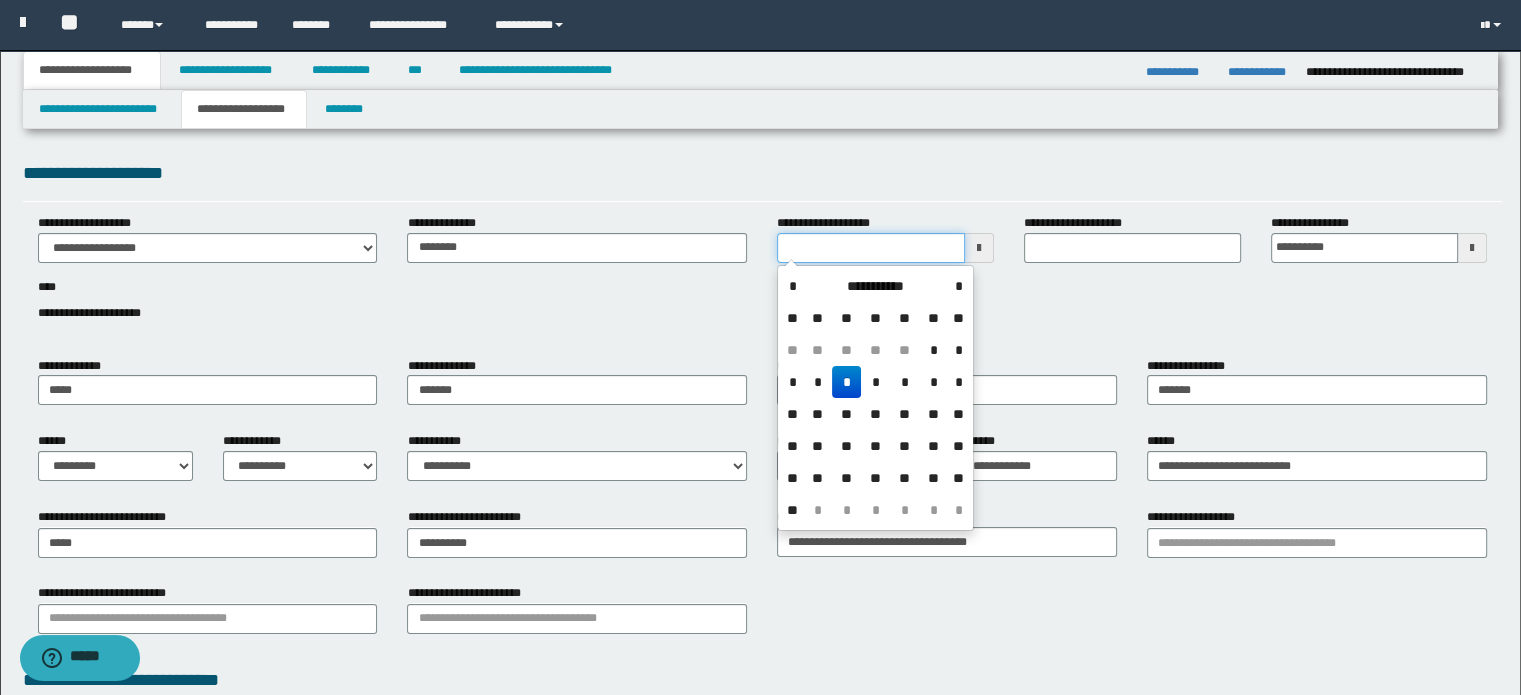 click on "**********" at bounding box center (871, 248) 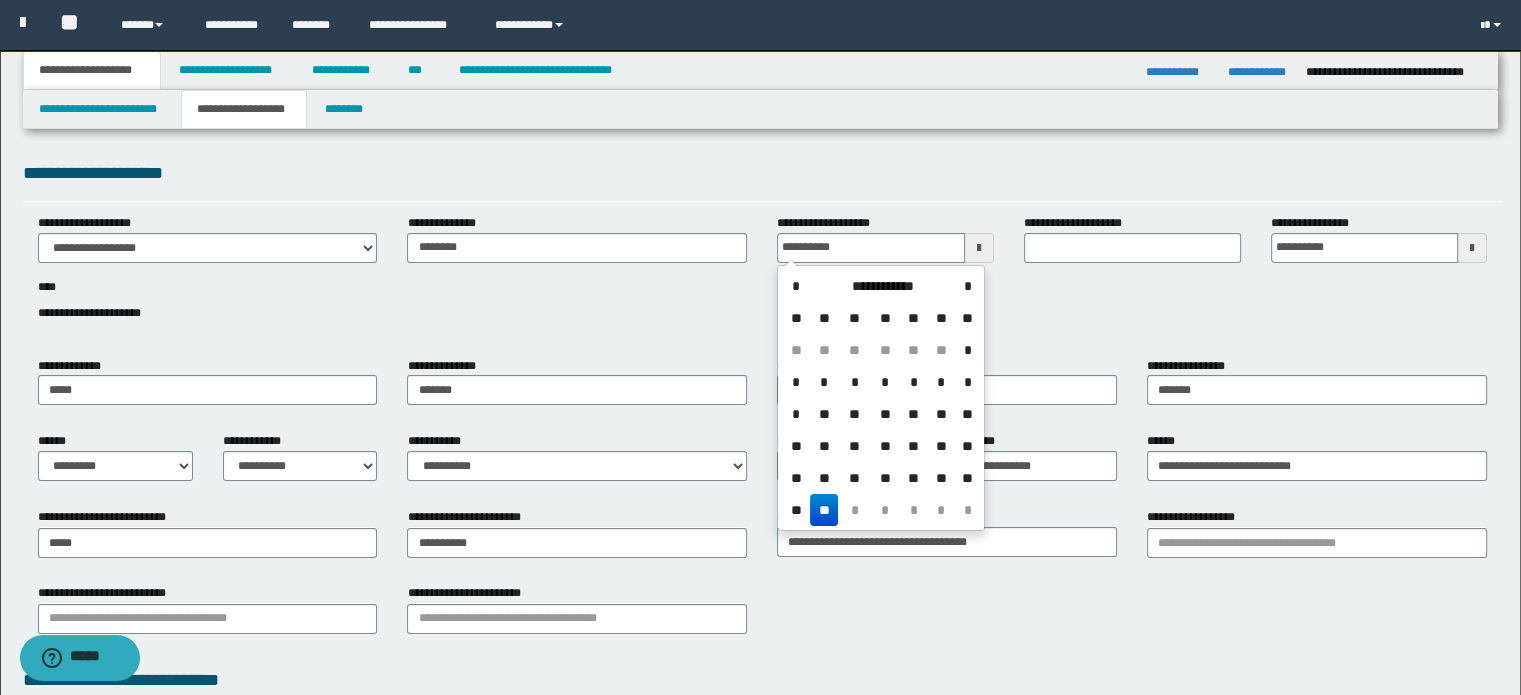 click on "**" at bounding box center [824, 510] 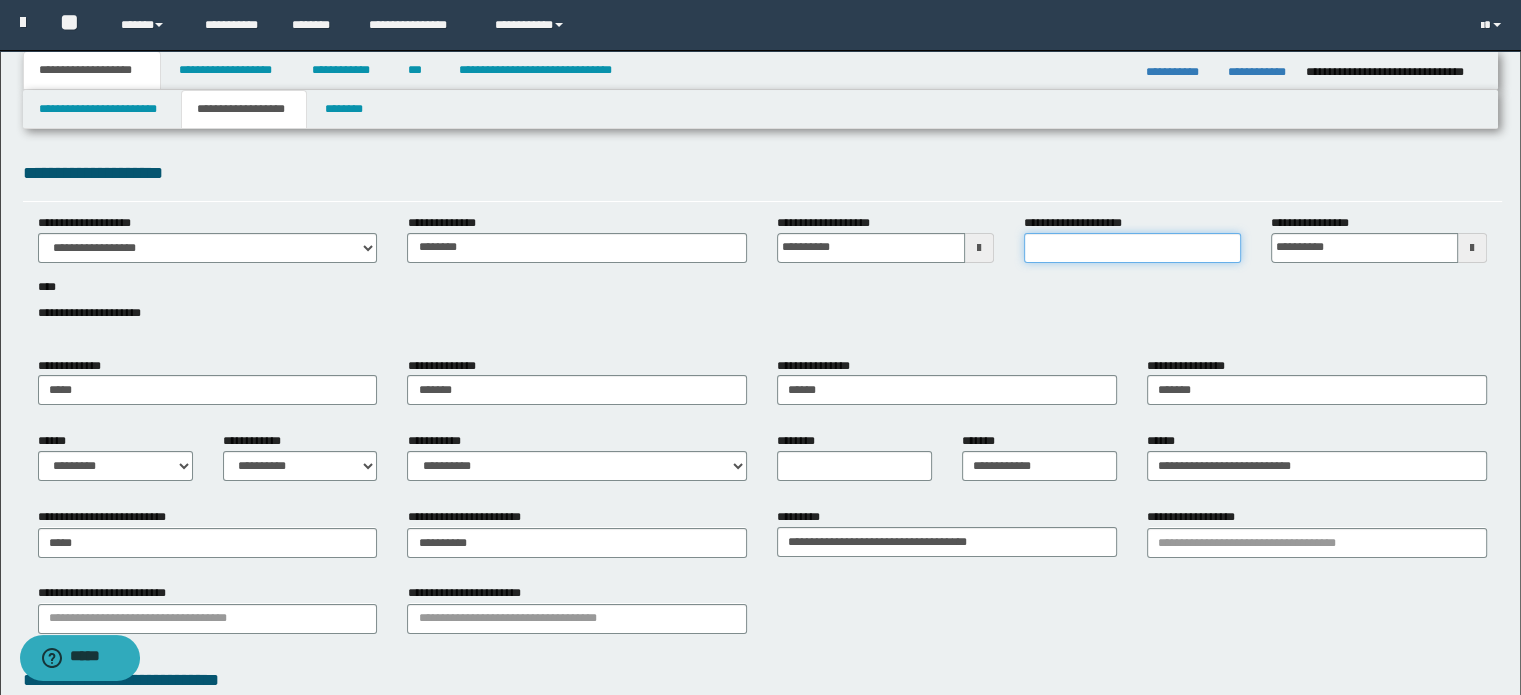 click on "**********" at bounding box center [1132, 248] 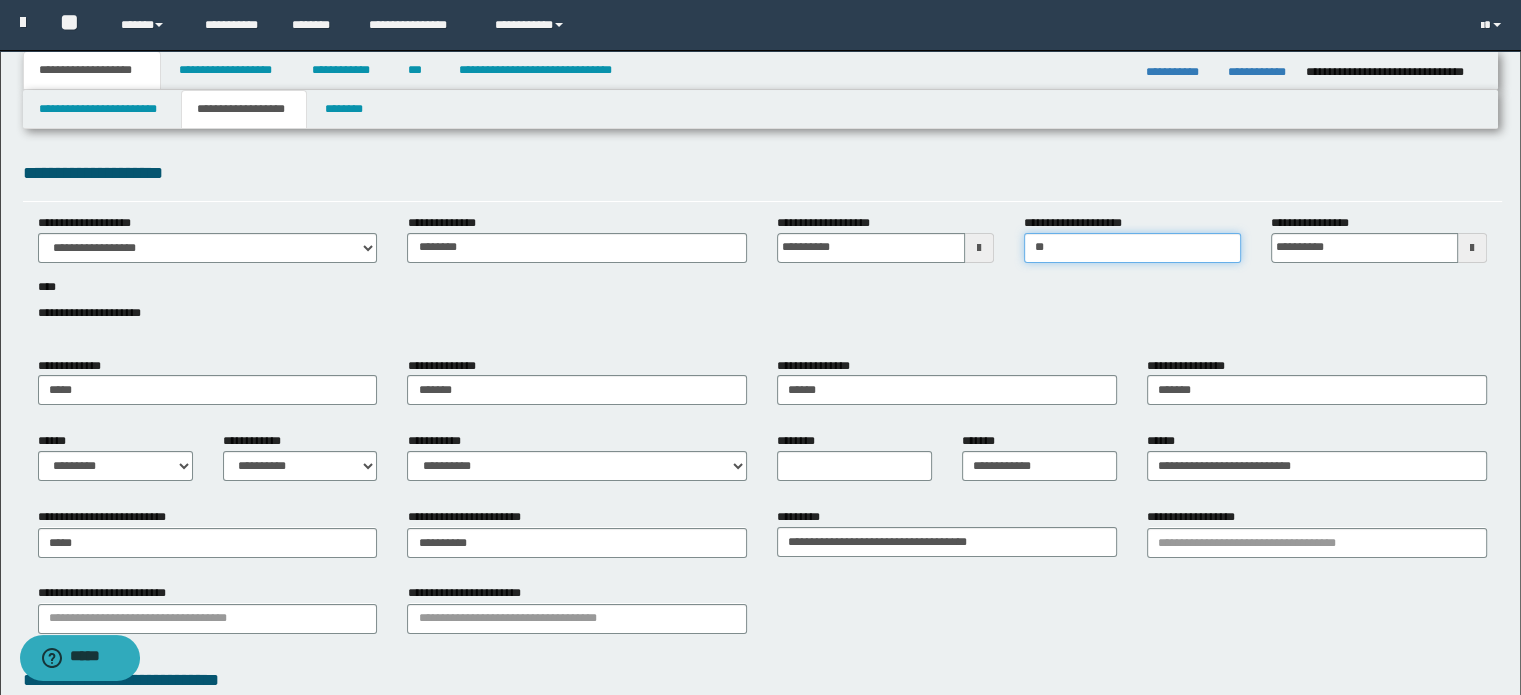 type on "*" 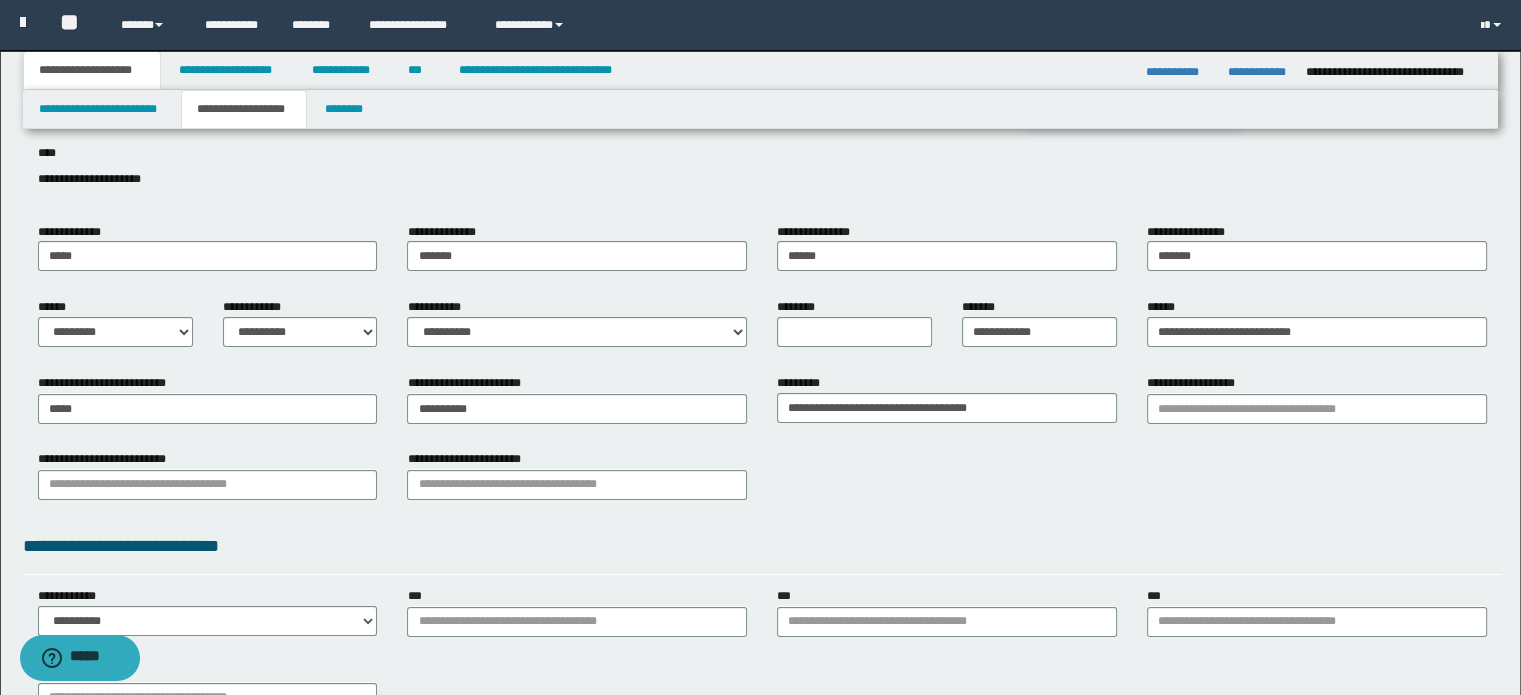scroll, scrollTop: 100, scrollLeft: 0, axis: vertical 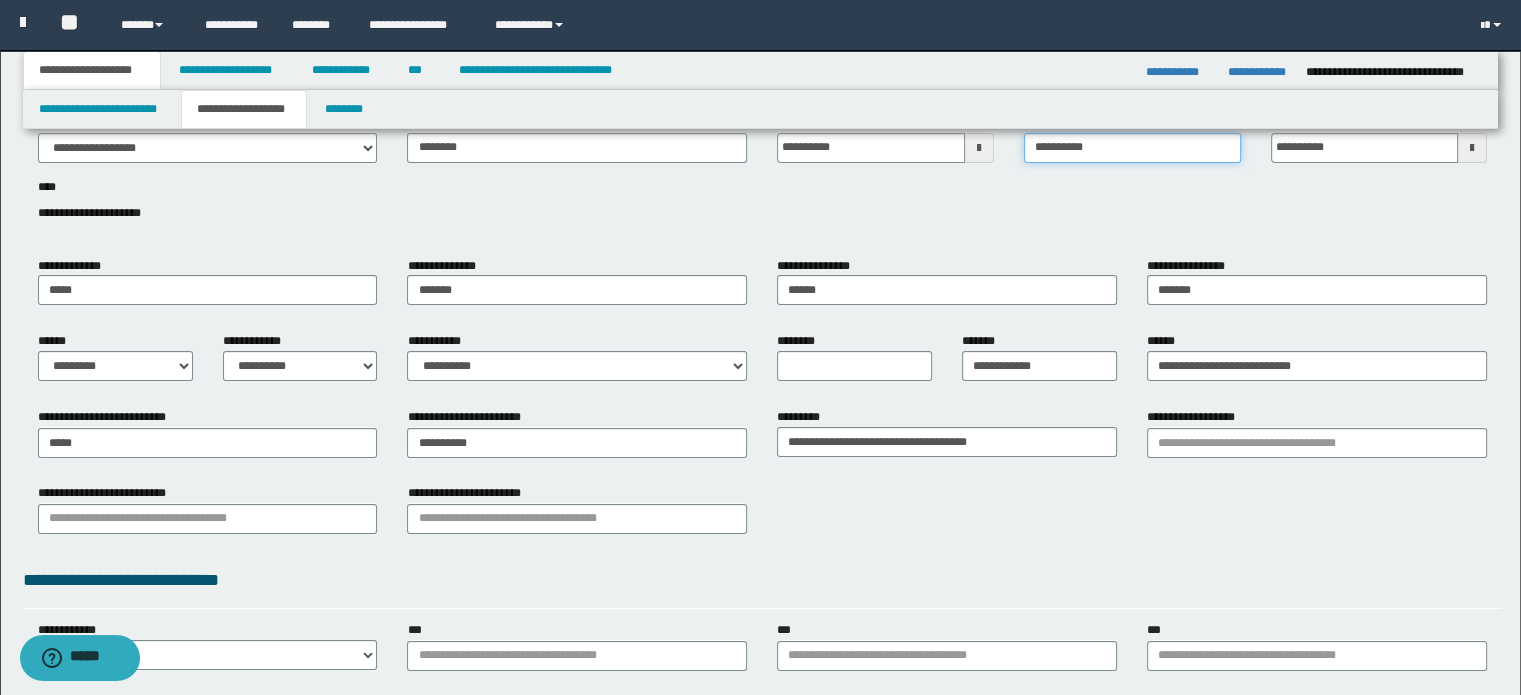 type on "**********" 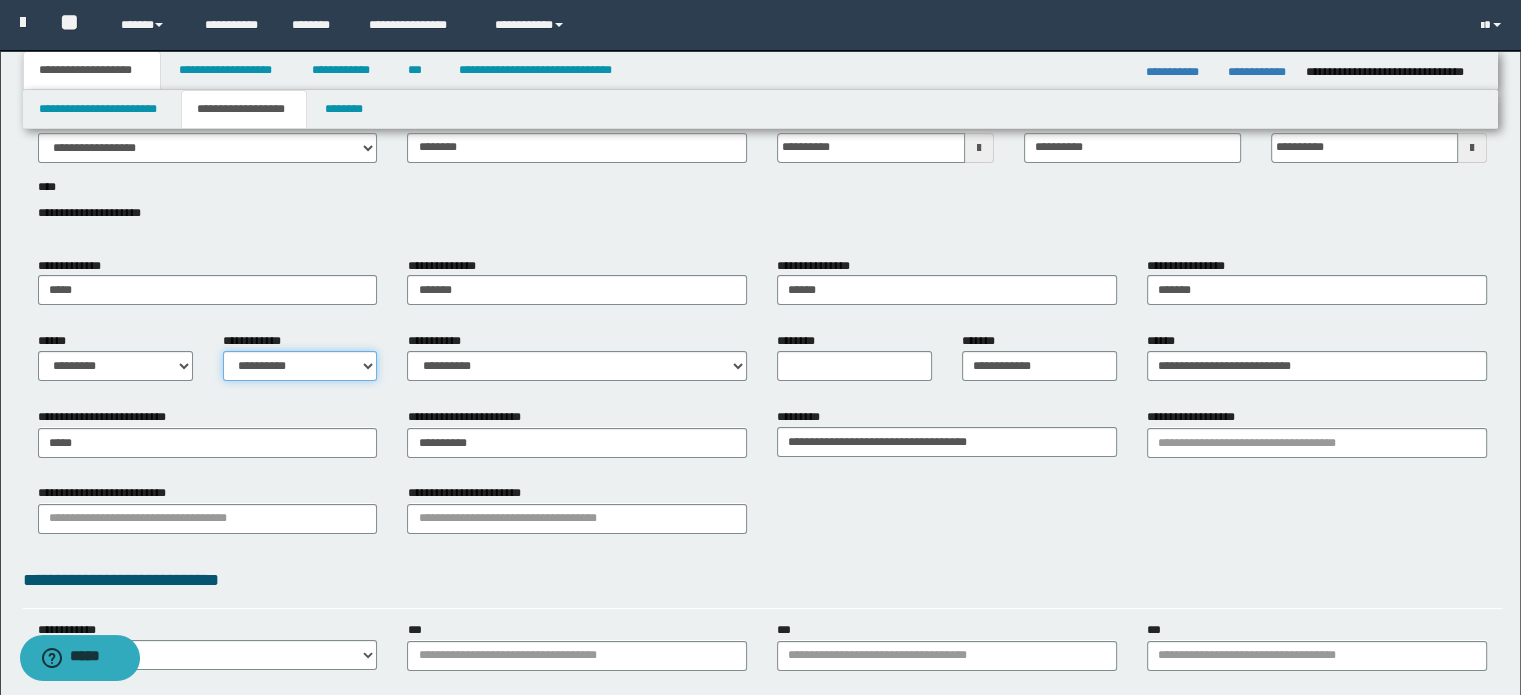 click on "**********" at bounding box center (300, 366) 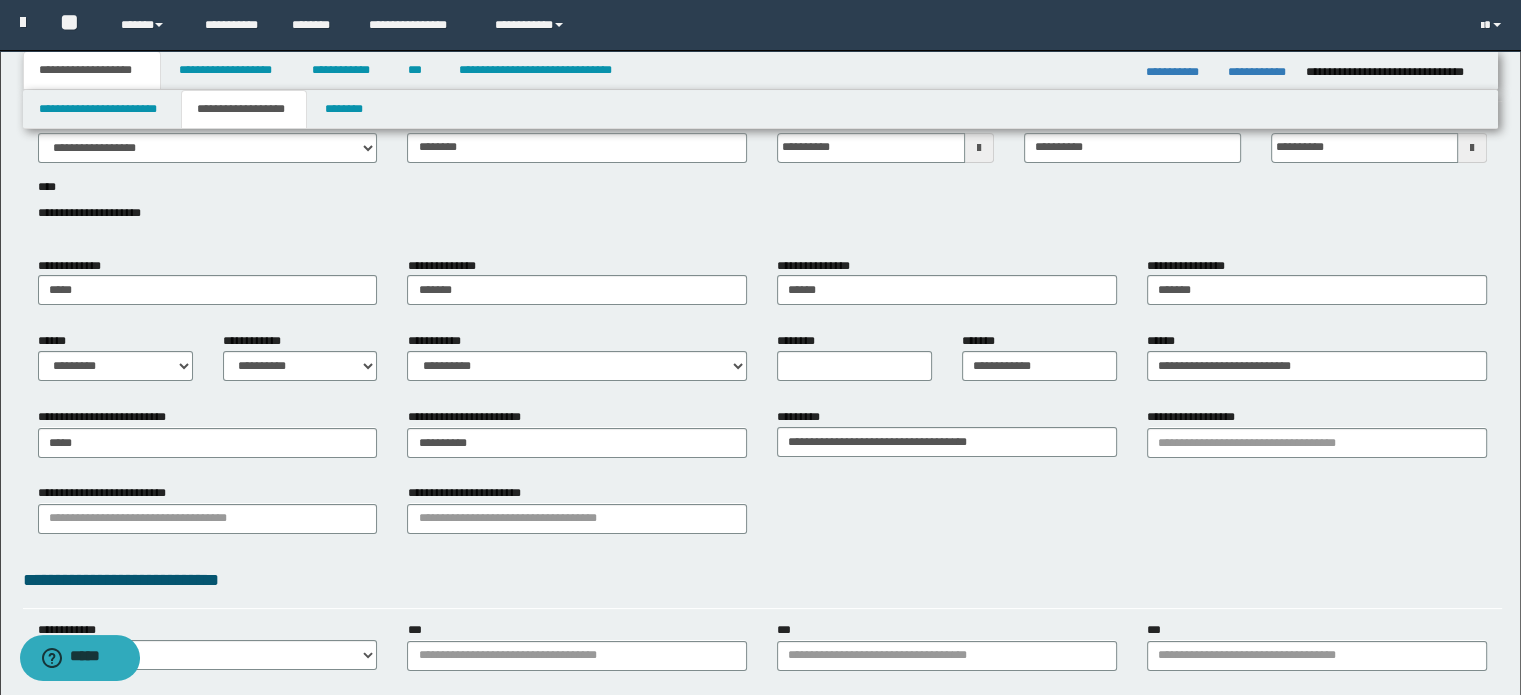 click on "**********" at bounding box center (115, 356) 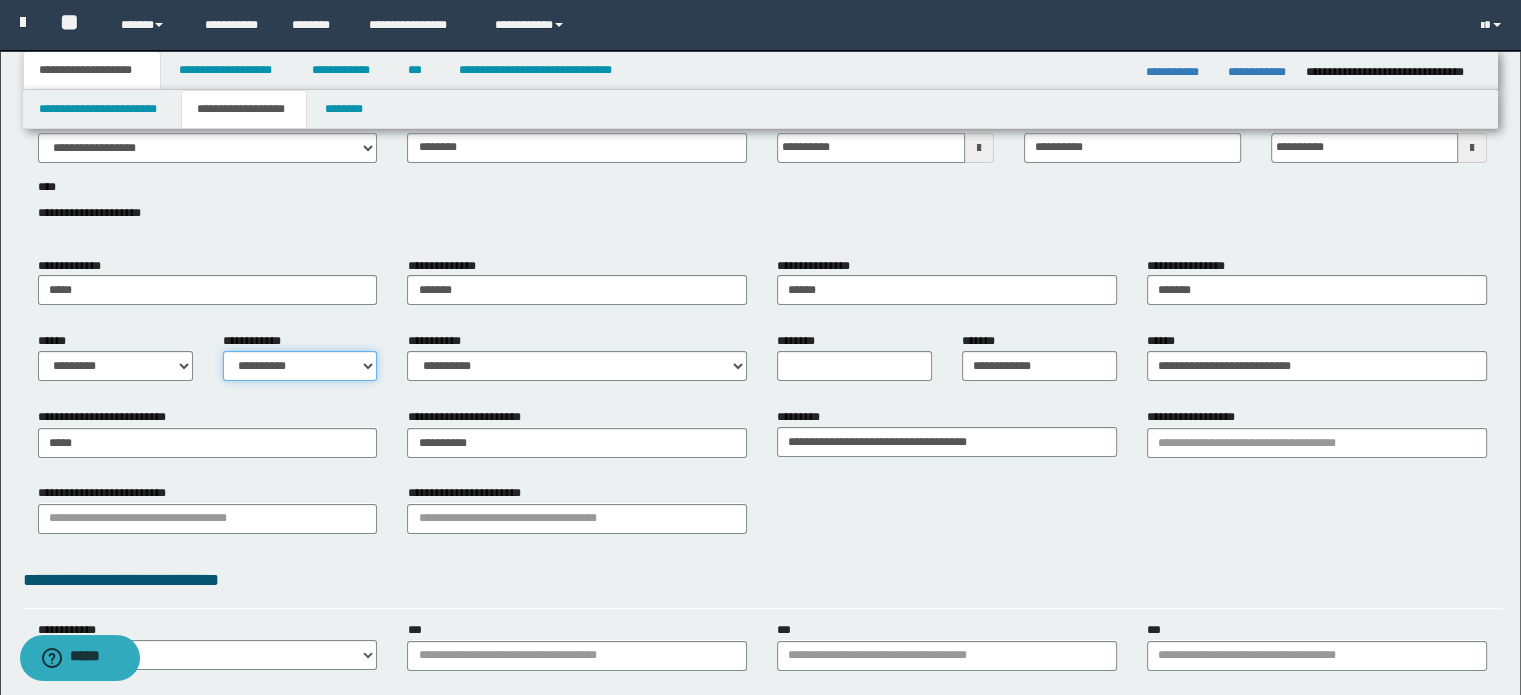 click on "**********" at bounding box center [300, 366] 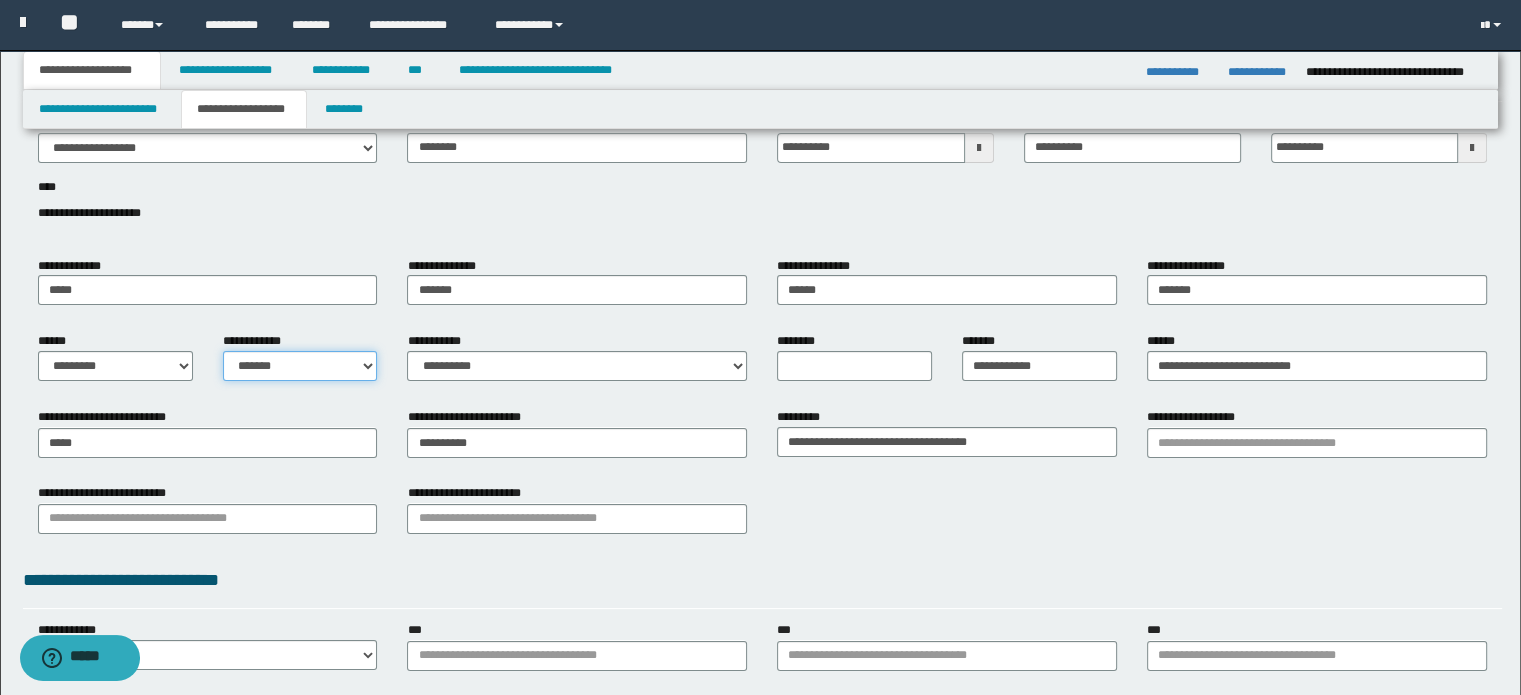 click on "**********" at bounding box center [300, 366] 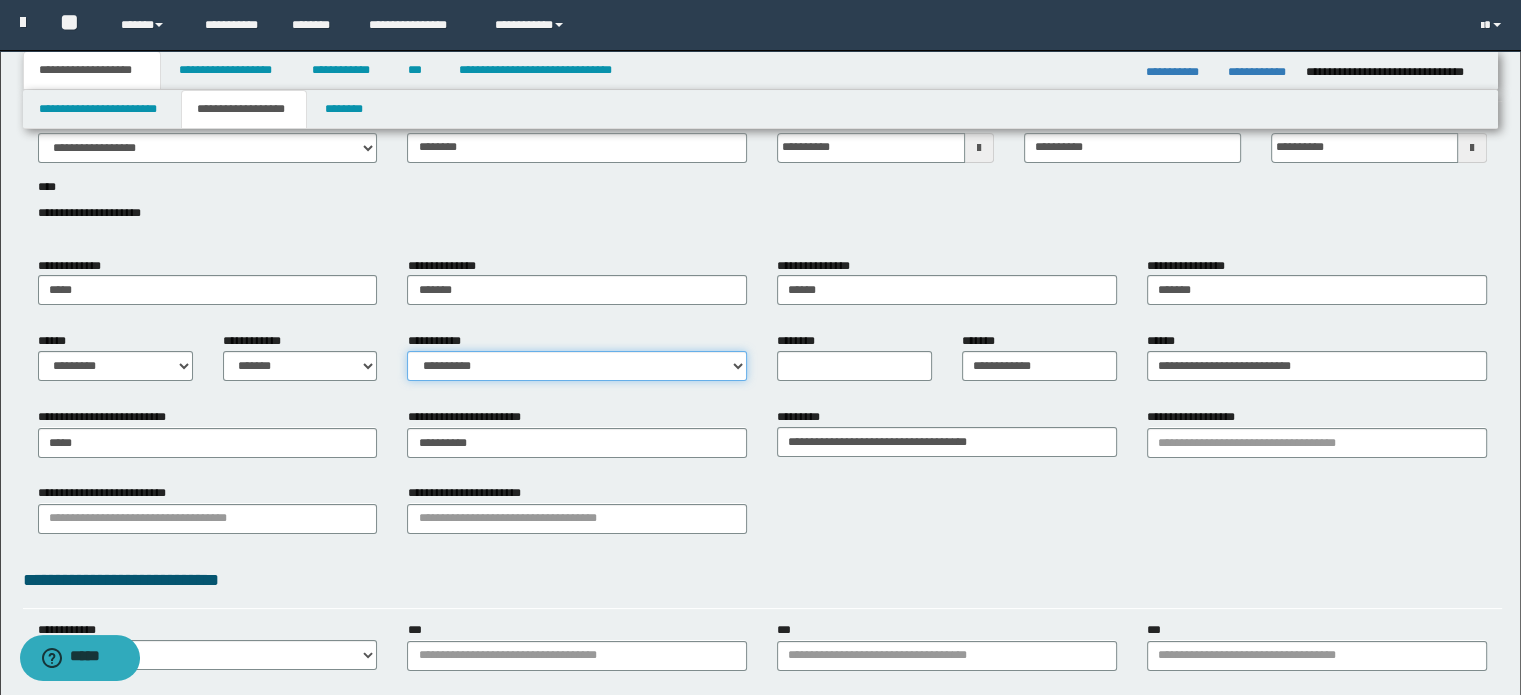 click on "**********" at bounding box center (577, 366) 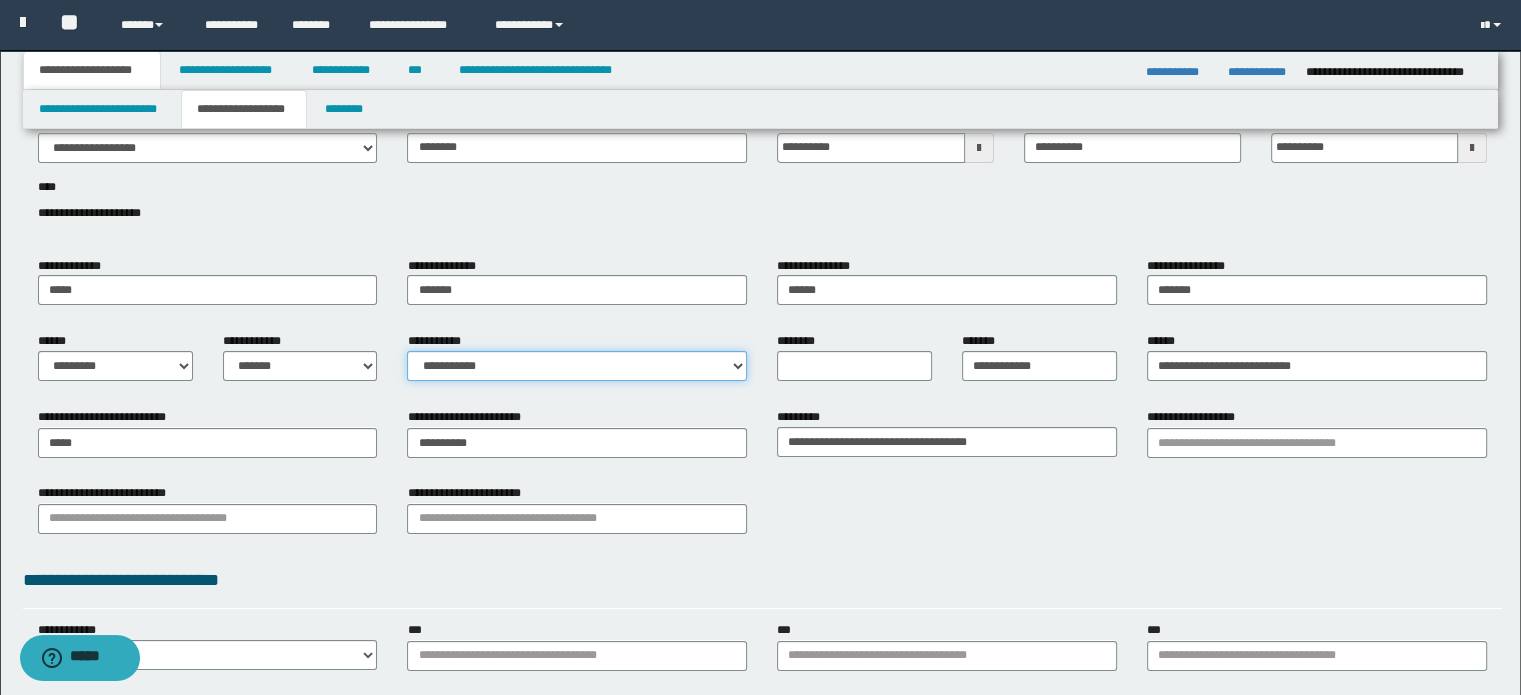 click on "**********" at bounding box center [577, 366] 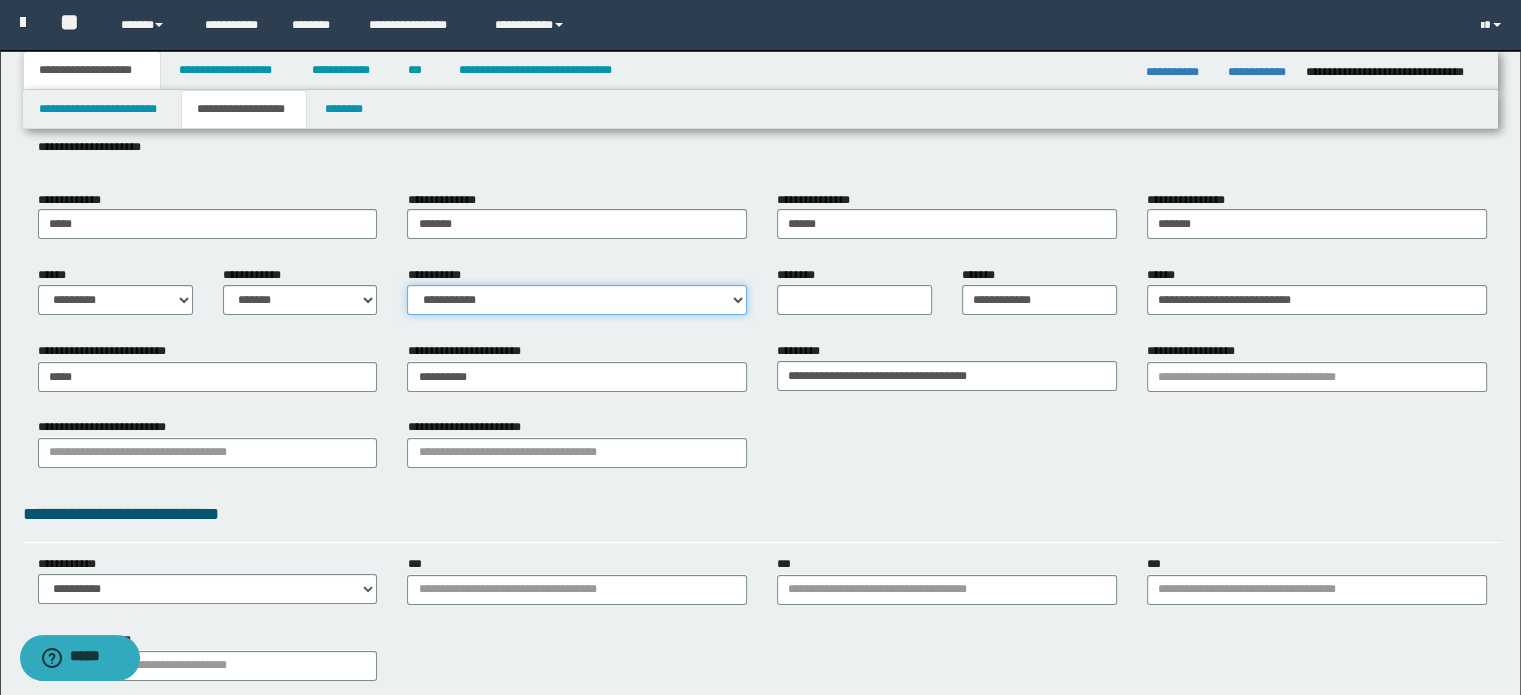 scroll, scrollTop: 200, scrollLeft: 0, axis: vertical 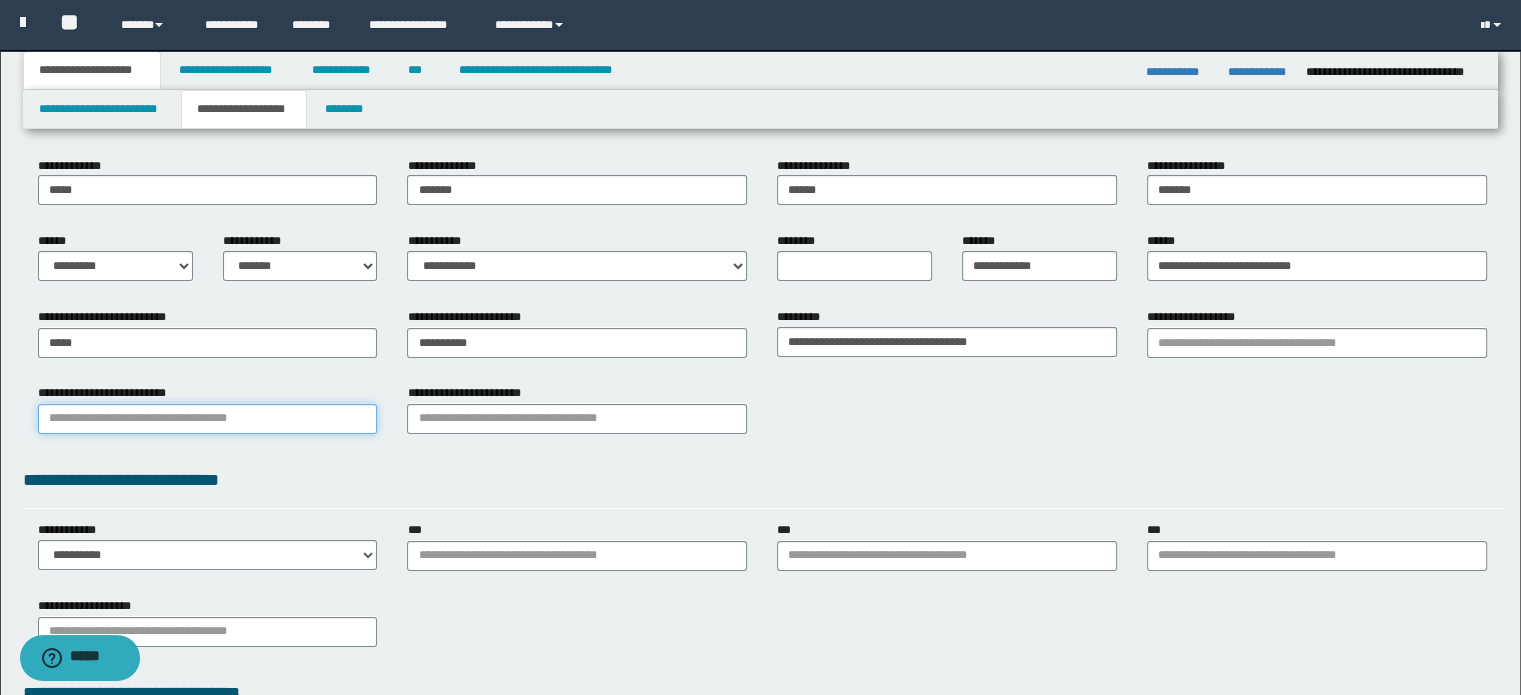 click on "**********" at bounding box center [208, 419] 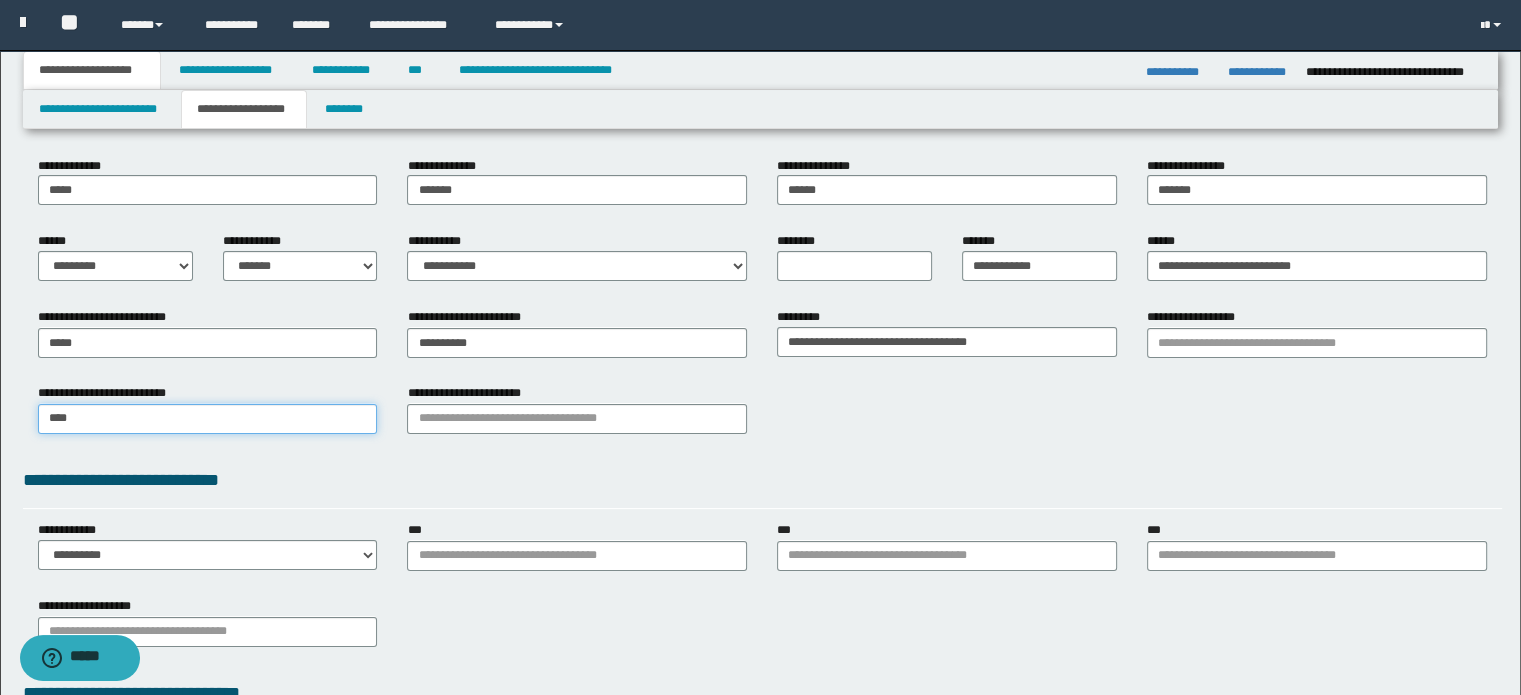 type on "*****" 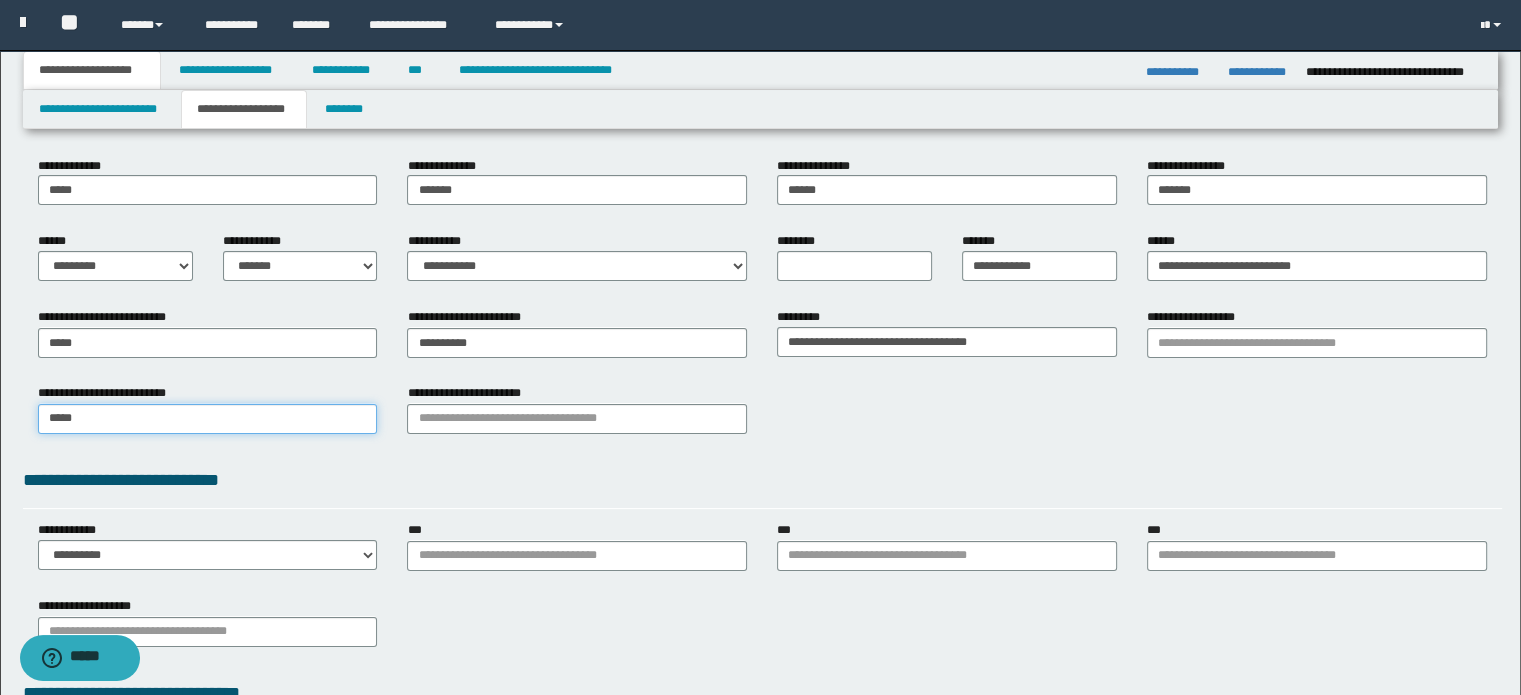 type on "*****" 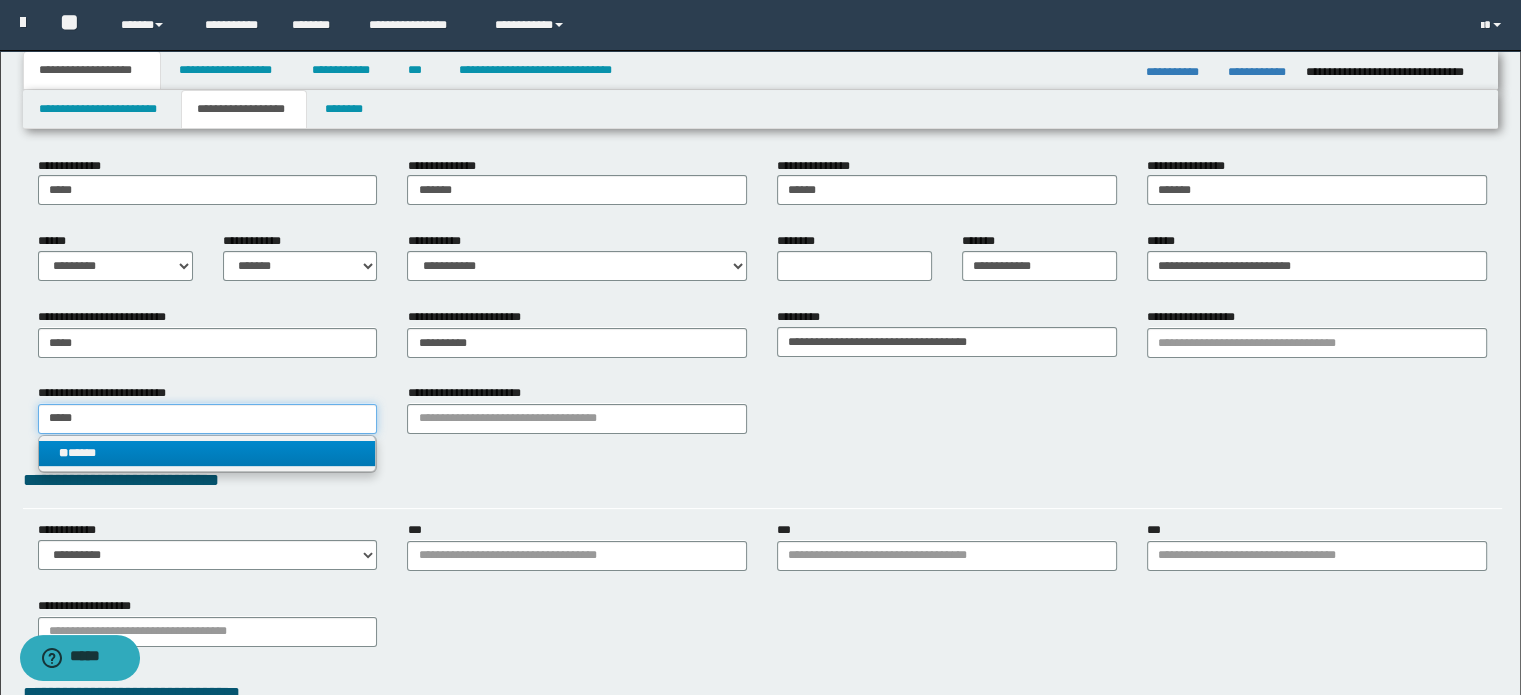 type on "*****" 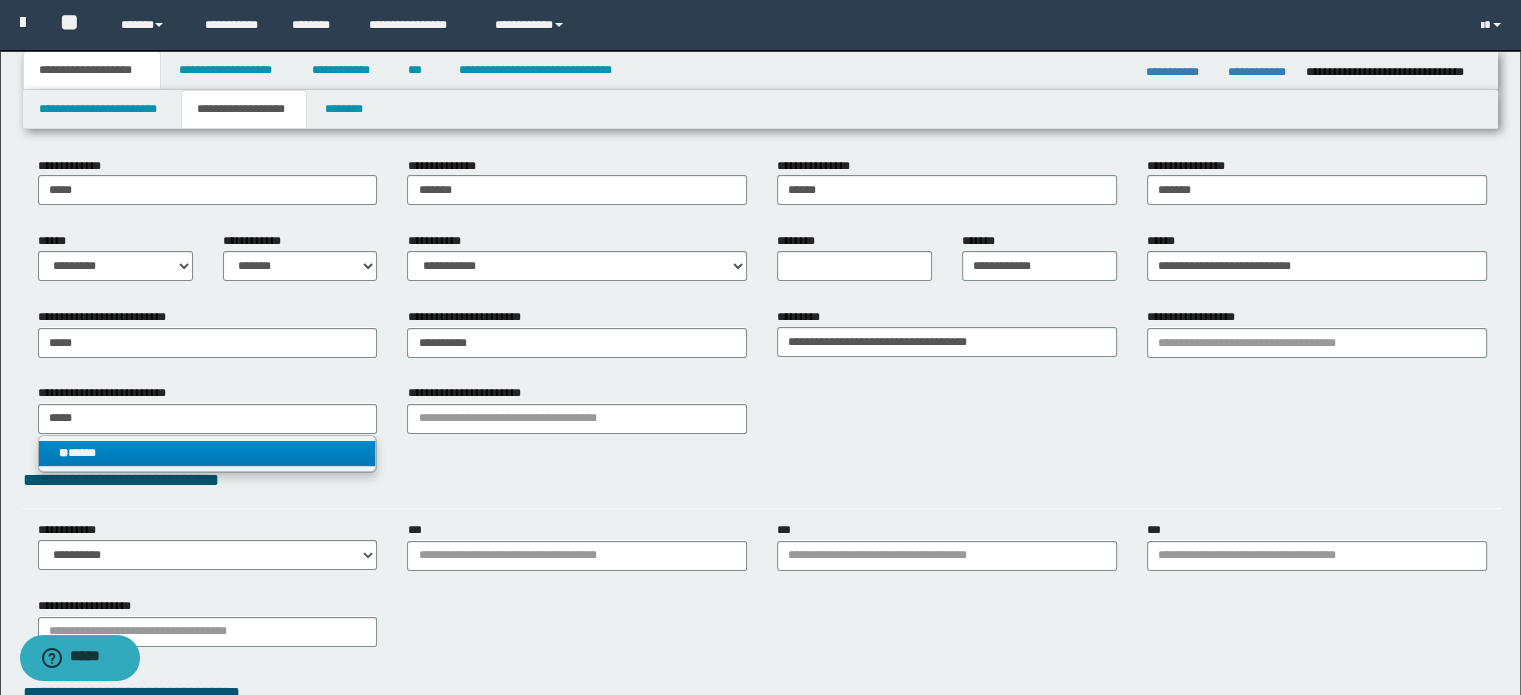 type 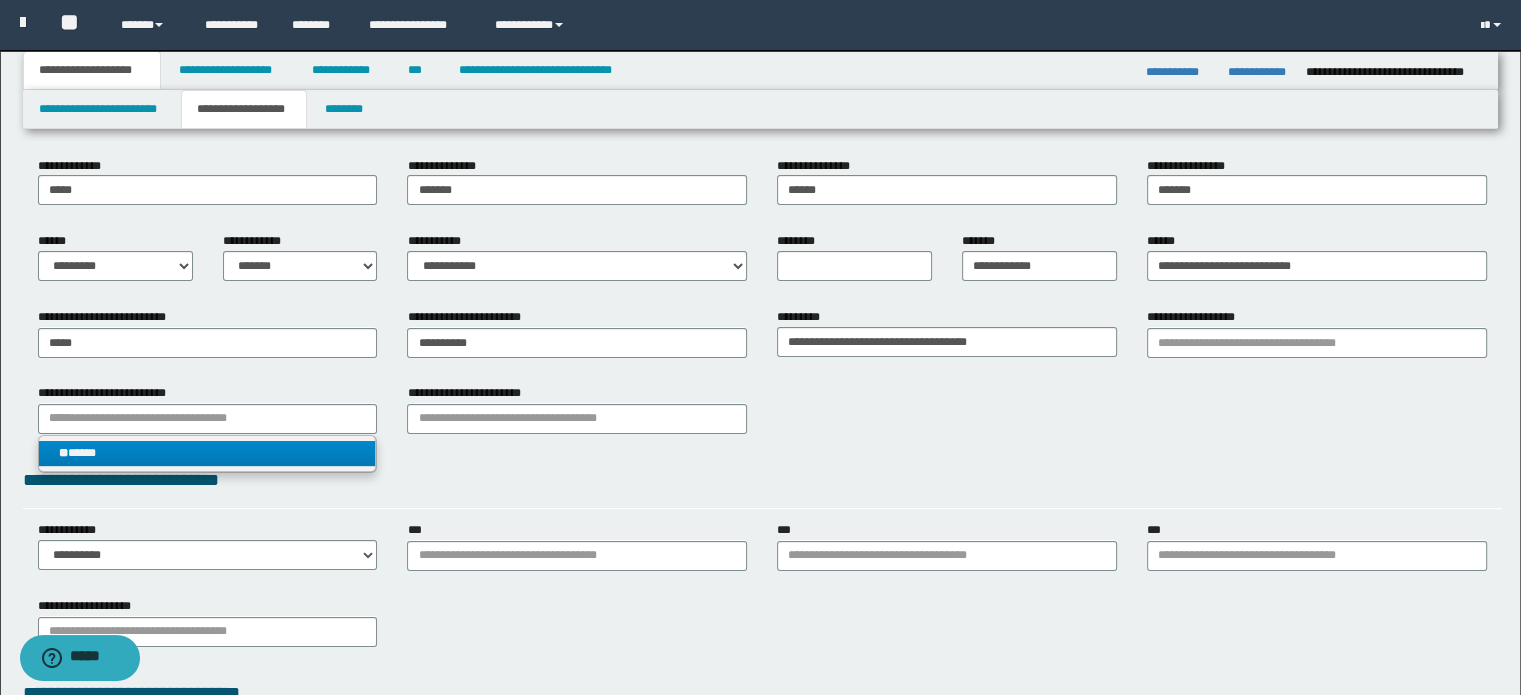click on "** *****" at bounding box center (208, 453) 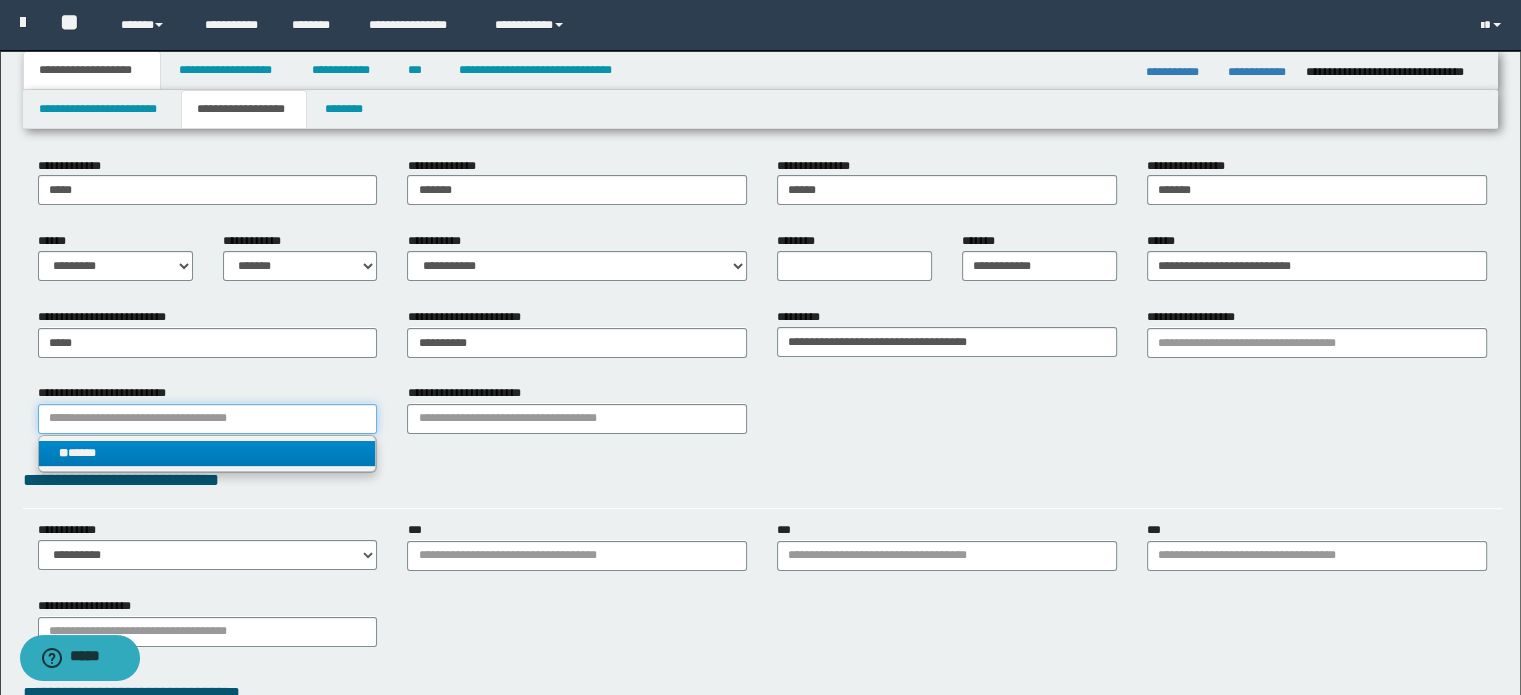 type 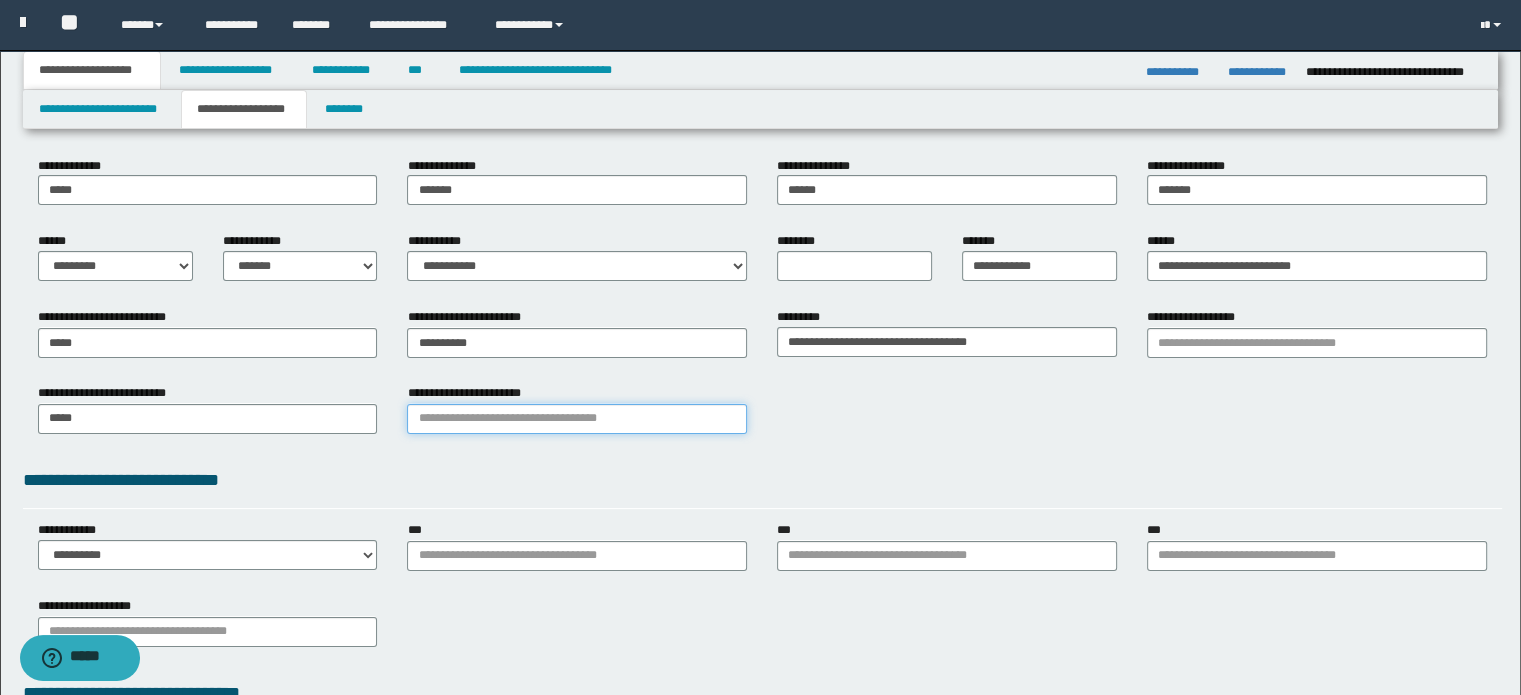 click on "**********" at bounding box center (577, 419) 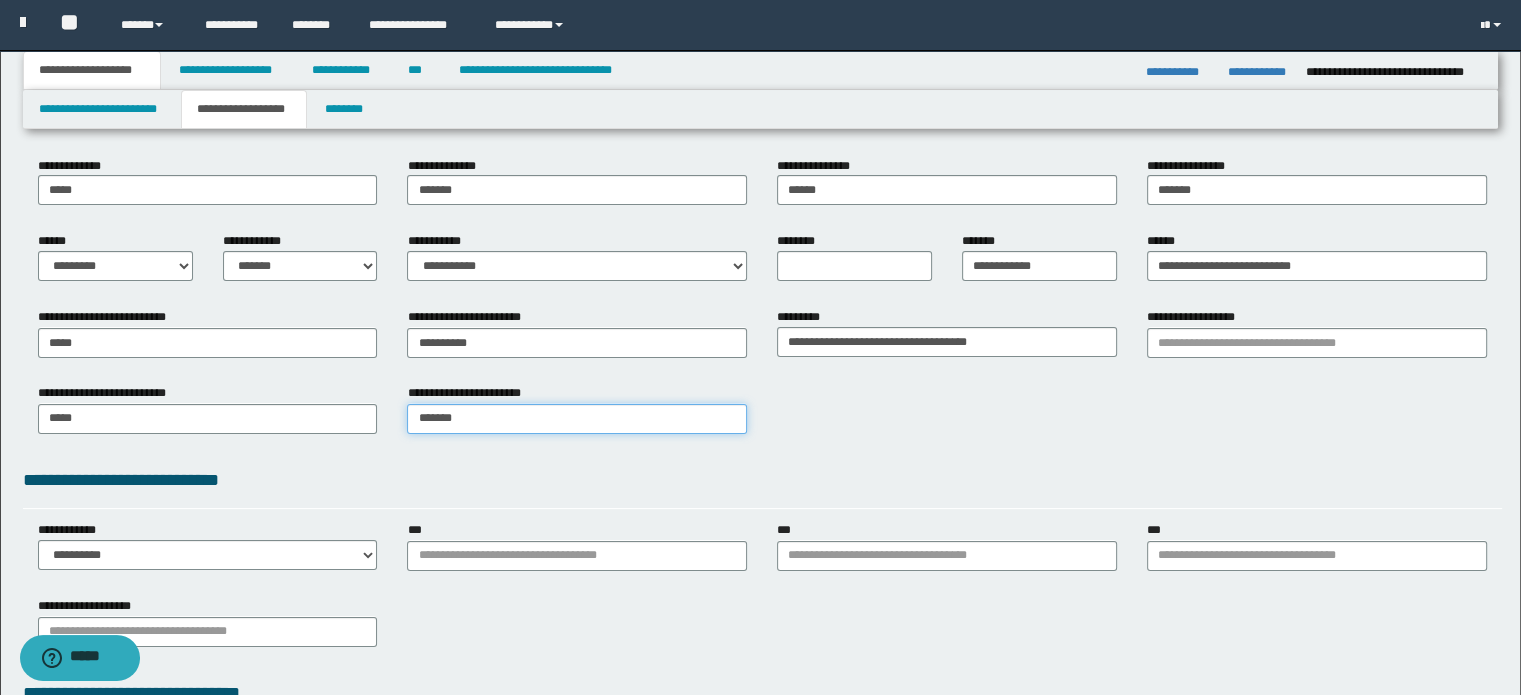 type on "********" 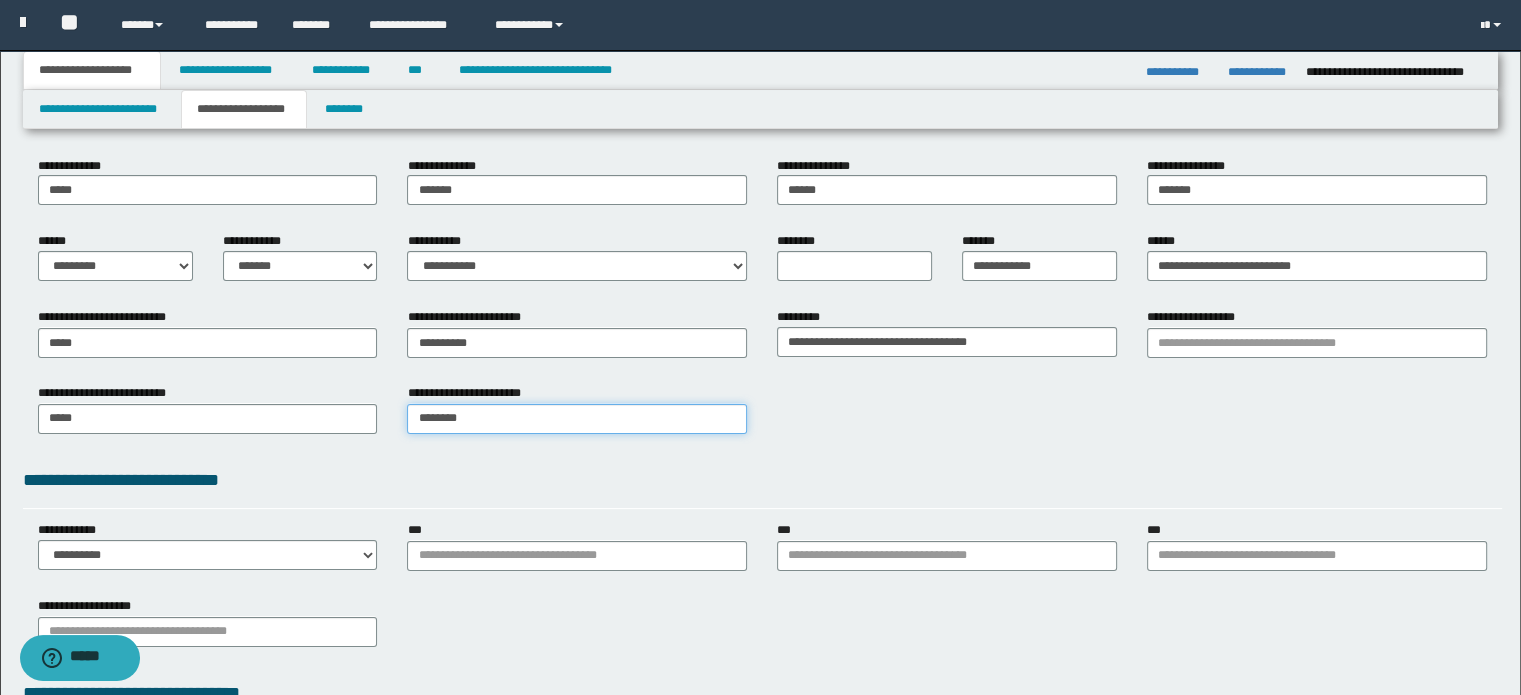 type on "**********" 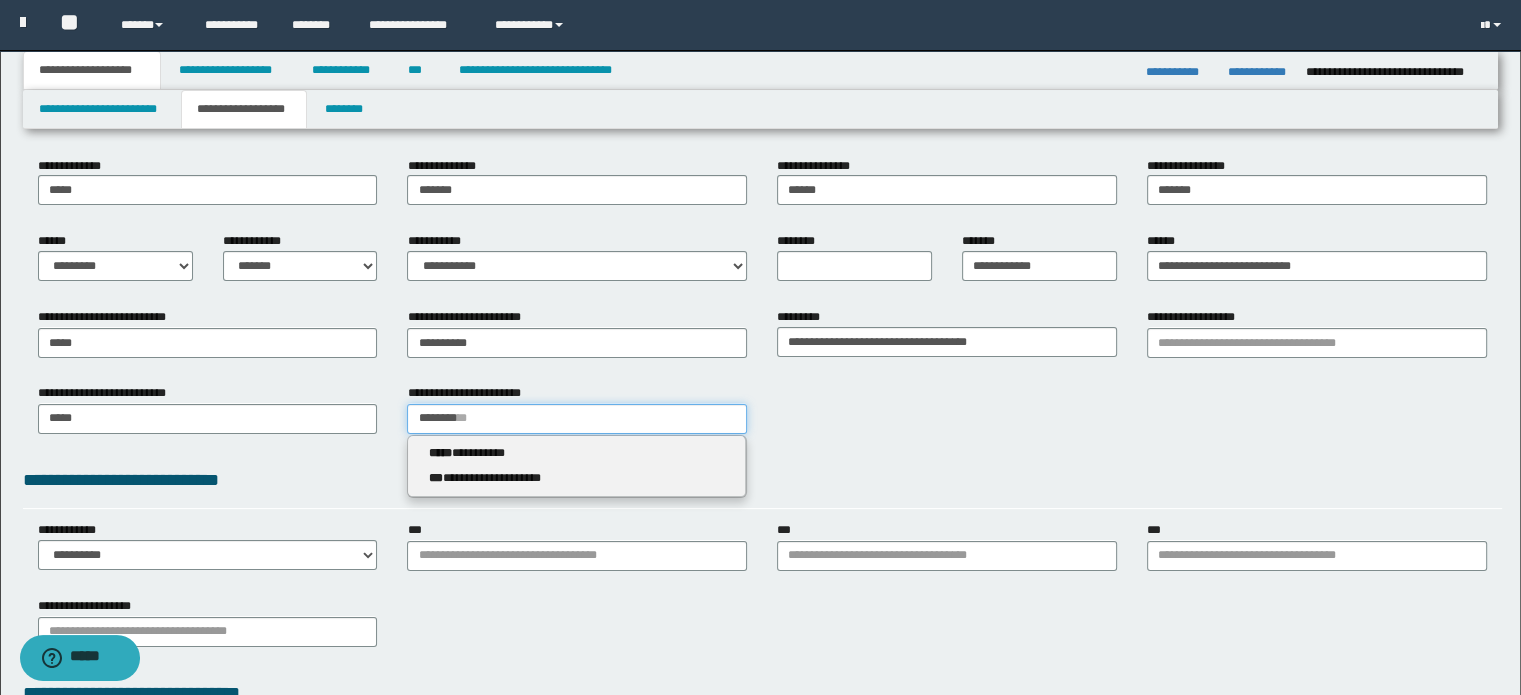 type 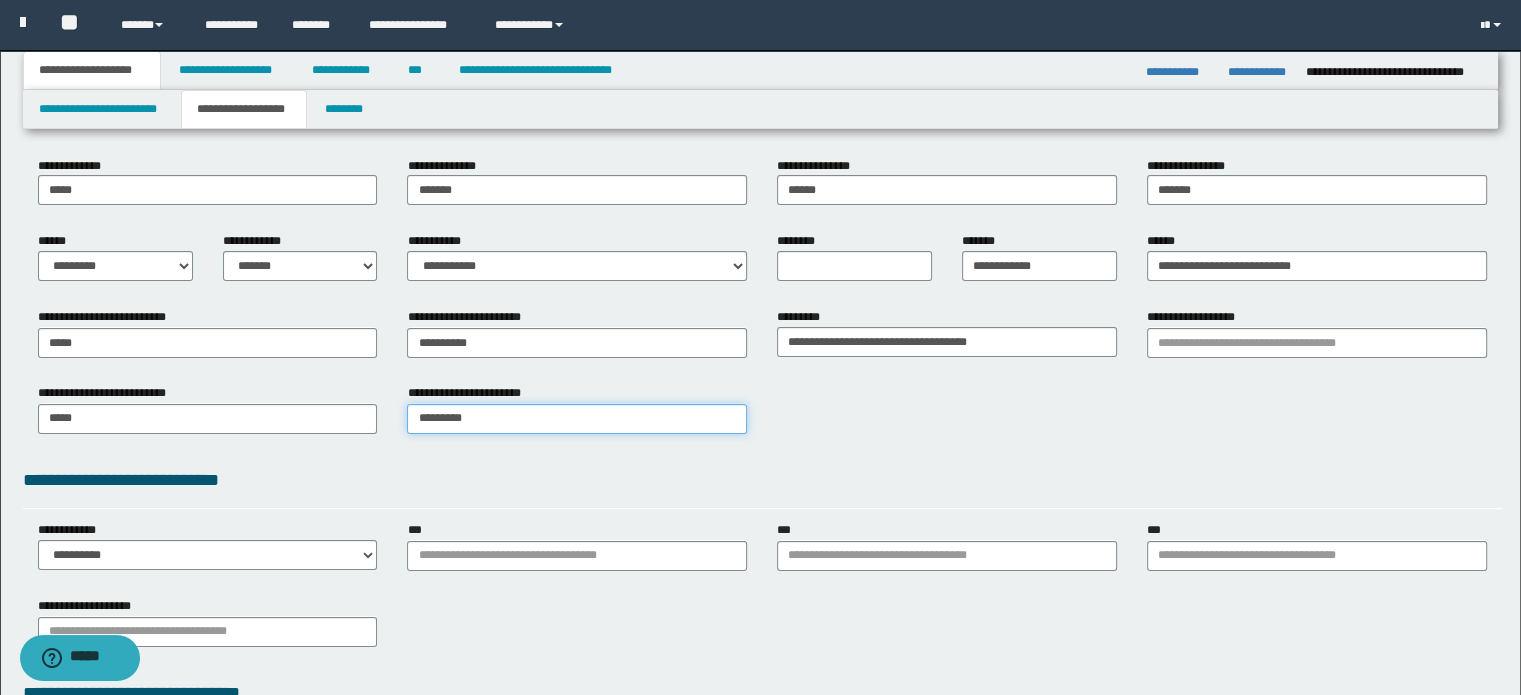 type on "**********" 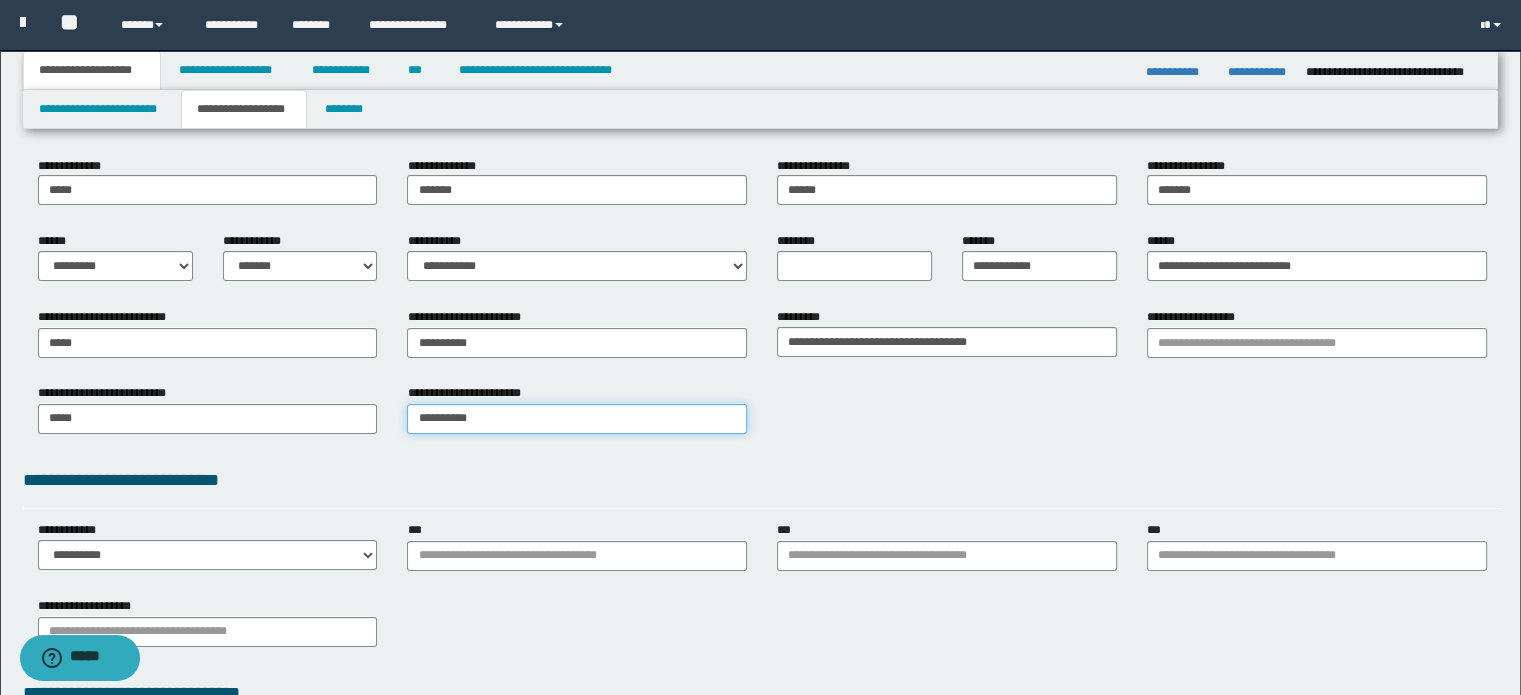 type on "**********" 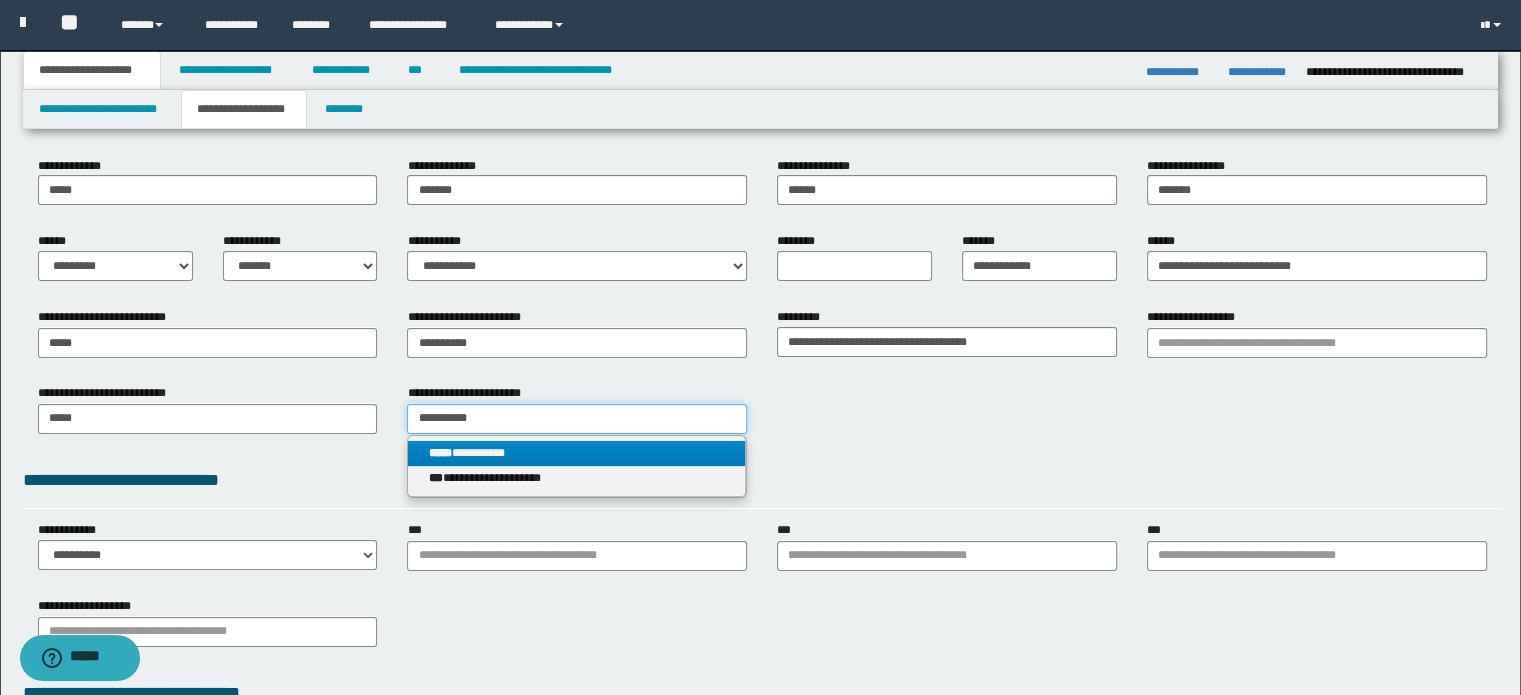 type on "**********" 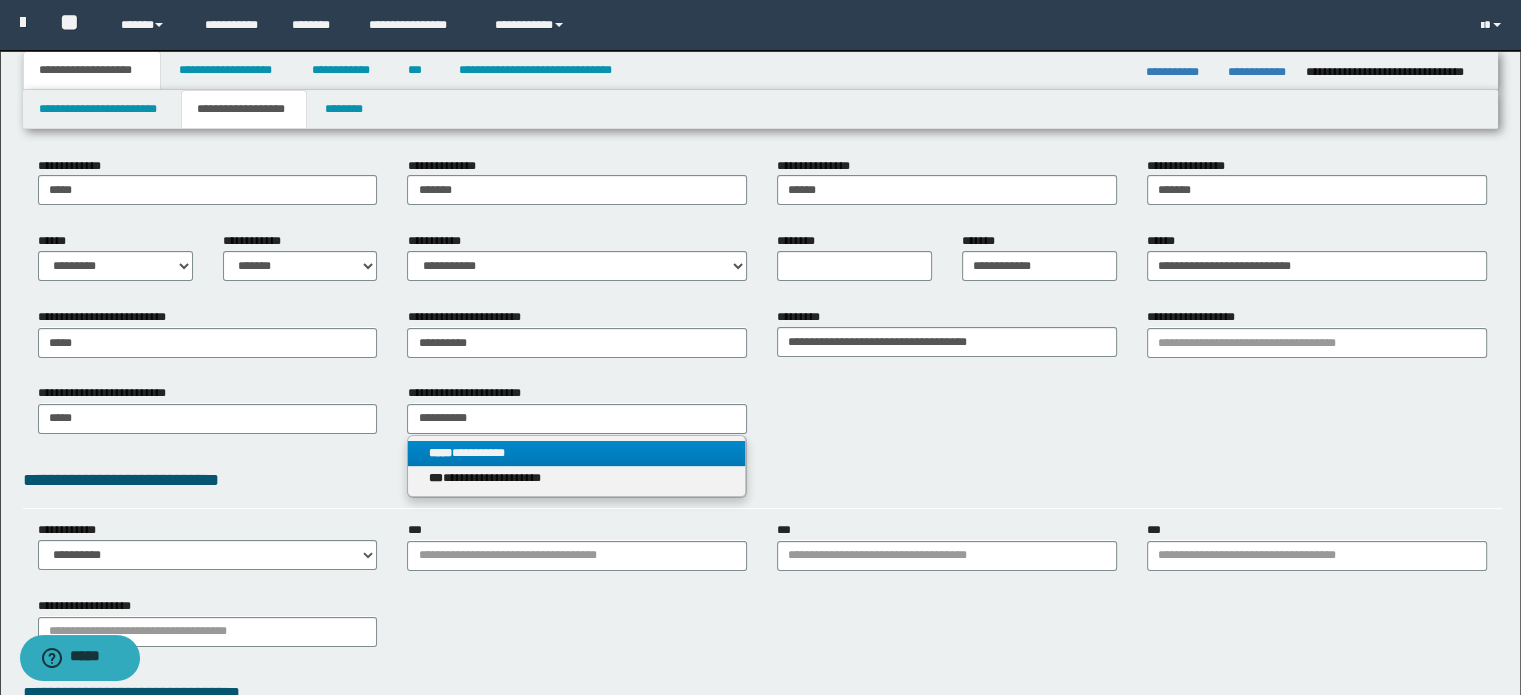 type 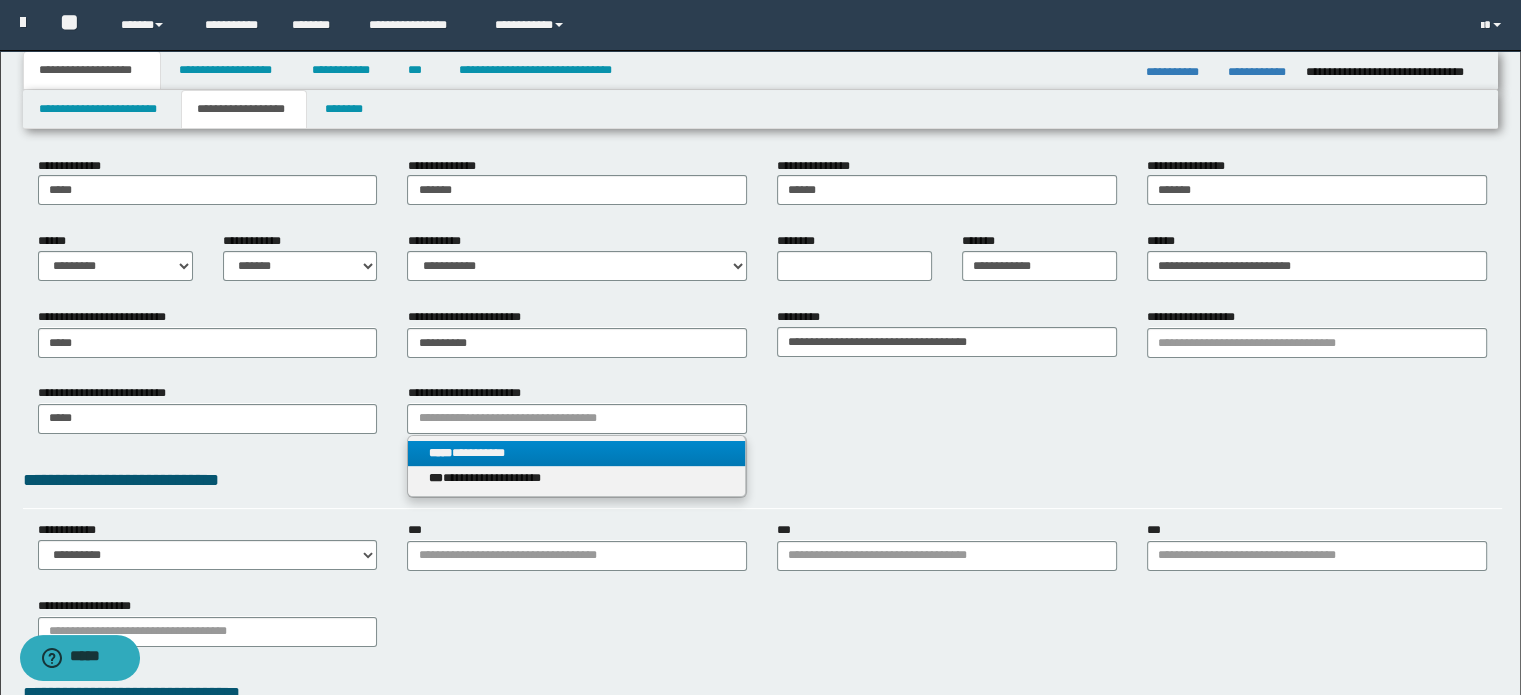 click on "**********" at bounding box center [577, 453] 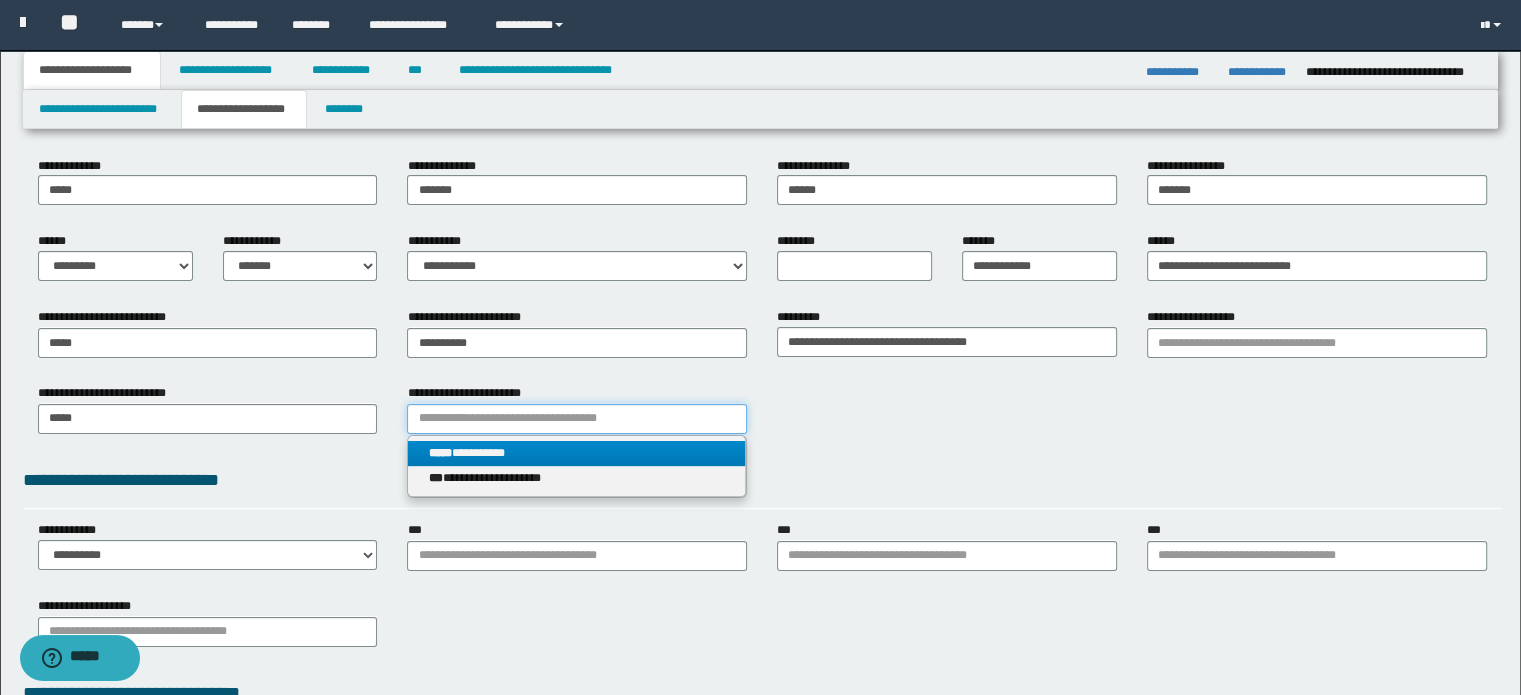 type 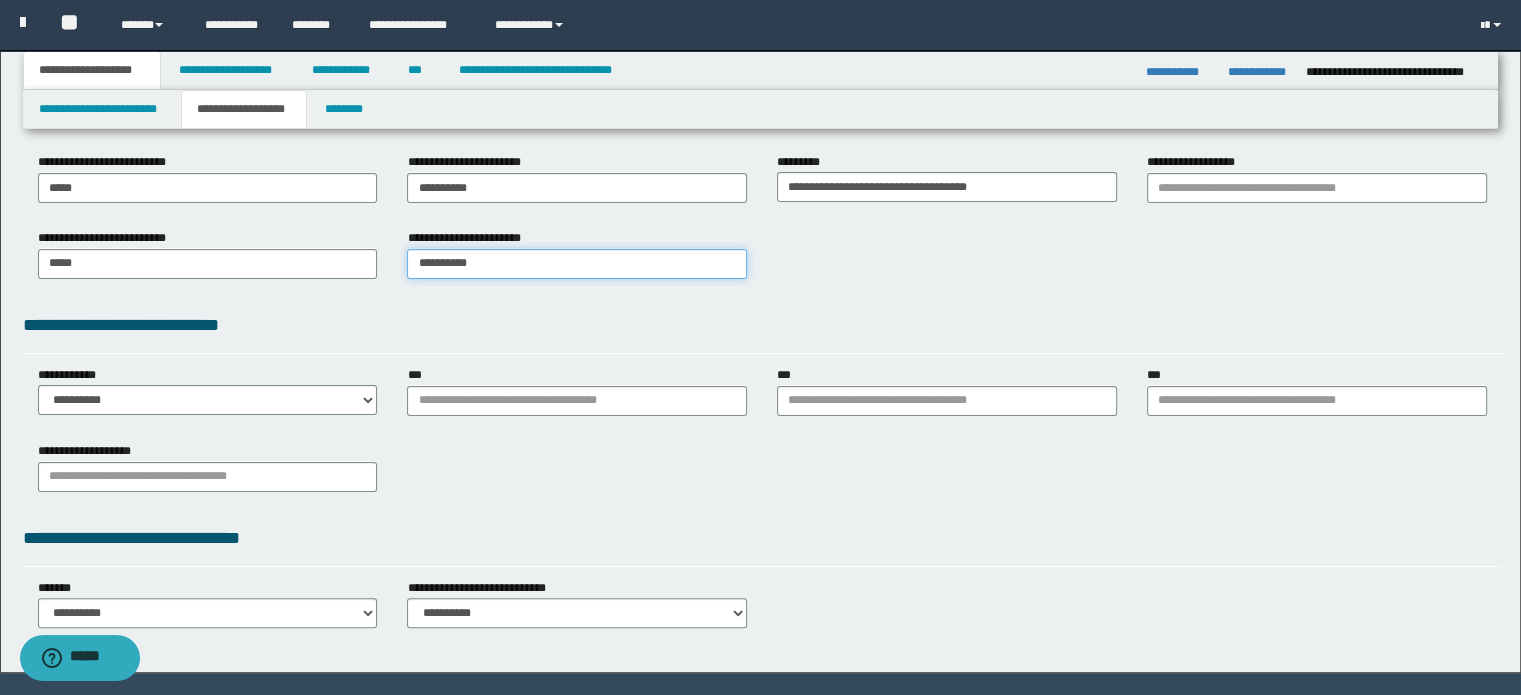 scroll, scrollTop: 400, scrollLeft: 0, axis: vertical 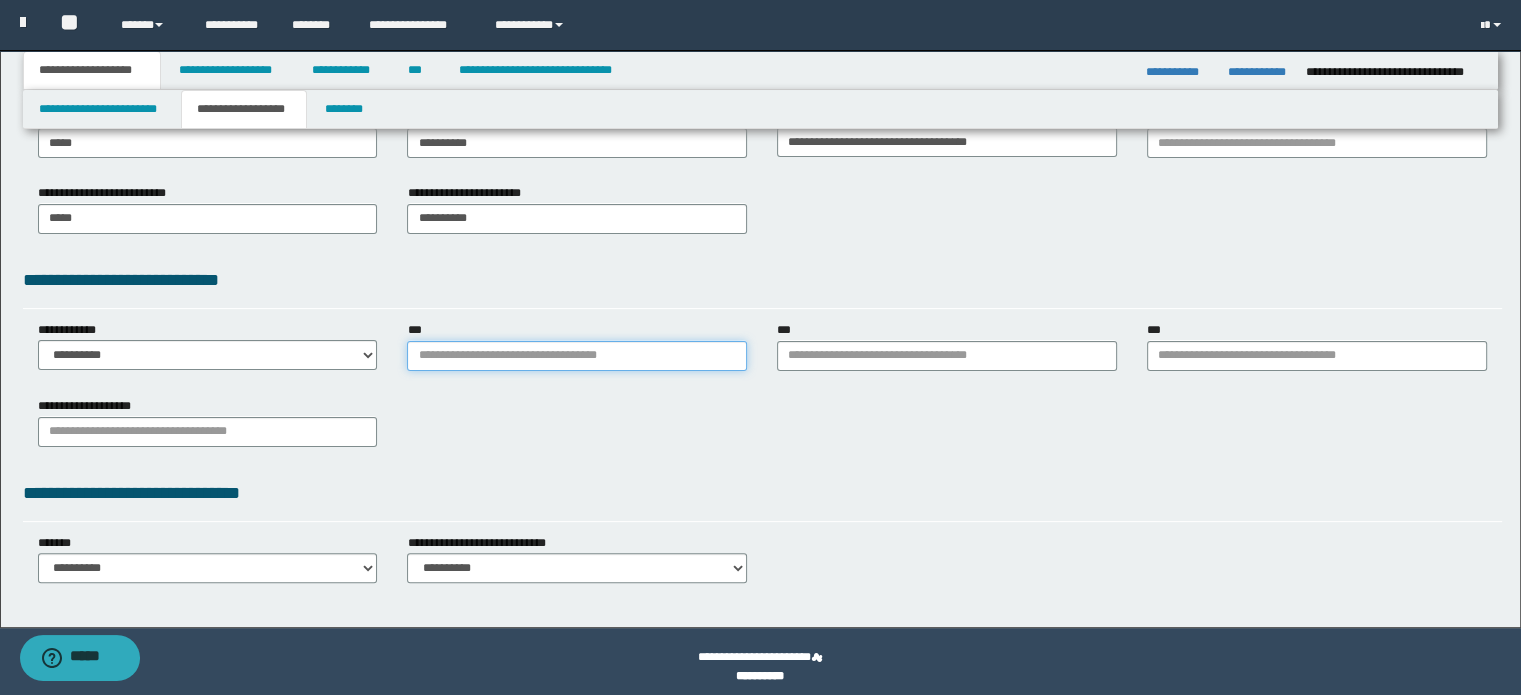 click on "***" at bounding box center (577, 356) 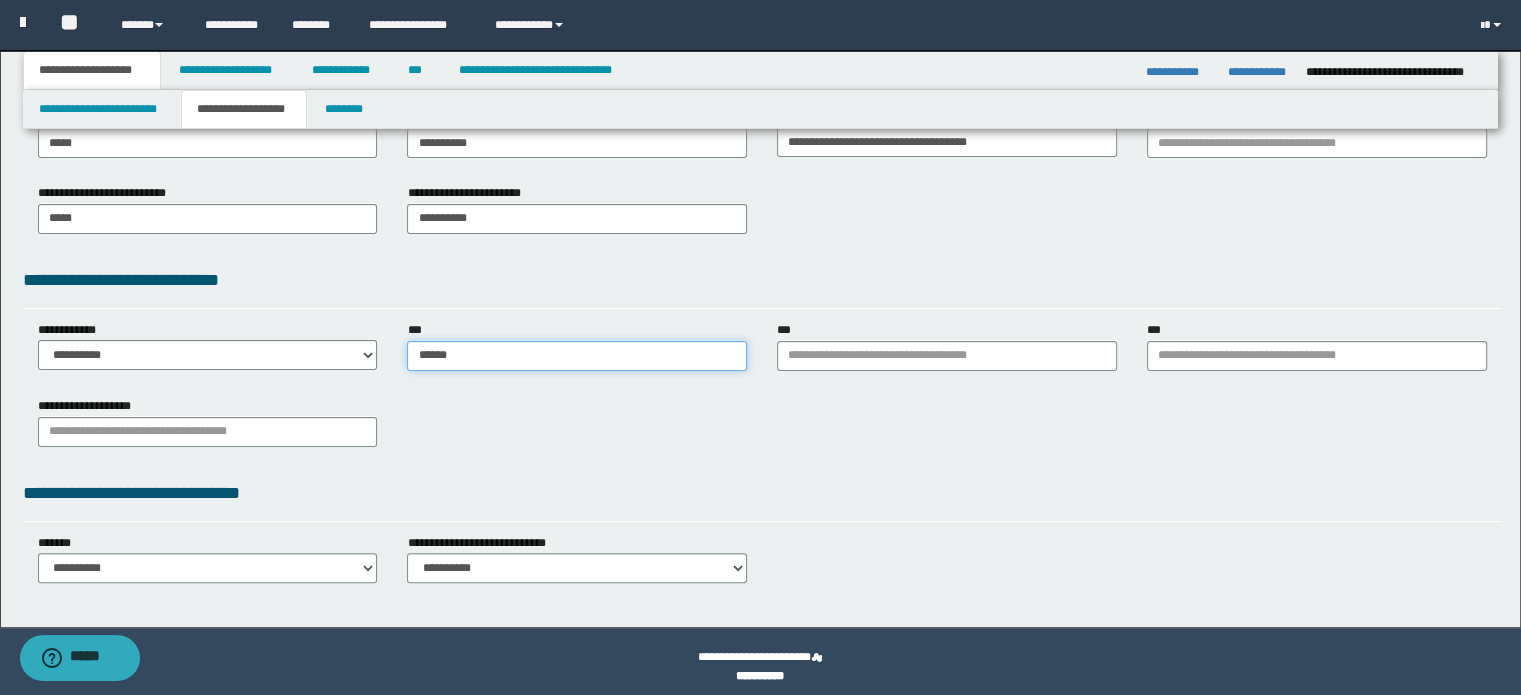 click on "******" at bounding box center (577, 356) 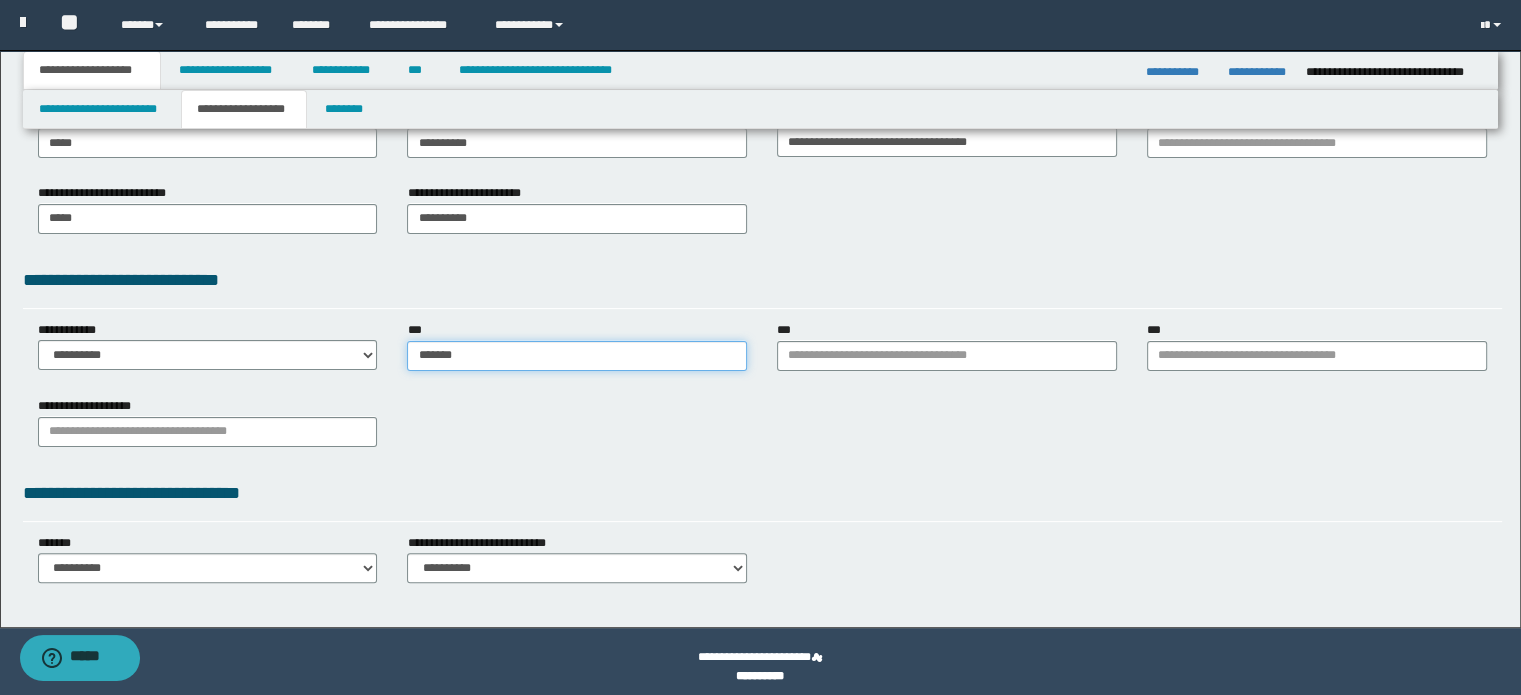 type on "*******" 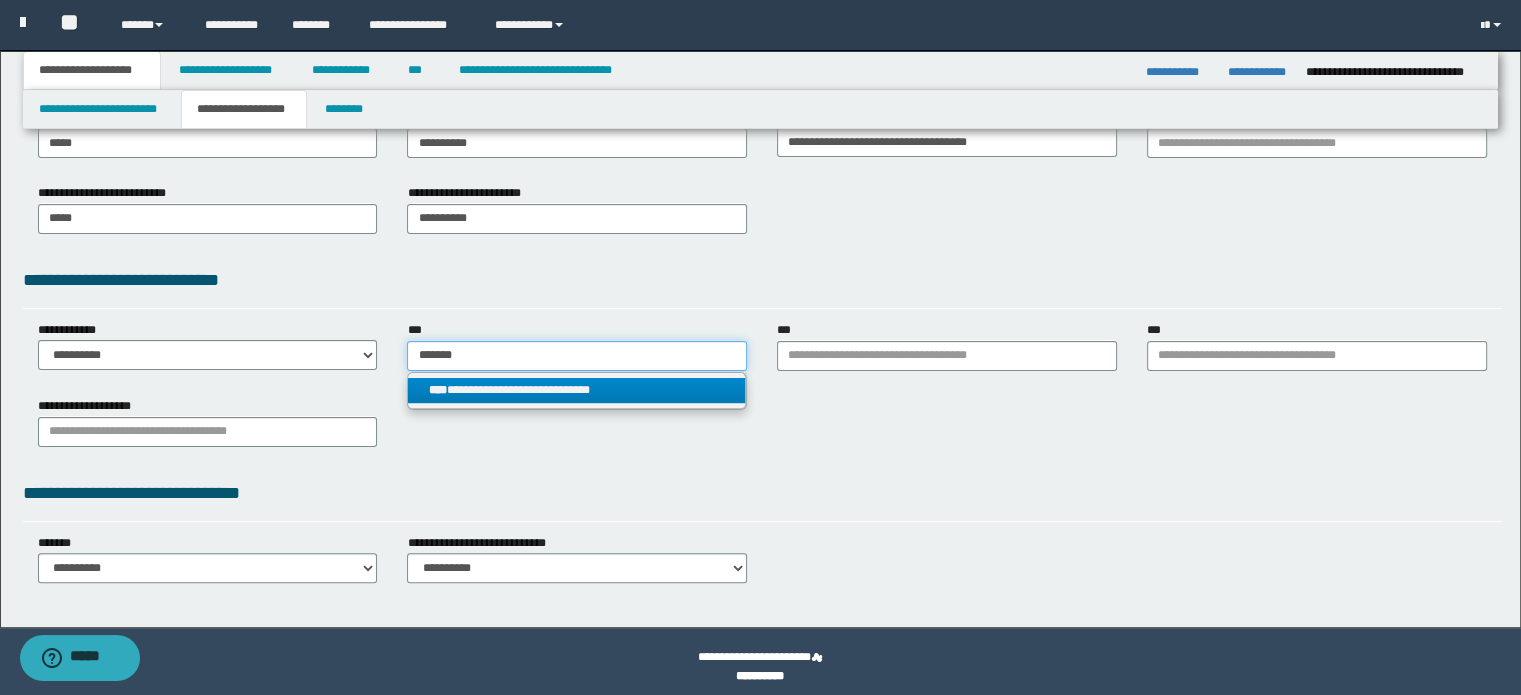 type on "*******" 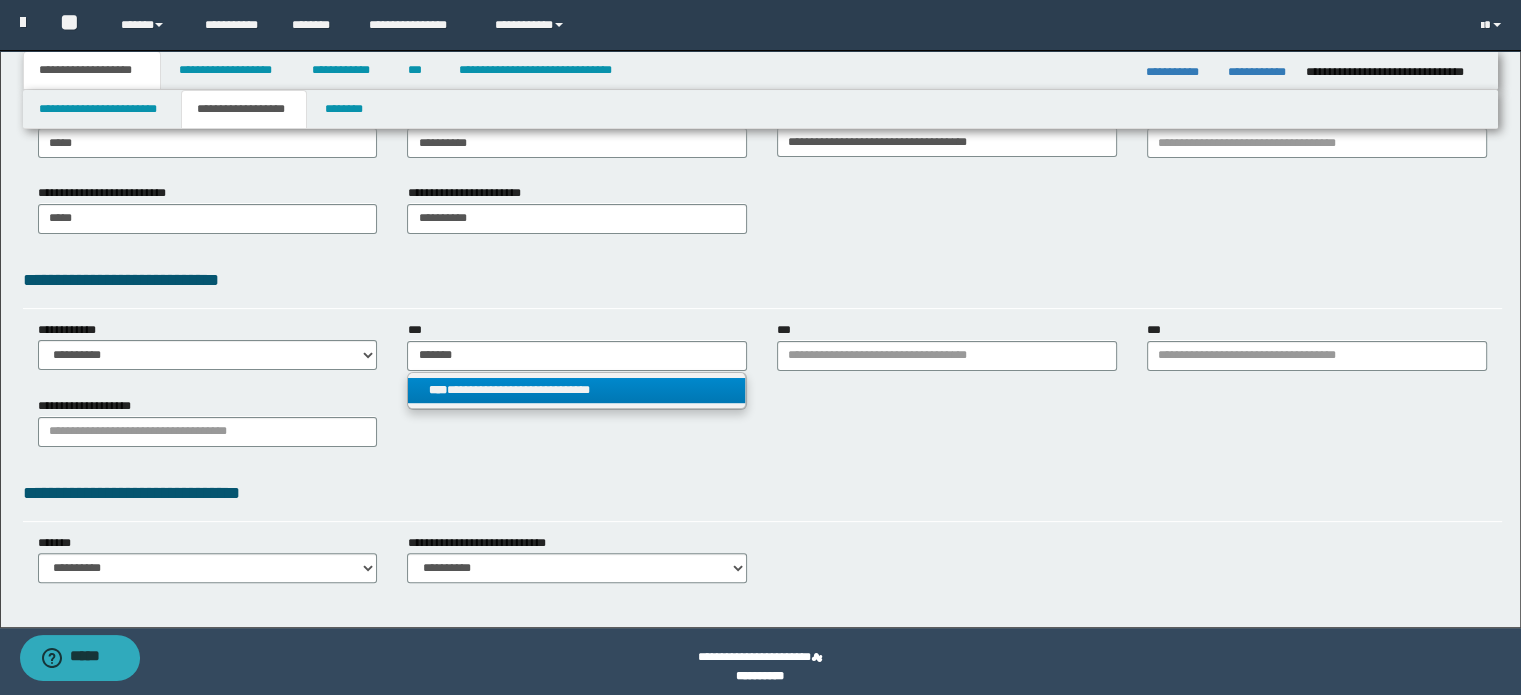 type 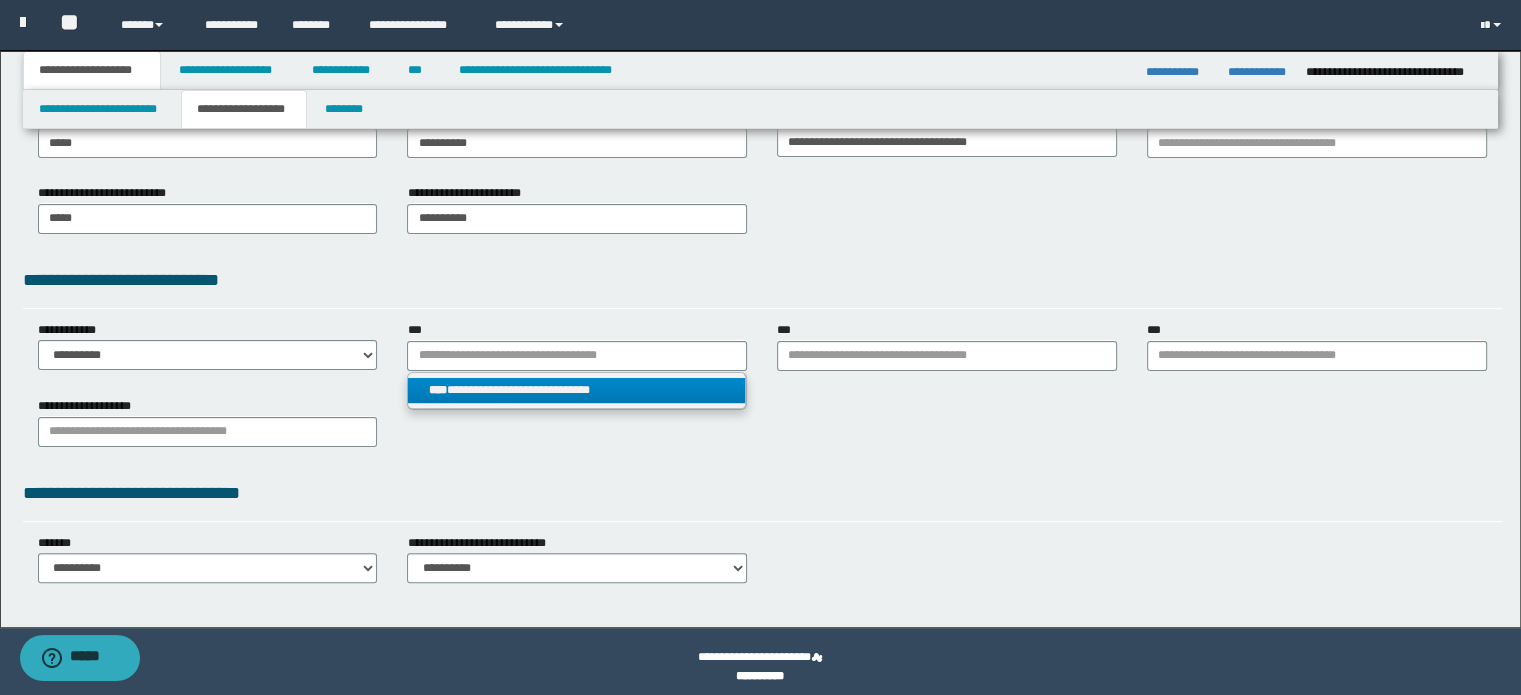 click on "**********" at bounding box center (577, 390) 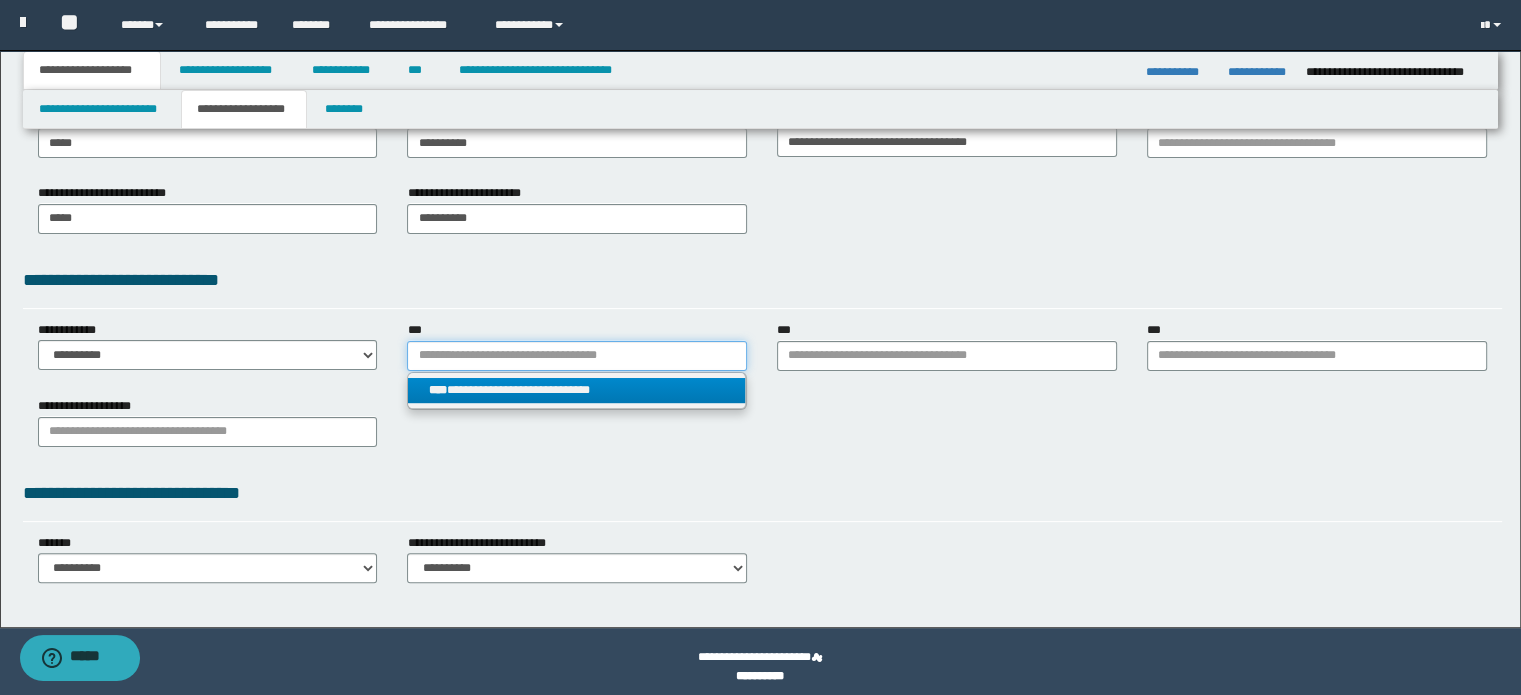 type 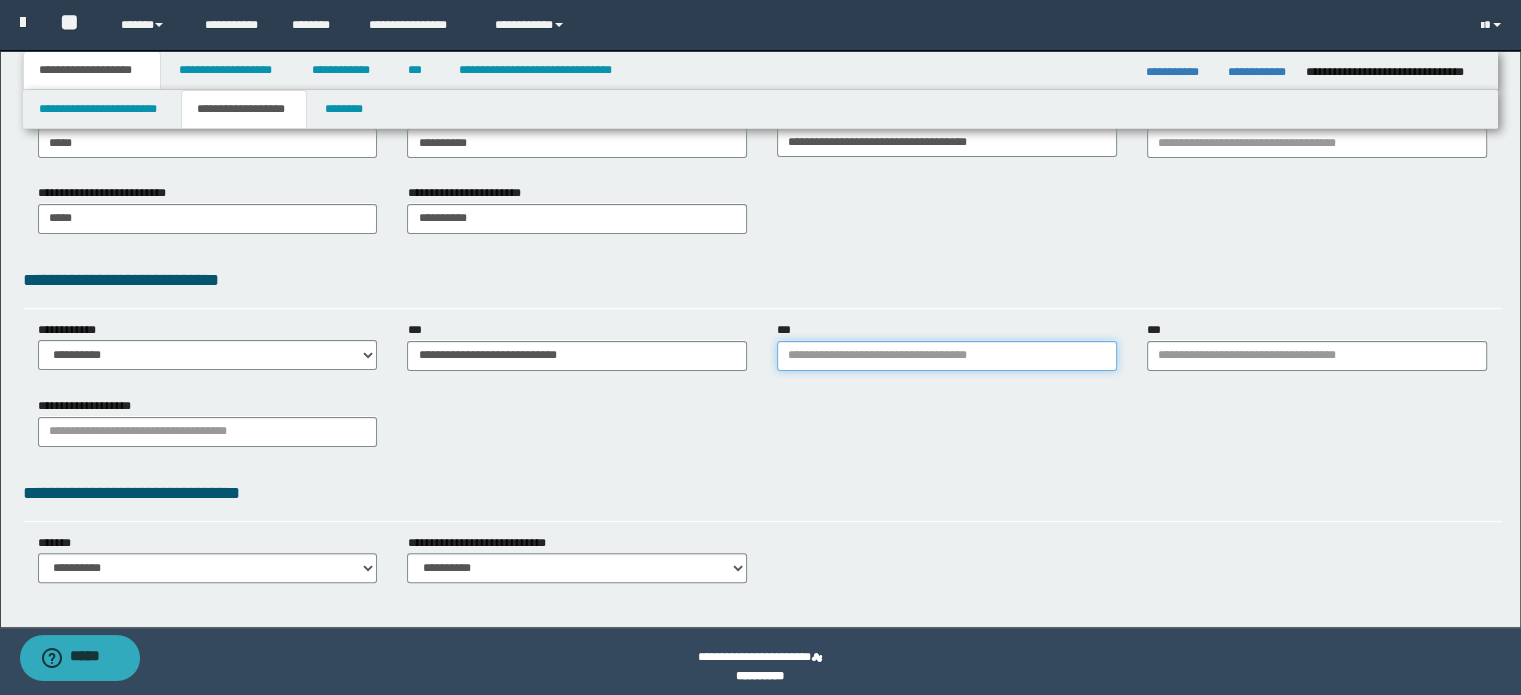 click on "***" at bounding box center (947, 356) 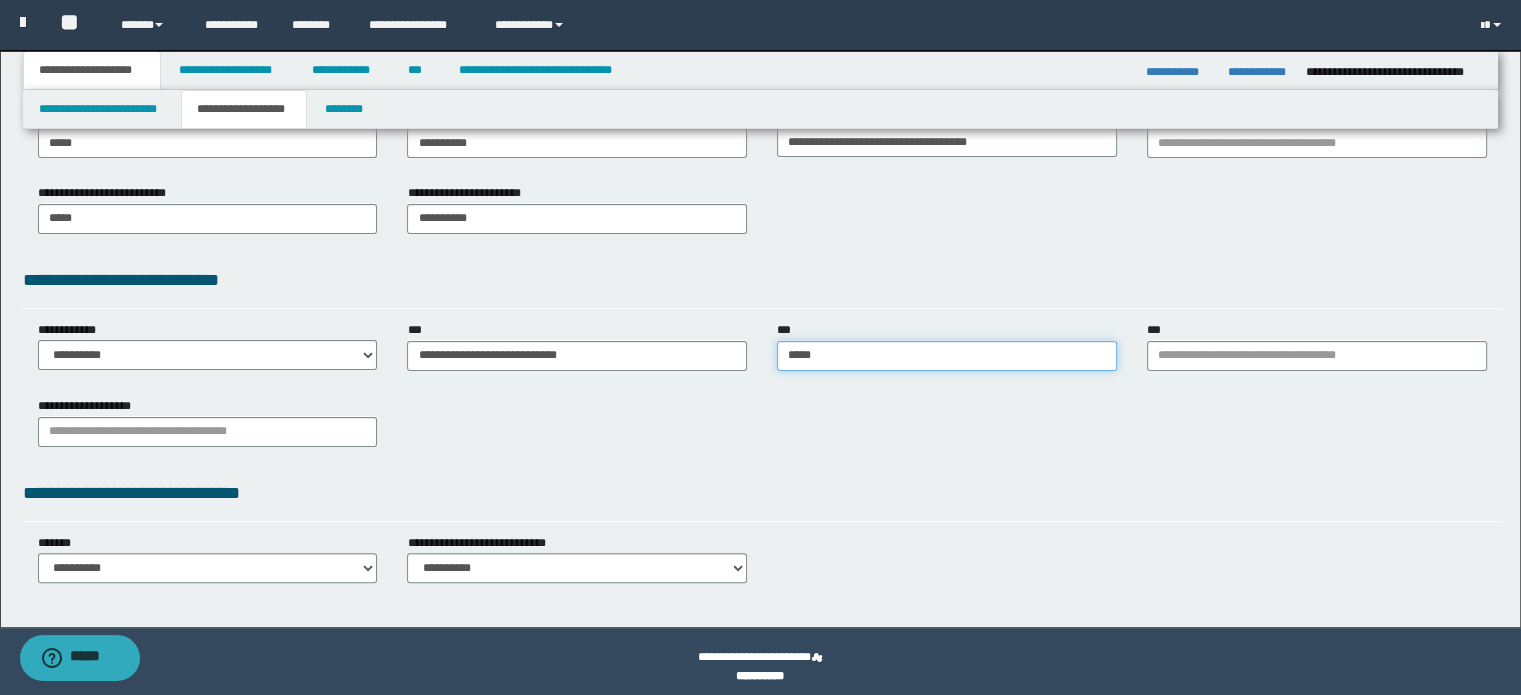 type on "******" 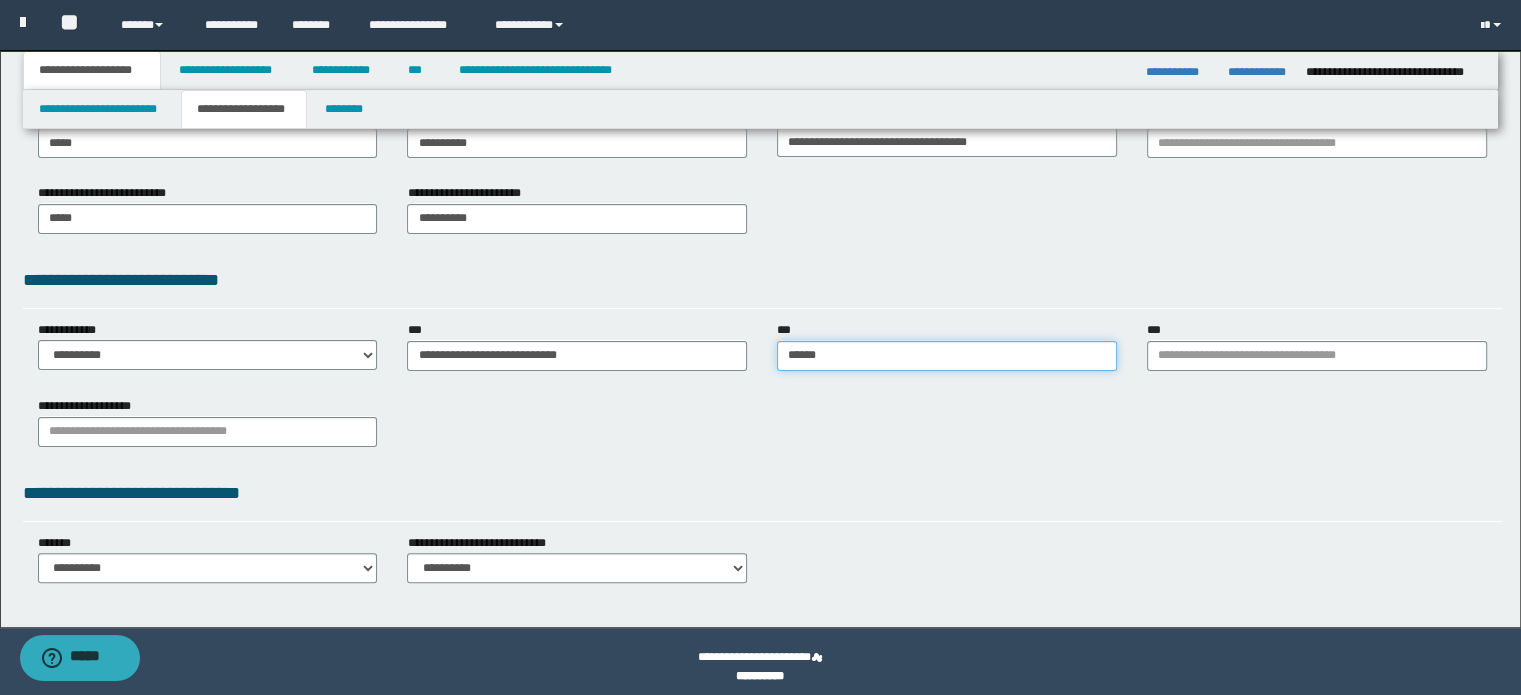 type on "**********" 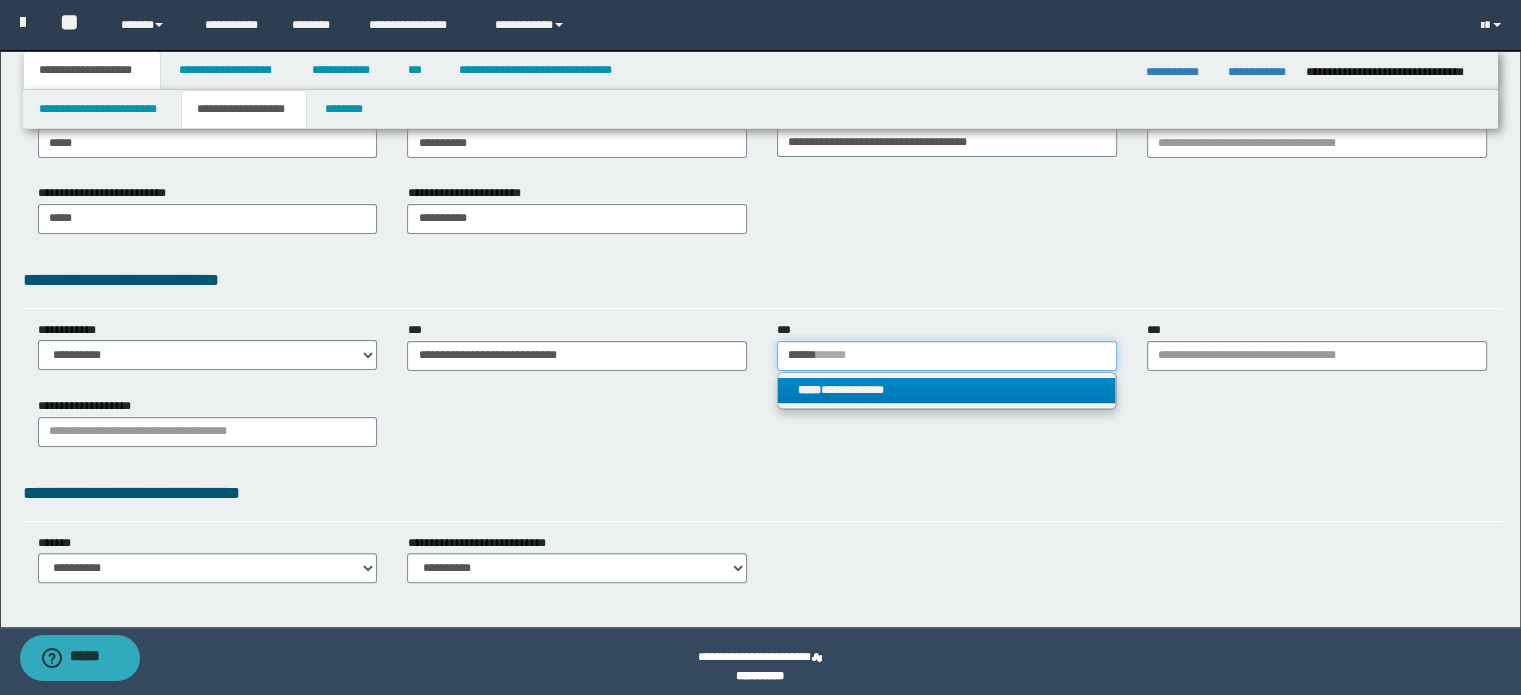 type 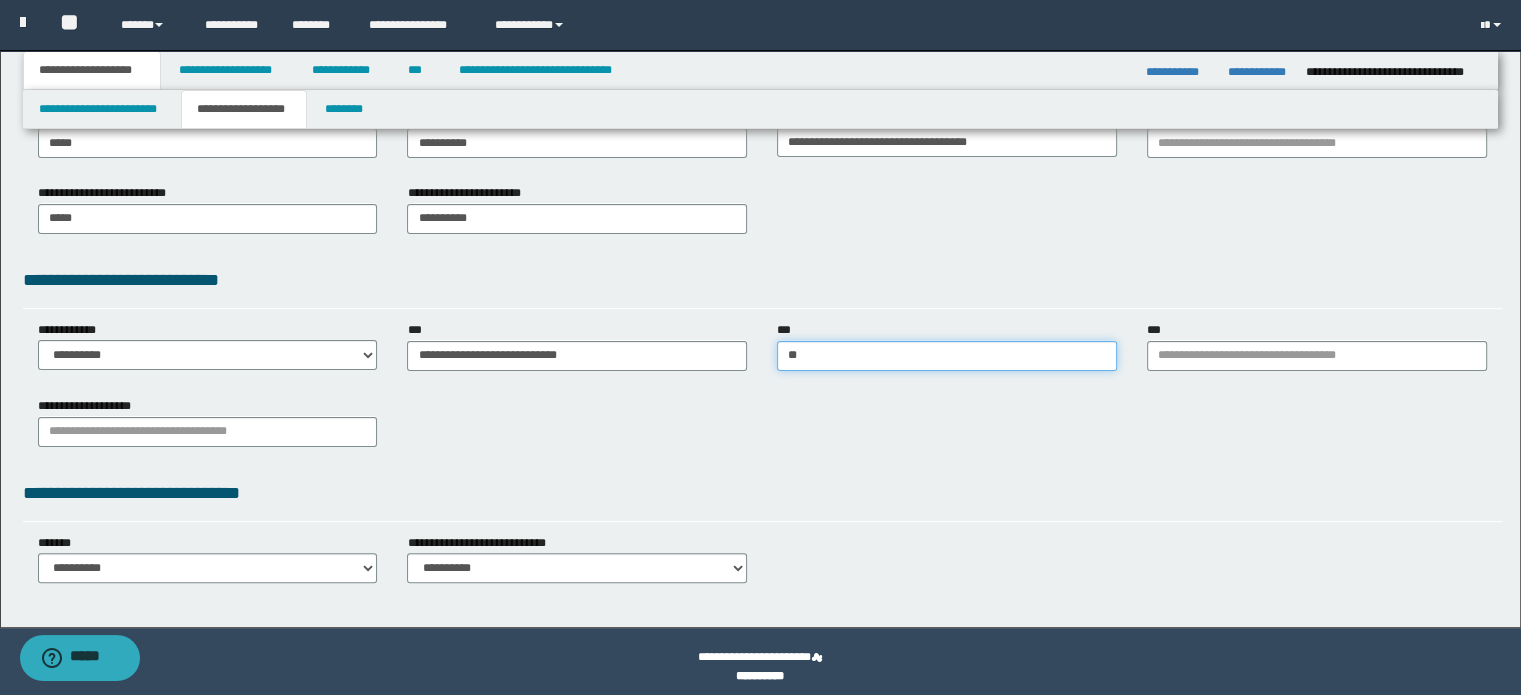 type on "*" 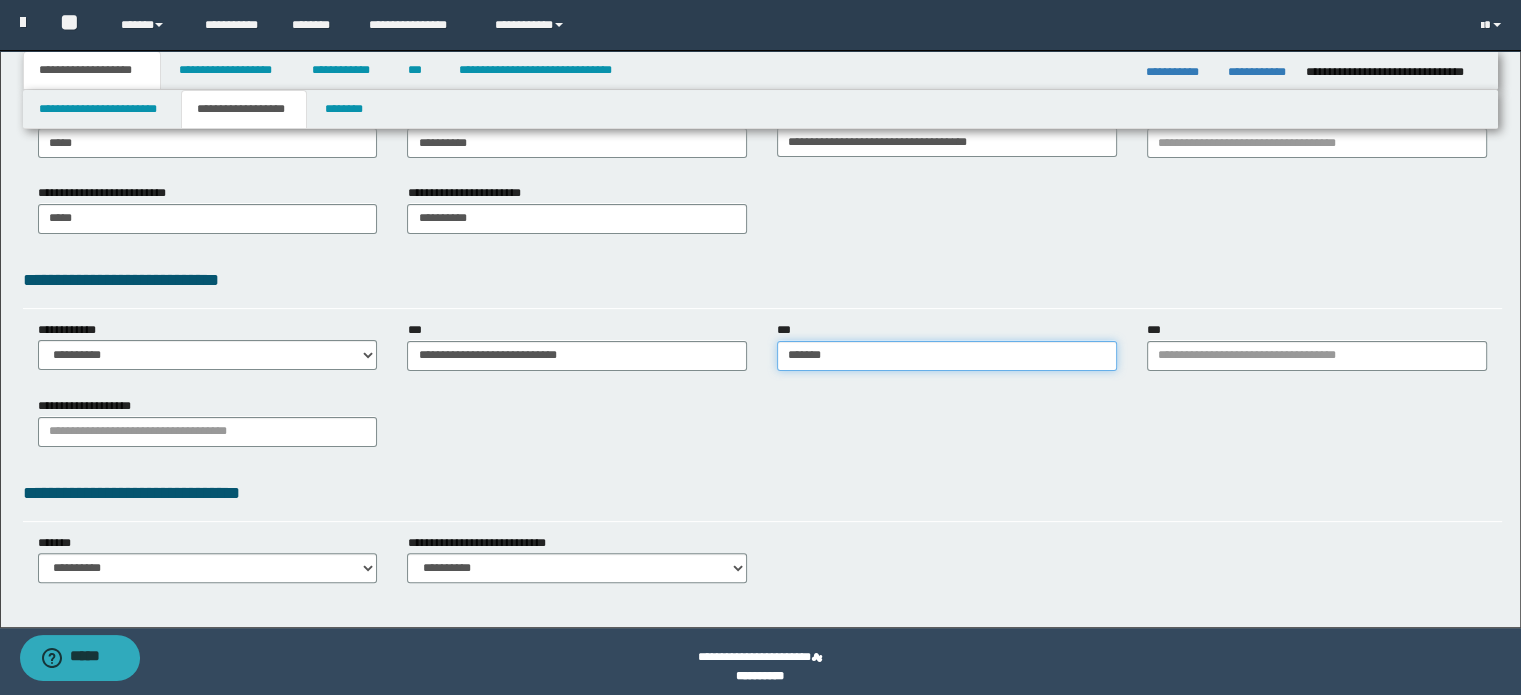 type on "********" 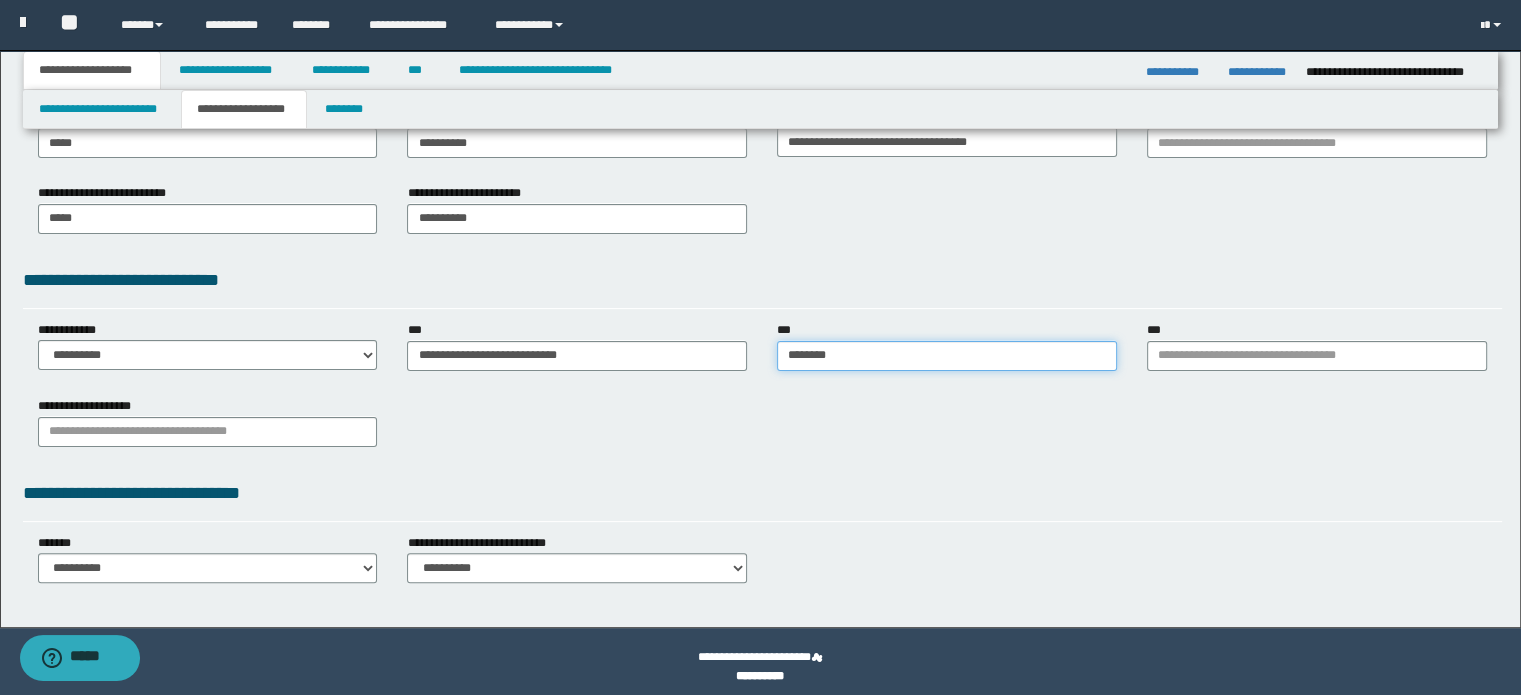 type on "********" 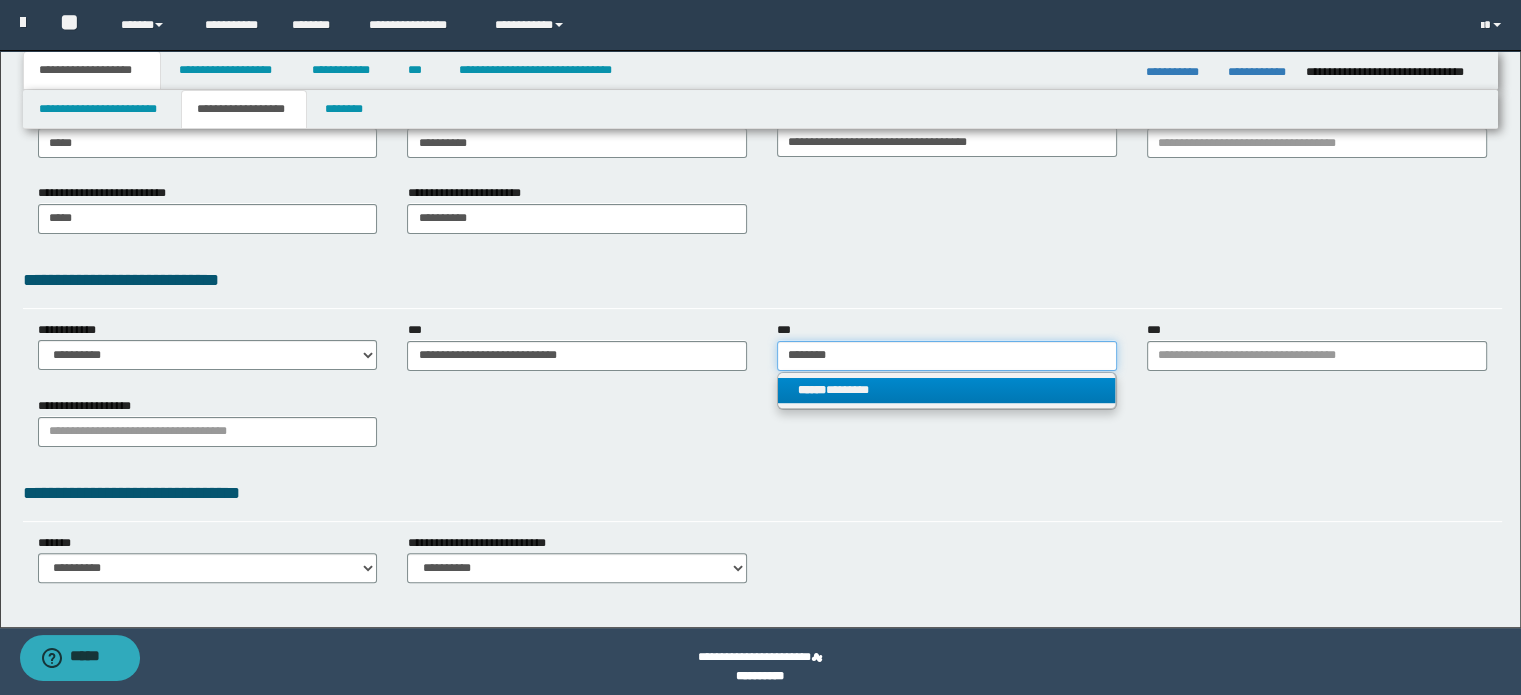 type on "********" 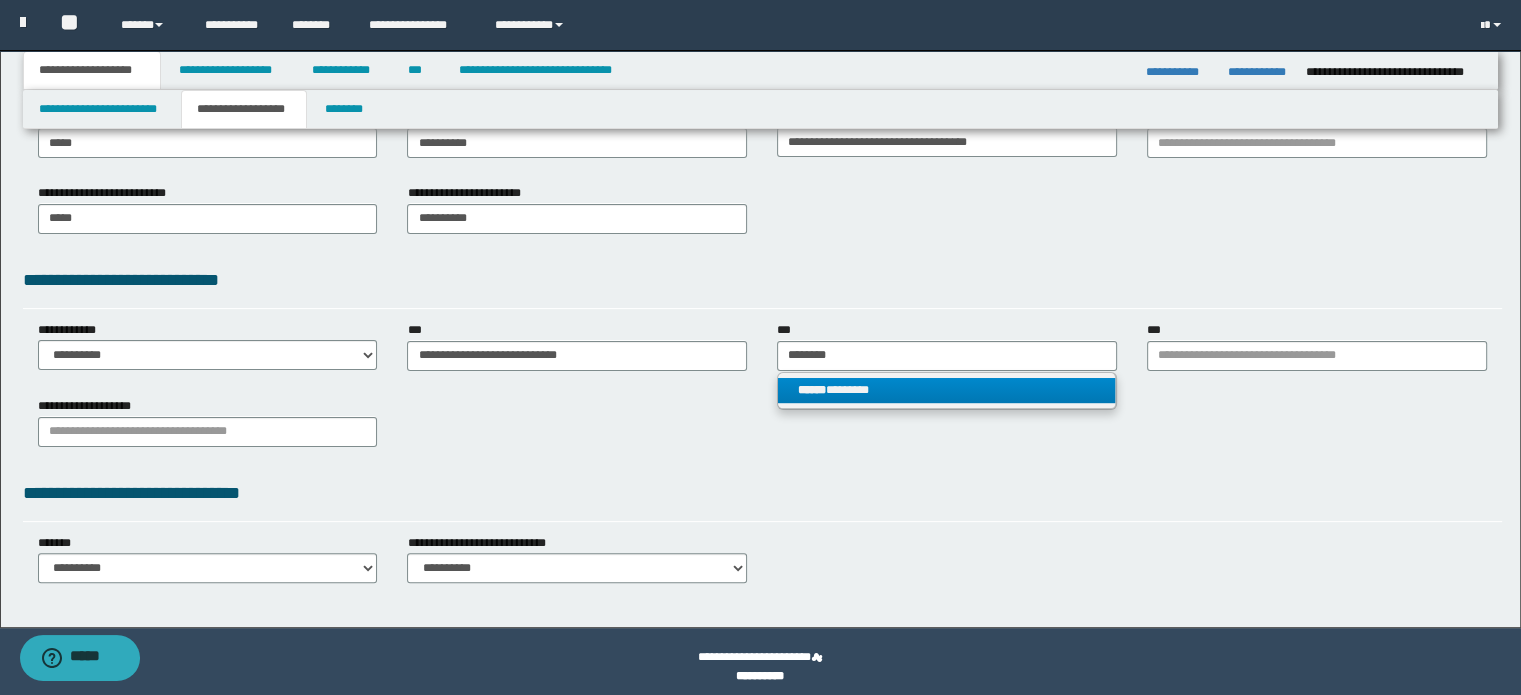 type 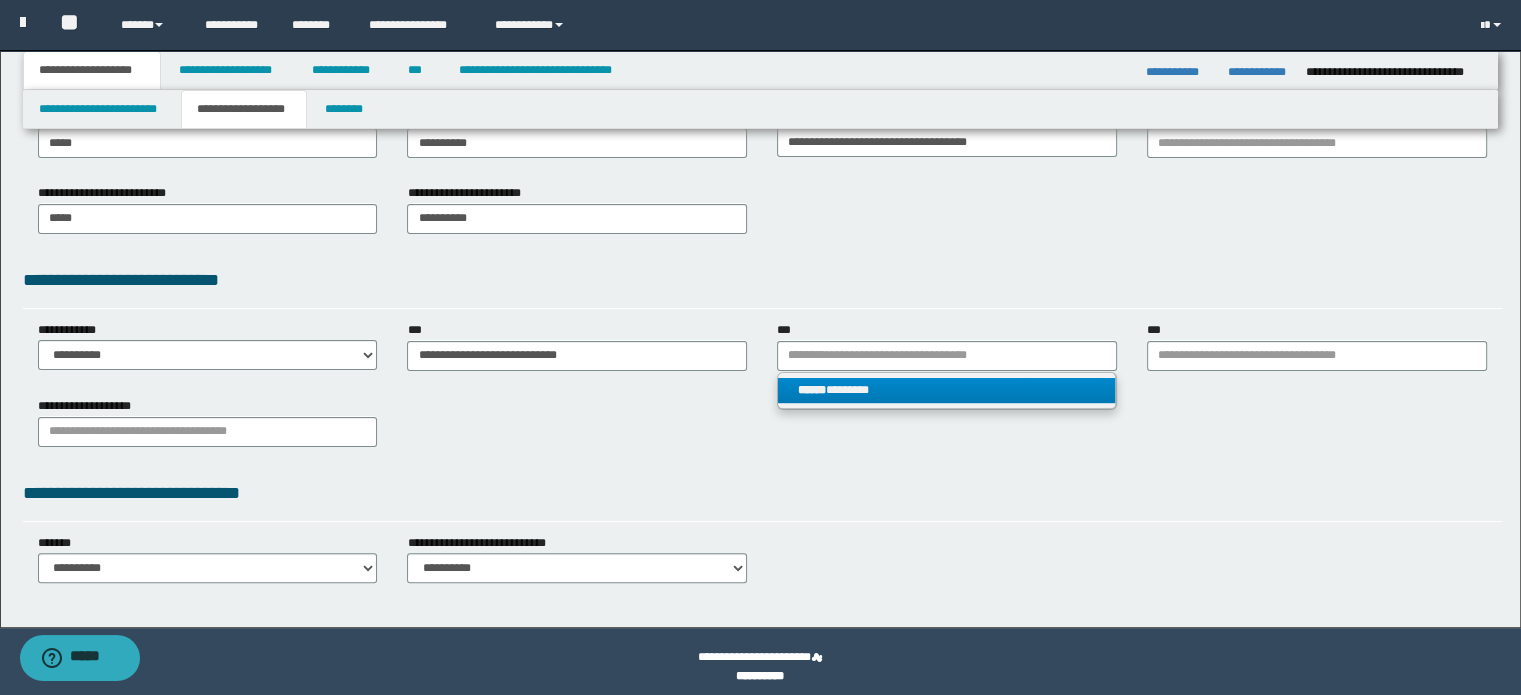 click on "****** ********" at bounding box center (947, 390) 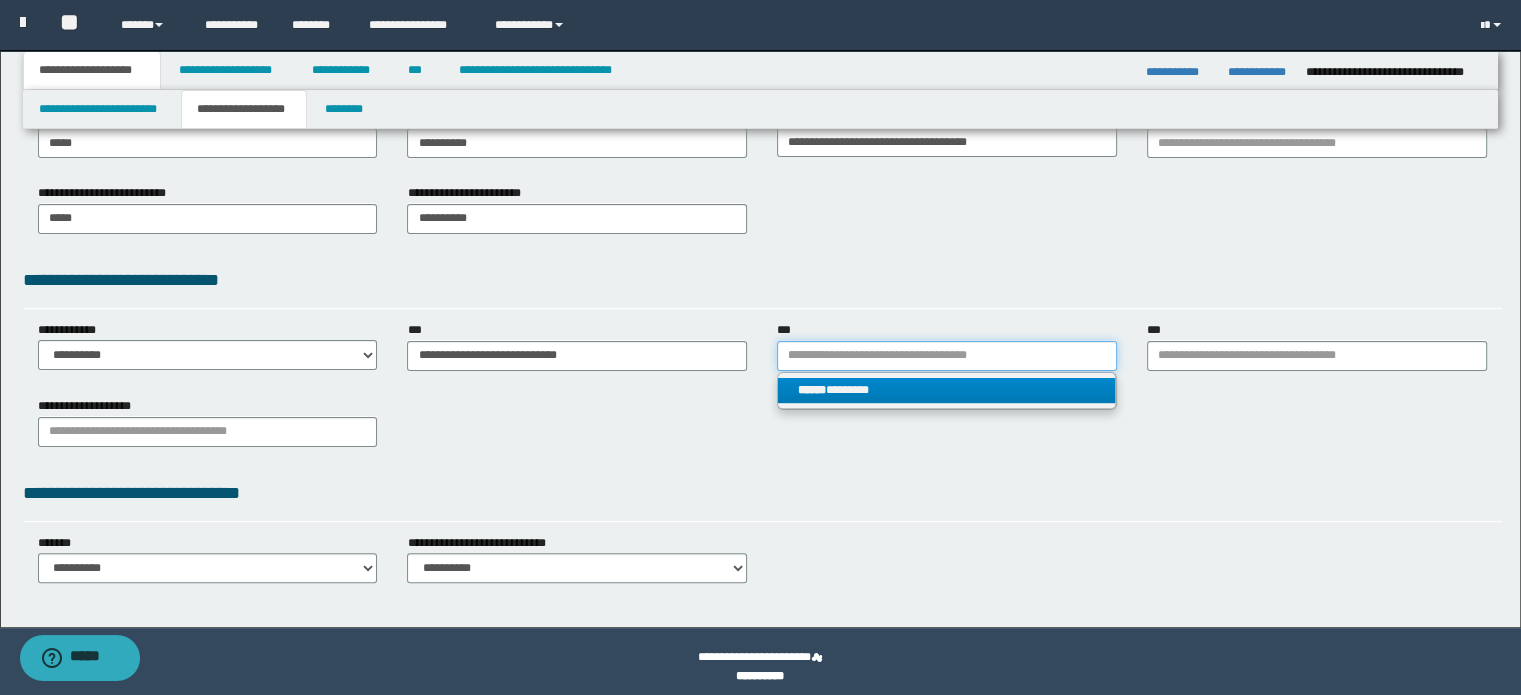 type 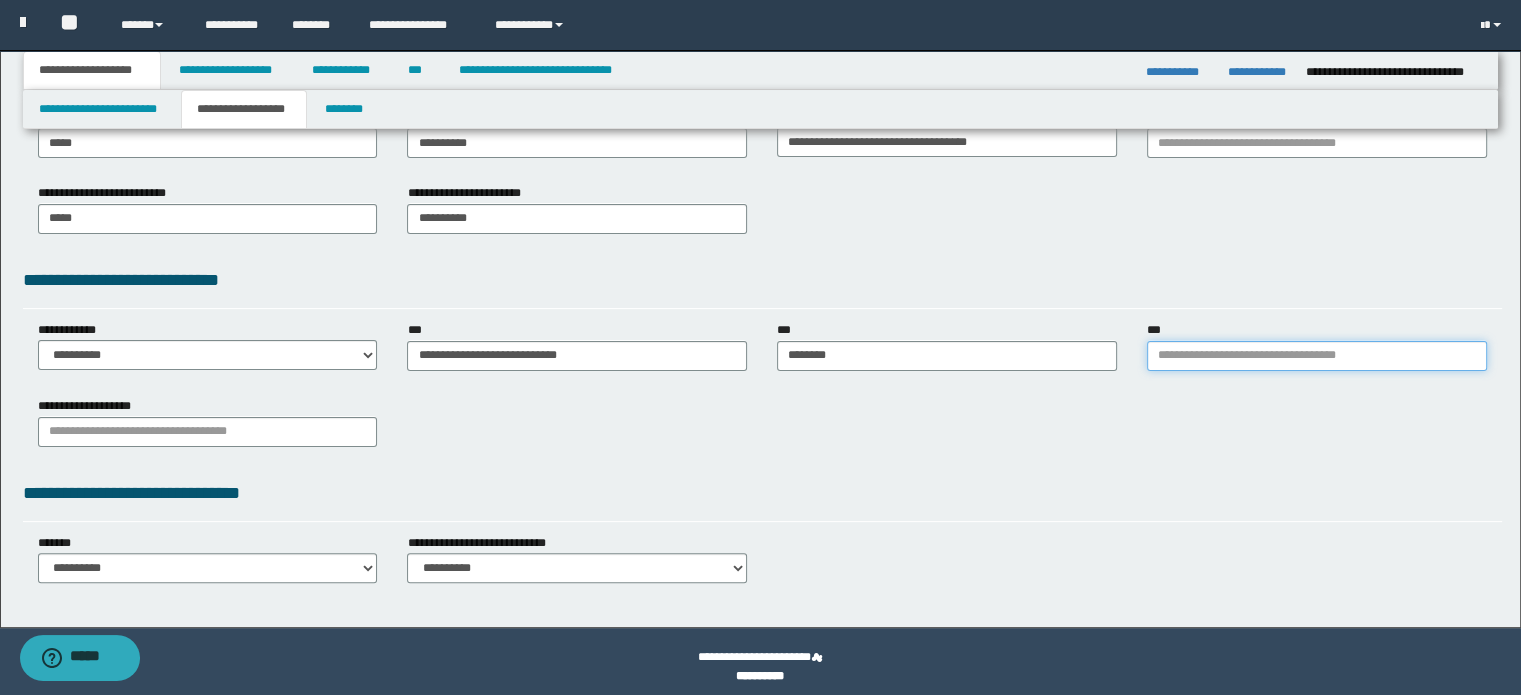 click on "***" at bounding box center [1317, 356] 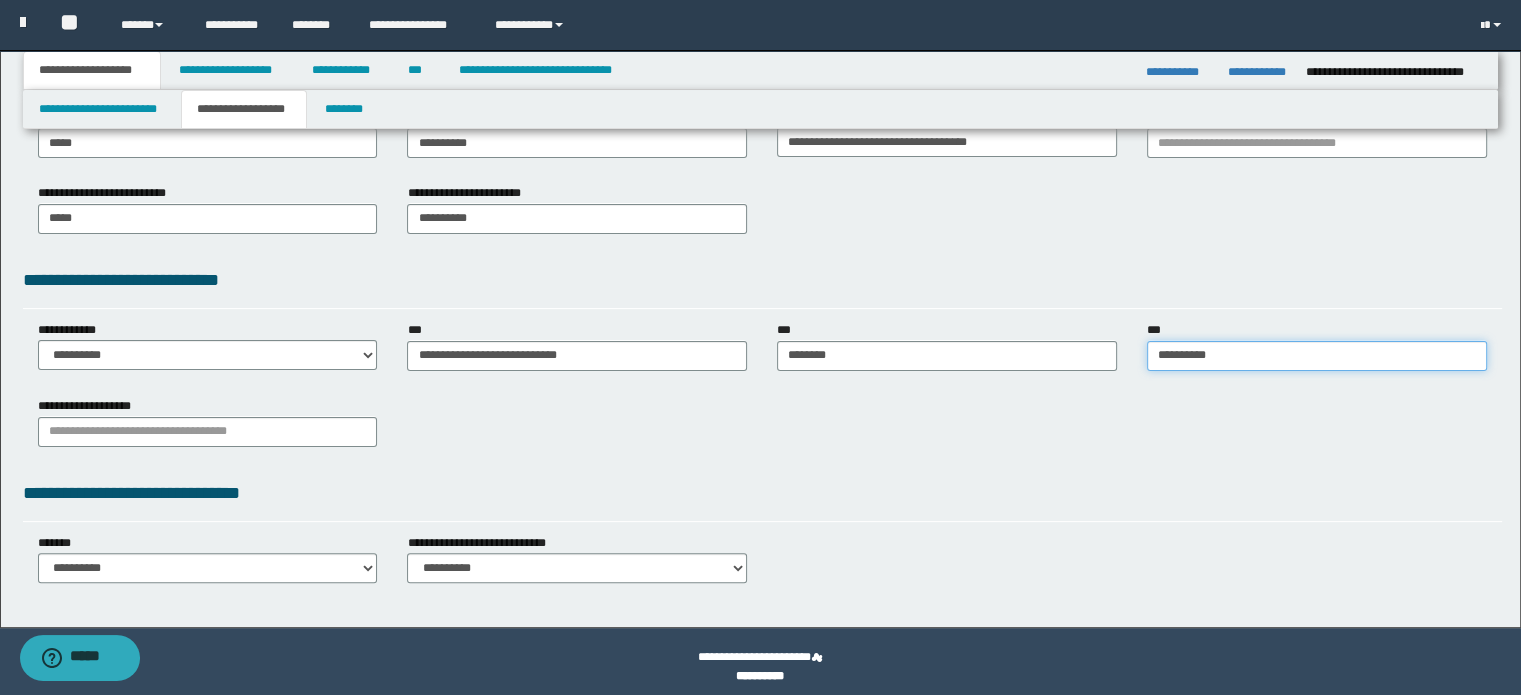 type on "**********" 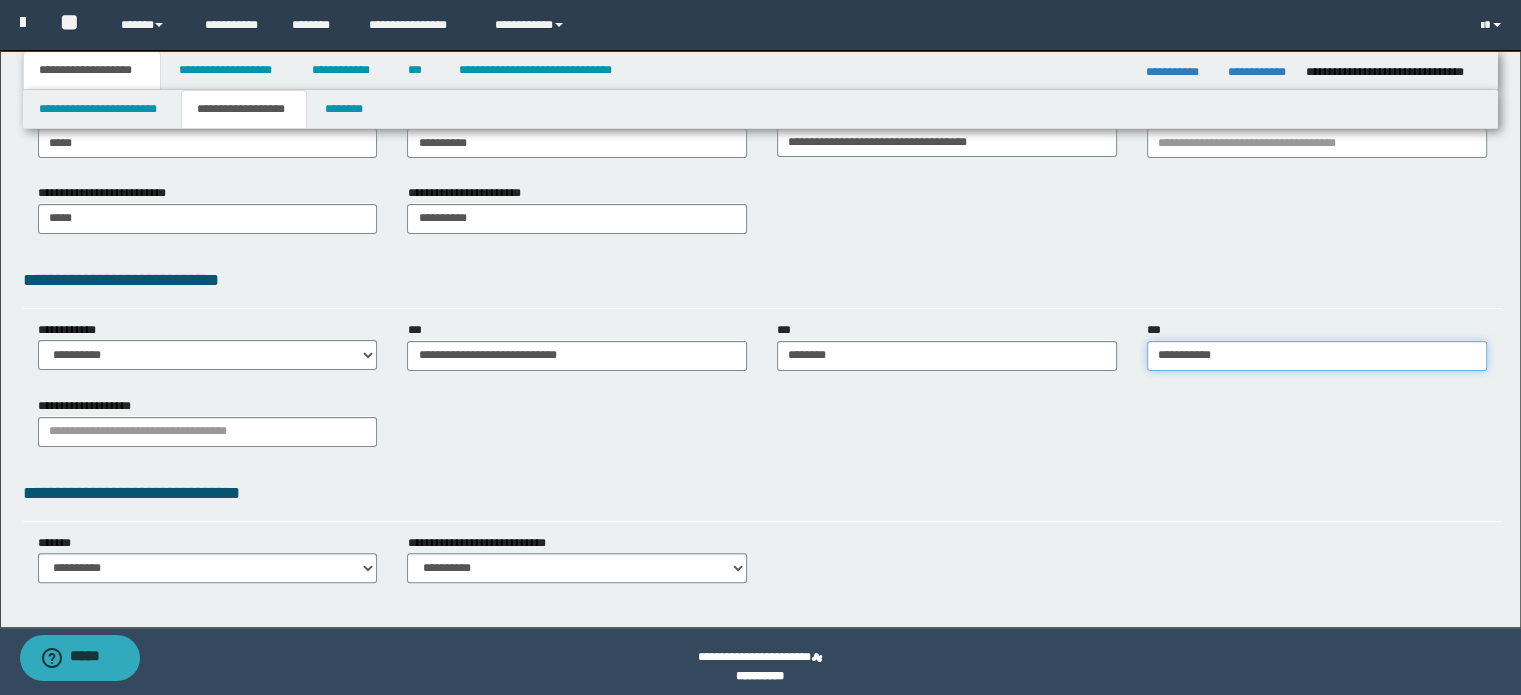 type on "**********" 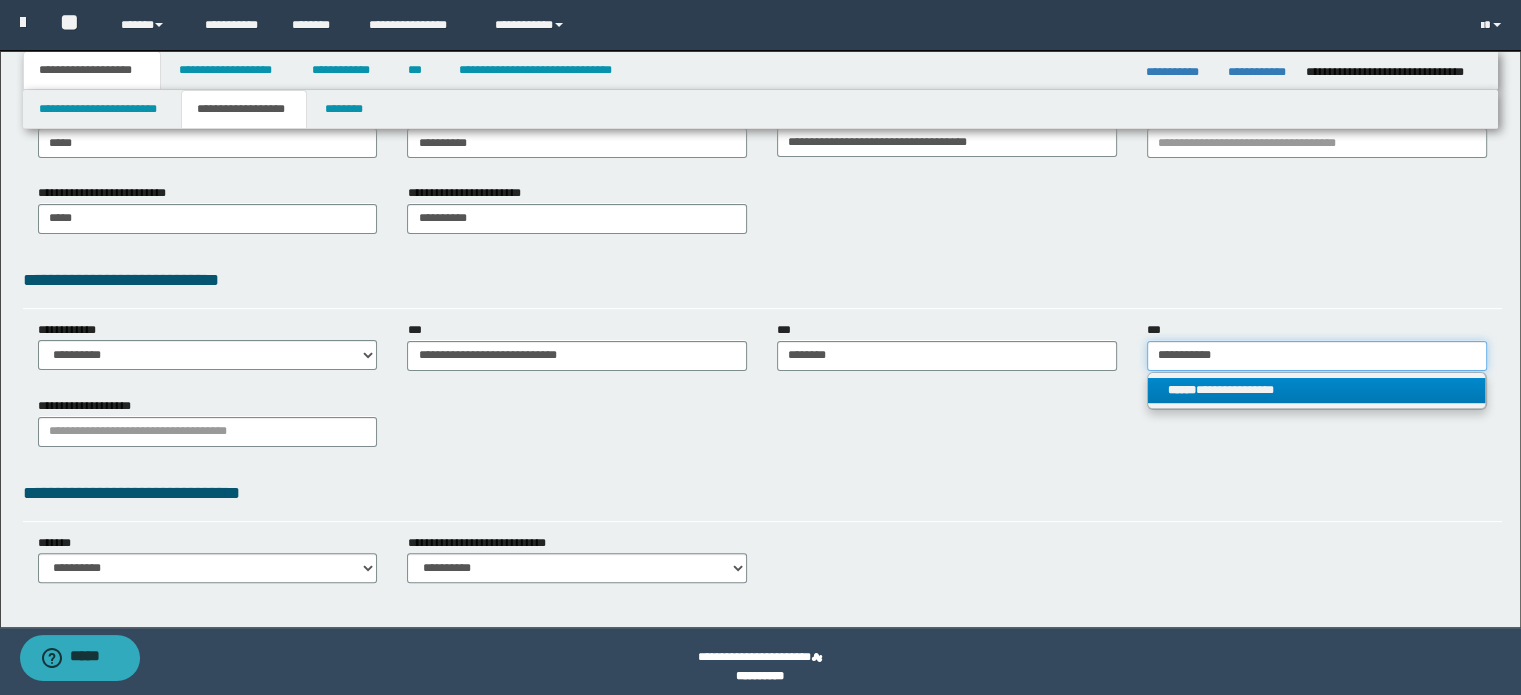 type on "**********" 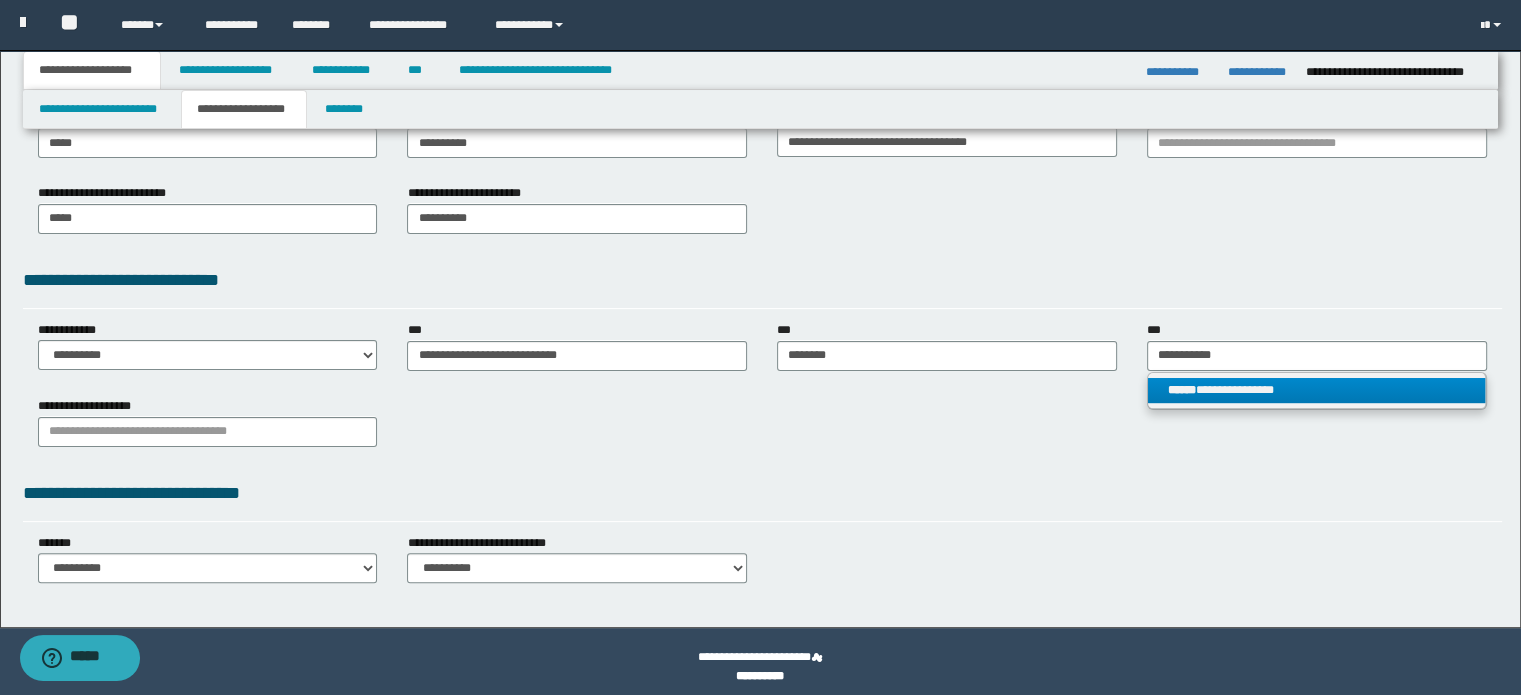 type 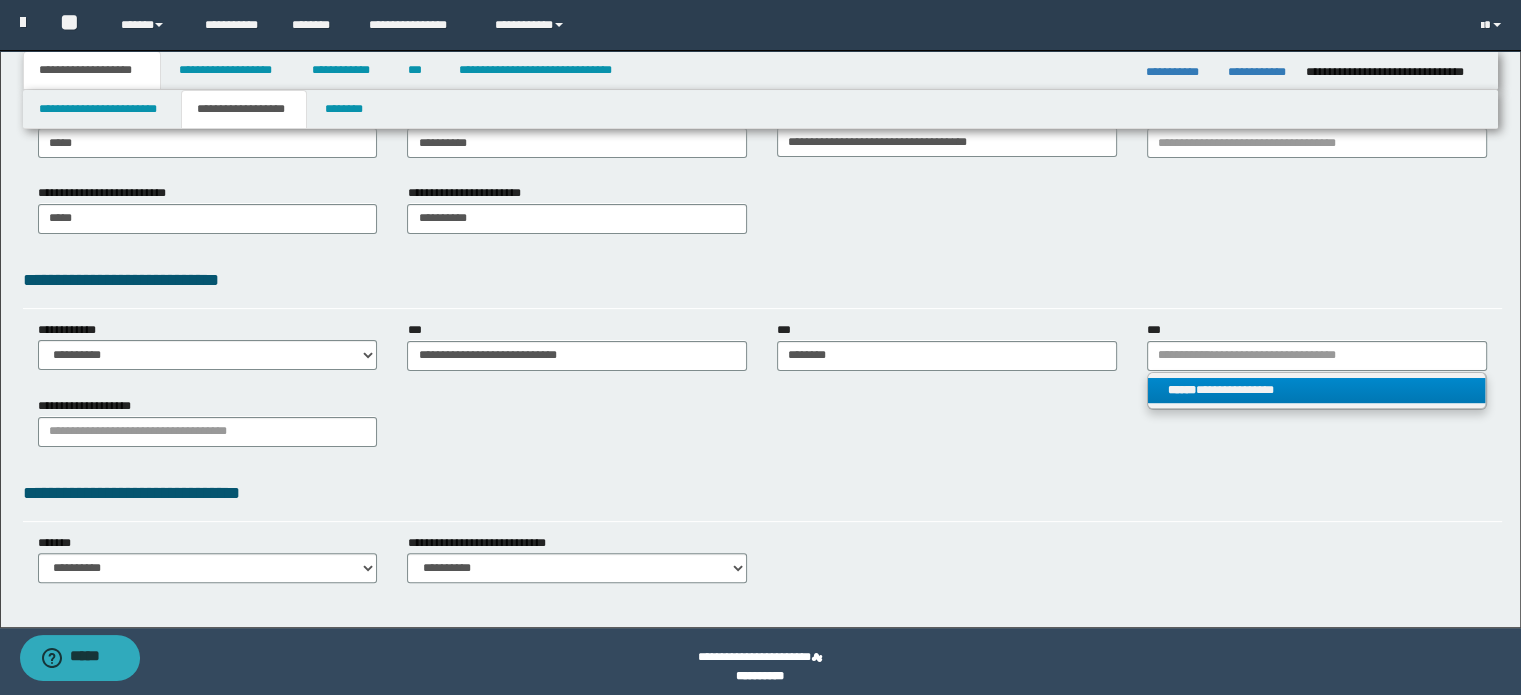 click on "**********" at bounding box center [1317, 390] 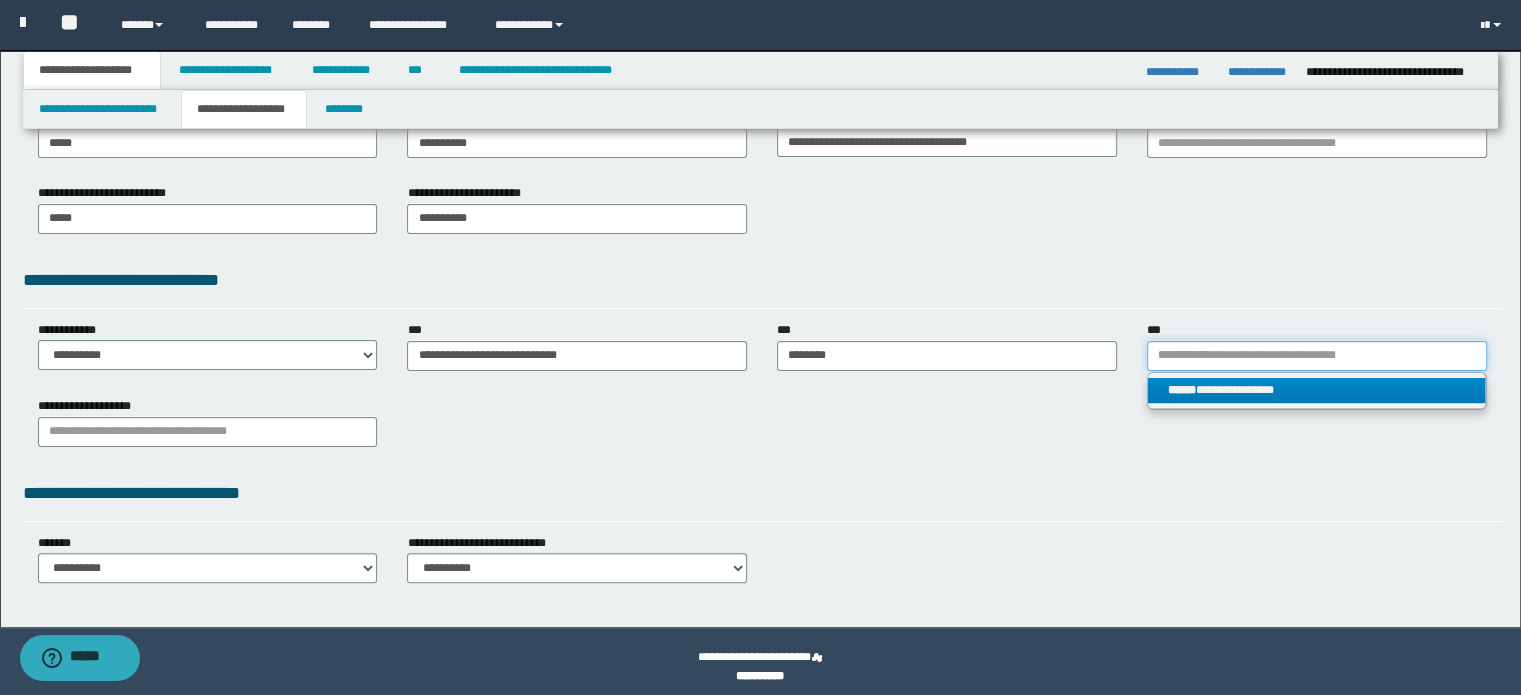 type 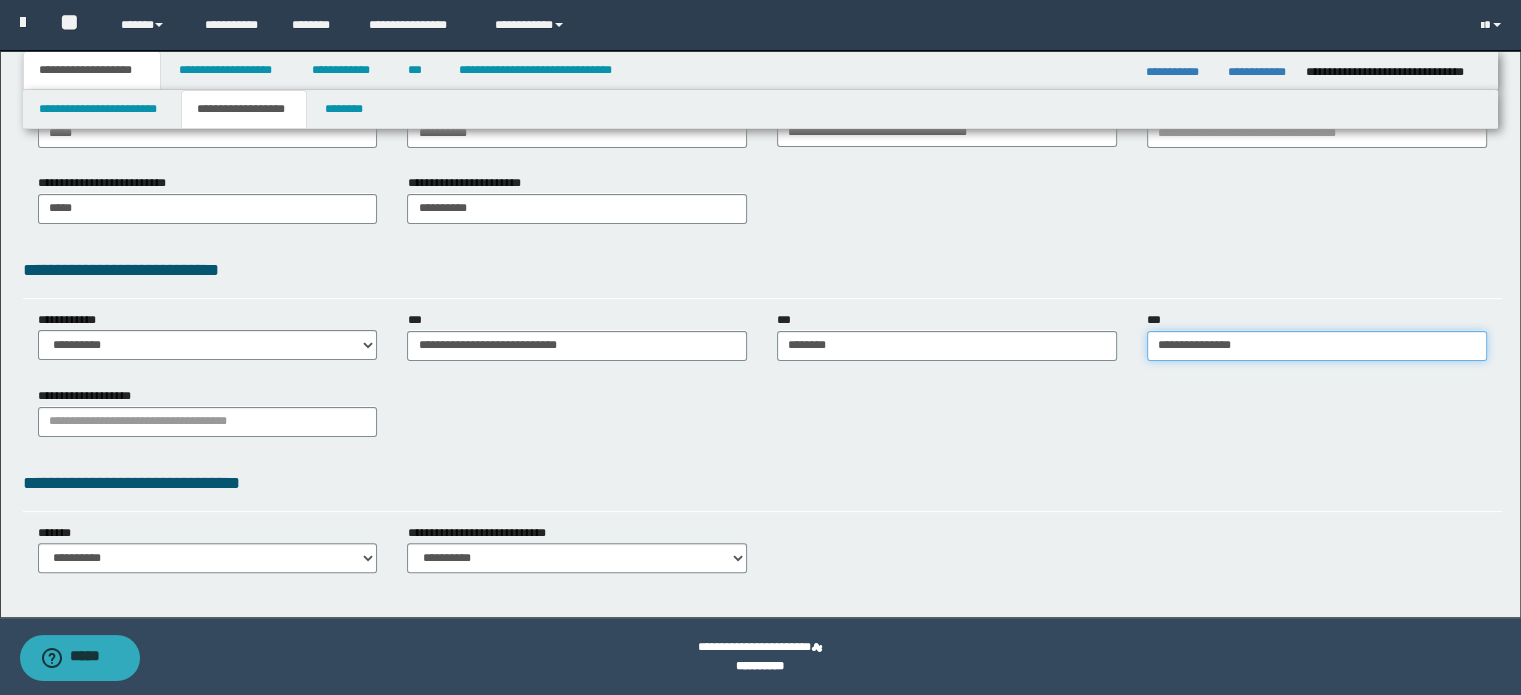 scroll, scrollTop: 411, scrollLeft: 0, axis: vertical 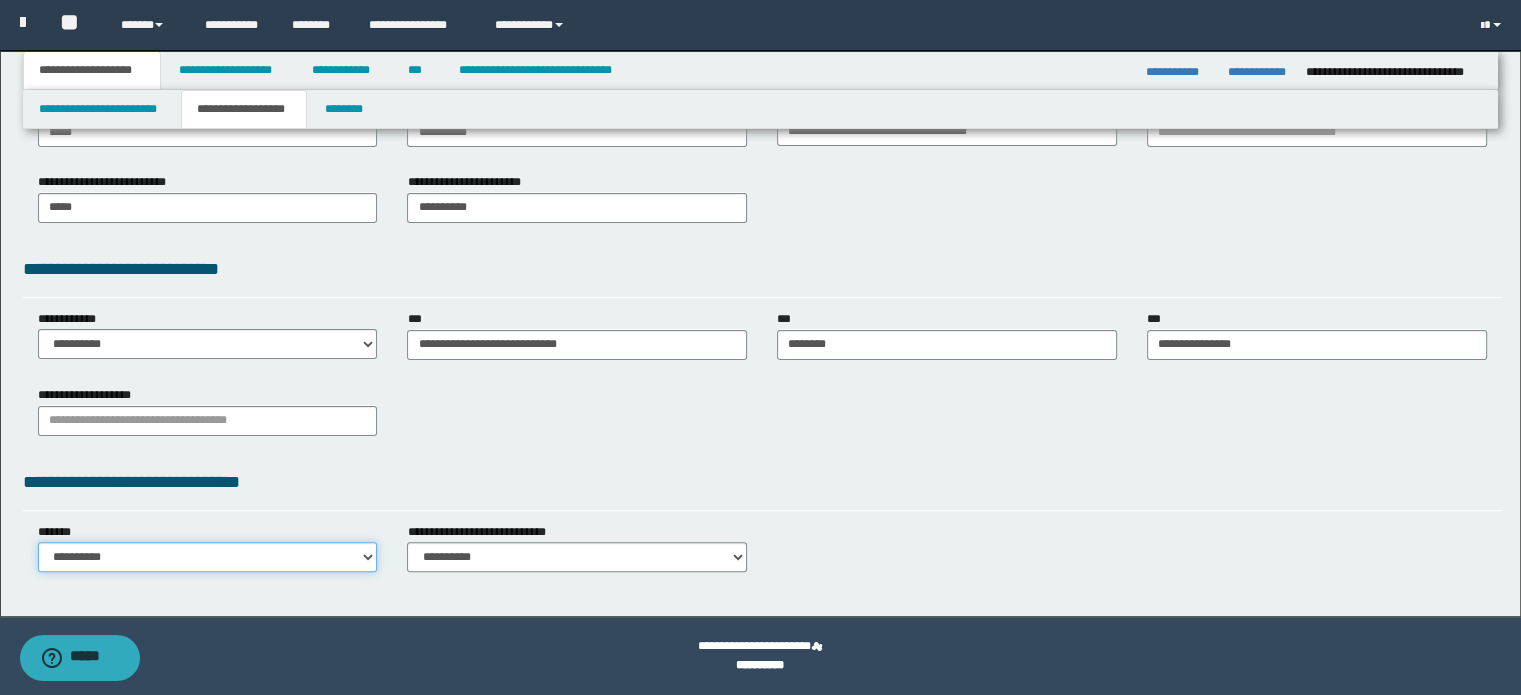 click on "**********" at bounding box center [208, 557] 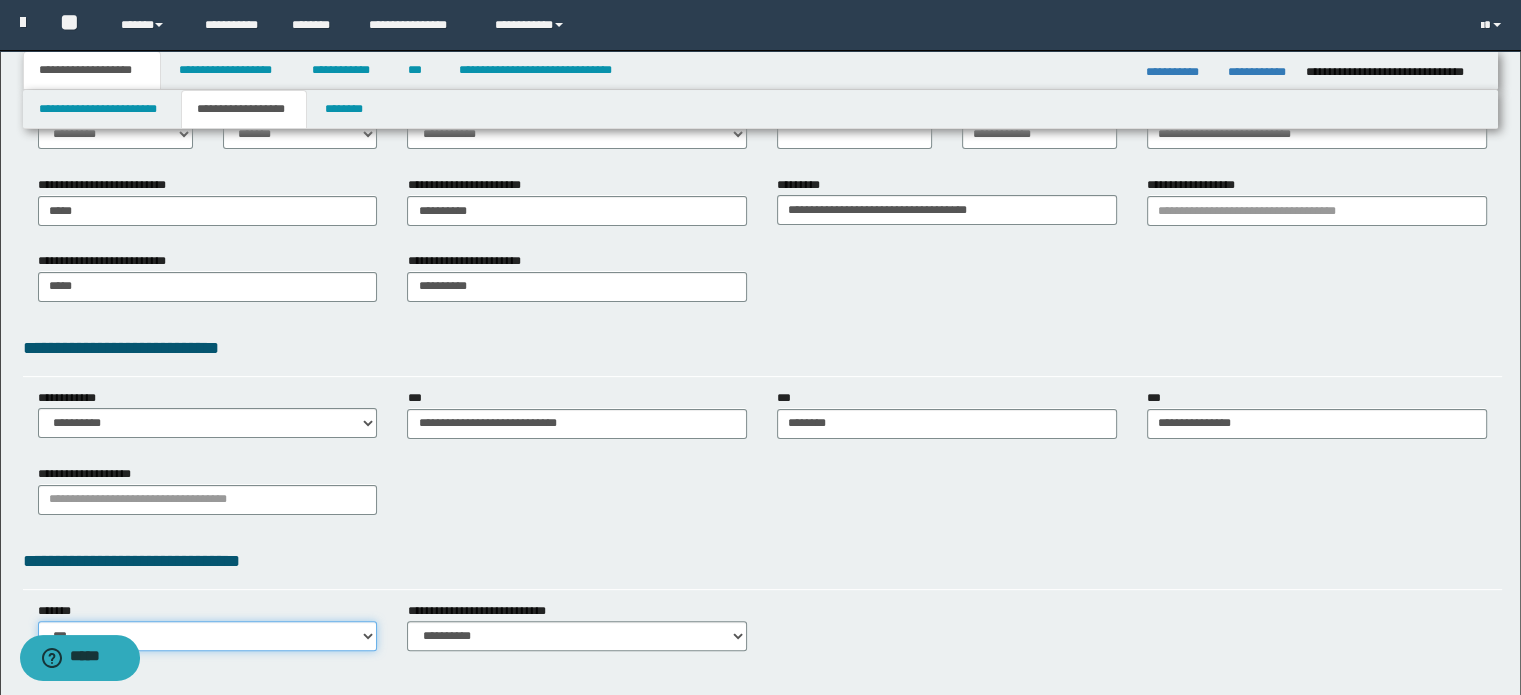 scroll, scrollTop: 111, scrollLeft: 0, axis: vertical 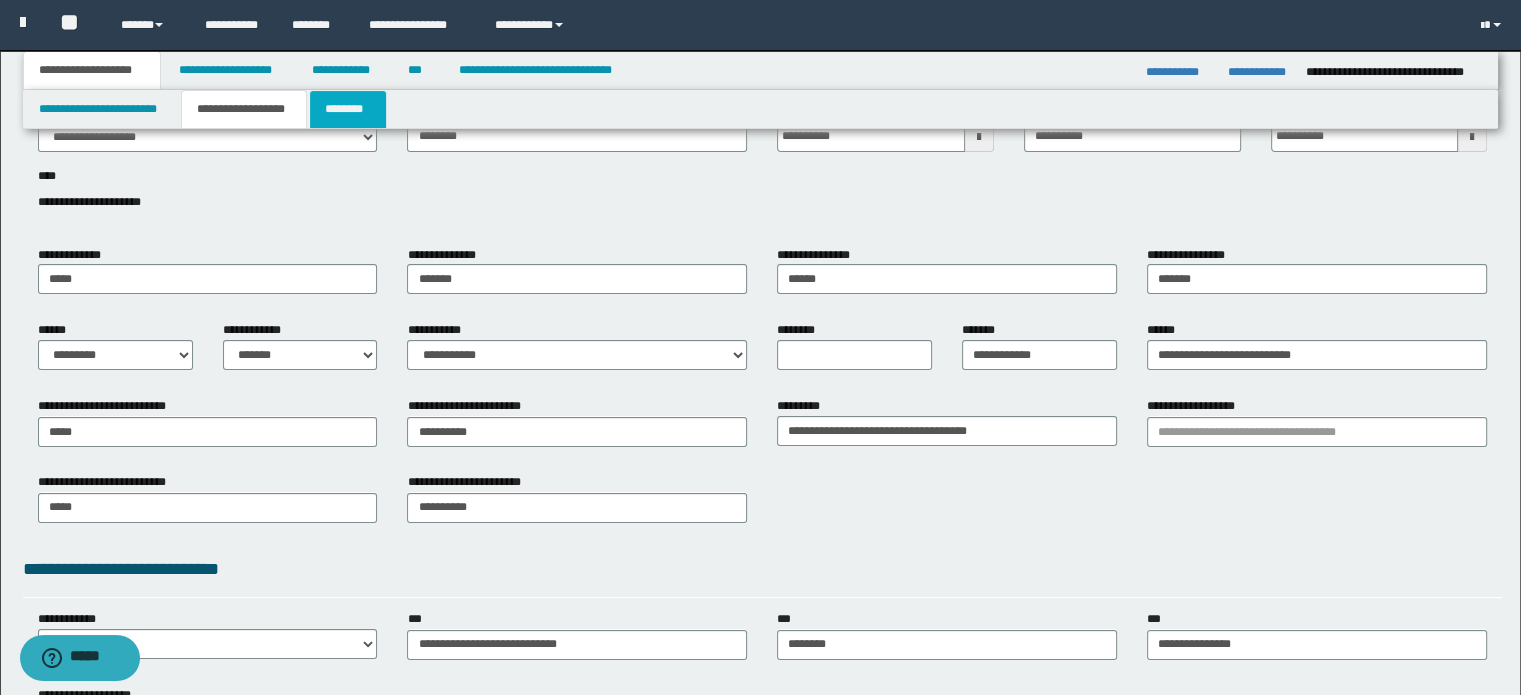 click on "********" at bounding box center (348, 109) 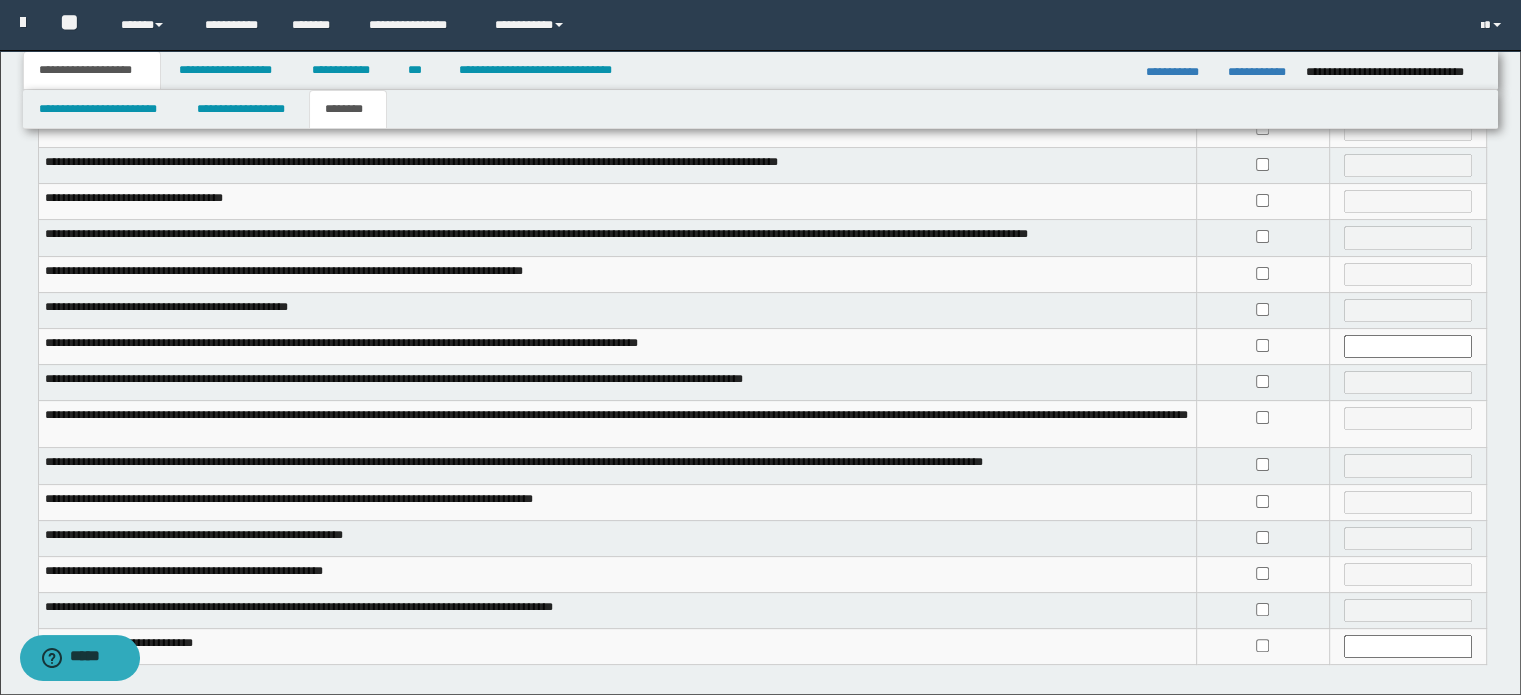 scroll, scrollTop: 400, scrollLeft: 0, axis: vertical 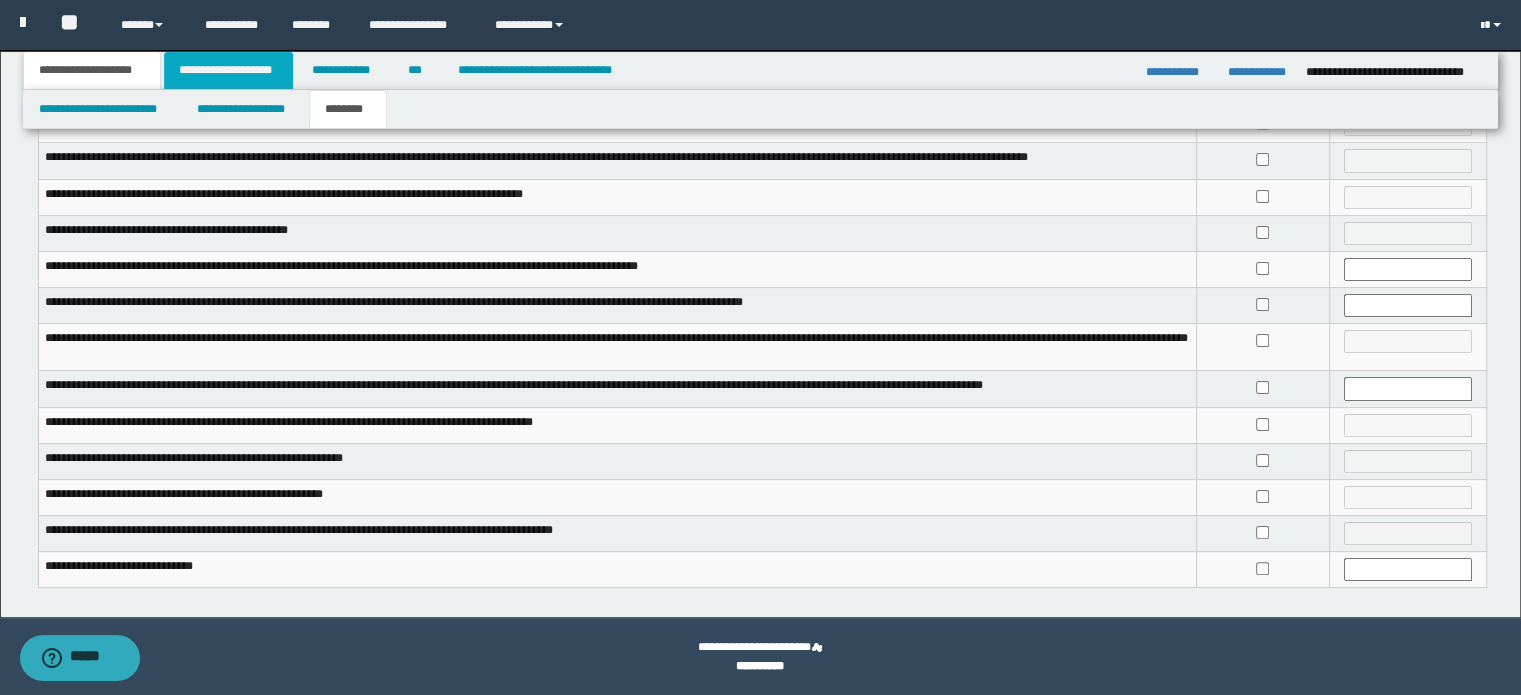 click on "**********" at bounding box center [228, 70] 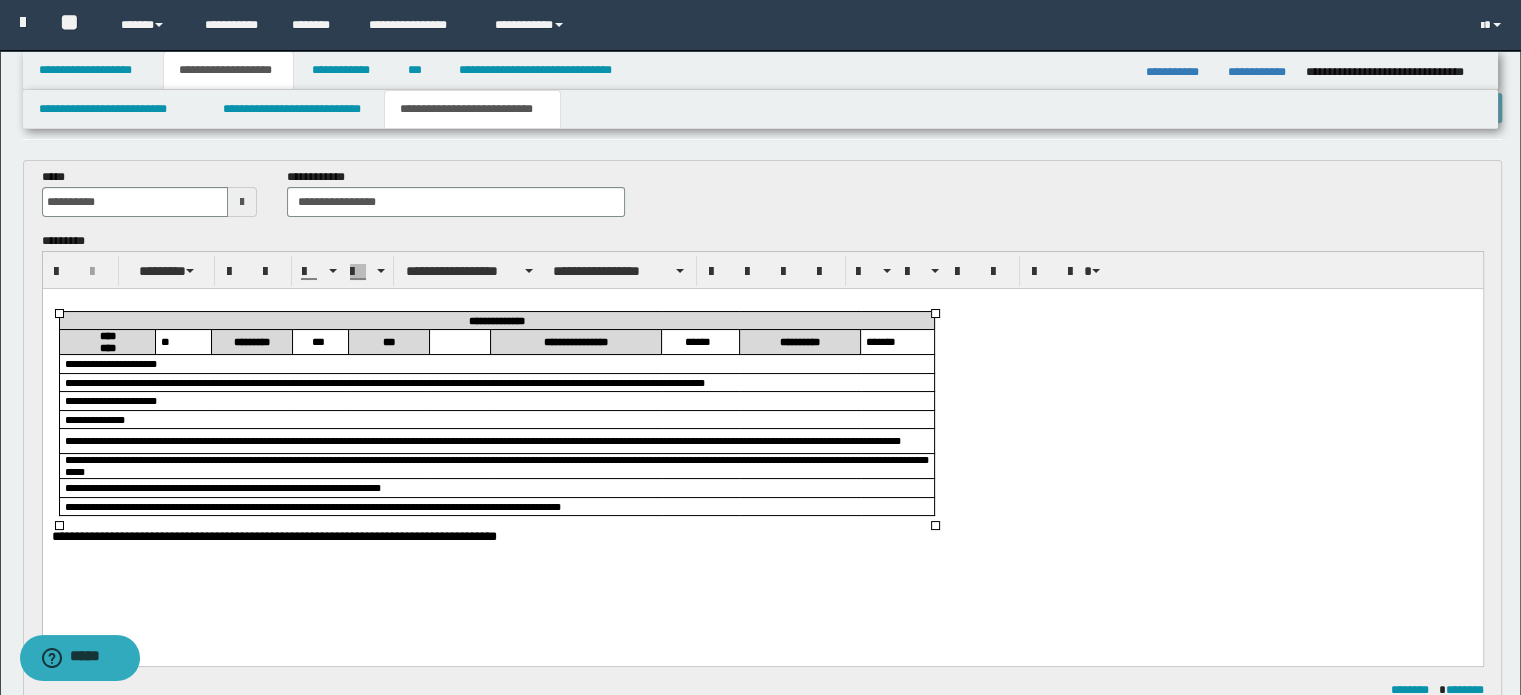 scroll, scrollTop: 100, scrollLeft: 0, axis: vertical 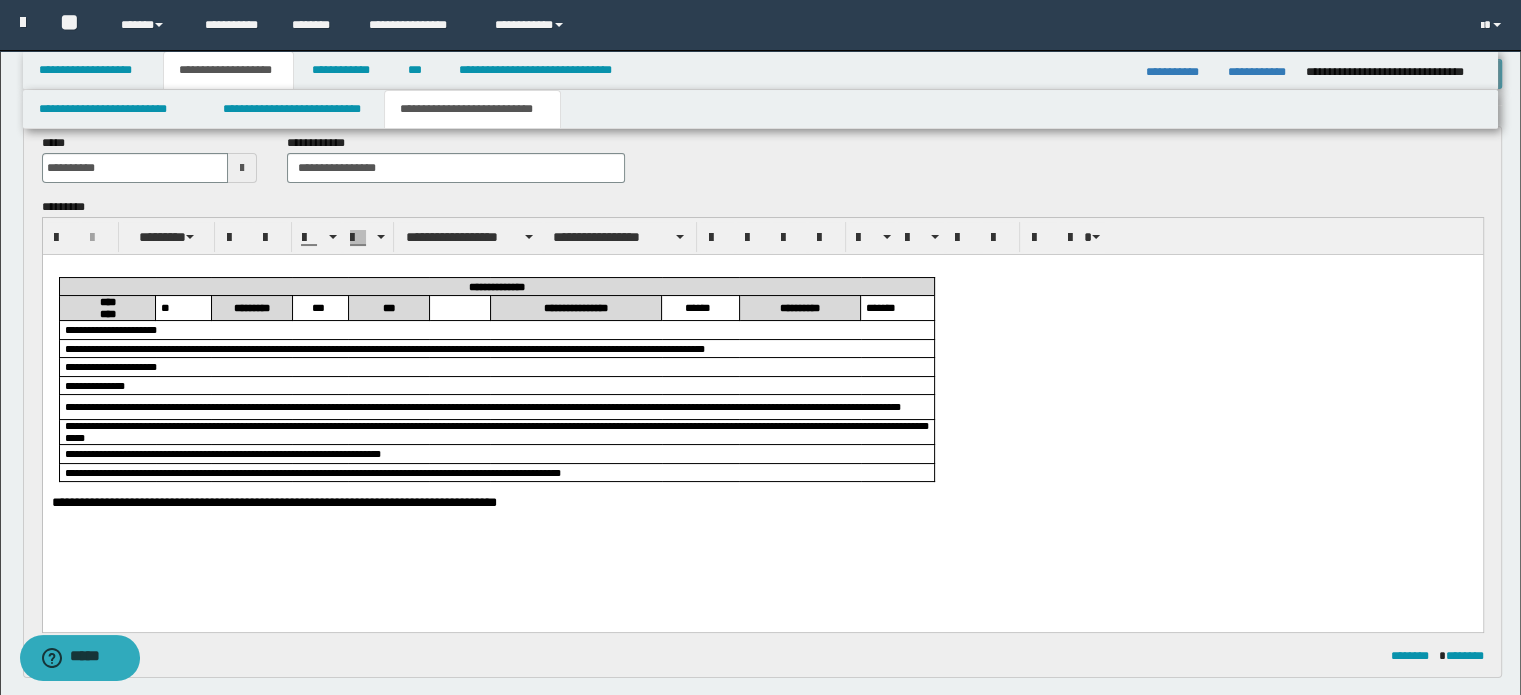 click on "**********" at bounding box center (762, 411) 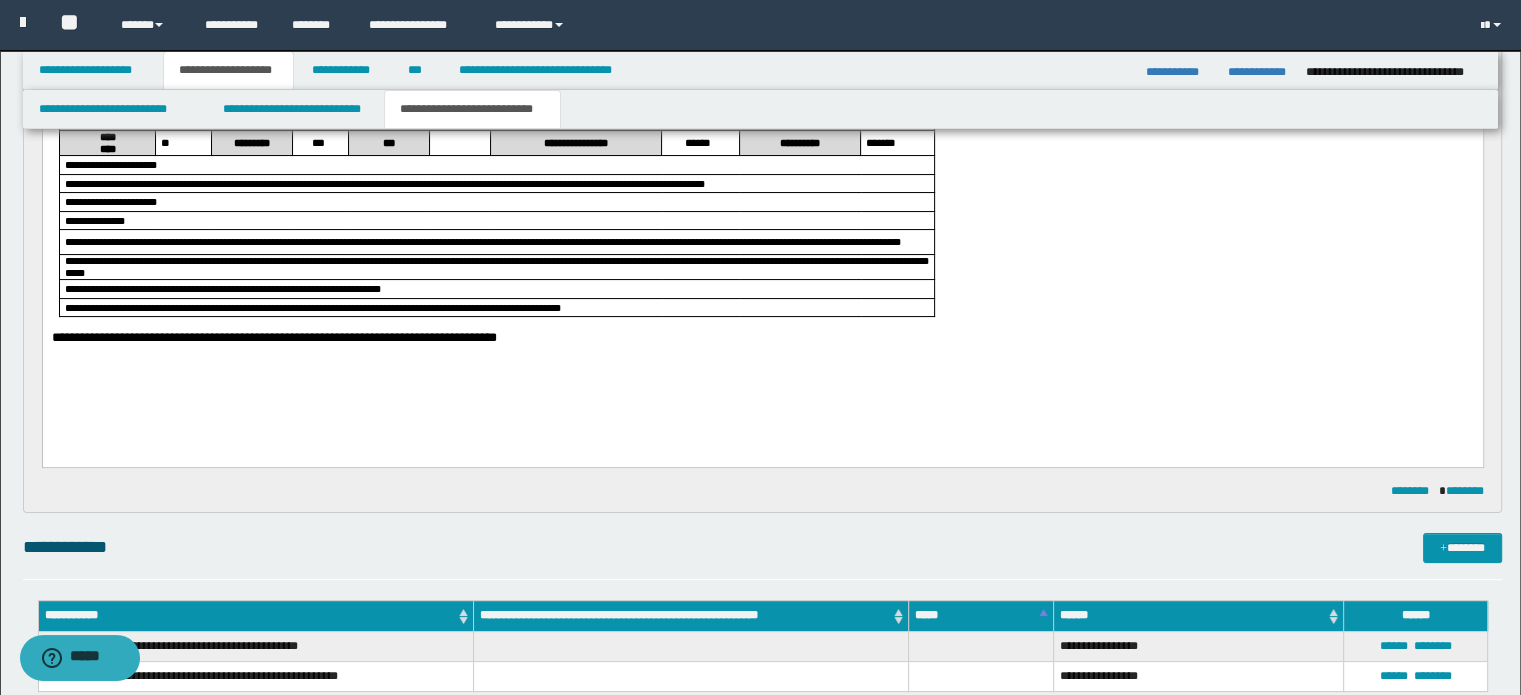 scroll, scrollTop: 300, scrollLeft: 0, axis: vertical 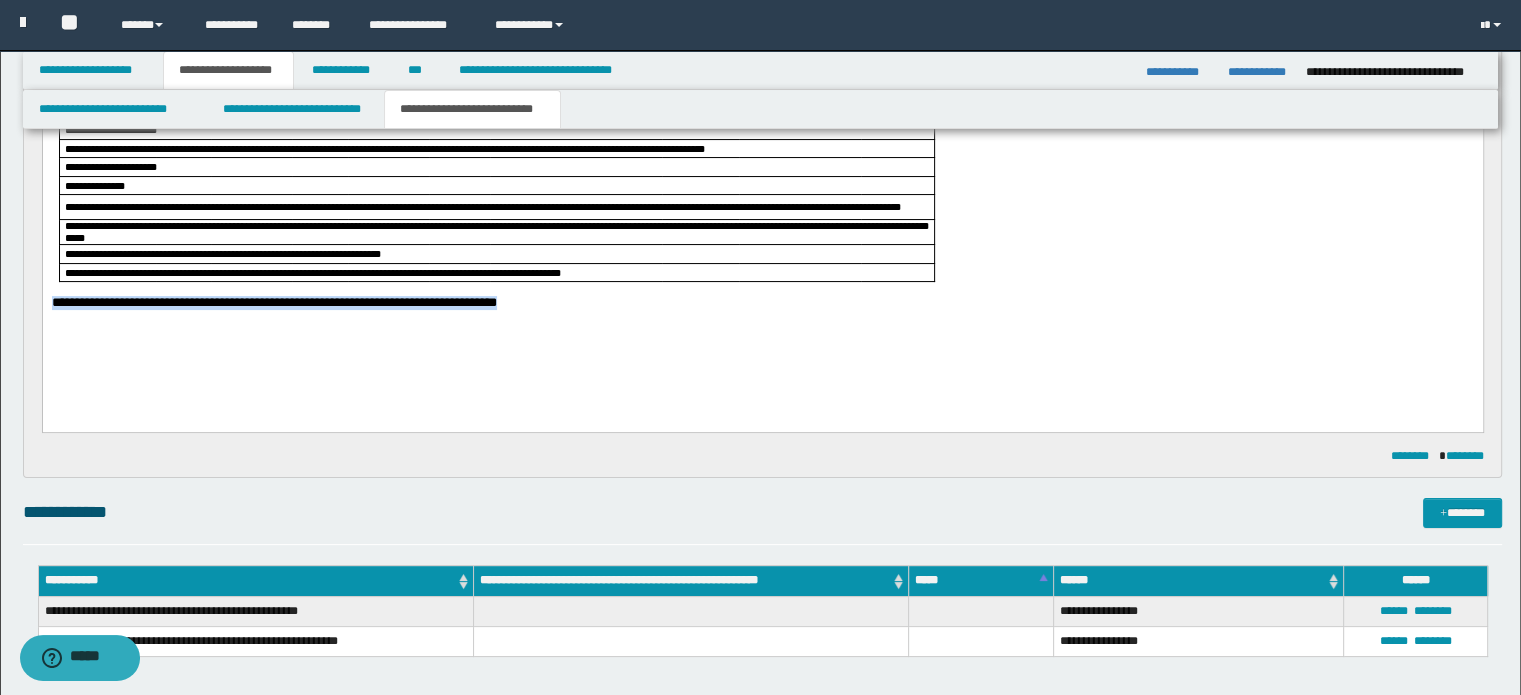 drag, startPoint x: 51, startPoint y: 314, endPoint x: 570, endPoint y: 320, distance: 519.03467 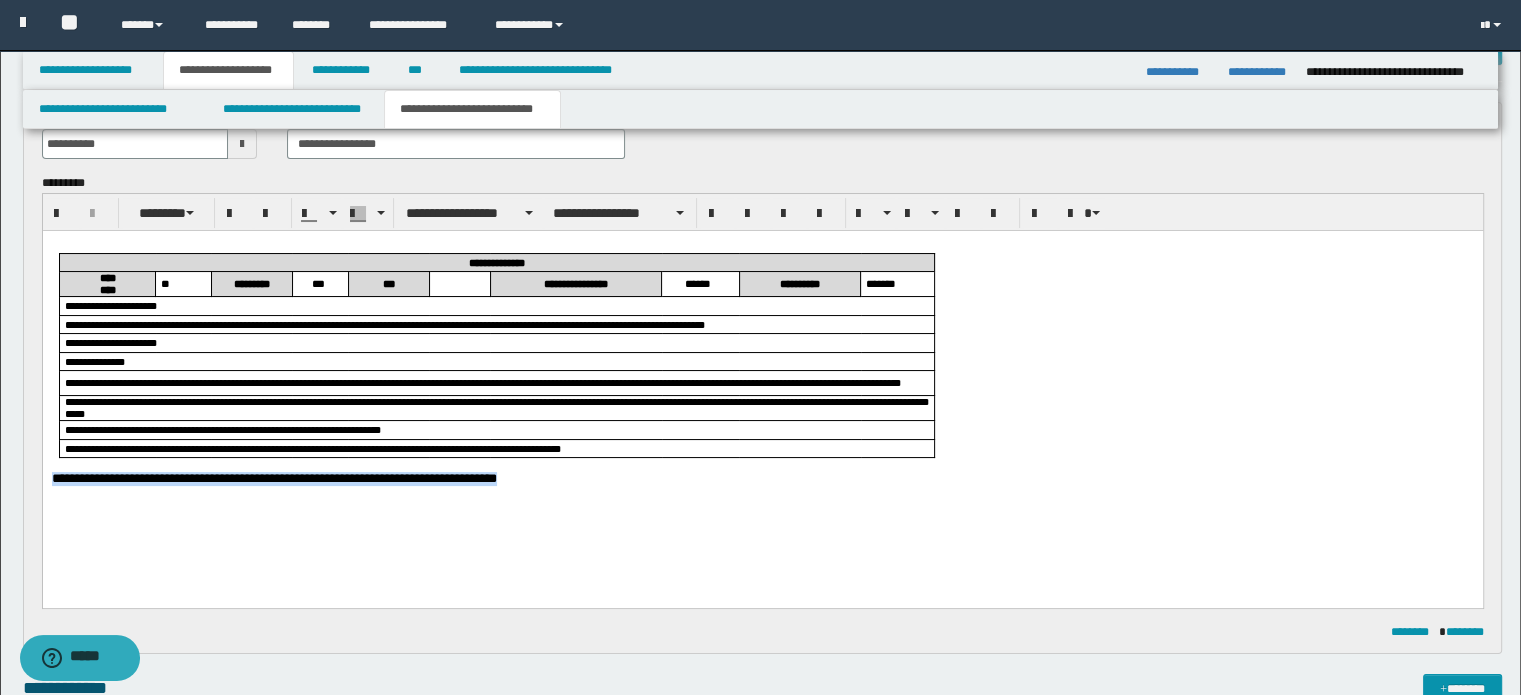 scroll, scrollTop: 100, scrollLeft: 0, axis: vertical 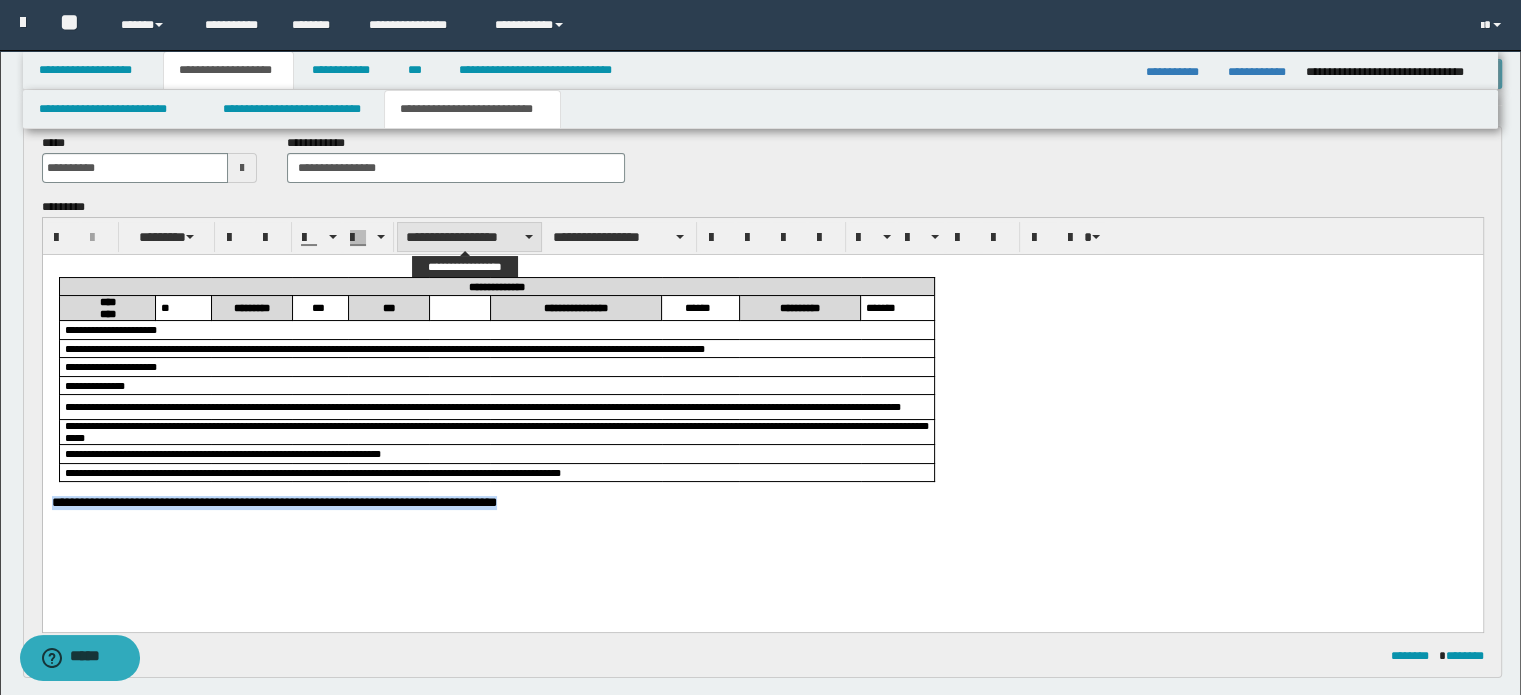 click on "**********" at bounding box center [469, 237] 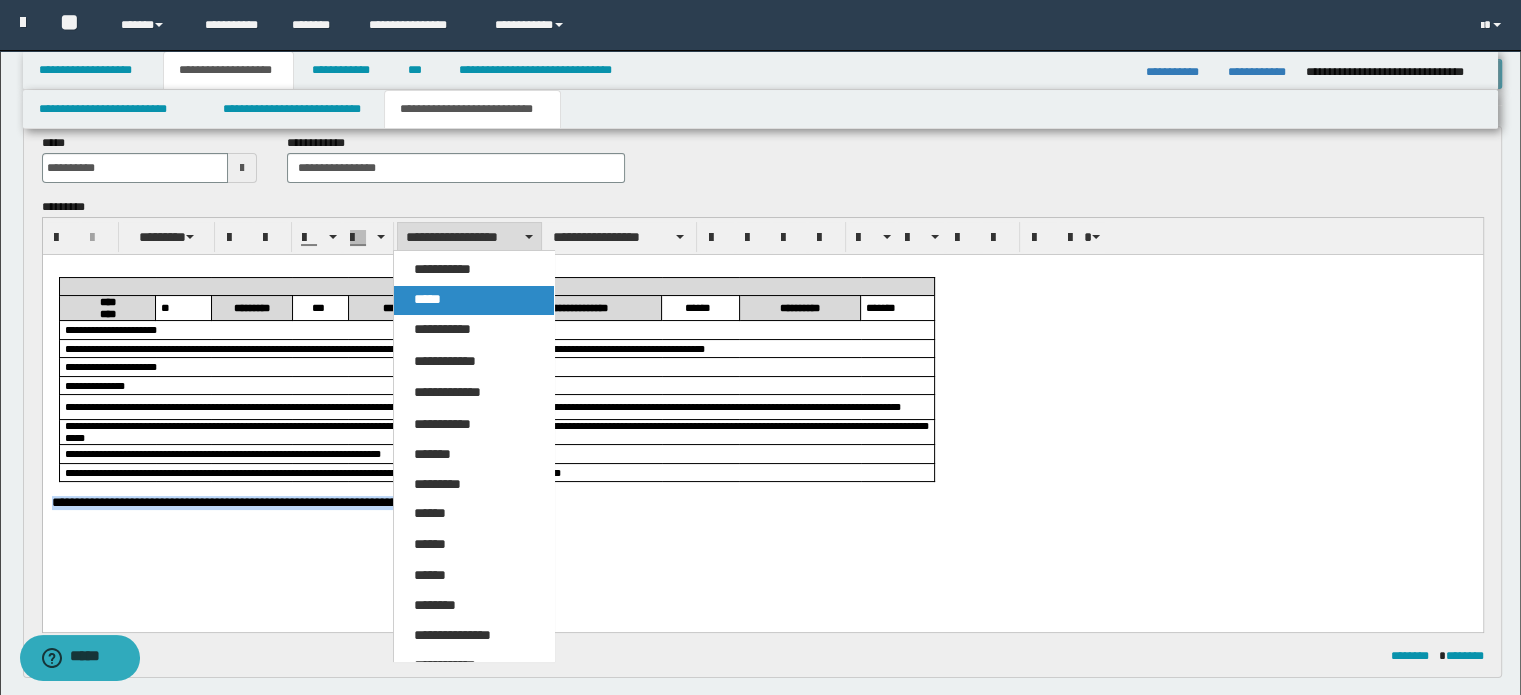 click on "*****" at bounding box center [474, 300] 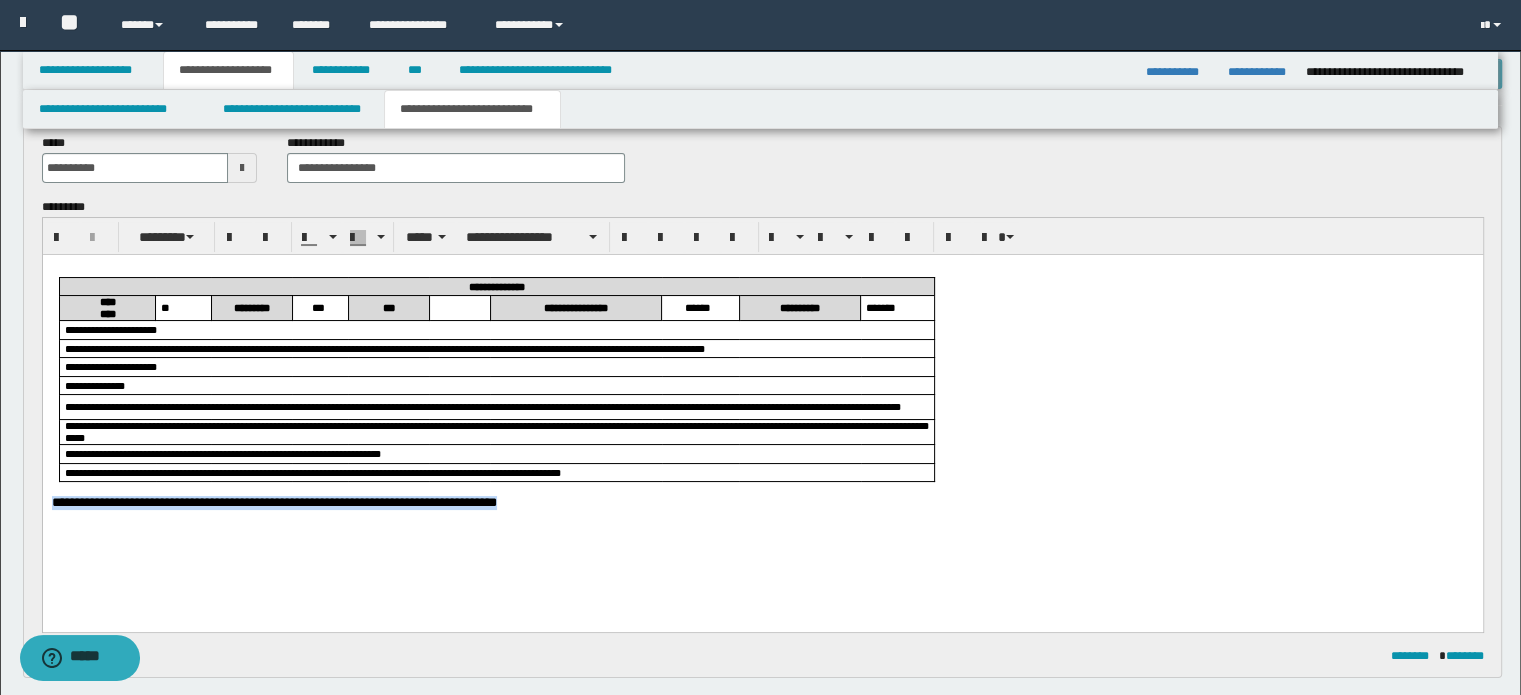 click on "**********" at bounding box center (762, 411) 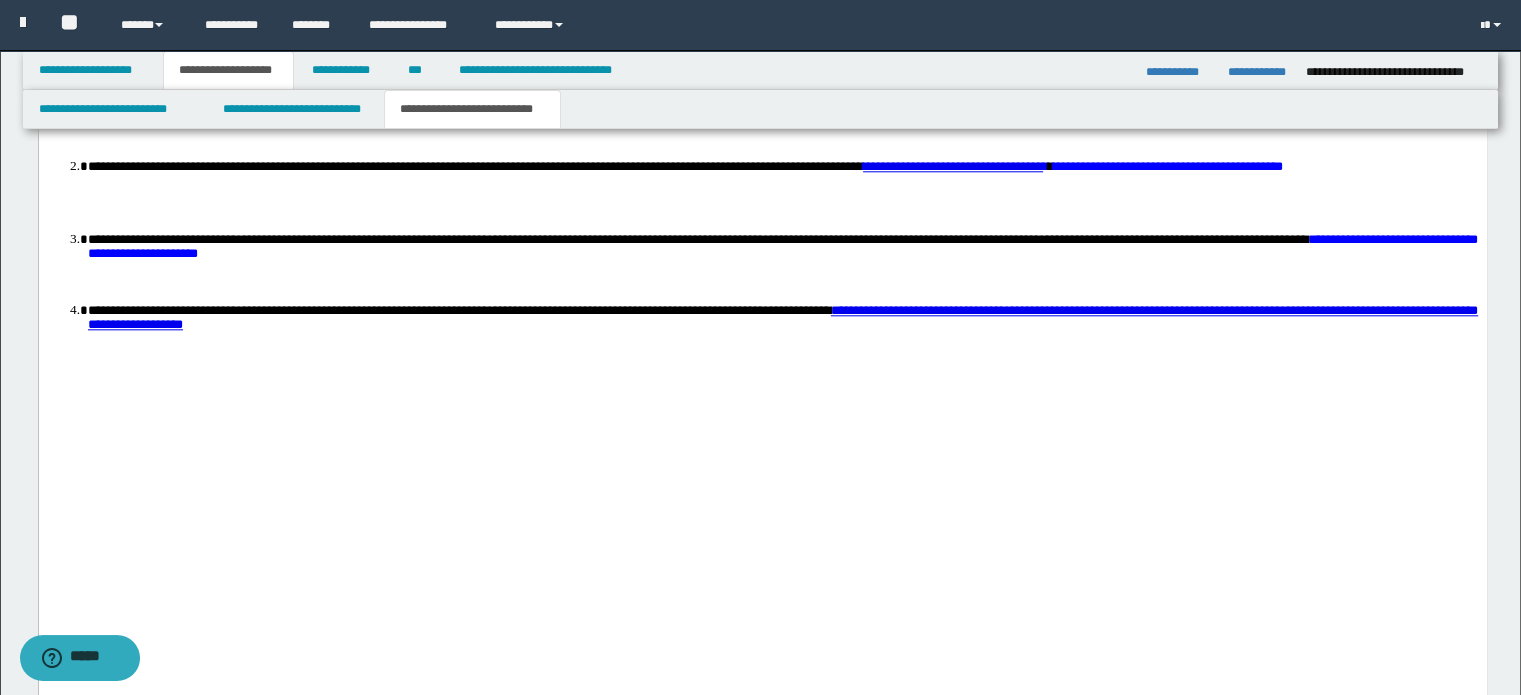 scroll, scrollTop: 2200, scrollLeft: 0, axis: vertical 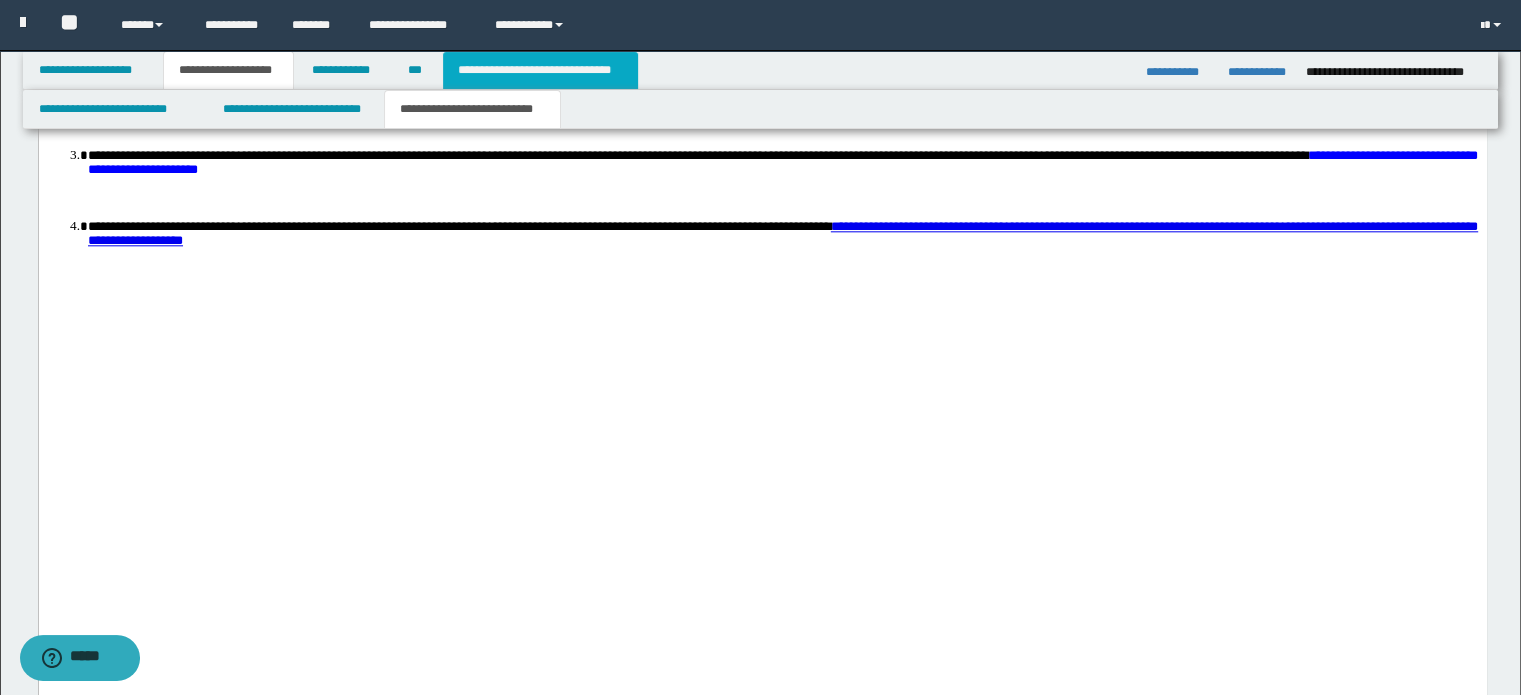click on "**********" at bounding box center (540, 70) 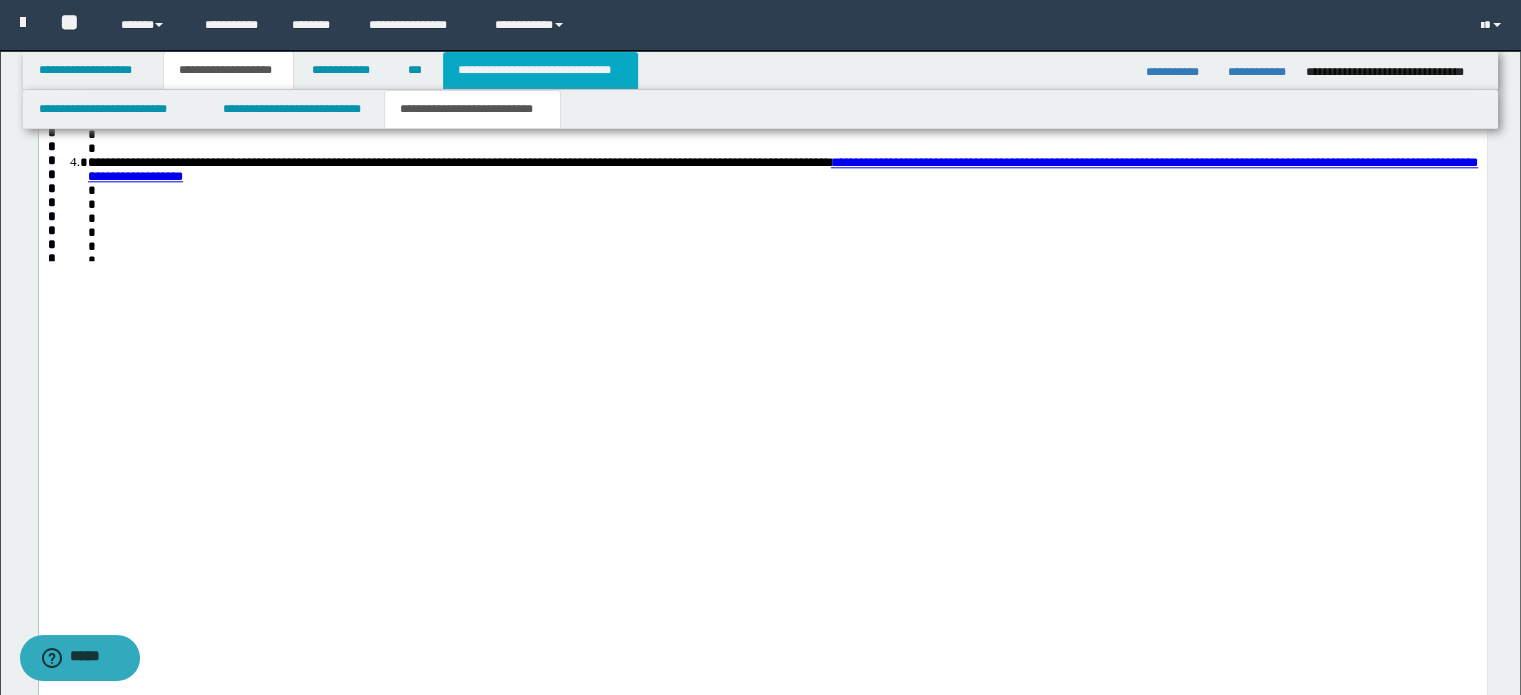 scroll, scrollTop: 886, scrollLeft: 0, axis: vertical 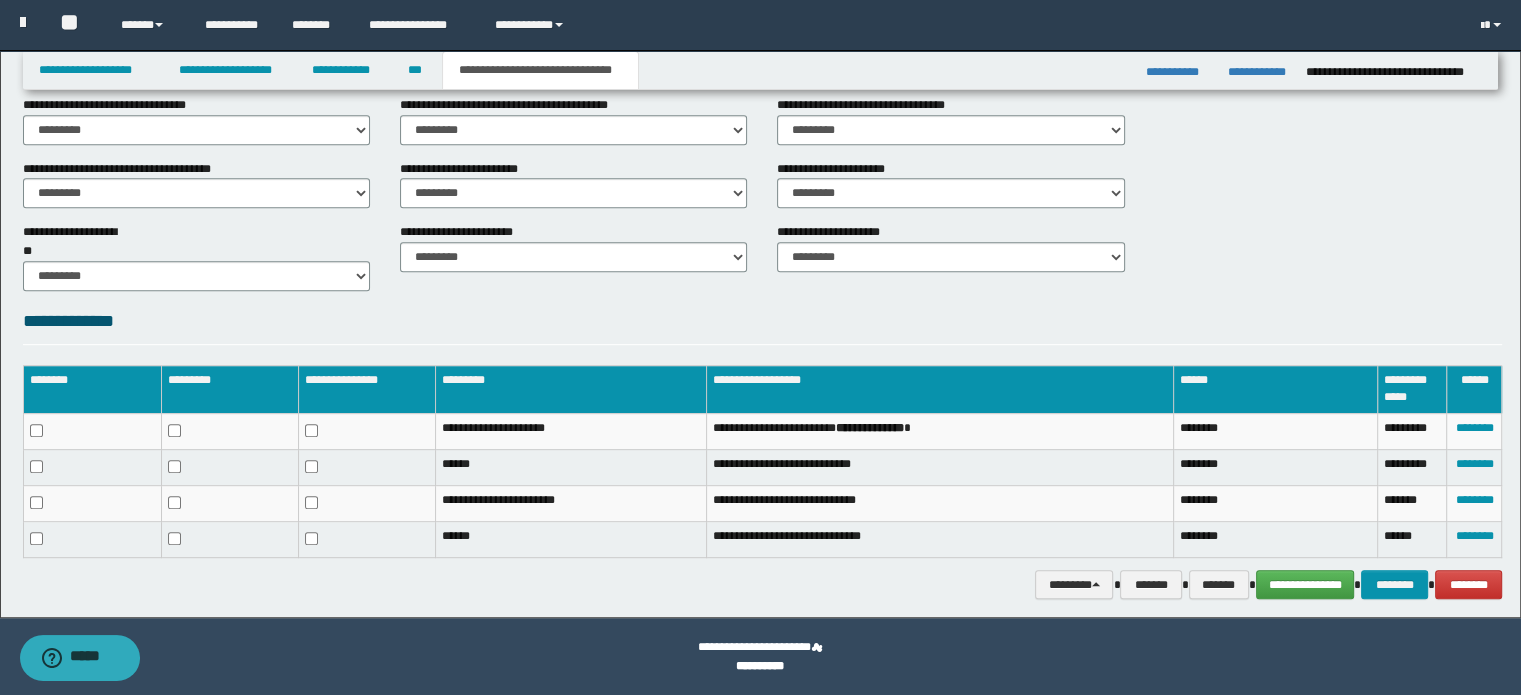 click at bounding box center [367, 467] 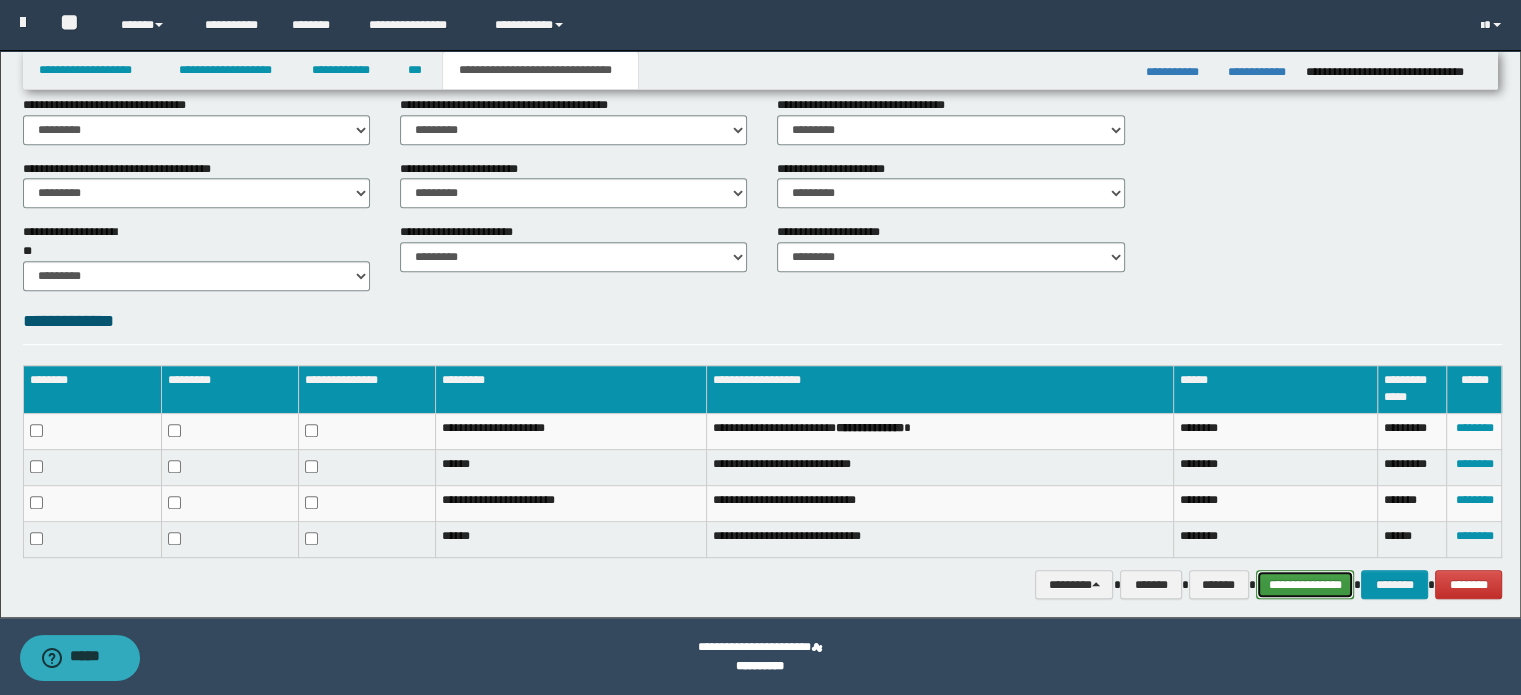 click on "**********" at bounding box center [1305, 585] 